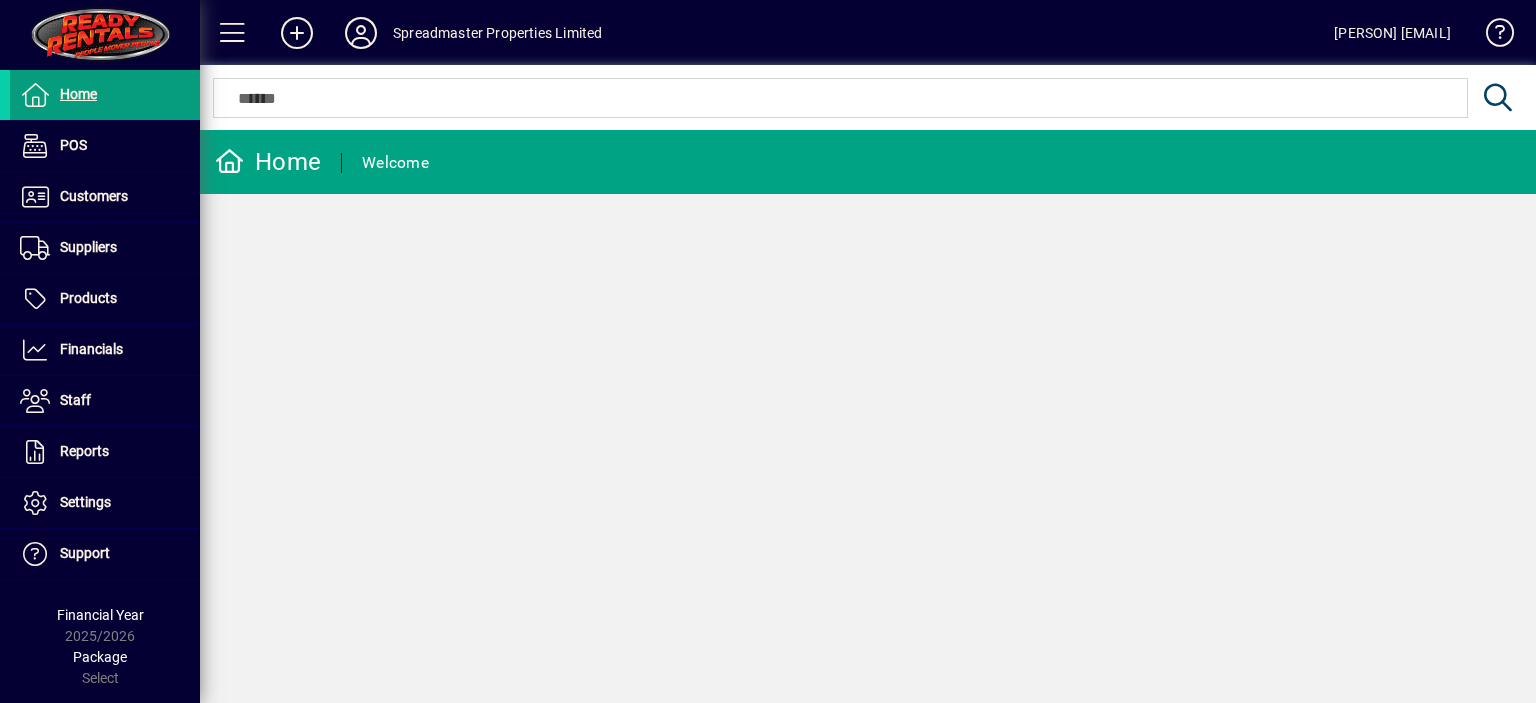 scroll, scrollTop: 0, scrollLeft: 0, axis: both 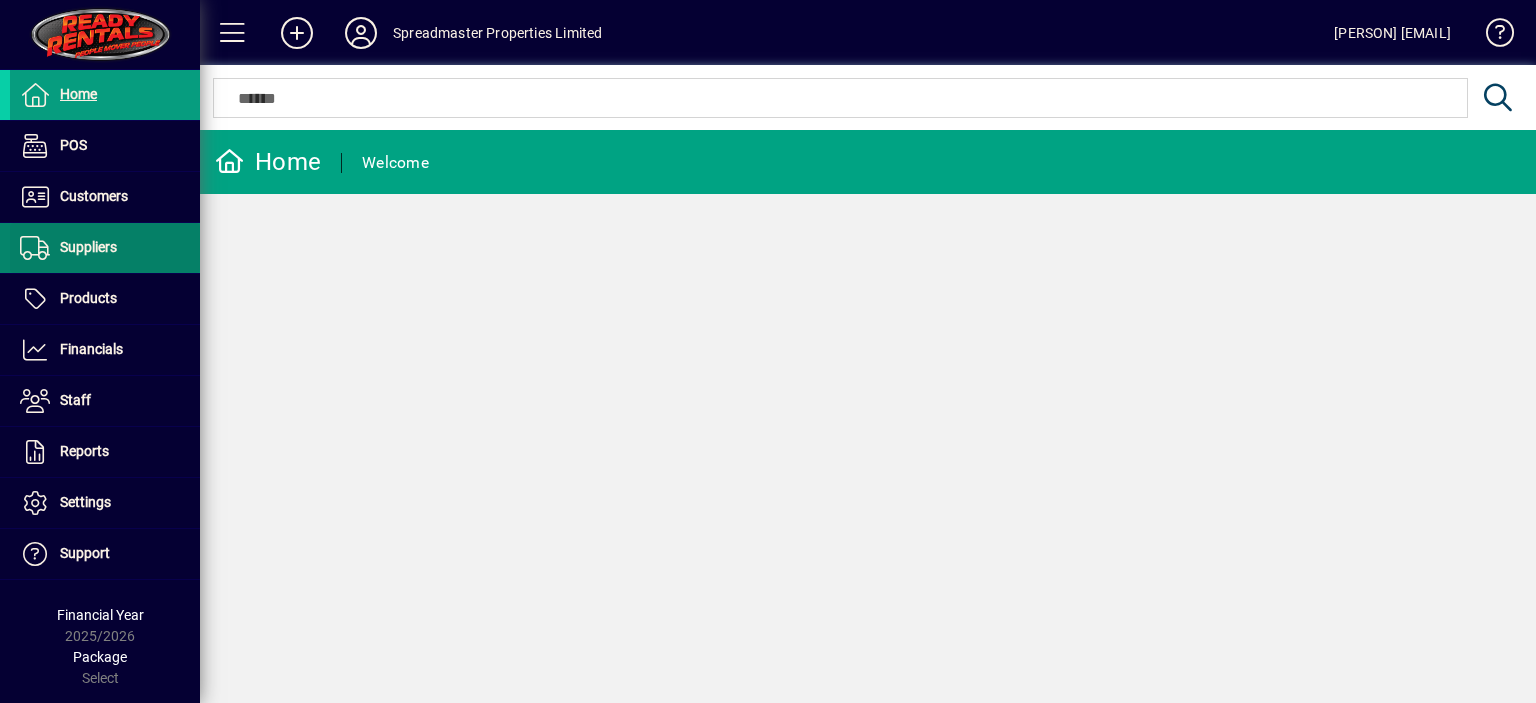 click on "Suppliers" at bounding box center (88, 247) 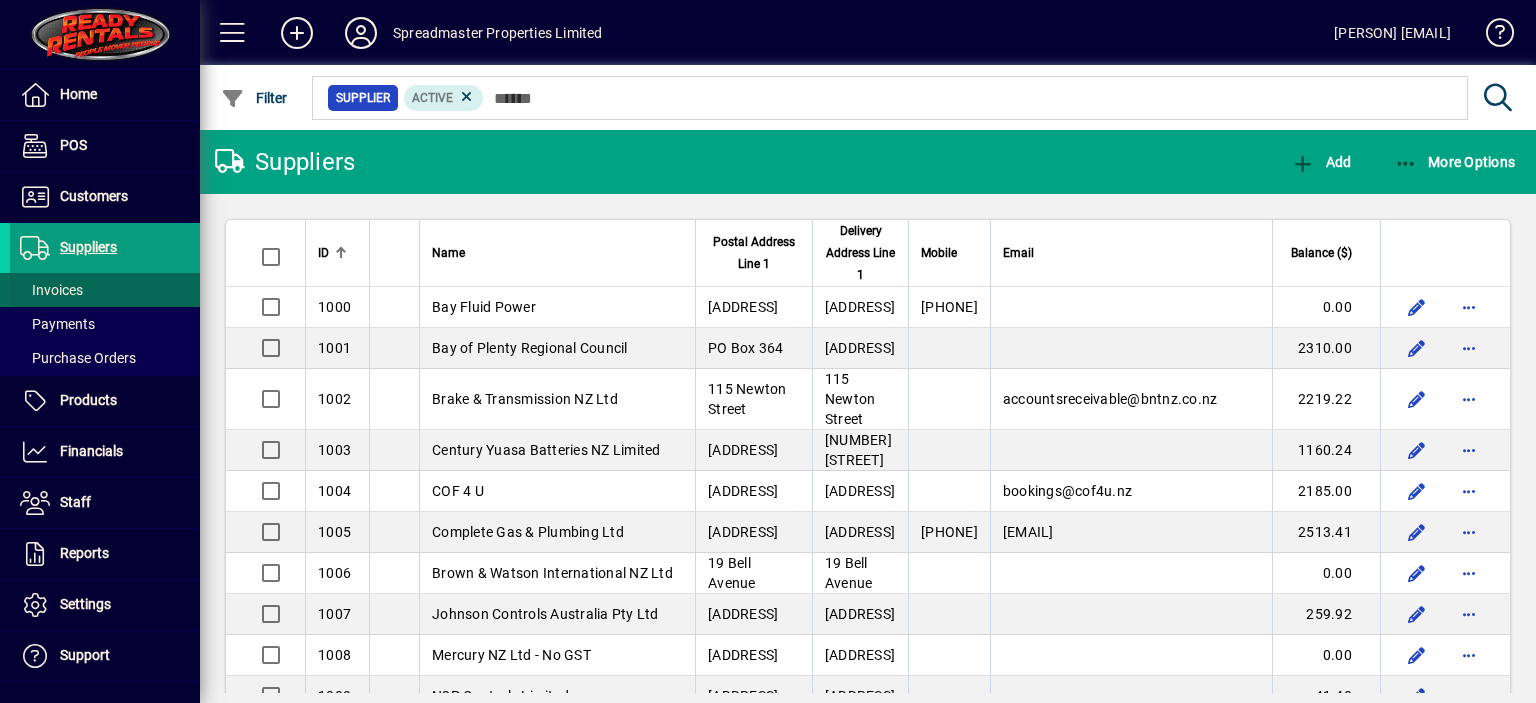click on "Invoices" at bounding box center (51, 290) 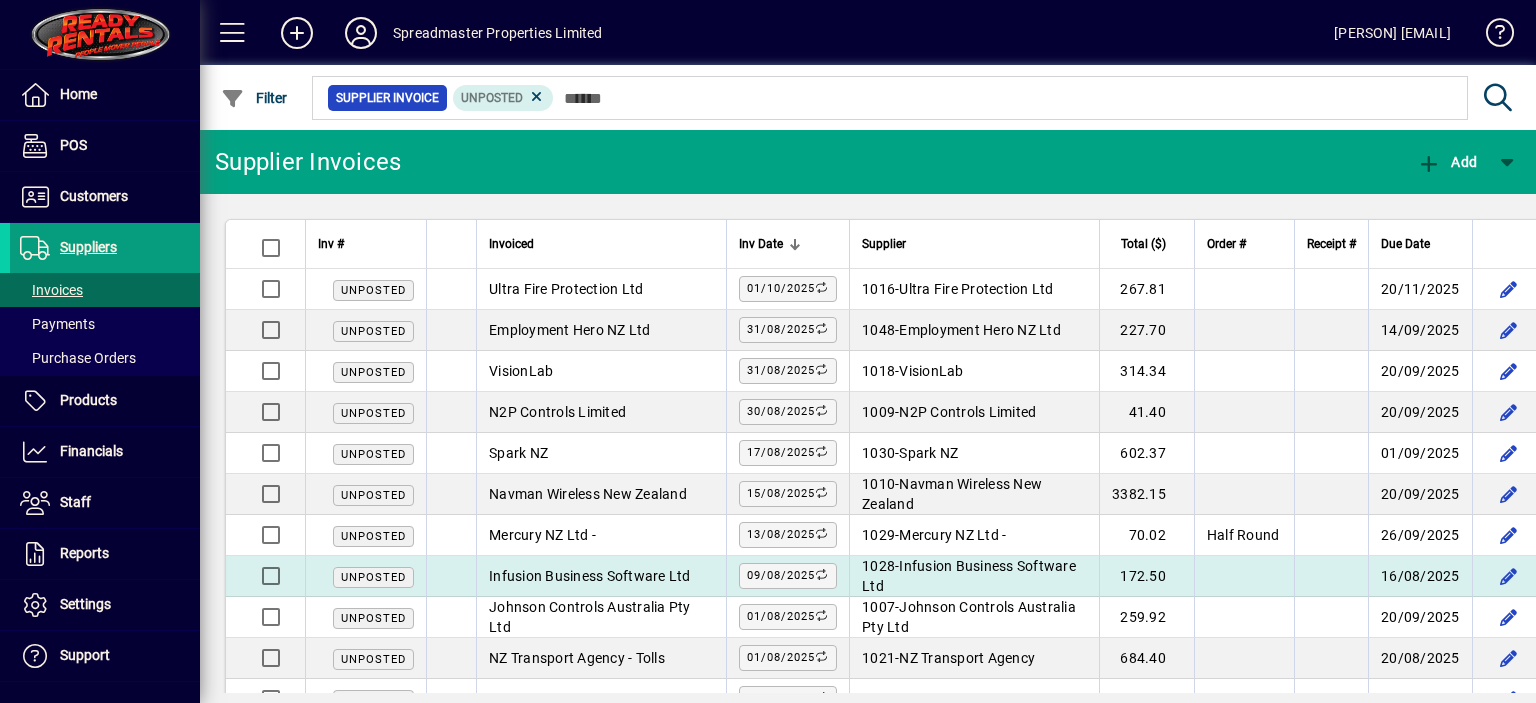 click on "Infusion Business Software Ltd" at bounding box center [969, 576] 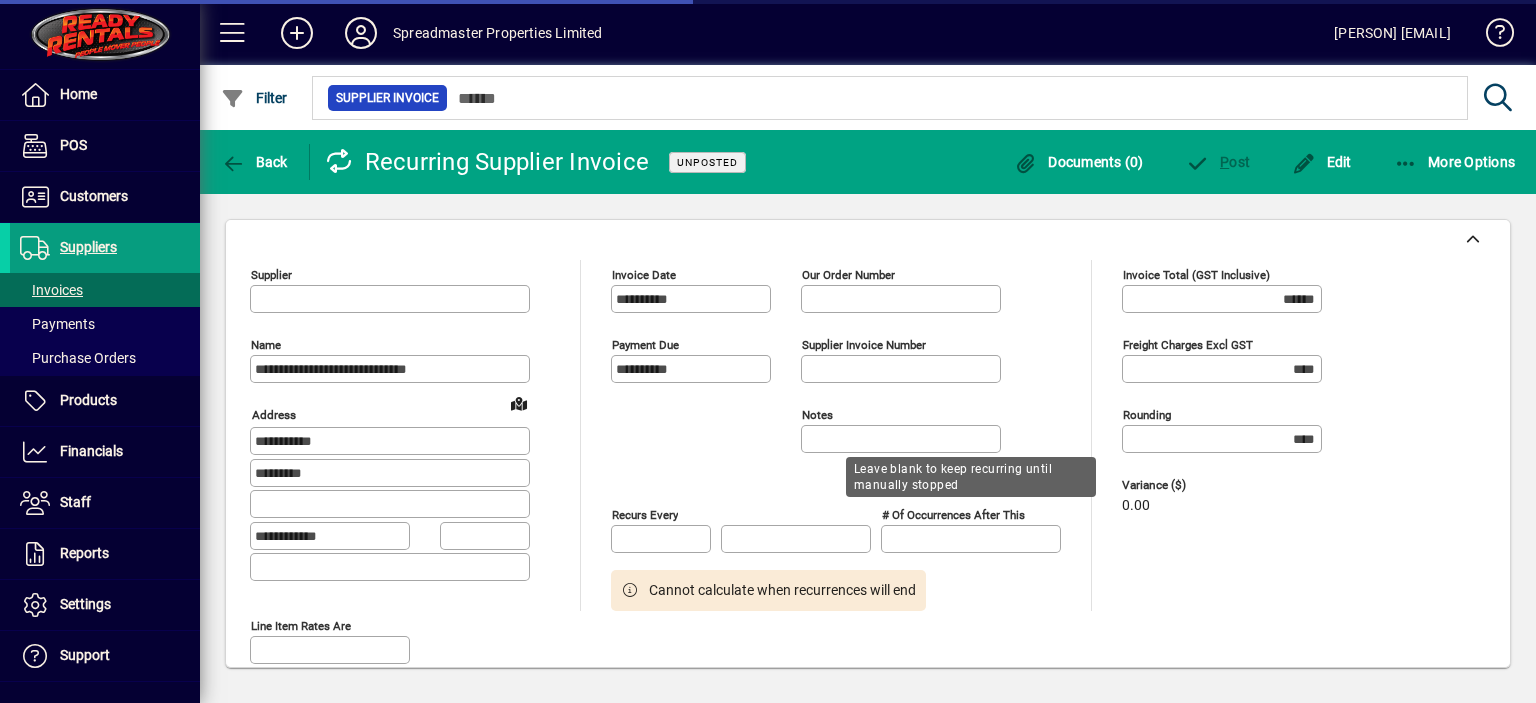 type on "********" 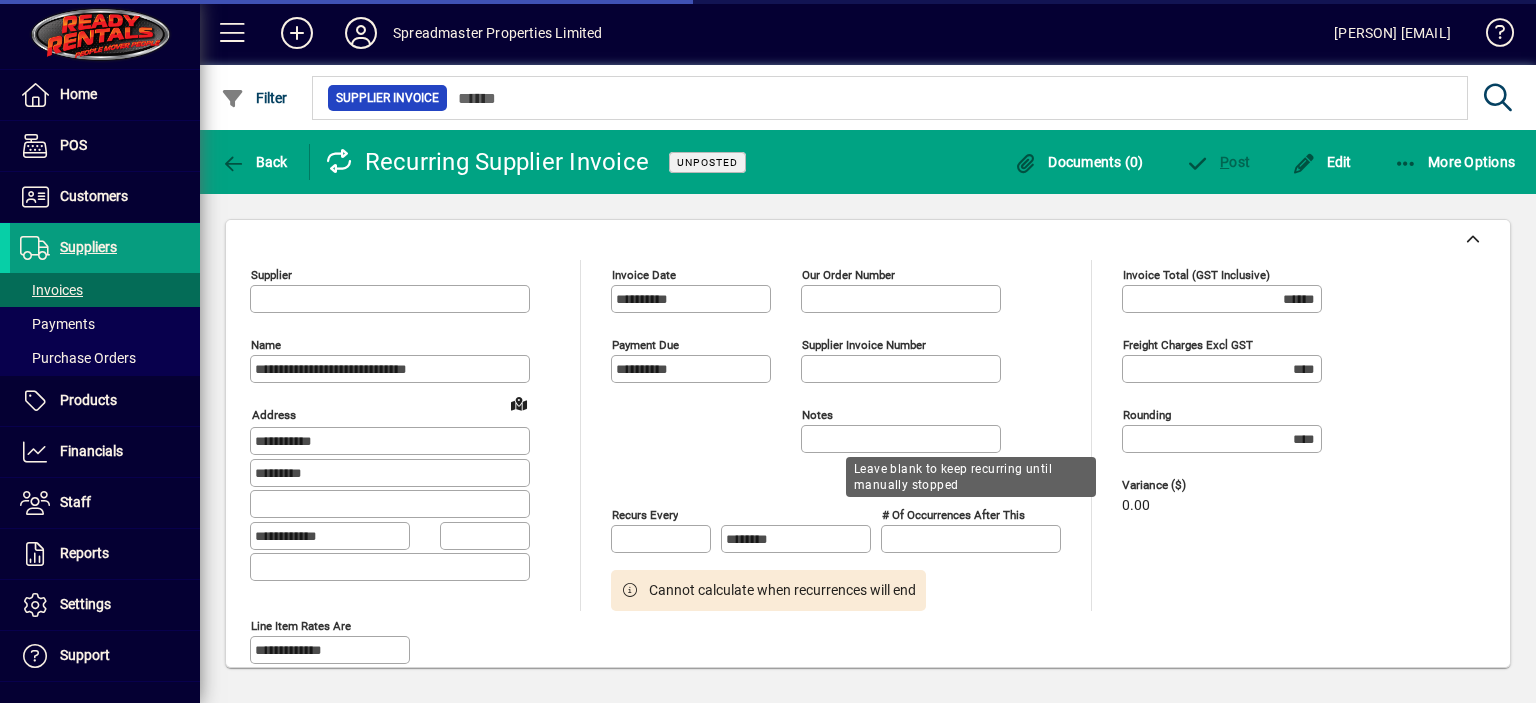type on "**********" 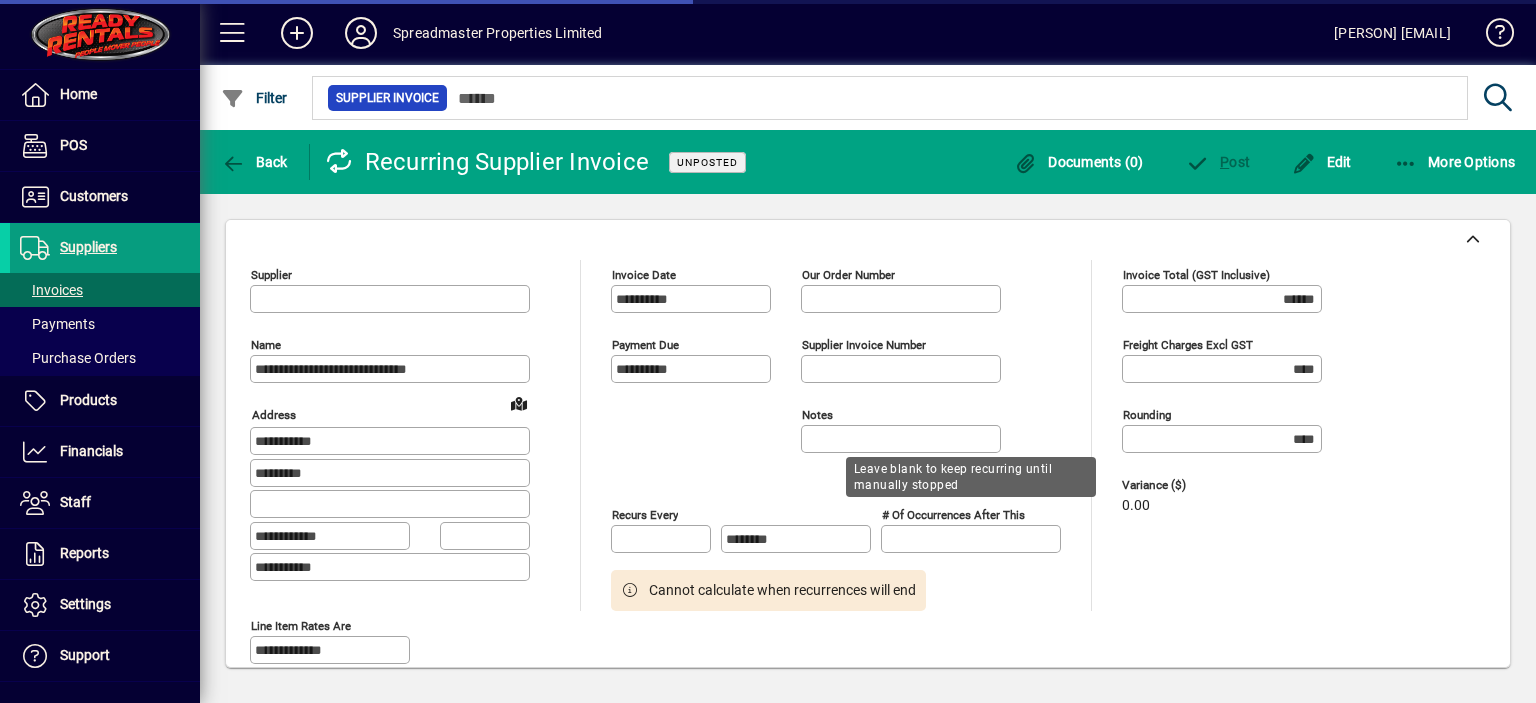 type on "**********" 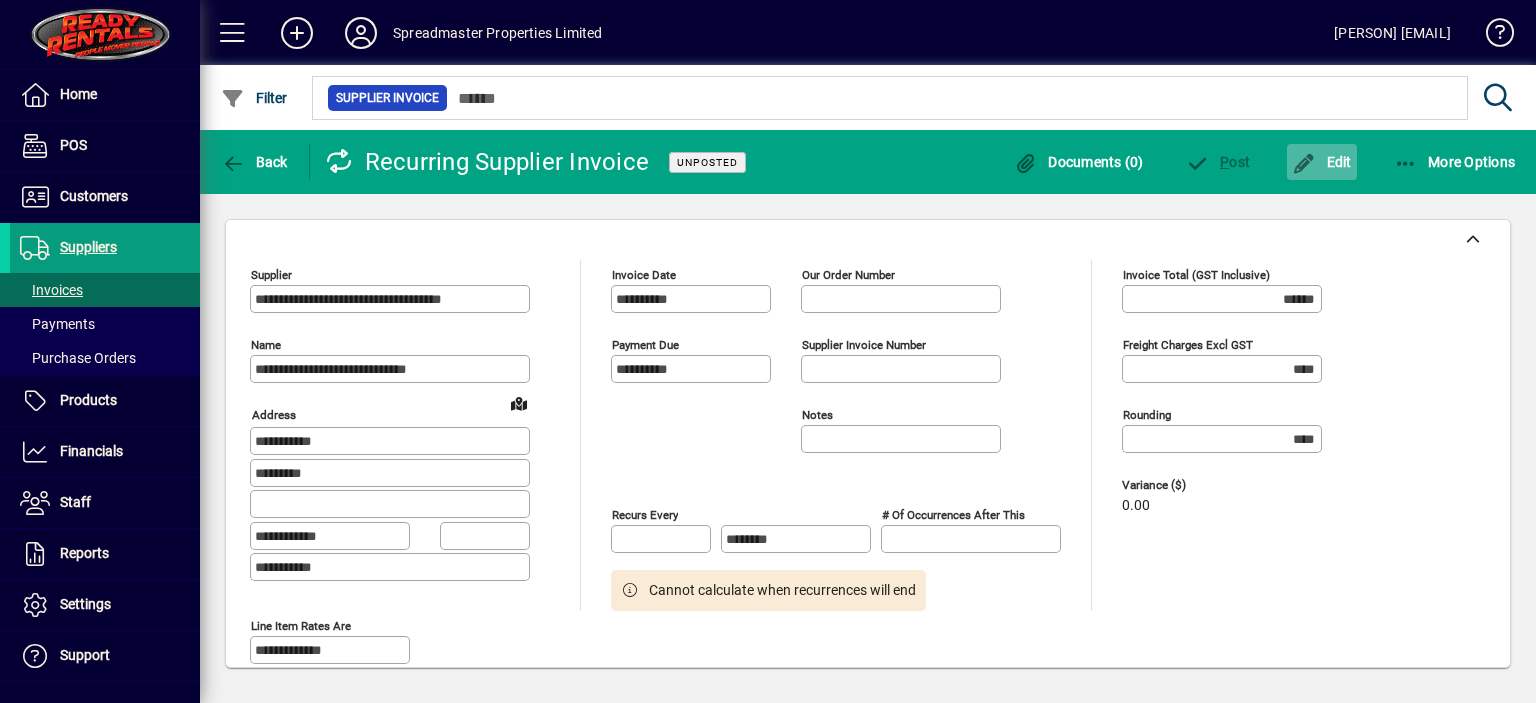 click on "Edit" 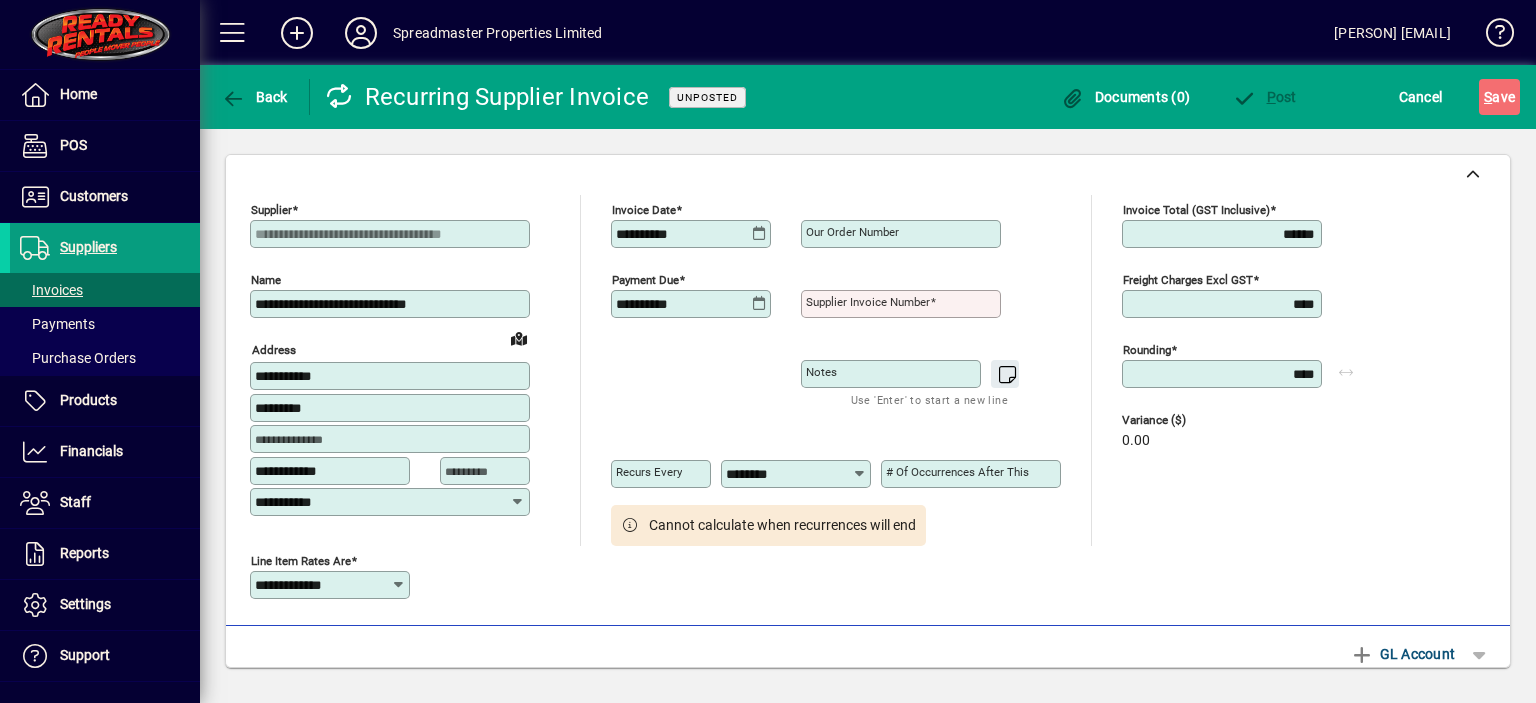 click on "Supplier invoice number" at bounding box center (868, 302) 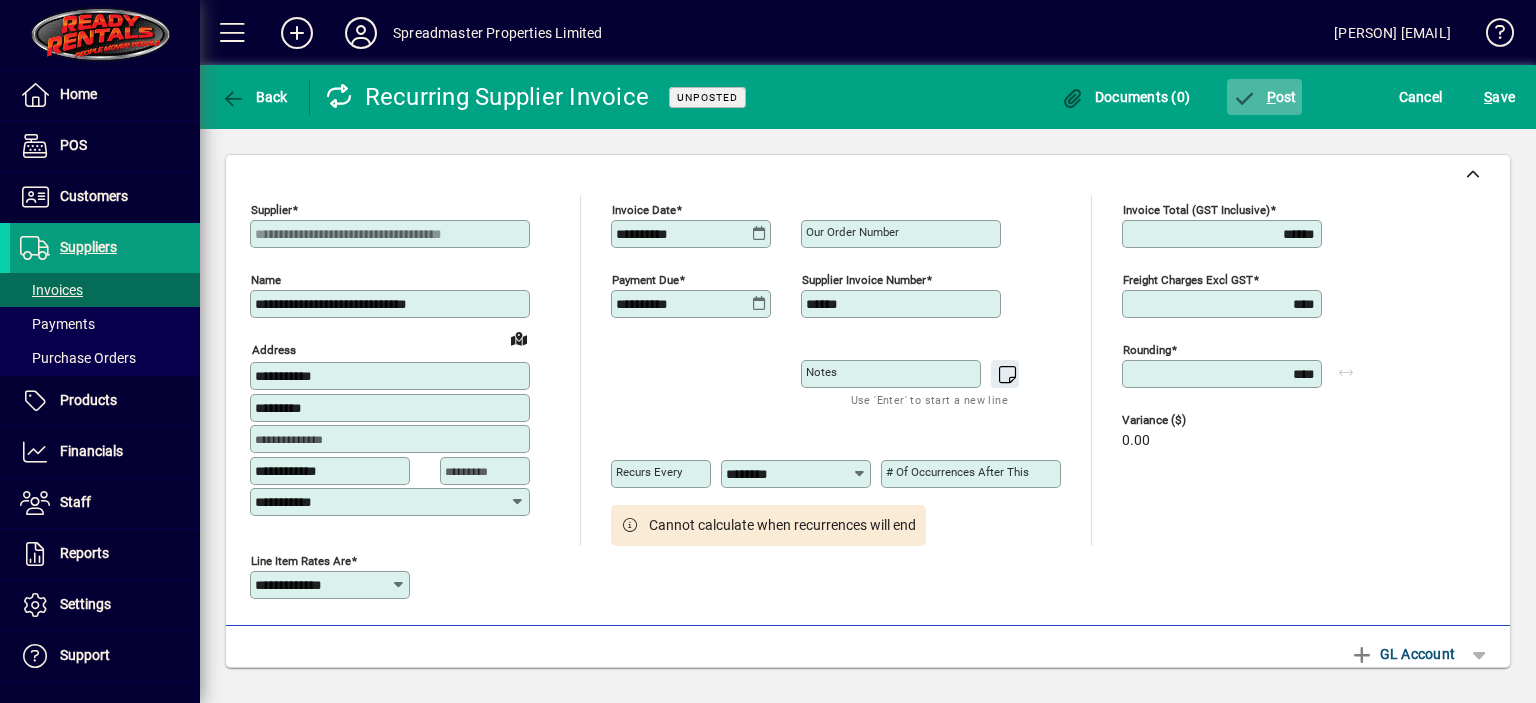 type on "******" 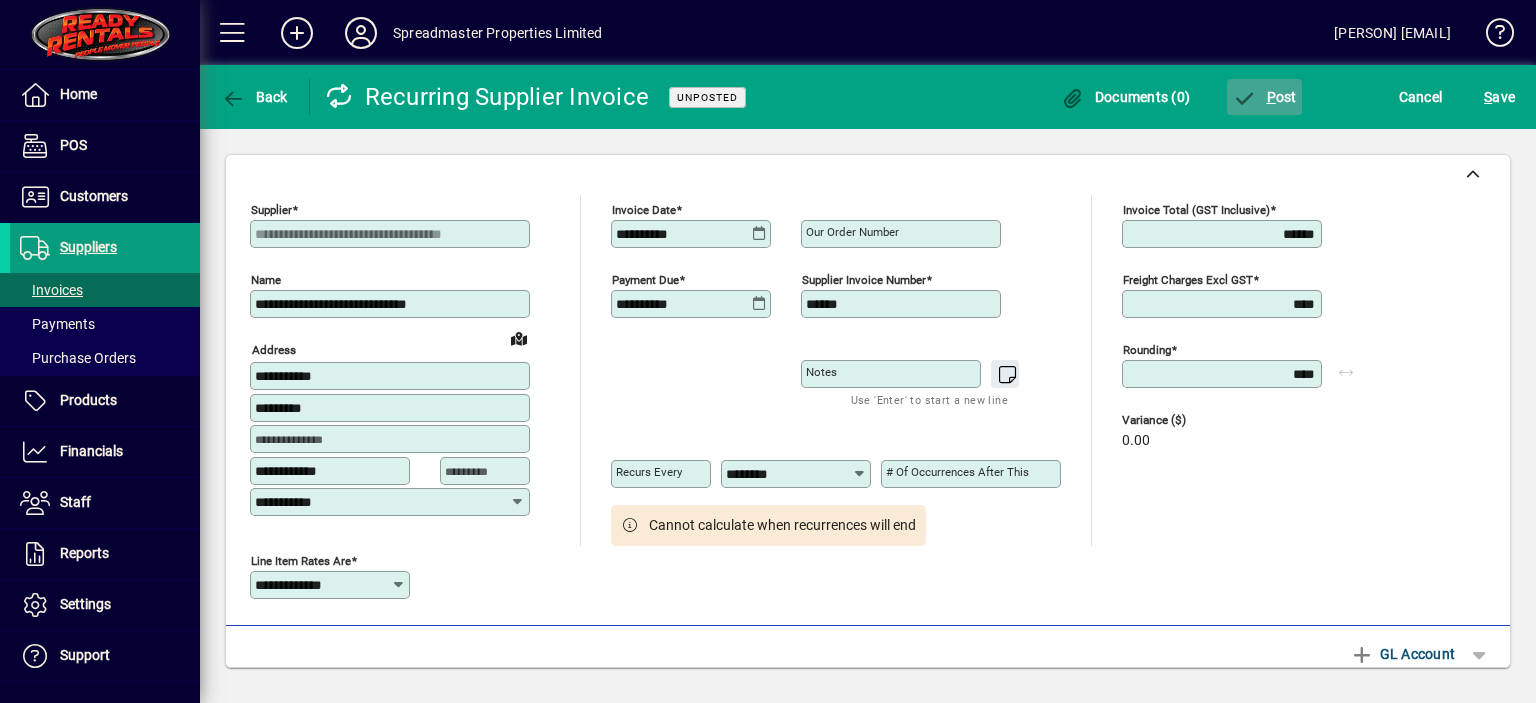 click on "P ost" 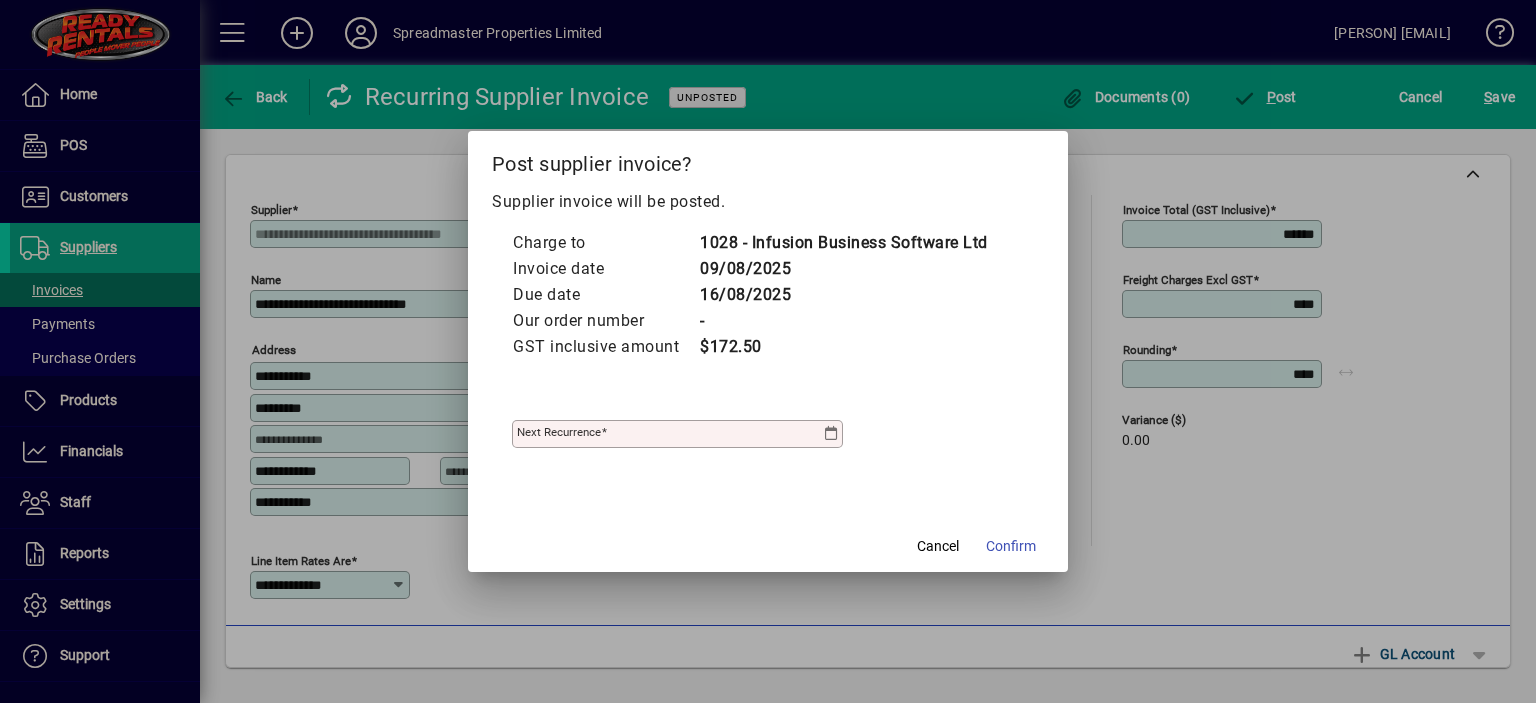 click at bounding box center (831, 434) 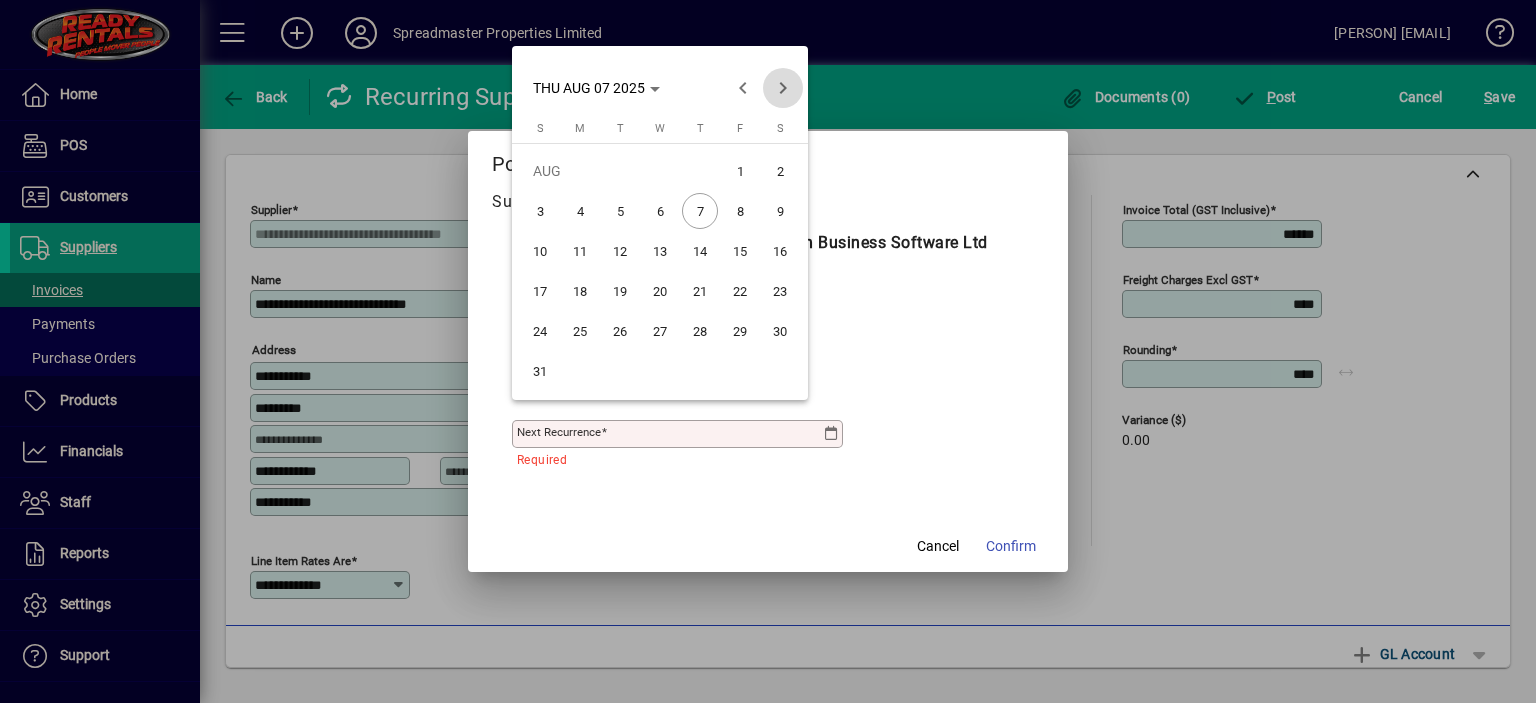 click at bounding box center [783, 88] 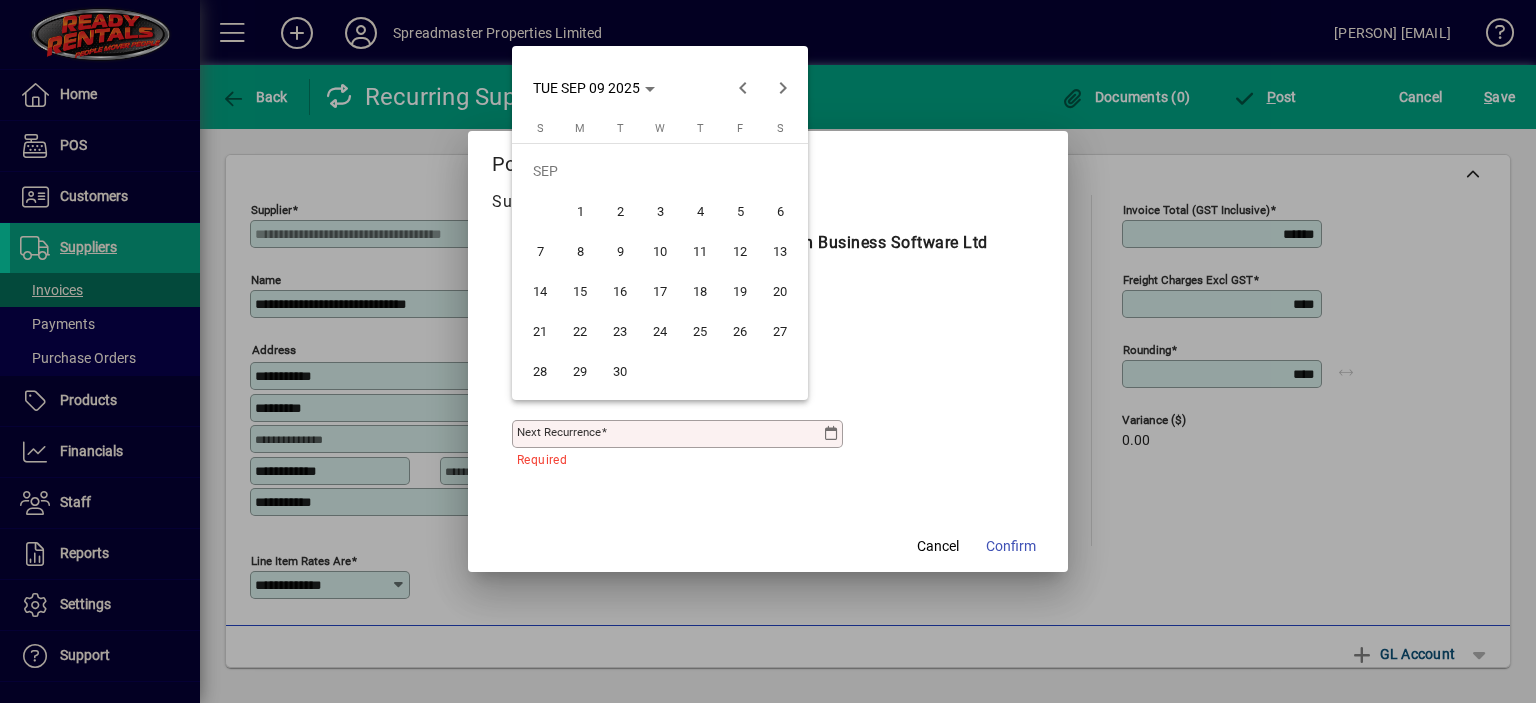 click on "9" at bounding box center [620, 251] 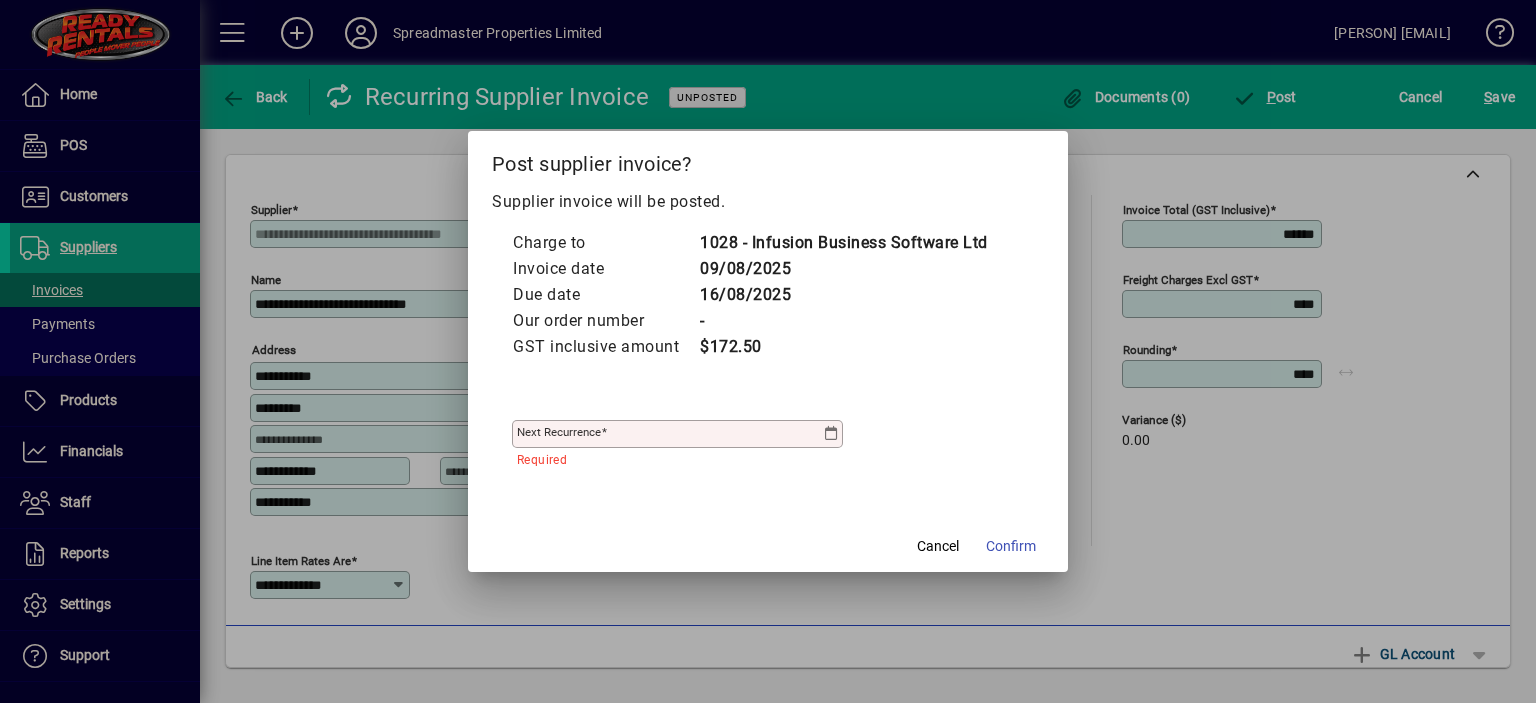 type on "**********" 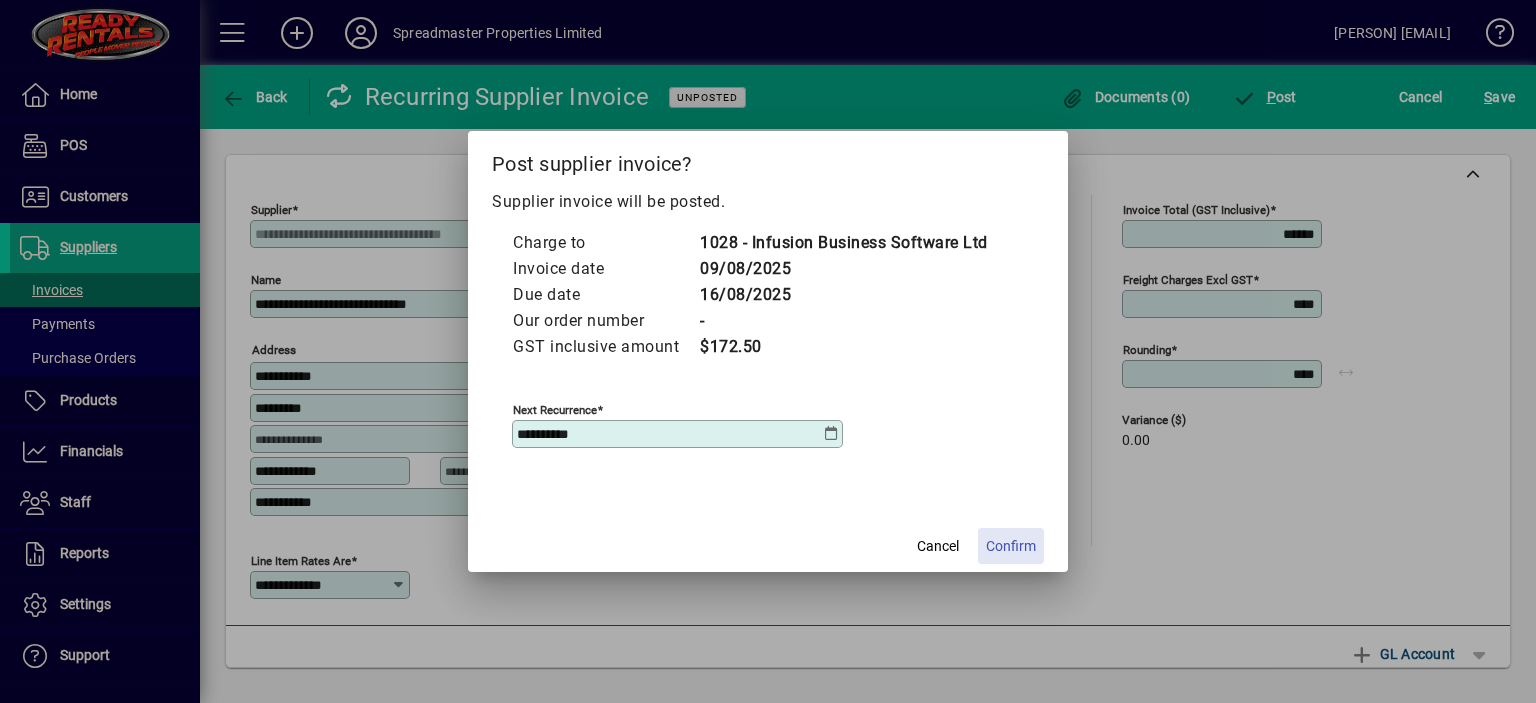 click on "Confirm" 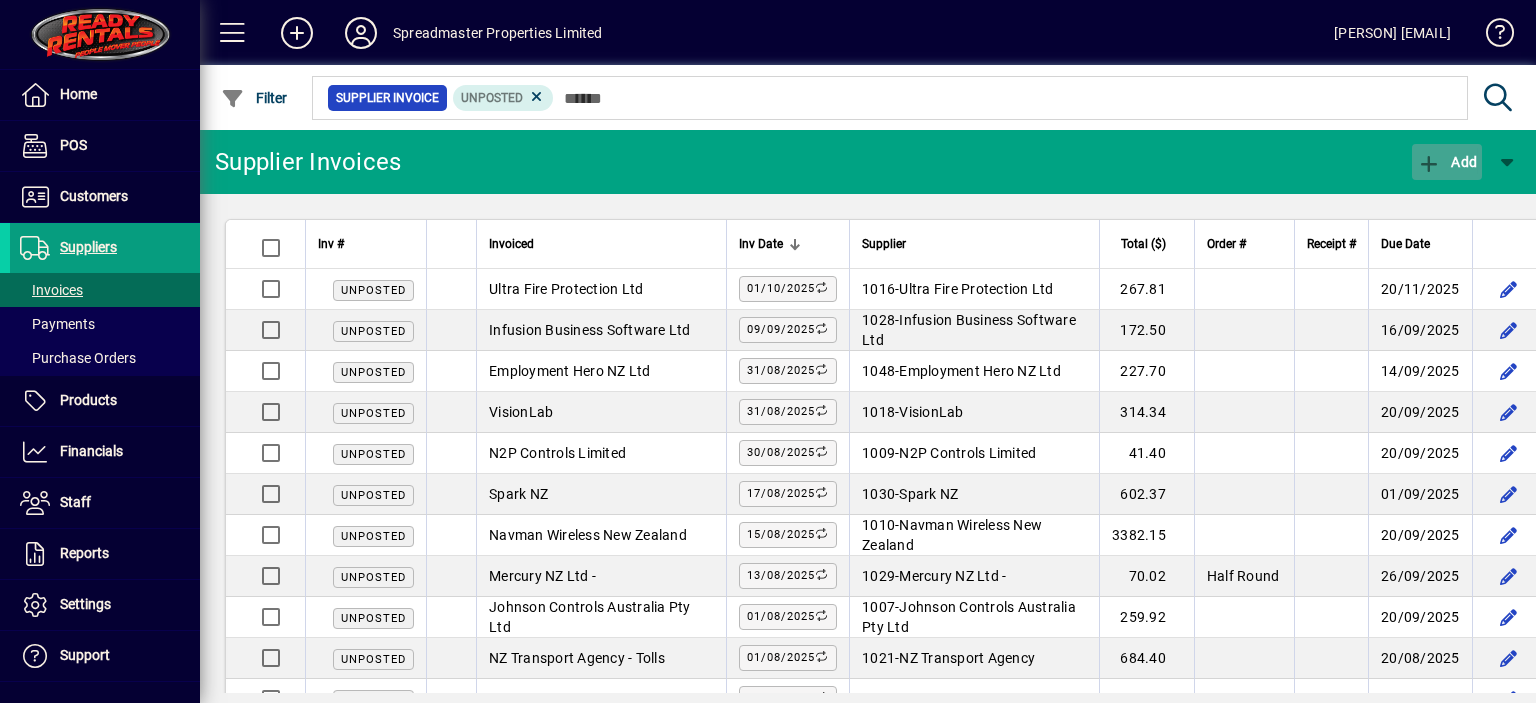 click on "Add" 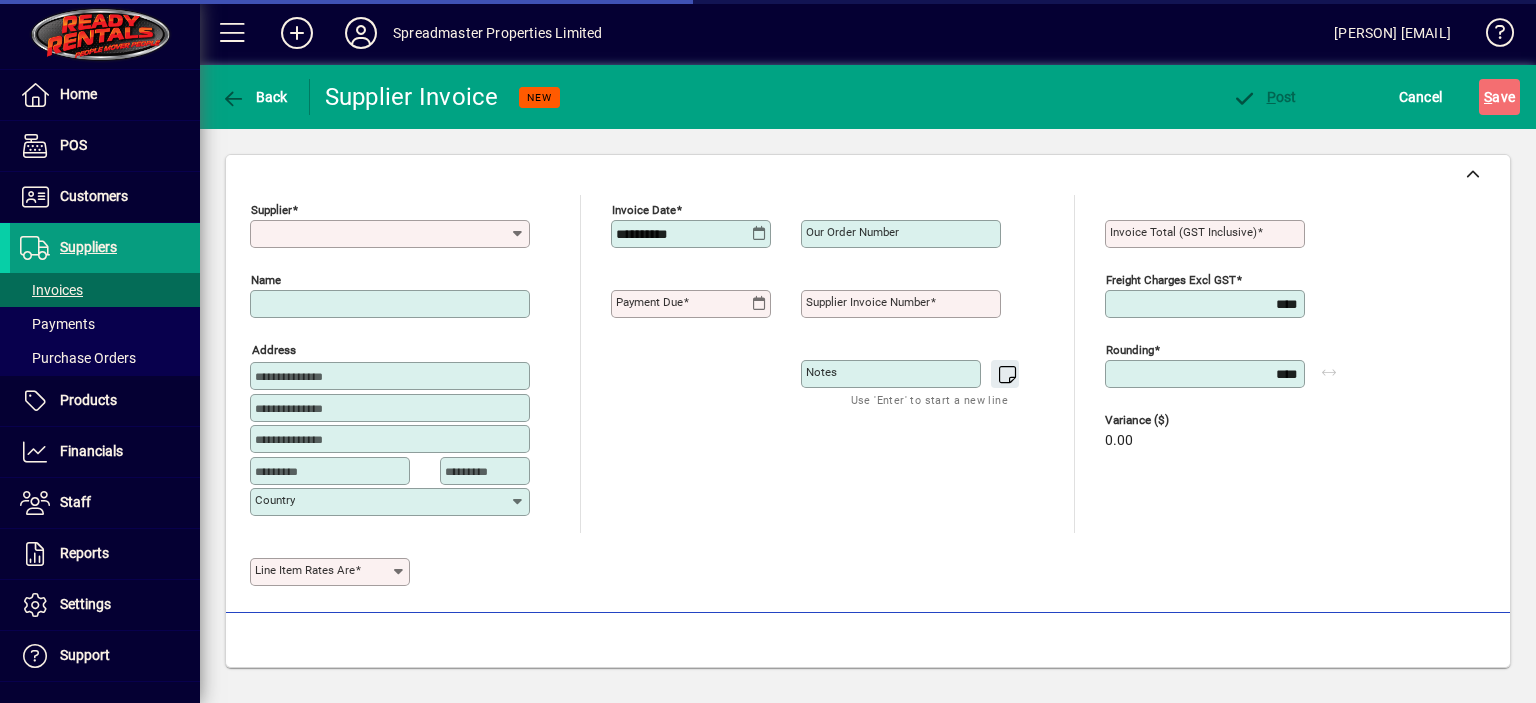 type on "**********" 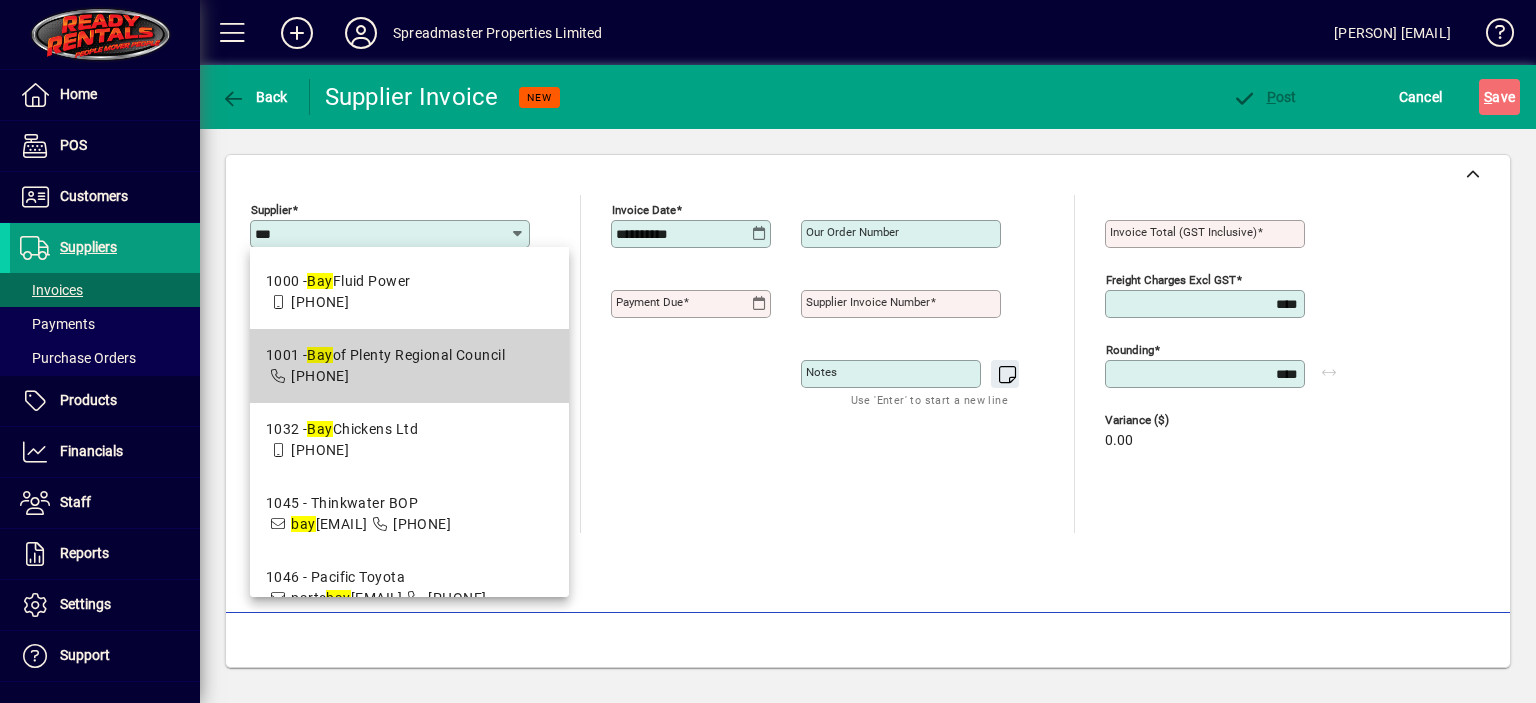 click on "1001 -  Bay  of Plenty Regional Council" at bounding box center [385, 355] 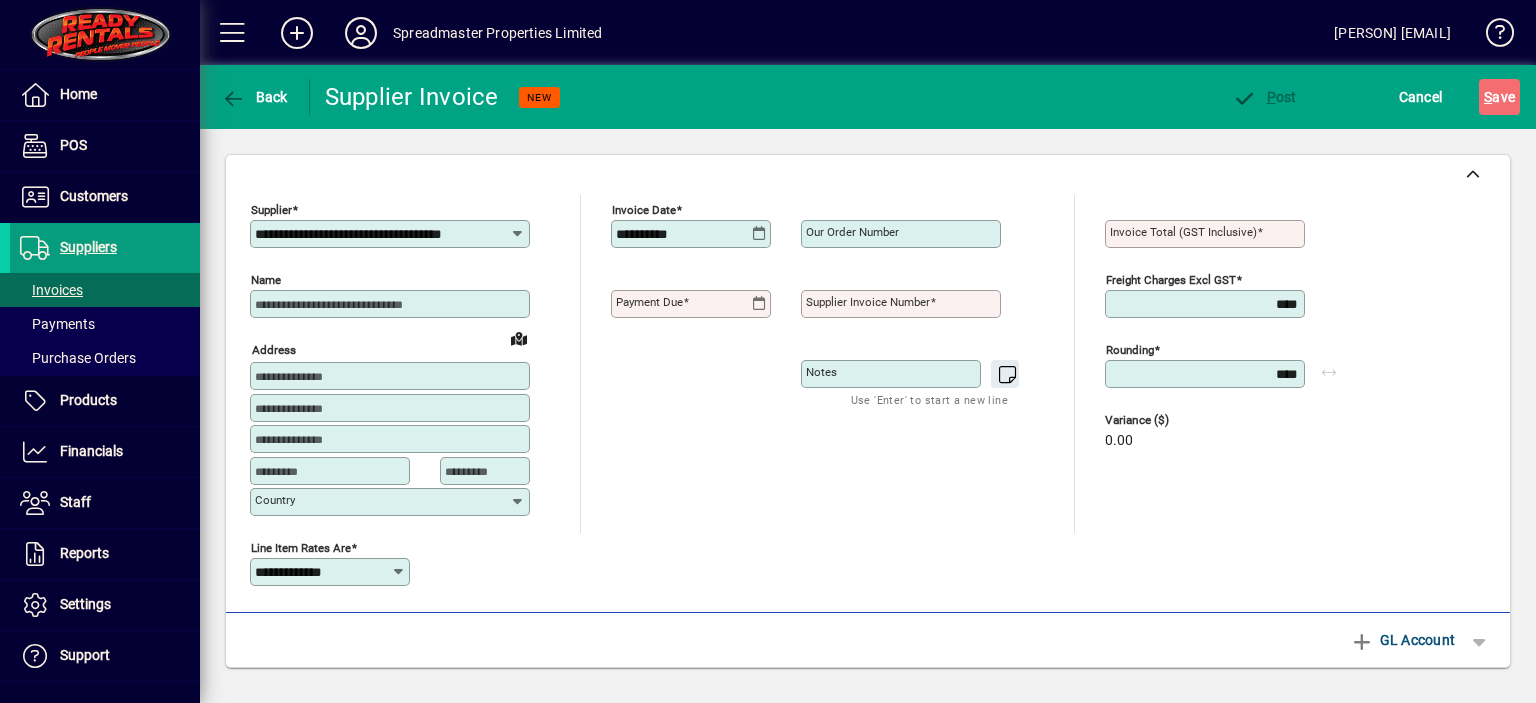 type on "**********" 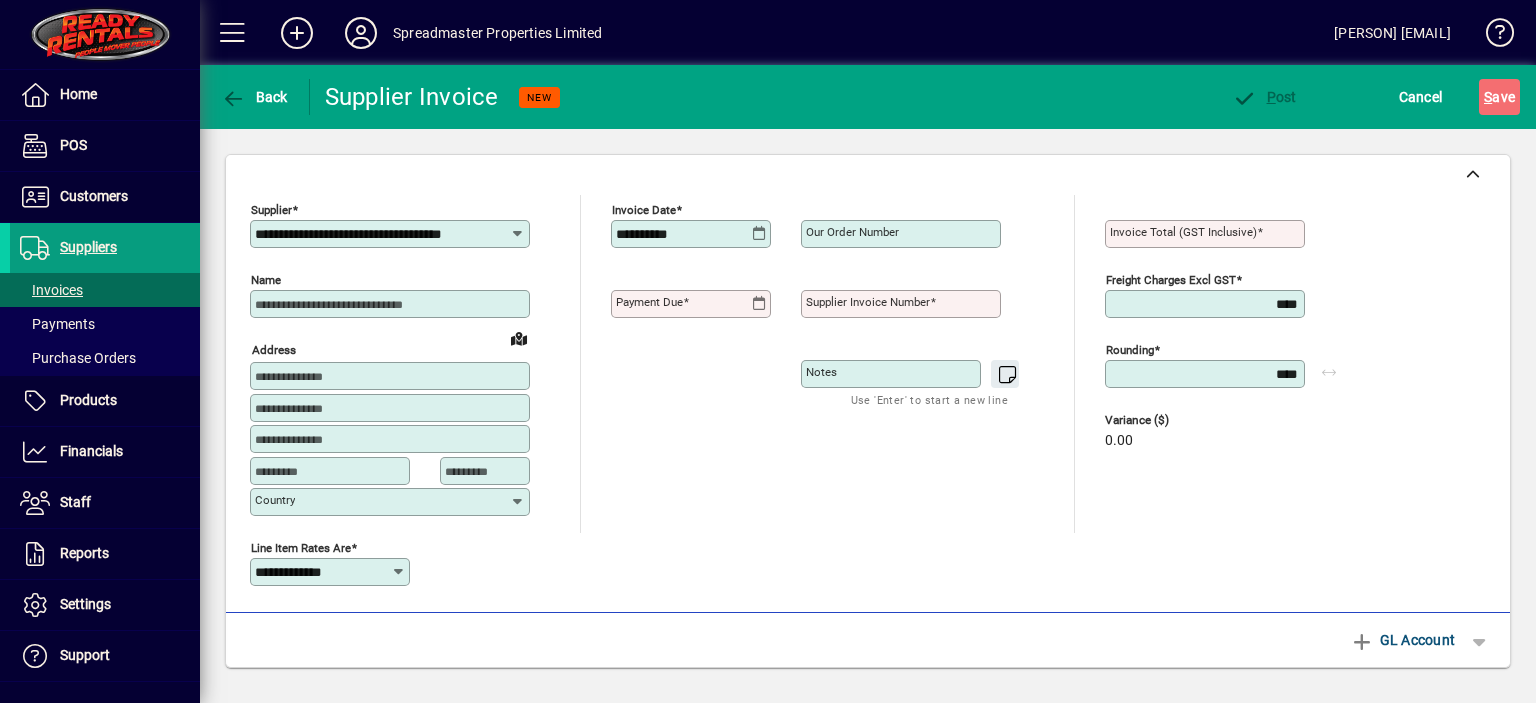 type on "*********" 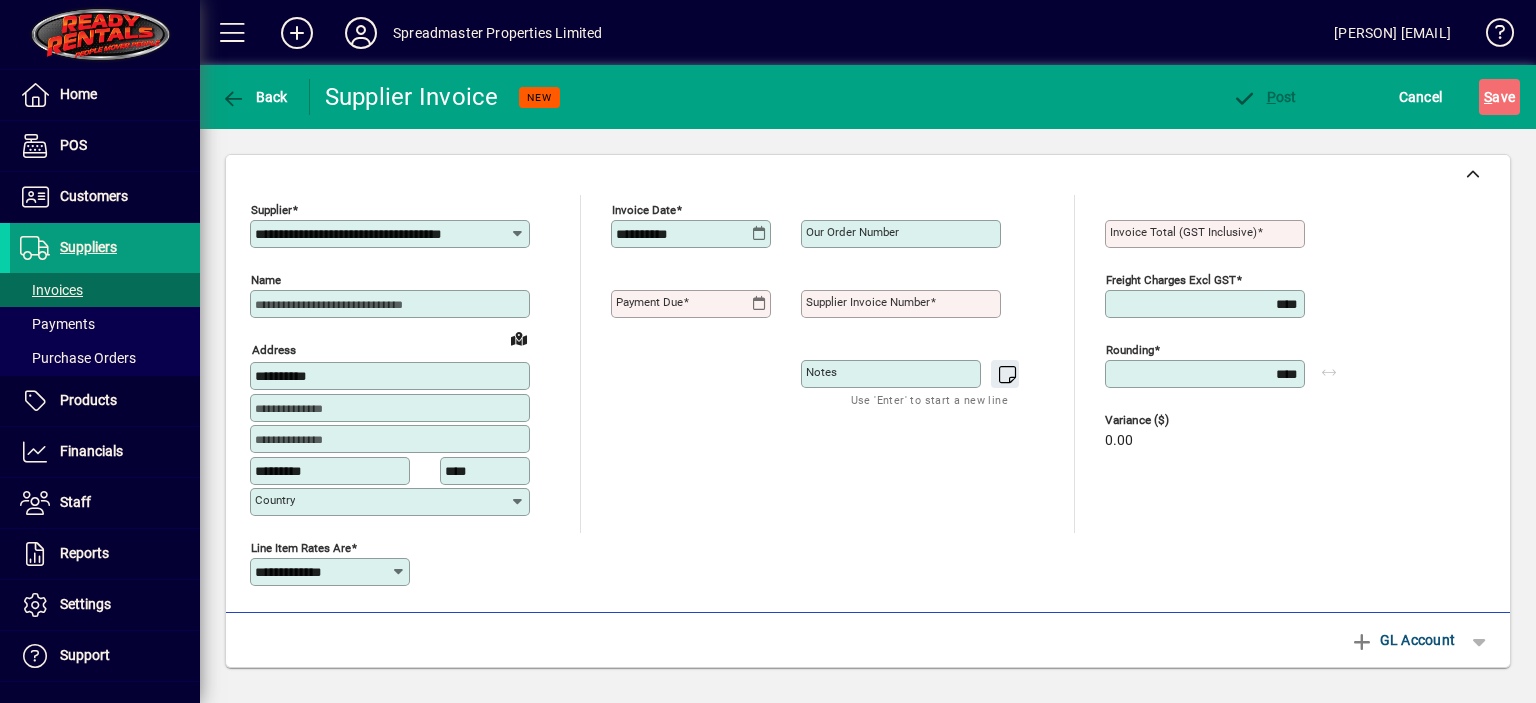 type on "**********" 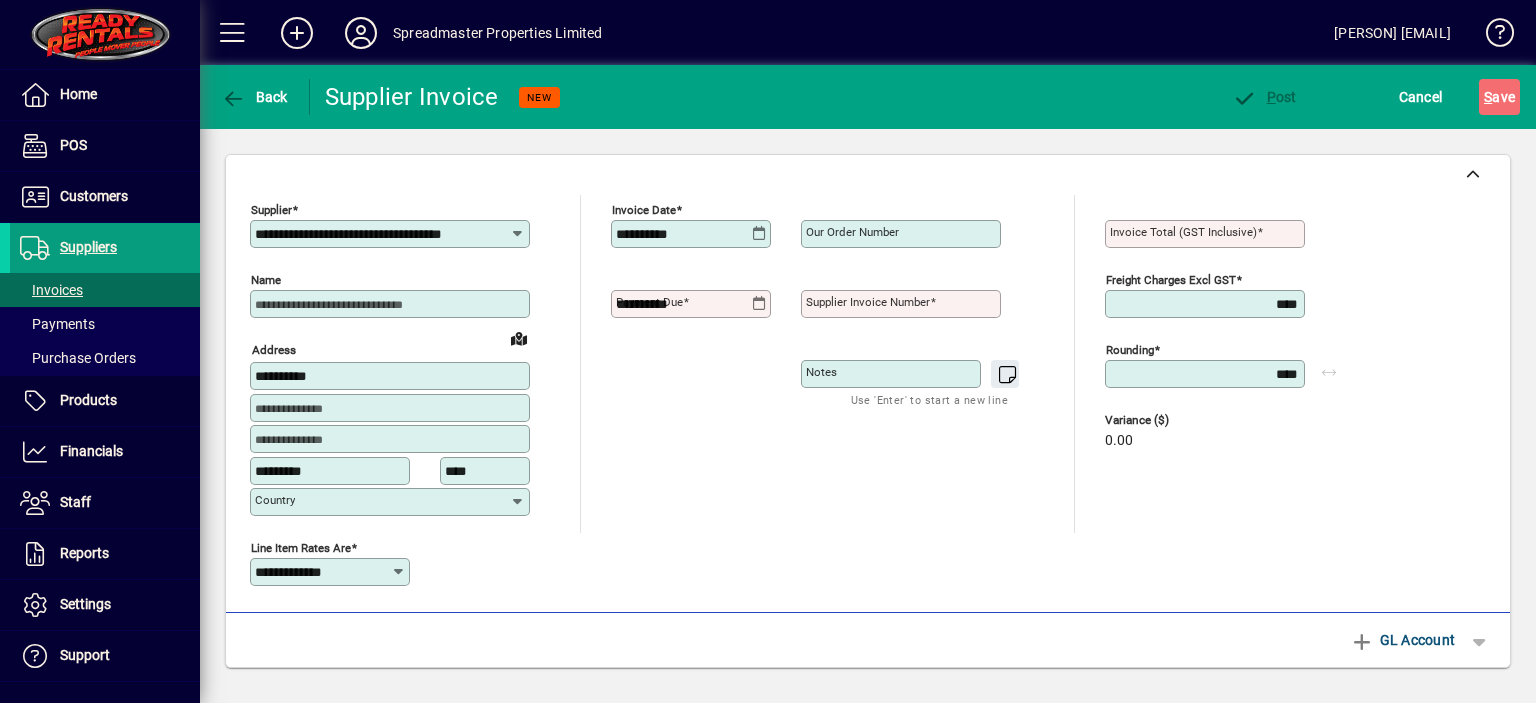type on "**********" 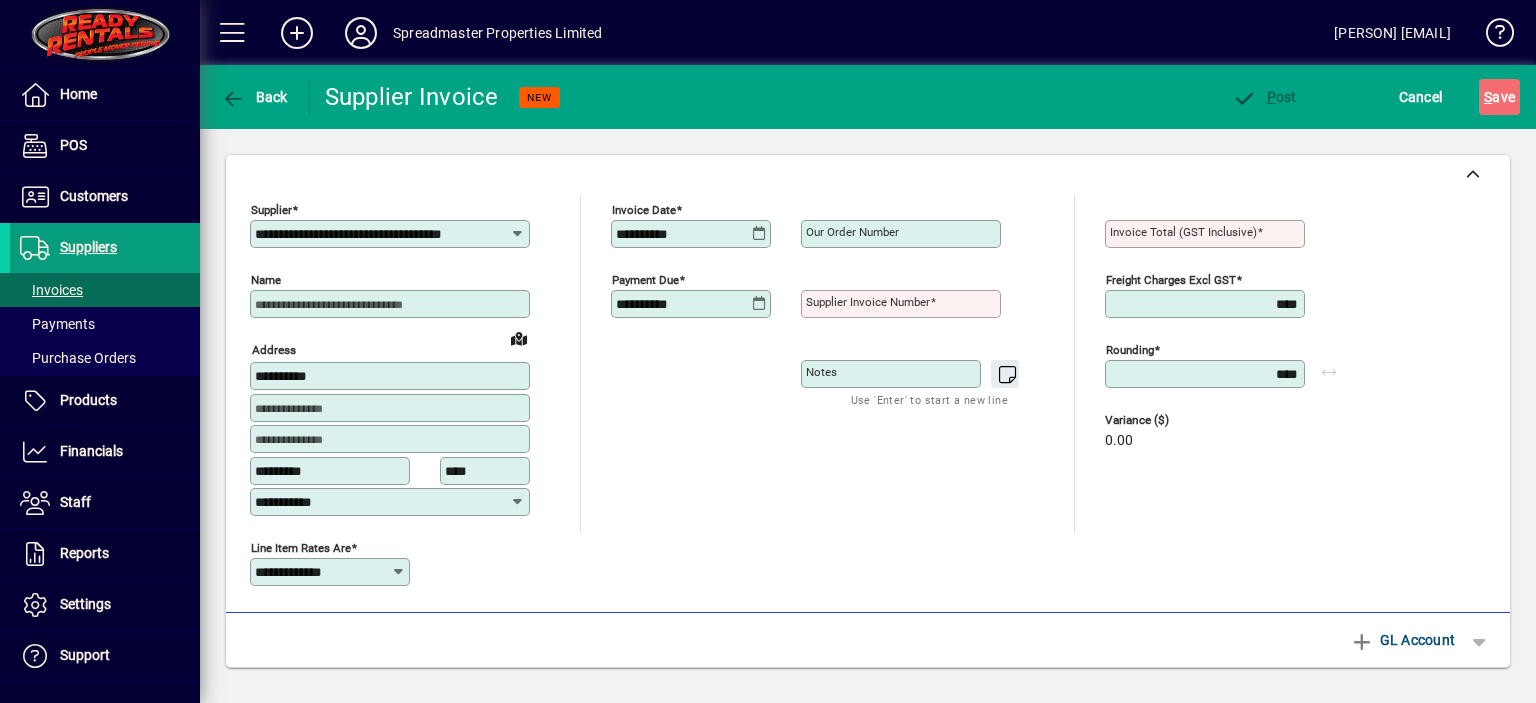 click 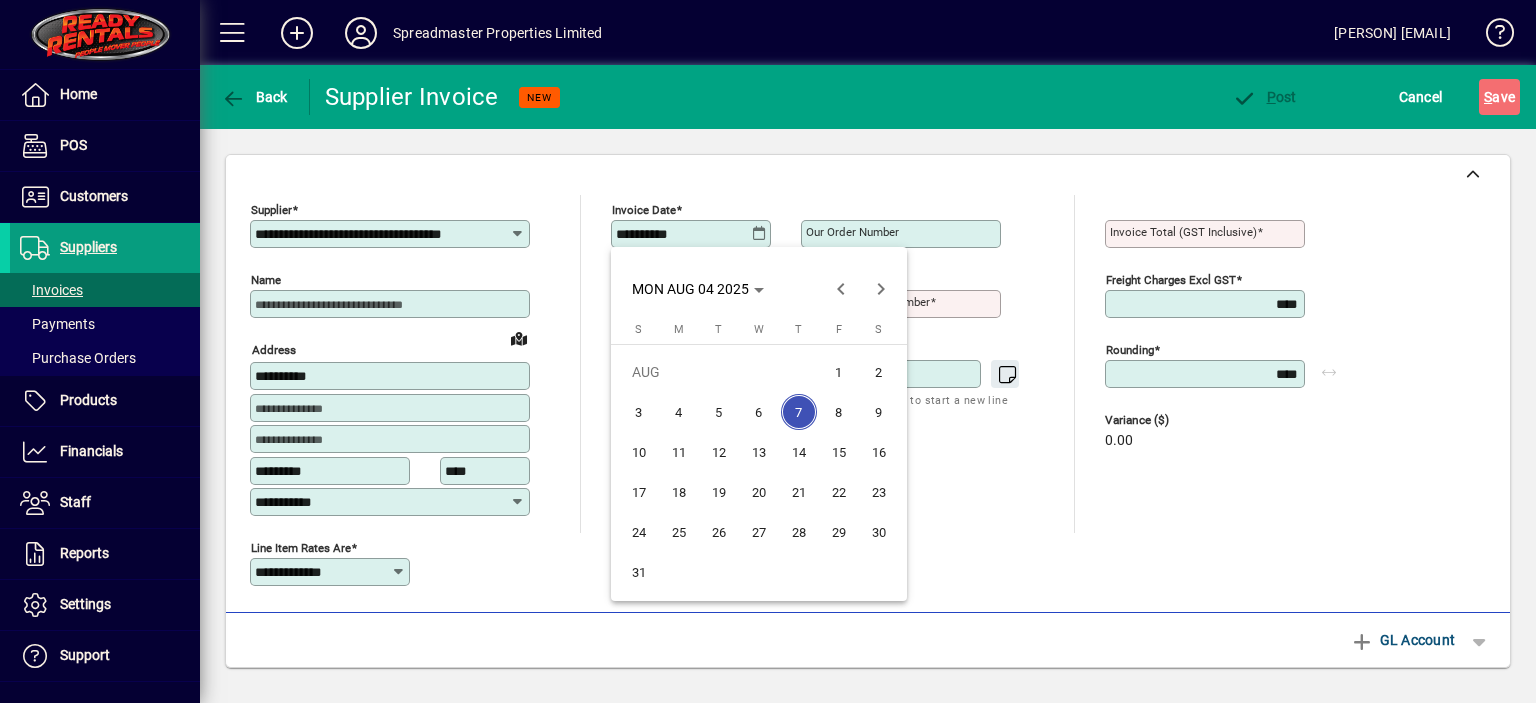 click on "4" at bounding box center [679, 412] 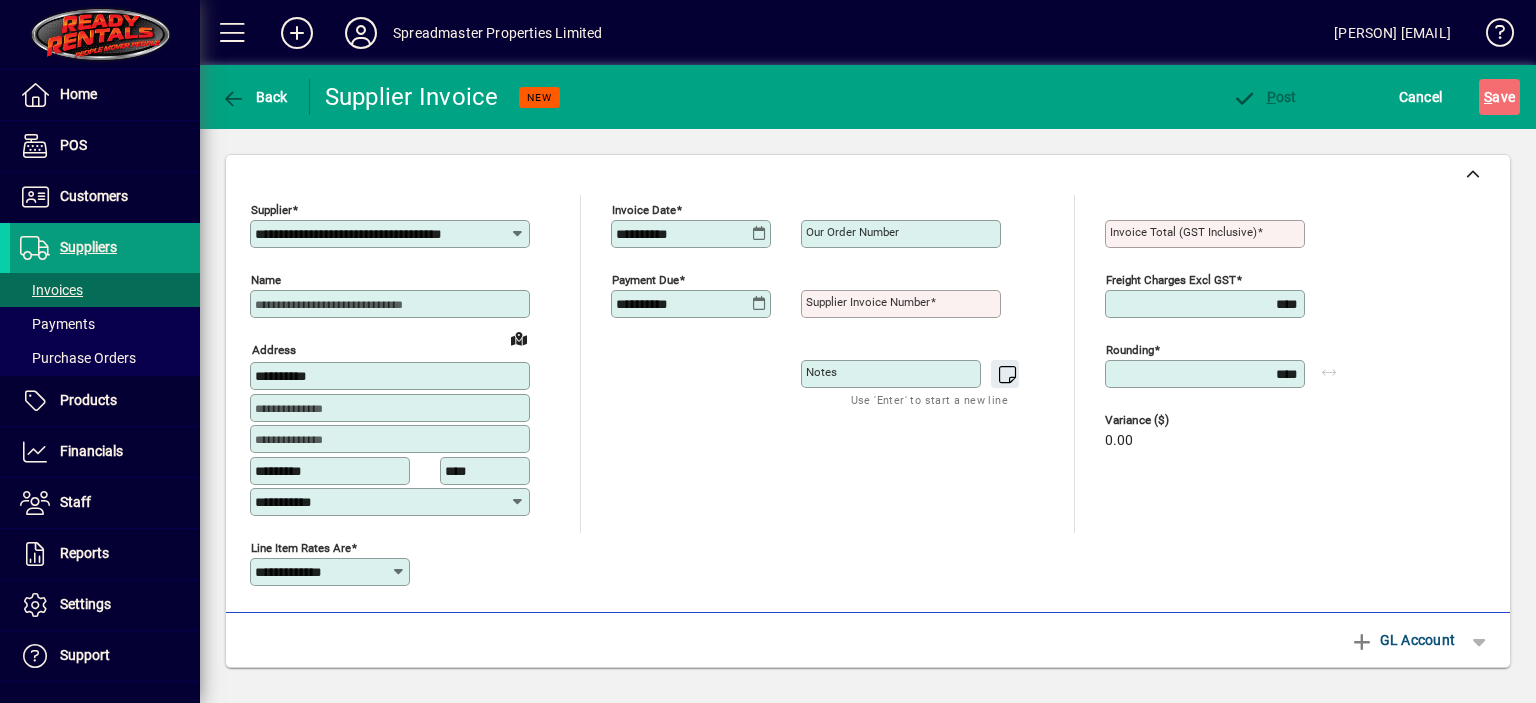 click on "Supplier invoice number" at bounding box center [868, 302] 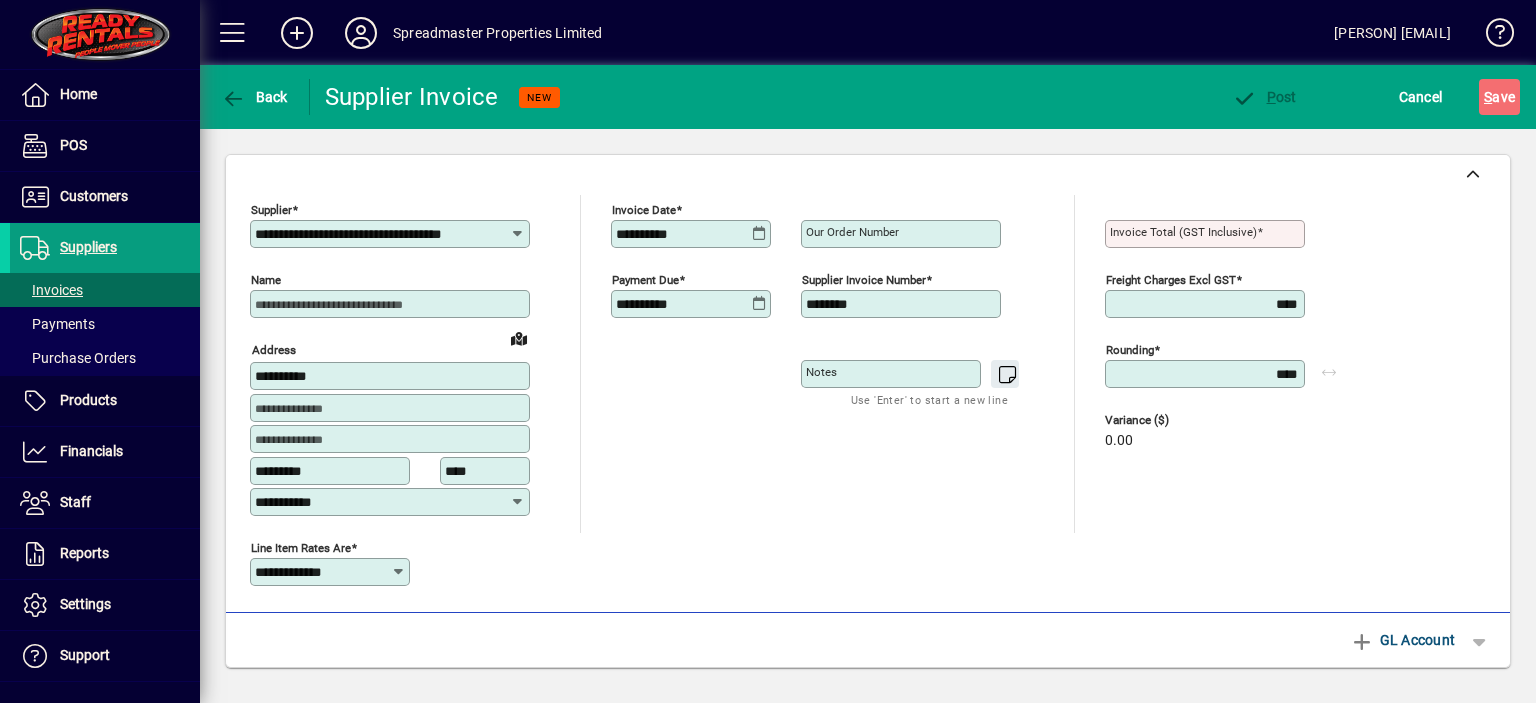 type on "********" 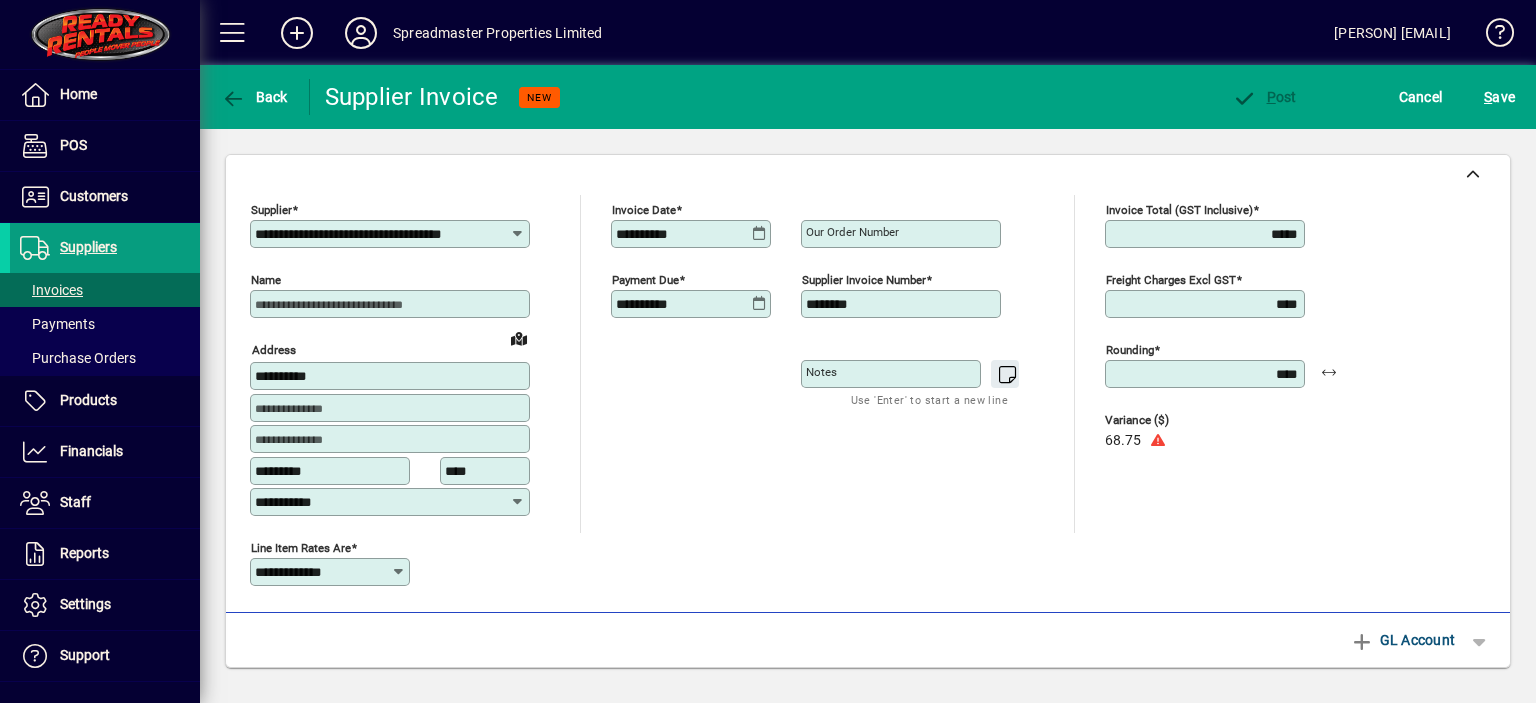 type on "*****" 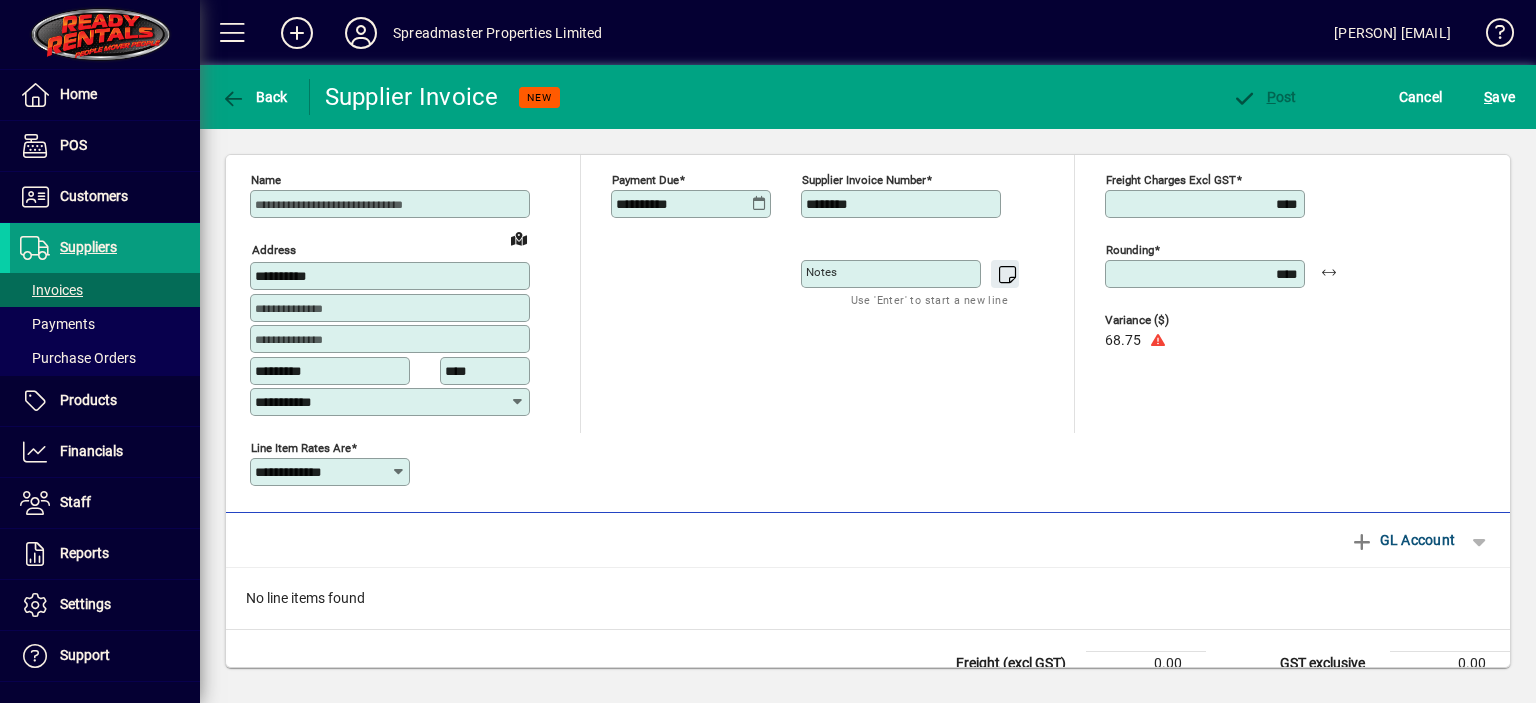 scroll, scrollTop: 170, scrollLeft: 0, axis: vertical 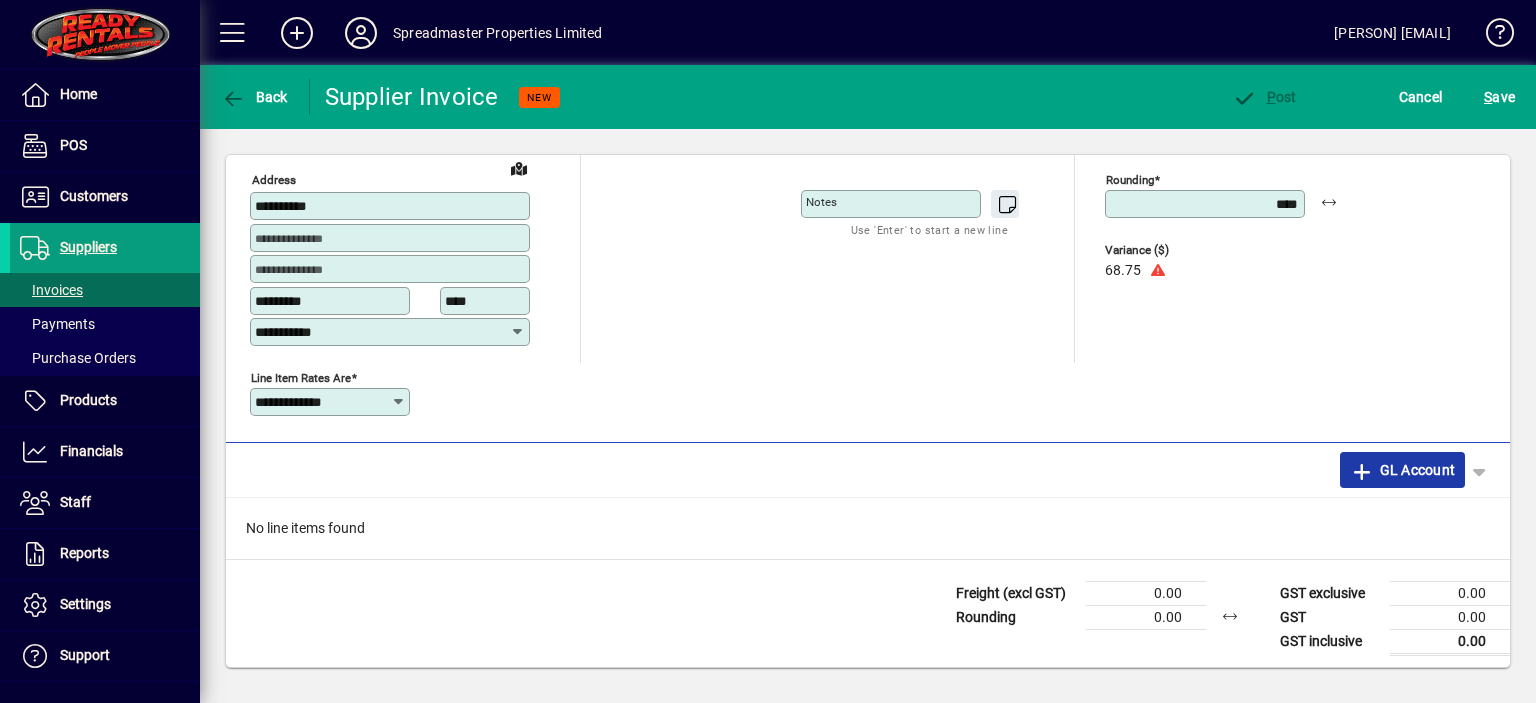 click on "GL Account" 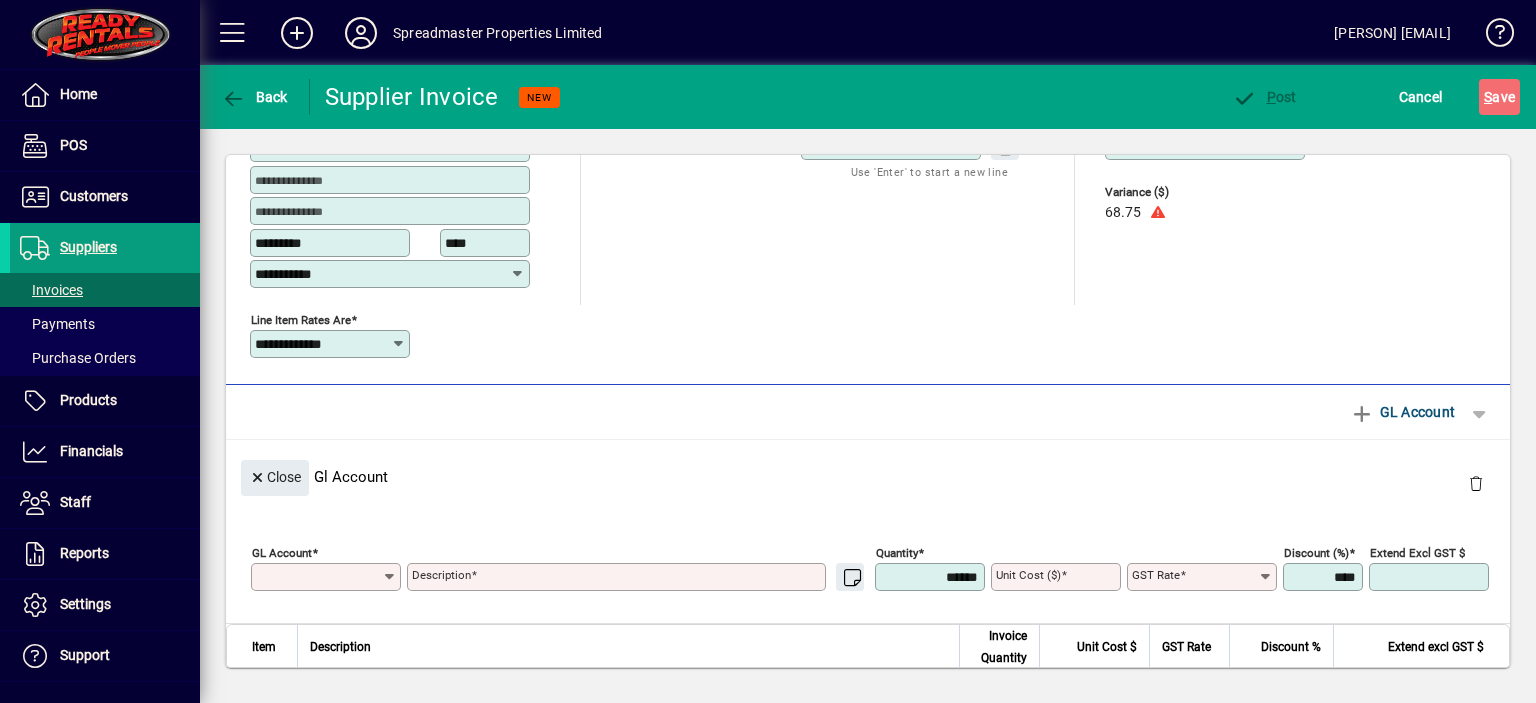 scroll, scrollTop: 11, scrollLeft: 0, axis: vertical 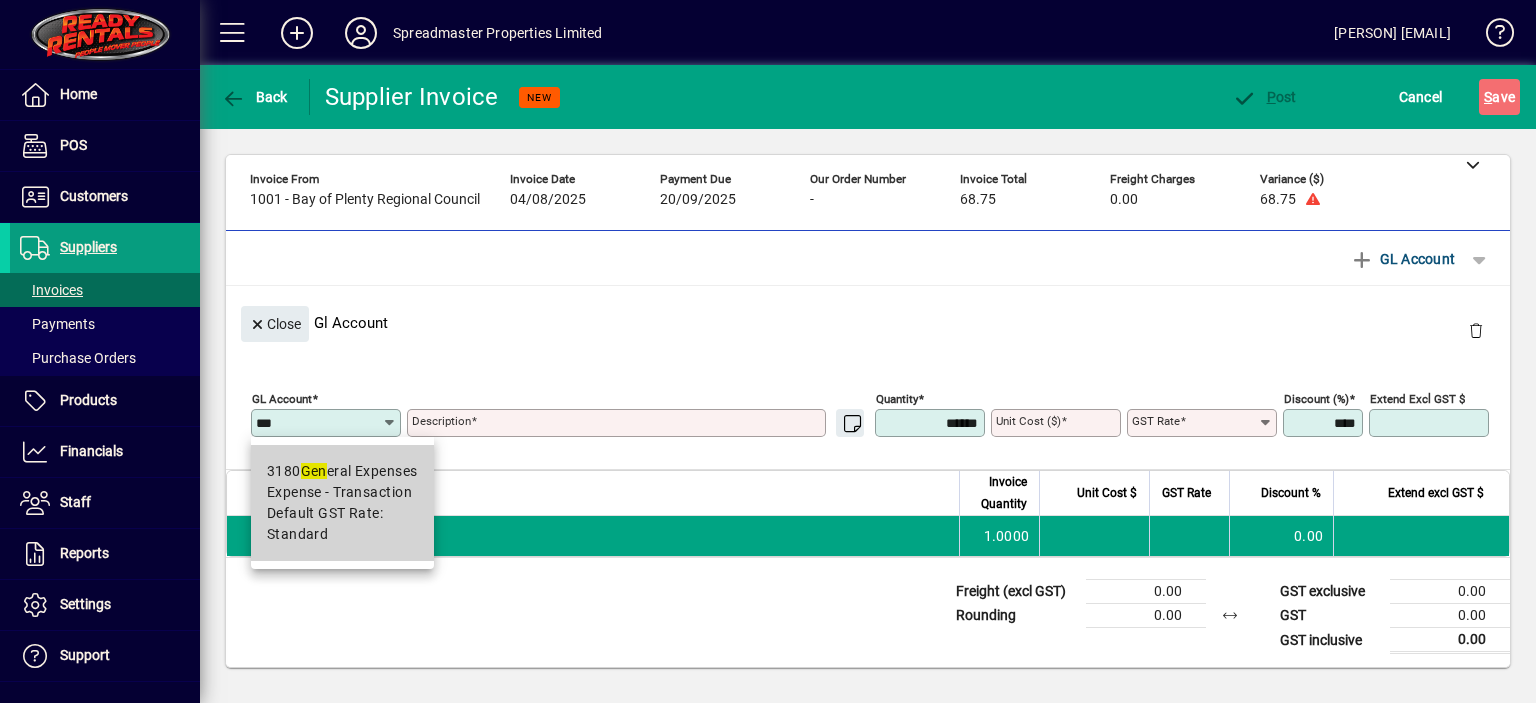 click on "Expense - Transaction" at bounding box center (339, 492) 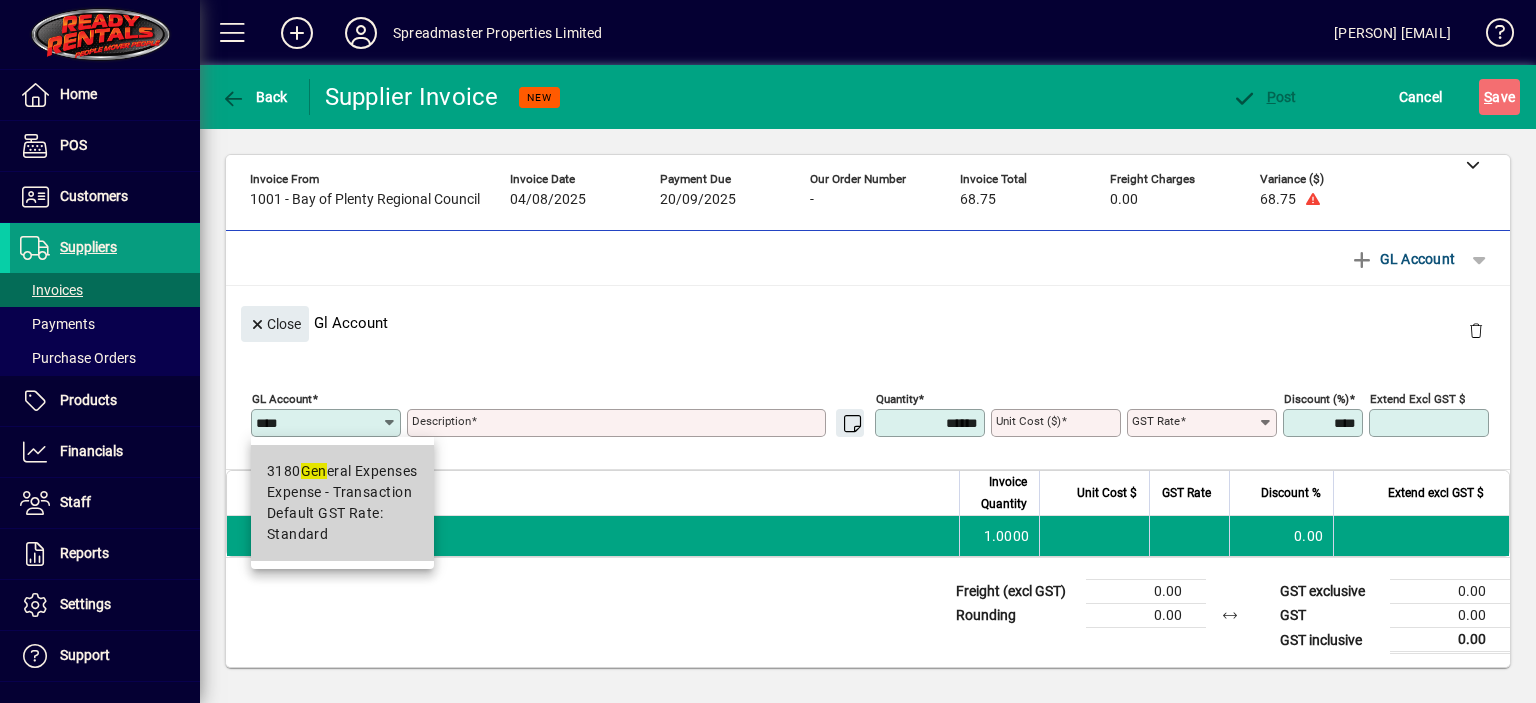 type on "**********" 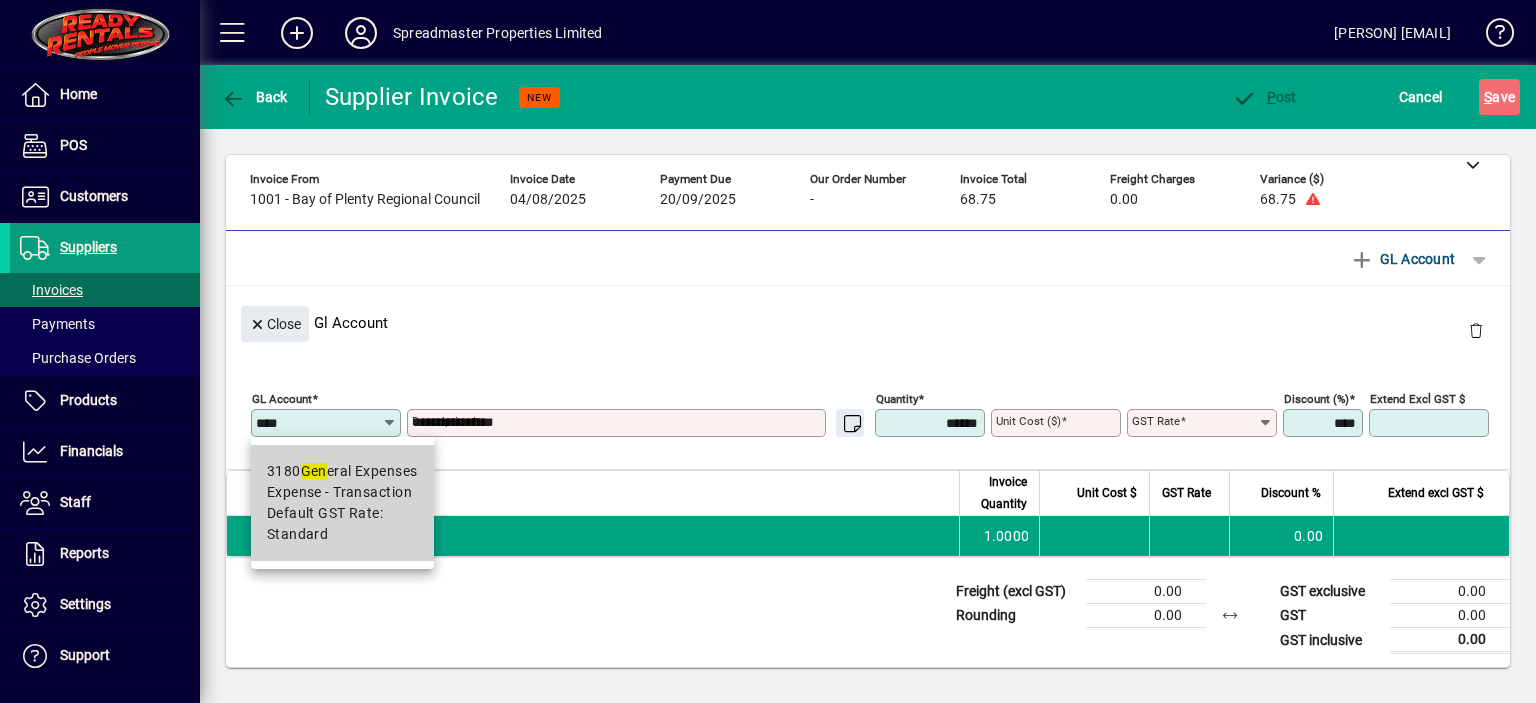 type on "****" 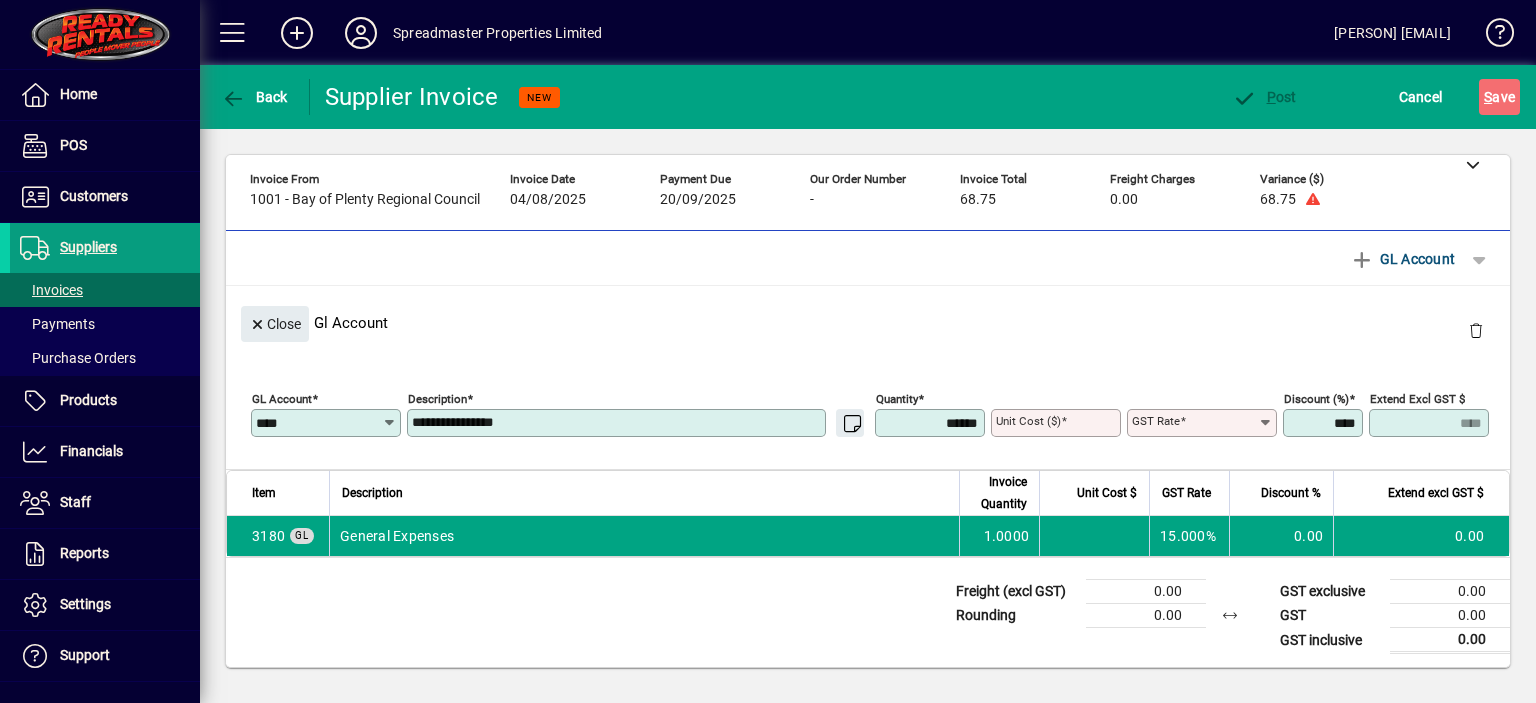 type on "********" 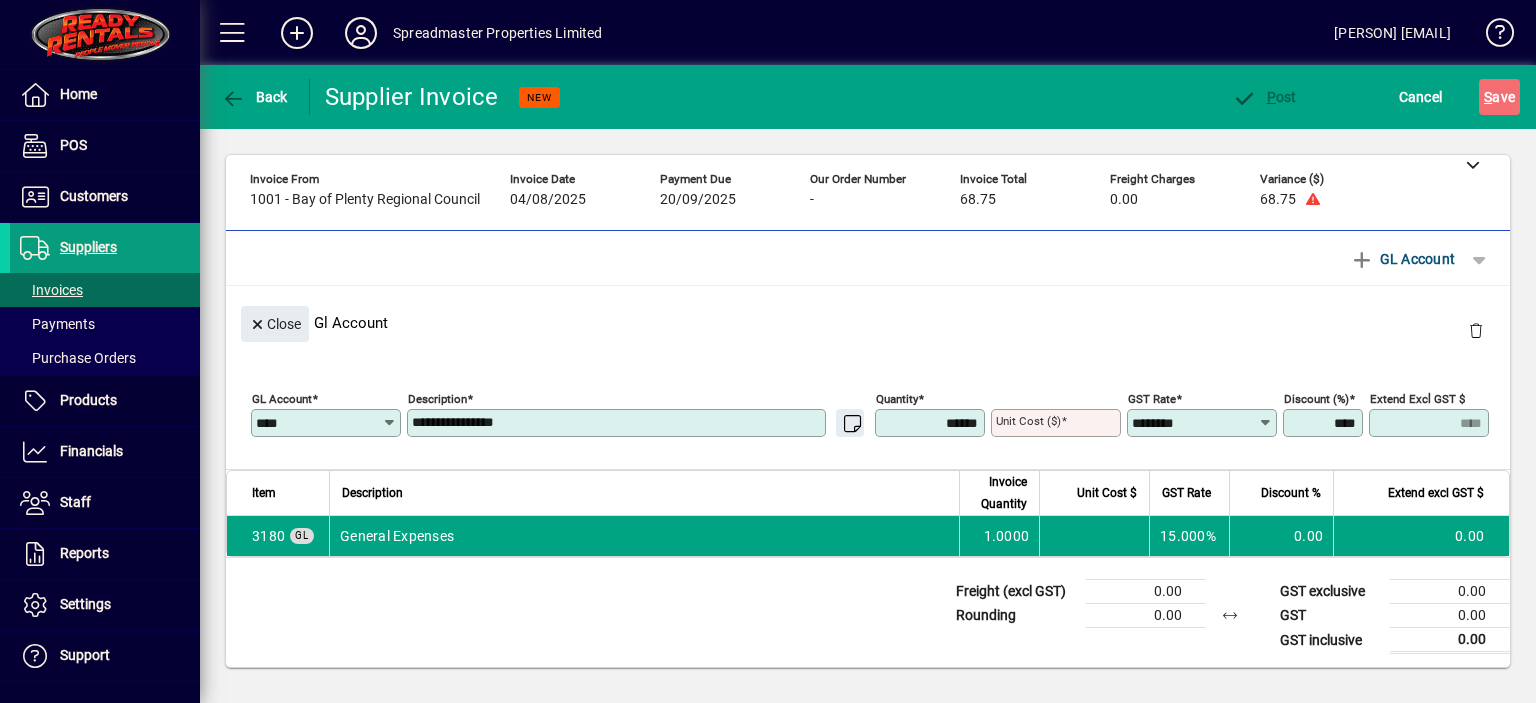 click on "**********" at bounding box center (618, 423) 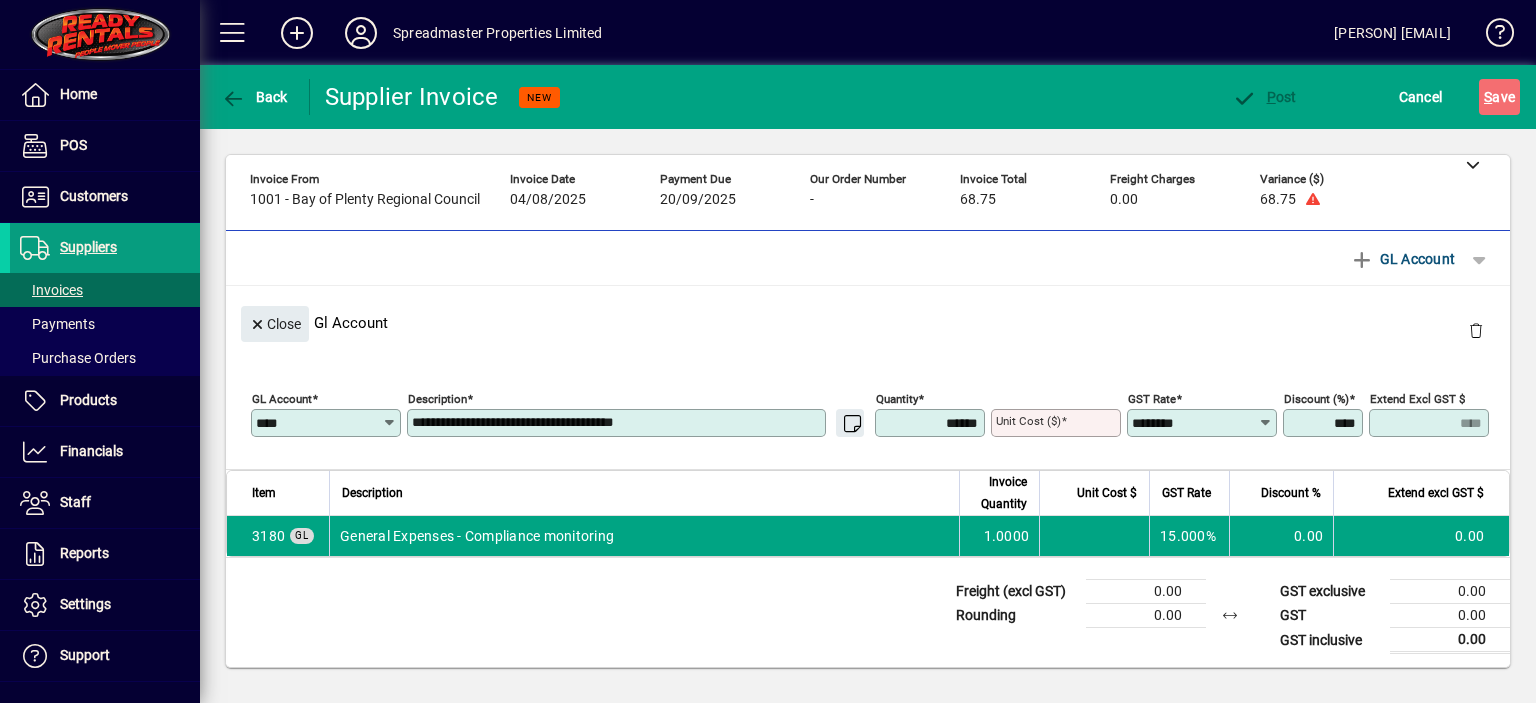 type on "**********" 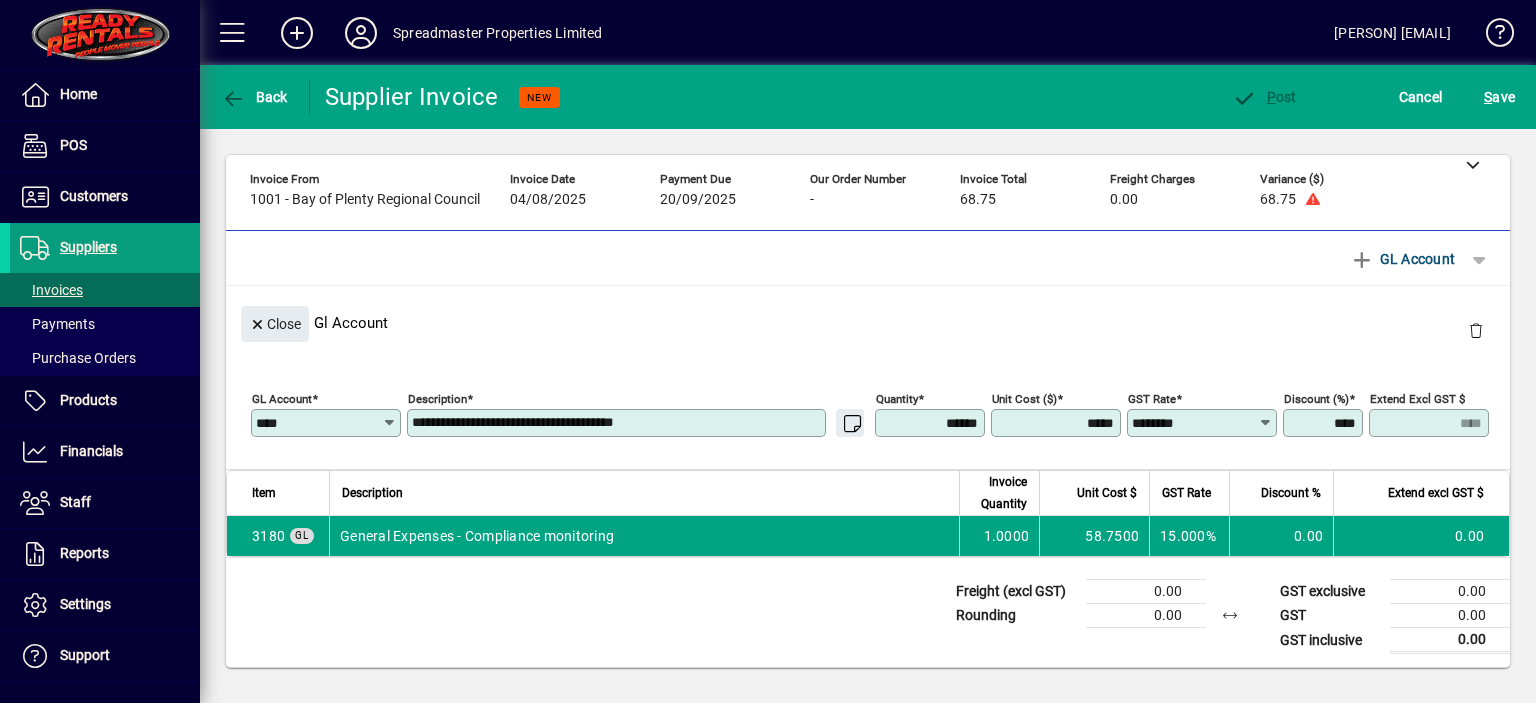 type on "*******" 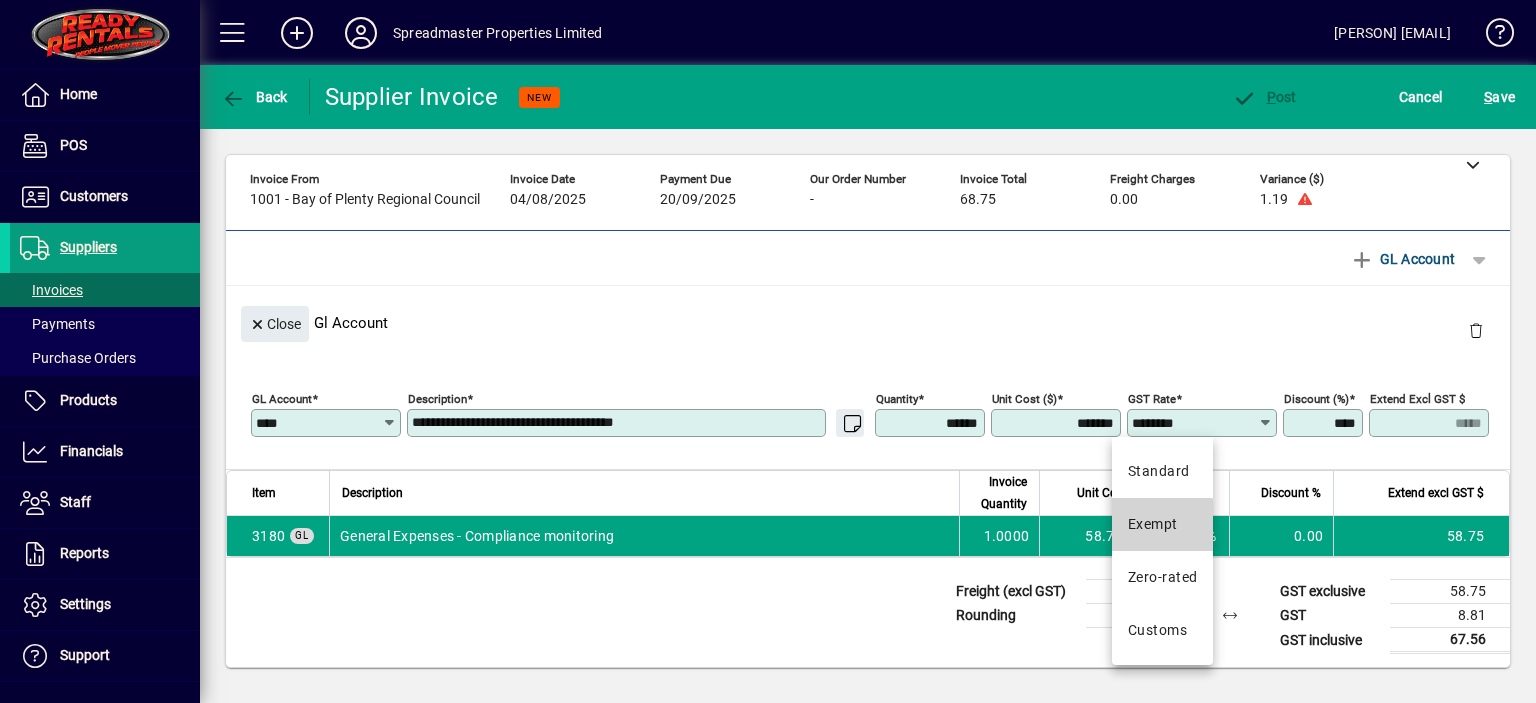 click on "Exempt" at bounding box center [1153, 524] 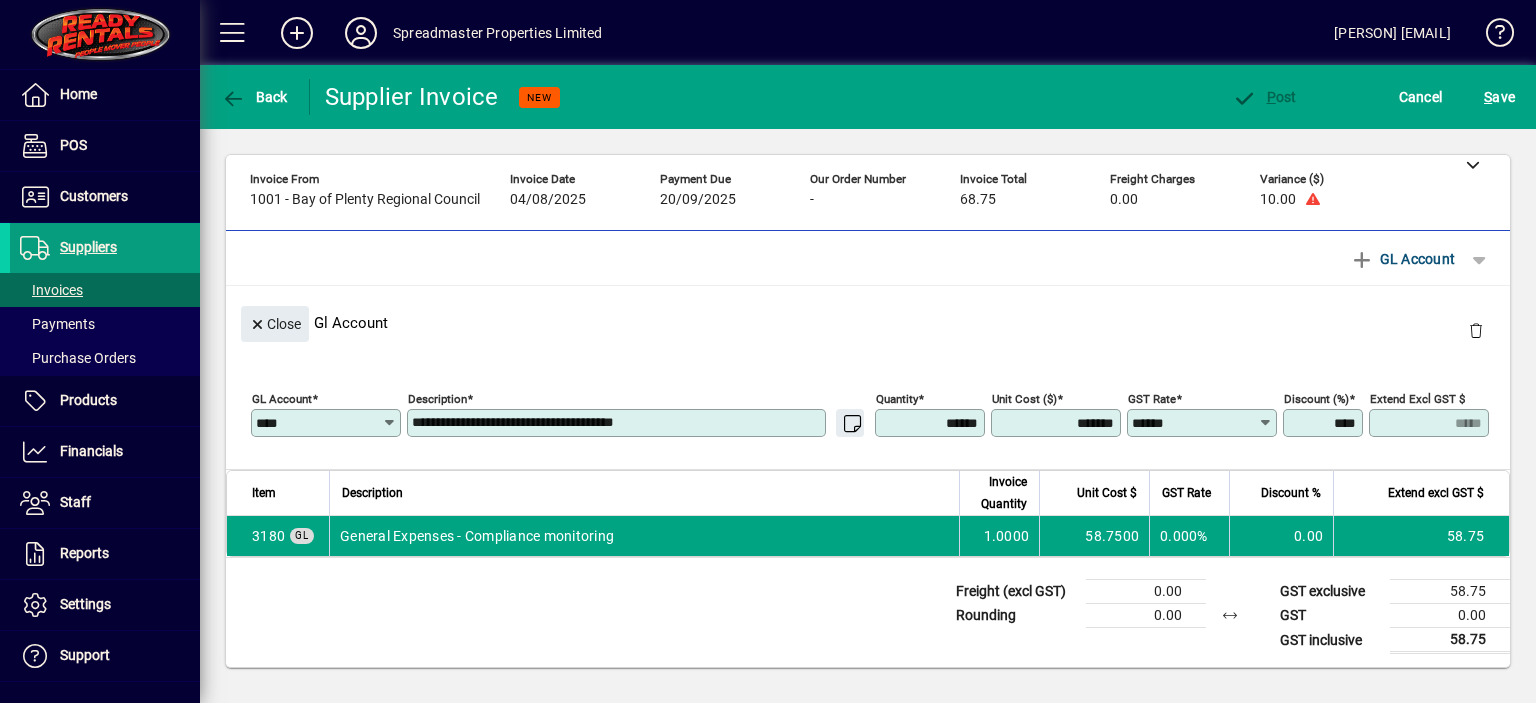 scroll, scrollTop: 0, scrollLeft: 0, axis: both 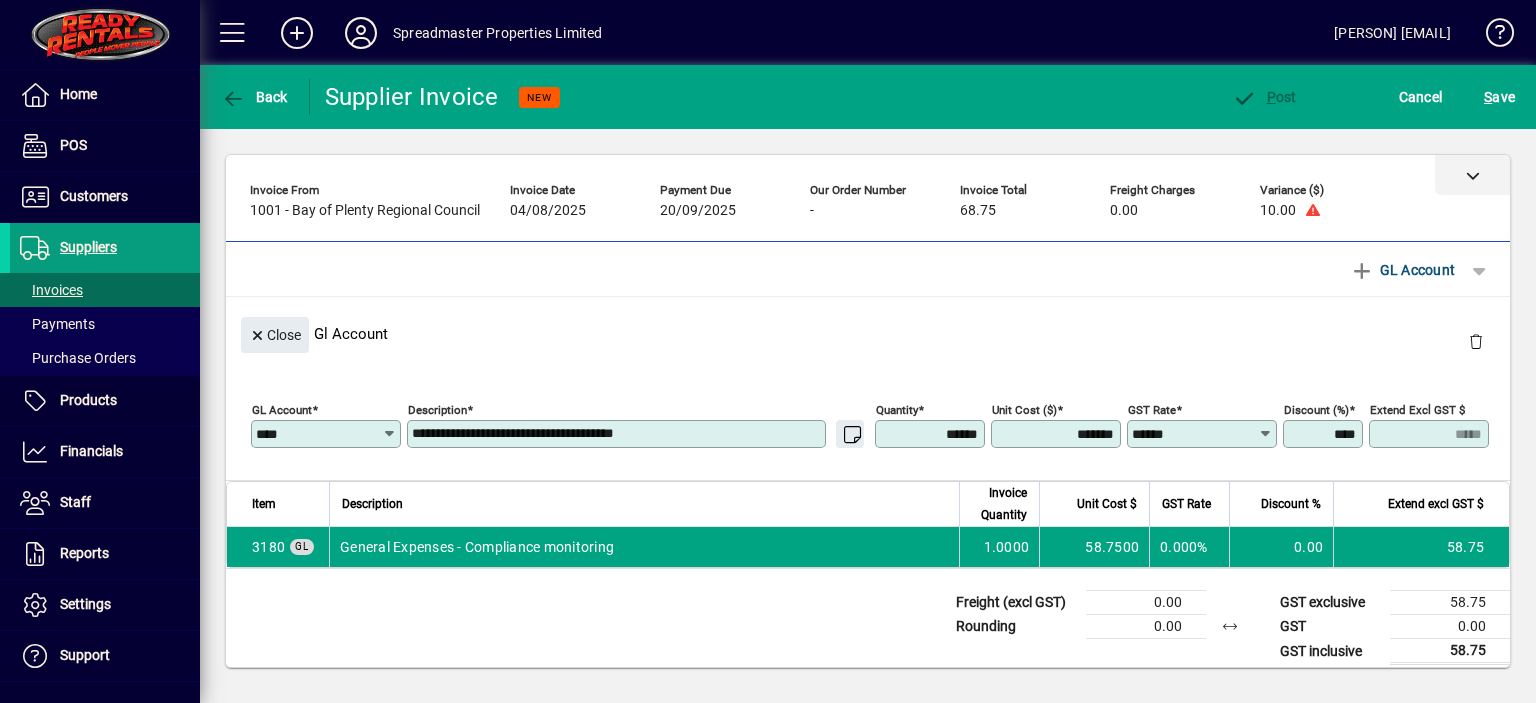 click 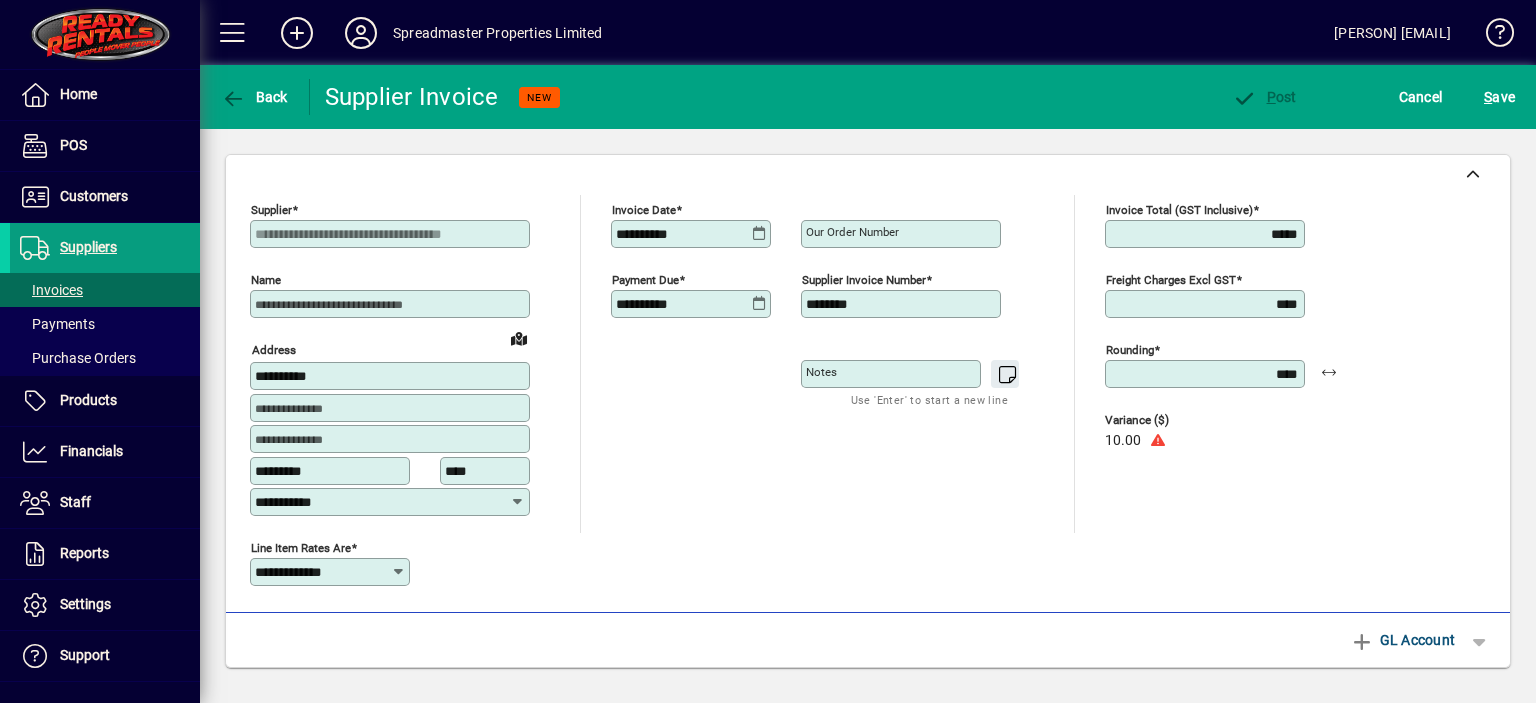 click on "*****" at bounding box center [1207, 234] 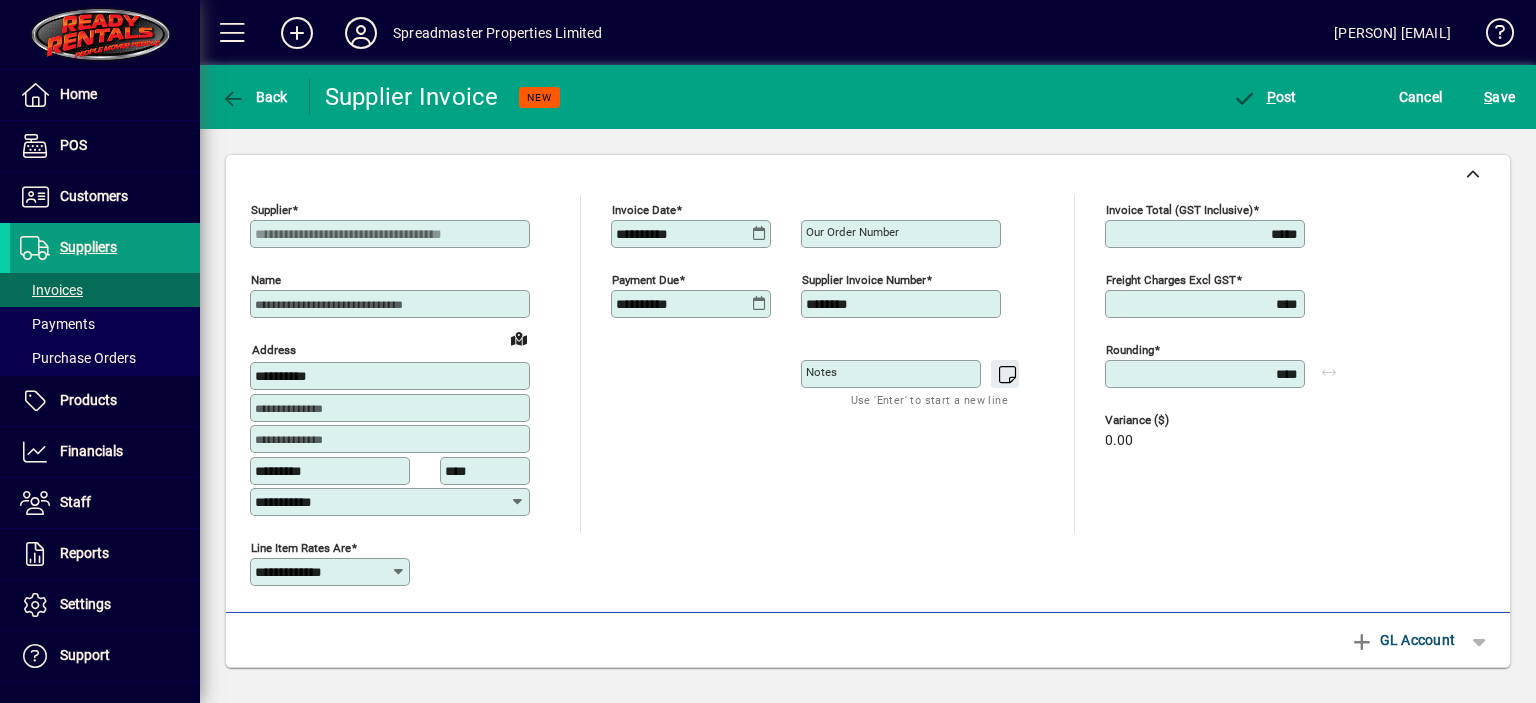 type on "*****" 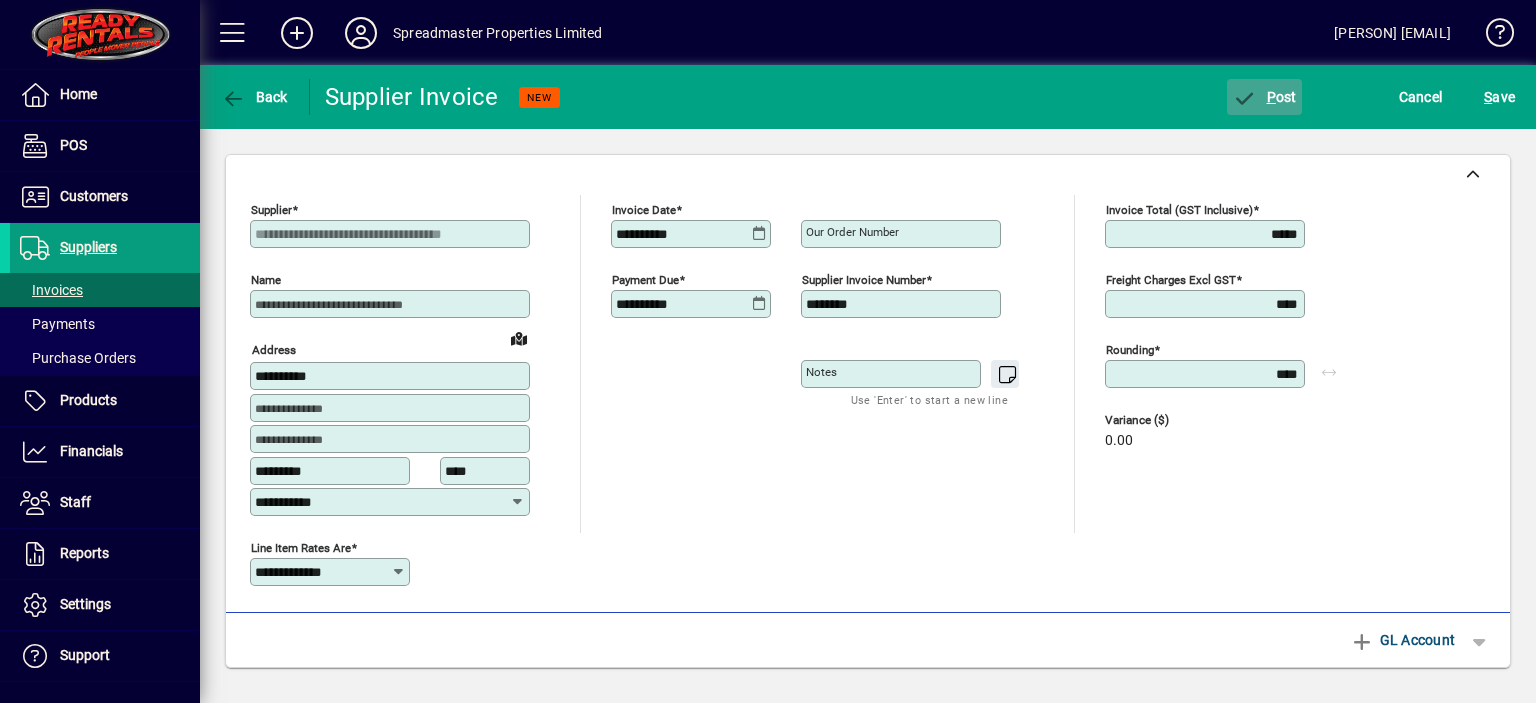 click on "P ost" 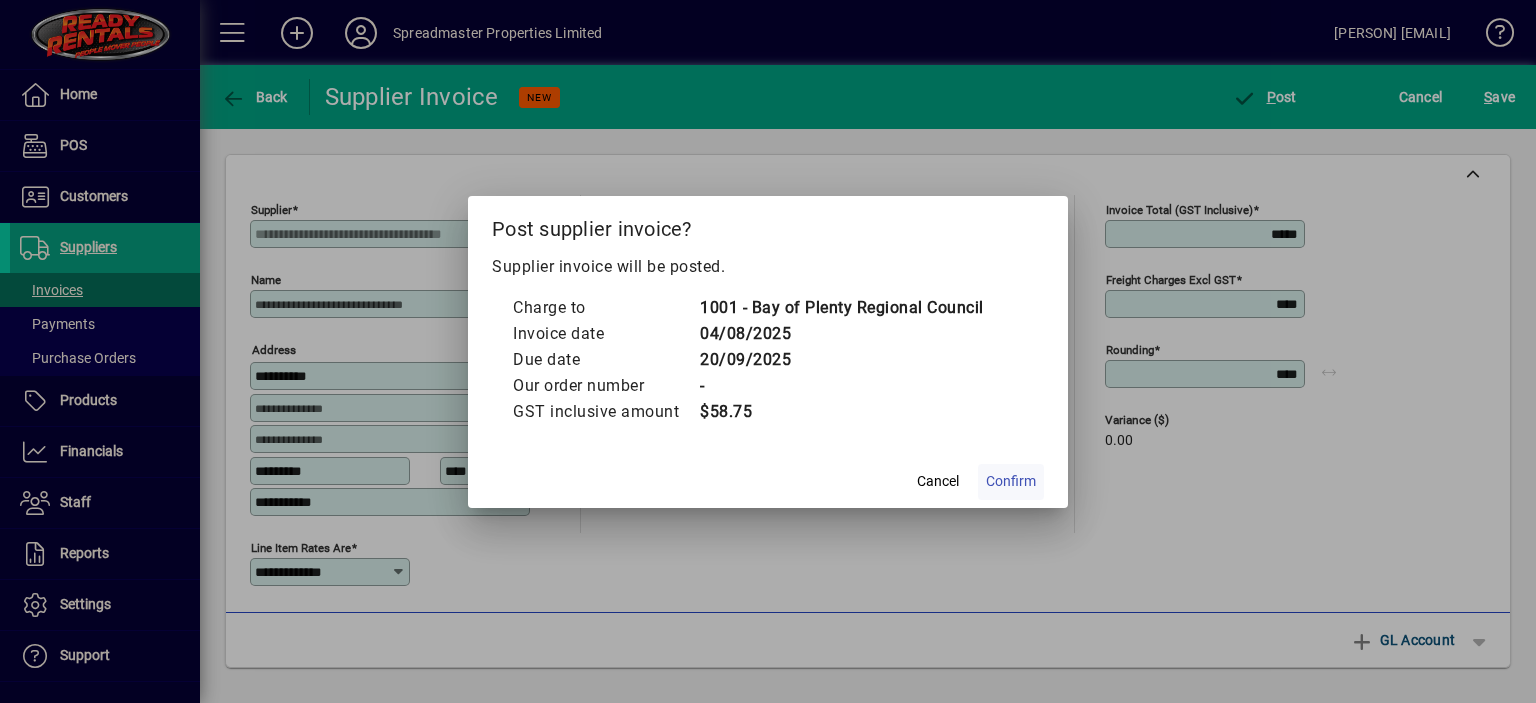 click on "Confirm" 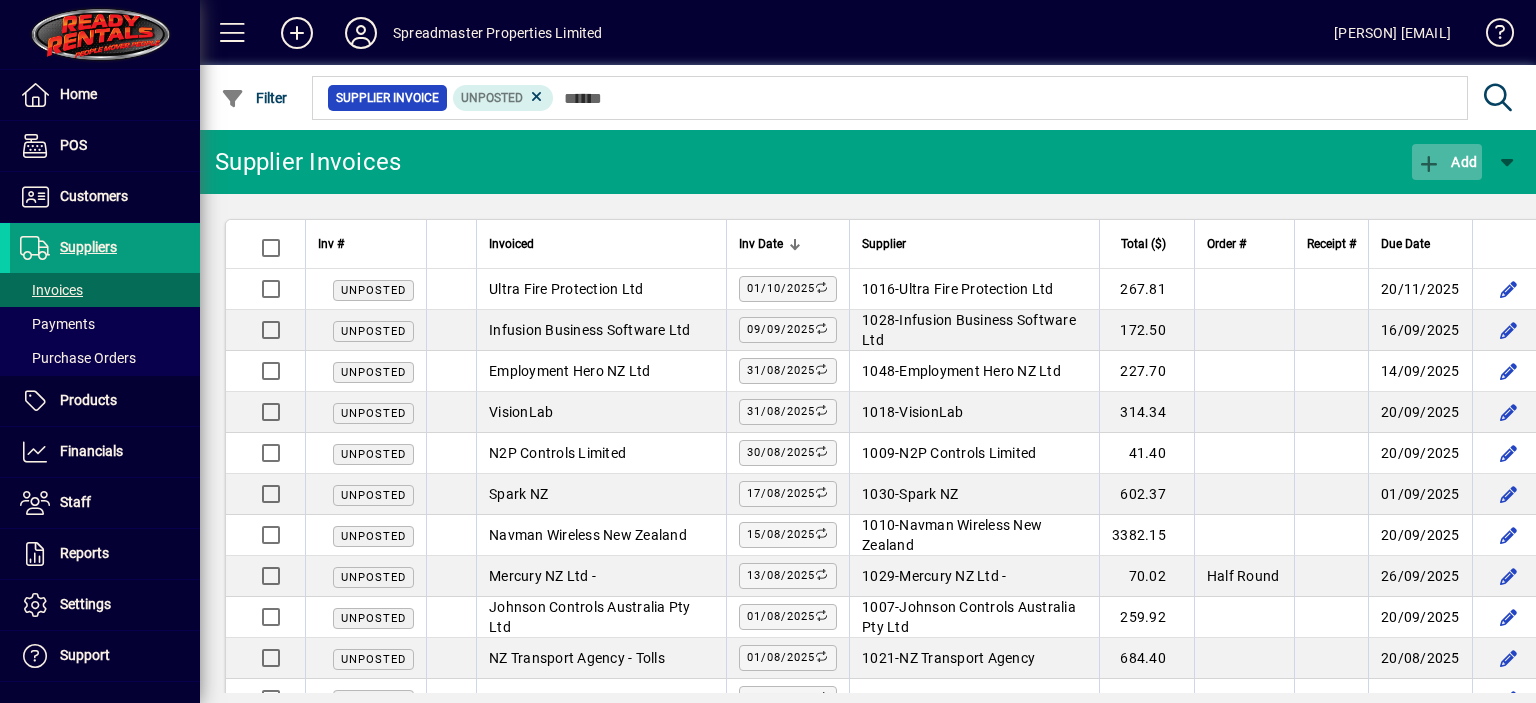 click on "Add" 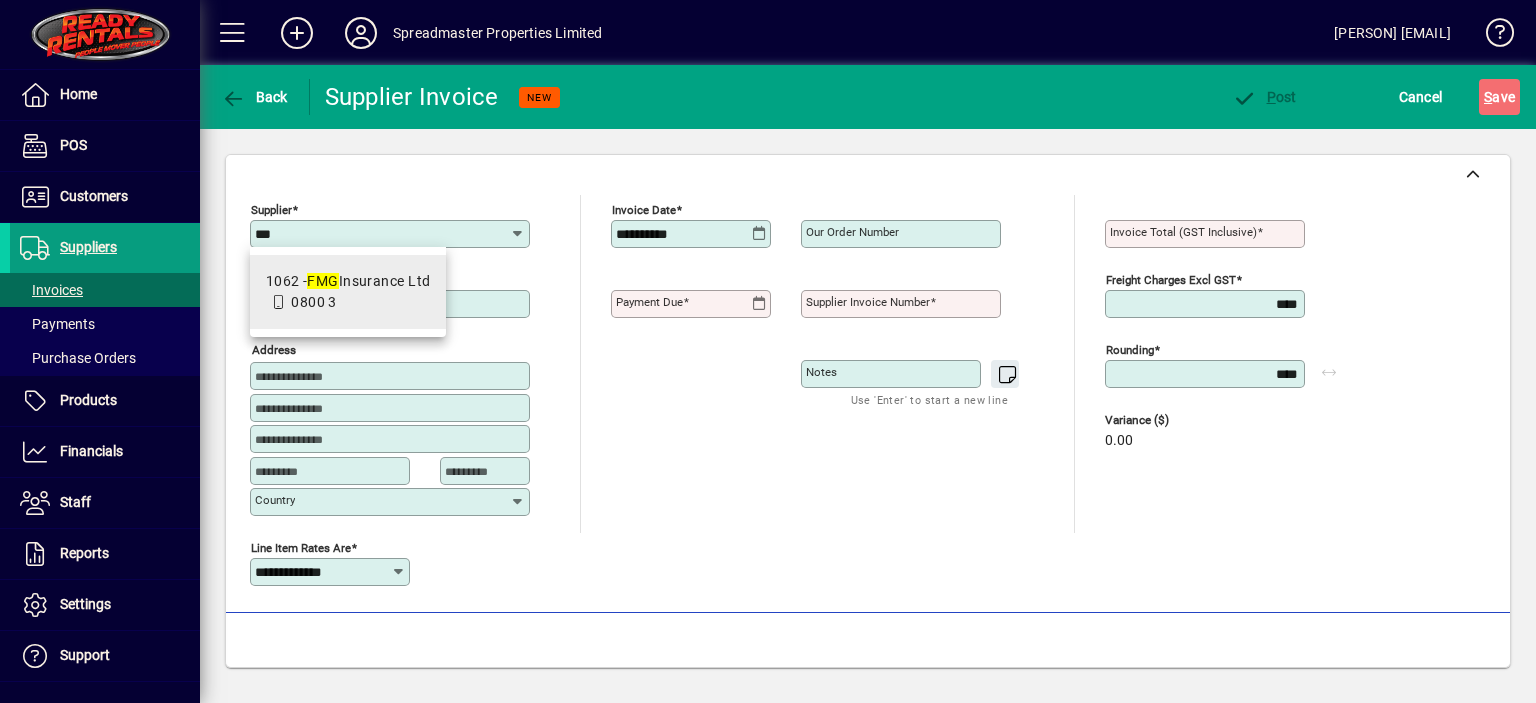 click on "1062 -  FMG  Insurance Ltd" at bounding box center (348, 281) 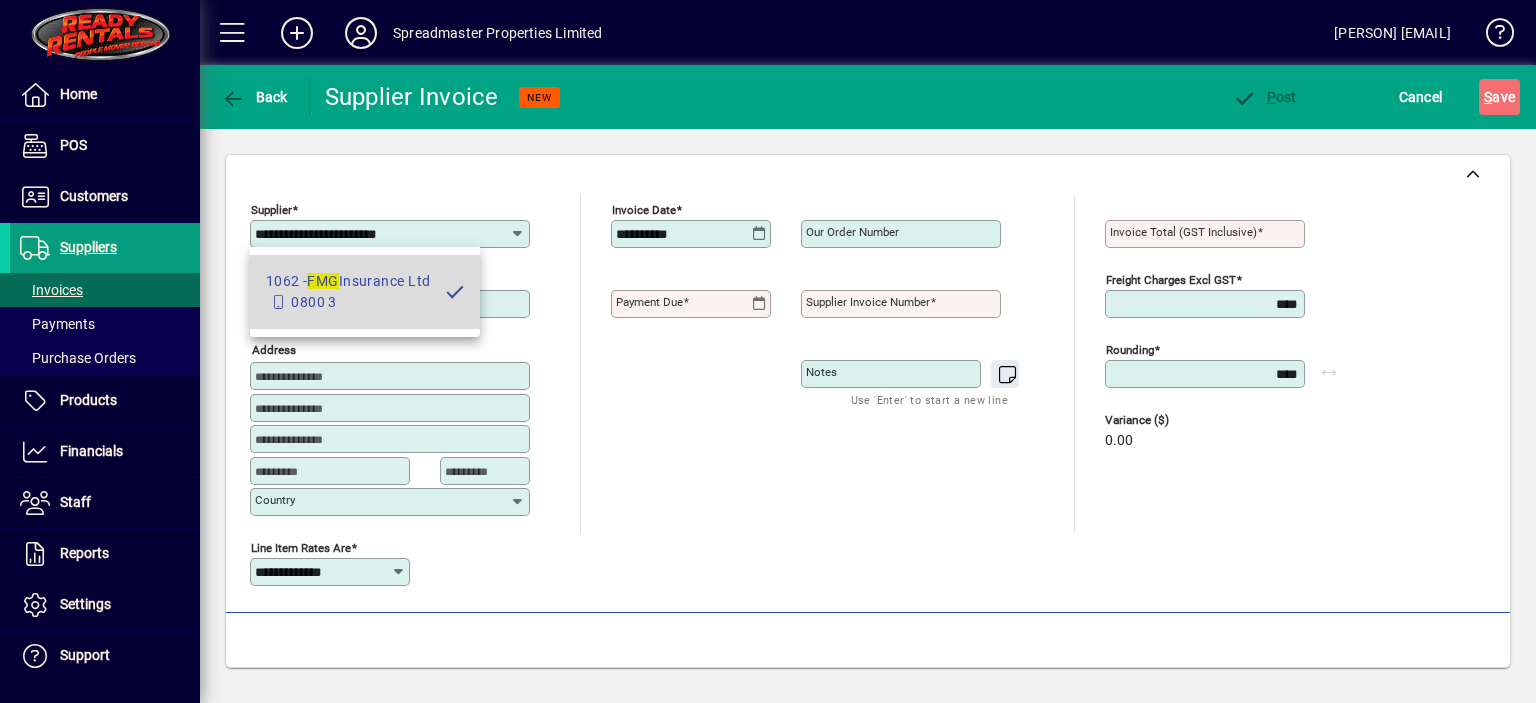 type on "**********" 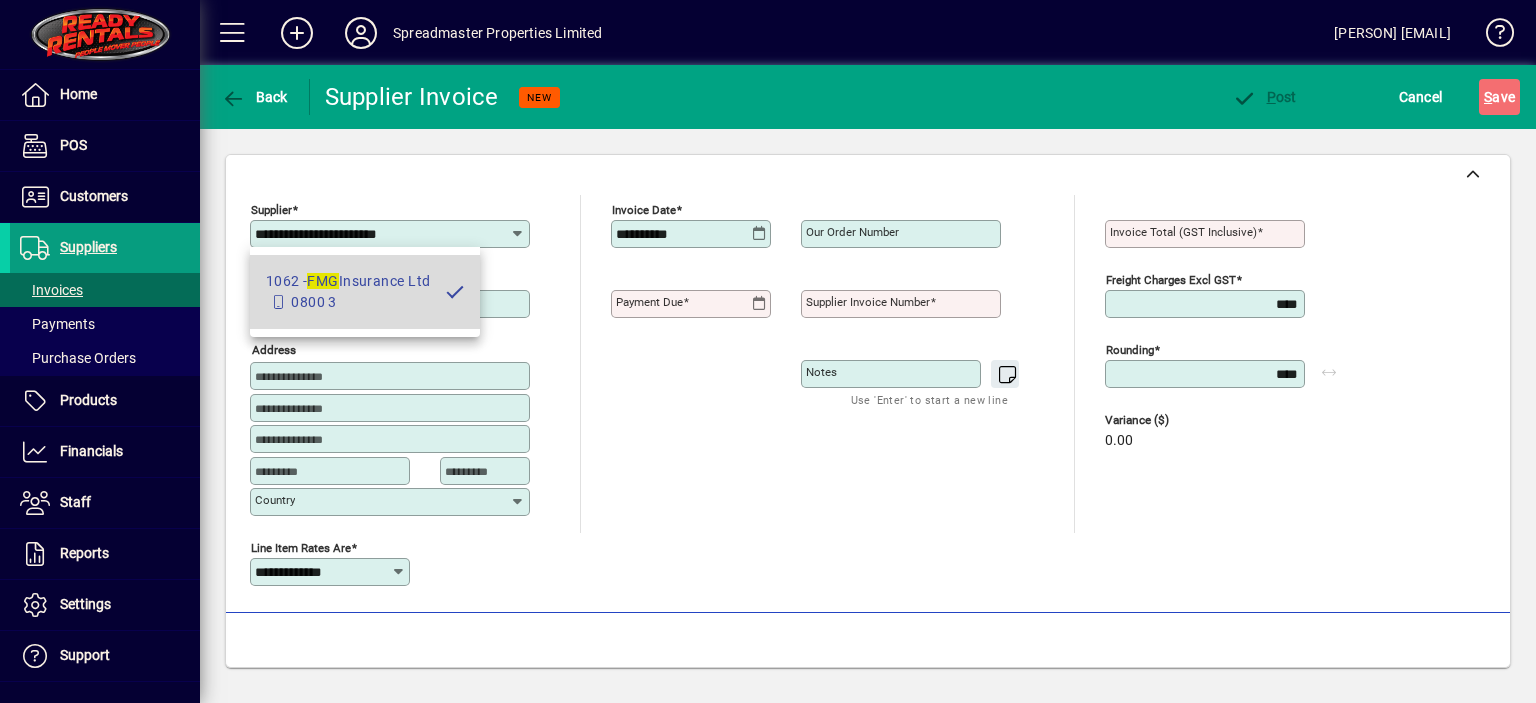 type on "*******" 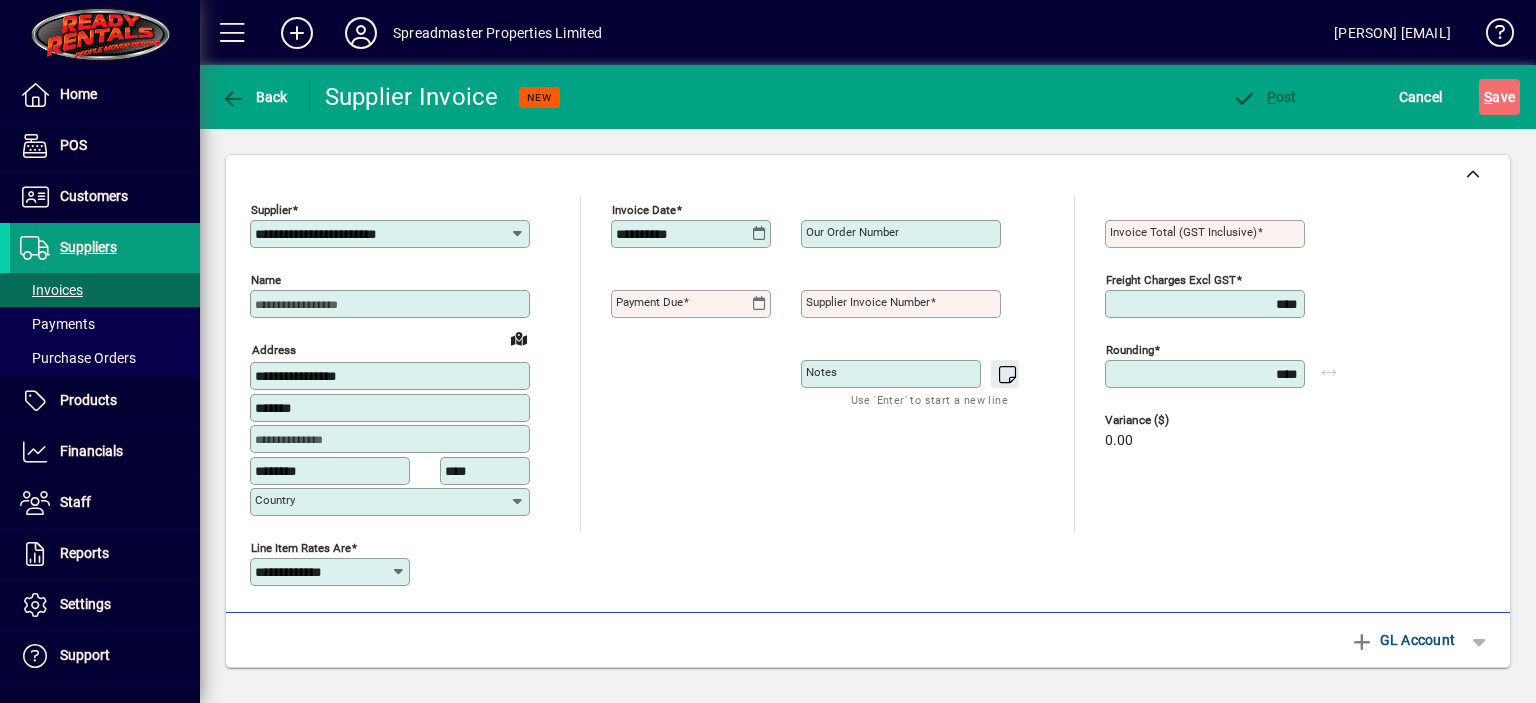 type on "**********" 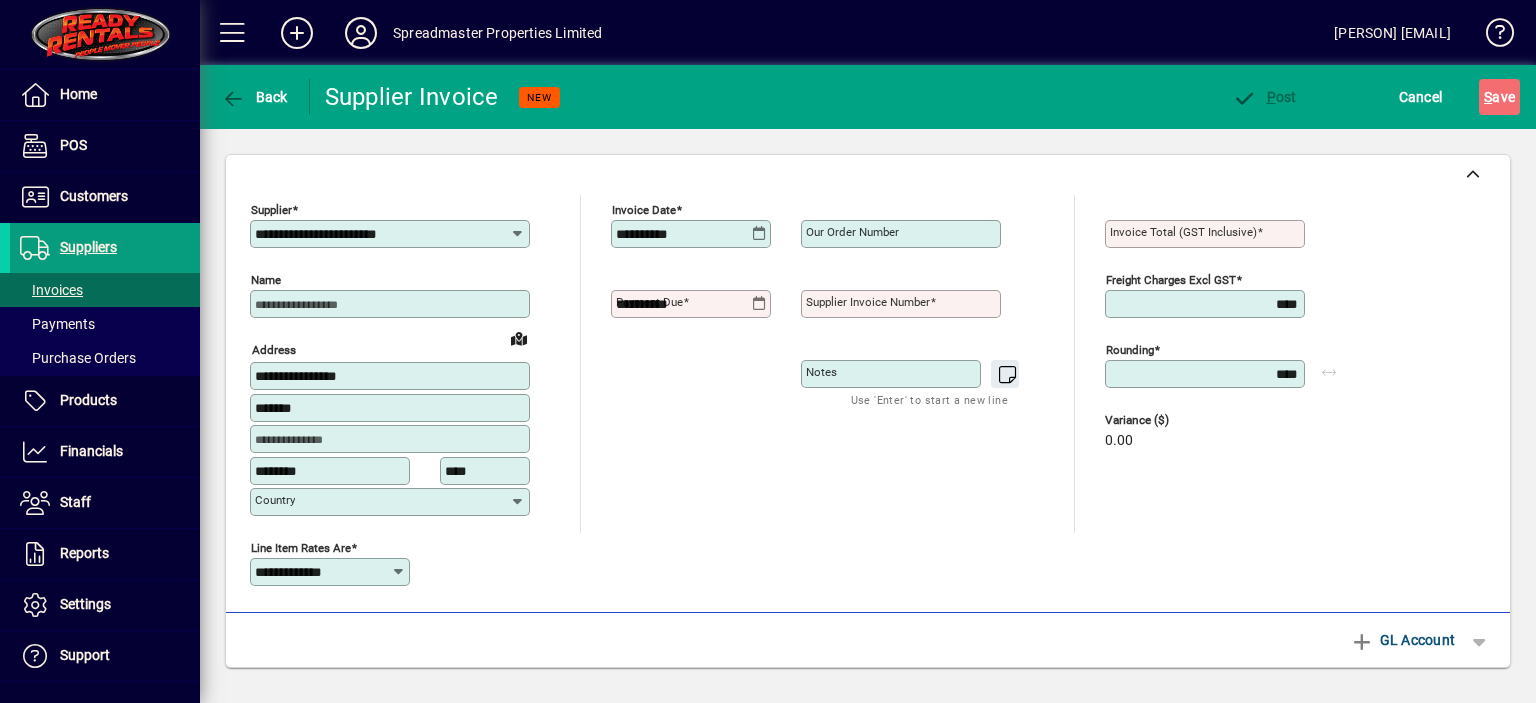 type on "**********" 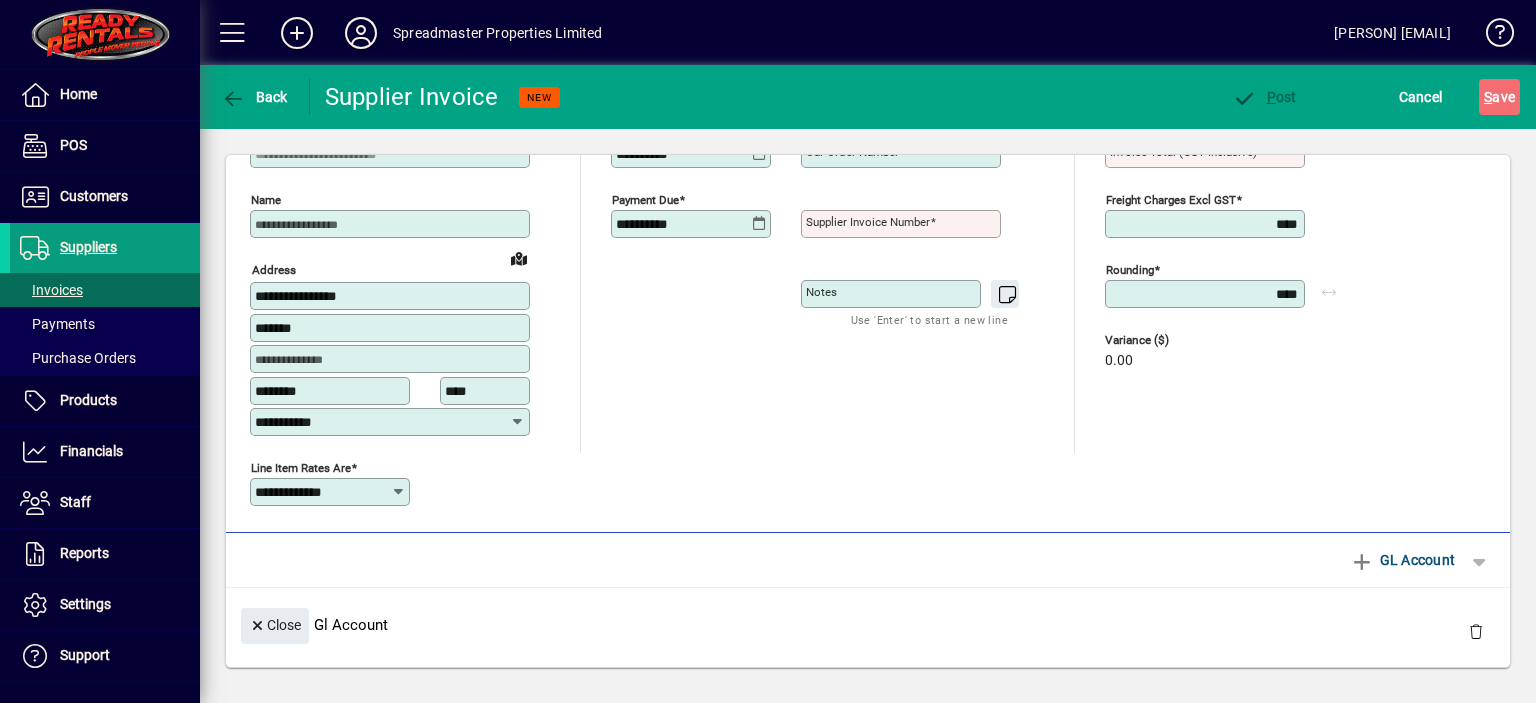 scroll, scrollTop: 0, scrollLeft: 0, axis: both 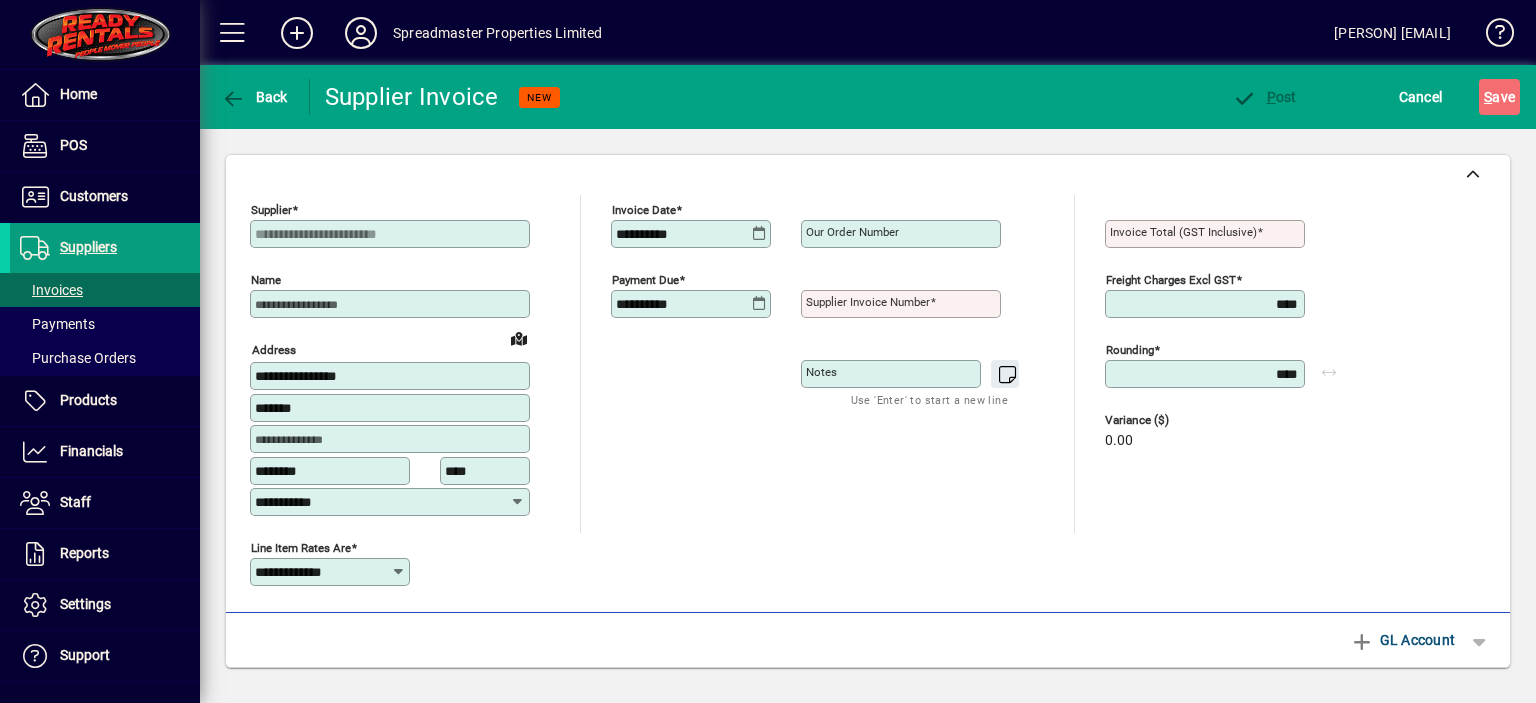 click 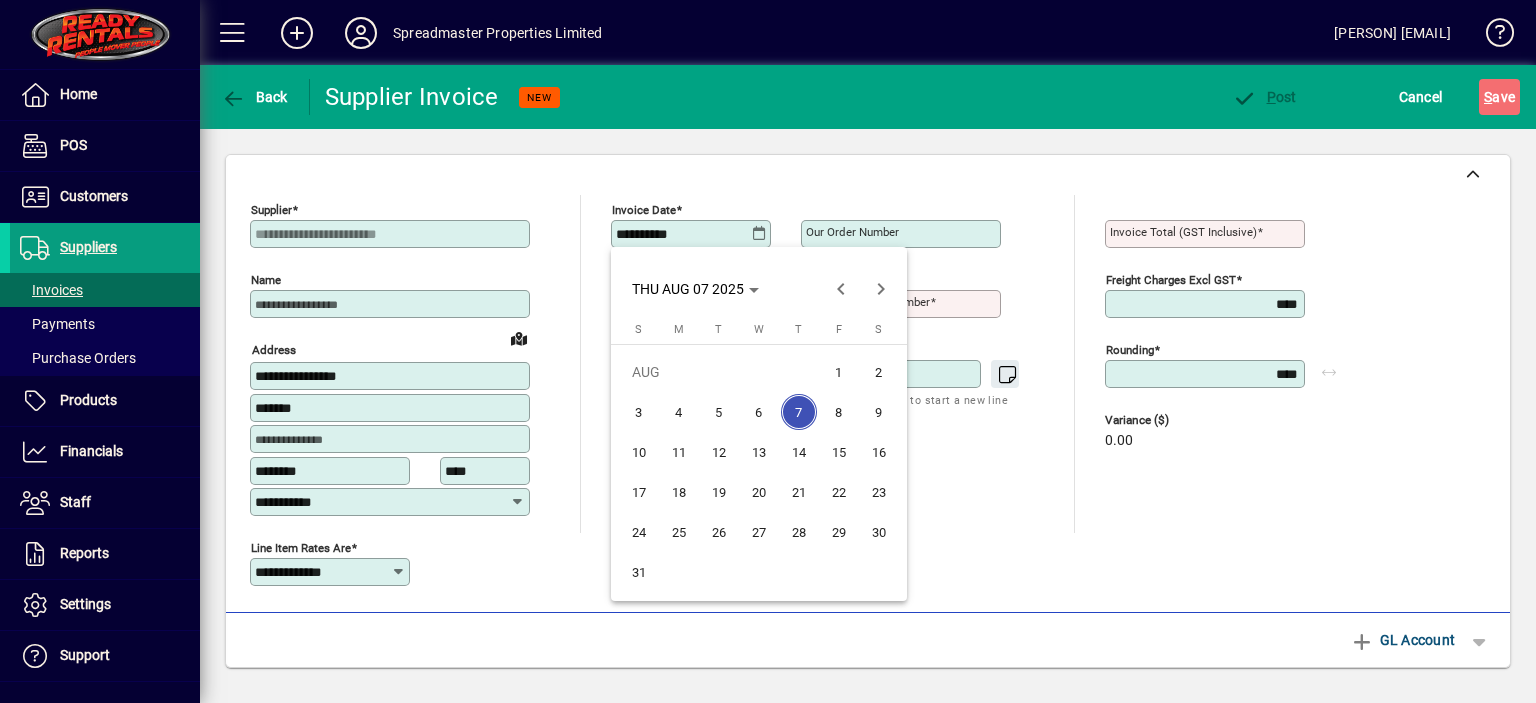 click on "2" at bounding box center (879, 372) 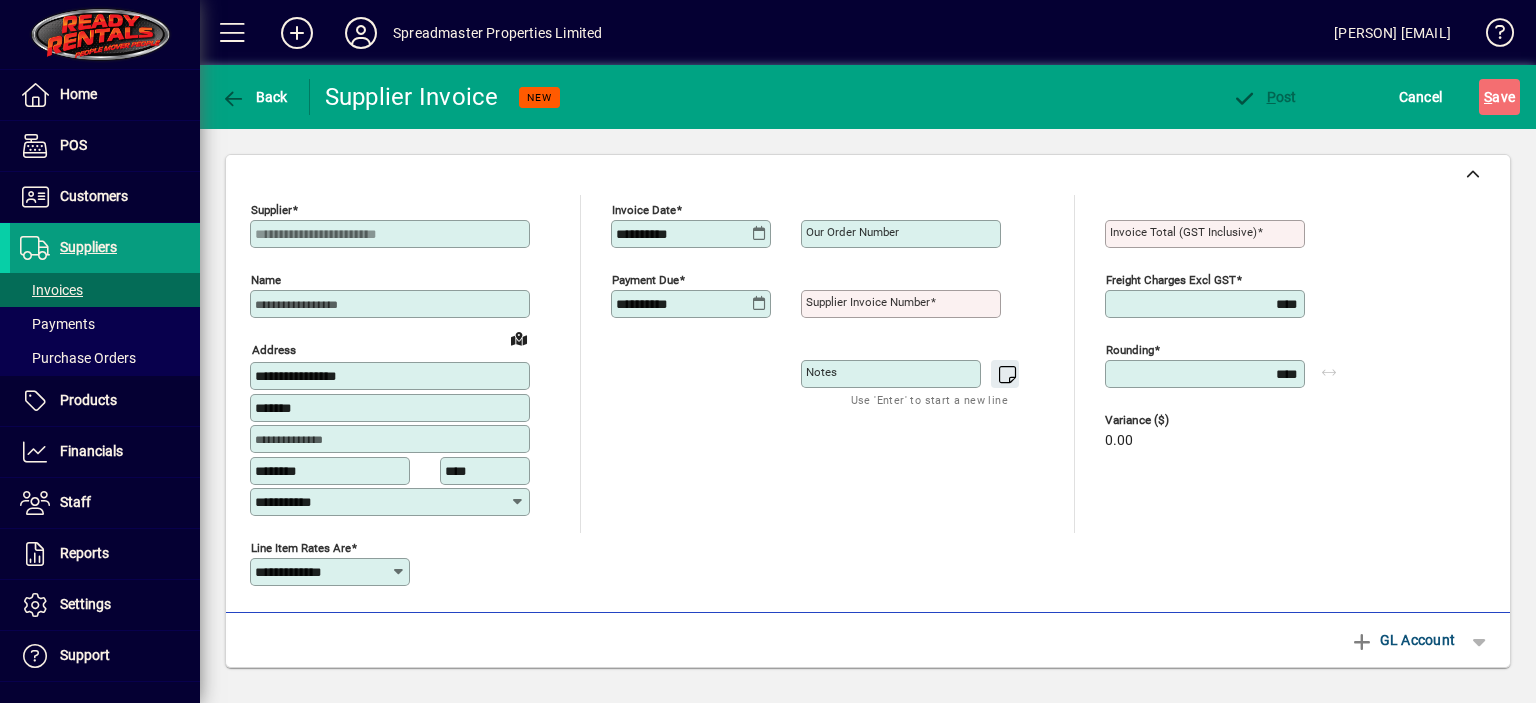 click on "Supplier invoice number" at bounding box center (868, 302) 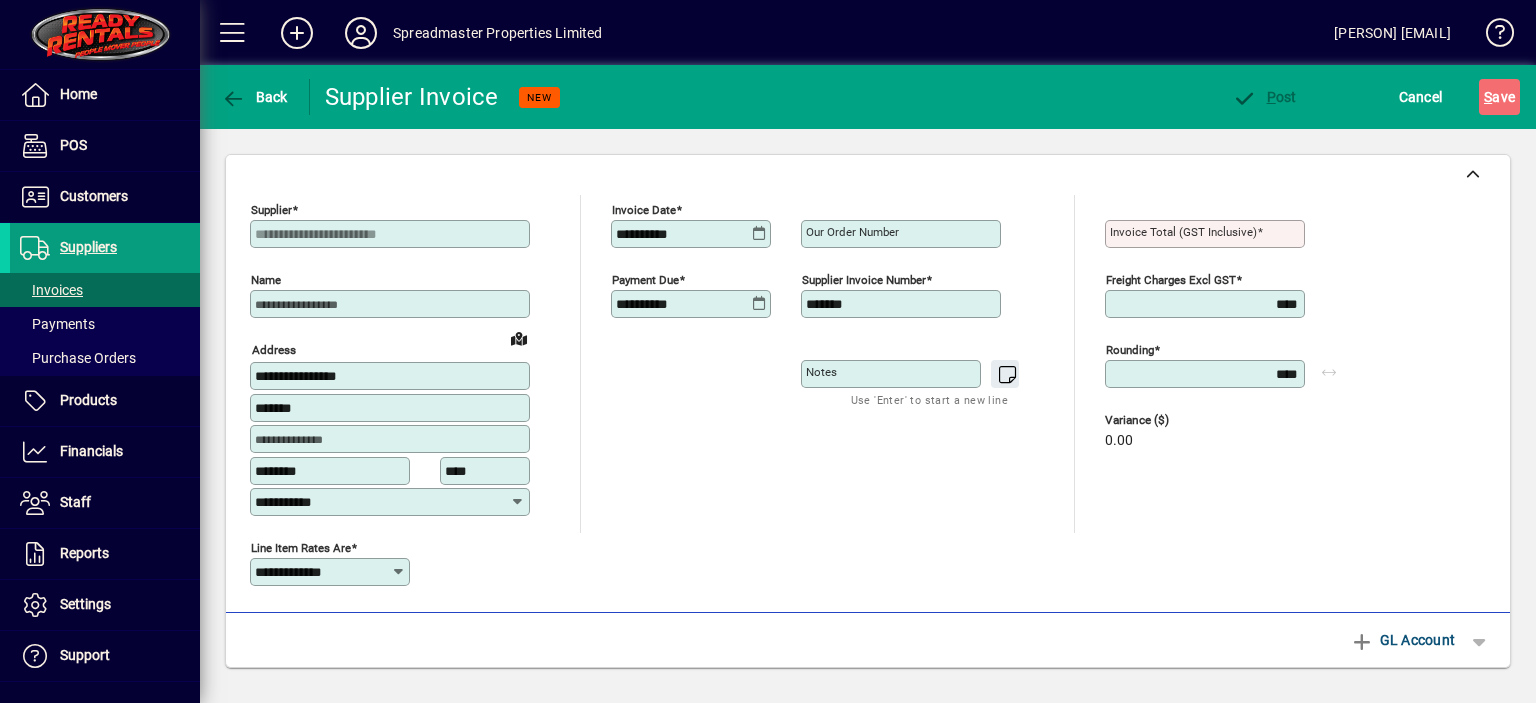 type on "*******" 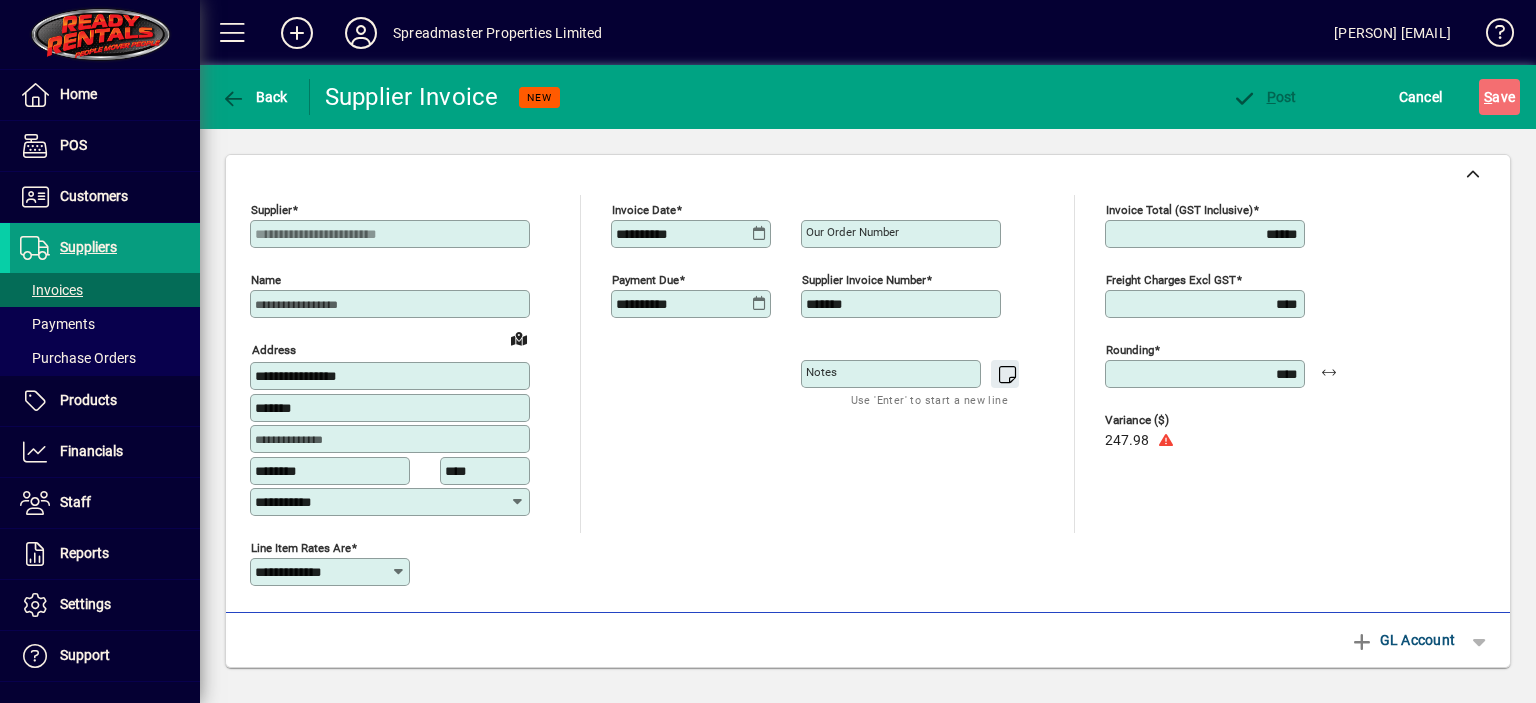 type on "******" 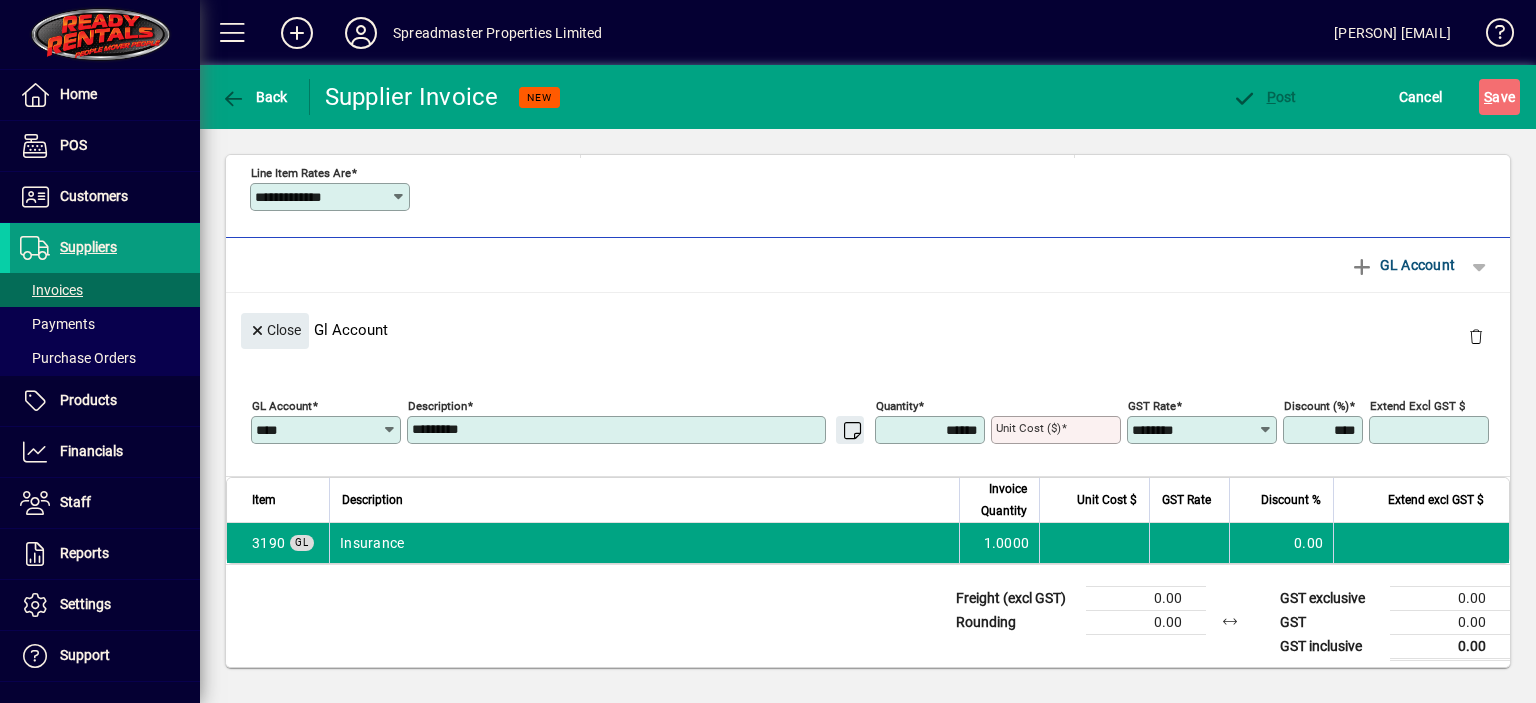 scroll, scrollTop: 380, scrollLeft: 0, axis: vertical 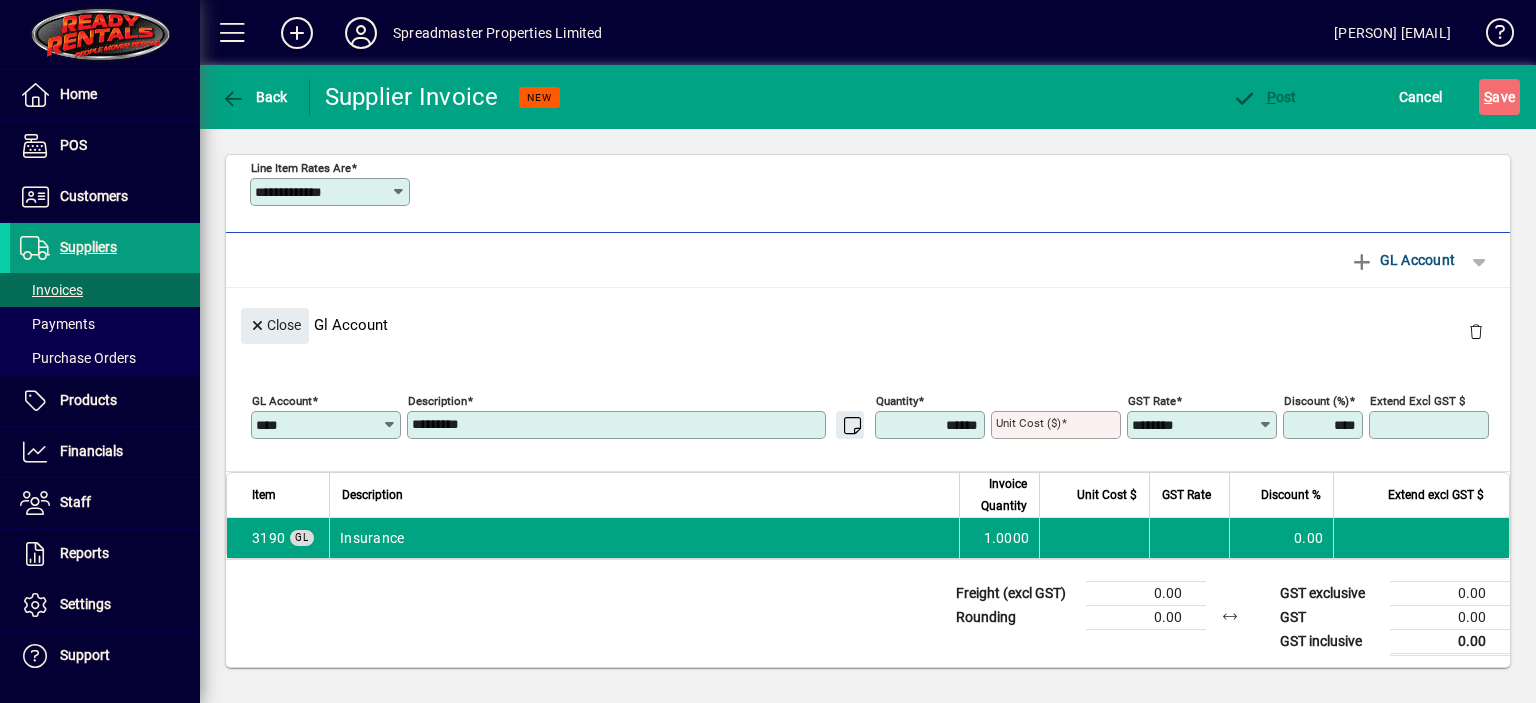 click on "*********" at bounding box center (618, 425) 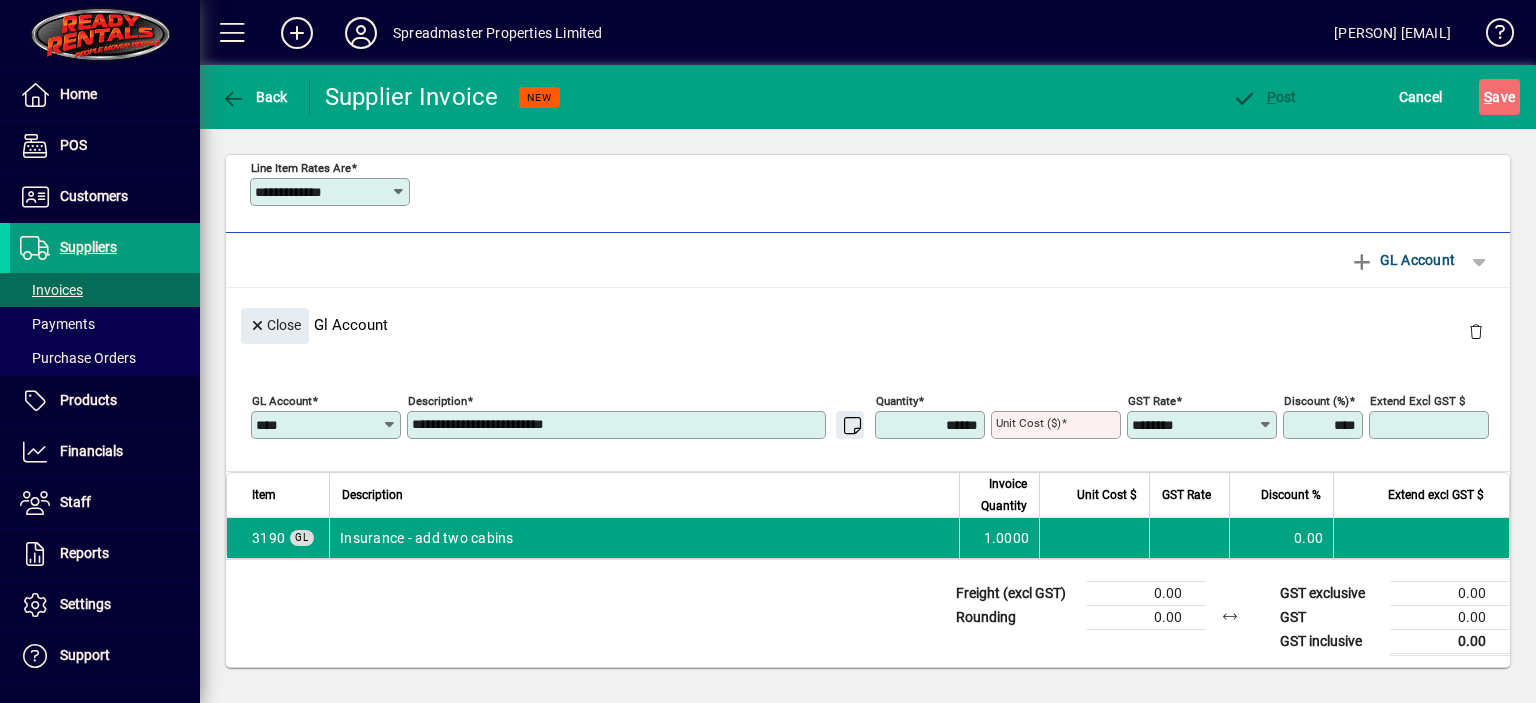 type on "**********" 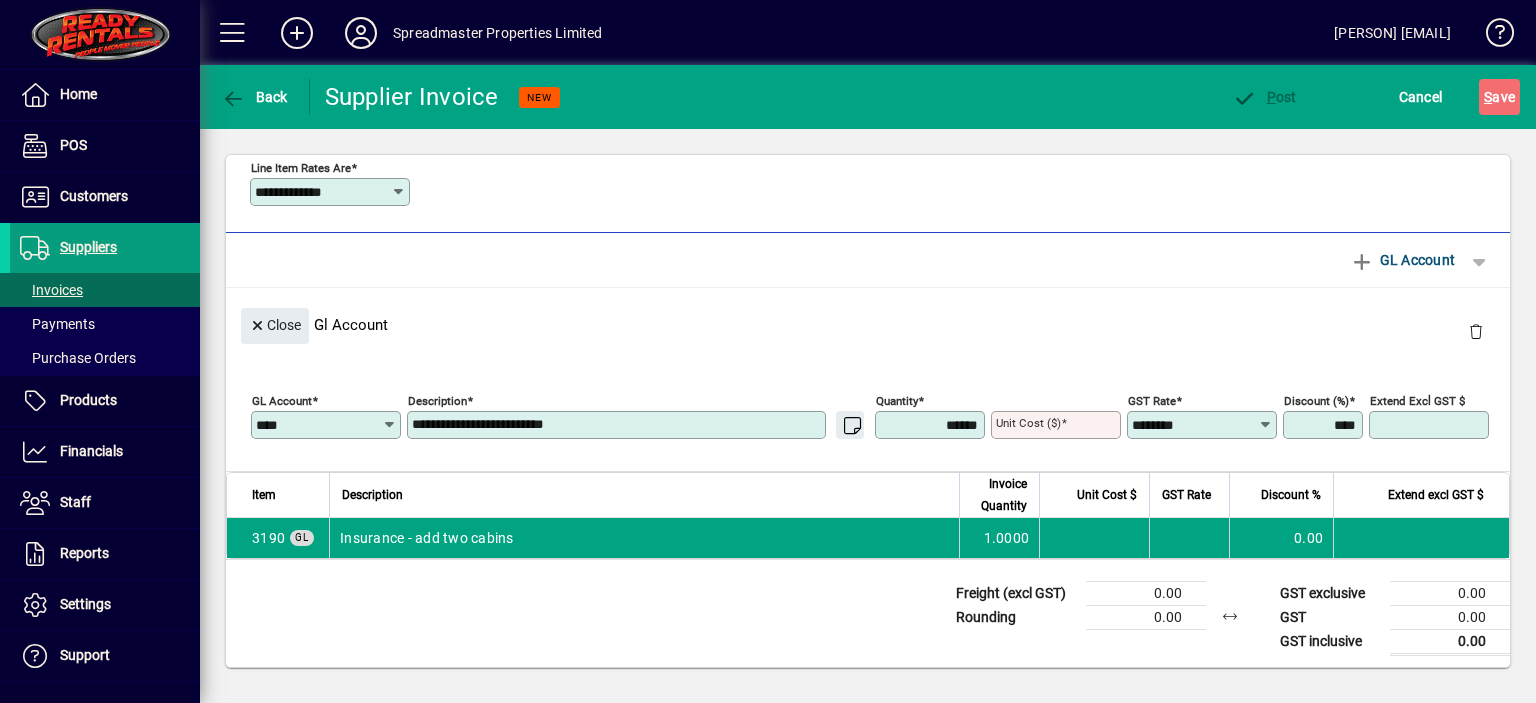 type 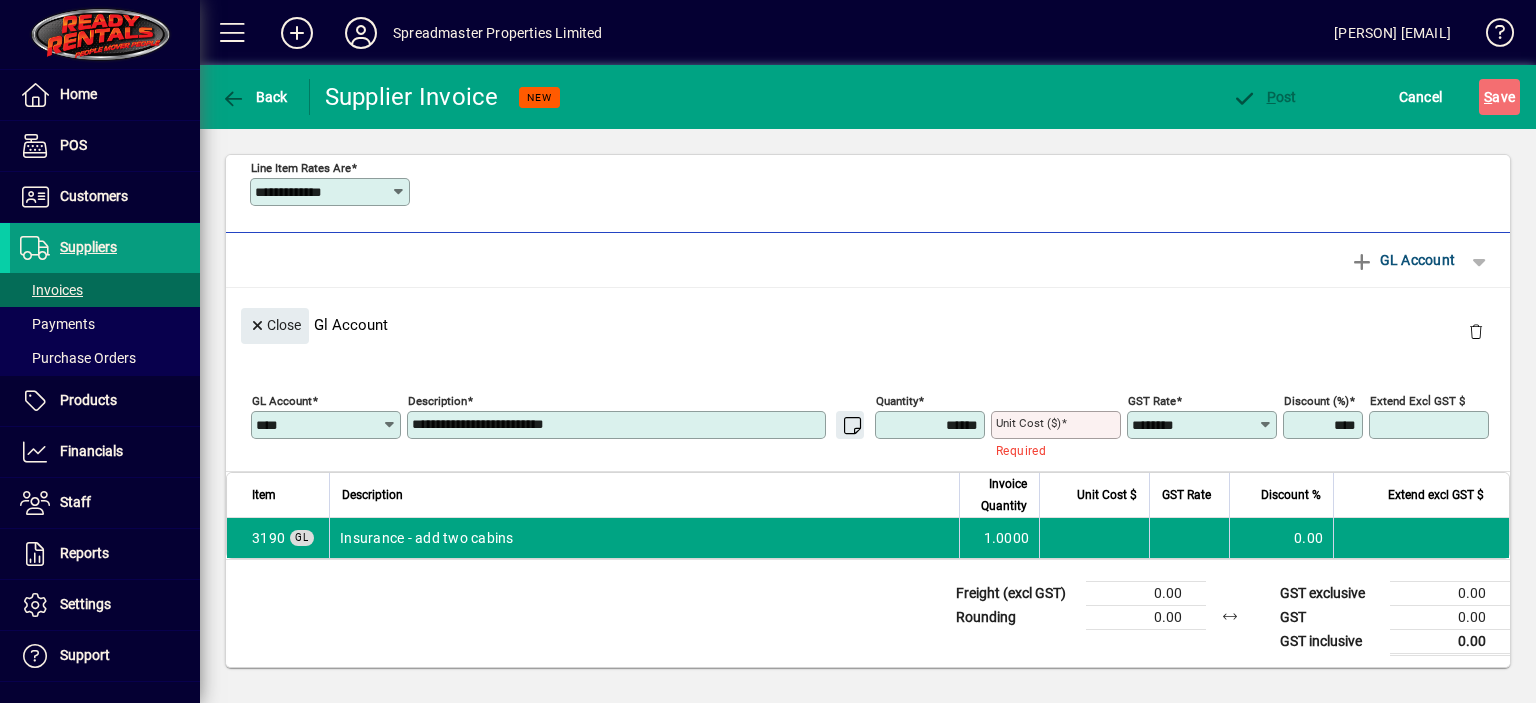 click 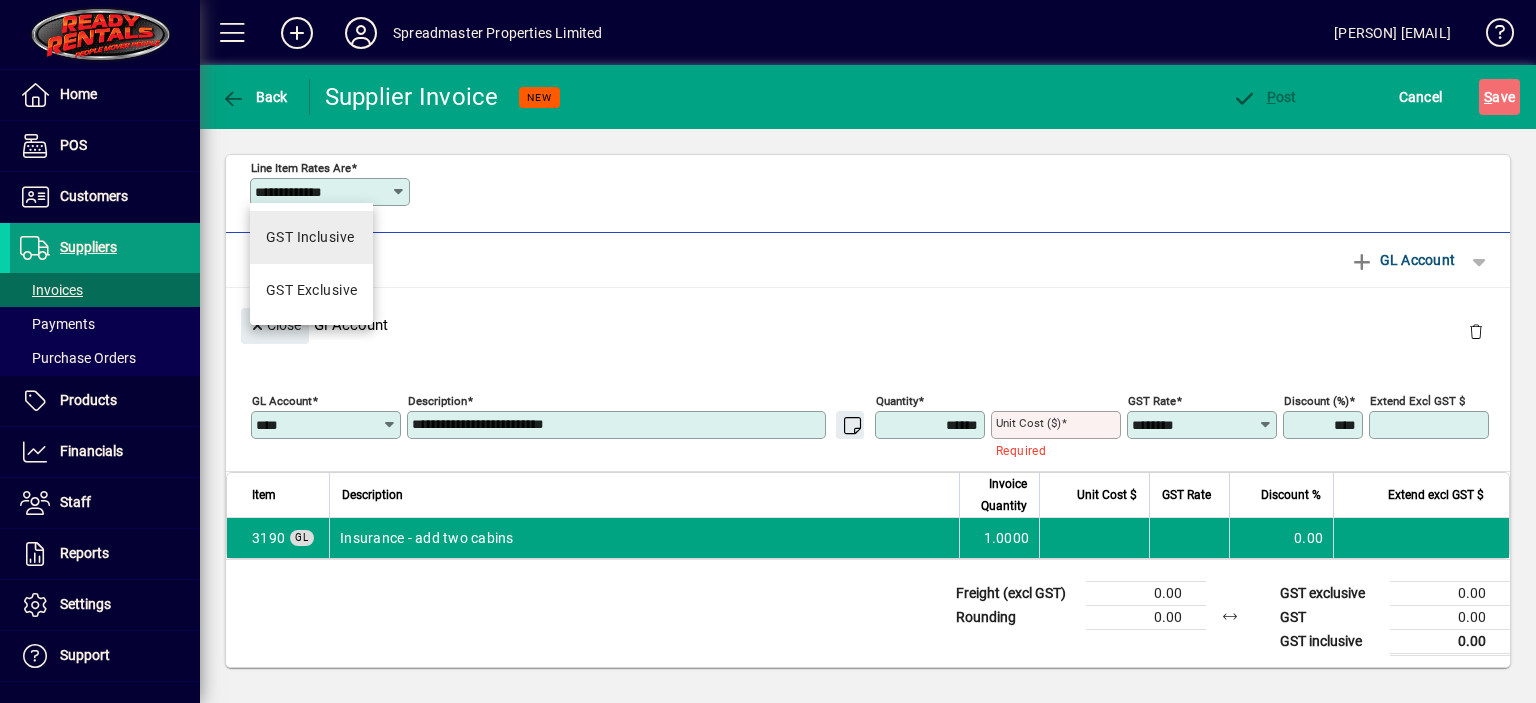 click on "GST Inclusive" at bounding box center (310, 237) 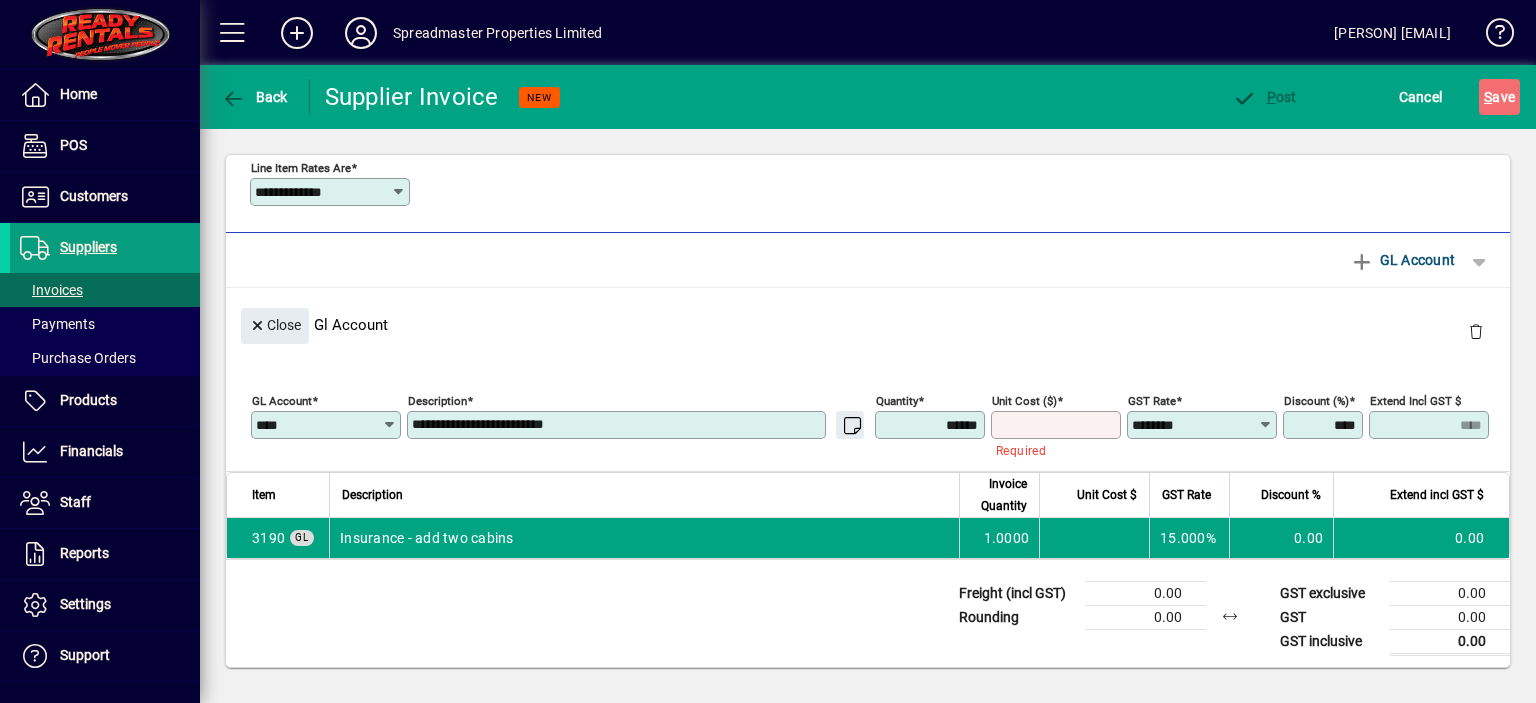 click on "Unit Cost ($)" at bounding box center [1058, 425] 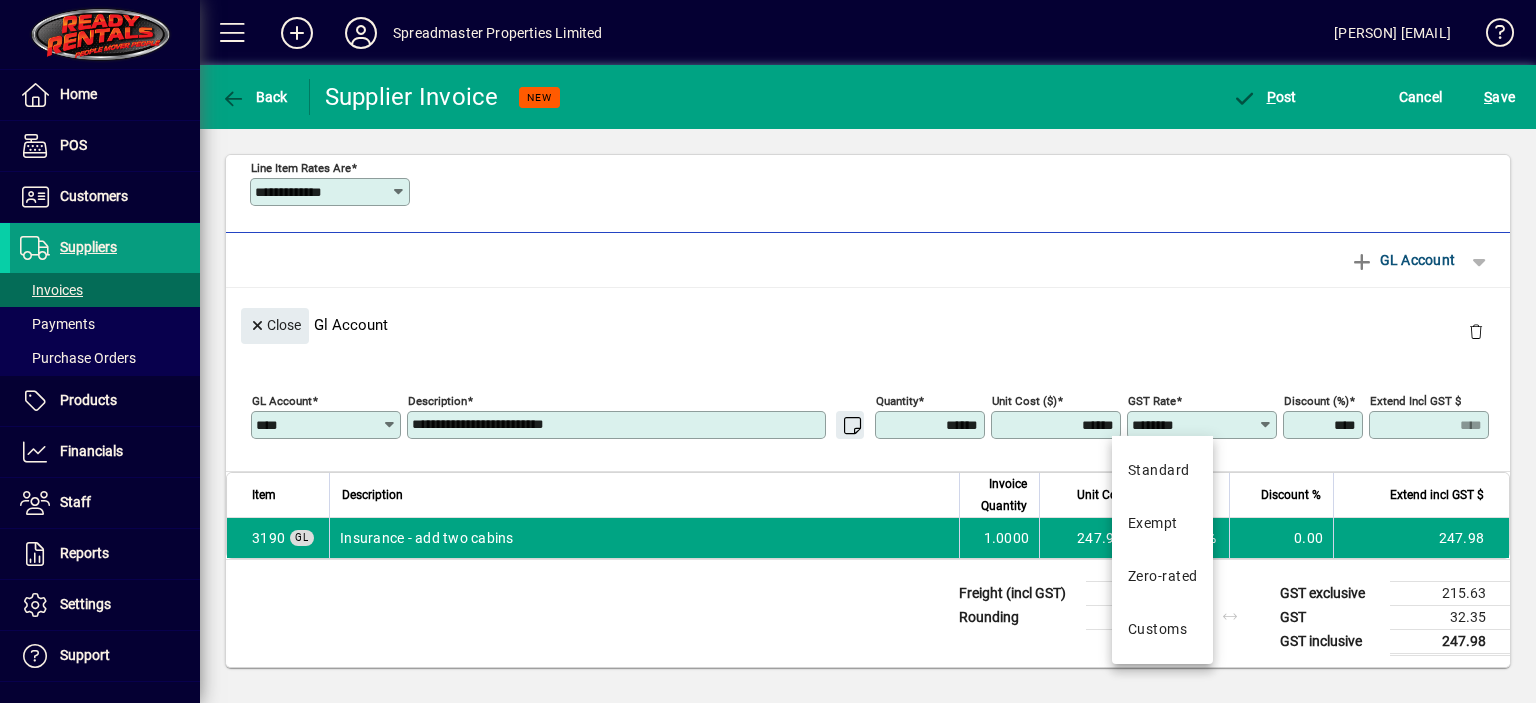 type on "********" 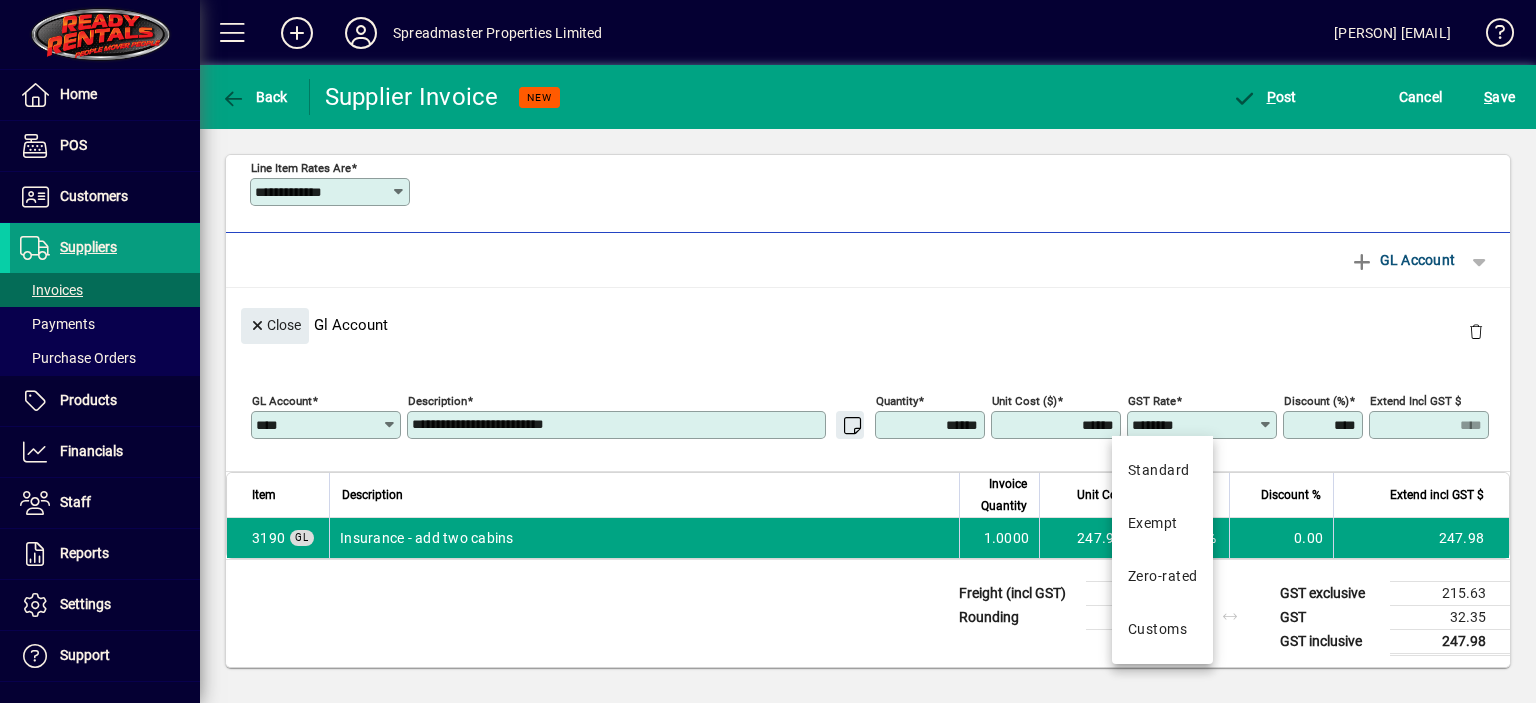 type on "******" 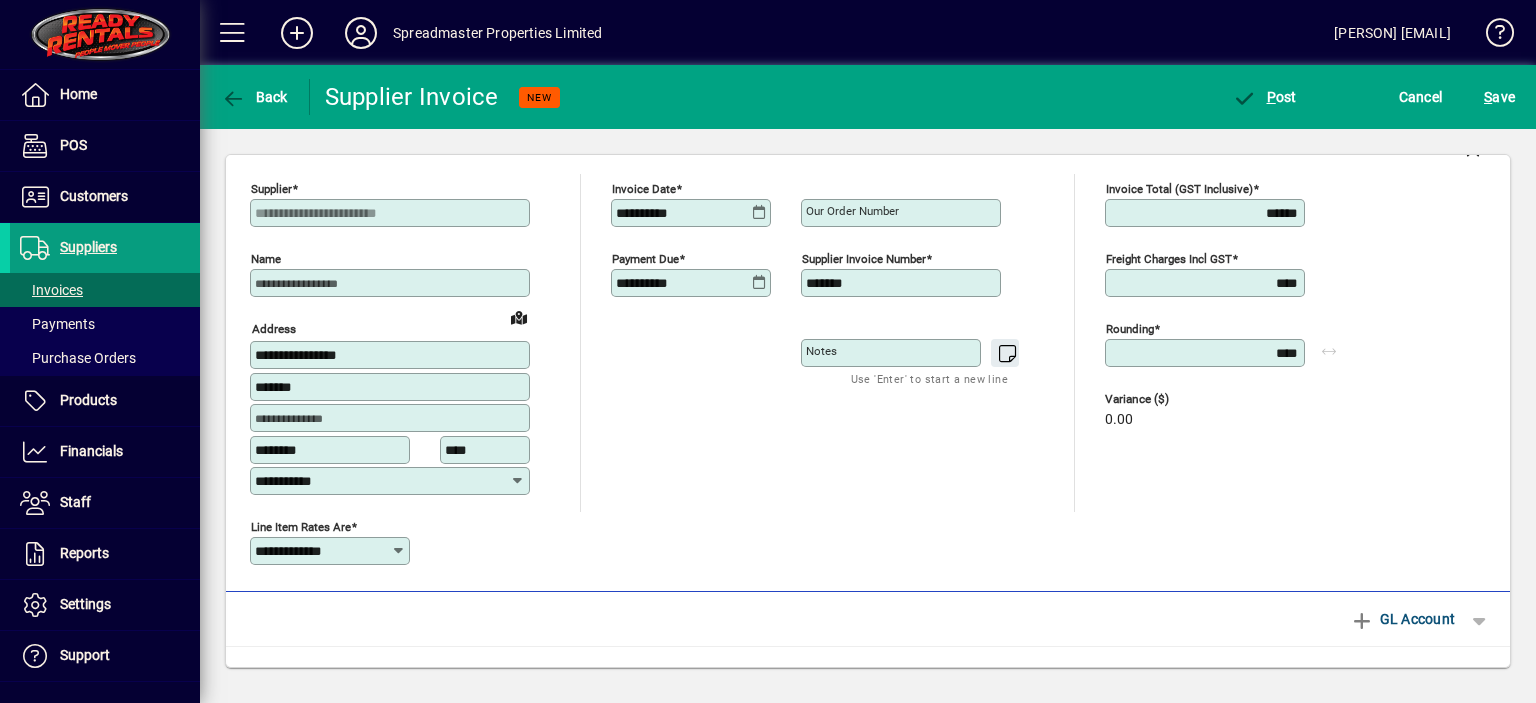 scroll, scrollTop: 0, scrollLeft: 0, axis: both 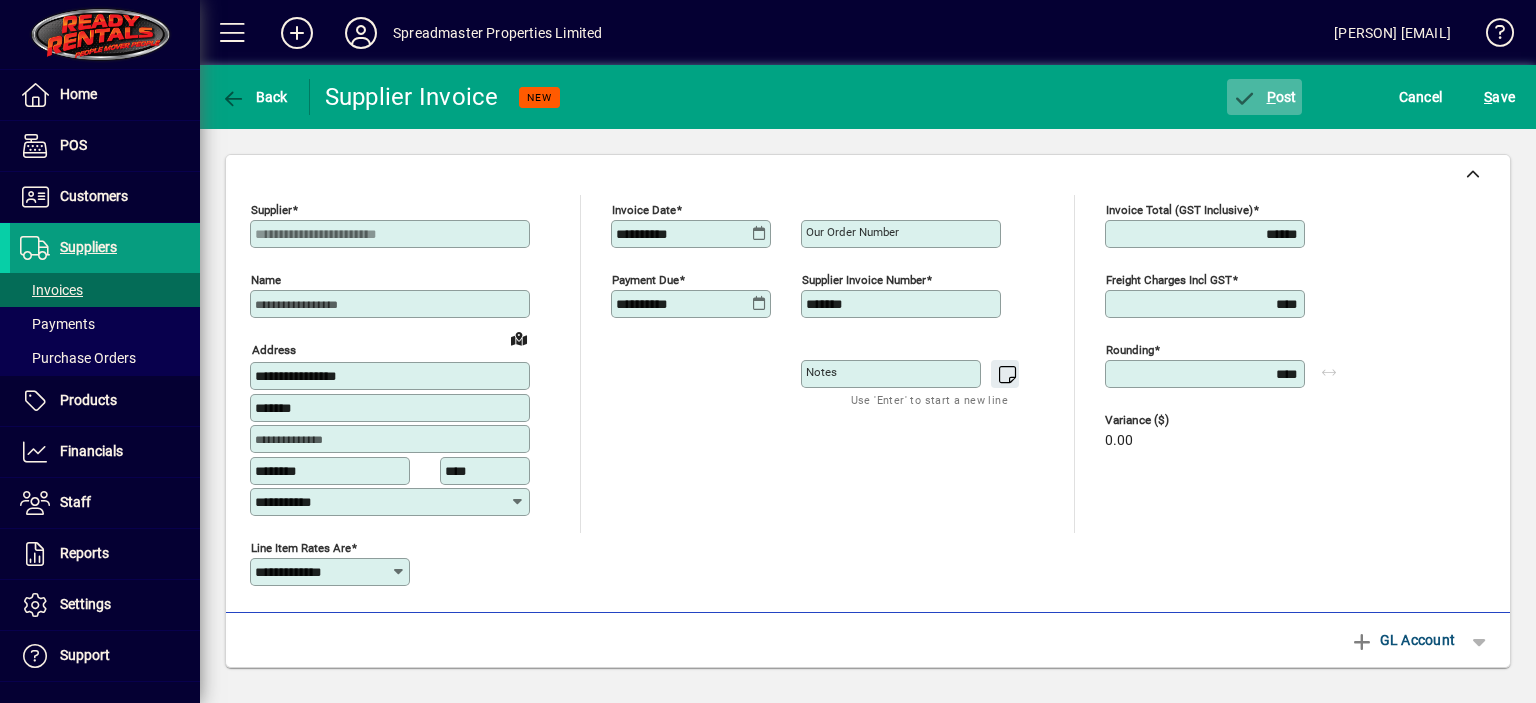 click on "P ost" 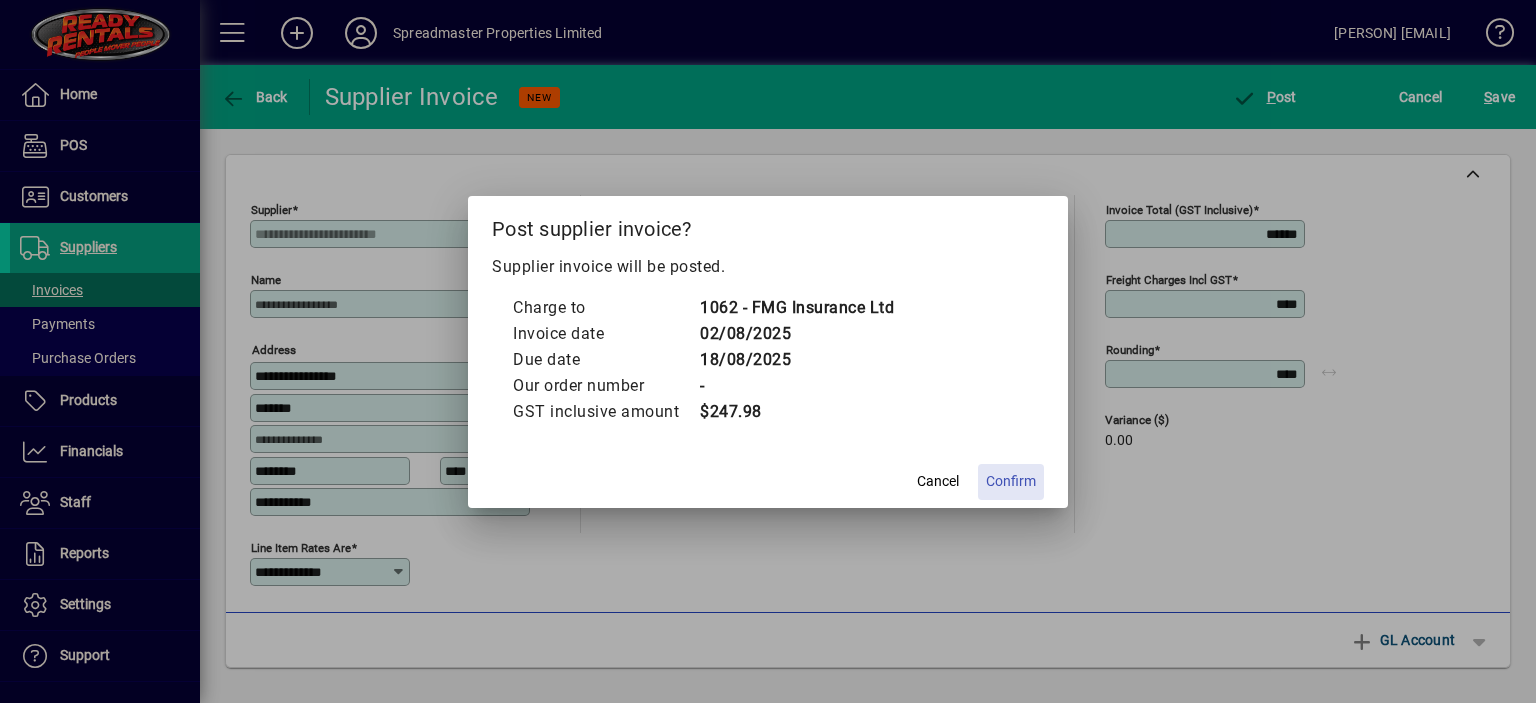 click on "Confirm" 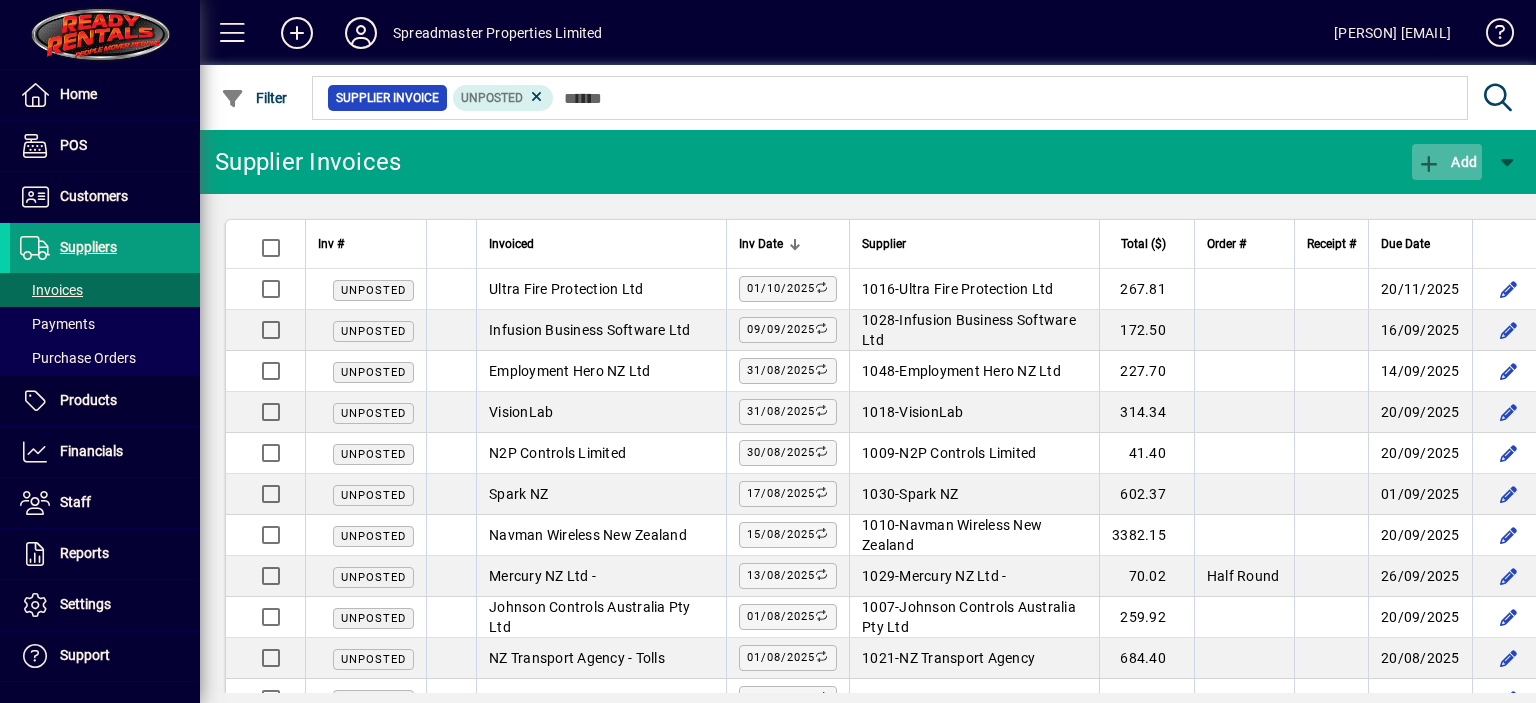 click on "Add" 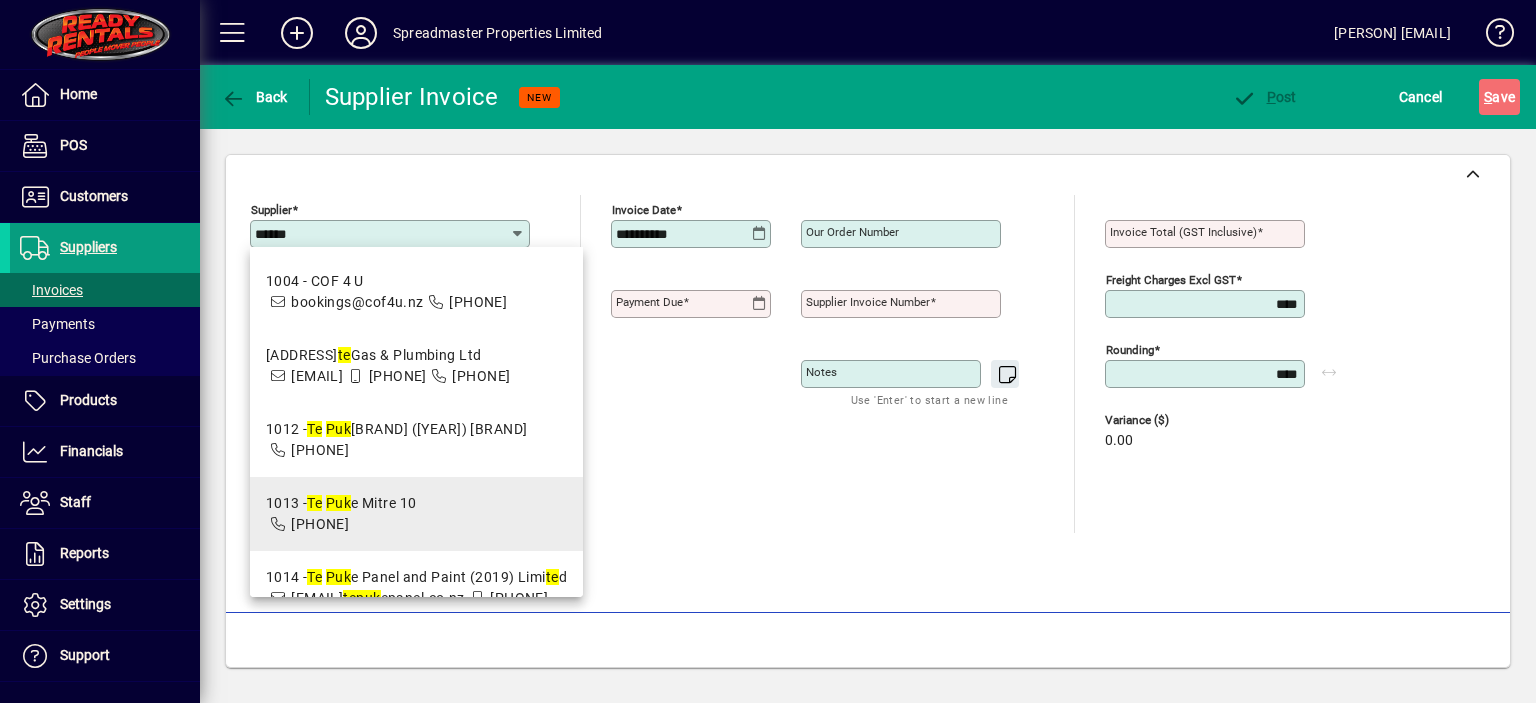 click on "1013 -  Te   Puk e Mitre 10" at bounding box center (341, 503) 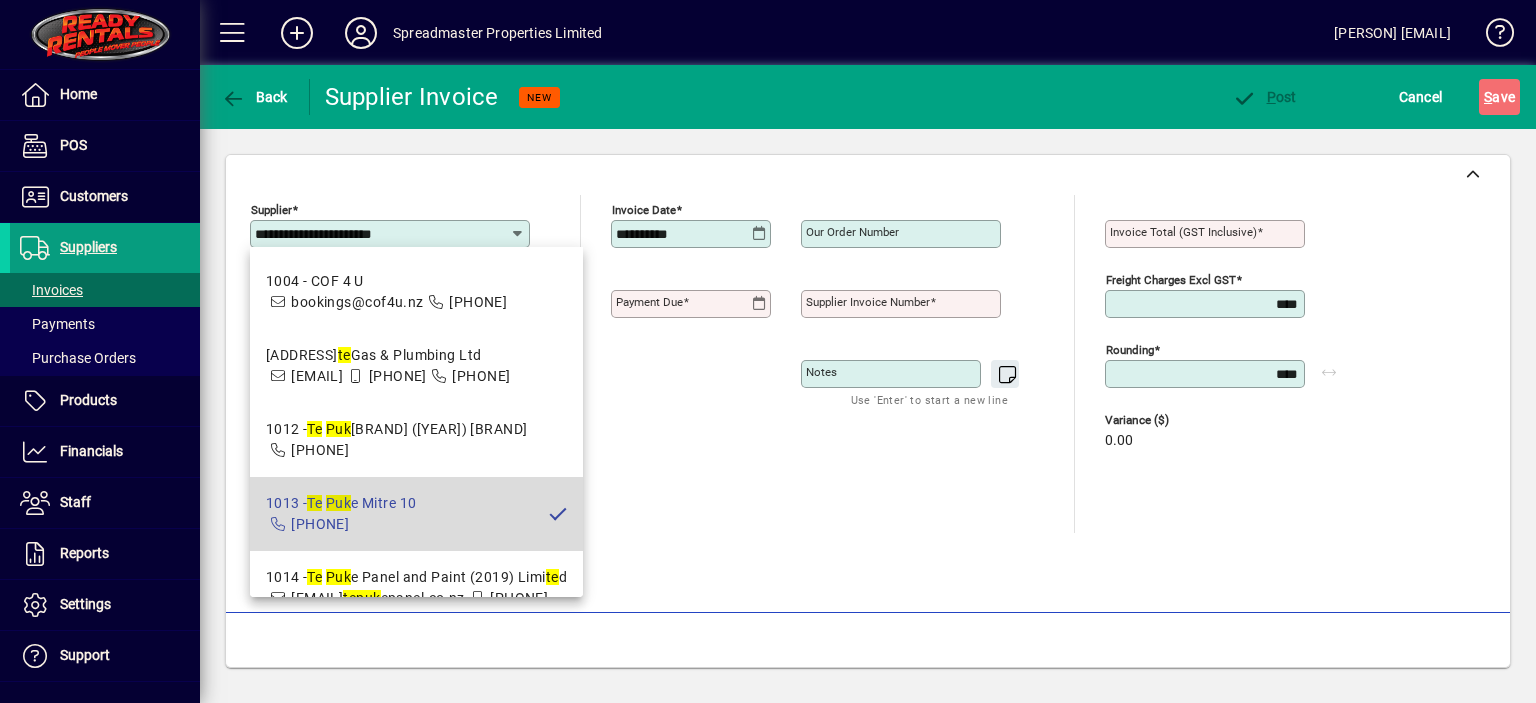 type on "**********" 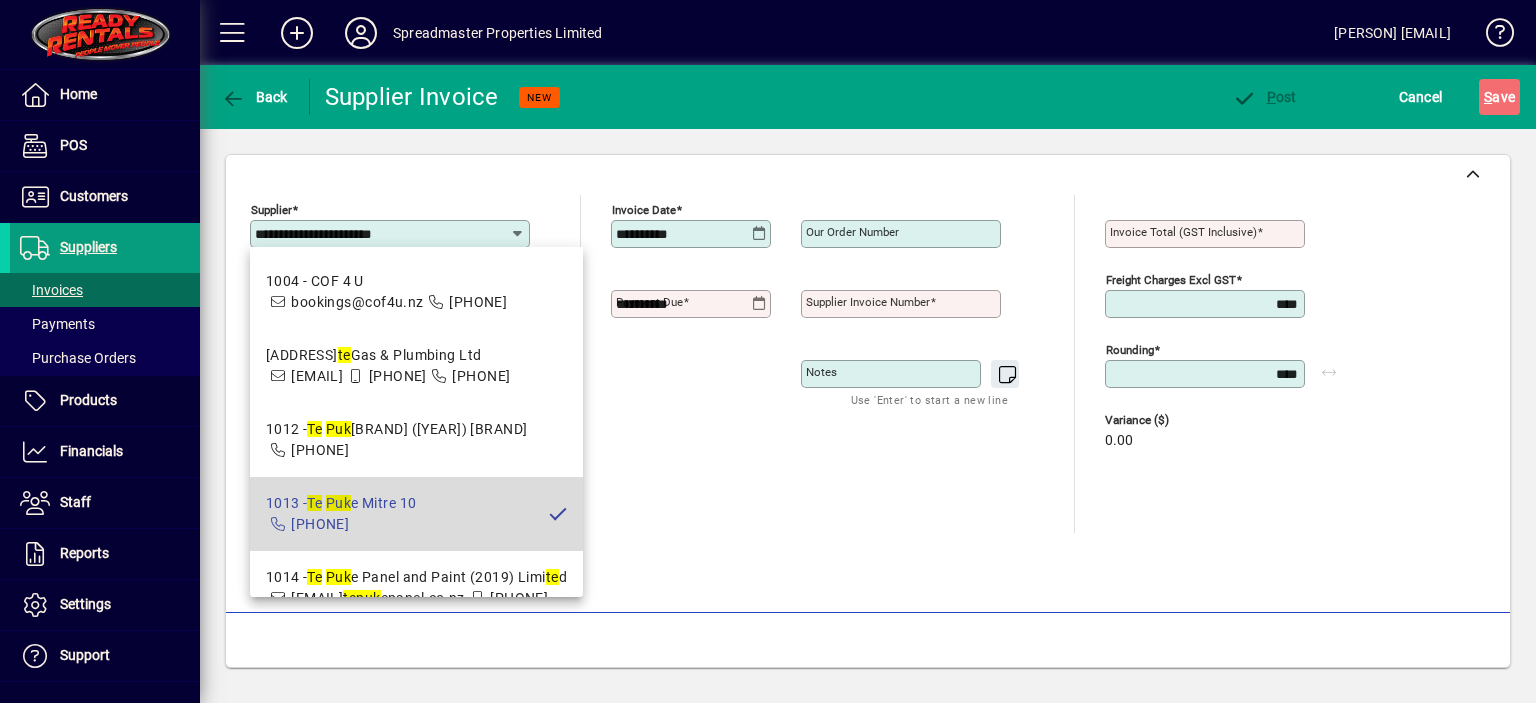 type on "**********" 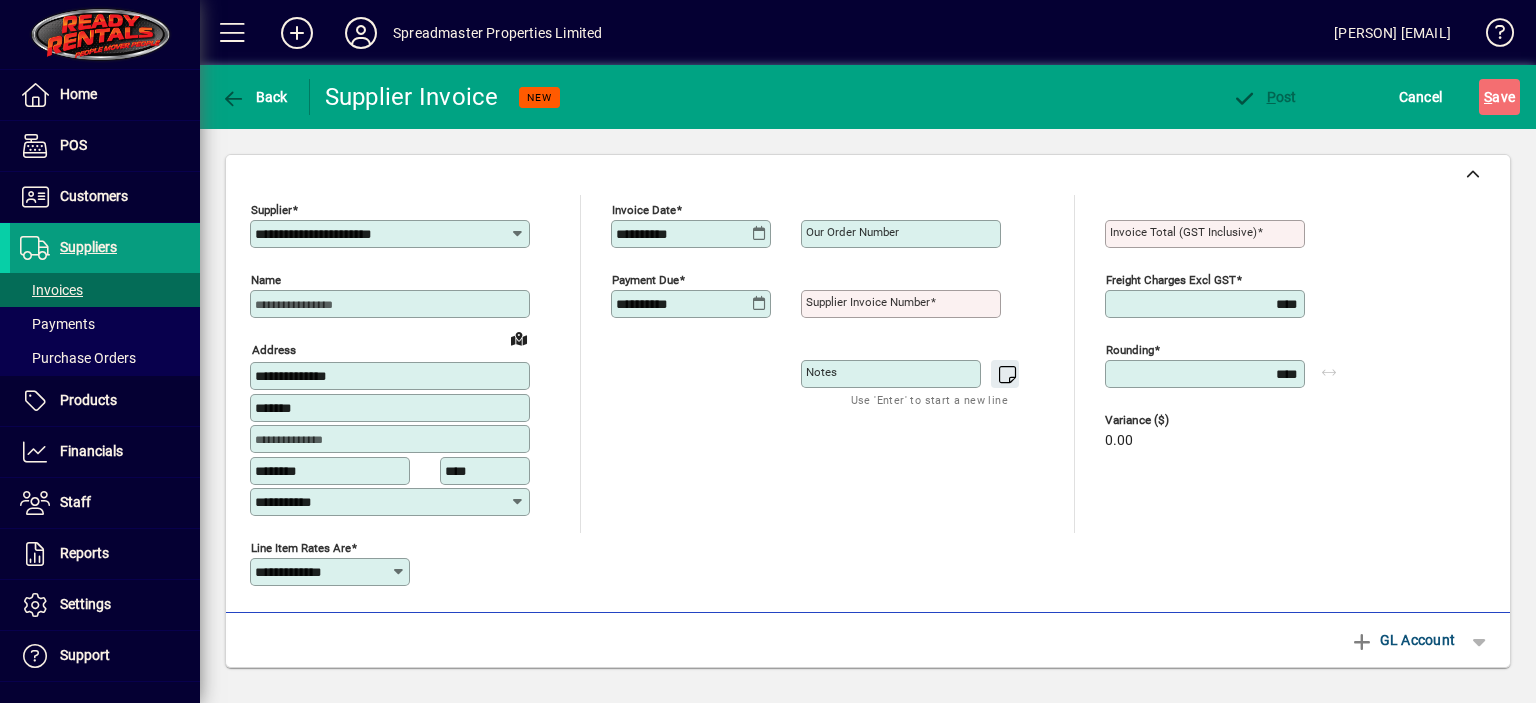 click 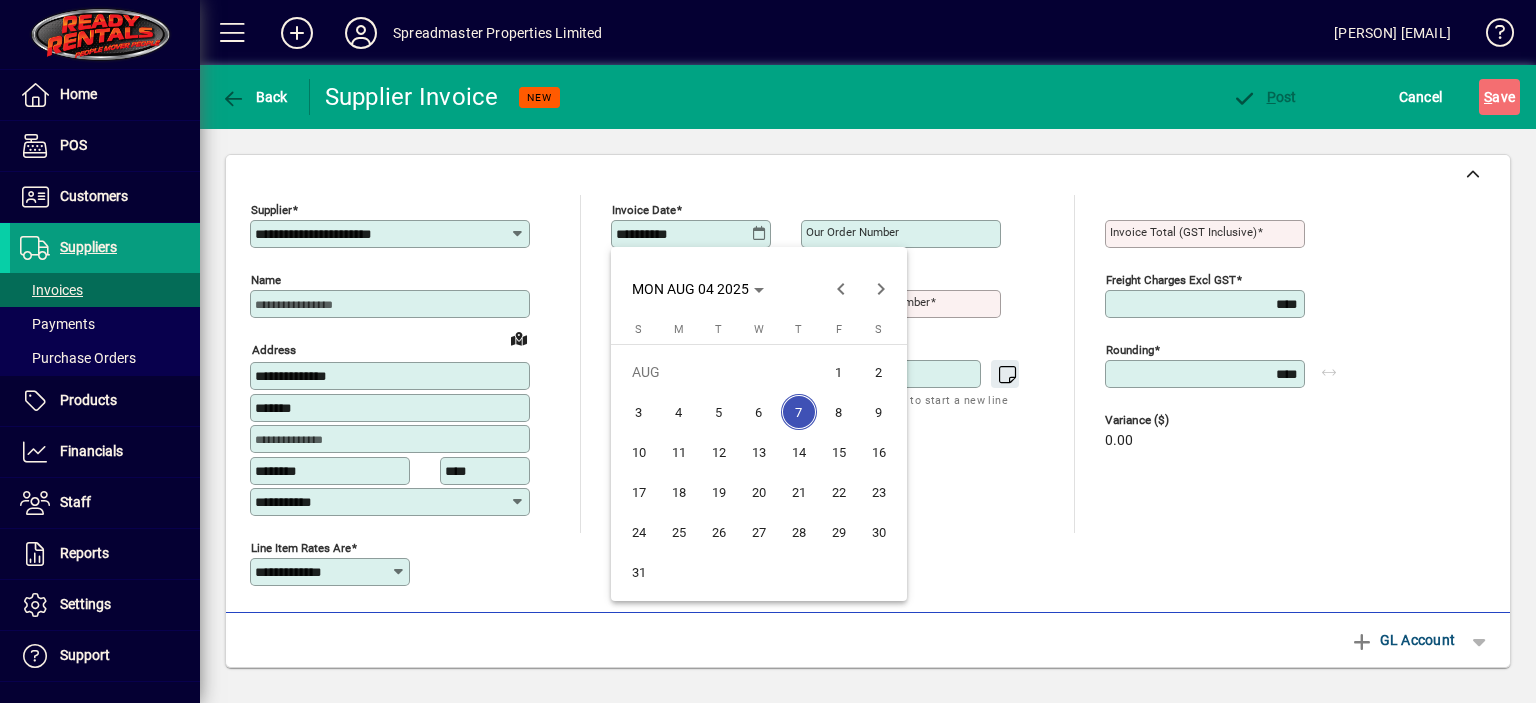click on "4" at bounding box center (679, 412) 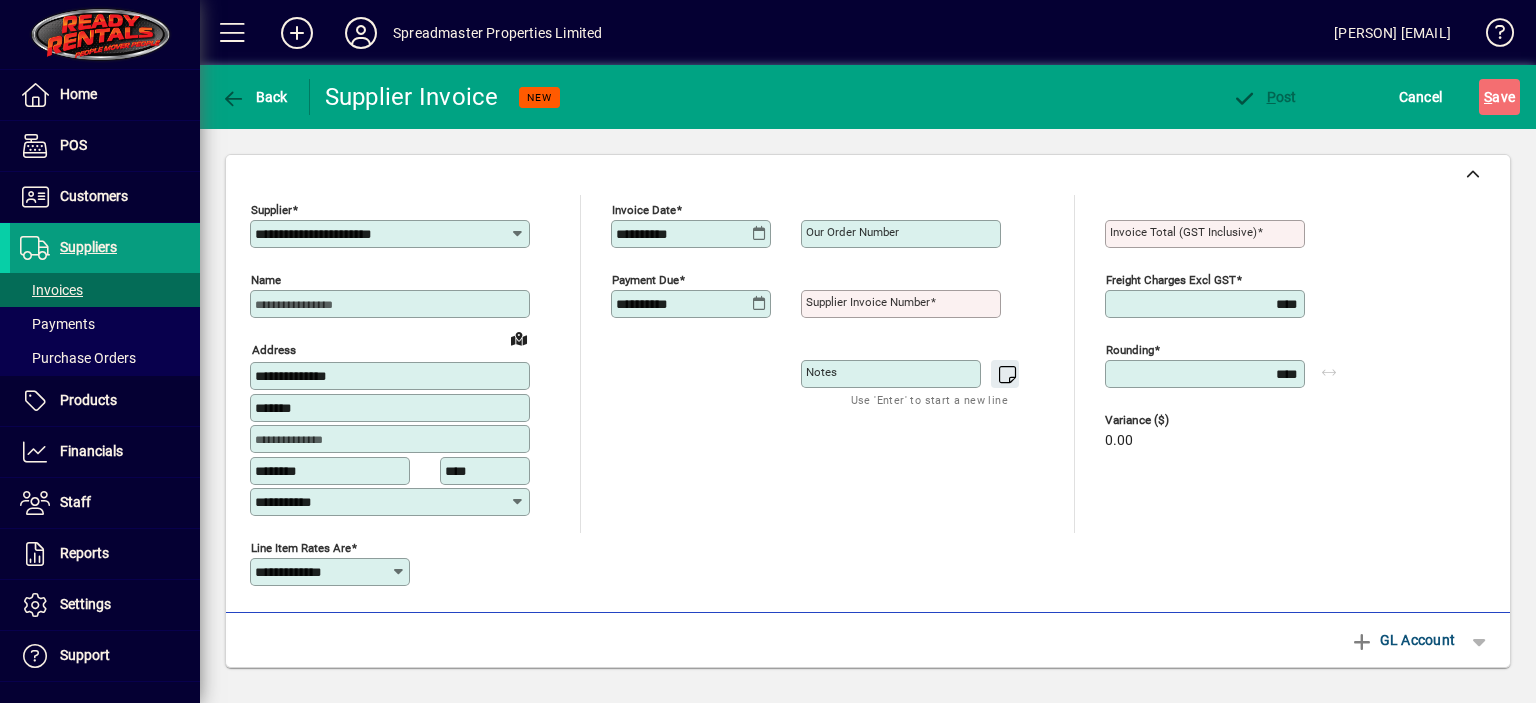 click on "Supplier invoice number" at bounding box center (868, 302) 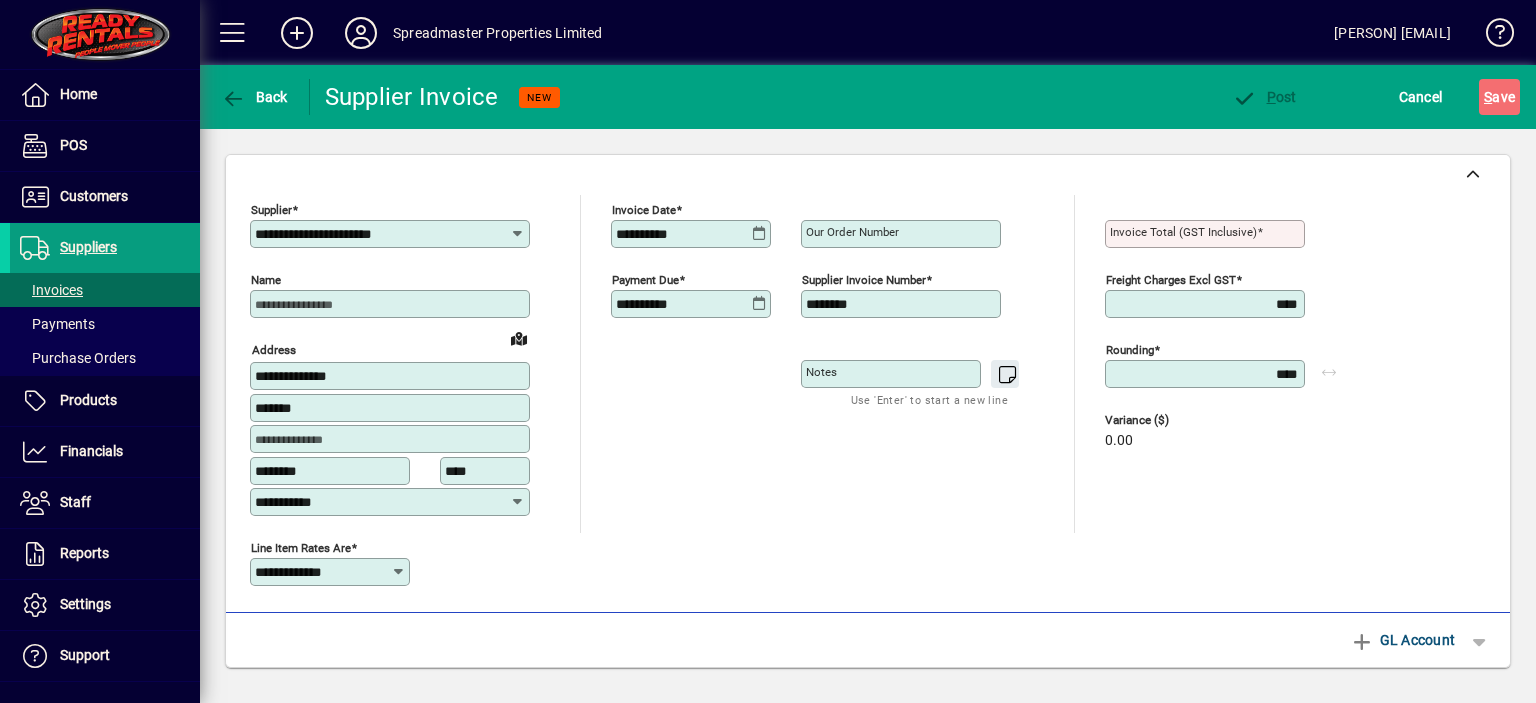type on "********" 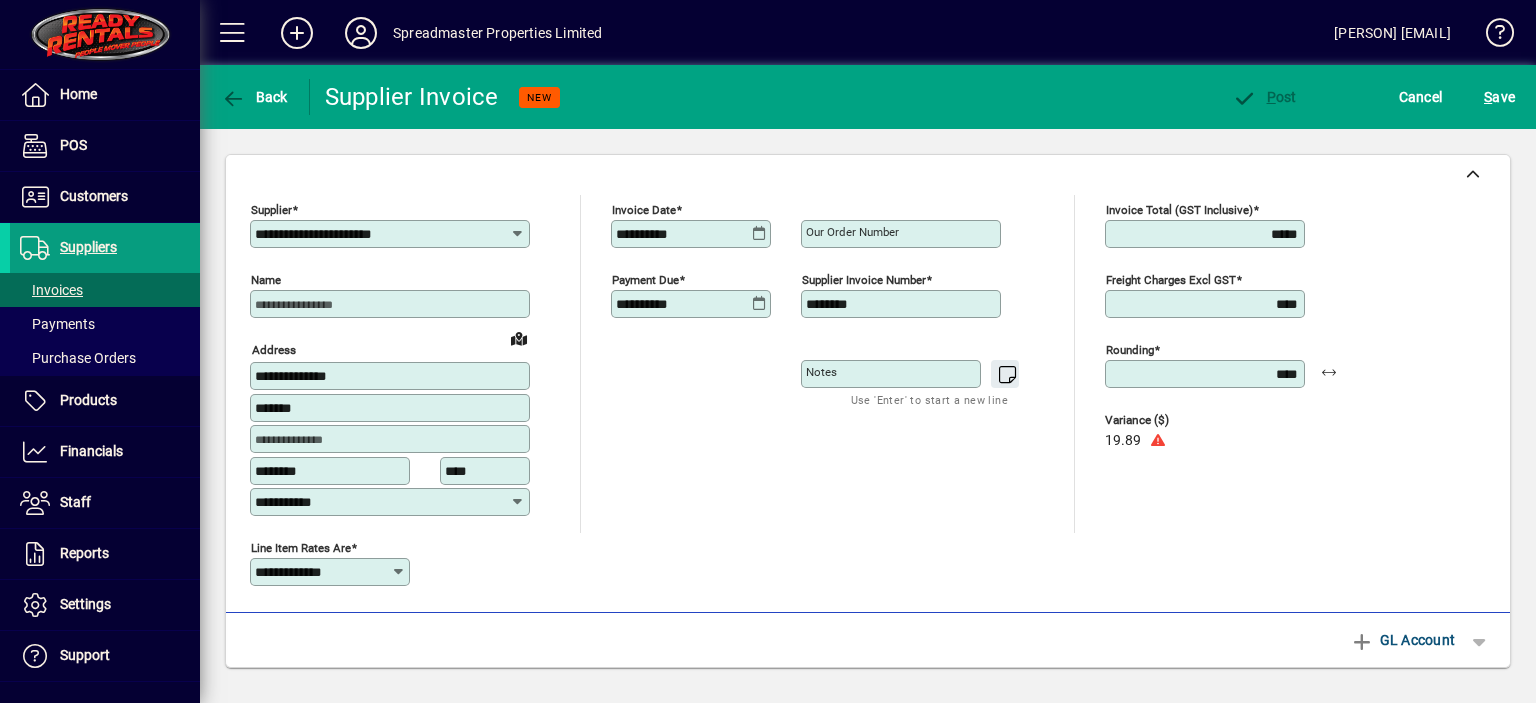 type on "*****" 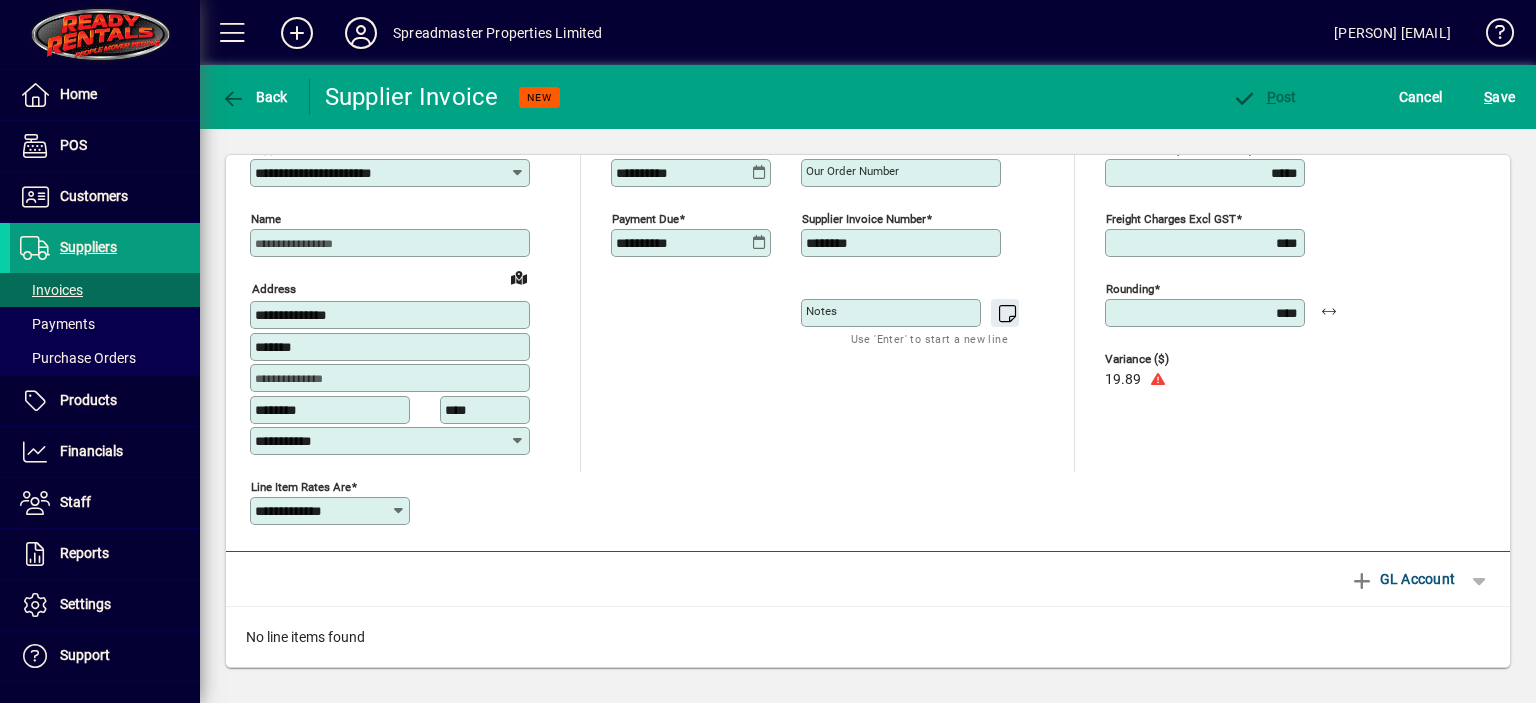 scroll, scrollTop: 170, scrollLeft: 0, axis: vertical 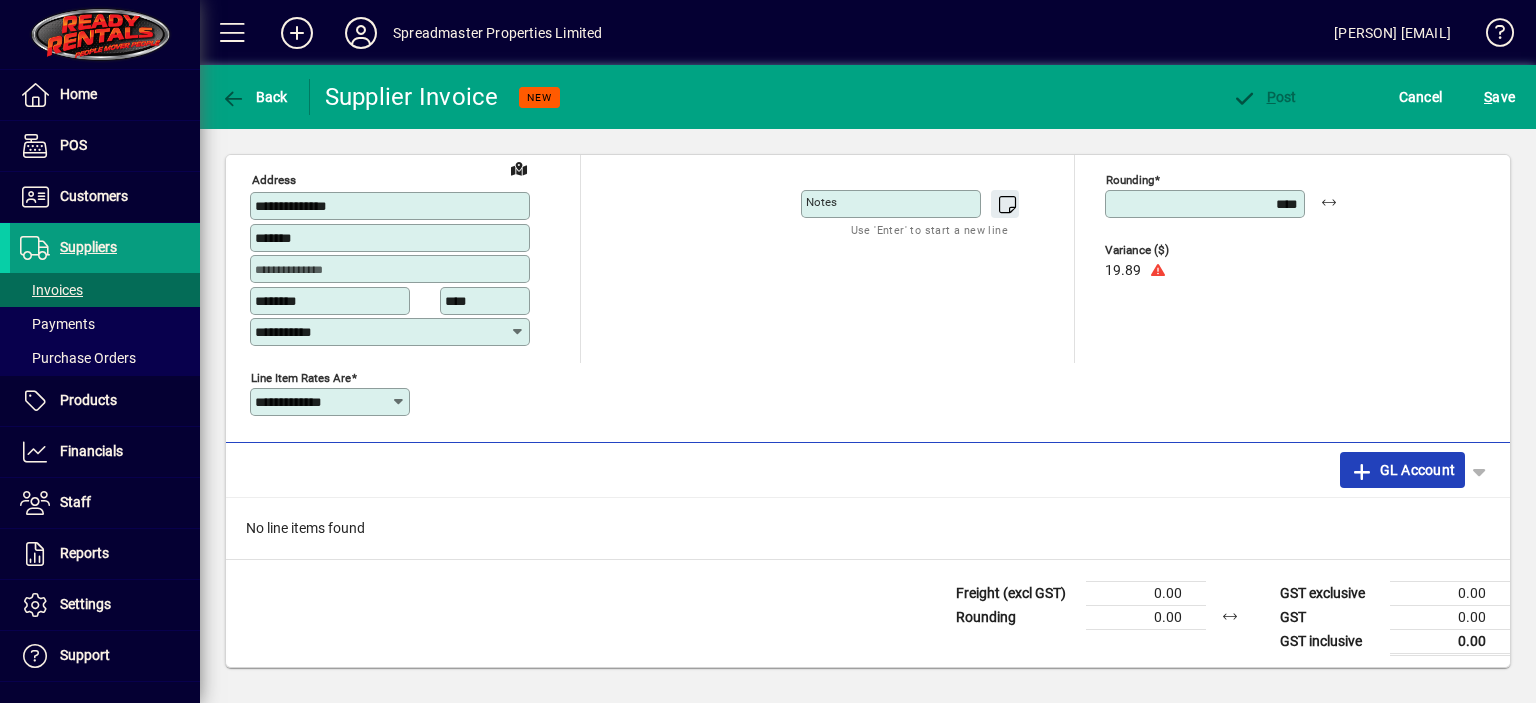 click on "GL Account" 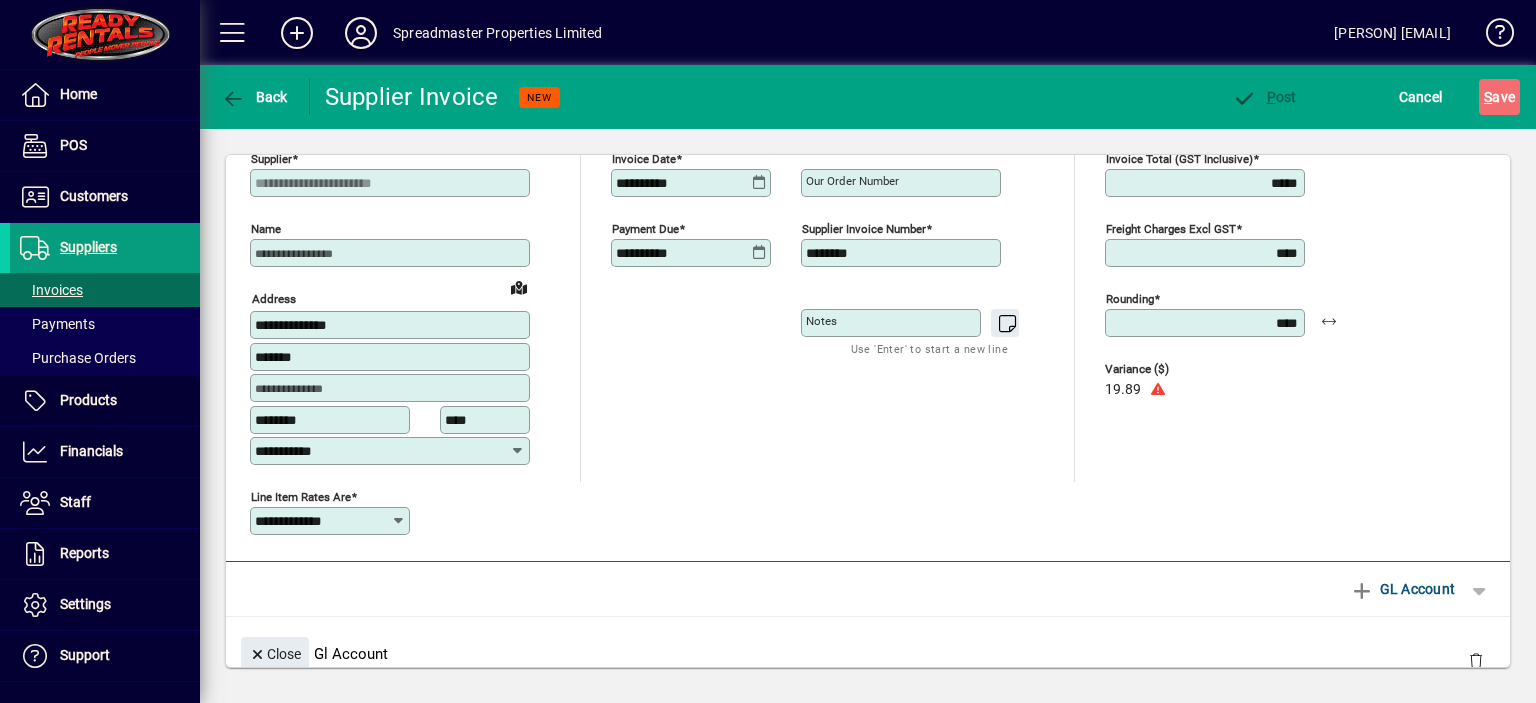 scroll, scrollTop: 11, scrollLeft: 0, axis: vertical 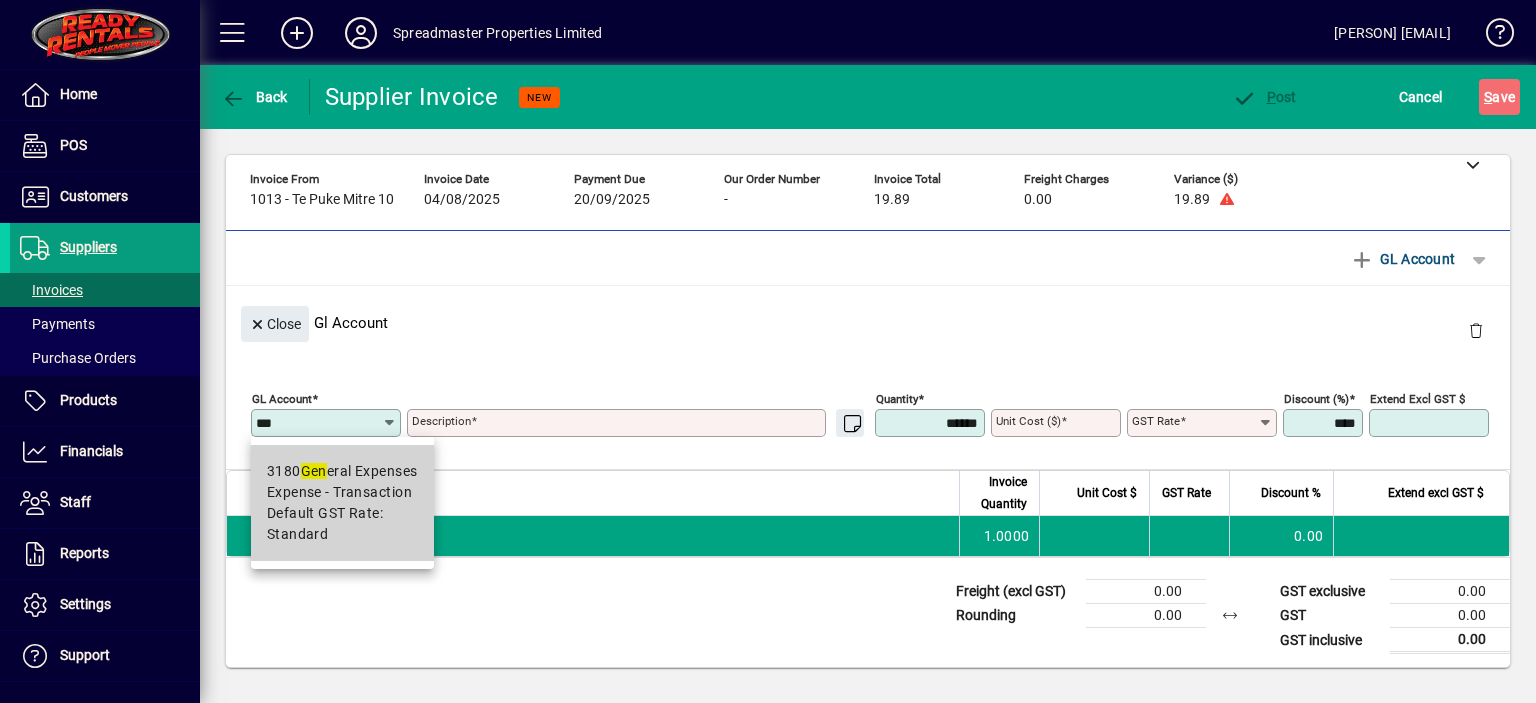 click on "Expense - Transaction" at bounding box center (339, 492) 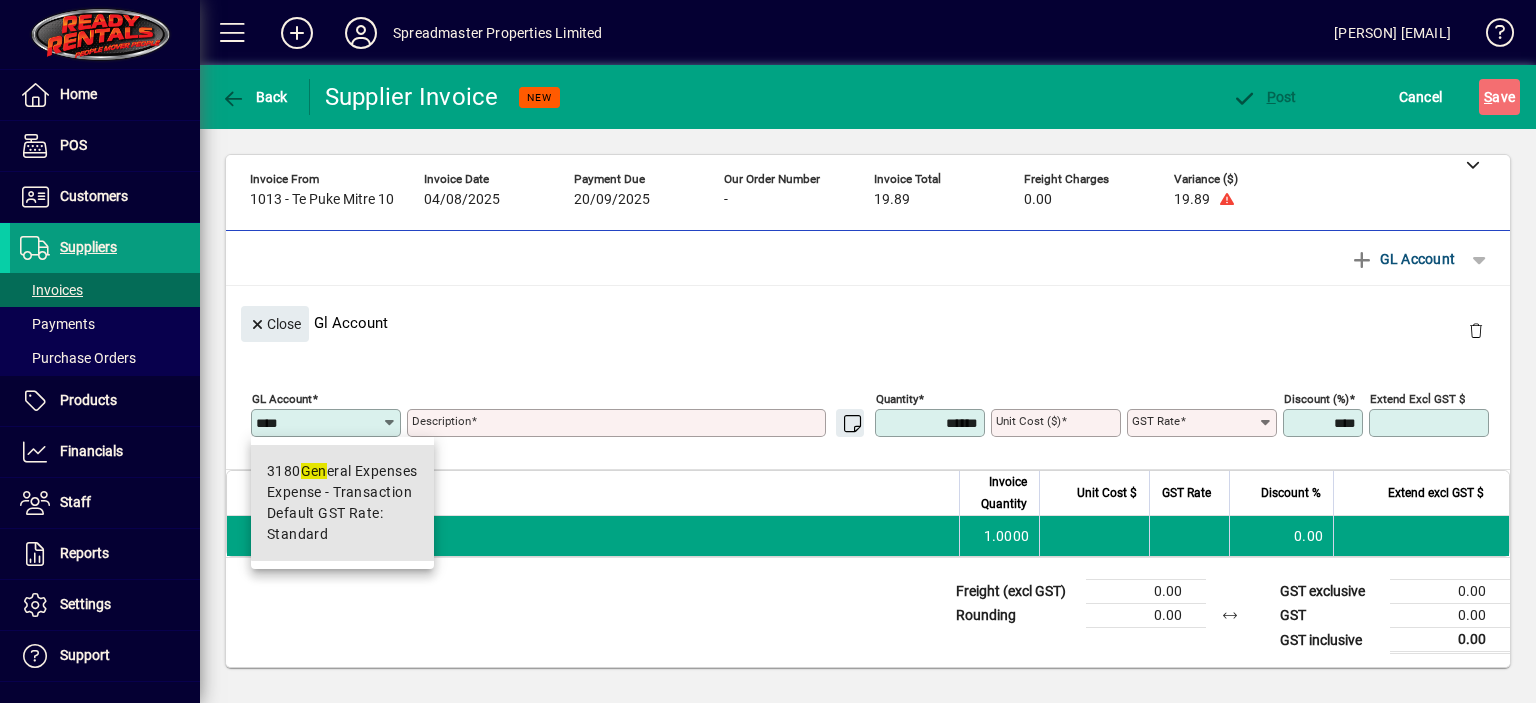 type on "**********" 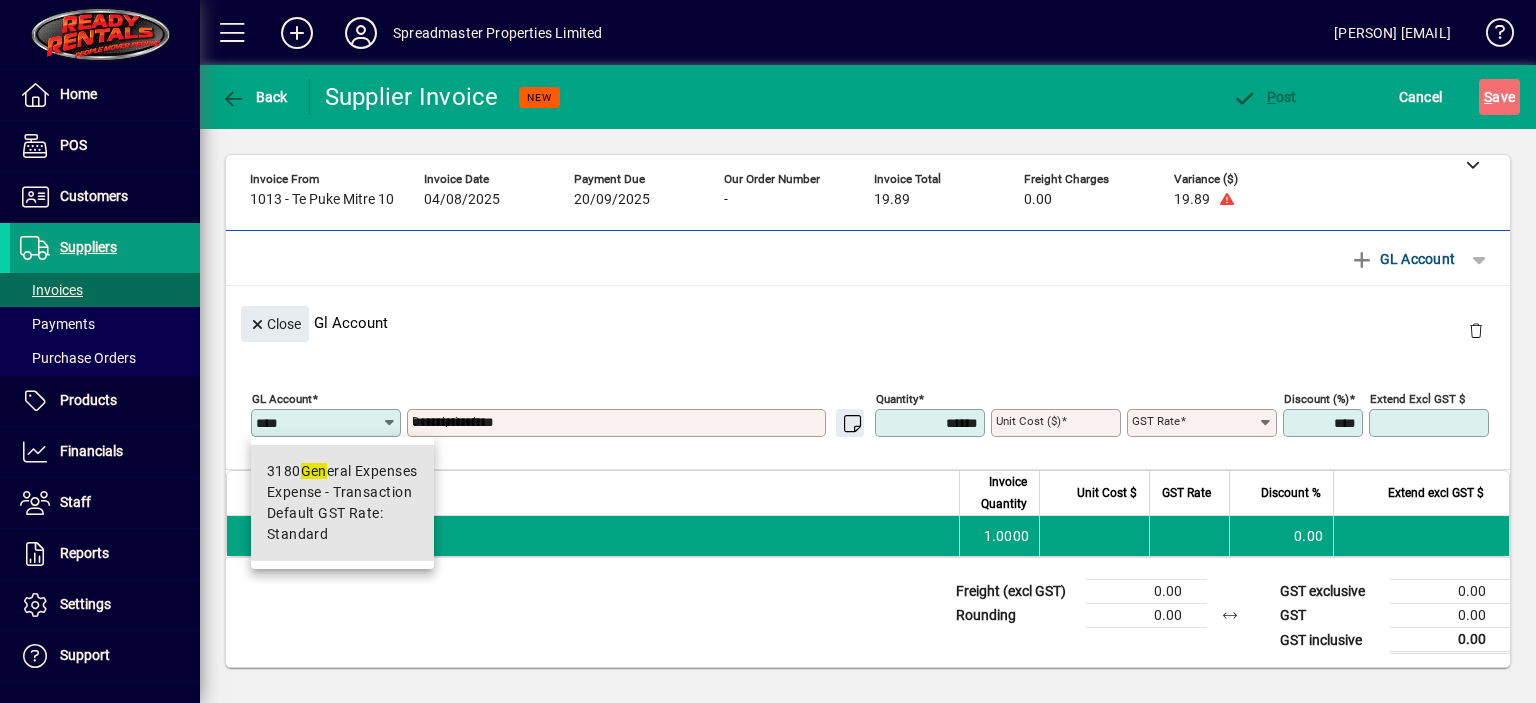 type on "****" 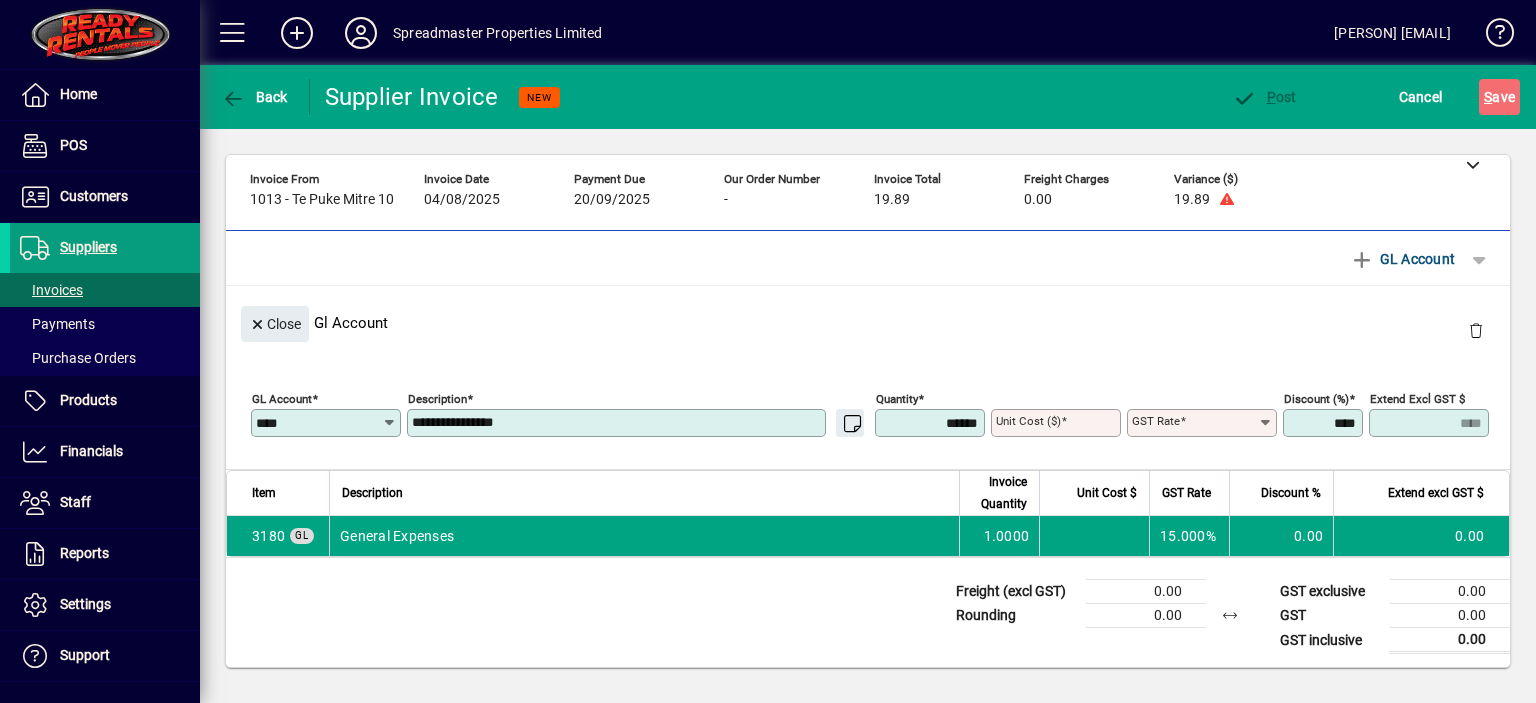 type on "********" 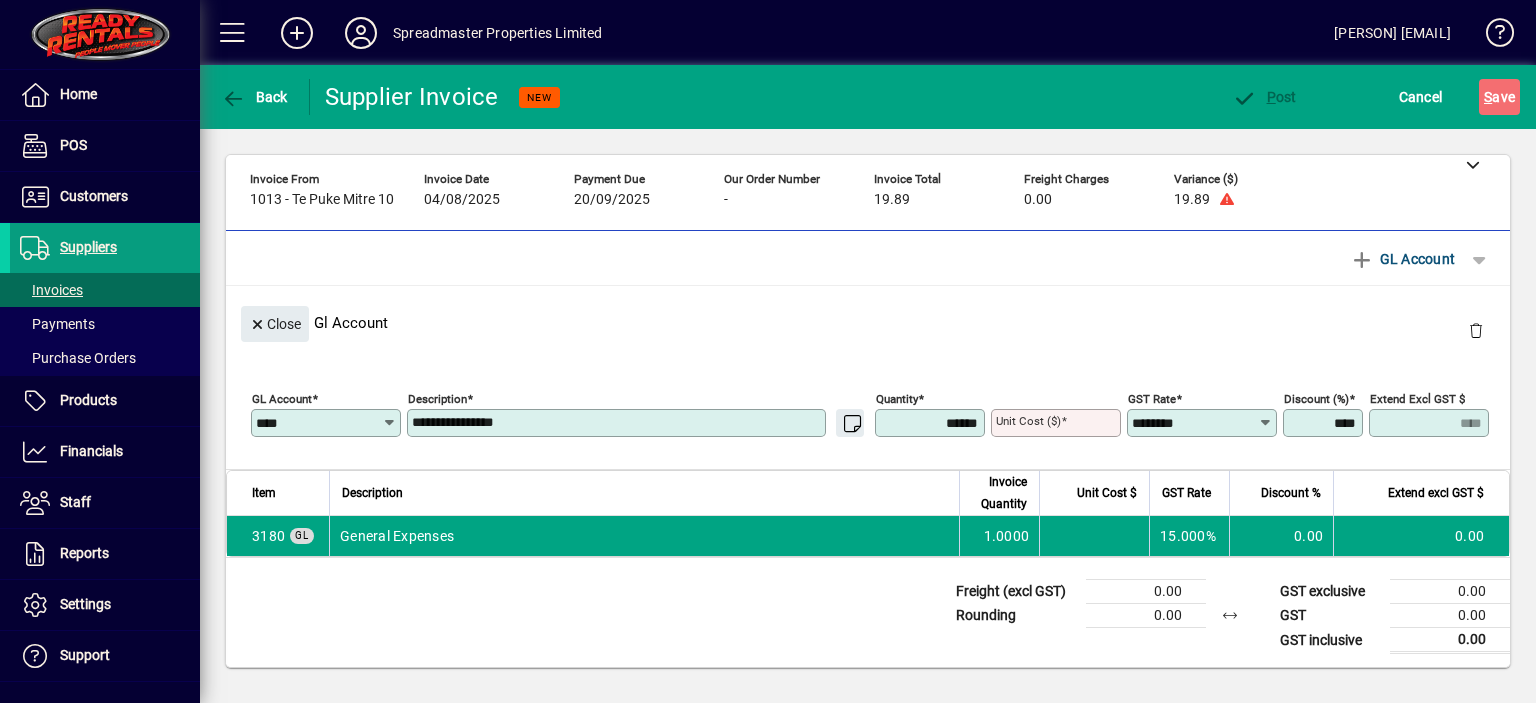 click on "**********" at bounding box center (618, 423) 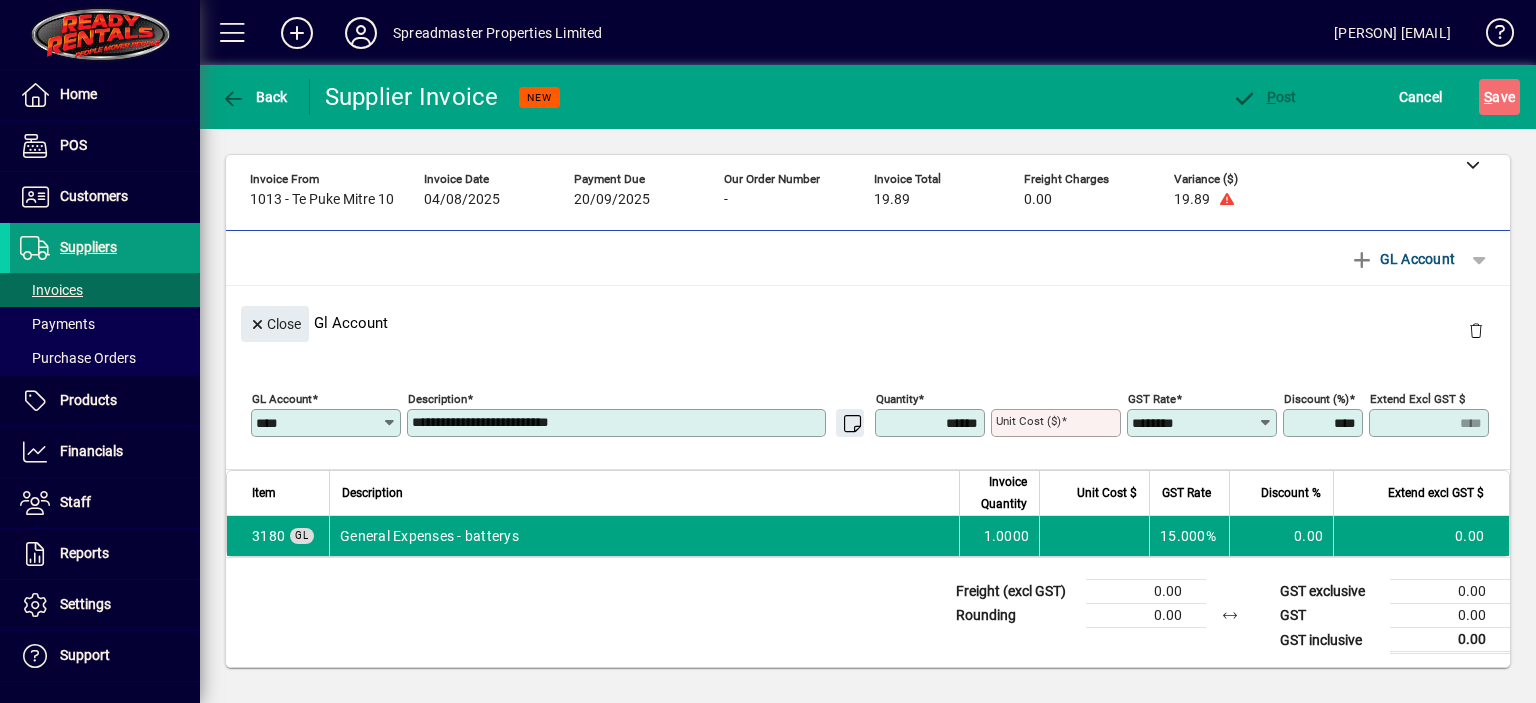 type on "**********" 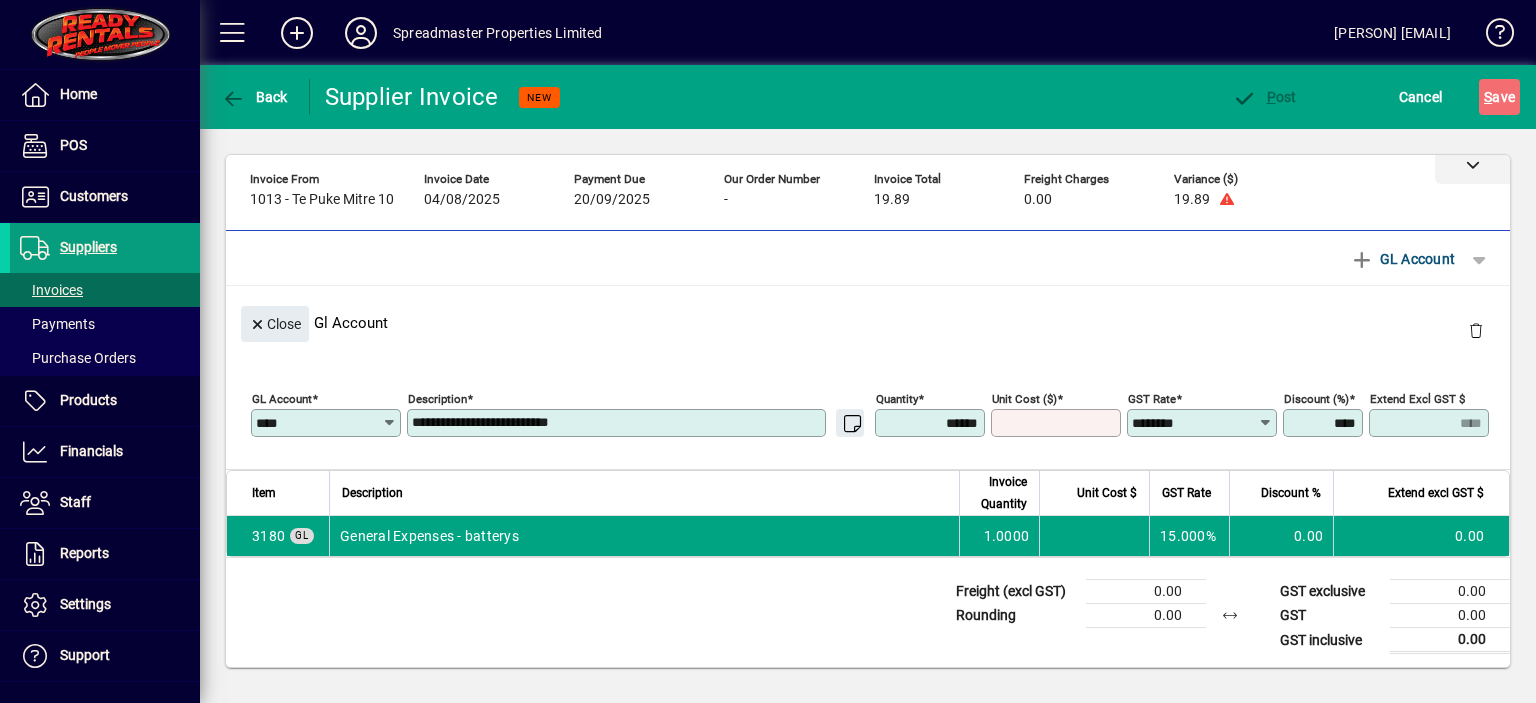 click 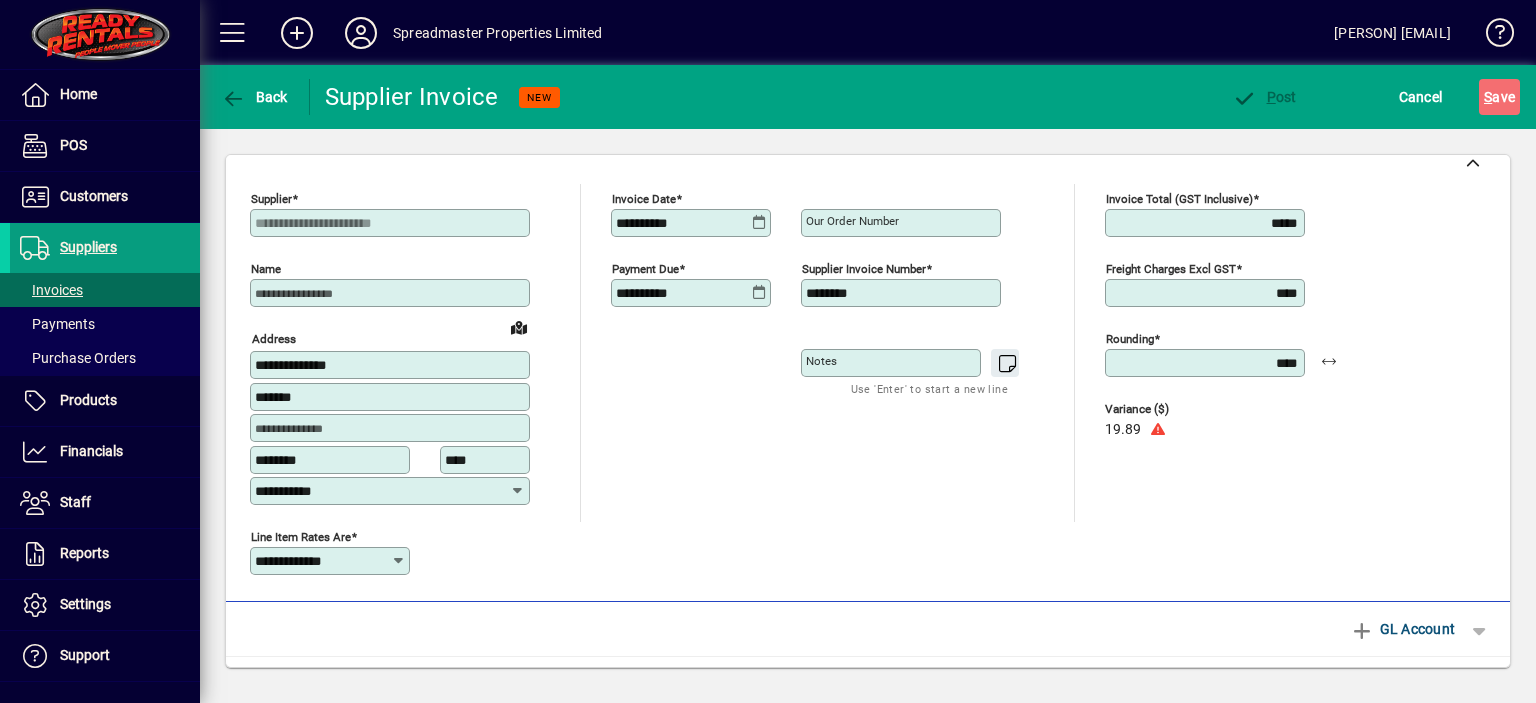 scroll, scrollTop: 4, scrollLeft: 0, axis: vertical 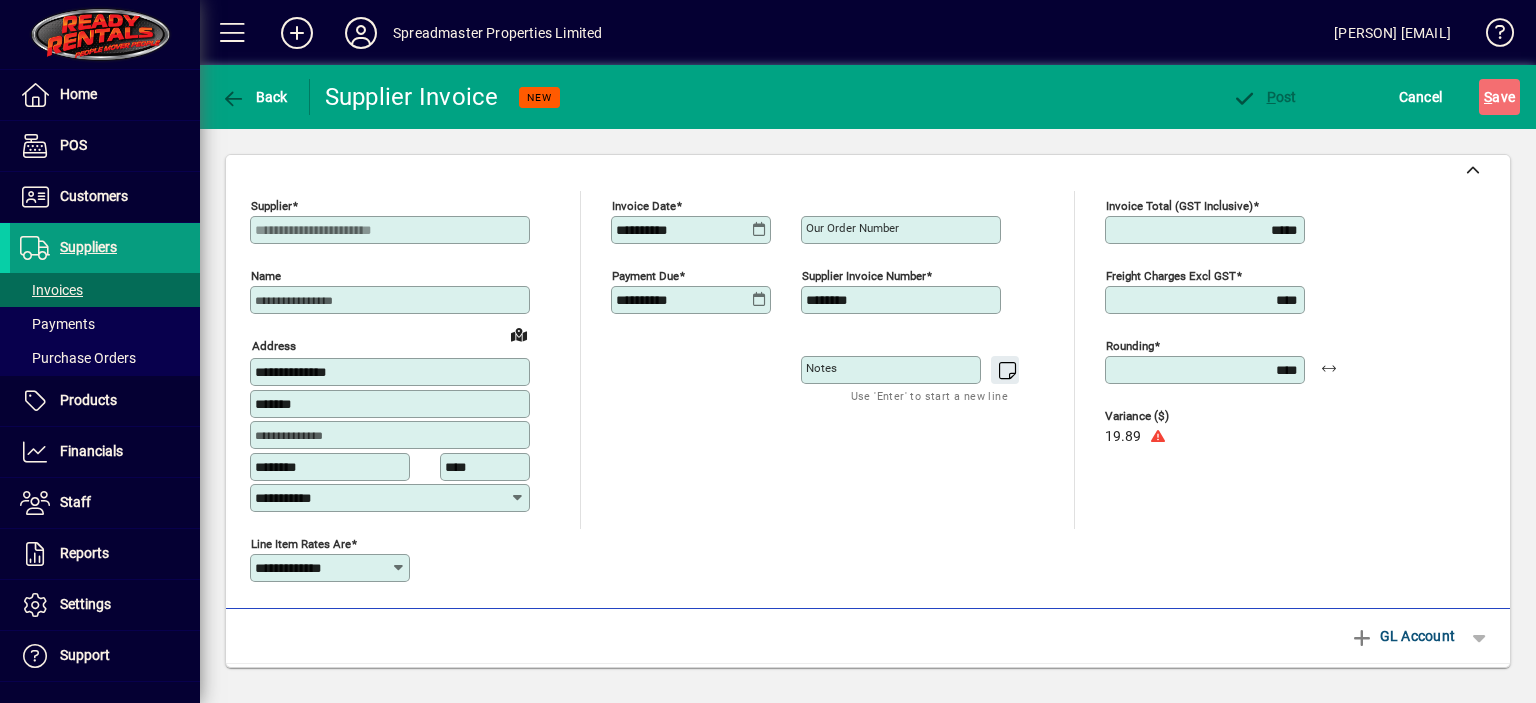 click 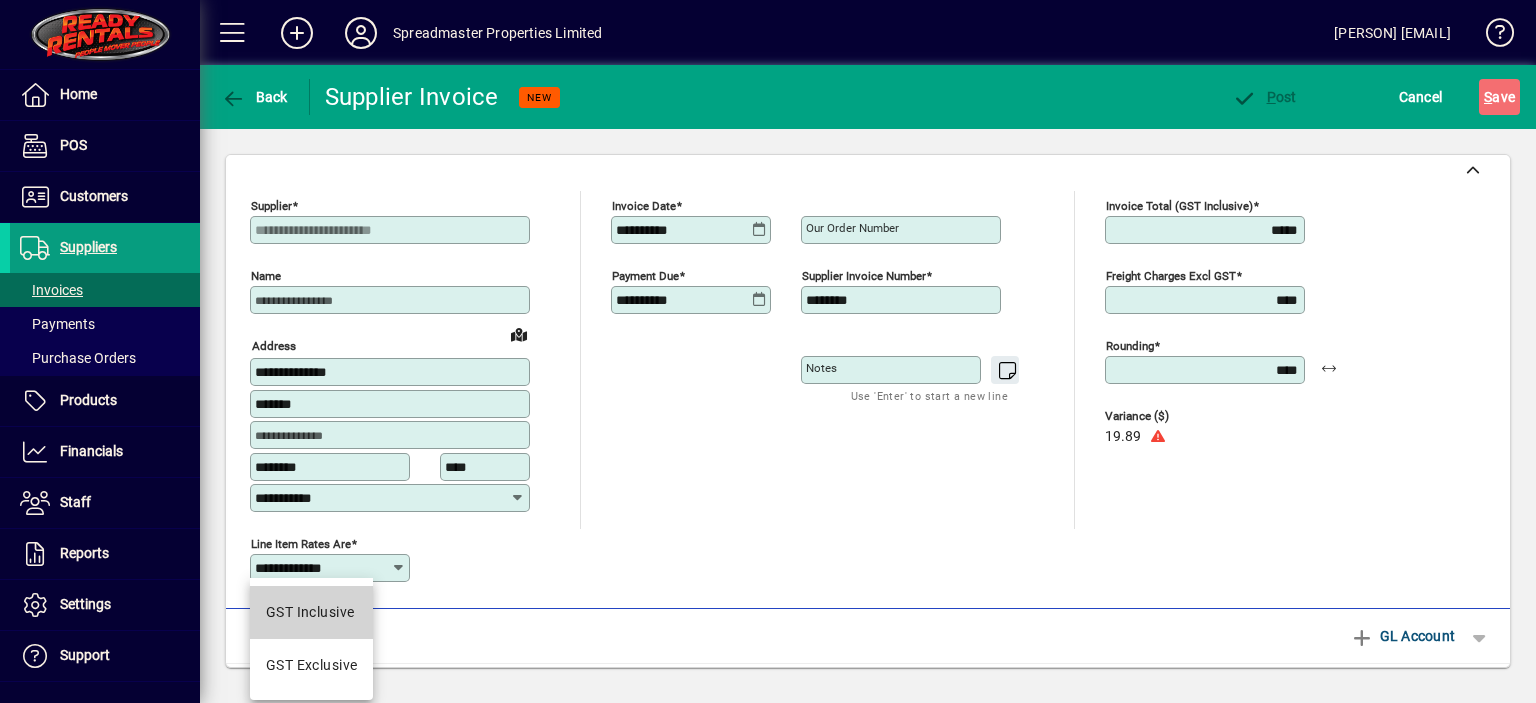 click on "GST Inclusive" at bounding box center [312, 612] 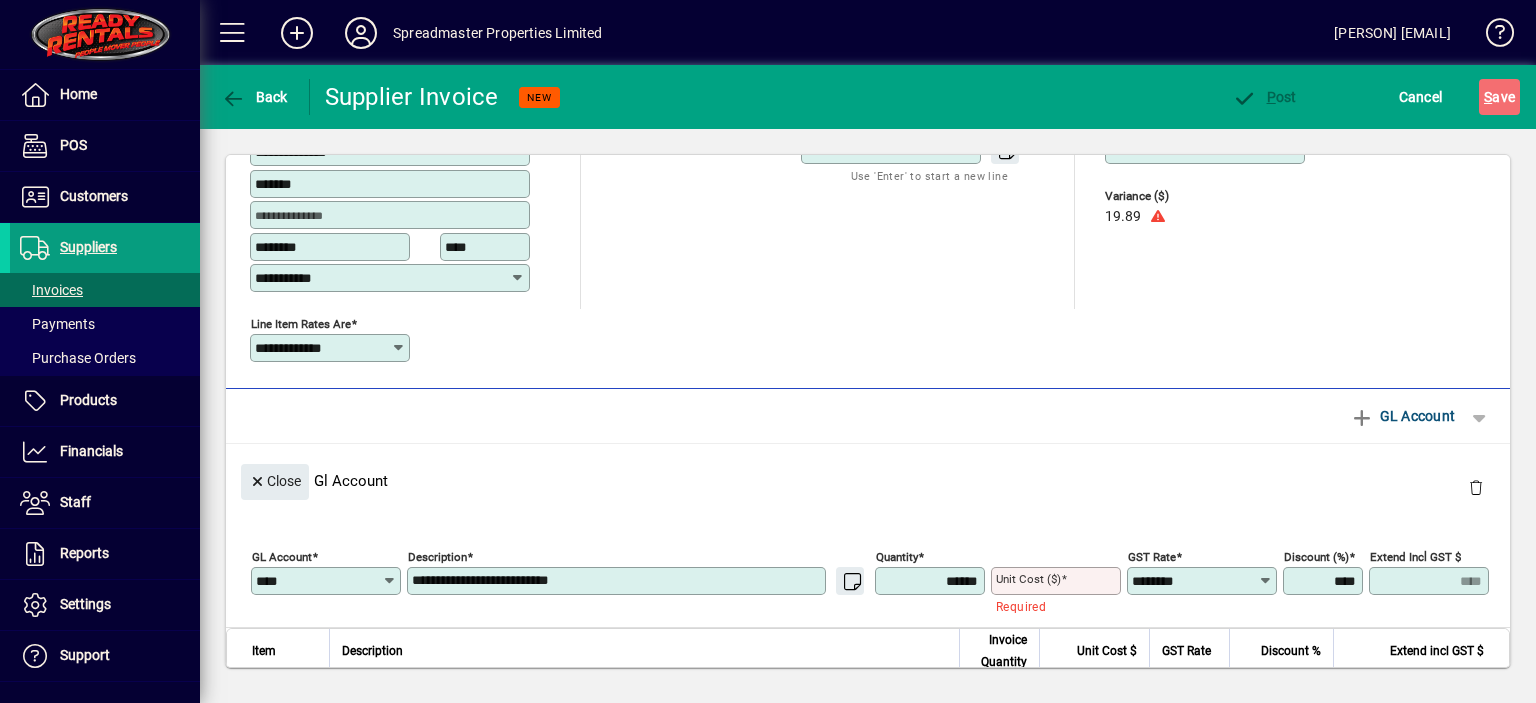 scroll, scrollTop: 304, scrollLeft: 0, axis: vertical 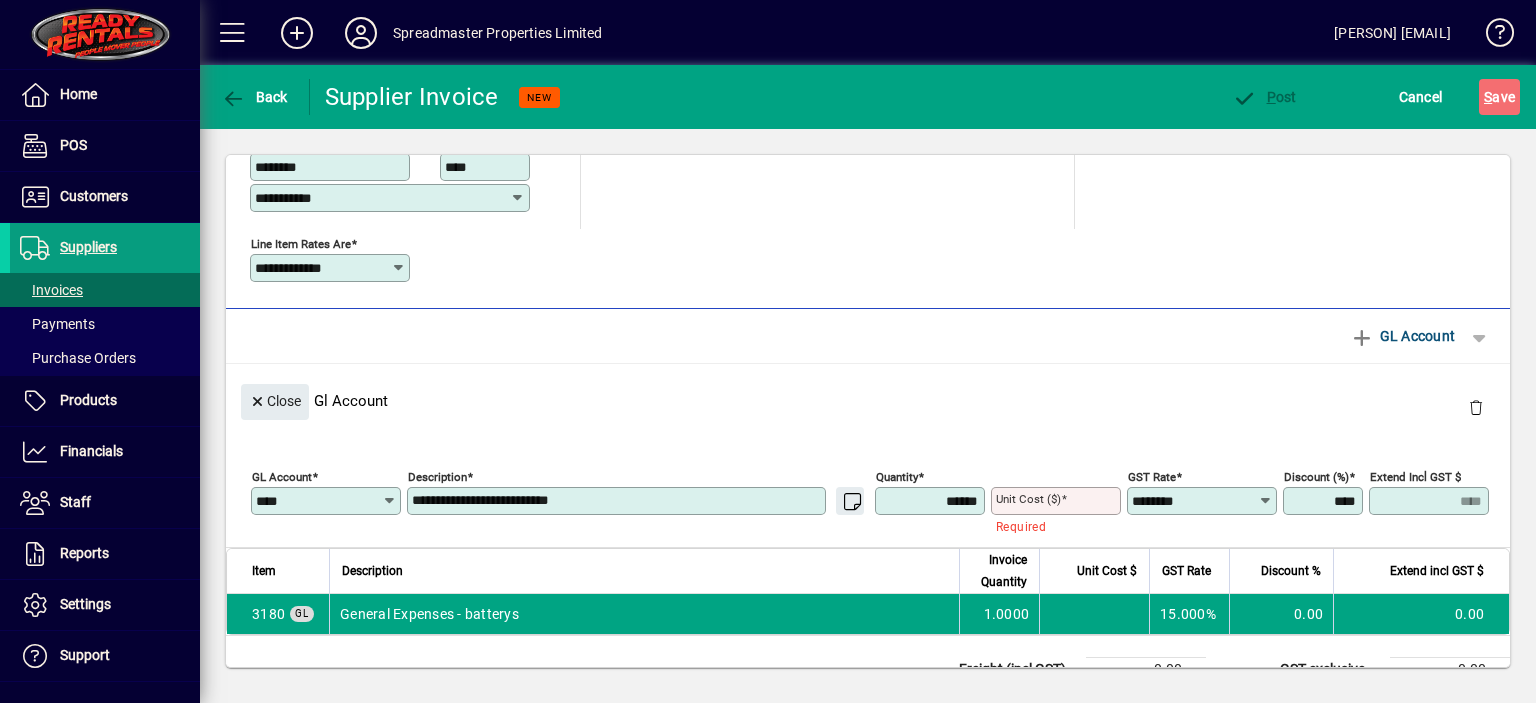 click on "Unit Cost ($)" at bounding box center (1058, 501) 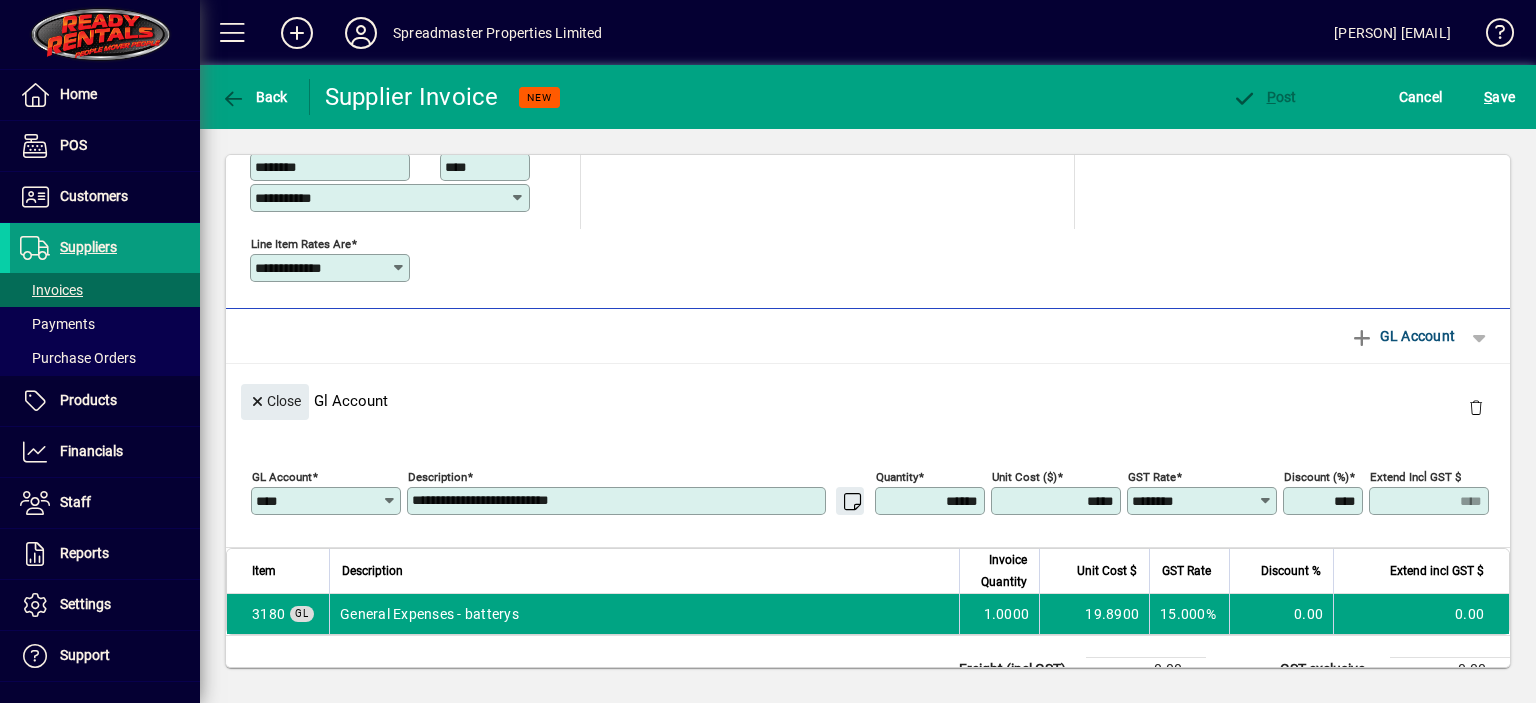 type on "*******" 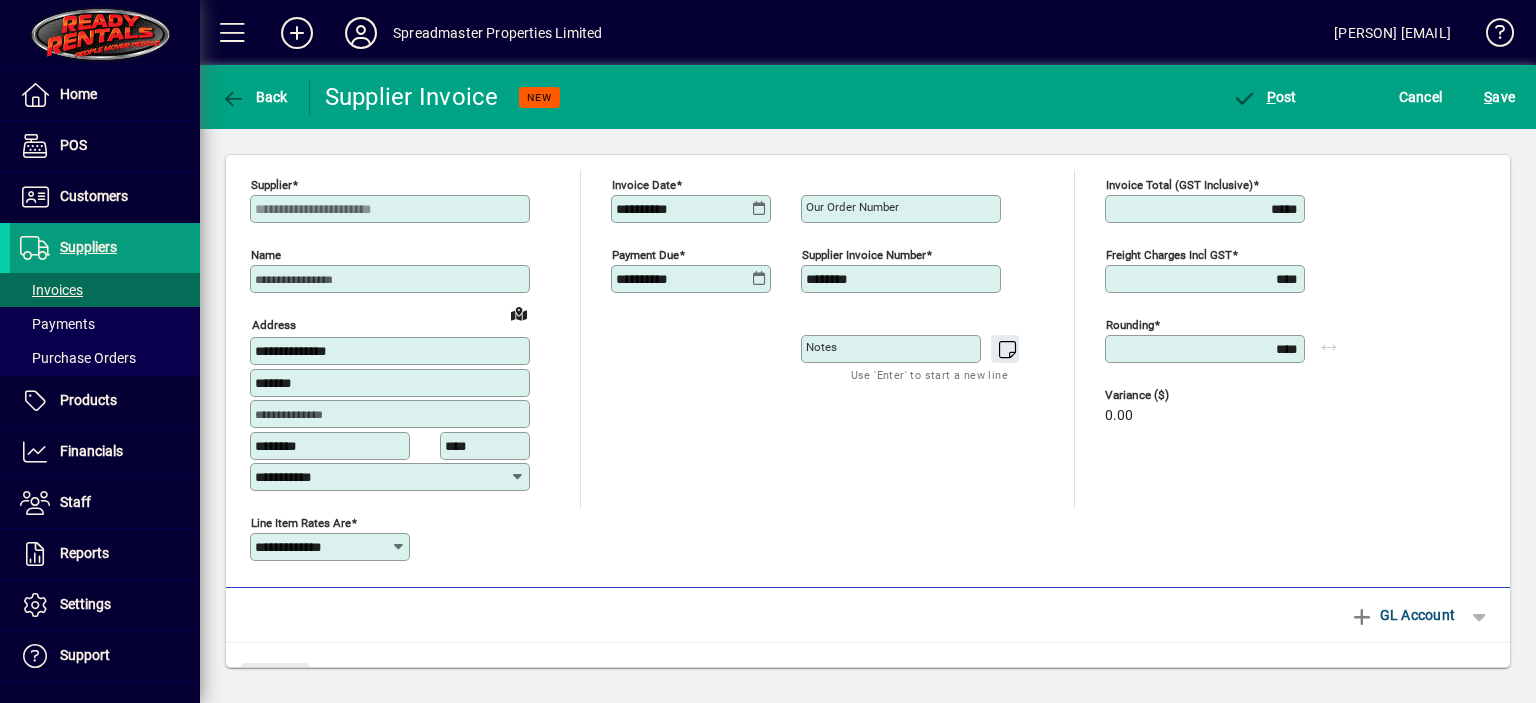 scroll, scrollTop: 0, scrollLeft: 0, axis: both 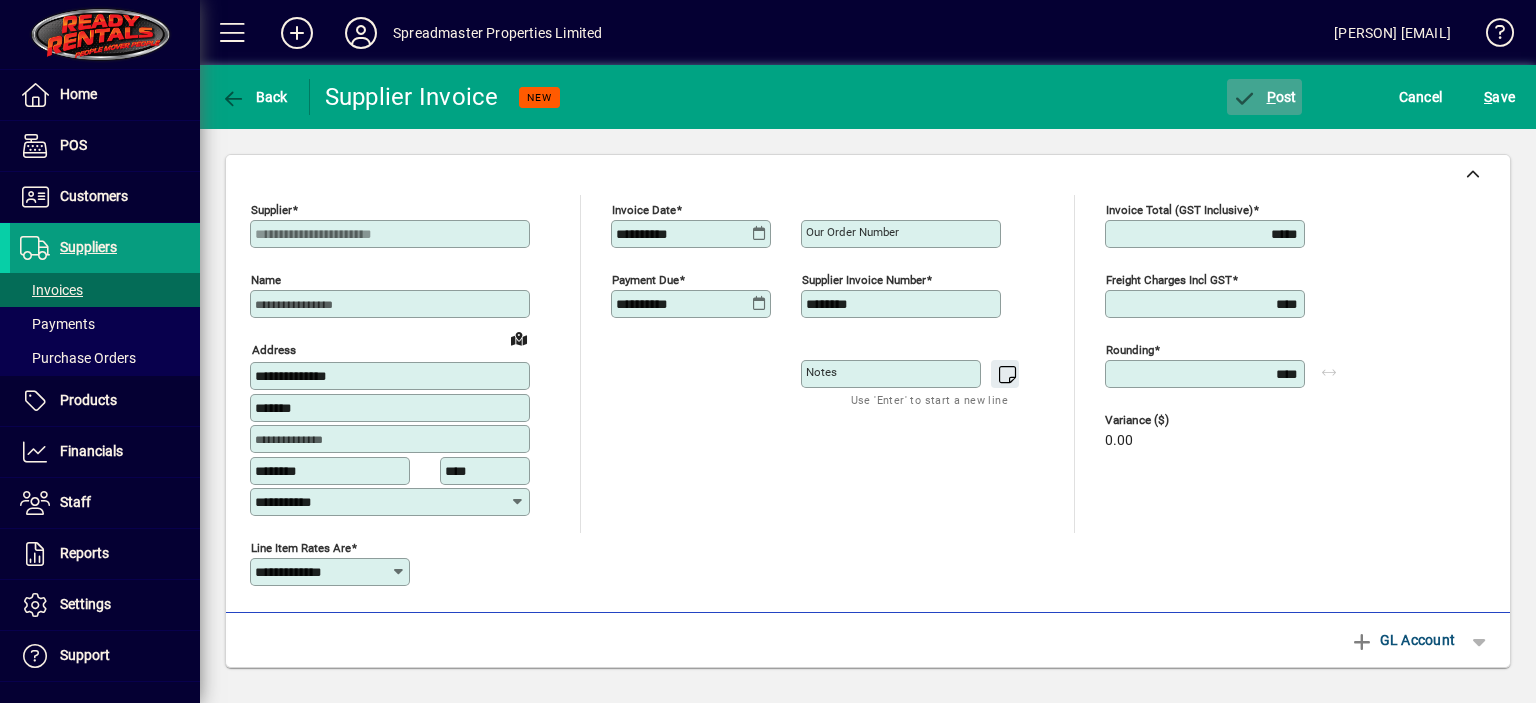 click on "P ost" 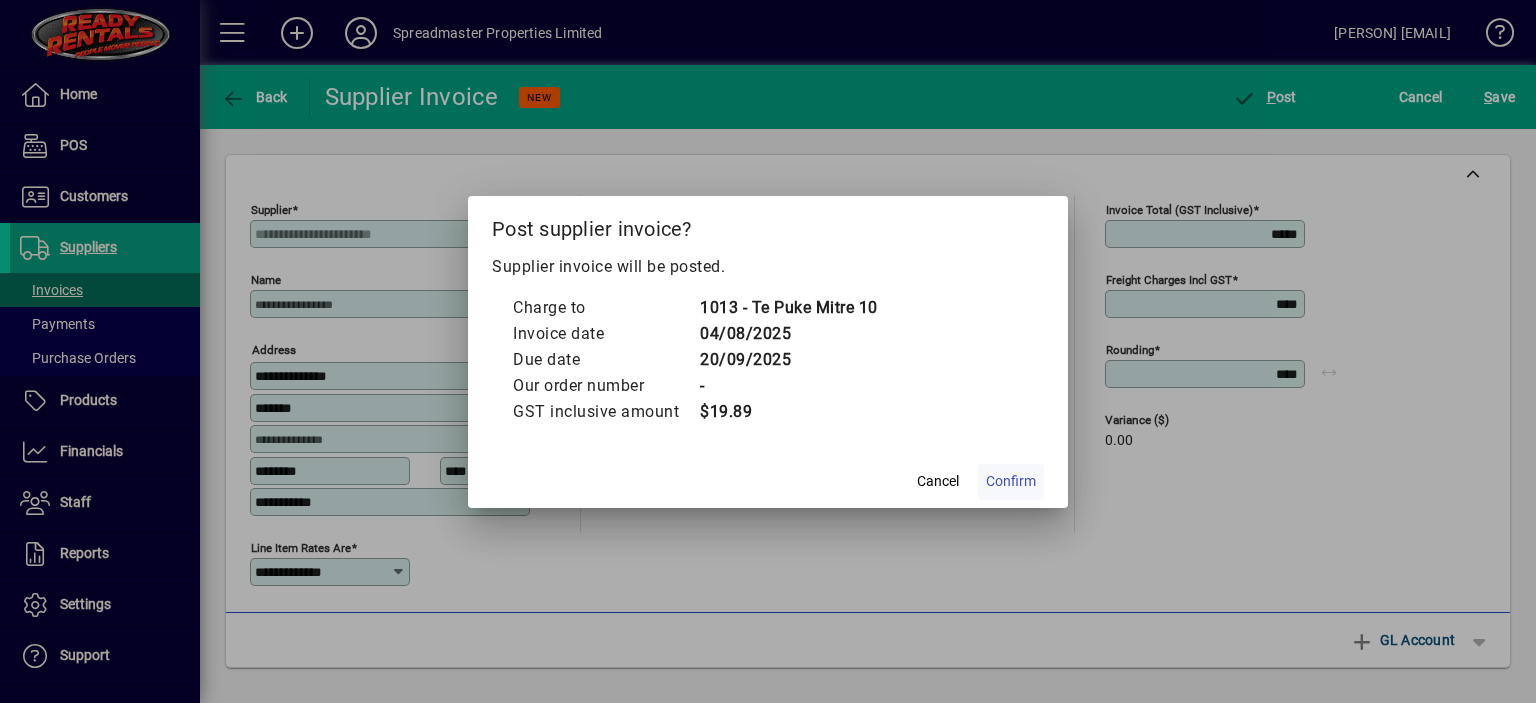 click on "Confirm" 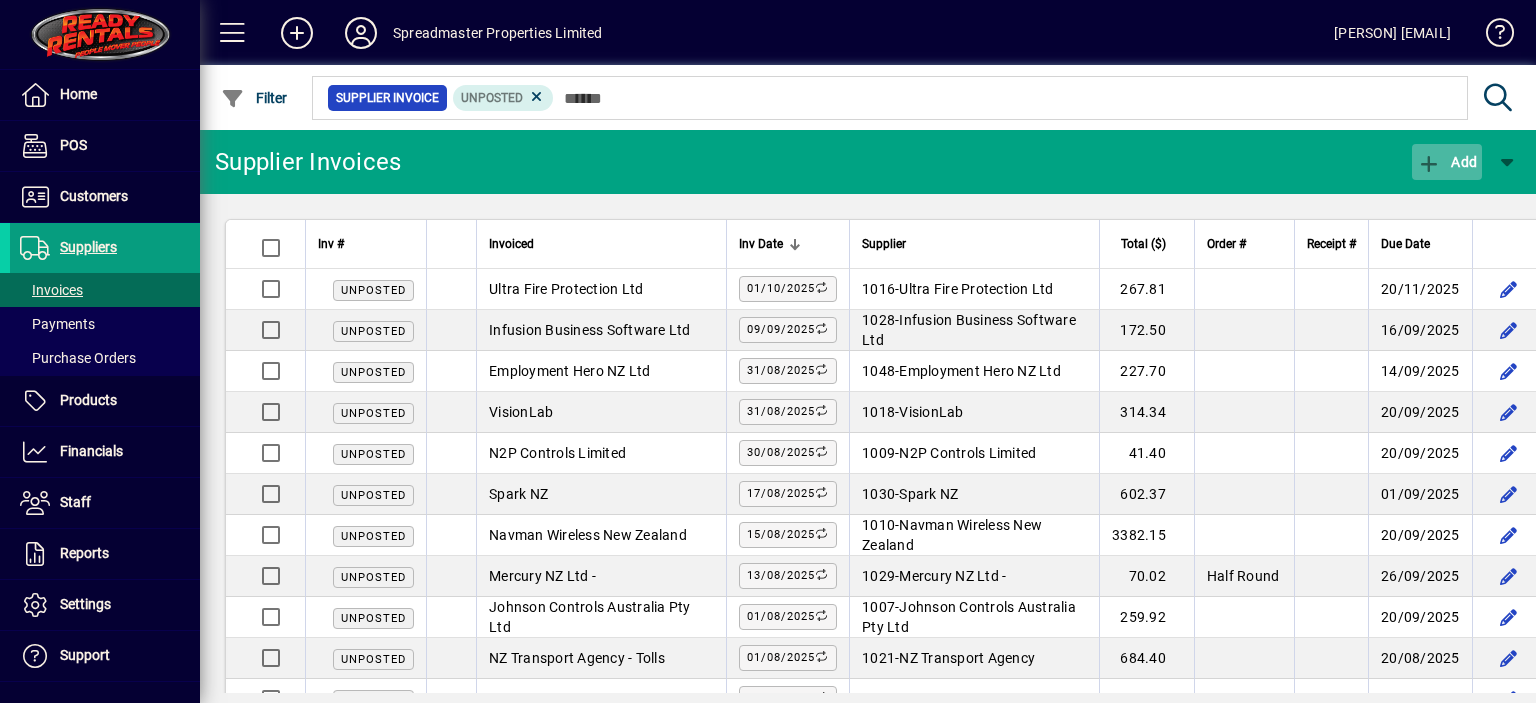 click on "Add" 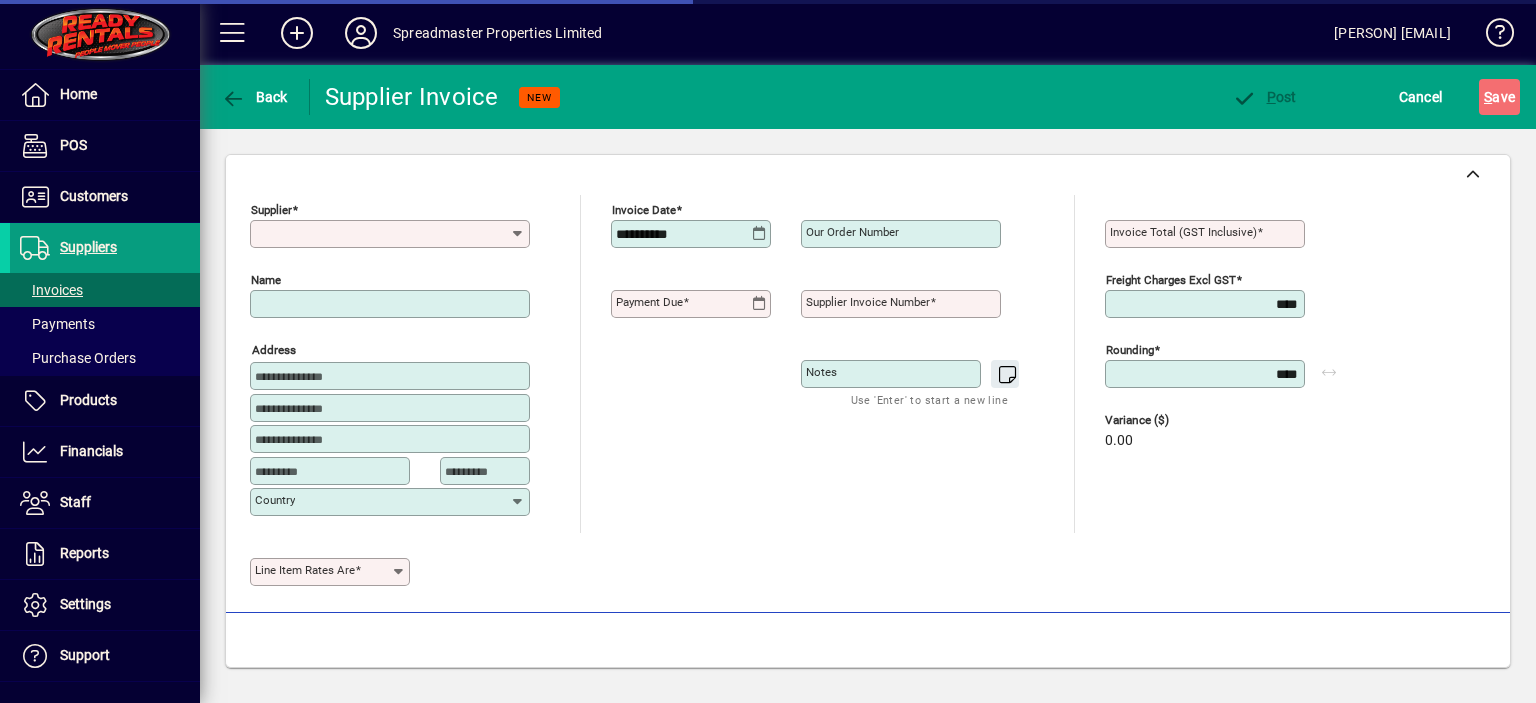 type on "**********" 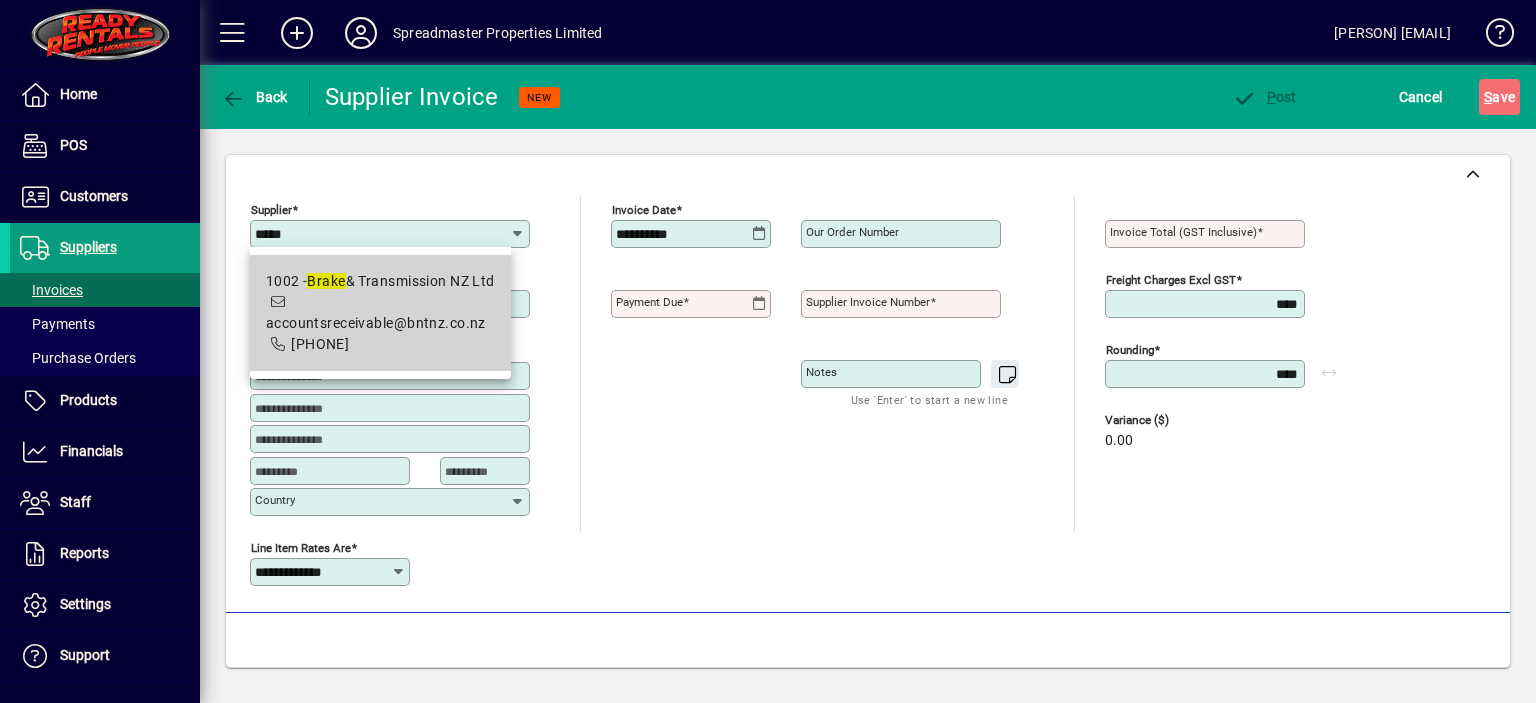 click on "1002 -  Brake  & Transmission NZ Ltd" at bounding box center (380, 281) 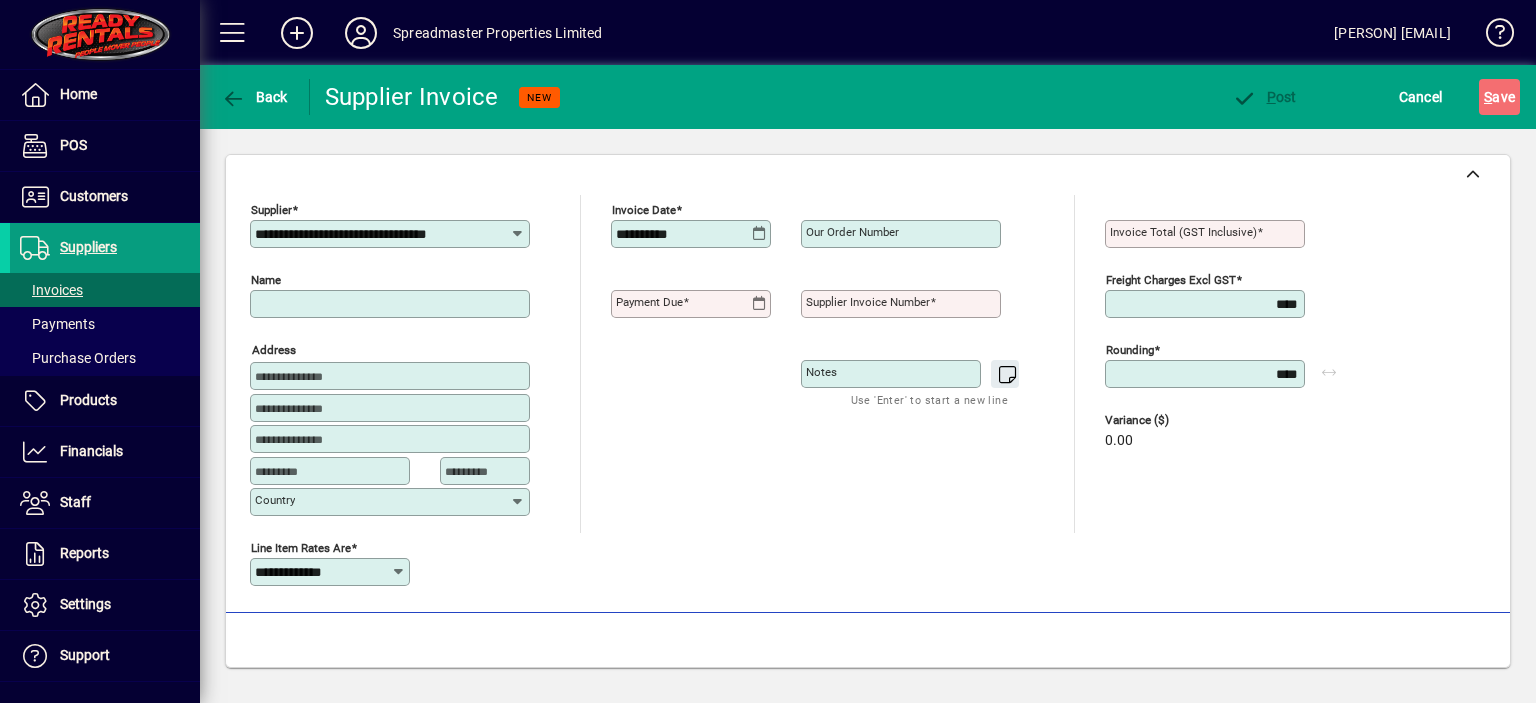 type on "**********" 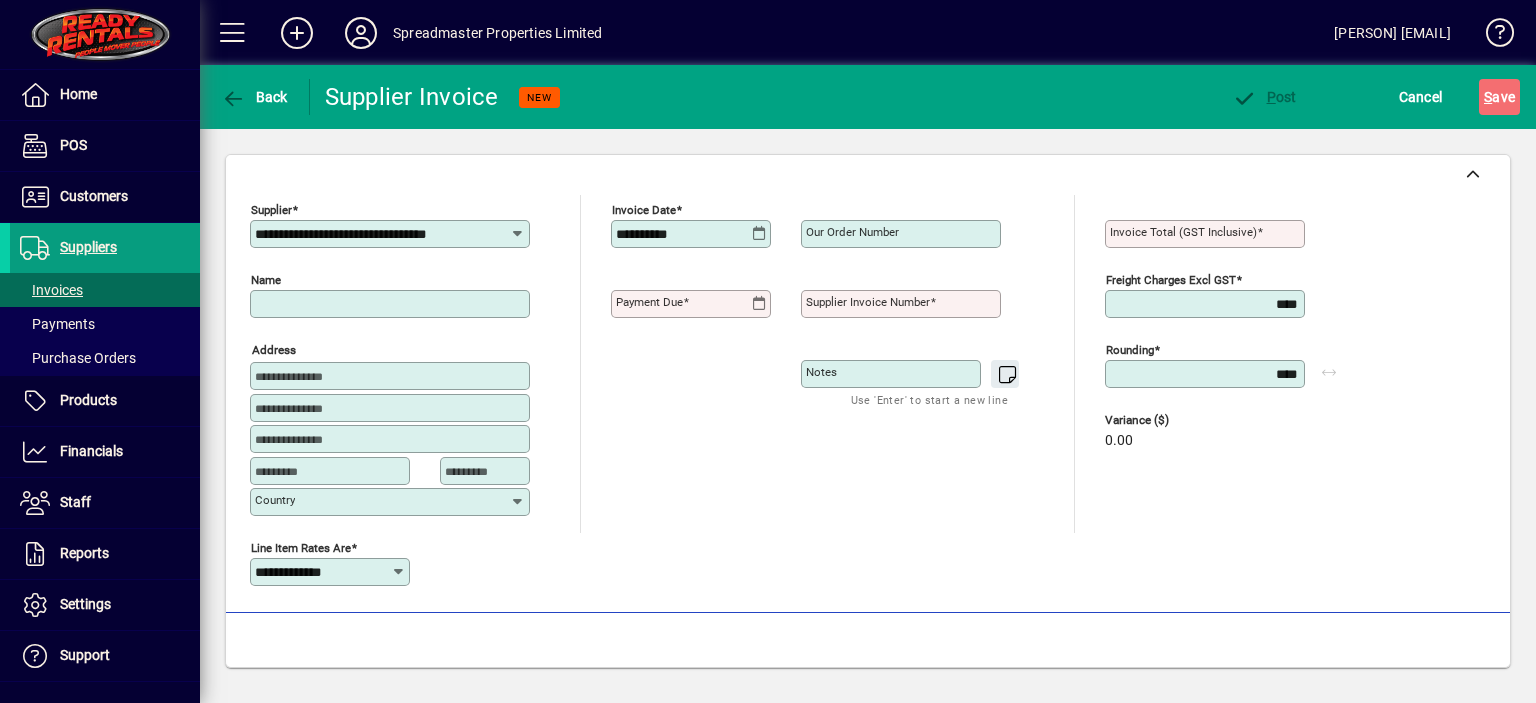 type on "**********" 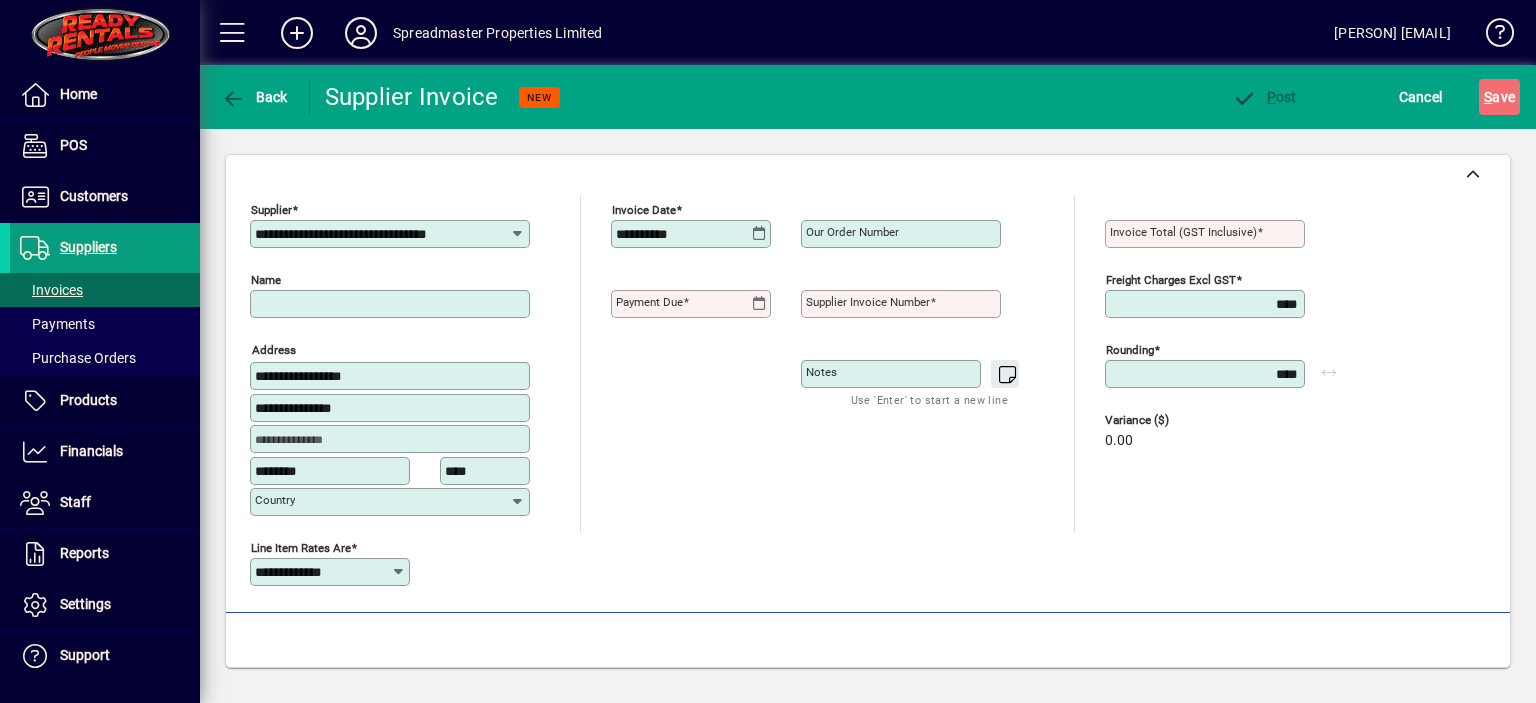 type on "**********" 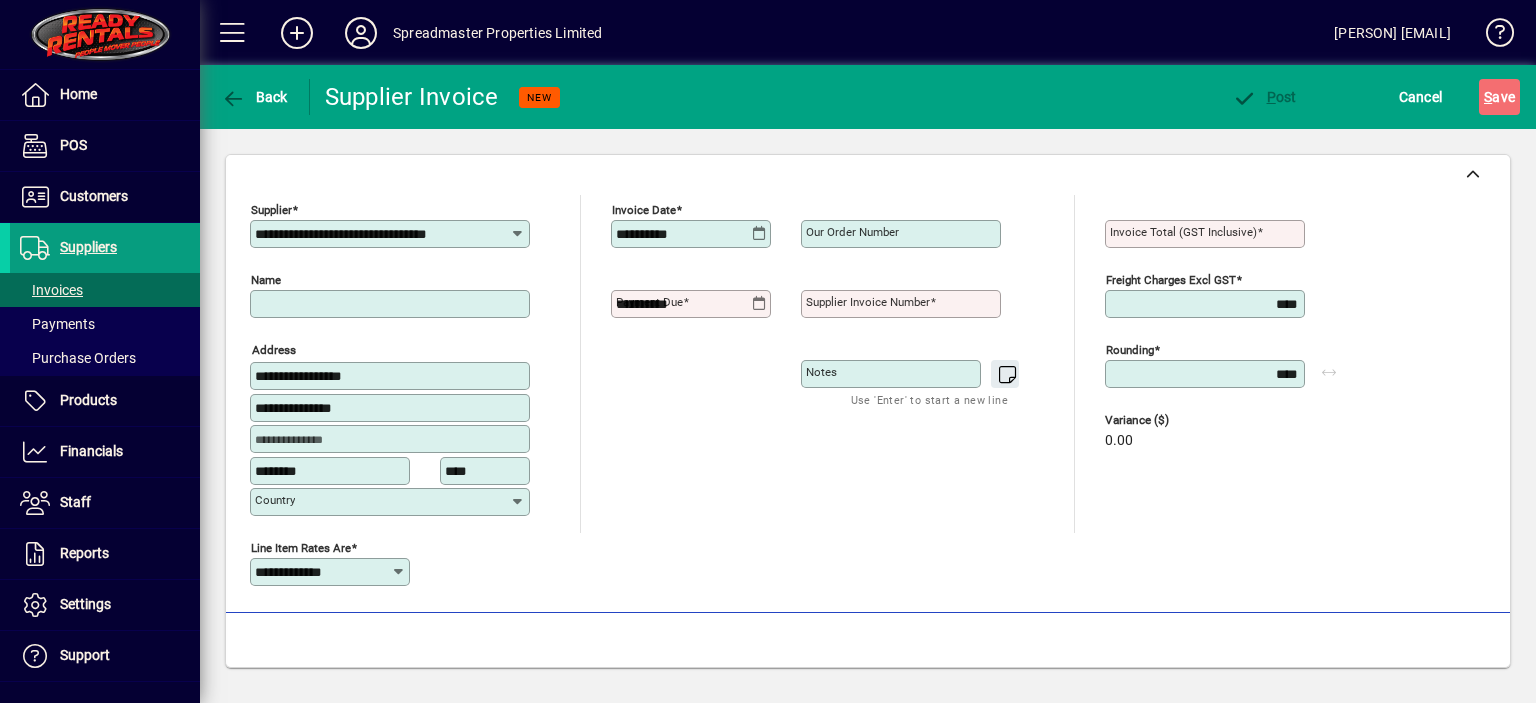 type on "**********" 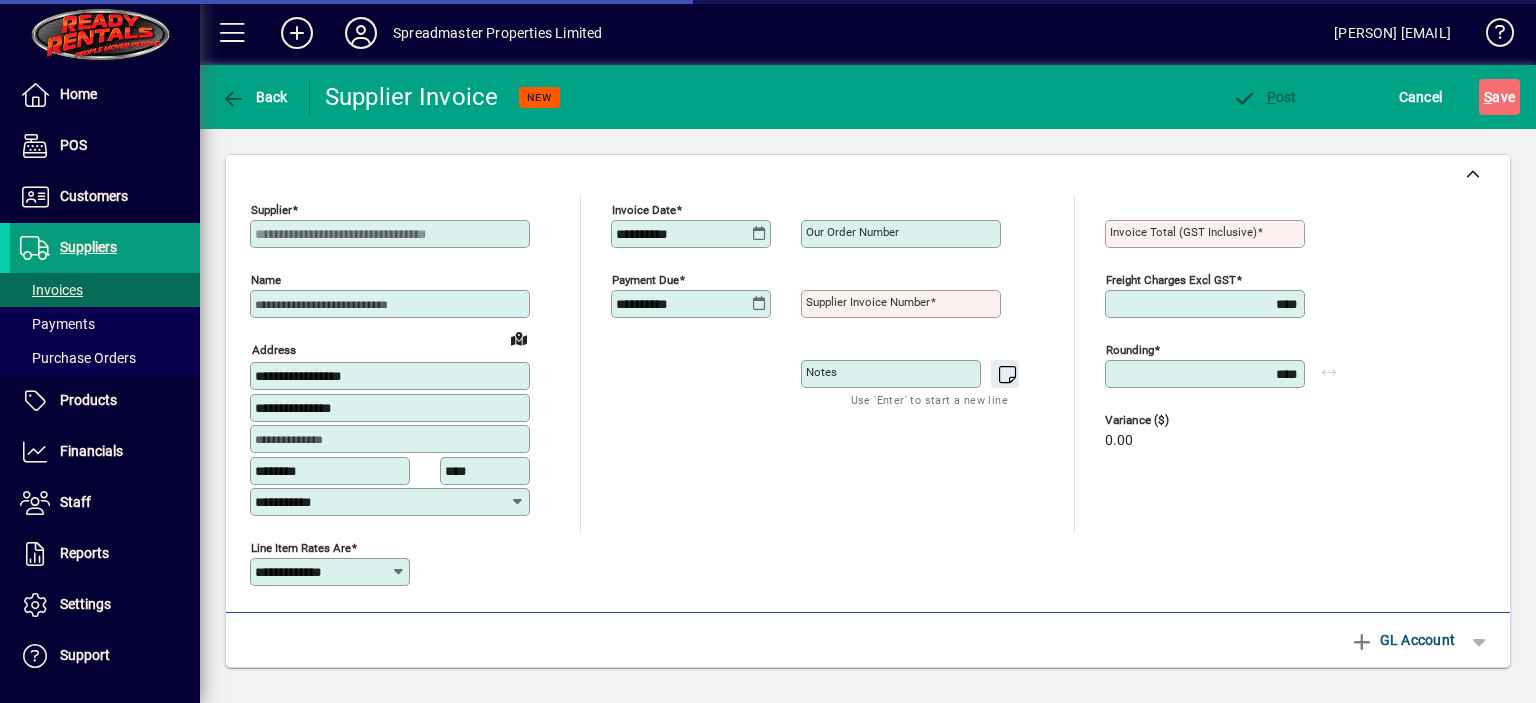 type on "****" 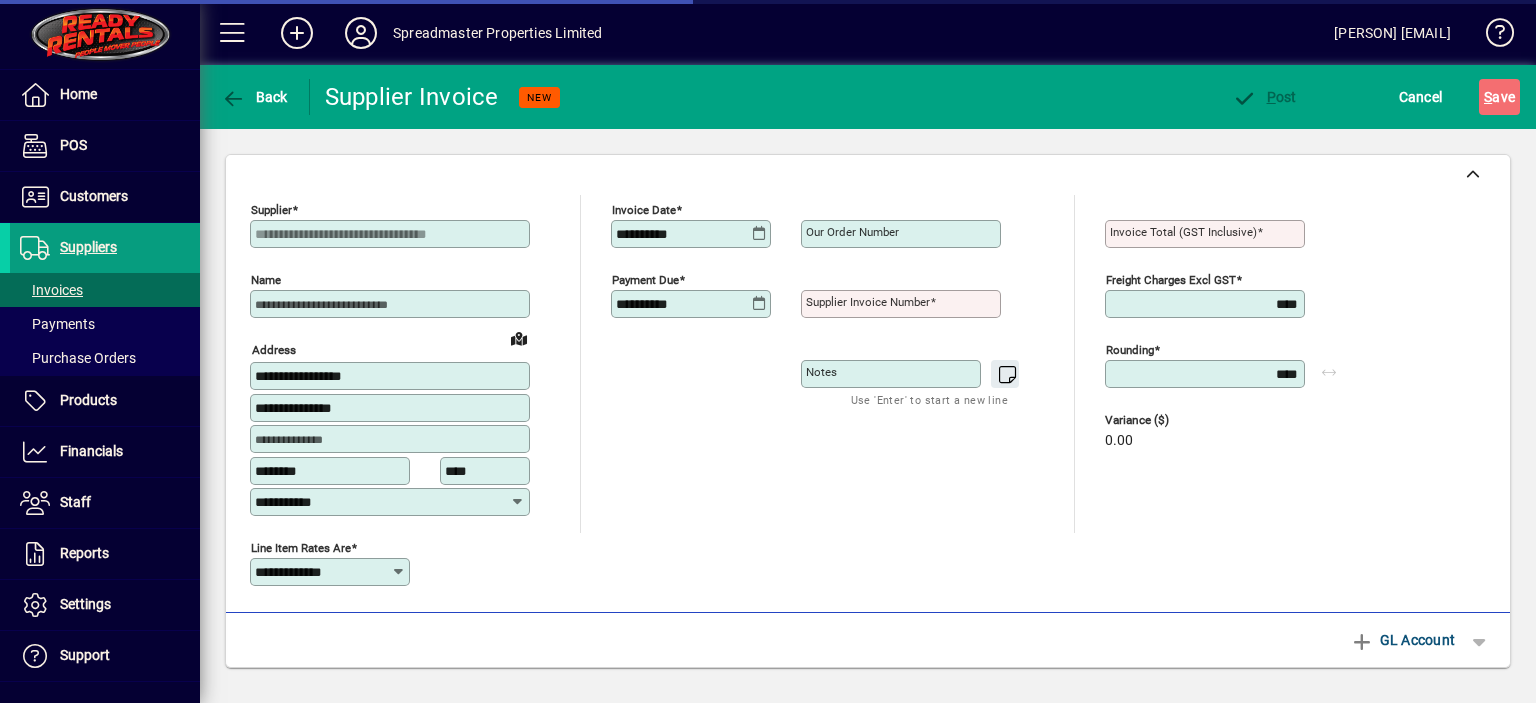 type on "********" 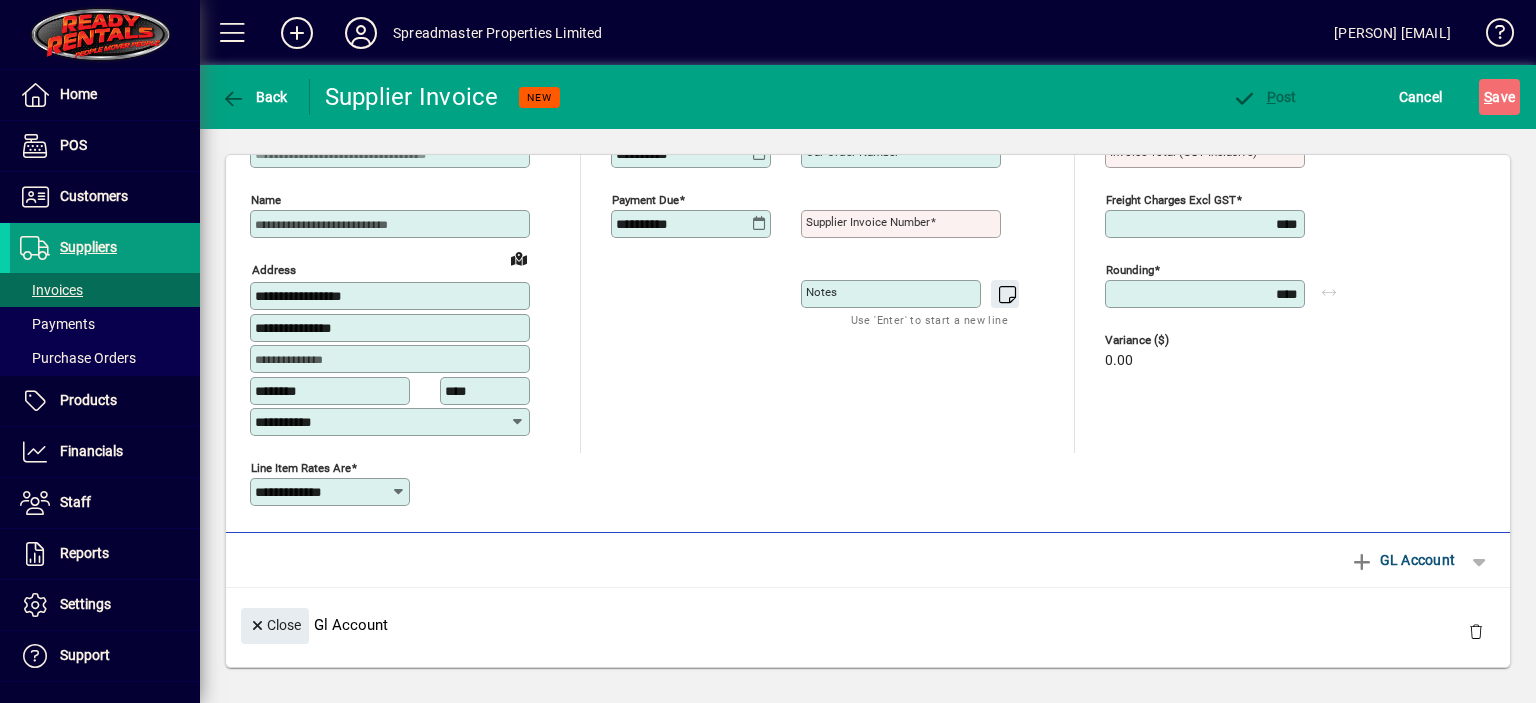 scroll, scrollTop: 0, scrollLeft: 0, axis: both 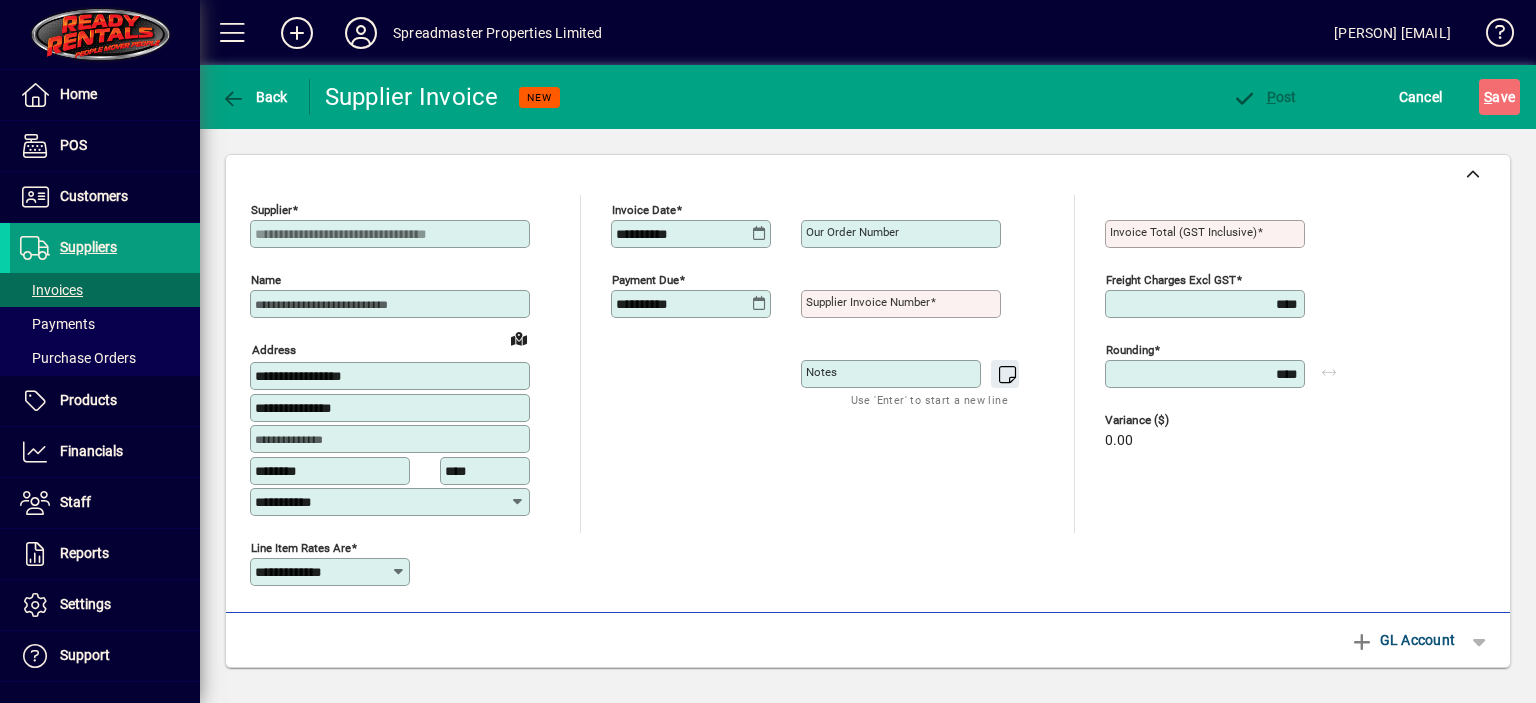 click on "Supplier invoice number" at bounding box center (868, 302) 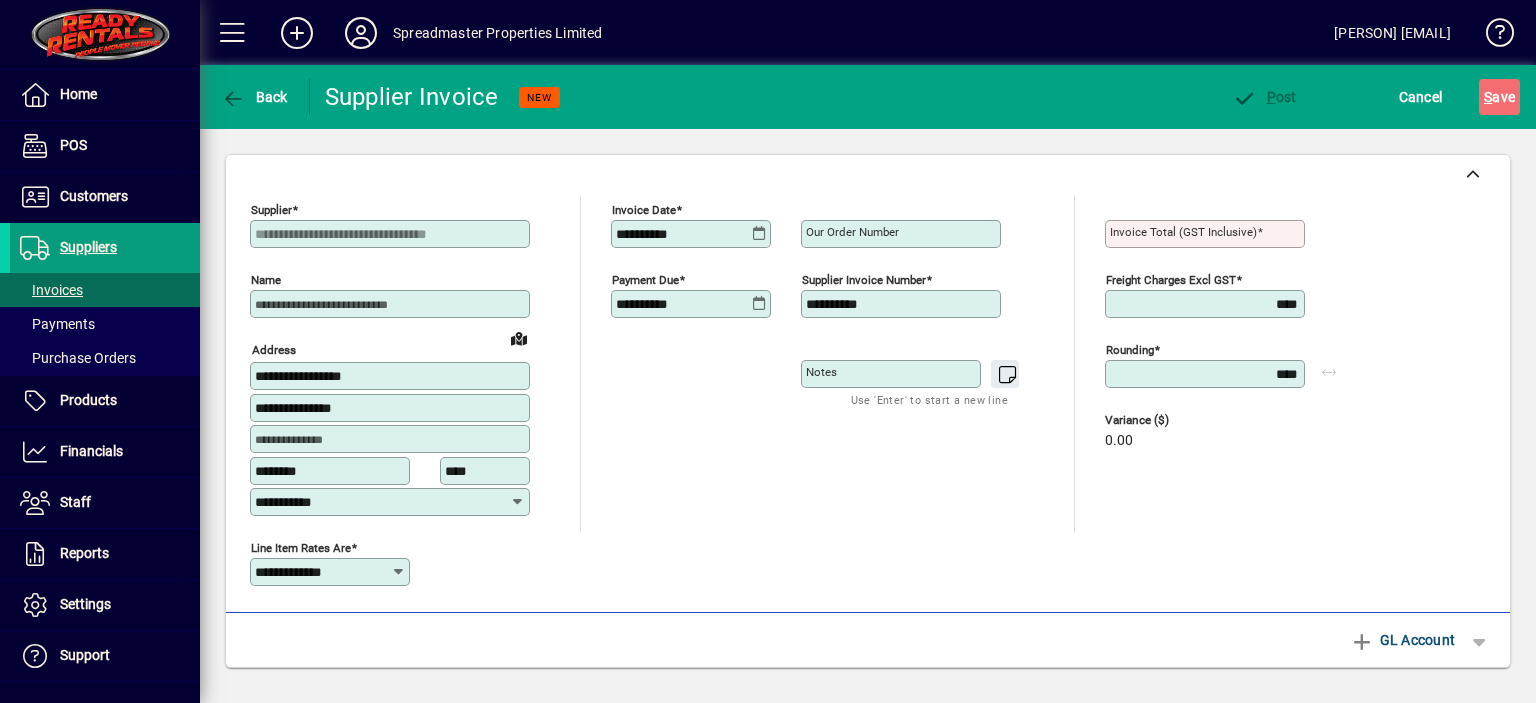 type on "**********" 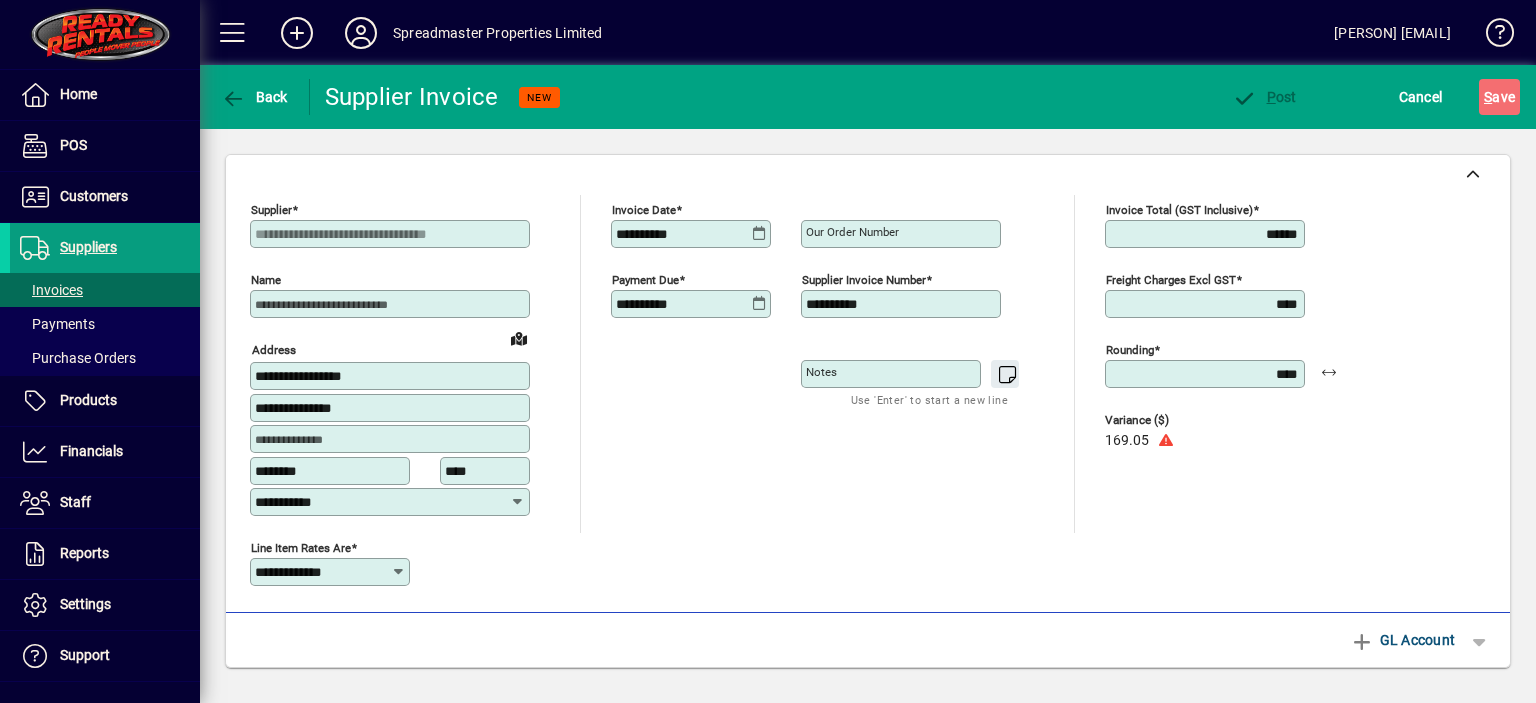 type on "******" 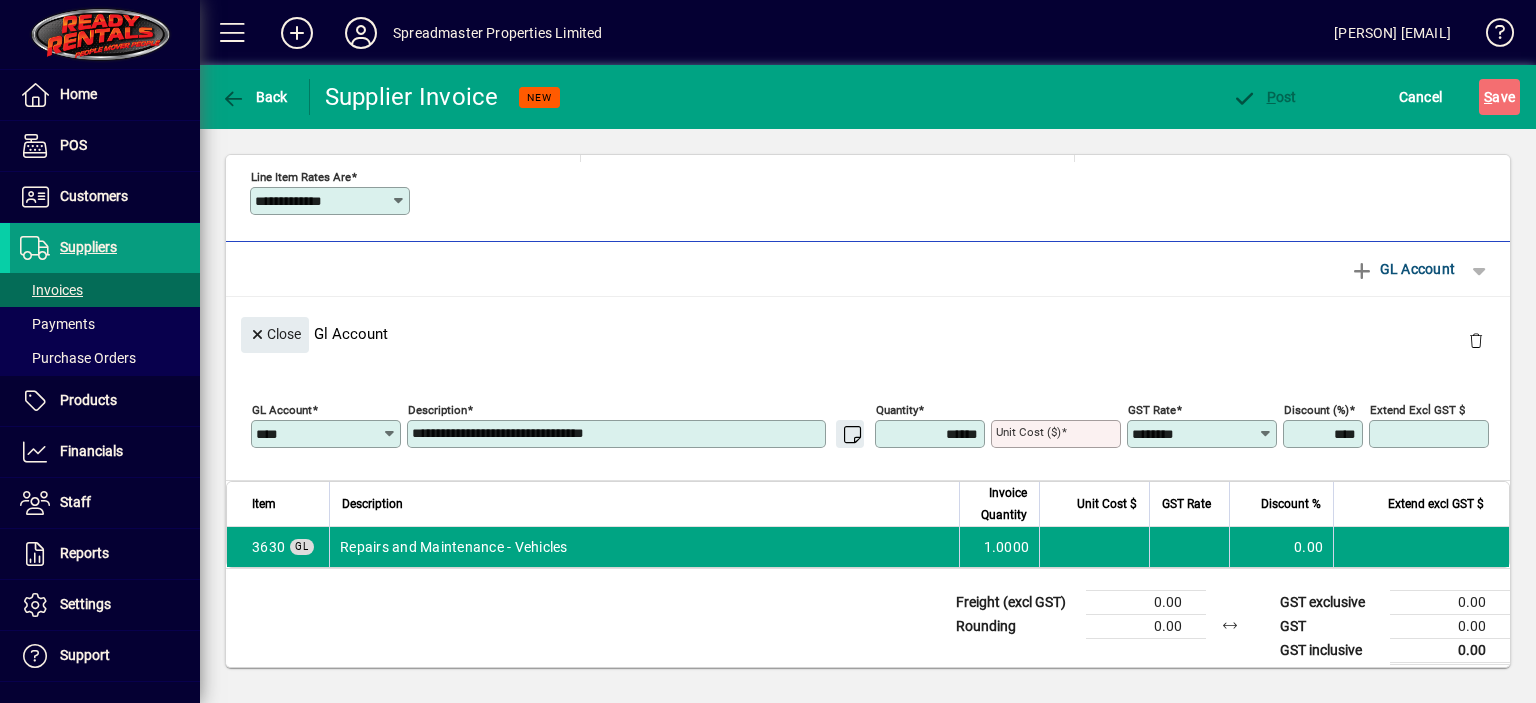 scroll, scrollTop: 380, scrollLeft: 0, axis: vertical 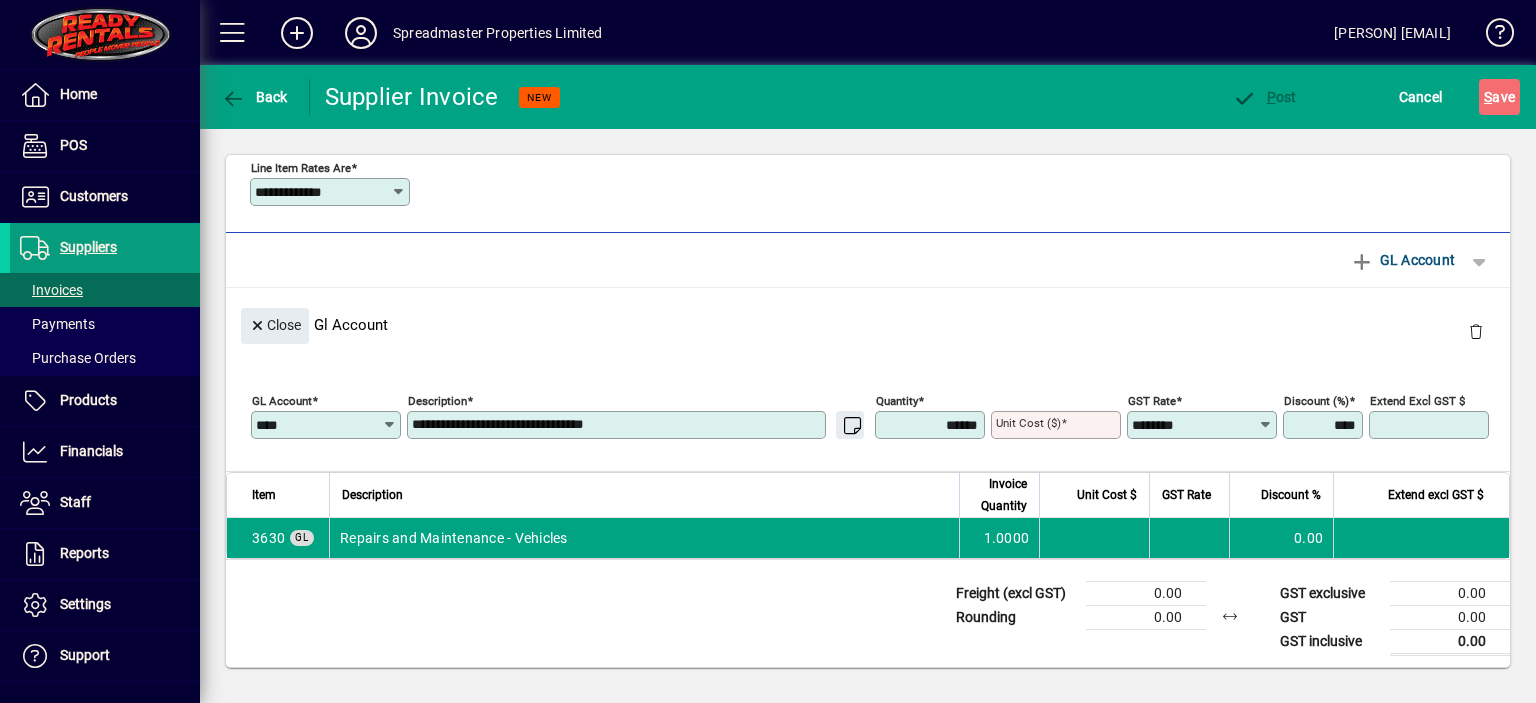 click on "**********" at bounding box center (618, 425) 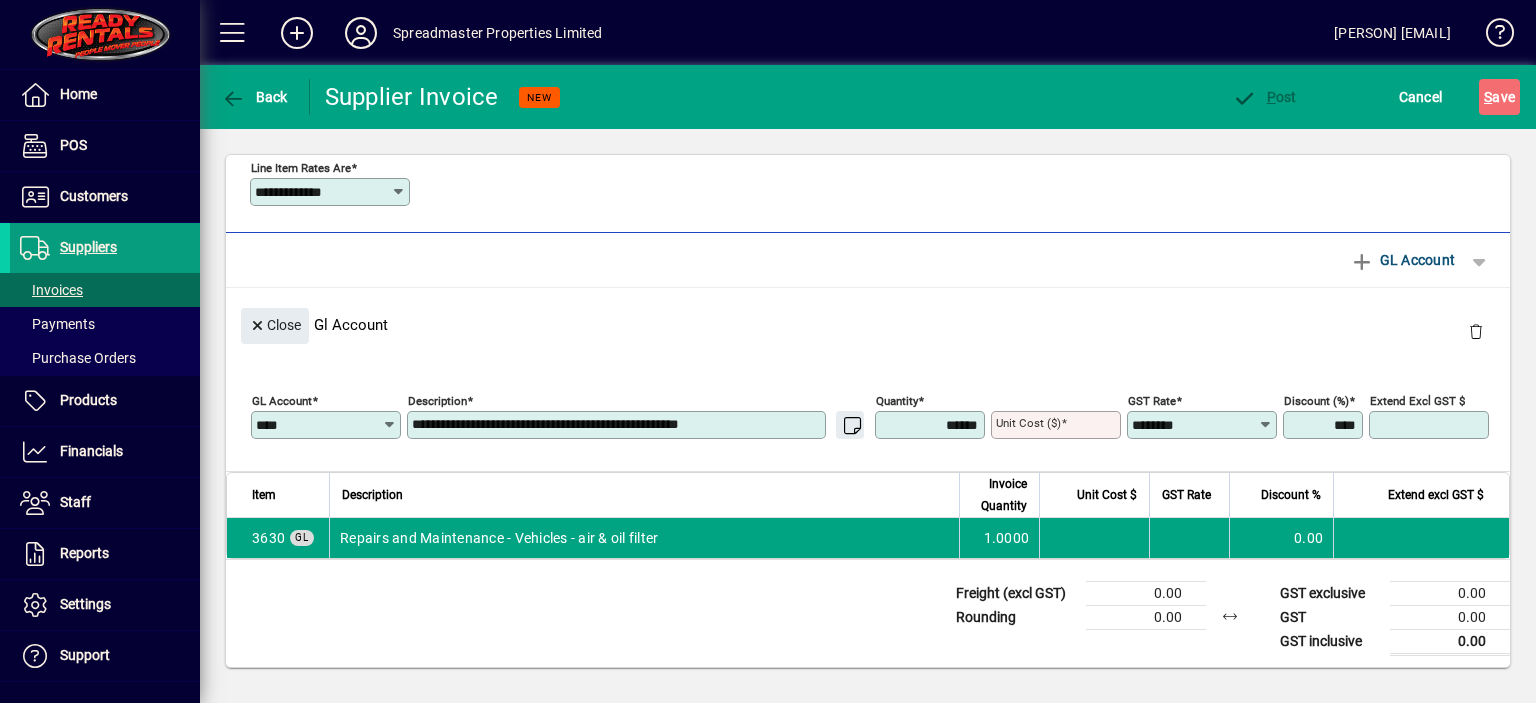 click on "**********" at bounding box center (618, 425) 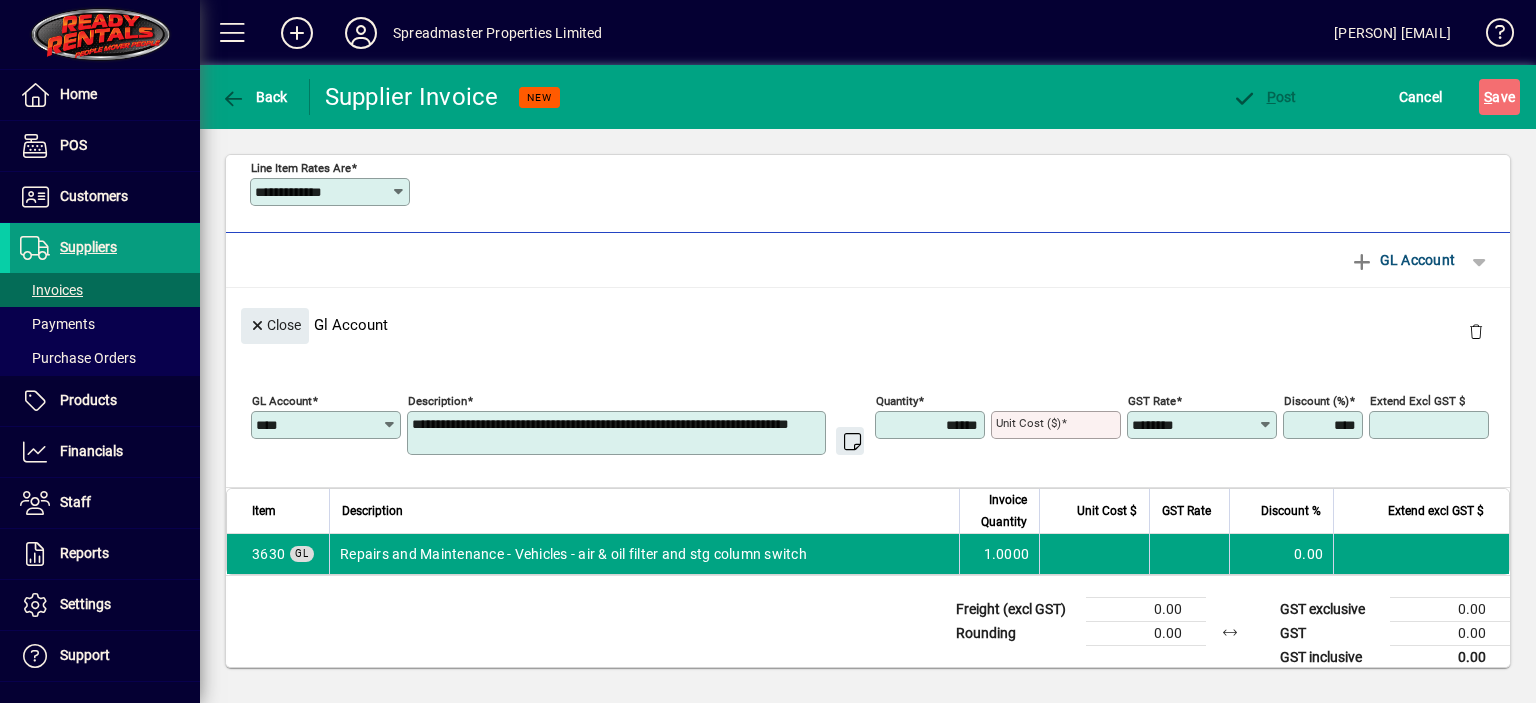 type on "**********" 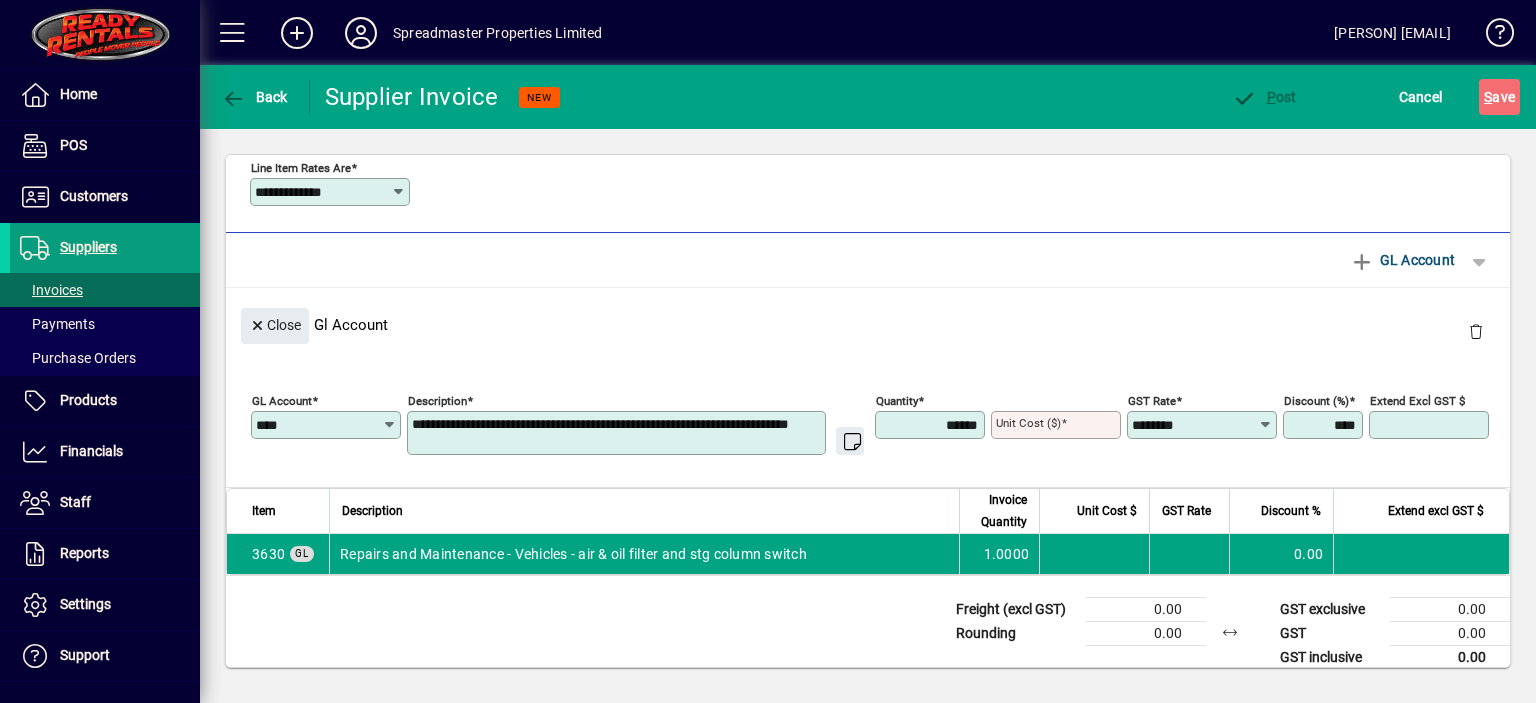 type 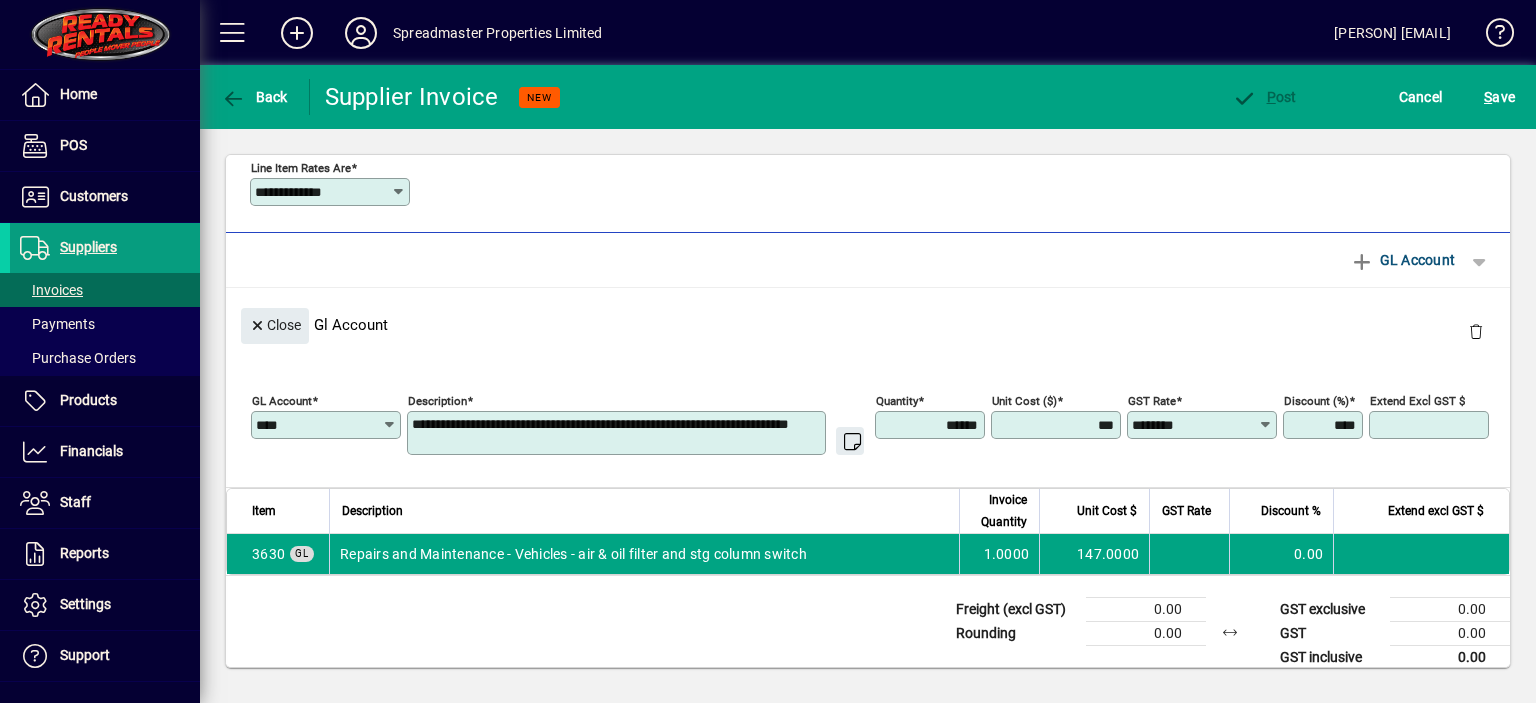 type on "********" 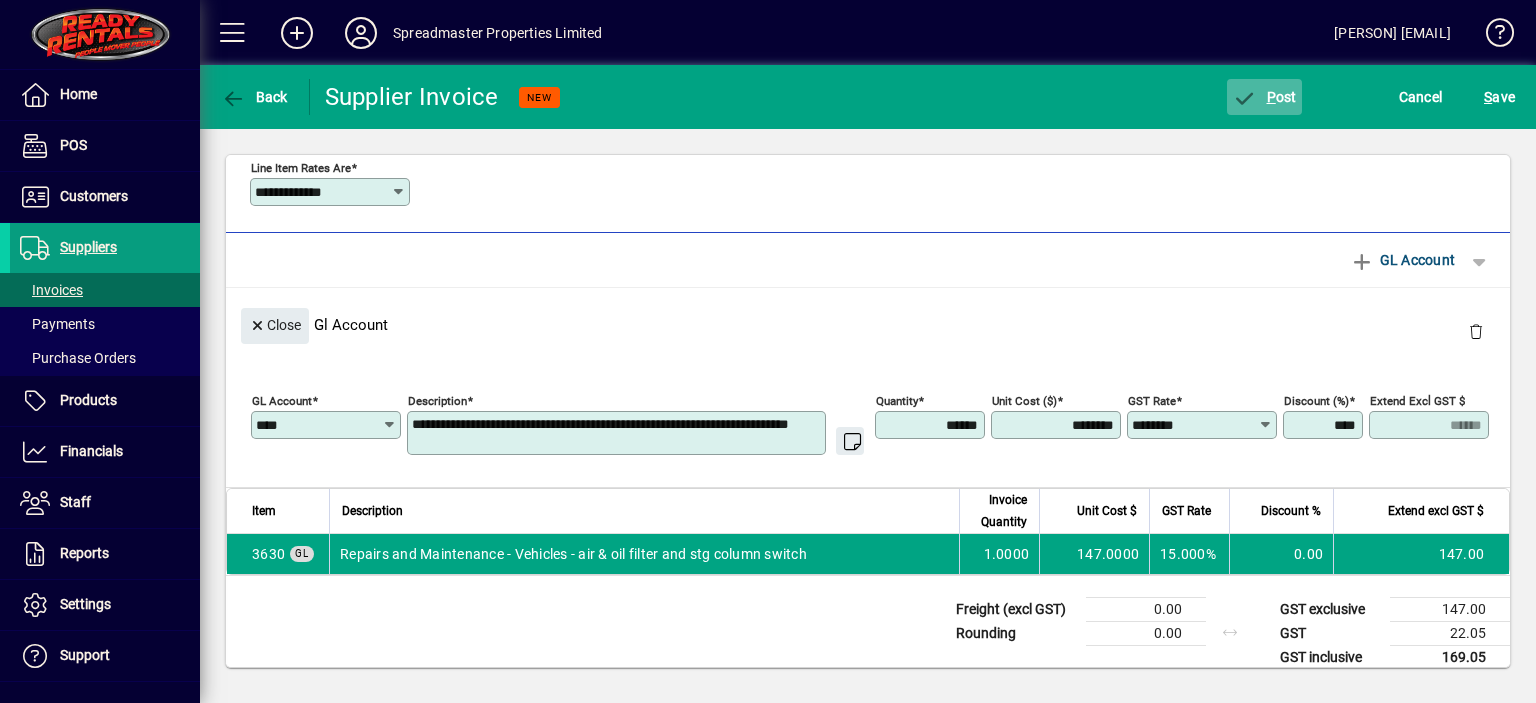 click on "P ost" 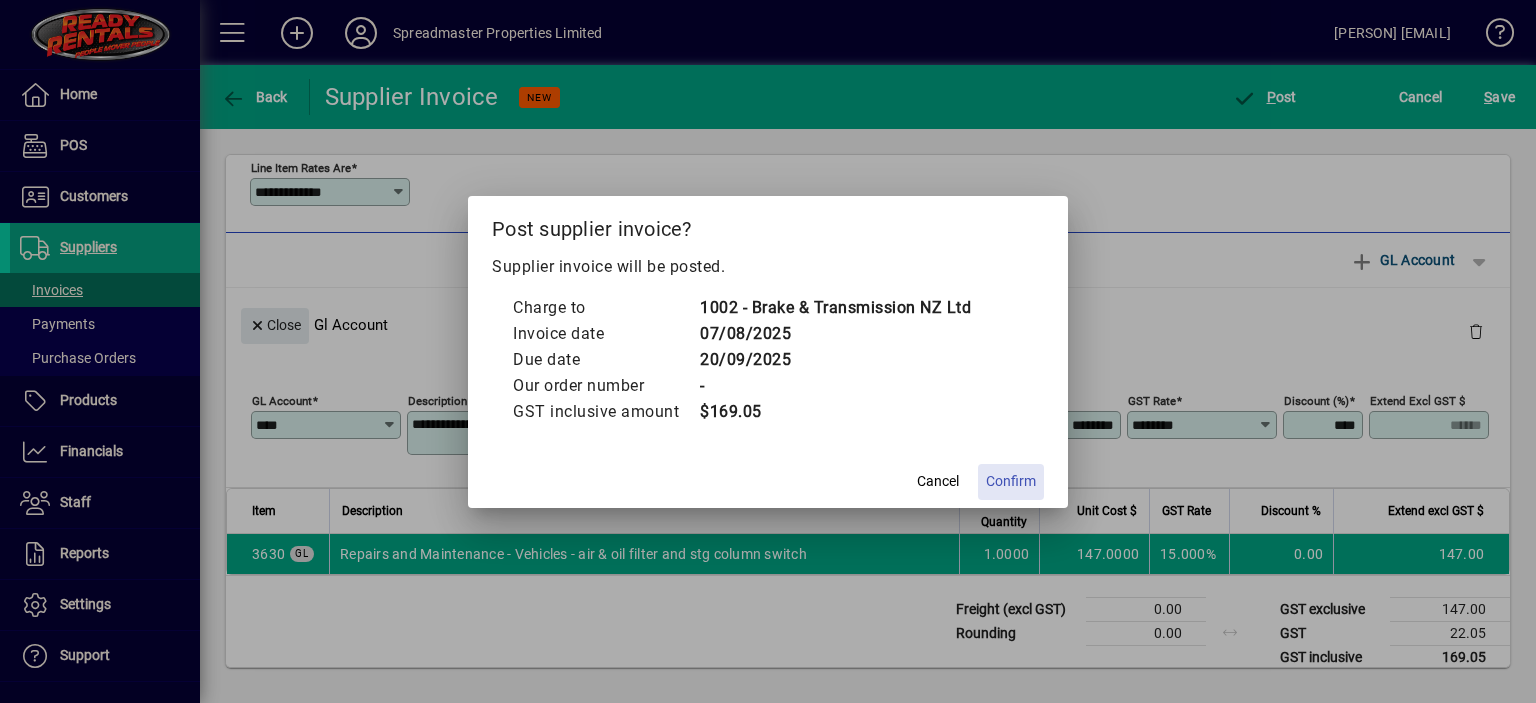 click on "Confirm" 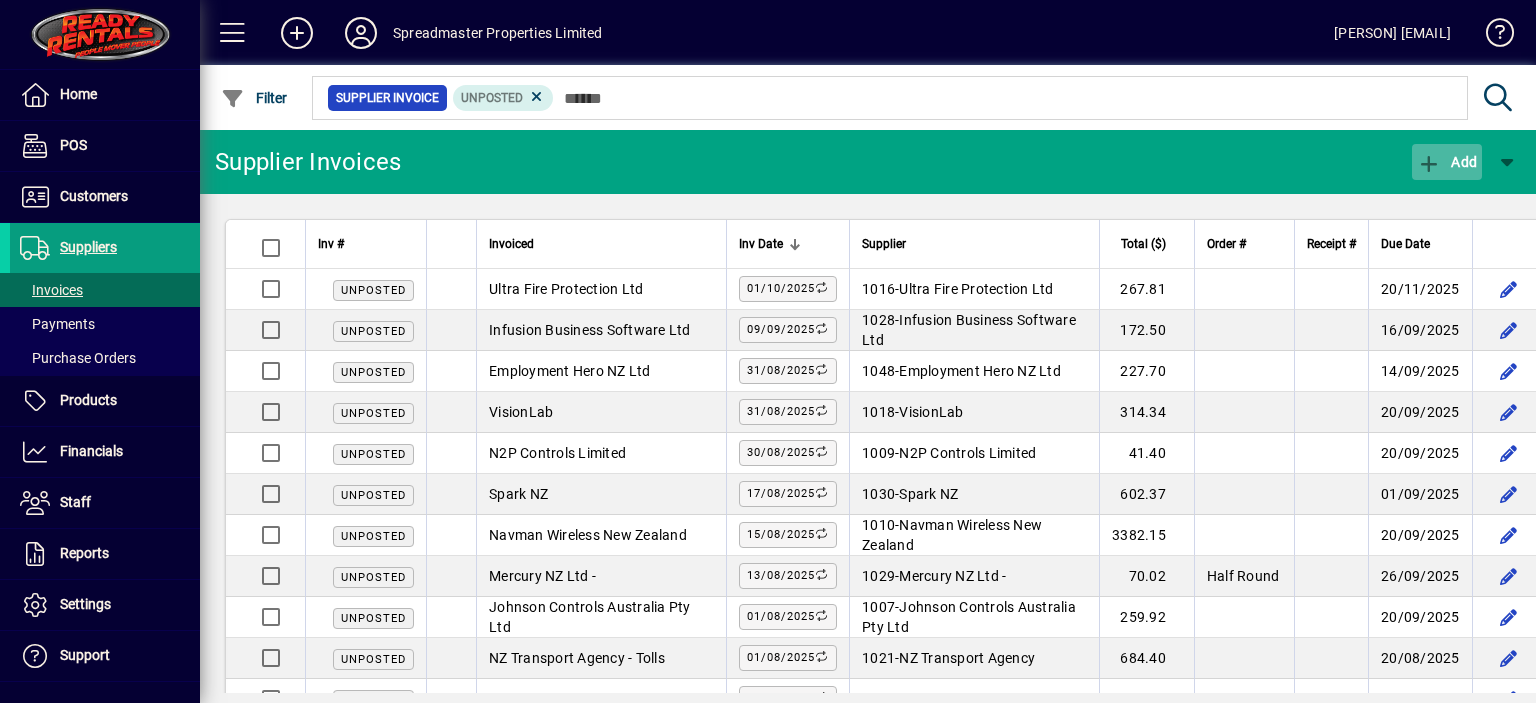 click on "Add" 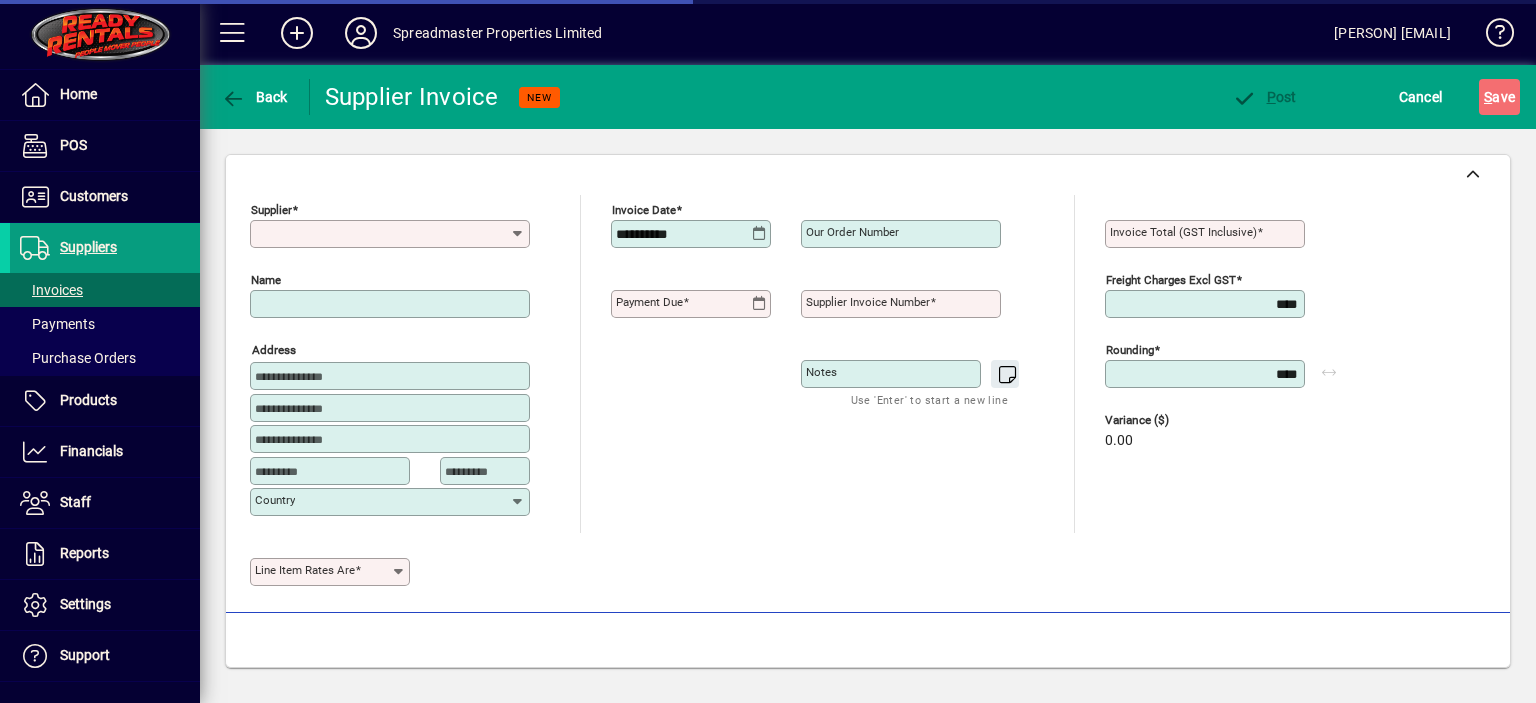 type on "**********" 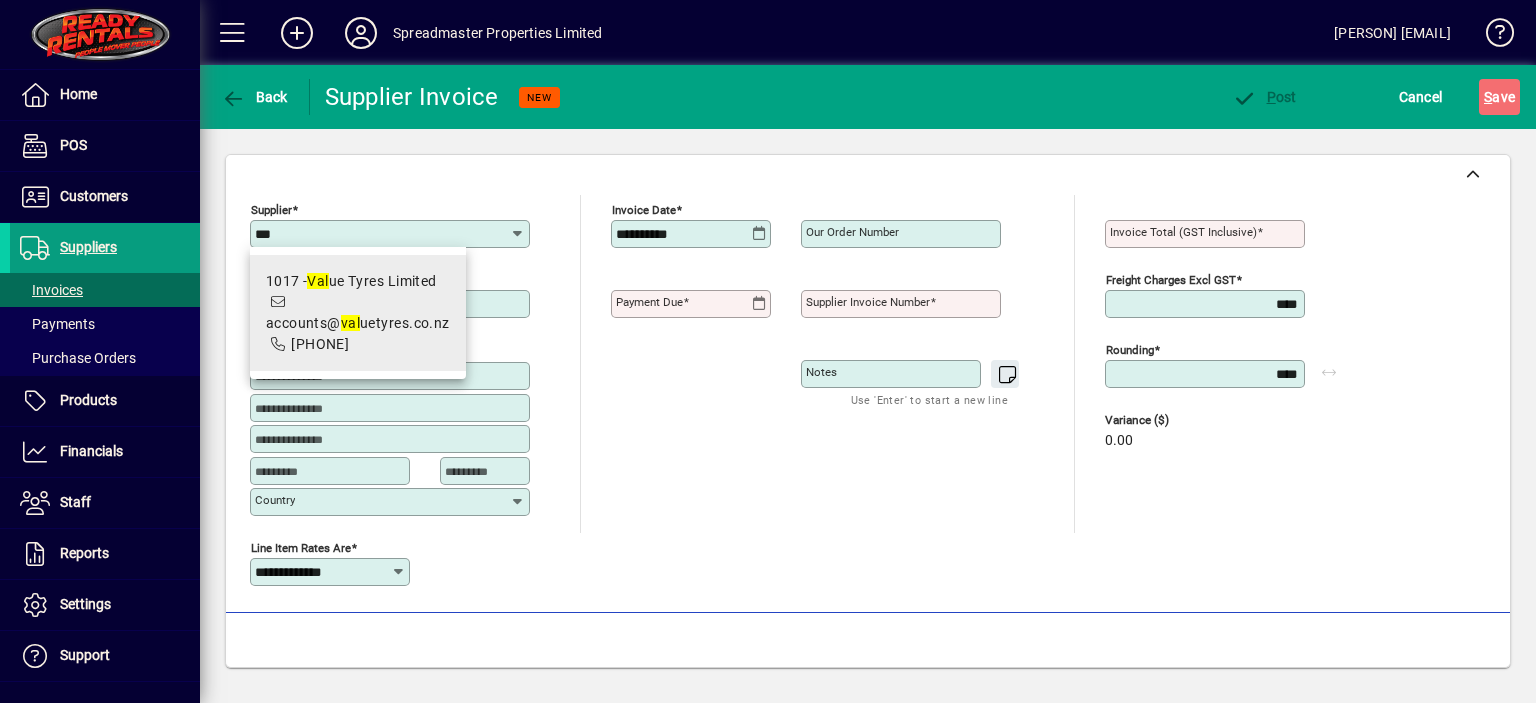 click on "1017 -  Val ue Tyres Limited" at bounding box center (358, 281) 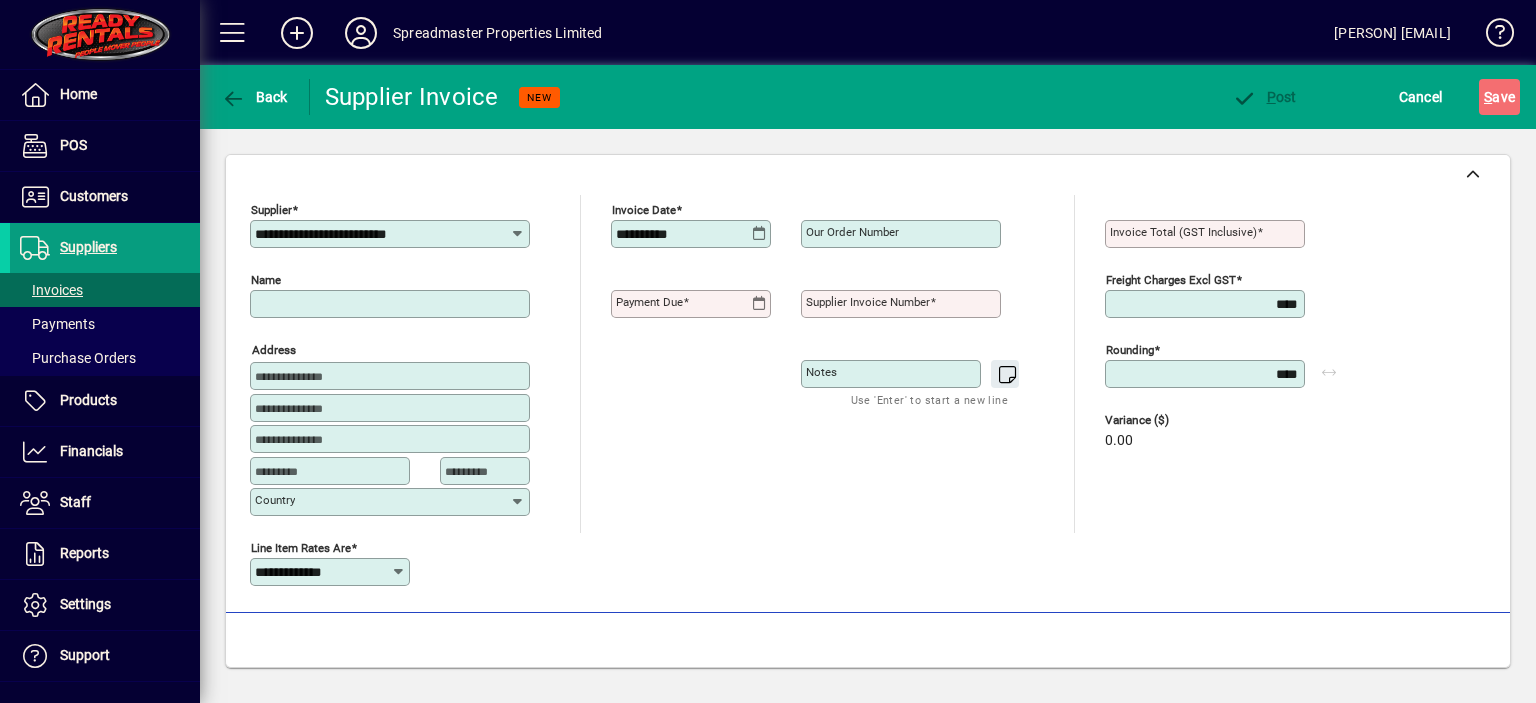 type on "**********" 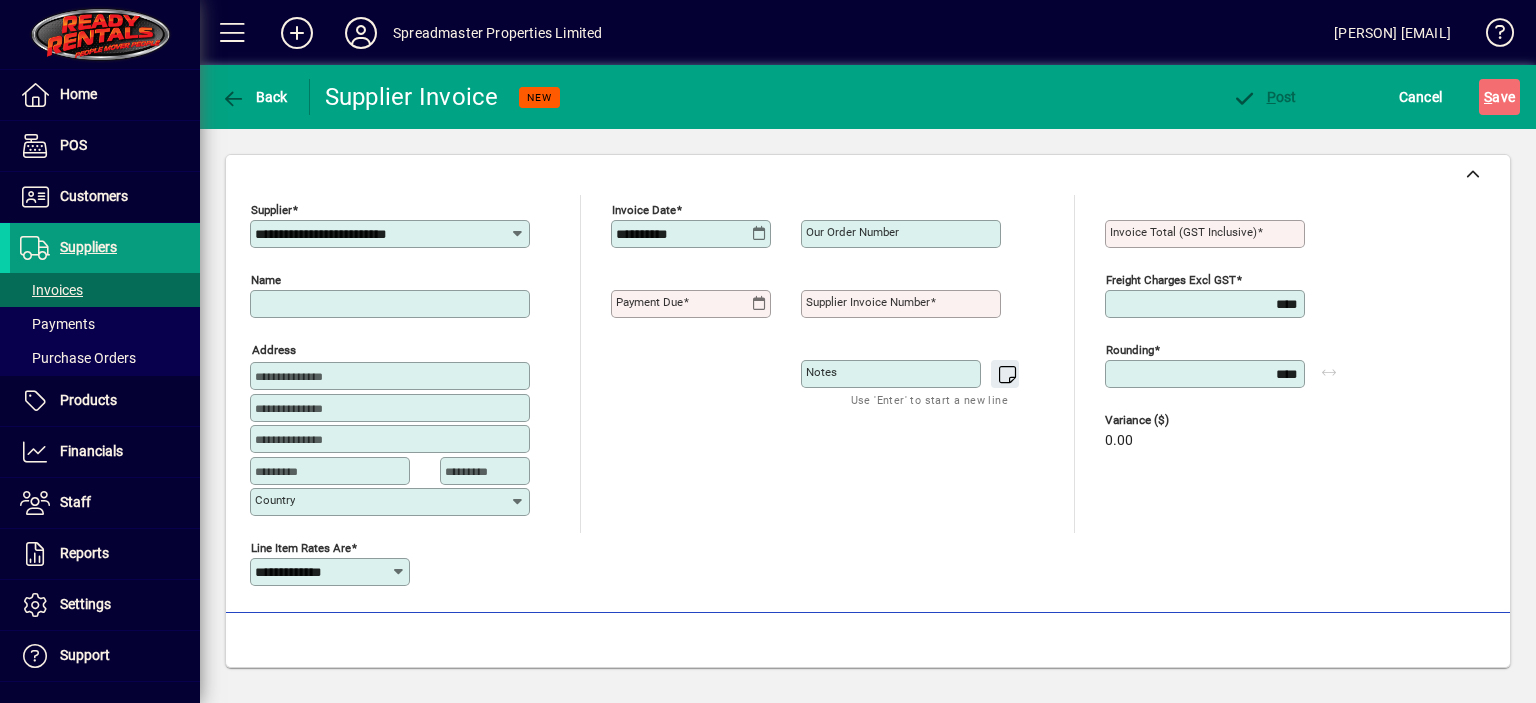 type on "**********" 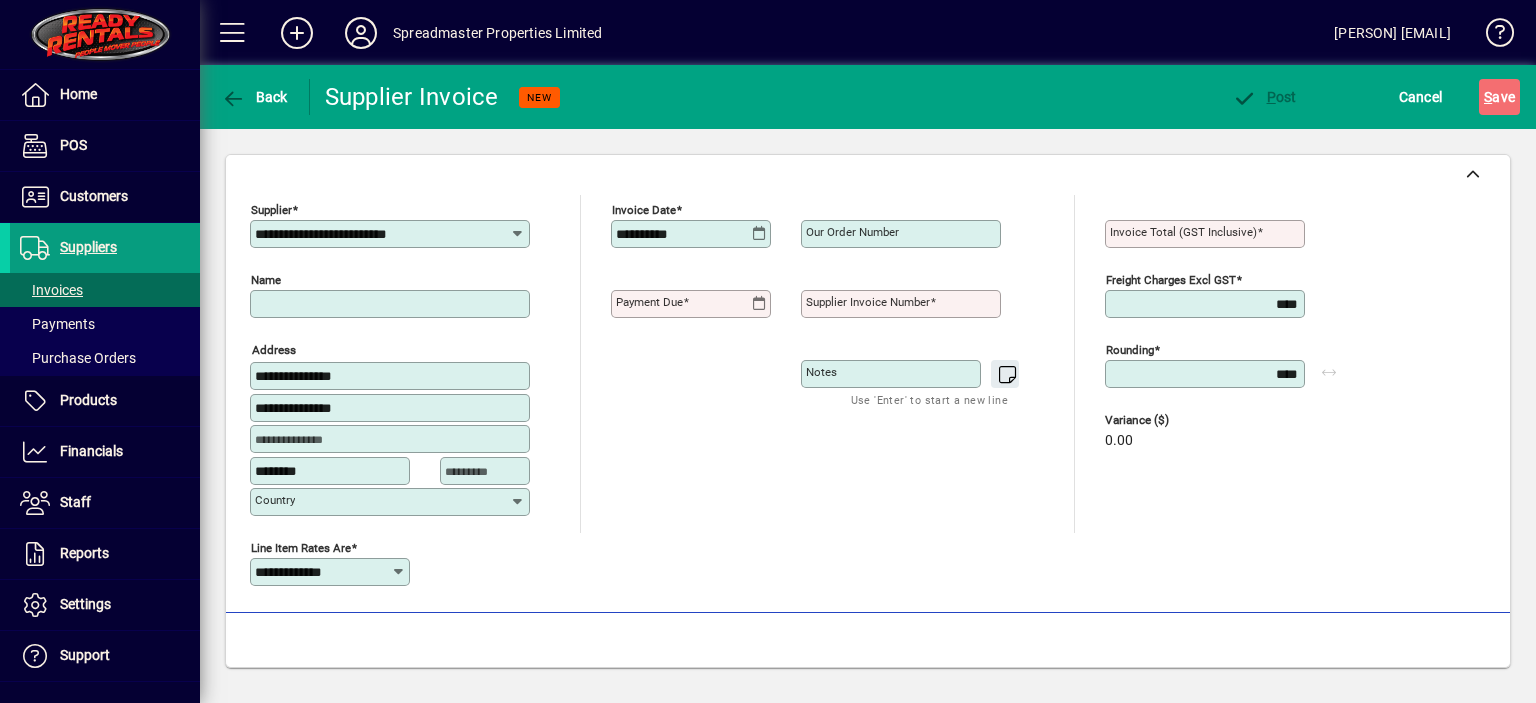 type on "**********" 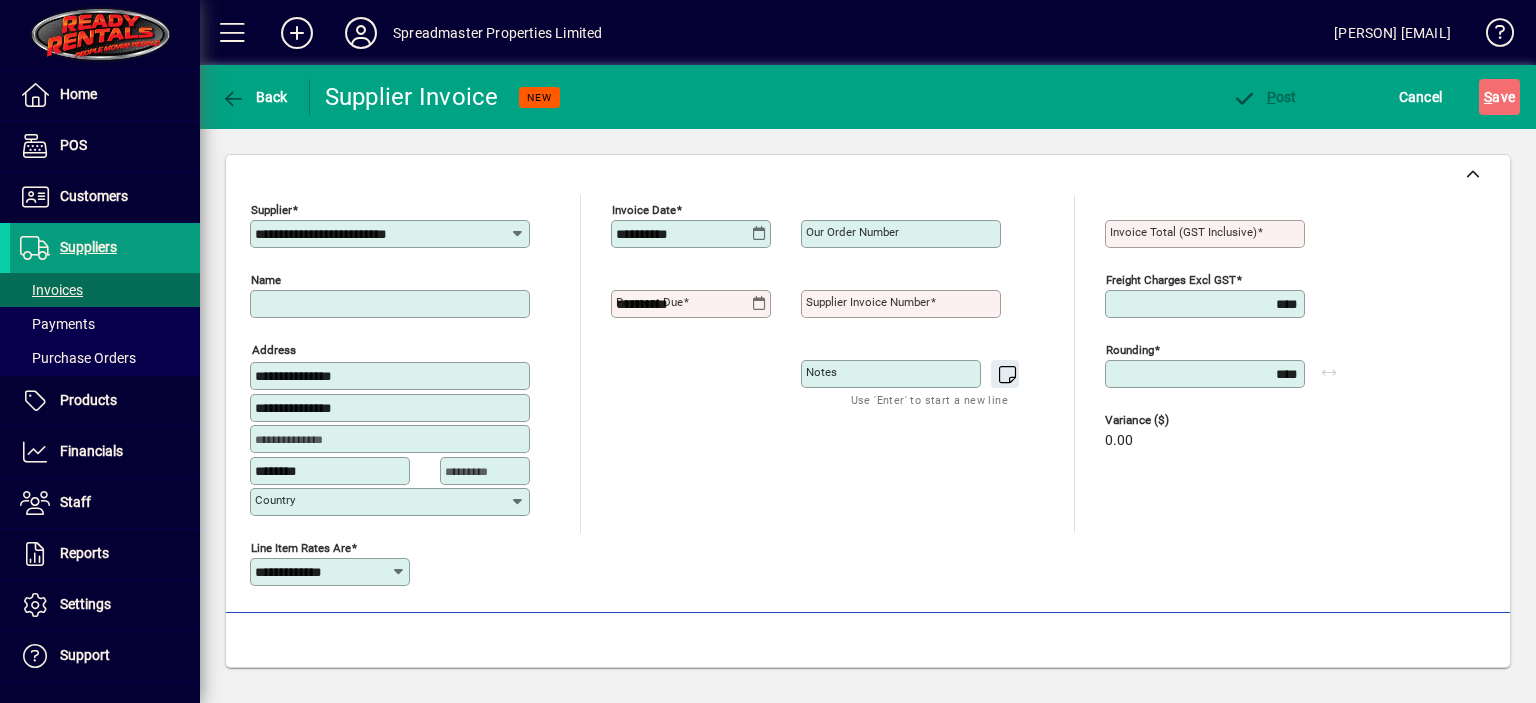 type on "**********" 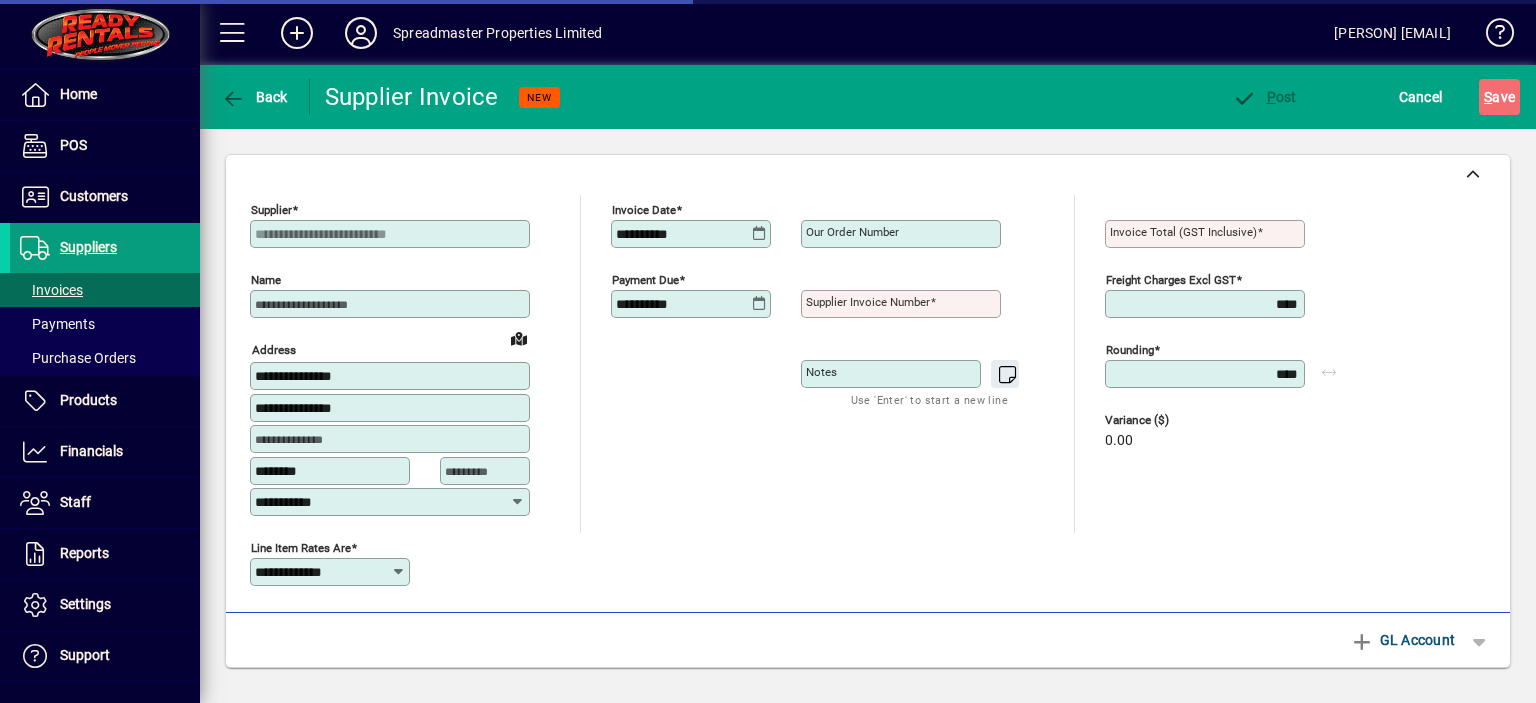 type on "****" 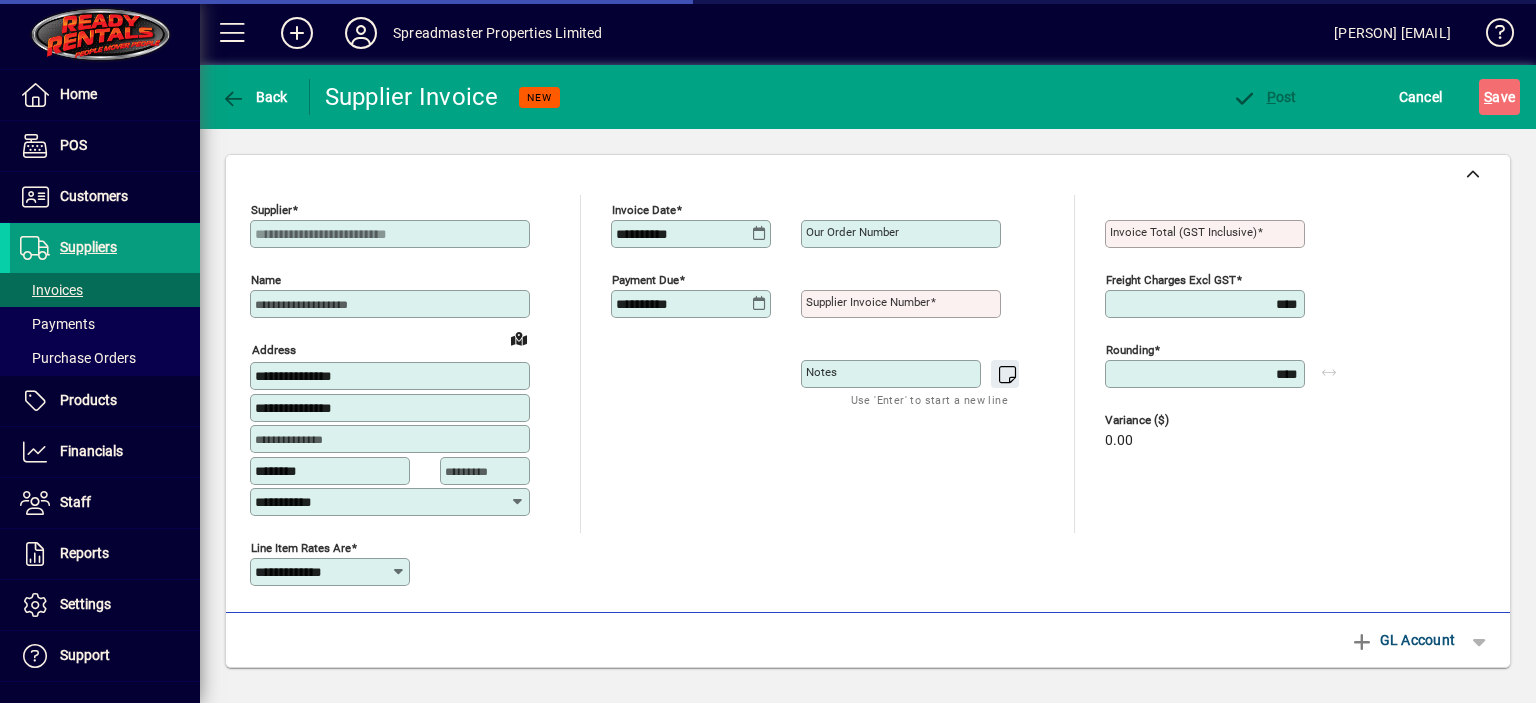 type on "********" 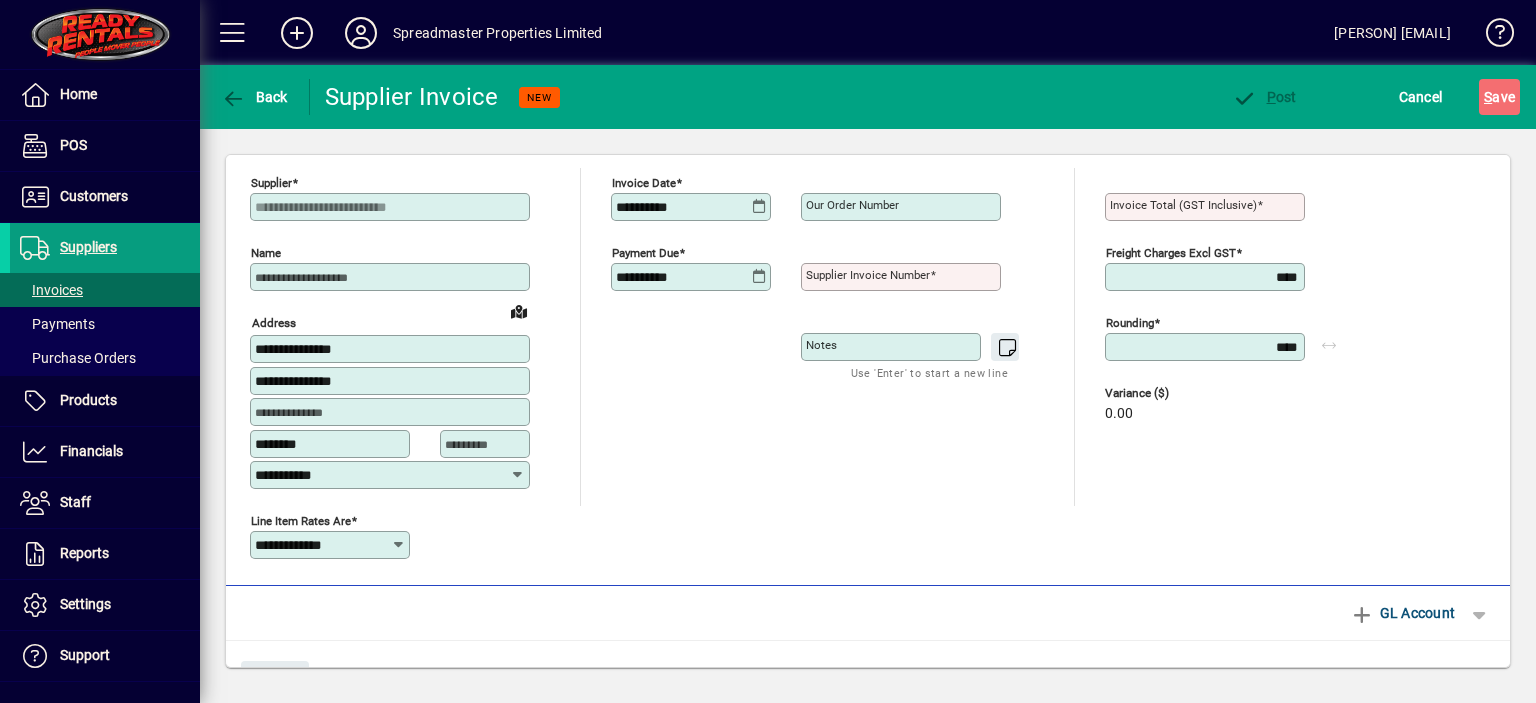 scroll, scrollTop: 0, scrollLeft: 0, axis: both 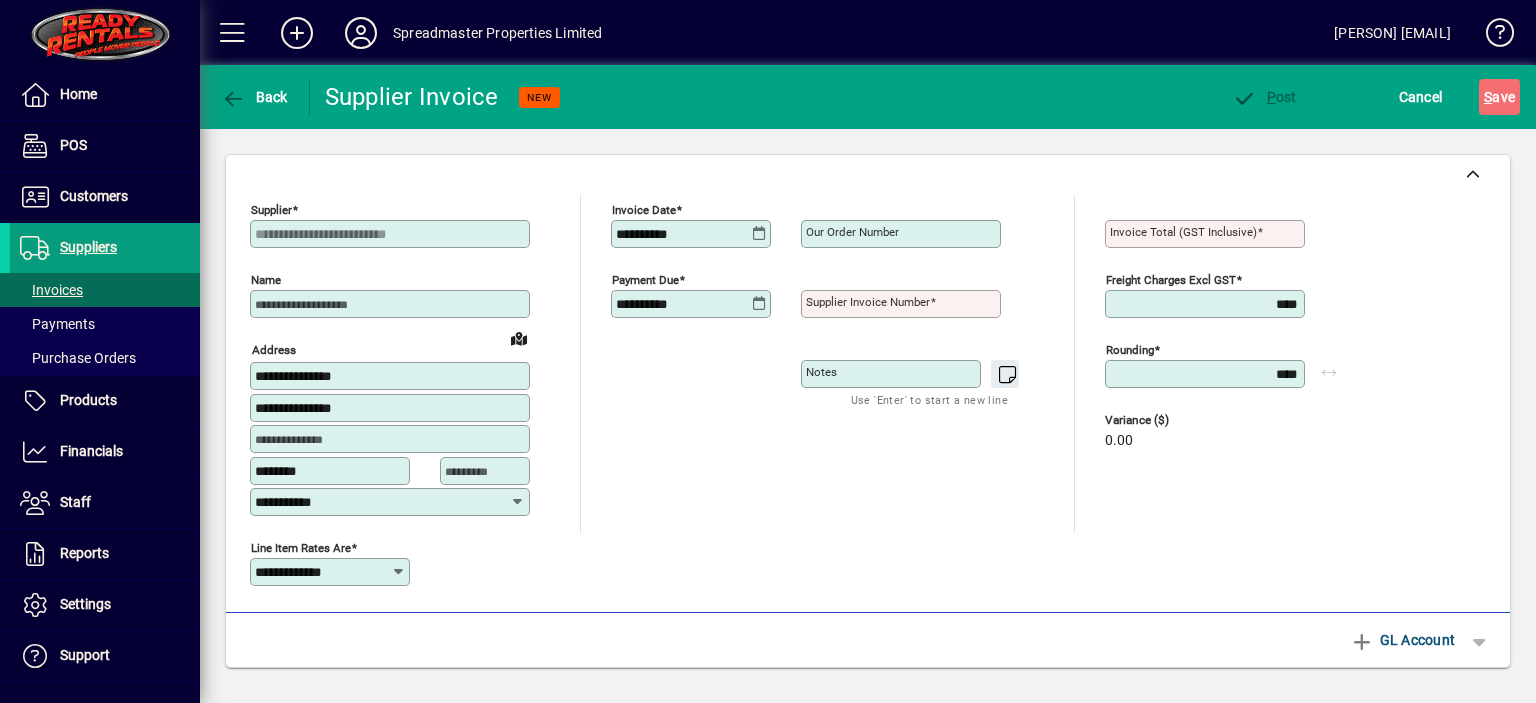 click 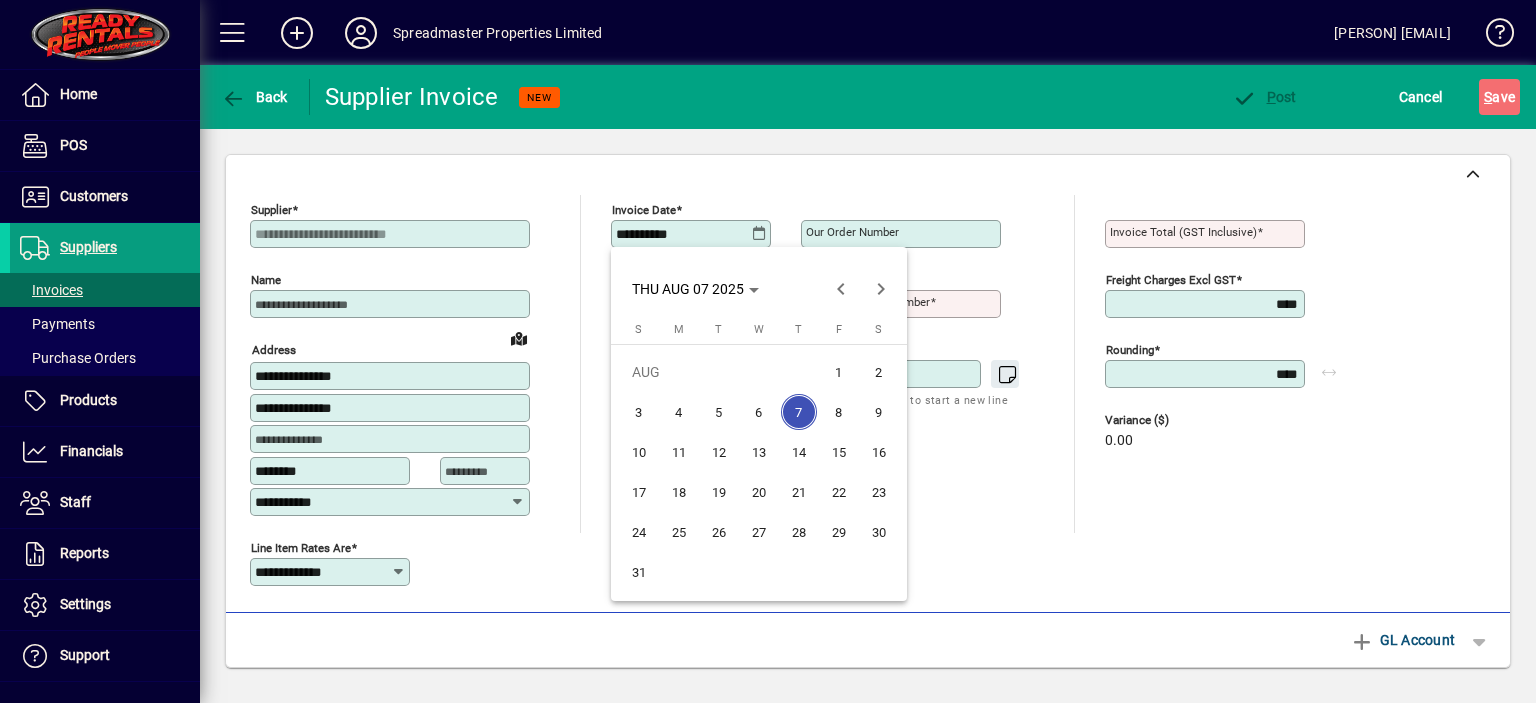 click on "6" at bounding box center (759, 412) 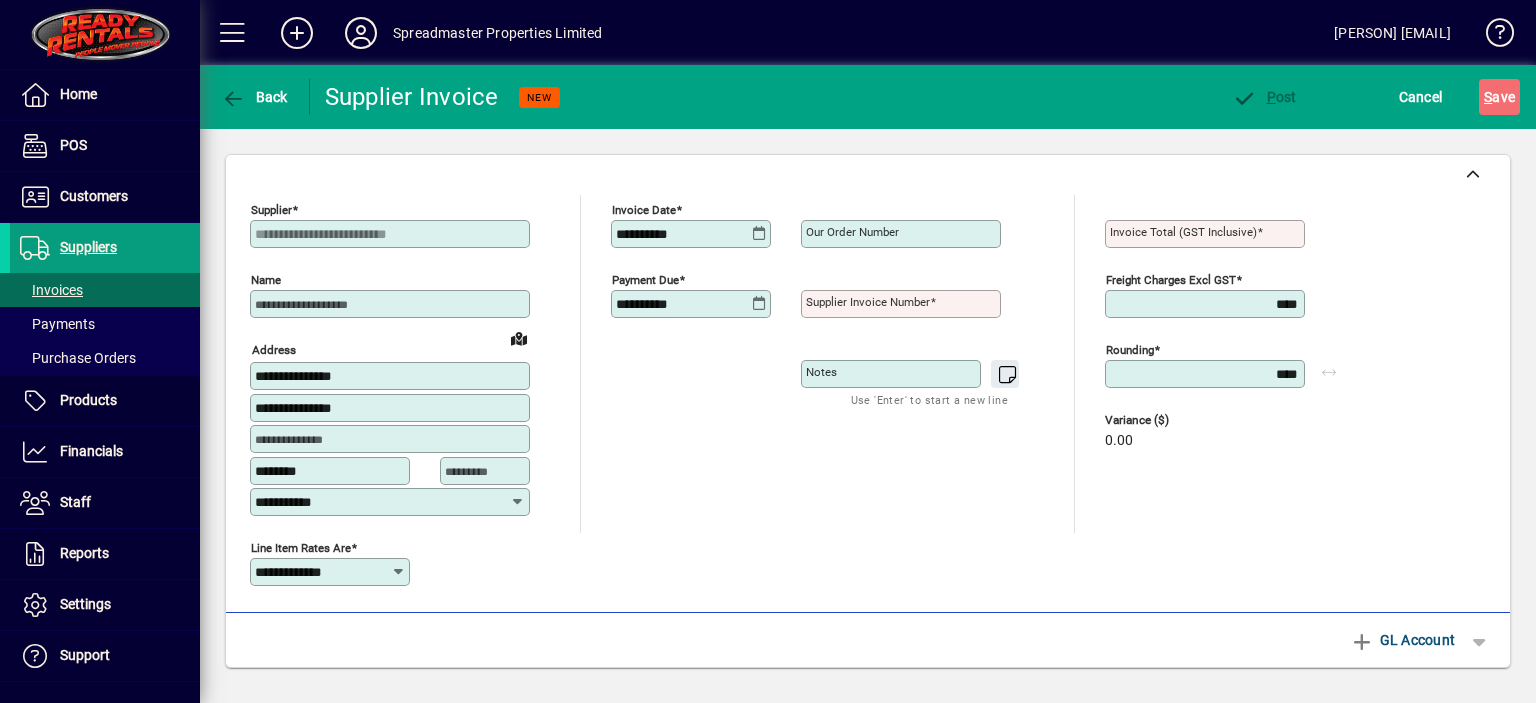 click on "Supplier invoice number" at bounding box center [868, 302] 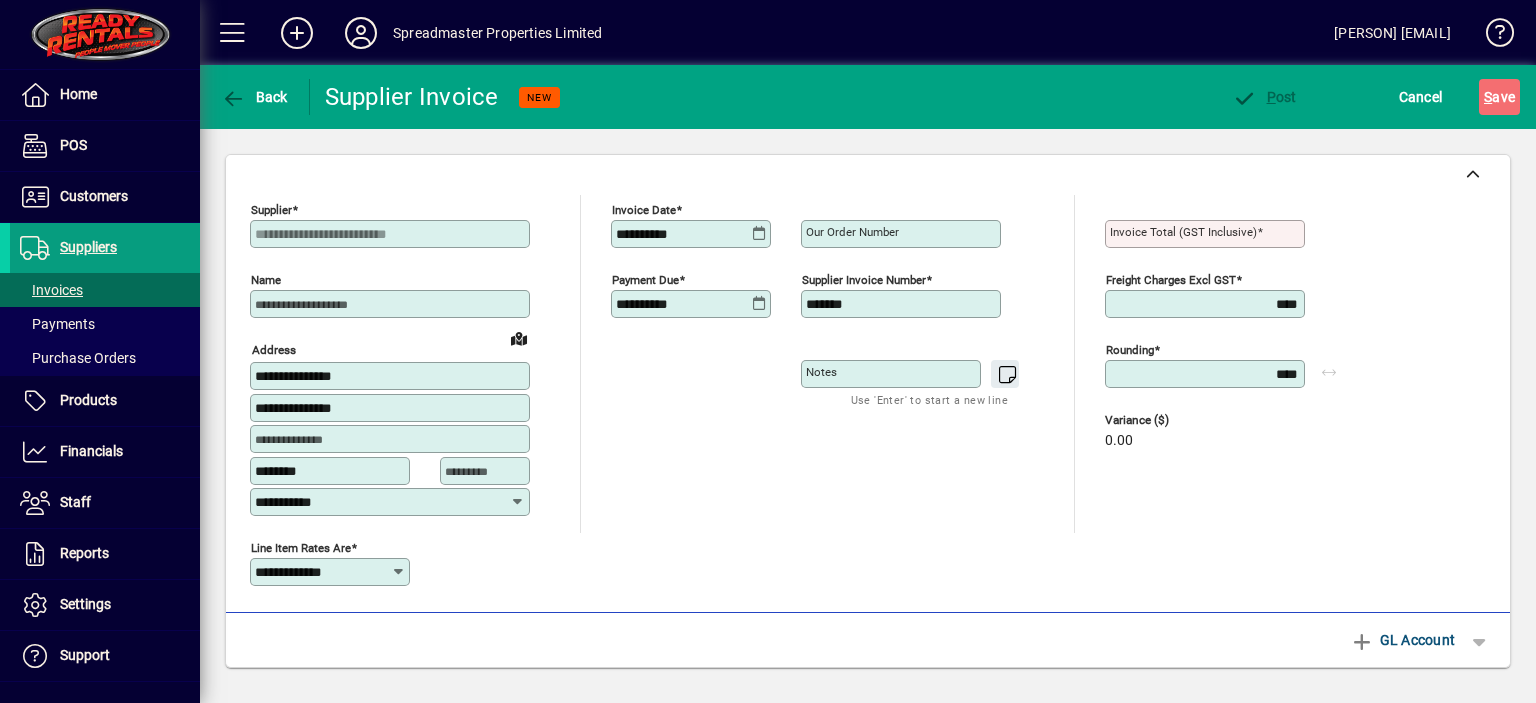 type on "*******" 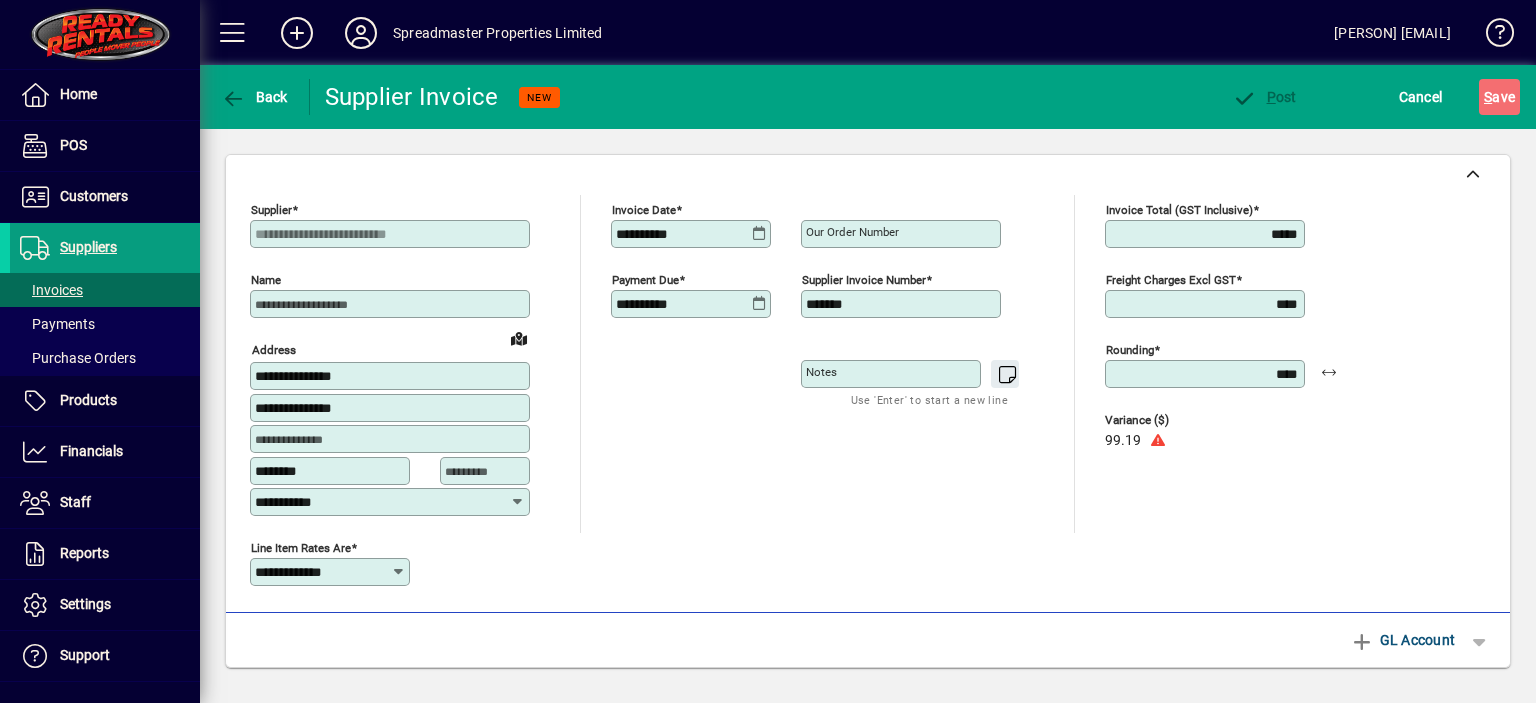 type on "*****" 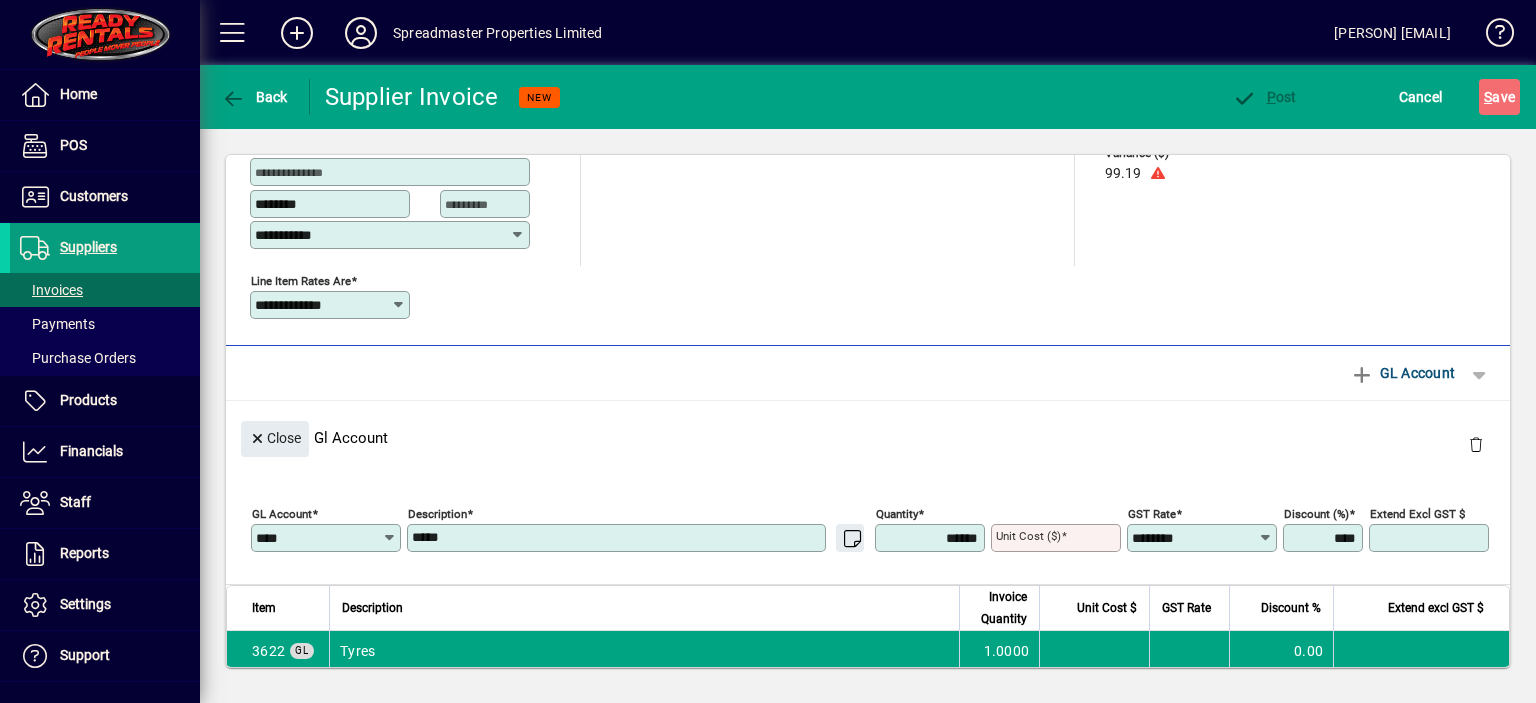 scroll, scrollTop: 300, scrollLeft: 0, axis: vertical 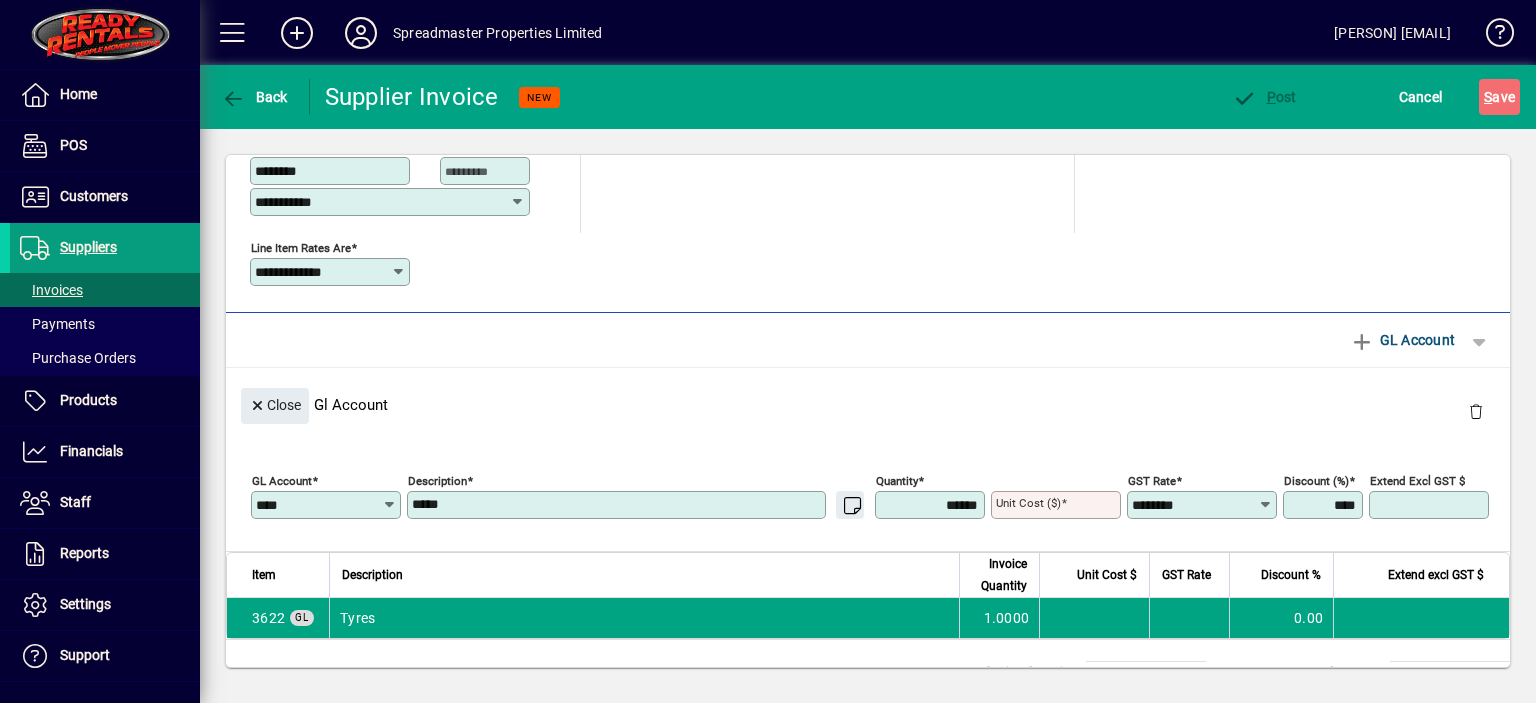 click on "Unit Cost ($)" at bounding box center (1058, 505) 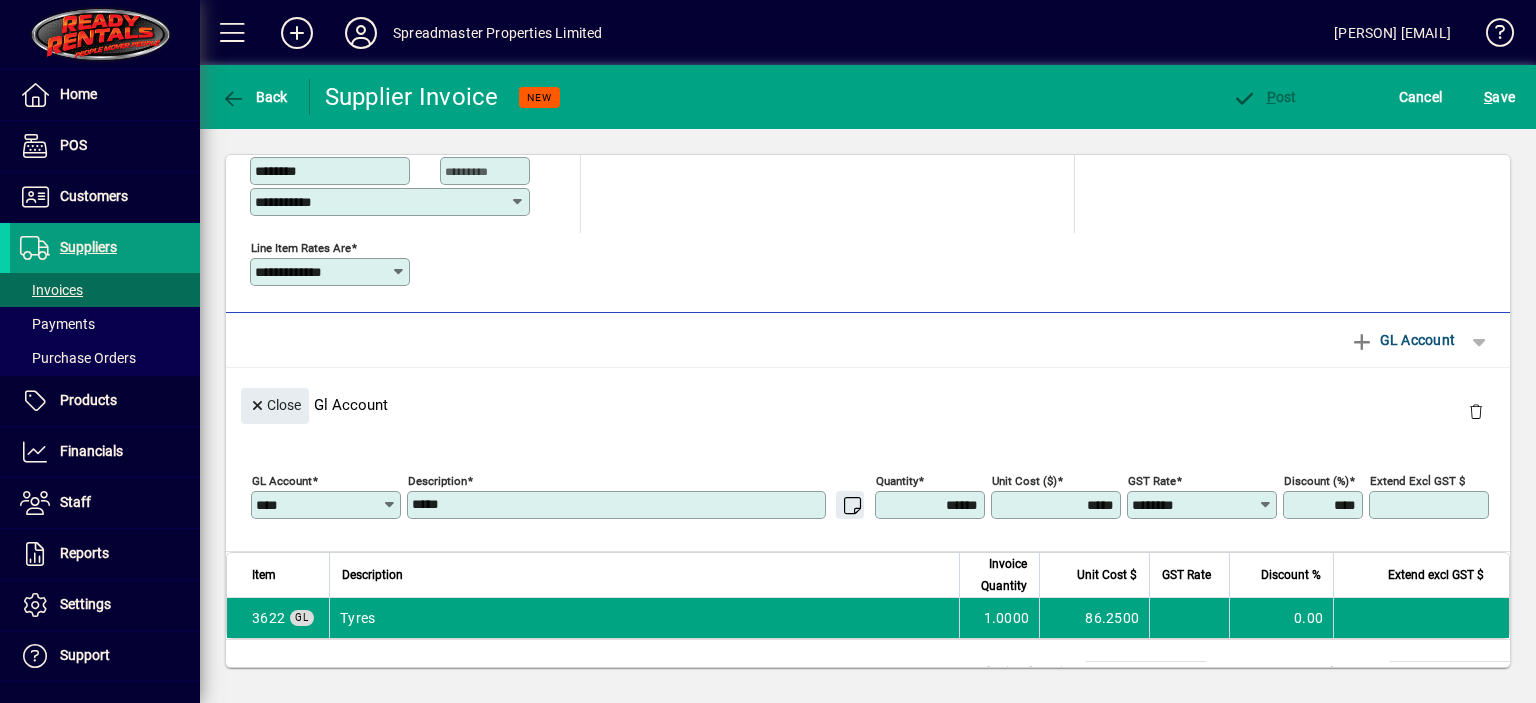 type on "*******" 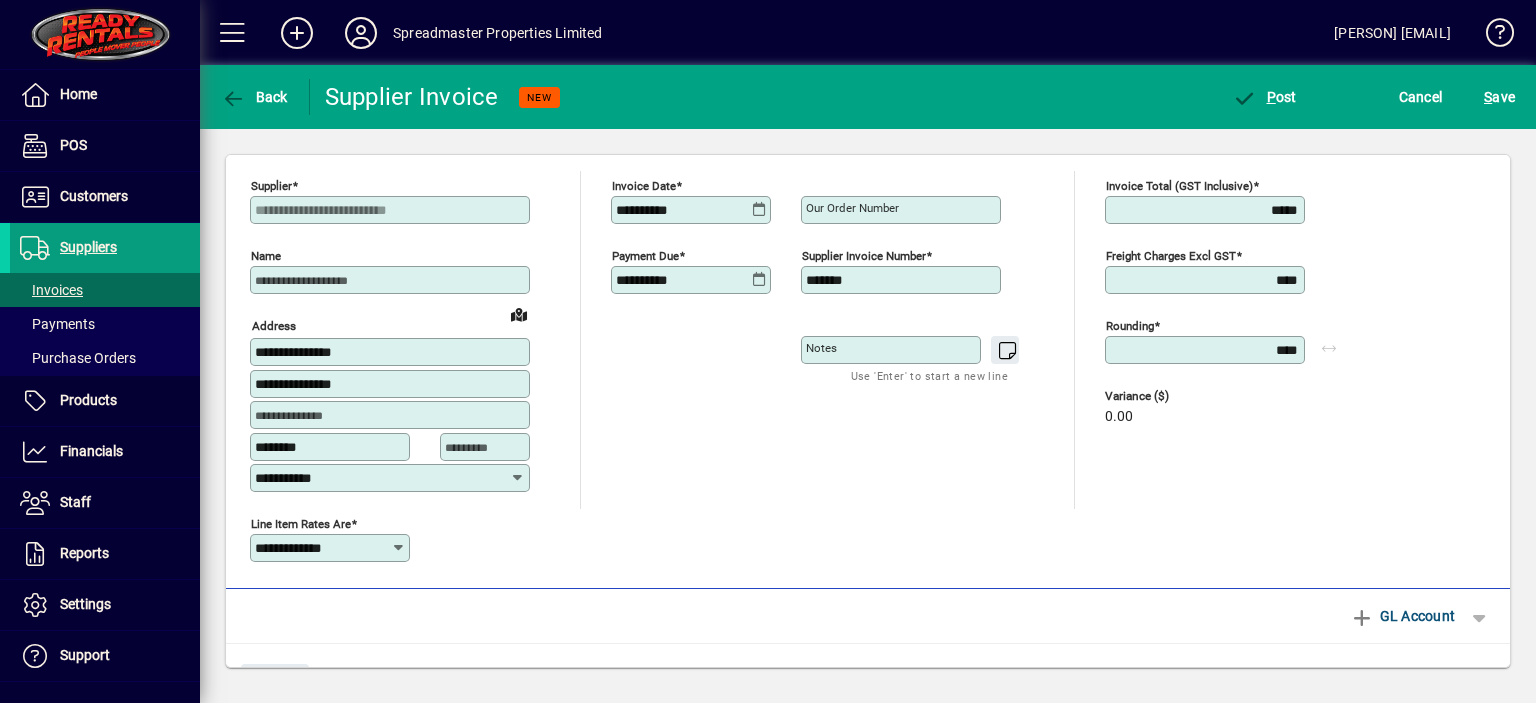 scroll, scrollTop: 0, scrollLeft: 0, axis: both 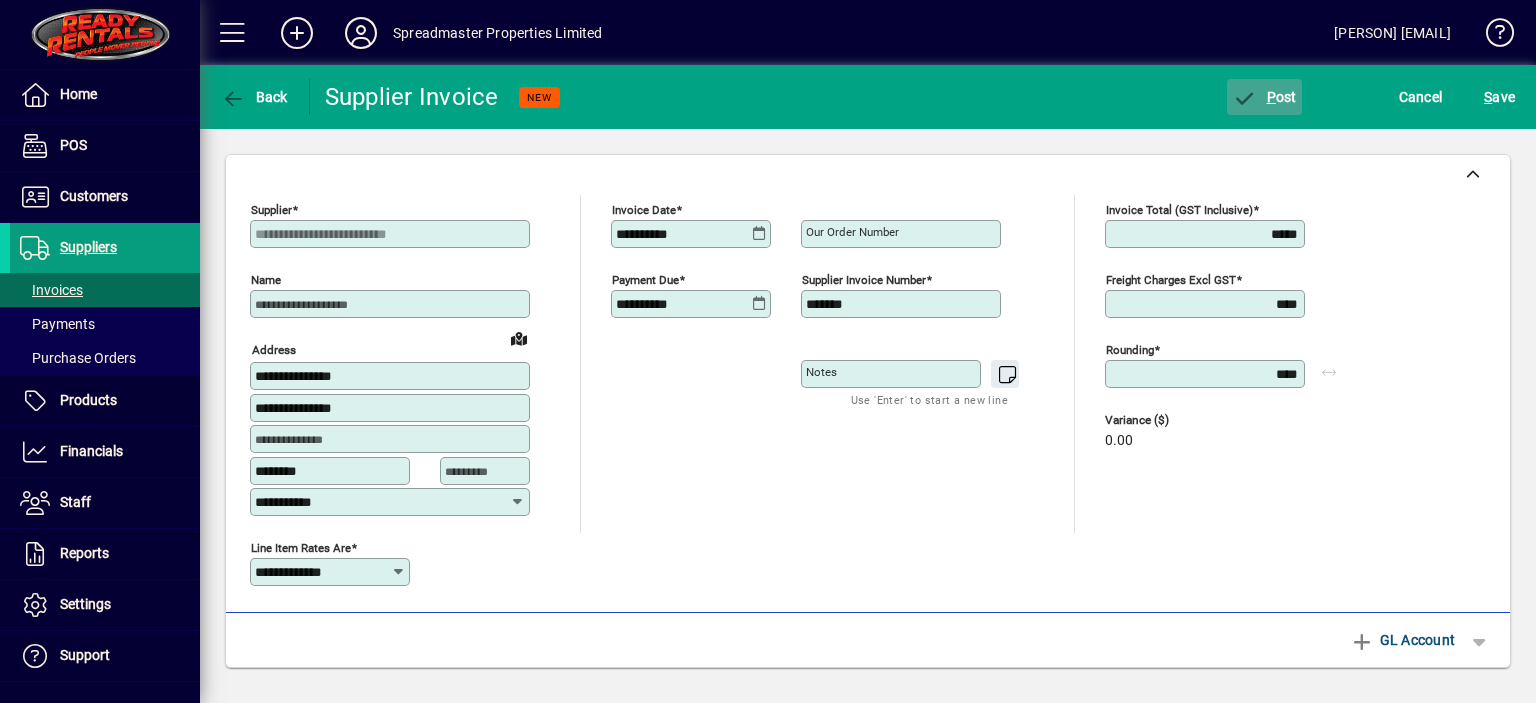 click on "P ost" 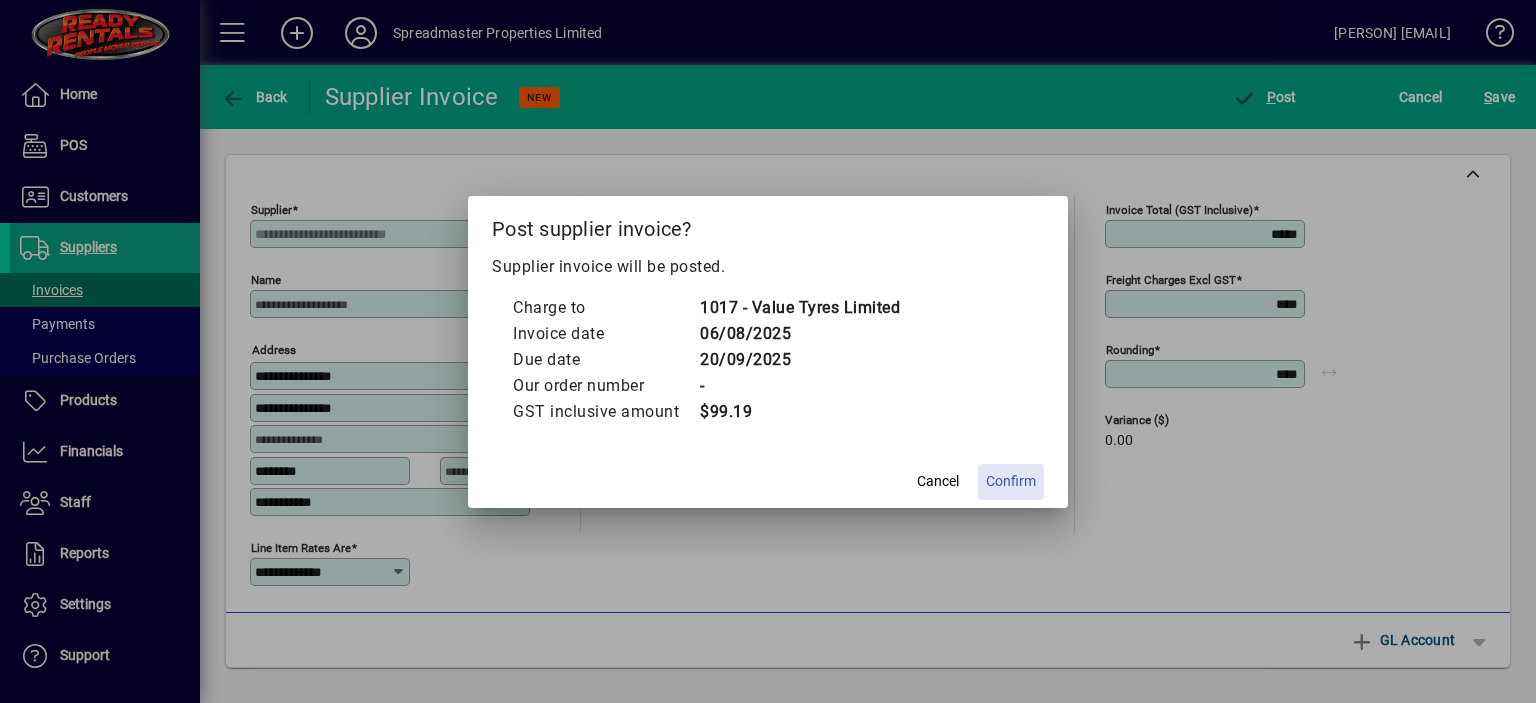 click on "Confirm" 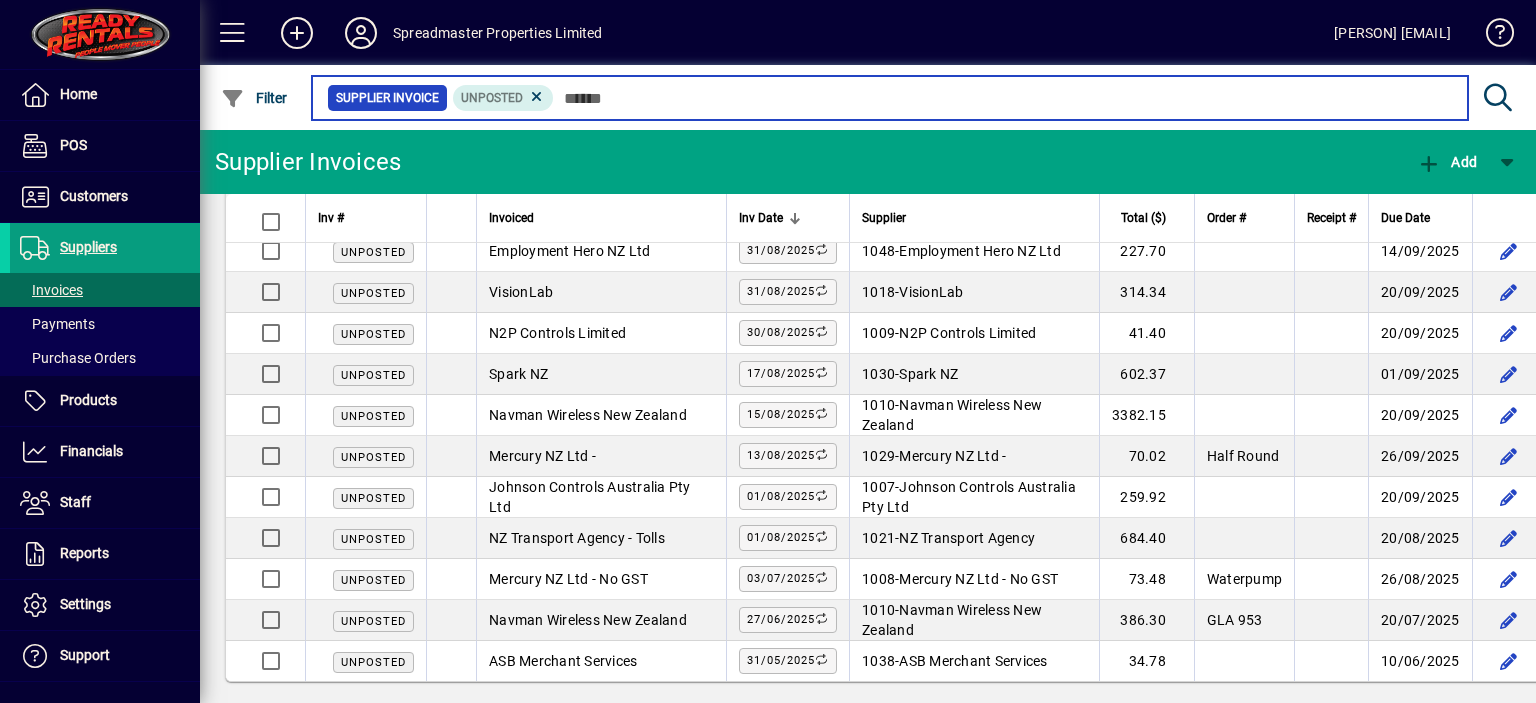 scroll, scrollTop: 130, scrollLeft: 0, axis: vertical 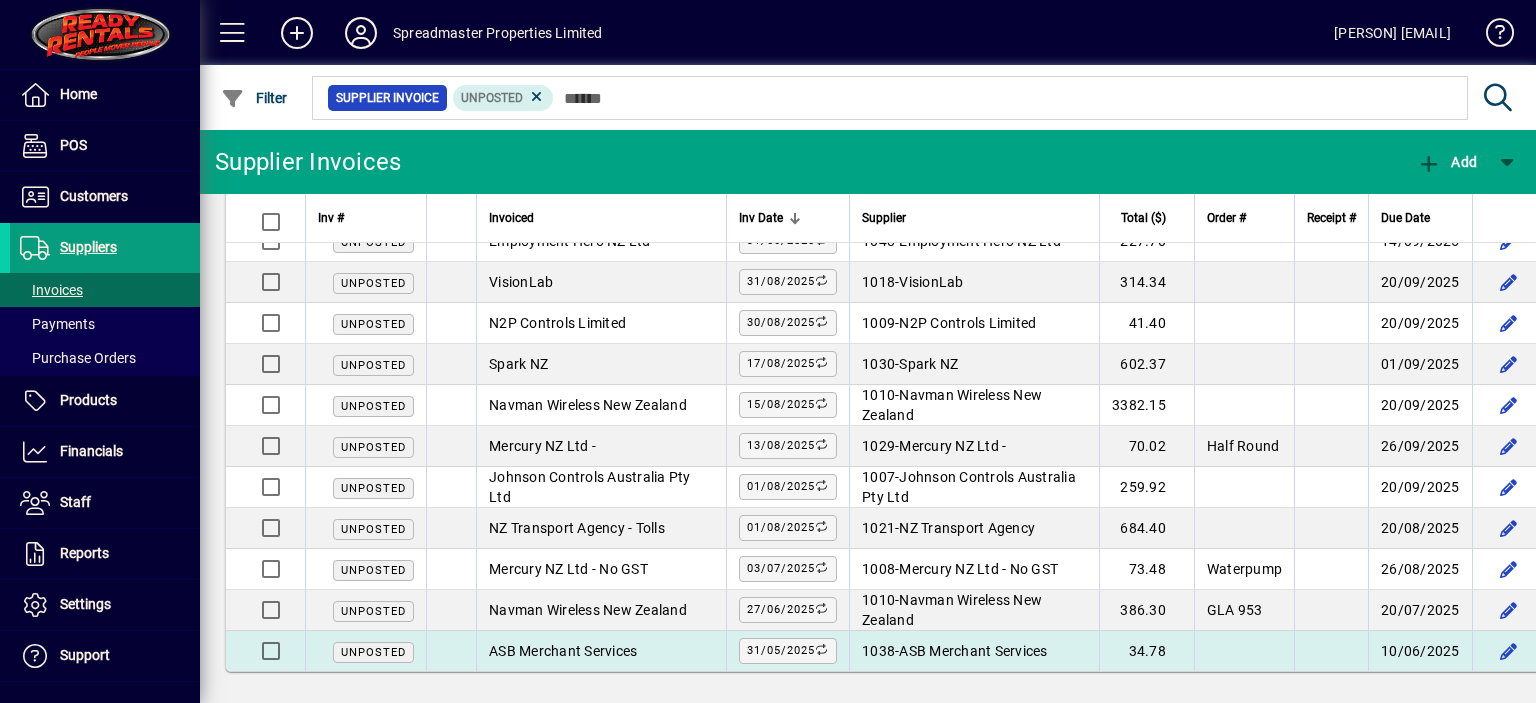 click on "ASB Merchant Services" at bounding box center [973, 651] 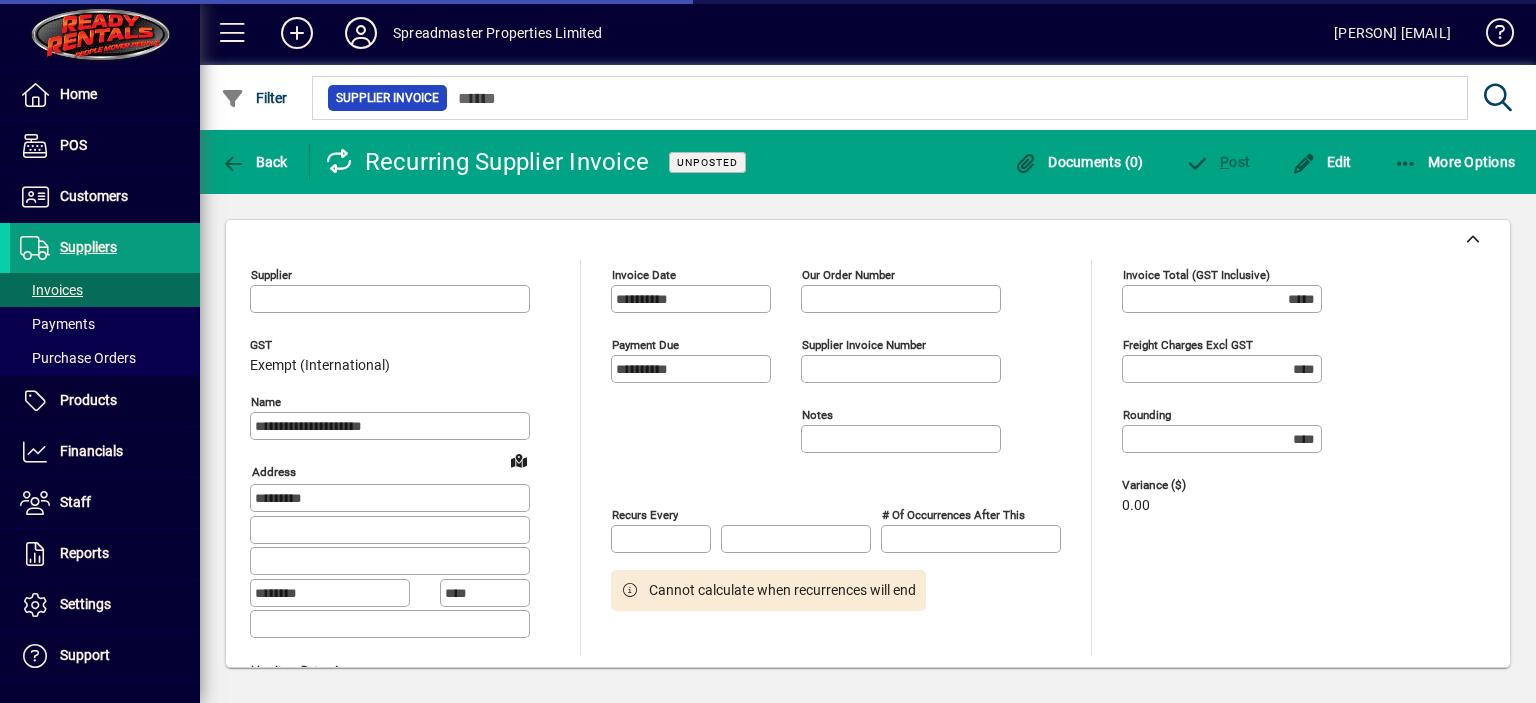 type on "**********" 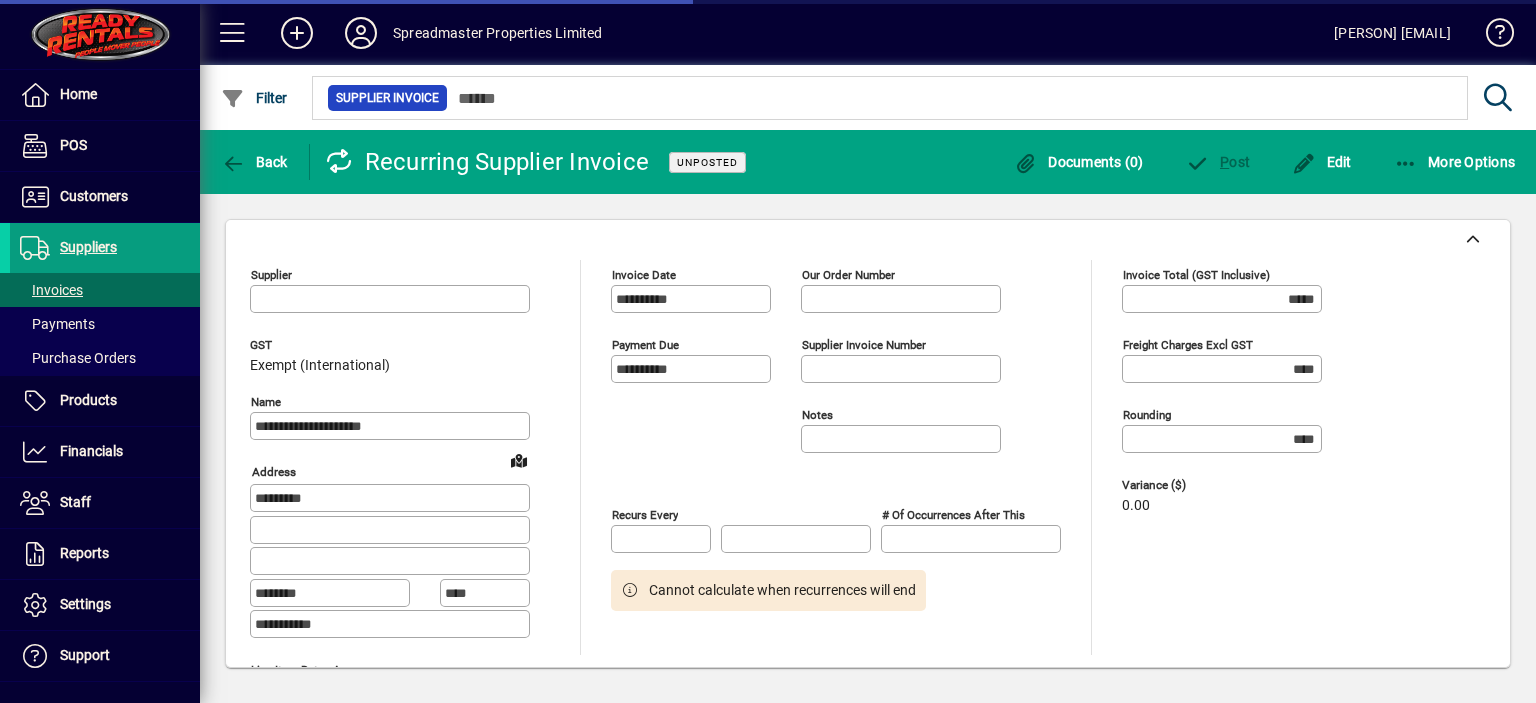 type on "**********" 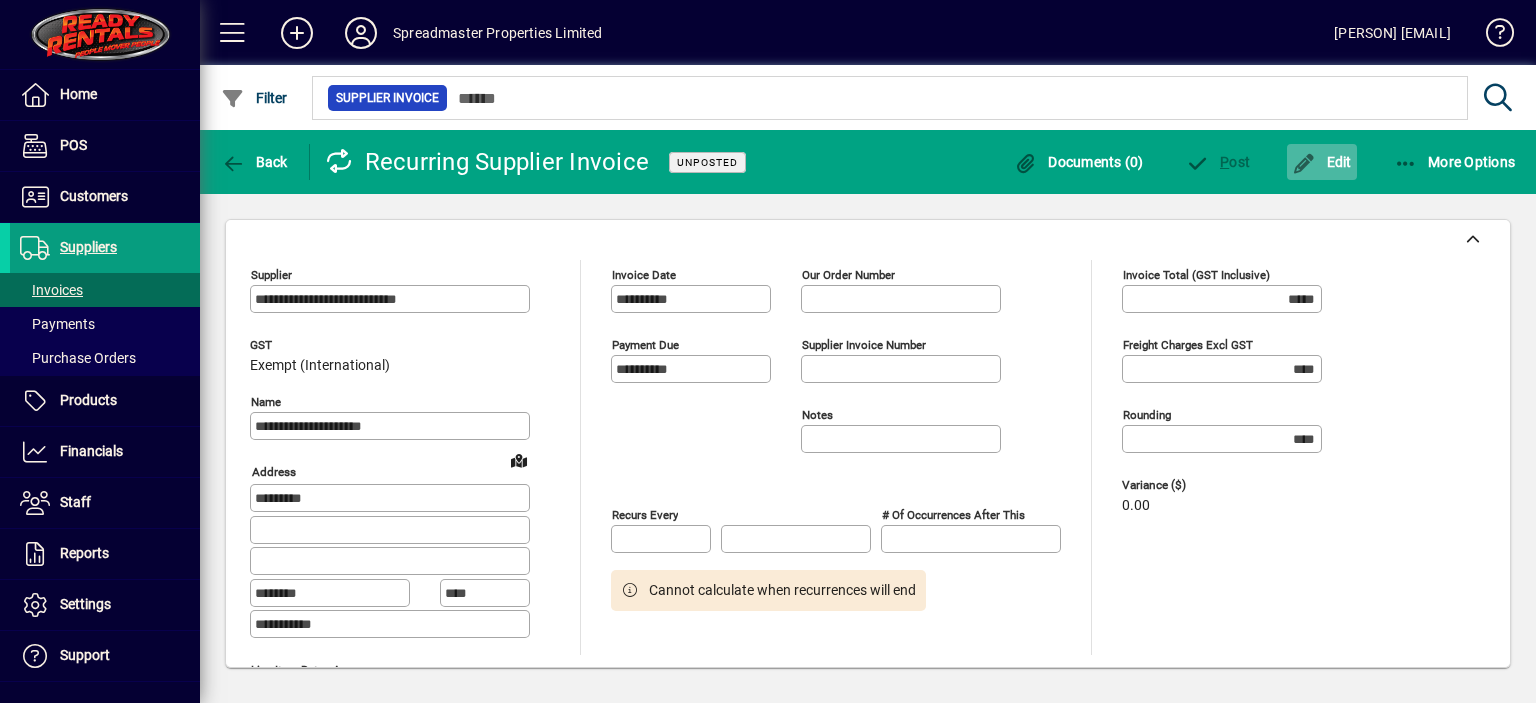 click on "Edit" 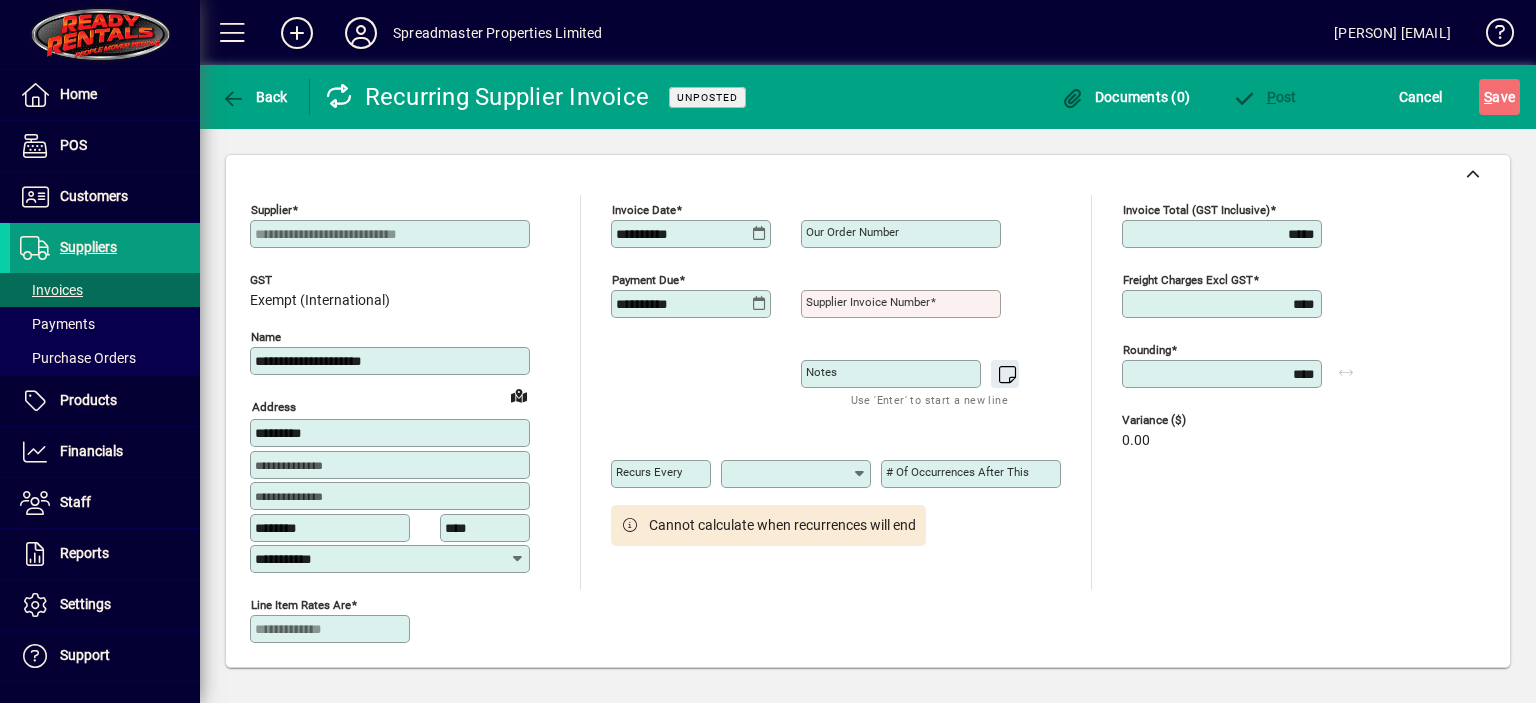 click 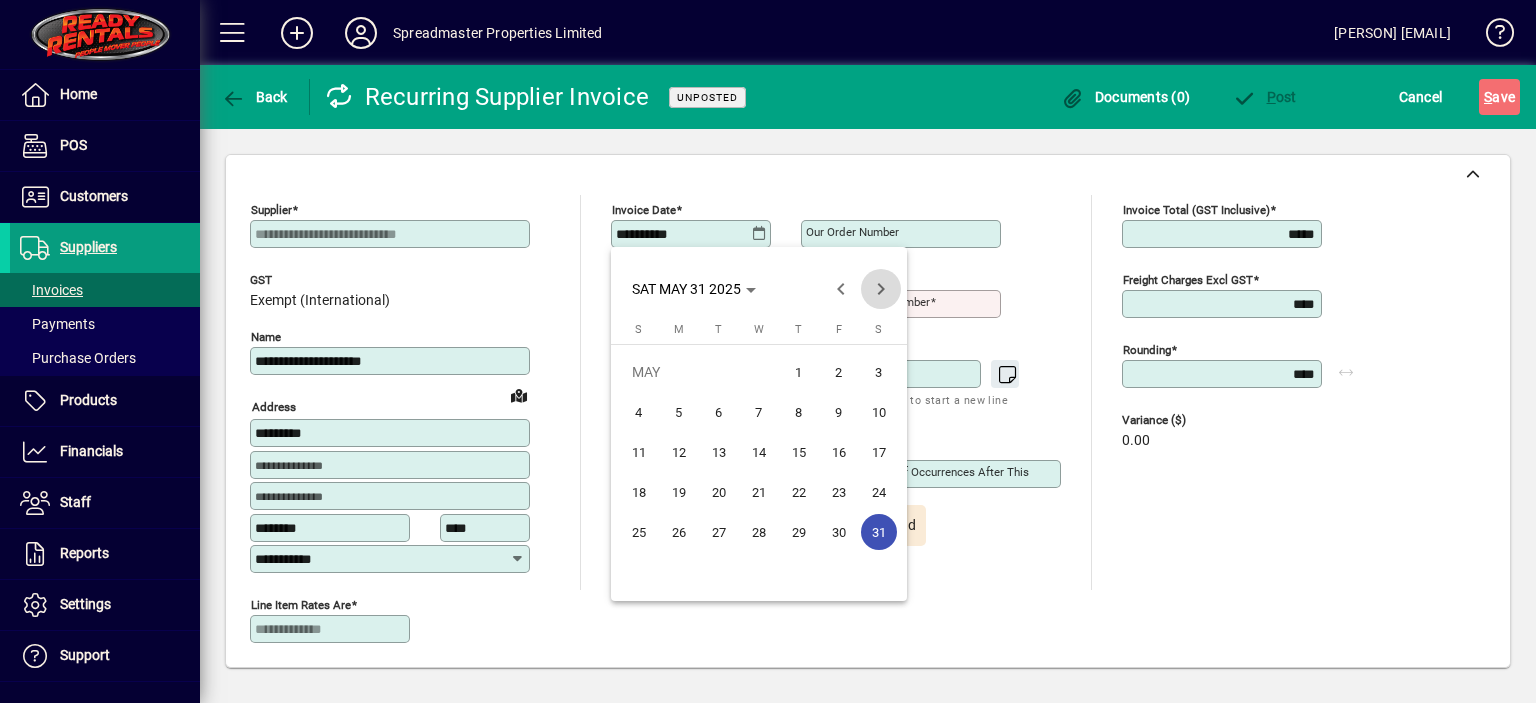 click at bounding box center (881, 289) 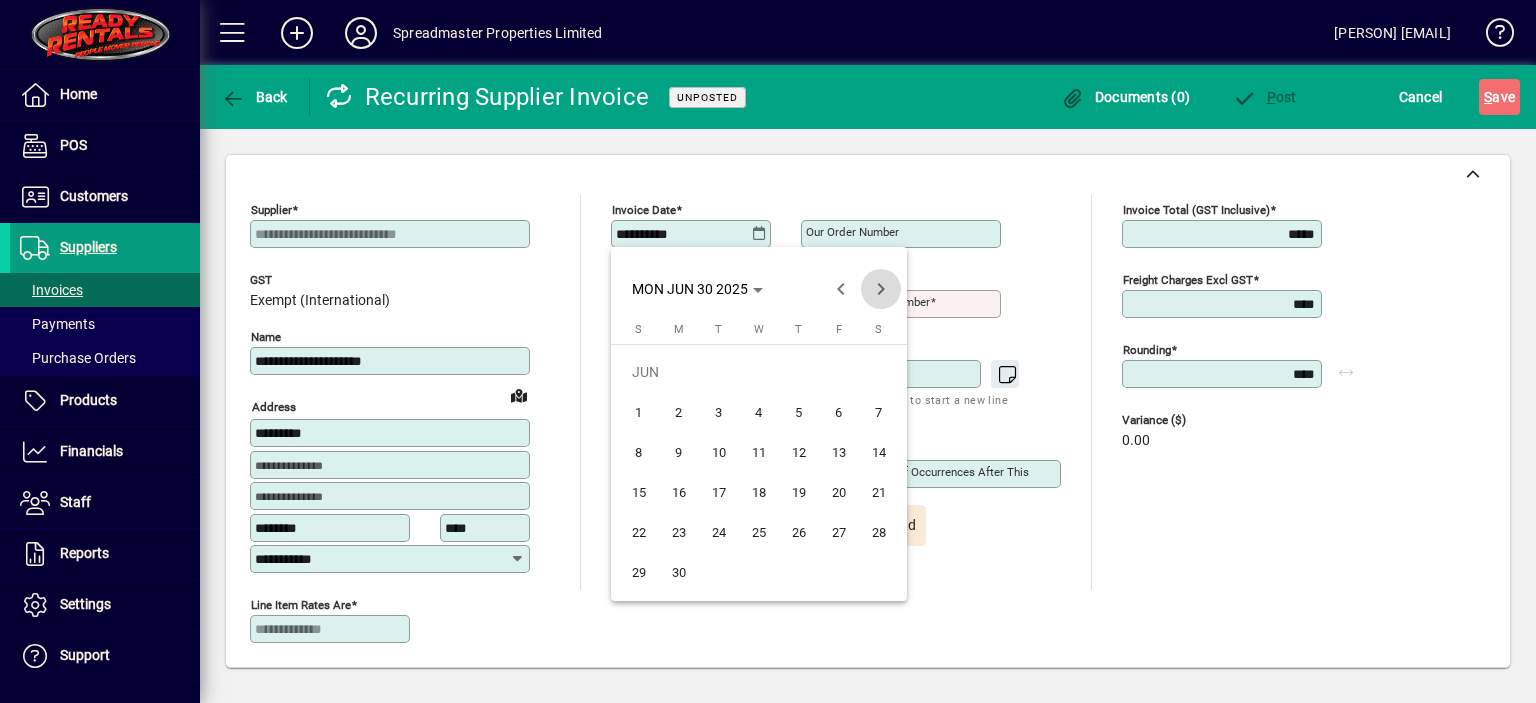 click at bounding box center (881, 289) 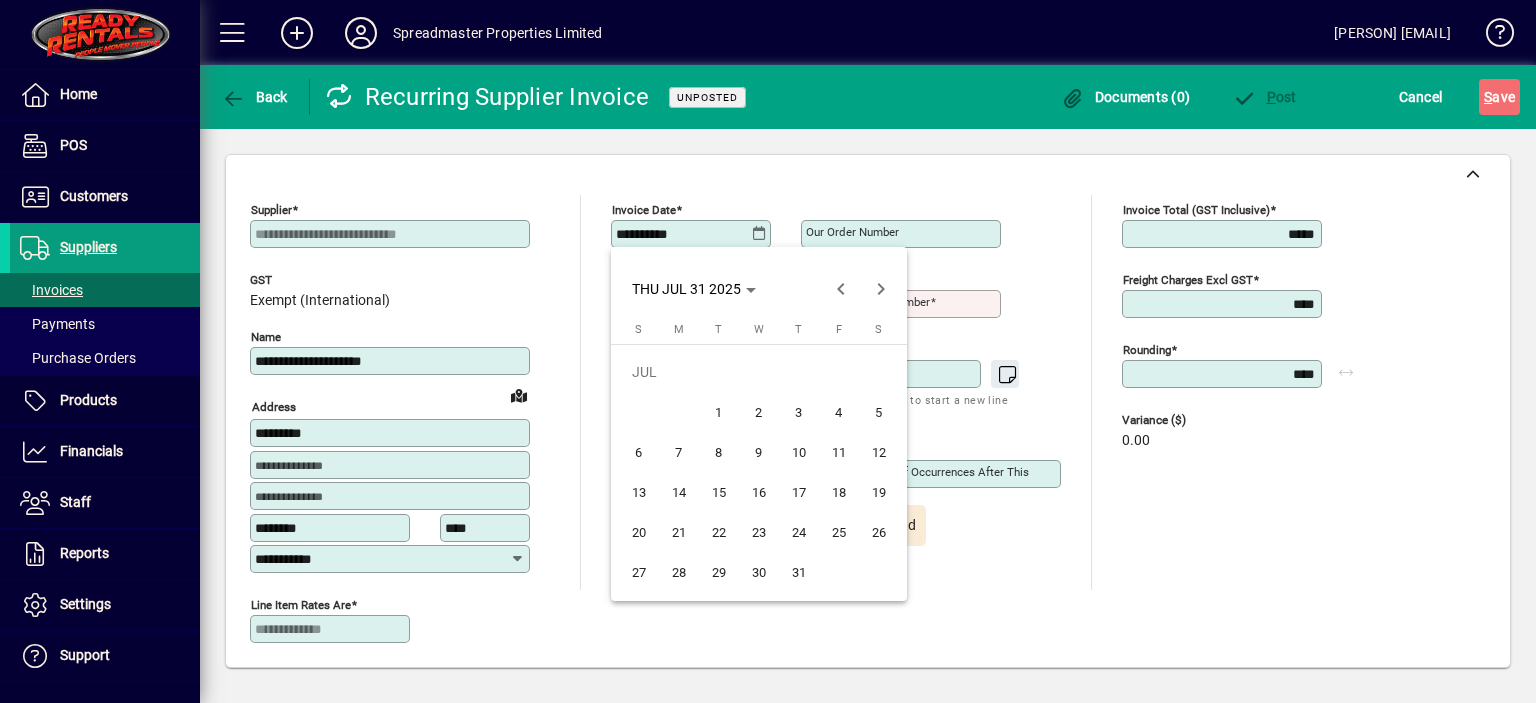 click on "31" at bounding box center (799, 572) 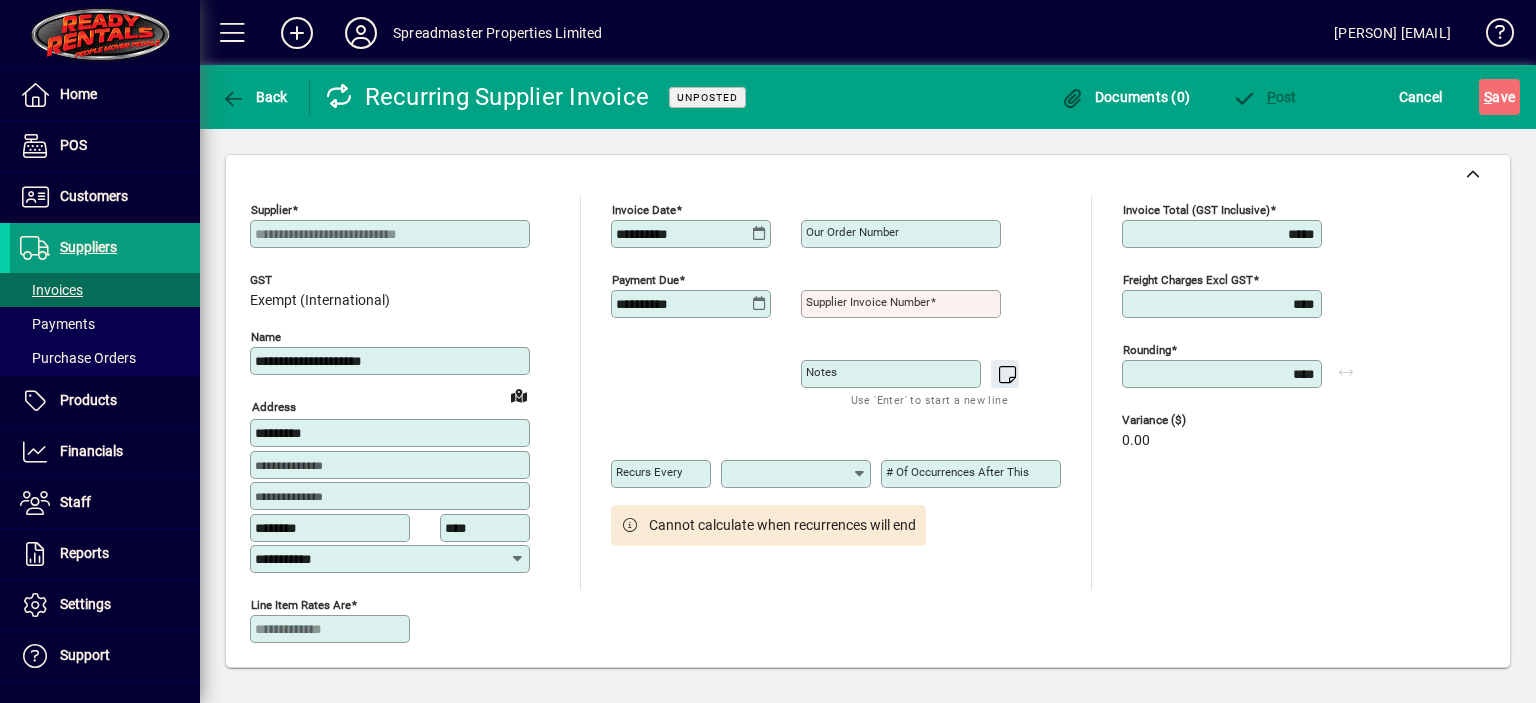 click on "Supplier invoice number" at bounding box center [868, 302] 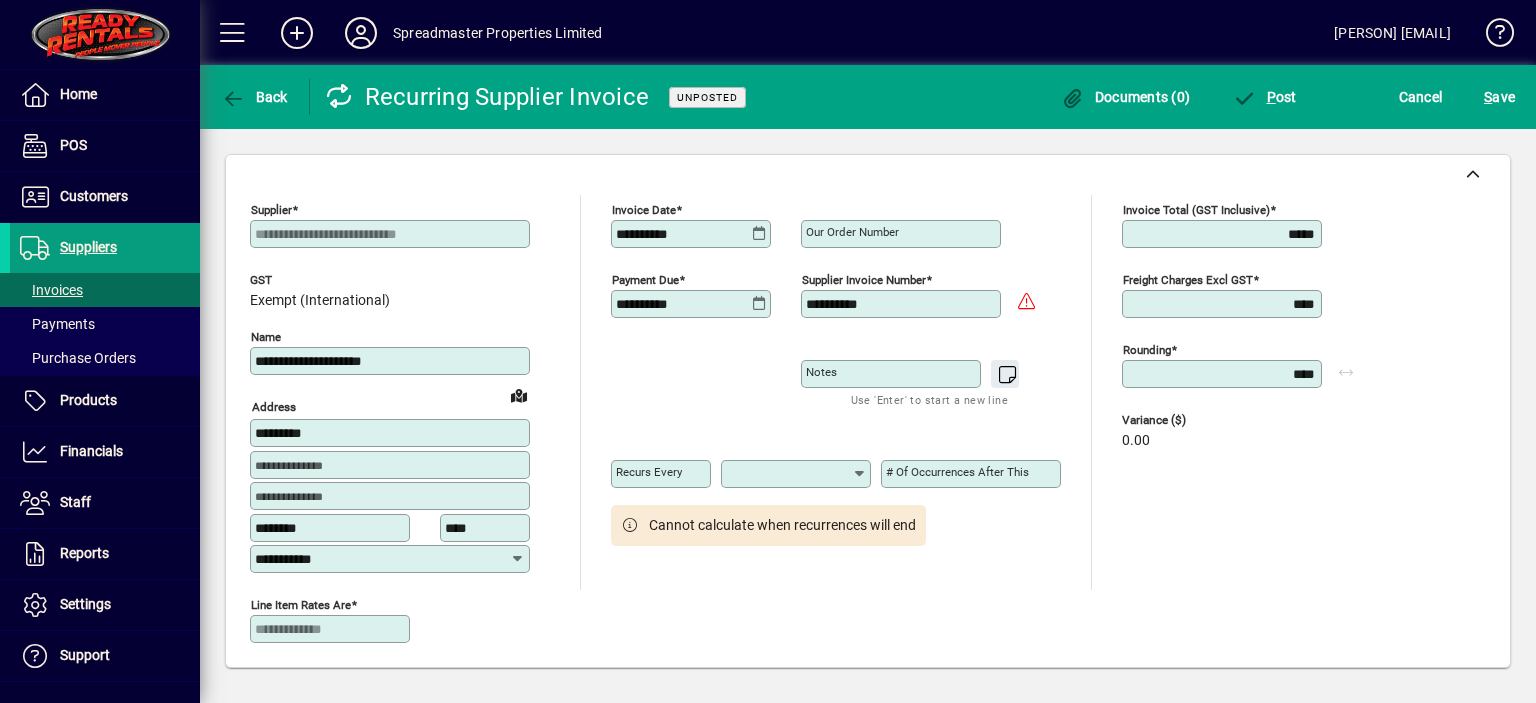 type on "**********" 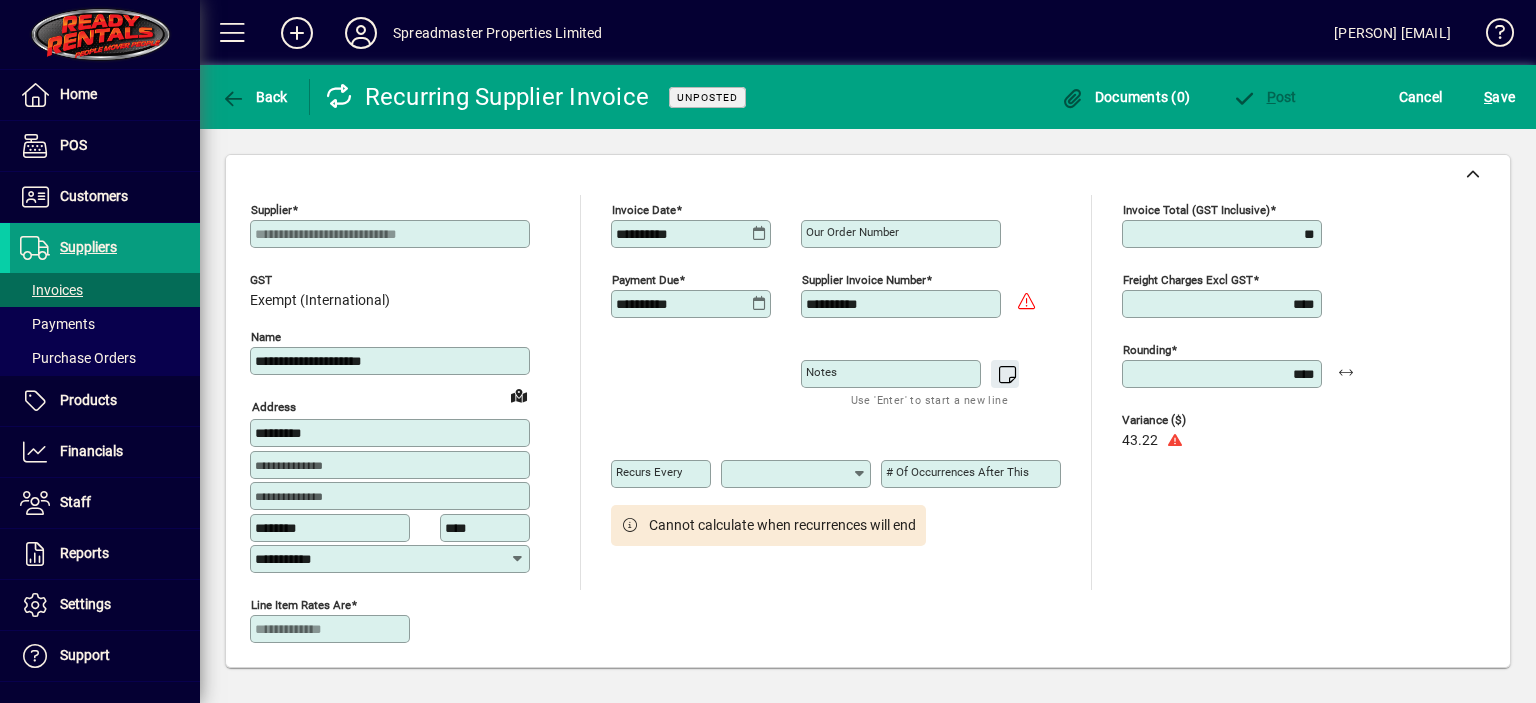 type on "*" 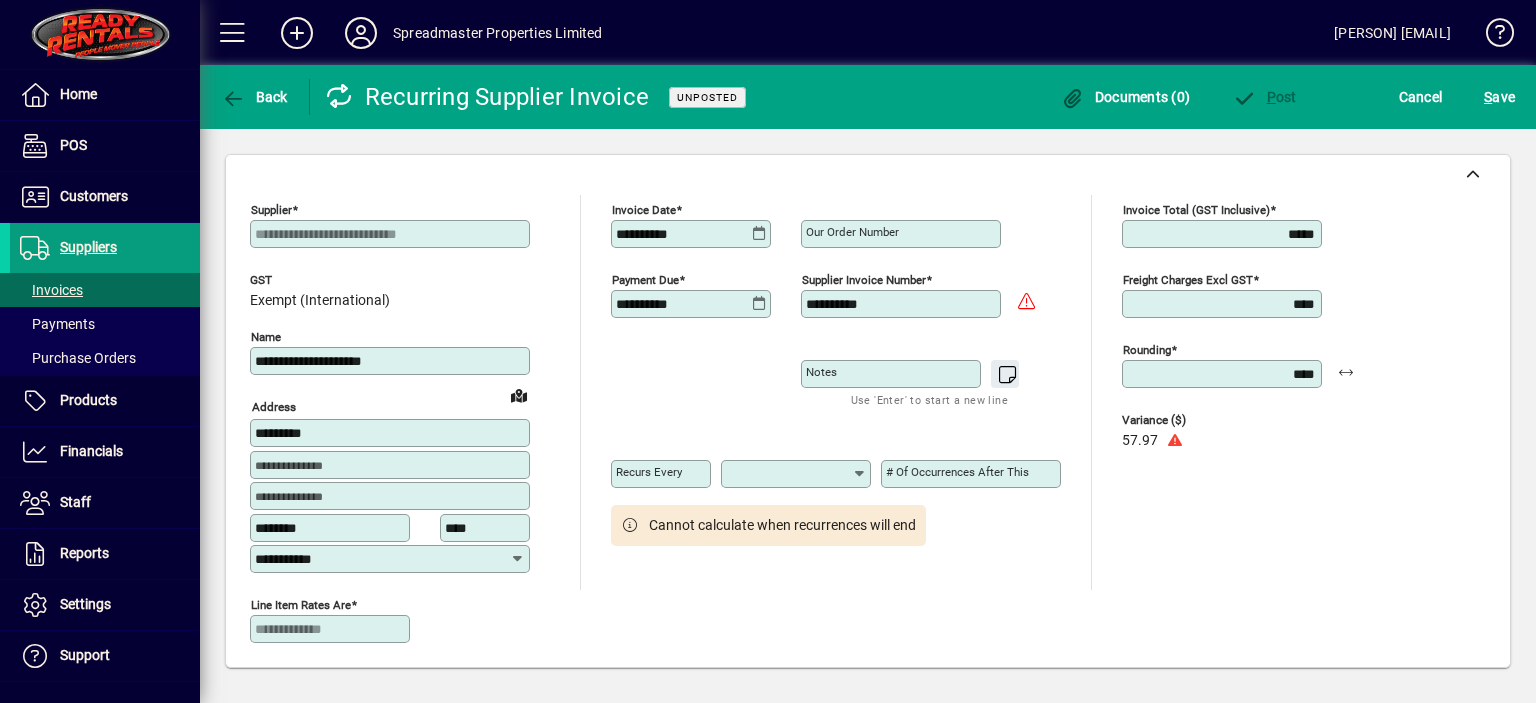 type on "*****" 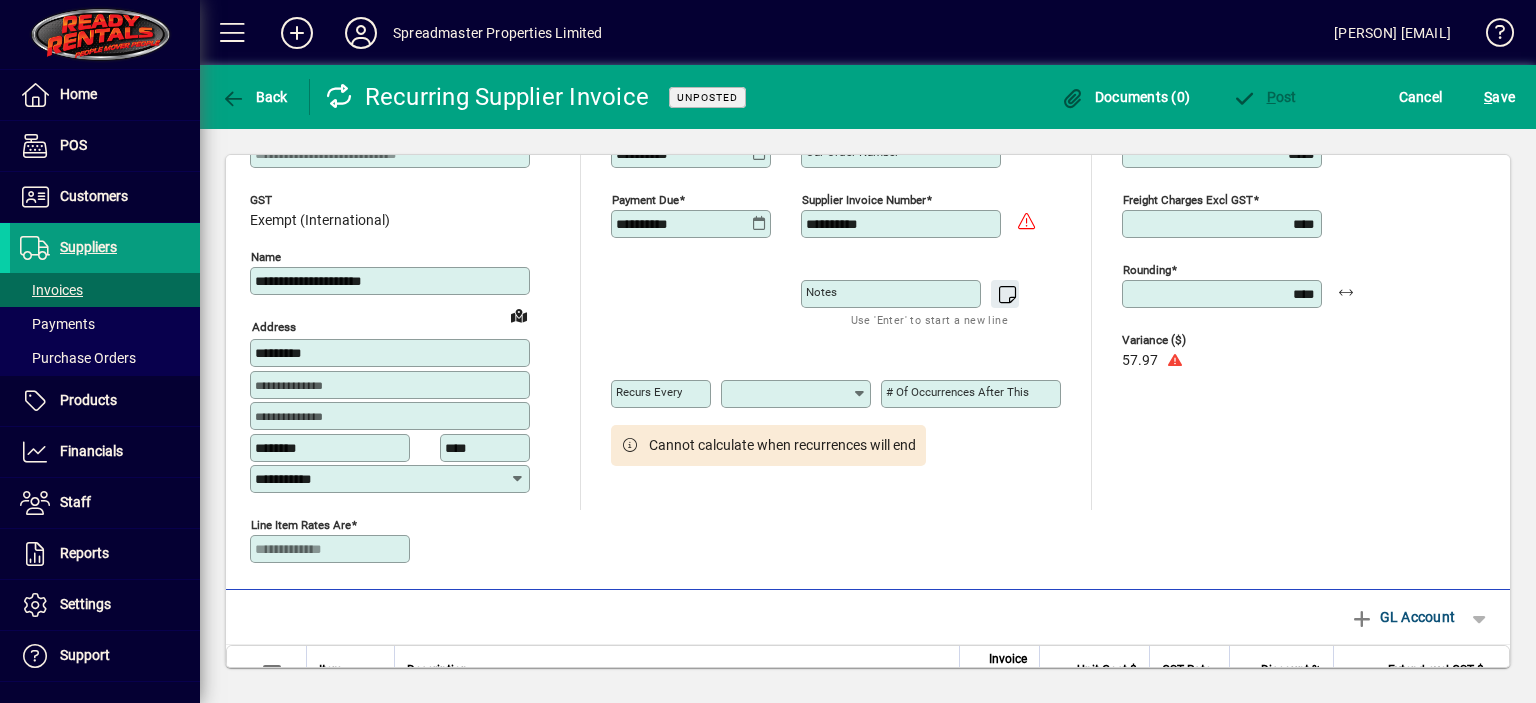 scroll, scrollTop: 256, scrollLeft: 0, axis: vertical 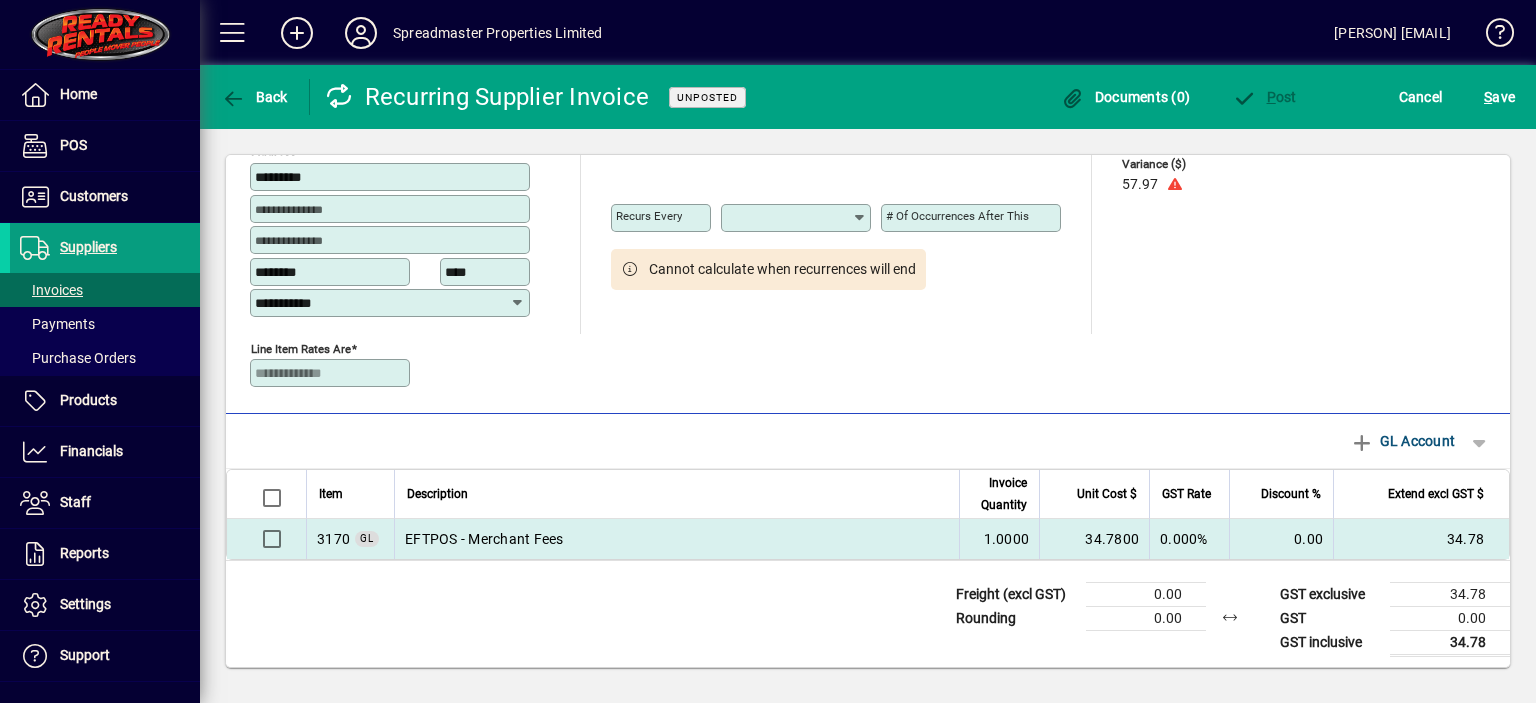 click on "EFTPOS - Merchant Fees" at bounding box center [676, 539] 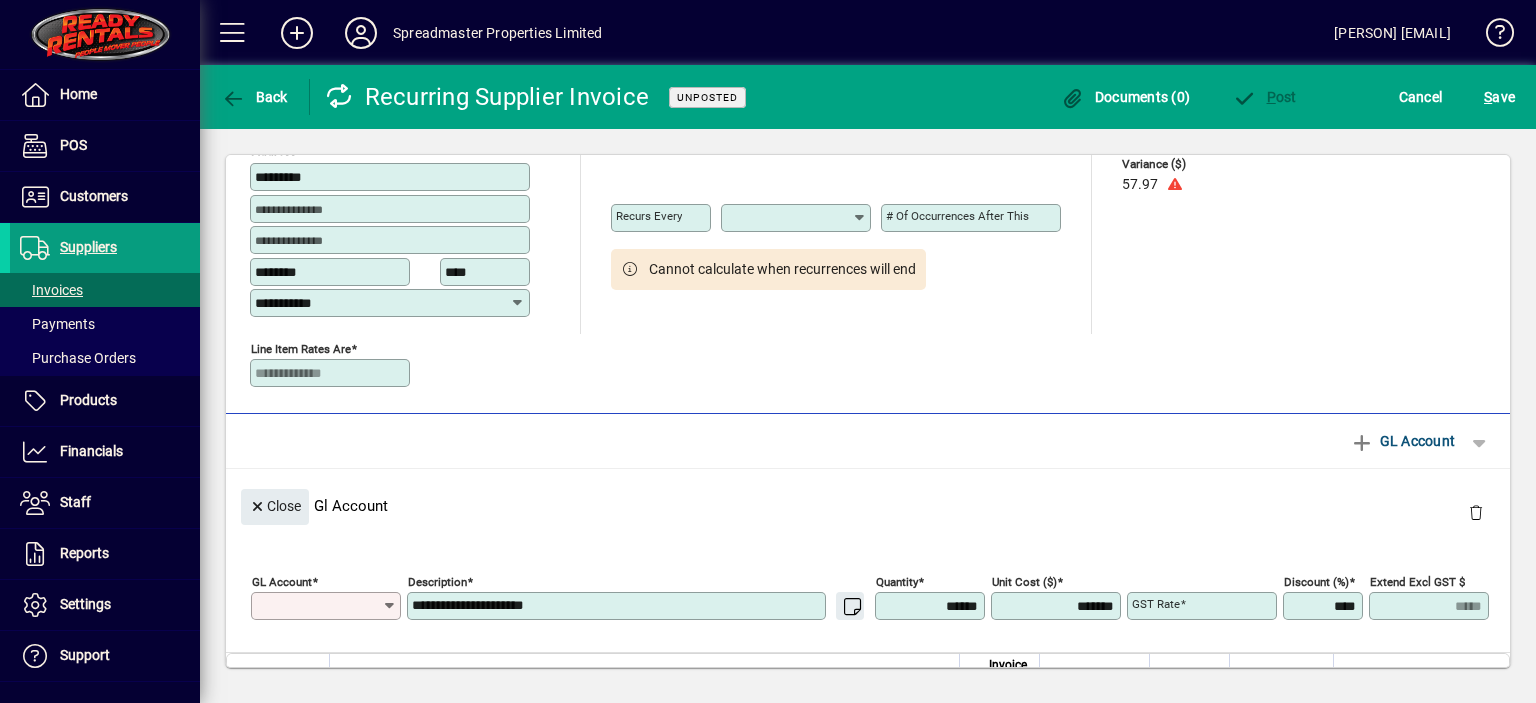 type on "****" 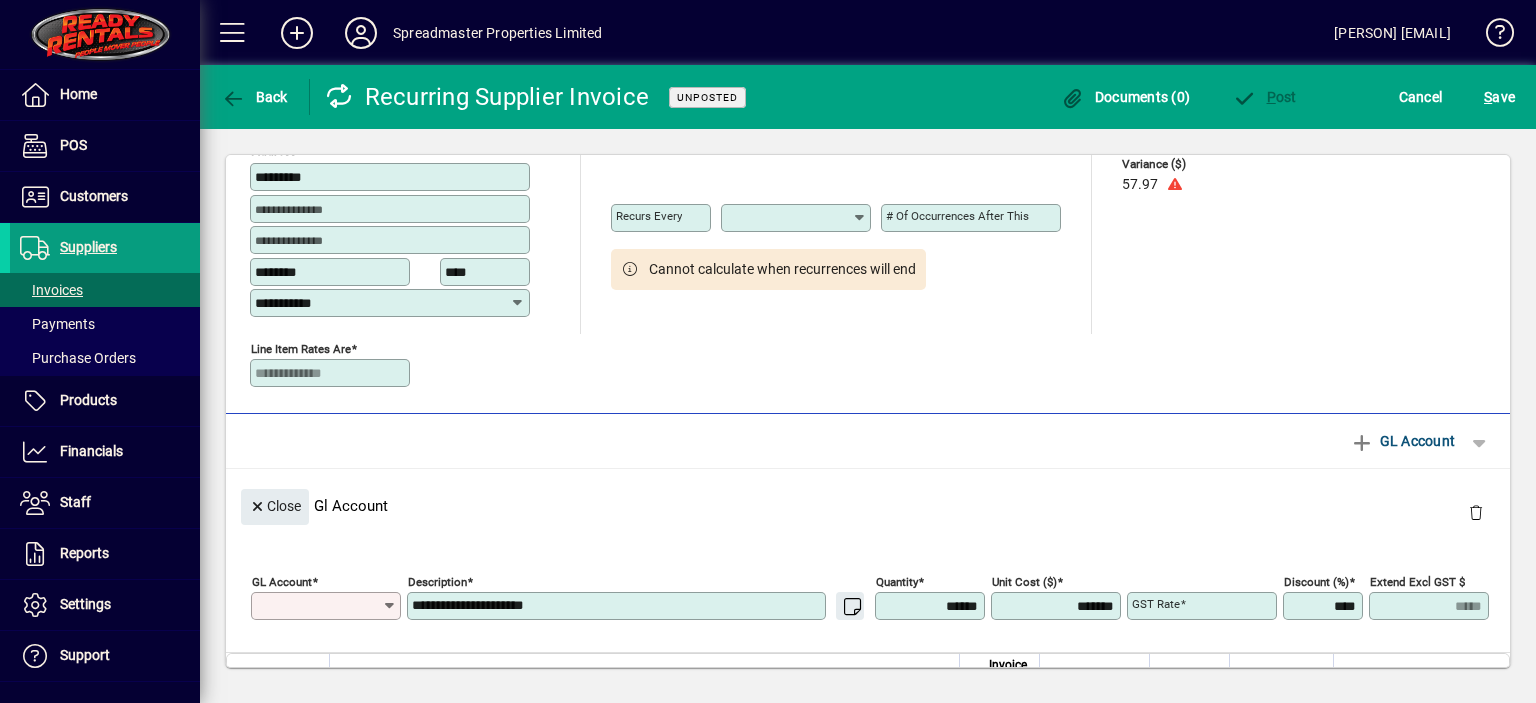 type on "******" 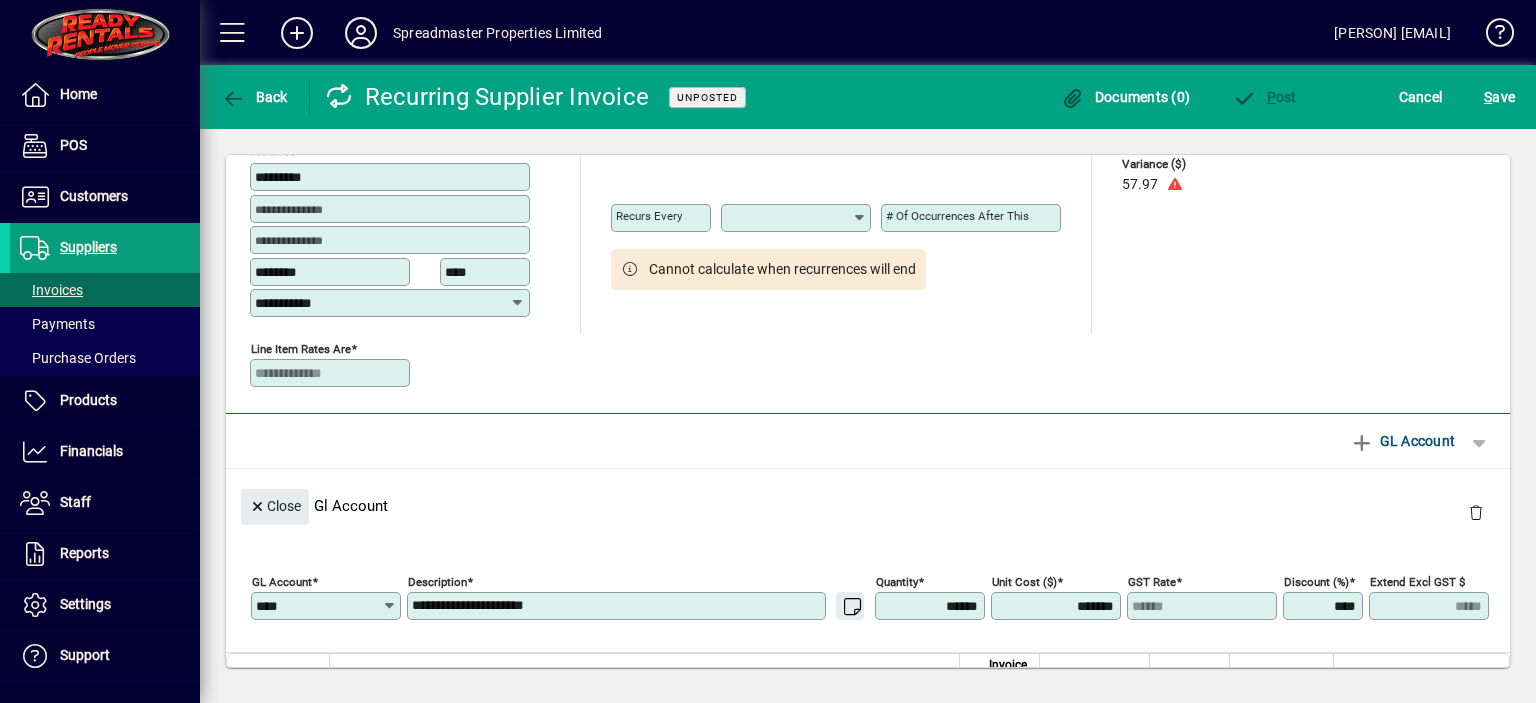 click on "*******" at bounding box center (1058, 606) 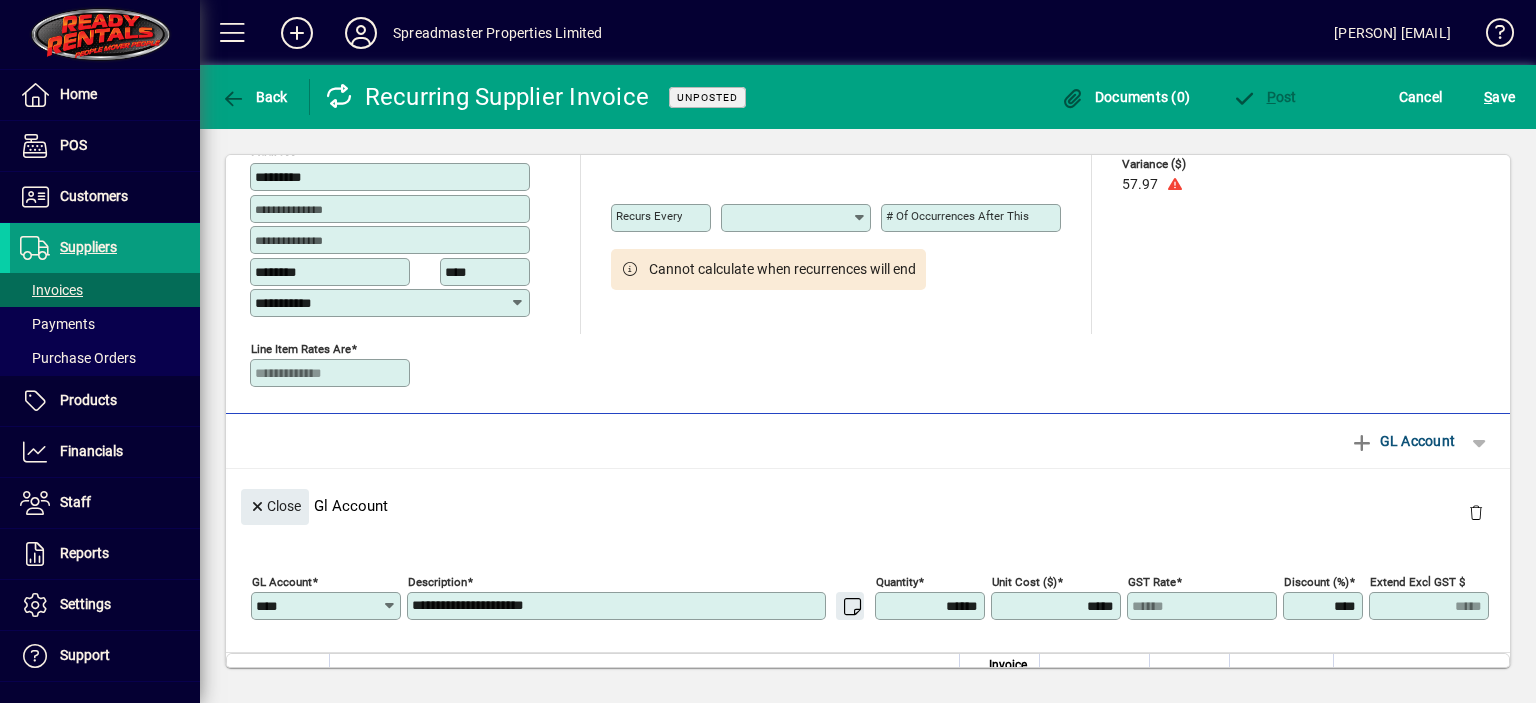 type on "*******" 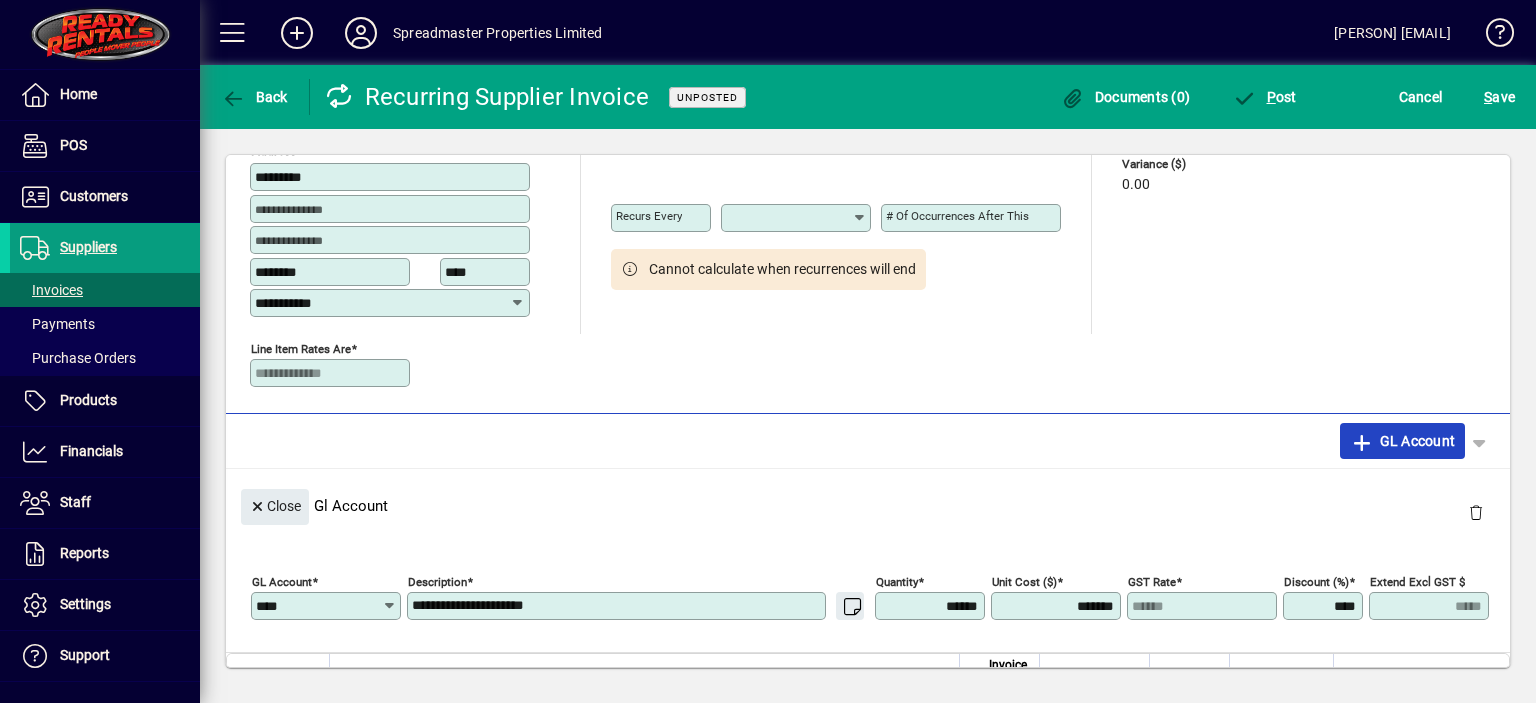 type 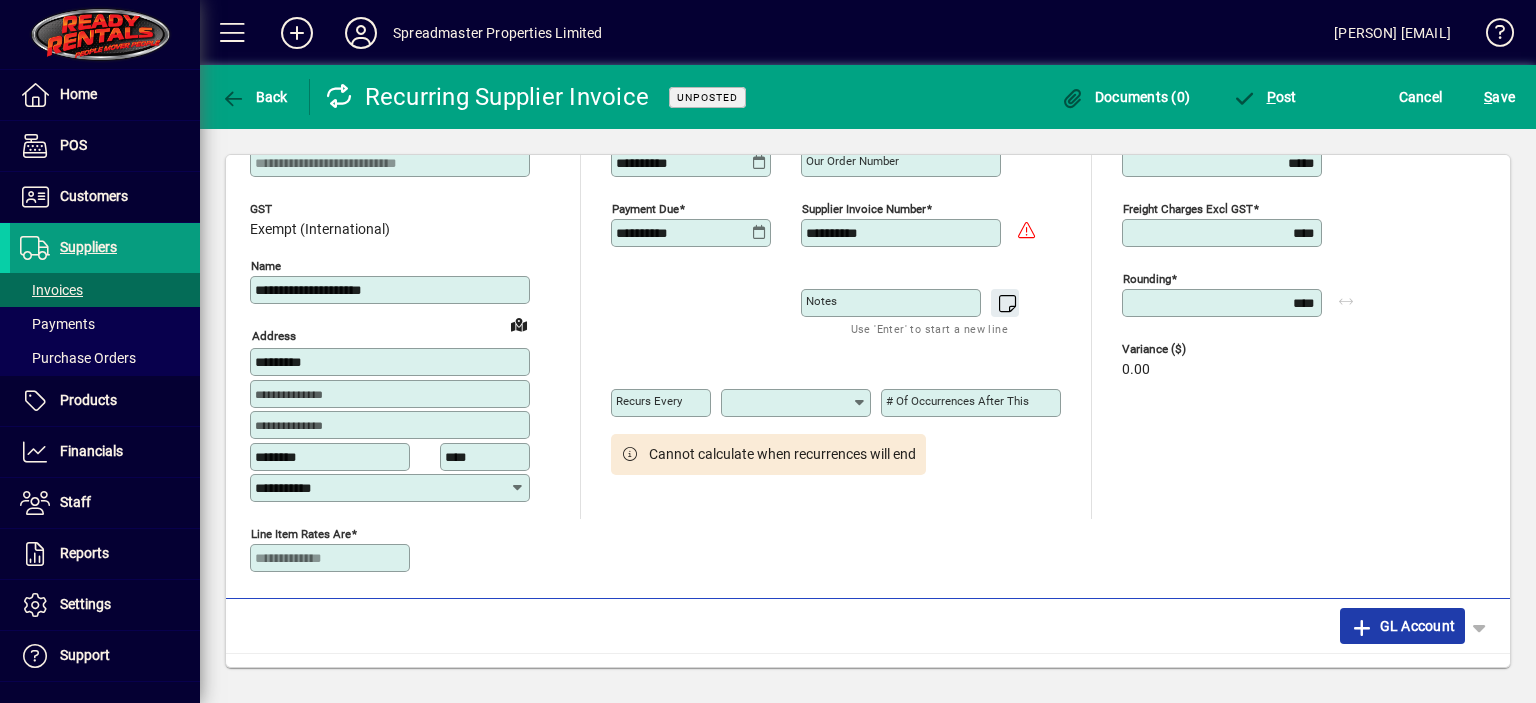 scroll, scrollTop: 0, scrollLeft: 0, axis: both 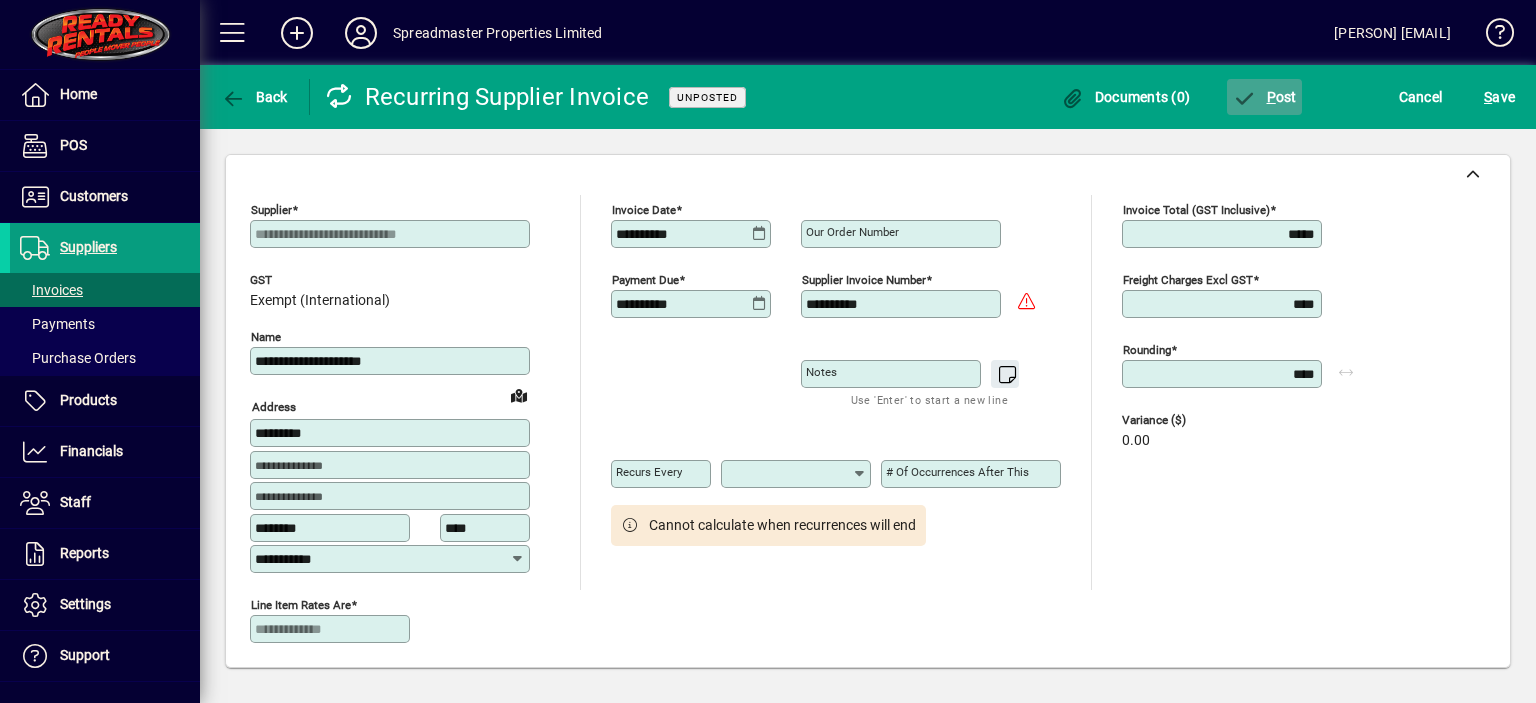 click on "P ost" 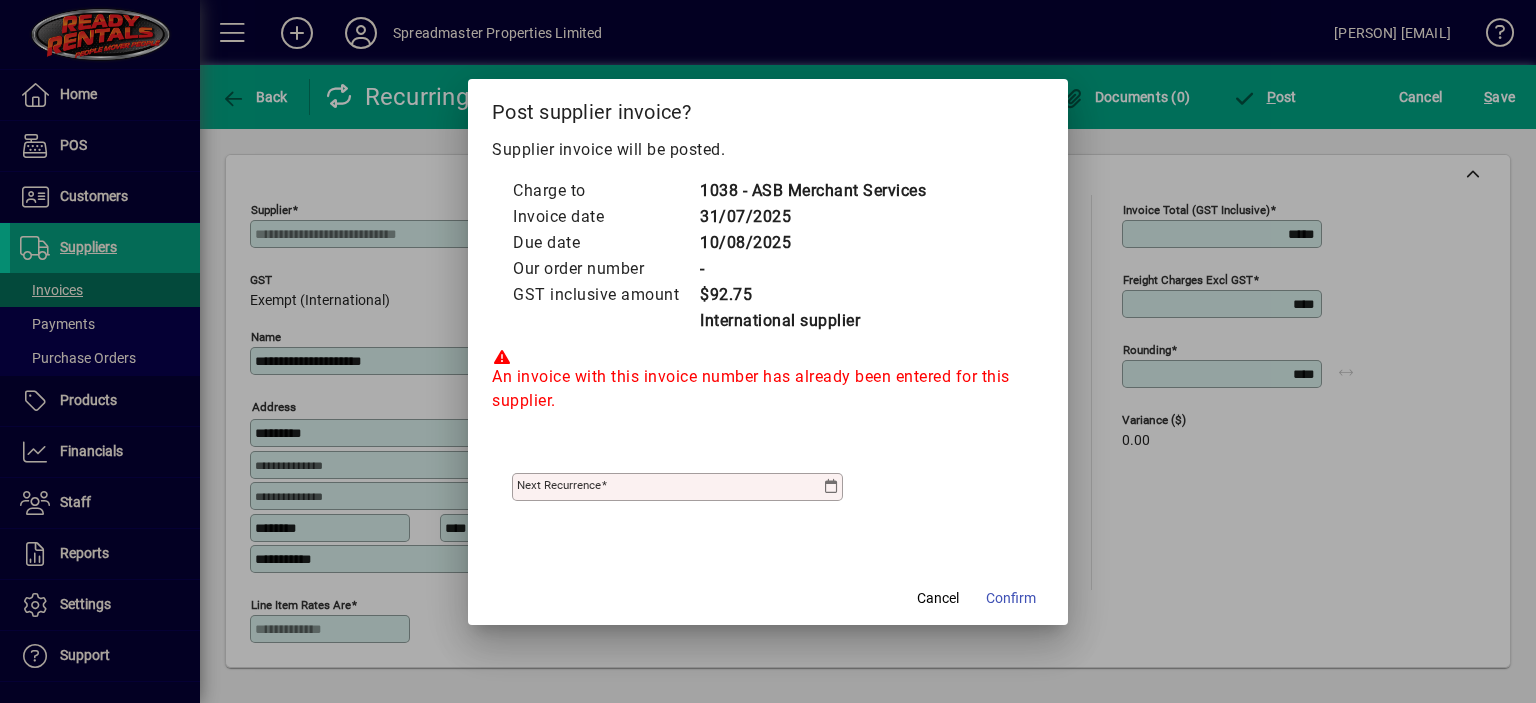 click at bounding box center (831, 487) 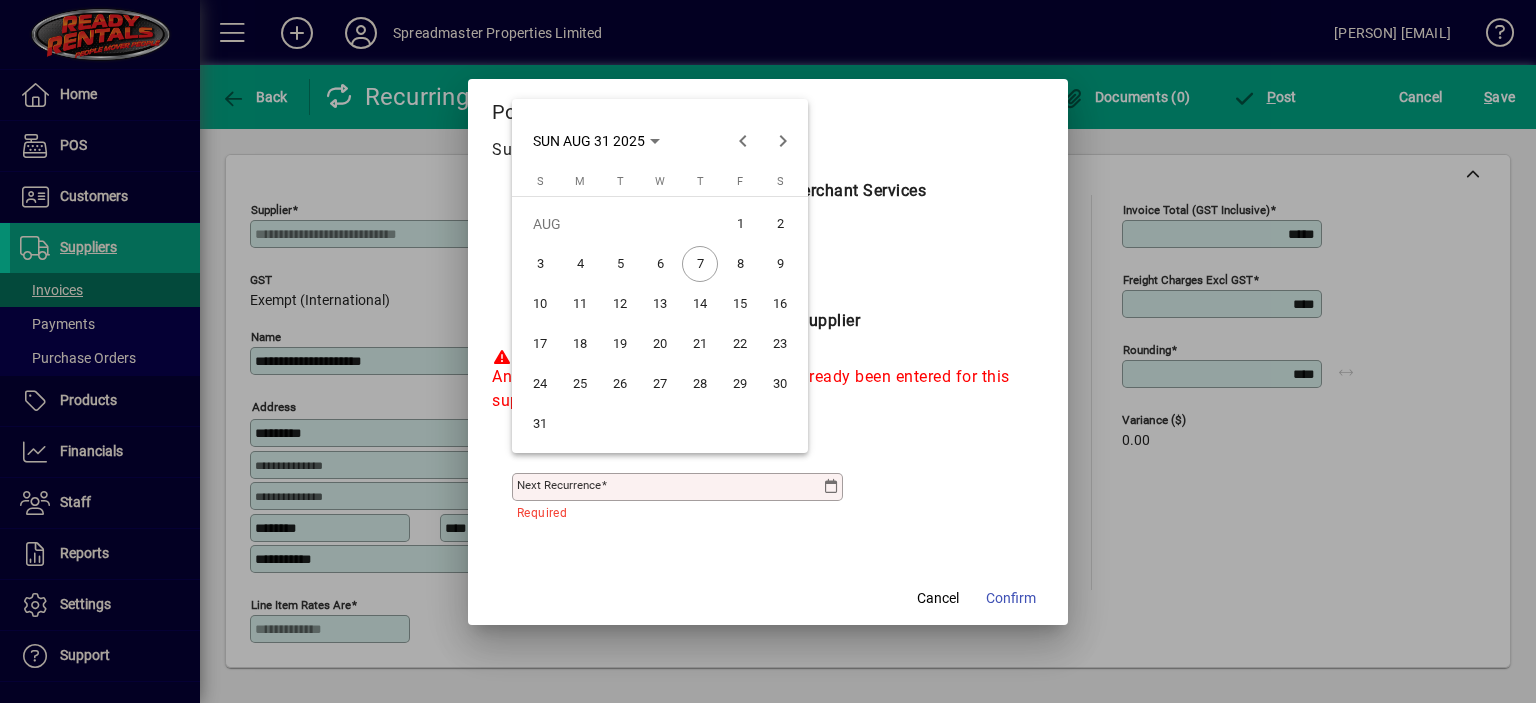click on "31" at bounding box center (540, 424) 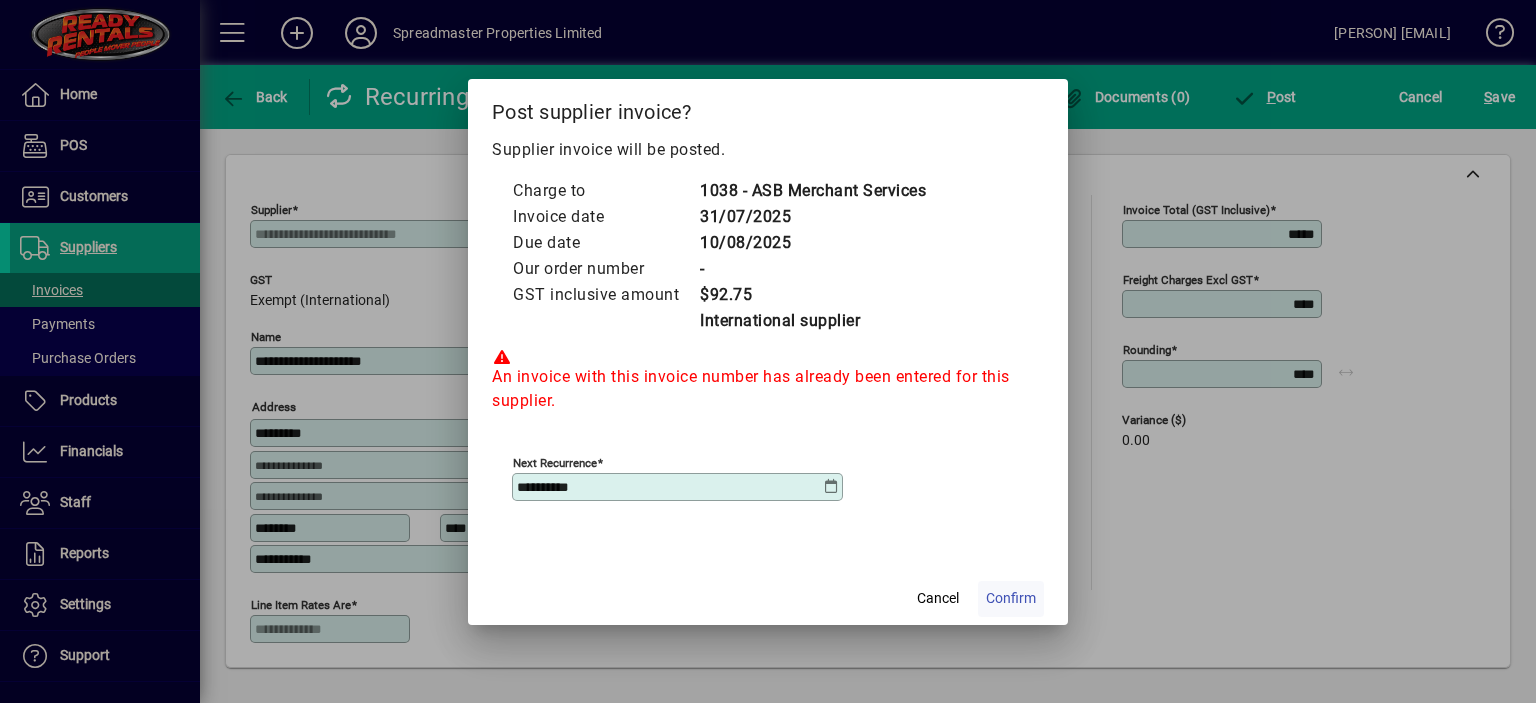 click on "Confirm" 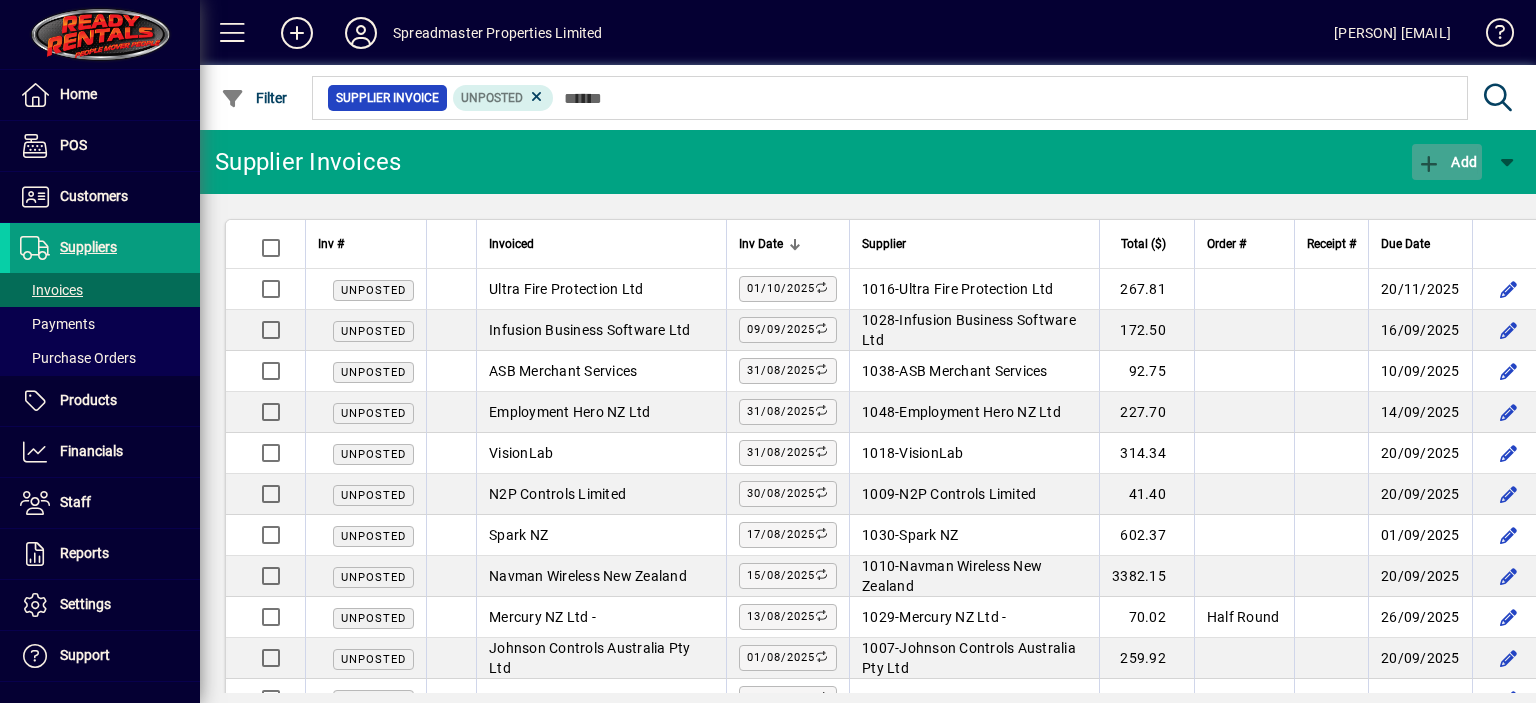 click on "Add" 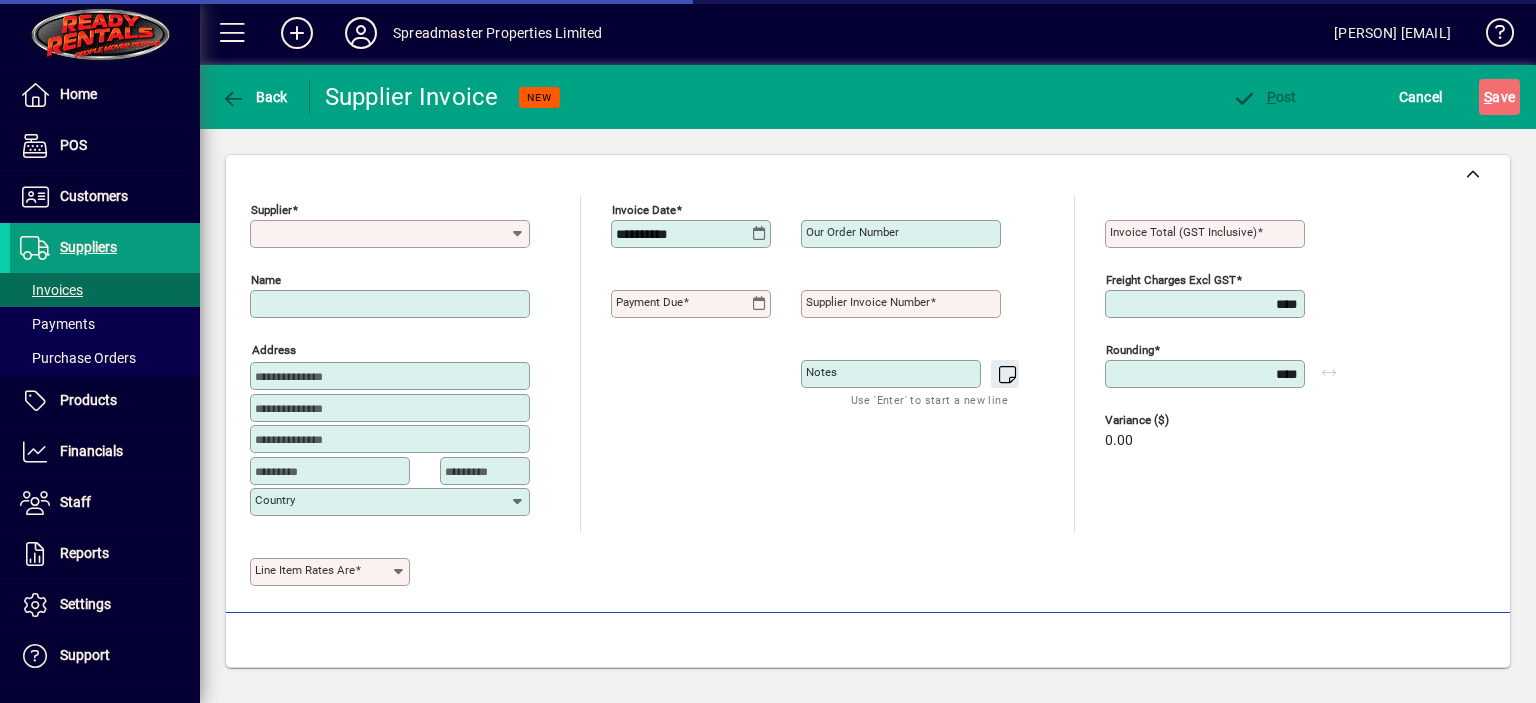 type on "**********" 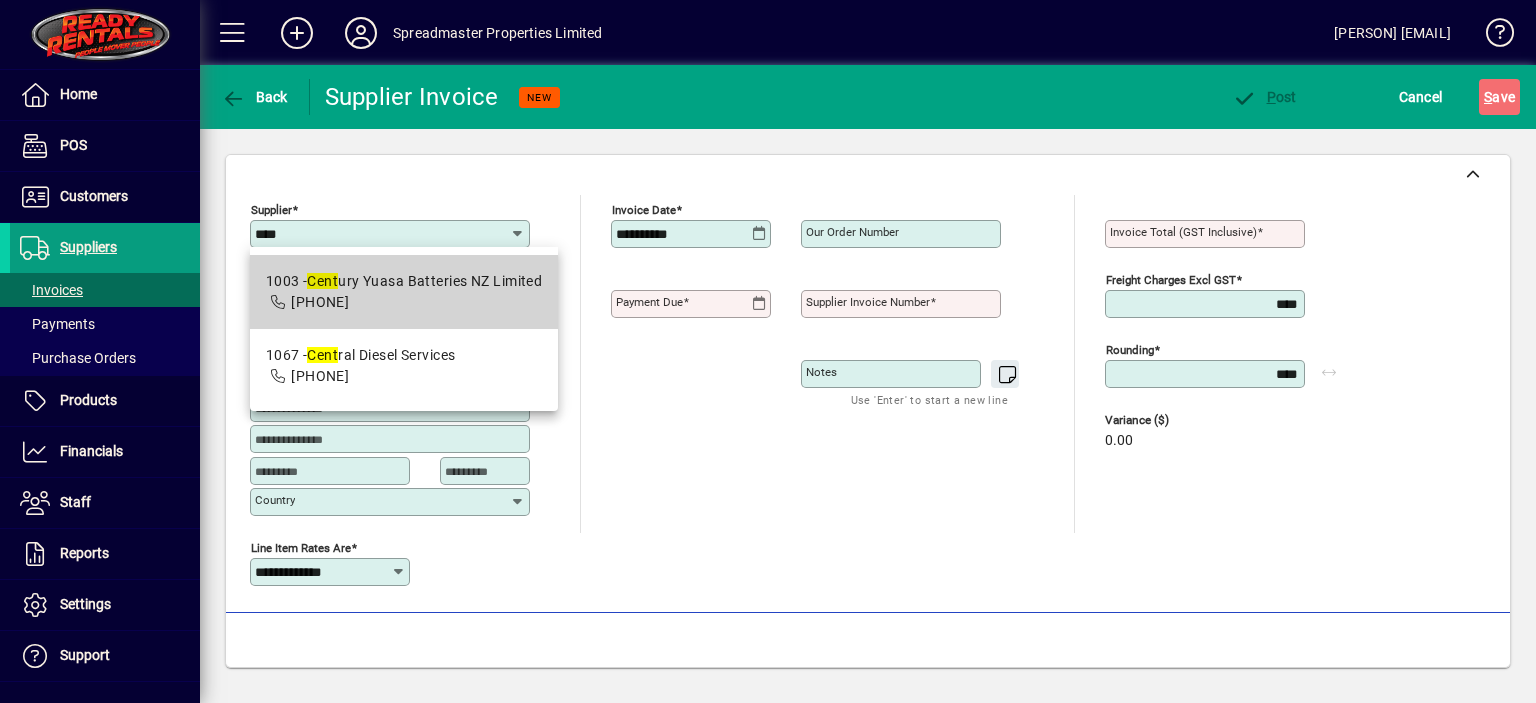 click on "1003 -  Cent ury Yuasa Batteries NZ Limited" at bounding box center (404, 281) 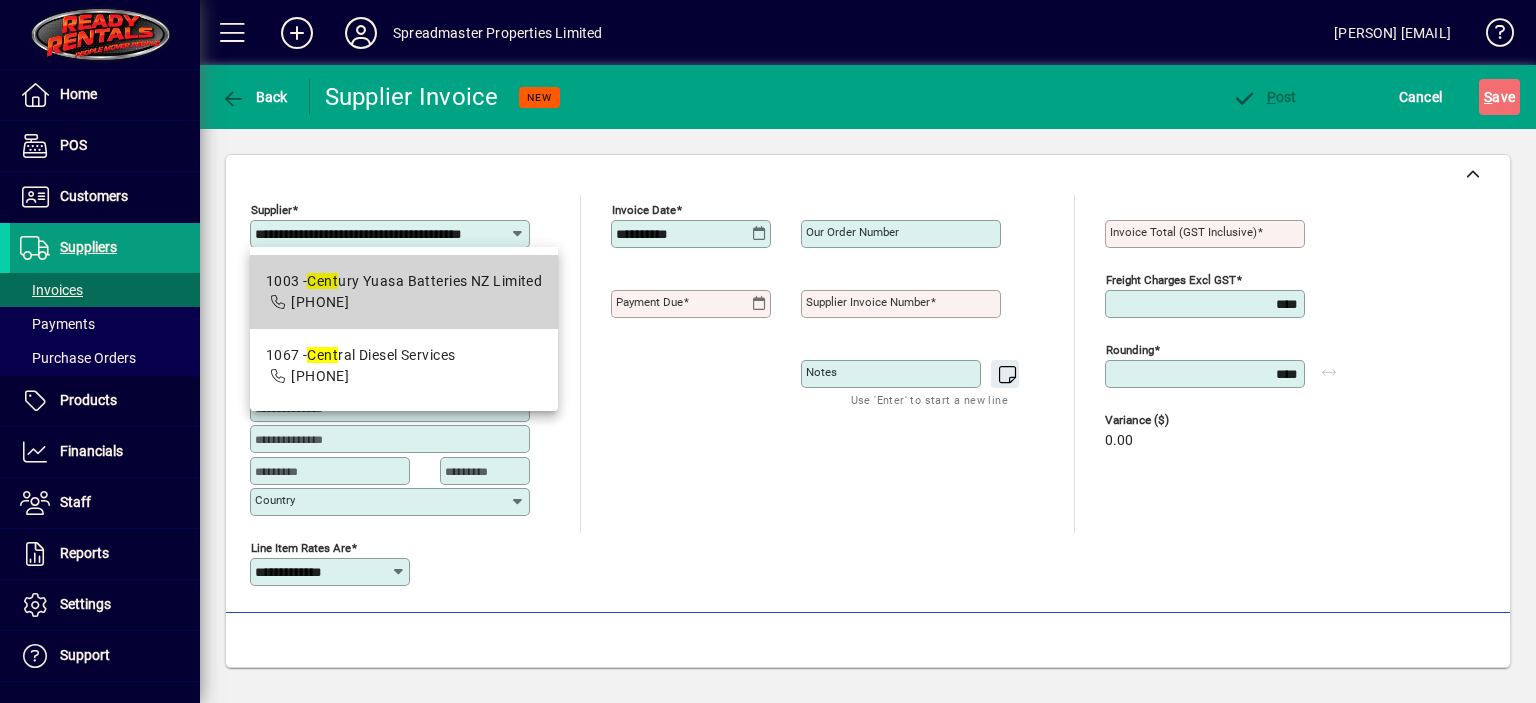scroll, scrollTop: 0, scrollLeft: 20, axis: horizontal 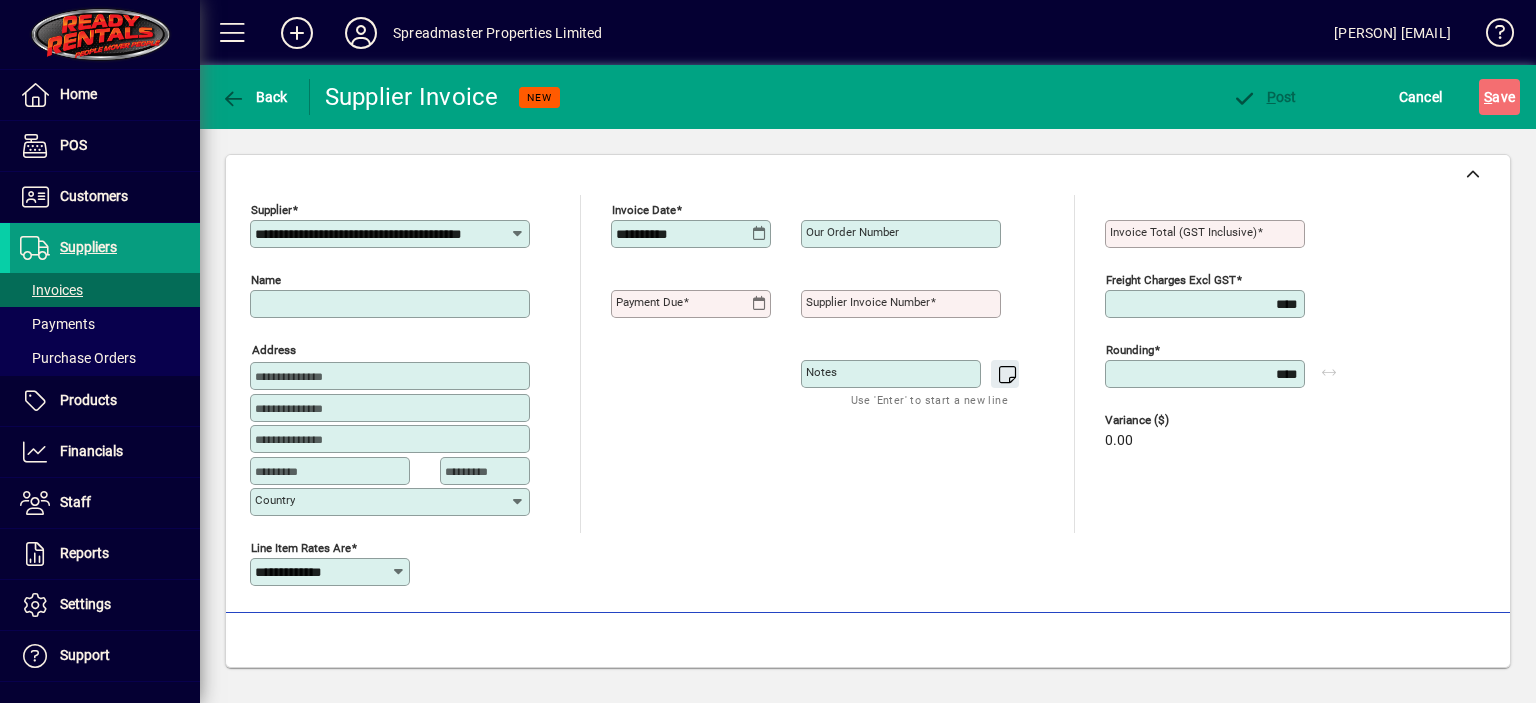 type on "**********" 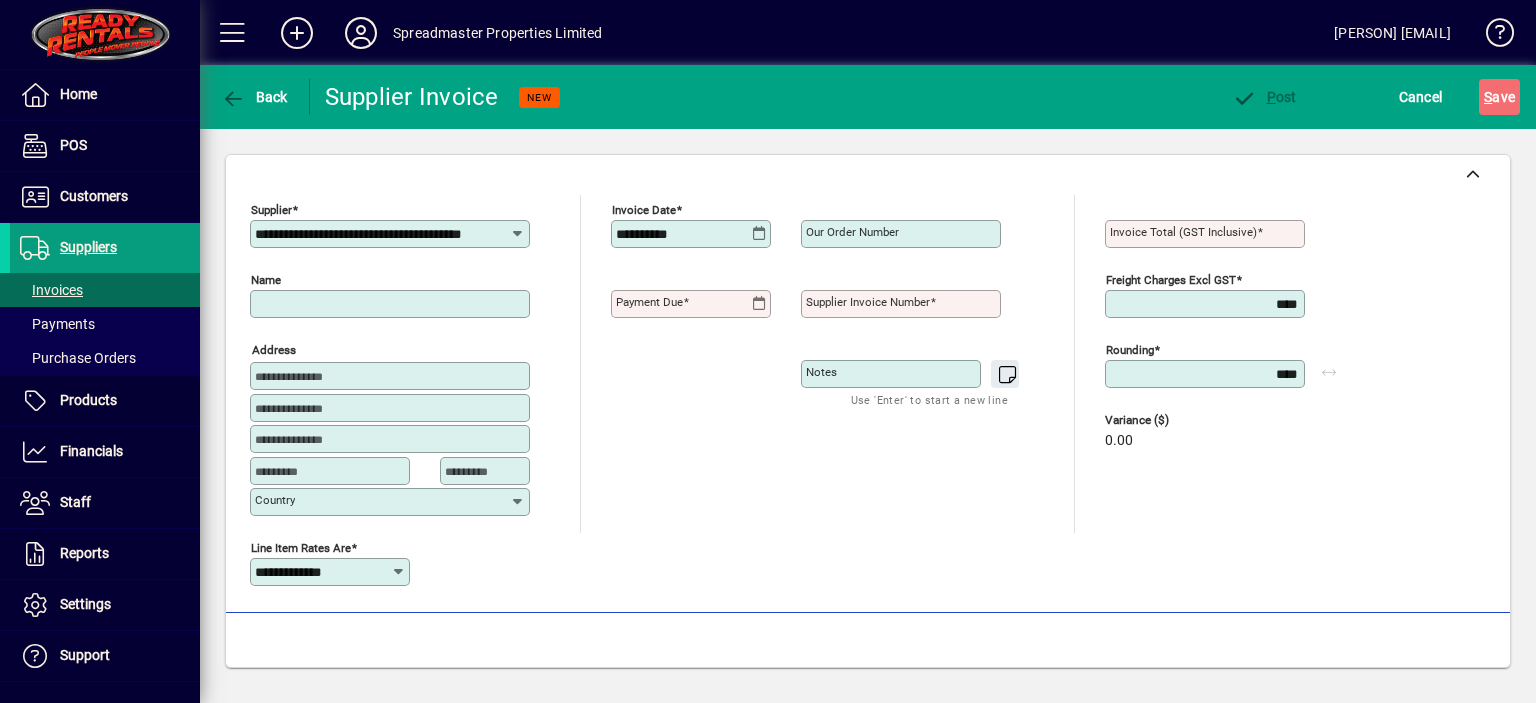 type on "********" 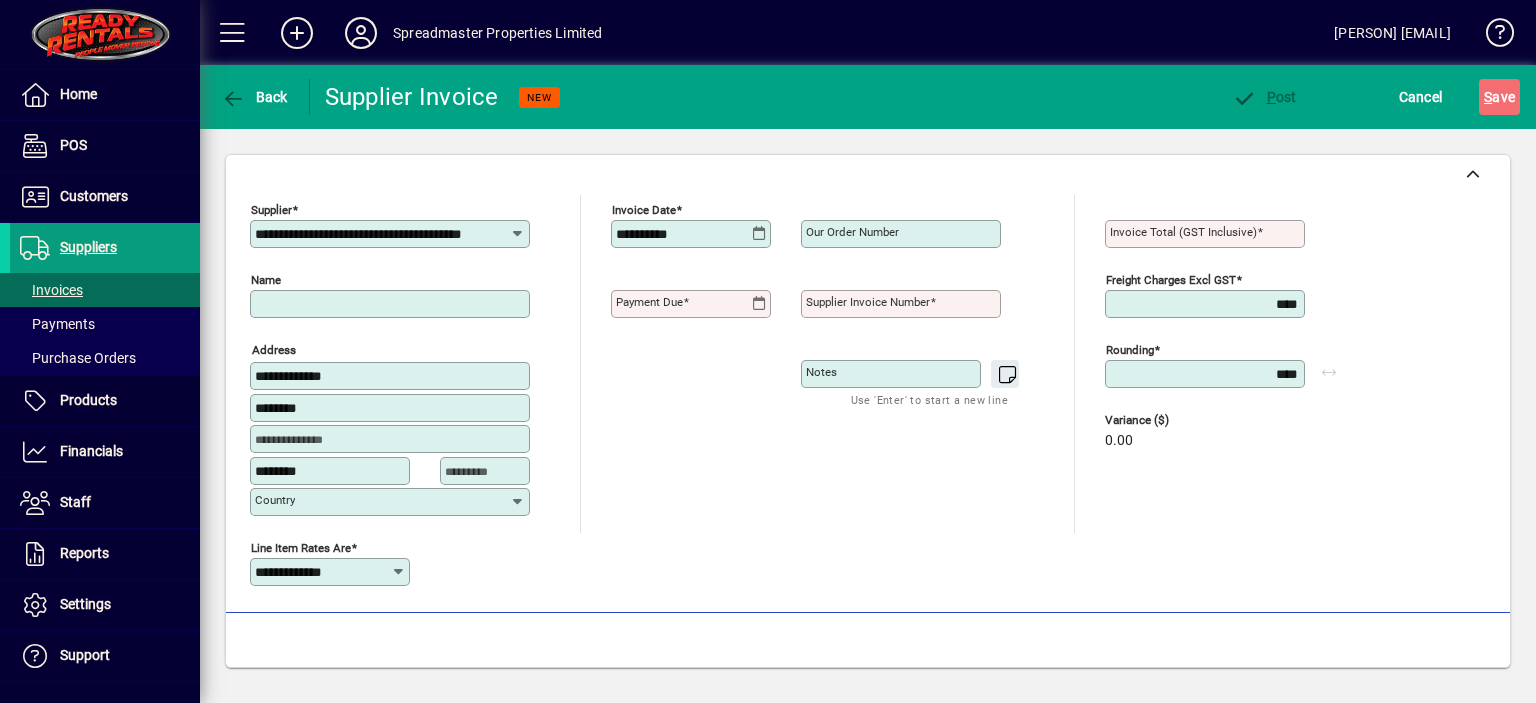 type on "**********" 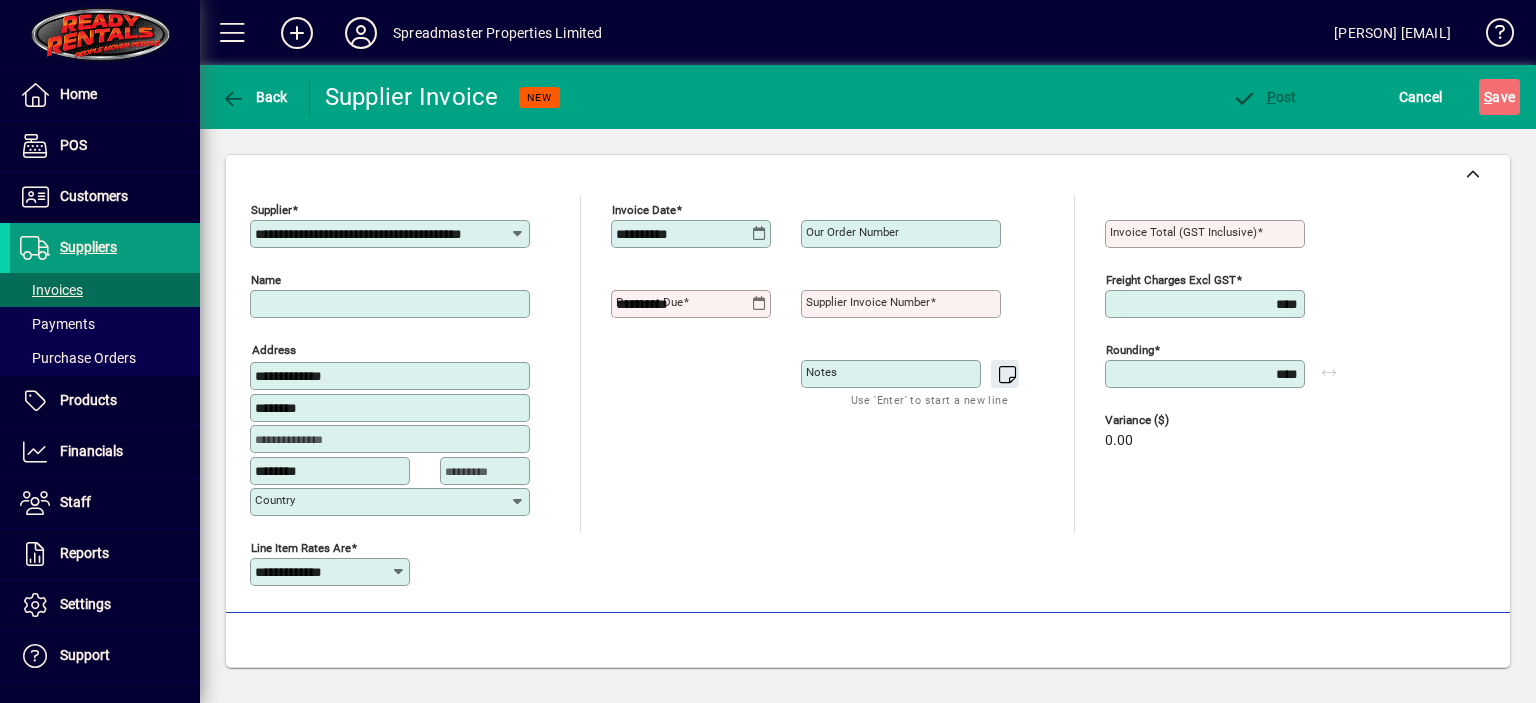 type on "**********" 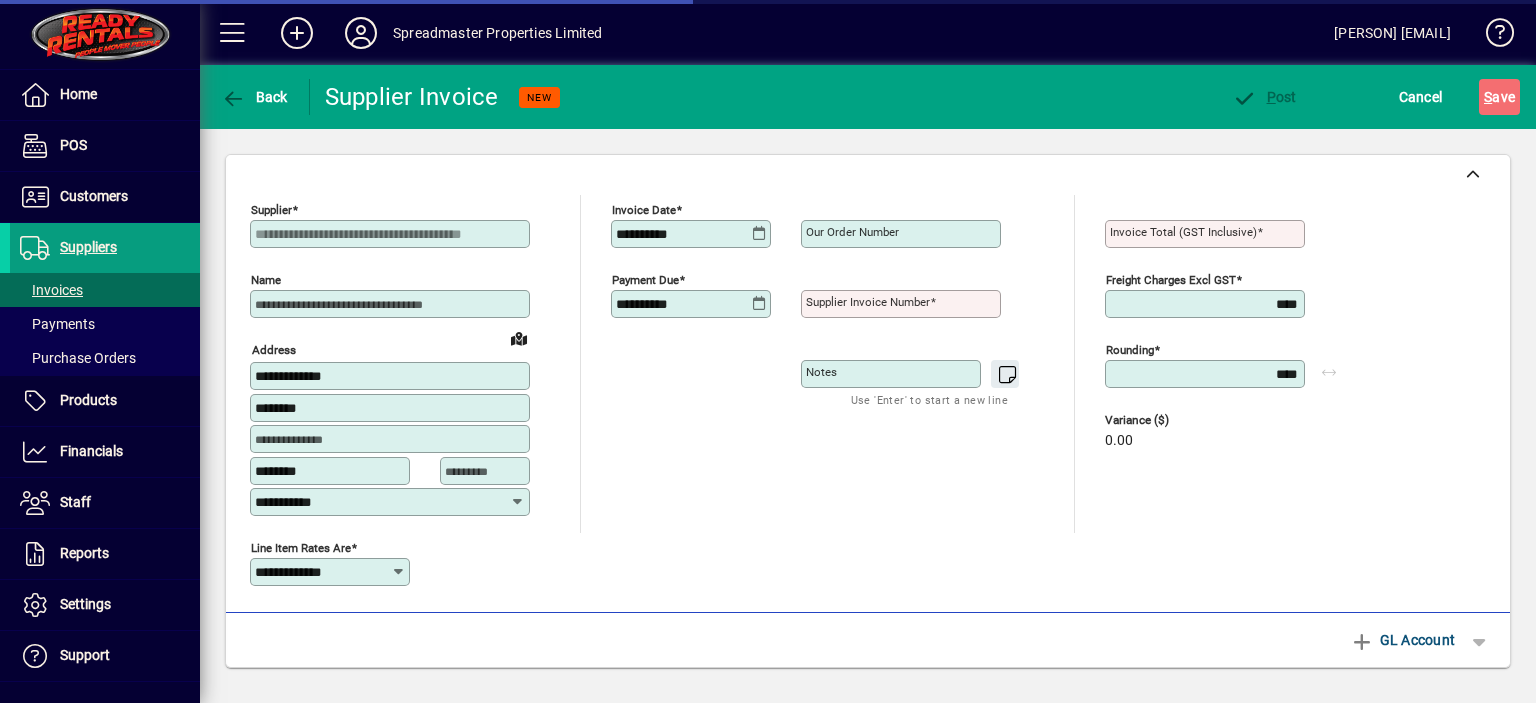 type on "****" 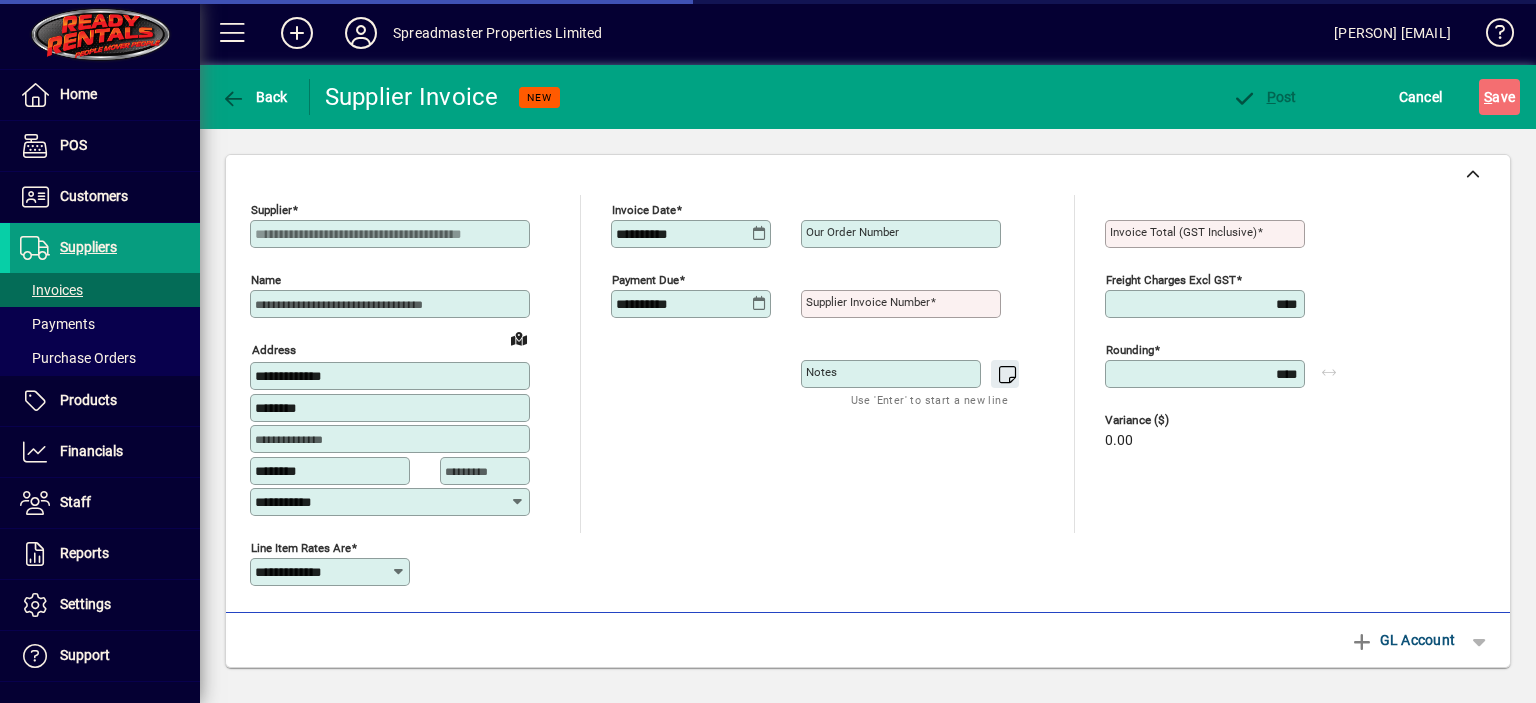 type on "********" 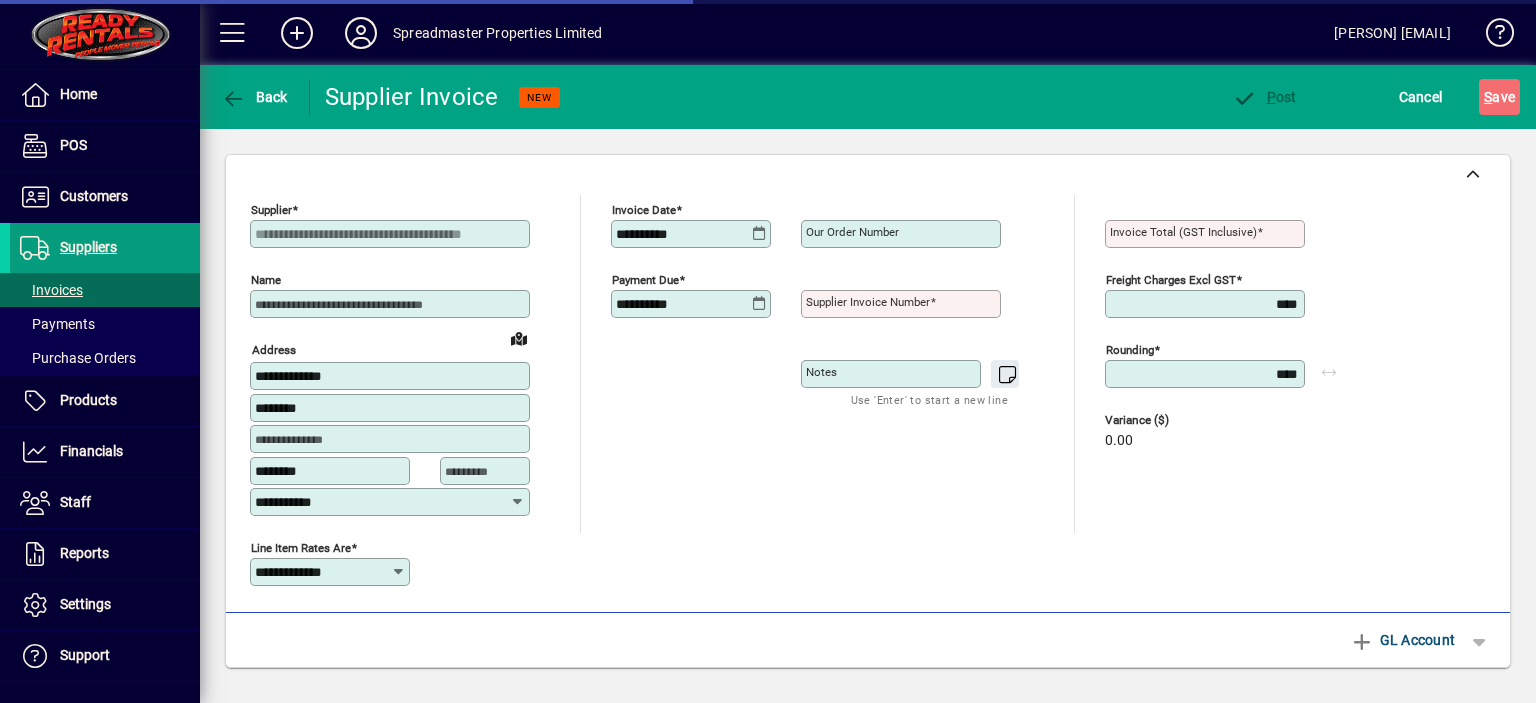 scroll, scrollTop: 0, scrollLeft: 0, axis: both 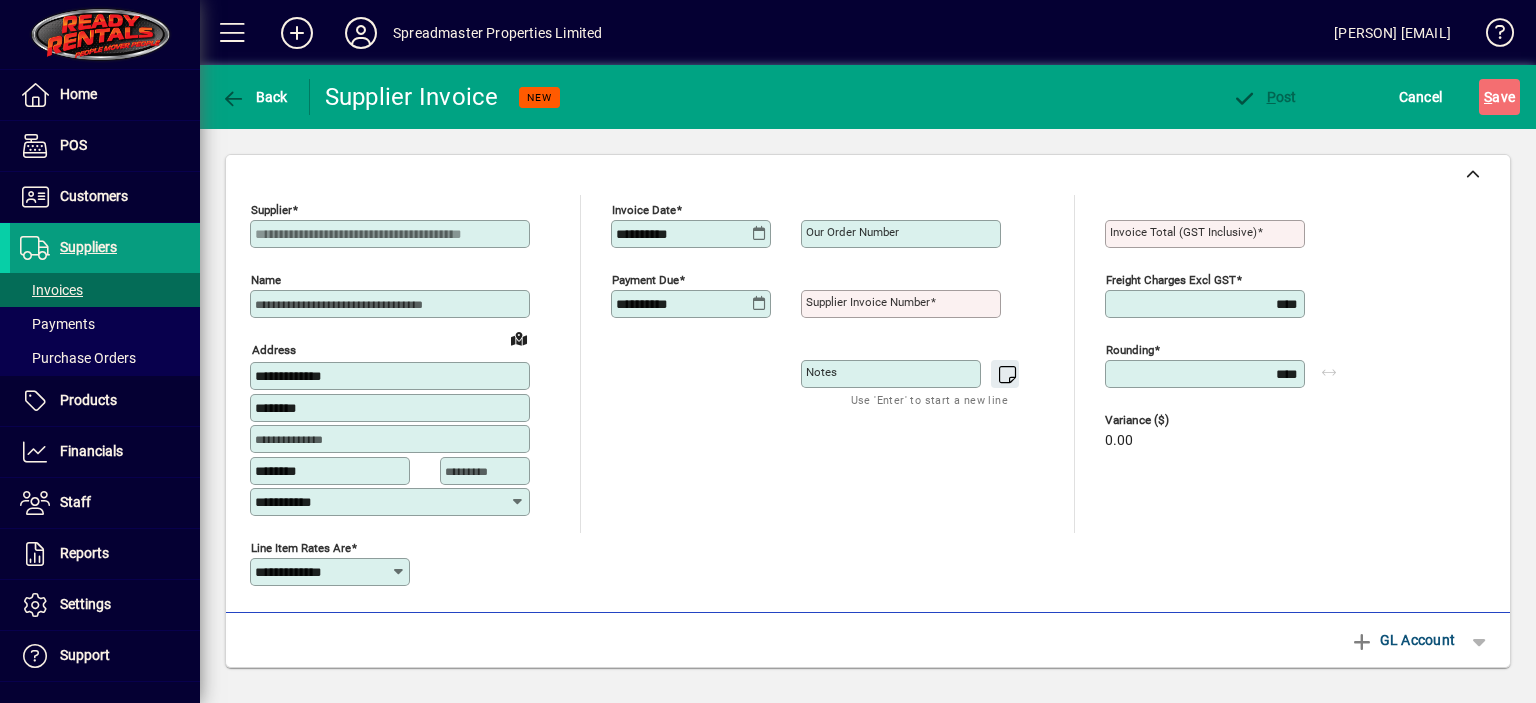 click 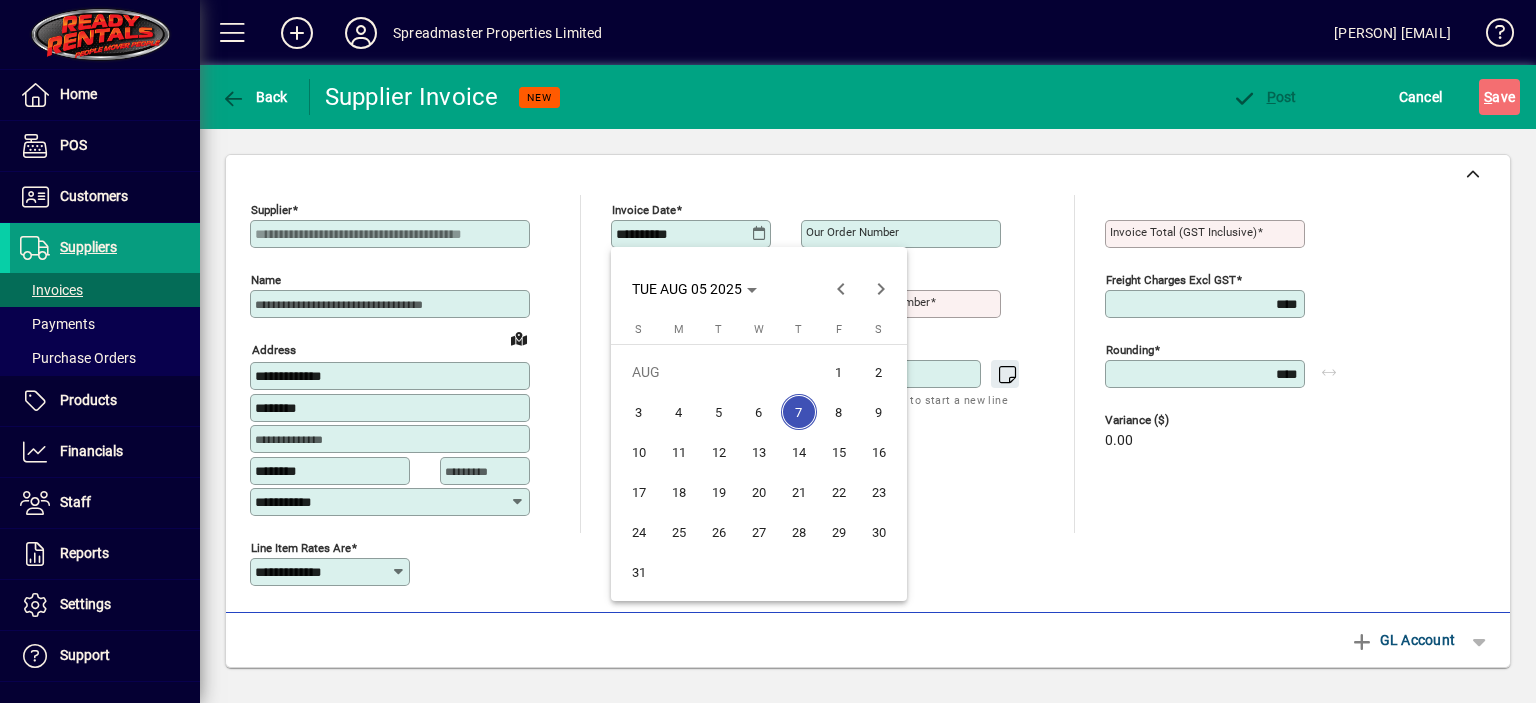 click on "5" at bounding box center [719, 412] 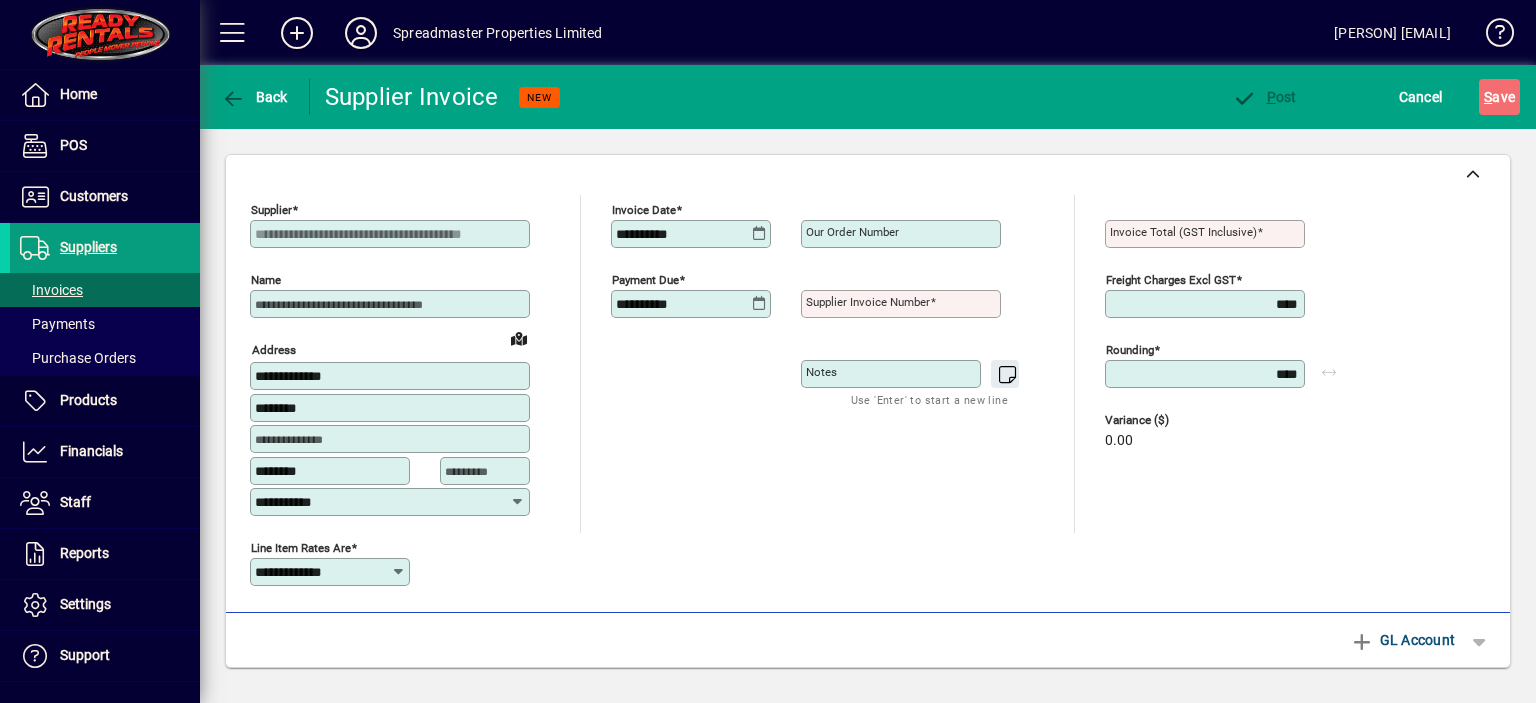 click on "Supplier invoice number" at bounding box center (868, 302) 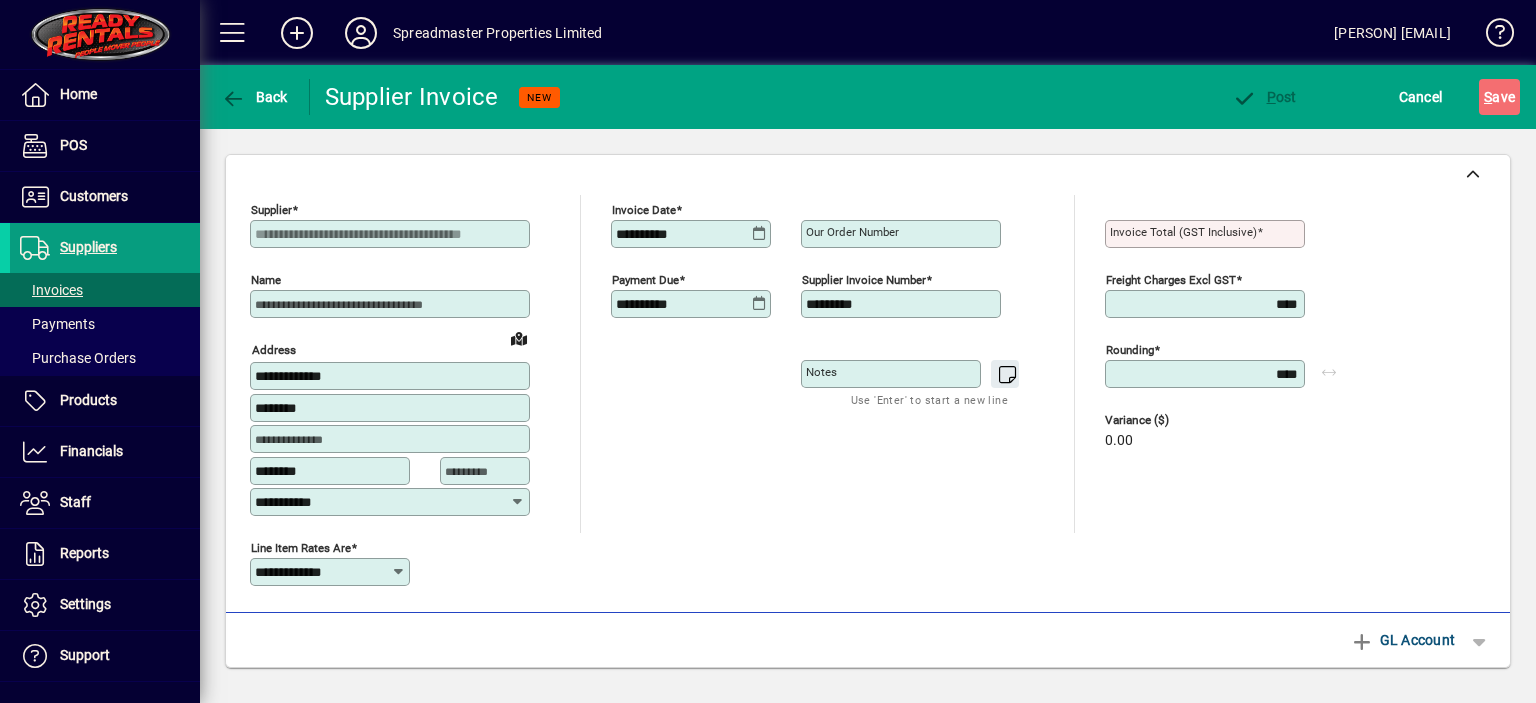type on "*********" 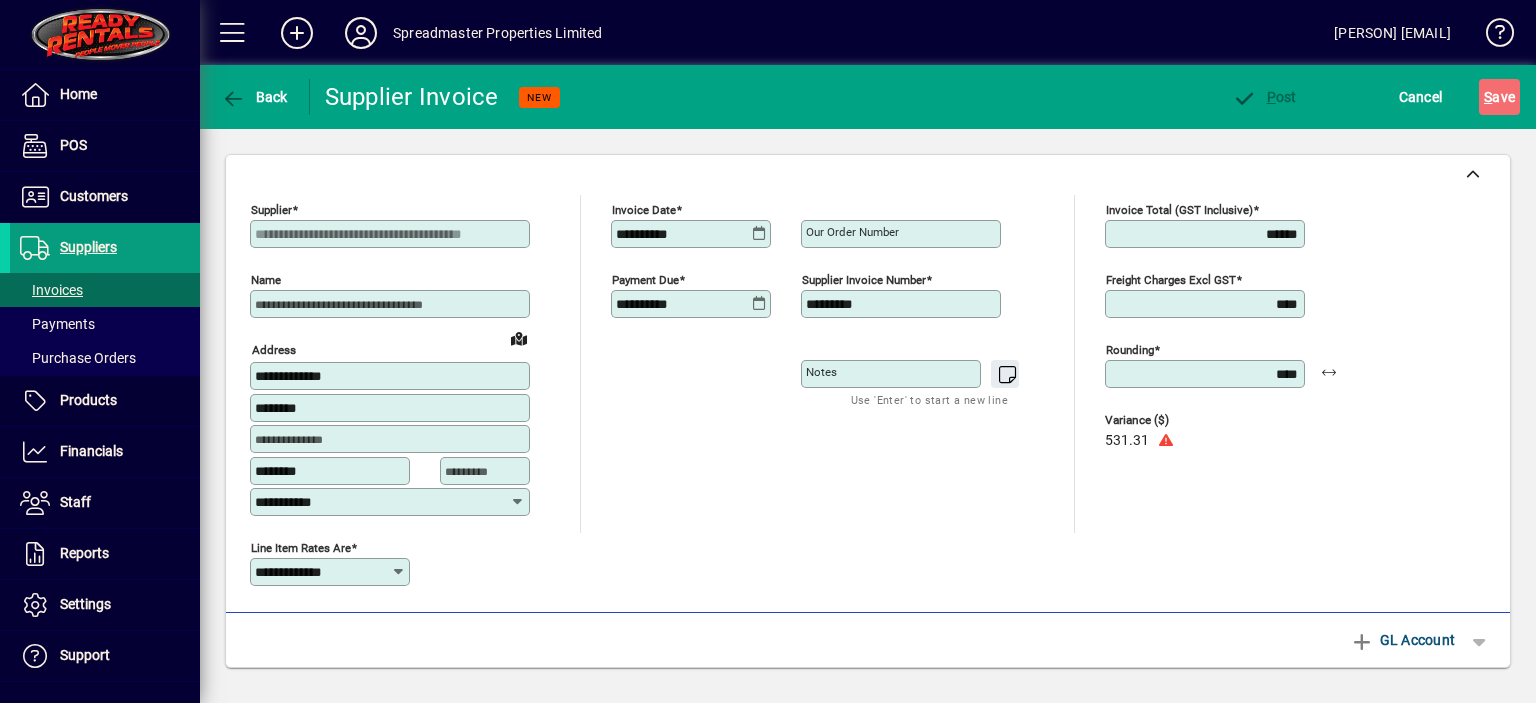 type on "******" 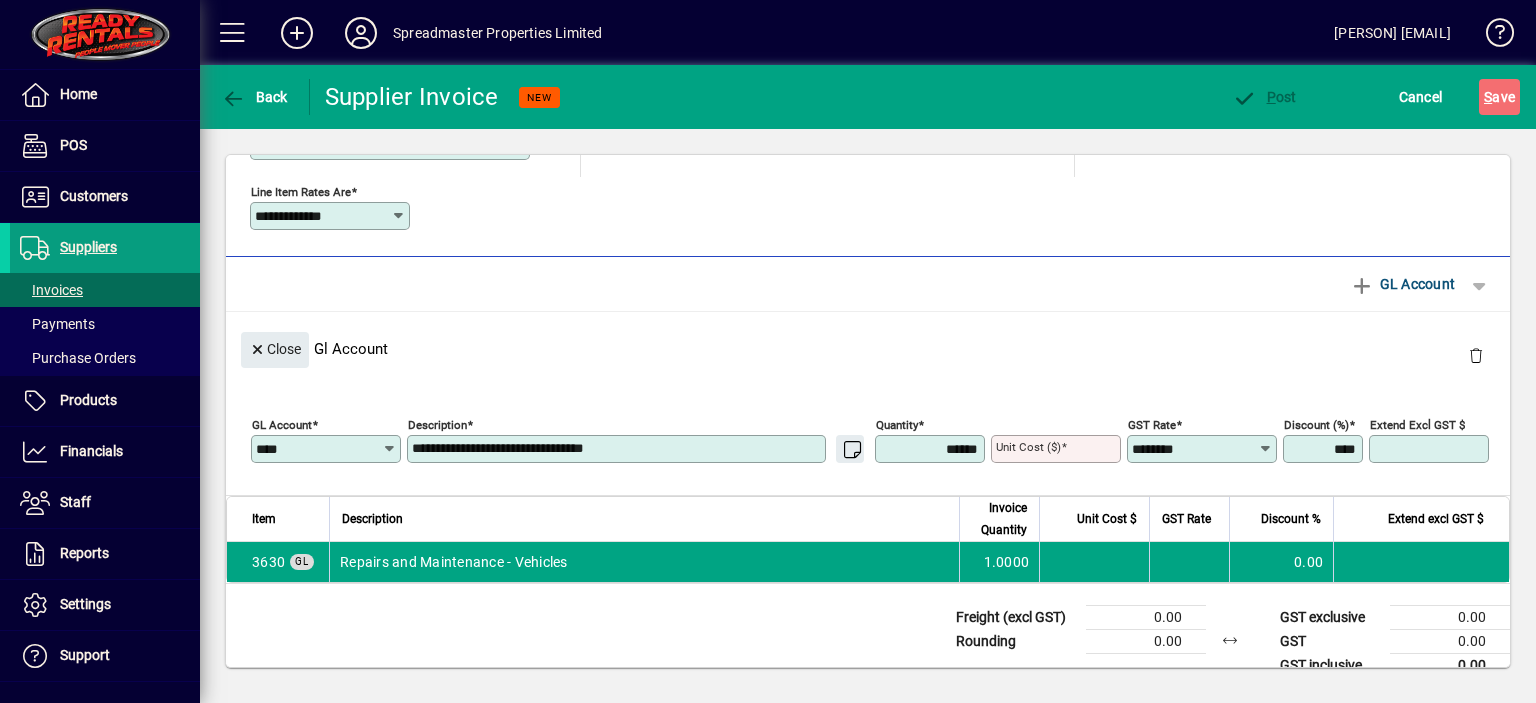 scroll, scrollTop: 380, scrollLeft: 0, axis: vertical 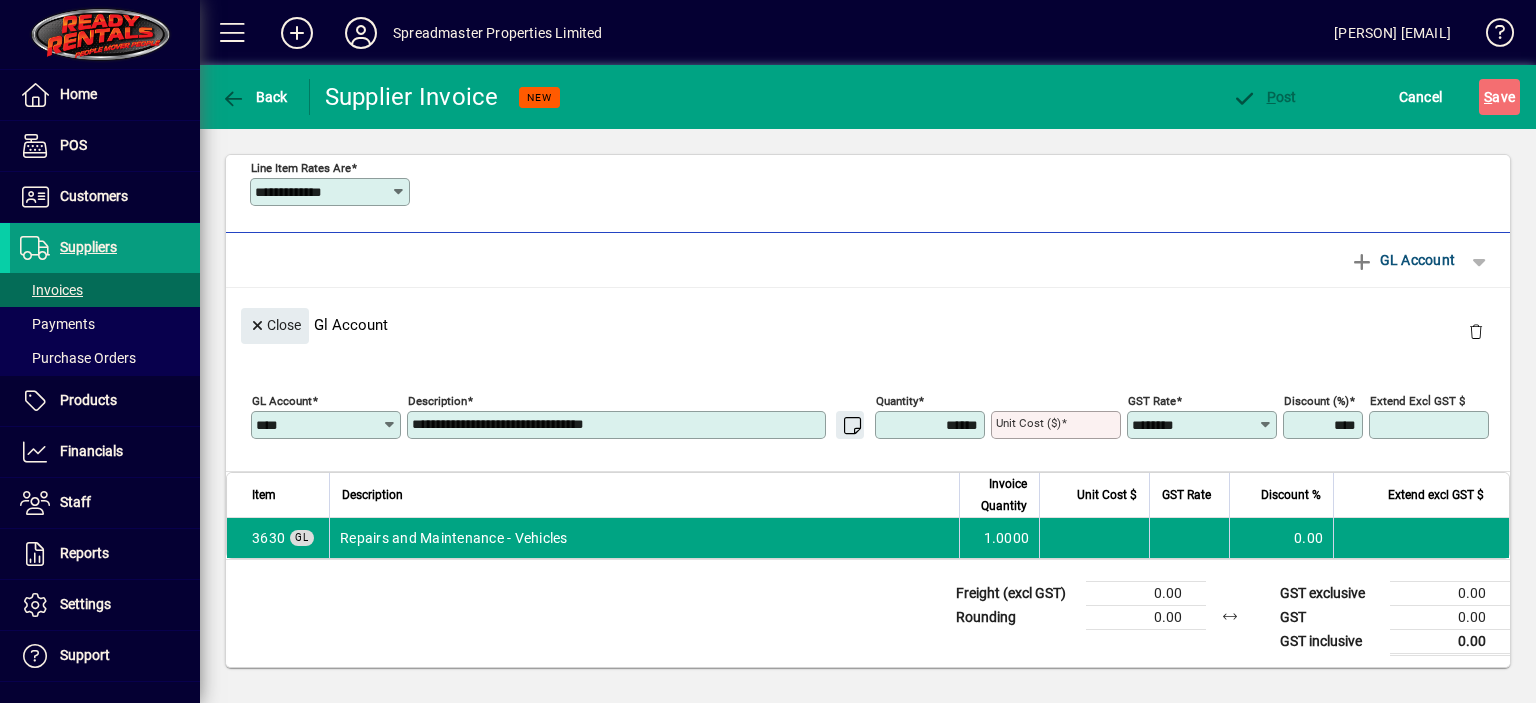 click on "**********" at bounding box center [618, 425] 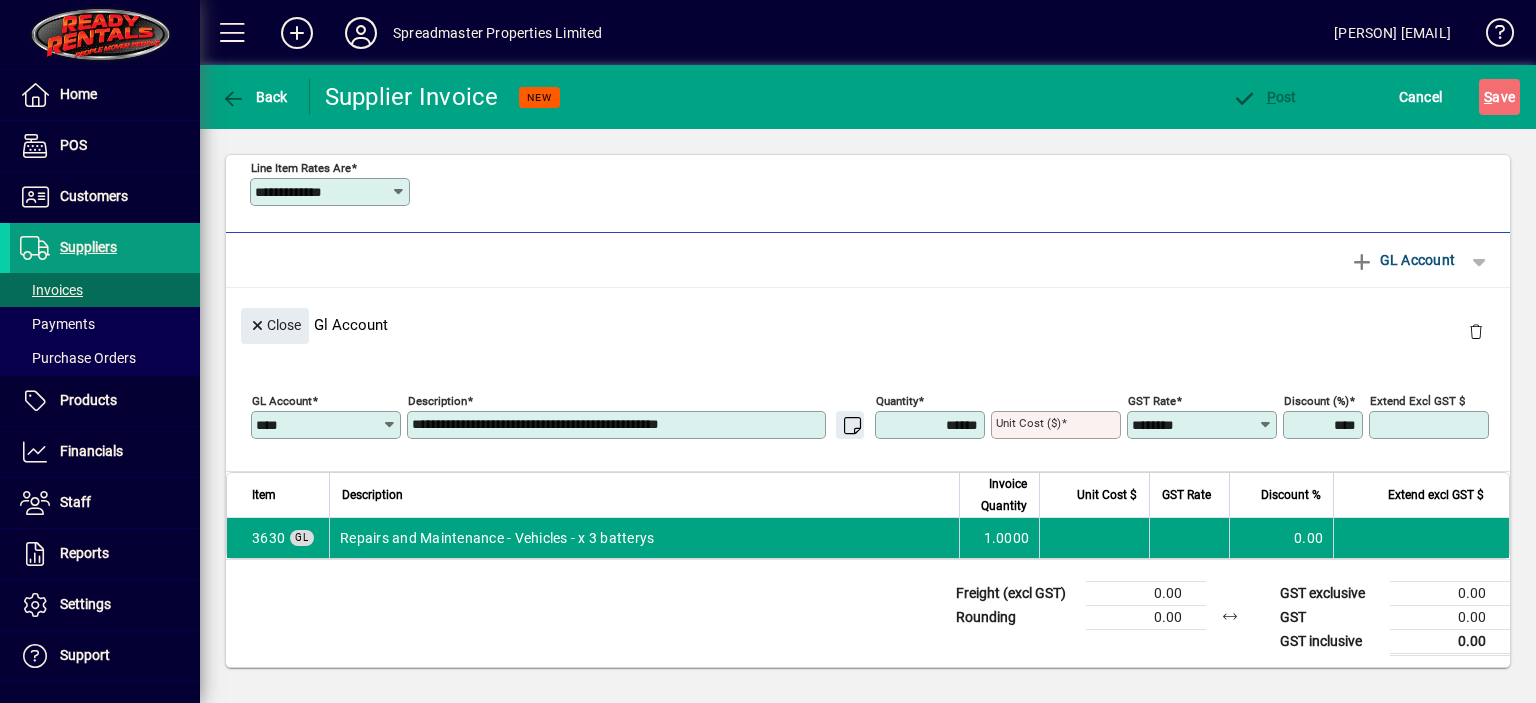 type on "**********" 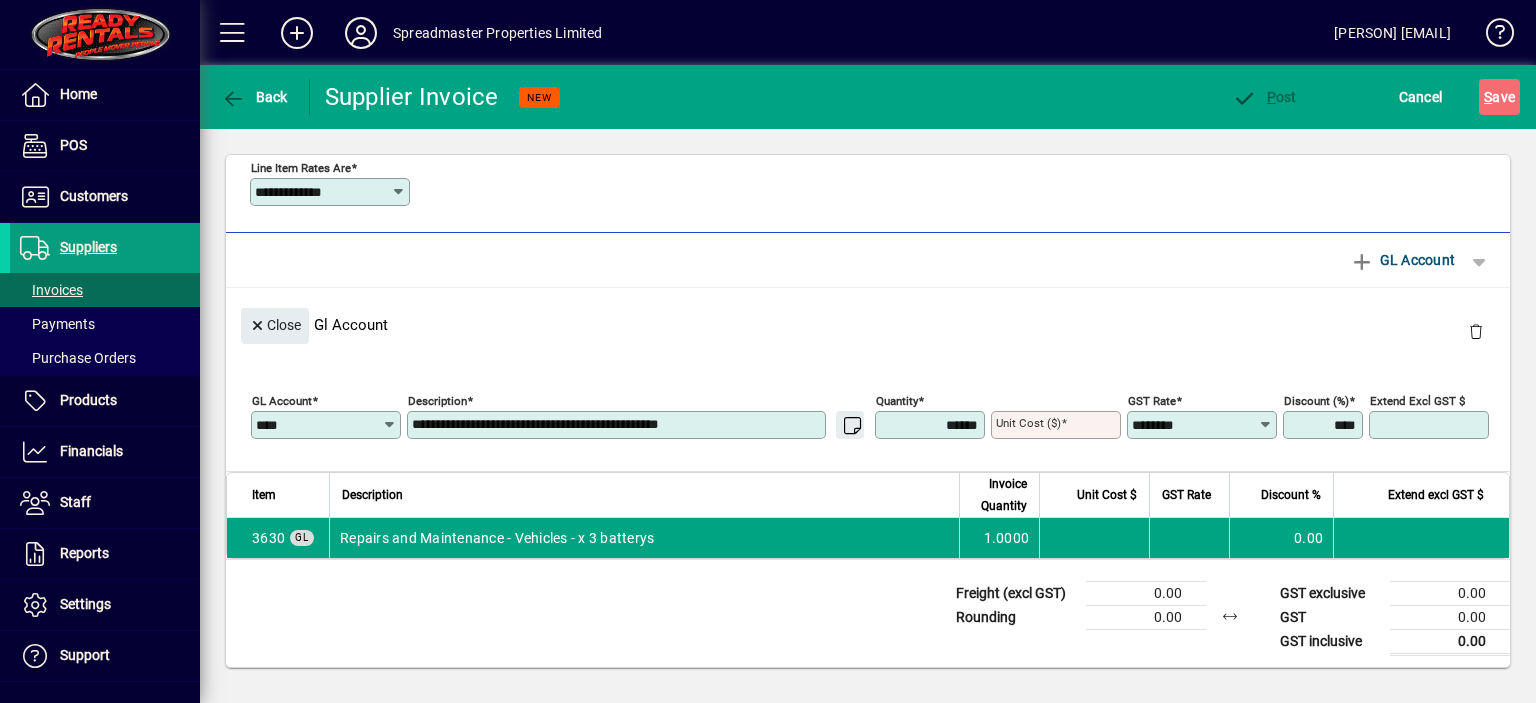 type 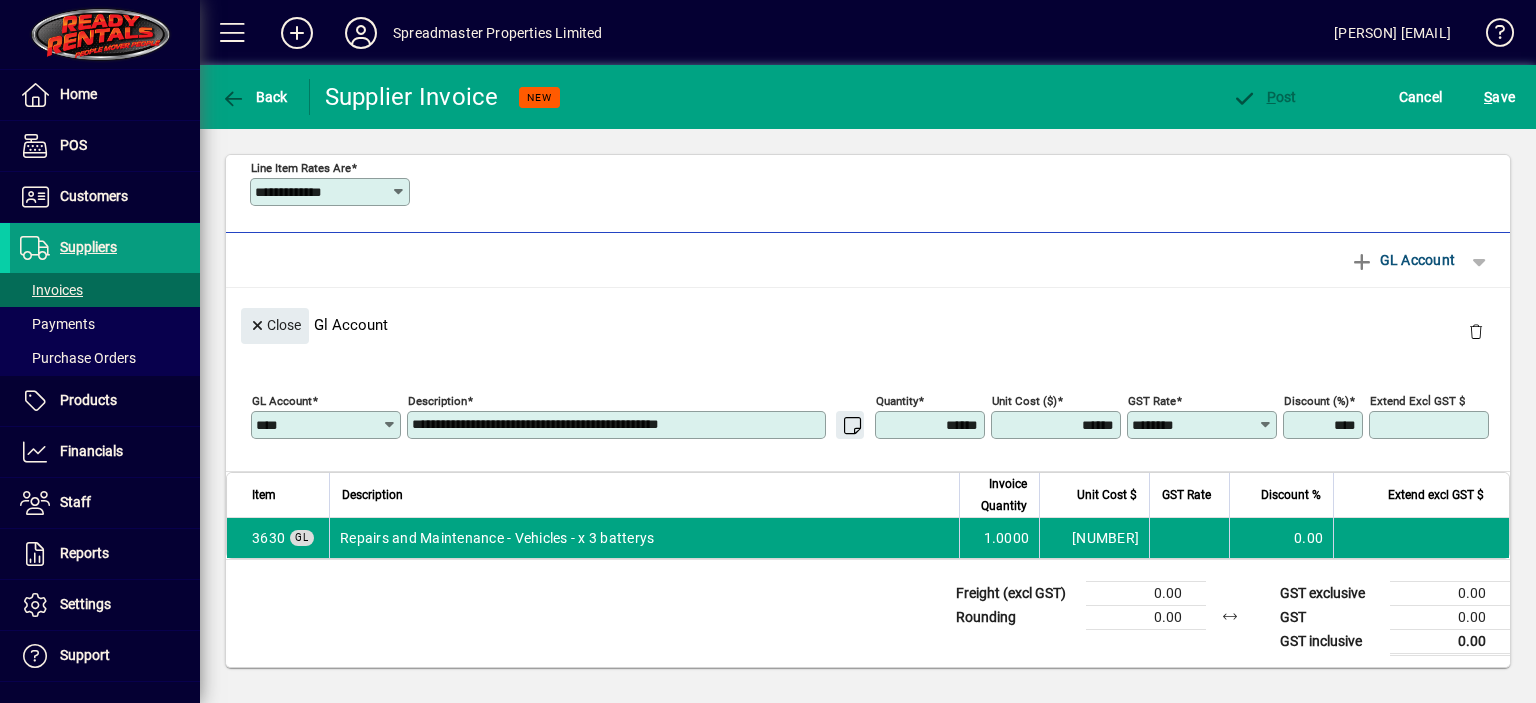 type on "********" 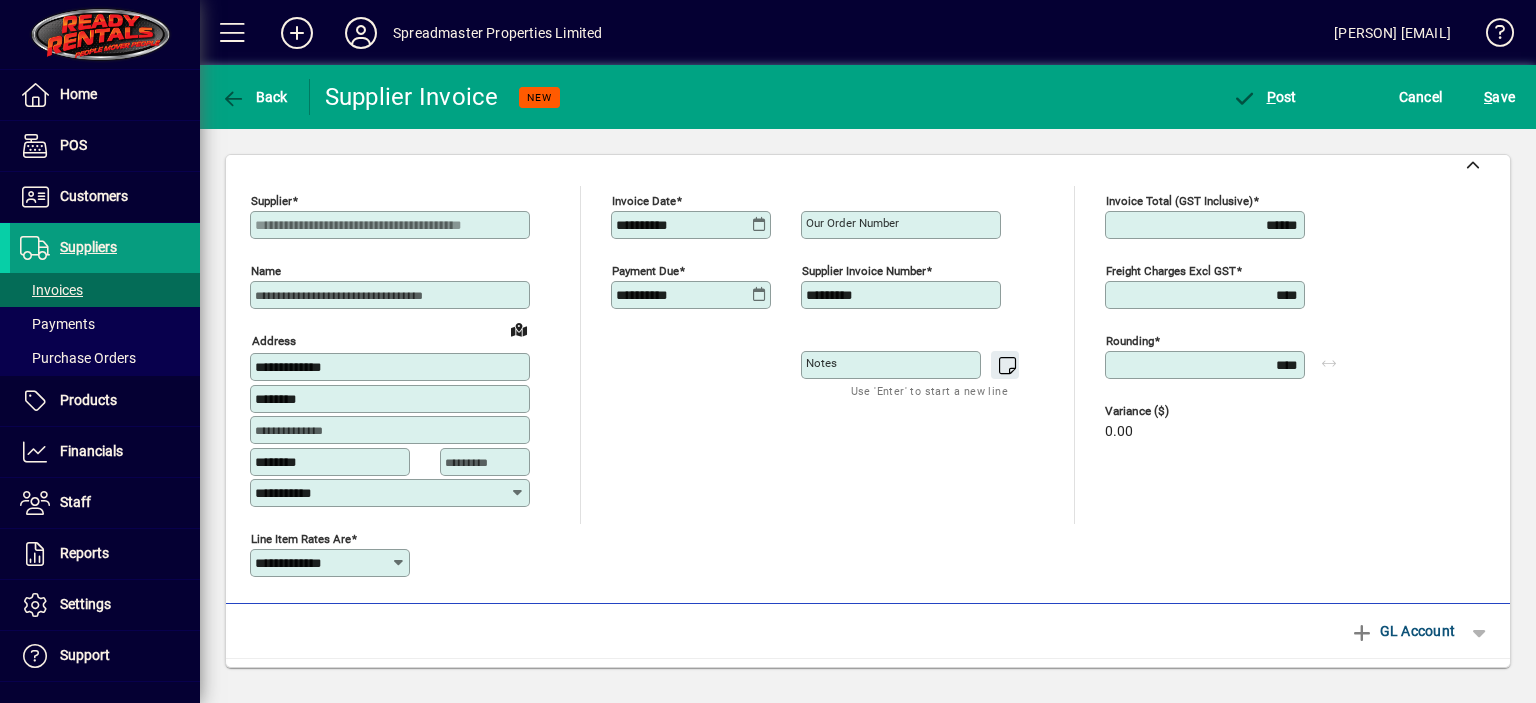 scroll, scrollTop: 0, scrollLeft: 0, axis: both 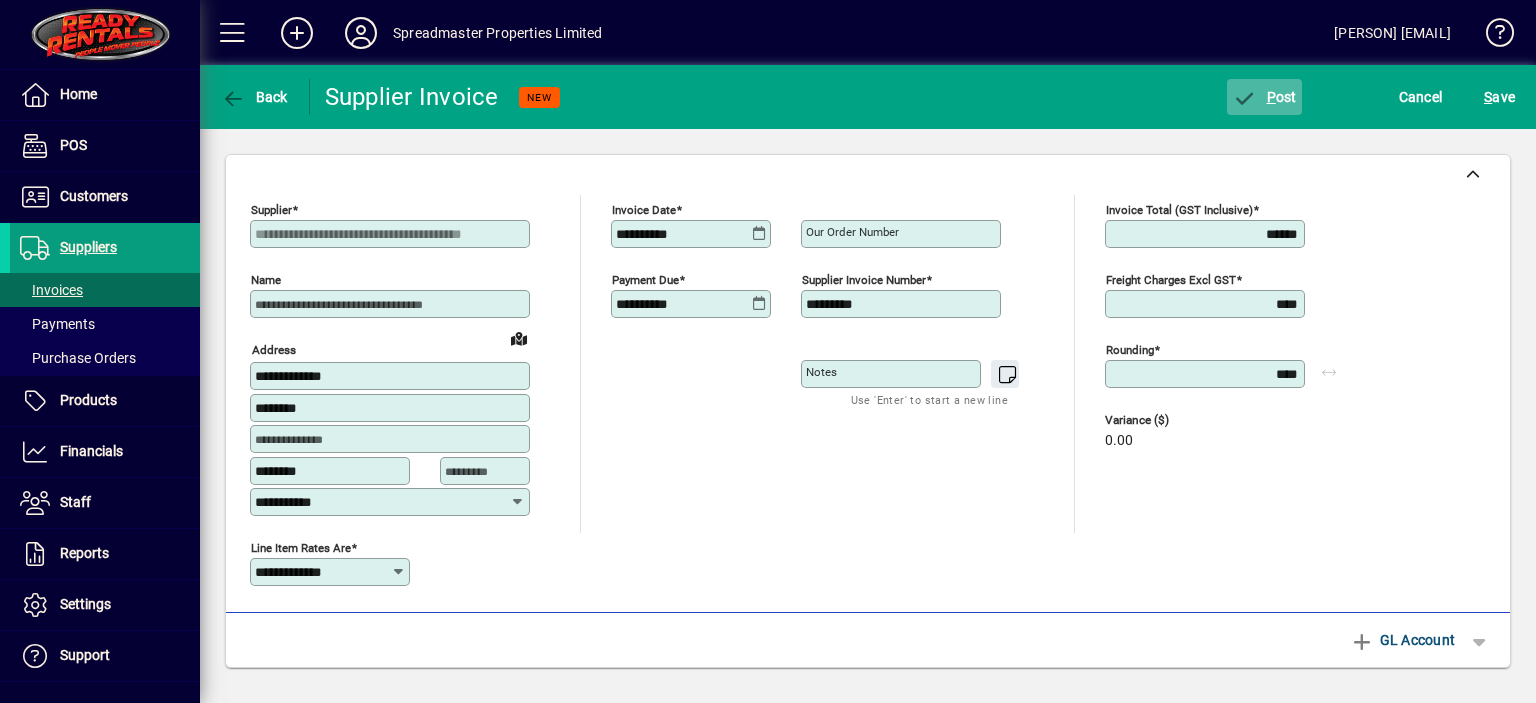 click on "P ost" 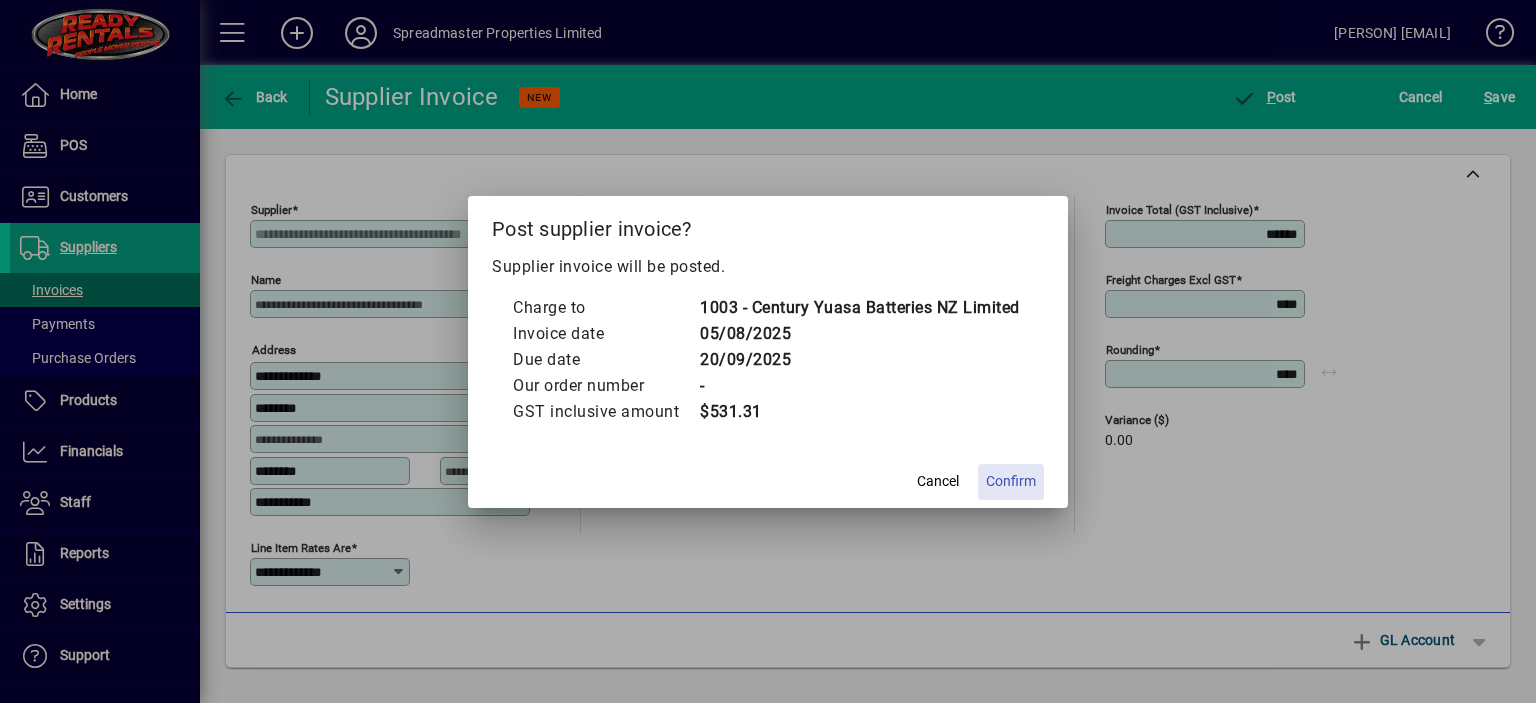 click on "Confirm" 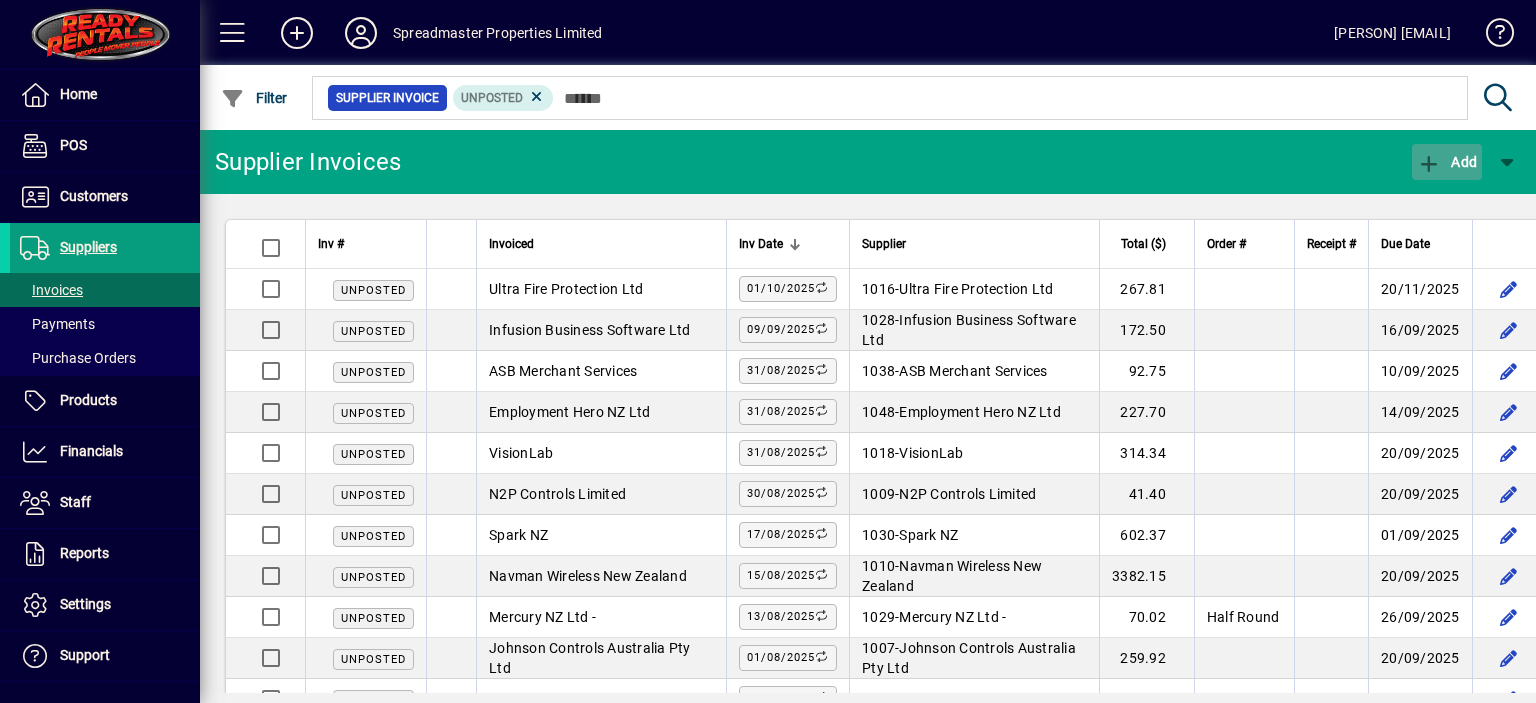 click on "Add" 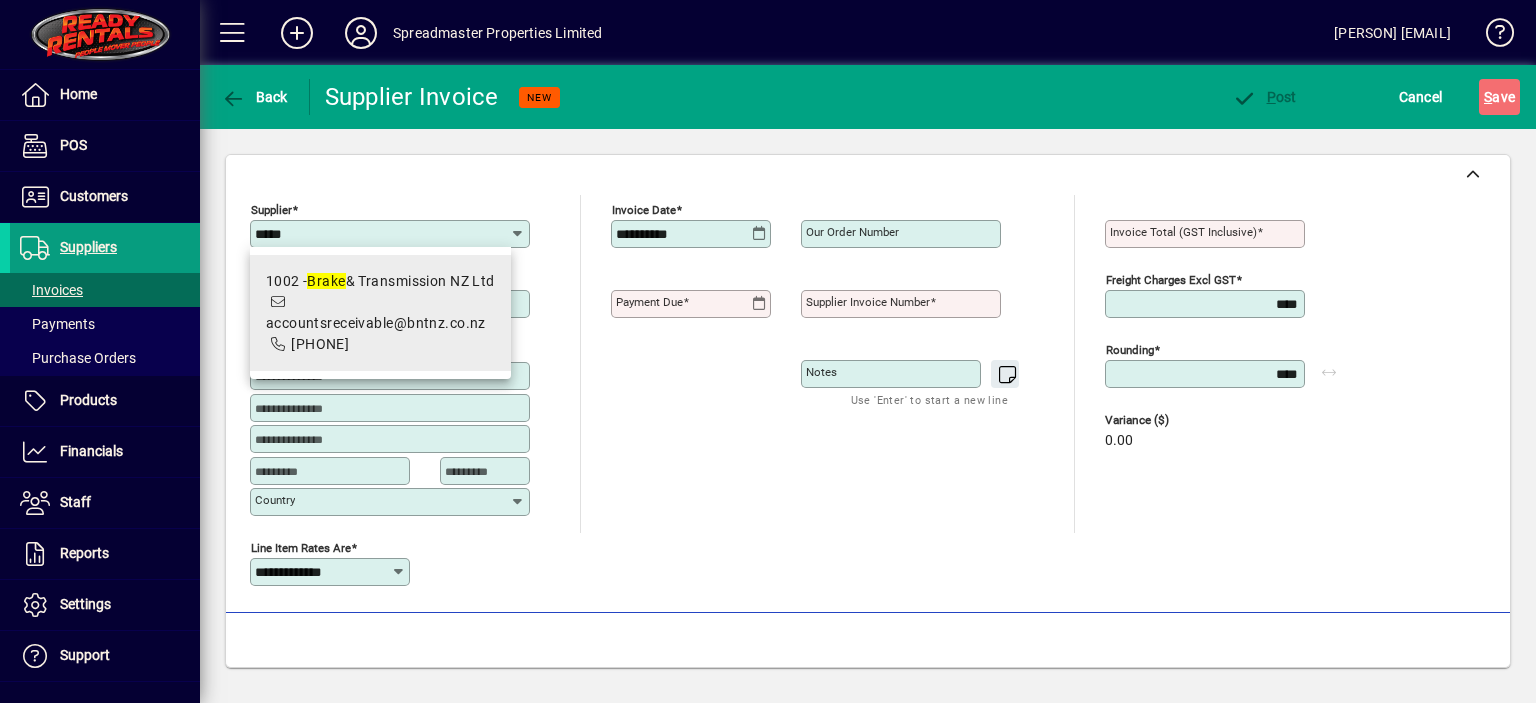 click on "1002 -  Brake  & Transmission NZ Ltd accountsreceivable@bntnz.co.nz 075741326" at bounding box center (380, 313) 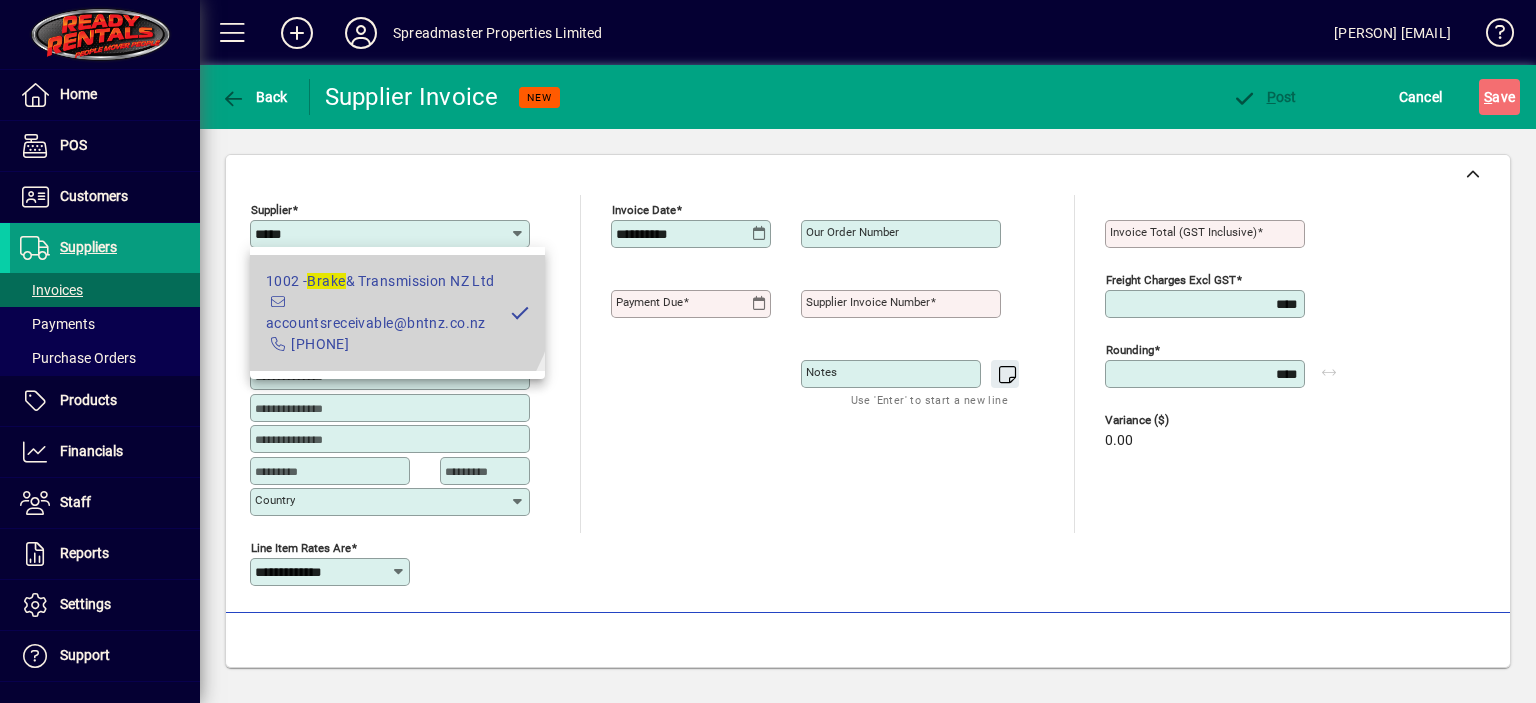 type on "**********" 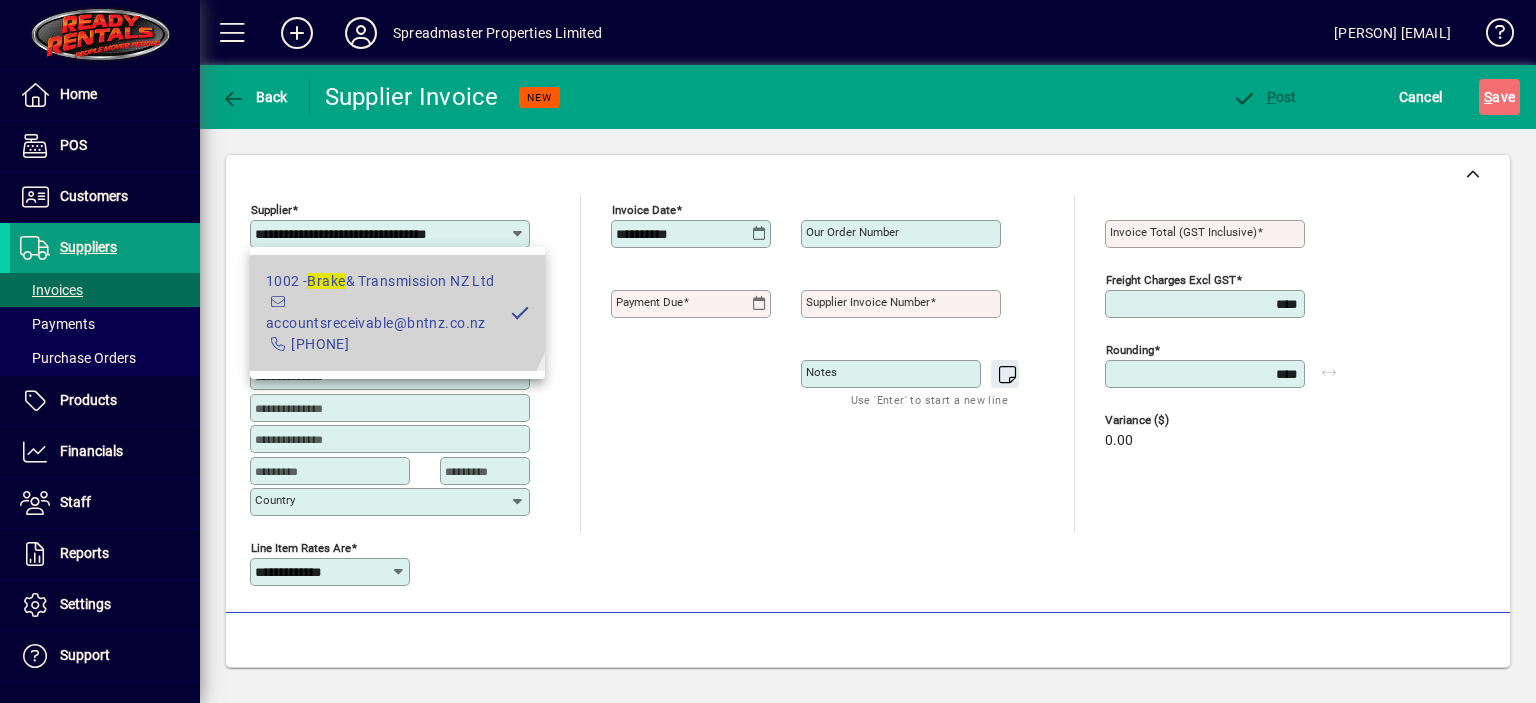 type on "**********" 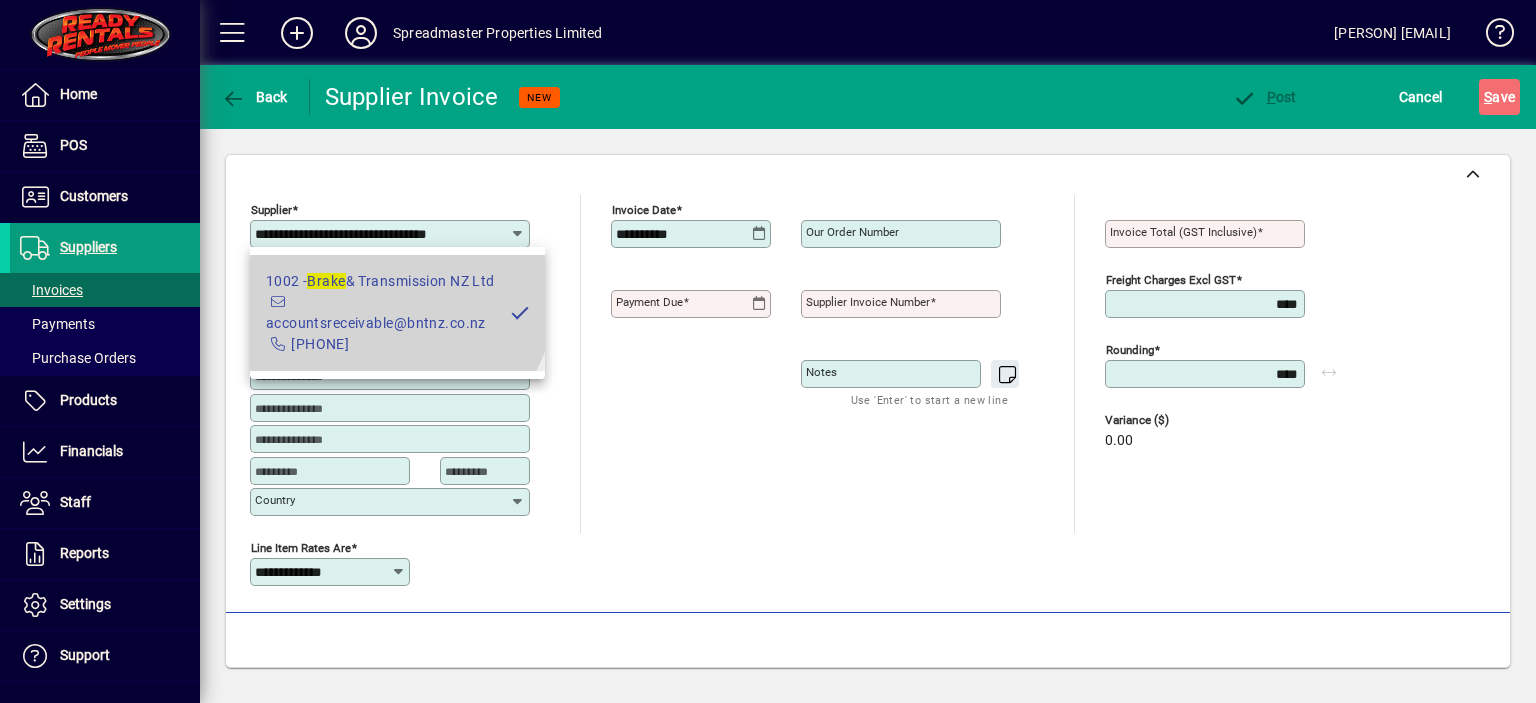 type on "**********" 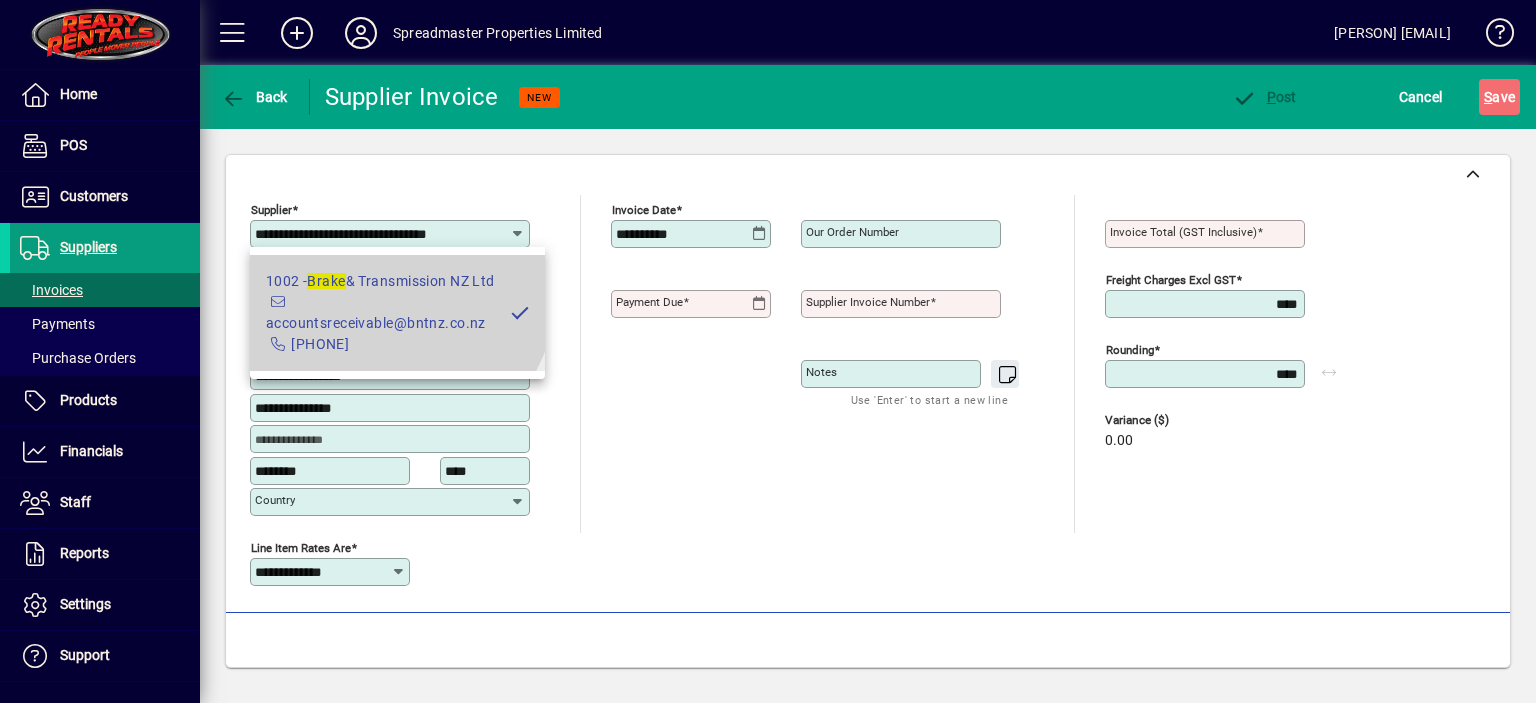type on "**********" 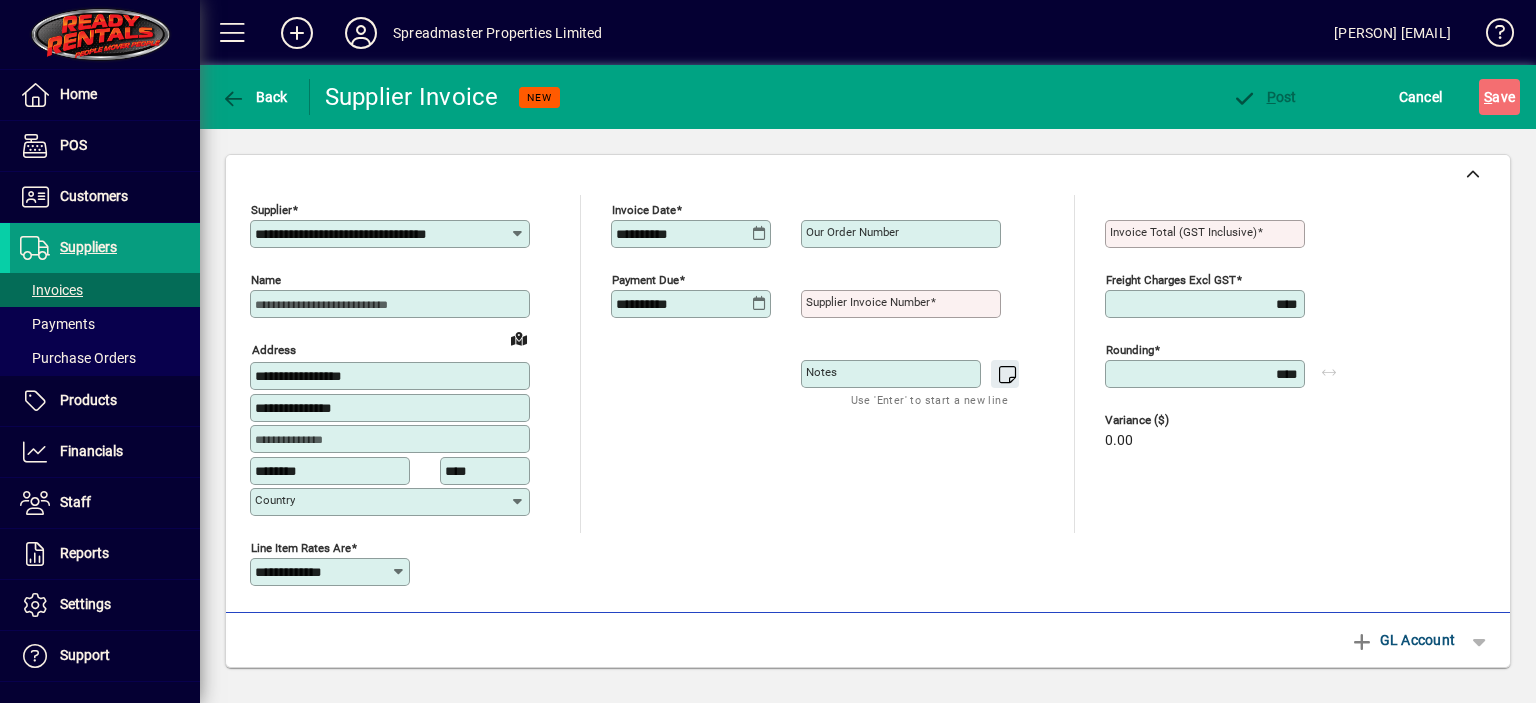 type on "**********" 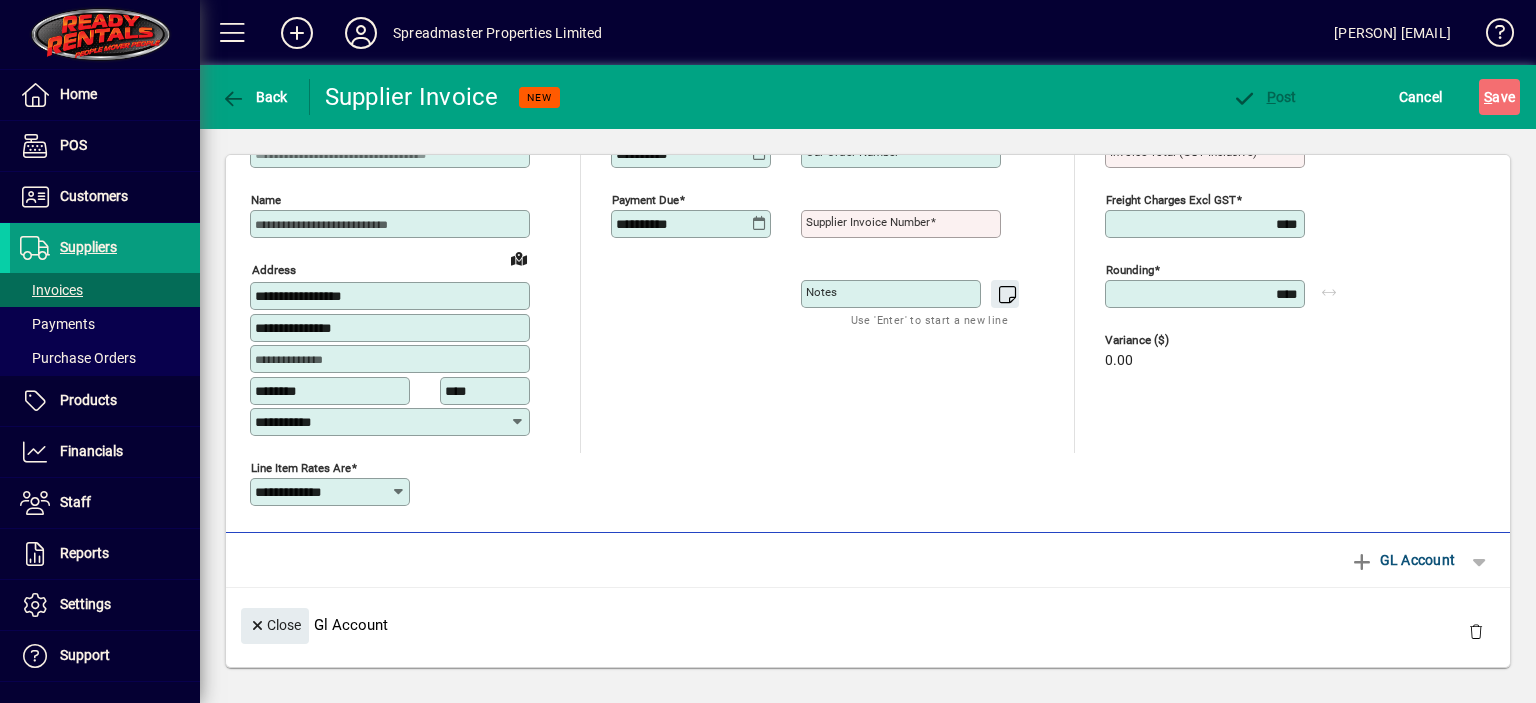 scroll, scrollTop: 0, scrollLeft: 0, axis: both 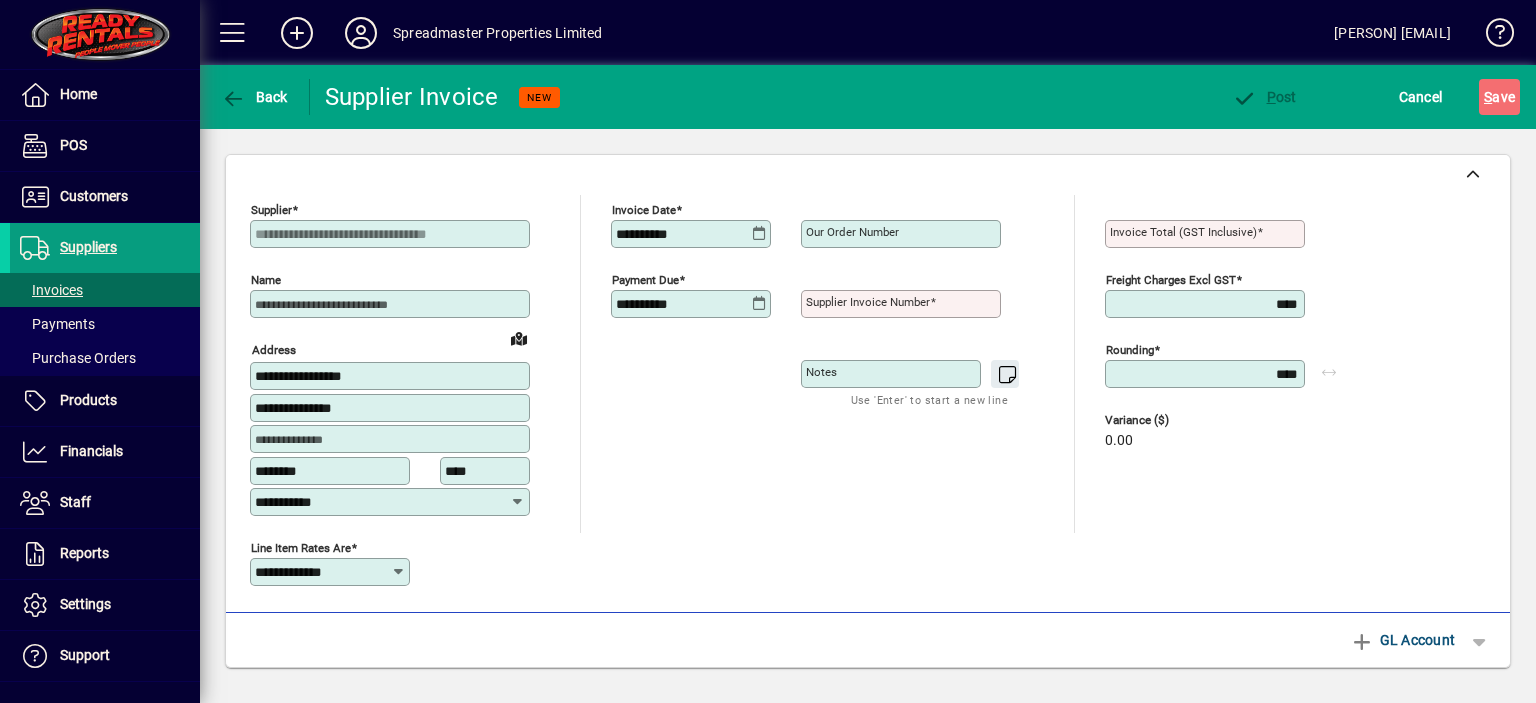 click 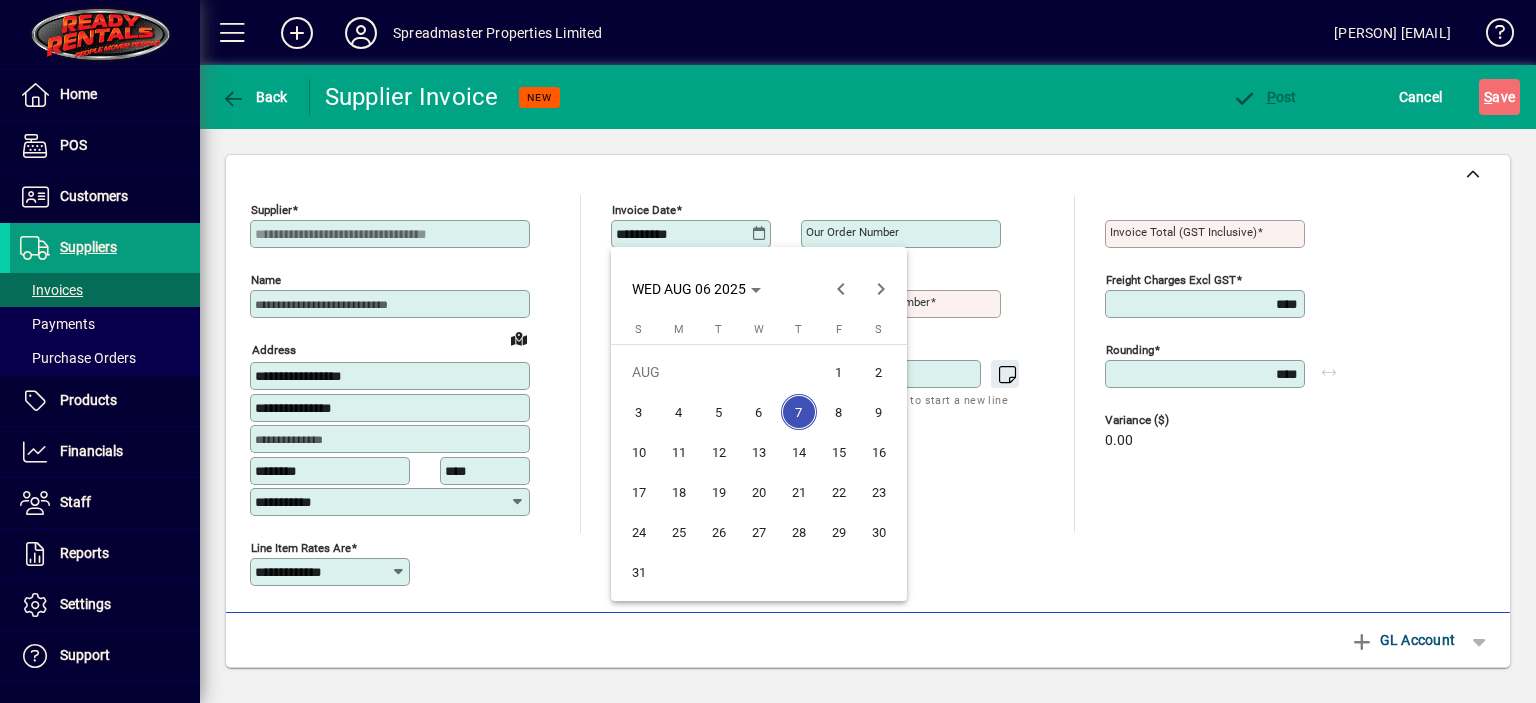 click on "6" at bounding box center (759, 412) 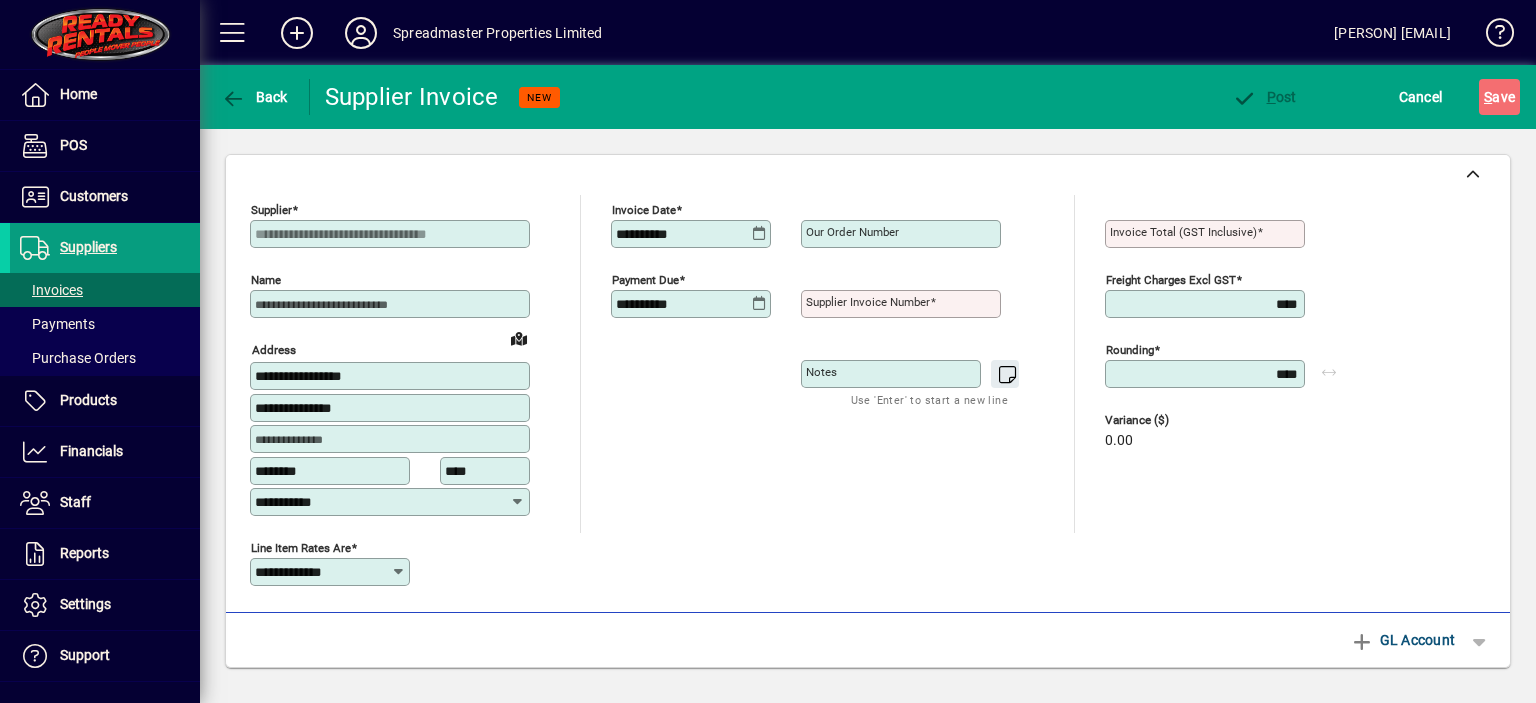 click on "Supplier invoice number" at bounding box center [868, 302] 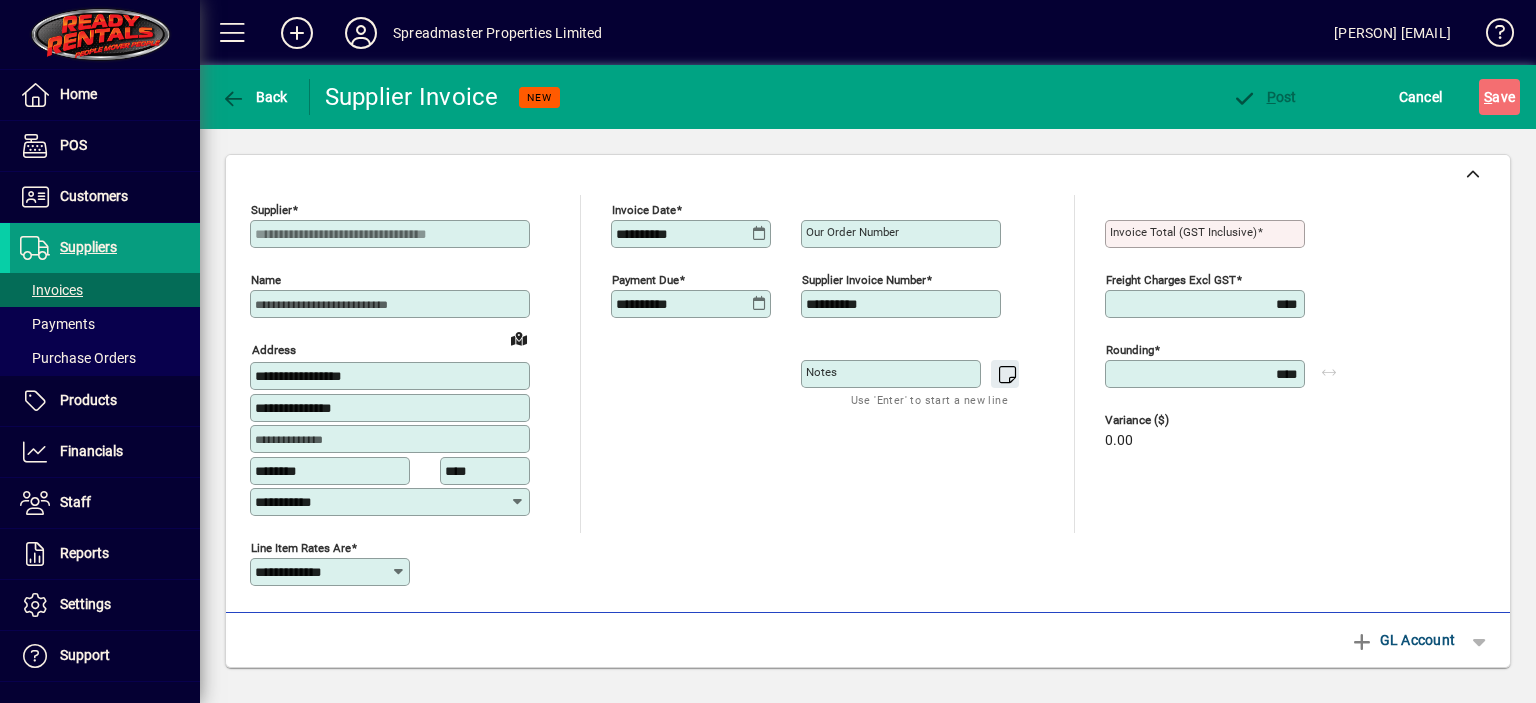 type on "**********" 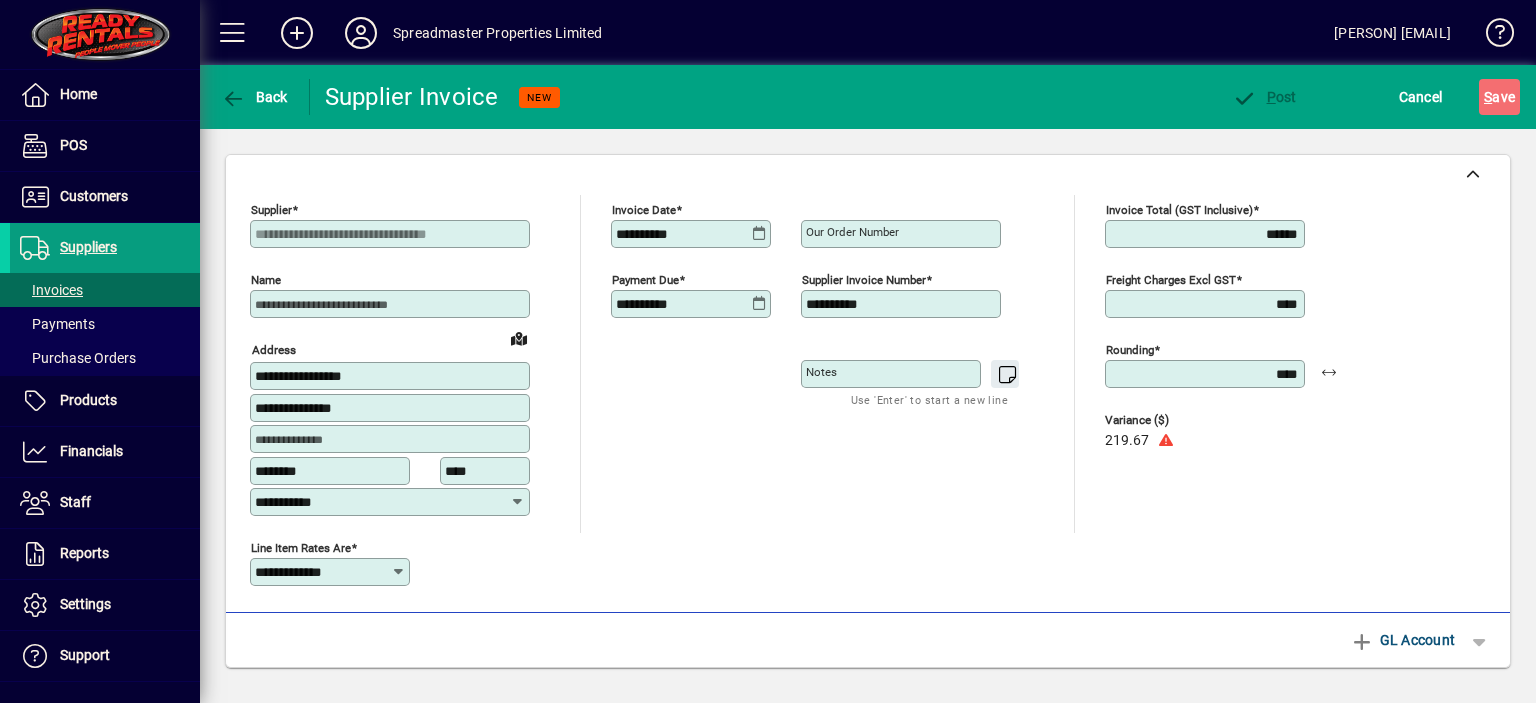 type on "******" 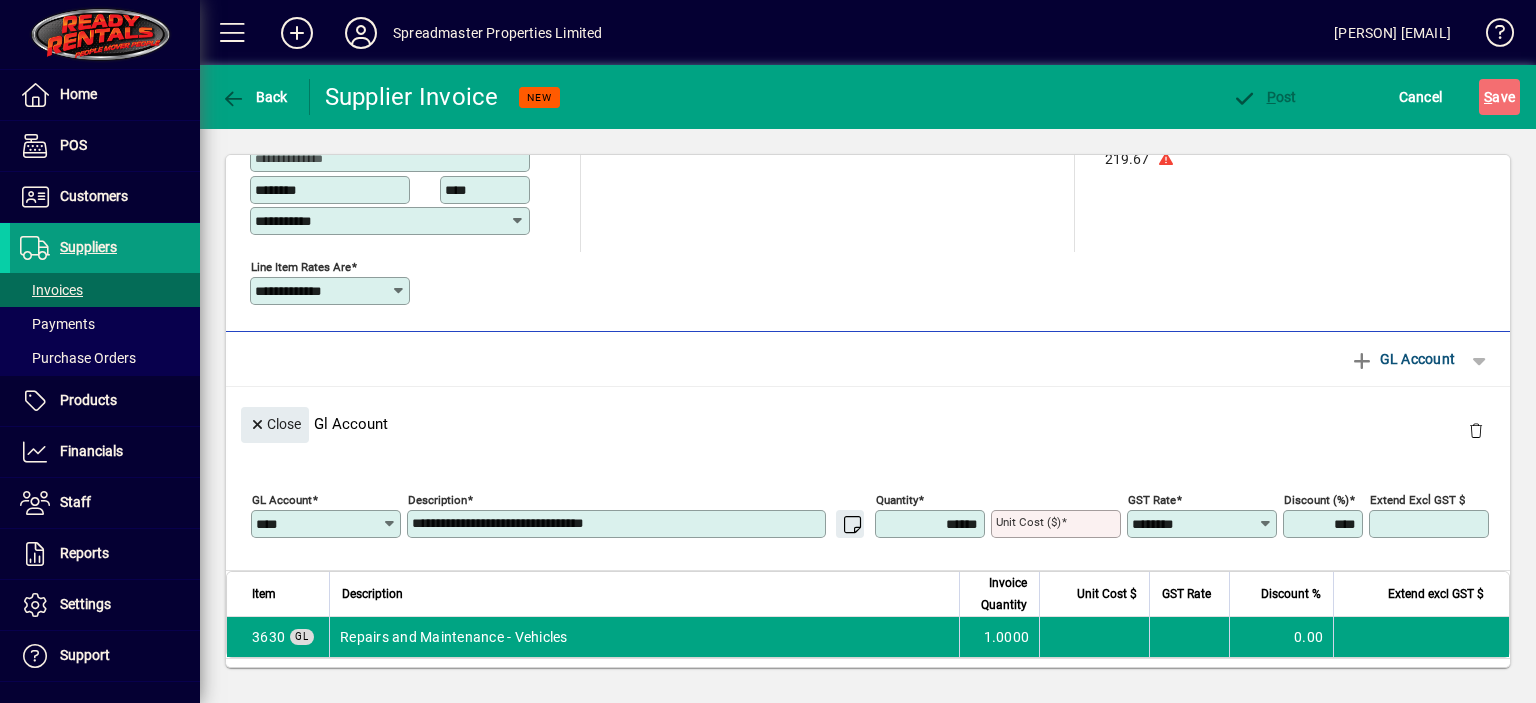 scroll, scrollTop: 380, scrollLeft: 0, axis: vertical 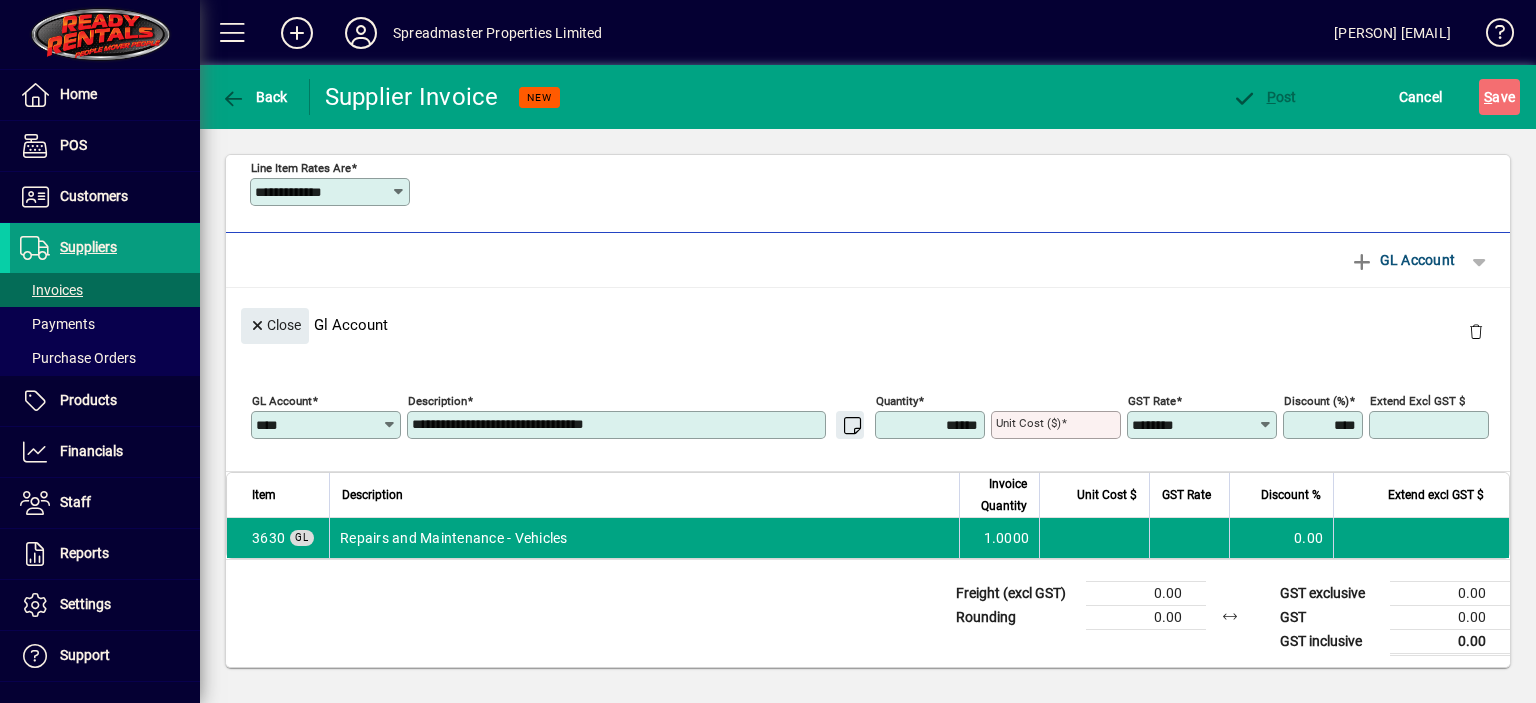 click on "**********" at bounding box center (618, 425) 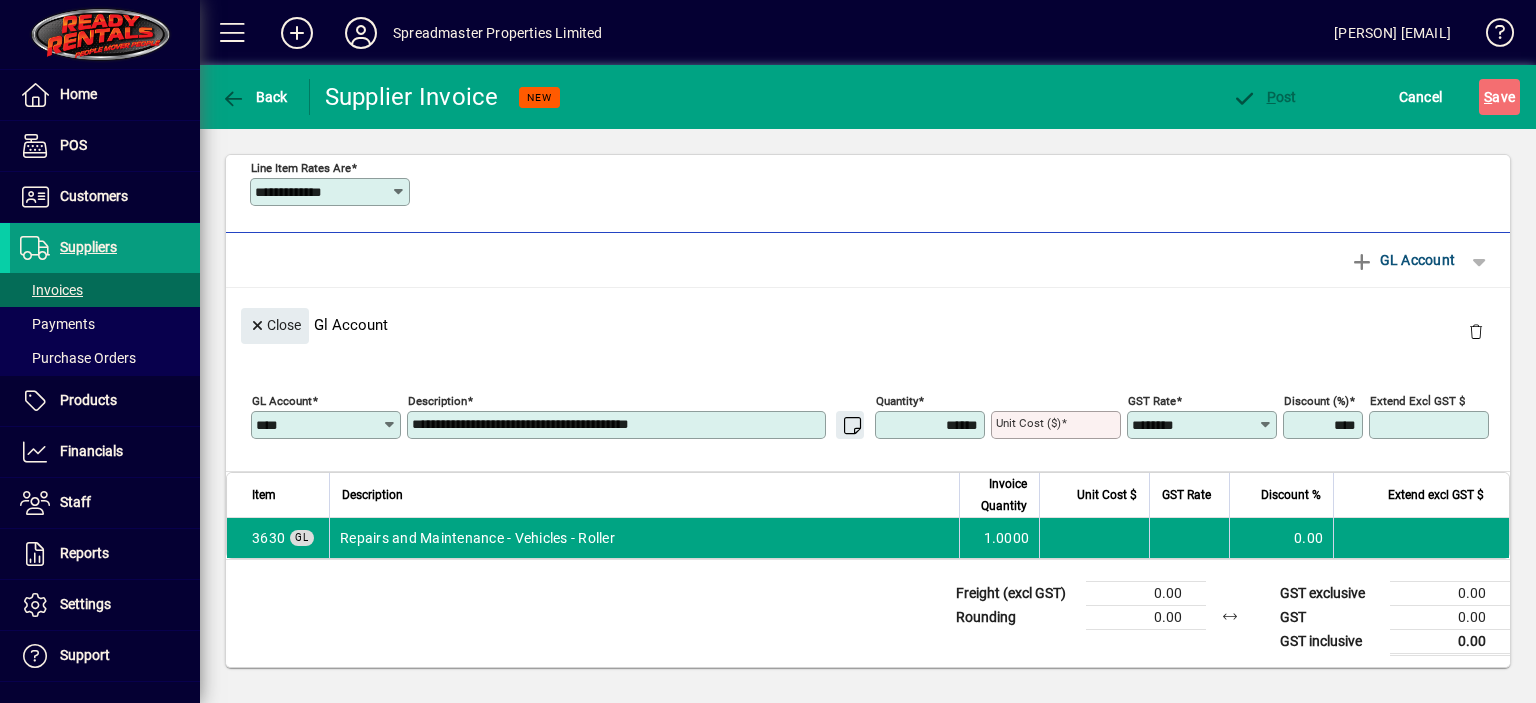 type on "**********" 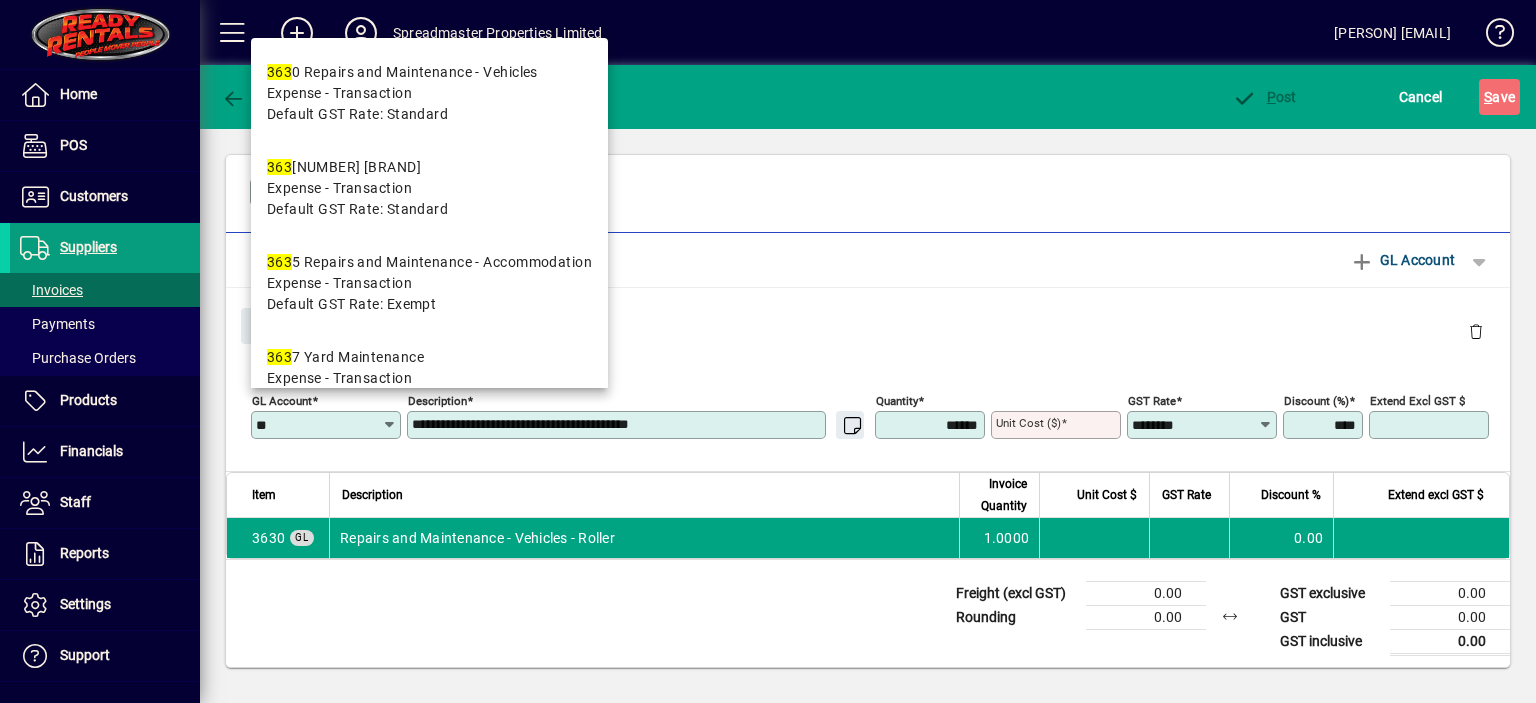 type on "*" 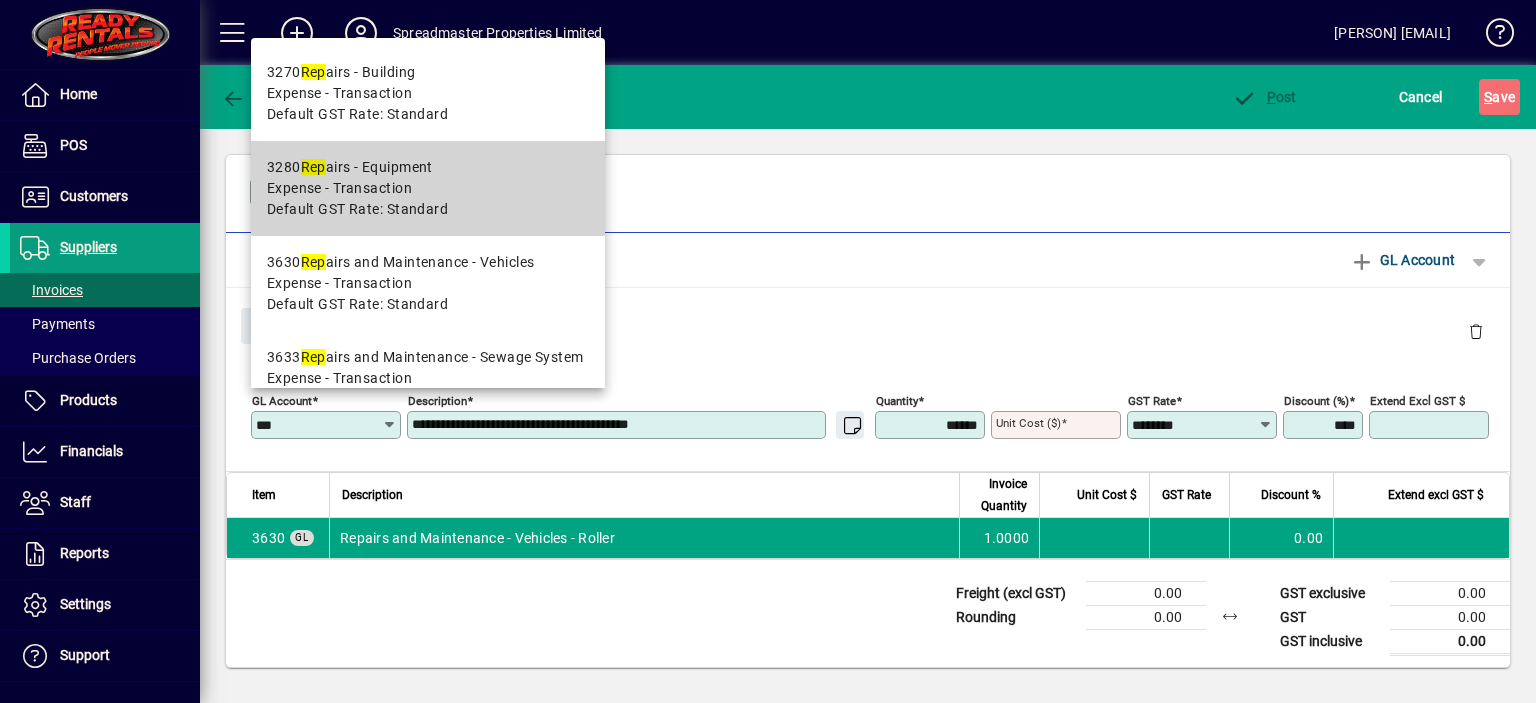 click on "Default GST Rate: Standard" at bounding box center (357, 209) 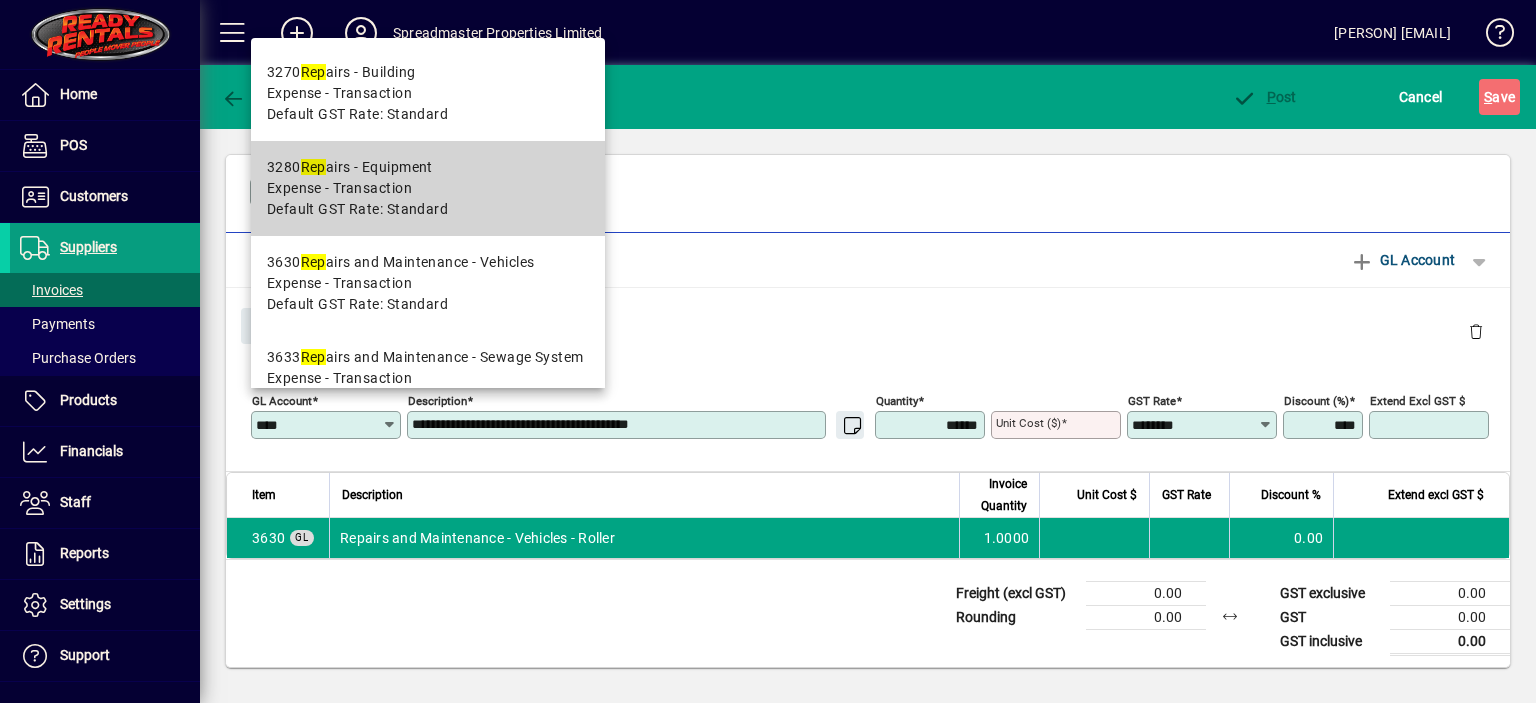 type on "**********" 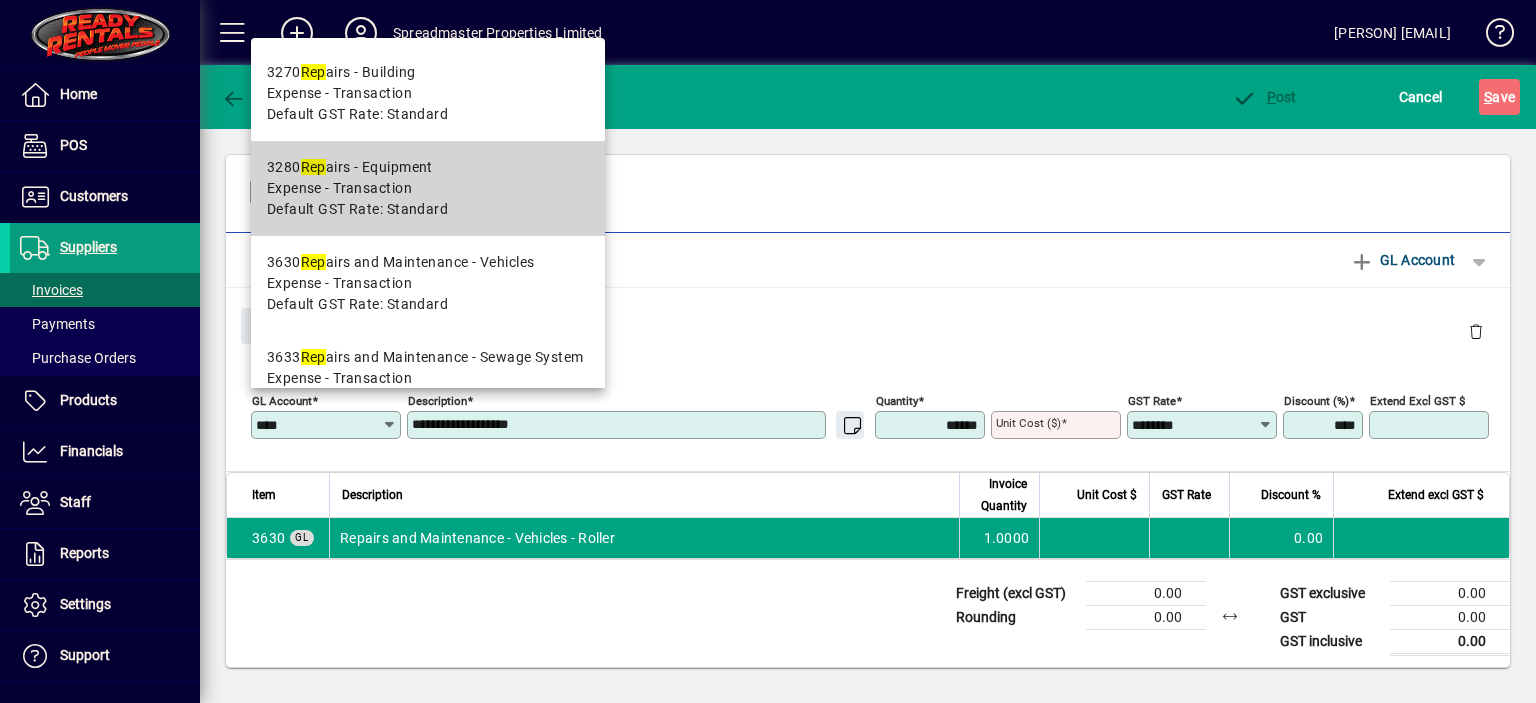 type on "****" 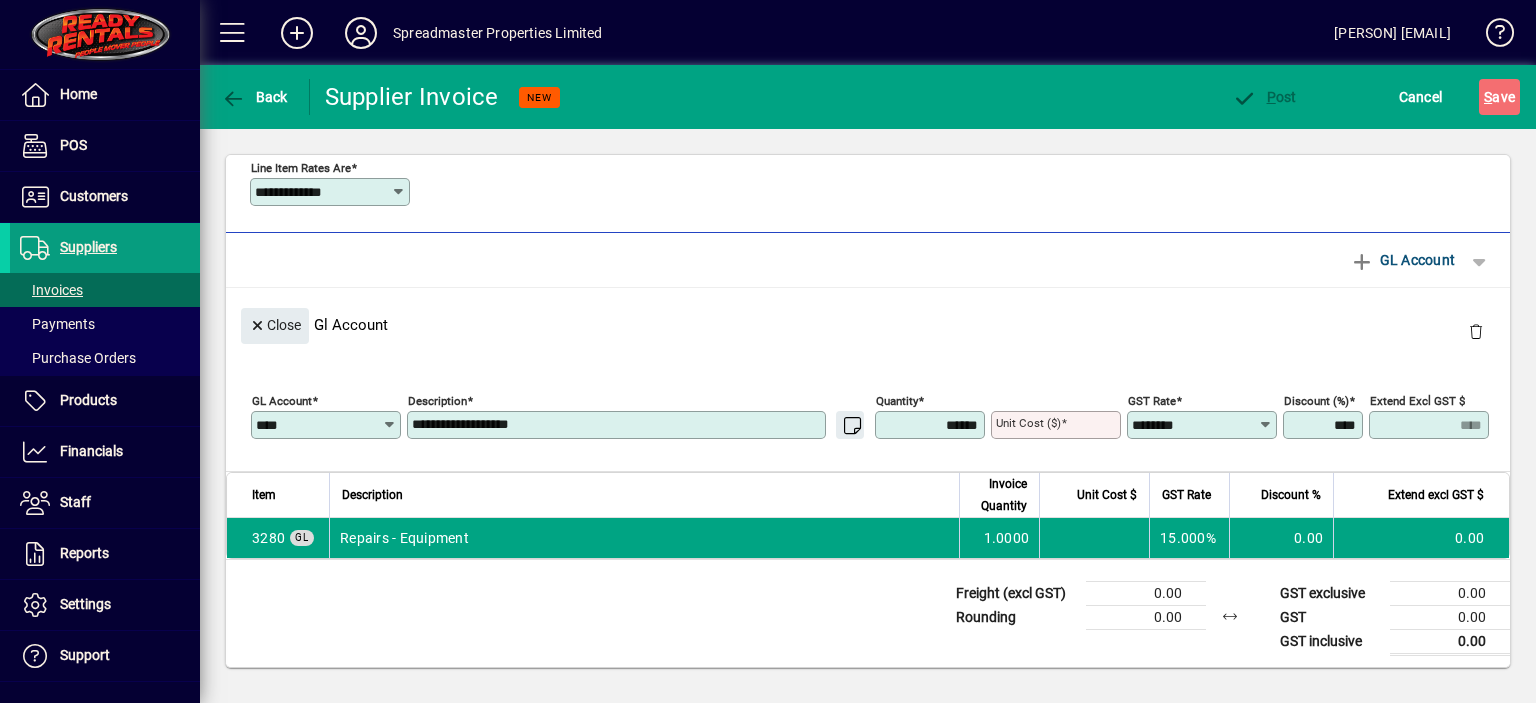 click on "**********" at bounding box center [618, 425] 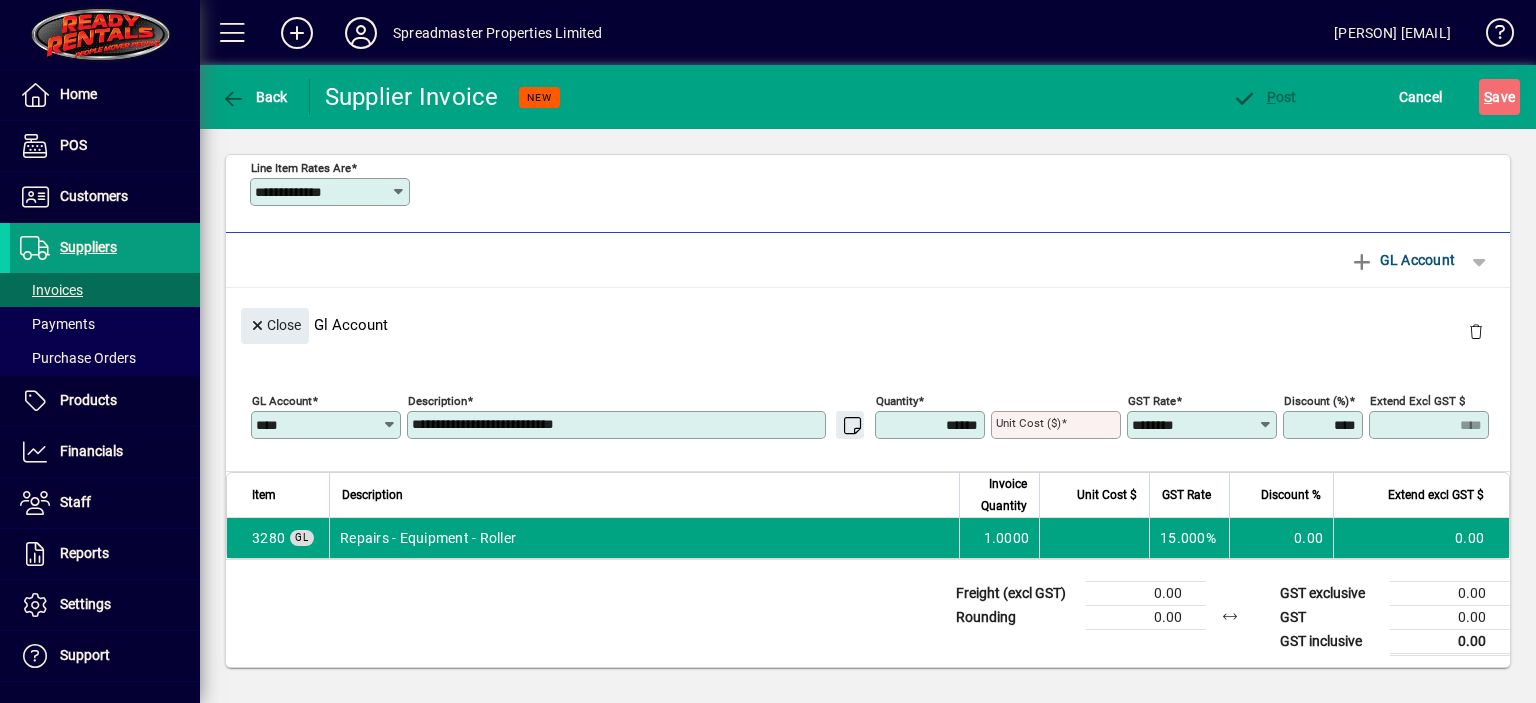 type on "**********" 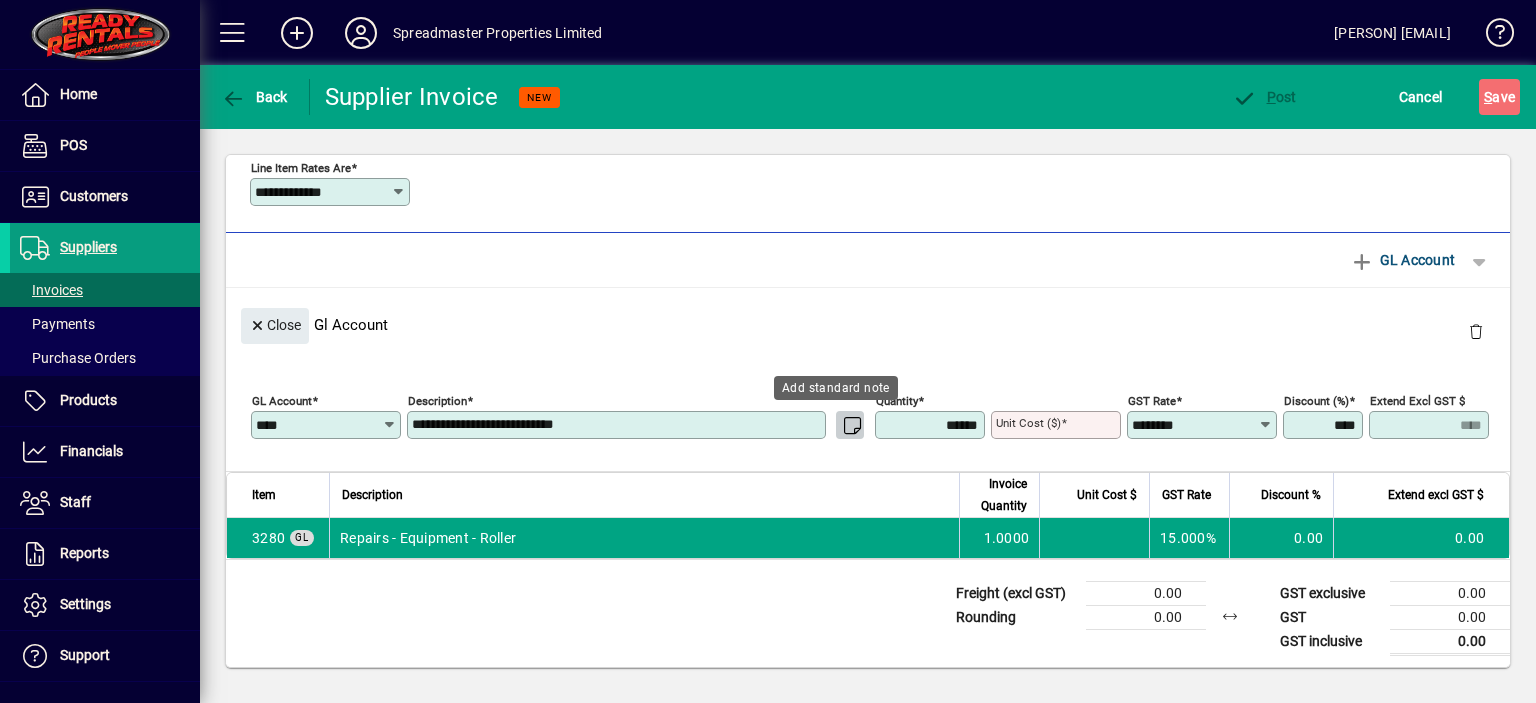 type 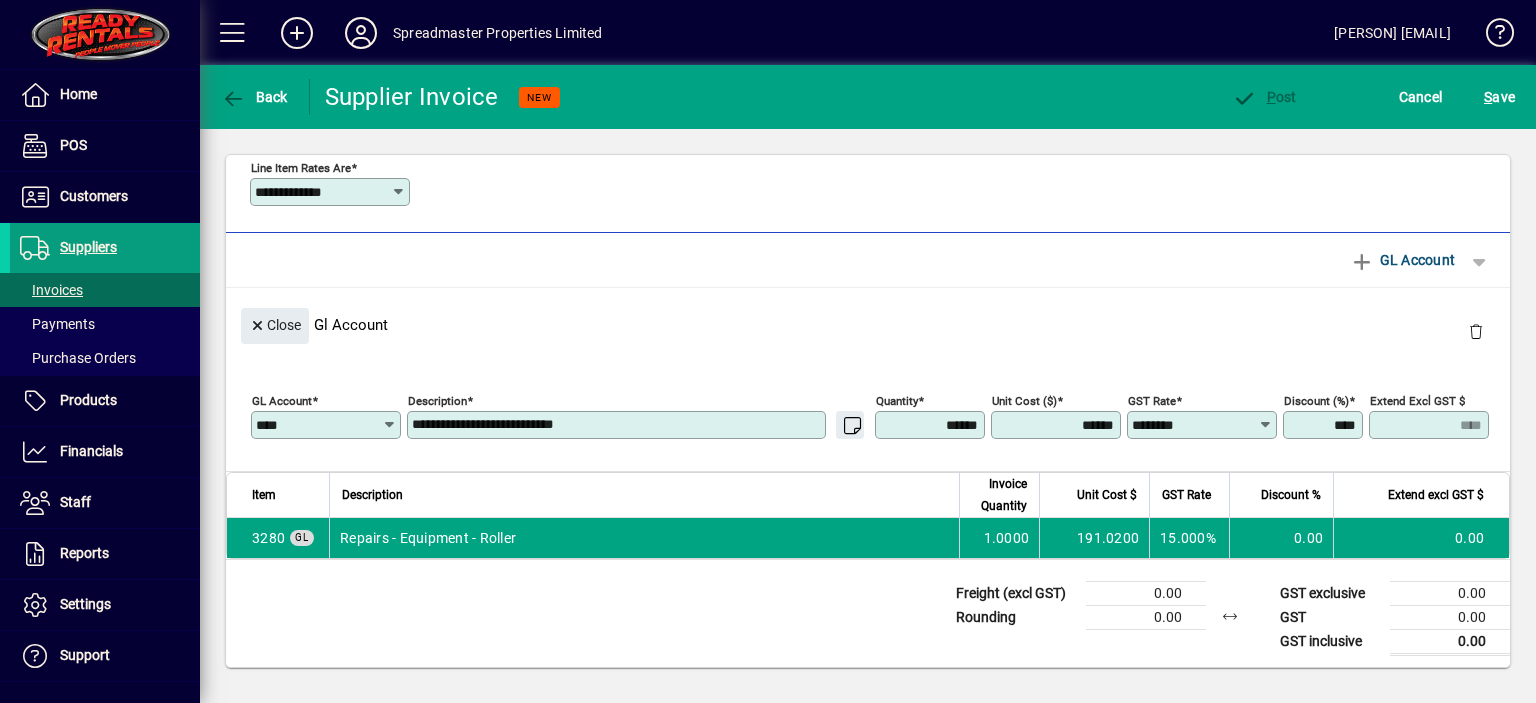 type on "********" 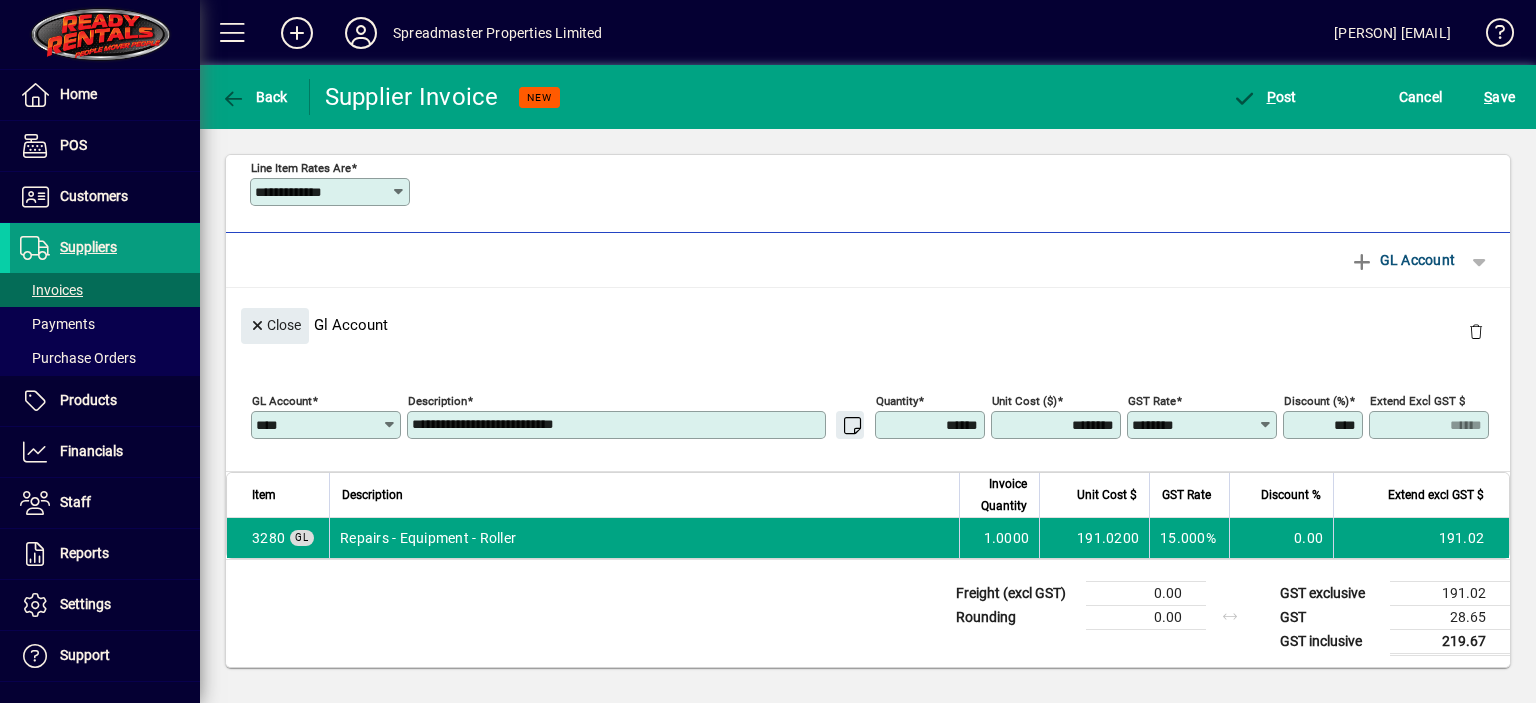click on "**********" at bounding box center [618, 425] 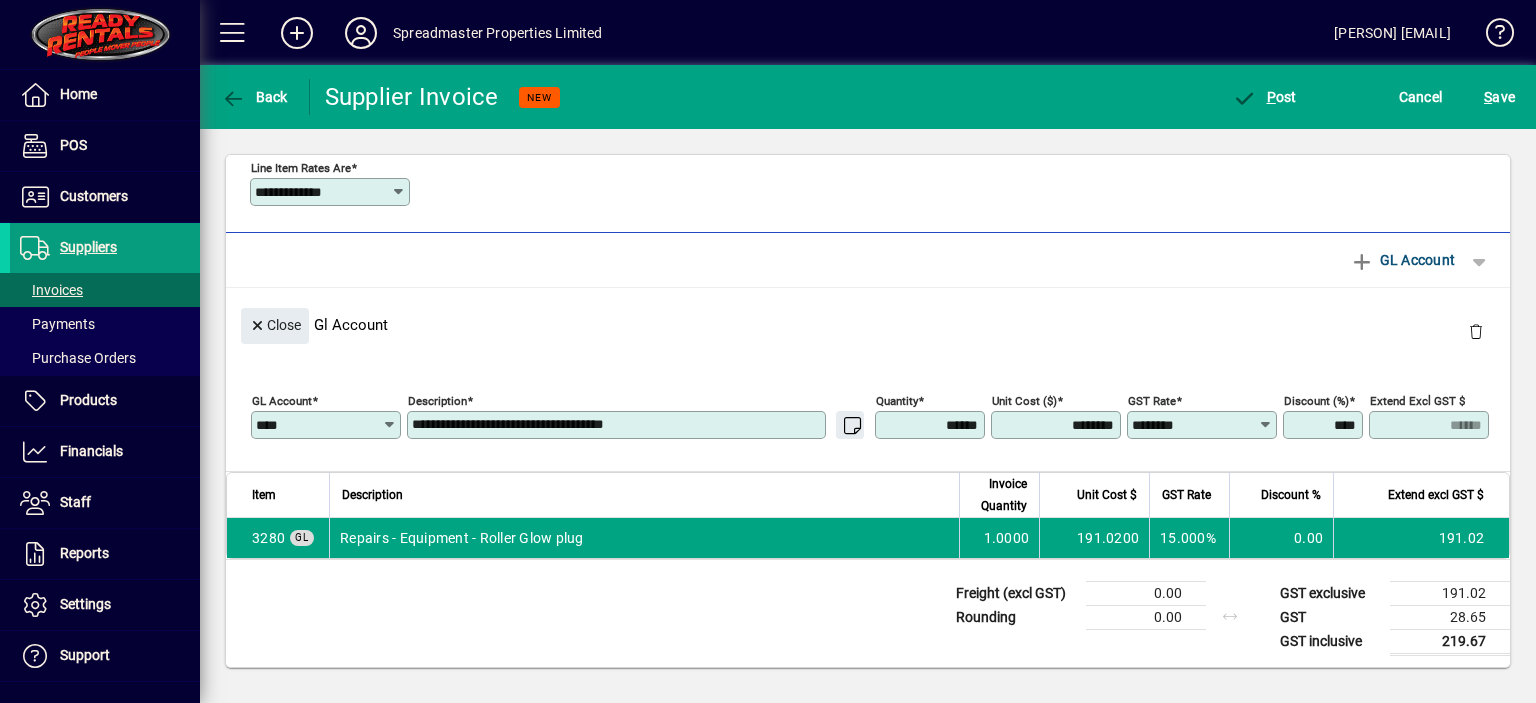 type on "**********" 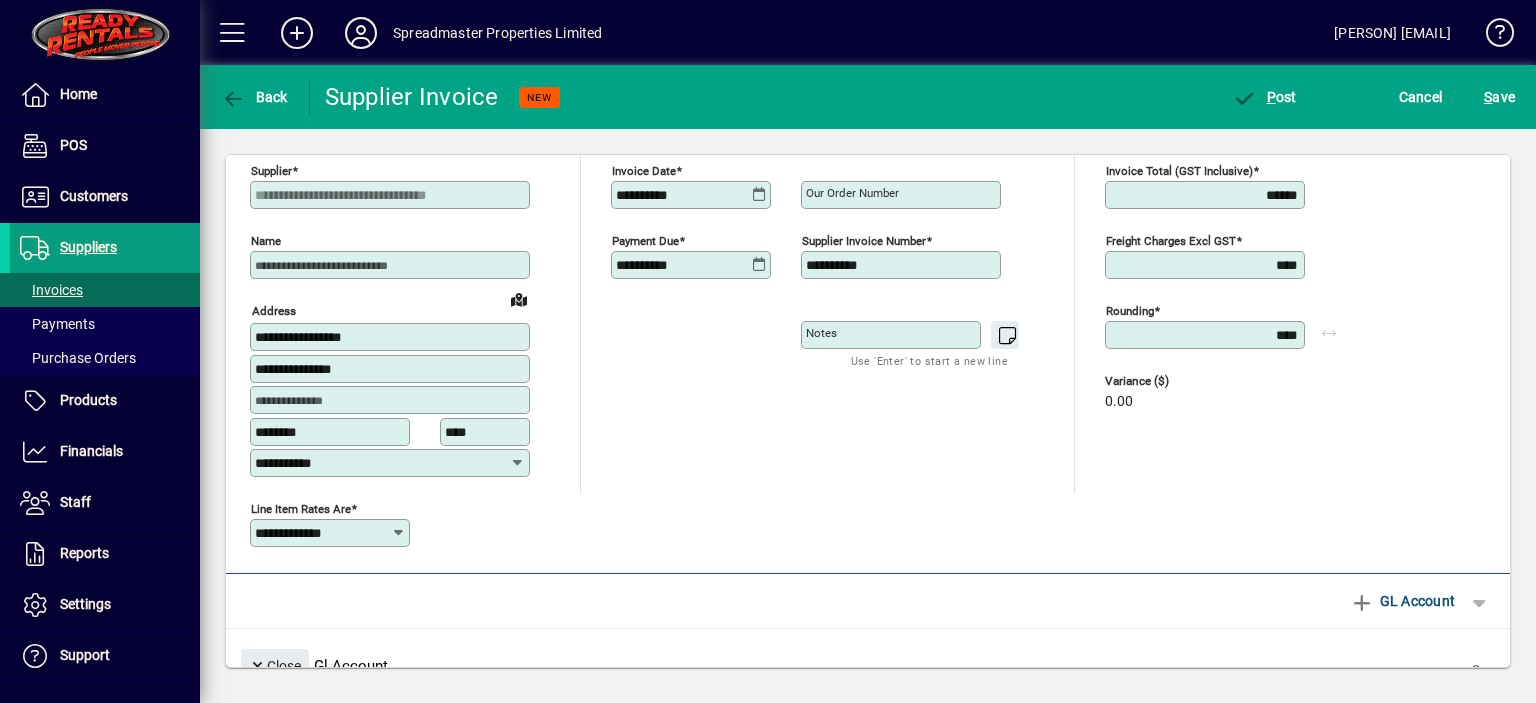 scroll, scrollTop: 0, scrollLeft: 0, axis: both 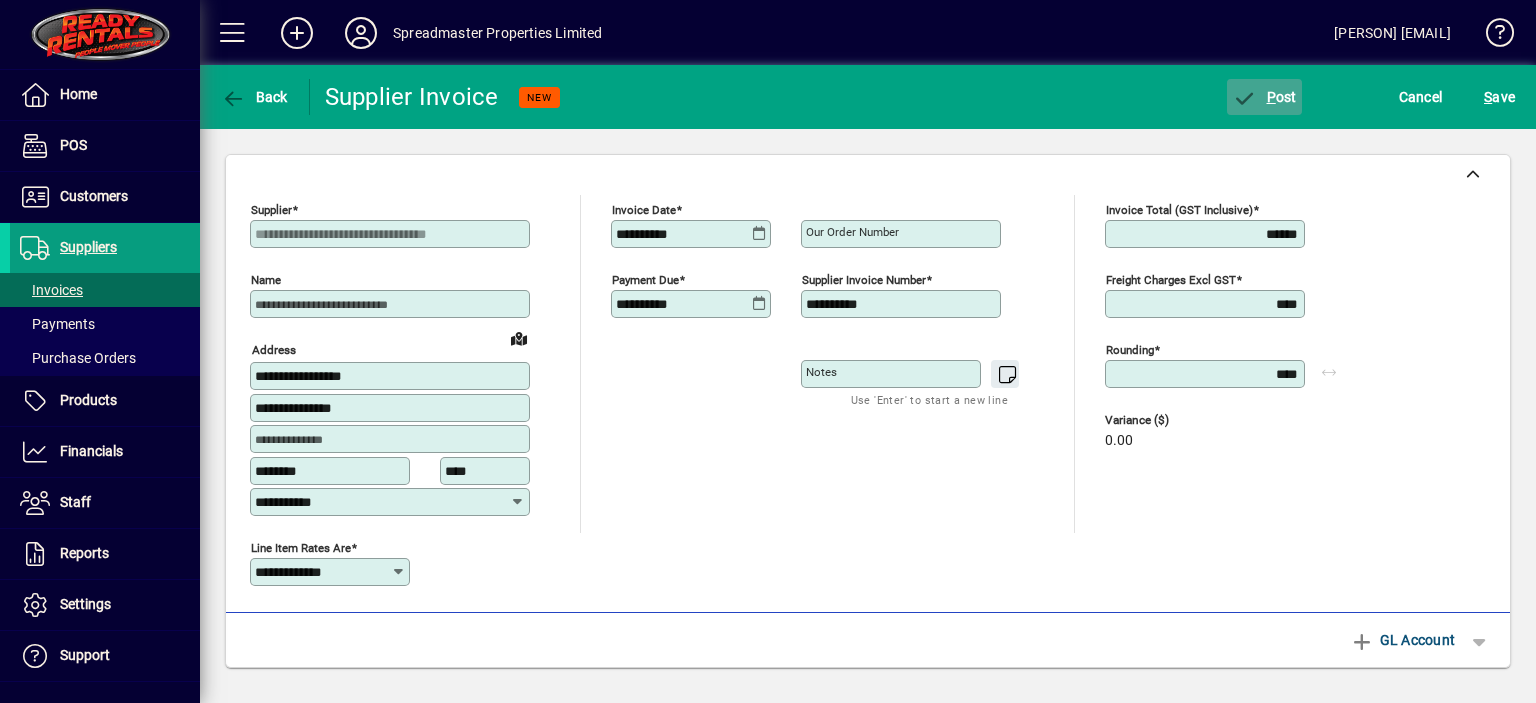 click on "P ost" 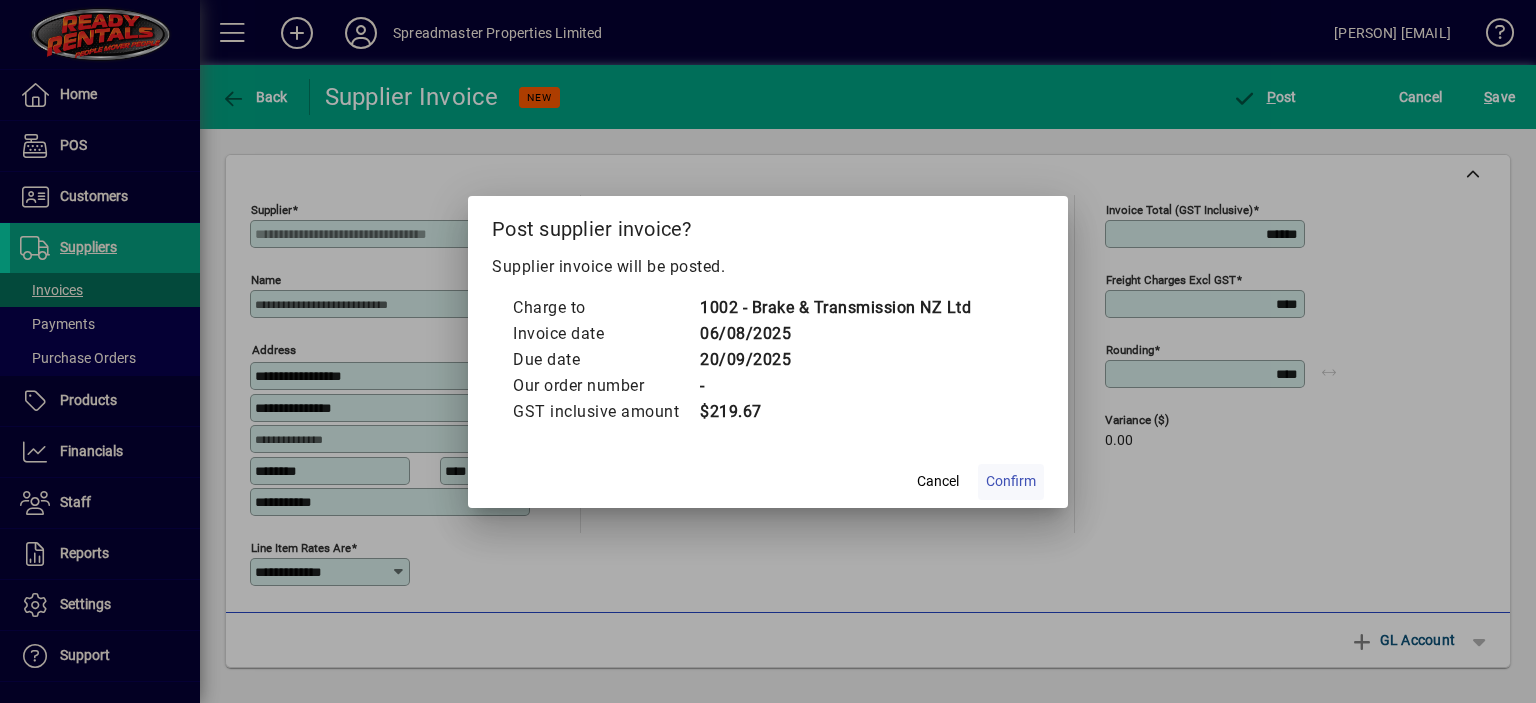 click on "Confirm" 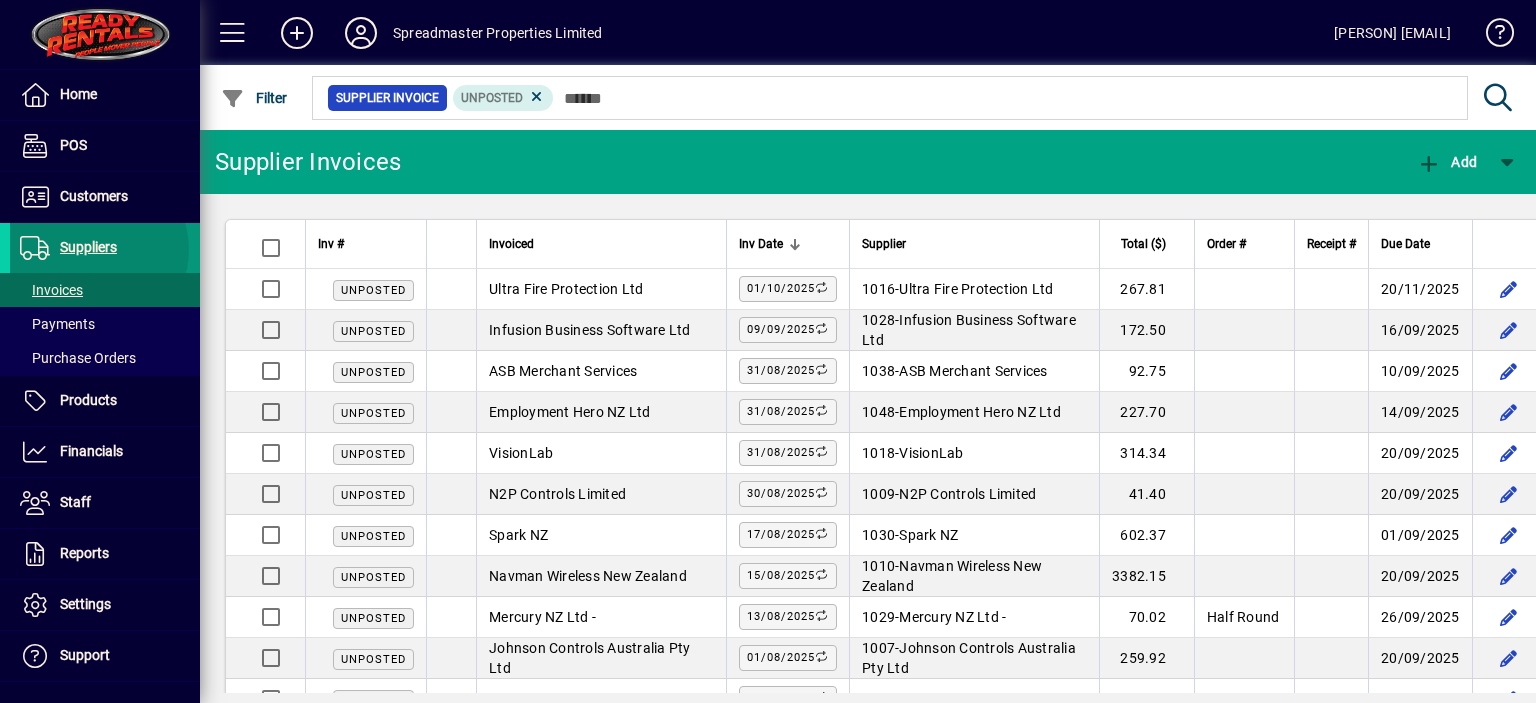 click on "Suppliers" at bounding box center (88, 247) 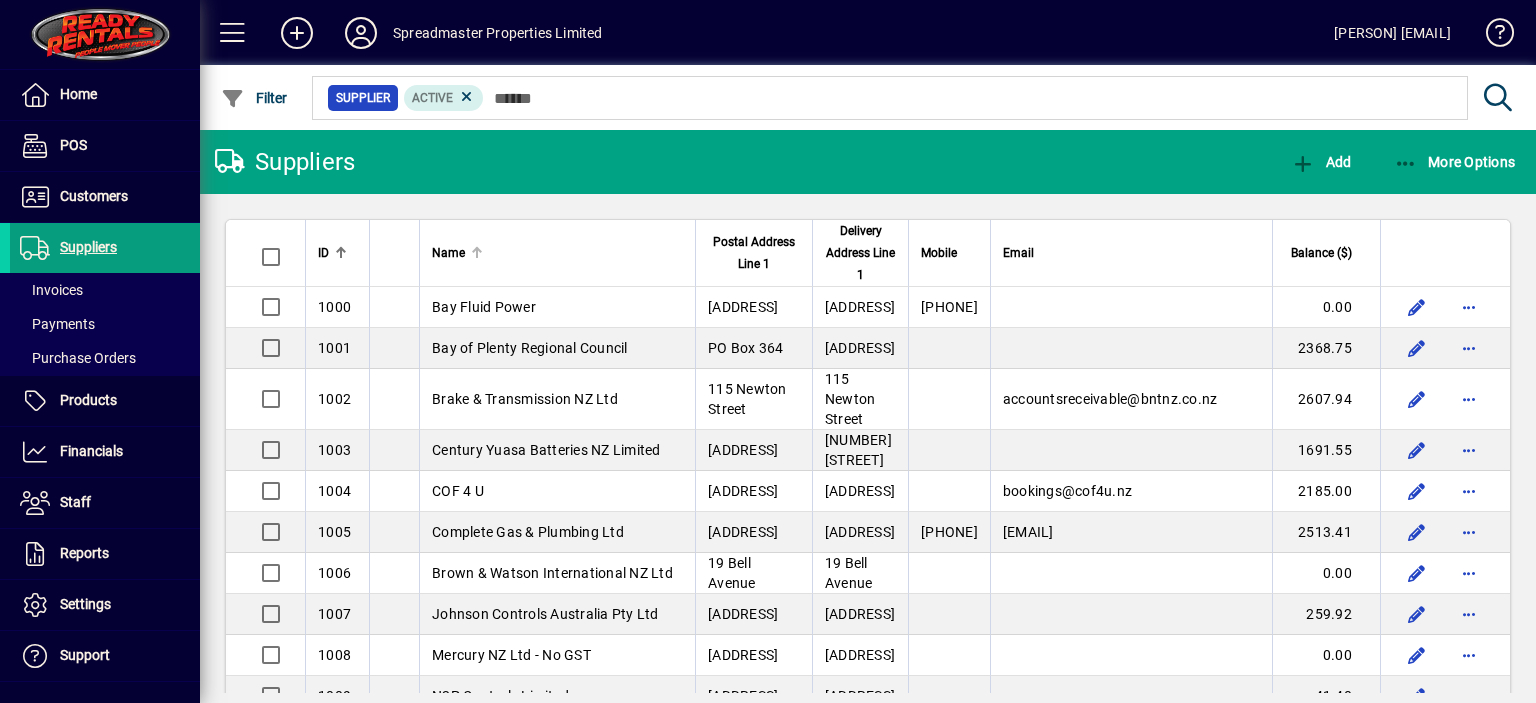 click at bounding box center [477, 248] 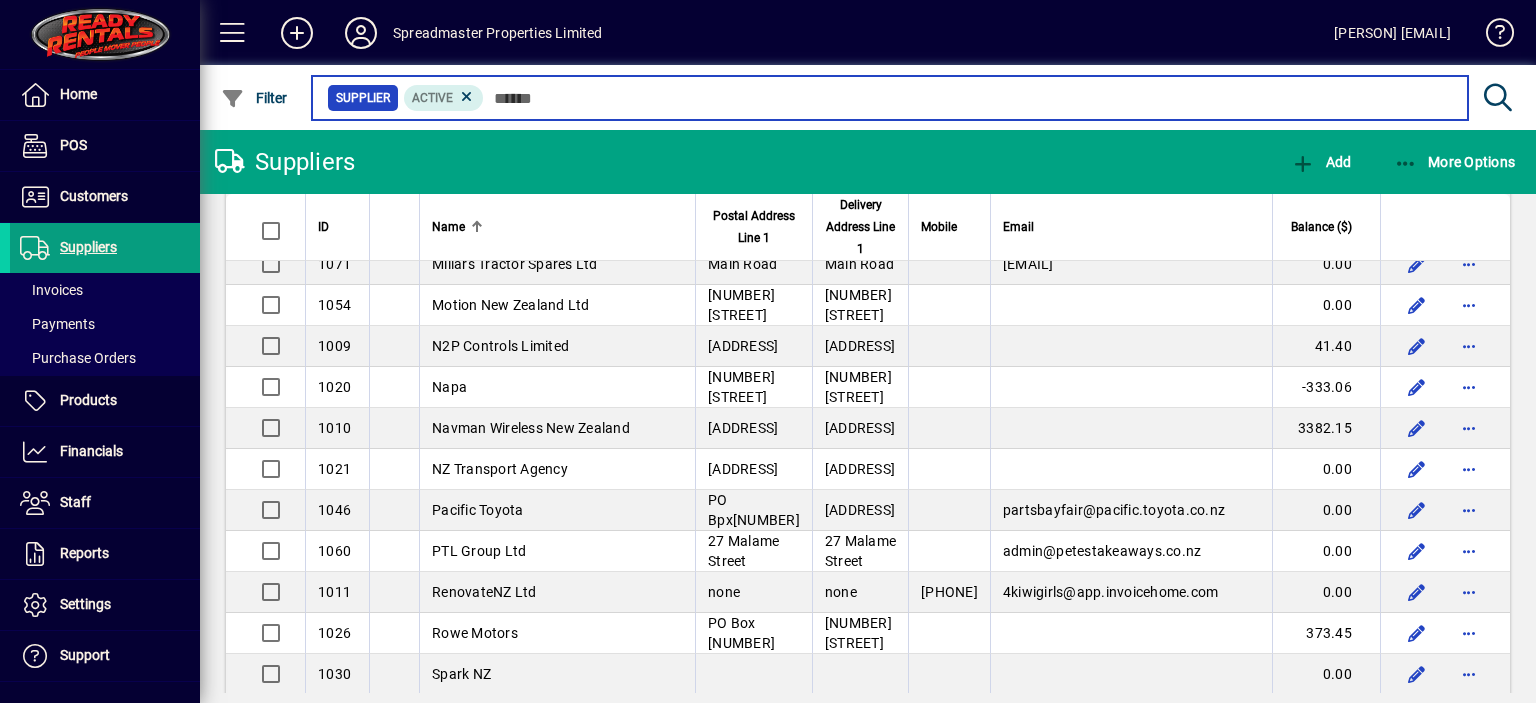 scroll, scrollTop: 2100, scrollLeft: 0, axis: vertical 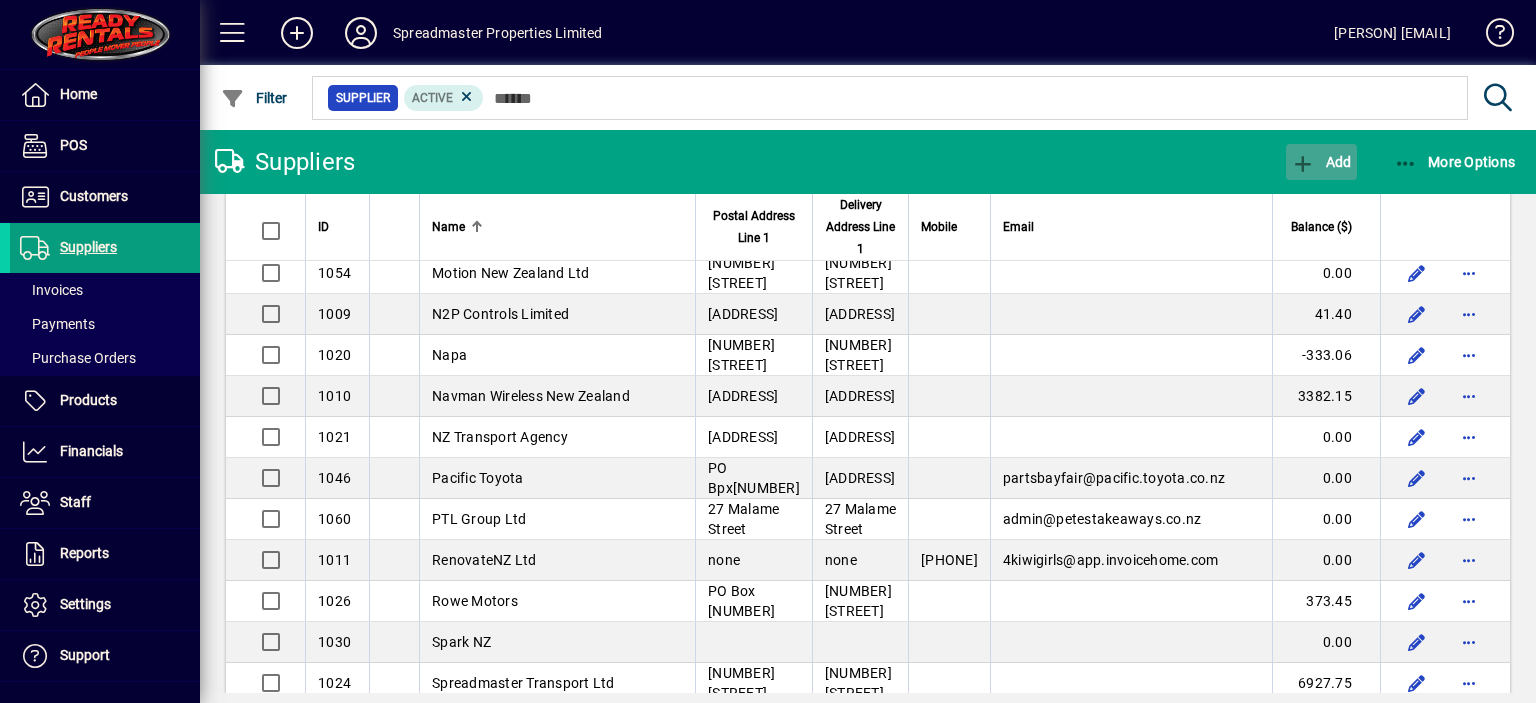 click on "Add" 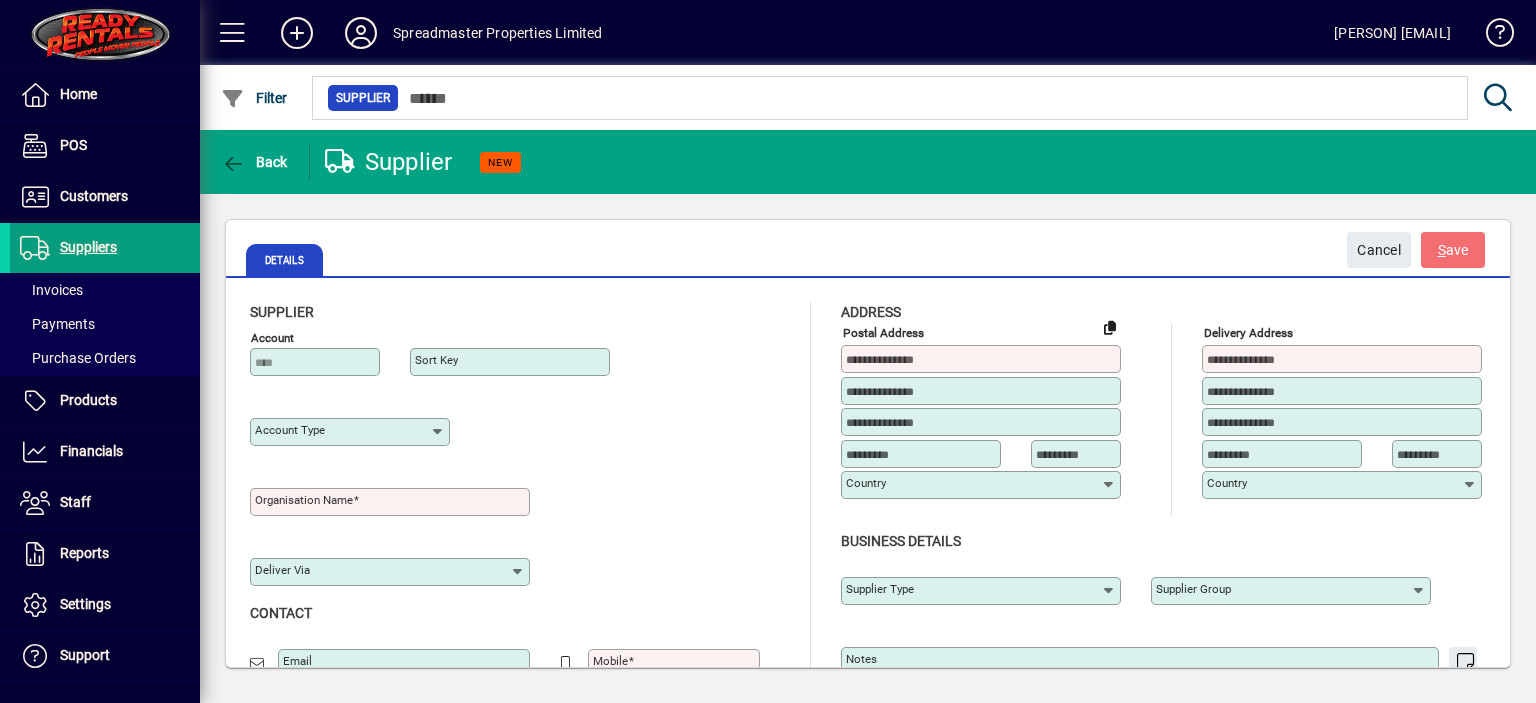 type on "**********" 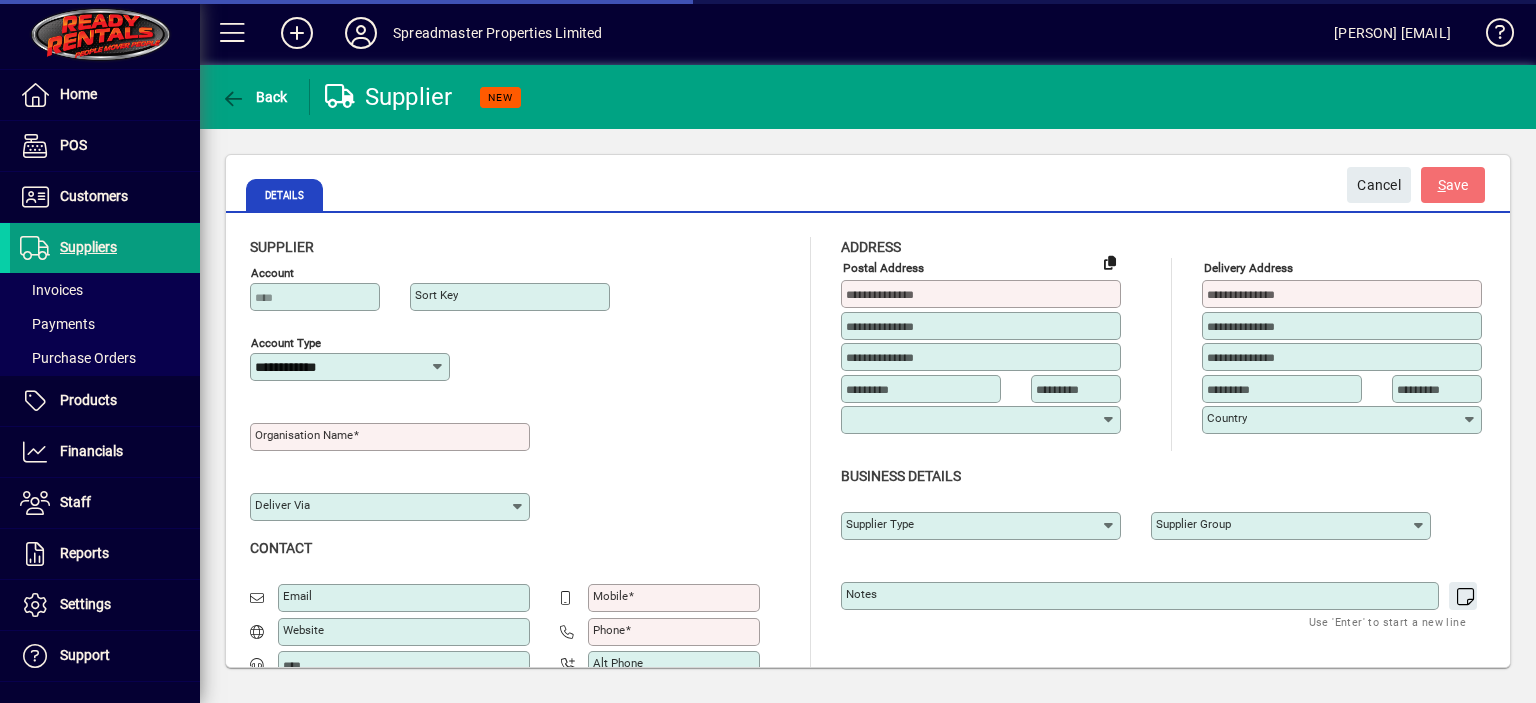 type on "**********" 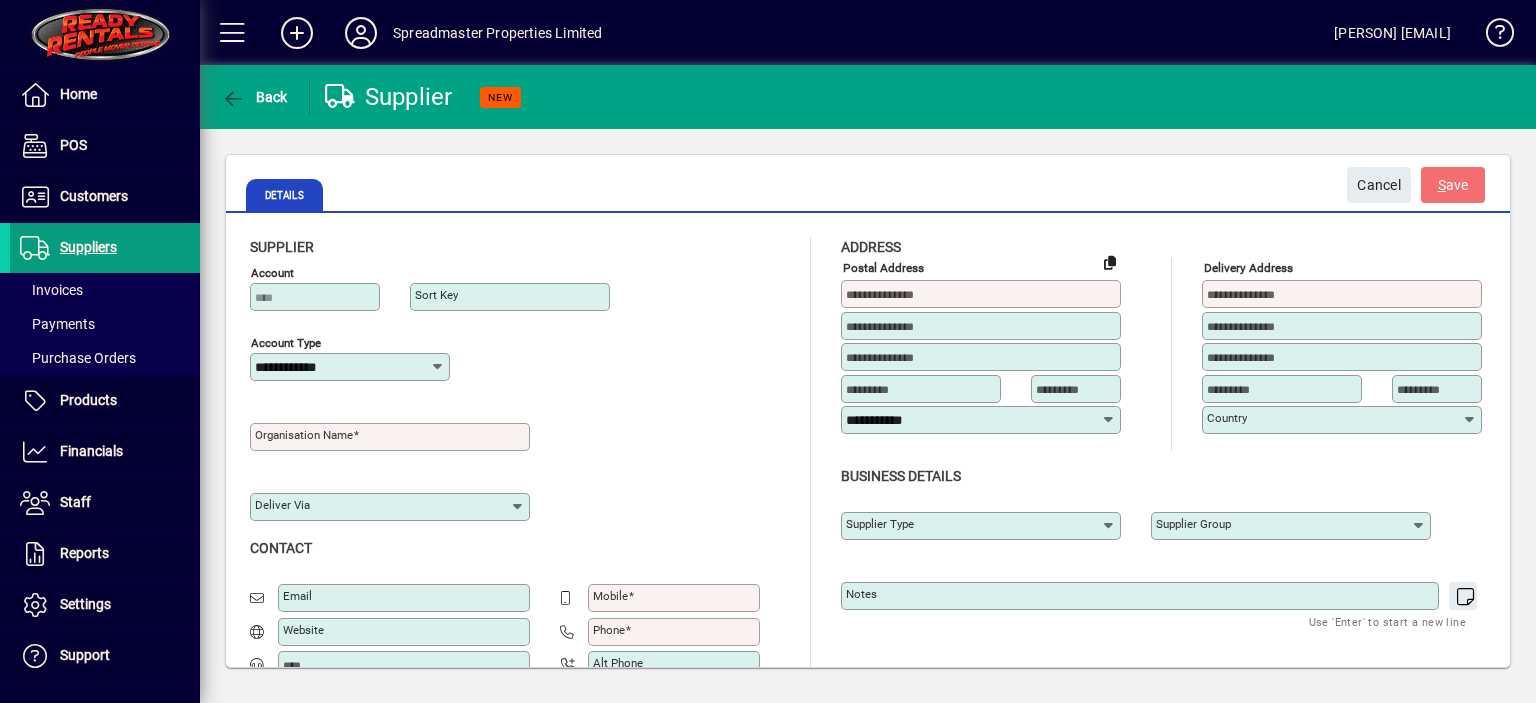 click on "Organisation name" at bounding box center (392, 437) 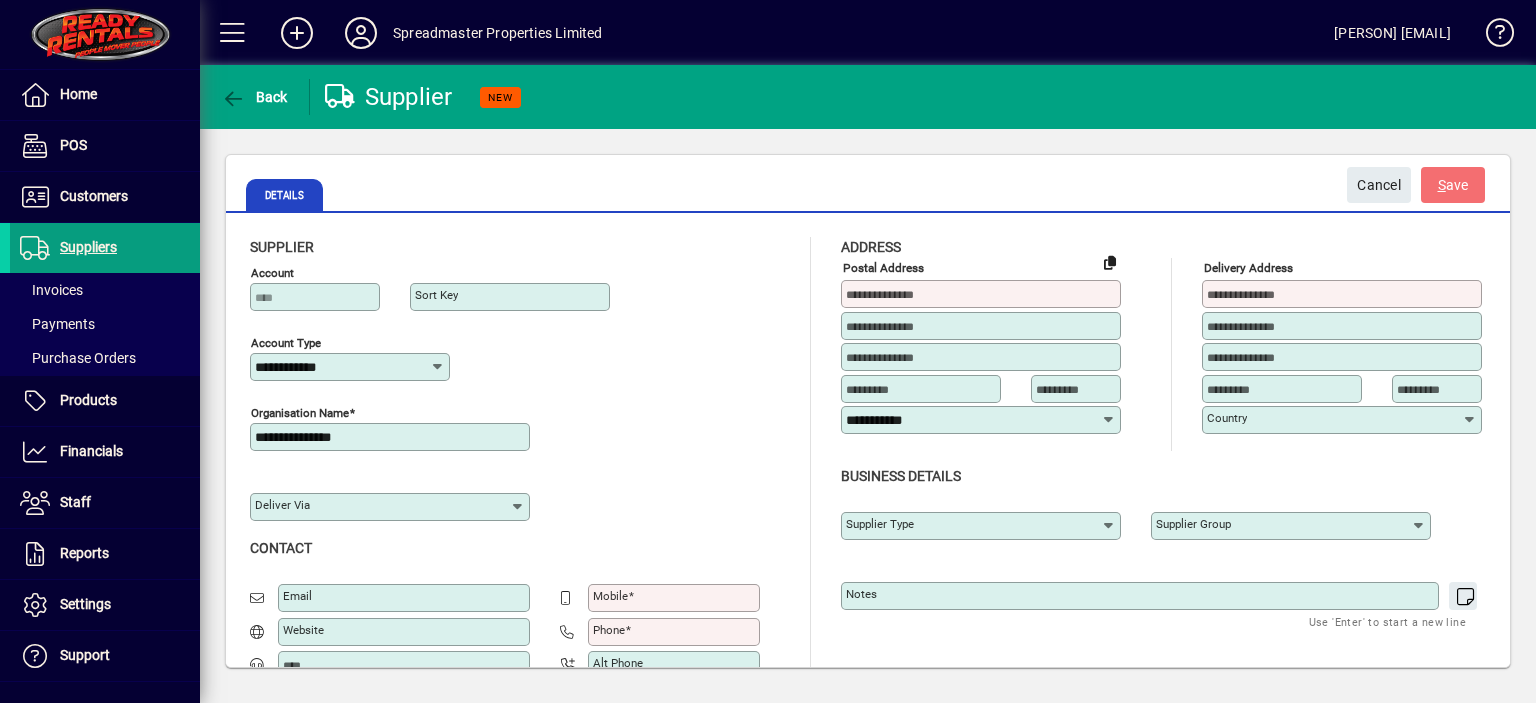 type on "**********" 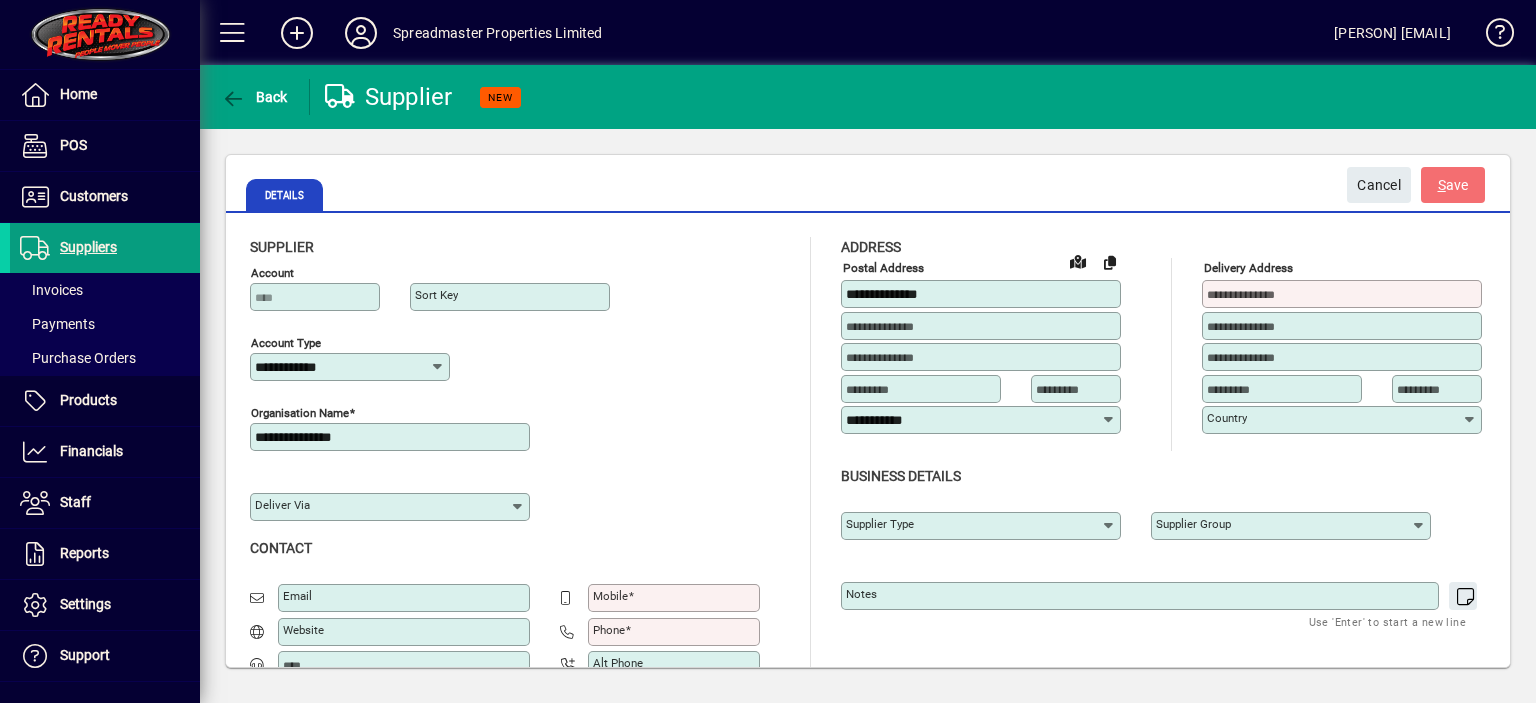 type on "**********" 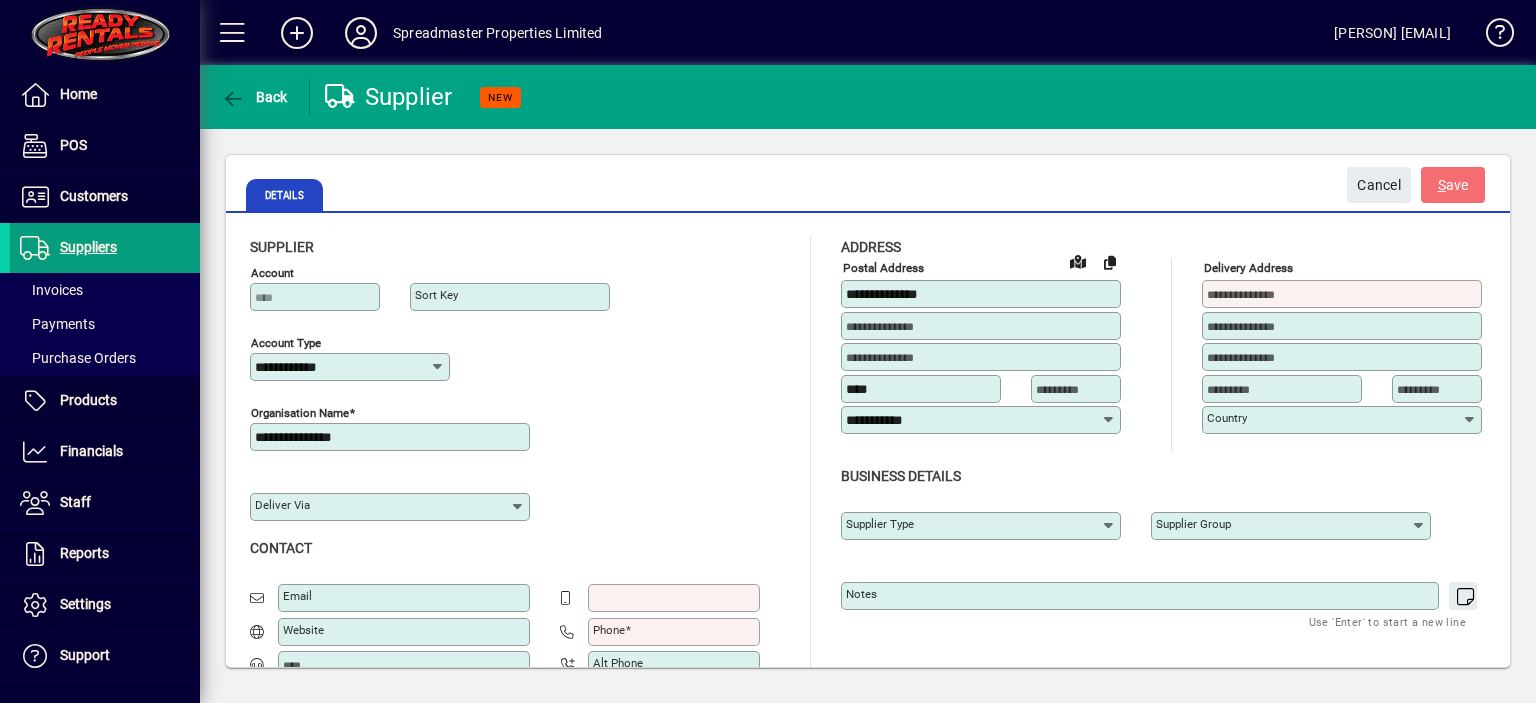 type on "********" 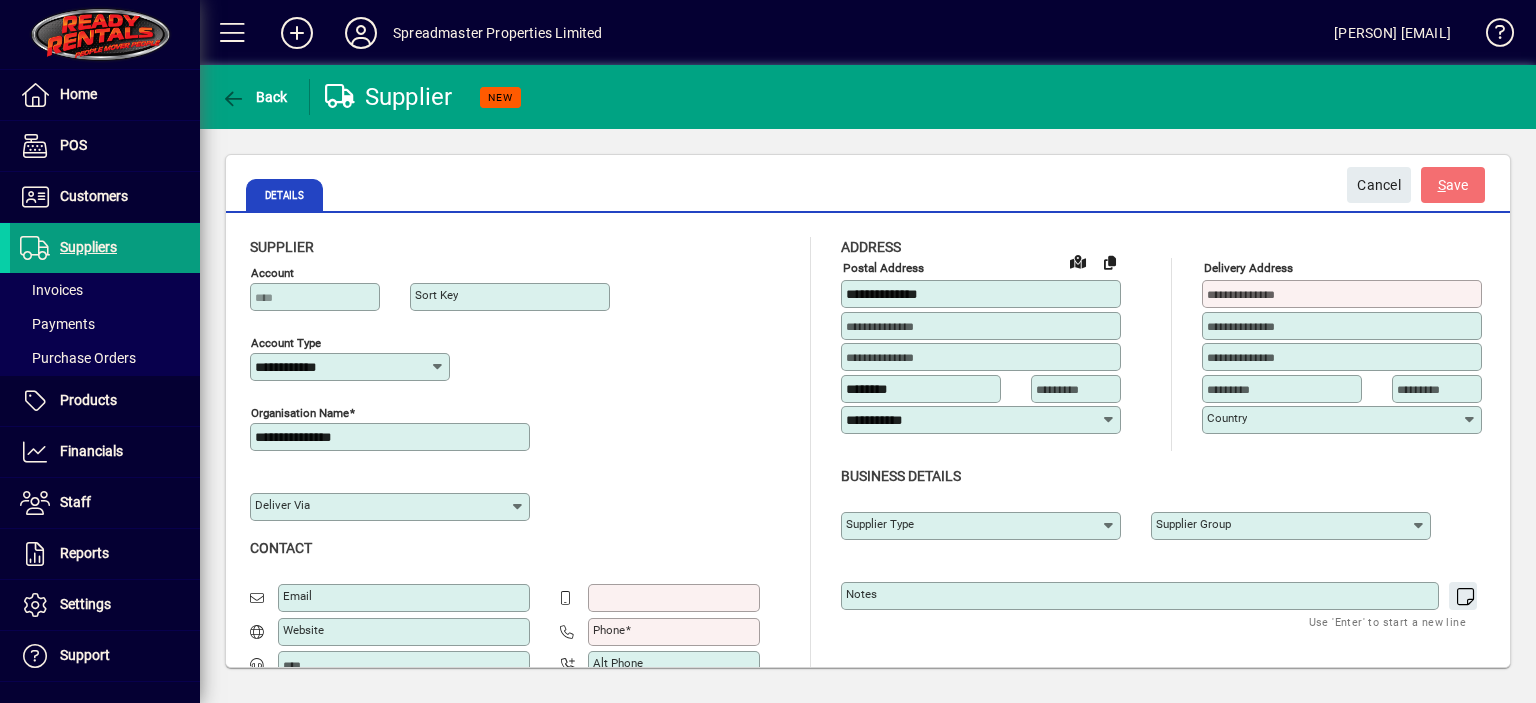 type on "**********" 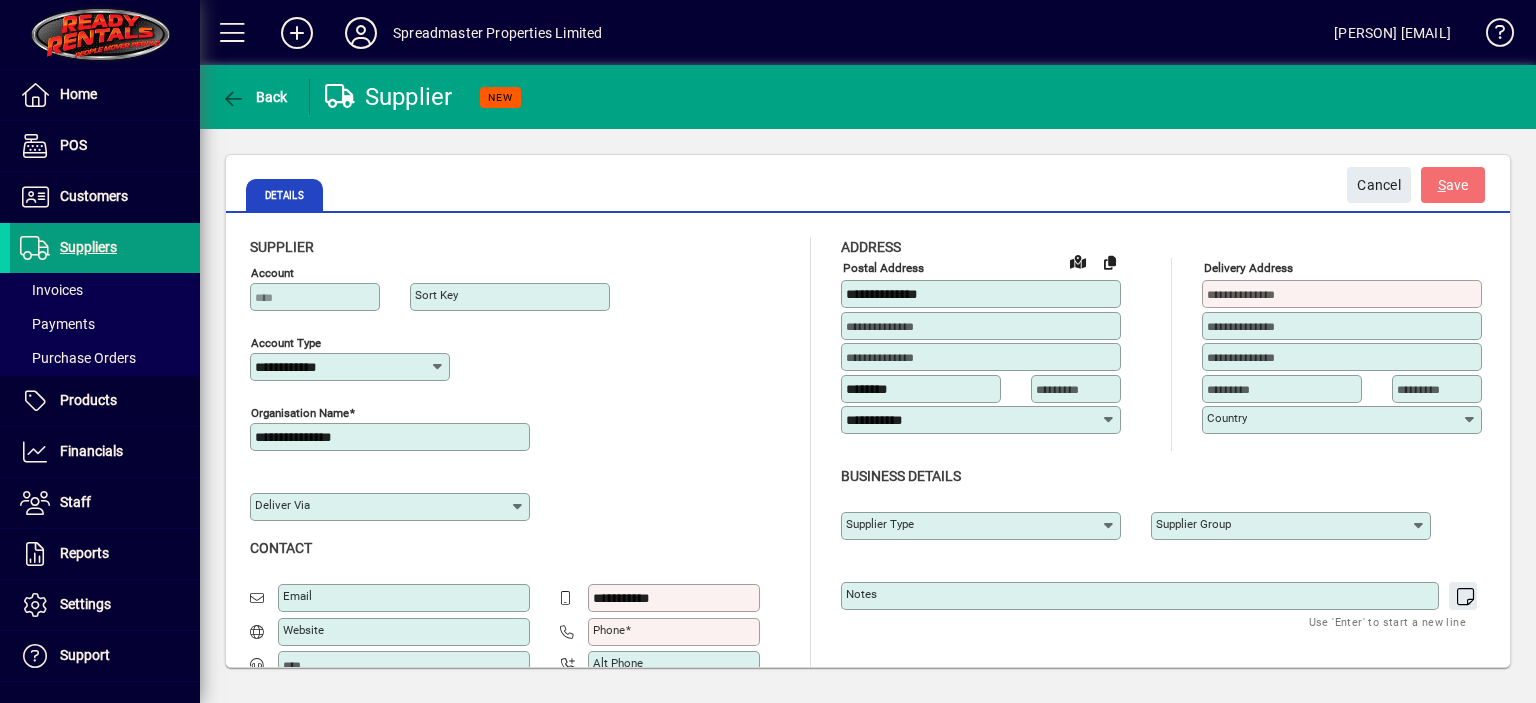 type on "*******" 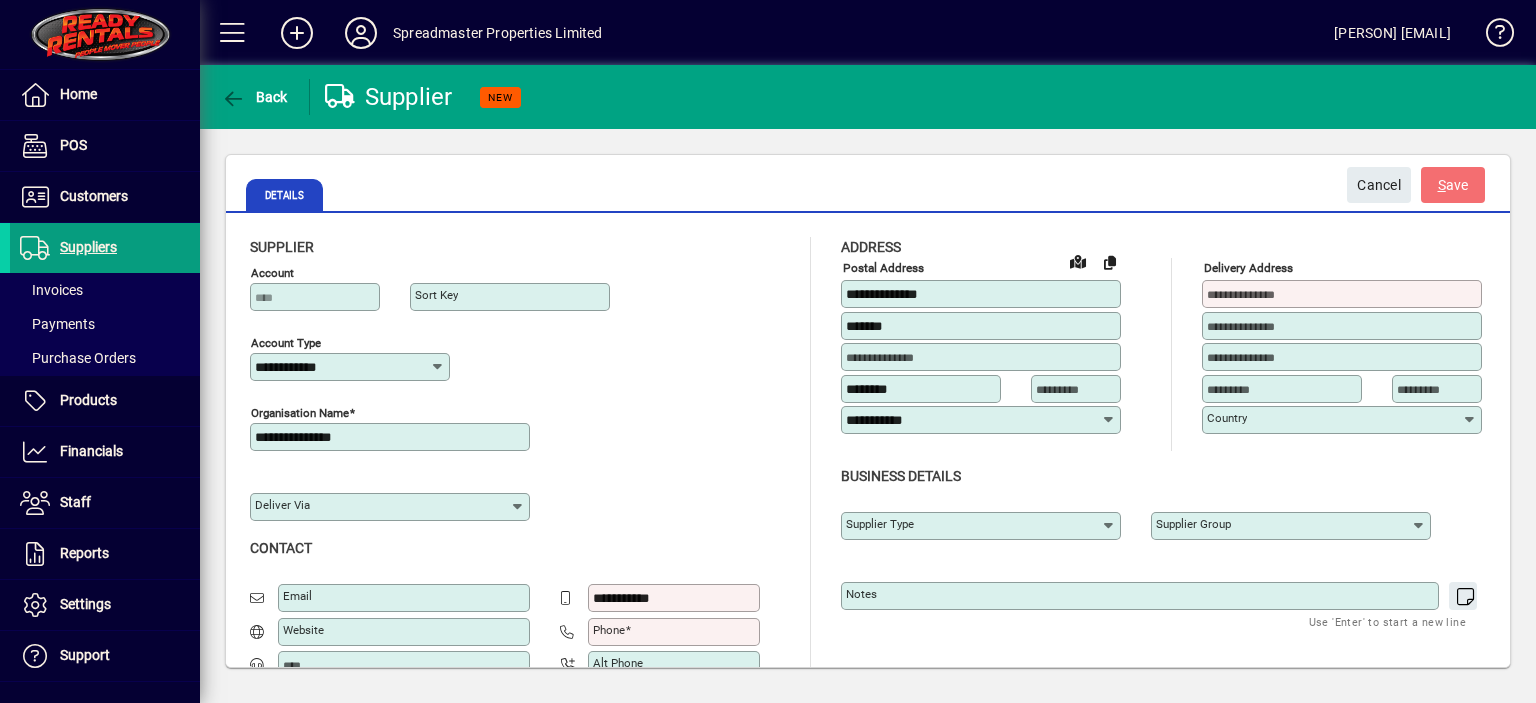 type on "****" 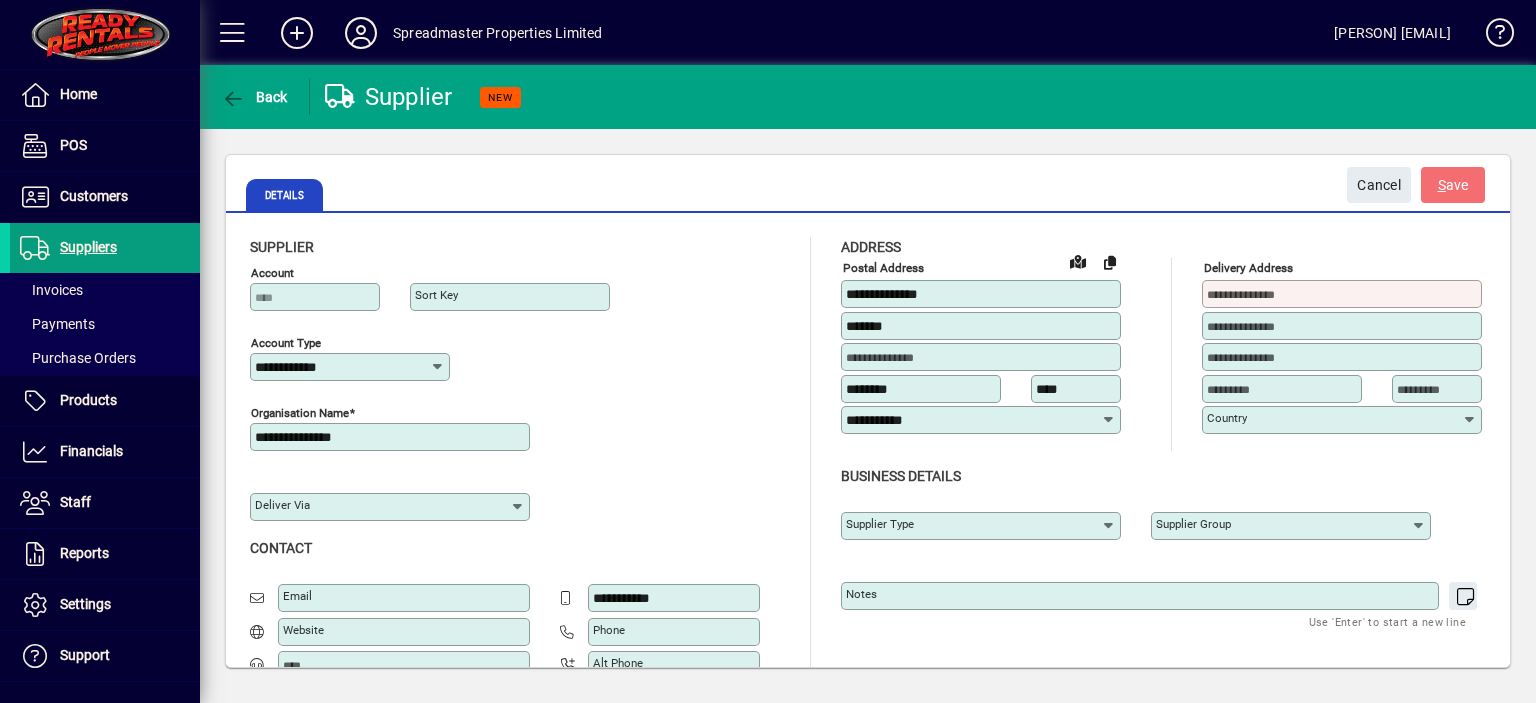 click on "*******" at bounding box center (983, 326) 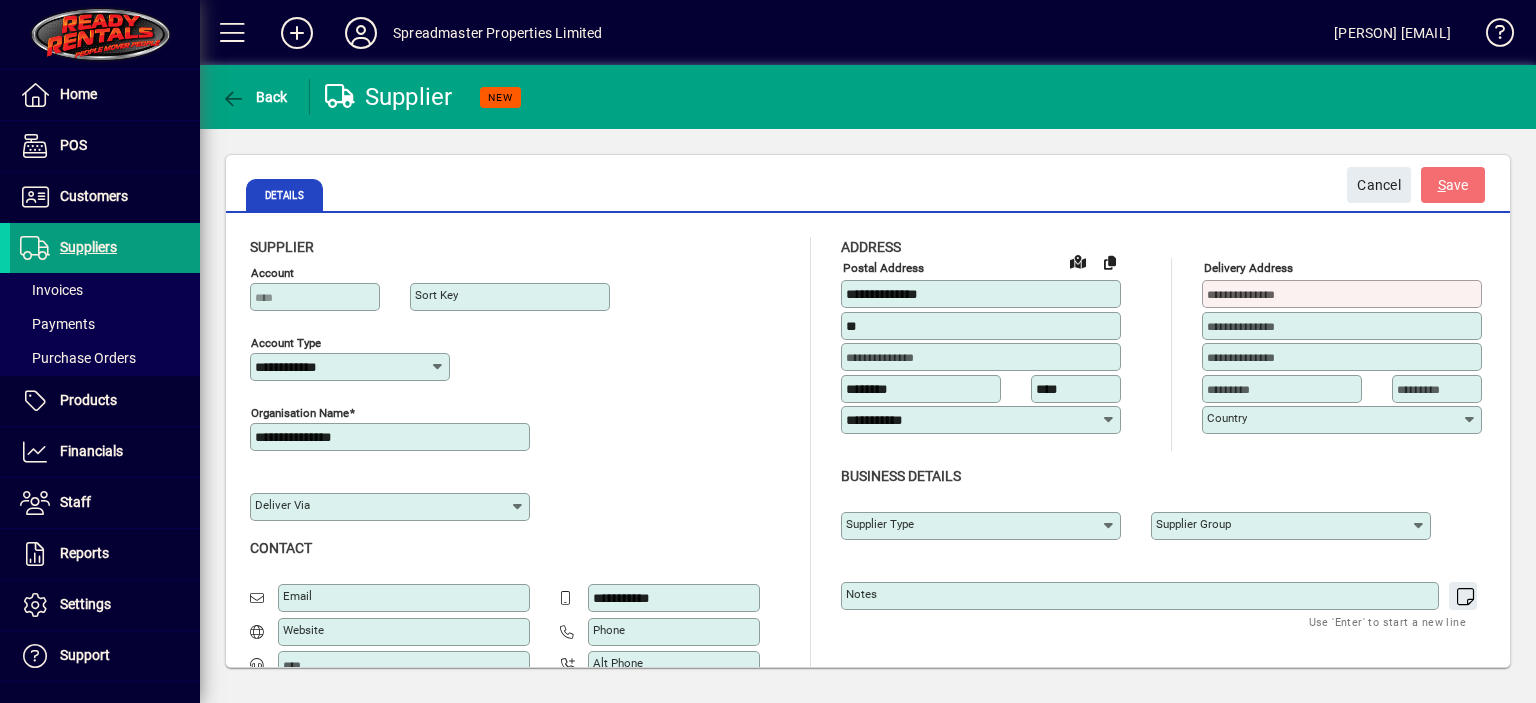 type on "*" 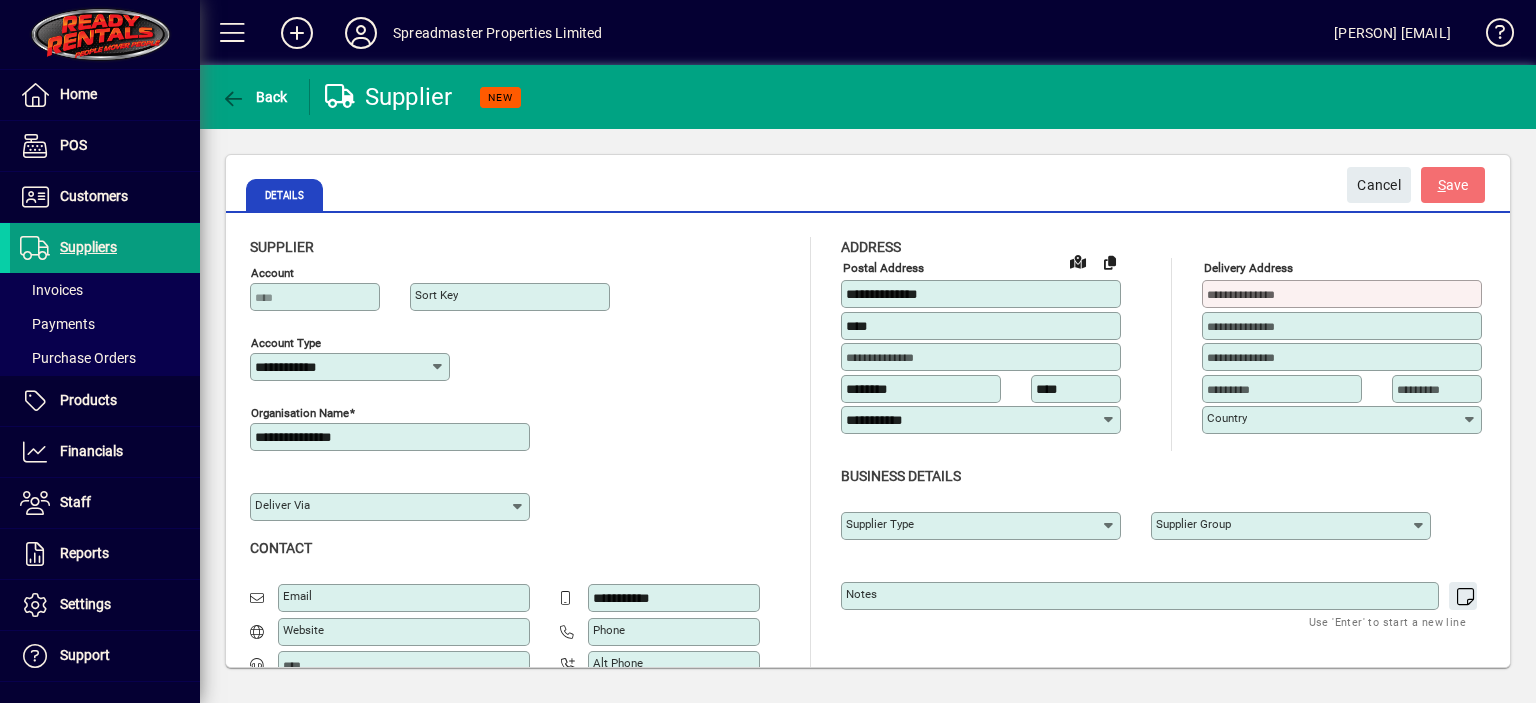 type on "****" 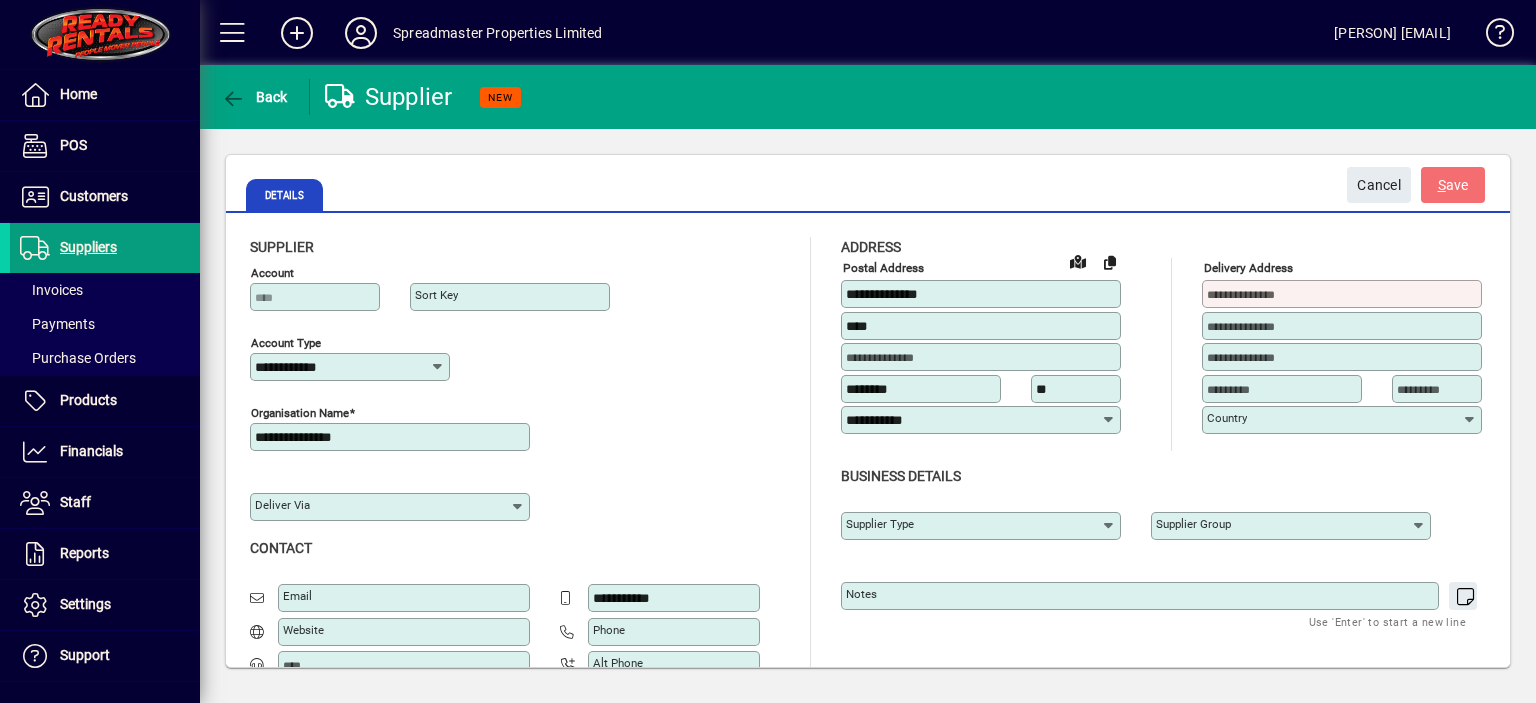 type on "*" 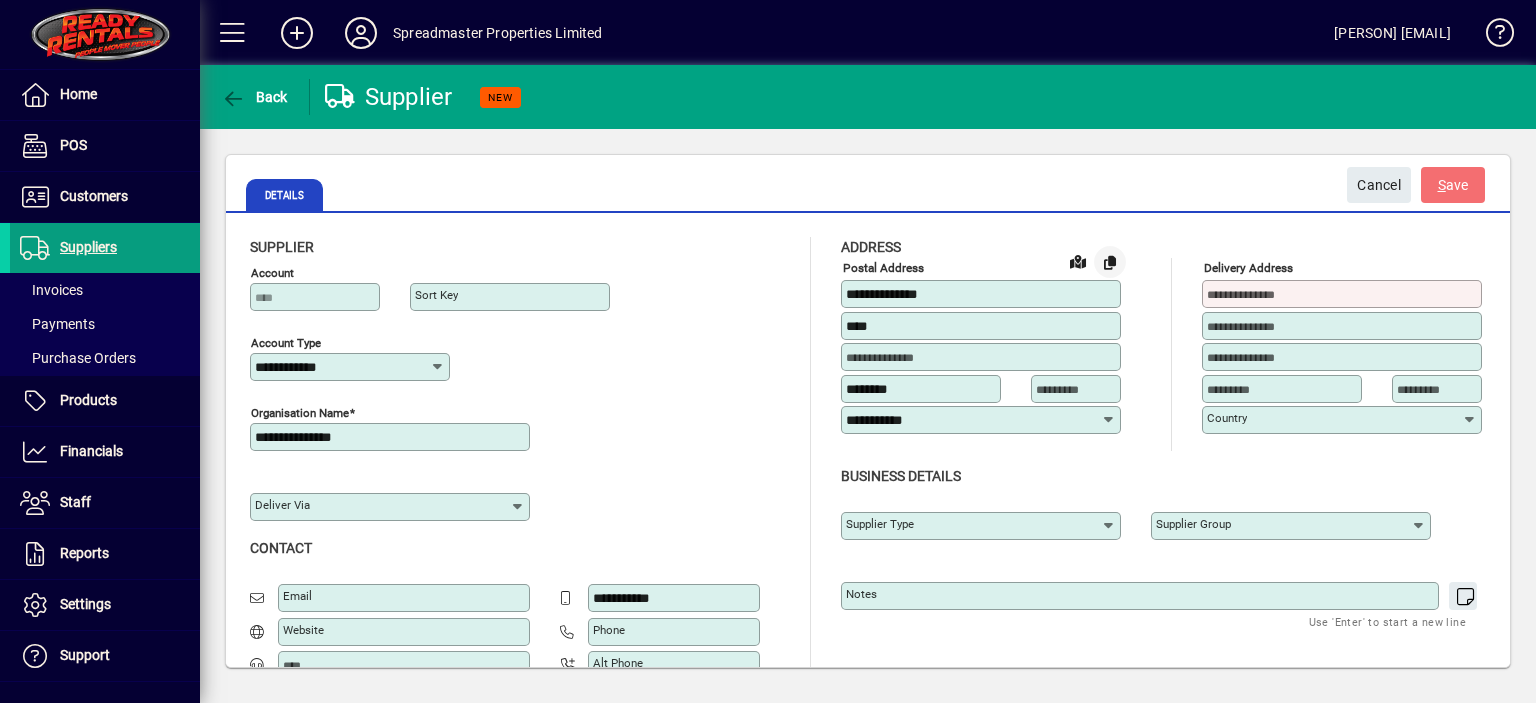 type 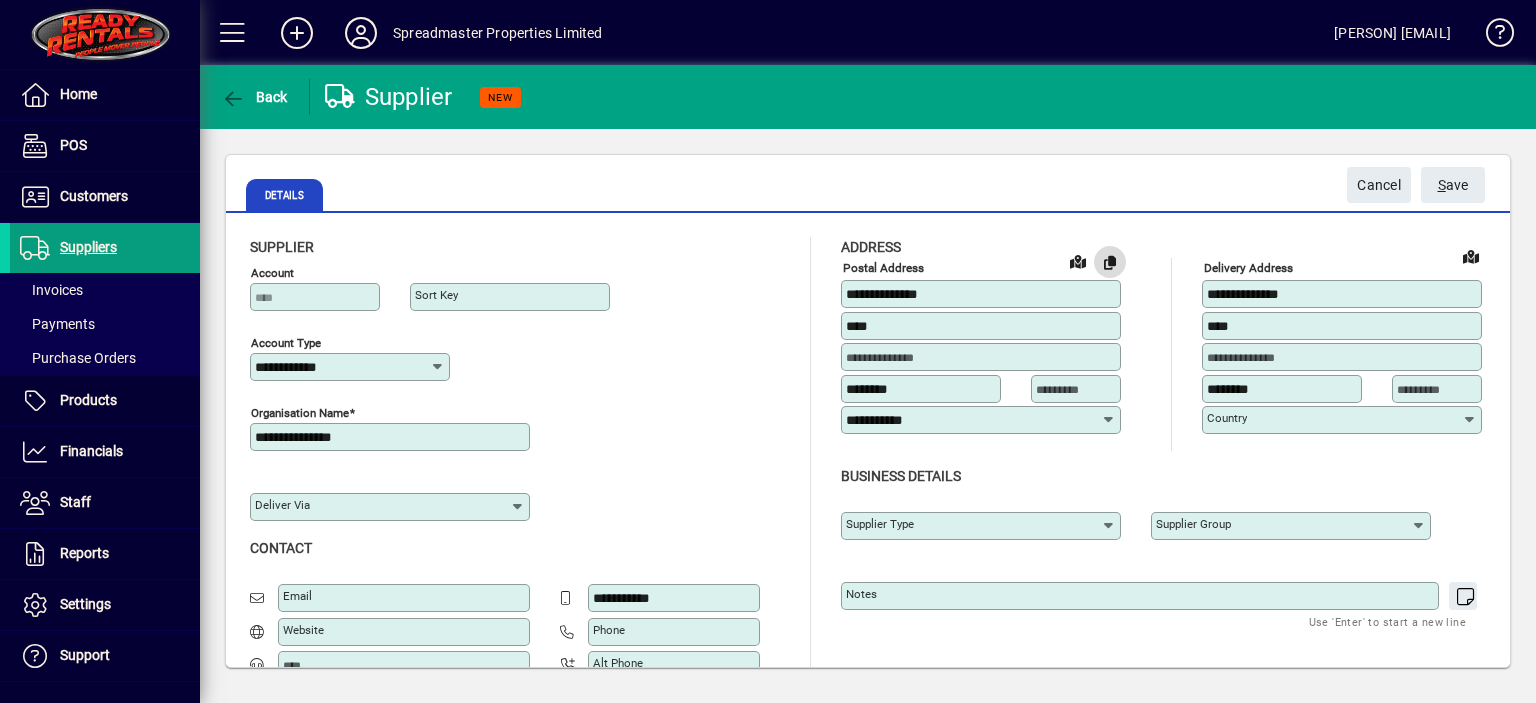 type on "**********" 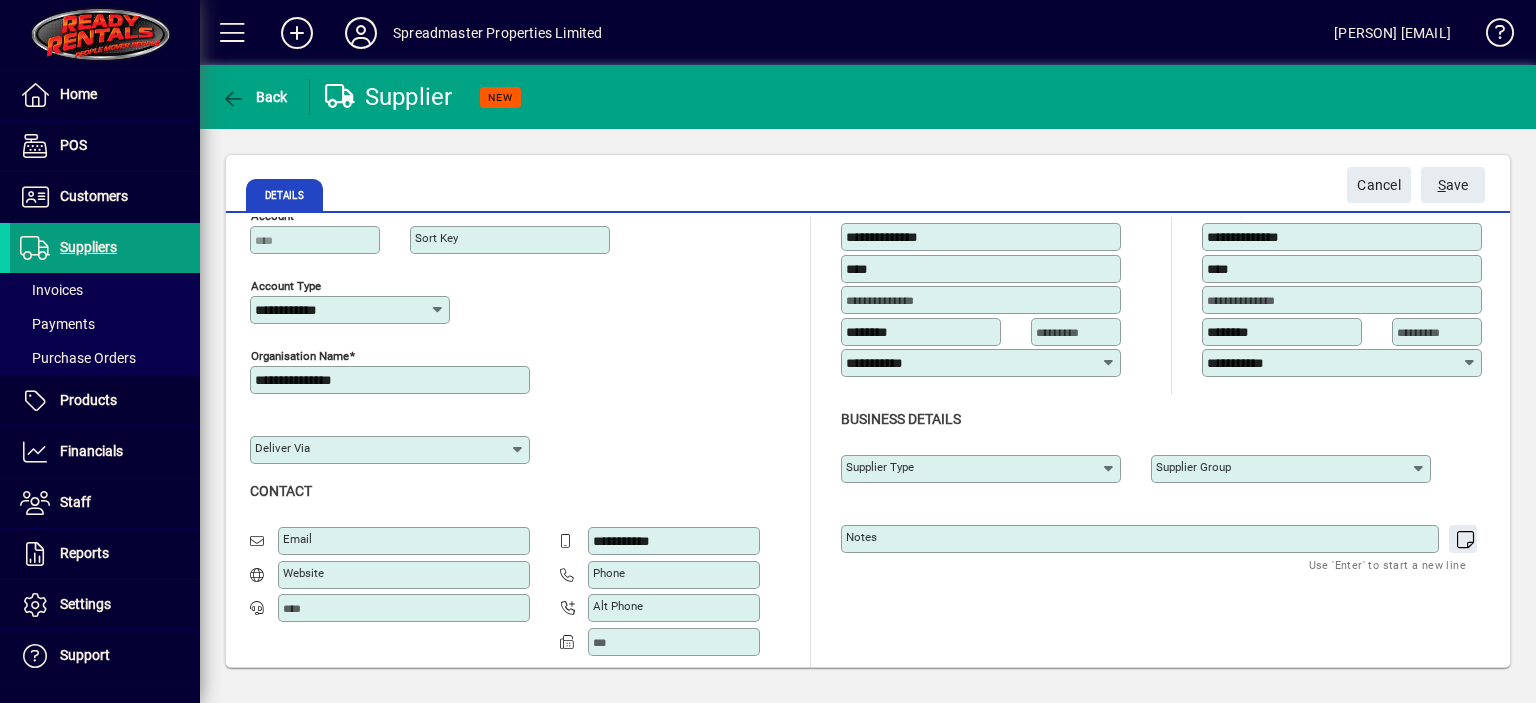 scroll, scrollTop: 72, scrollLeft: 0, axis: vertical 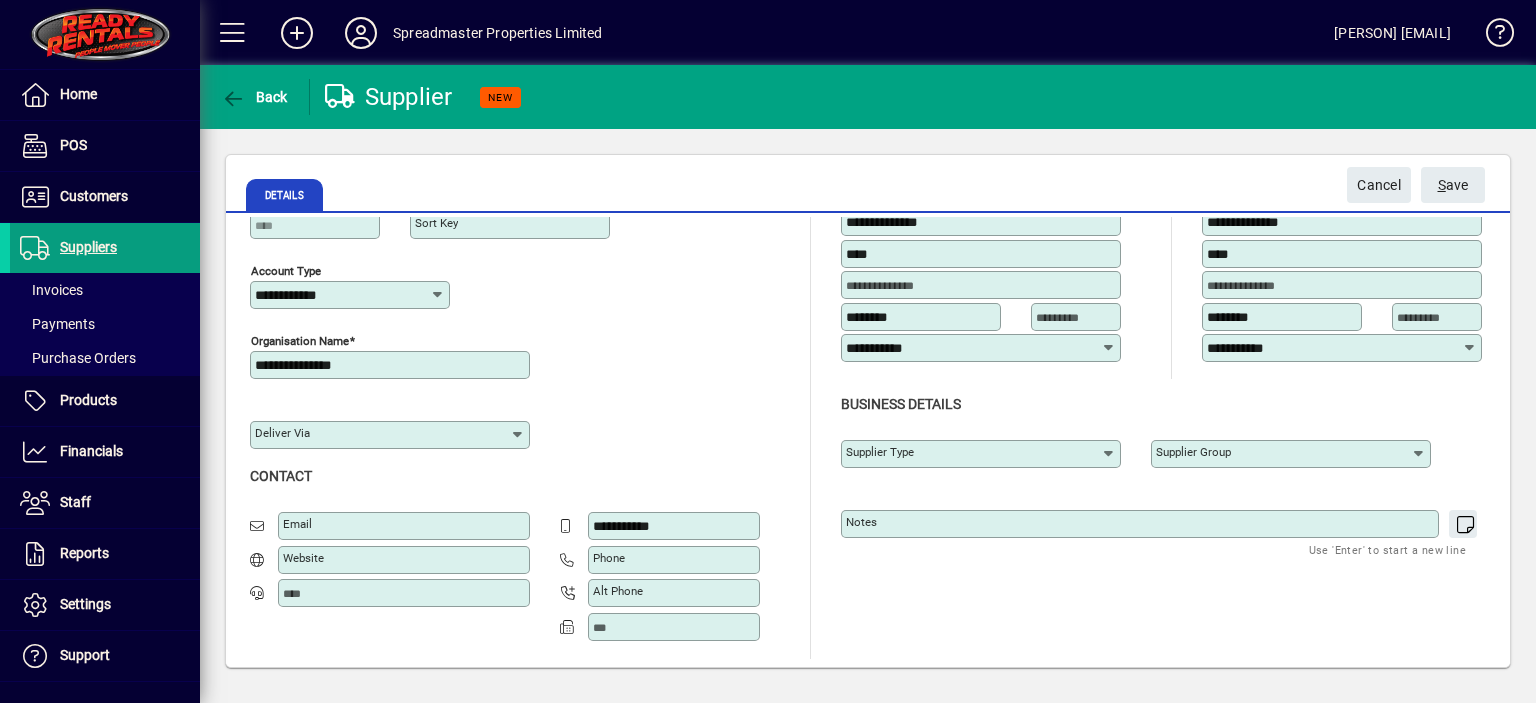 click on "**********" at bounding box center [676, 526] 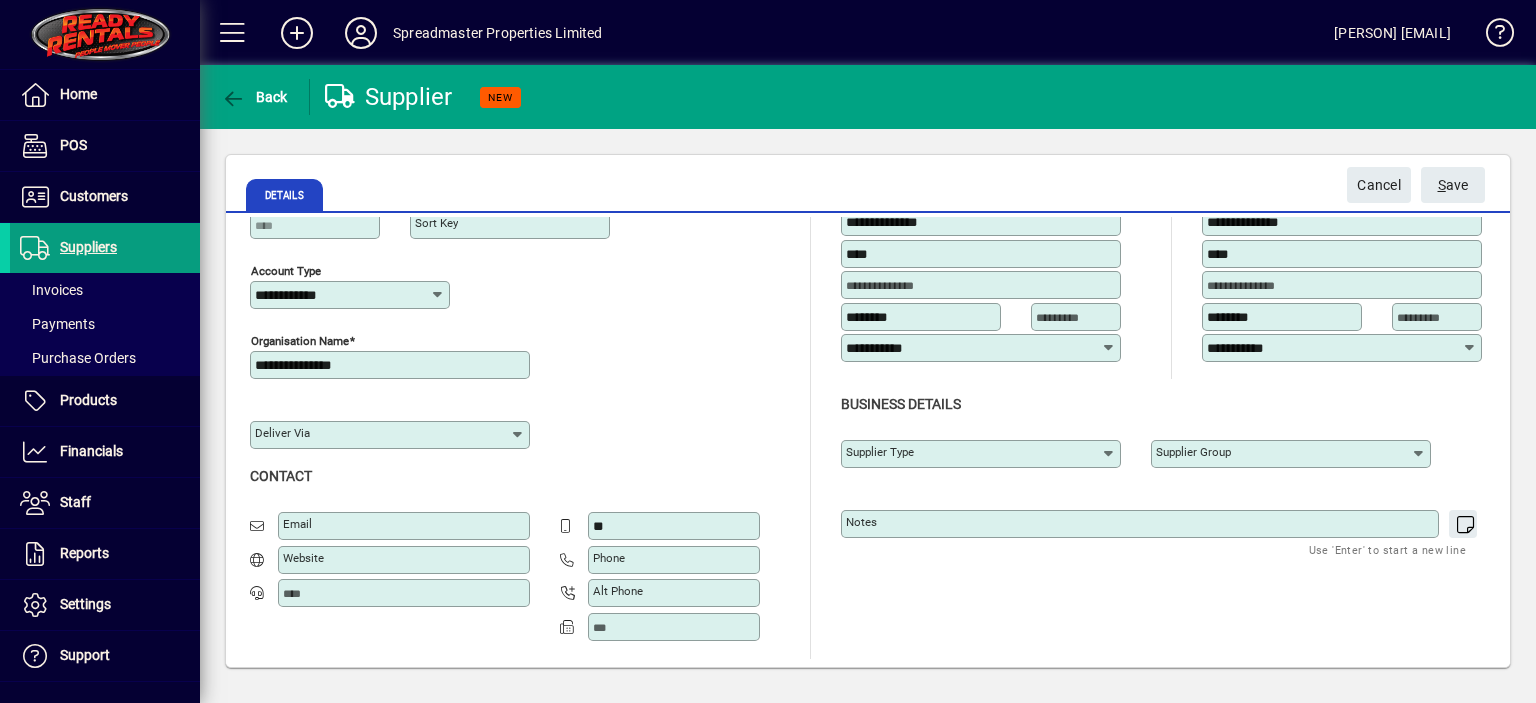 type on "*" 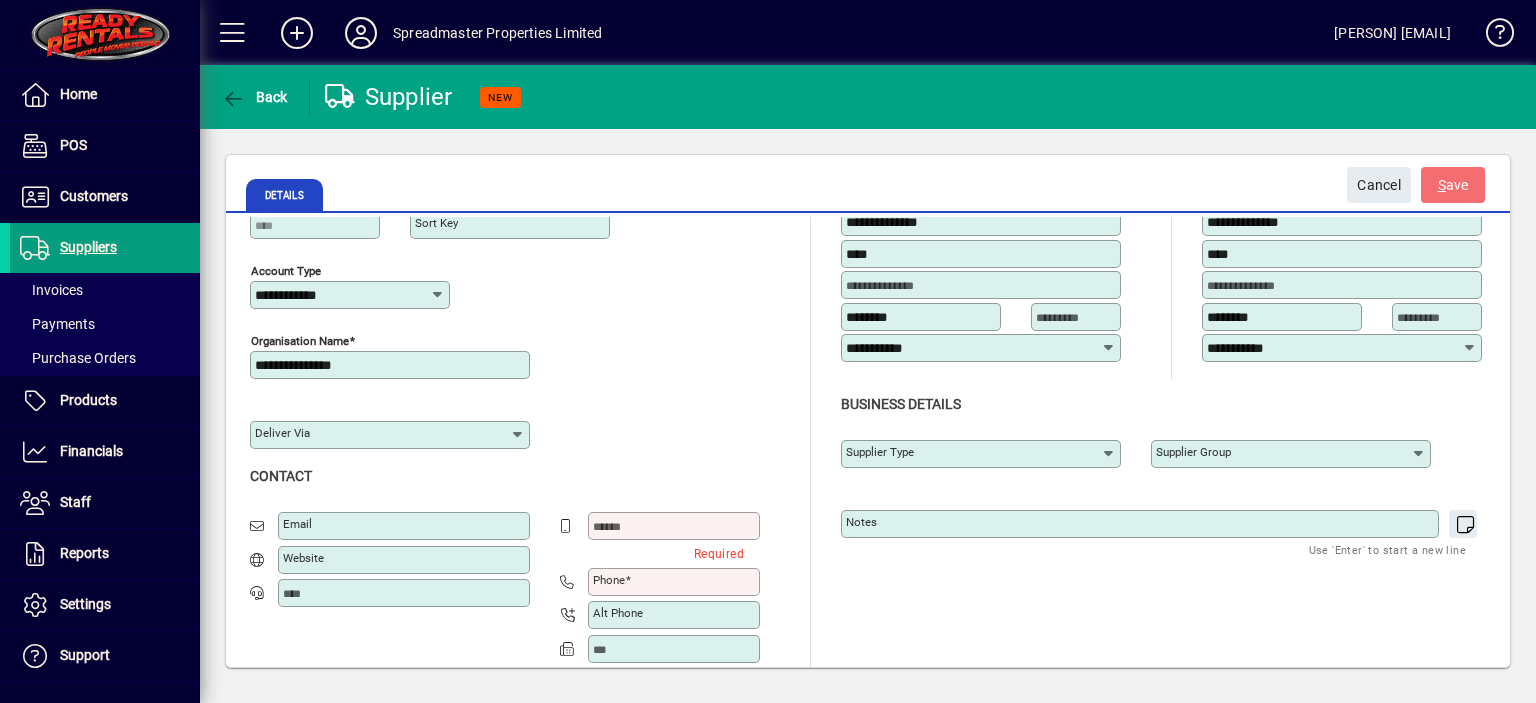 type 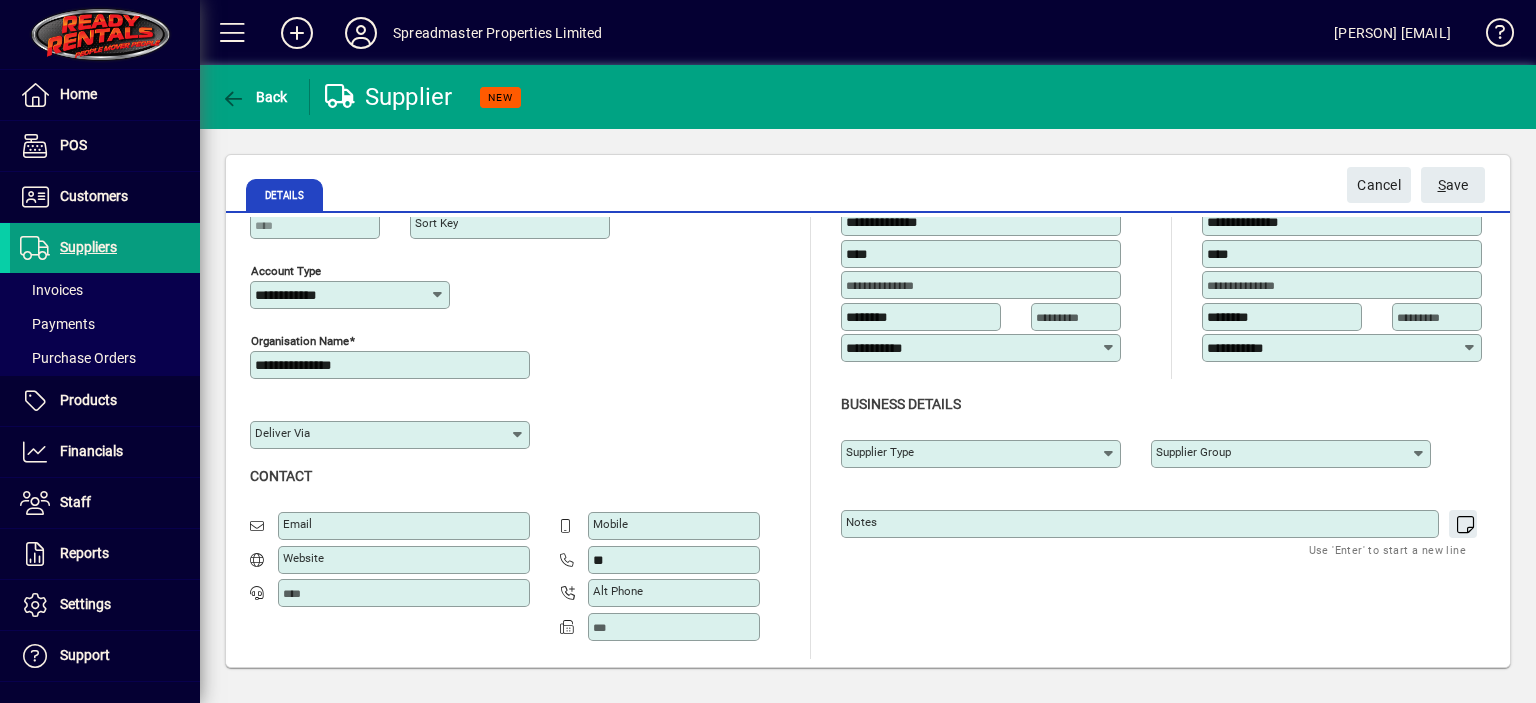 type on "*" 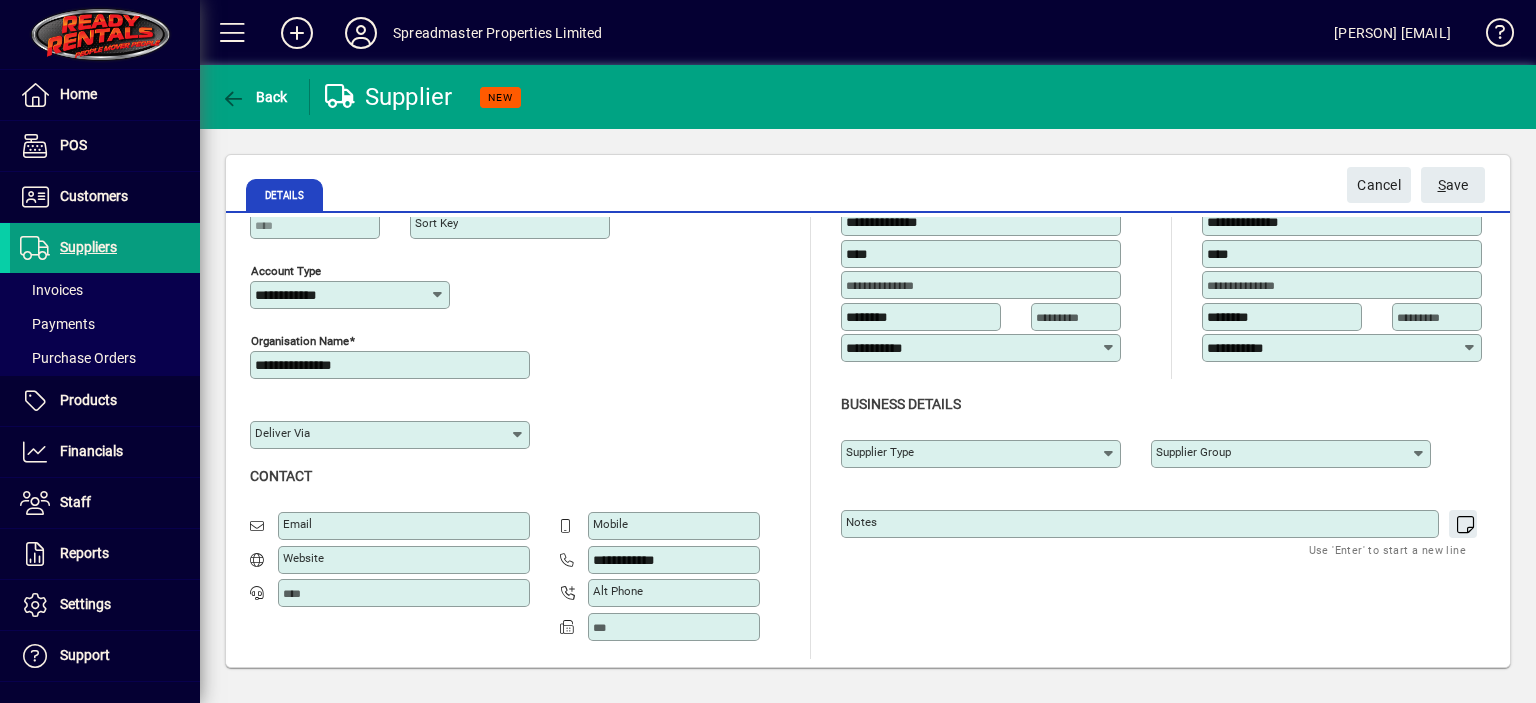 type on "**********" 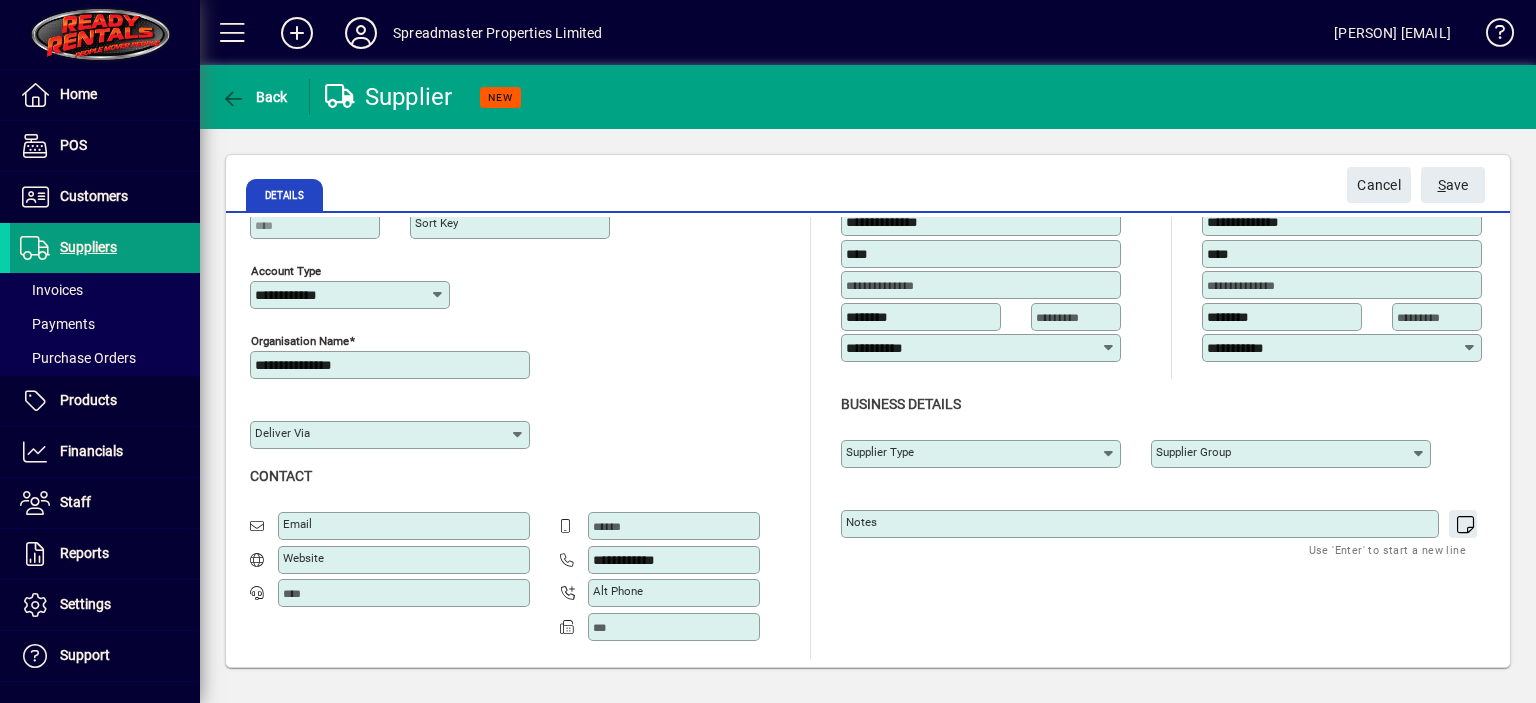 click on "Mobile" at bounding box center [676, 526] 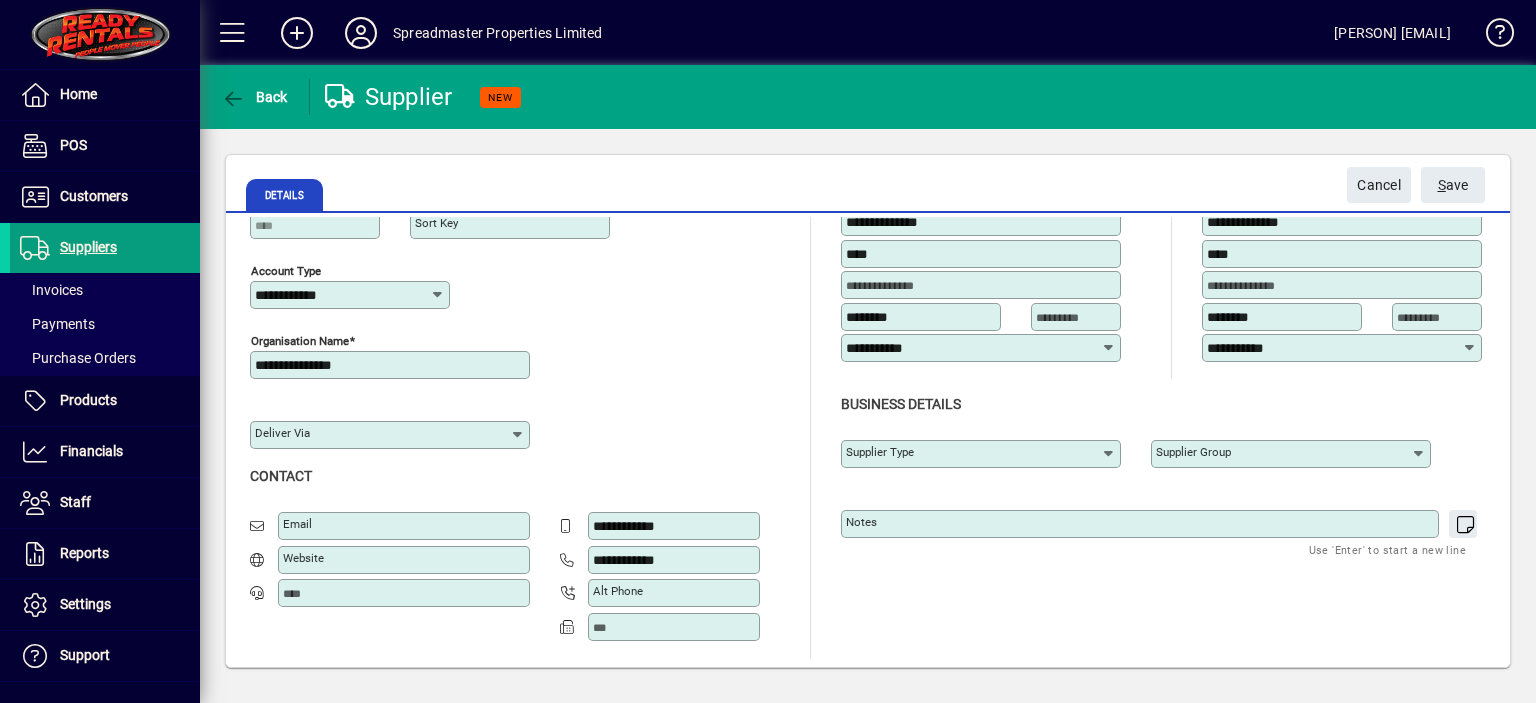 type on "**********" 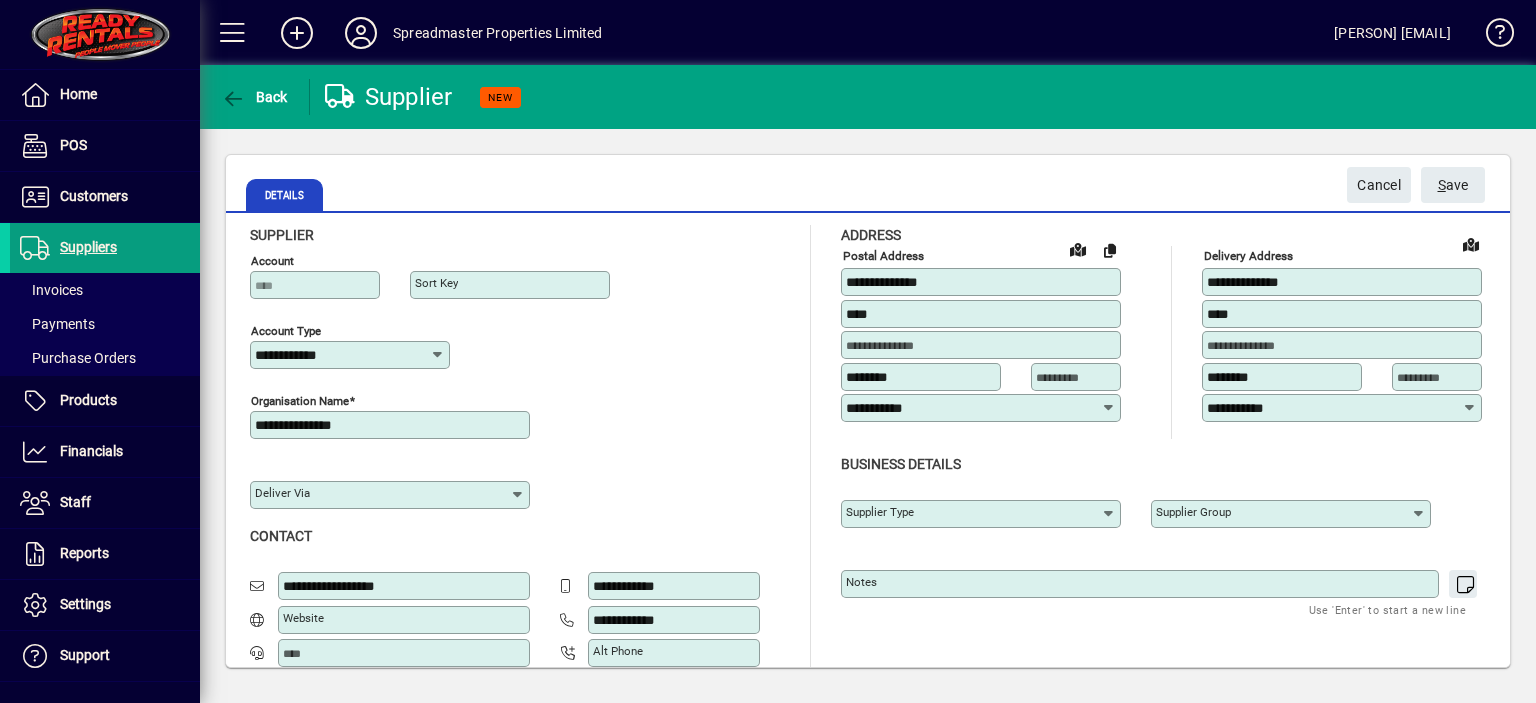 scroll, scrollTop: 0, scrollLeft: 0, axis: both 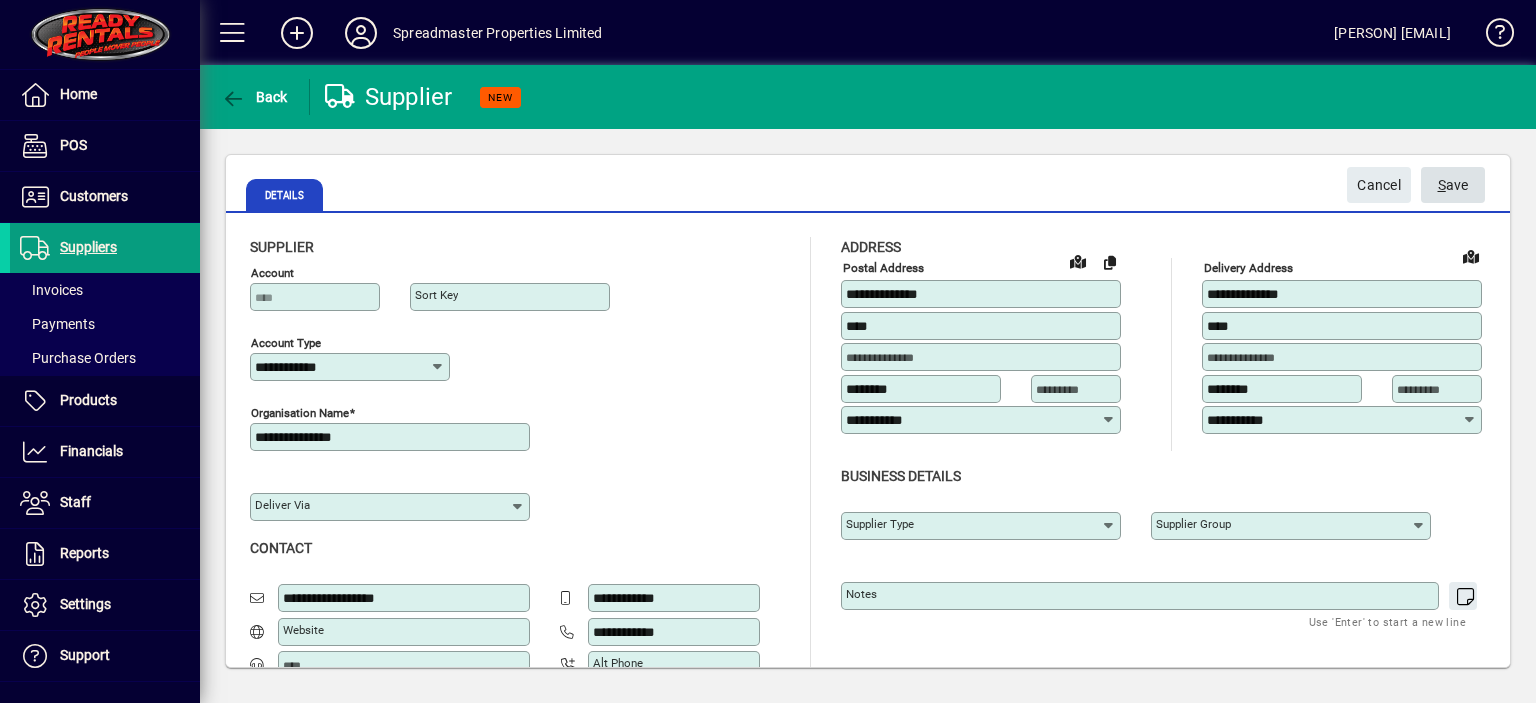type on "**********" 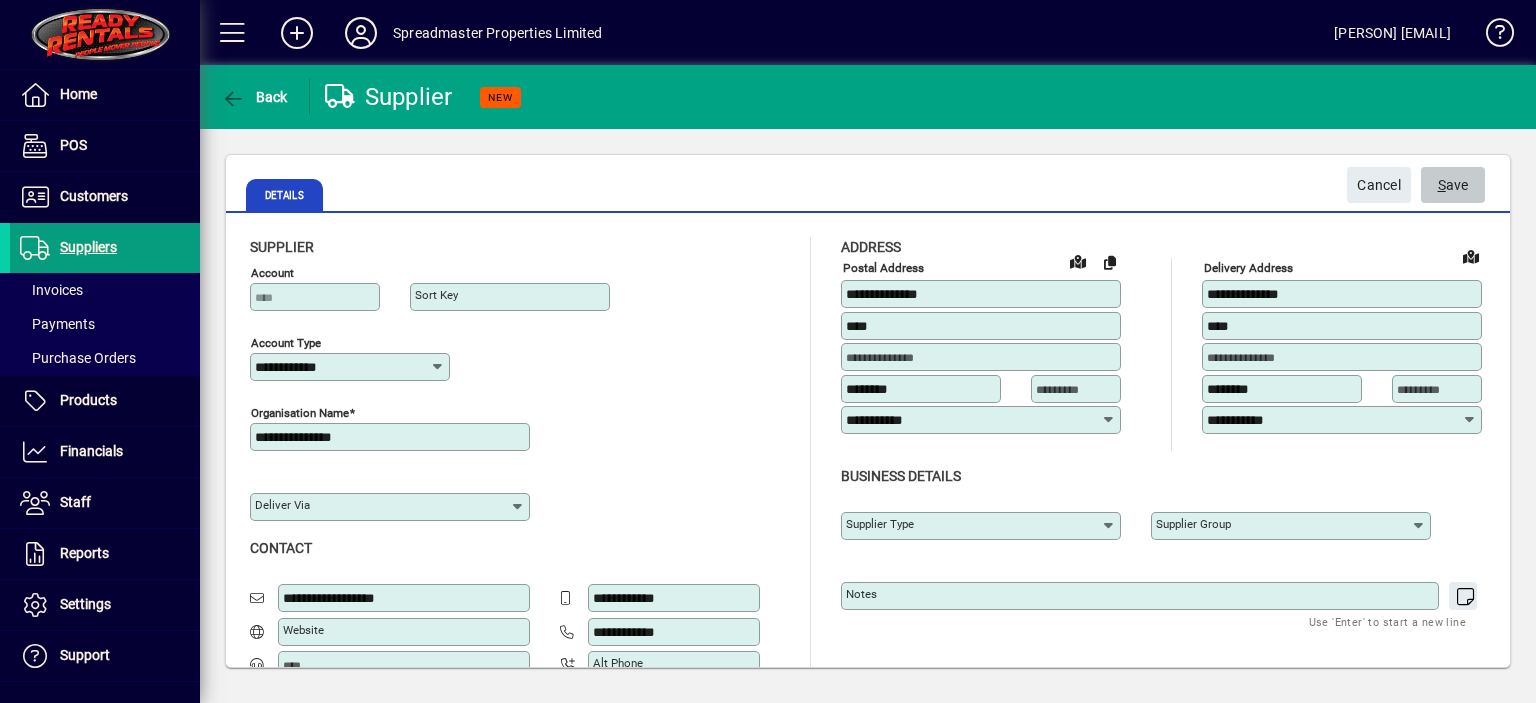 click on "S ave" 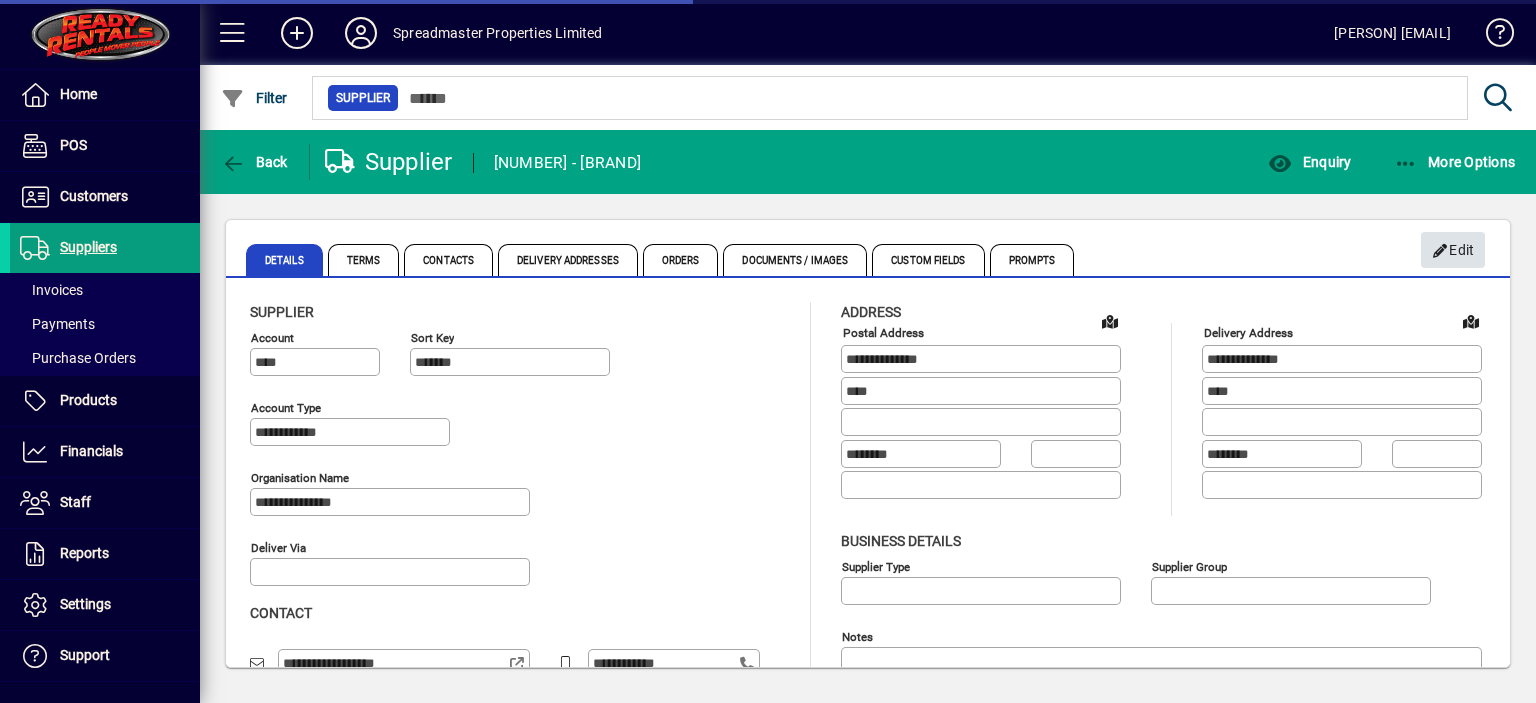 type on "**********" 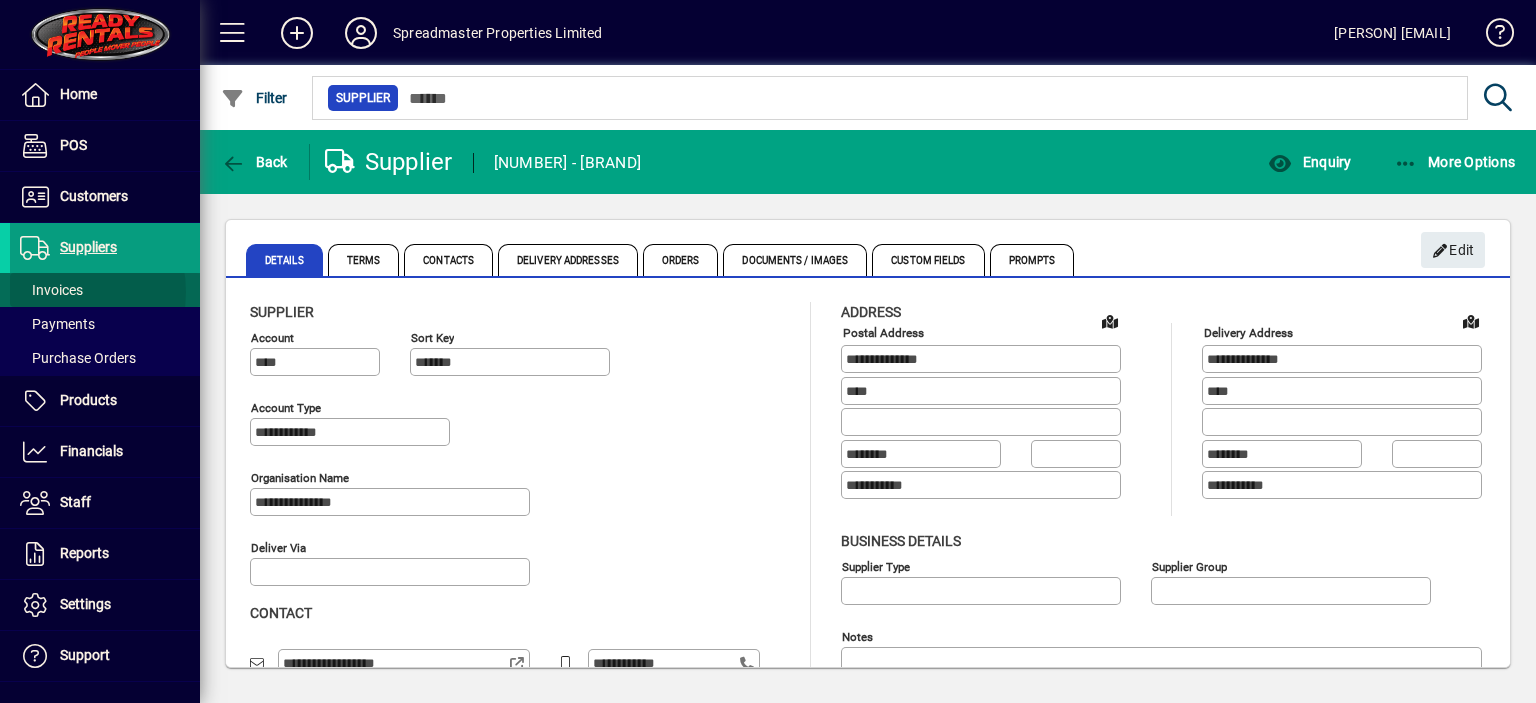 click on "Invoices" at bounding box center (51, 290) 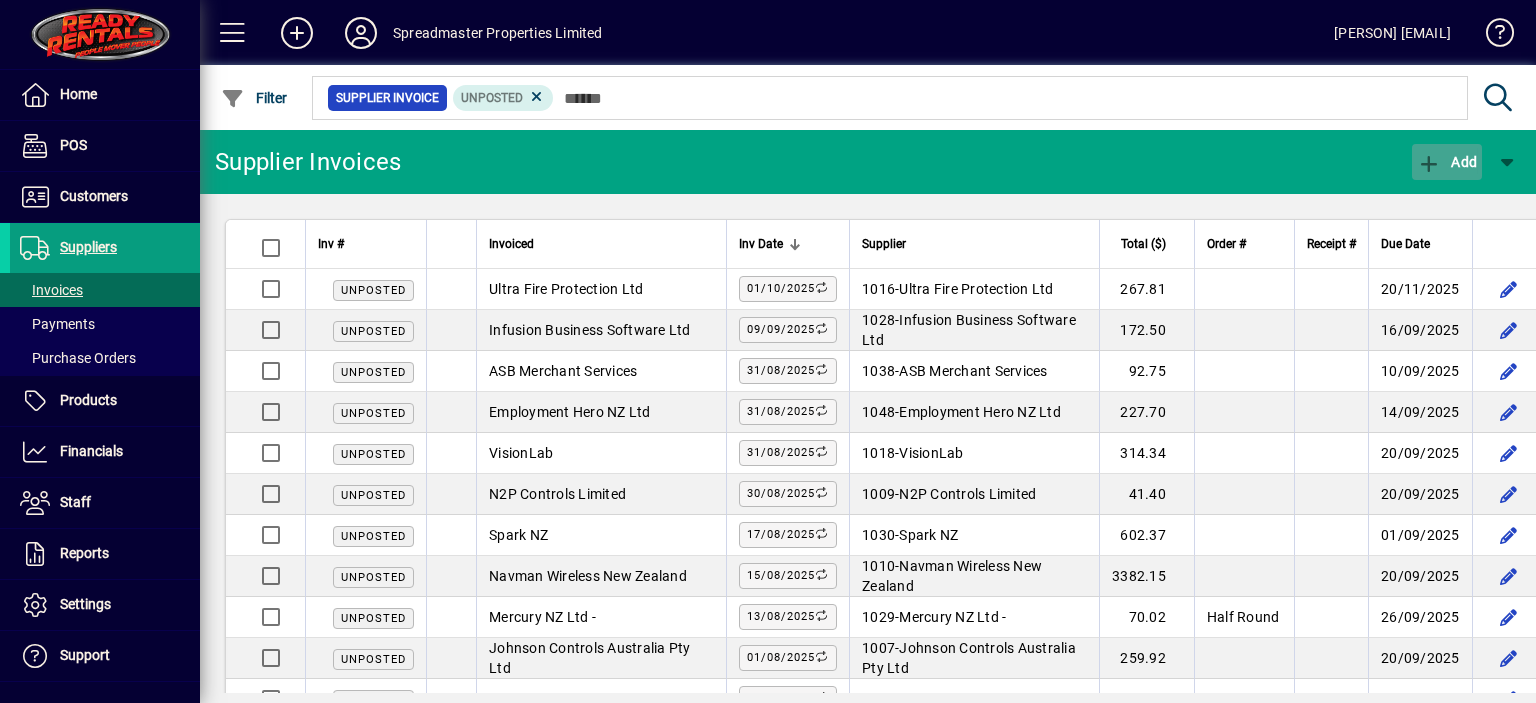 click on "Add" 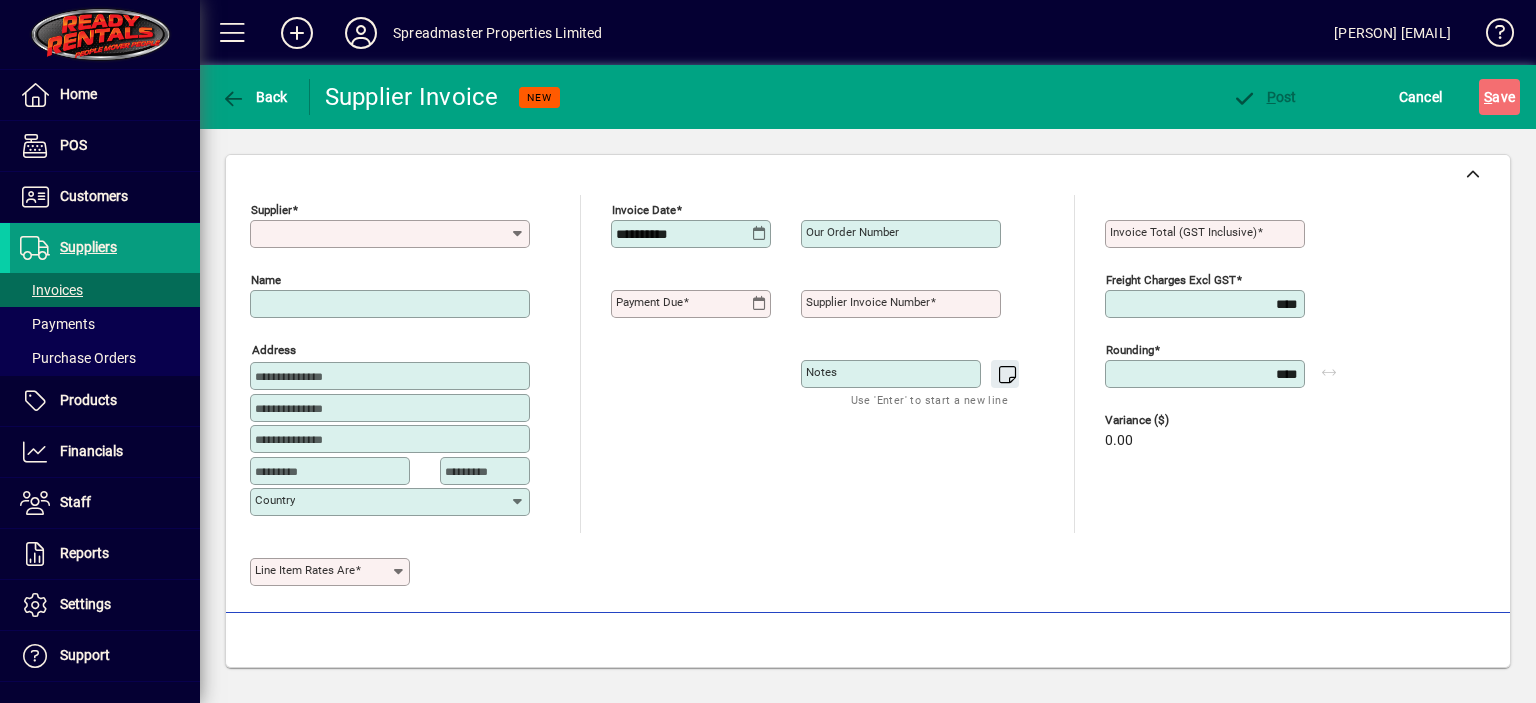 type on "**********" 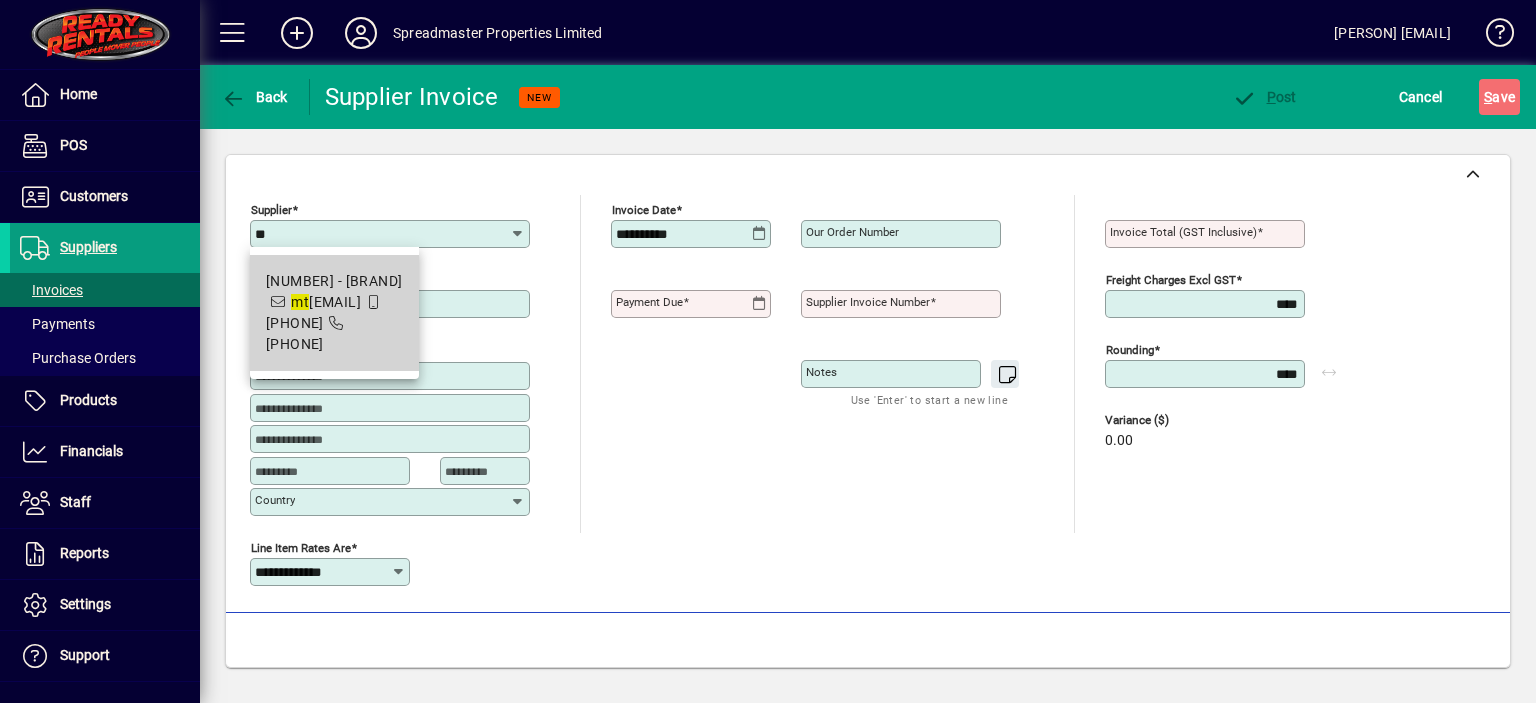 click on "[NUMBER] - Mount Hiabs Ltd" at bounding box center (334, 281) 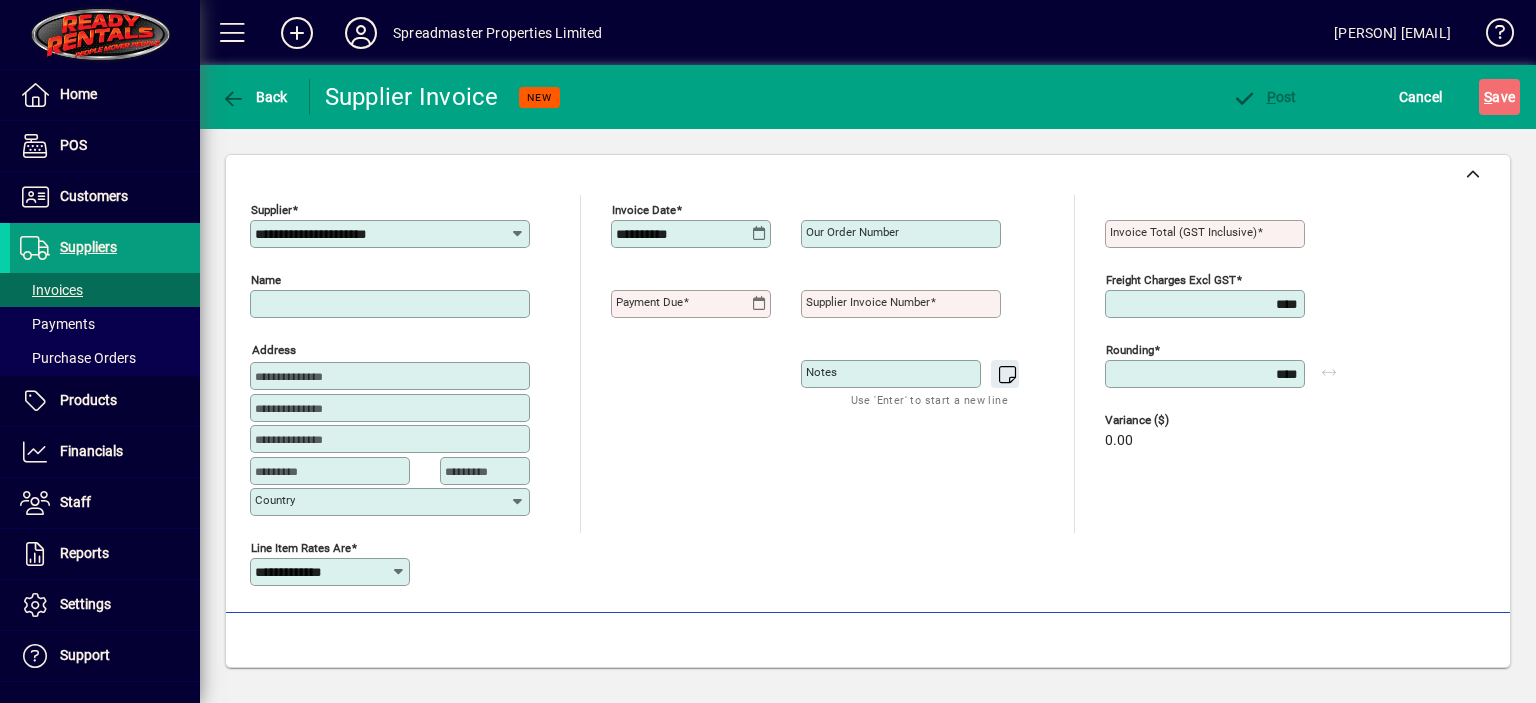 type on "**********" 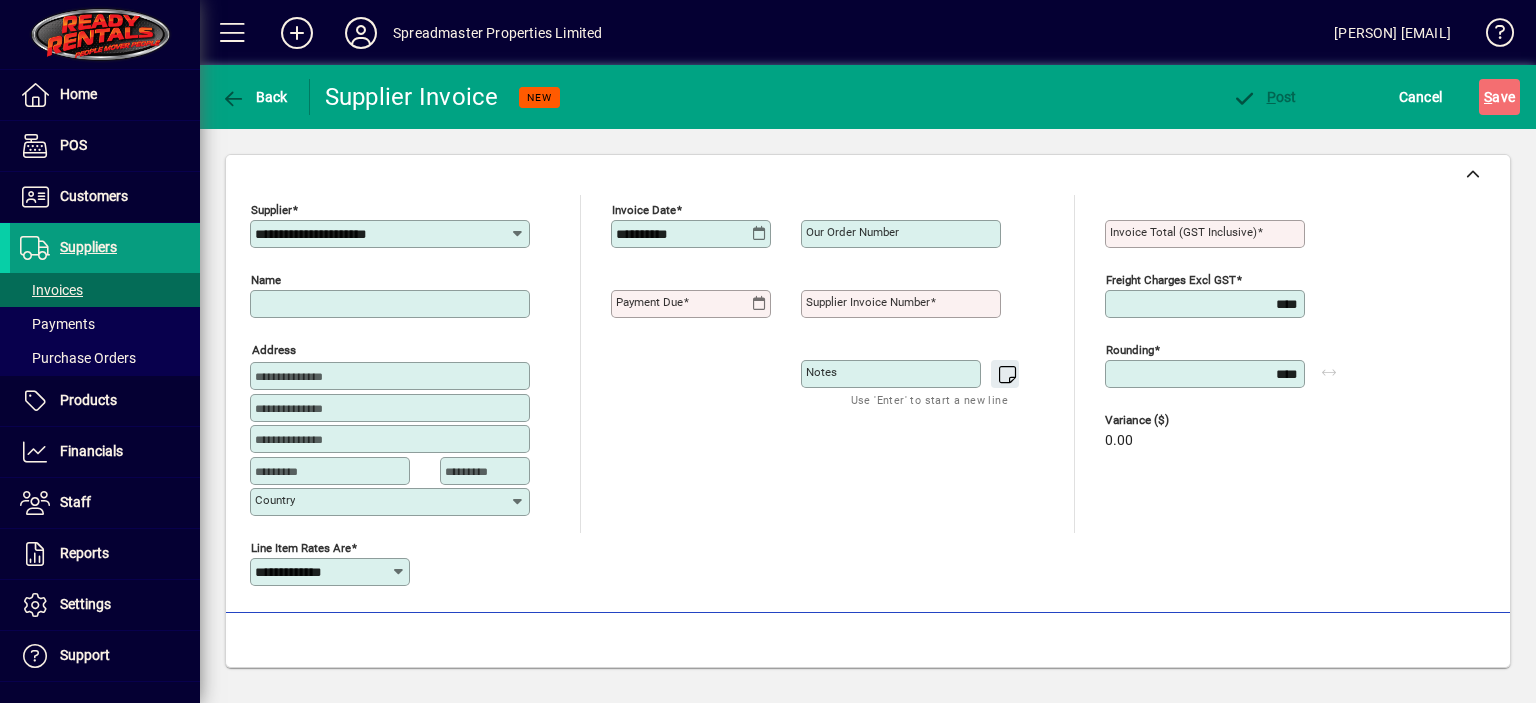 type on "****" 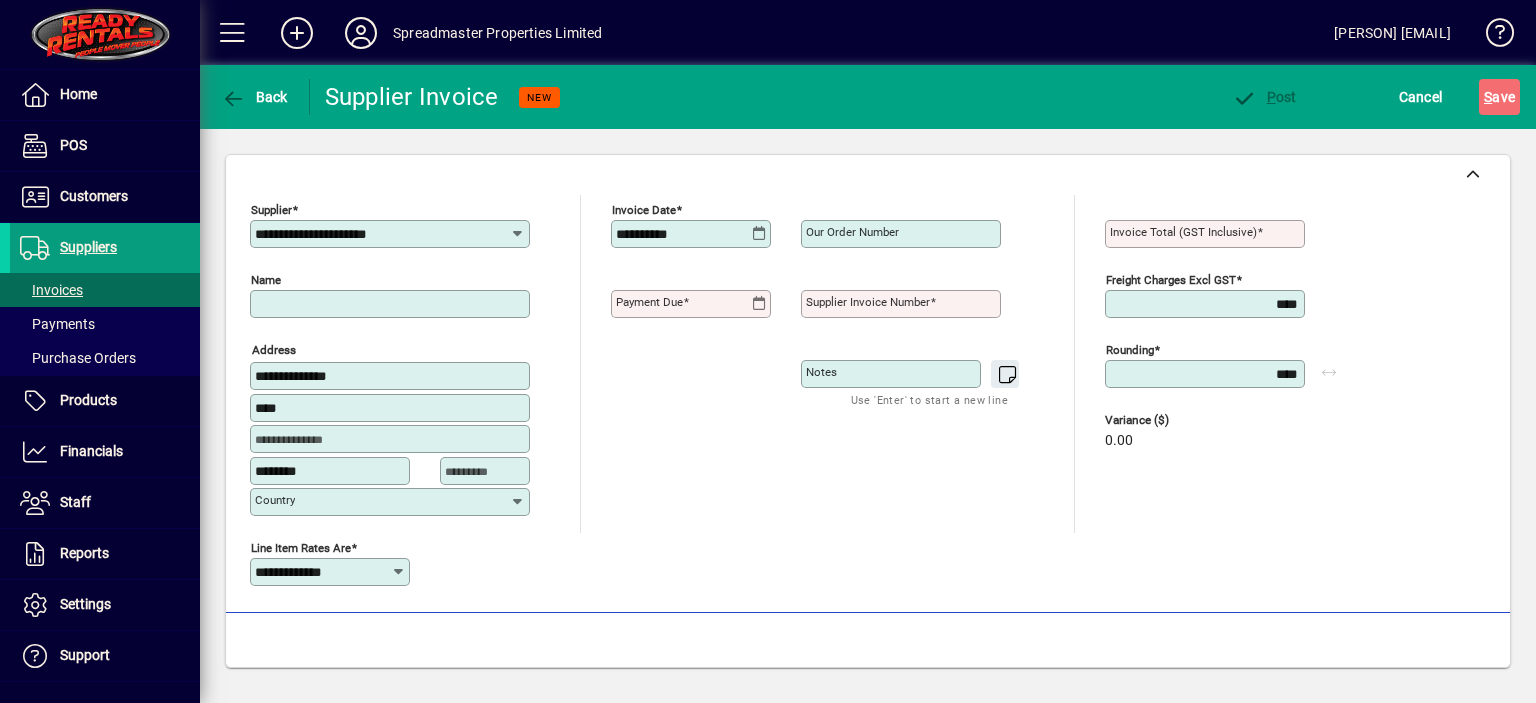 type on "**********" 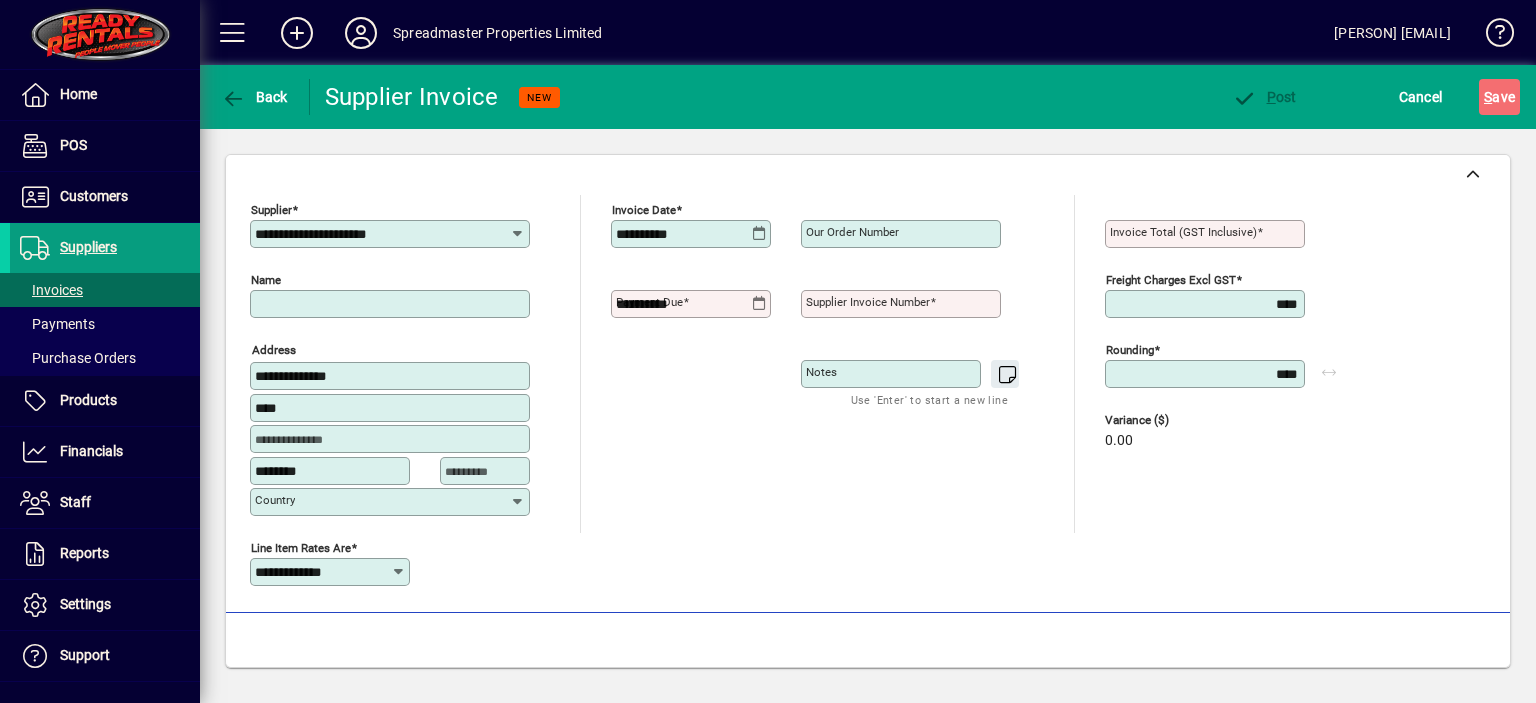type on "**********" 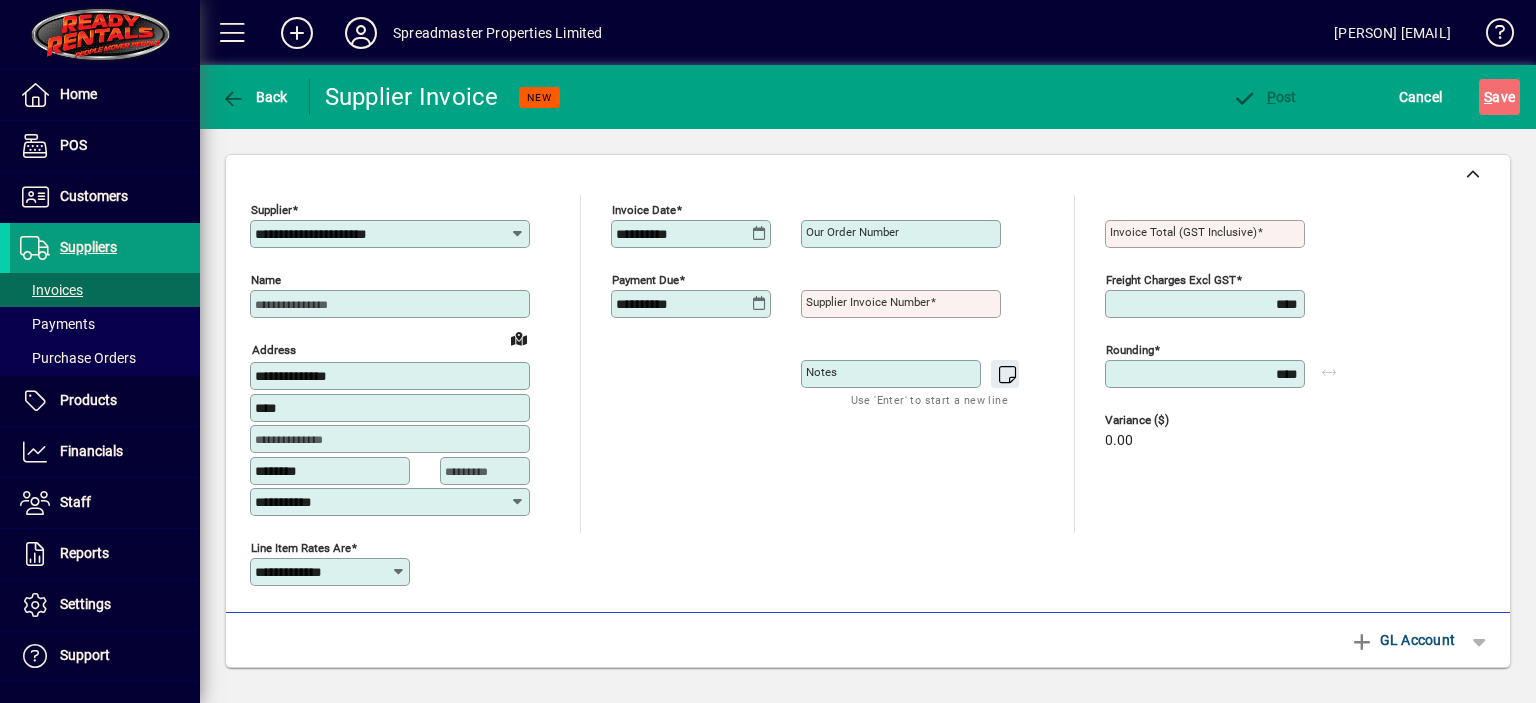 click 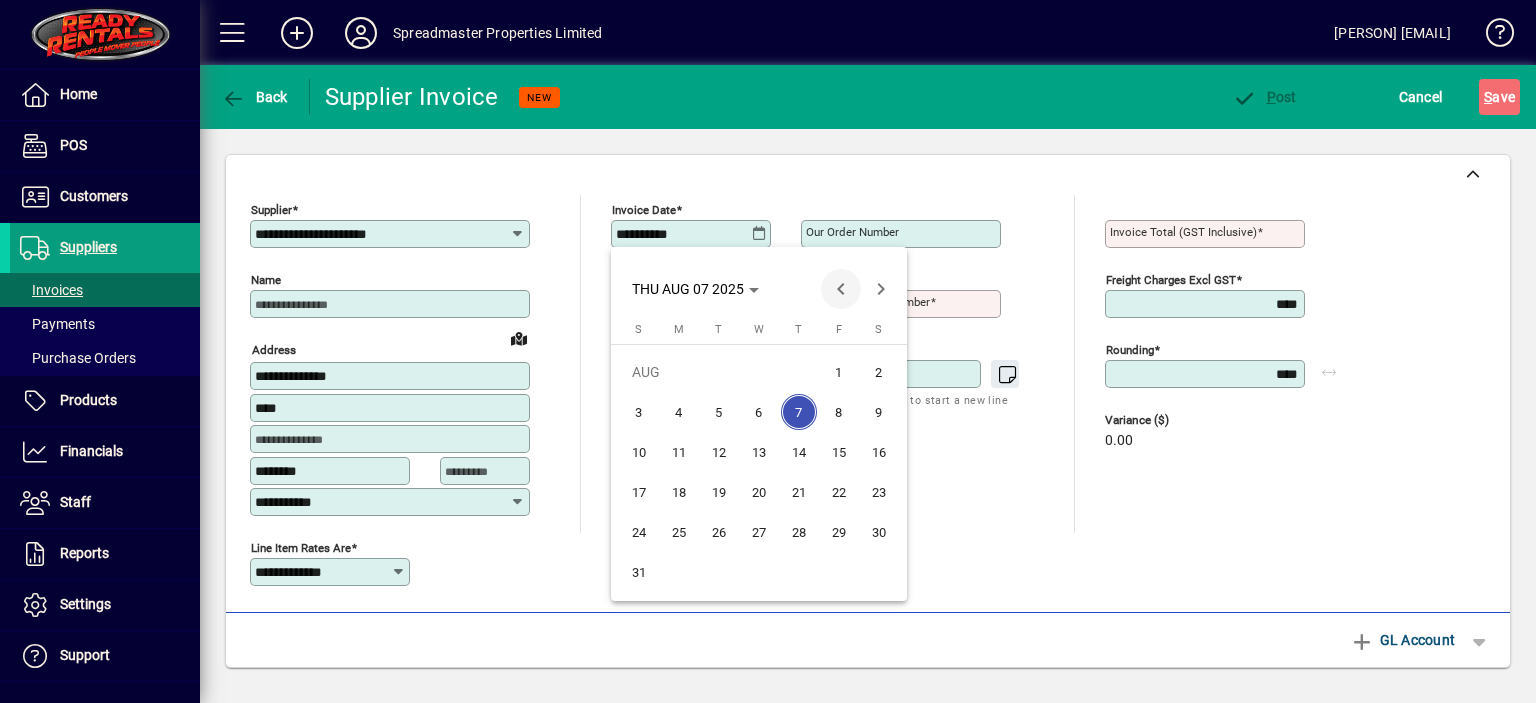 click at bounding box center (841, 289) 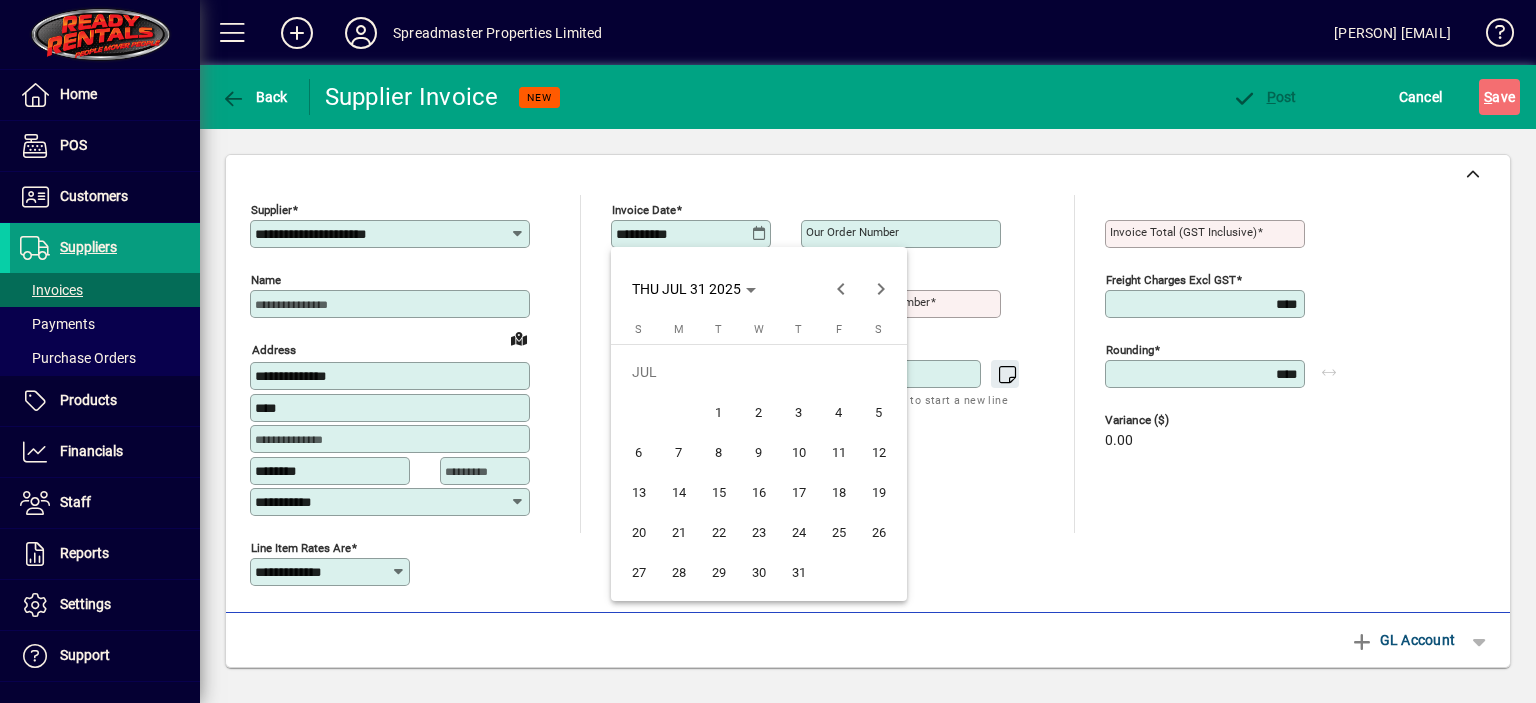 click on "31" at bounding box center [799, 572] 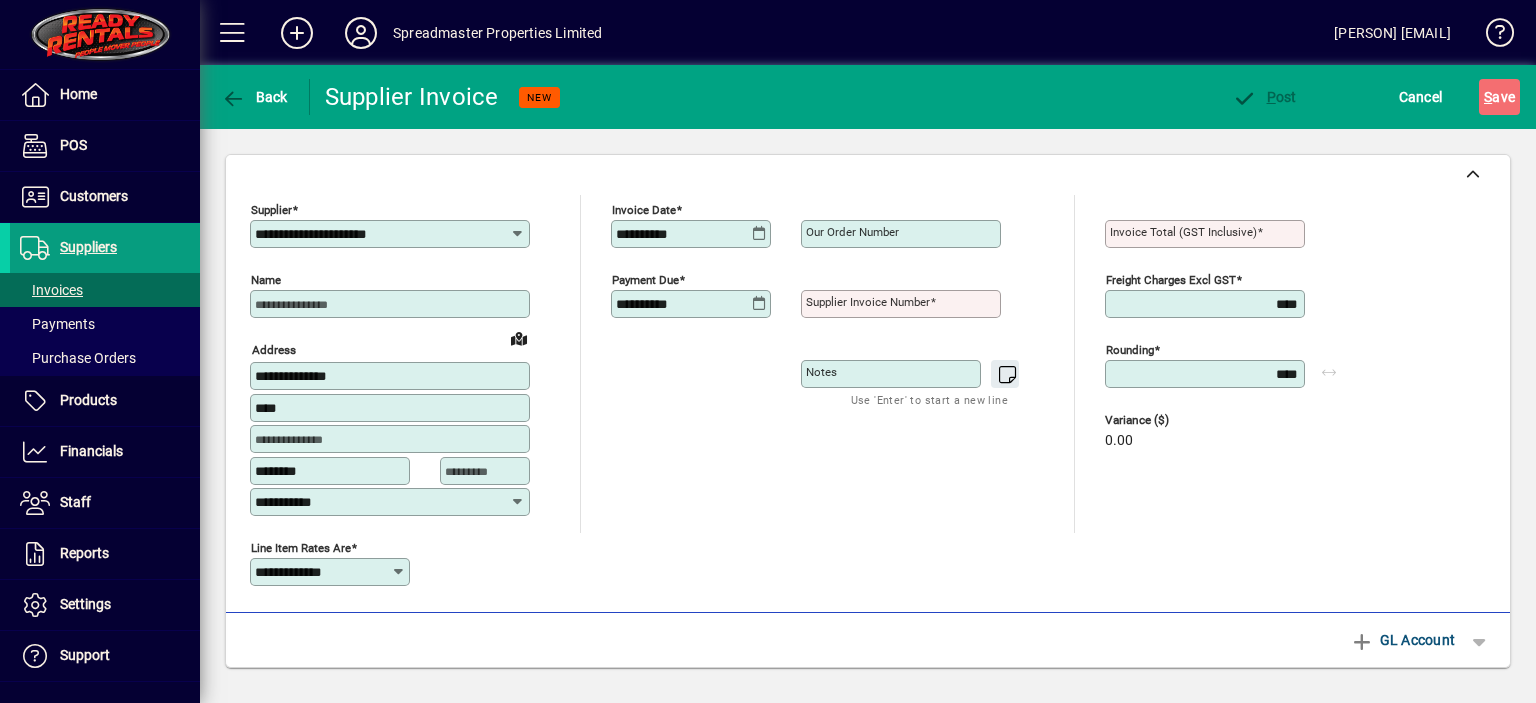 click on "Supplier invoice number" at bounding box center (868, 302) 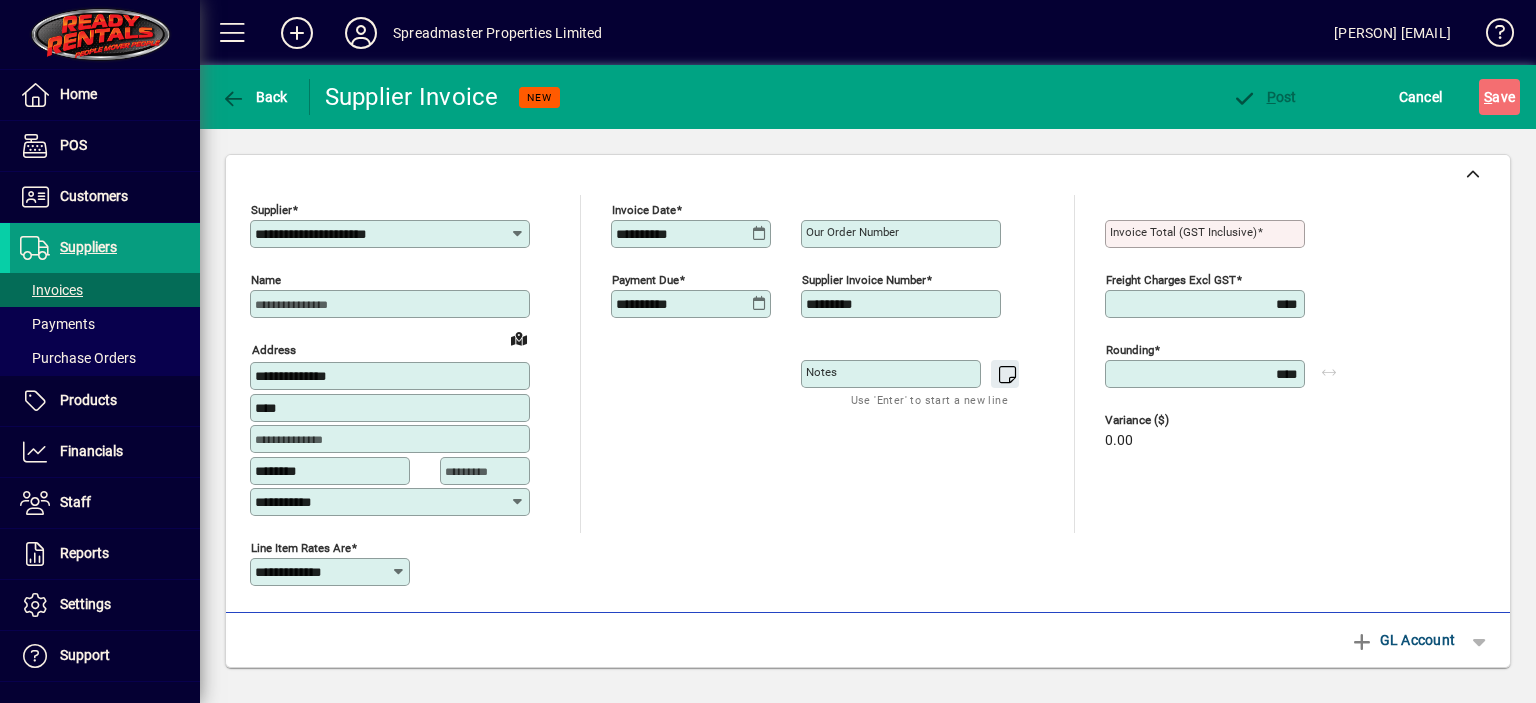 type on "*********" 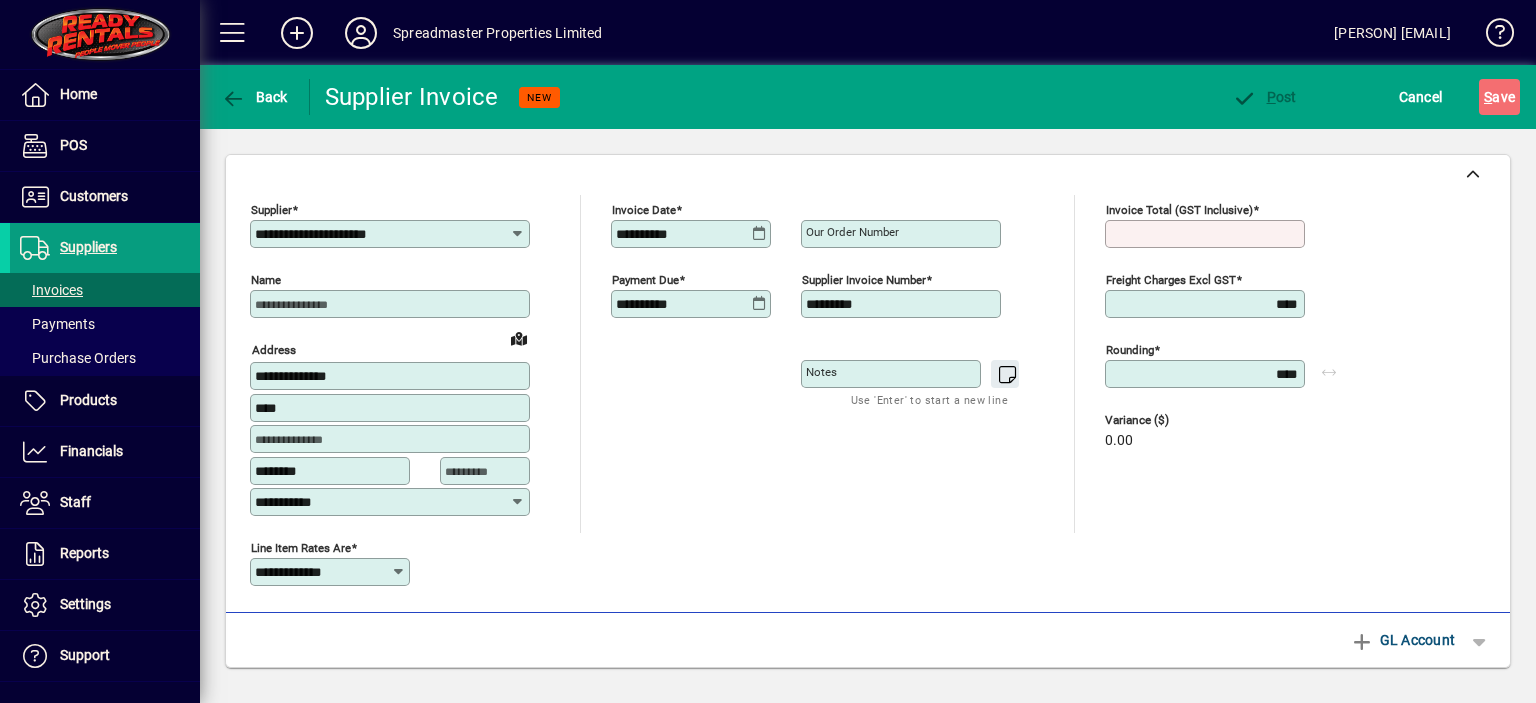 click on "Invoice Total (GST inclusive)" at bounding box center [1207, 234] 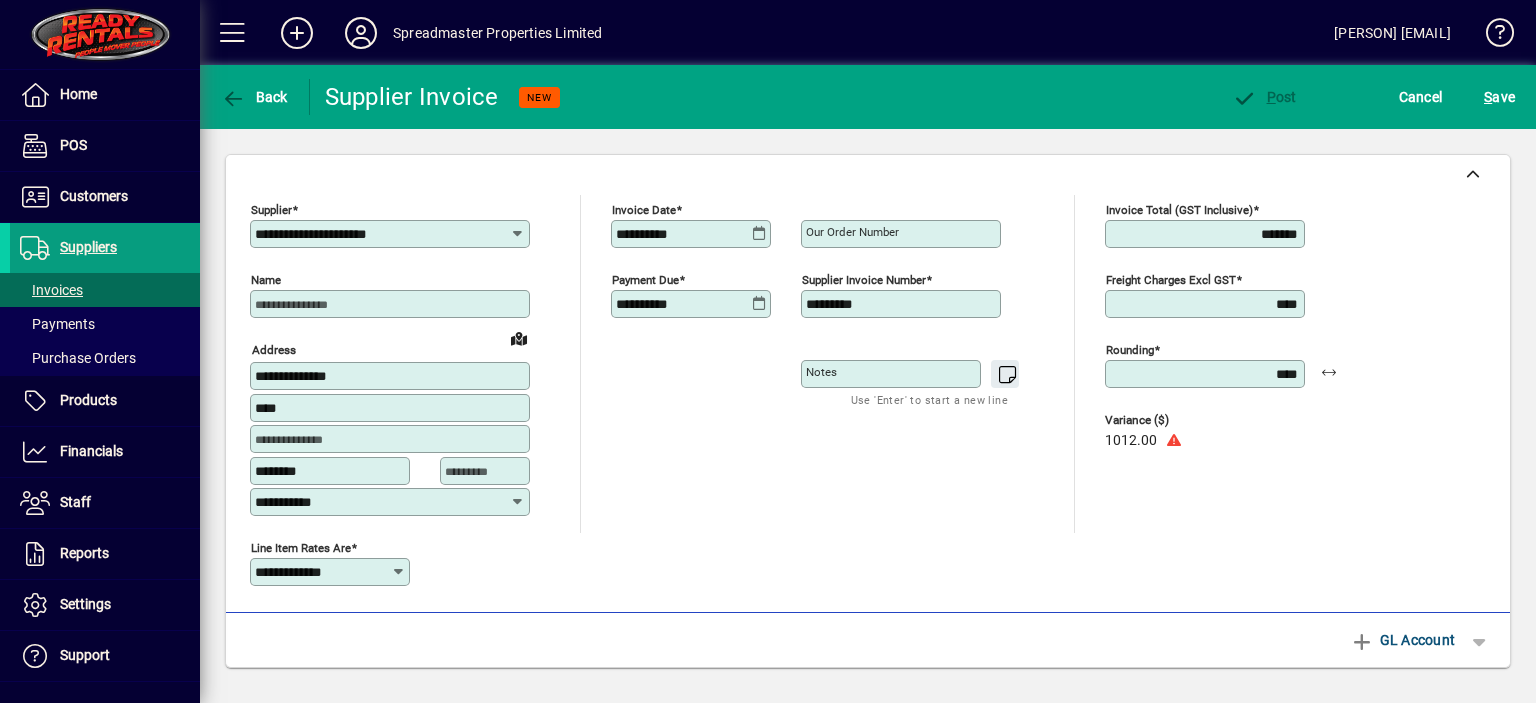 type on "*******" 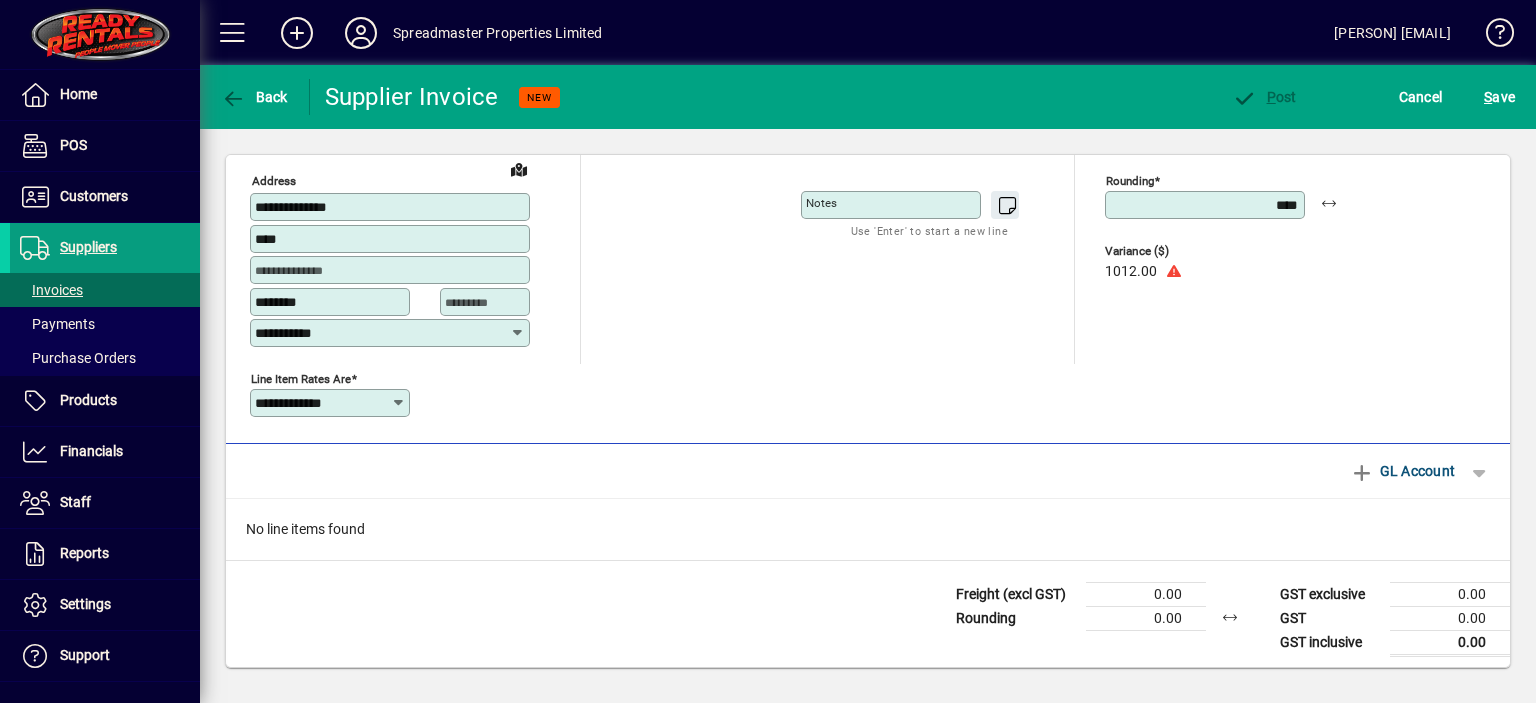 scroll, scrollTop: 170, scrollLeft: 0, axis: vertical 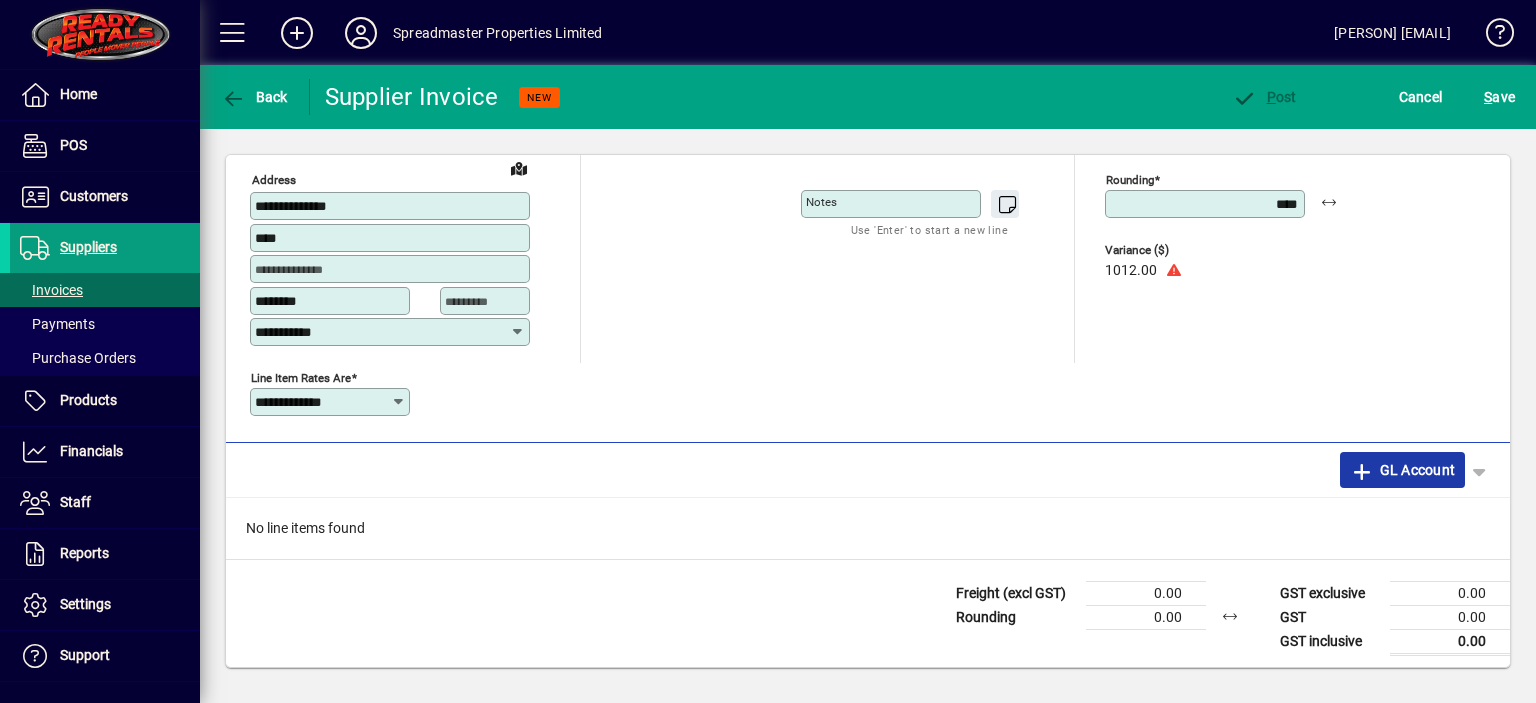 click on "GL Account" 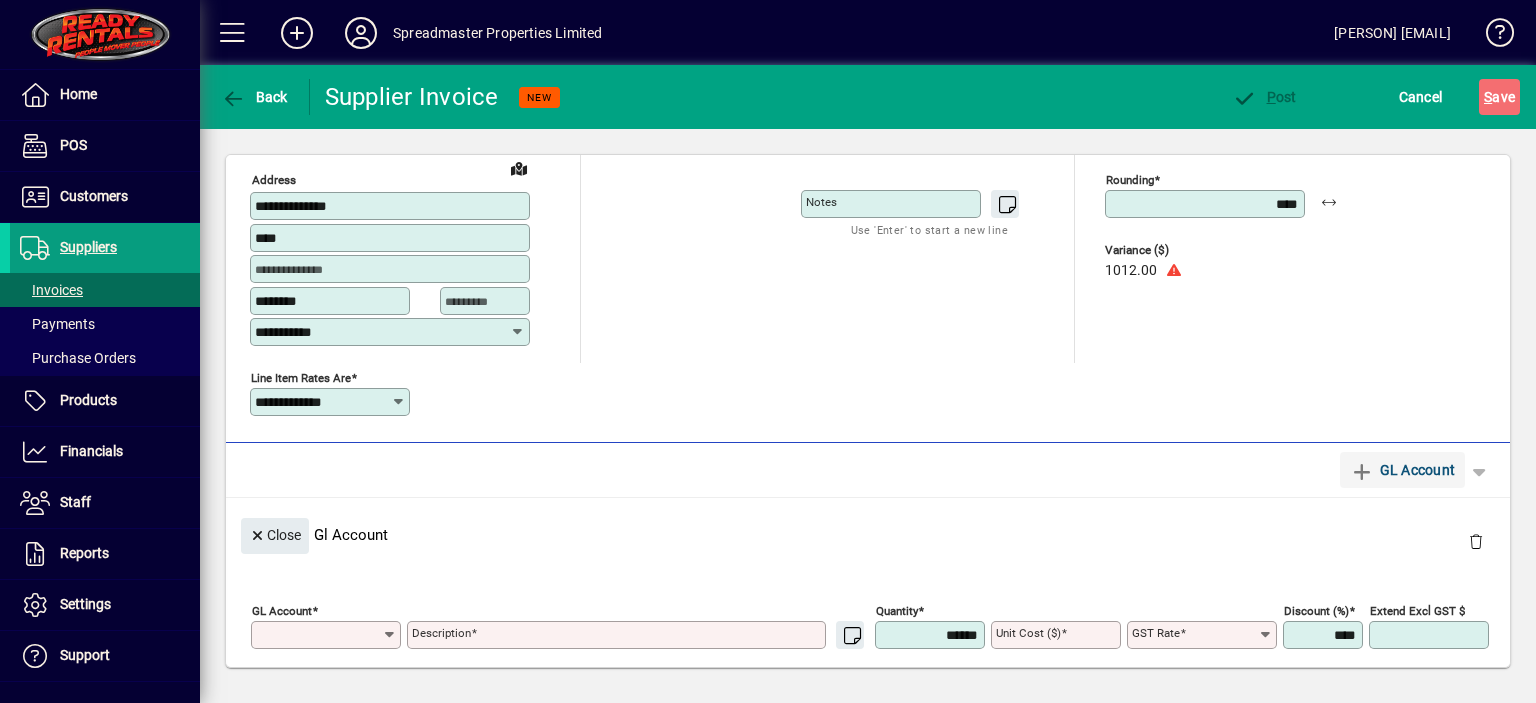 scroll, scrollTop: 11, scrollLeft: 0, axis: vertical 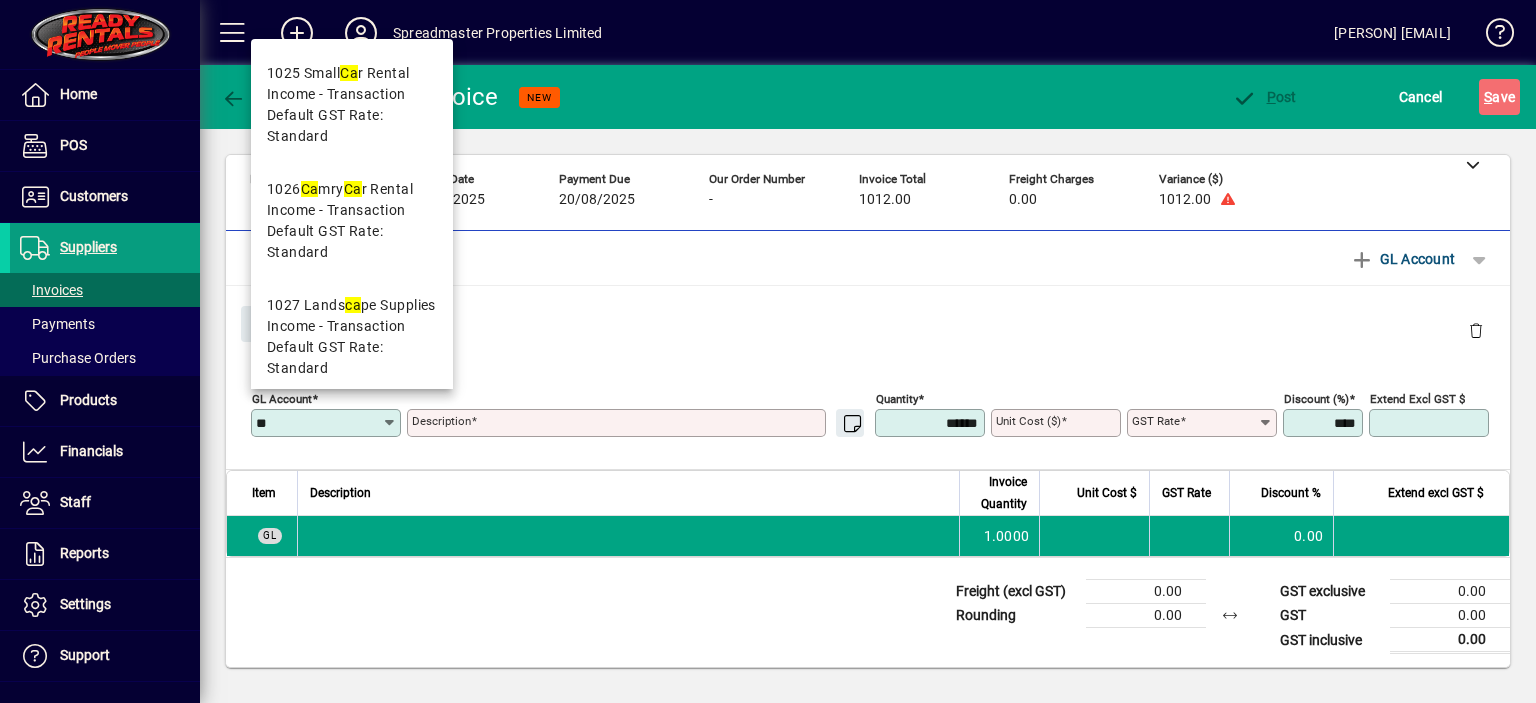 type on "*" 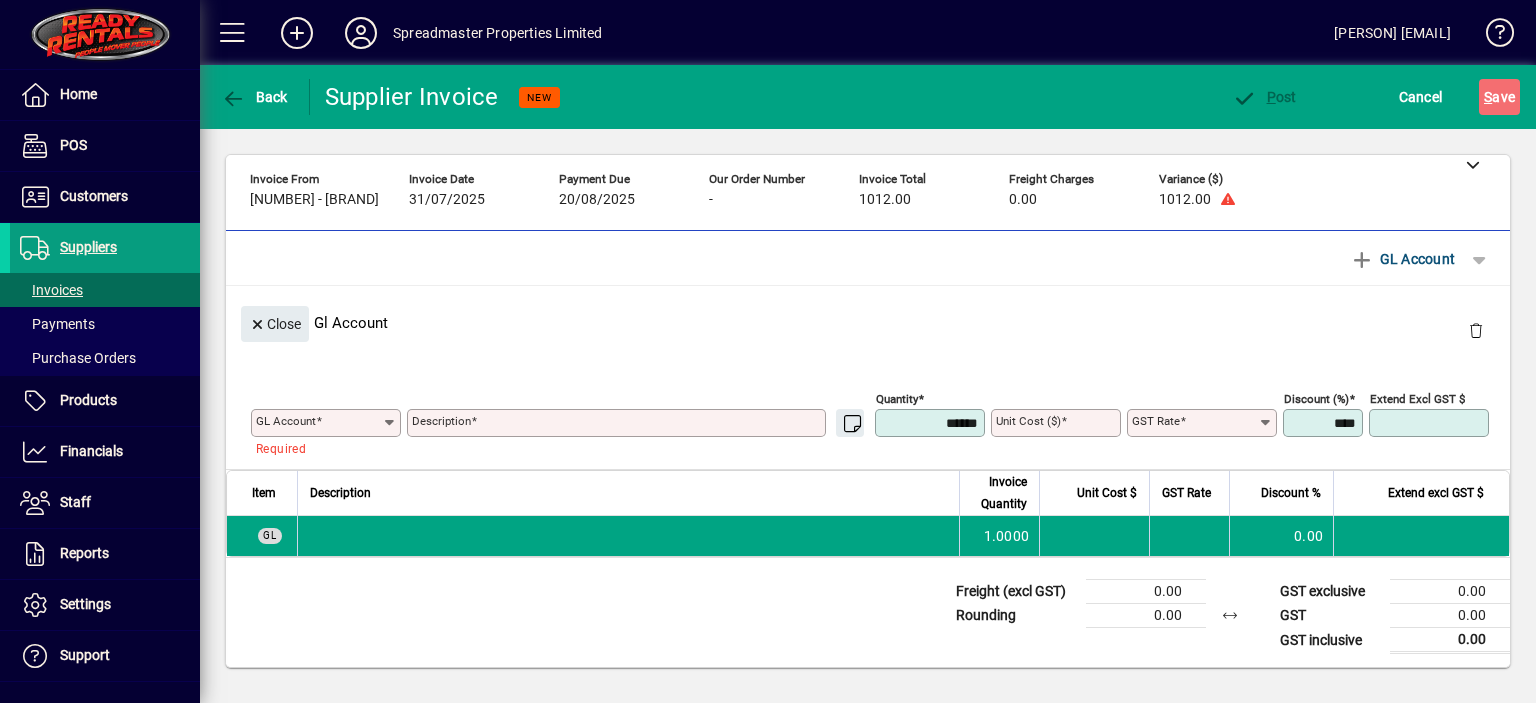 click 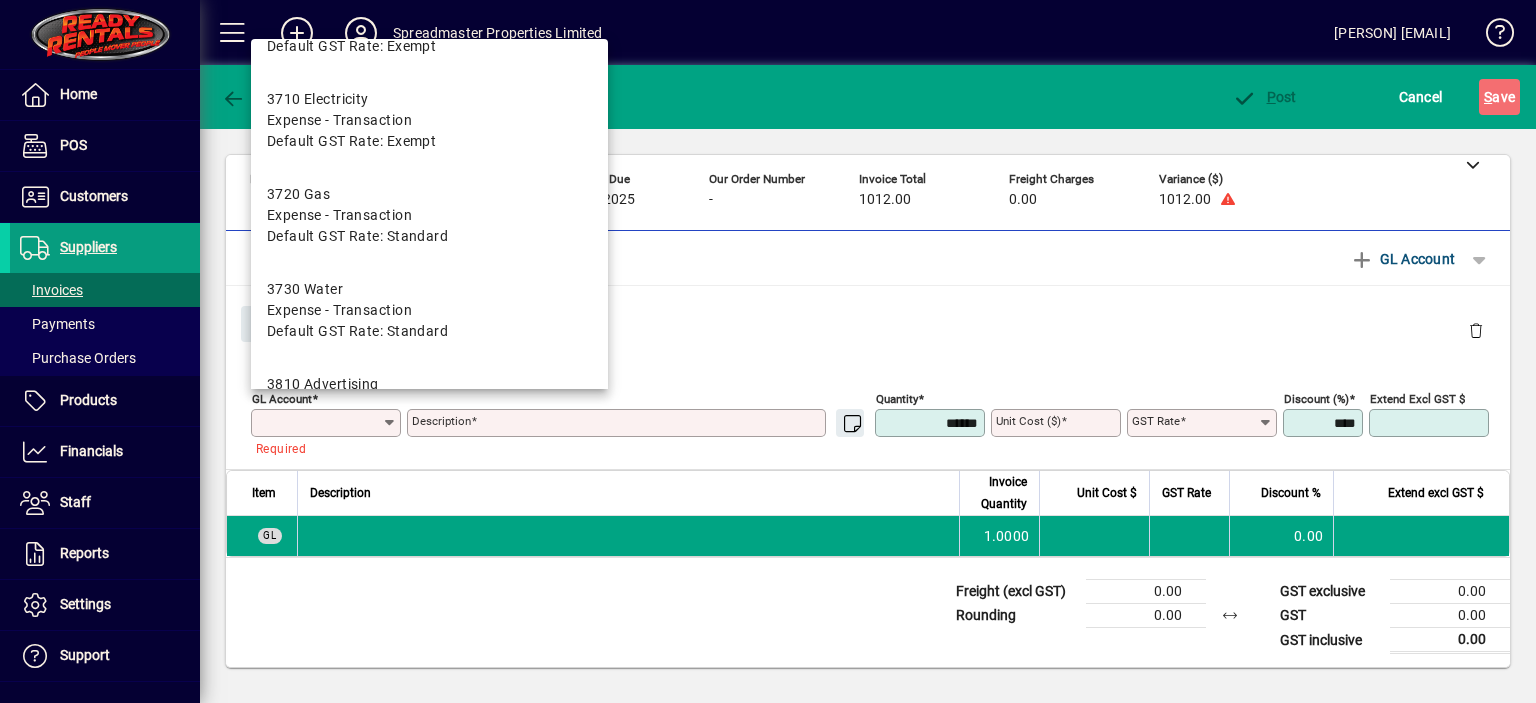 scroll, scrollTop: 7328, scrollLeft: 0, axis: vertical 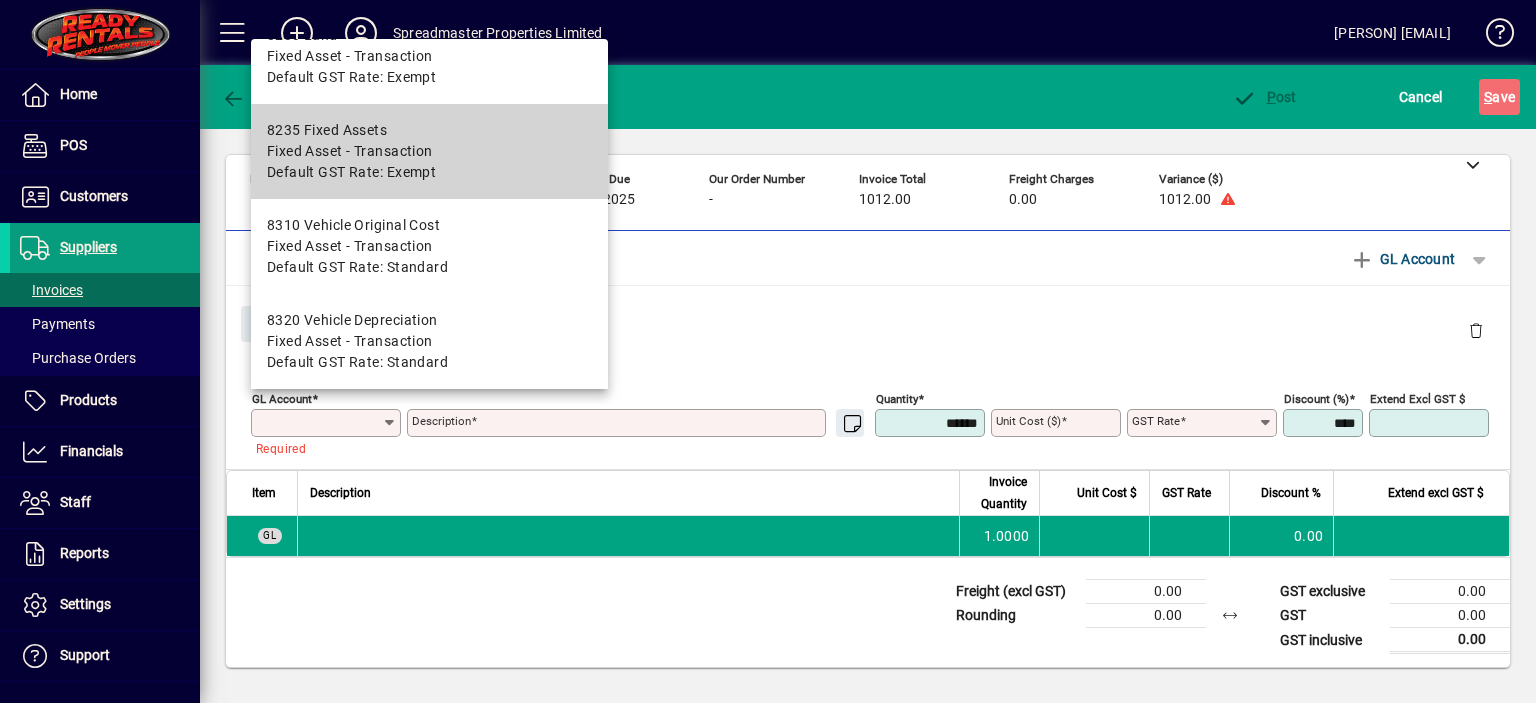 click on "Default GST Rate: Exempt" at bounding box center (352, 172) 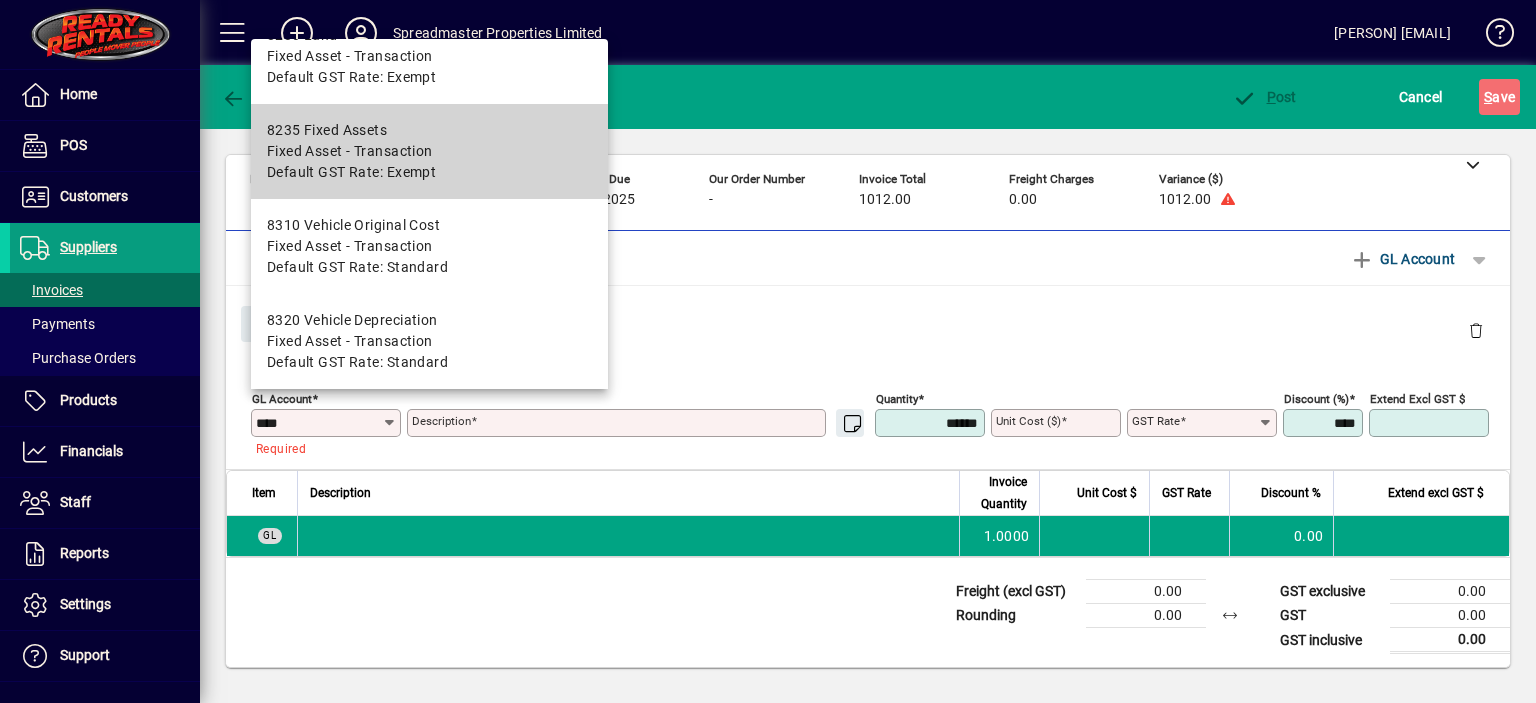 type on "**********" 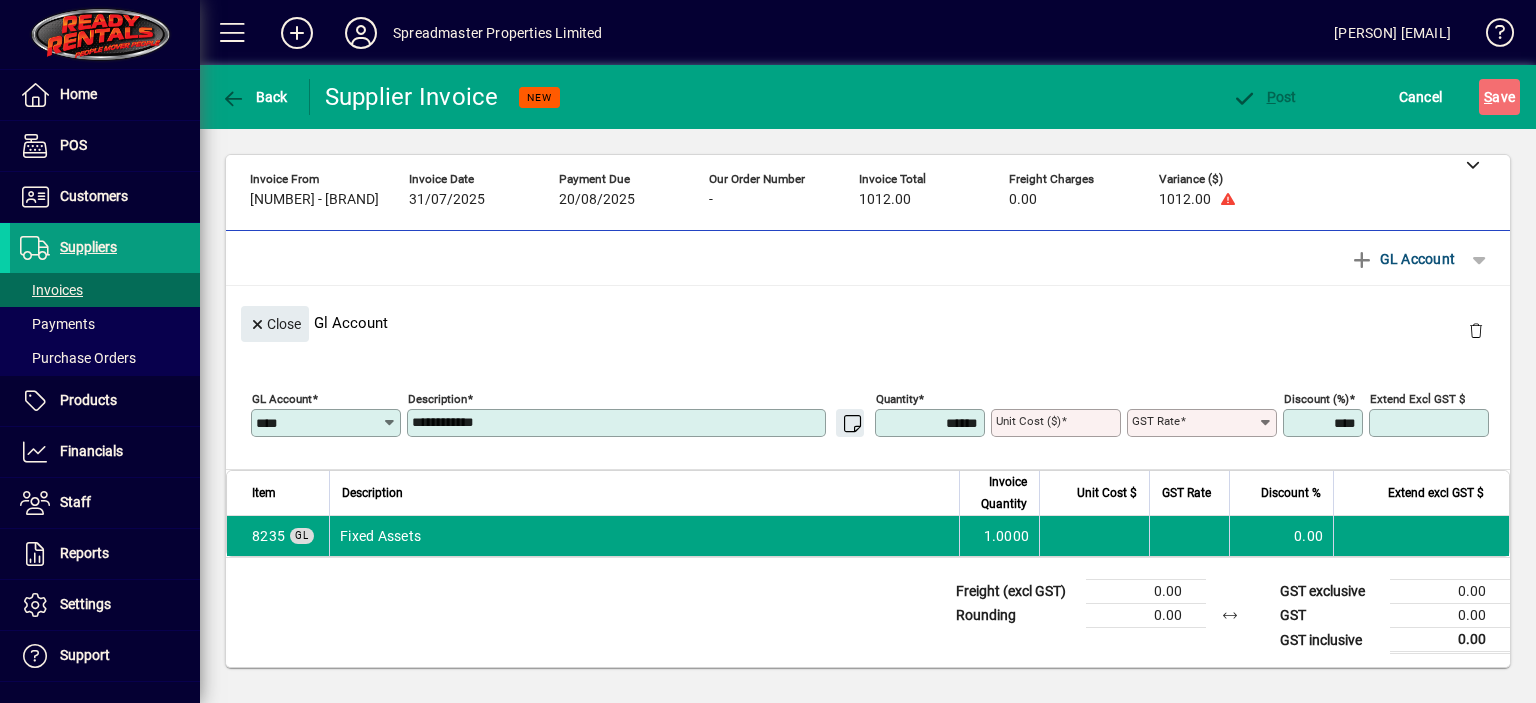 type on "****" 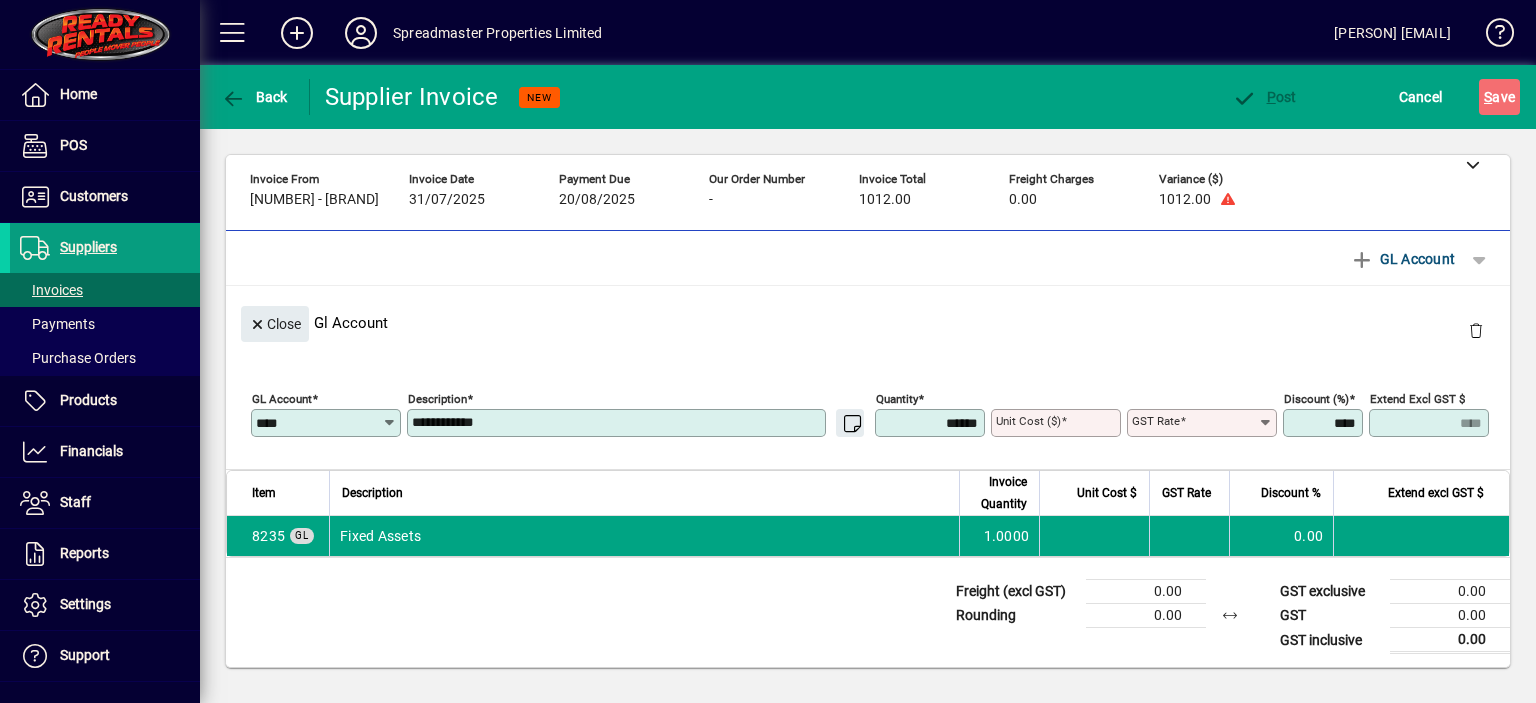 type on "******" 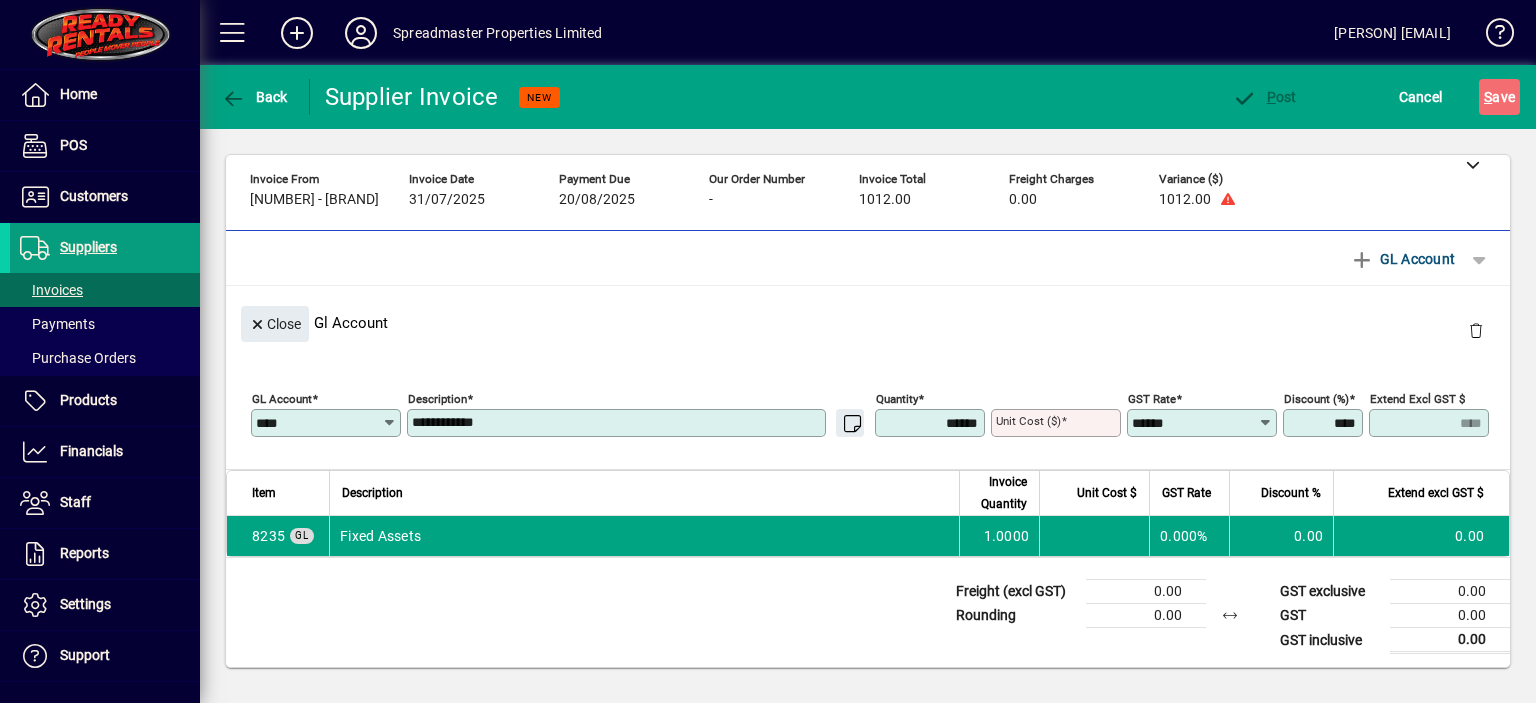 click on "**********" at bounding box center [618, 423] 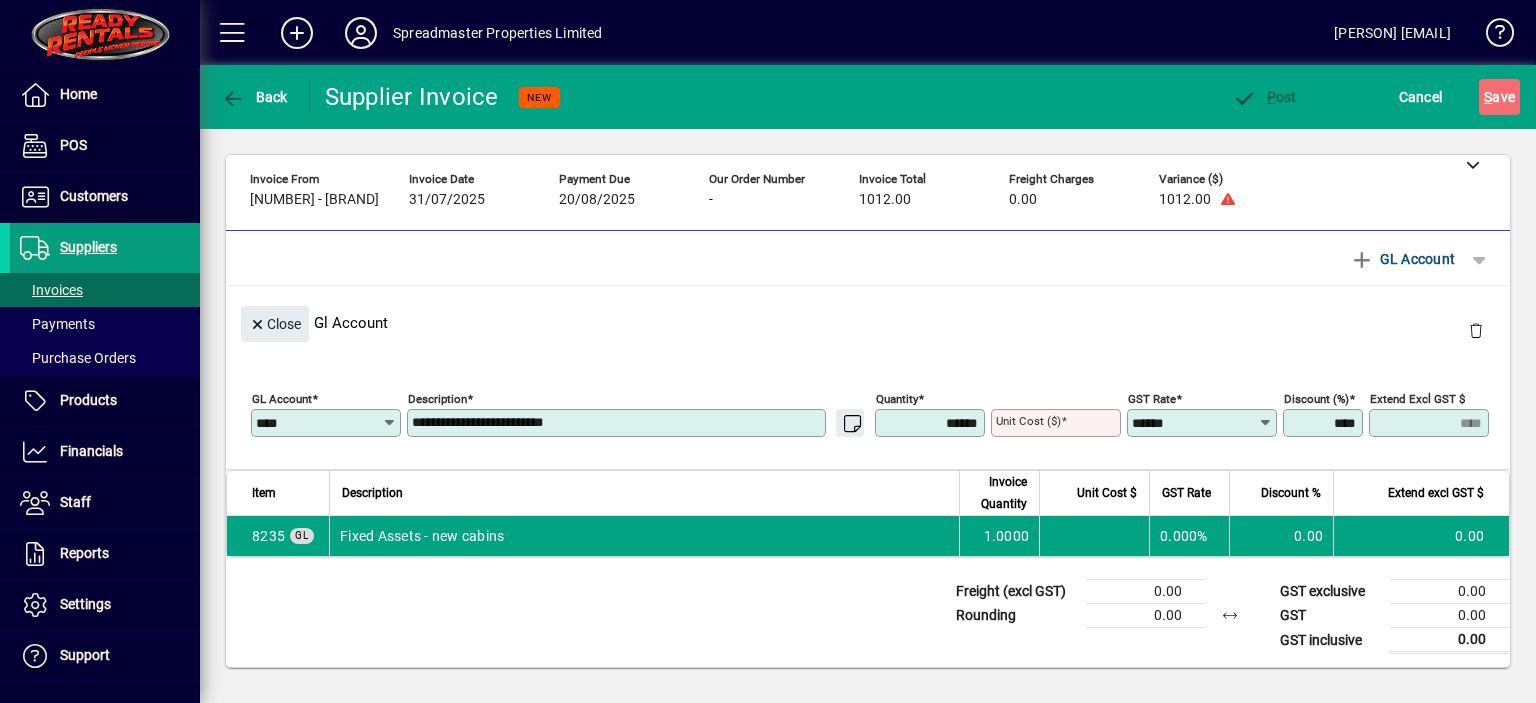 type on "**********" 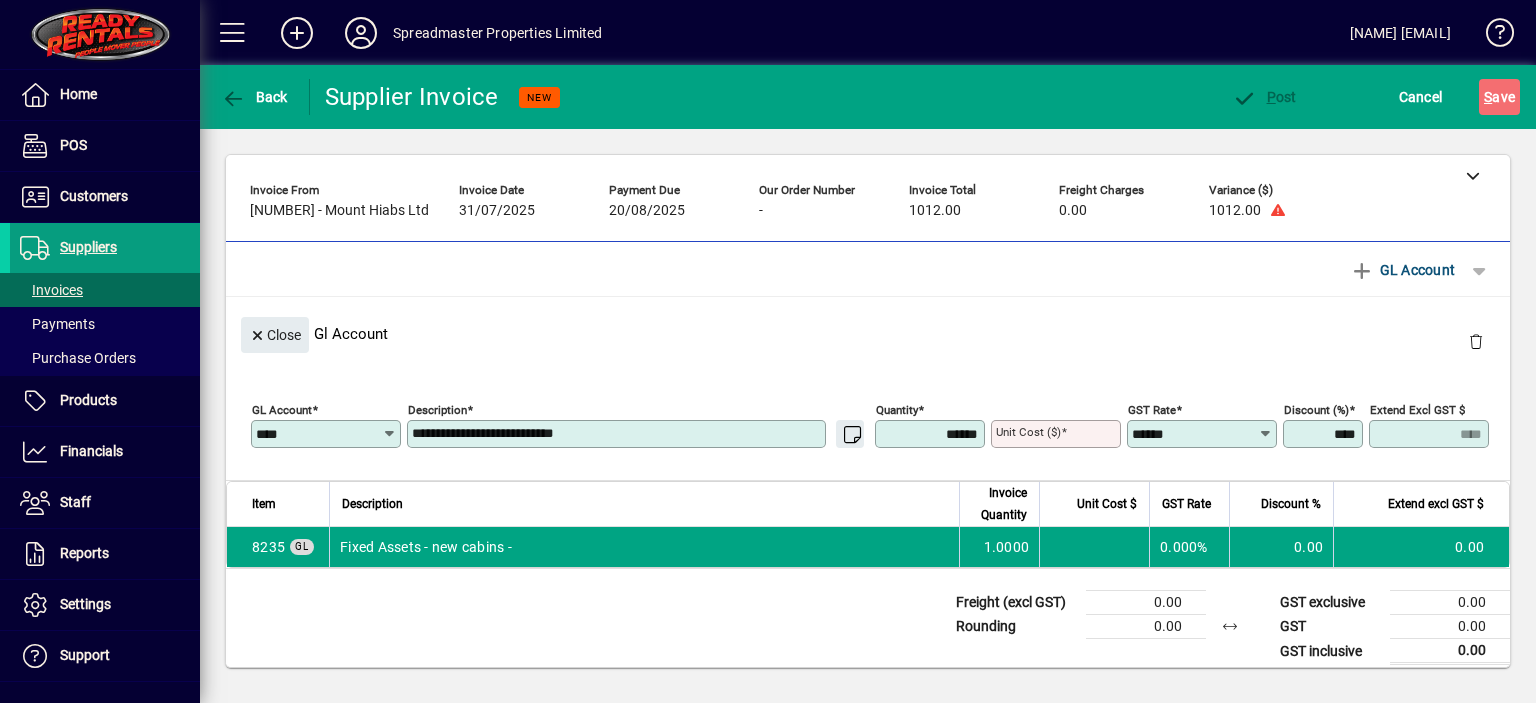 scroll, scrollTop: 0, scrollLeft: 0, axis: both 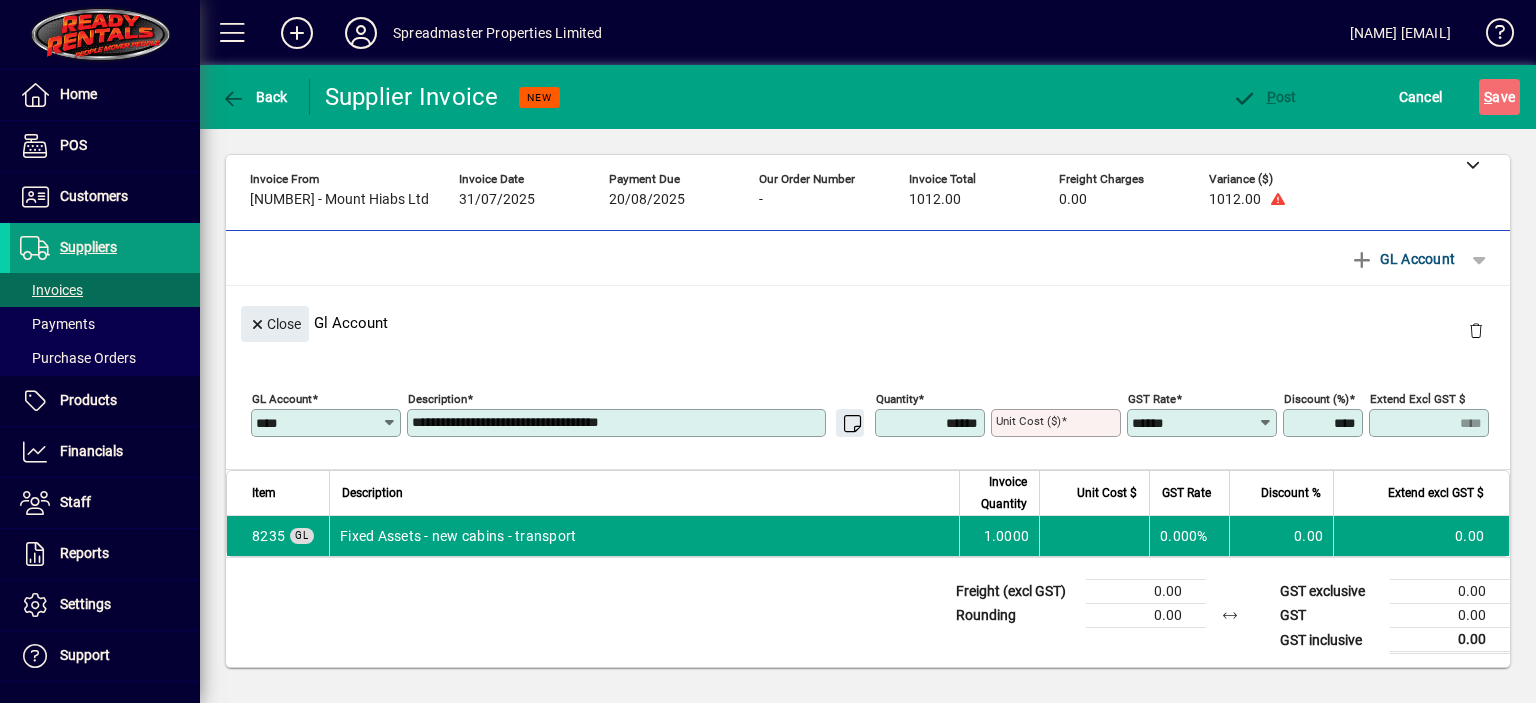 type on "**********" 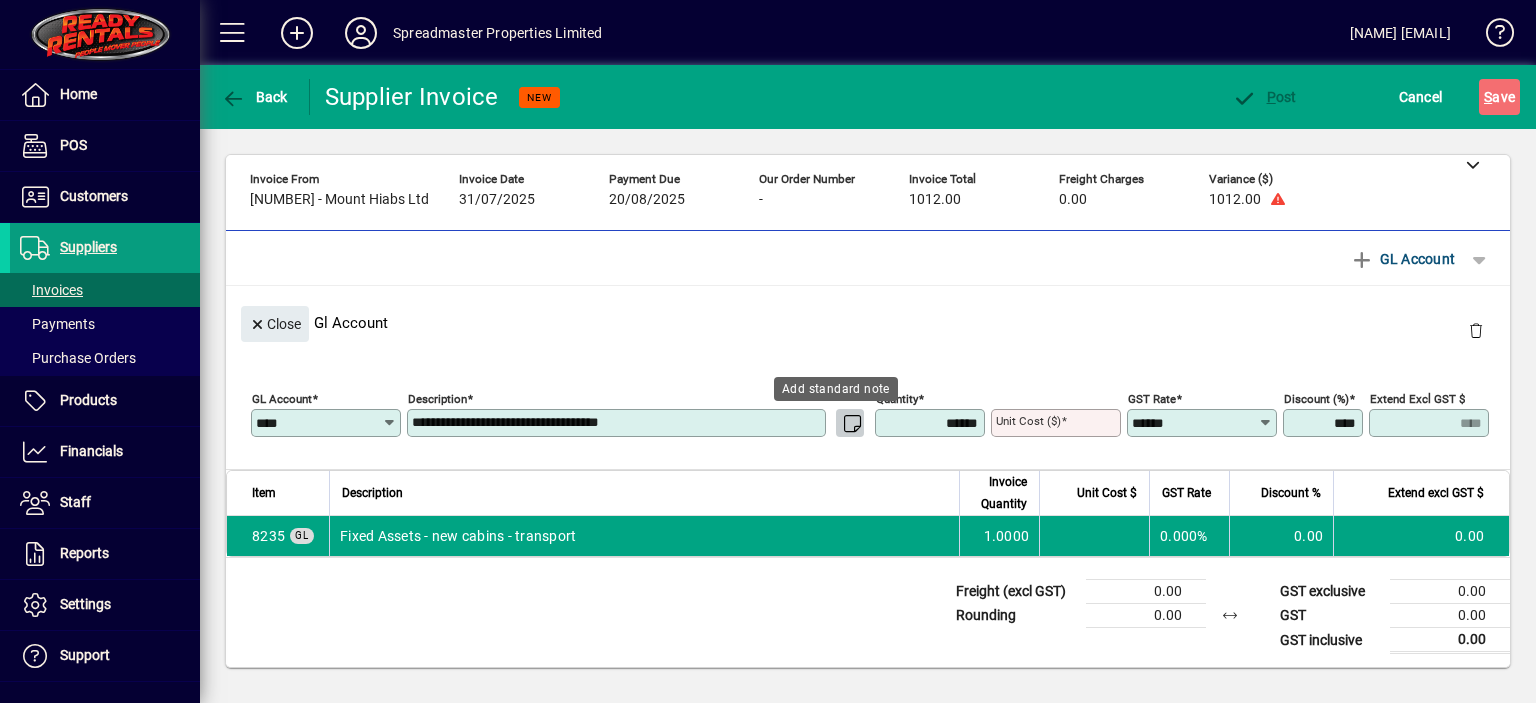 type 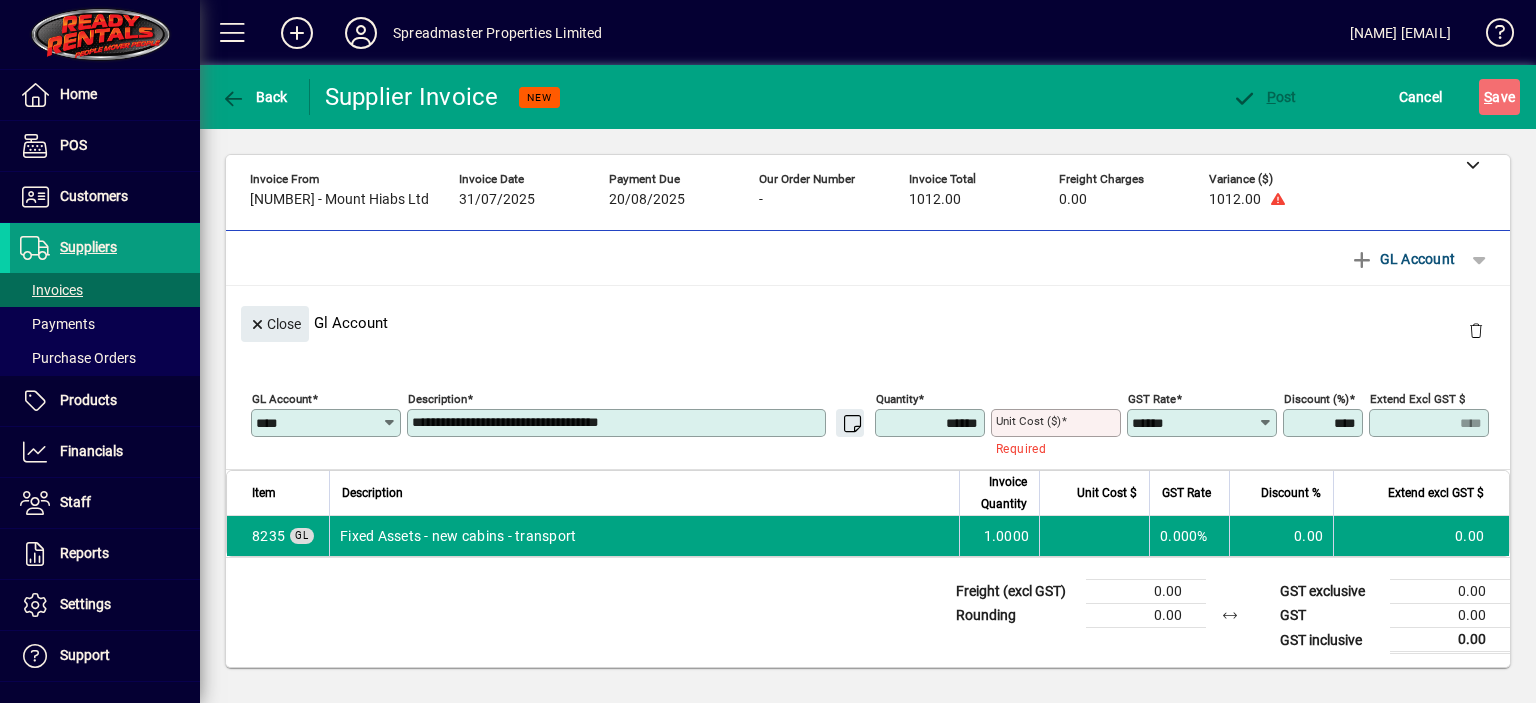 click on "******" at bounding box center [932, 423] 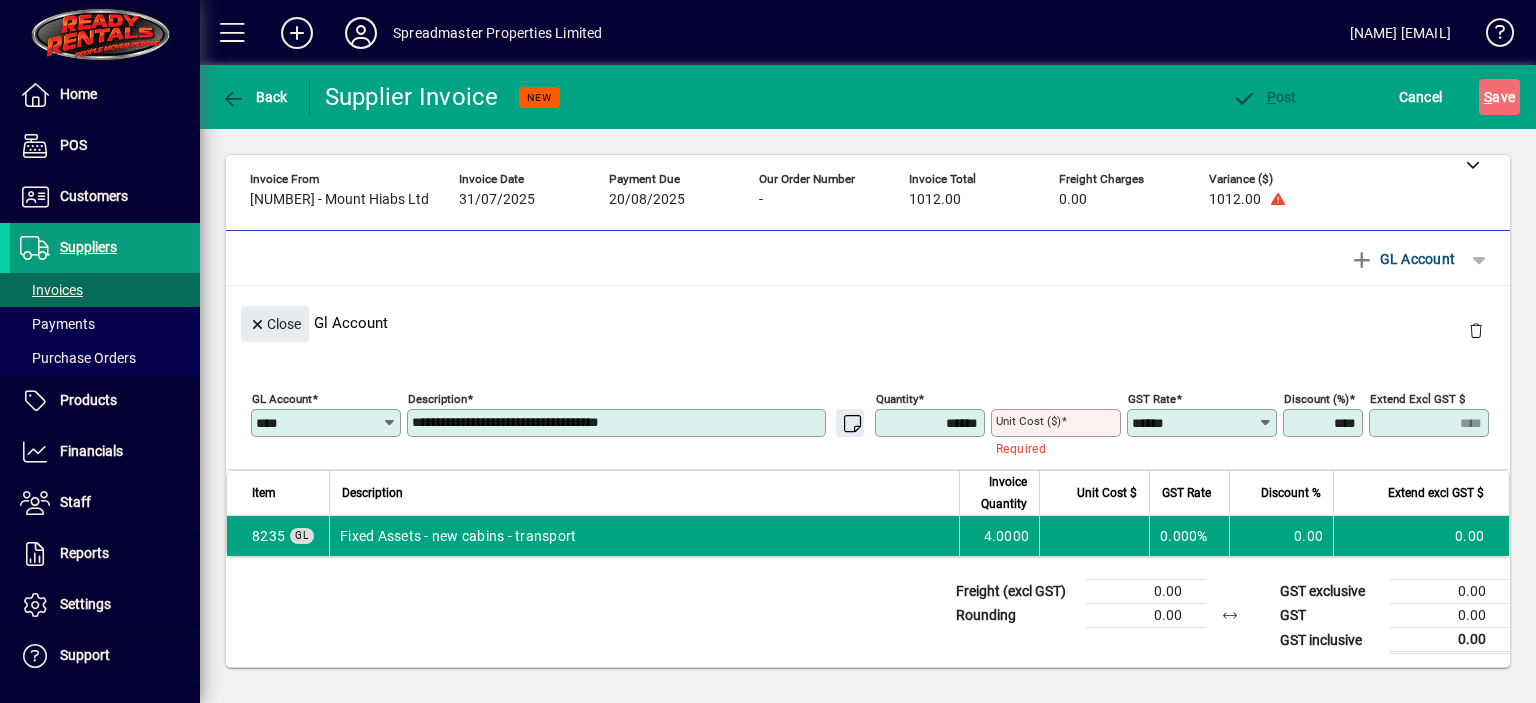 type on "******" 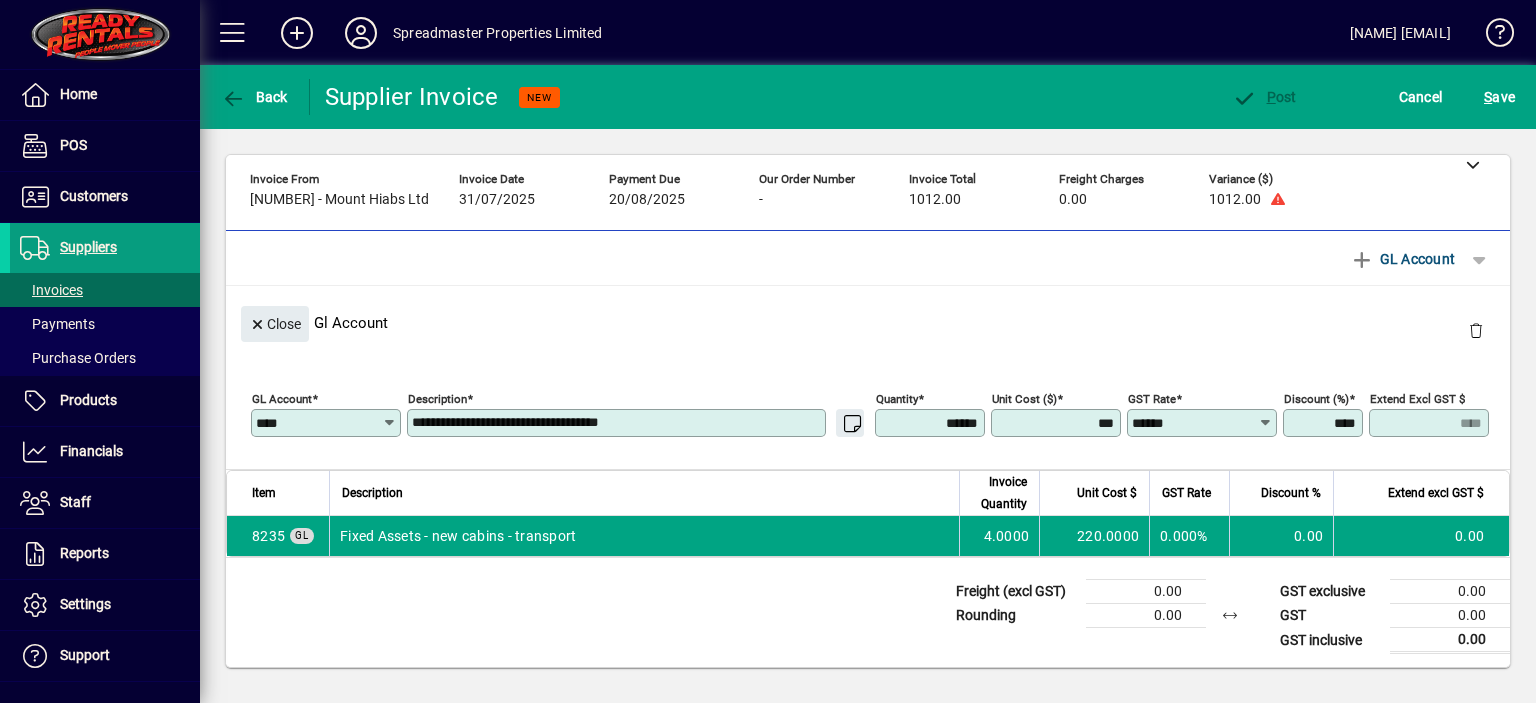 type on "********" 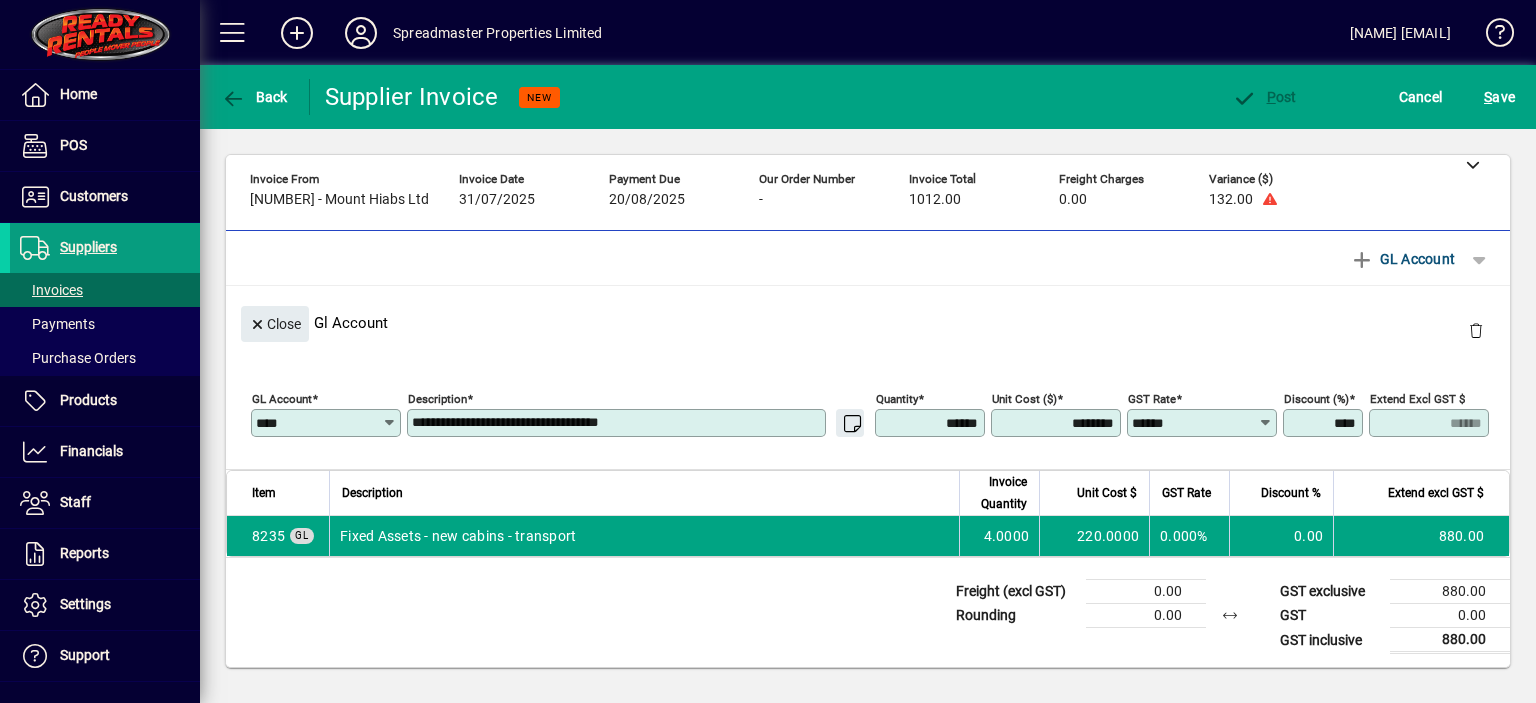 click 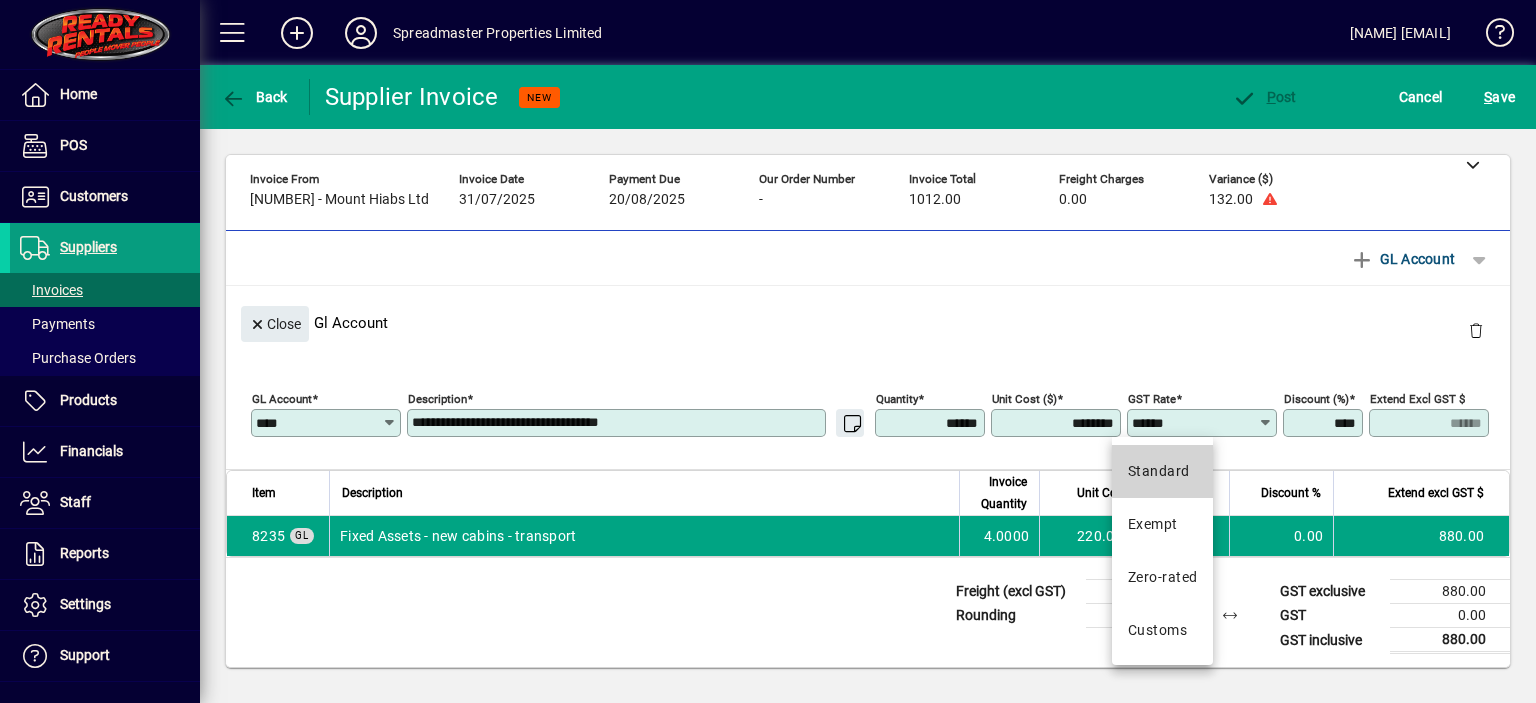 click on "Standard" at bounding box center (1159, 471) 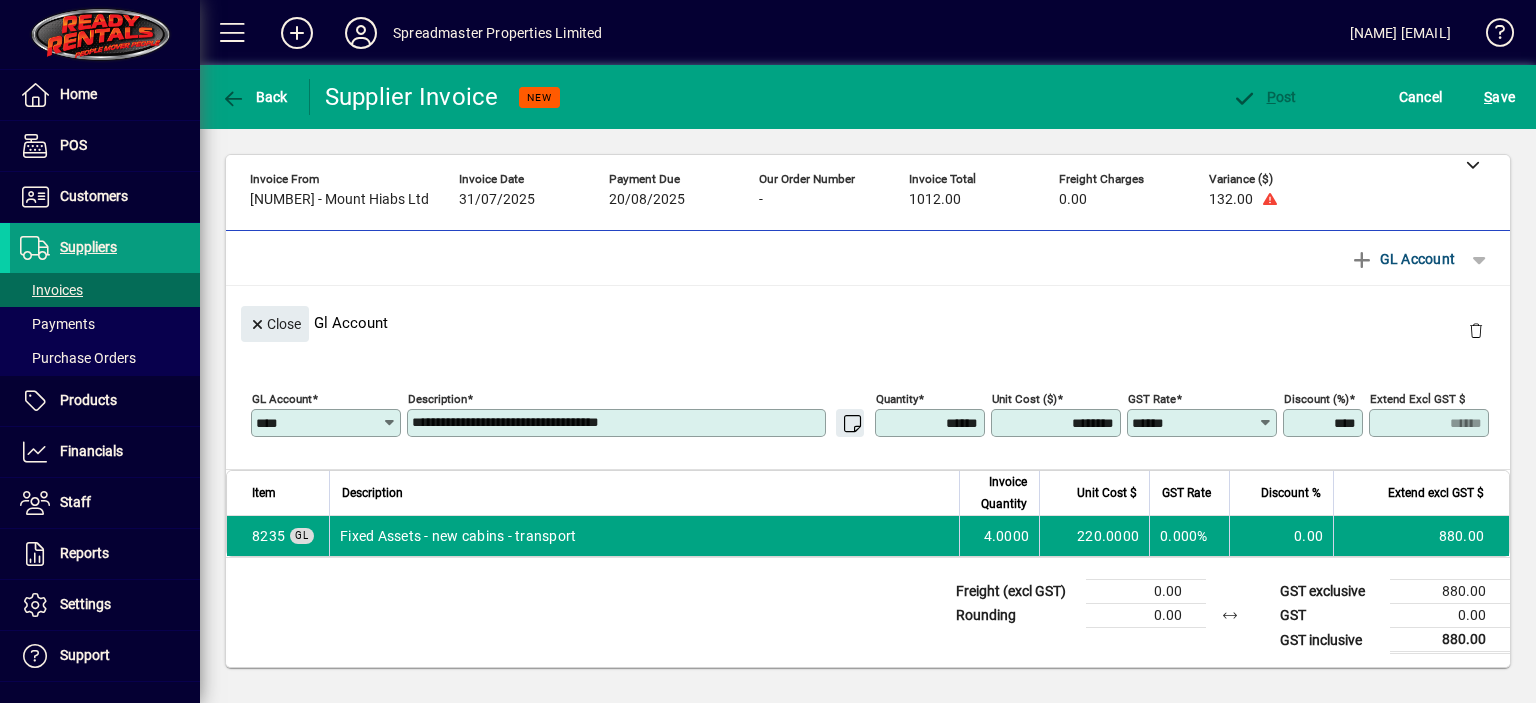 type on "********" 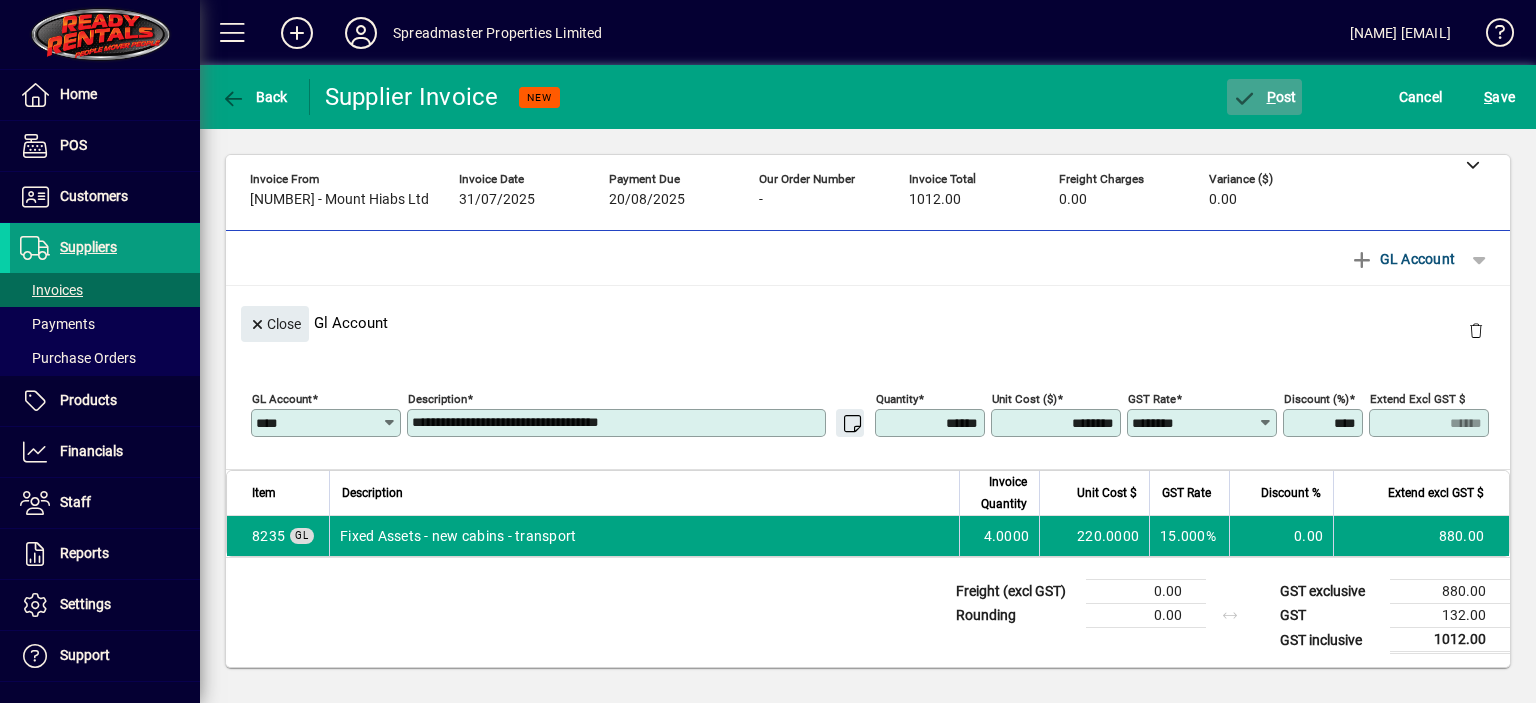 click on "P ost" 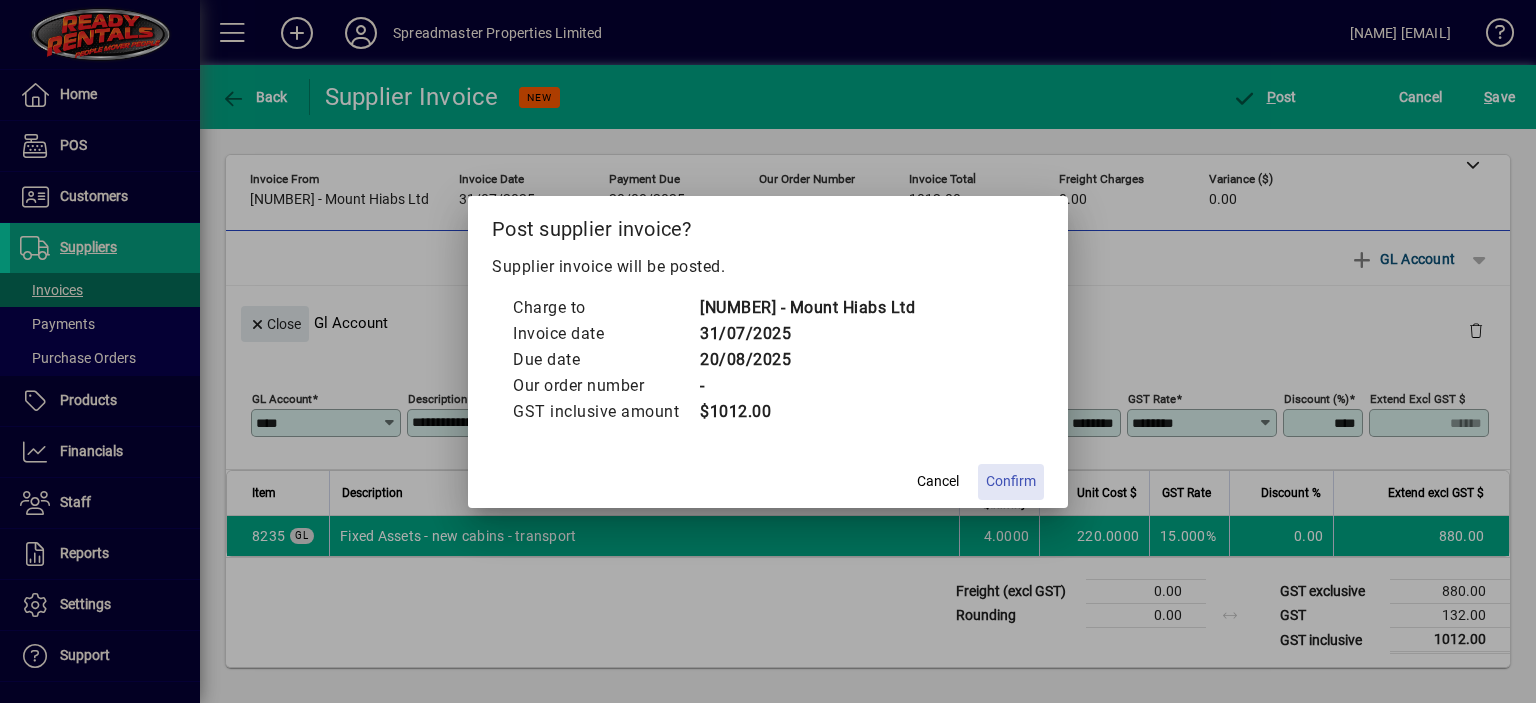 click on "Confirm" 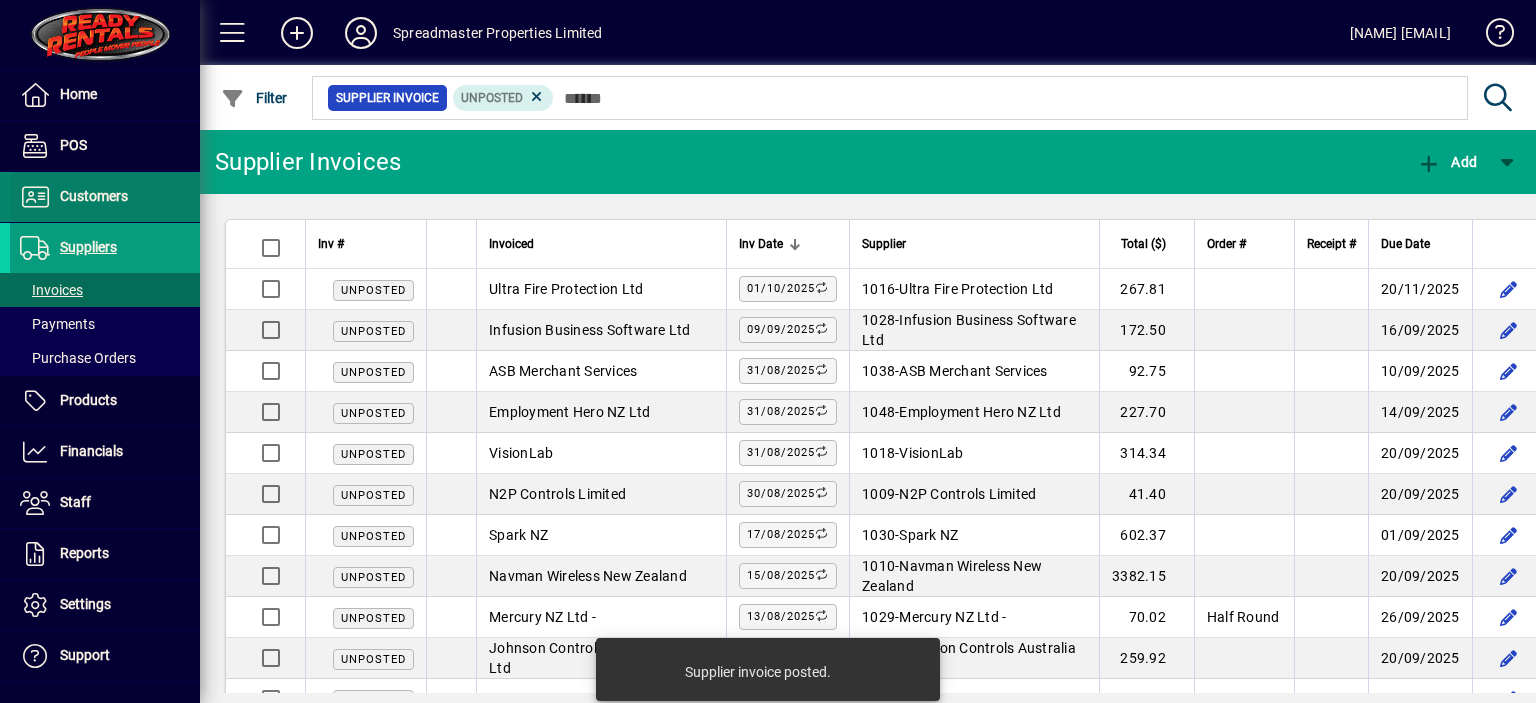 click on "Customers" at bounding box center (69, 197) 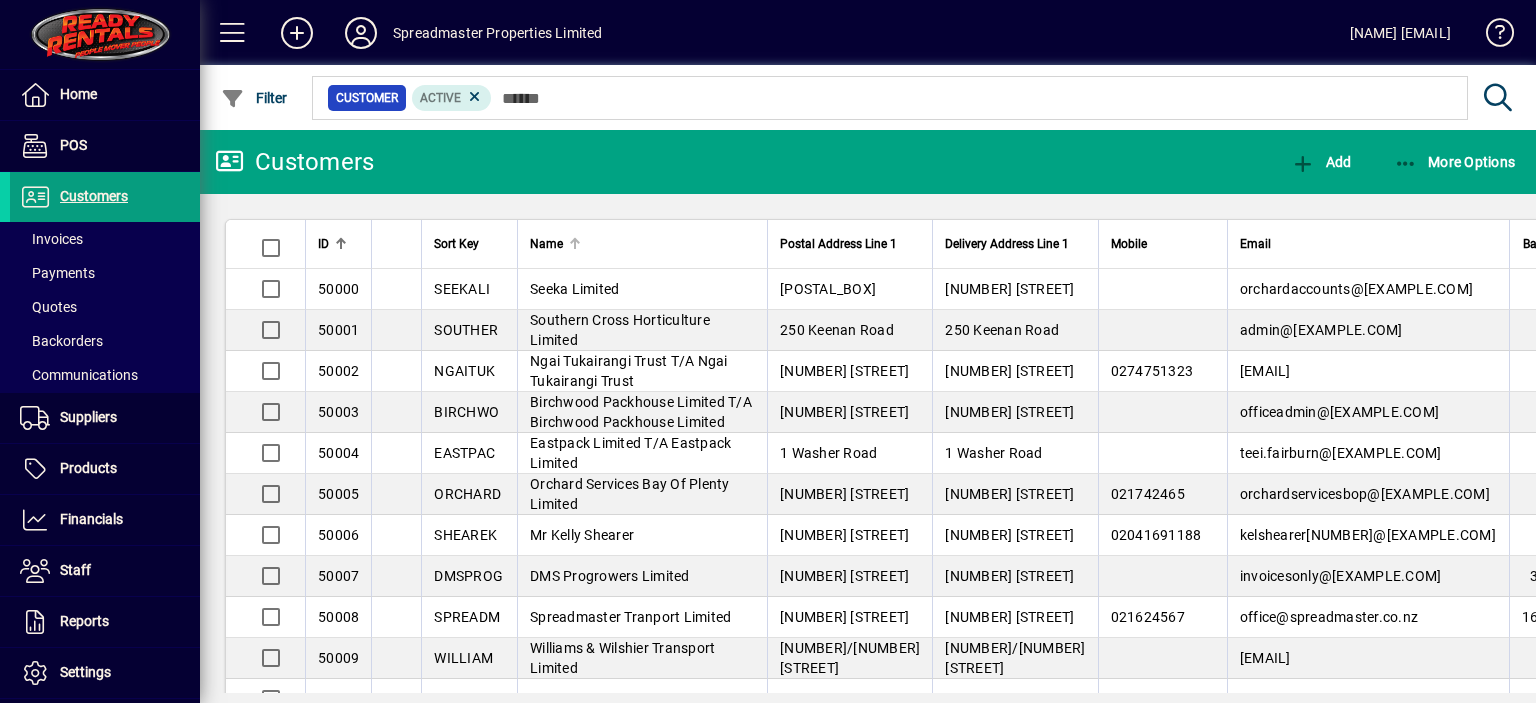 click at bounding box center [575, 244] 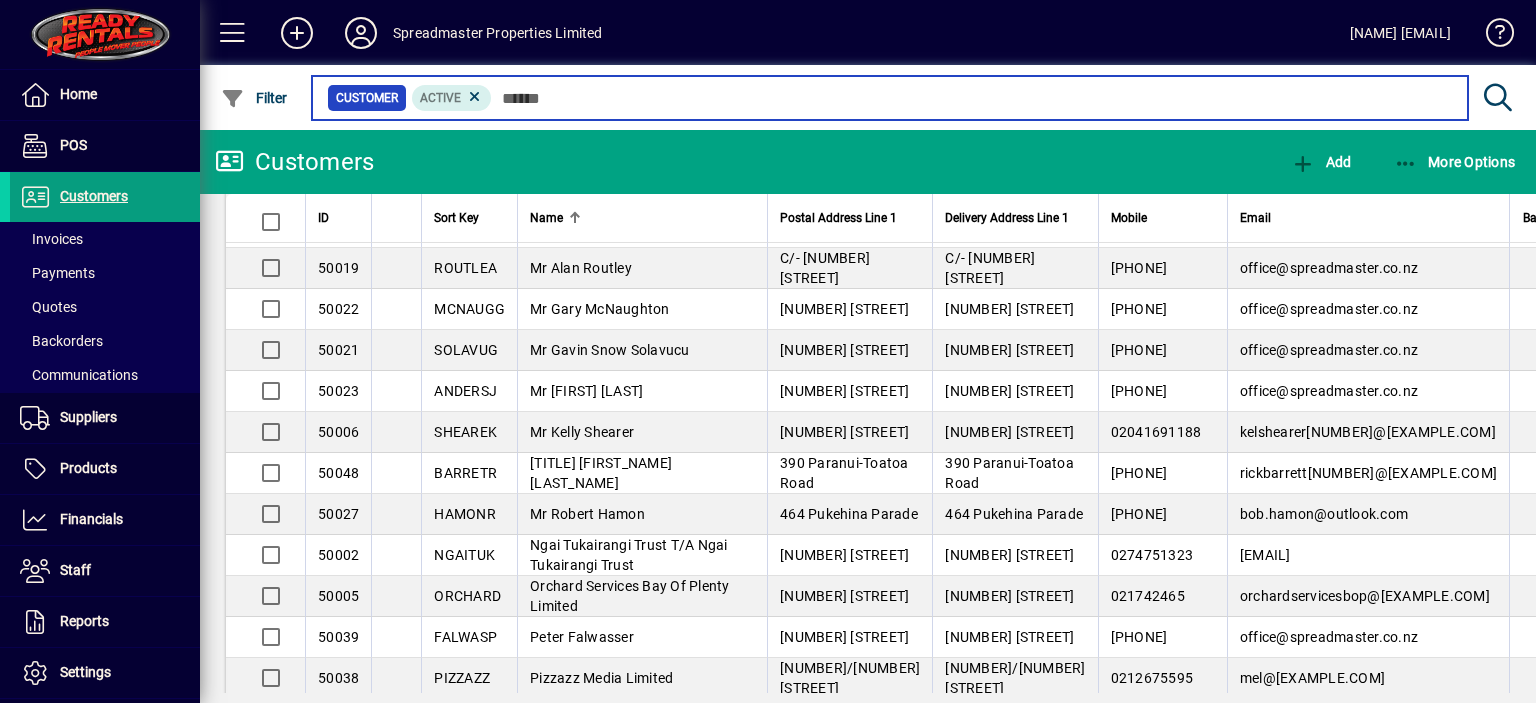 scroll, scrollTop: 700, scrollLeft: 0, axis: vertical 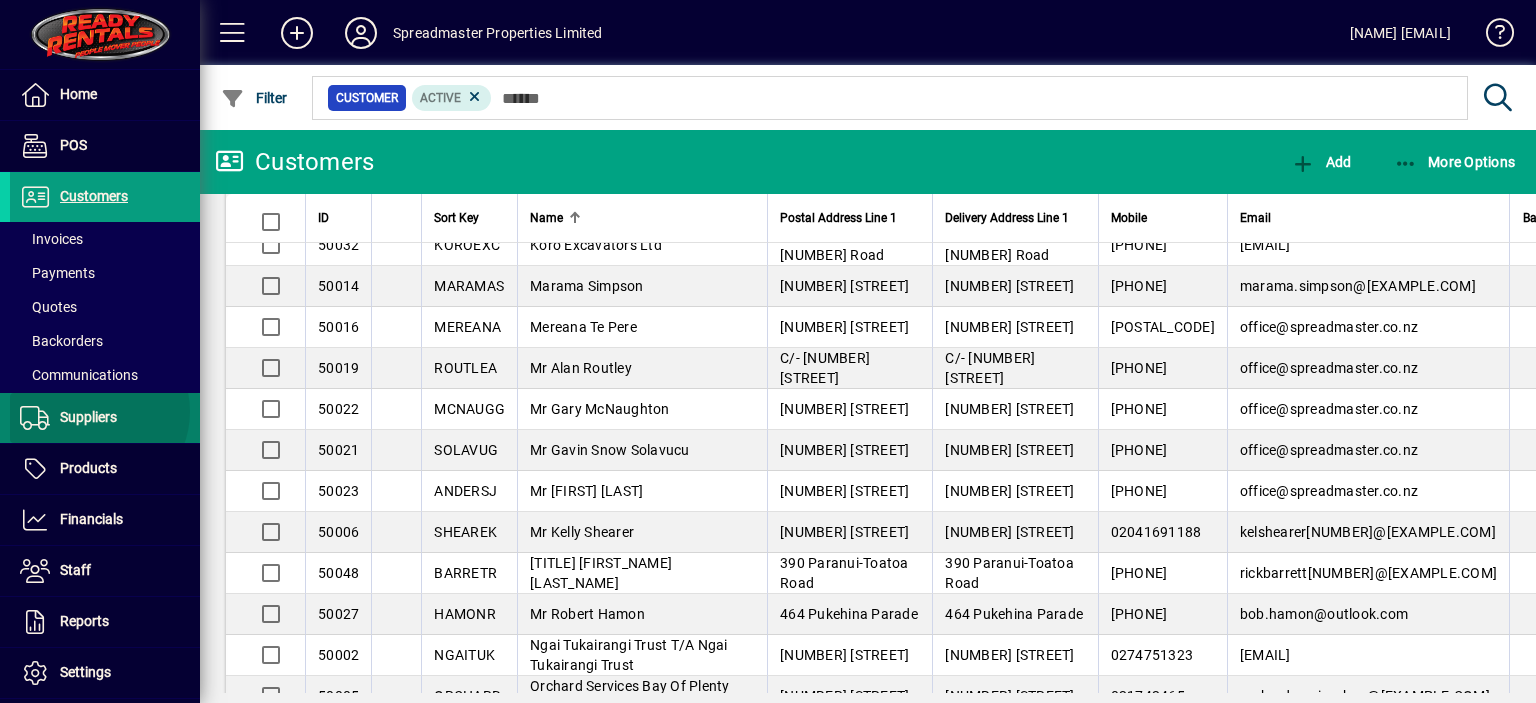 click on "Suppliers" at bounding box center (88, 417) 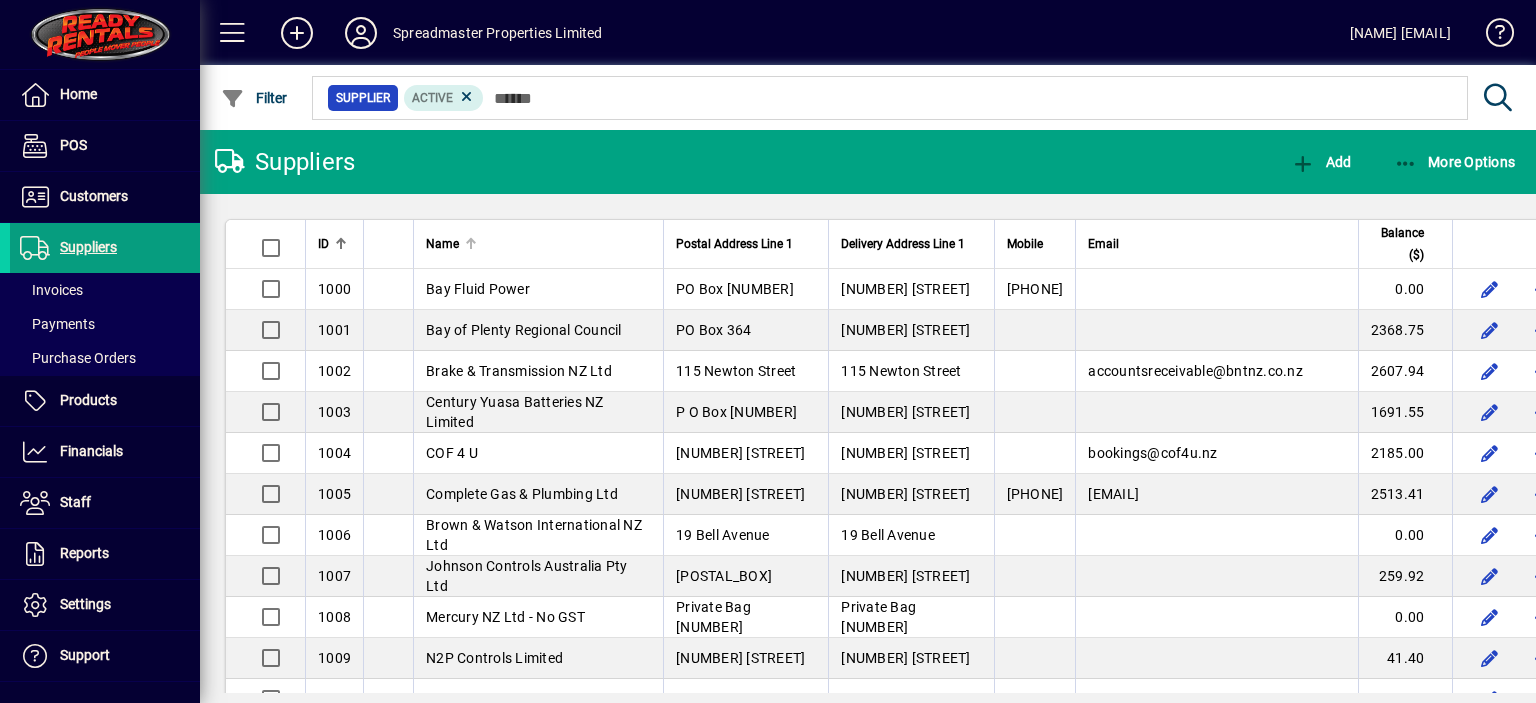 click at bounding box center [471, 244] 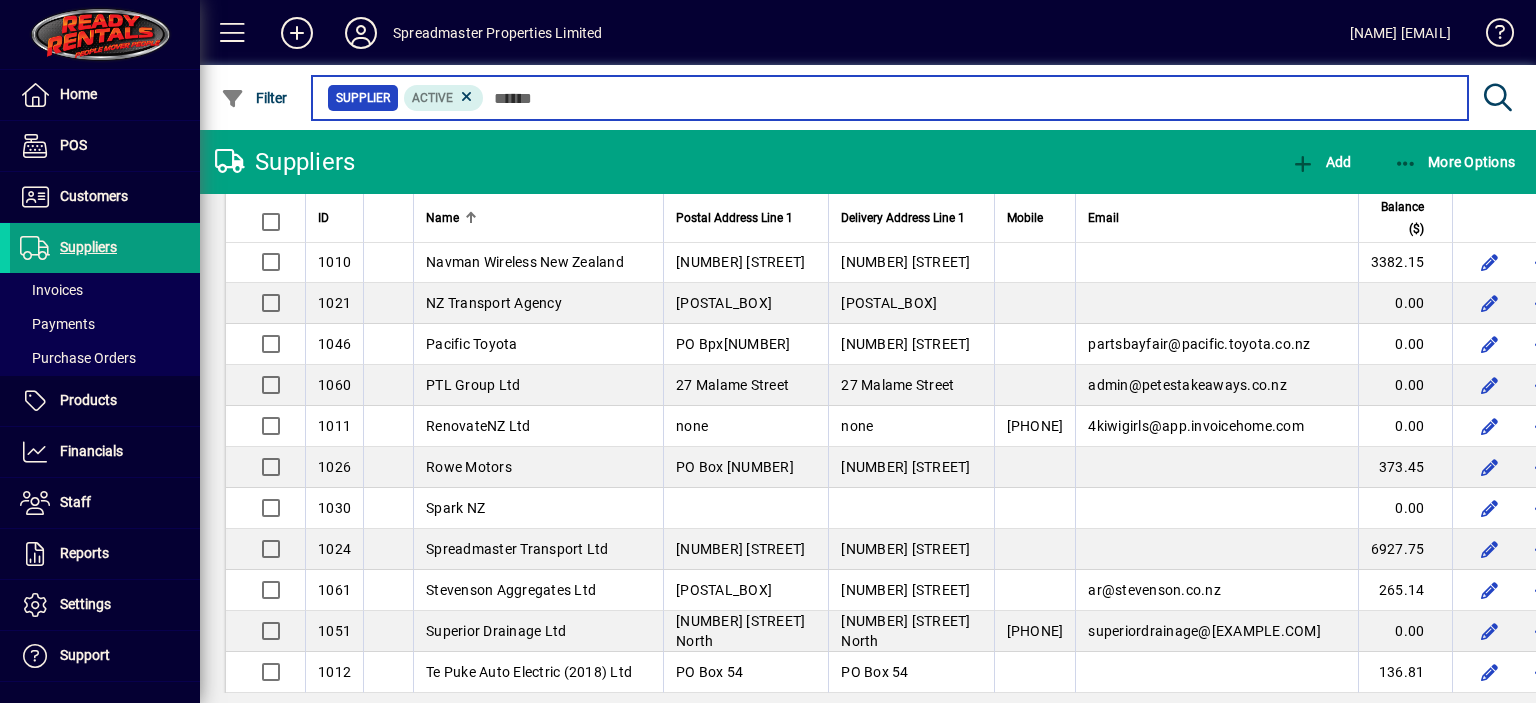 scroll, scrollTop: 2100, scrollLeft: 0, axis: vertical 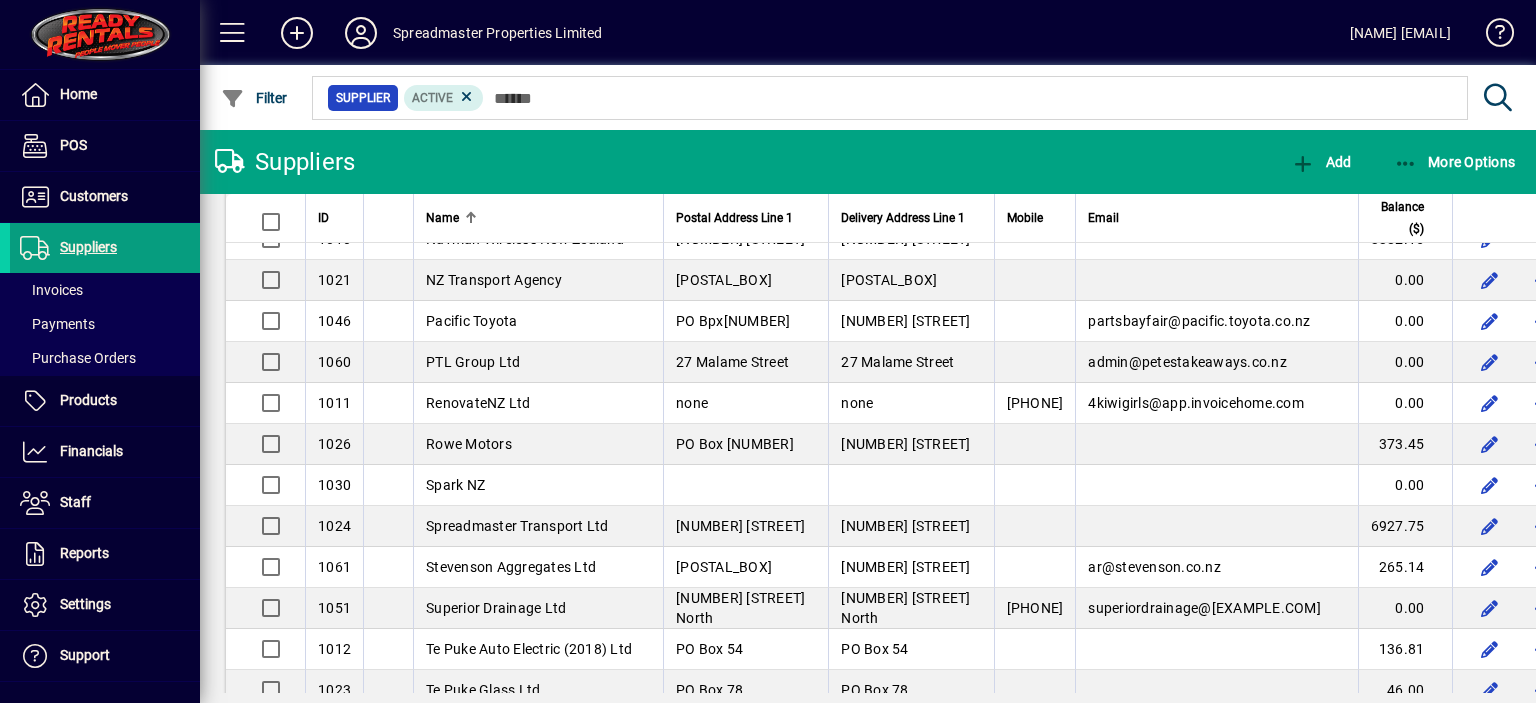 click on "Mount Hiabs Ltd" at bounding box center (538, 116) 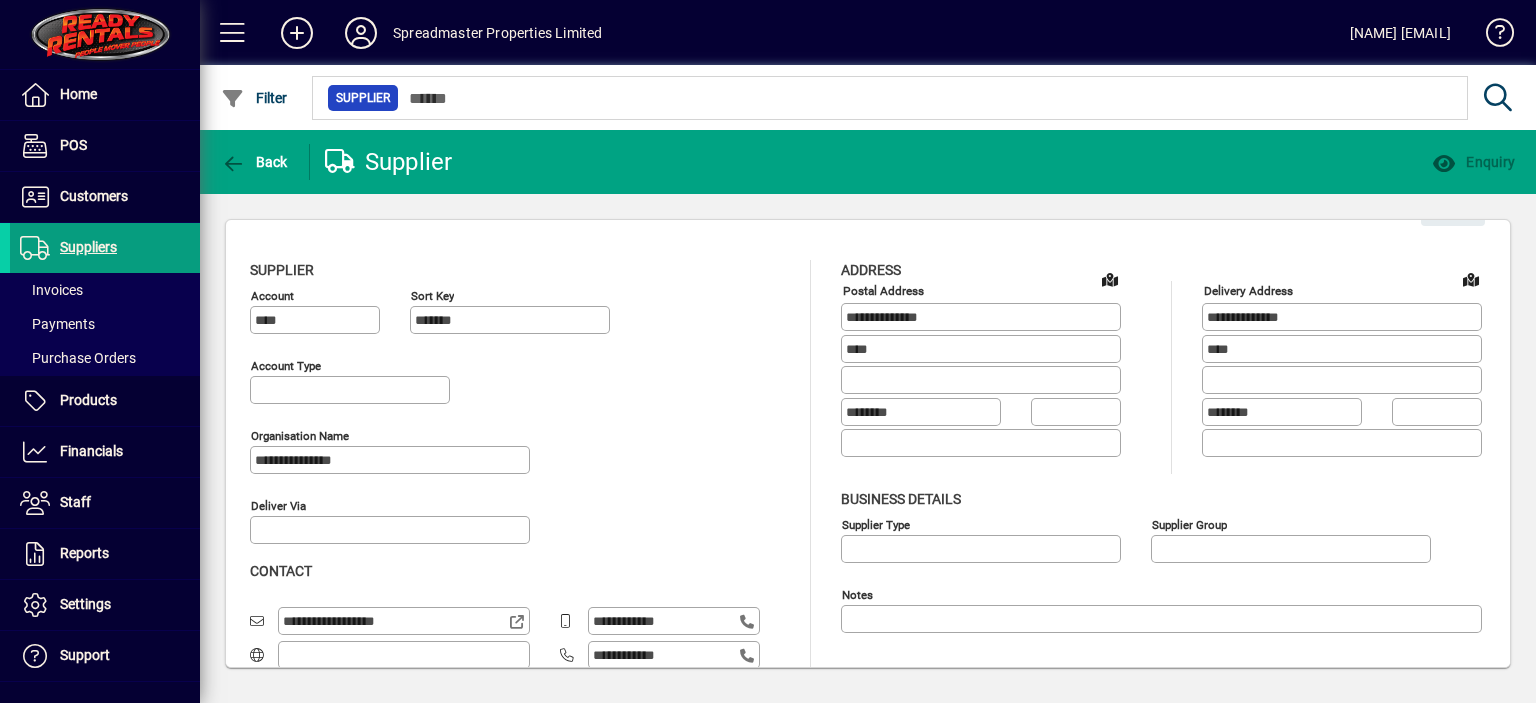 type on "**********" 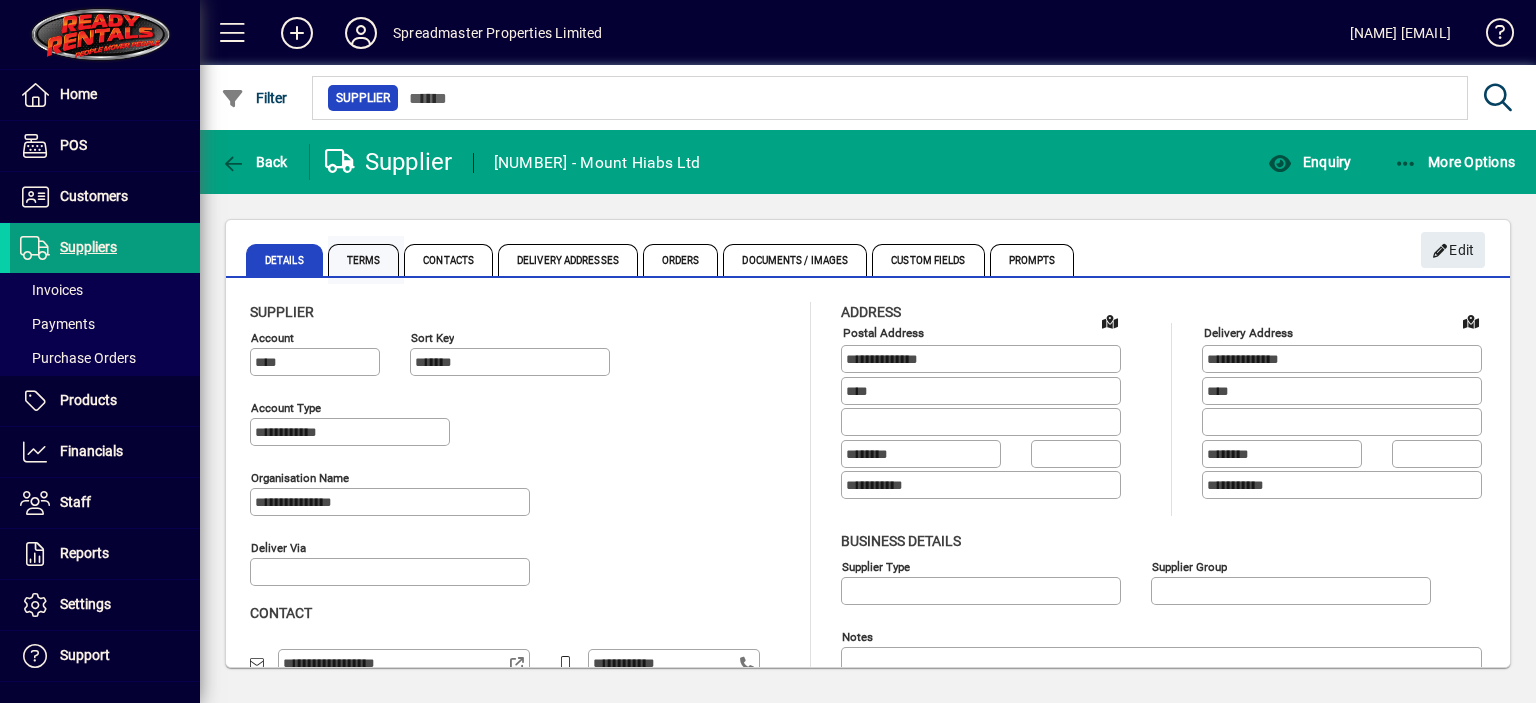 click on "Terms" at bounding box center (364, 260) 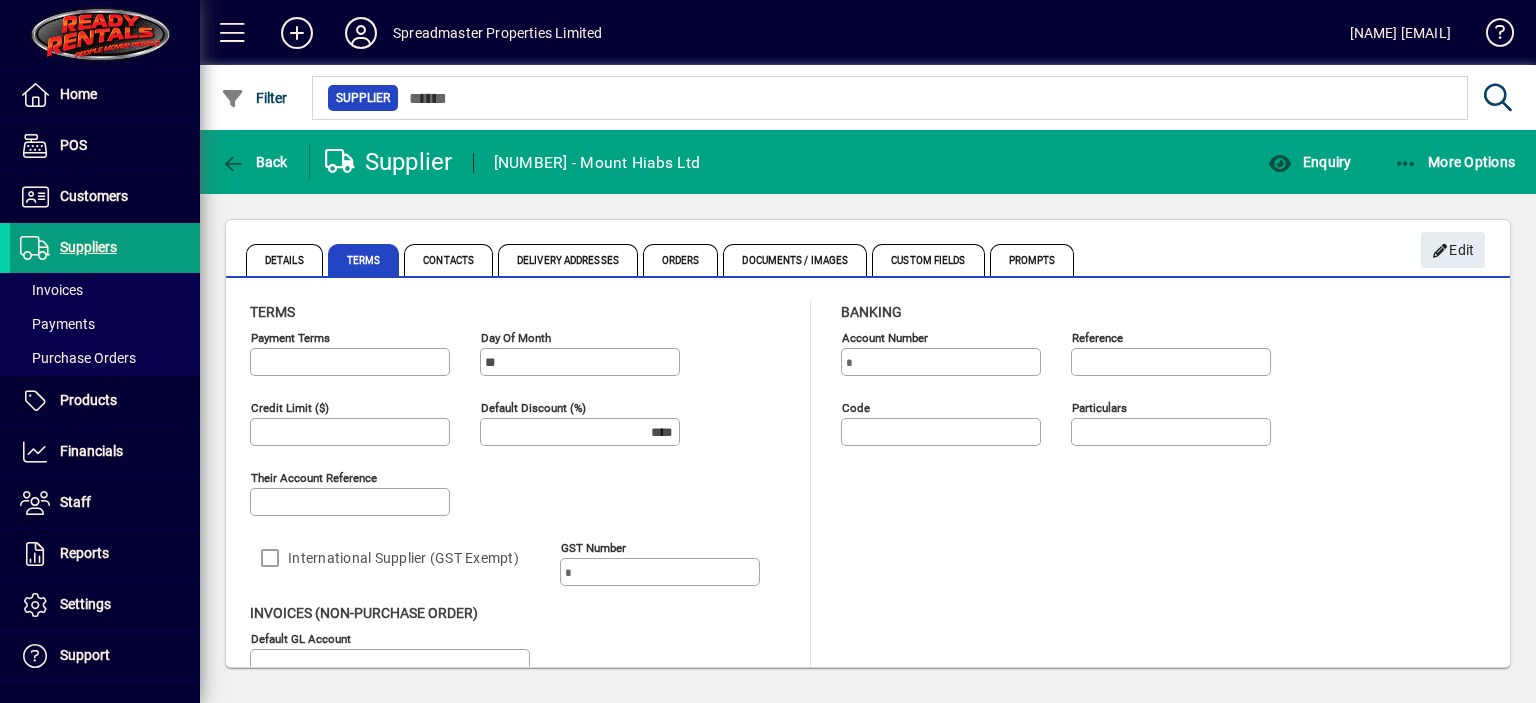 type on "**********" 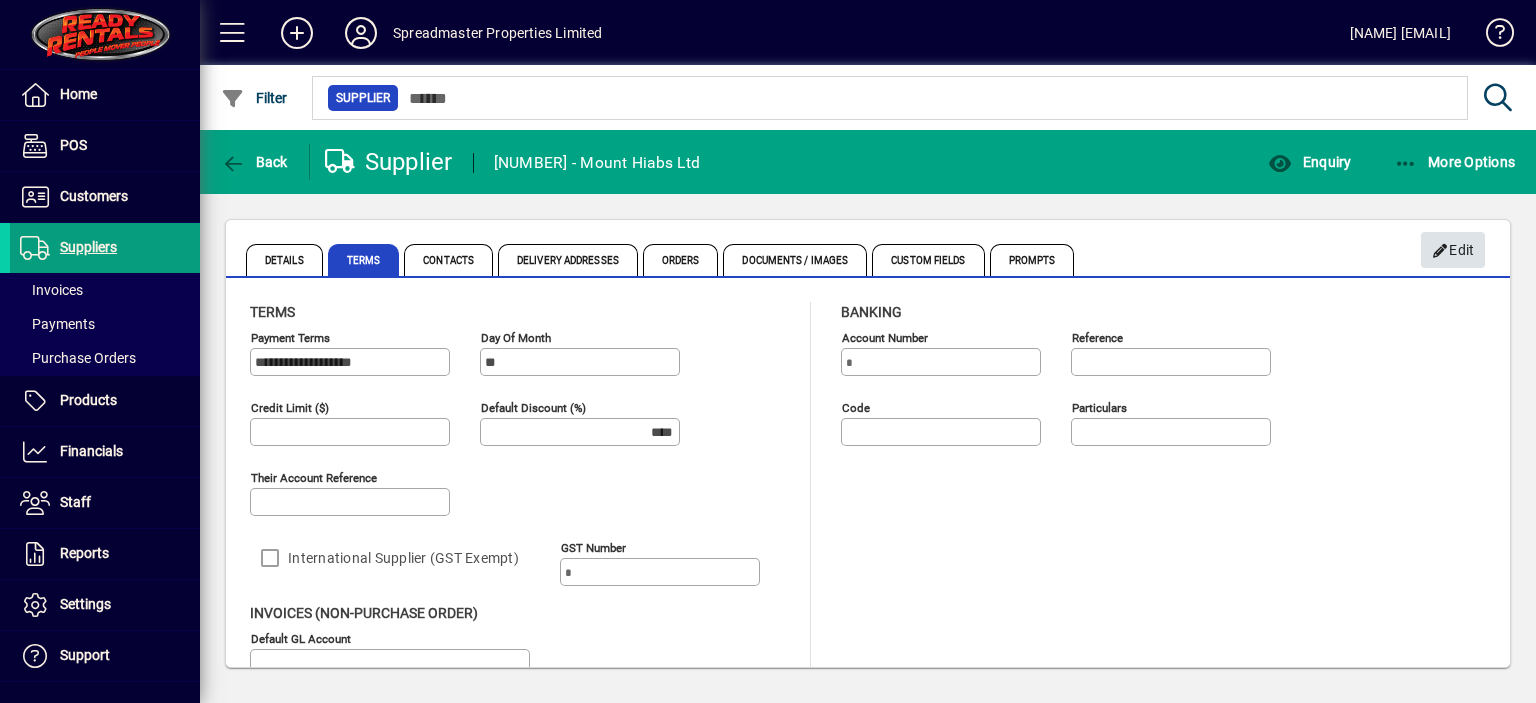 click on "Edit" 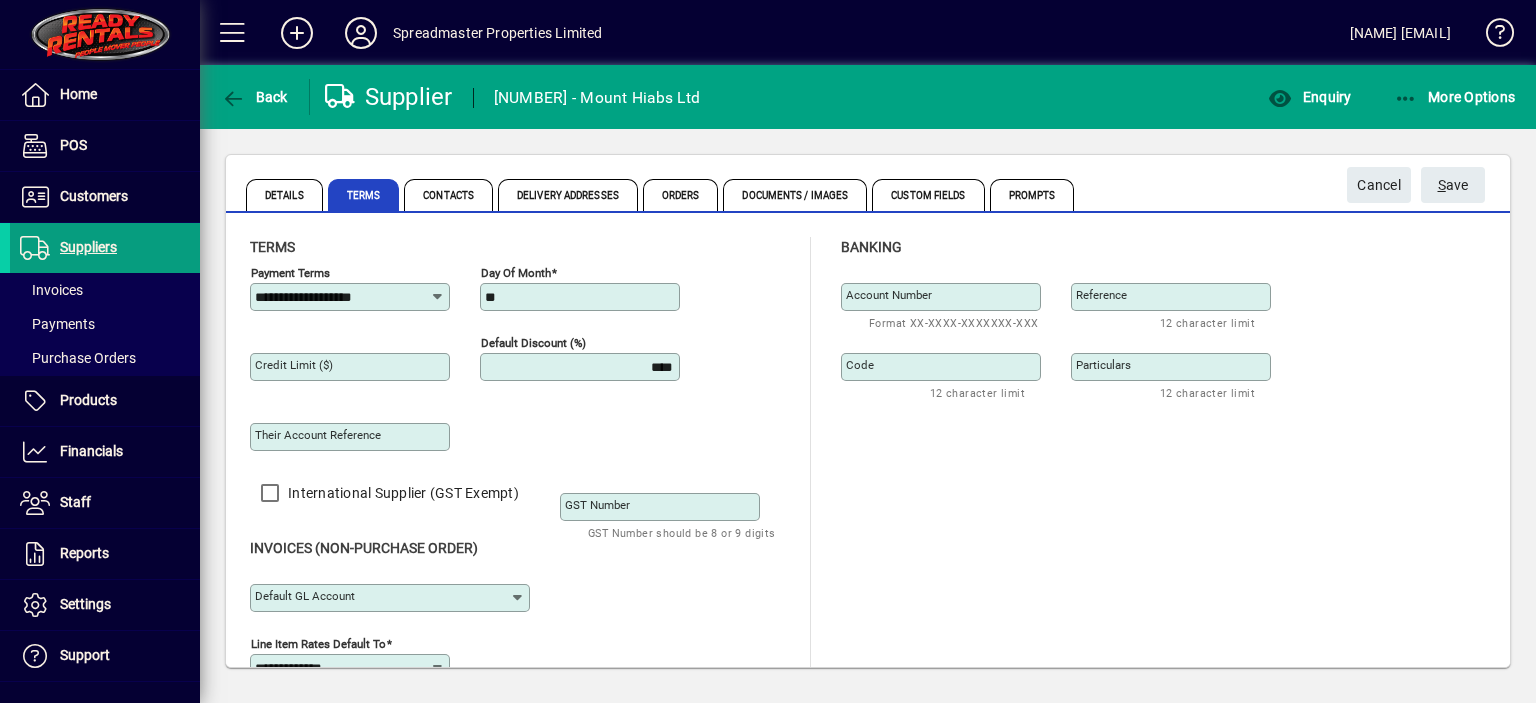 click 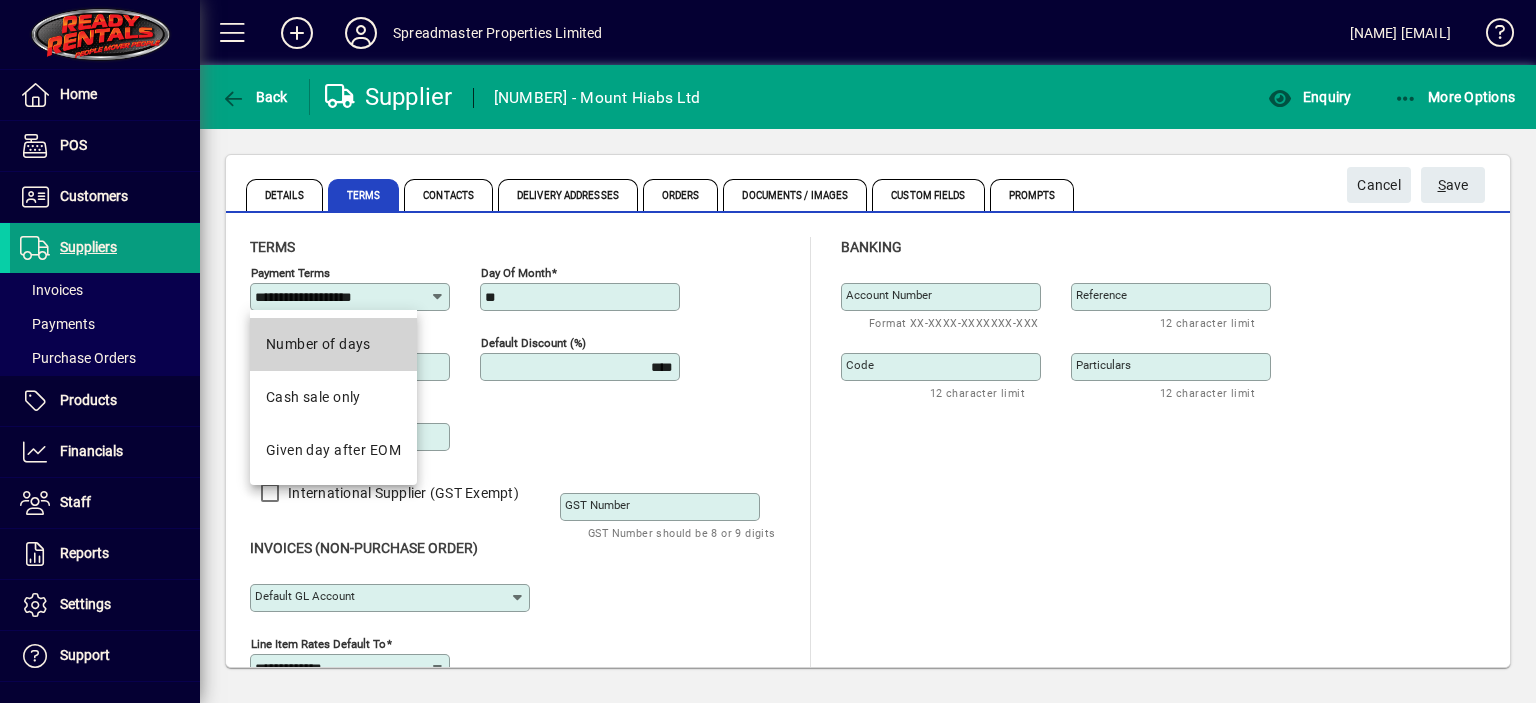 click on "Number of days" at bounding box center (333, 344) 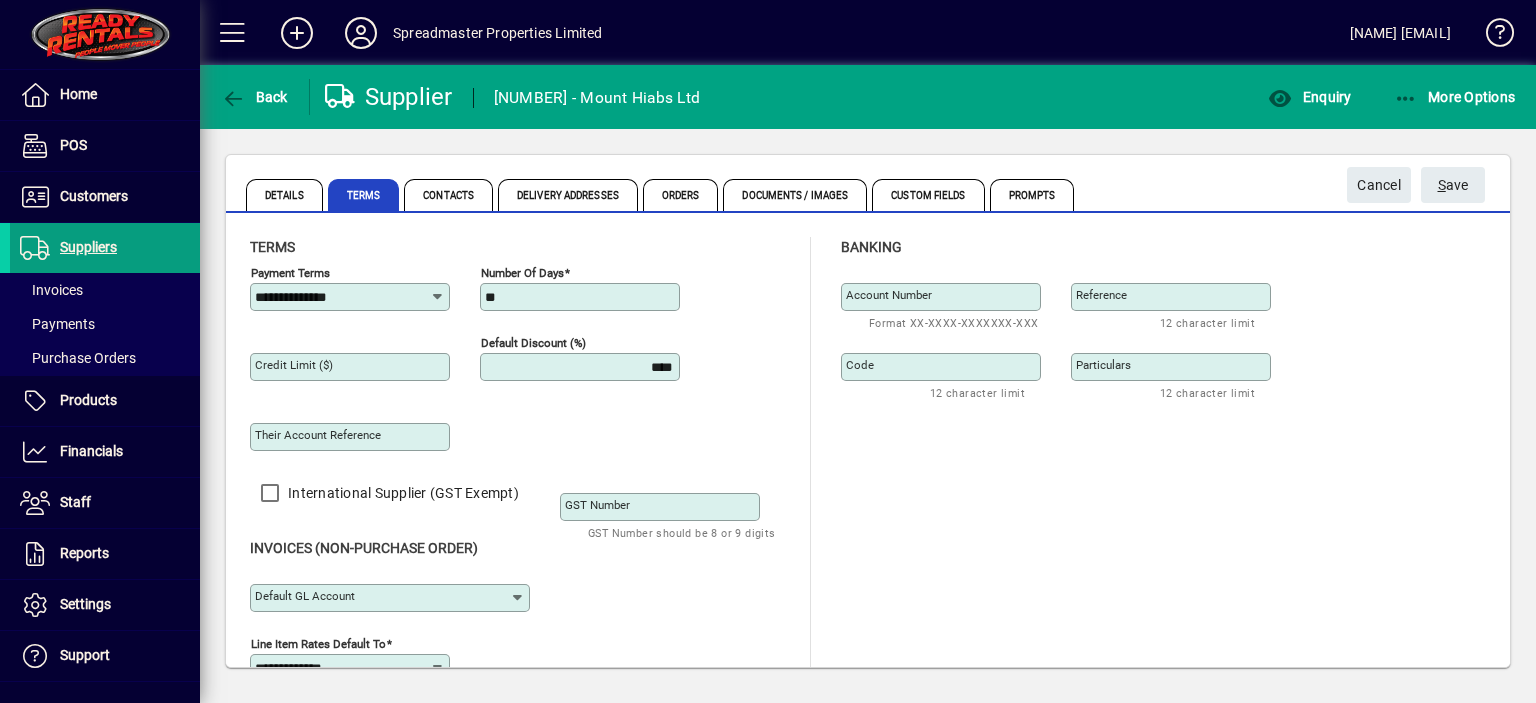 click on "**" at bounding box center [582, 297] 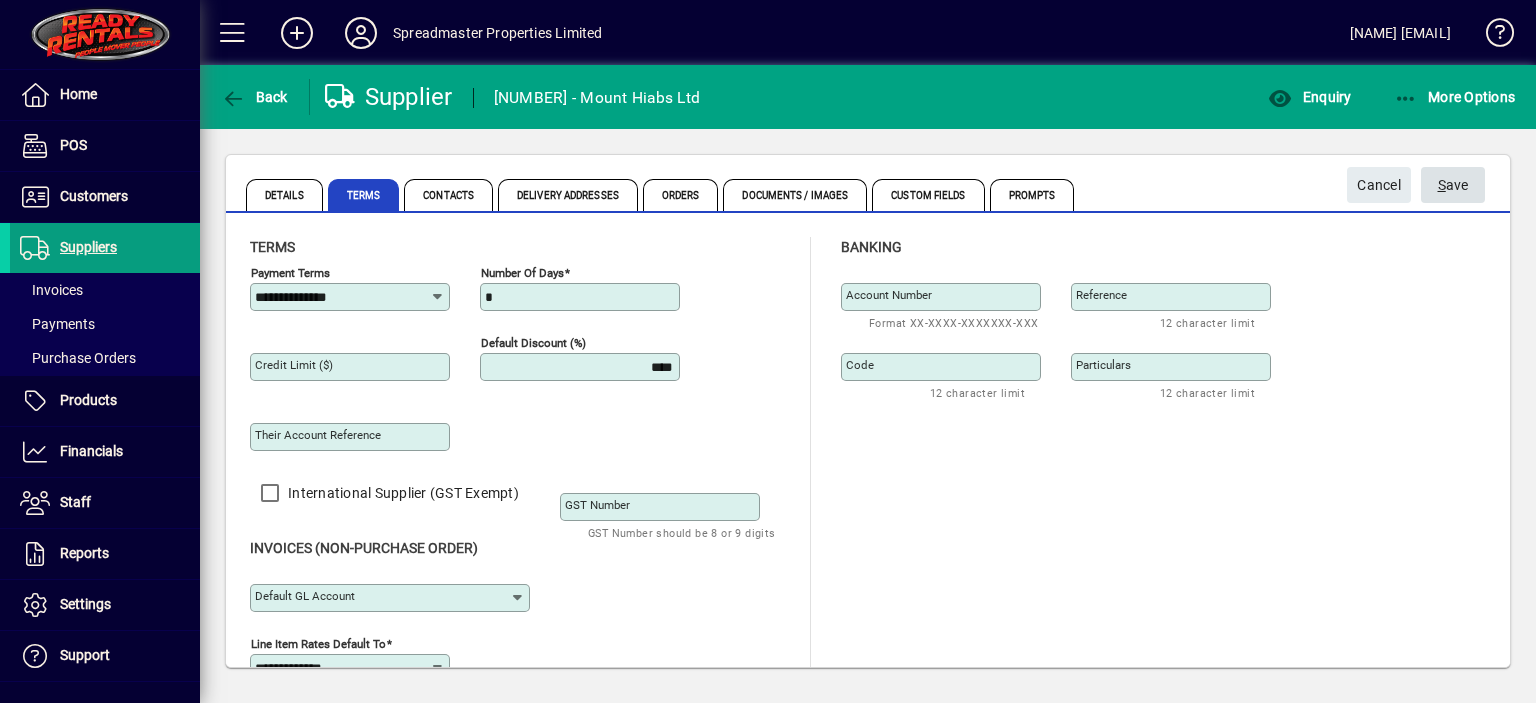 type on "*" 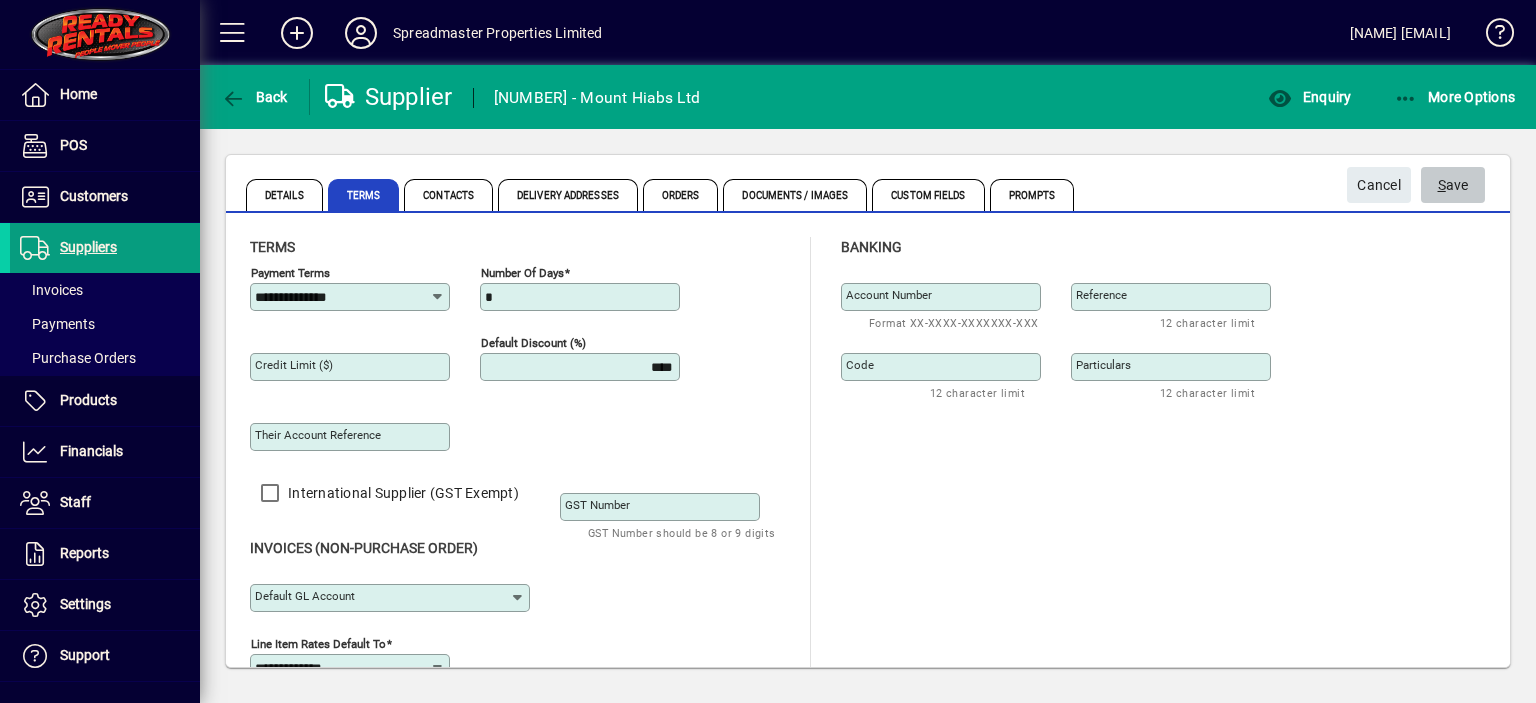click on "S ave" 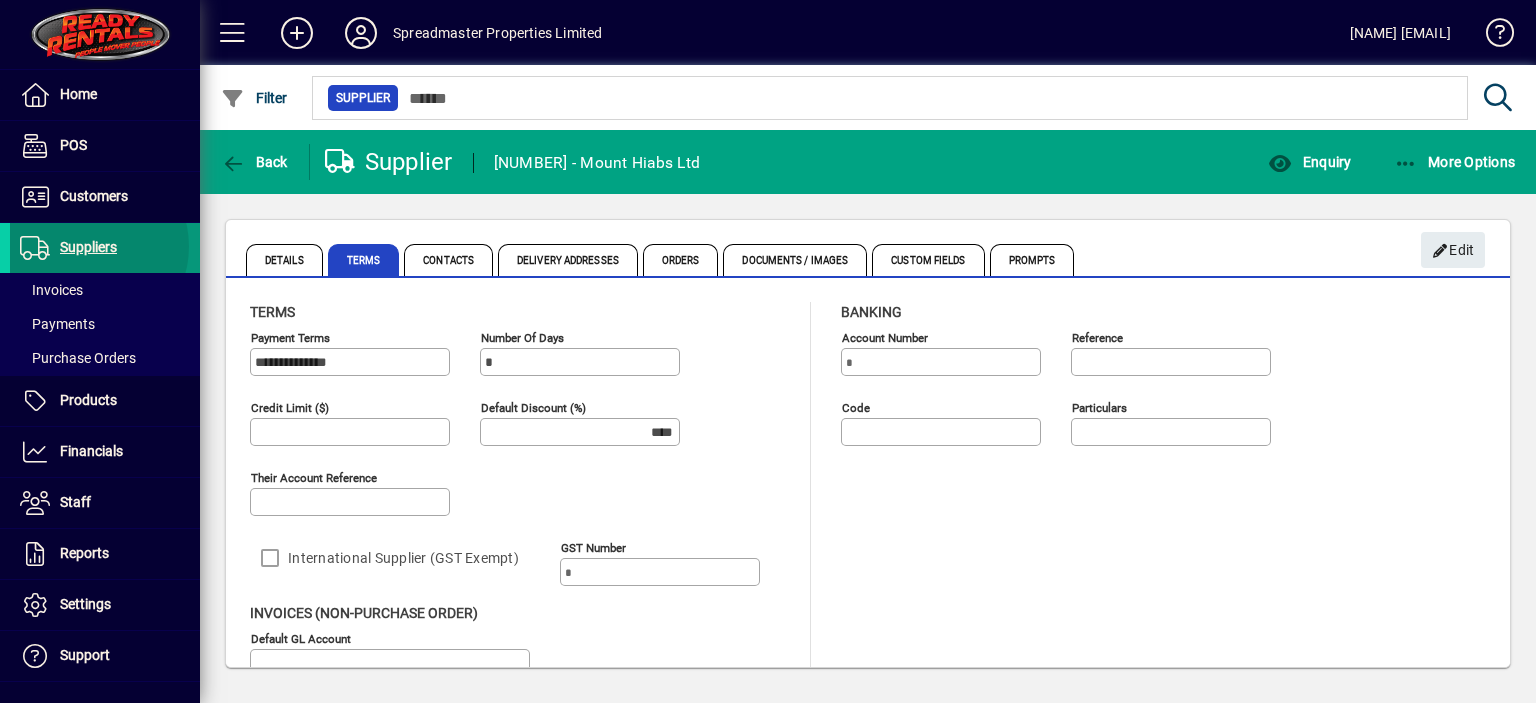 click on "Suppliers" at bounding box center [88, 247] 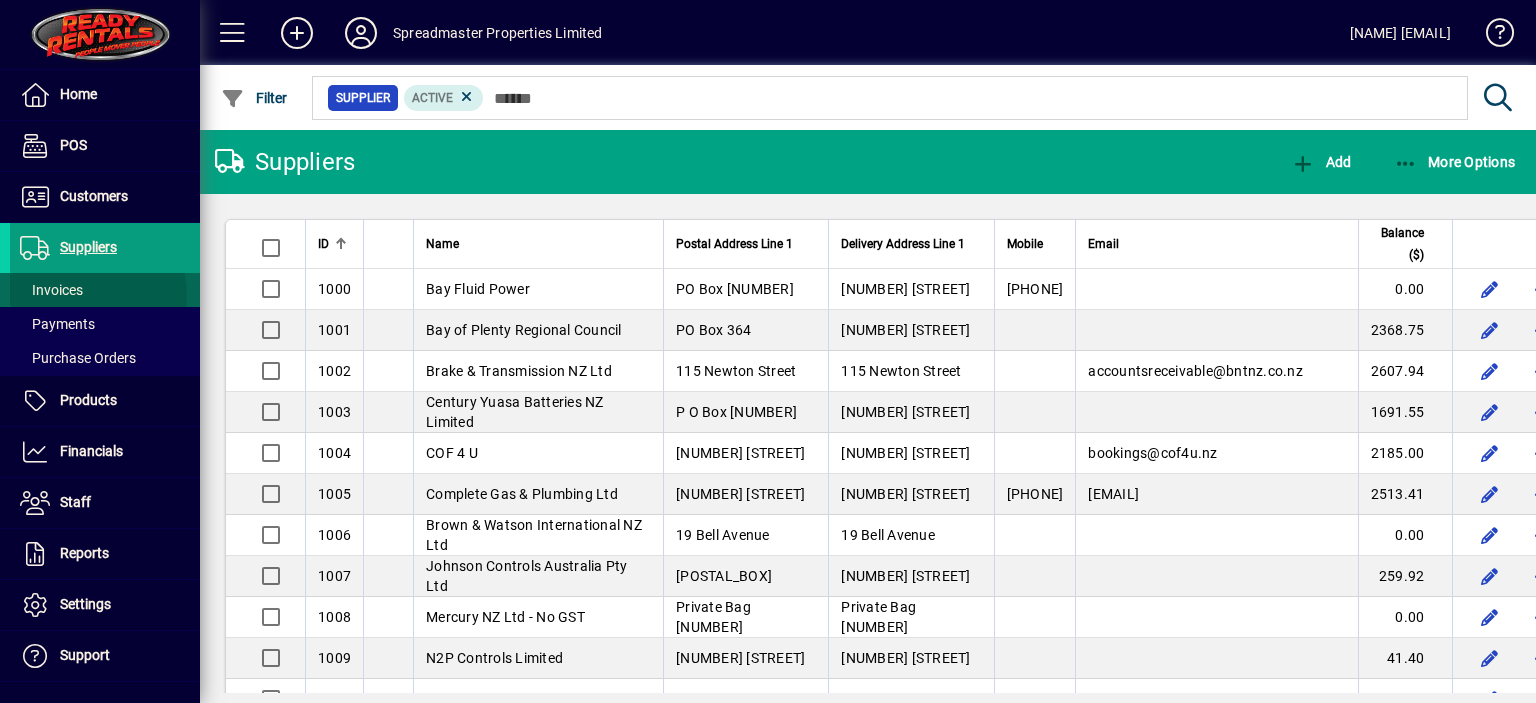 click on "Invoices" at bounding box center (51, 290) 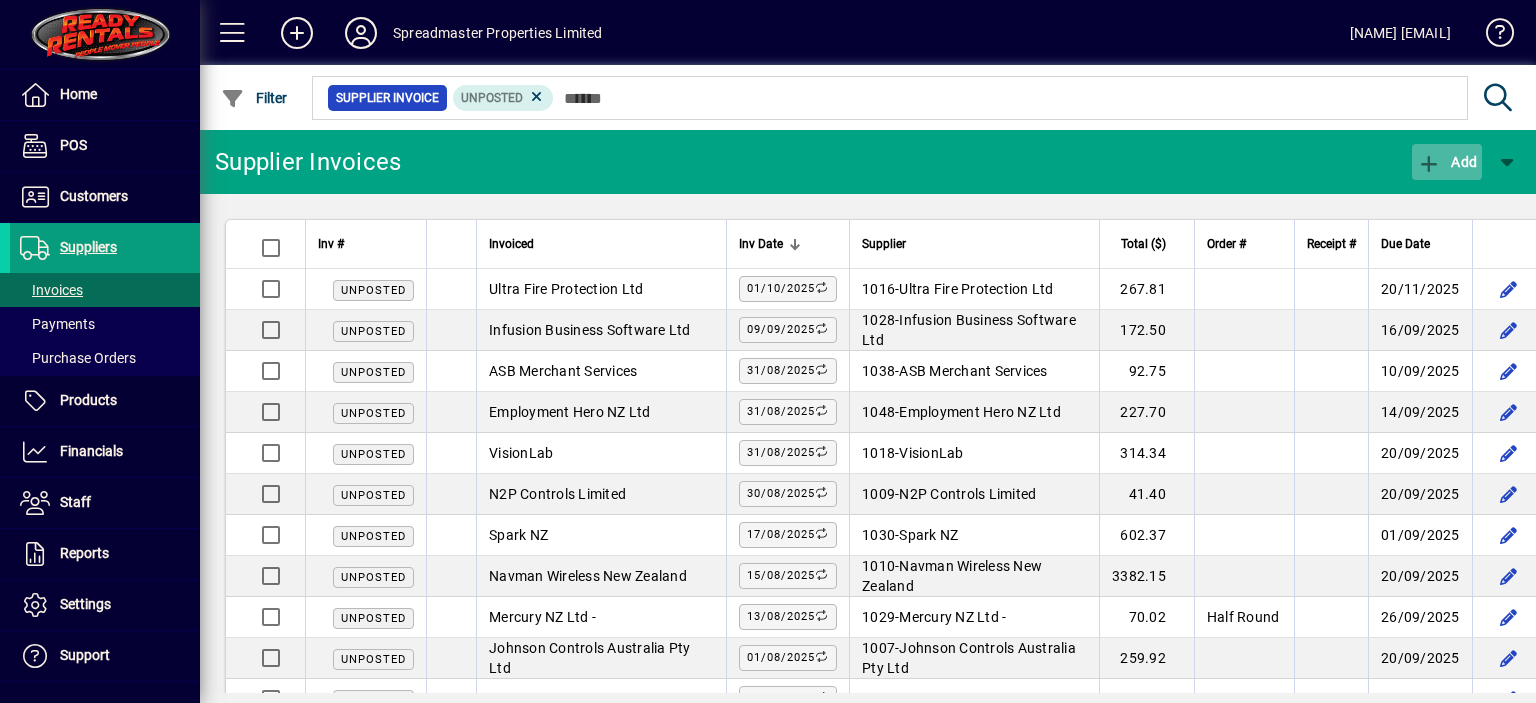 click on "Add" 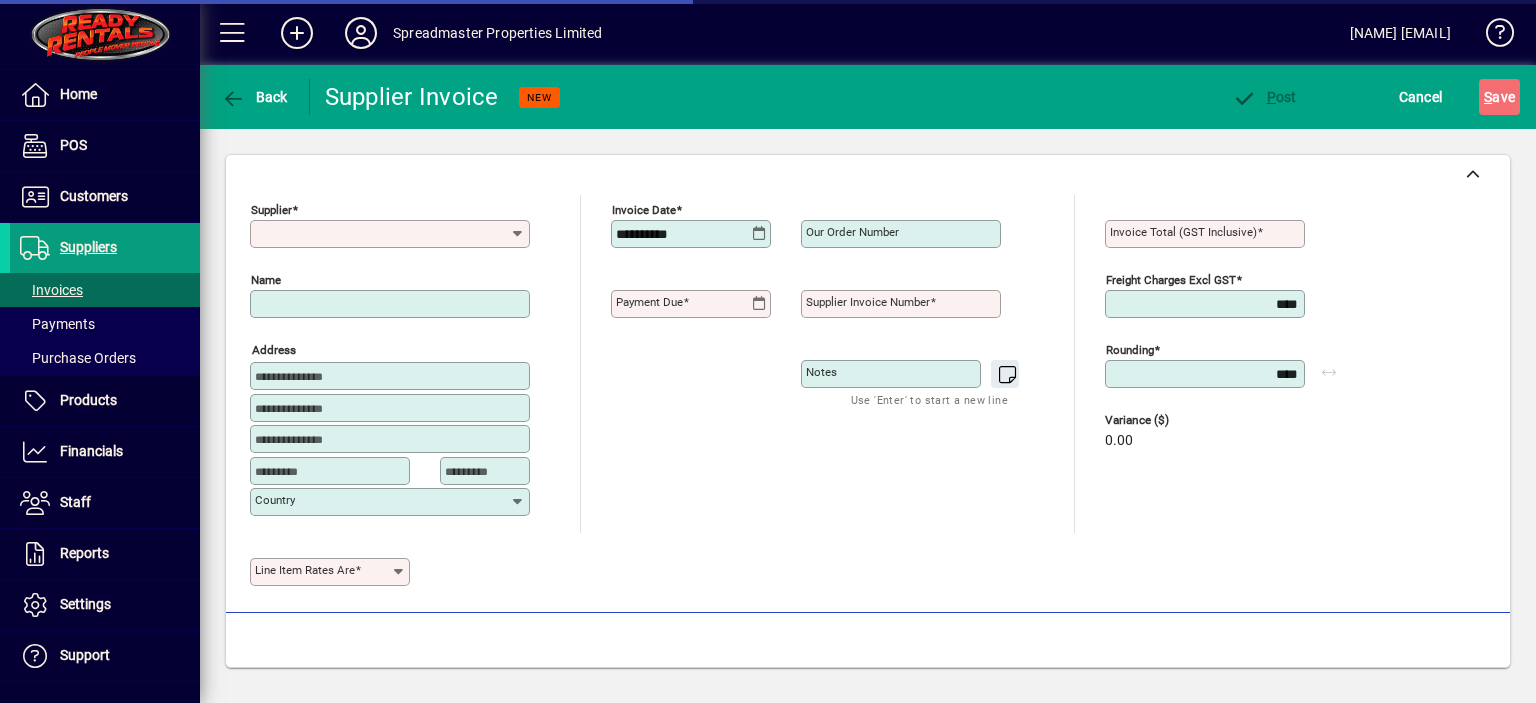 type on "**********" 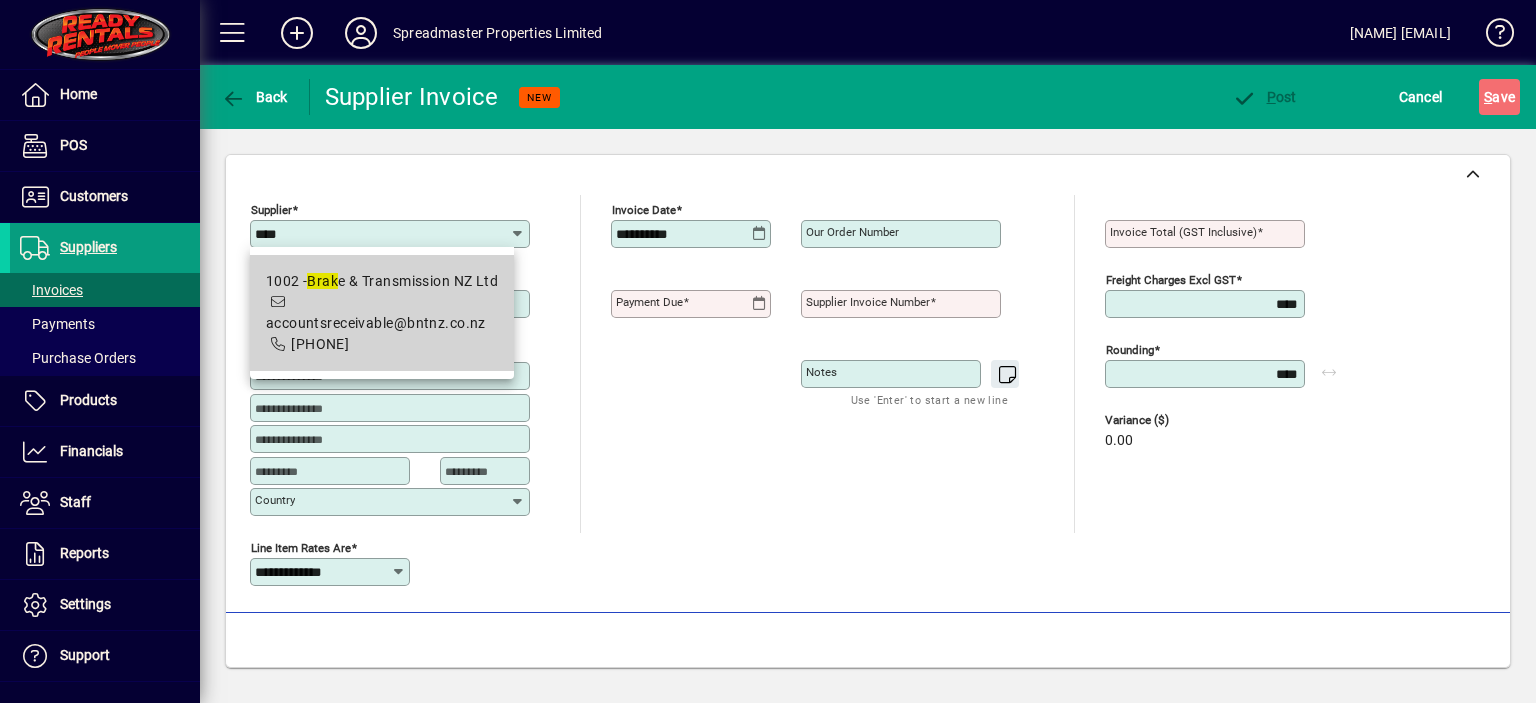 click on "[NUMBER] - Brak e & Transmission NZ Ltd" at bounding box center [382, 281] 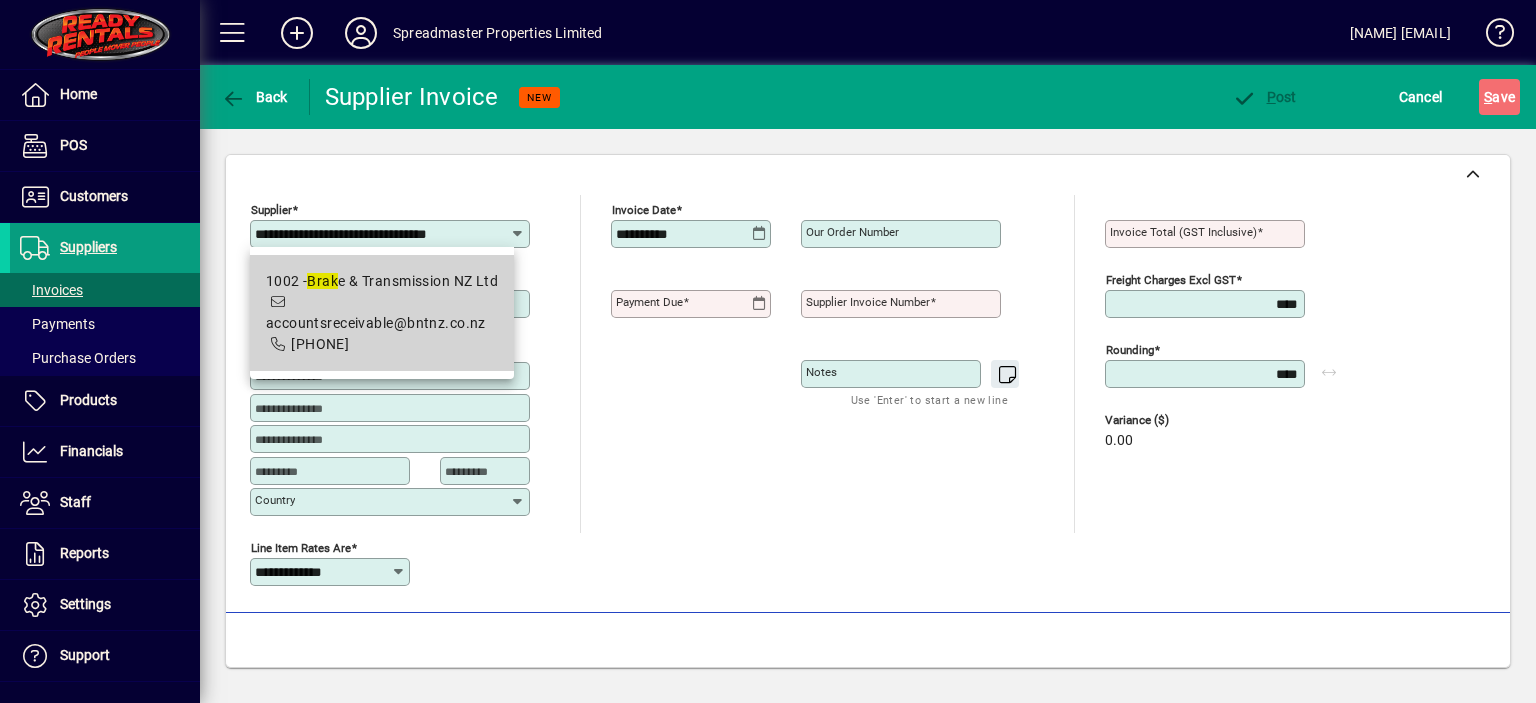 type on "**********" 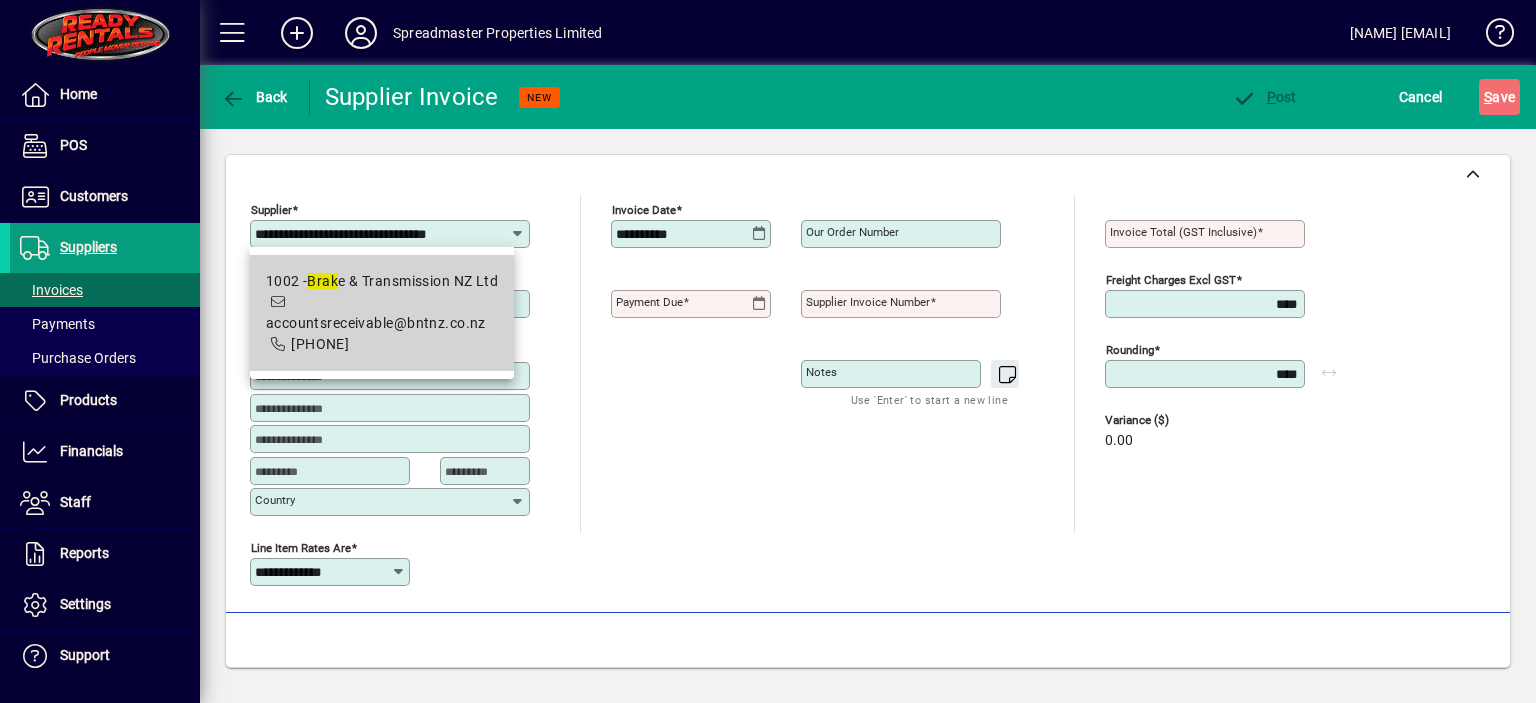 type on "**********" 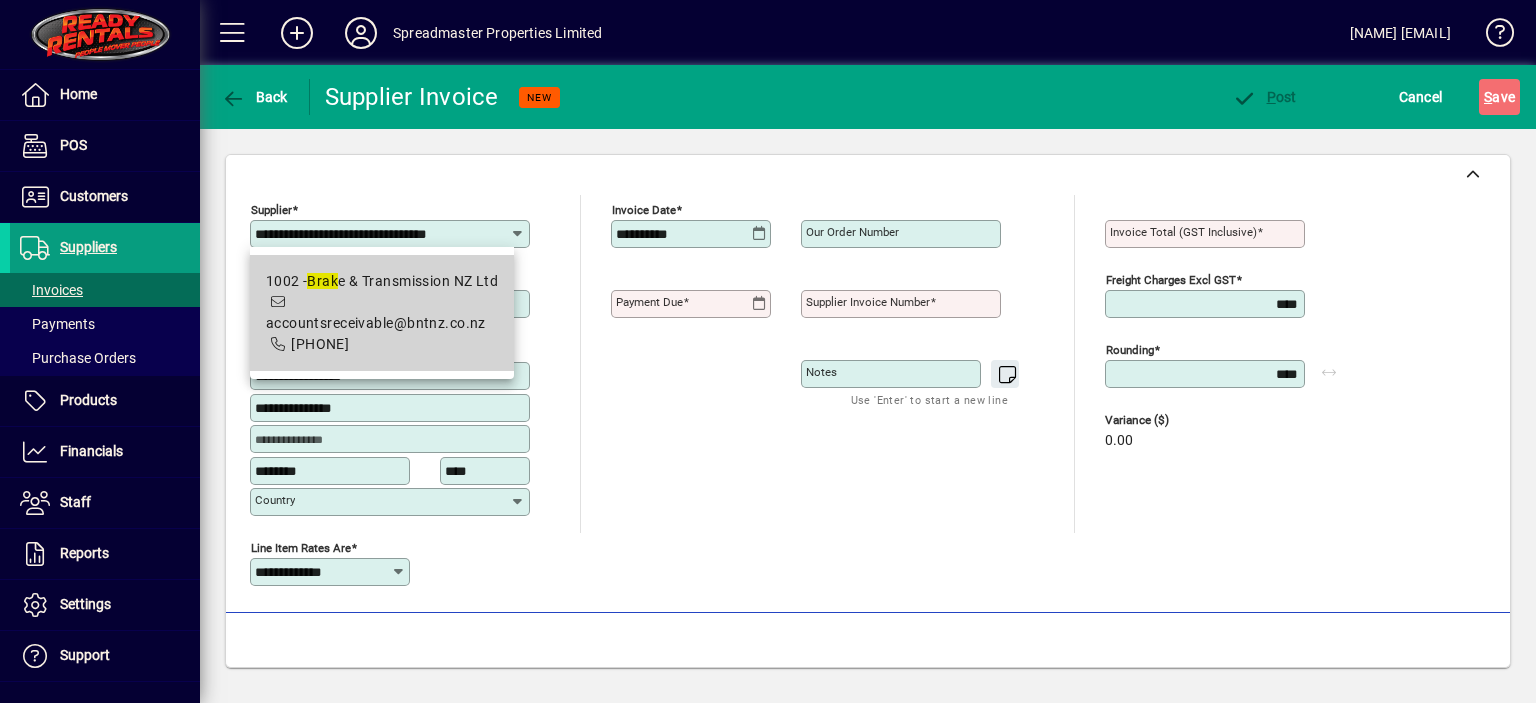 type on "**********" 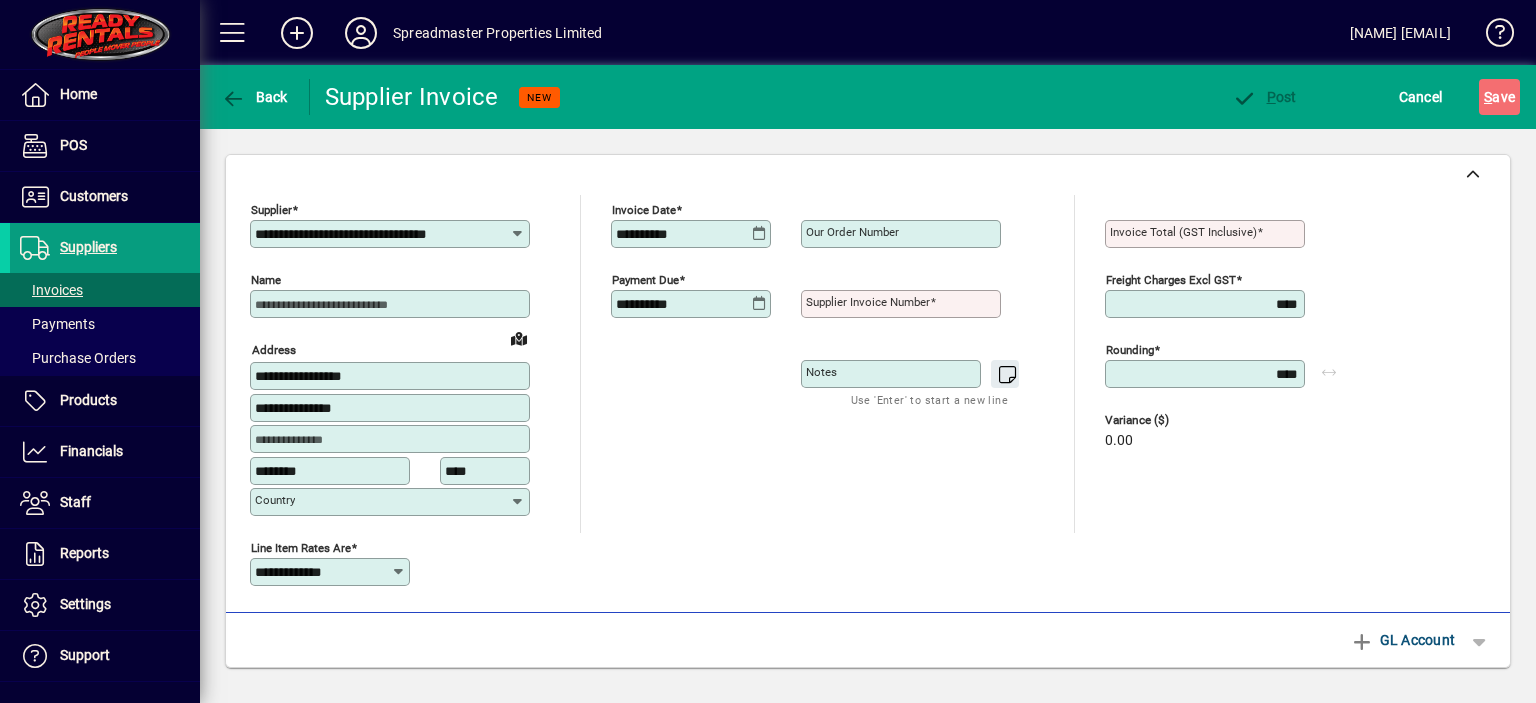 type on "**********" 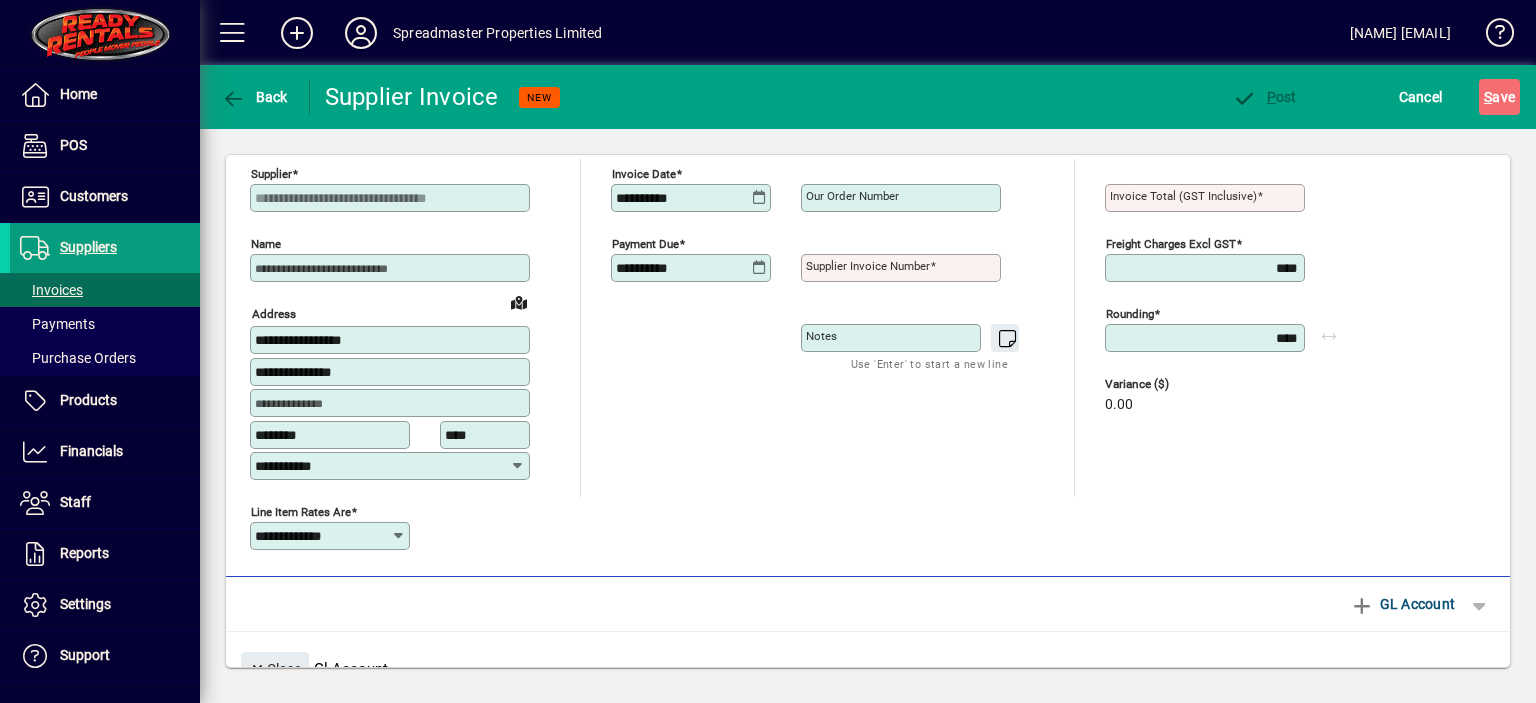 scroll, scrollTop: 0, scrollLeft: 0, axis: both 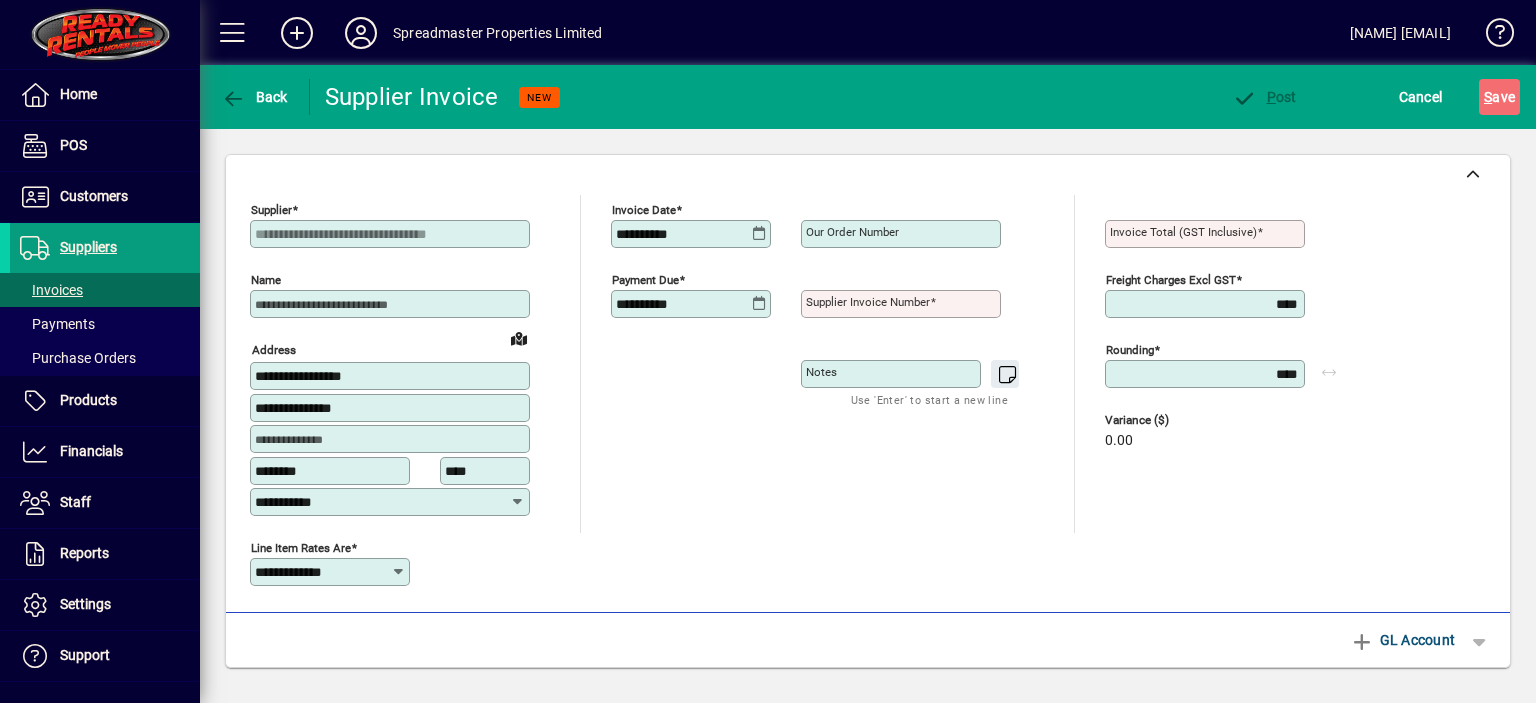 click 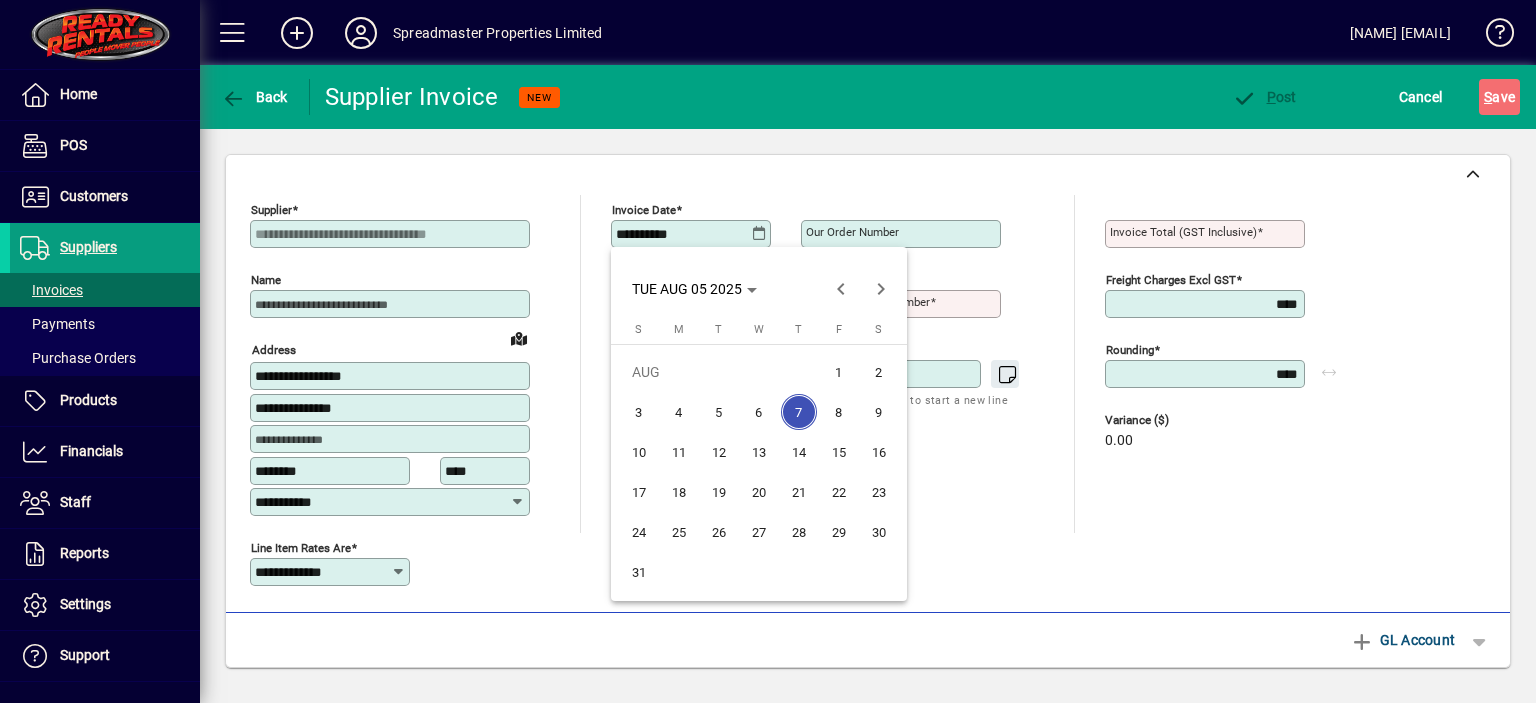 click on "5" at bounding box center [719, 412] 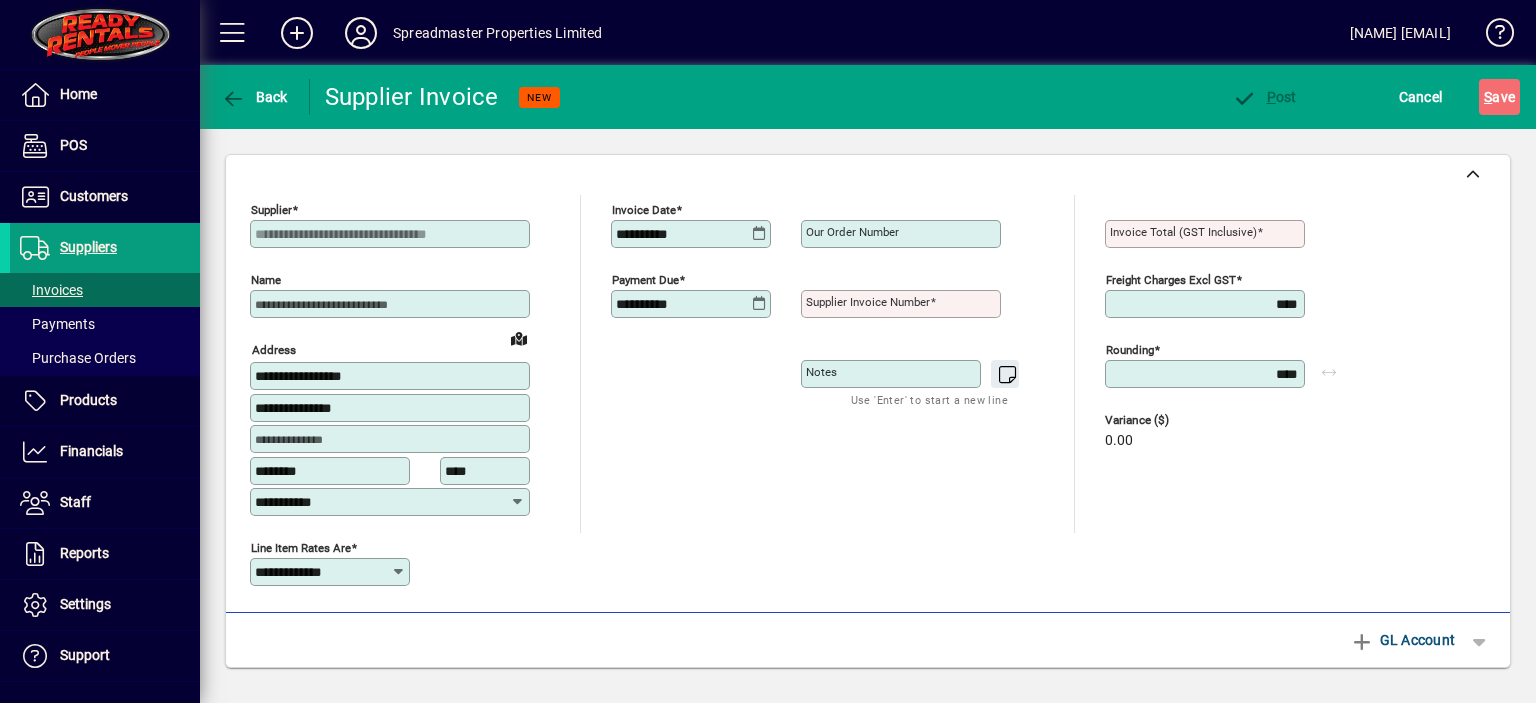 click on "Supplier invoice number" at bounding box center [868, 302] 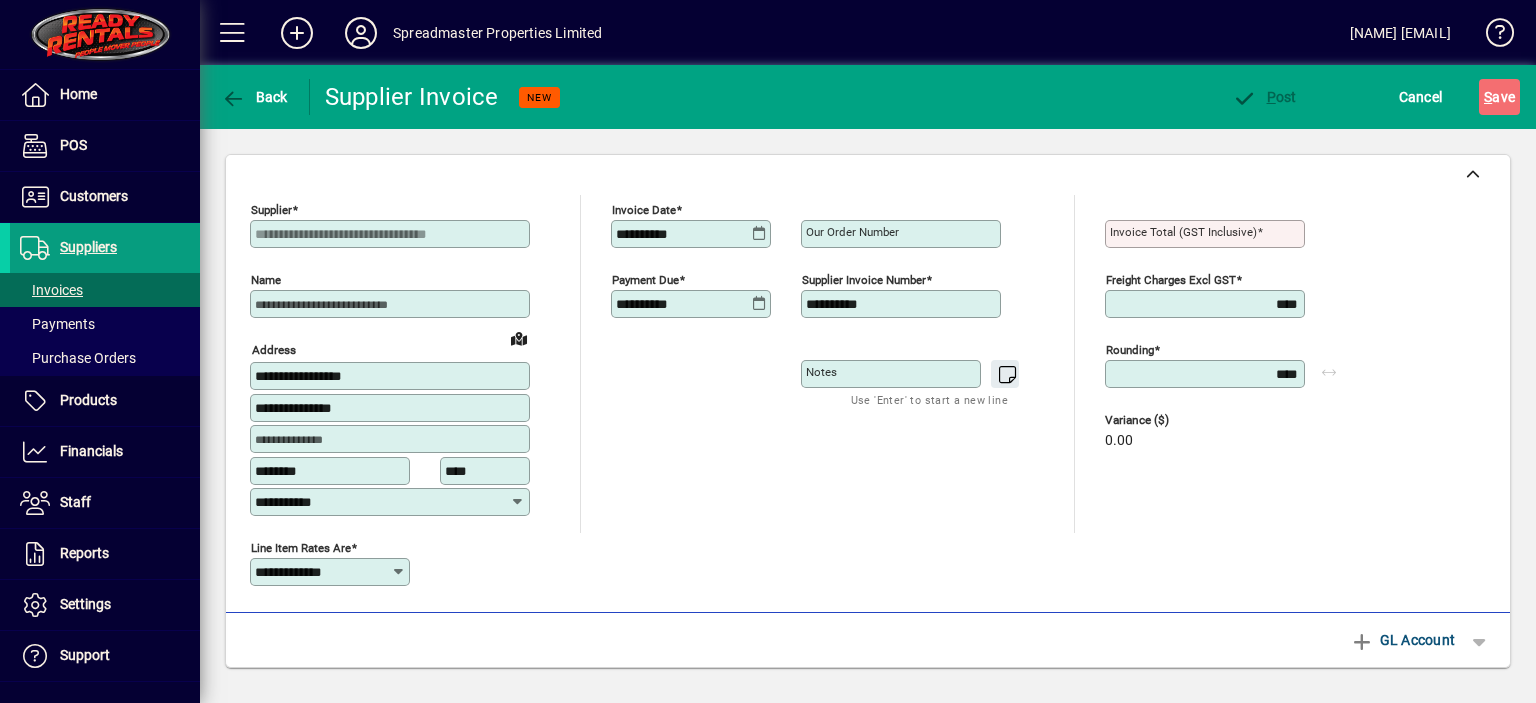 type on "**********" 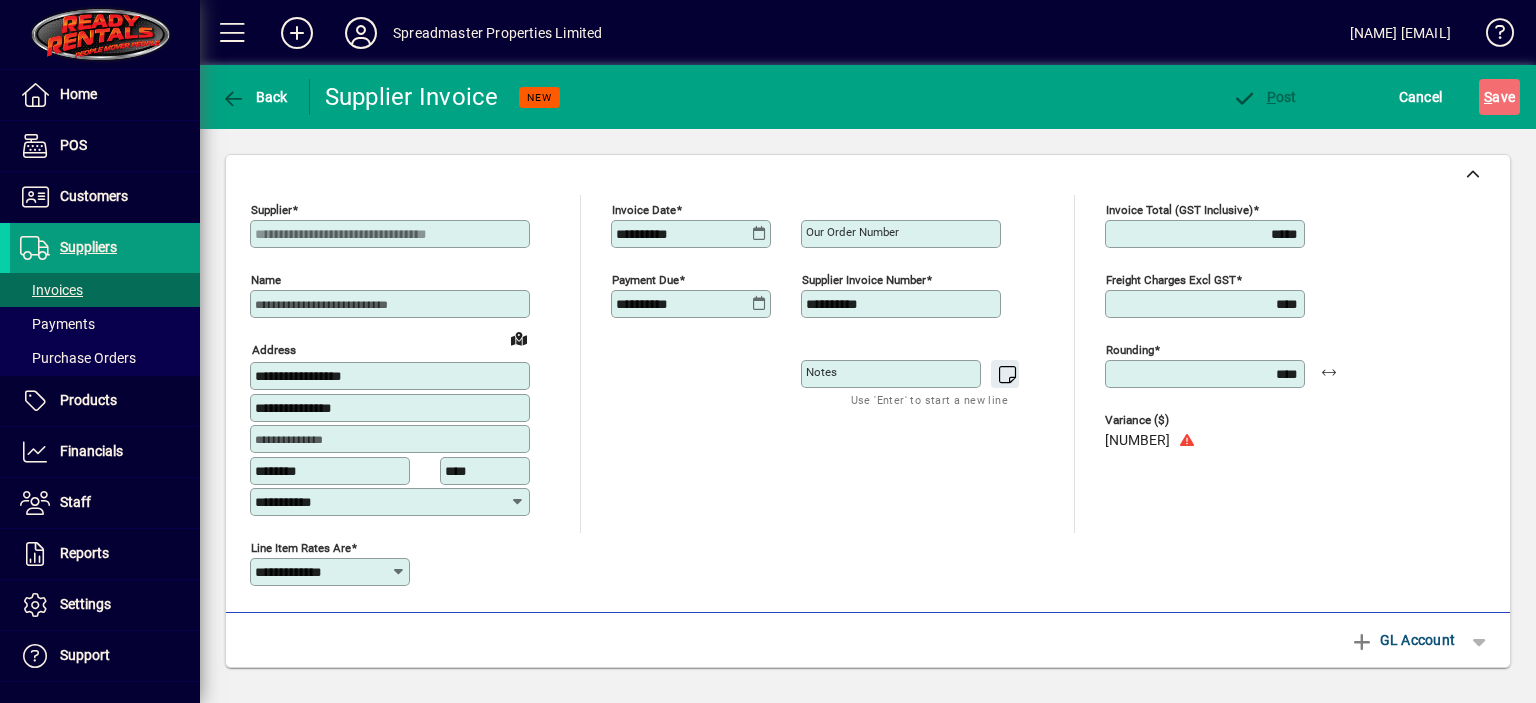 type on "*****" 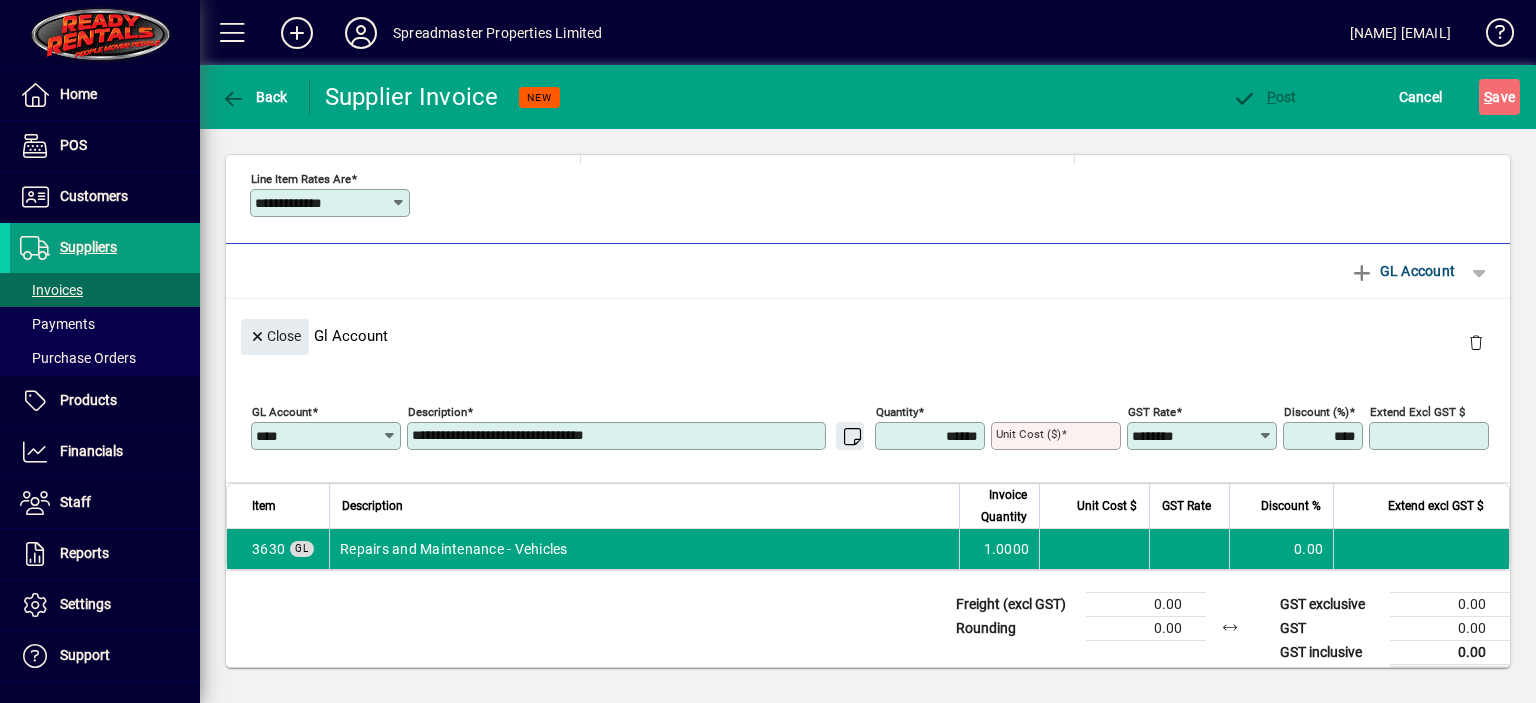 scroll, scrollTop: 380, scrollLeft: 0, axis: vertical 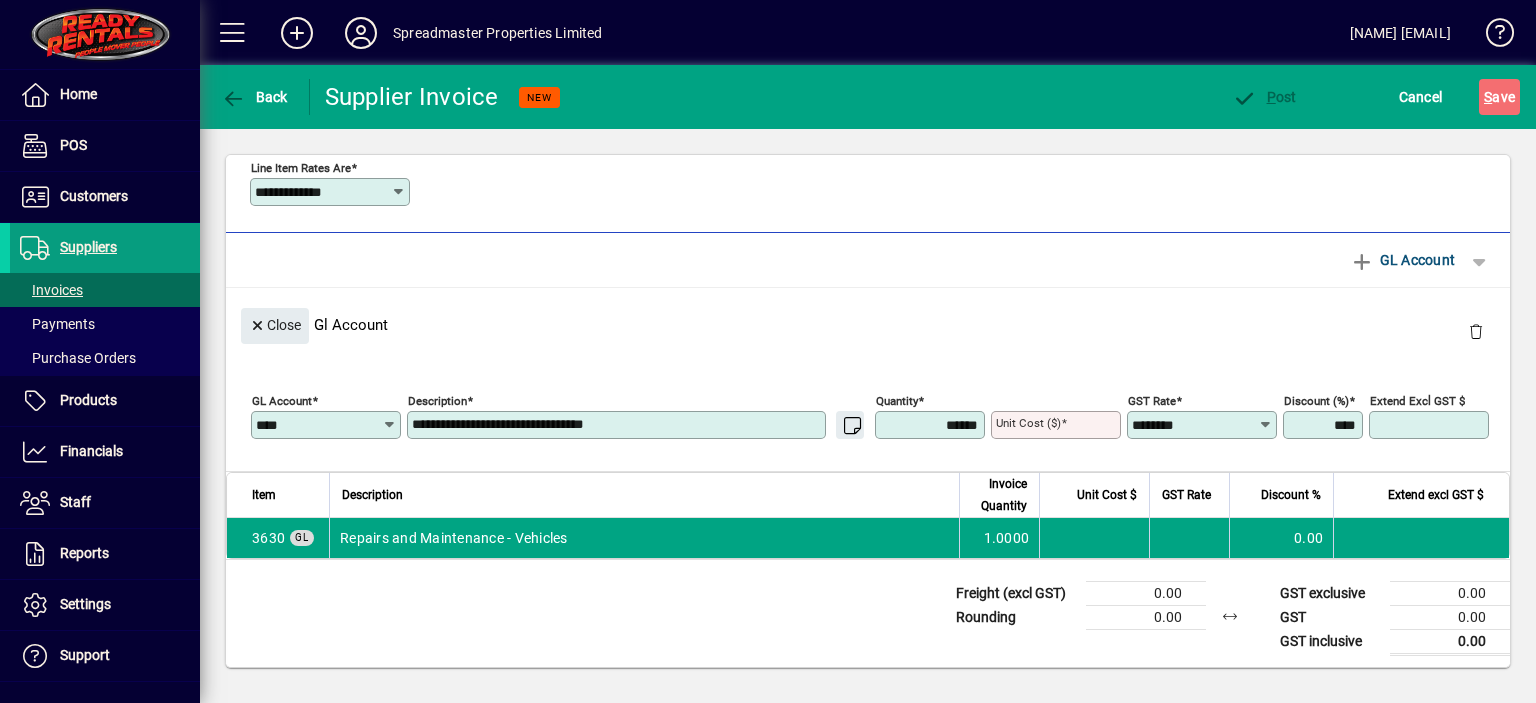 click on "**********" at bounding box center (618, 425) 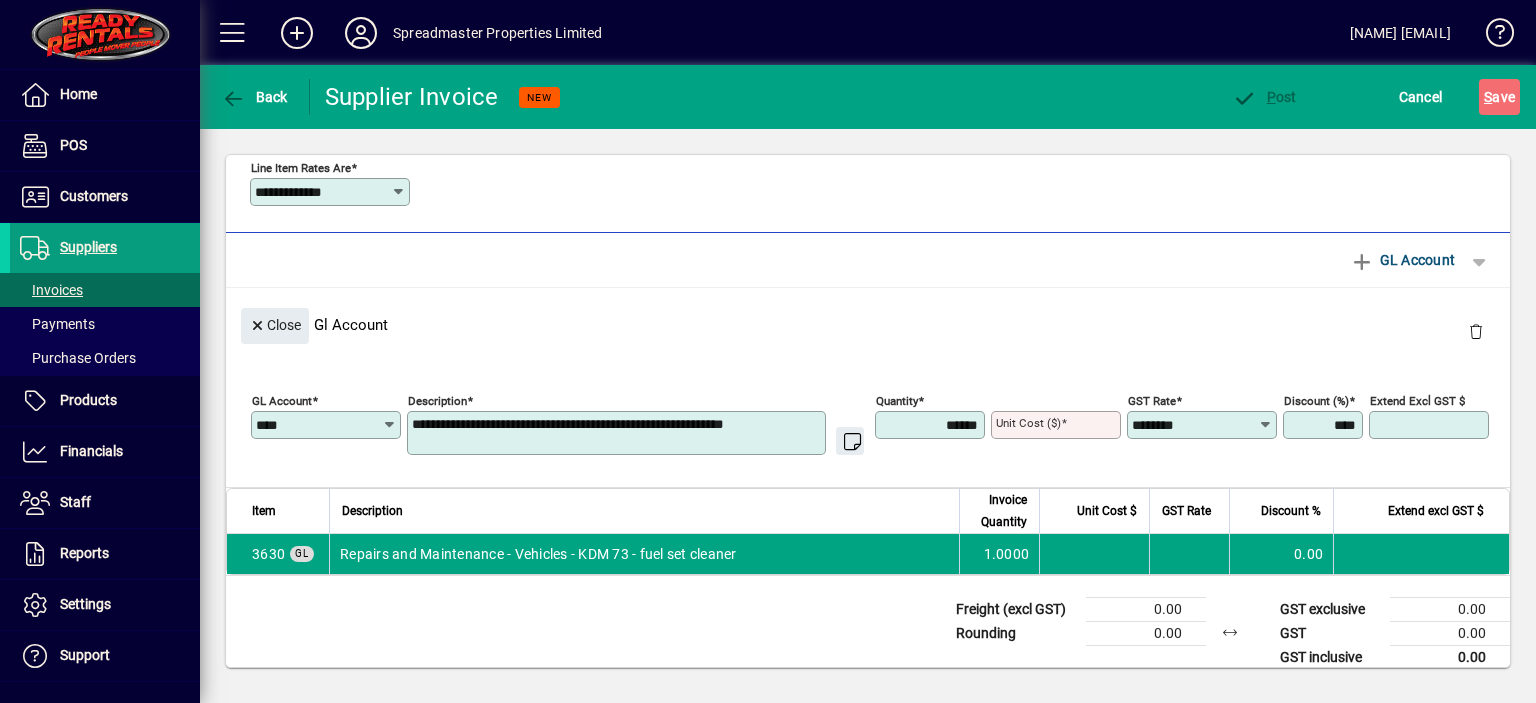 type on "**********" 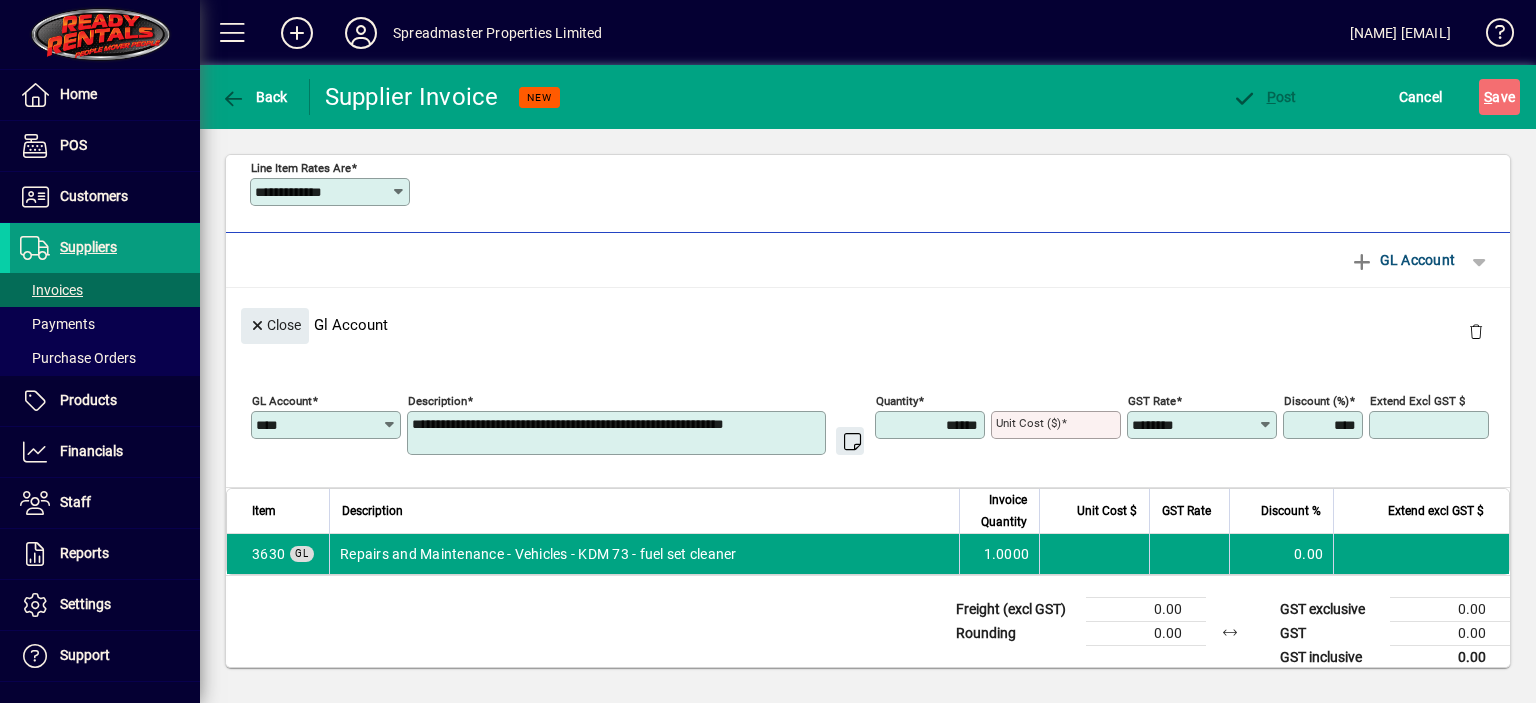 type 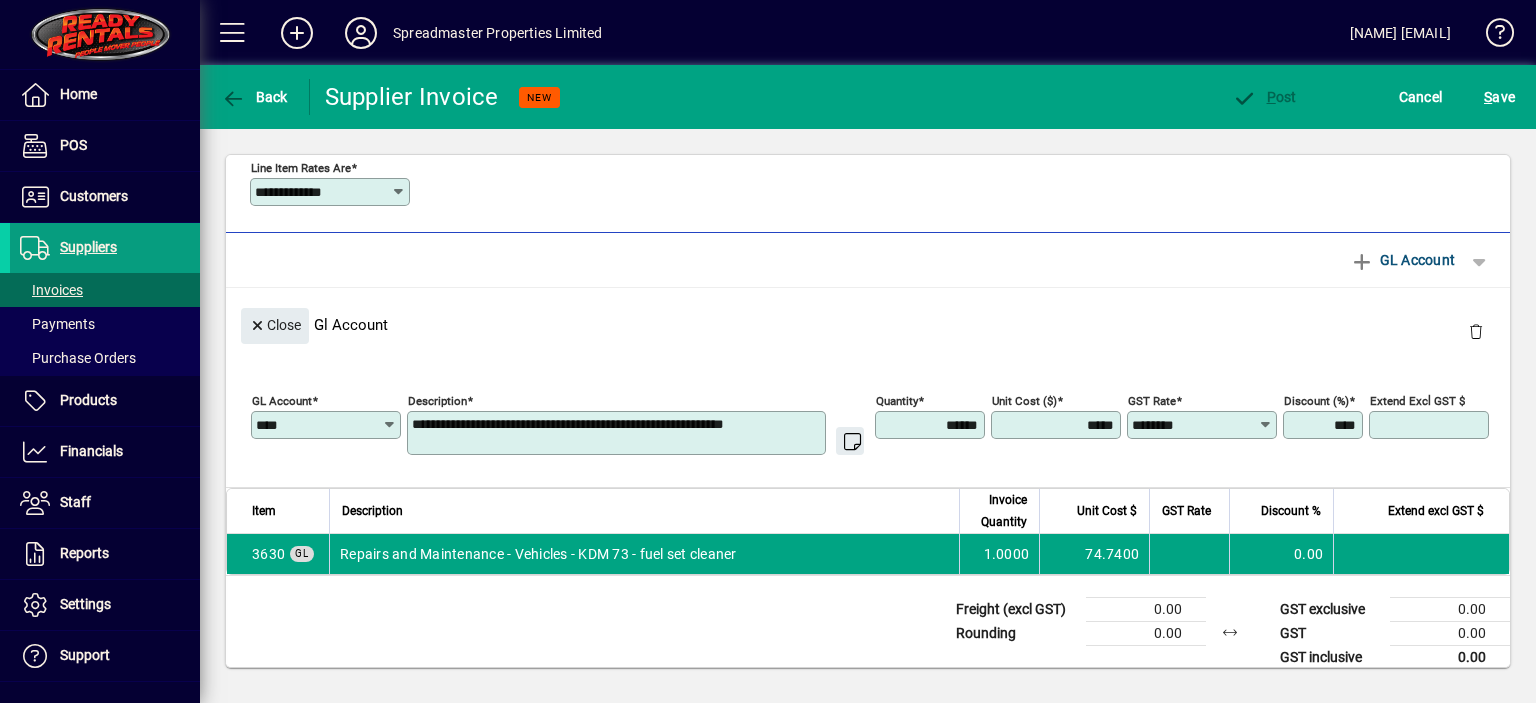 type on "*******" 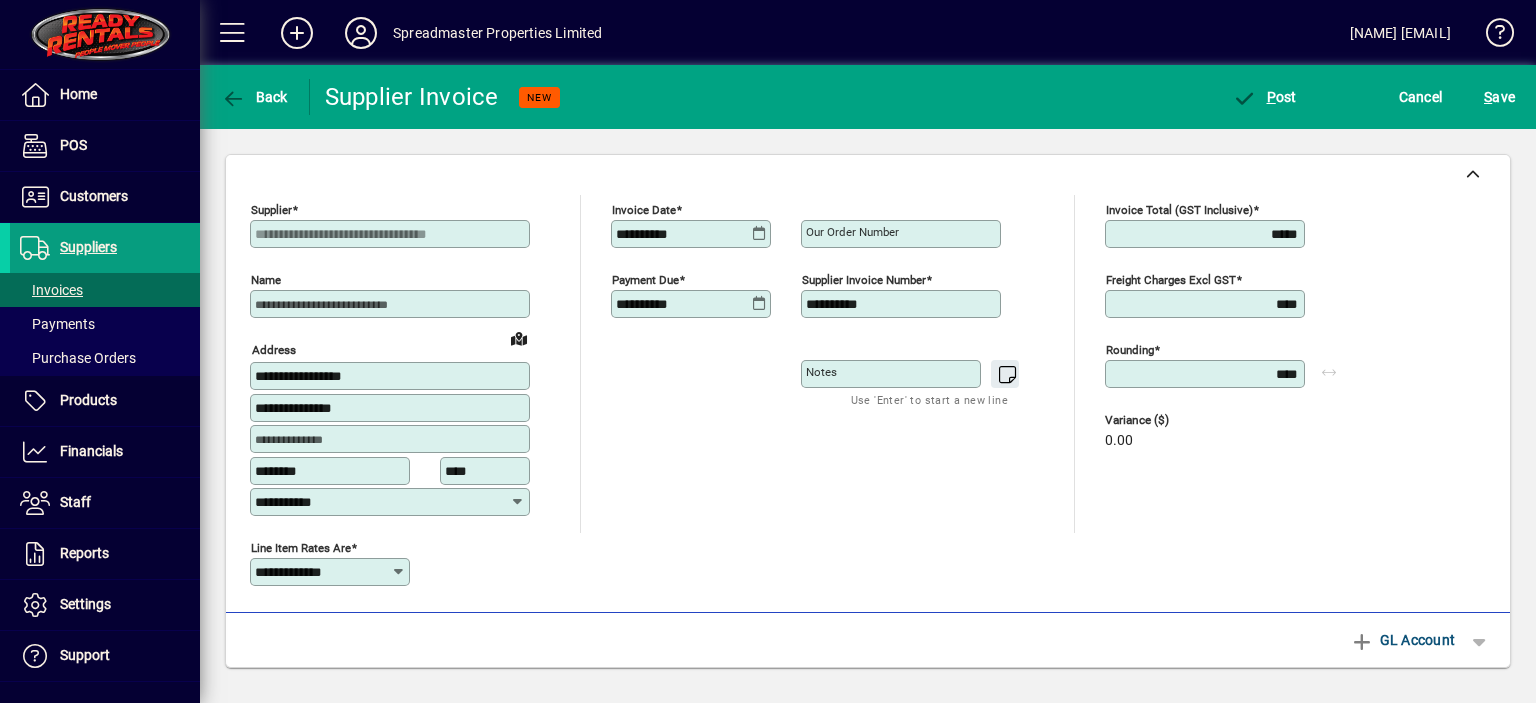 scroll, scrollTop: 0, scrollLeft: 0, axis: both 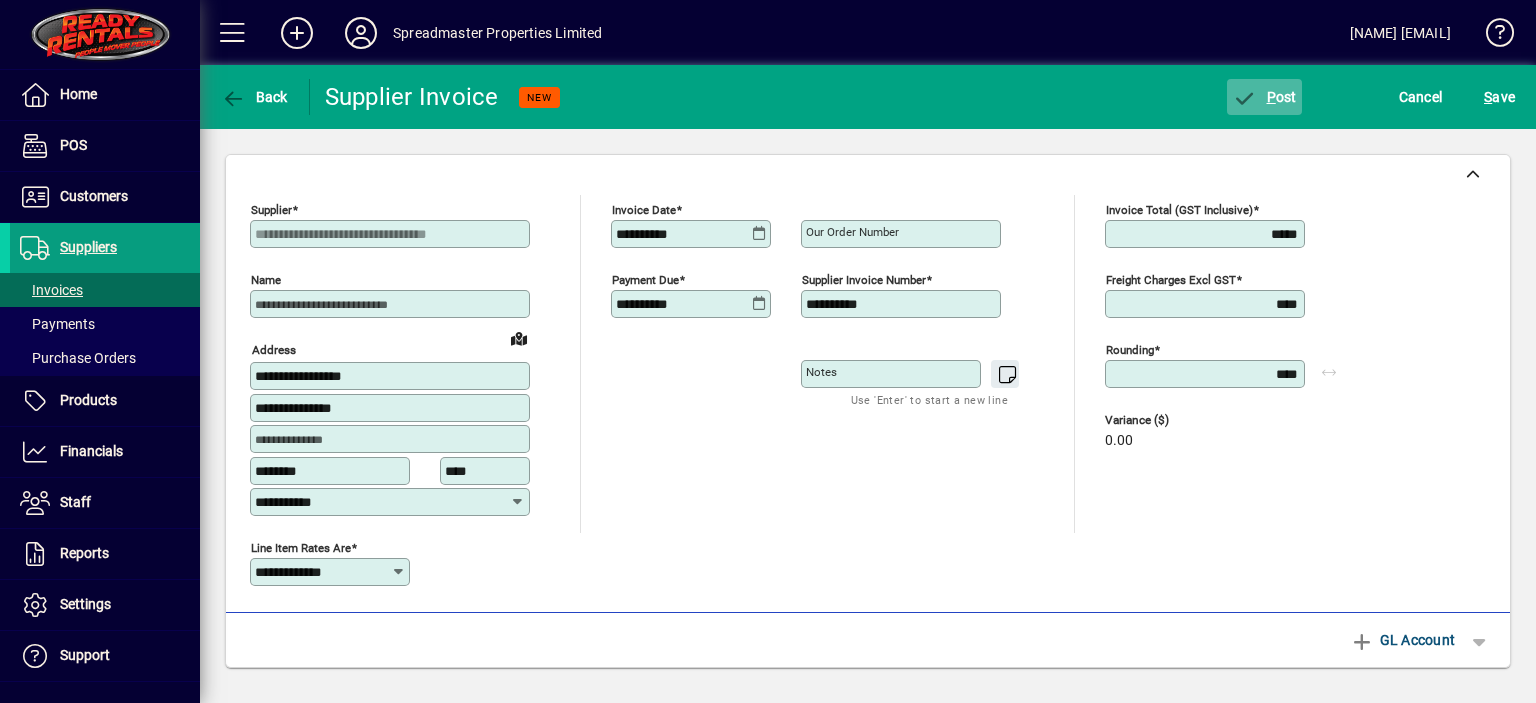 click on "P ost" 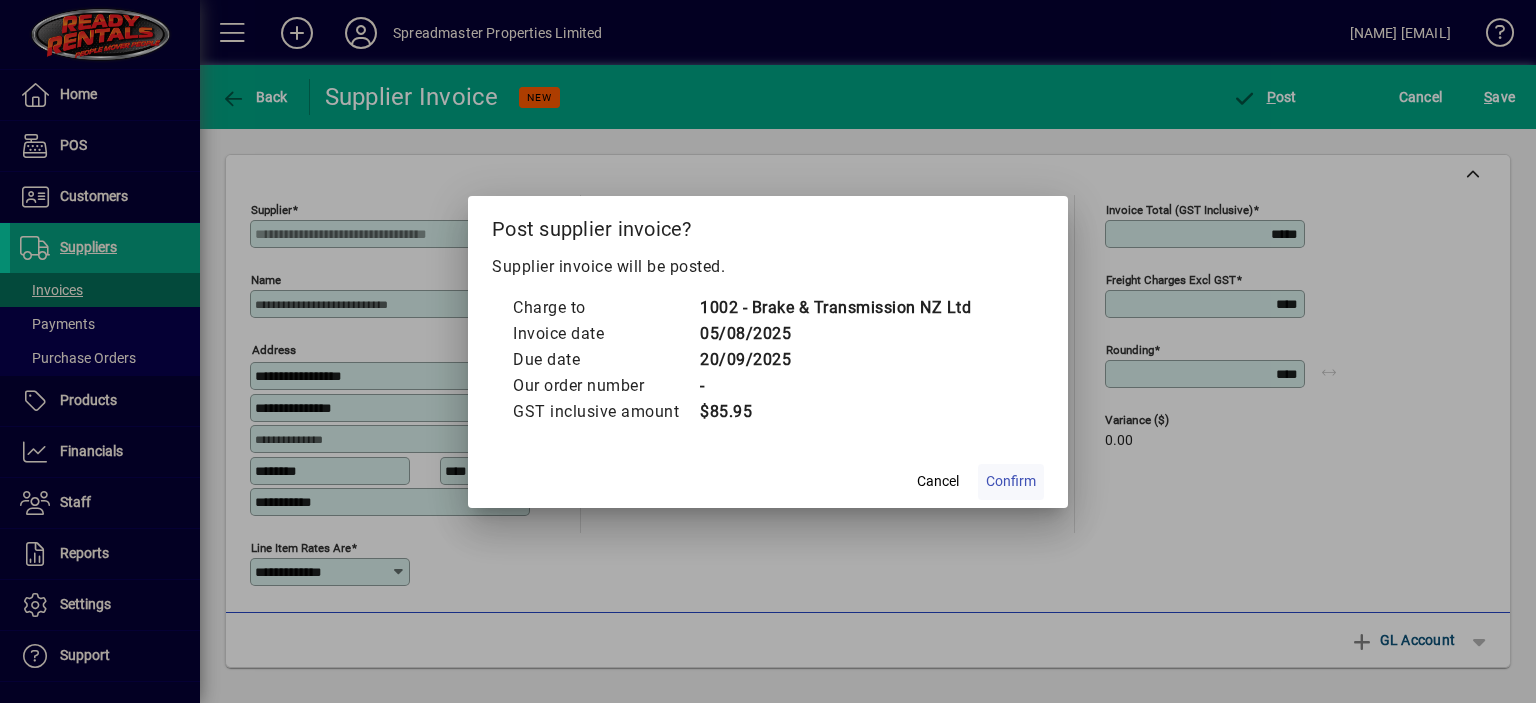click on "Confirm" 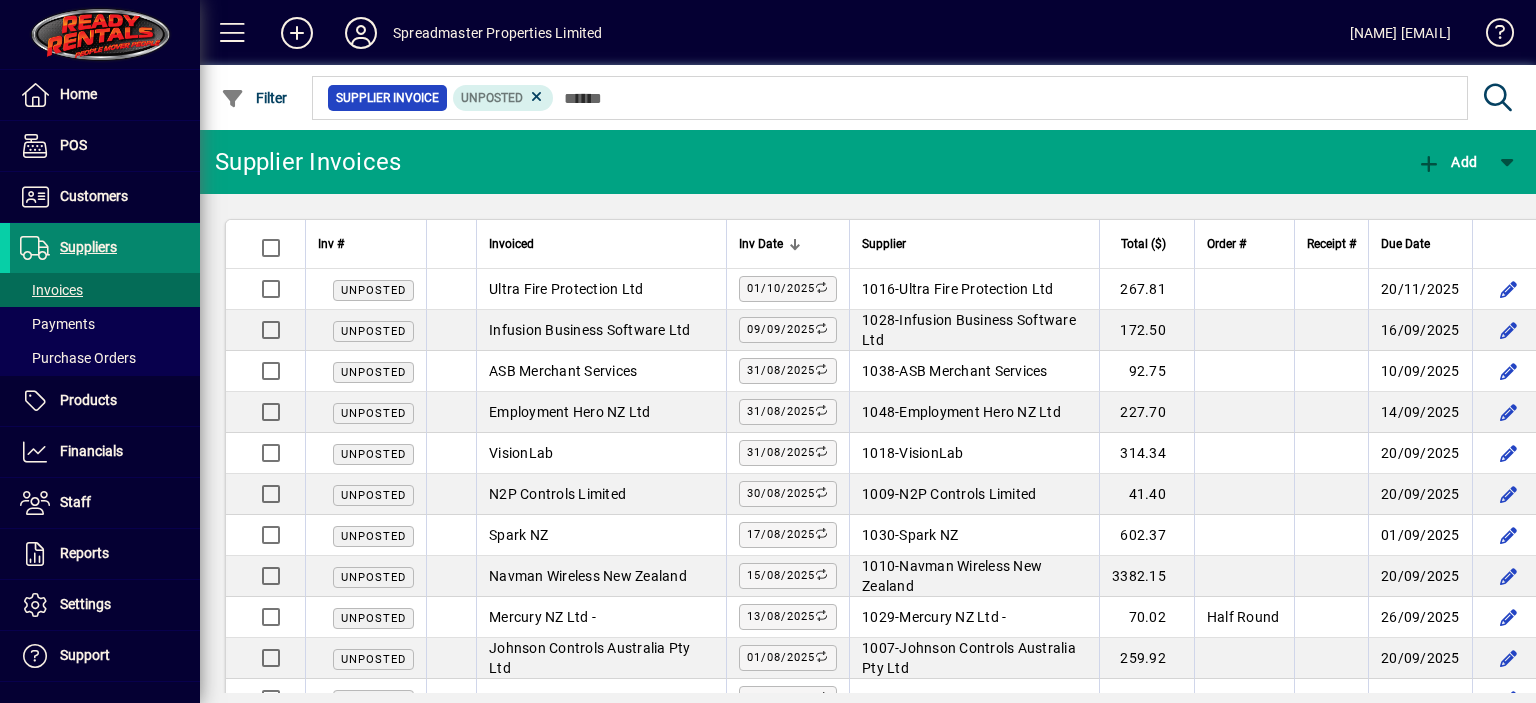 click at bounding box center [105, 248] 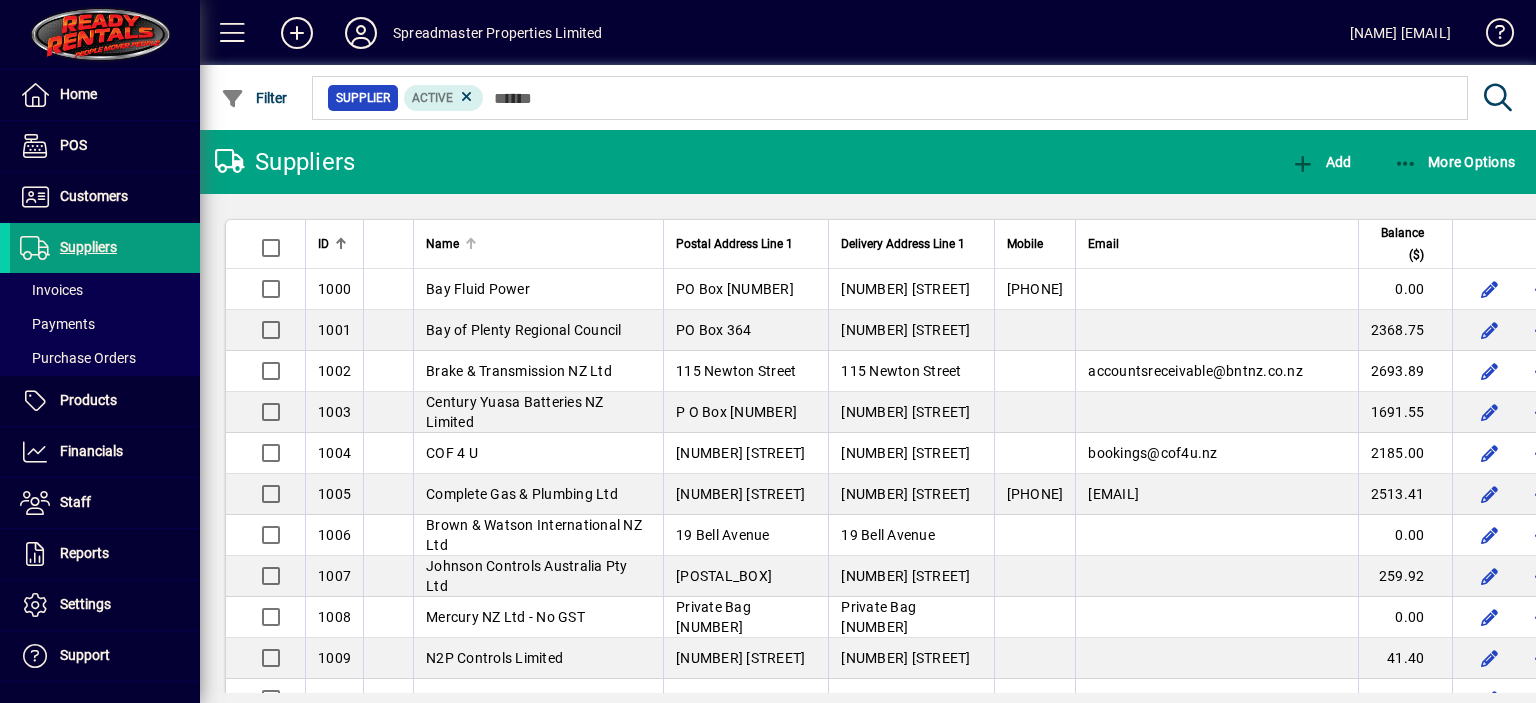 click at bounding box center [471, 239] 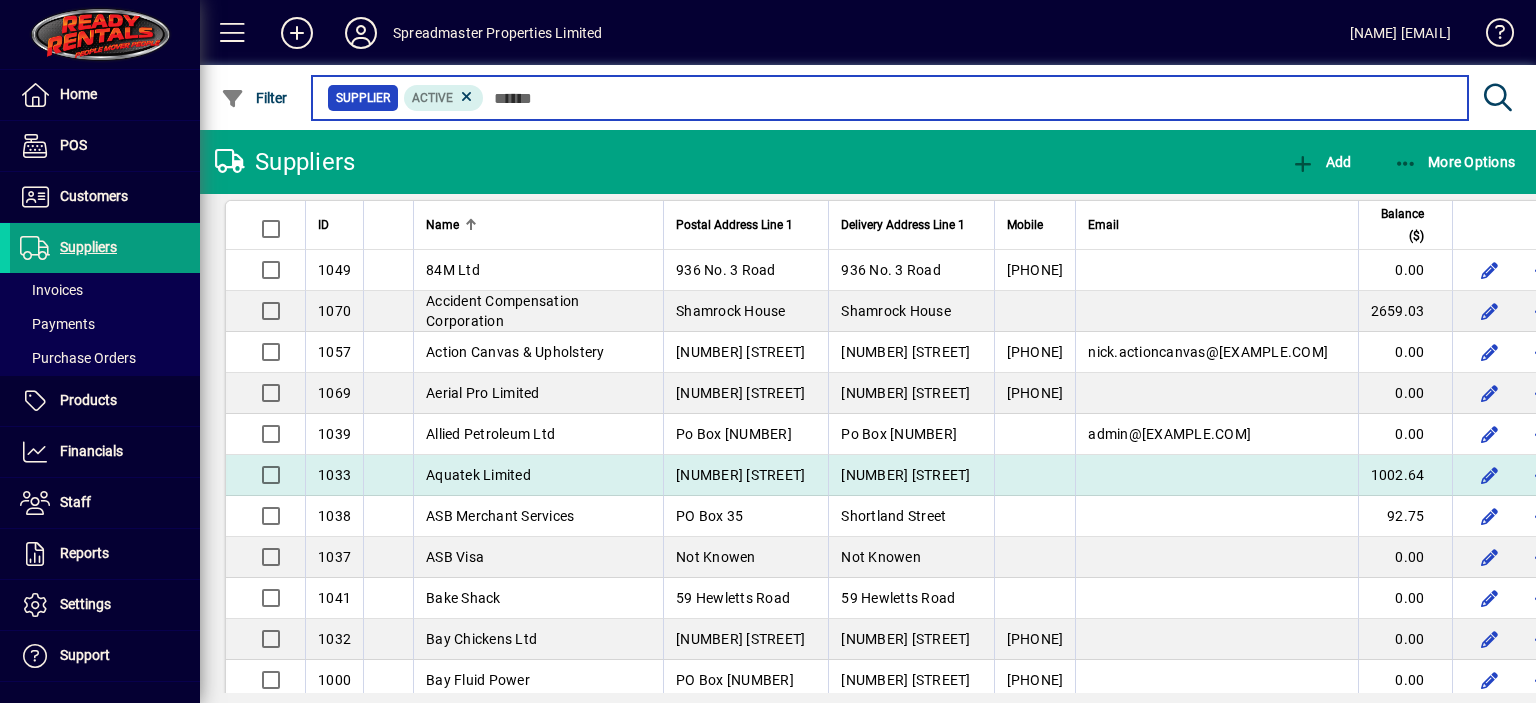 scroll, scrollTop: 0, scrollLeft: 0, axis: both 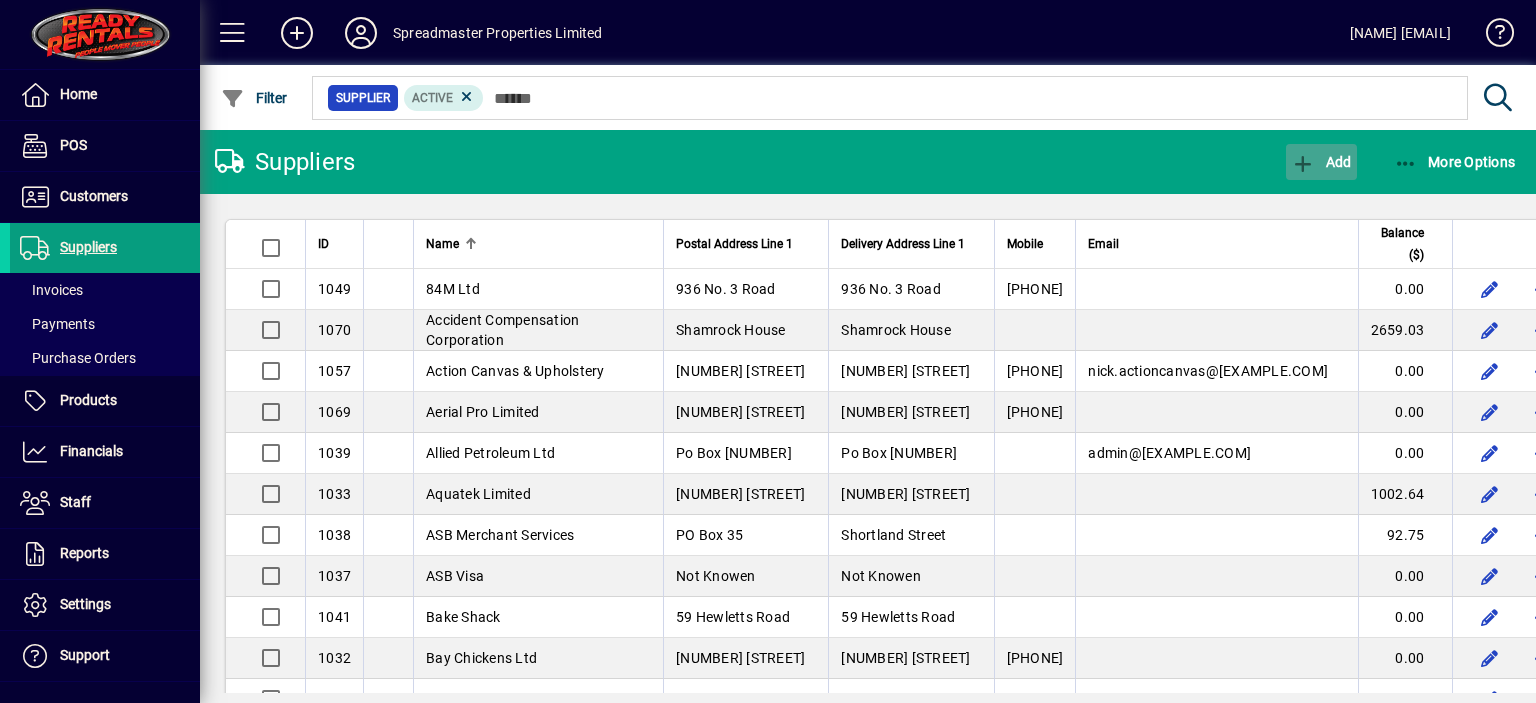 click on "Add" 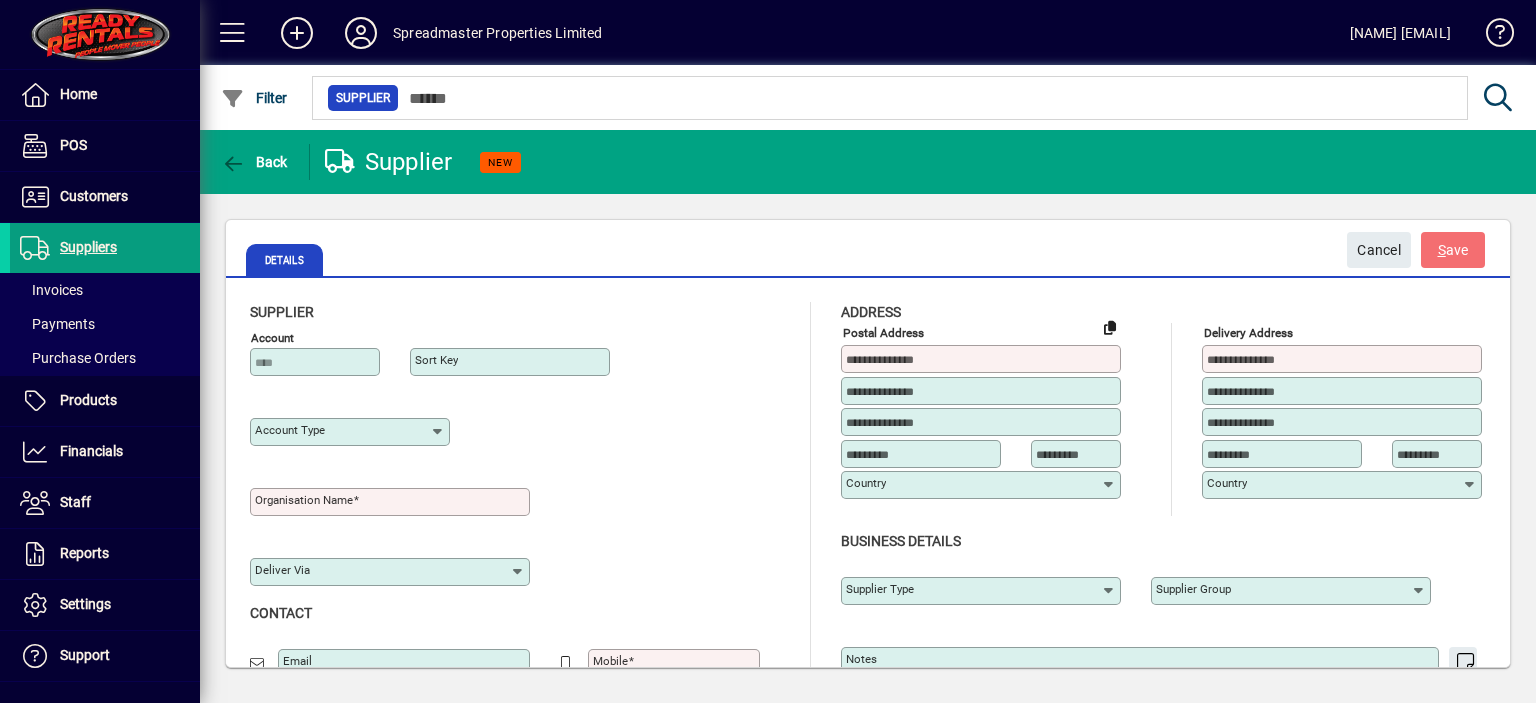type on "**********" 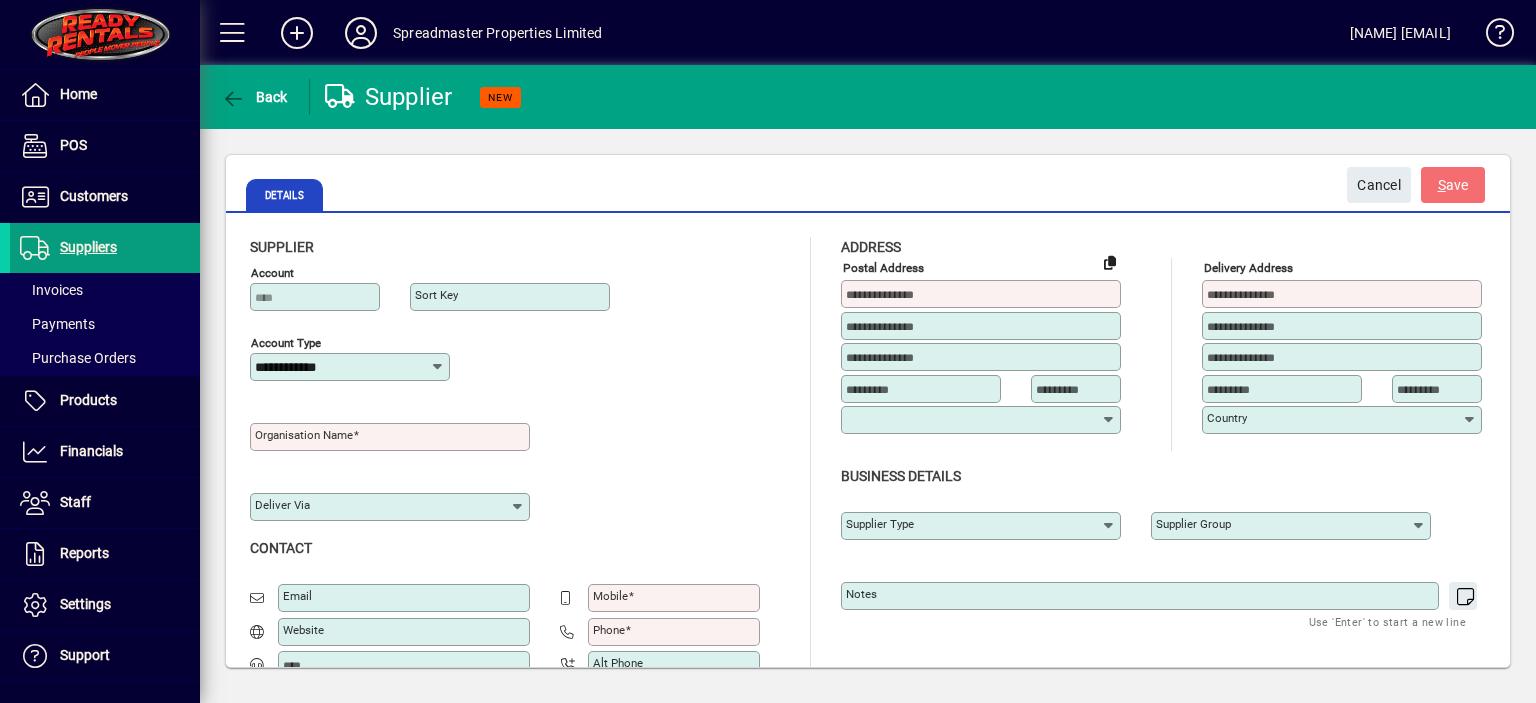 type on "**********" 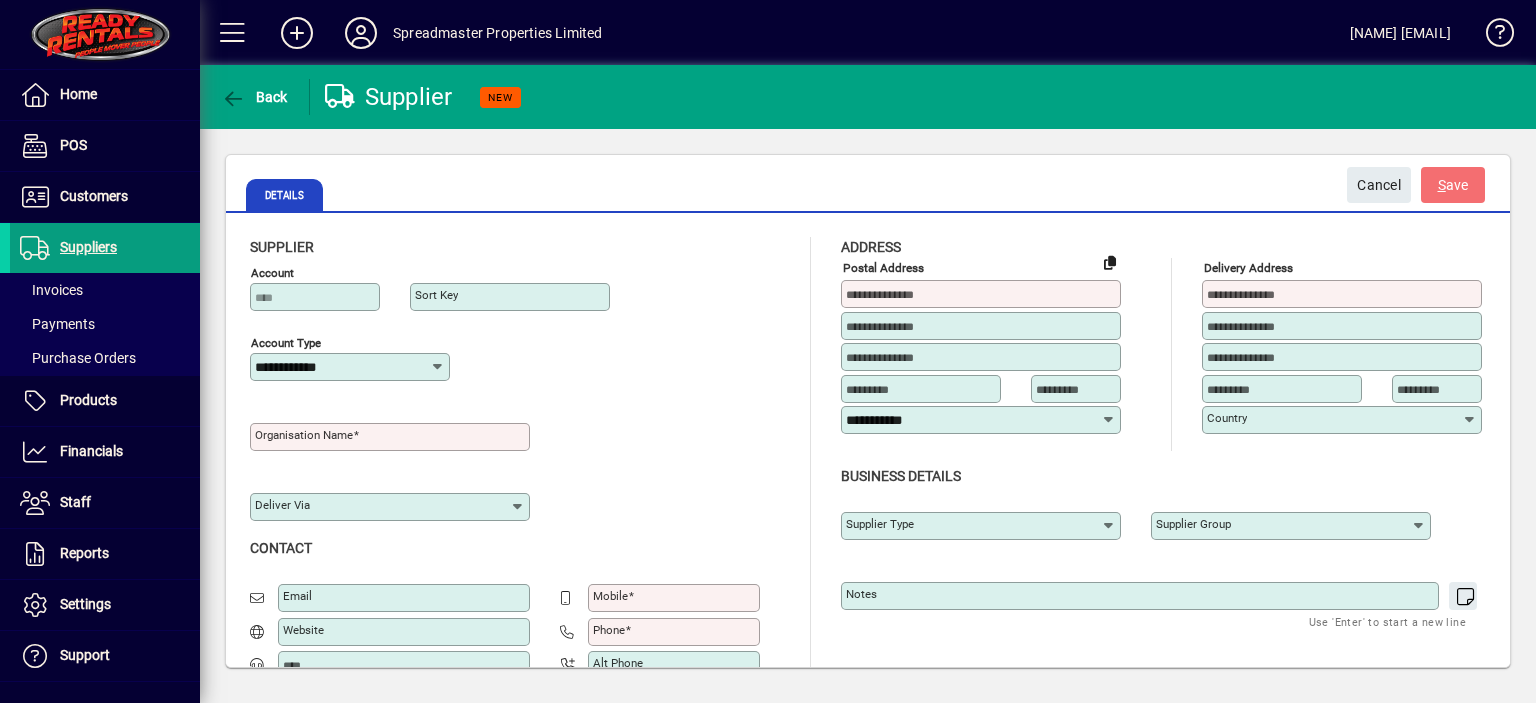 click on "Organisation name" at bounding box center [304, 435] 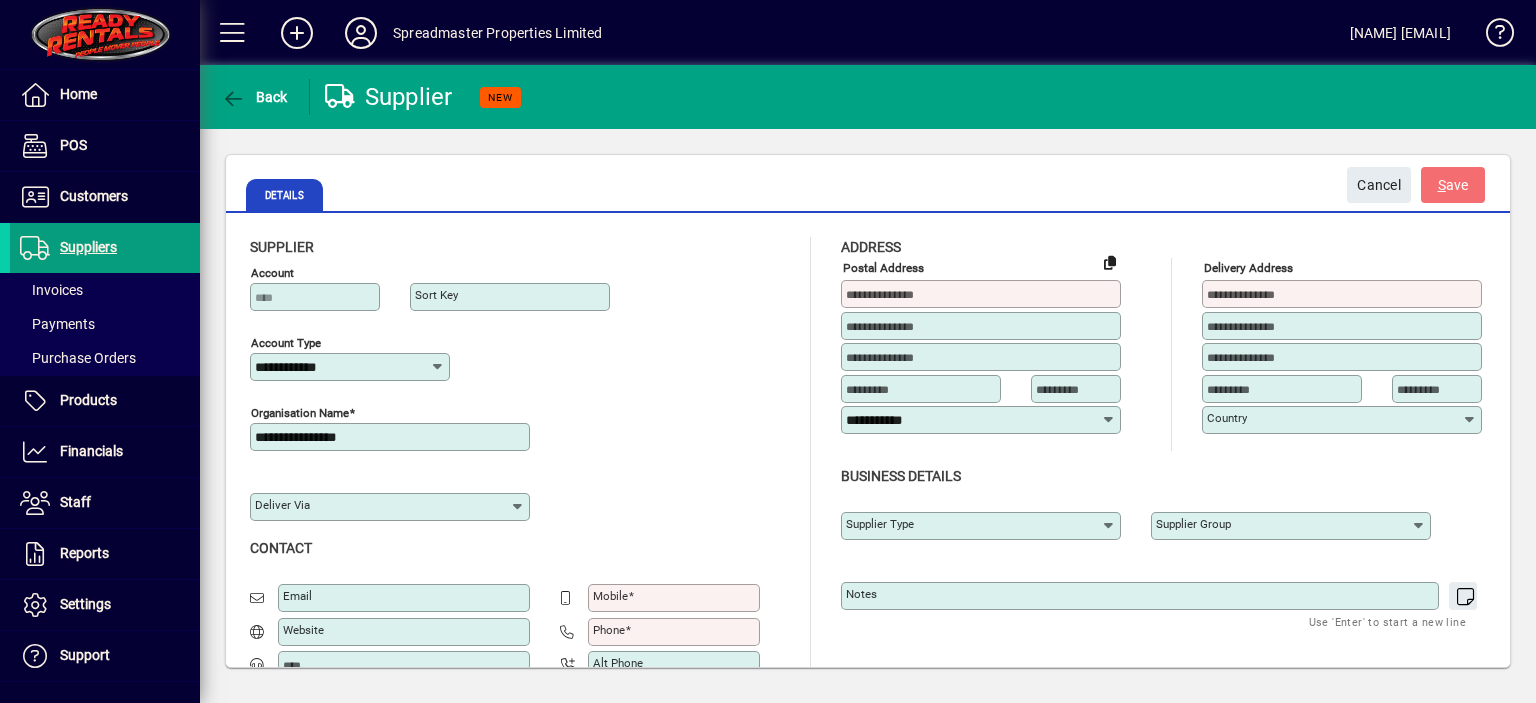 type on "**********" 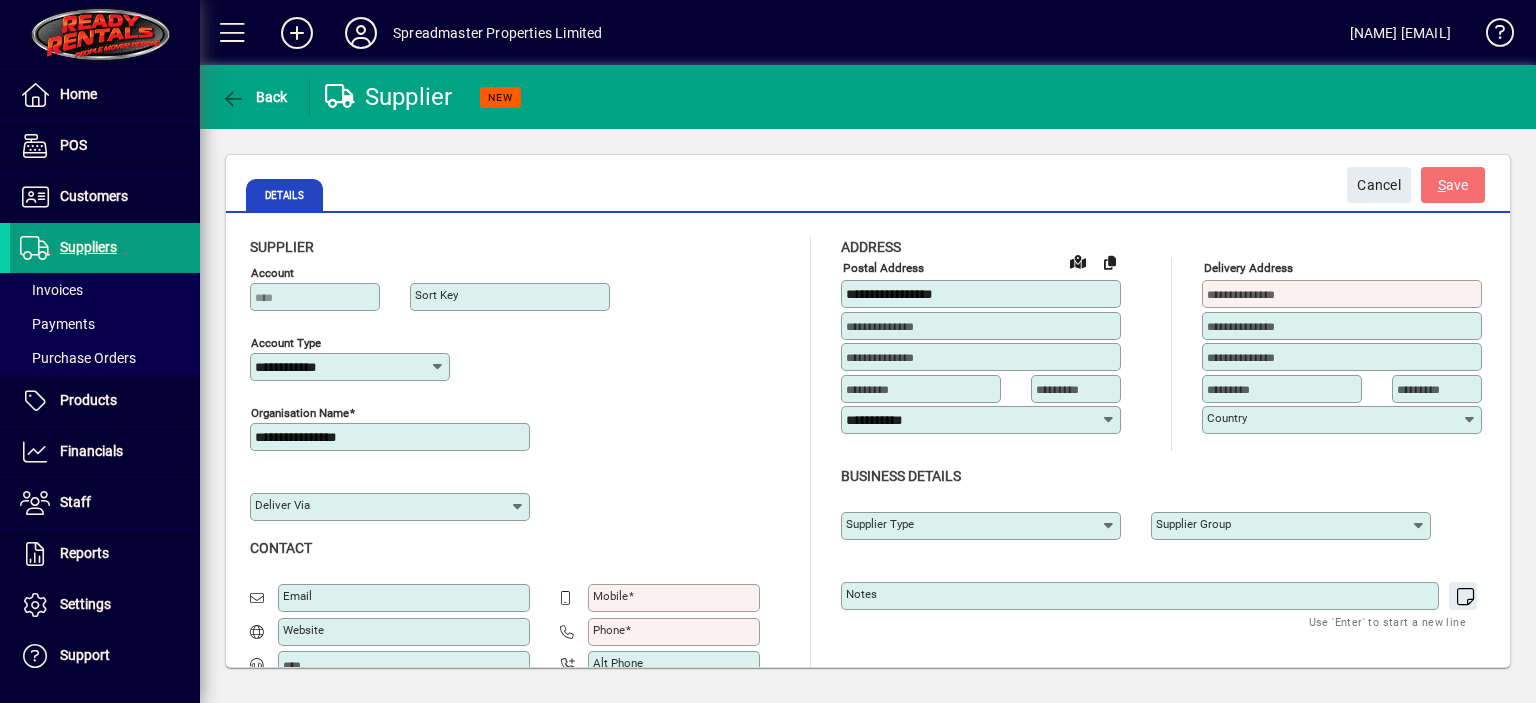 type on "**********" 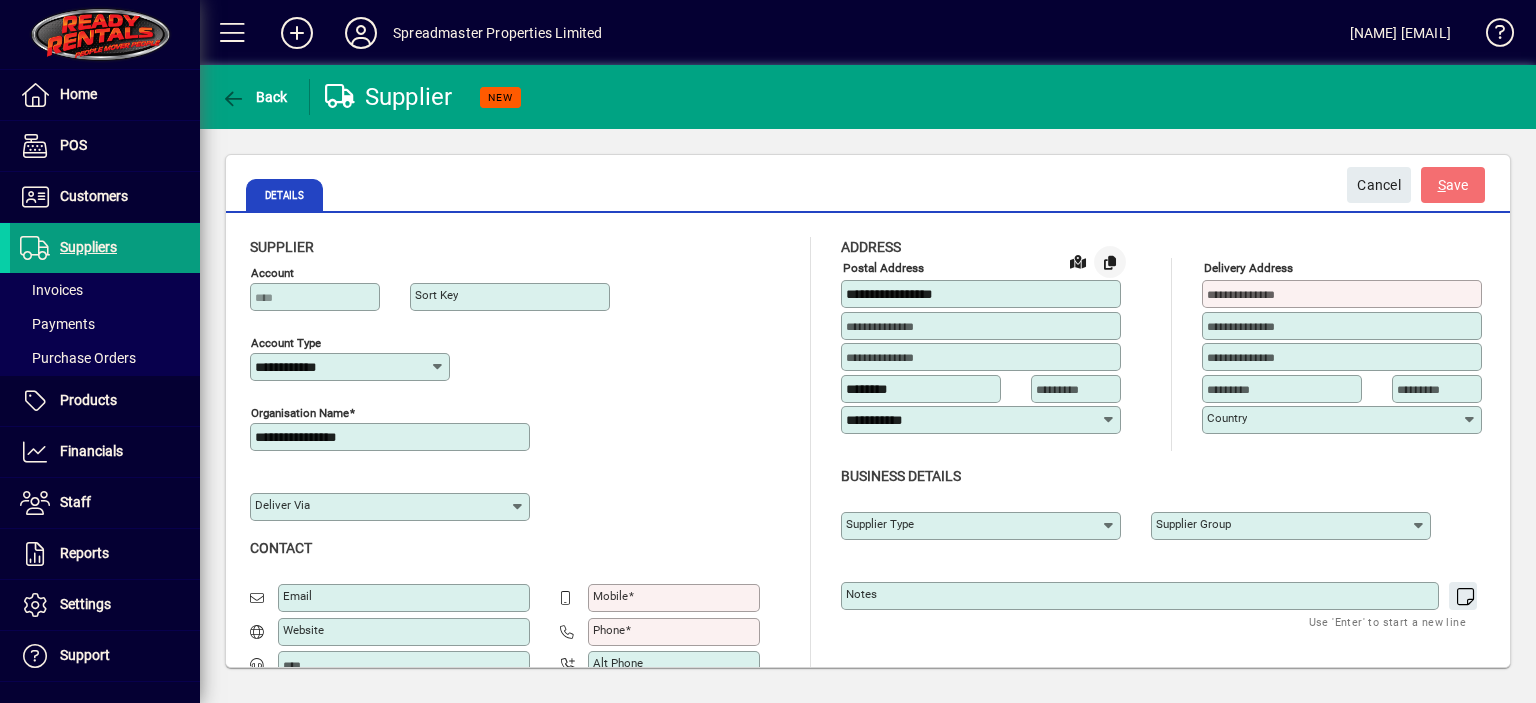 type on "********" 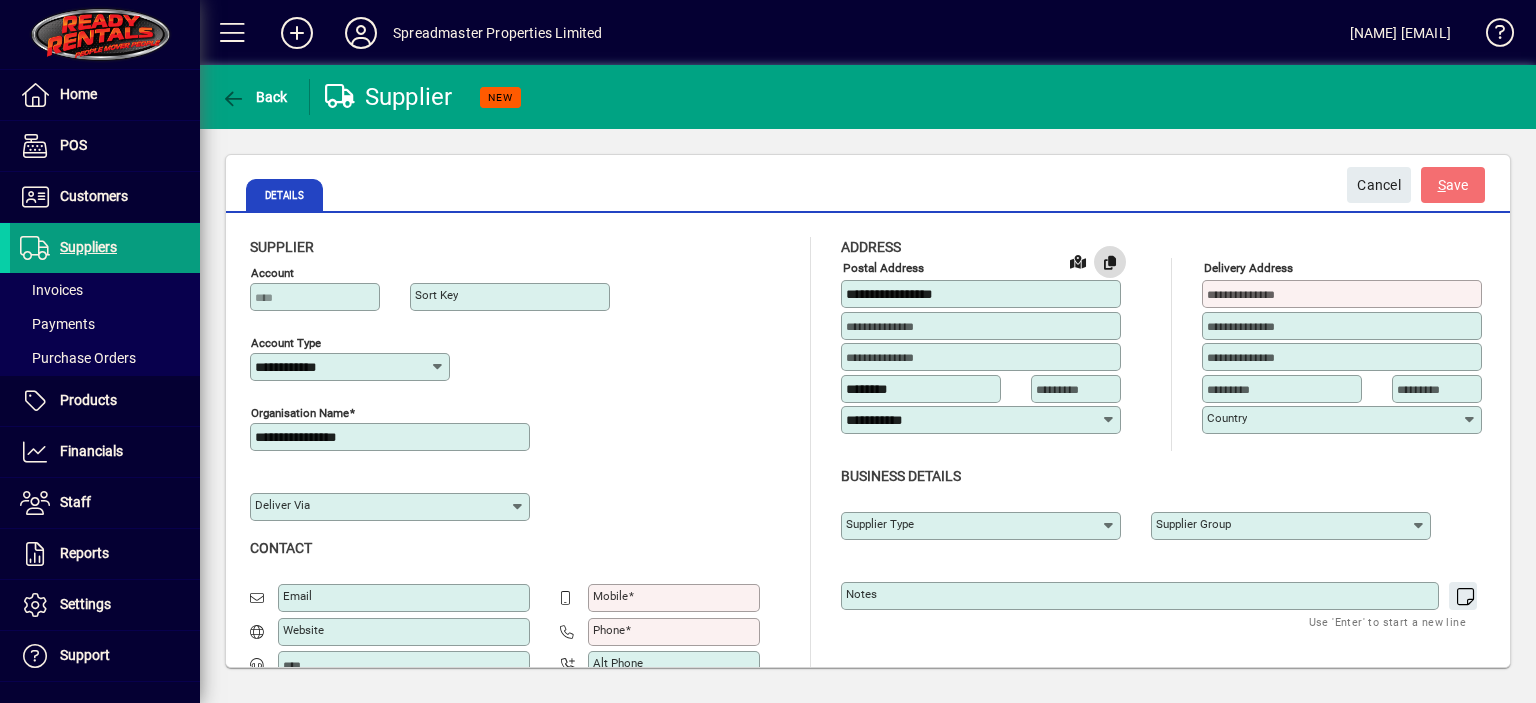 click 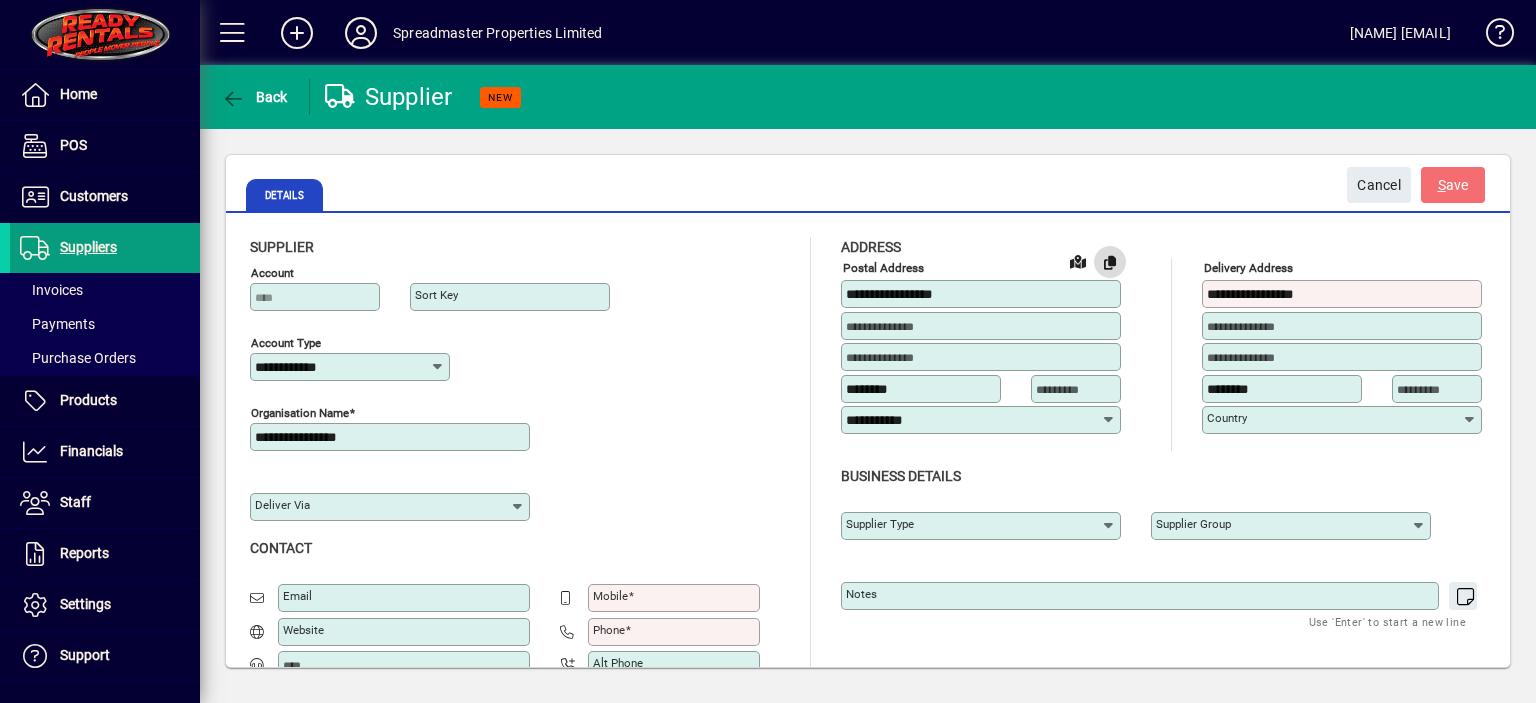 type on "**********" 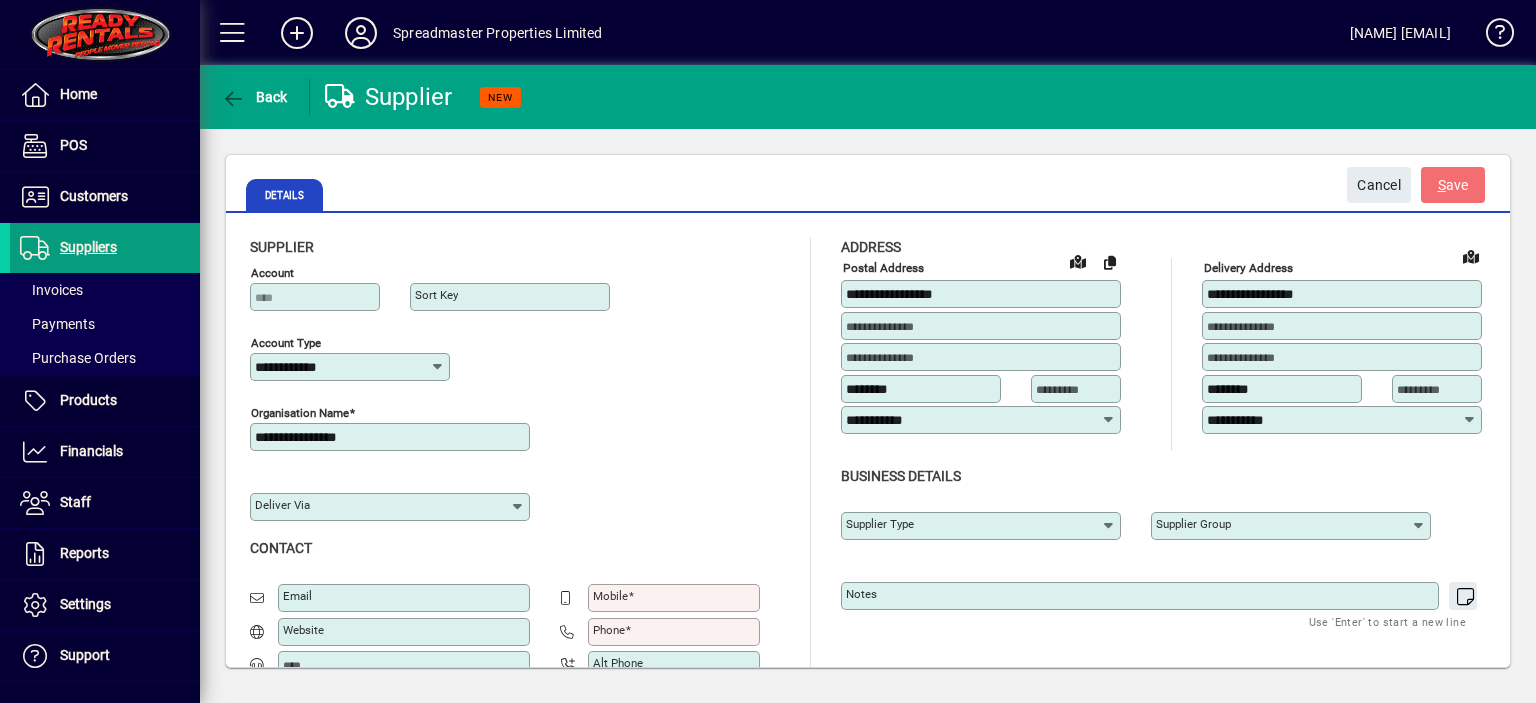 click on "**********" at bounding box center [983, 294] 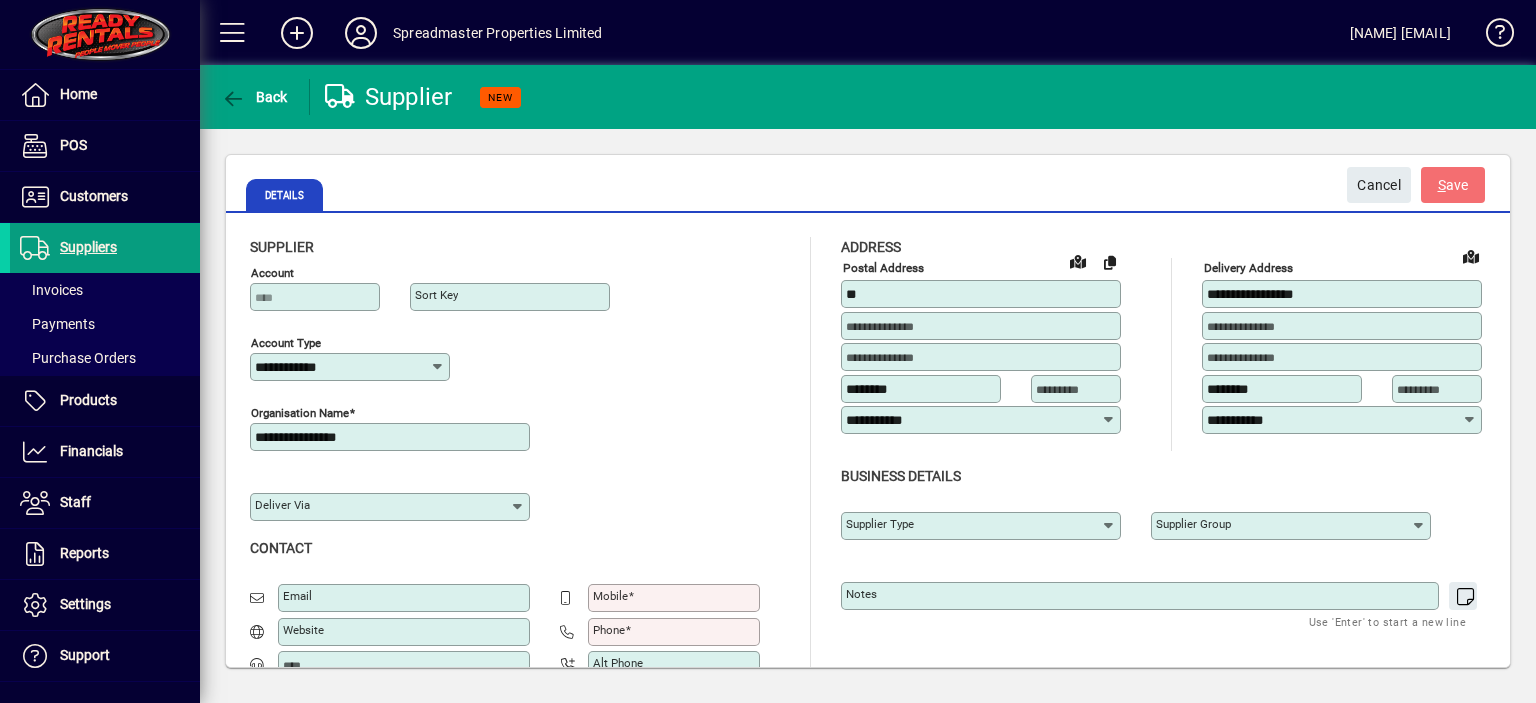 type on "*" 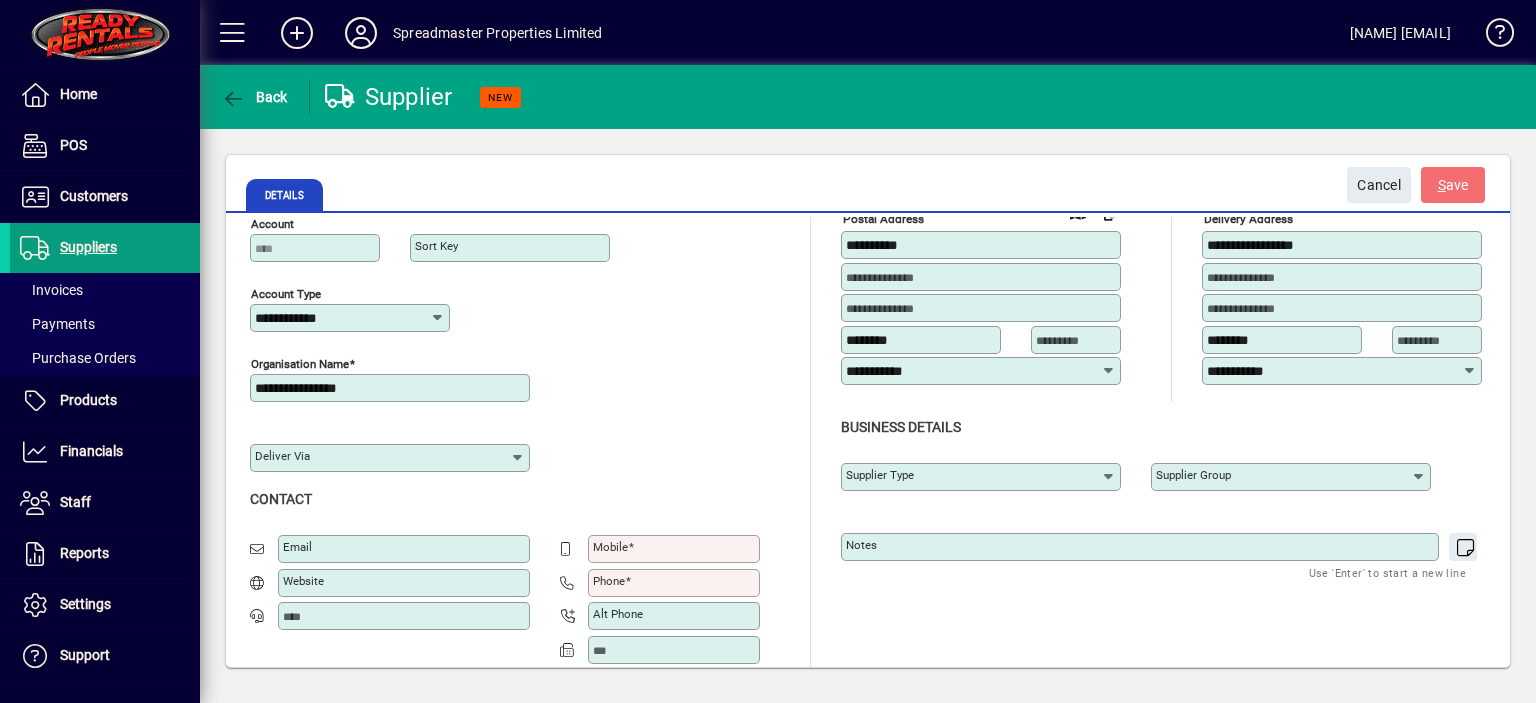 scroll, scrollTop: 72, scrollLeft: 0, axis: vertical 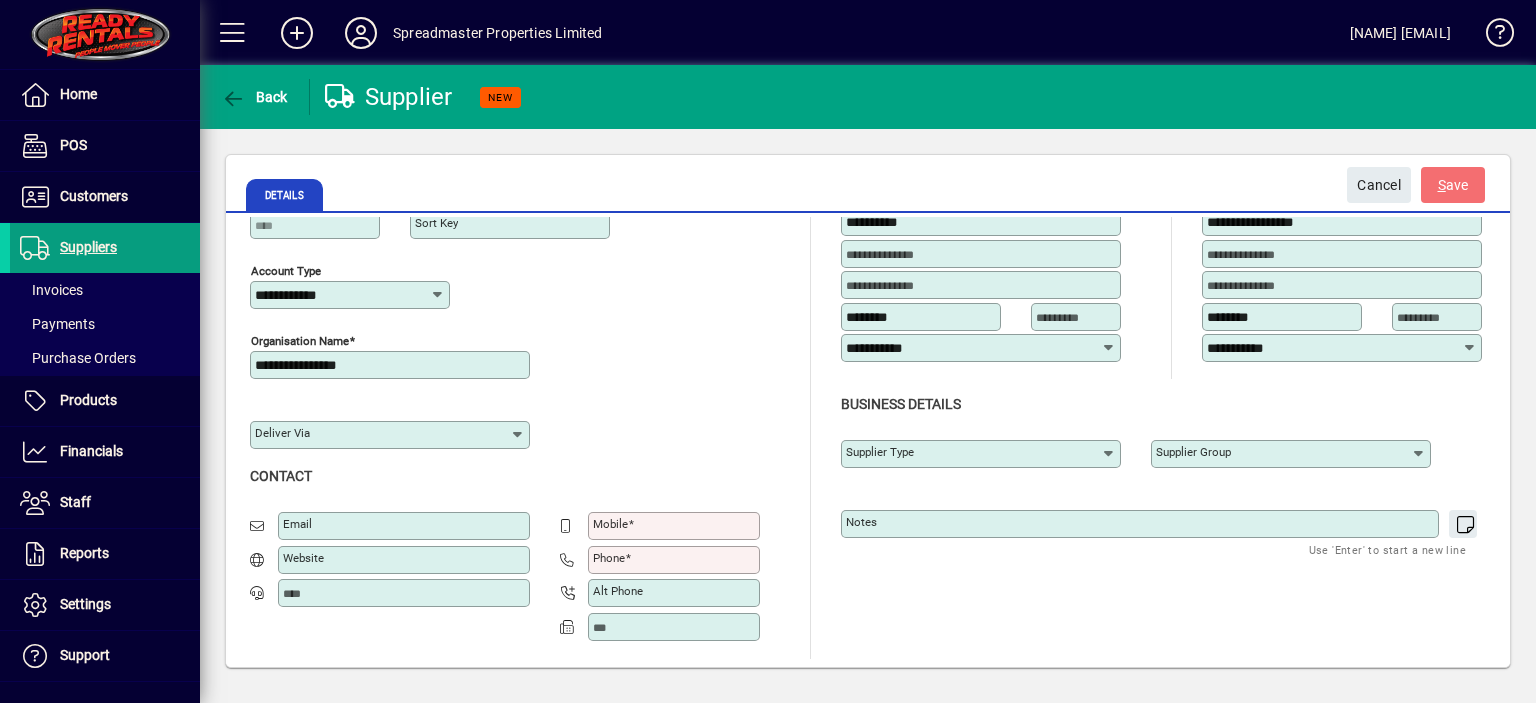 type on "**********" 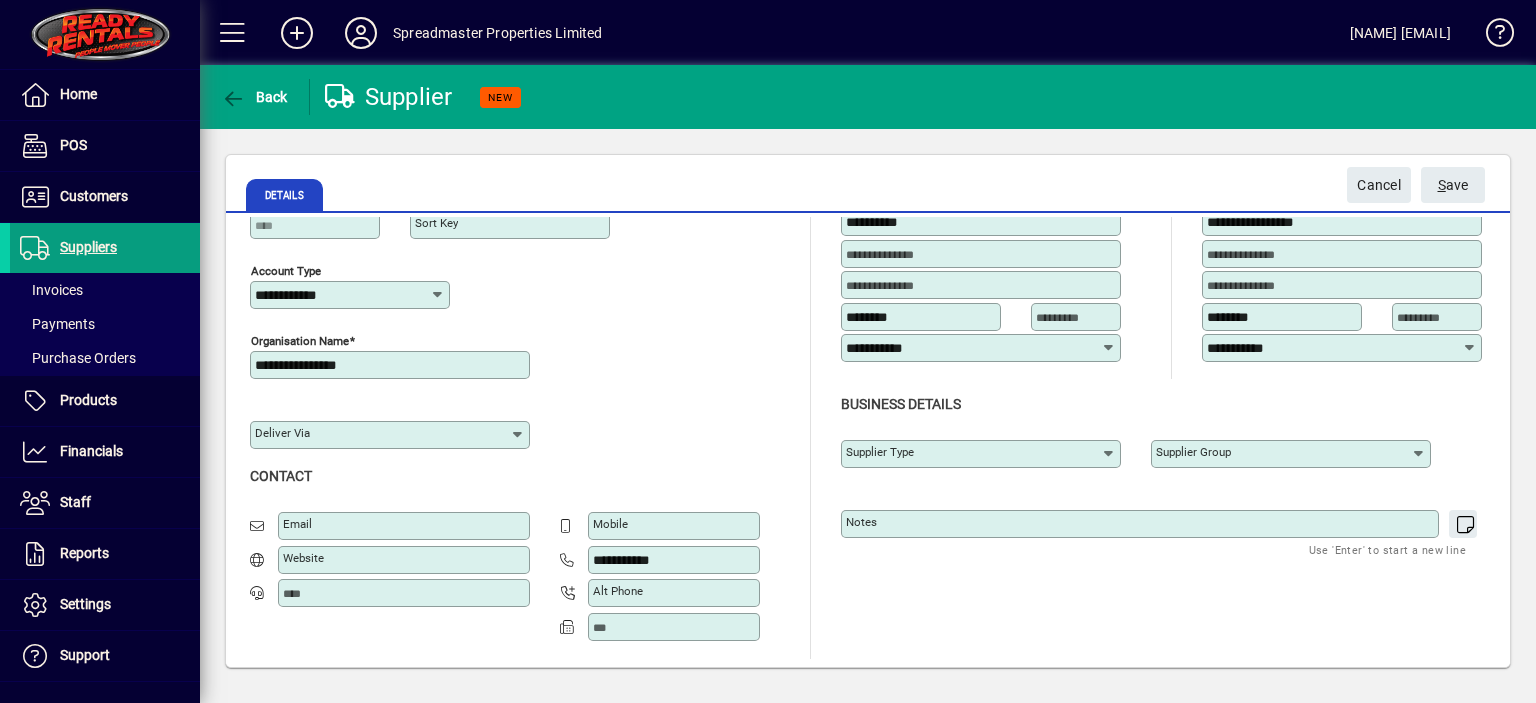 type on "**********" 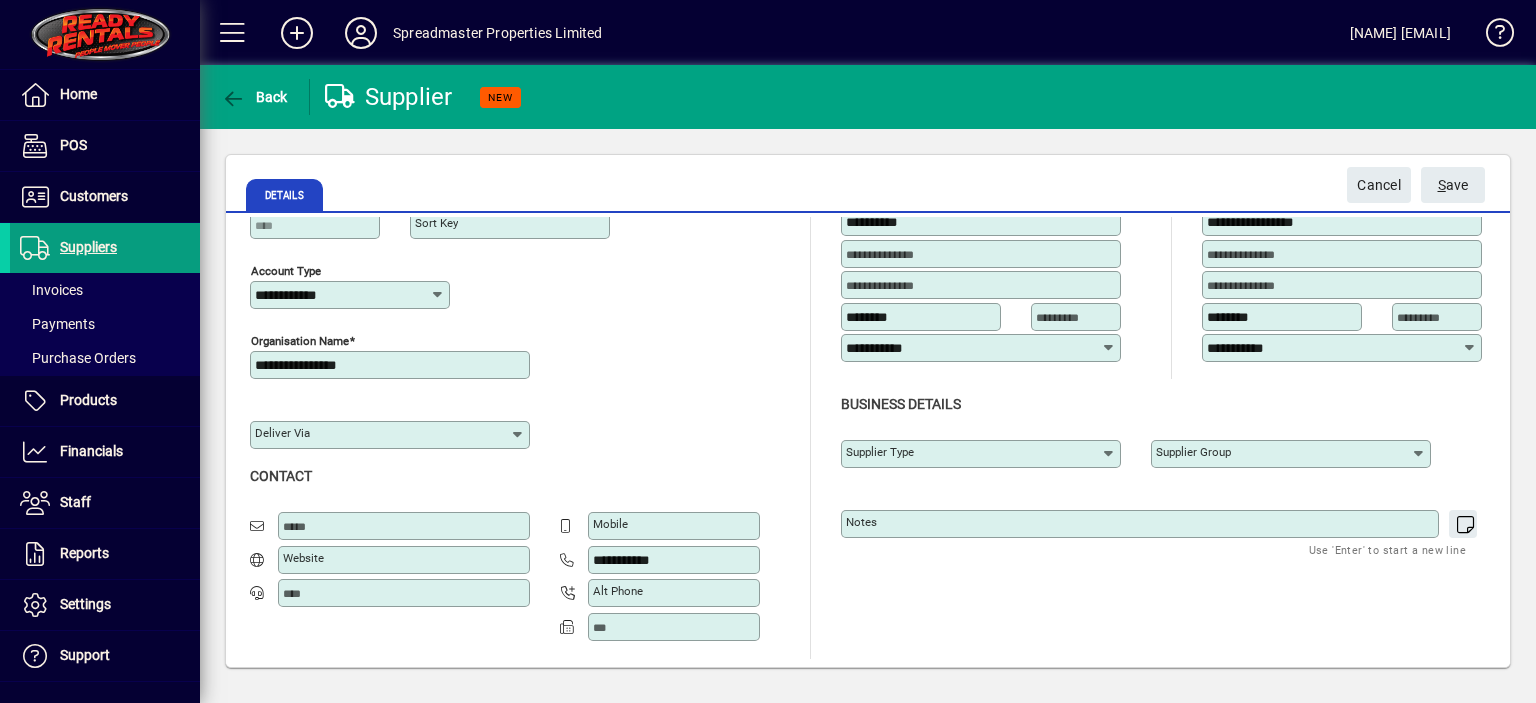 click on "Email" at bounding box center (406, 526) 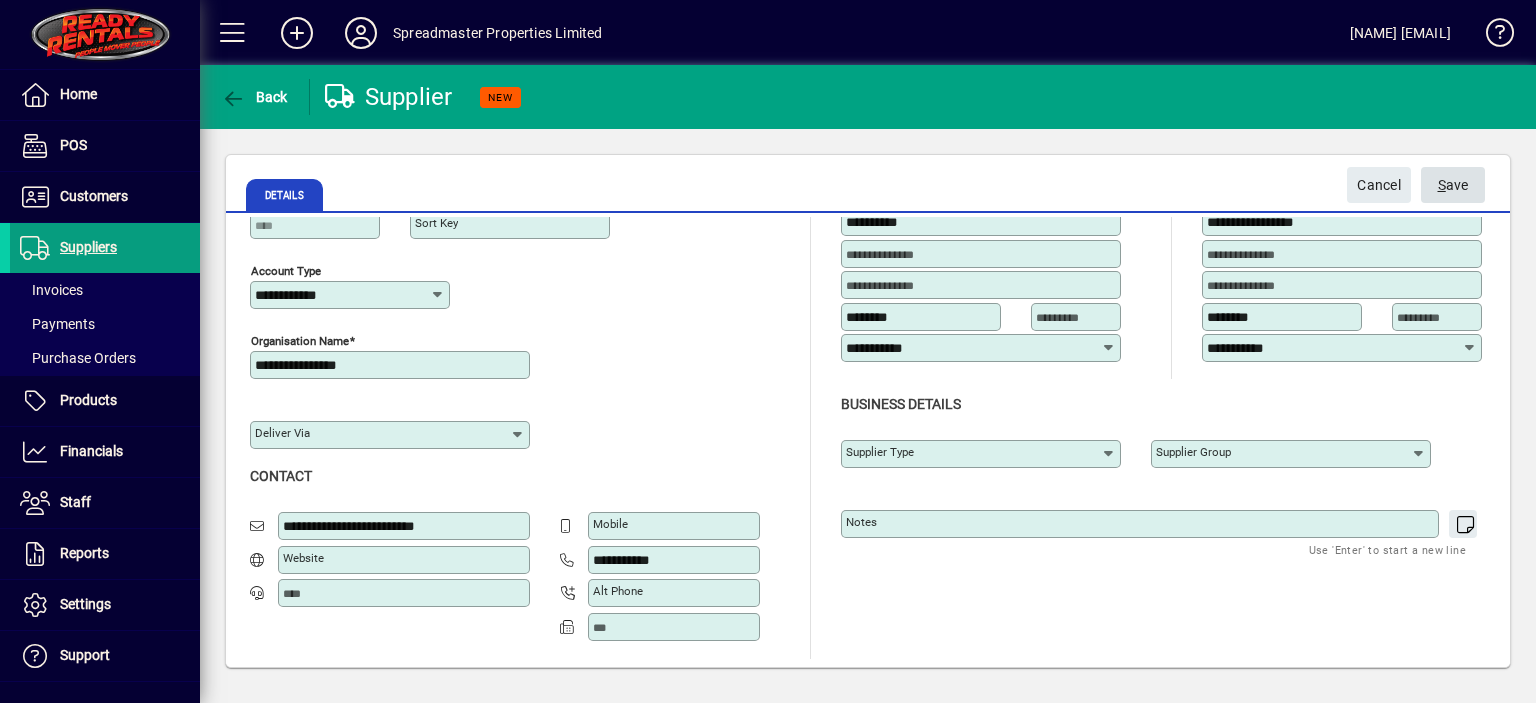 type on "**********" 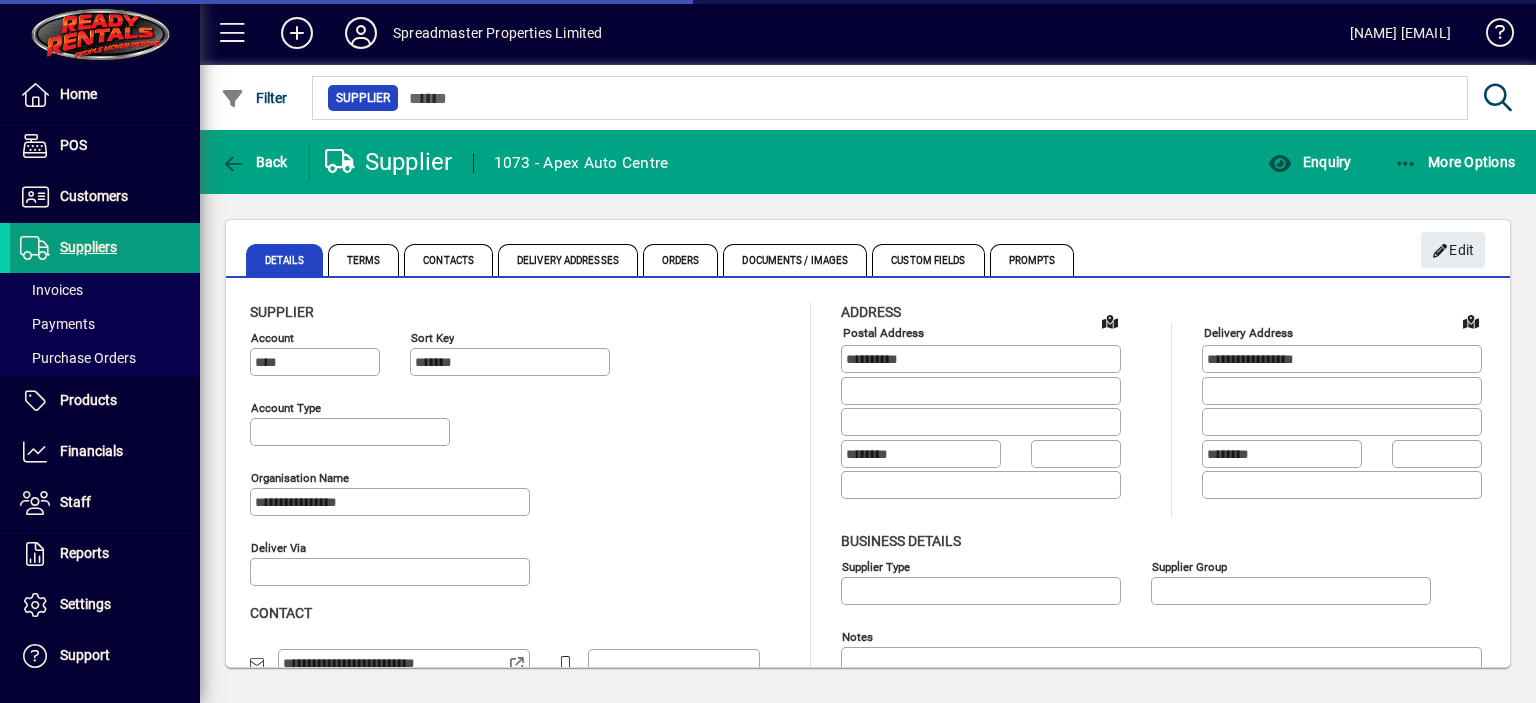 type on "**********" 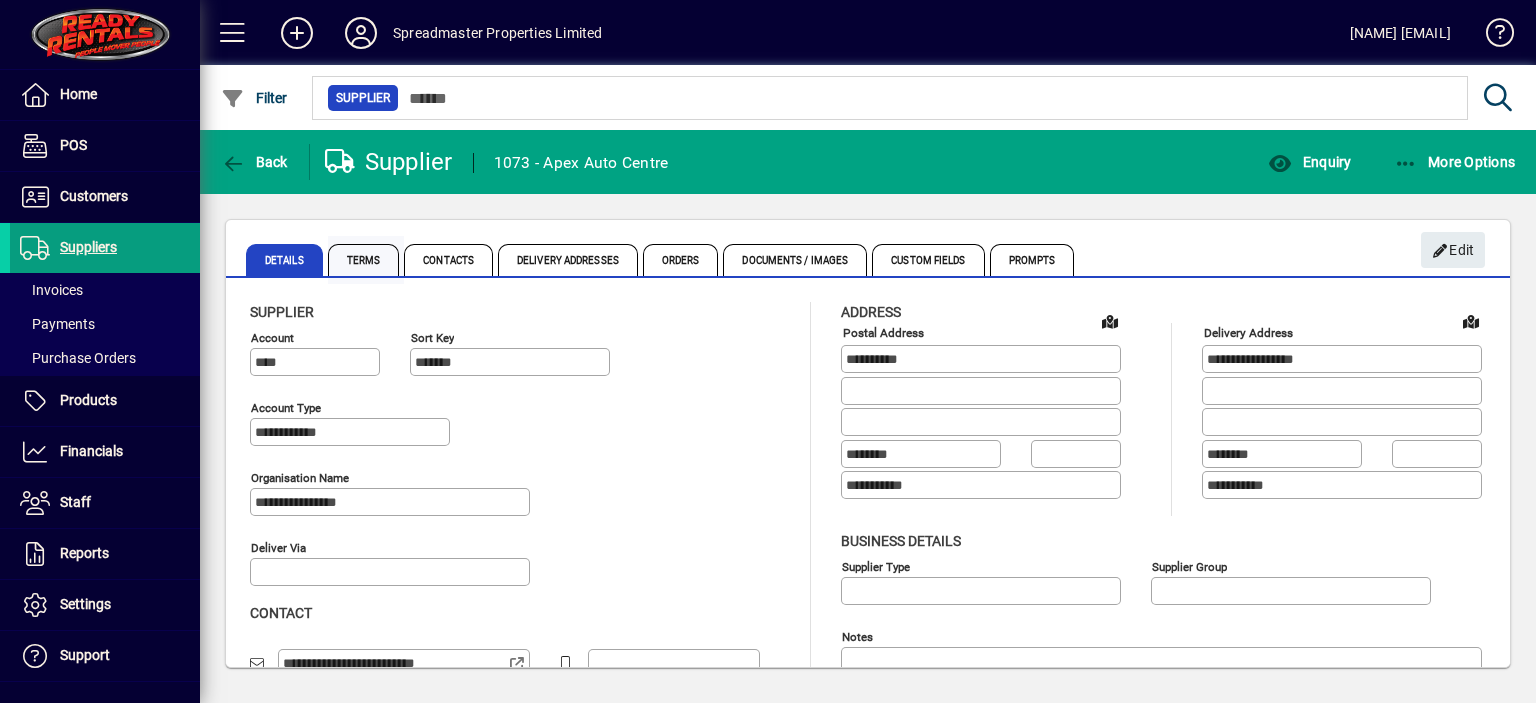 click on "Terms" at bounding box center [364, 260] 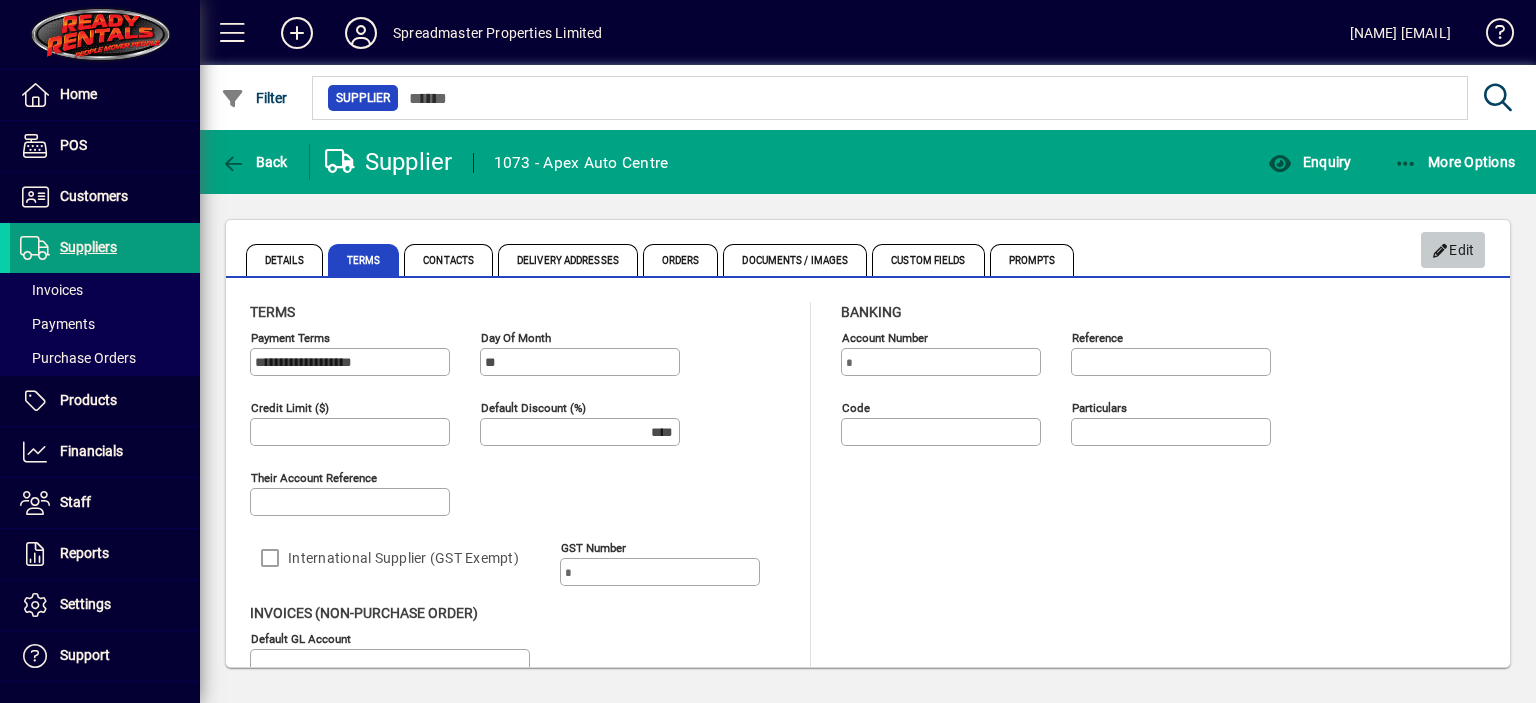 click on "Edit" 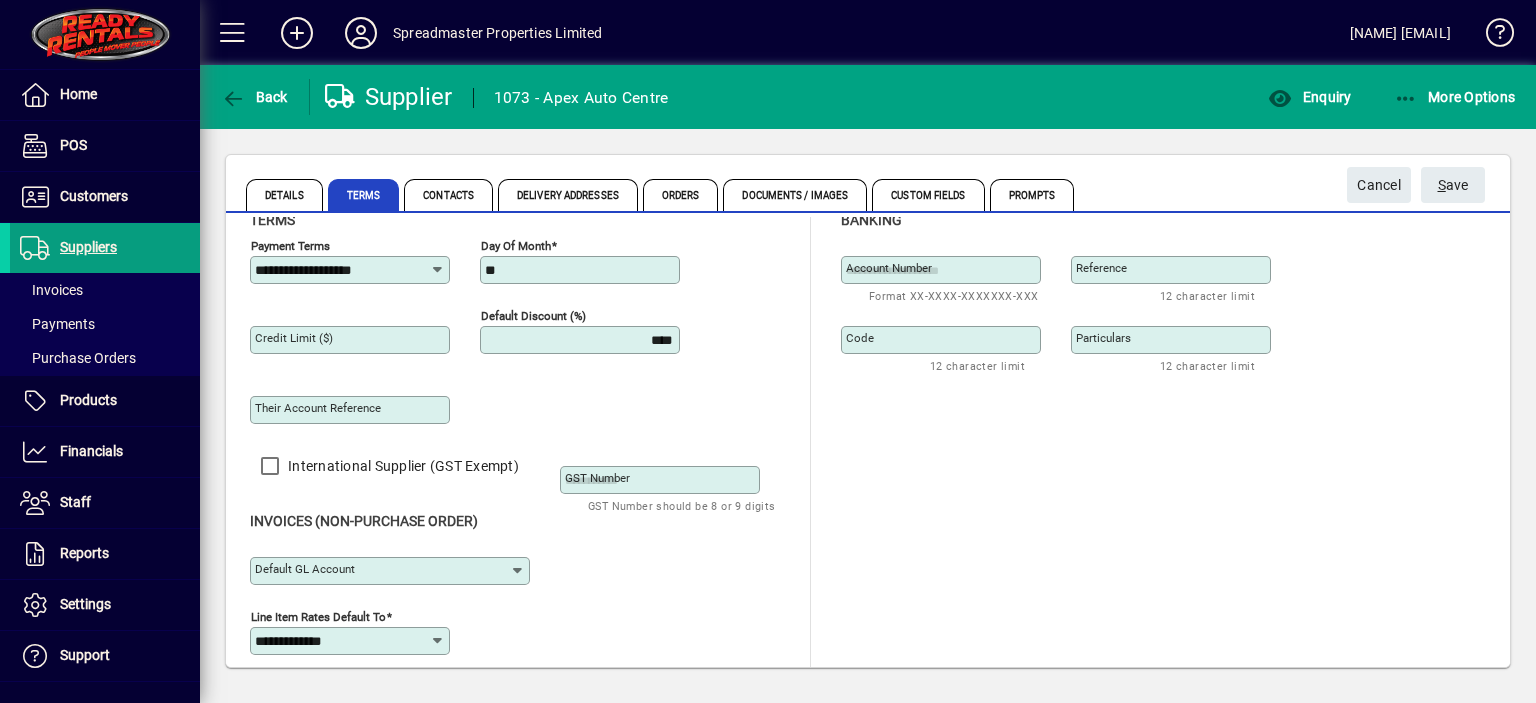 scroll, scrollTop: 40, scrollLeft: 0, axis: vertical 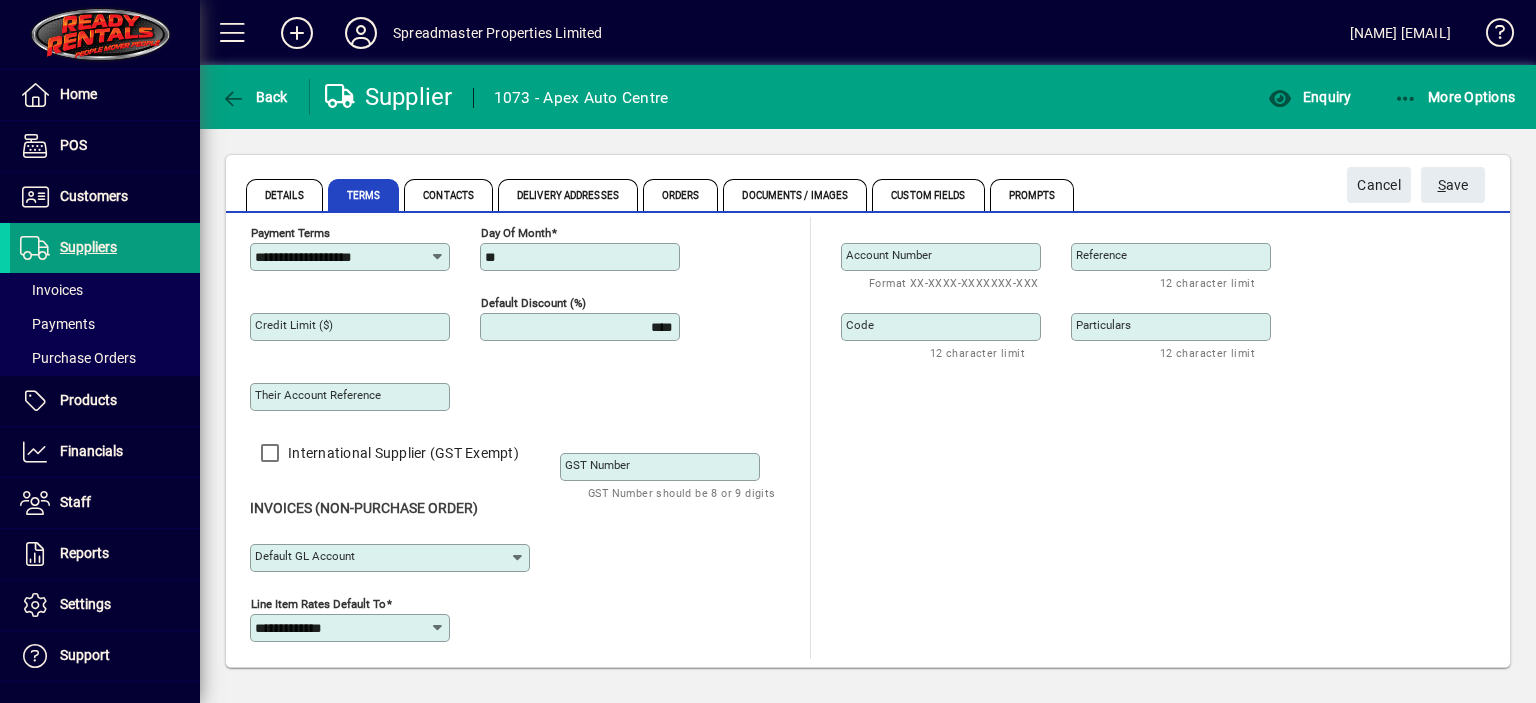 click on "Default GL Account" at bounding box center [305, 556] 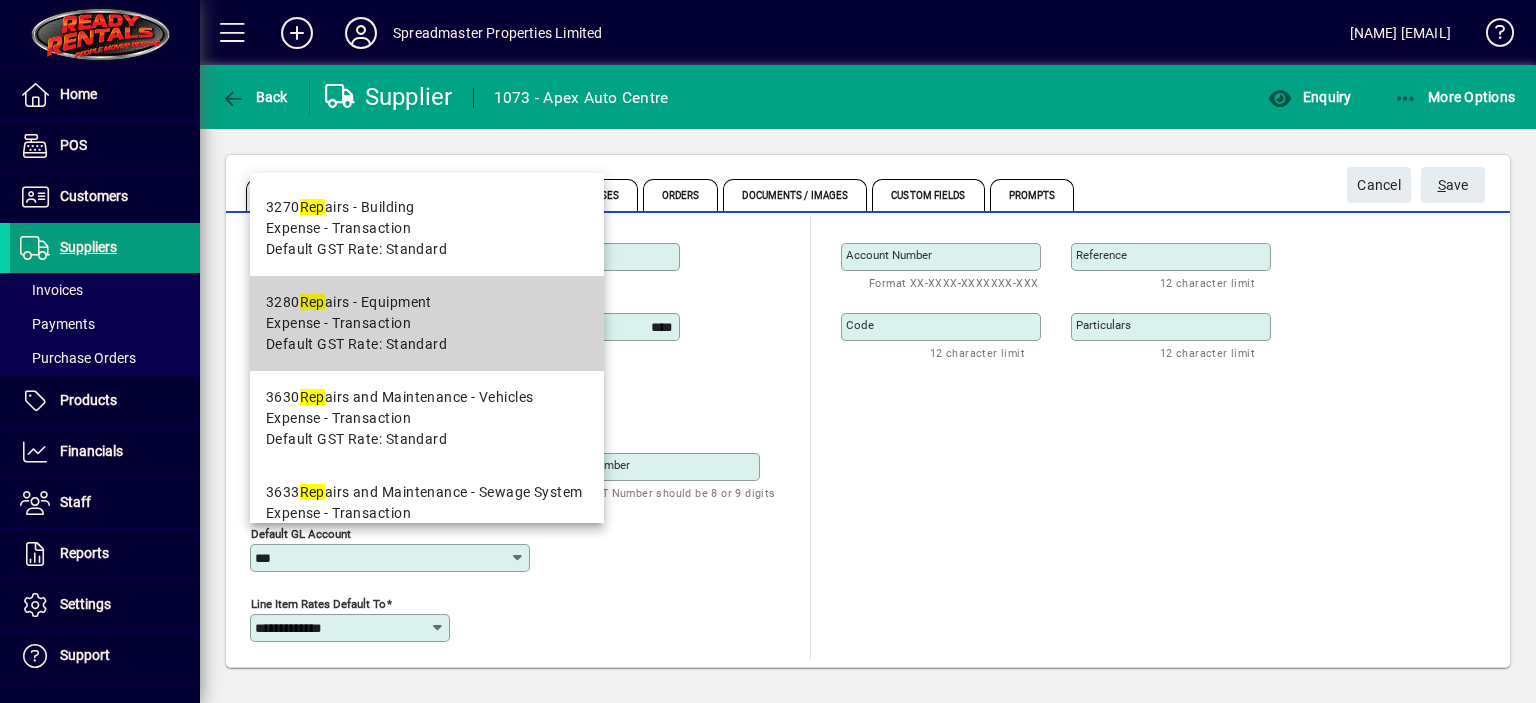 click on "Expense - Transaction" at bounding box center (356, 323) 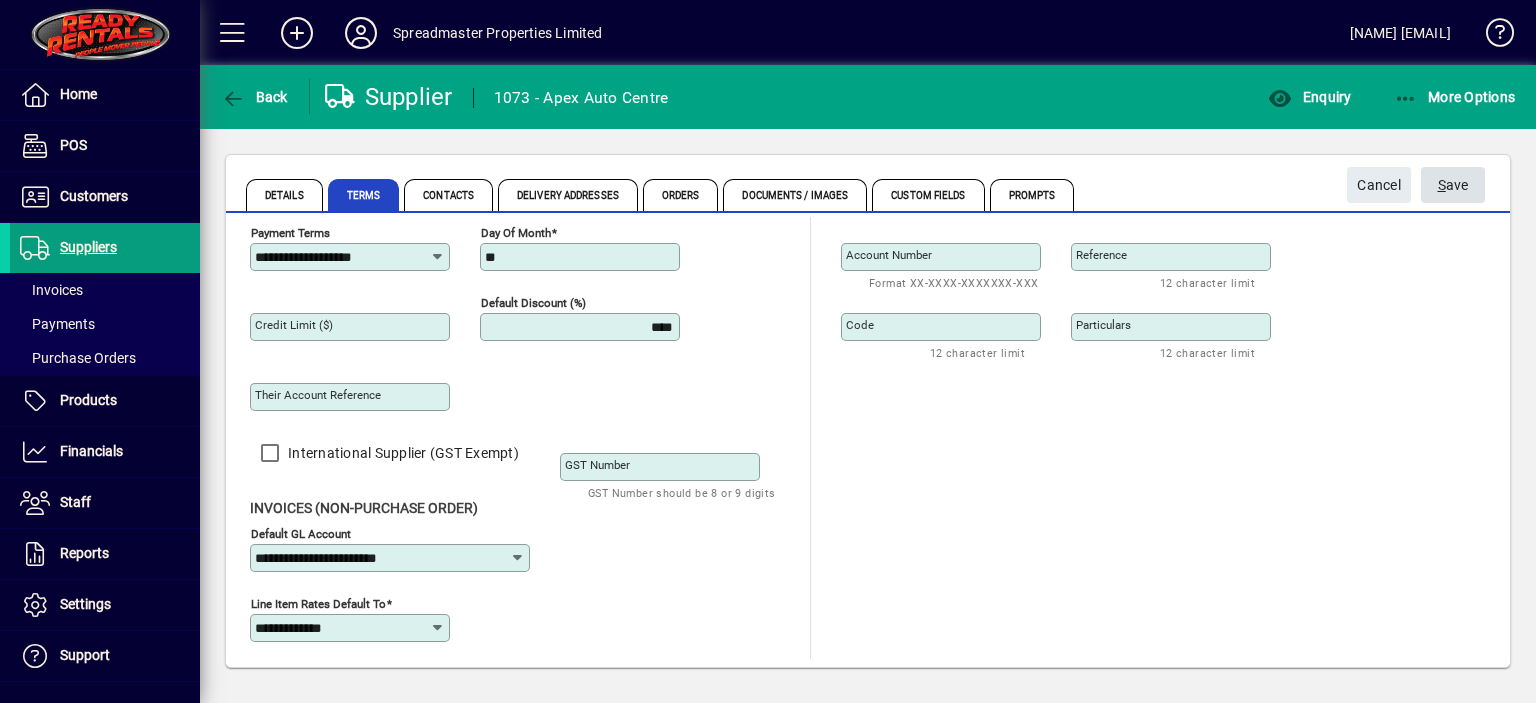 click on "S ave" 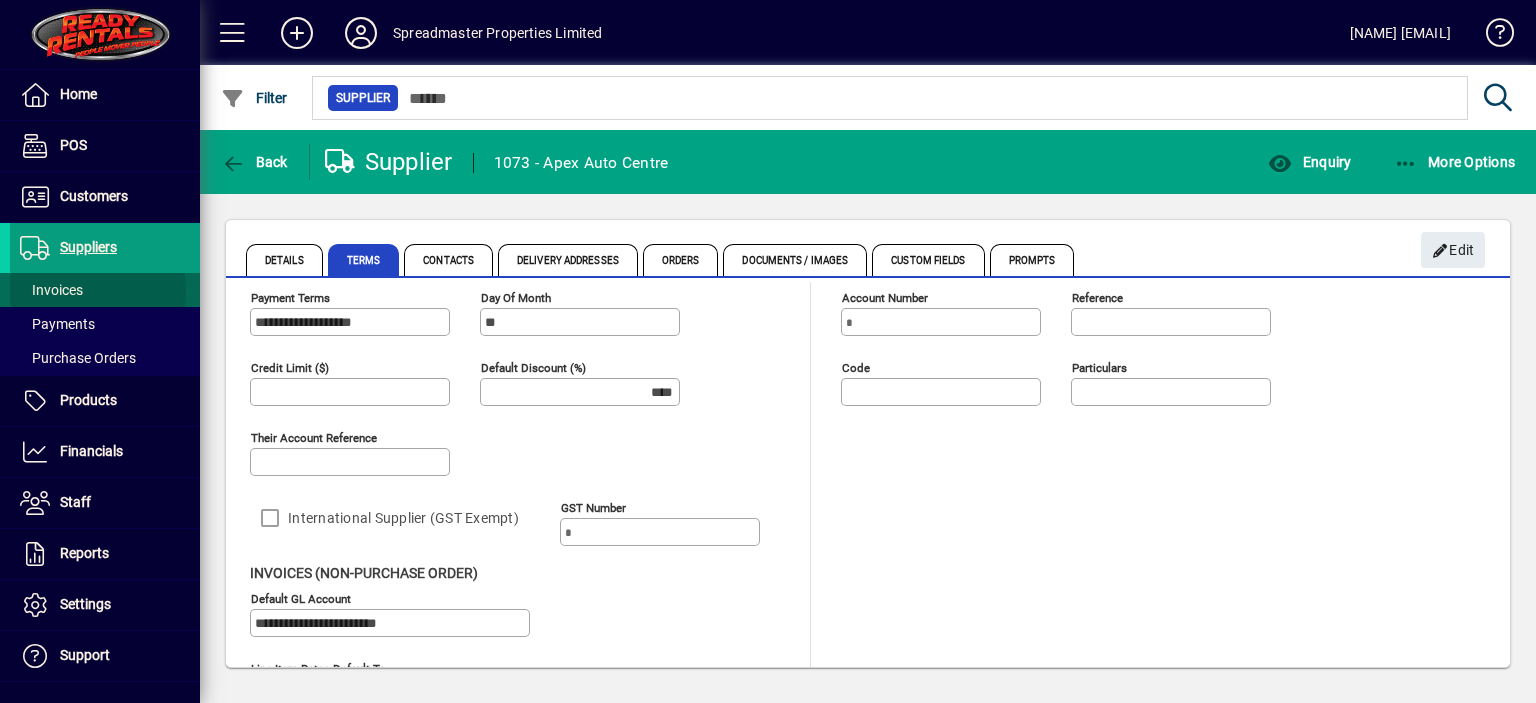 click on "Invoices" at bounding box center [51, 290] 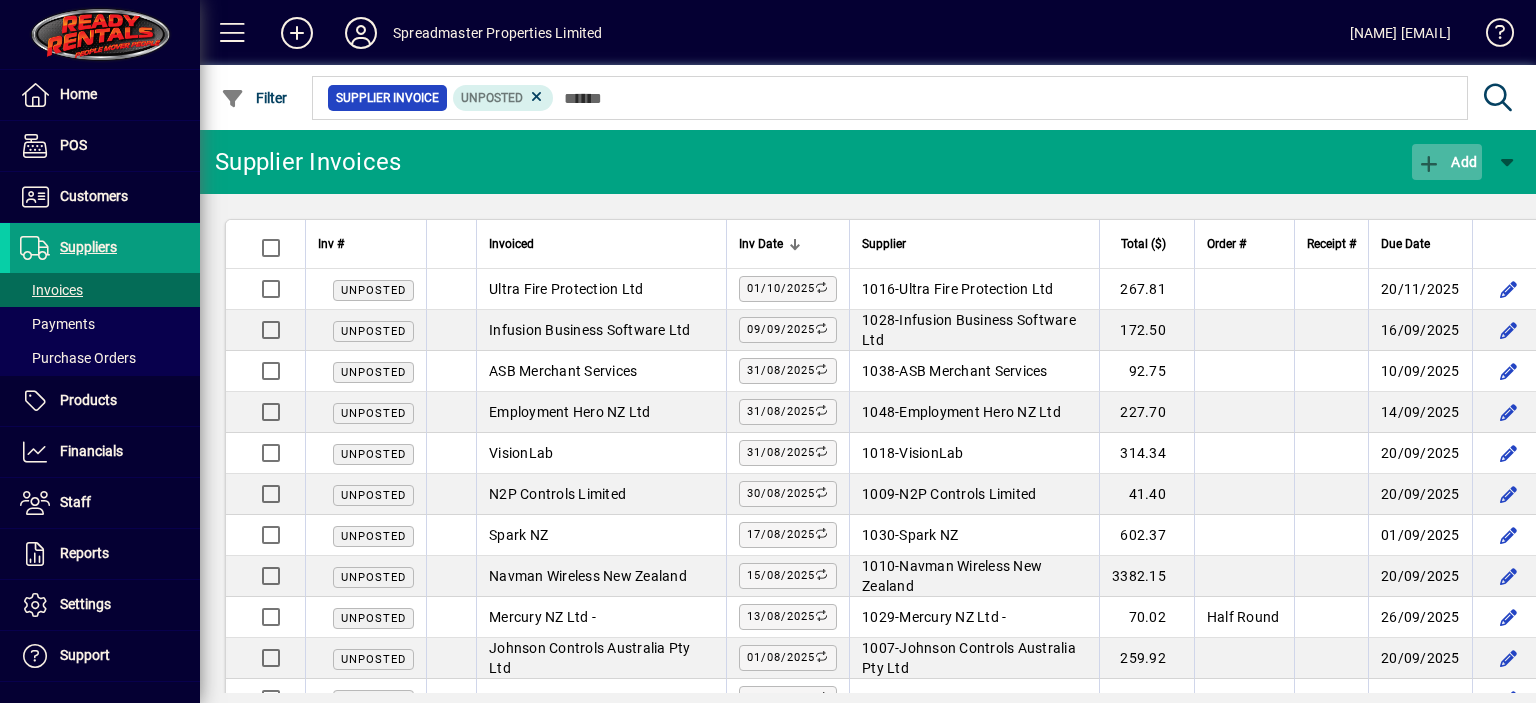 click on "Add" 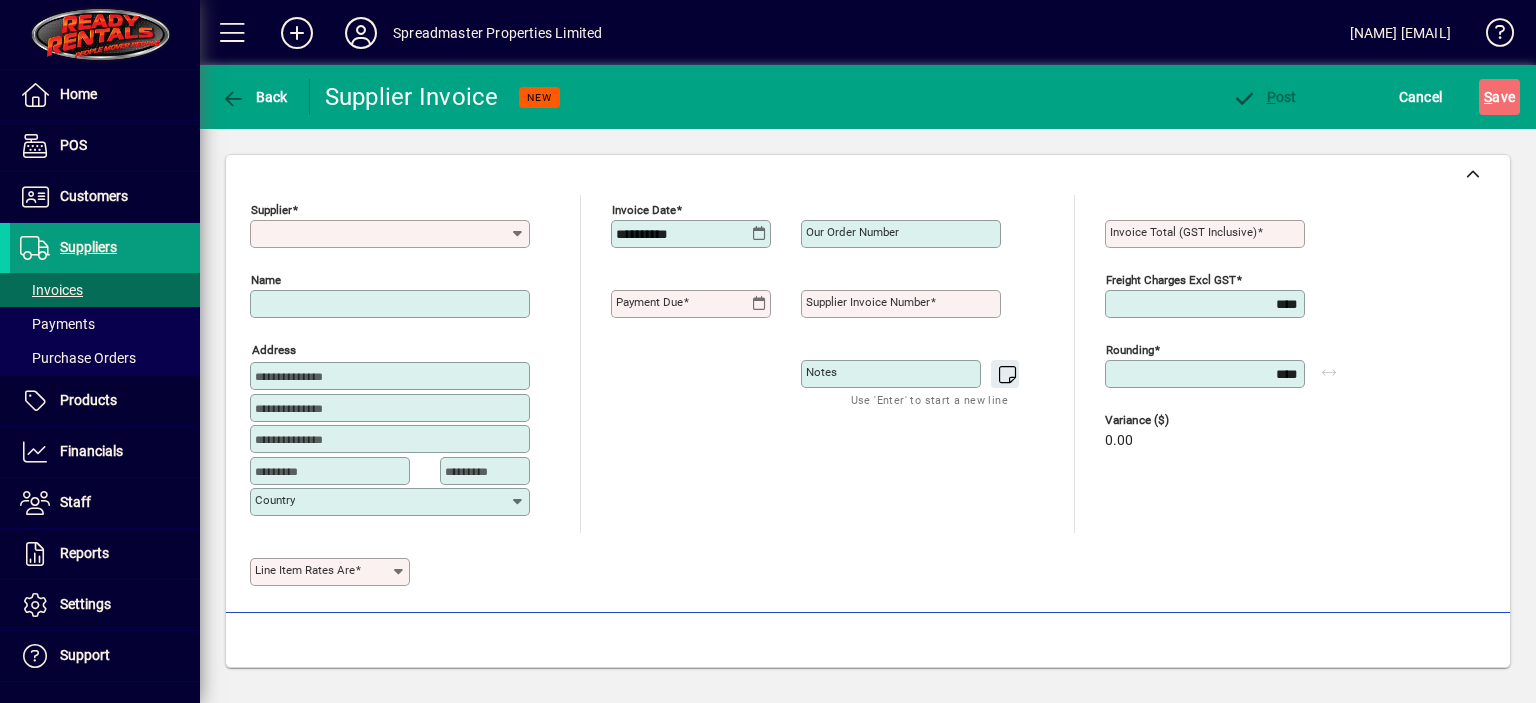 type on "**********" 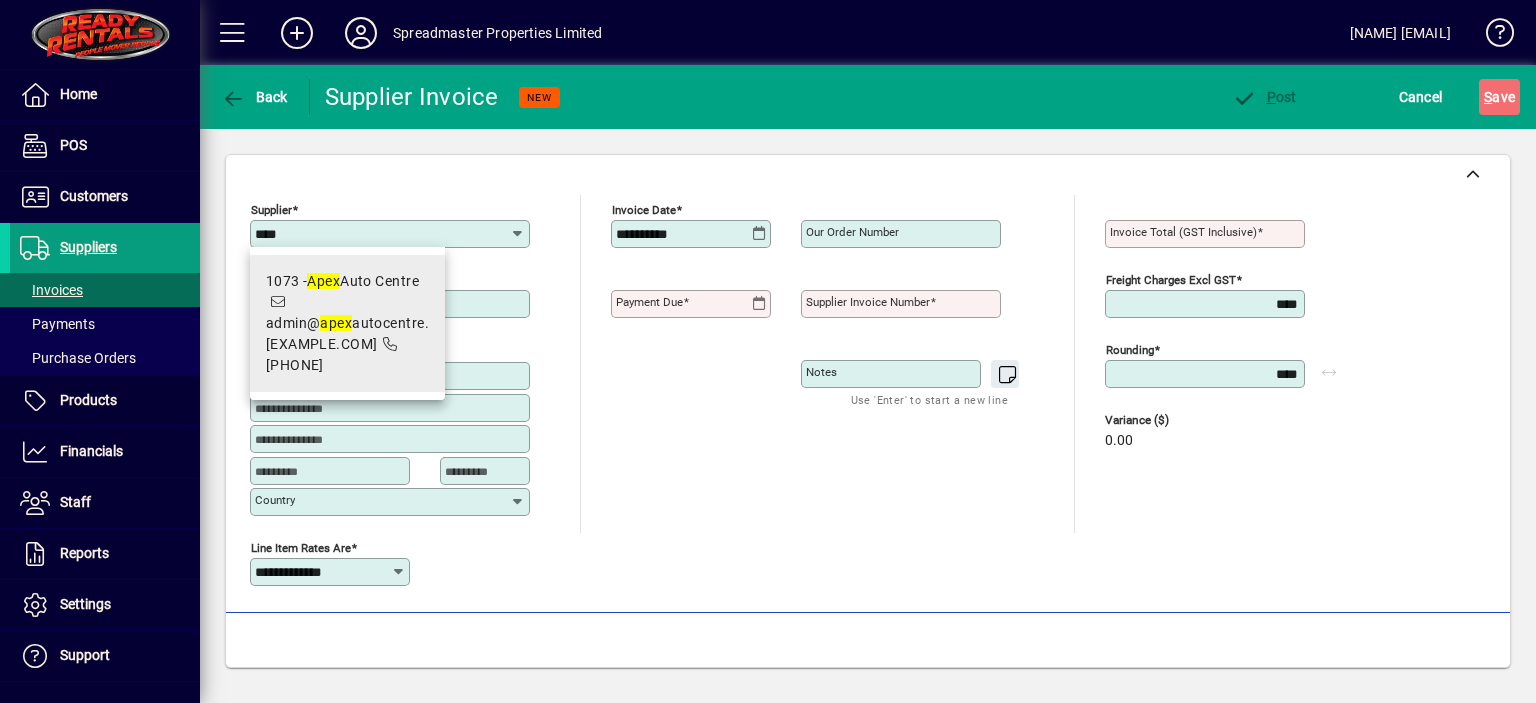 click on "[NUMBER] - [COMPANY_NAME]" at bounding box center [347, 281] 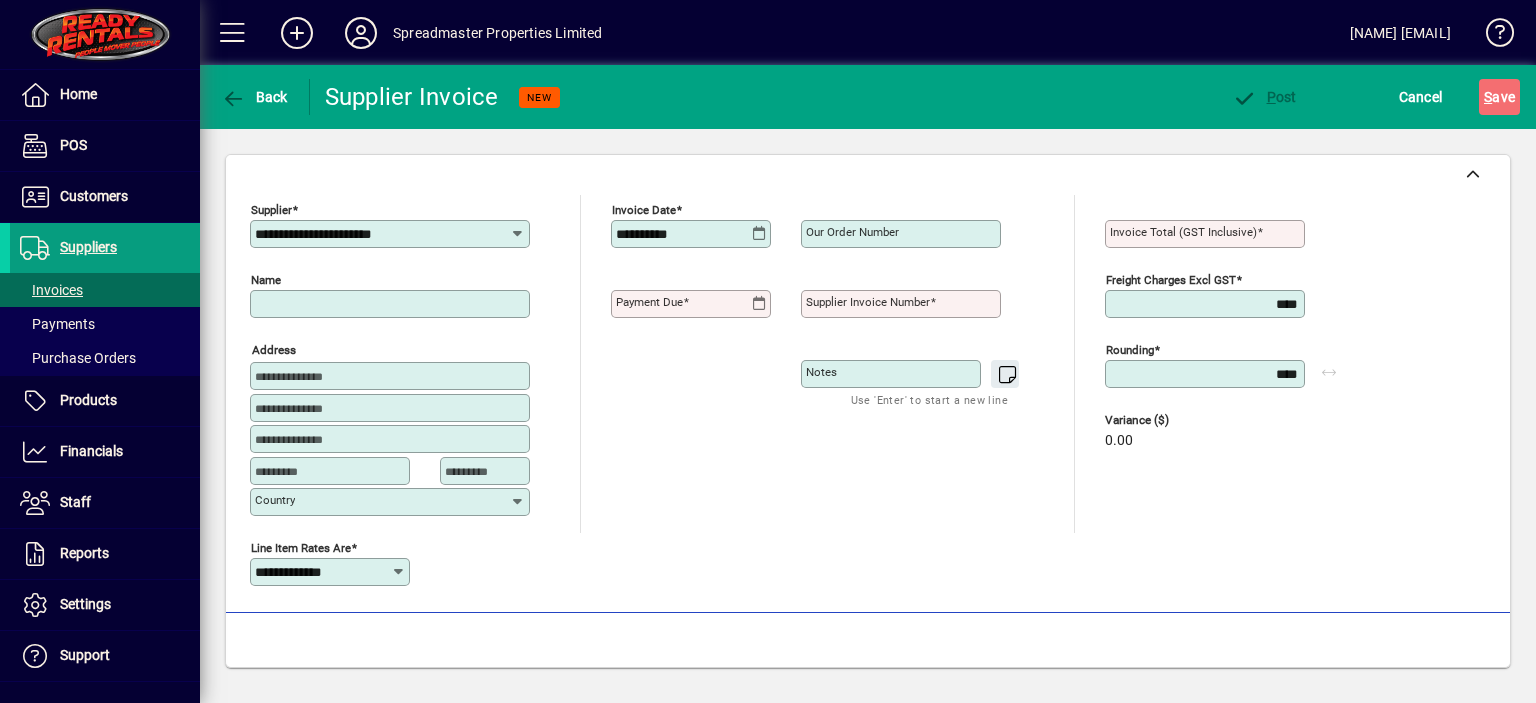 type on "**********" 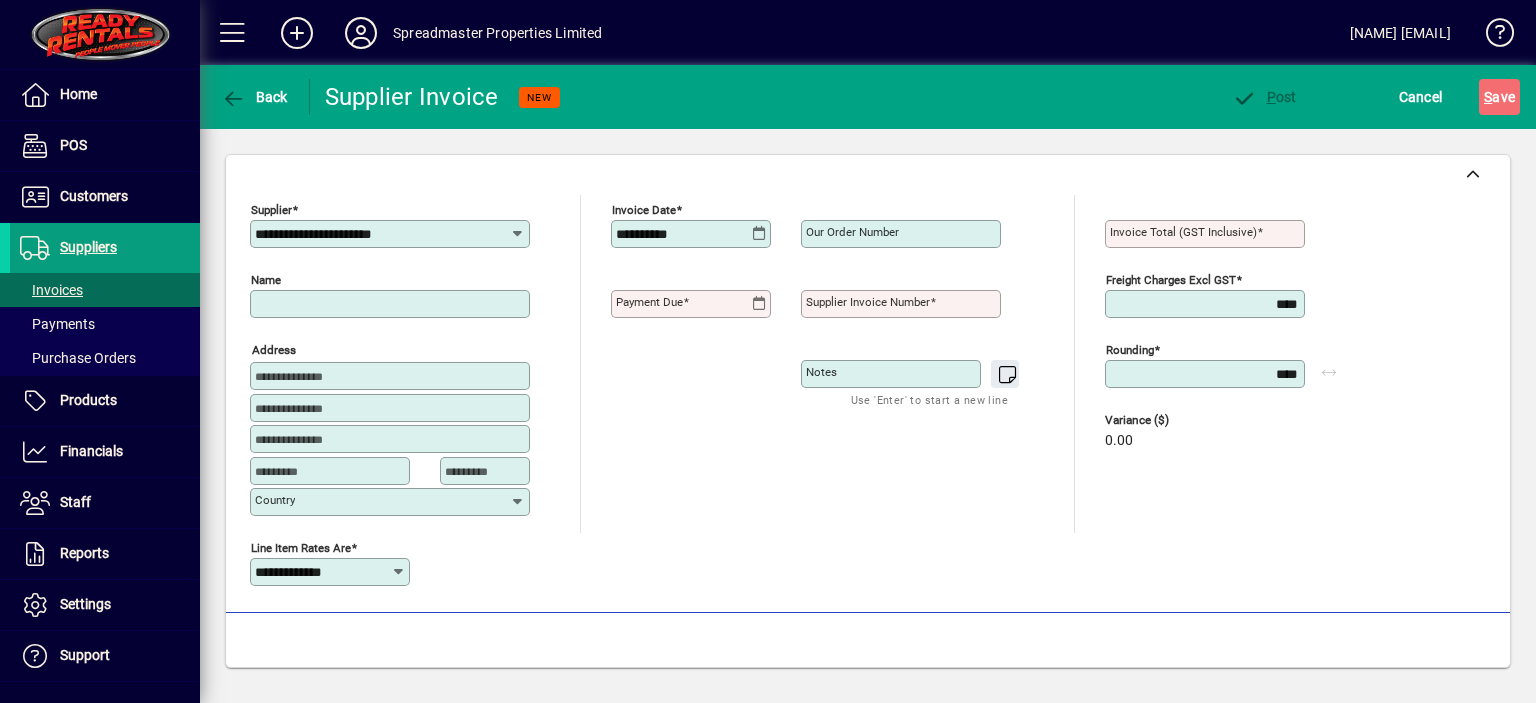 type on "********" 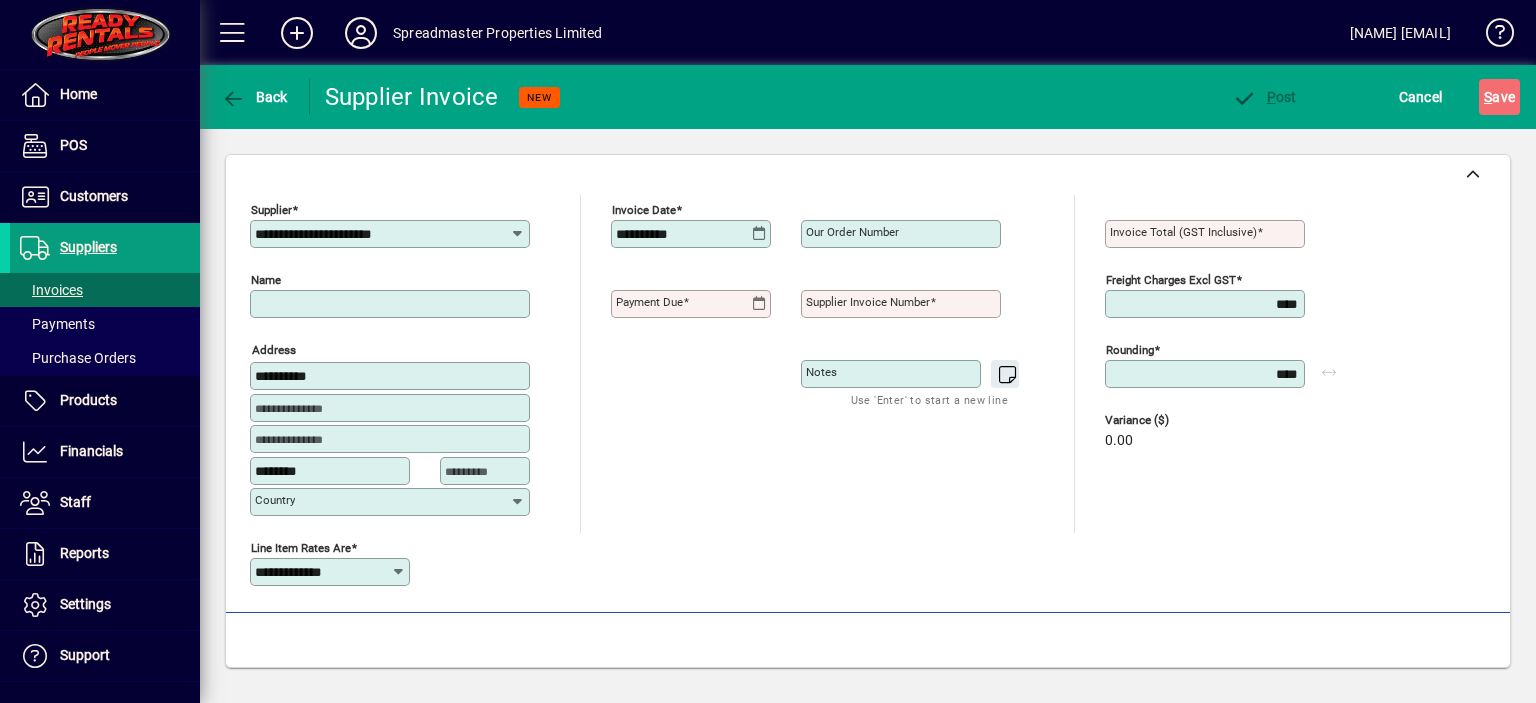 type on "**********" 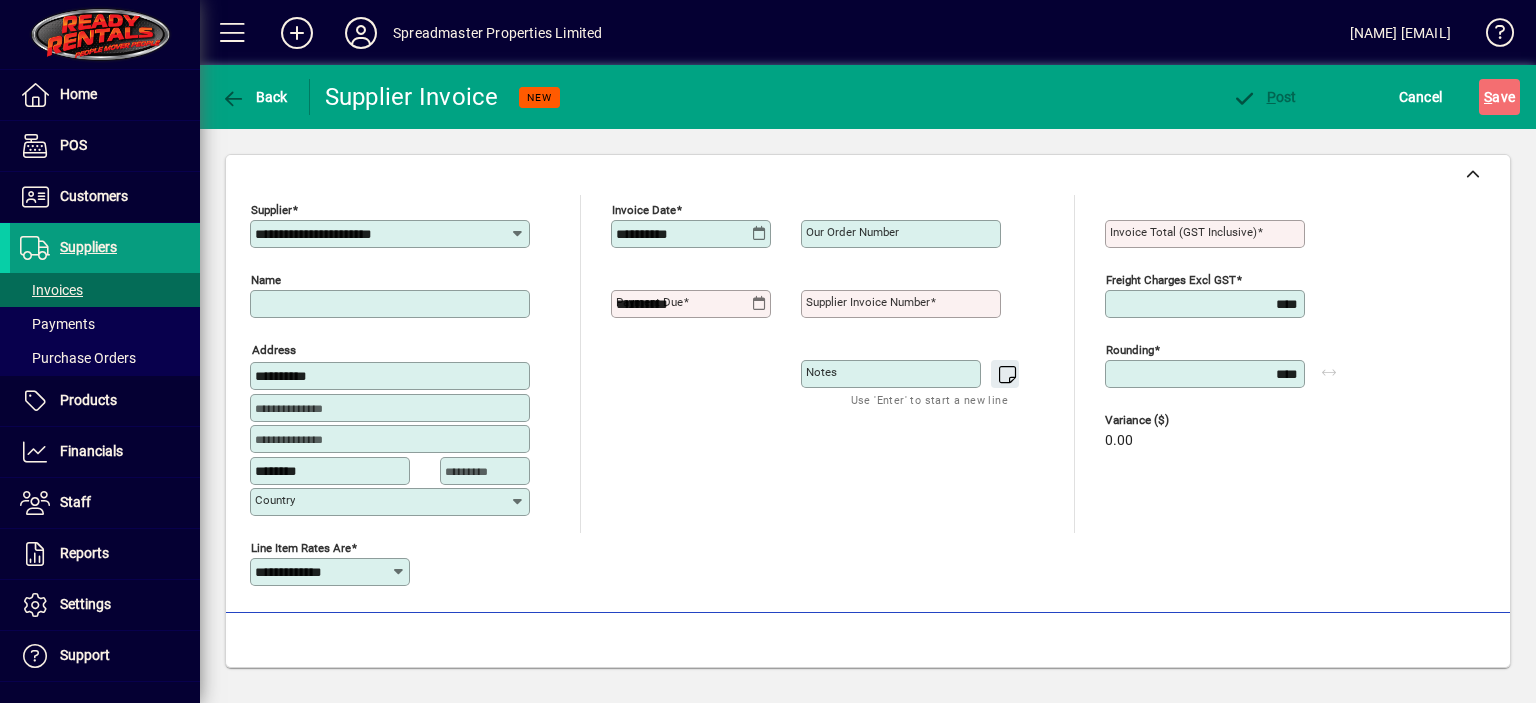 type on "**********" 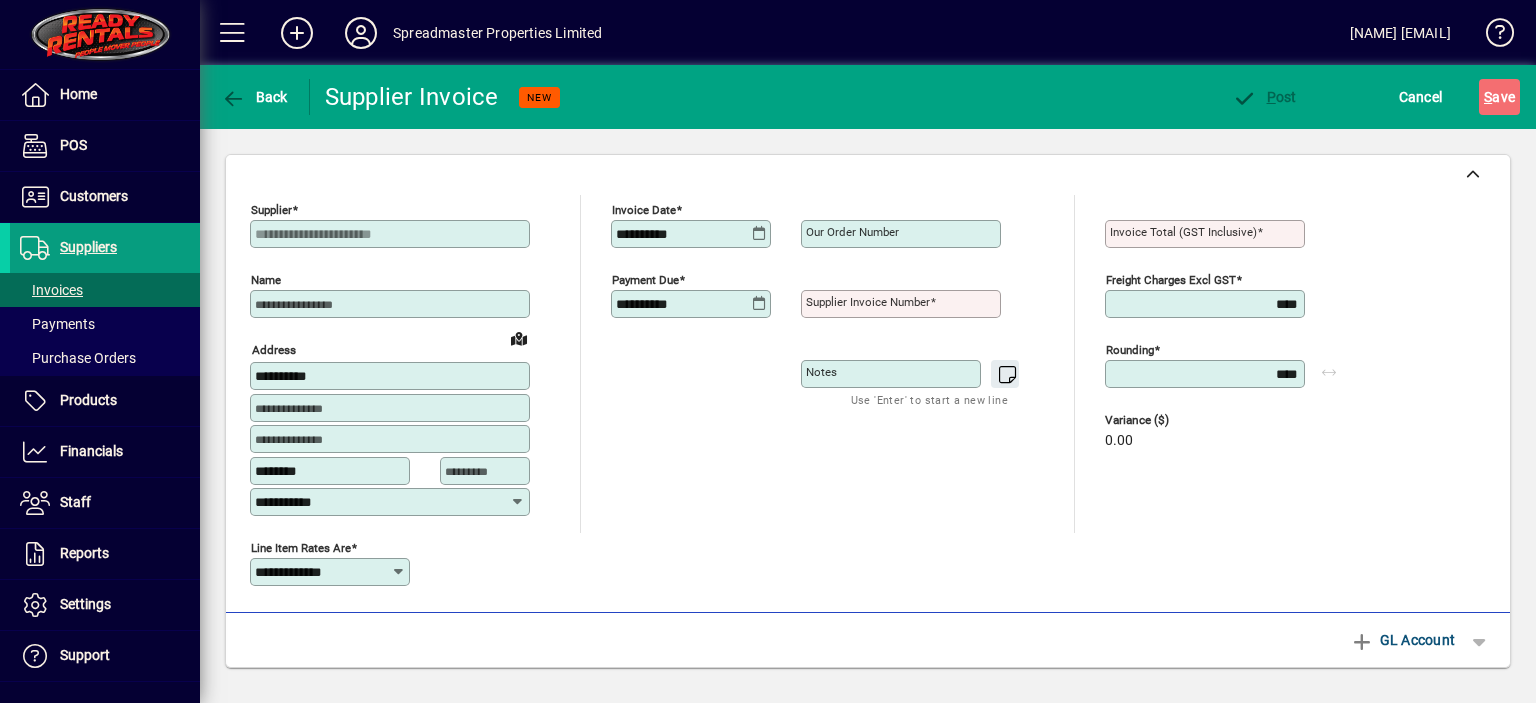 type on "****" 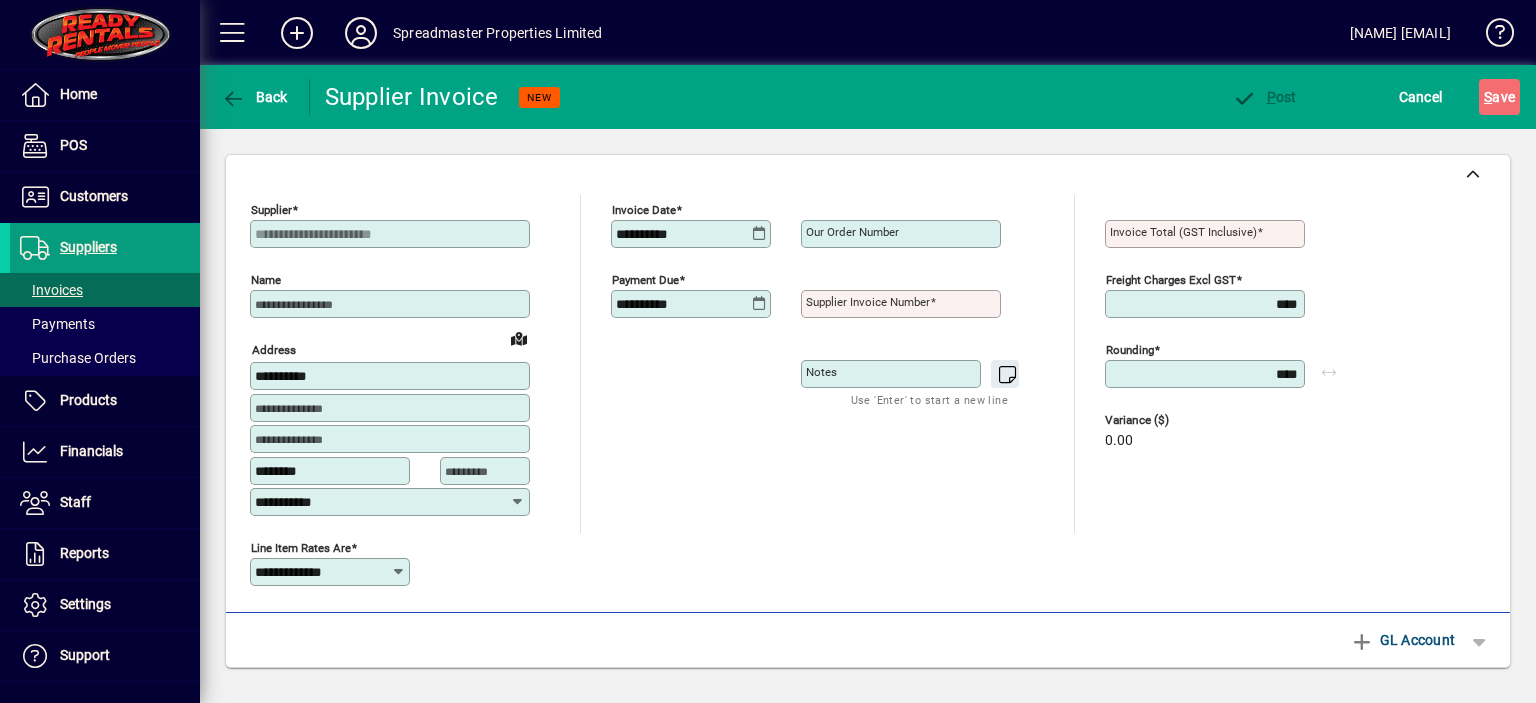 type on "********" 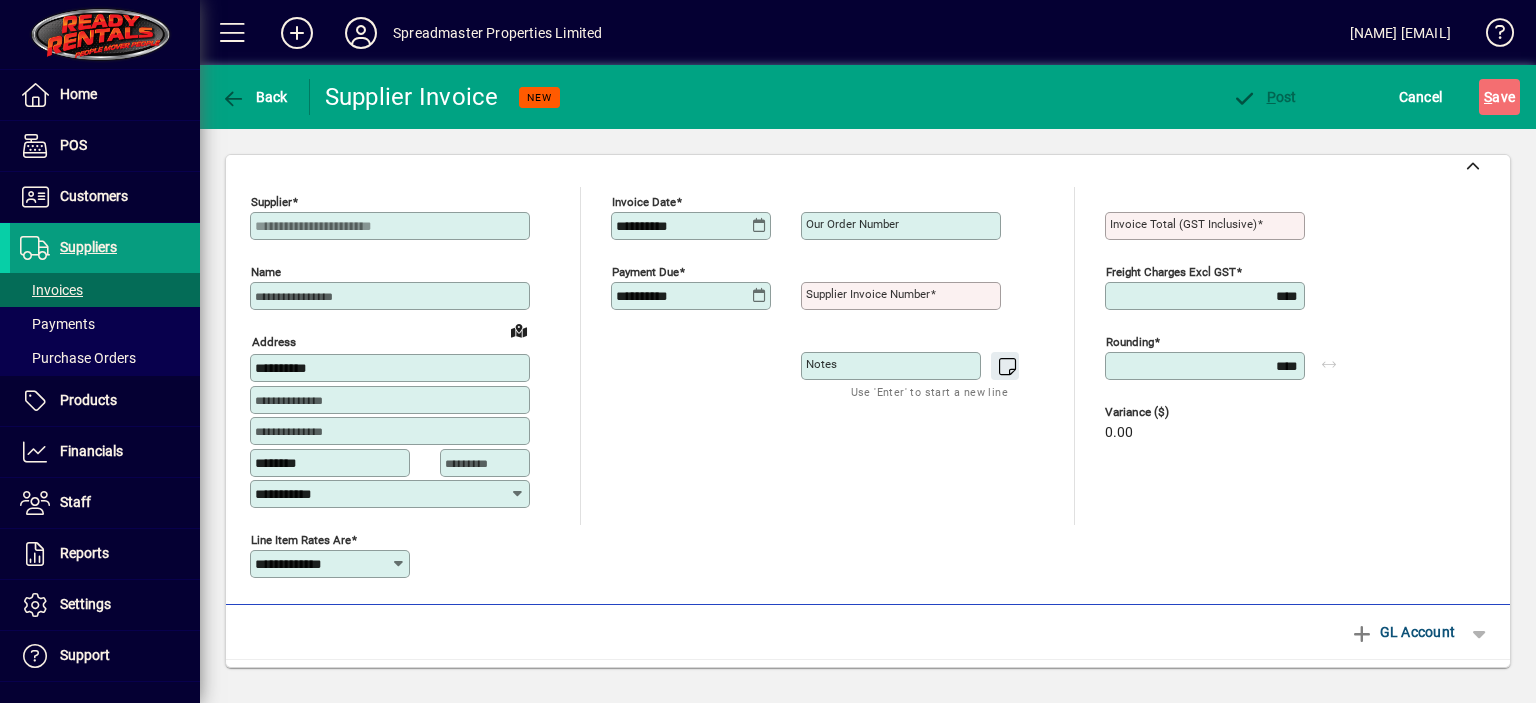 scroll, scrollTop: 0, scrollLeft: 0, axis: both 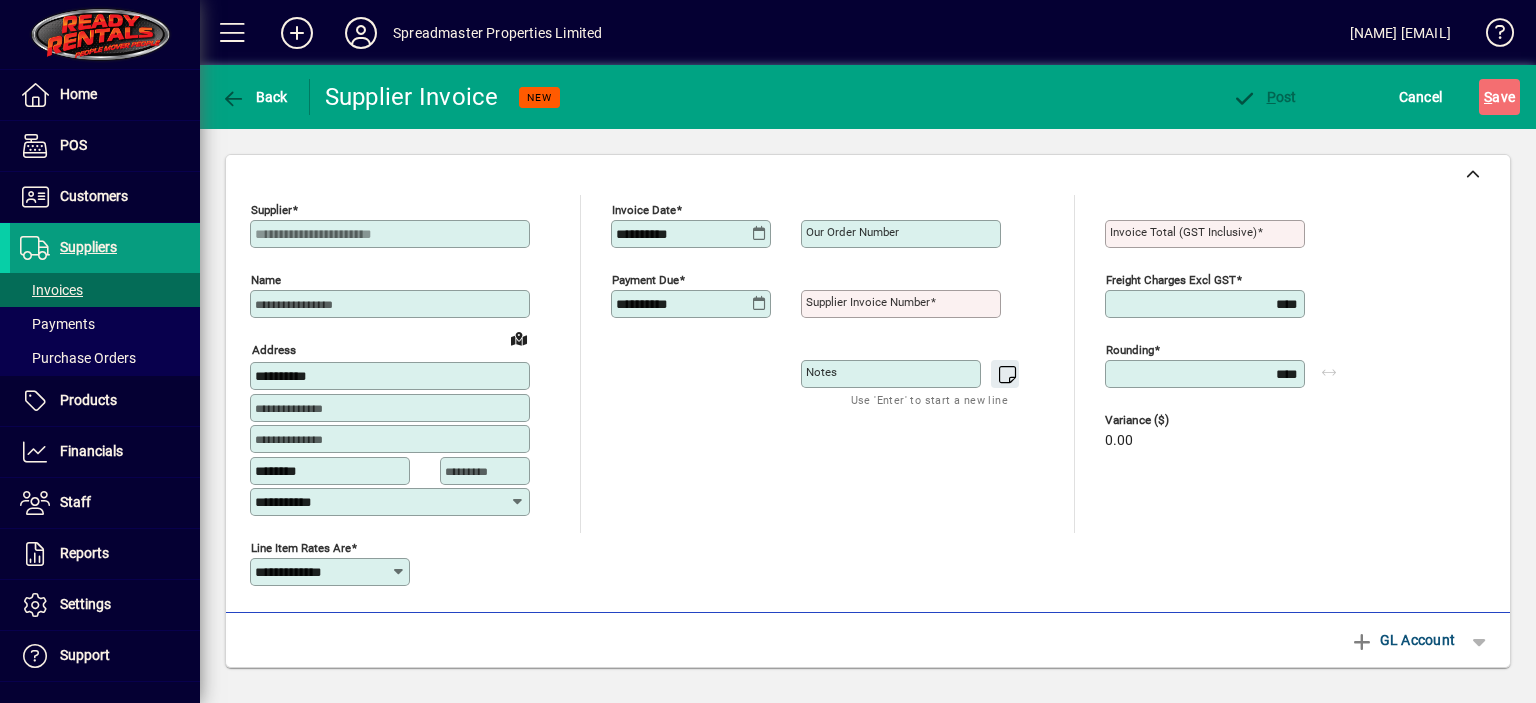 click 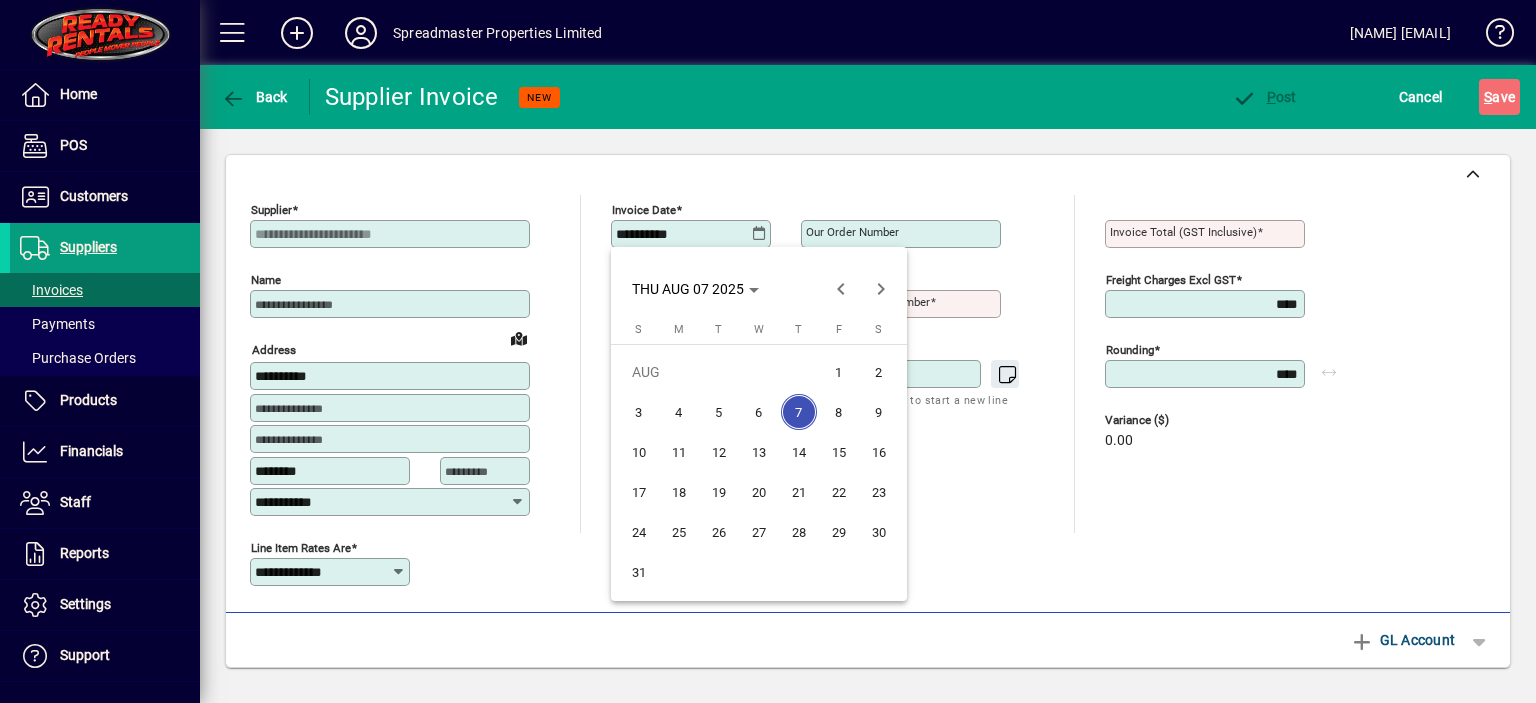 click on "5" at bounding box center (719, 412) 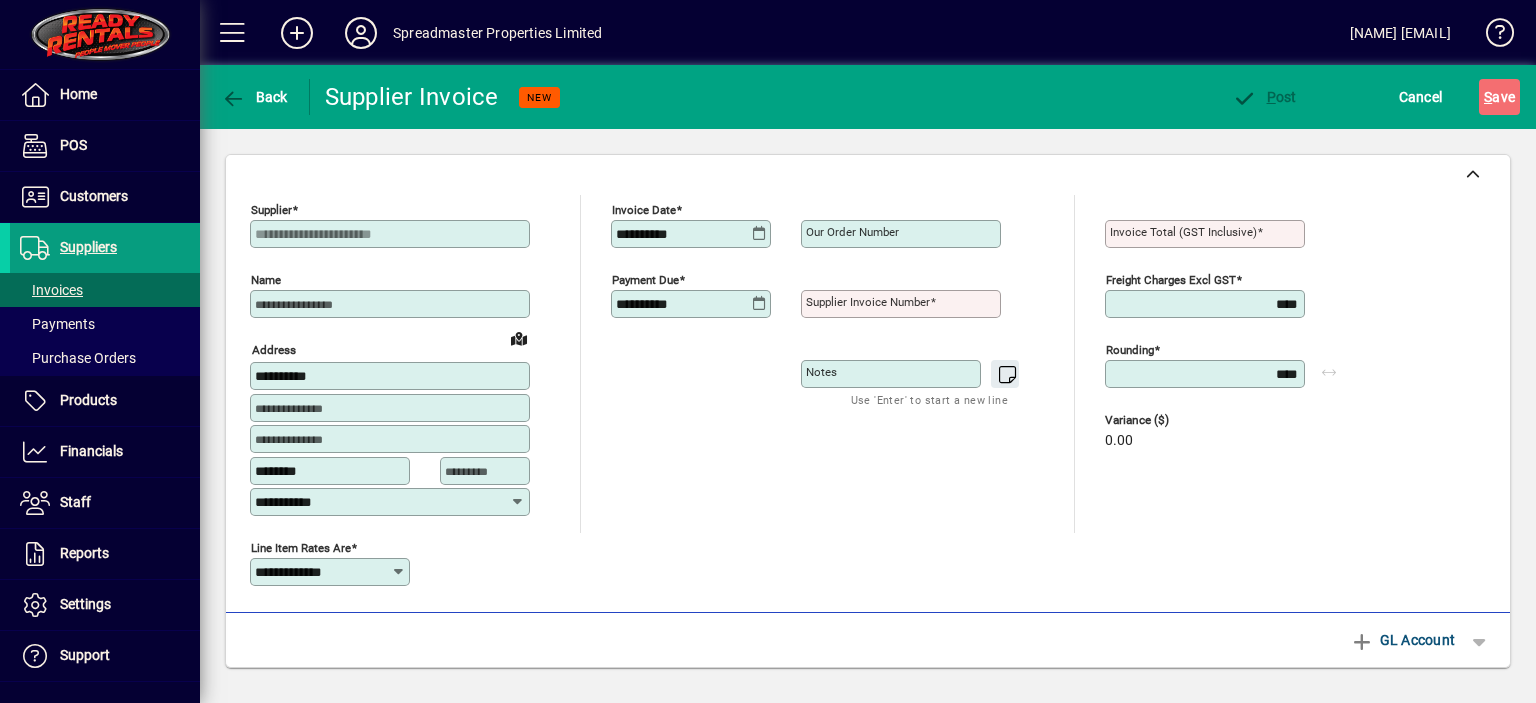 click on "Supplier invoice number" at bounding box center [868, 302] 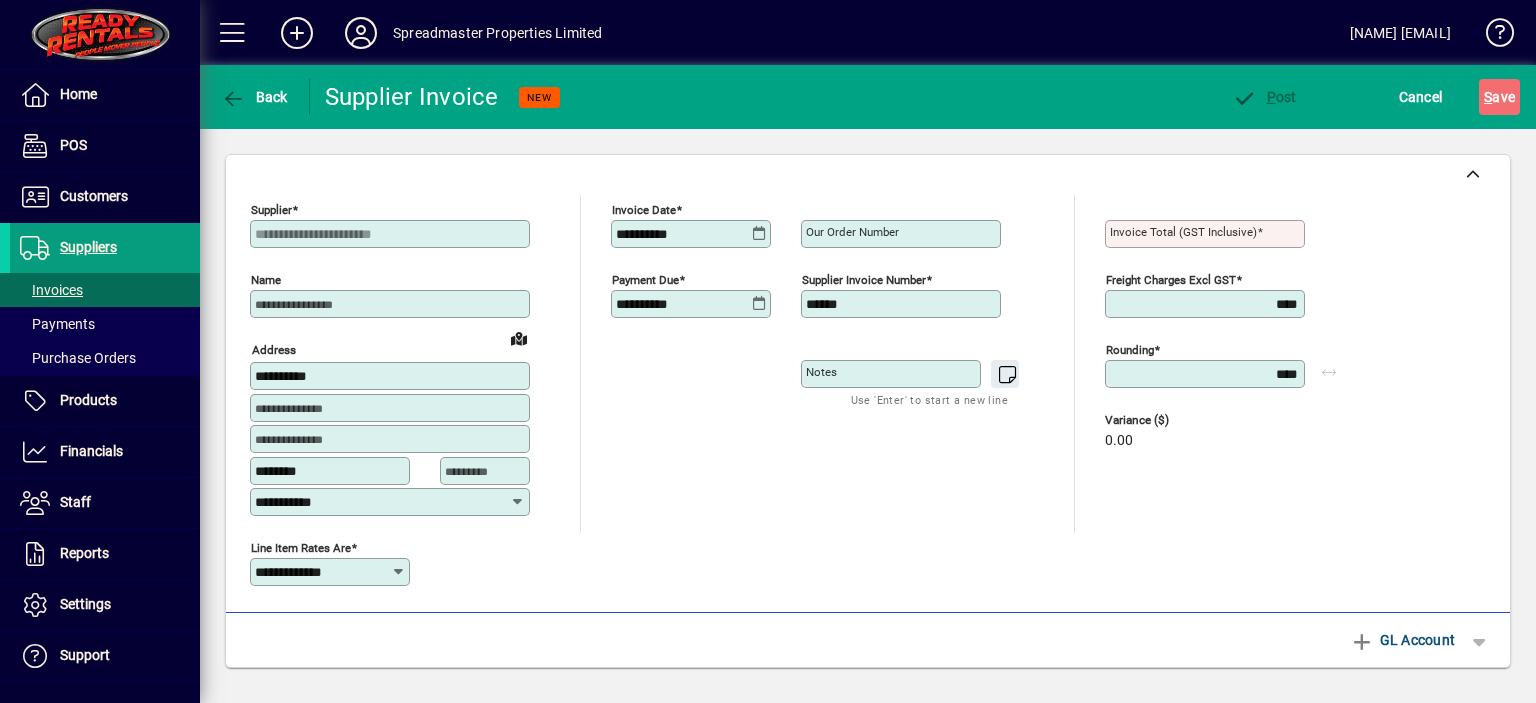 type on "******" 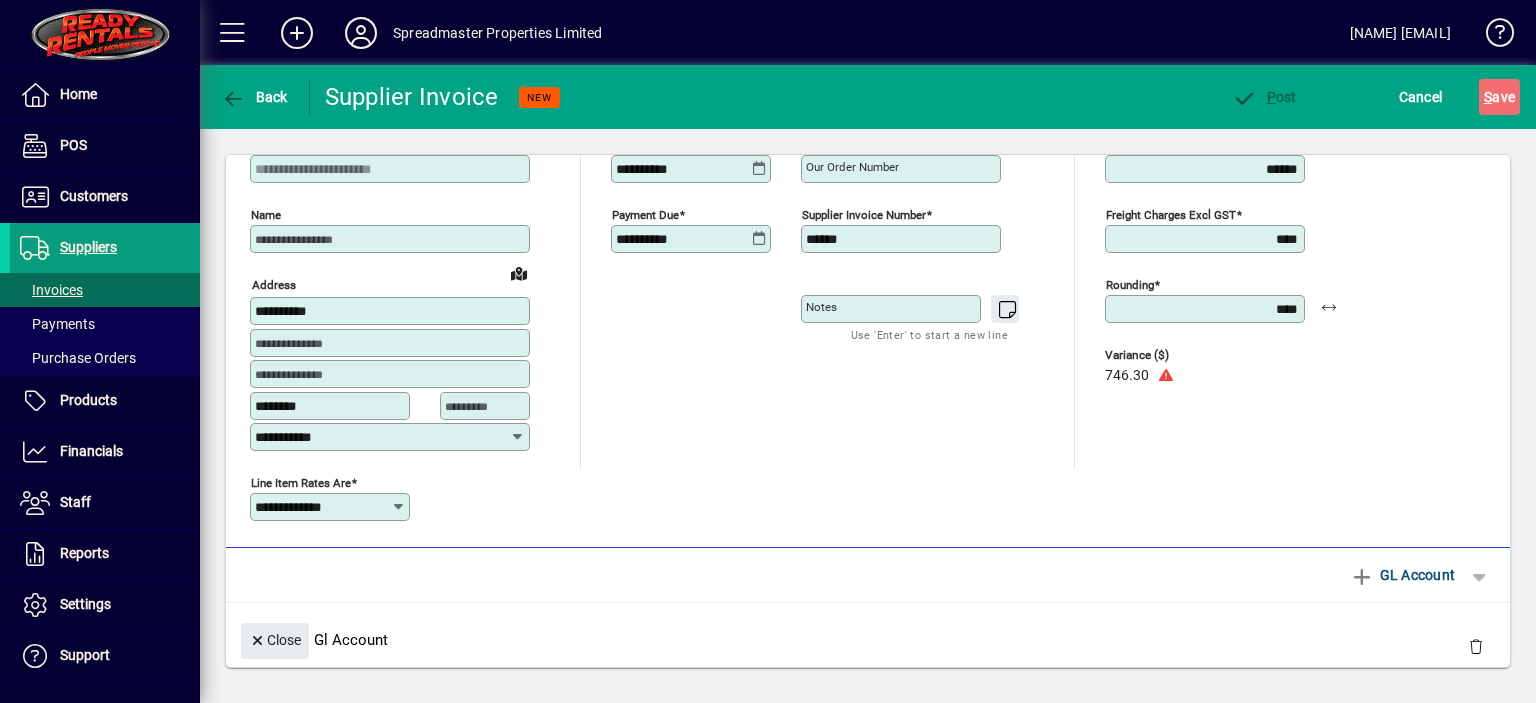 scroll, scrollTop: 100, scrollLeft: 0, axis: vertical 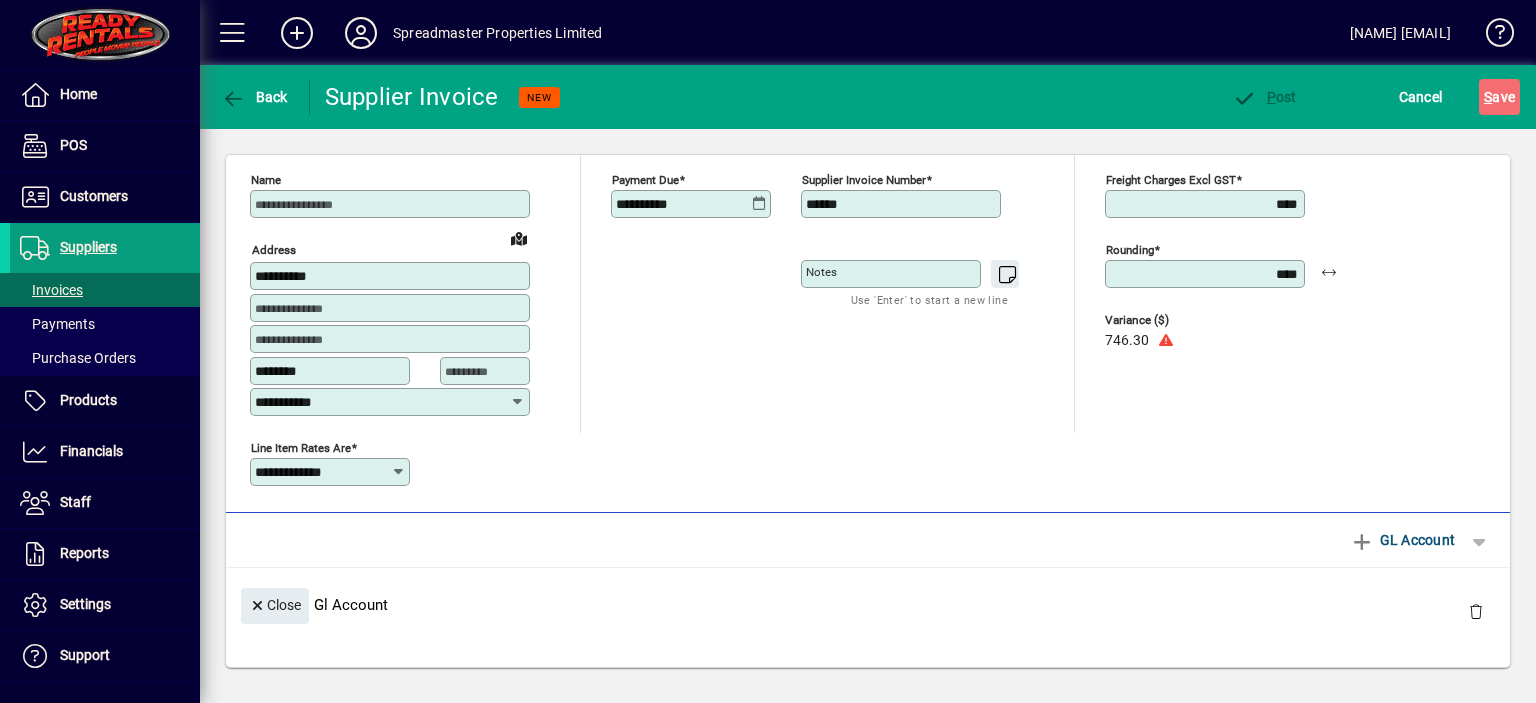 type on "******" 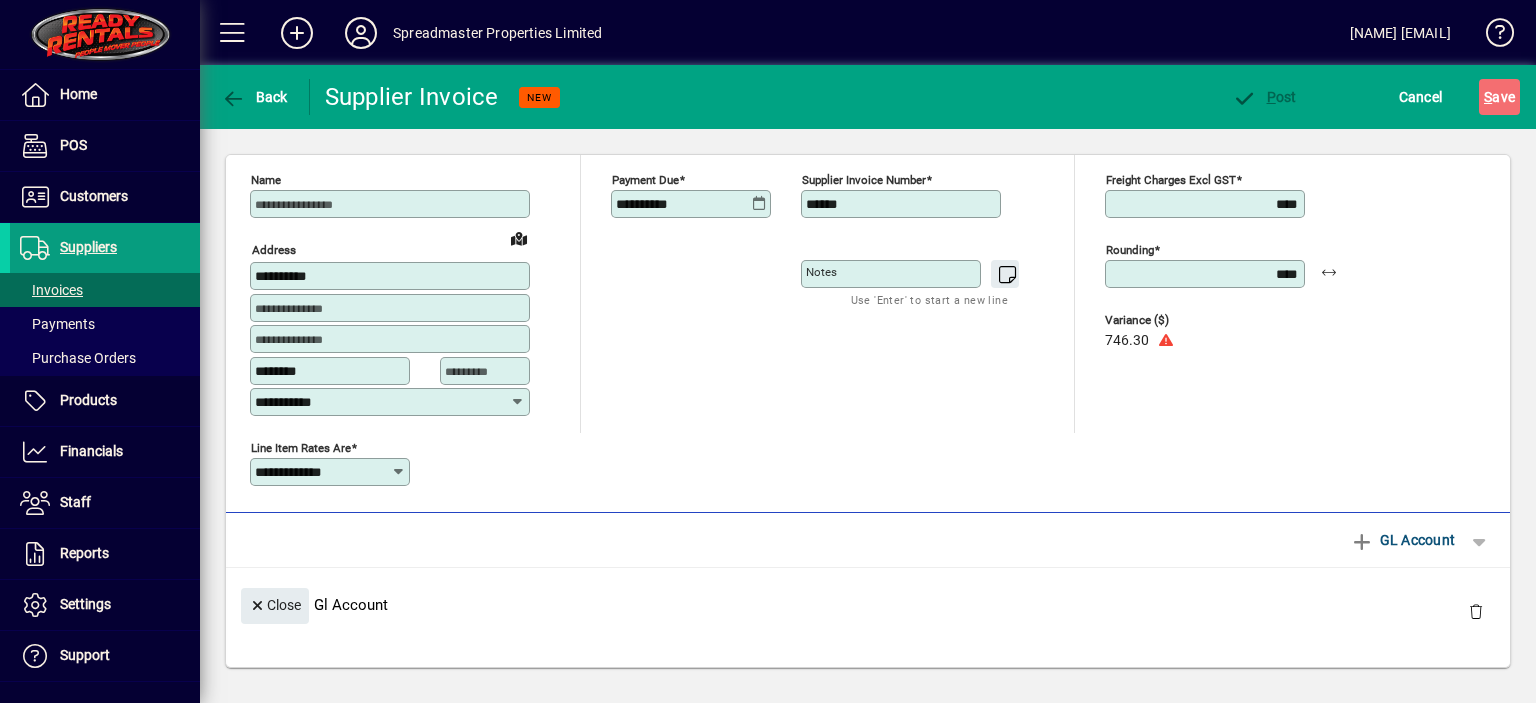 click on "GL Account" 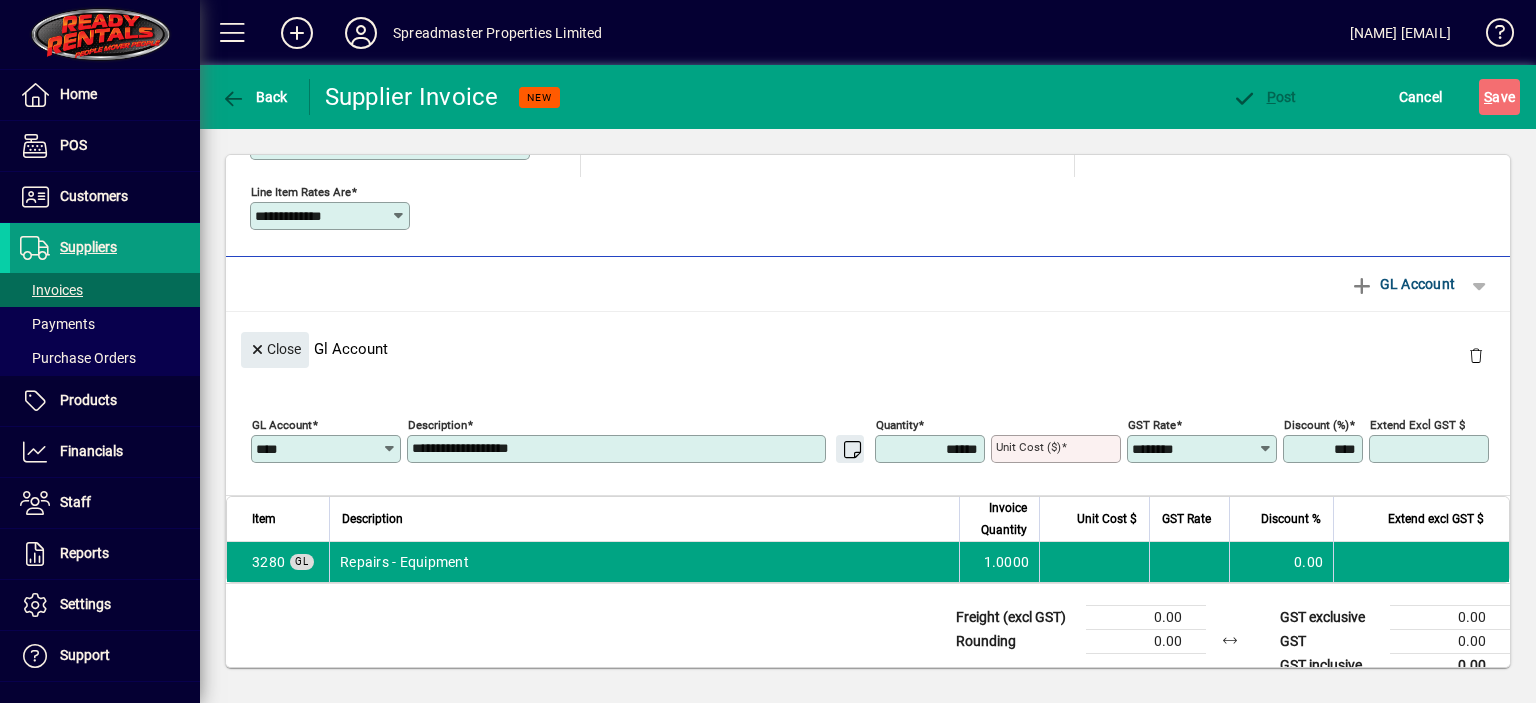 scroll, scrollTop: 380, scrollLeft: 0, axis: vertical 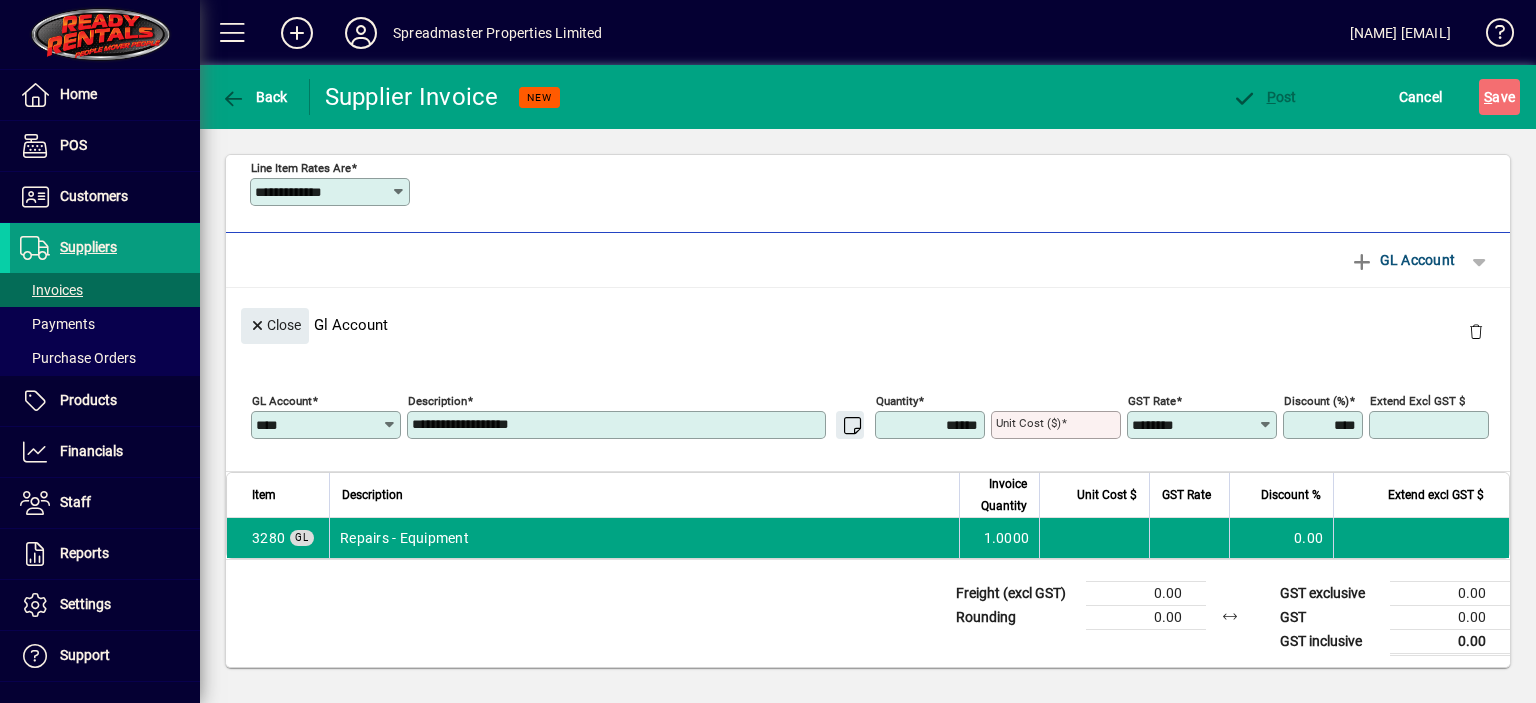 click on "**********" at bounding box center (618, 425) 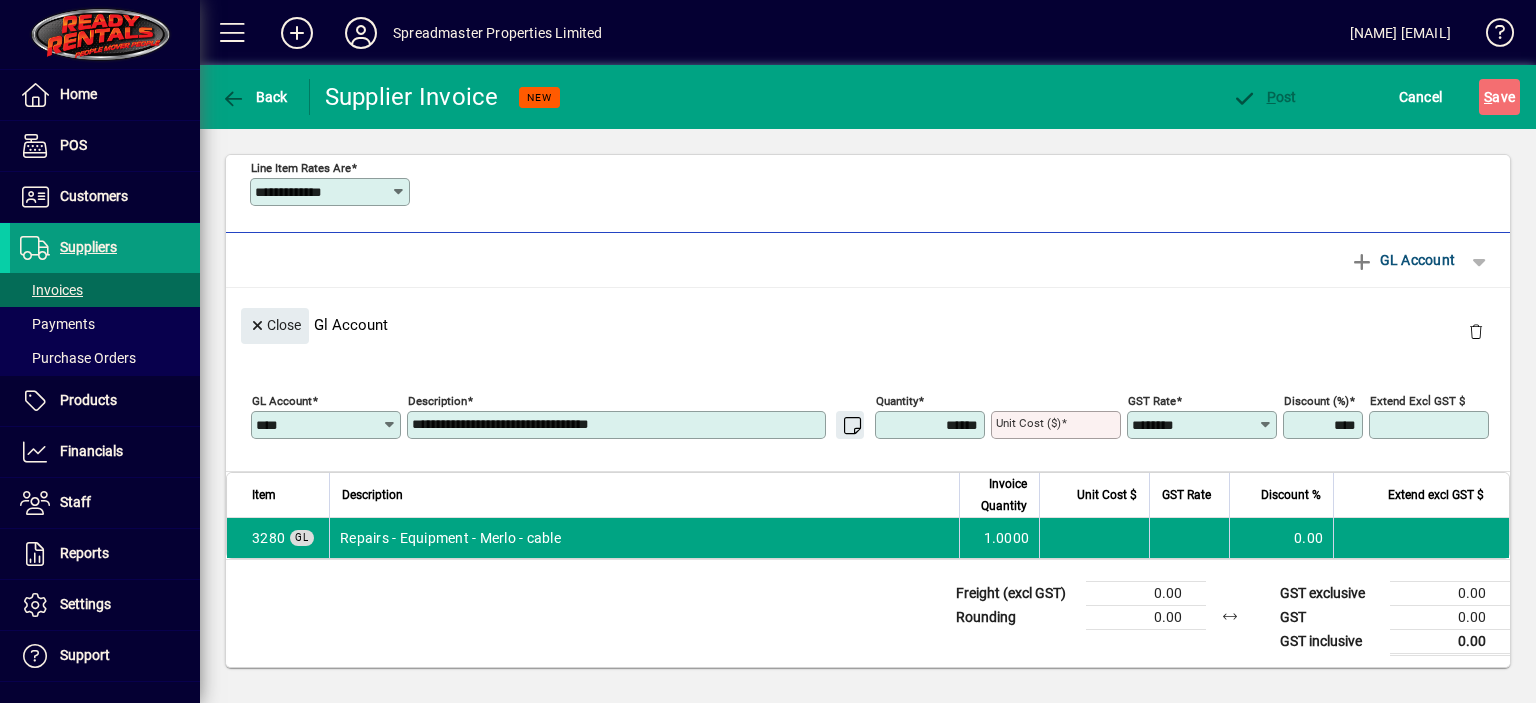 type on "**********" 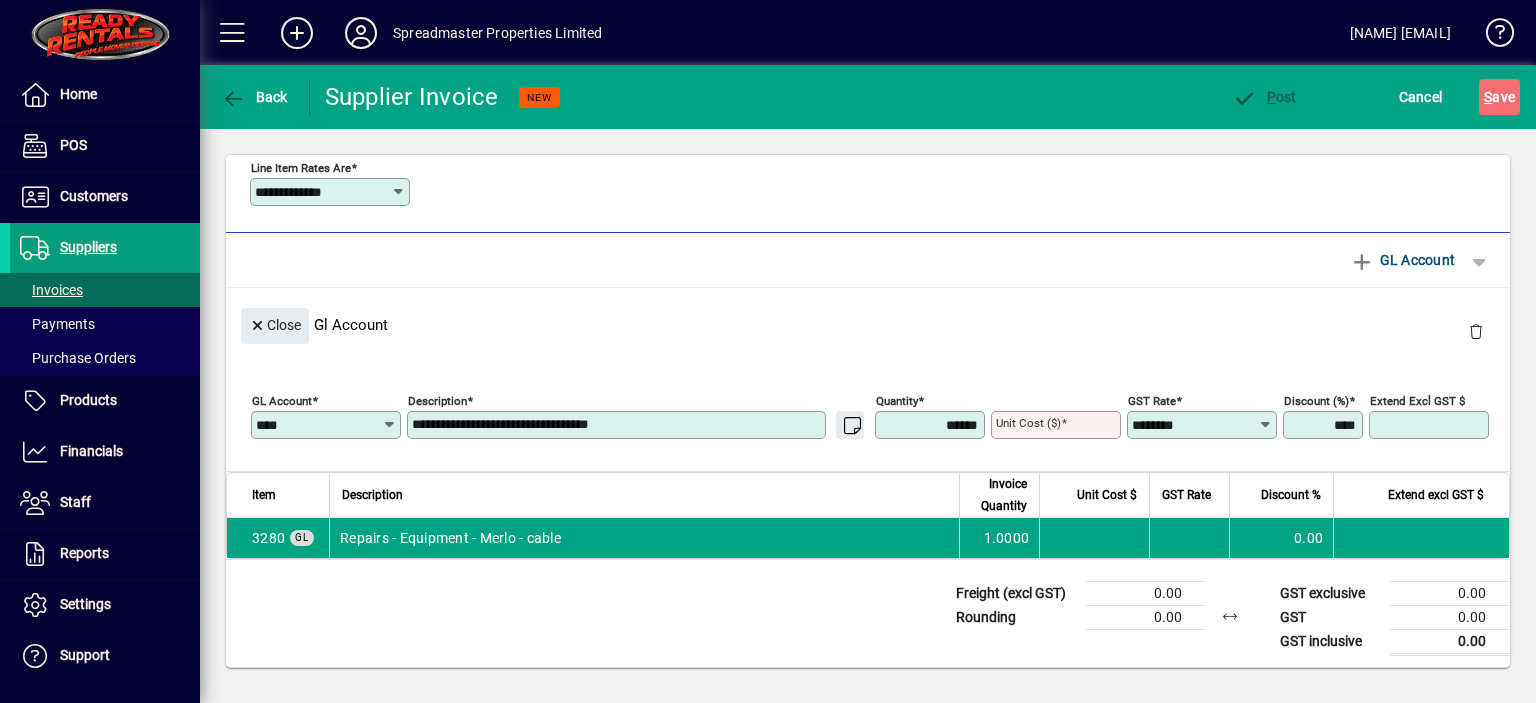 type 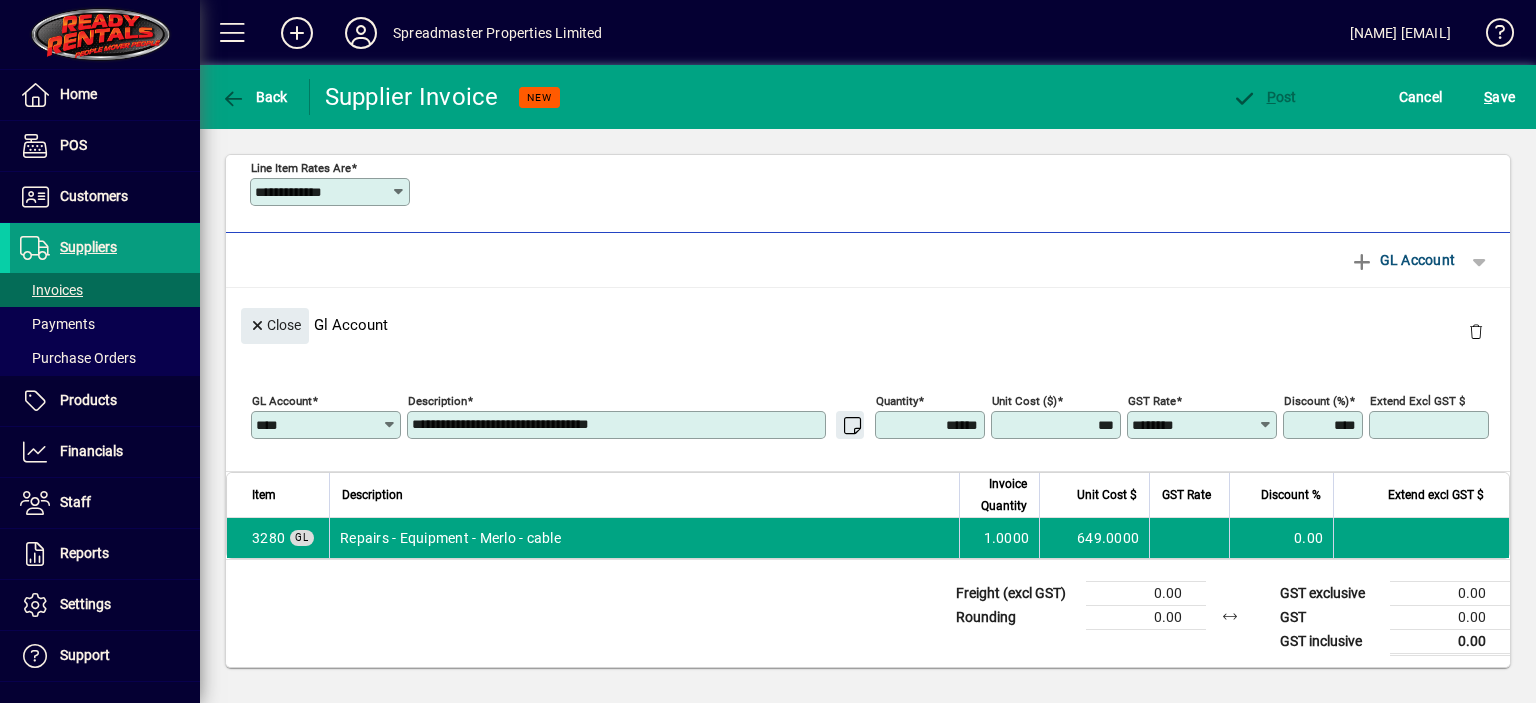 type on "********" 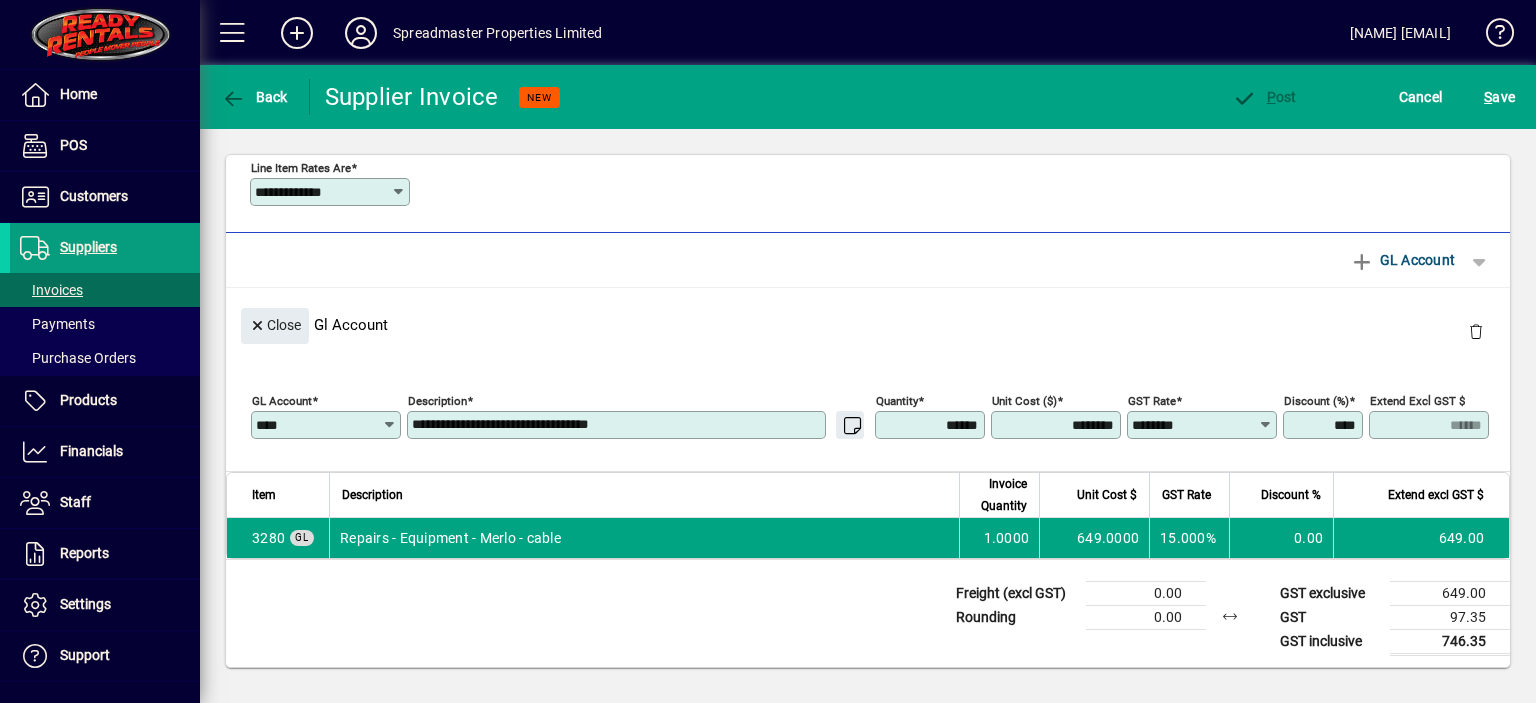 click on "********" at bounding box center [1058, 425] 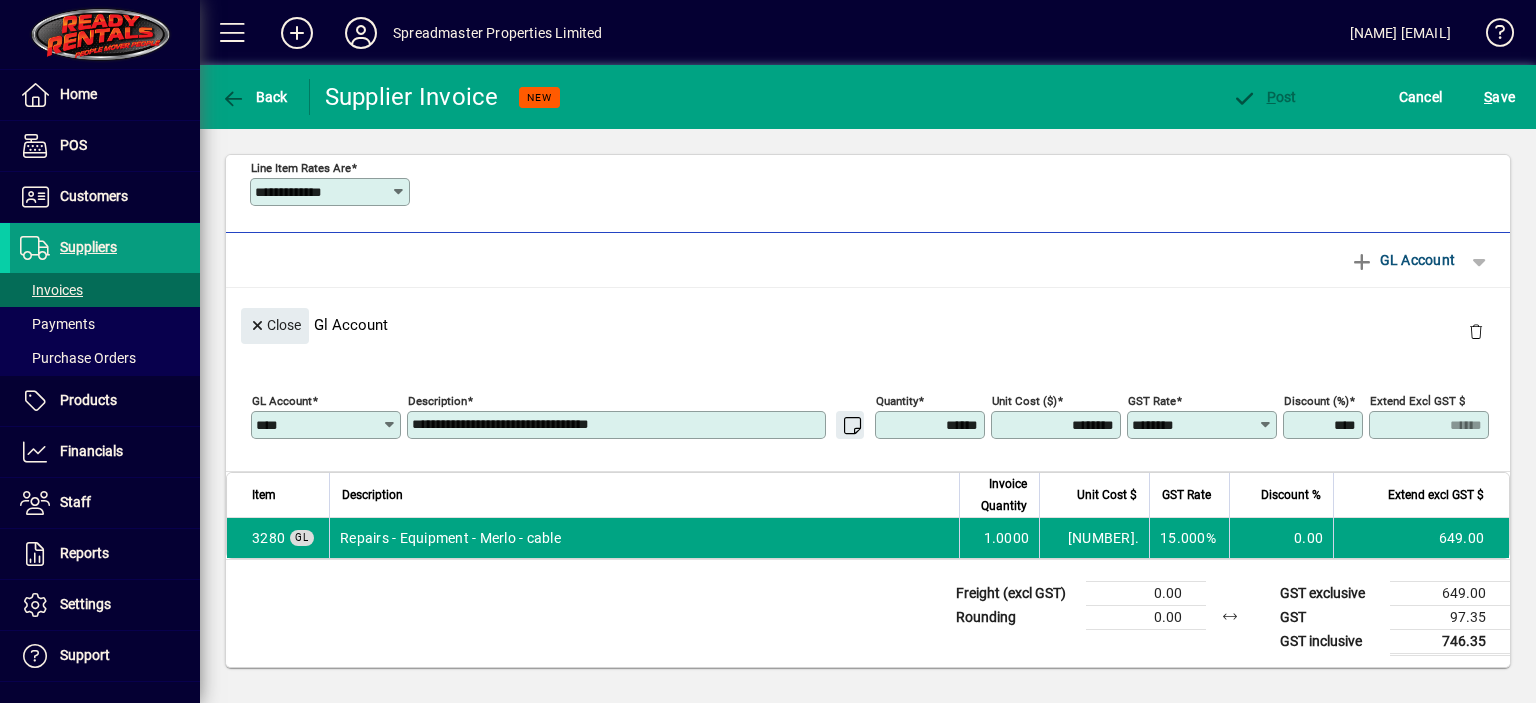 type on "********" 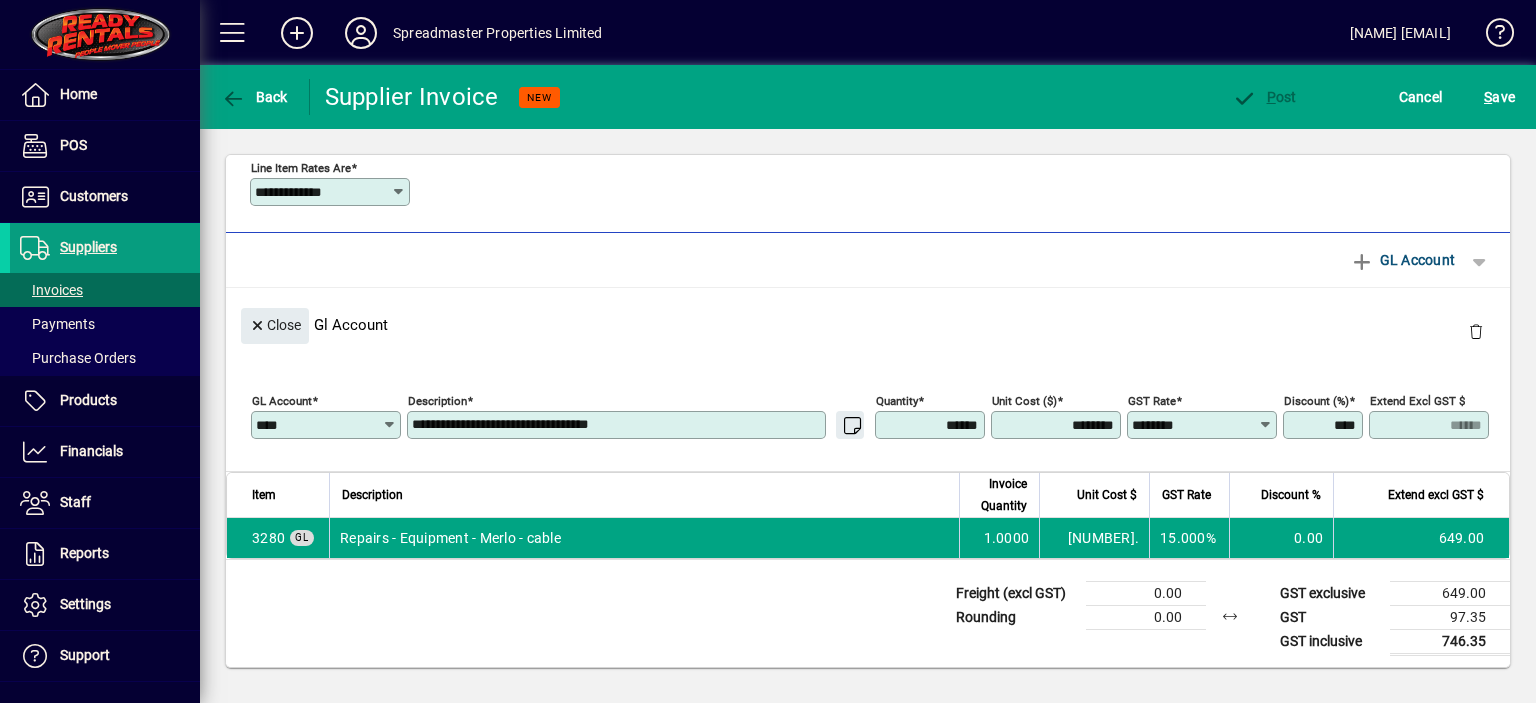 type on "******" 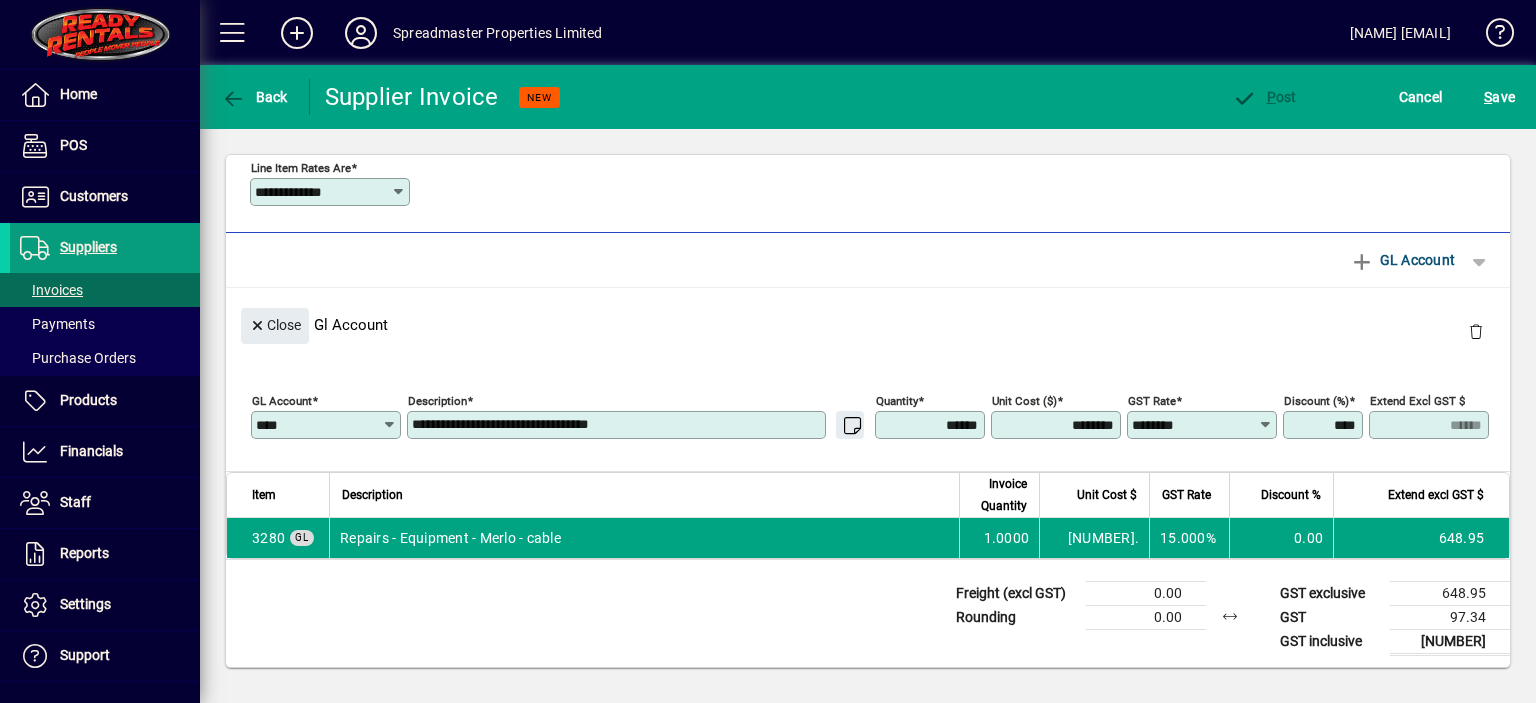 click on "********" at bounding box center [1058, 425] 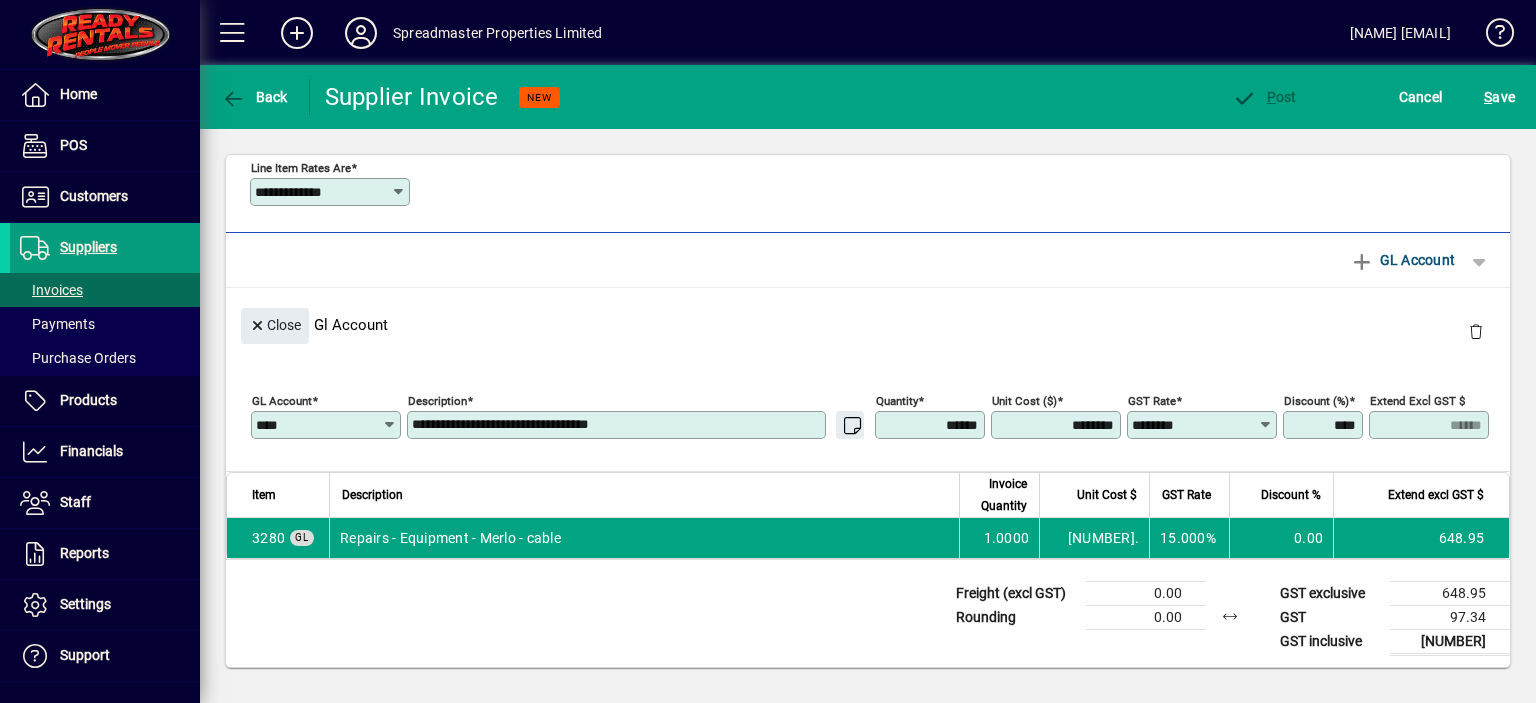 type on "********" 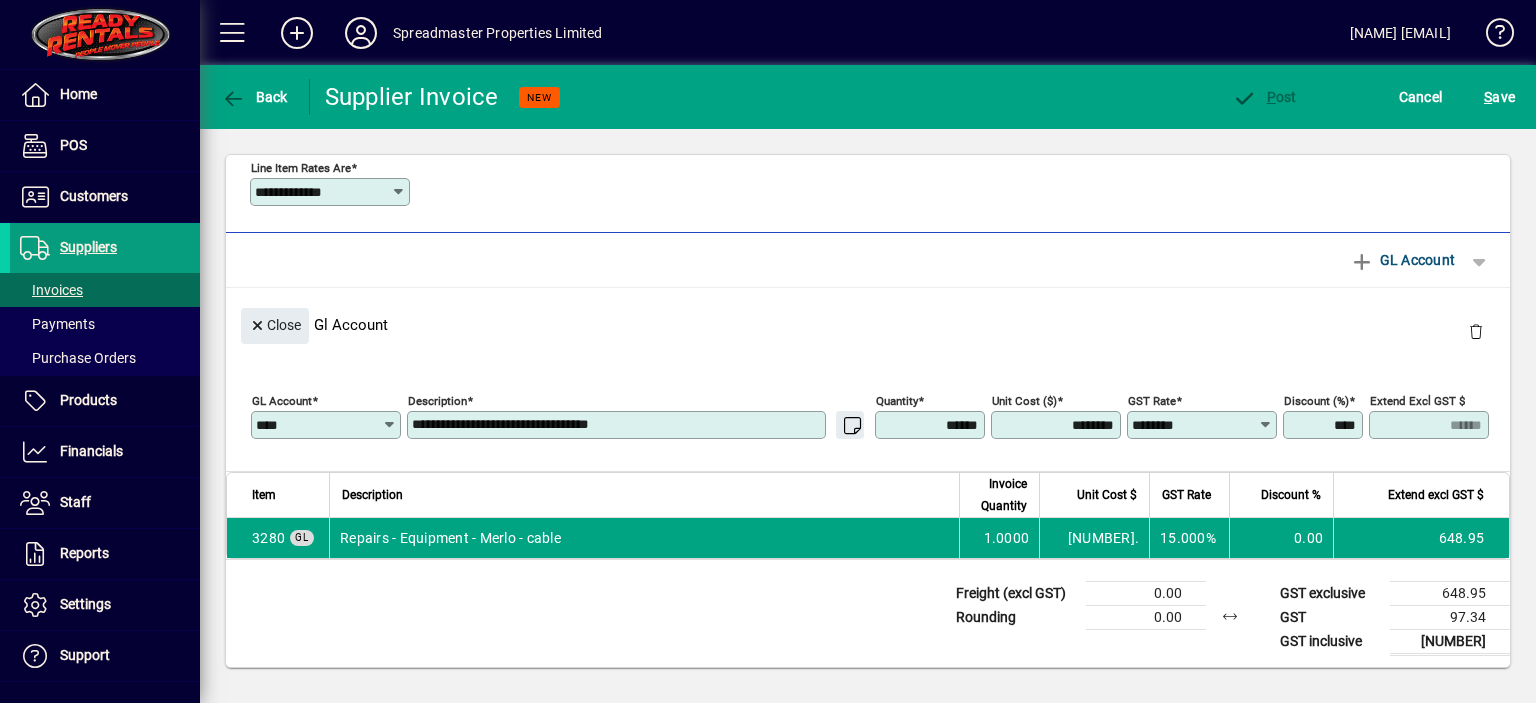 type on "******" 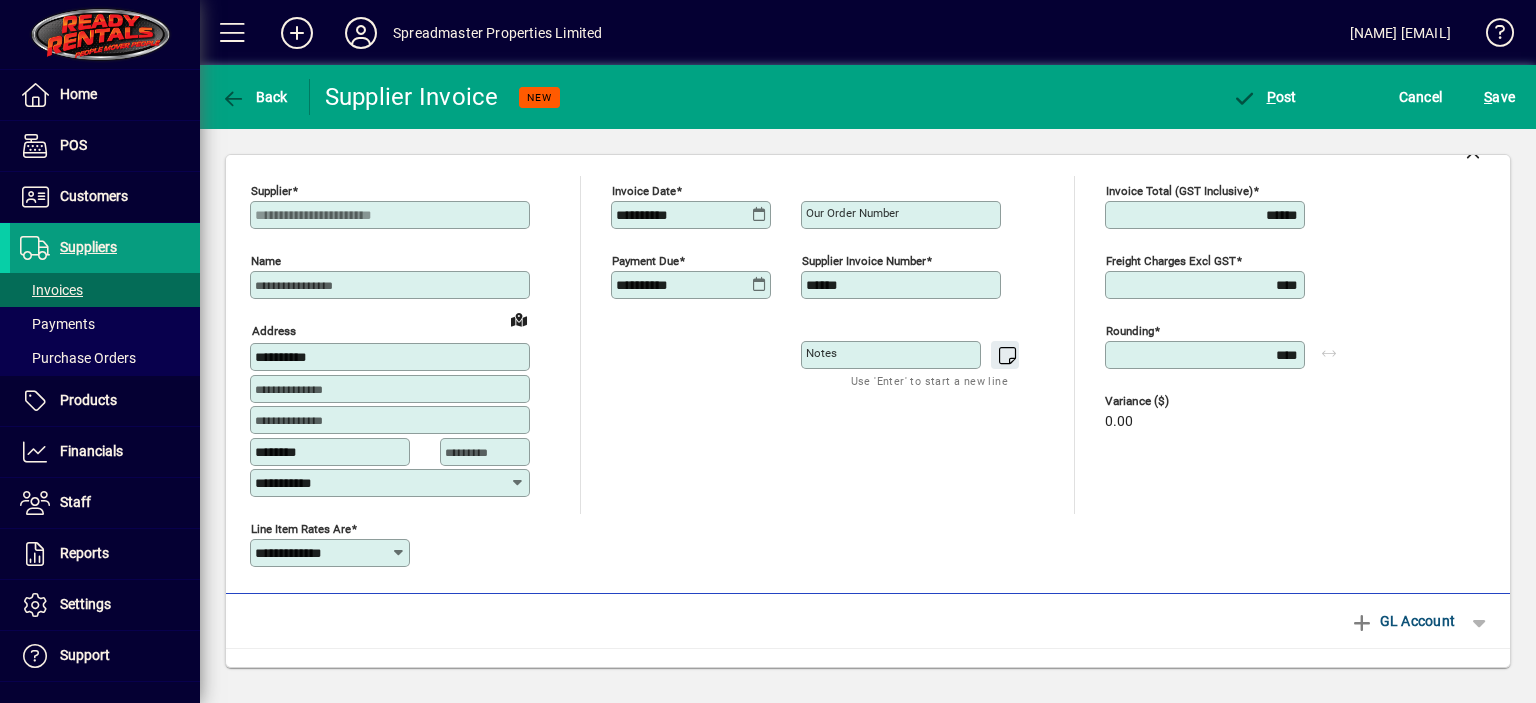 scroll, scrollTop: 0, scrollLeft: 0, axis: both 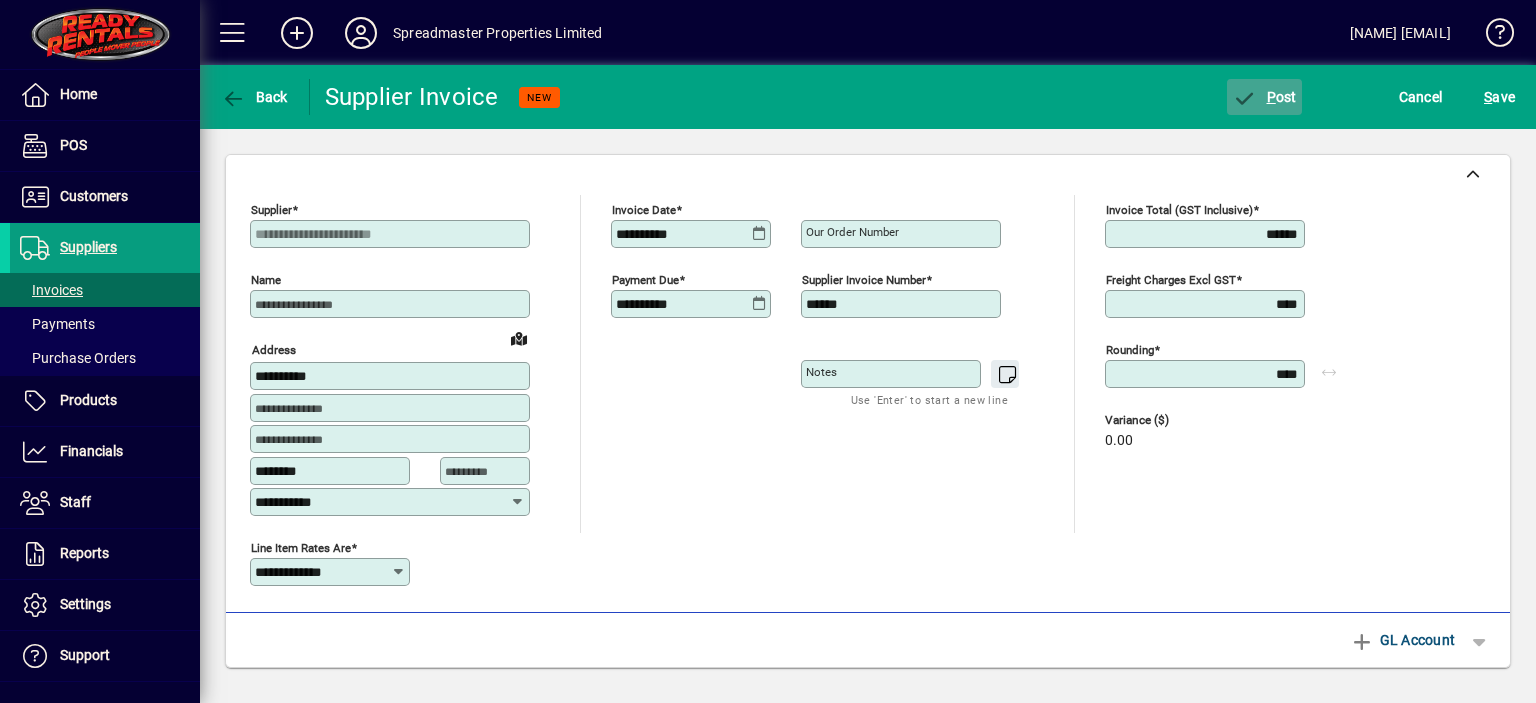 click on "P ost" 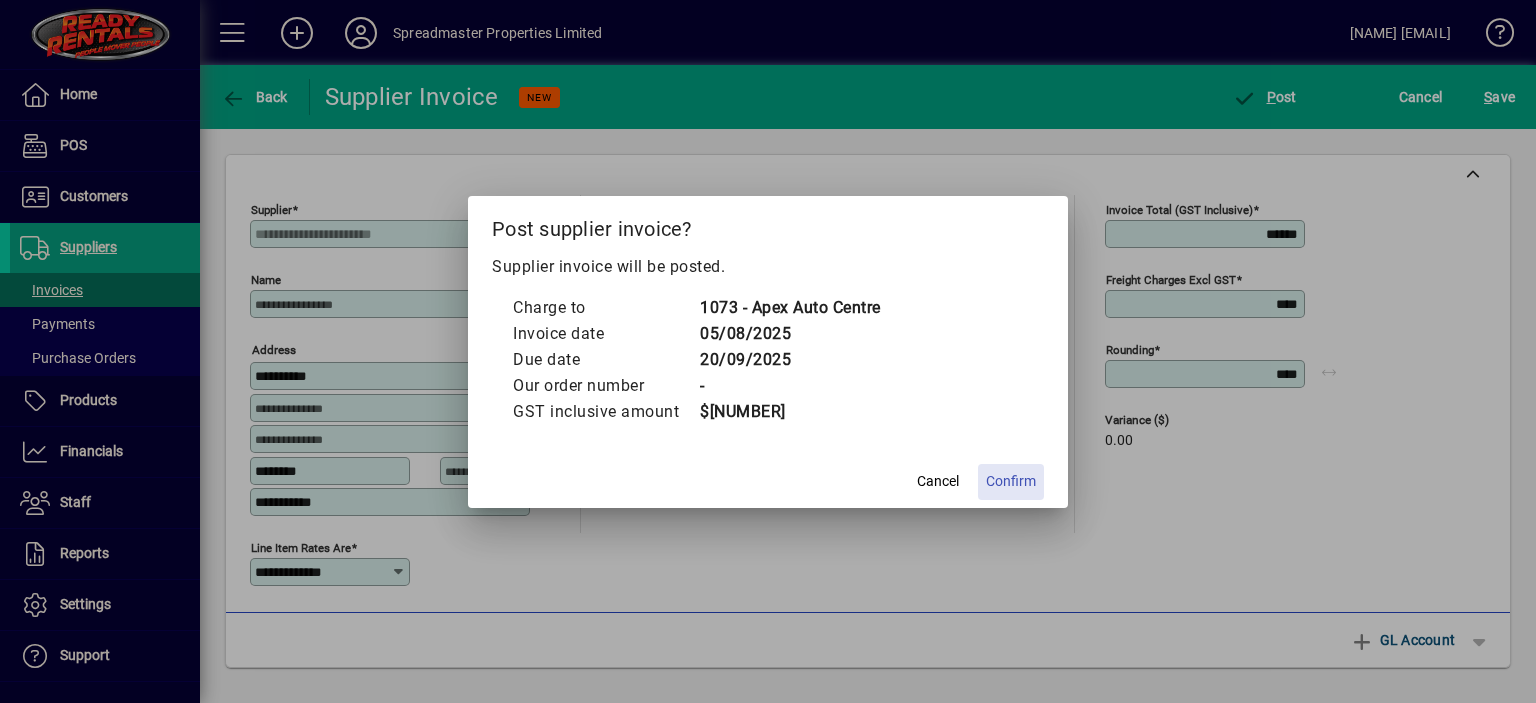 click on "Confirm" 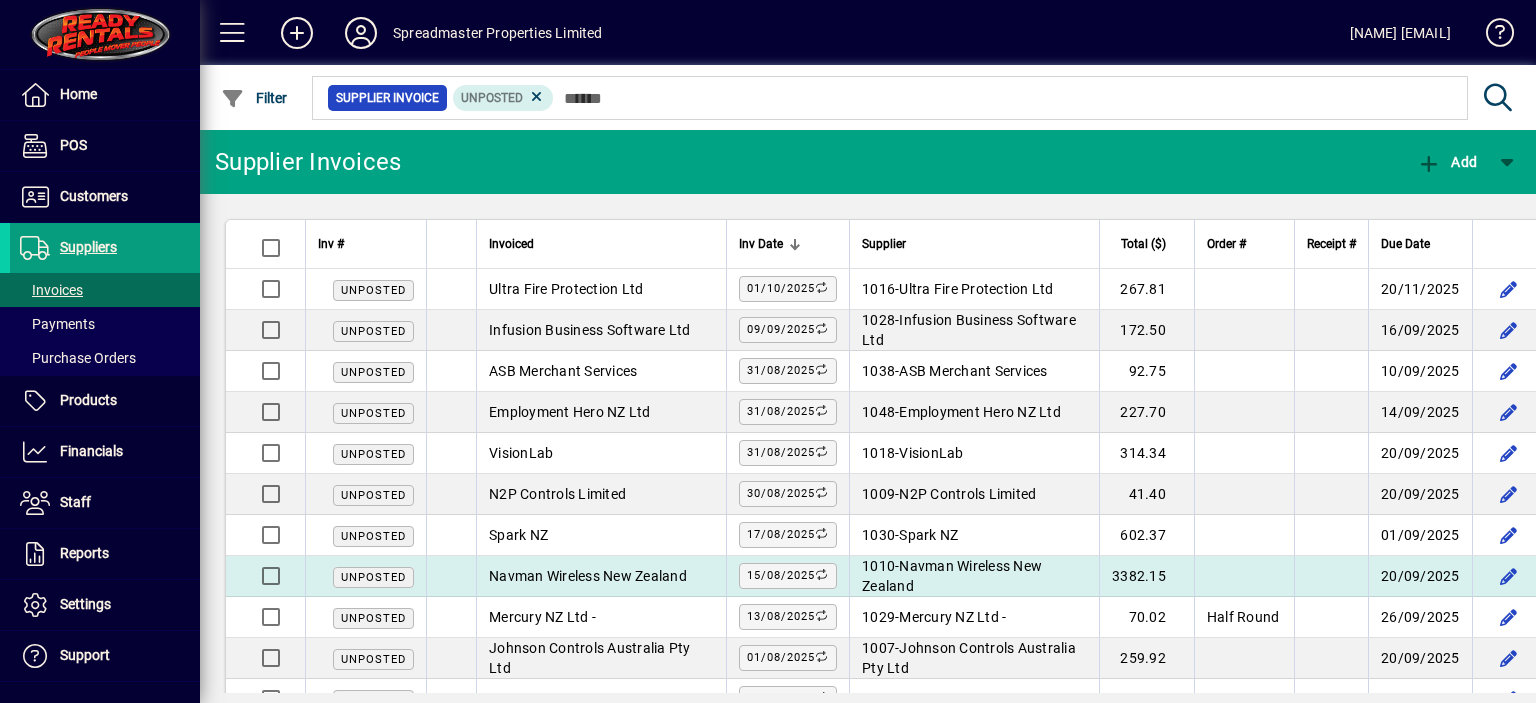 click on "Navman Wireless New Zealand" at bounding box center (588, 576) 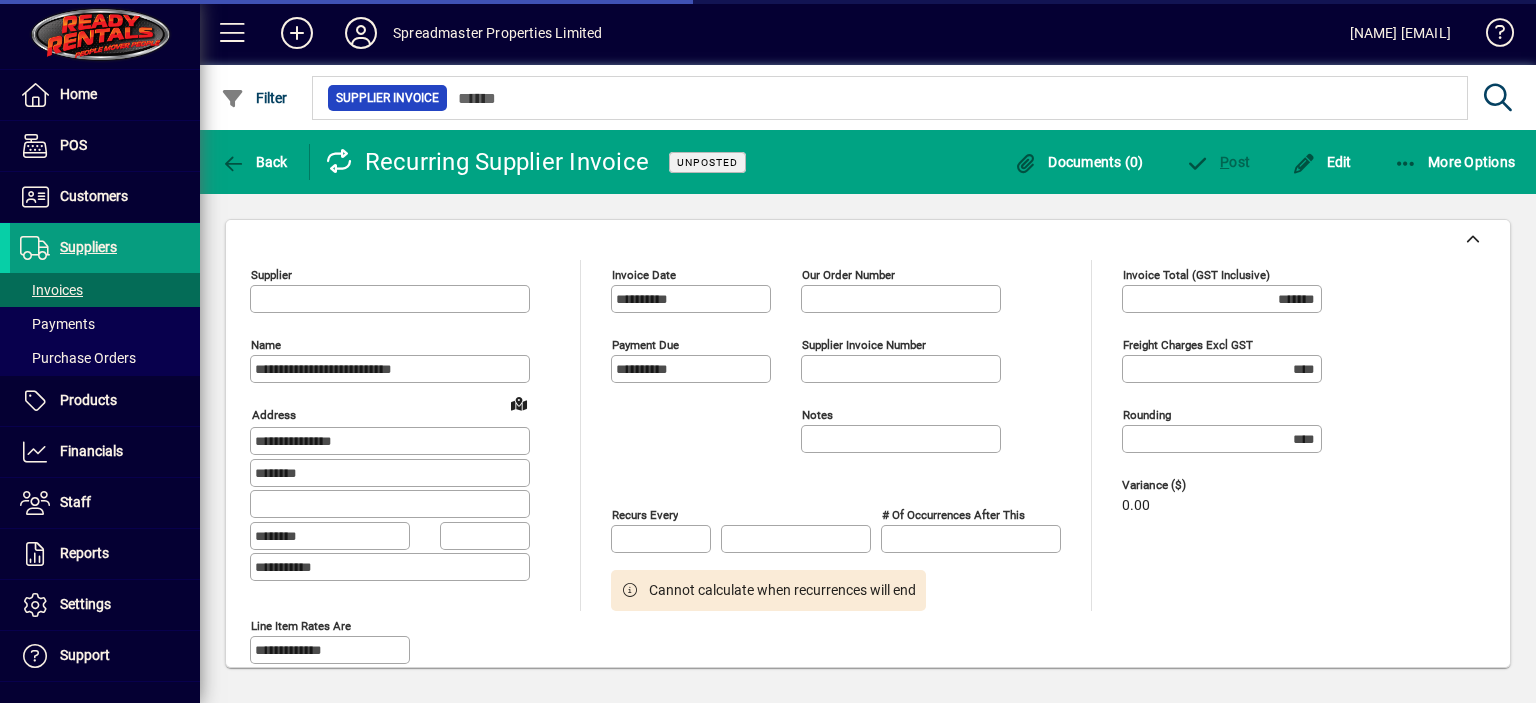 type on "**********" 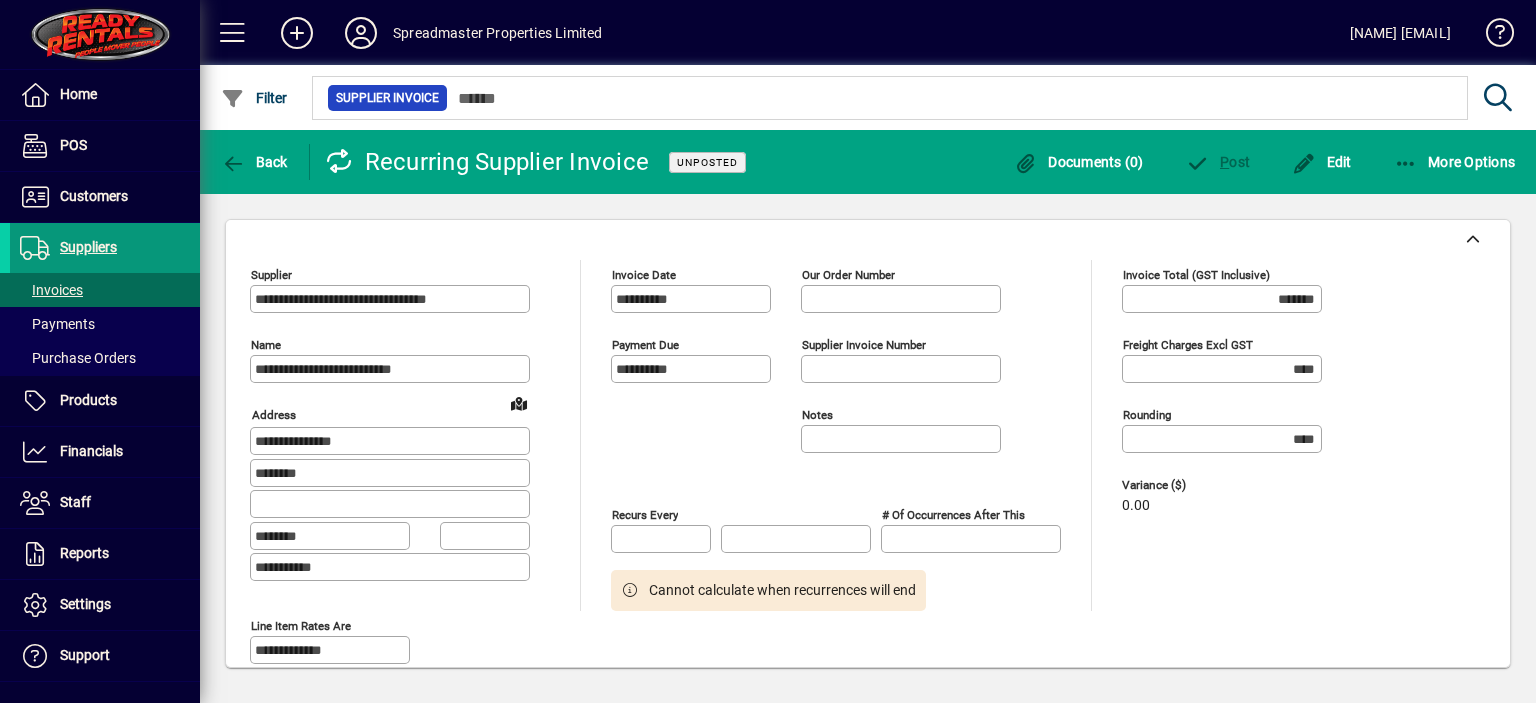 click on "Suppliers" at bounding box center (88, 247) 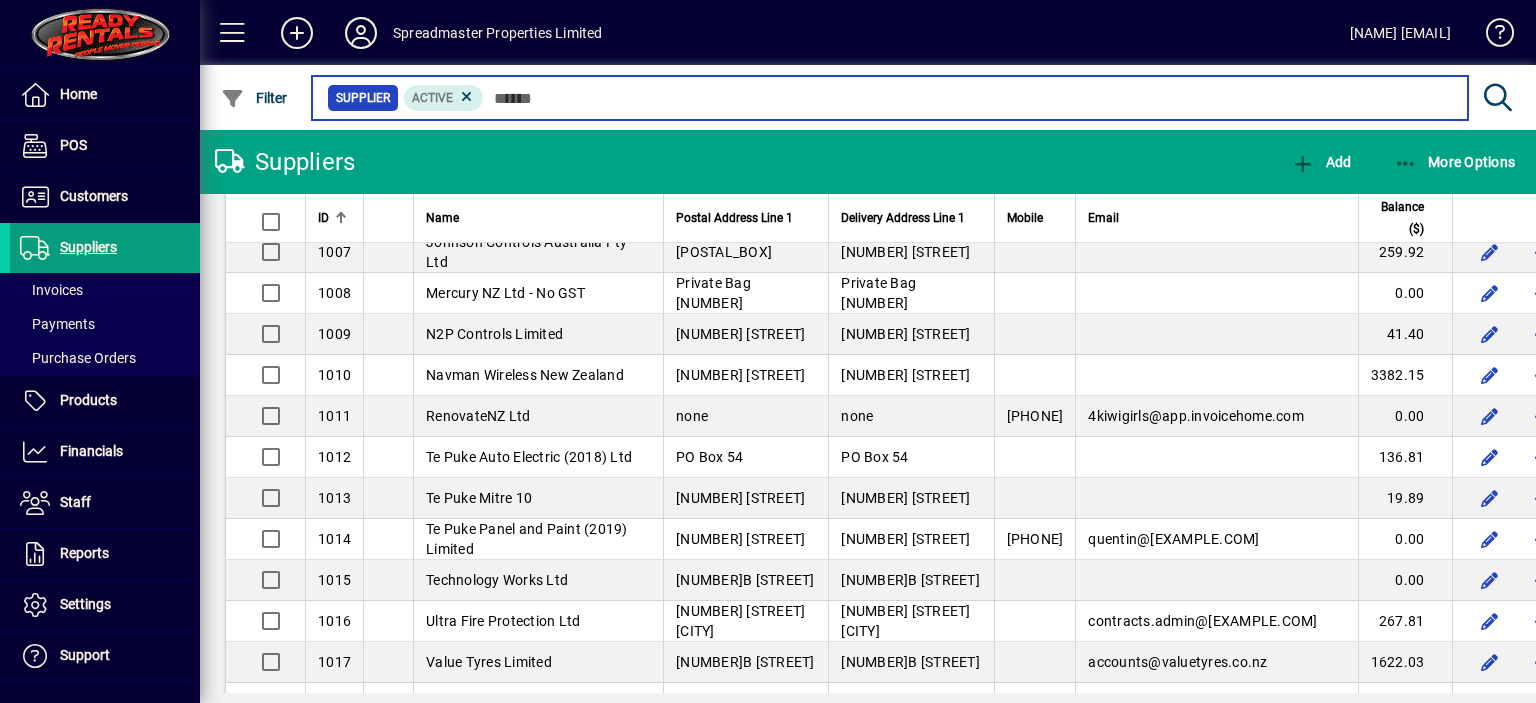 scroll, scrollTop: 0, scrollLeft: 0, axis: both 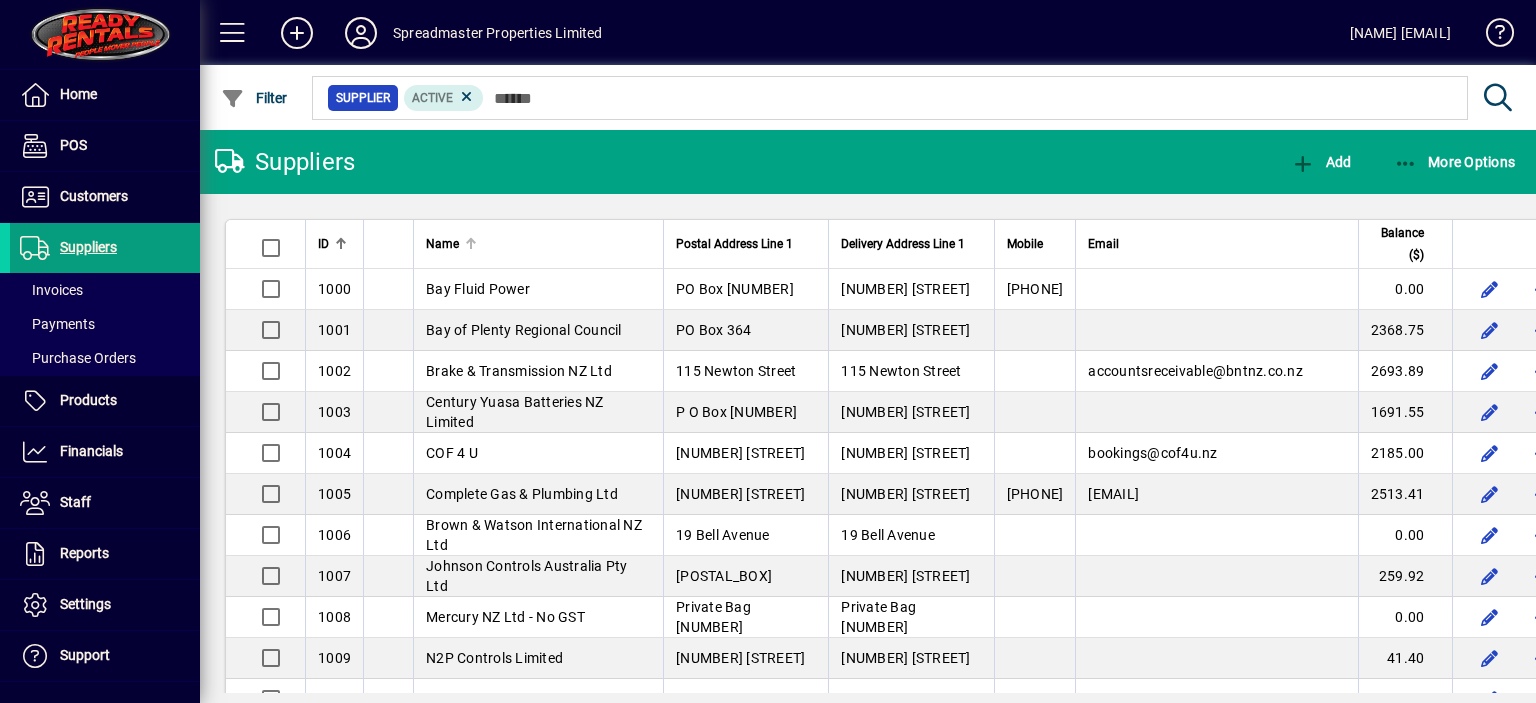 click at bounding box center [471, 244] 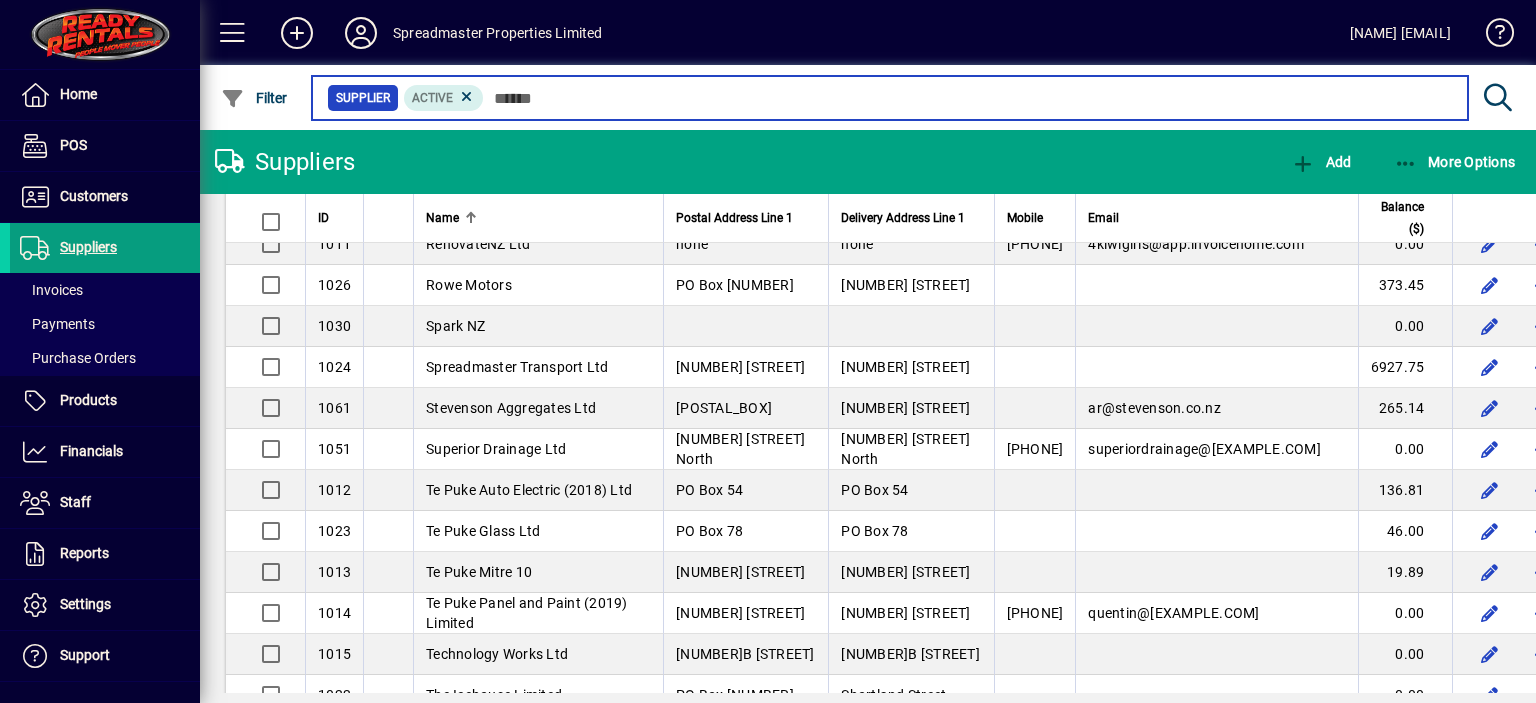 scroll, scrollTop: 2400, scrollLeft: 0, axis: vertical 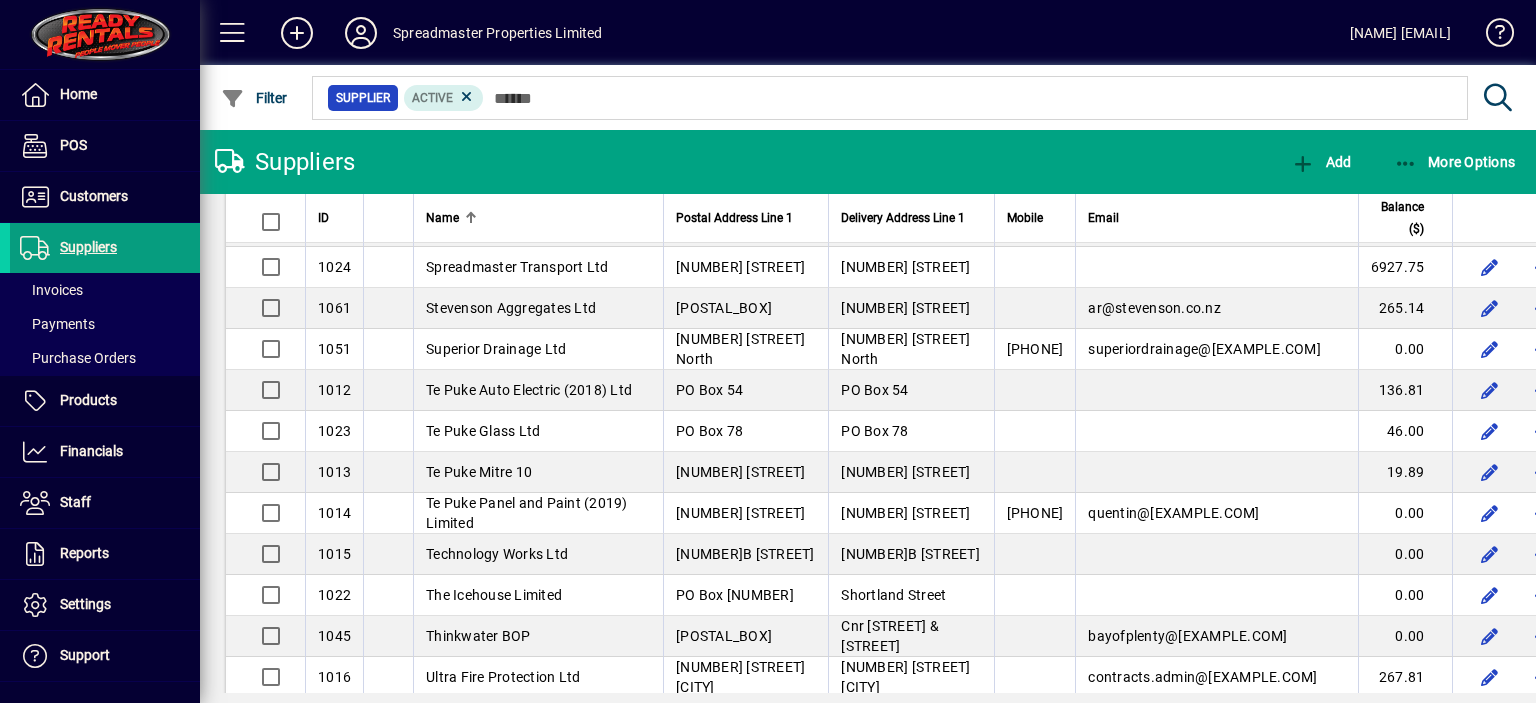 click on "Navman Wireless New Zealand" at bounding box center [525, -20] 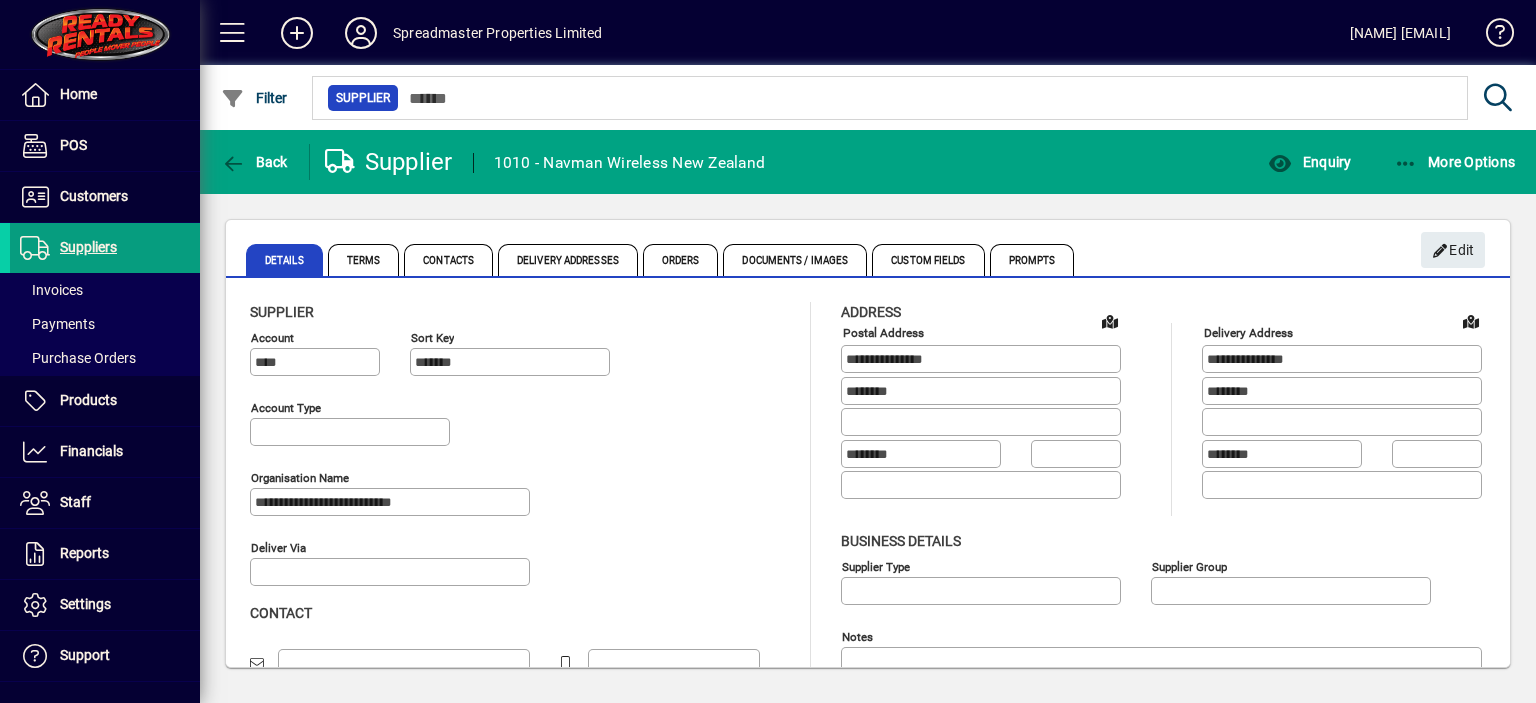type on "**********" 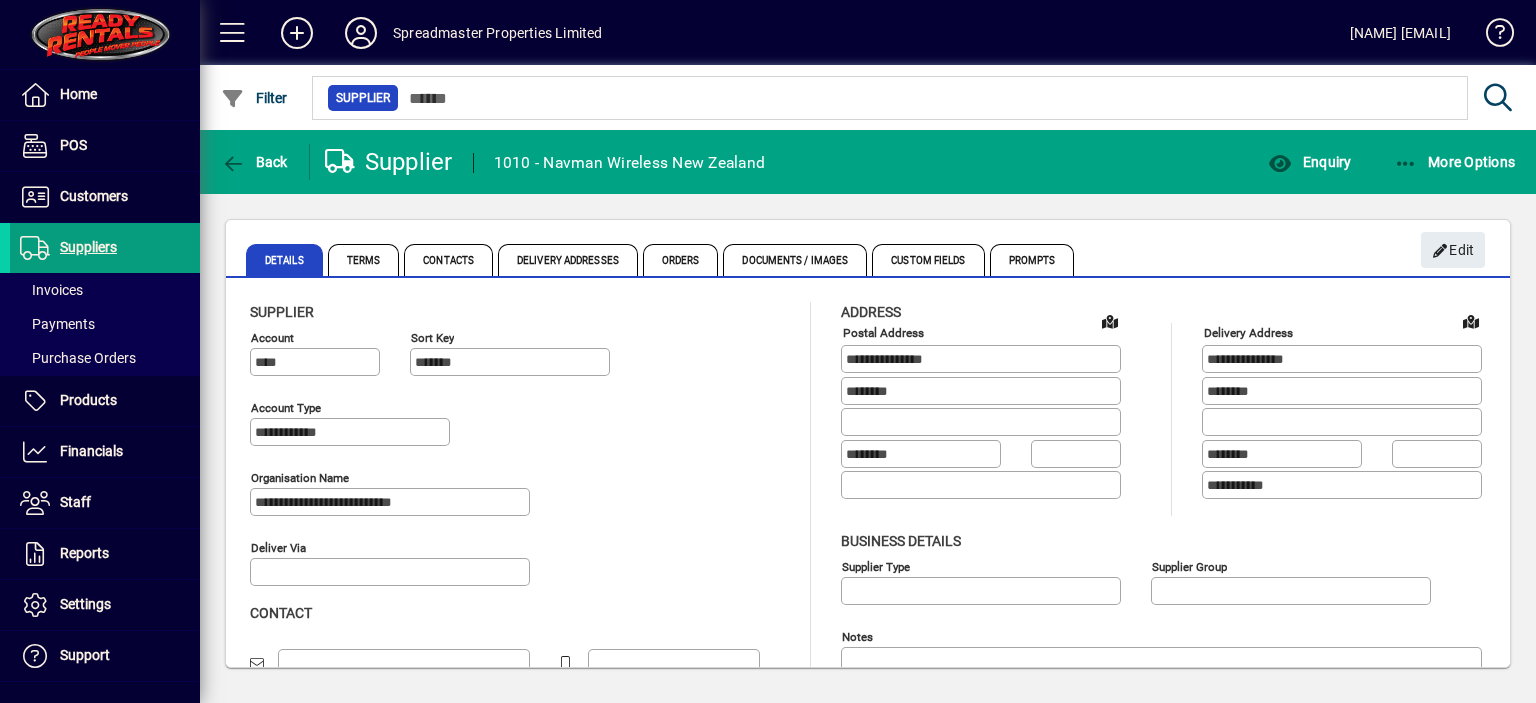 type on "**********" 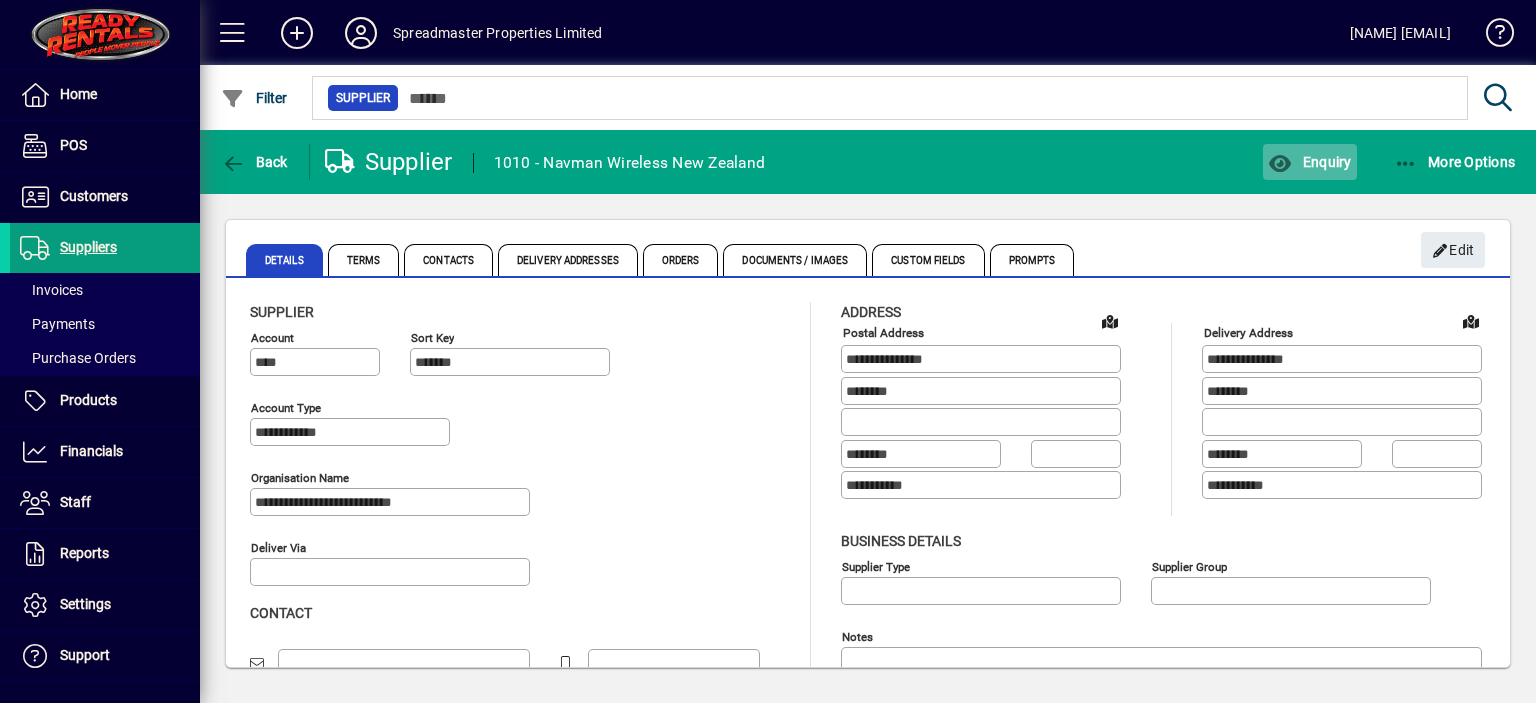 click on "Enquiry" 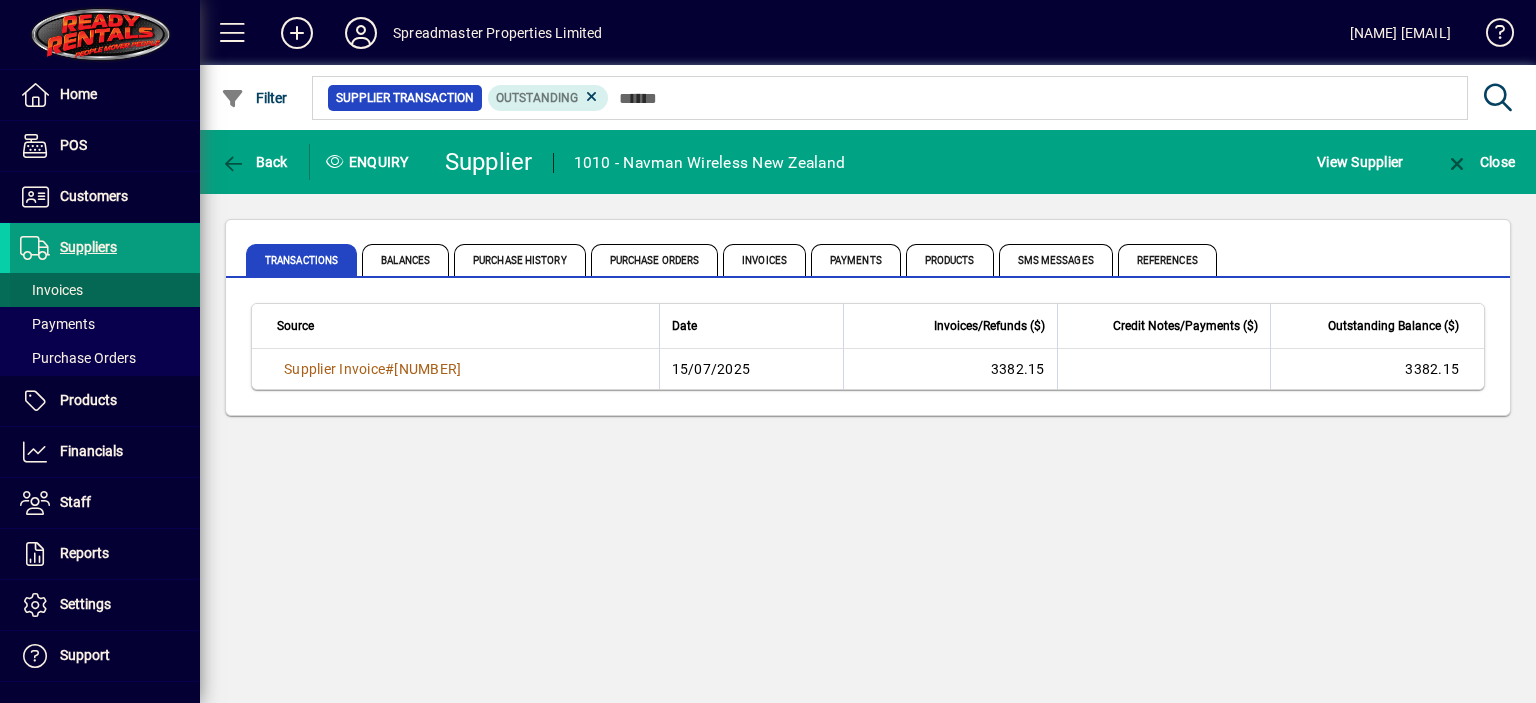 click on "Invoices" at bounding box center (51, 290) 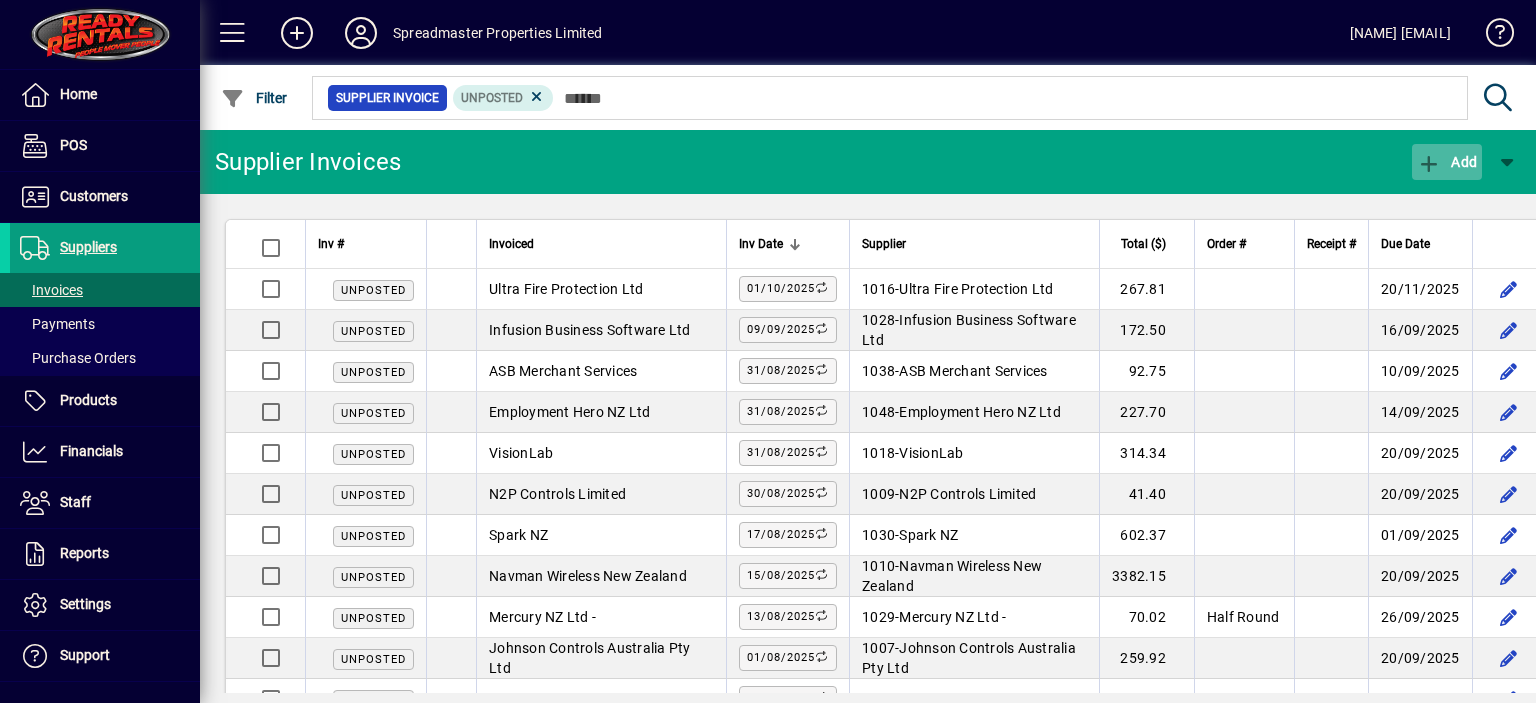 click on "Add" 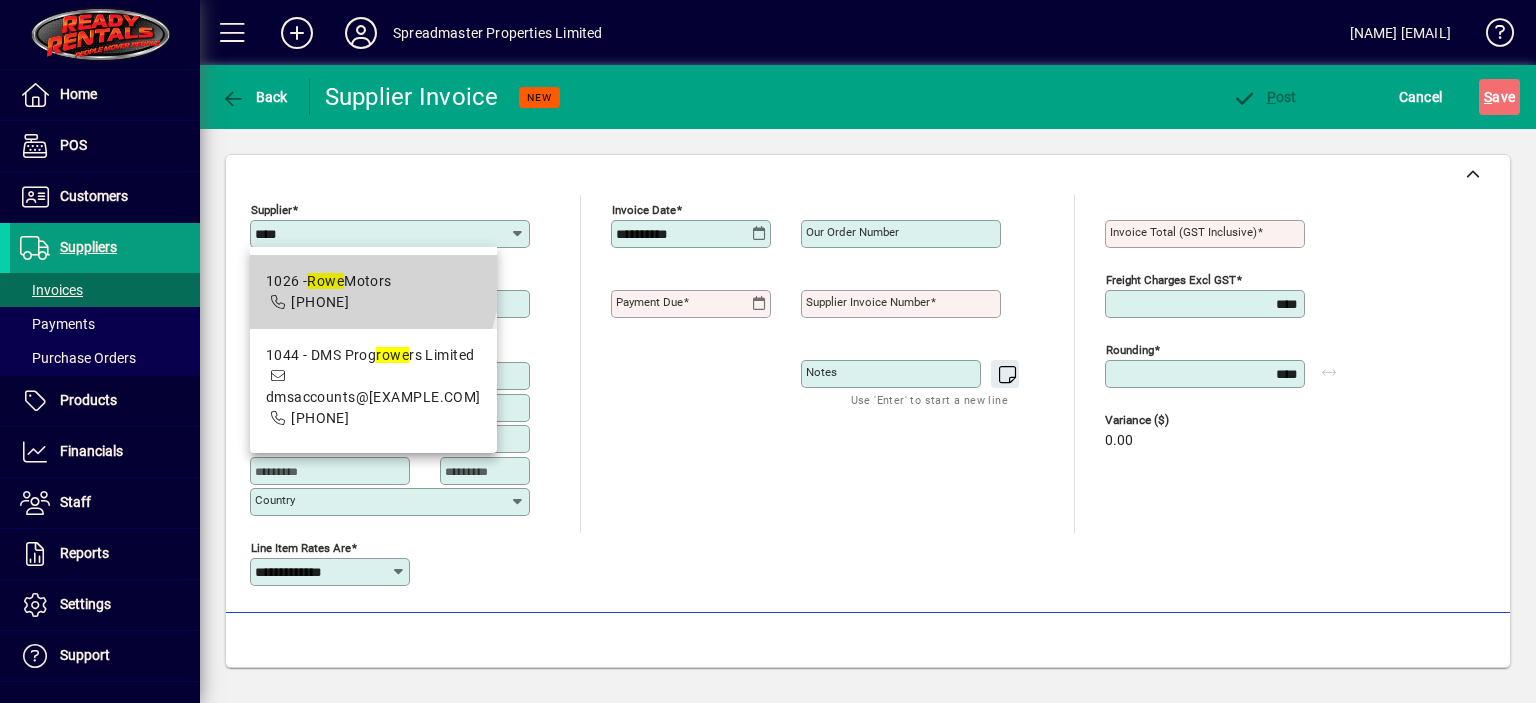 click on "Rowe" at bounding box center [325, 281] 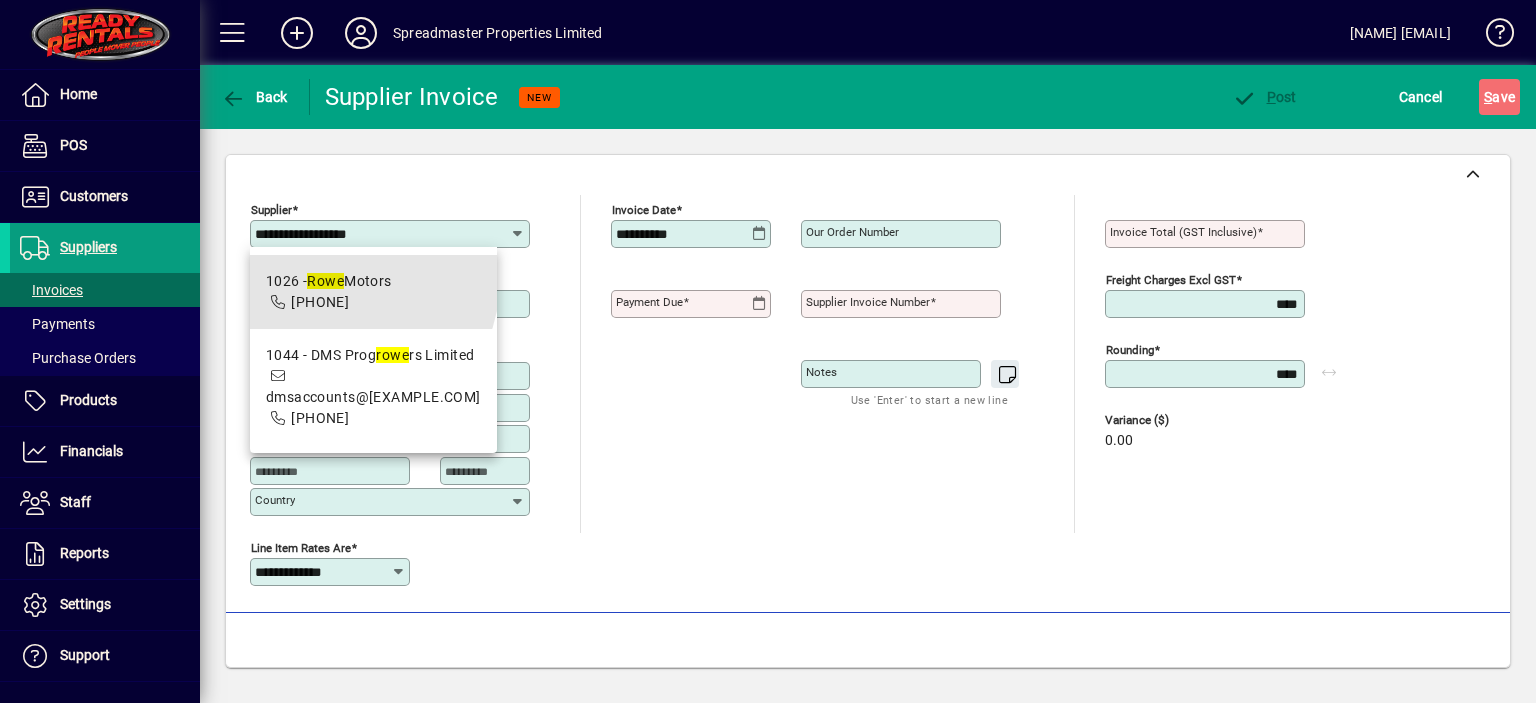 type on "**********" 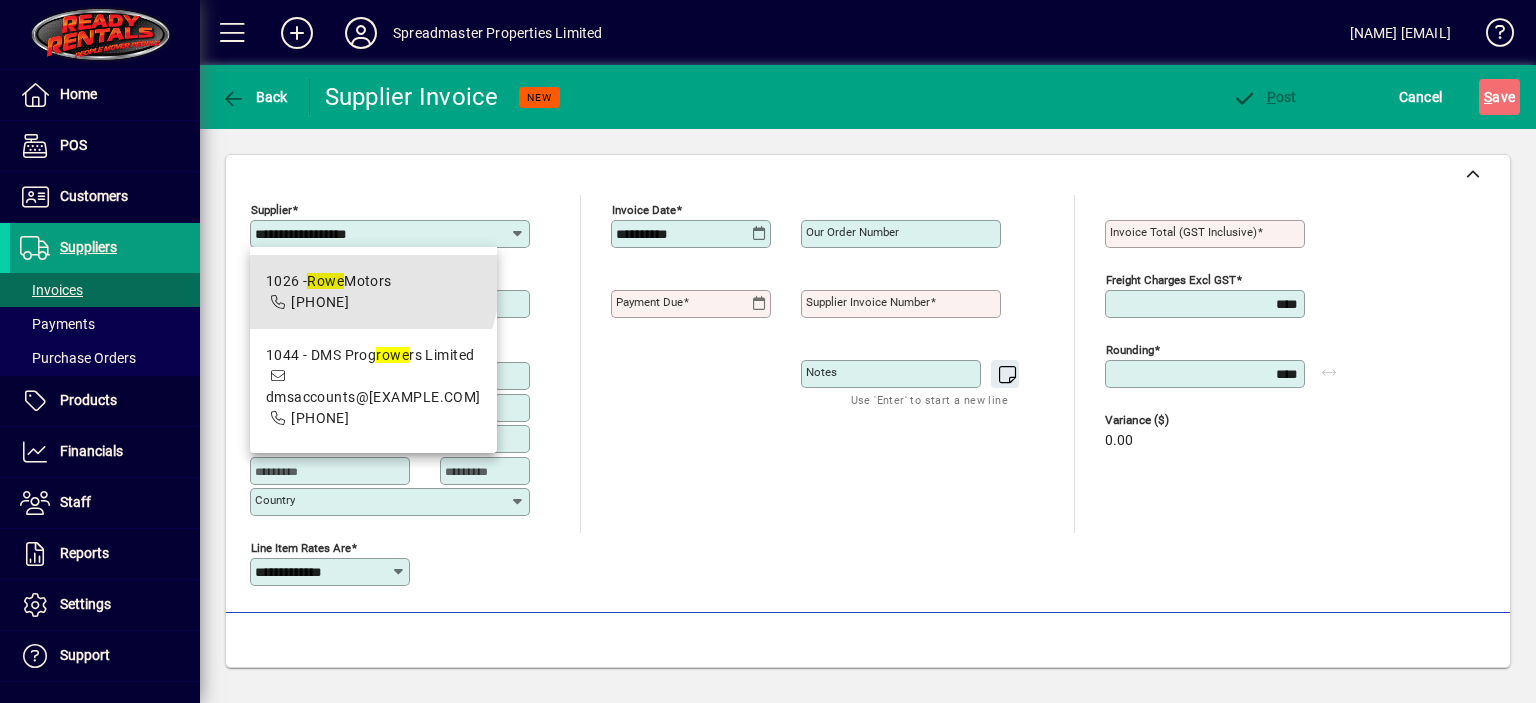 type on "********" 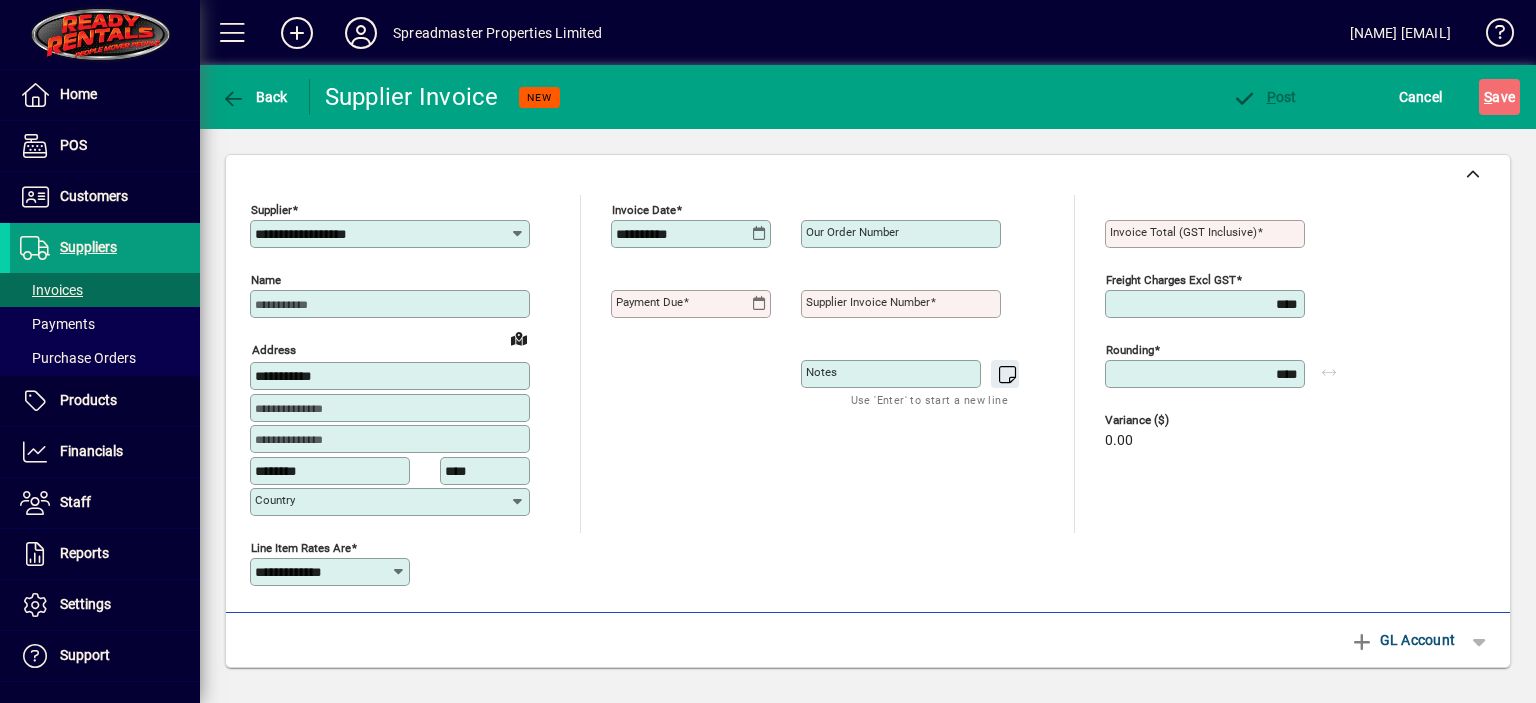 type on "**********" 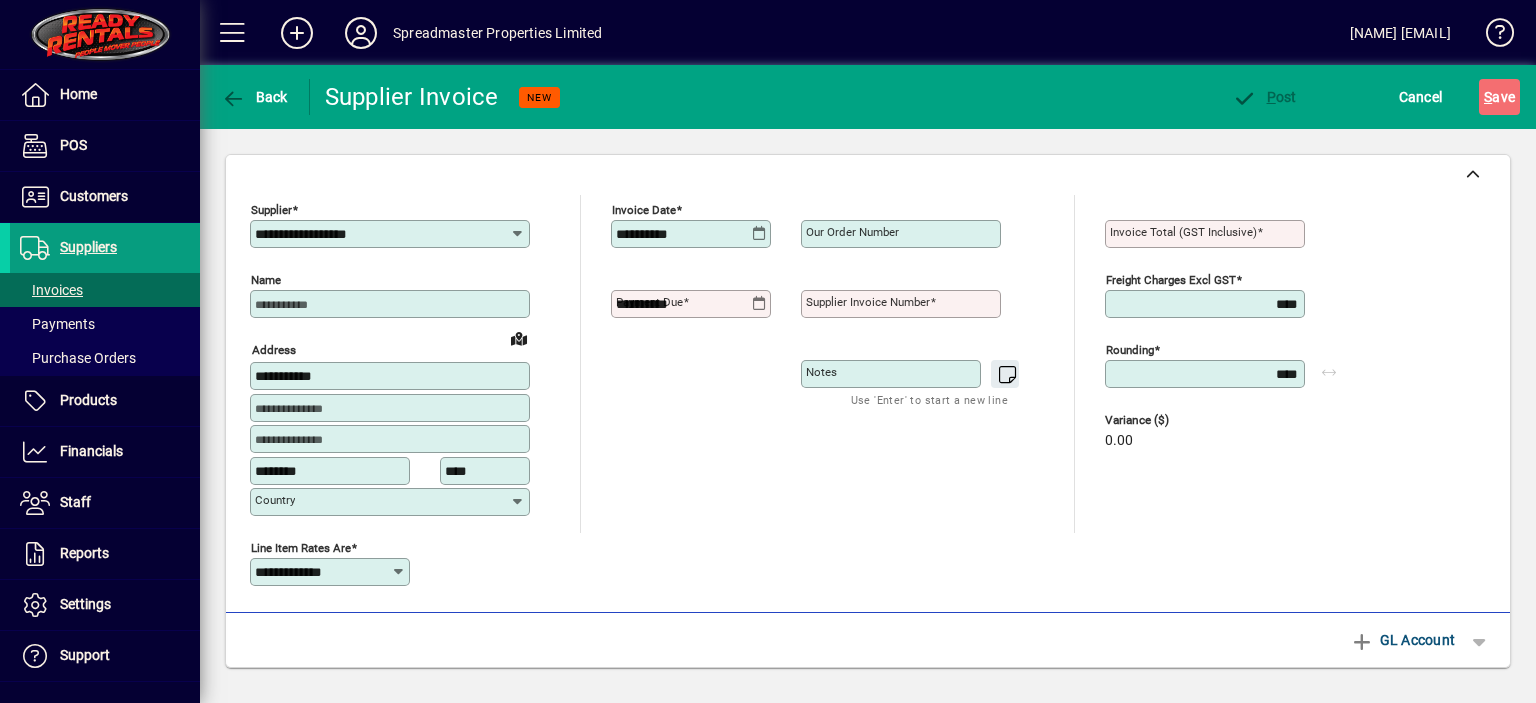 type on "**********" 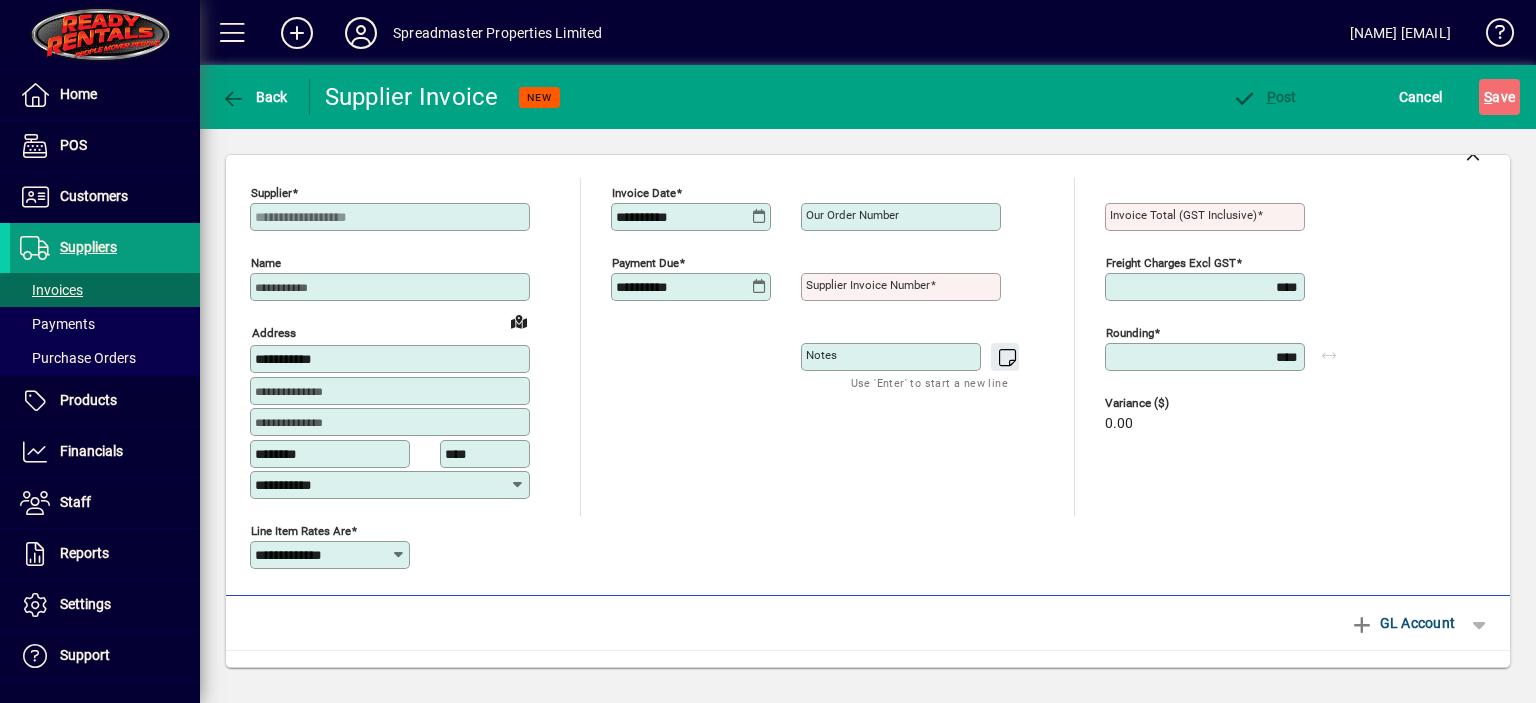 scroll, scrollTop: 0, scrollLeft: 0, axis: both 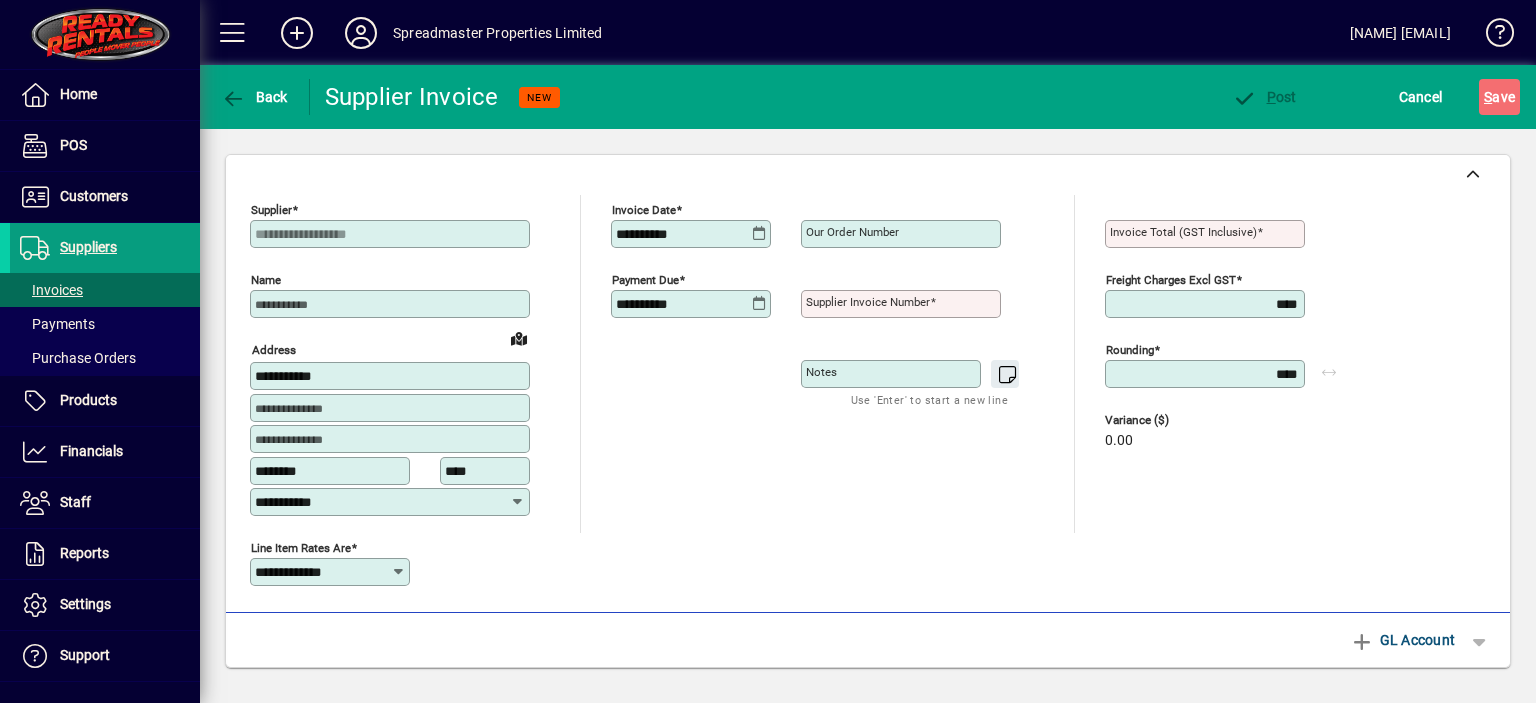 click 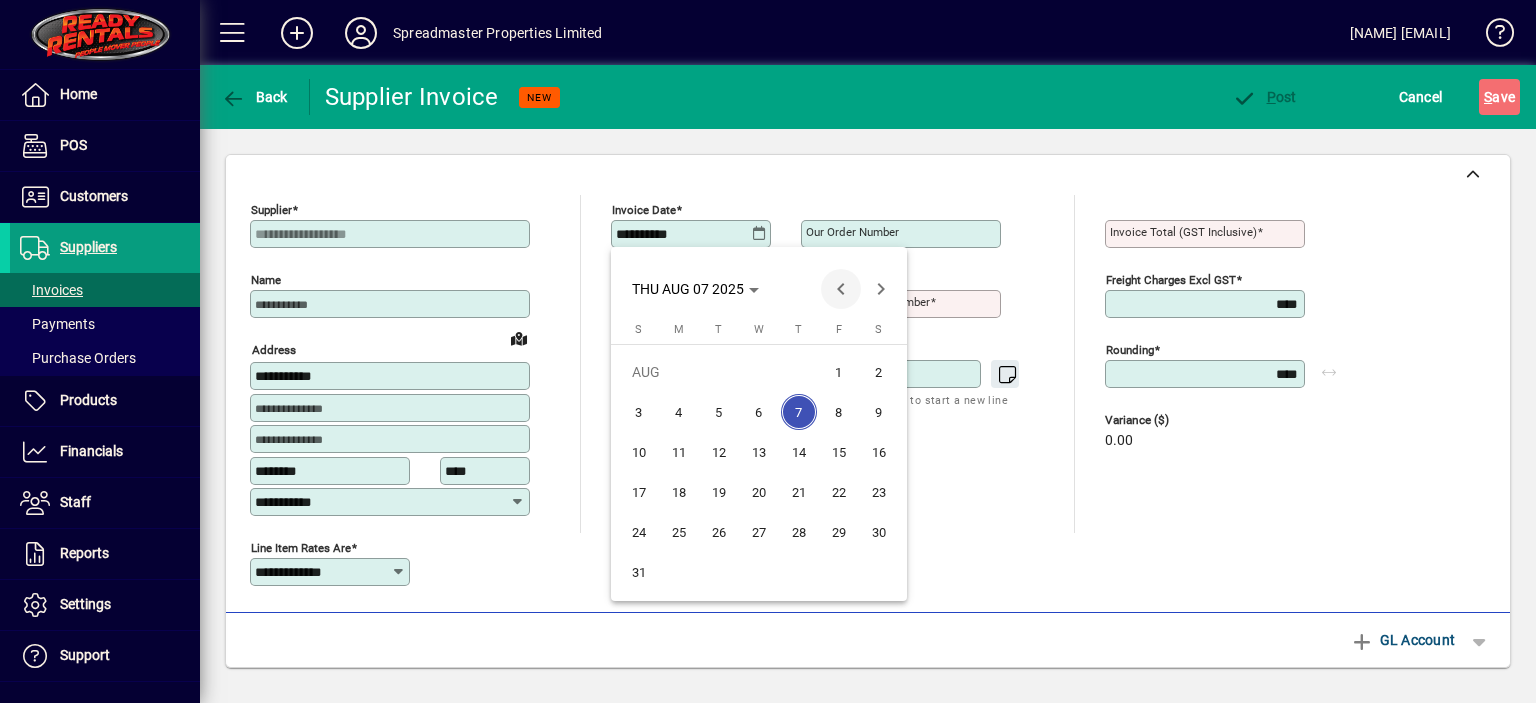 click at bounding box center (841, 289) 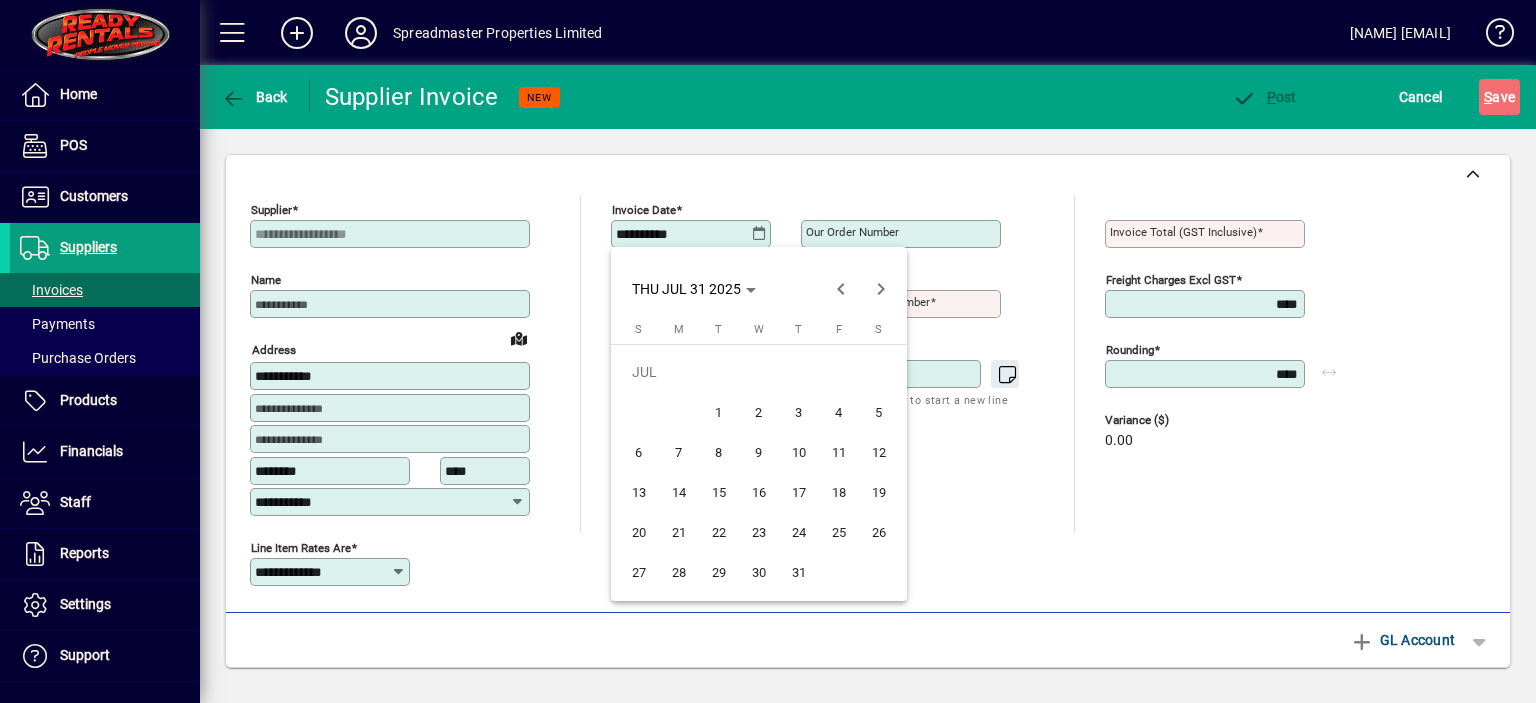click on "31" at bounding box center (799, 572) 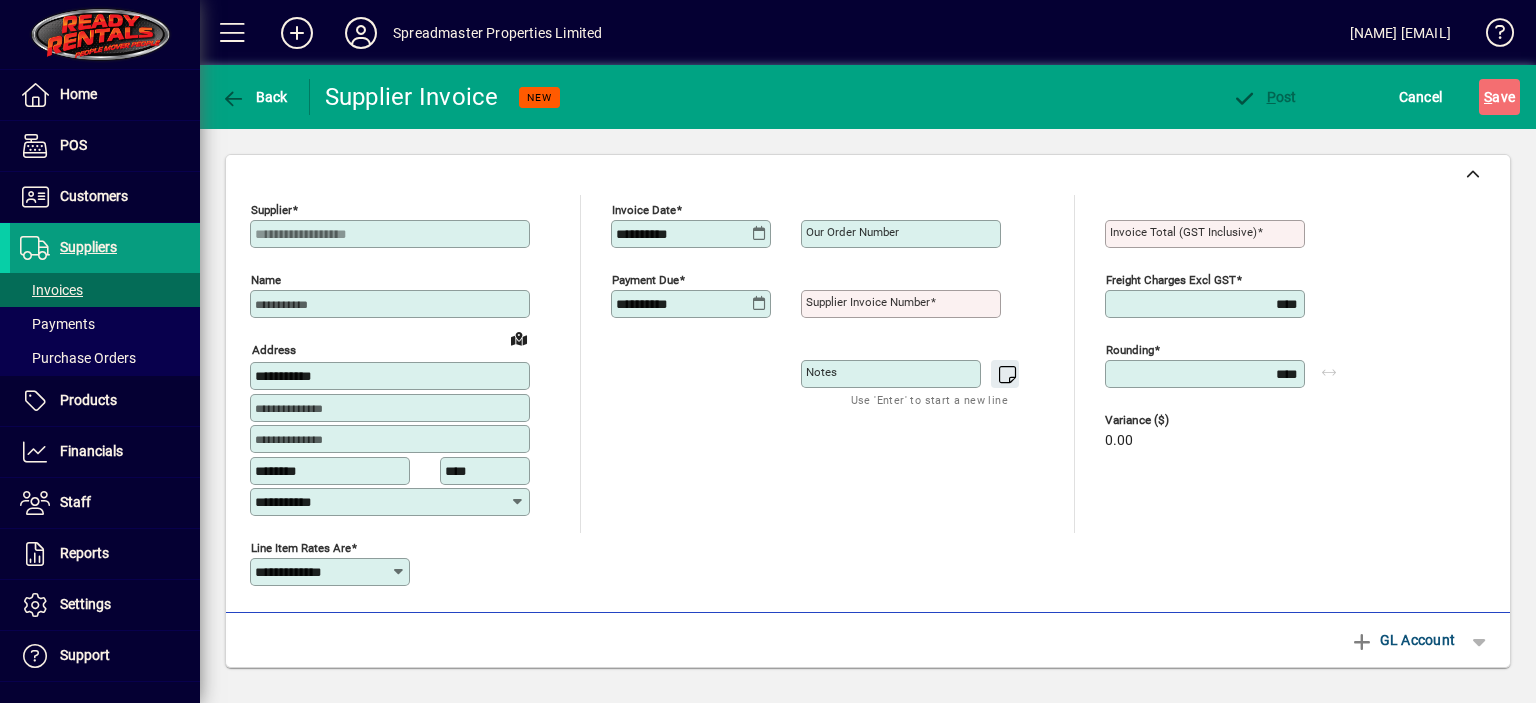 click on "Supplier invoice number" at bounding box center (868, 302) 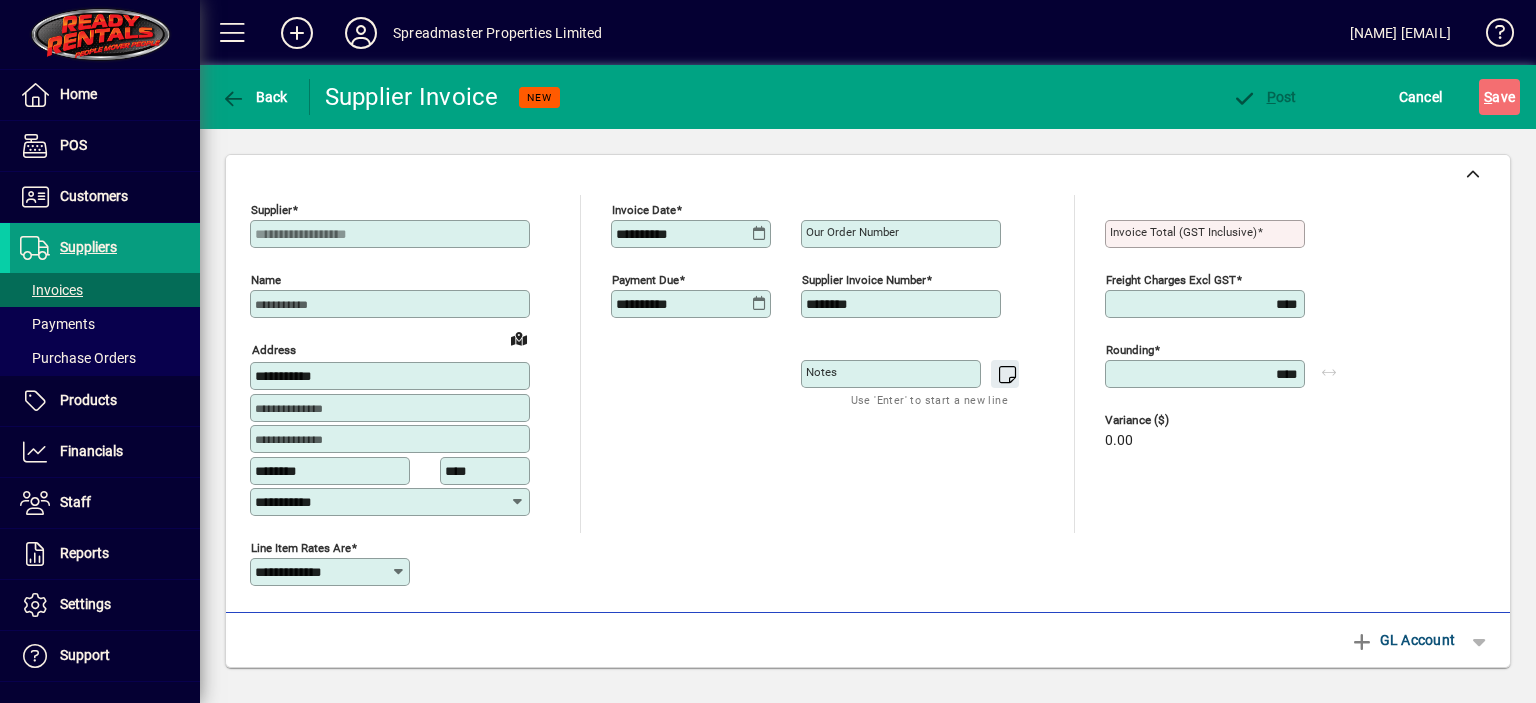 type on "********" 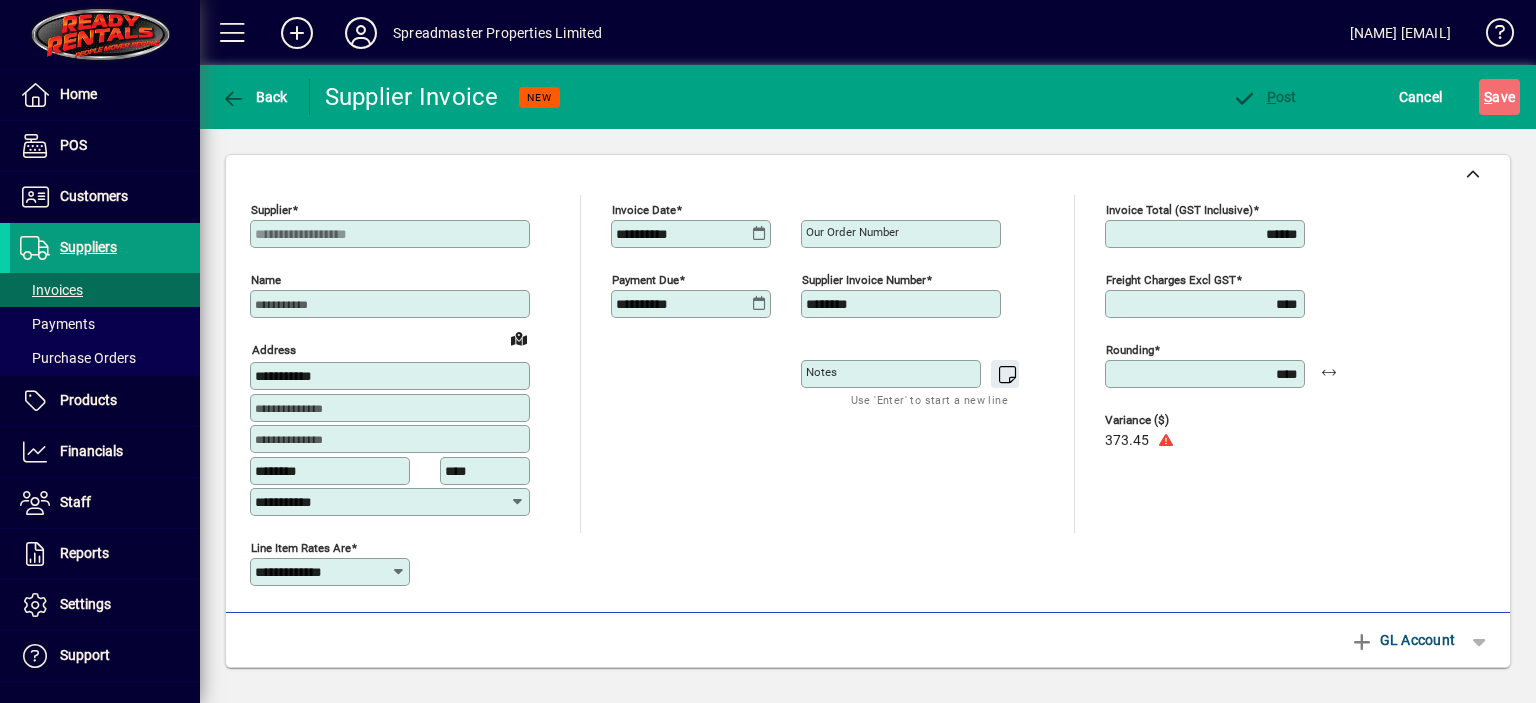type on "******" 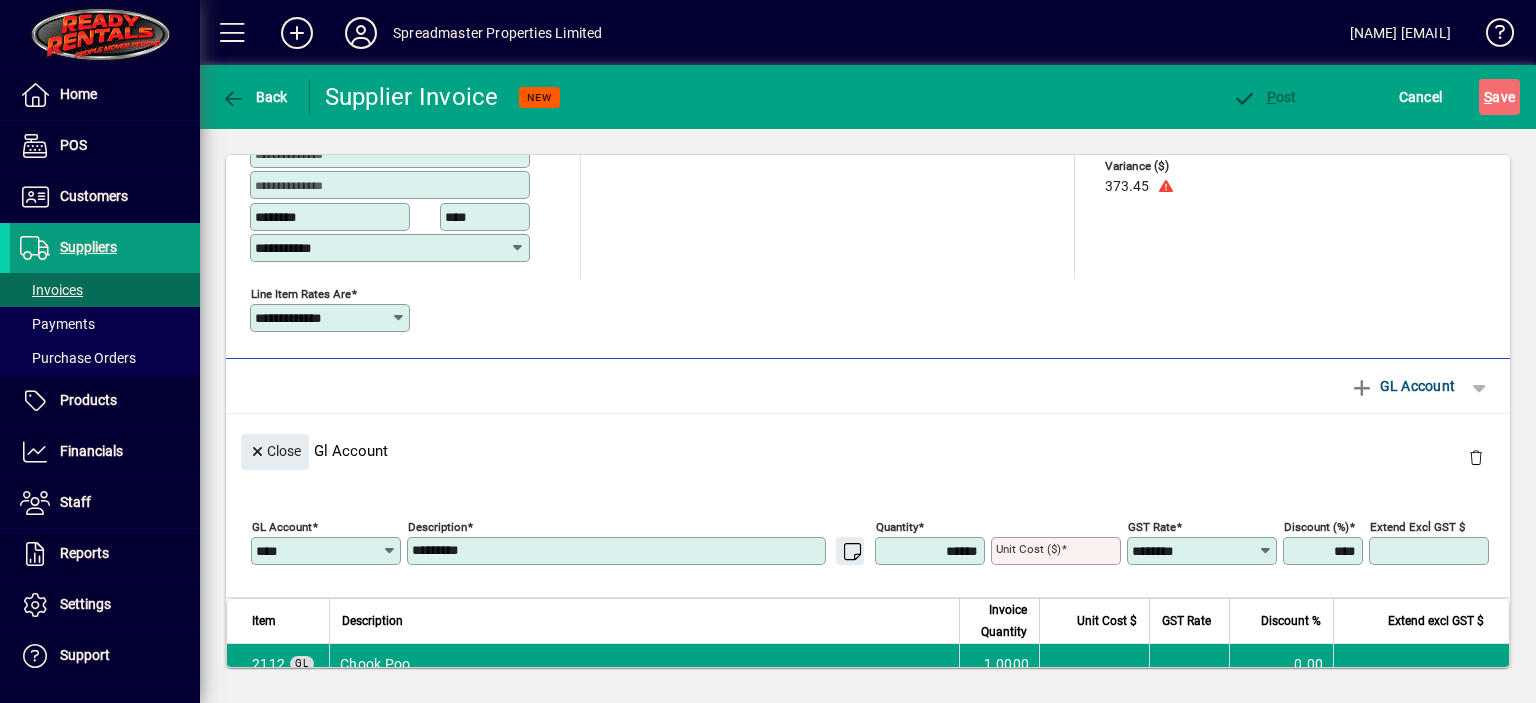 scroll, scrollTop: 300, scrollLeft: 0, axis: vertical 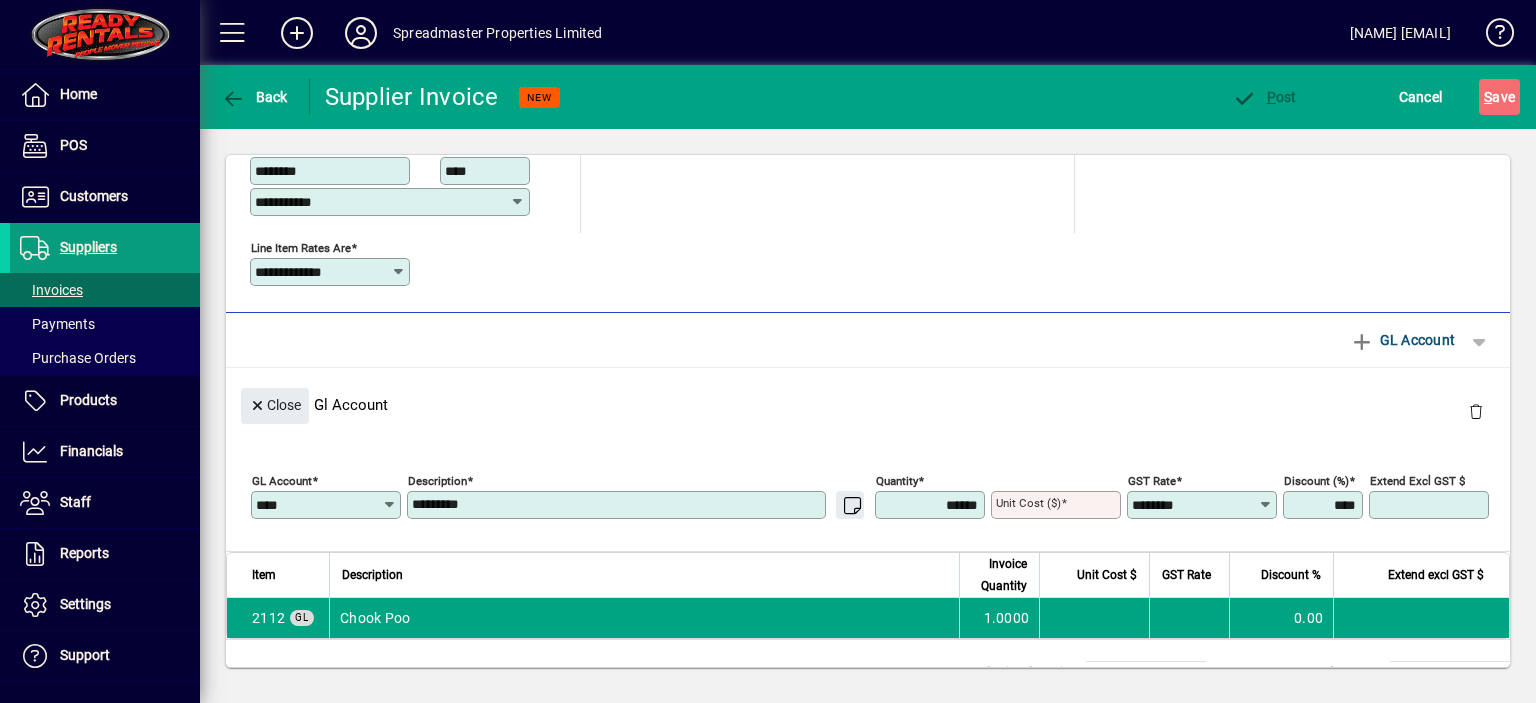 click on "*********" at bounding box center [618, 505] 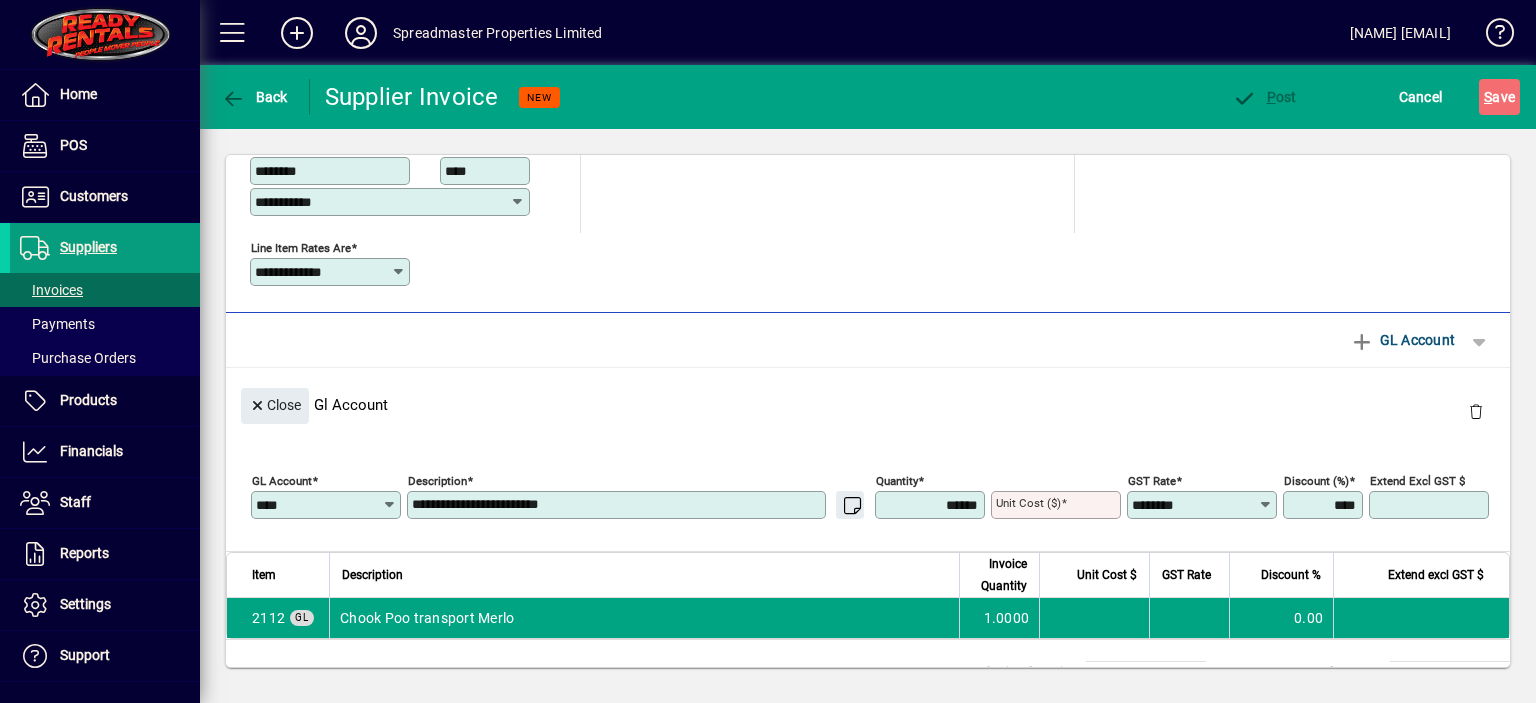 type on "**********" 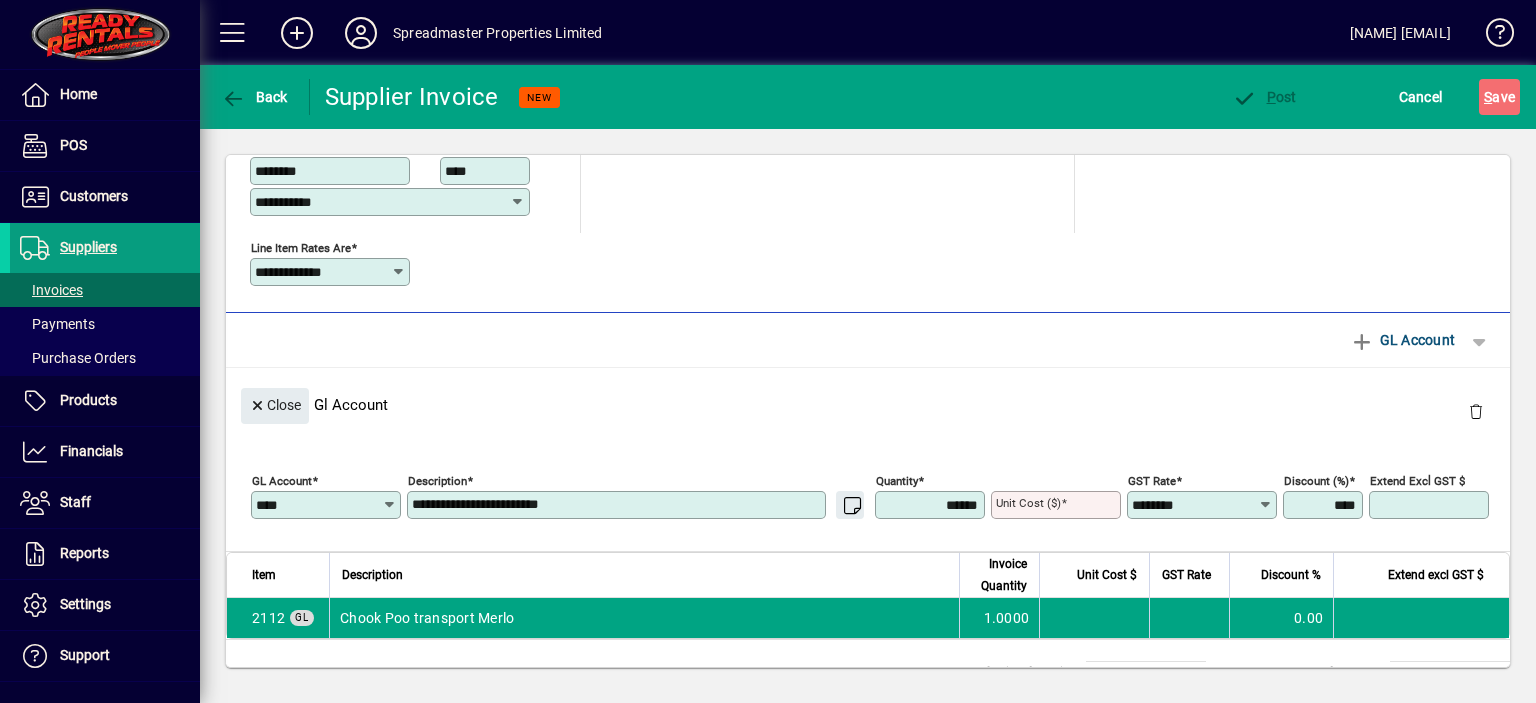 type 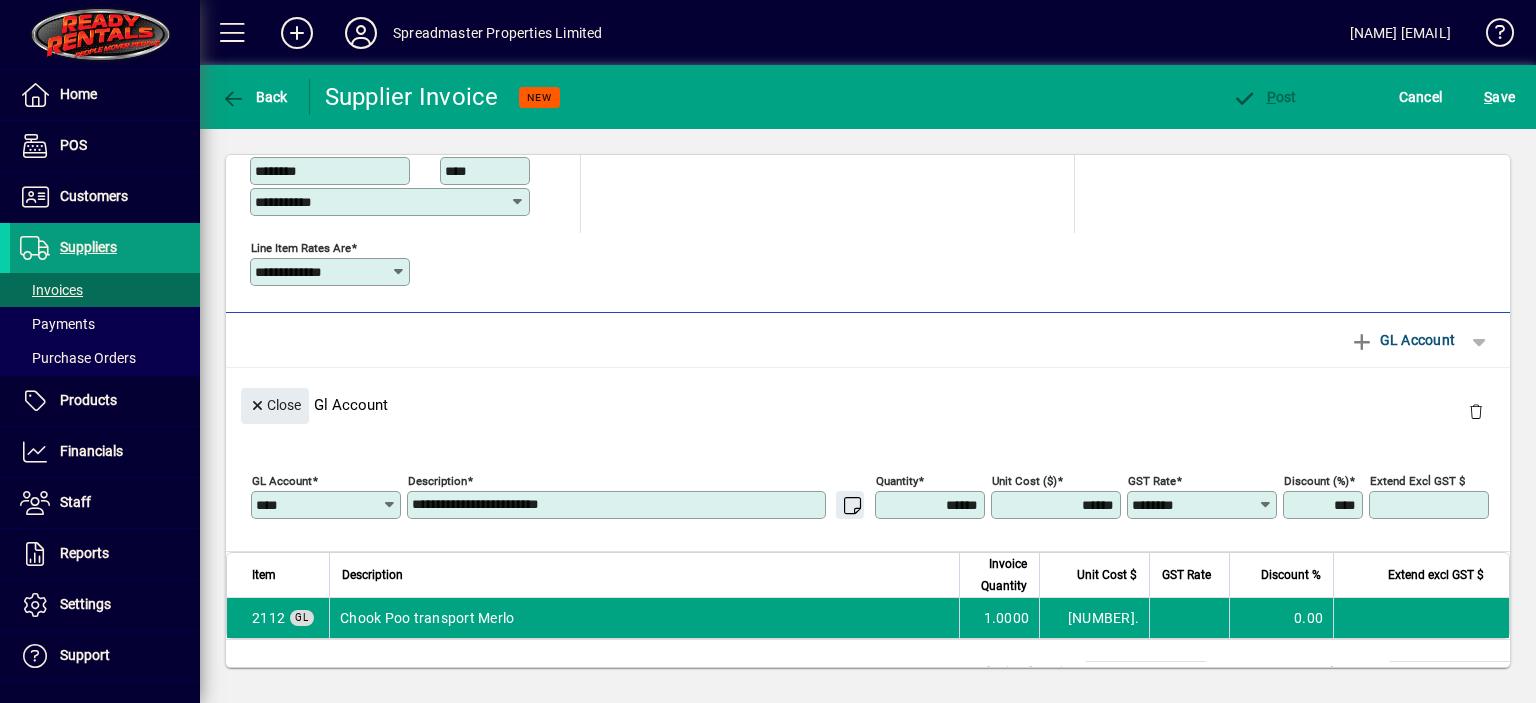 type on "********" 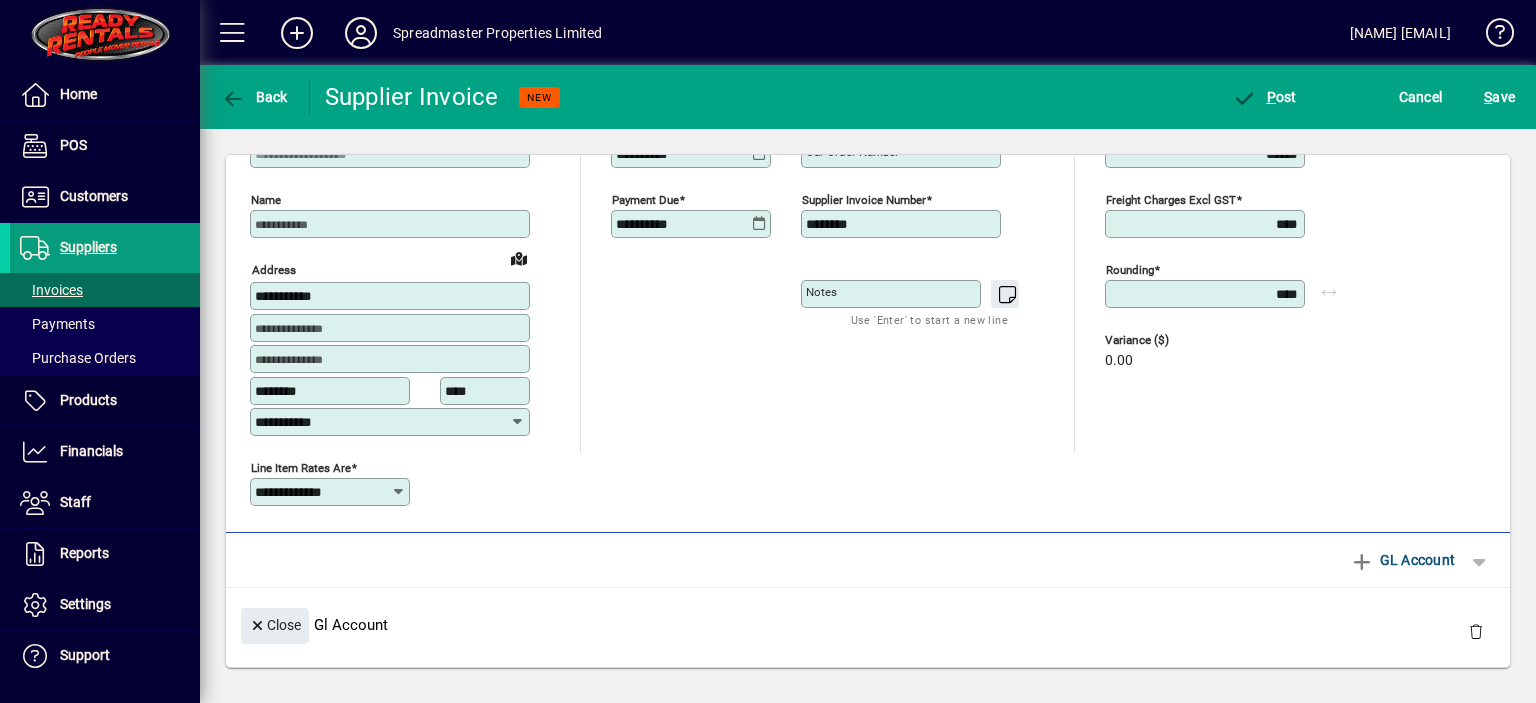 scroll, scrollTop: 0, scrollLeft: 0, axis: both 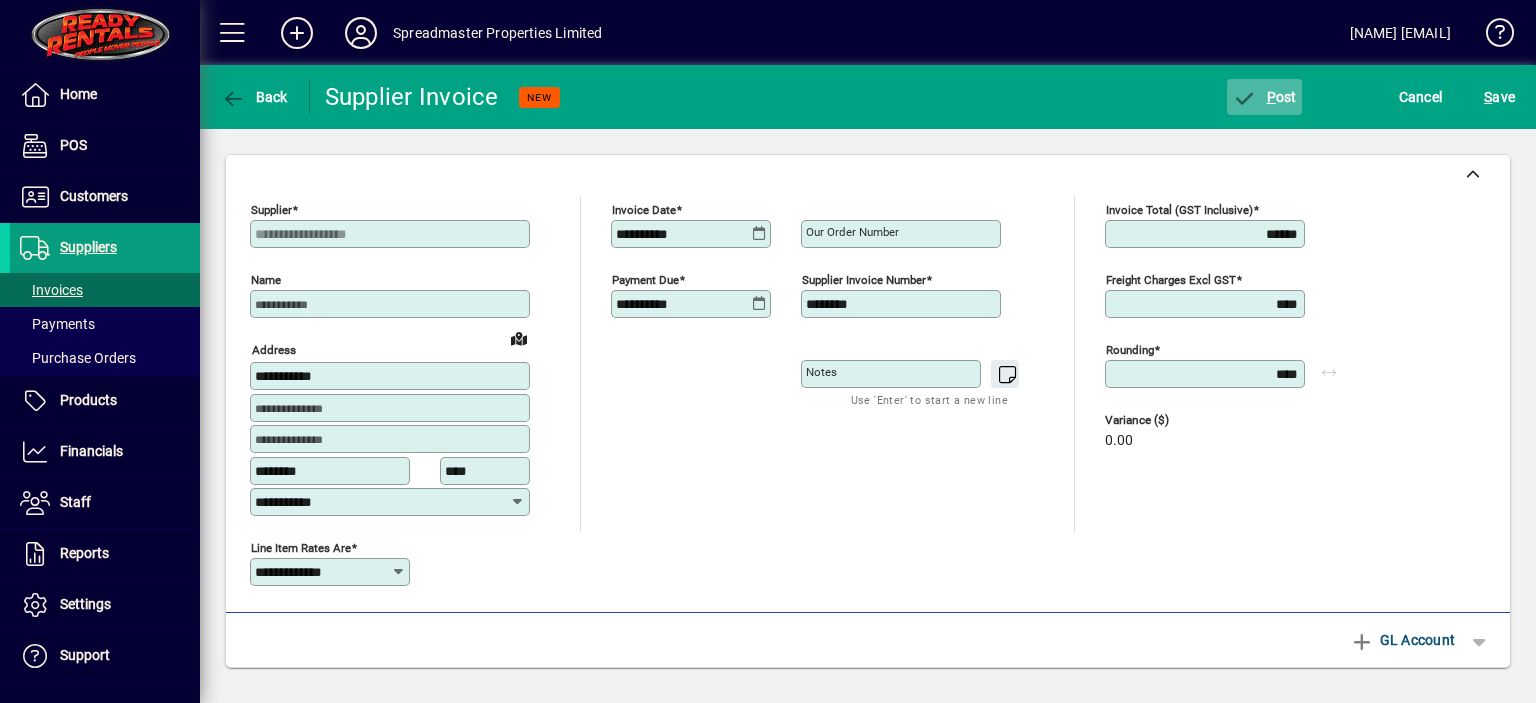 click on "P ost" 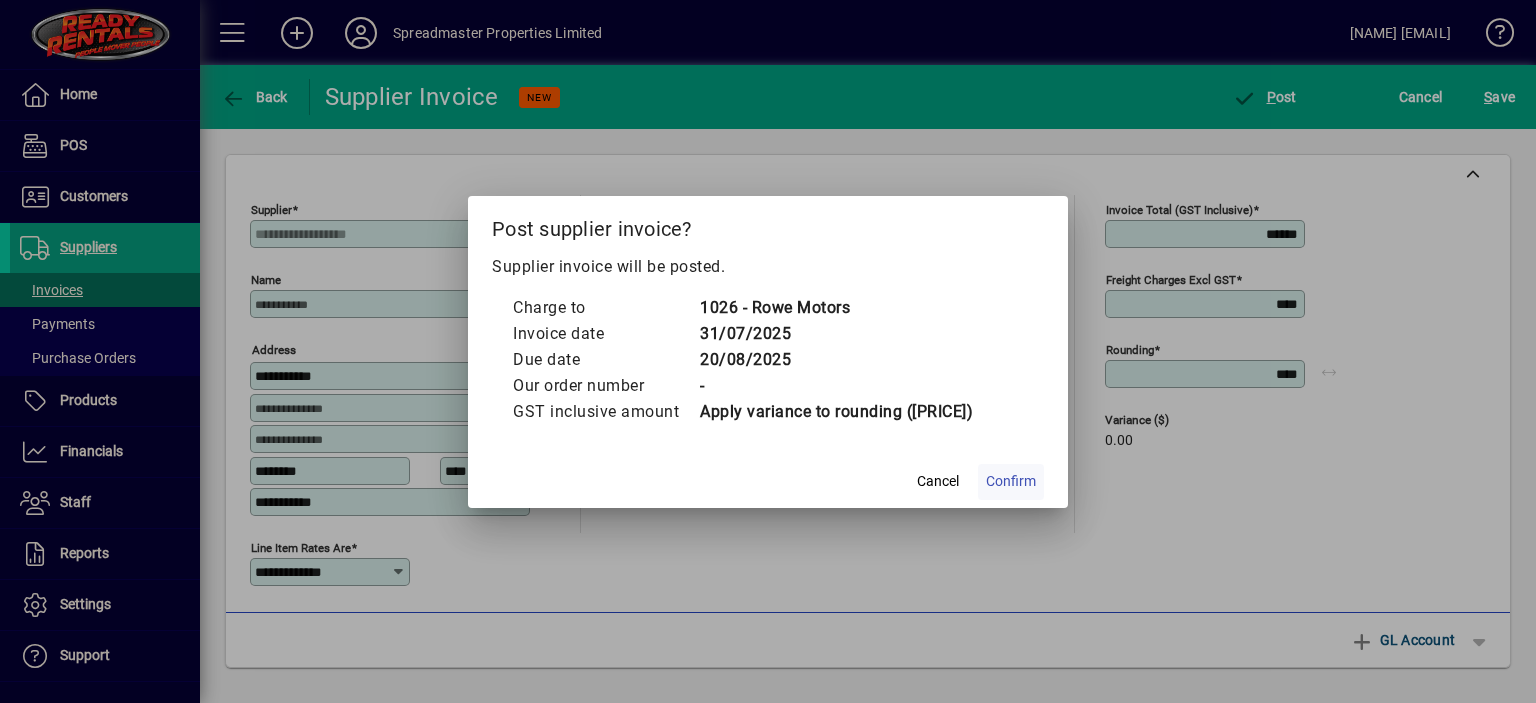 click on "Confirm" 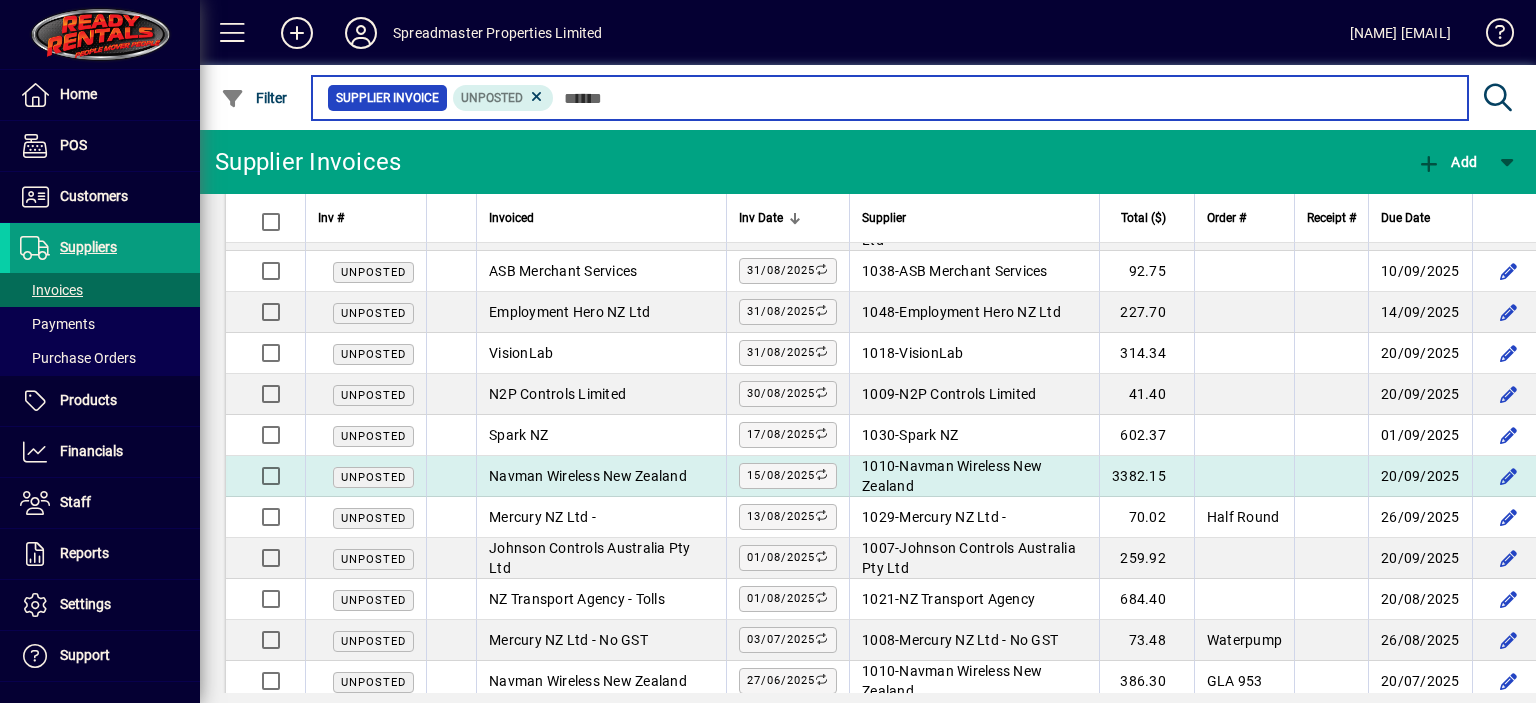 scroll, scrollTop: 130, scrollLeft: 0, axis: vertical 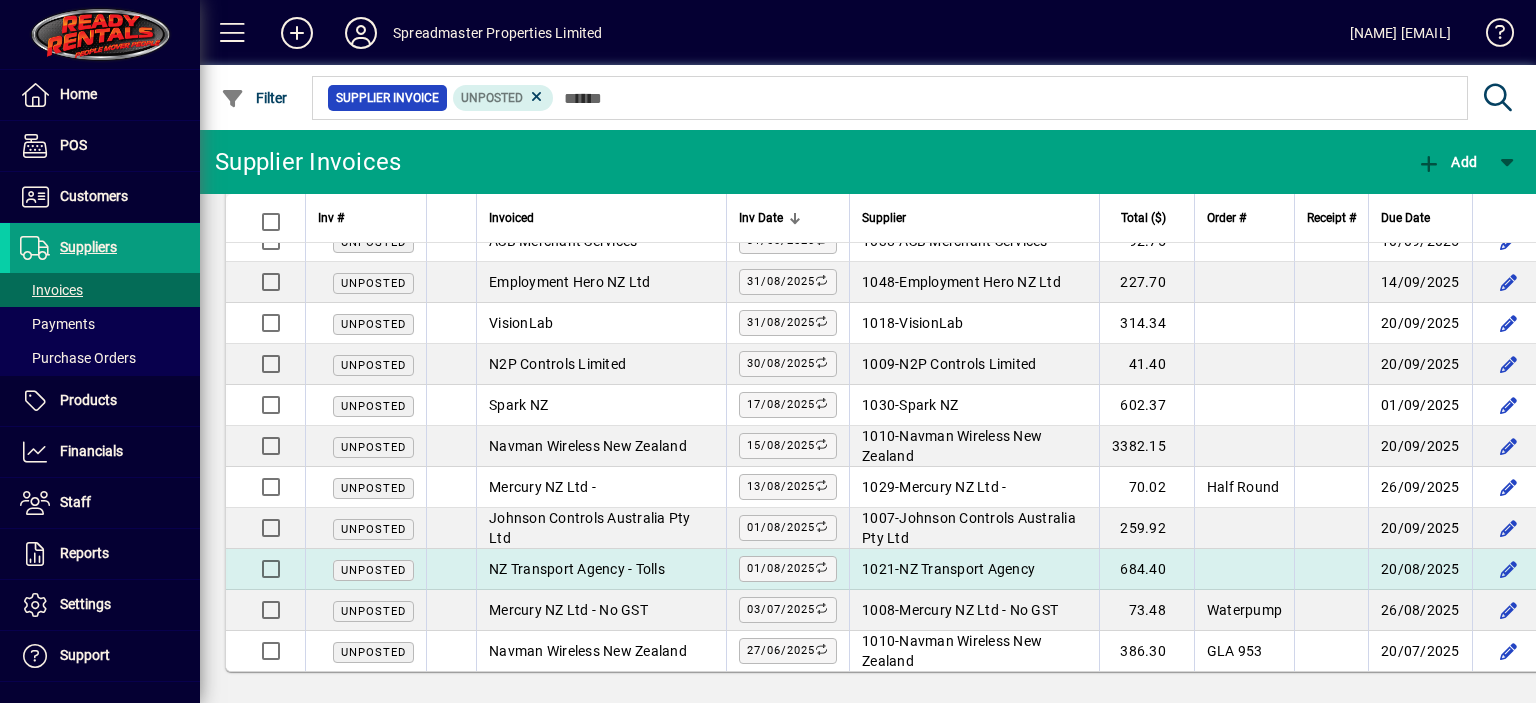 click on "NZ Transport Agency" at bounding box center (967, 569) 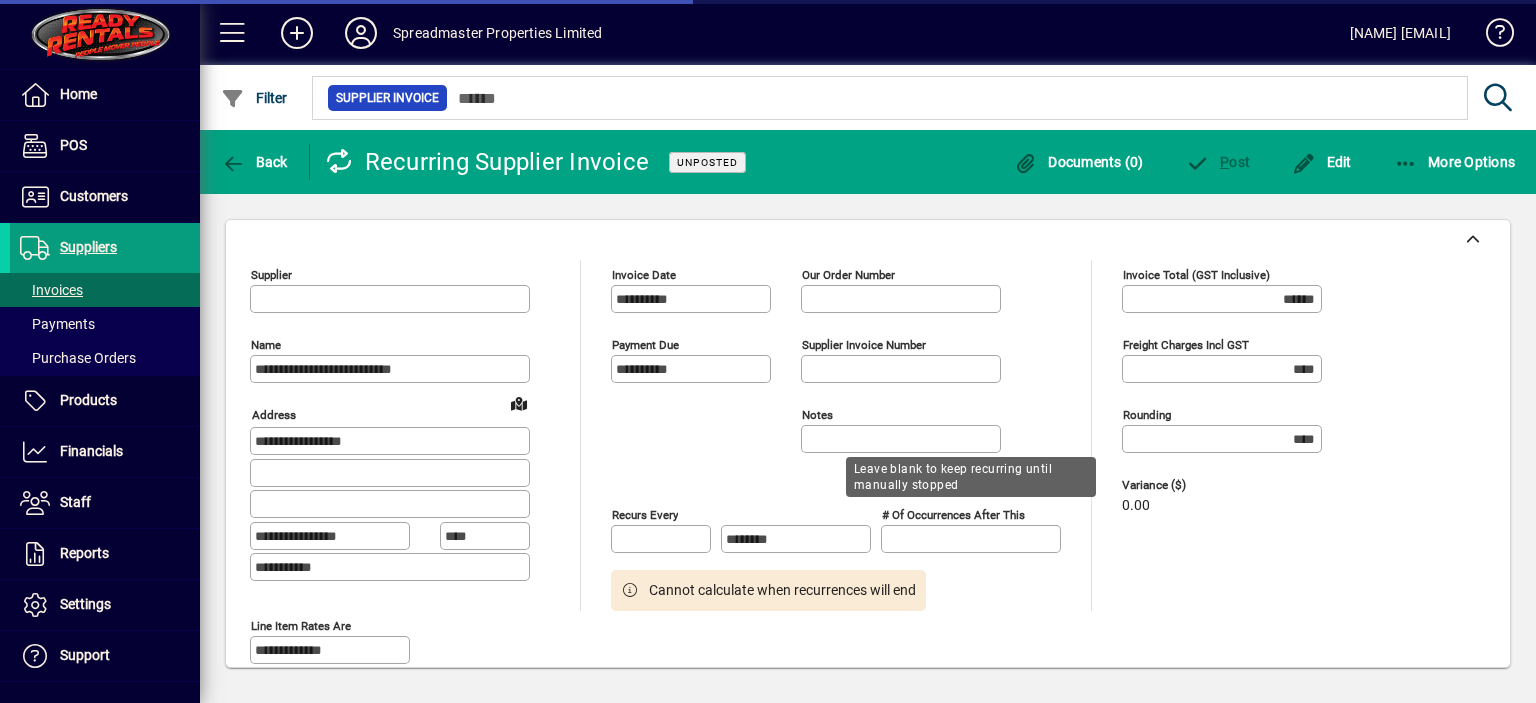 type on "**********" 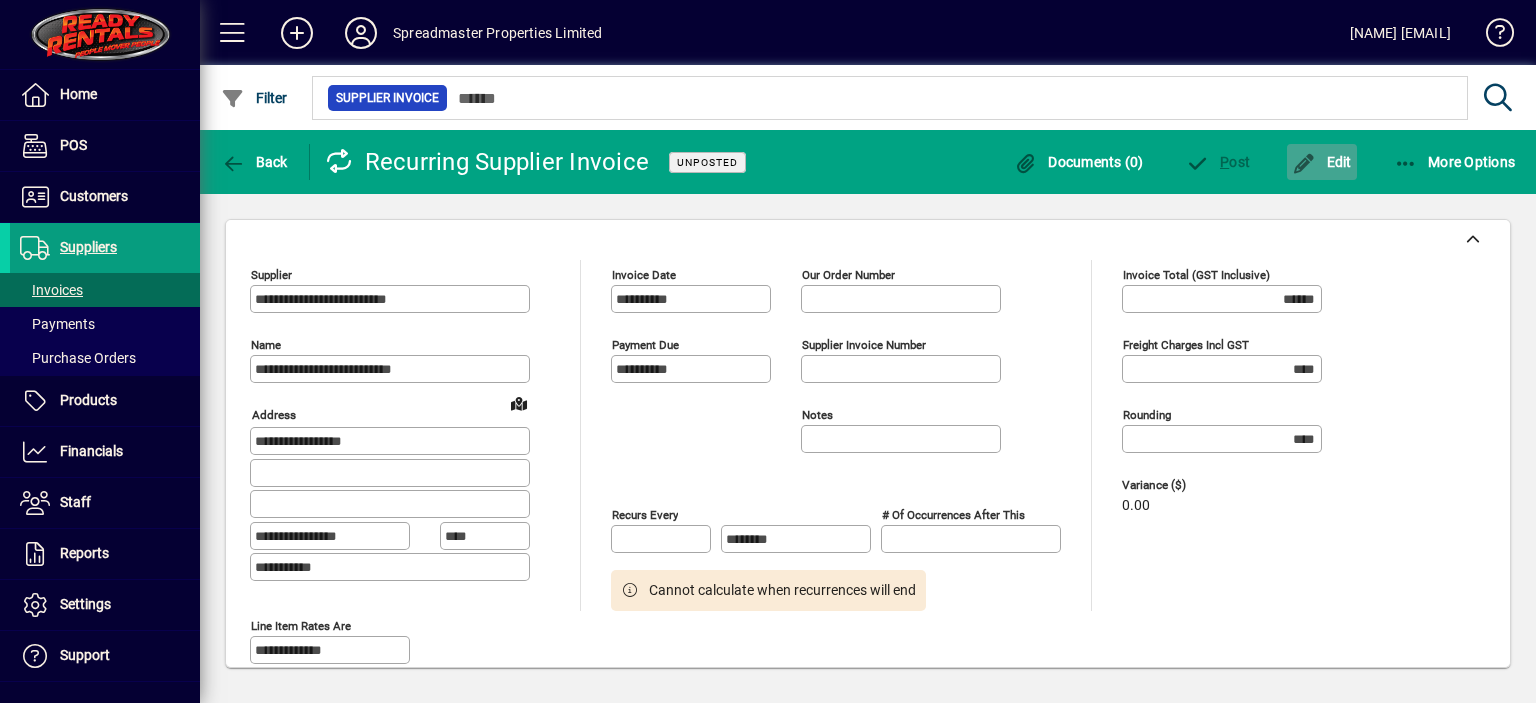 click on "Edit" 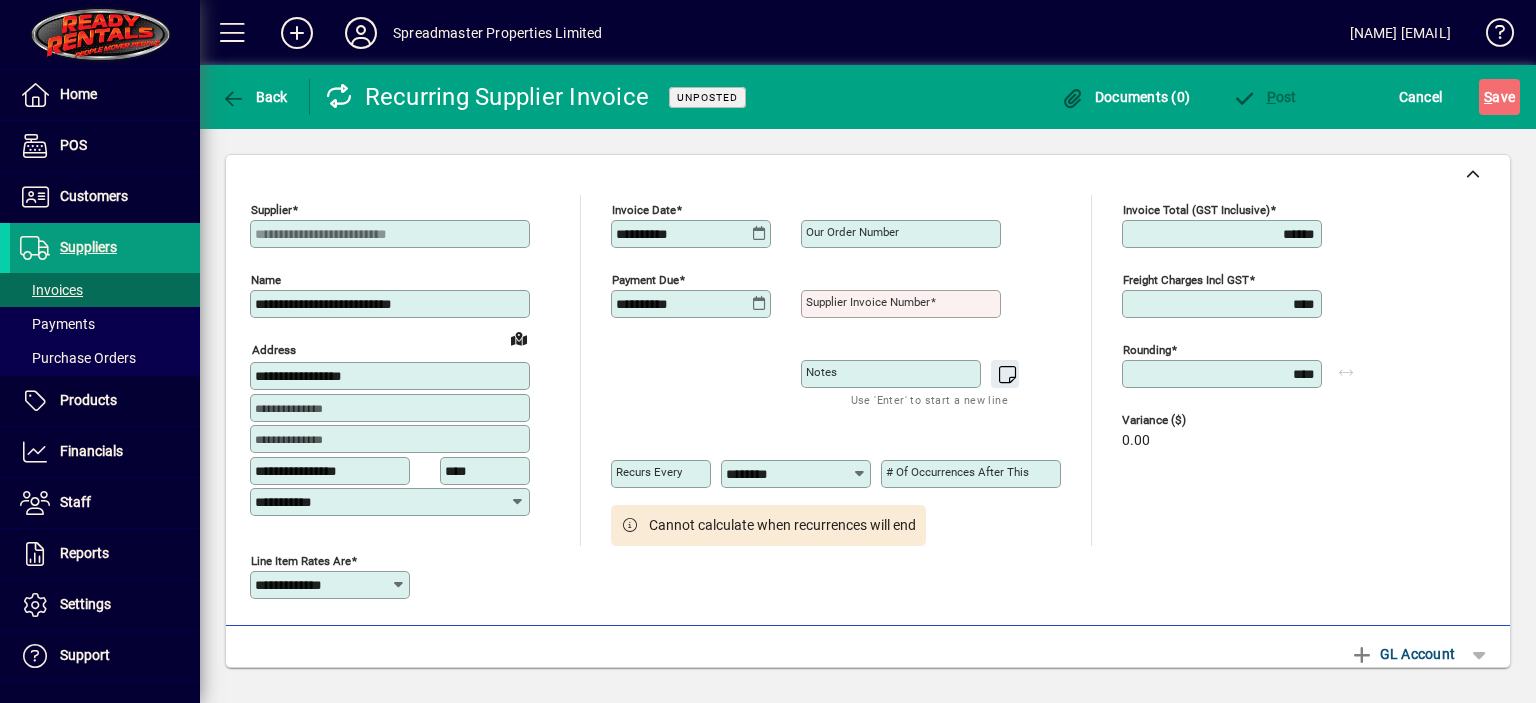 click on "******" at bounding box center [1224, 234] 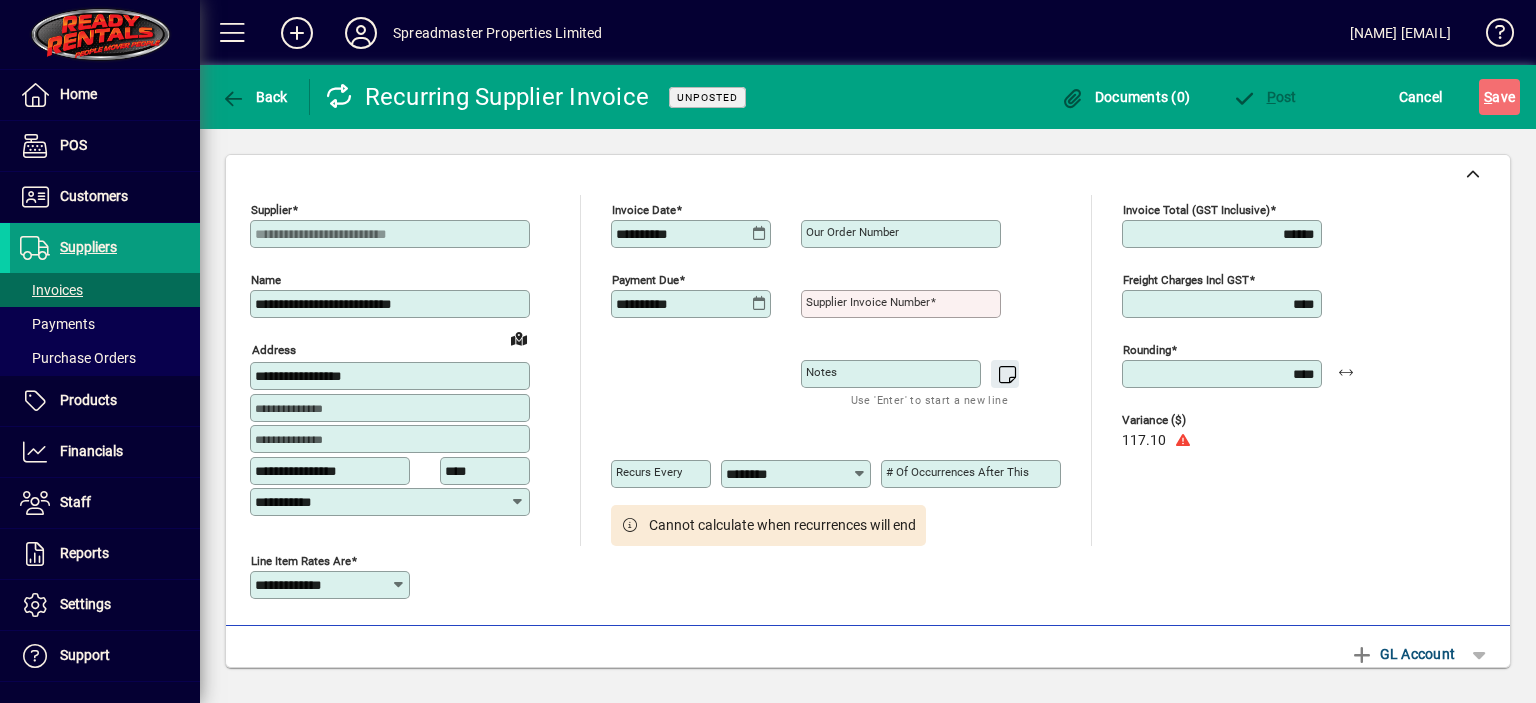 type on "******" 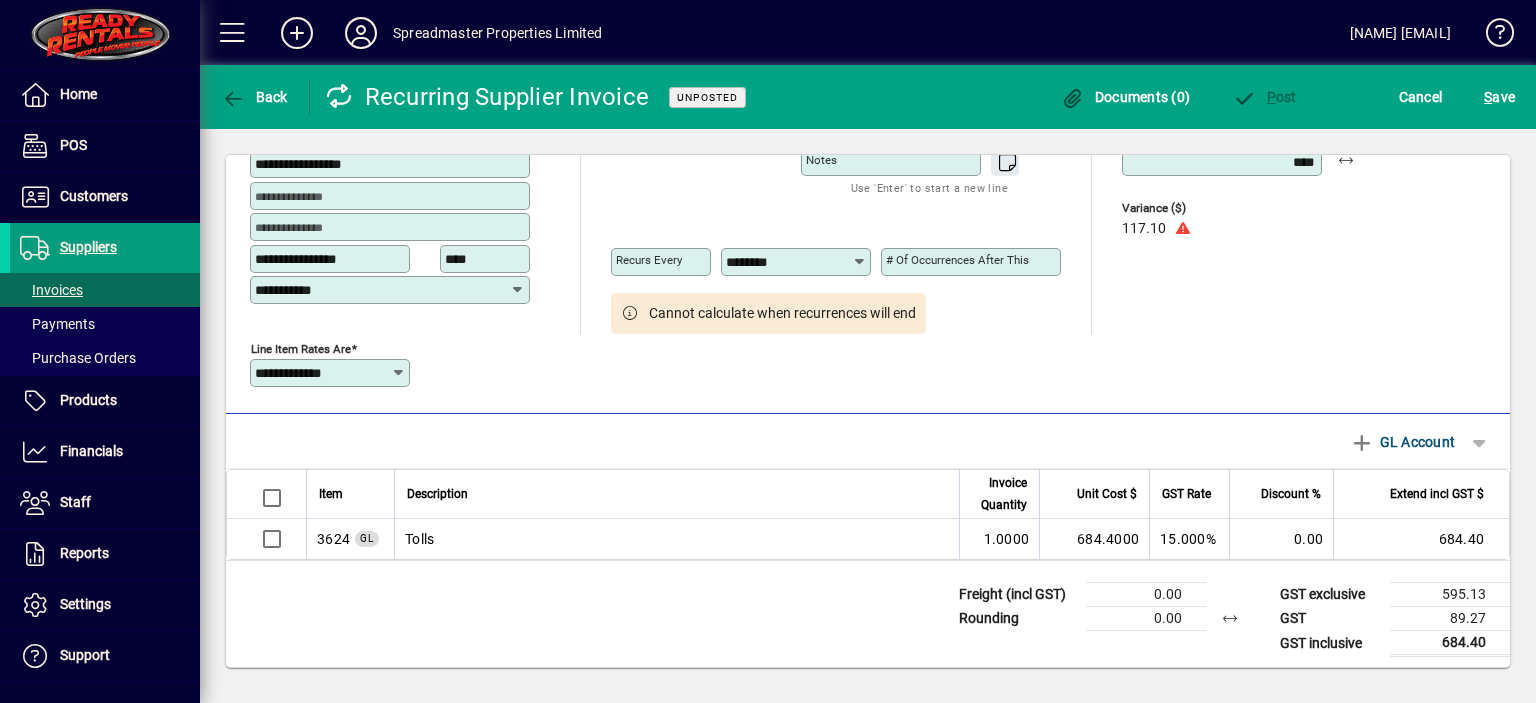scroll, scrollTop: 215, scrollLeft: 0, axis: vertical 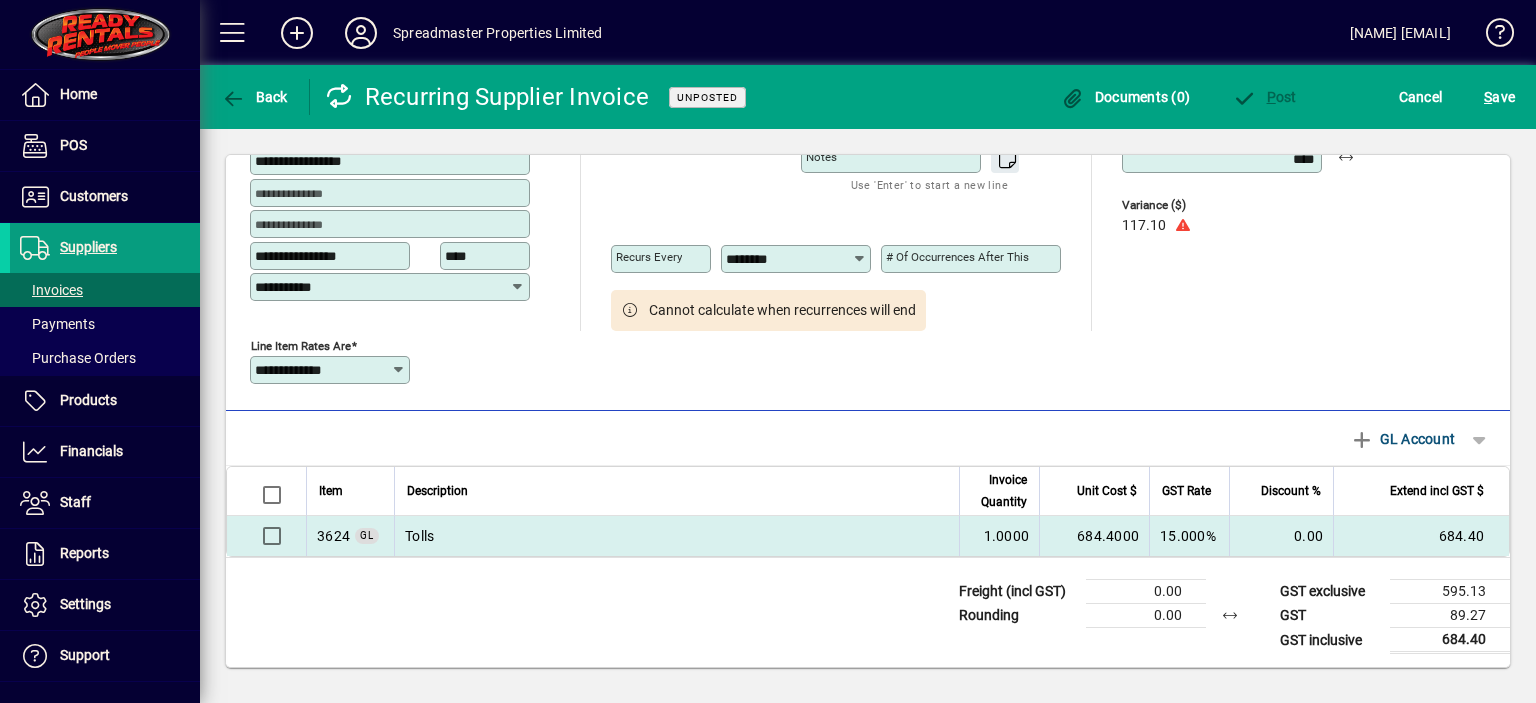 type on "********" 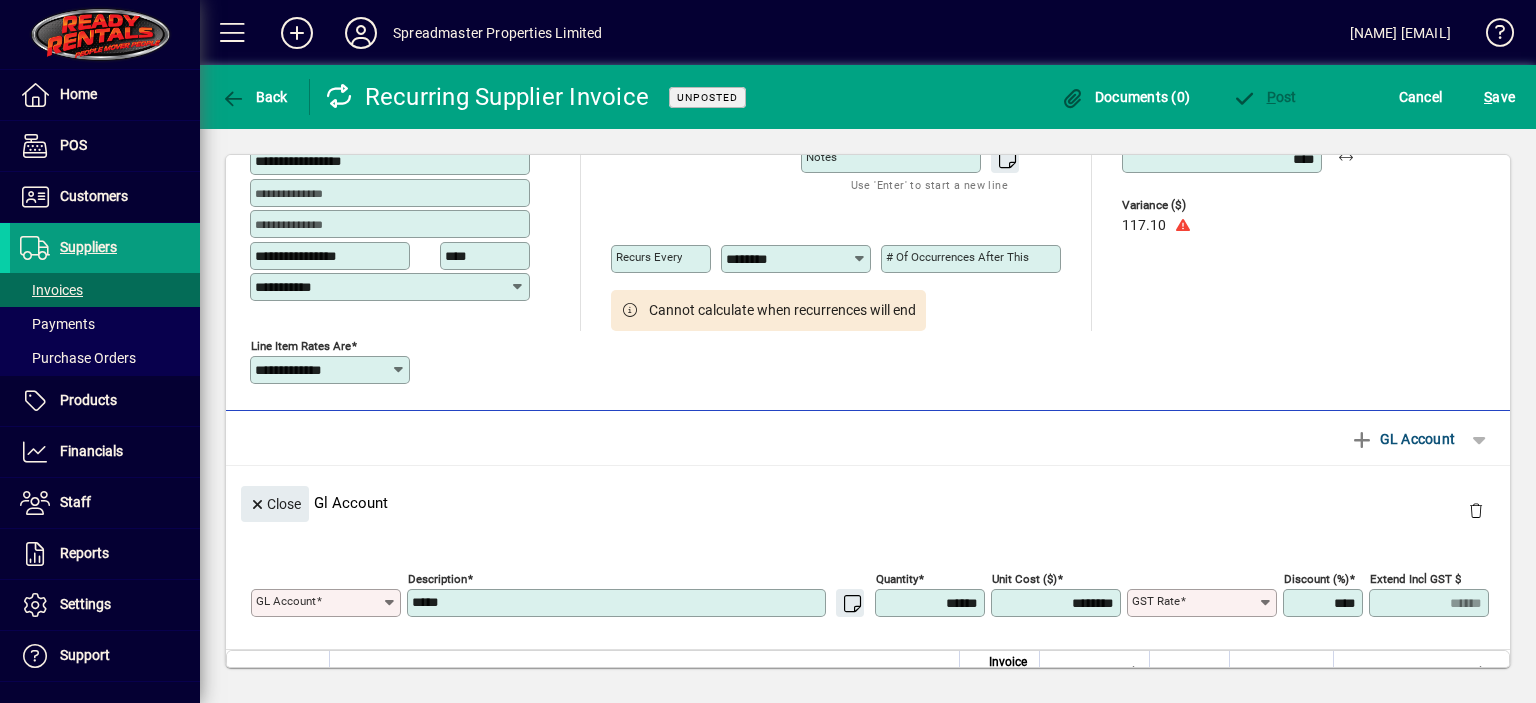 type on "****" 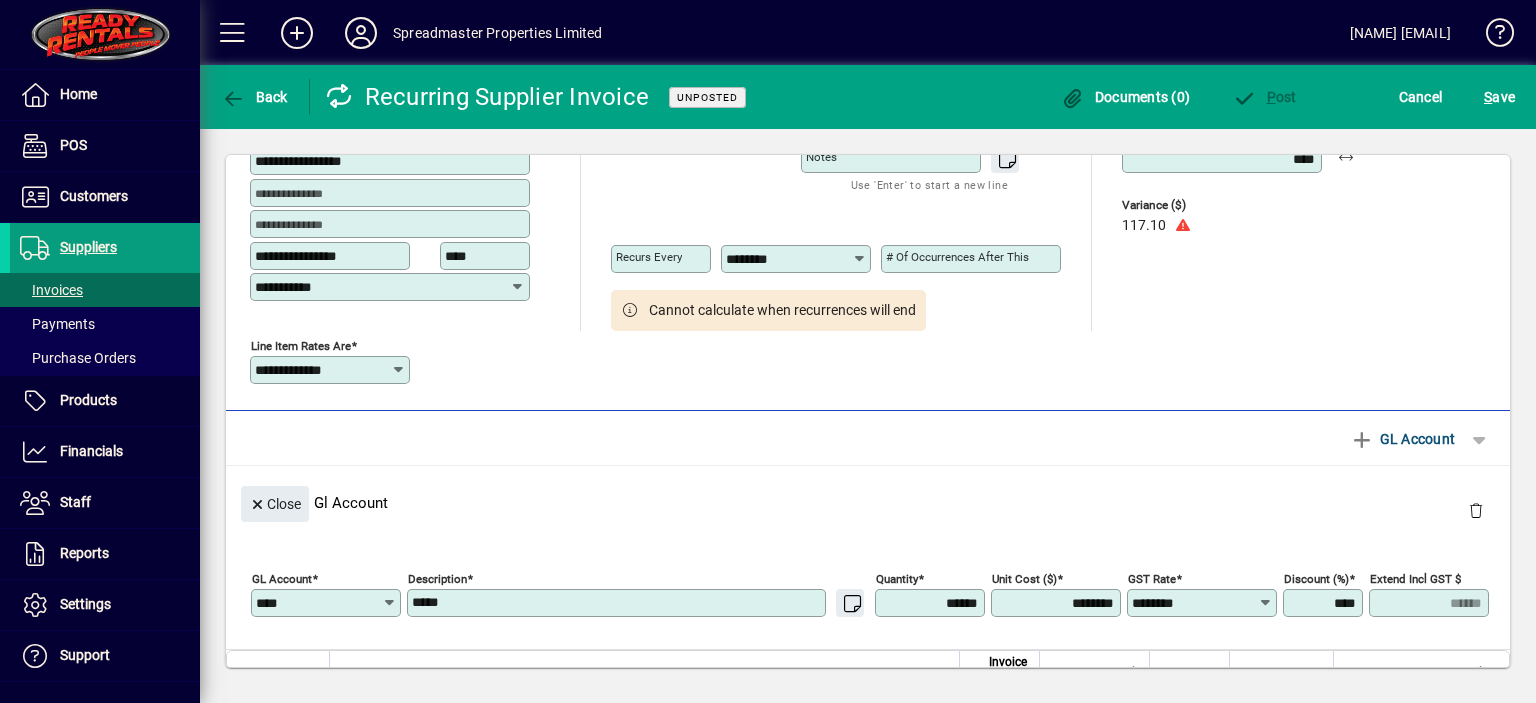 click on "********" at bounding box center (1058, 603) 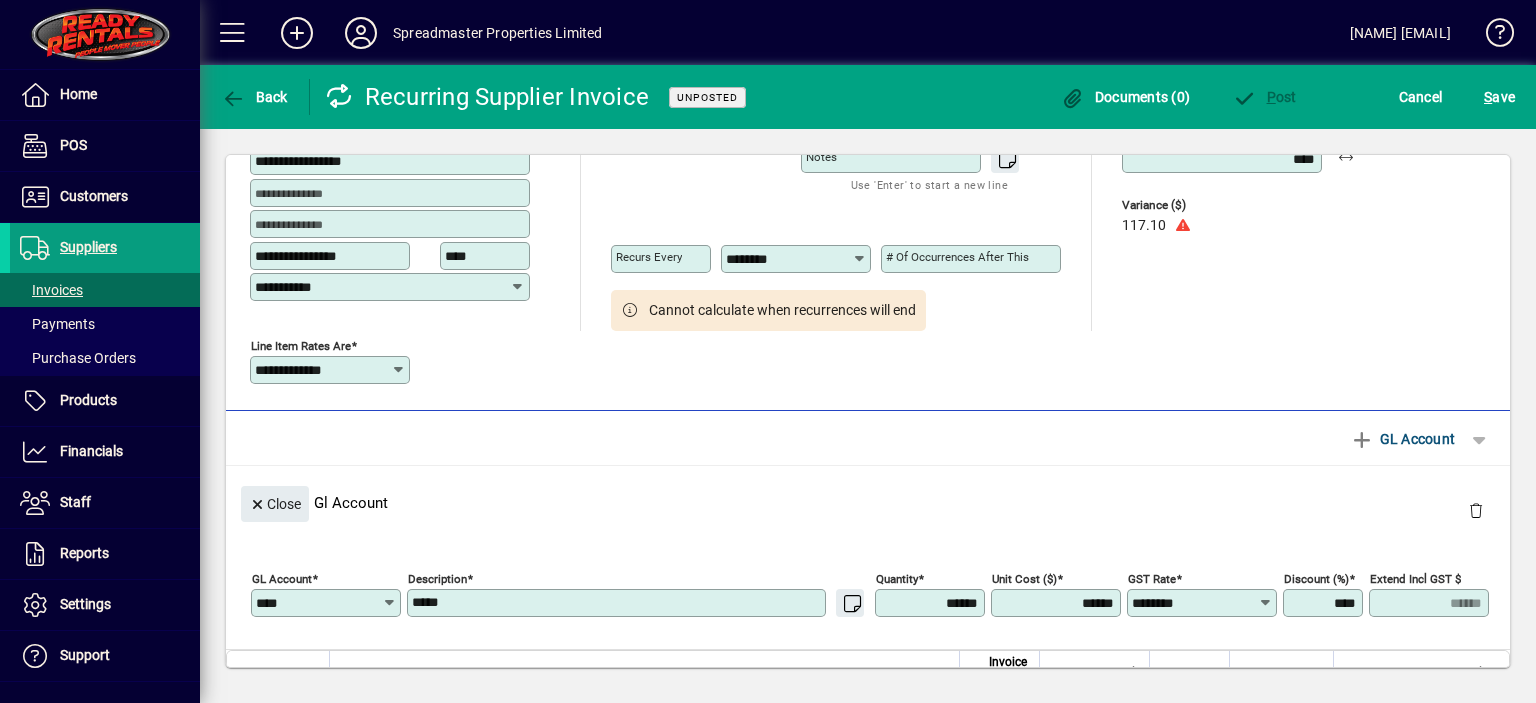type on "********" 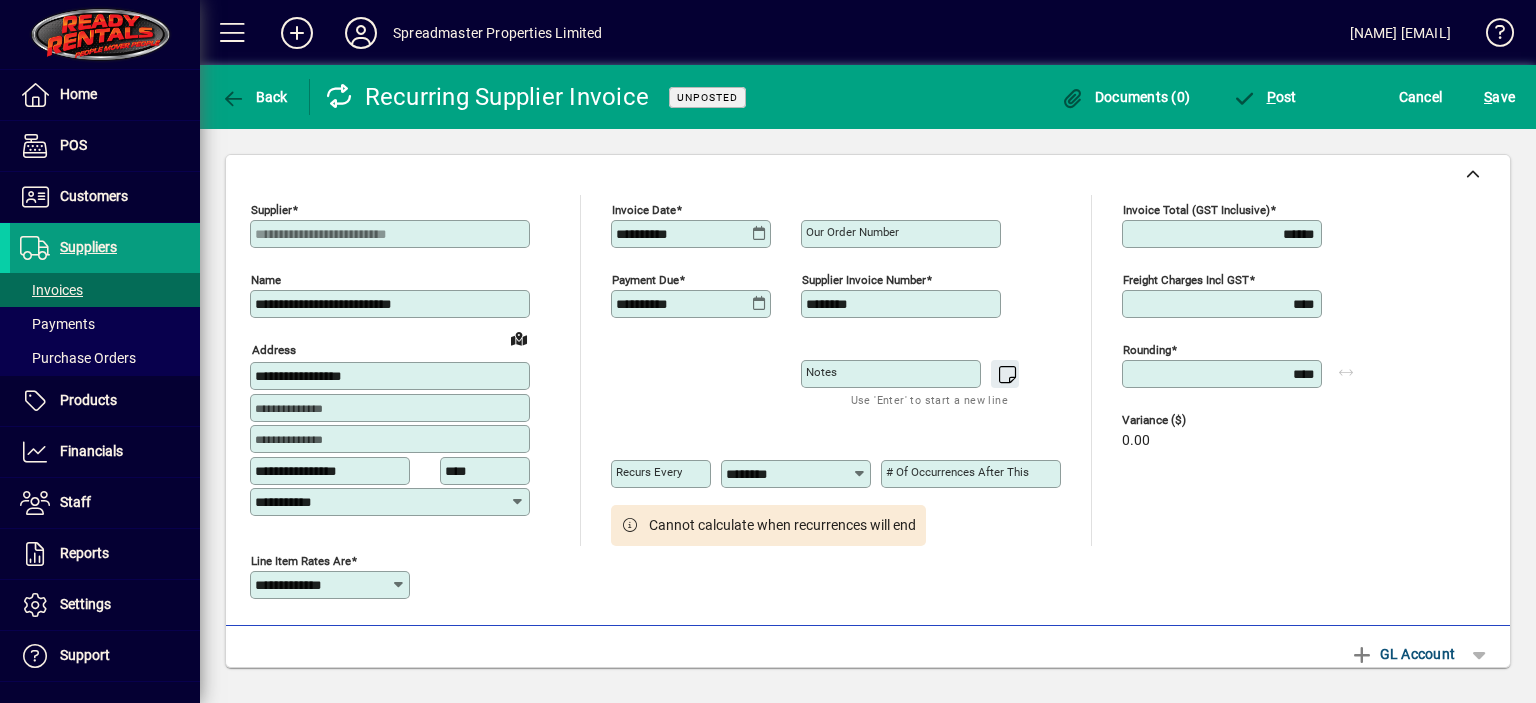 scroll, scrollTop: 0, scrollLeft: 0, axis: both 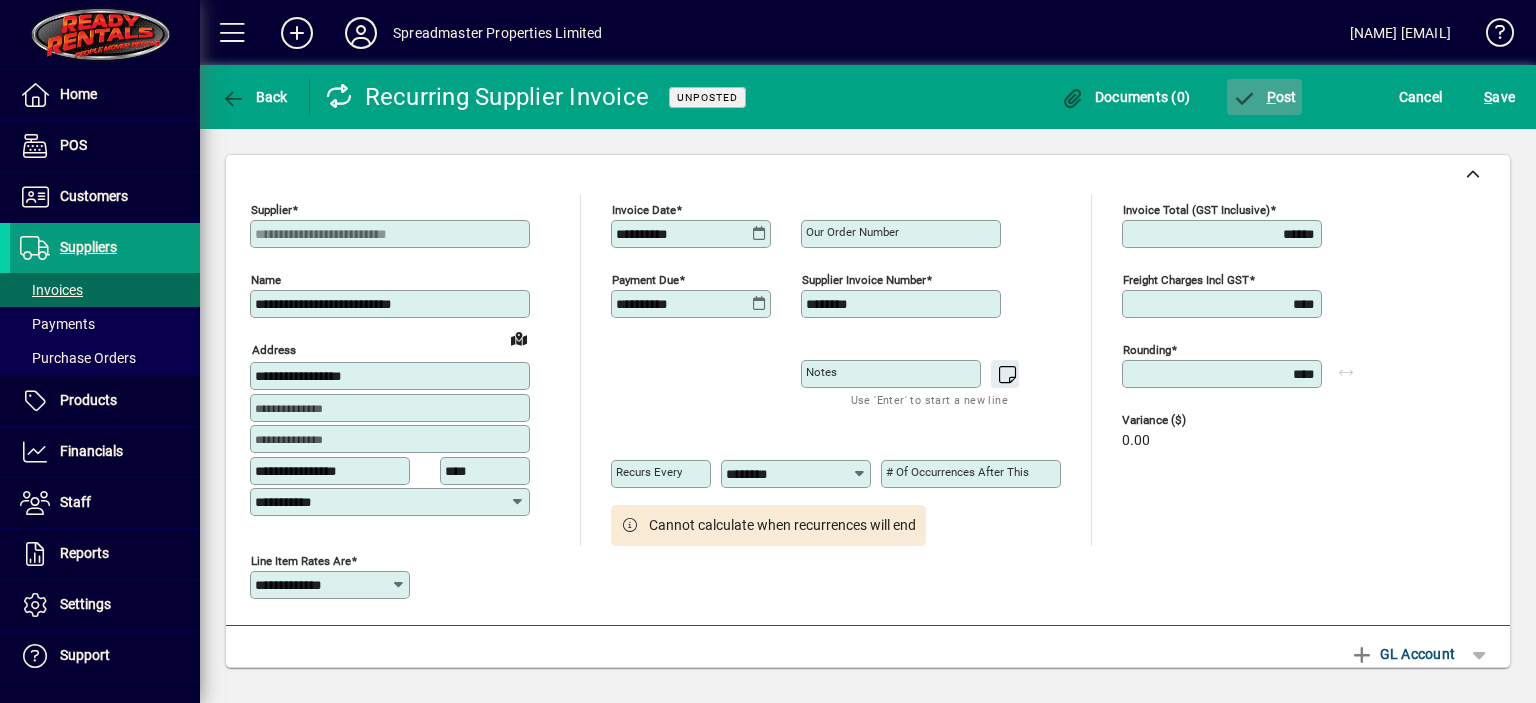 click on "P ost" 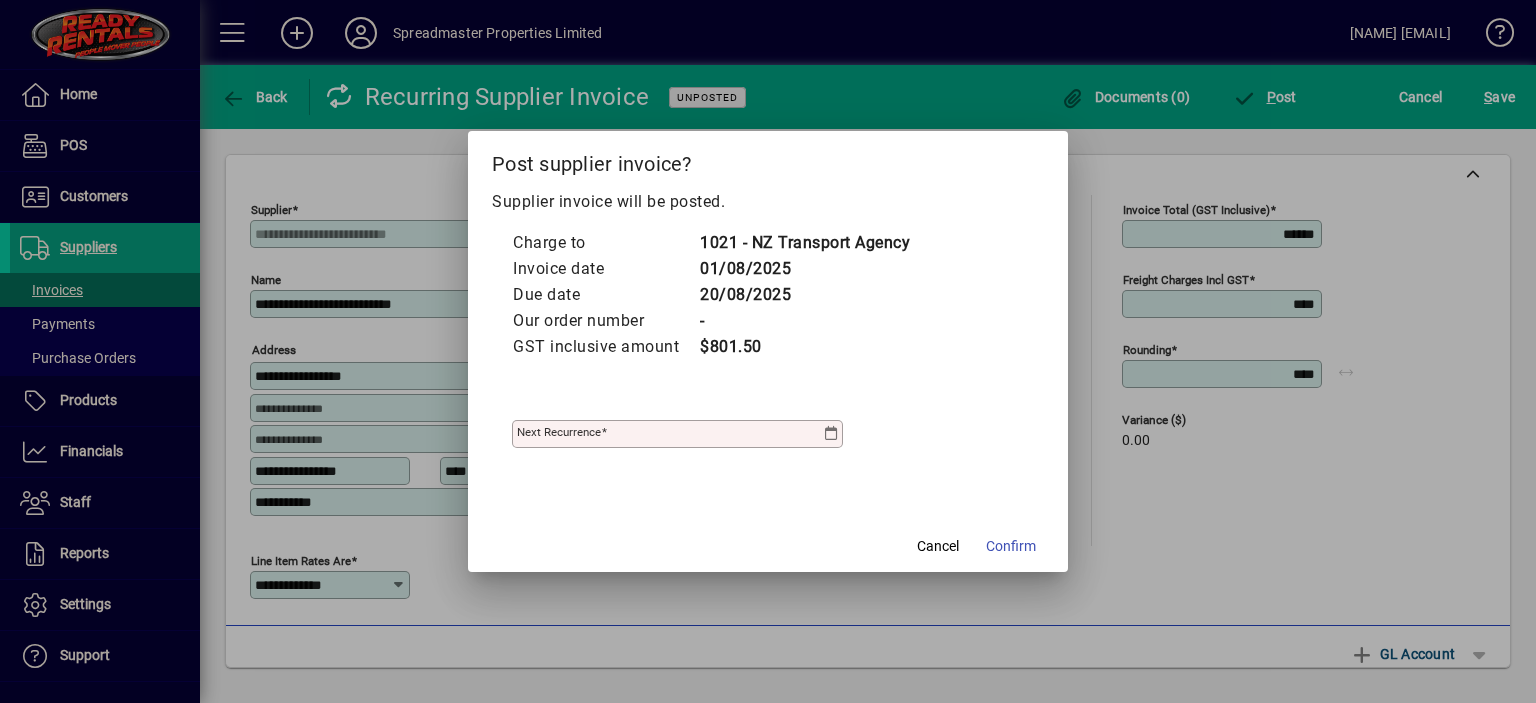 click at bounding box center (831, 434) 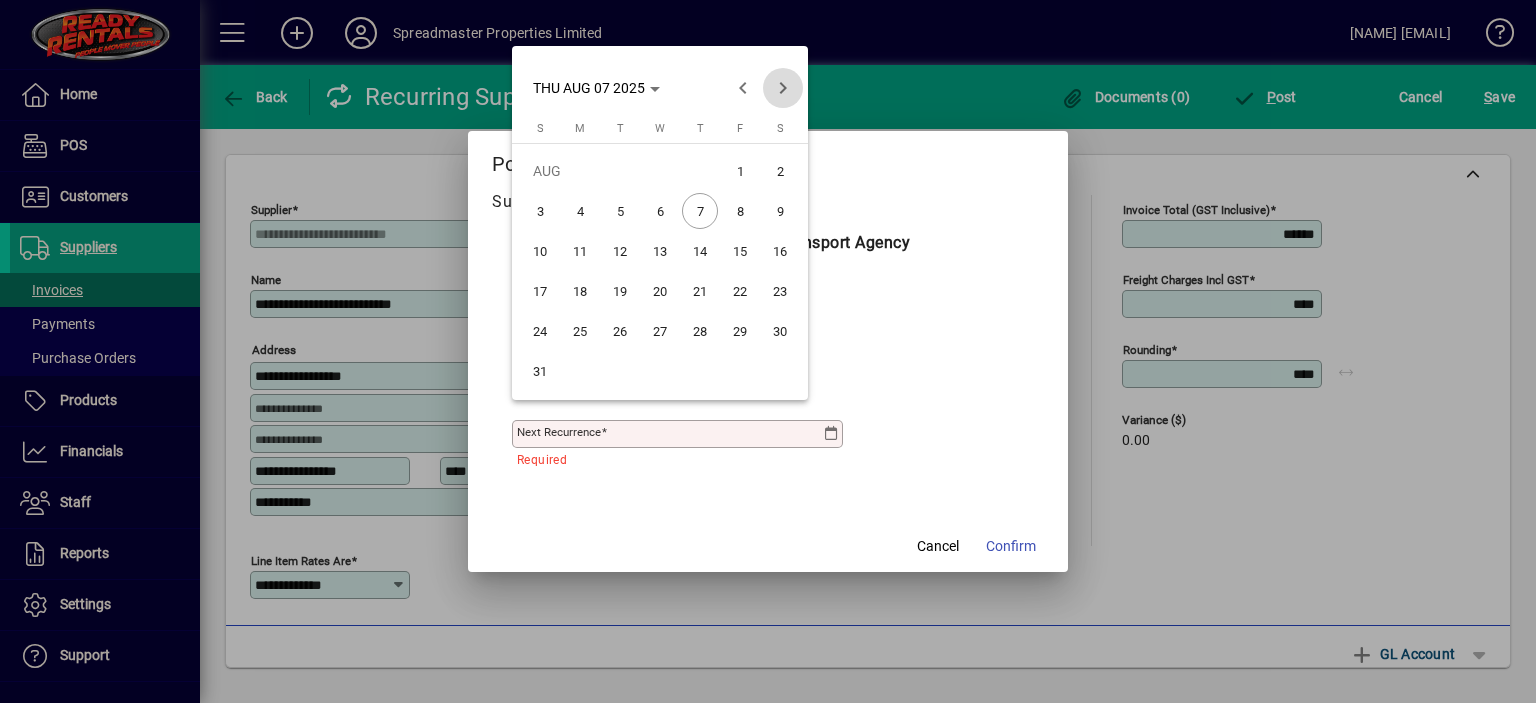 click at bounding box center (783, 88) 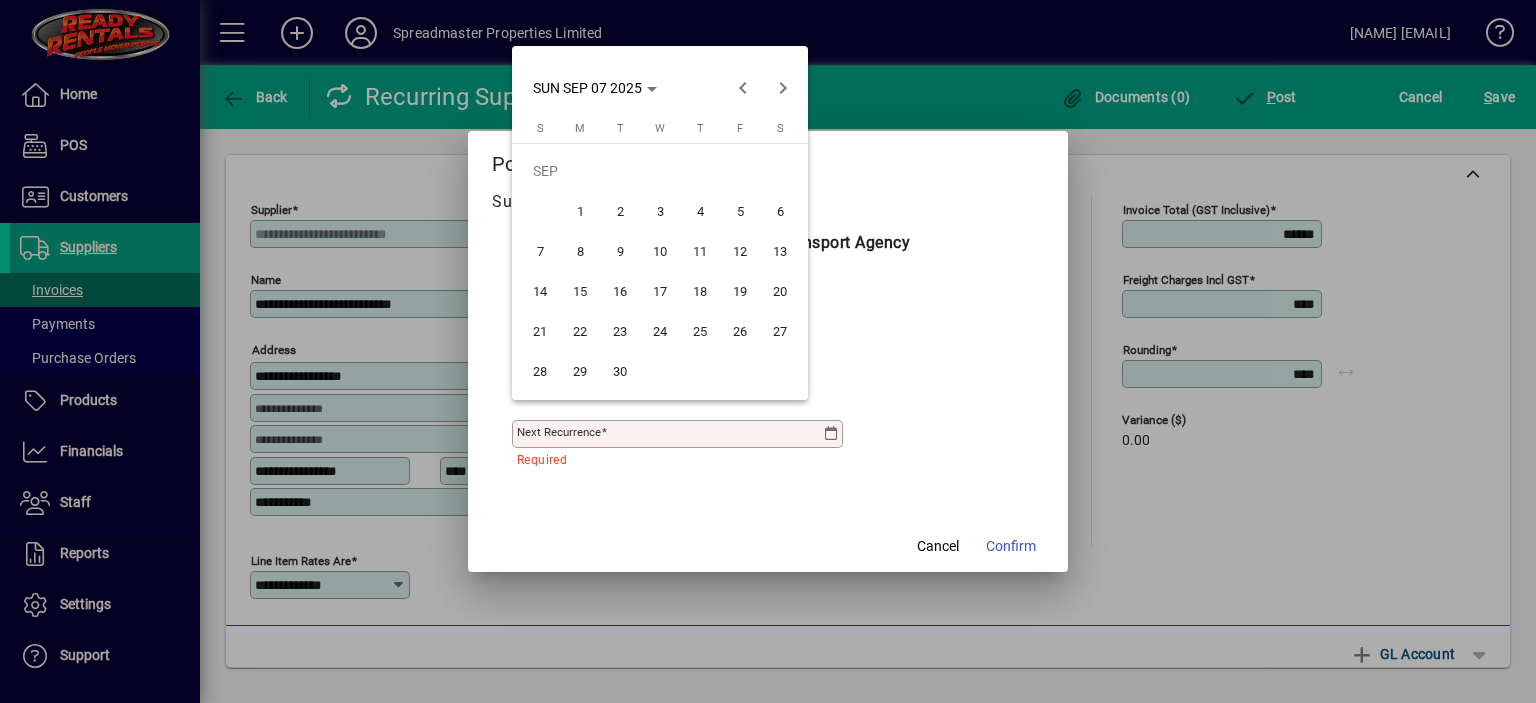 click on "1" at bounding box center (580, 211) 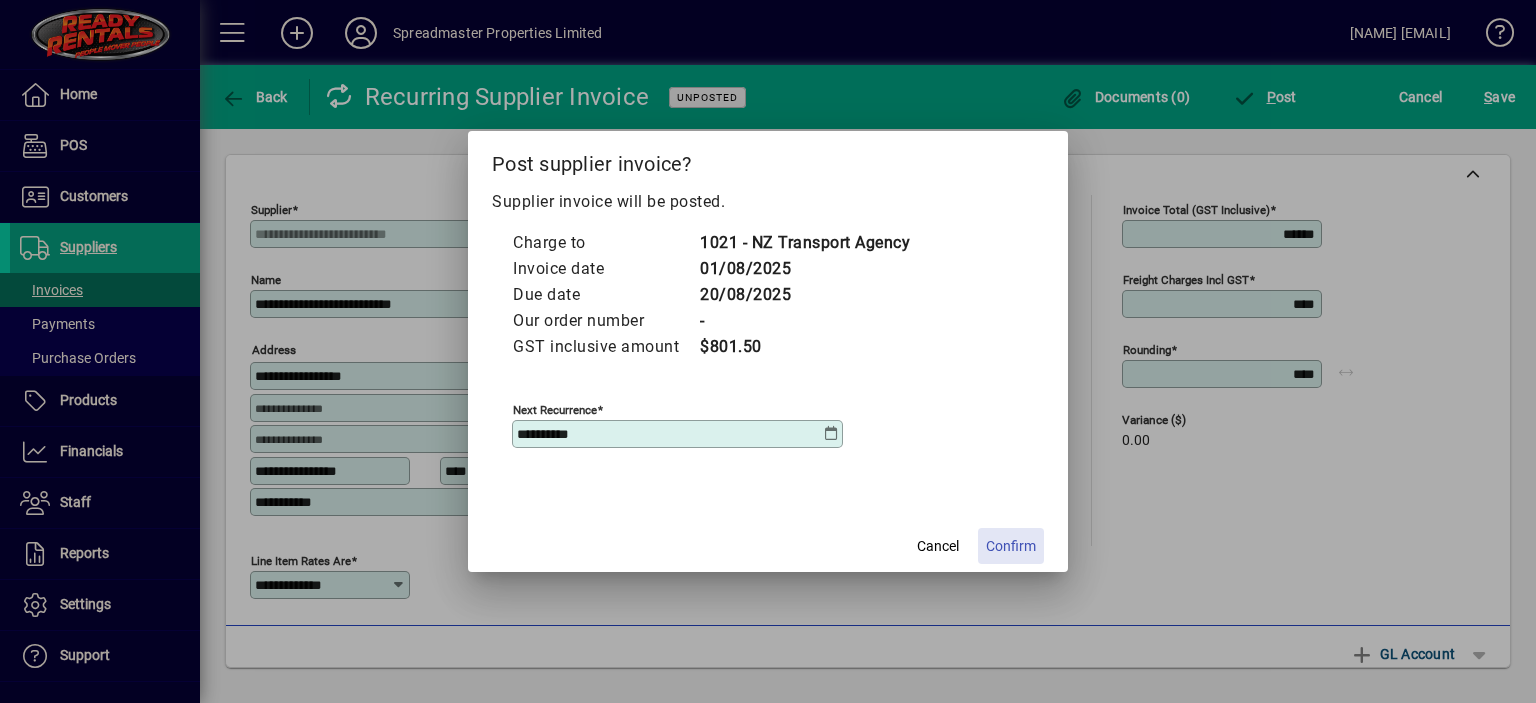 click on "Confirm" 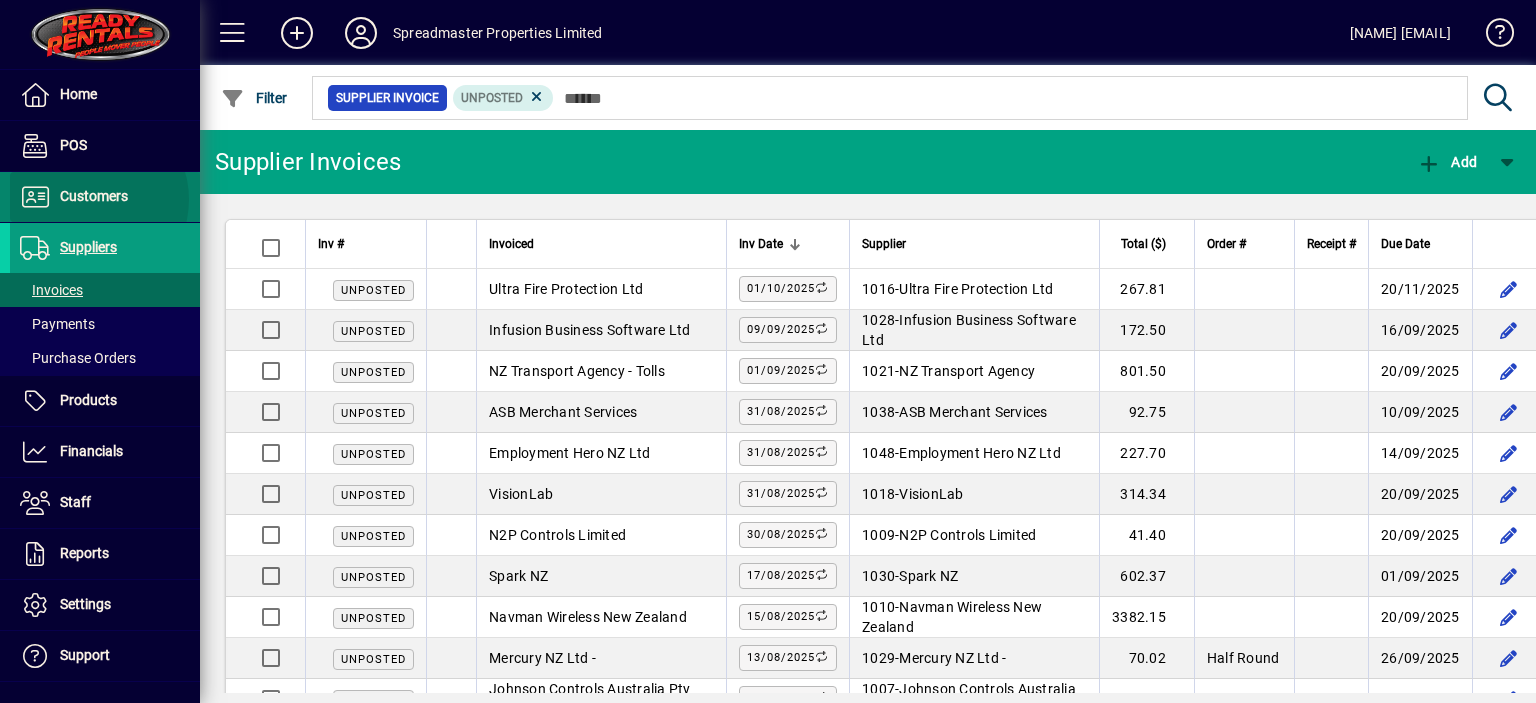 click on "Customers" at bounding box center [94, 196] 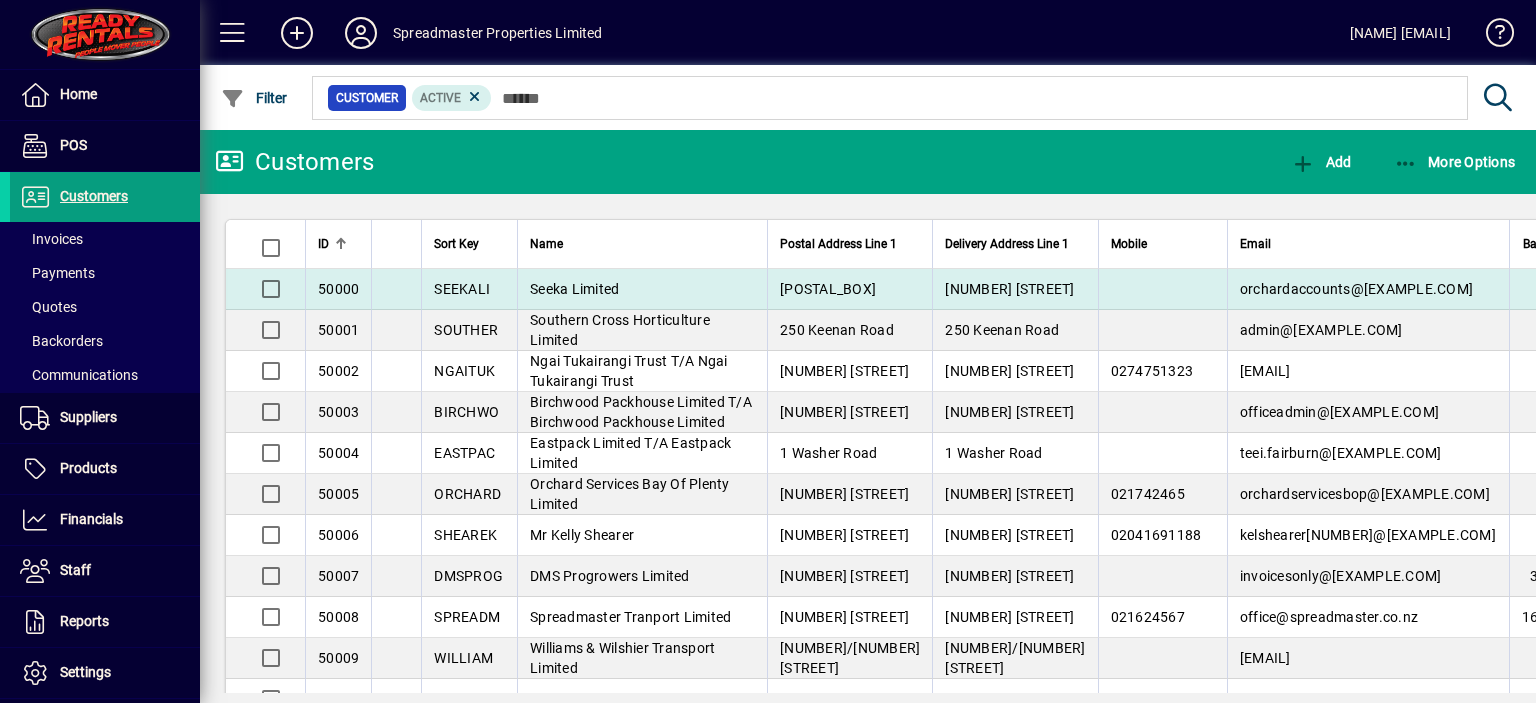 click on "Seeka Limited" at bounding box center [574, 289] 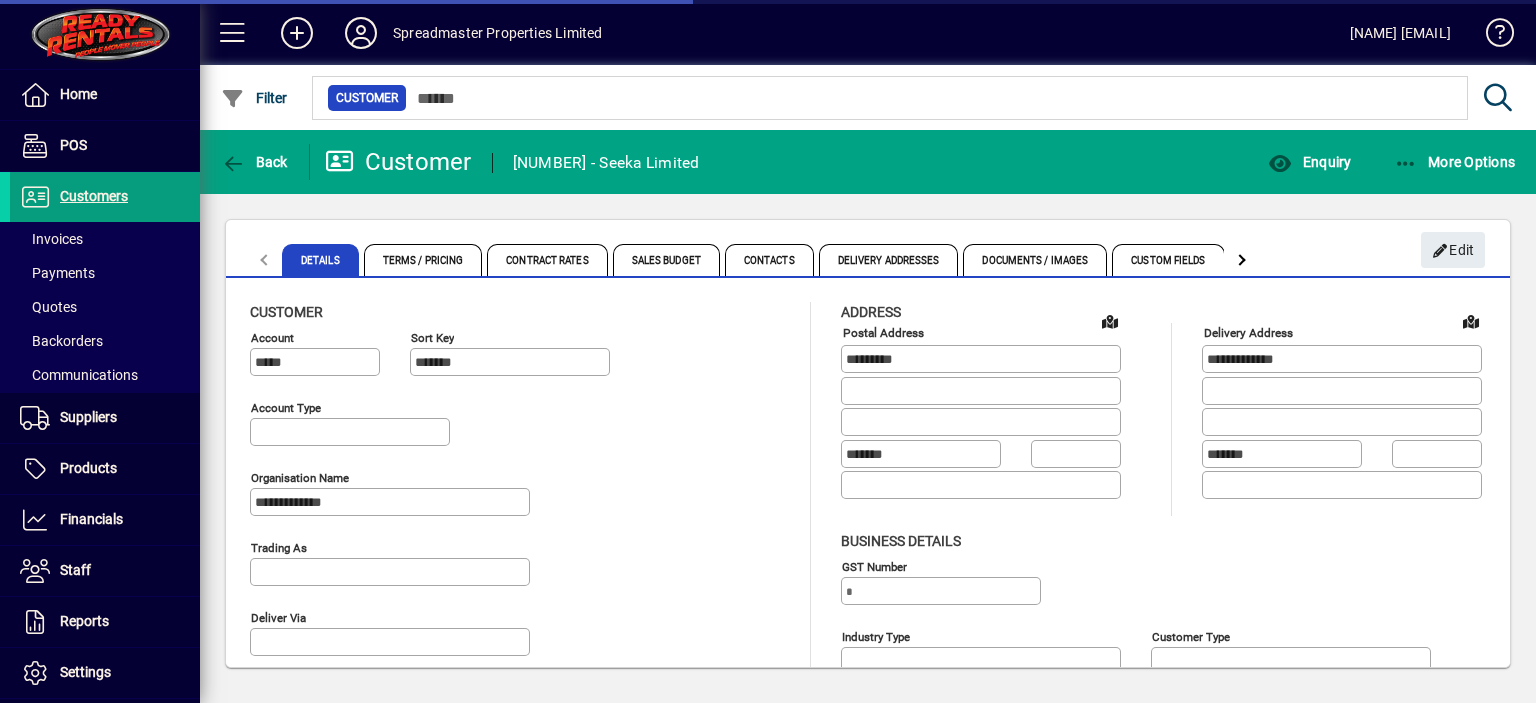 type on "**********" 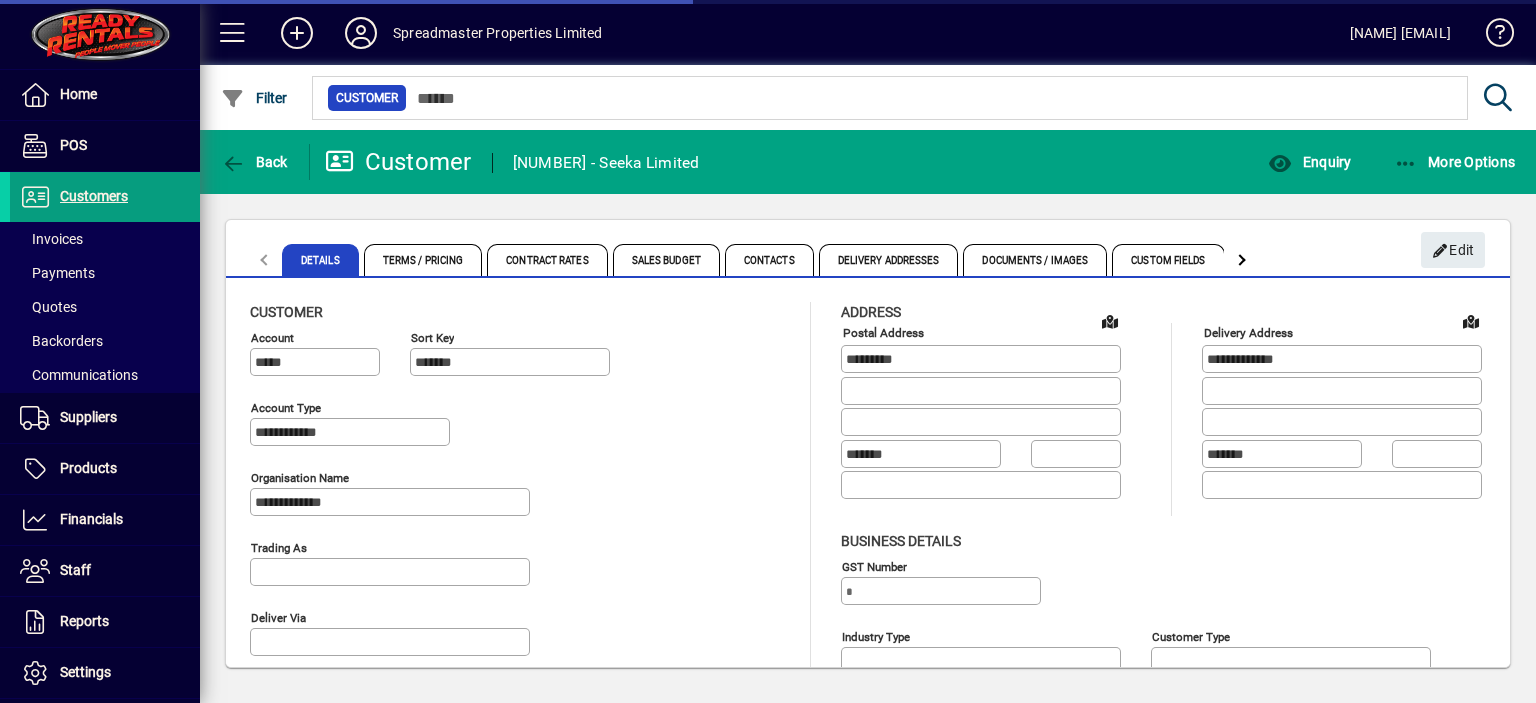 type on "**********" 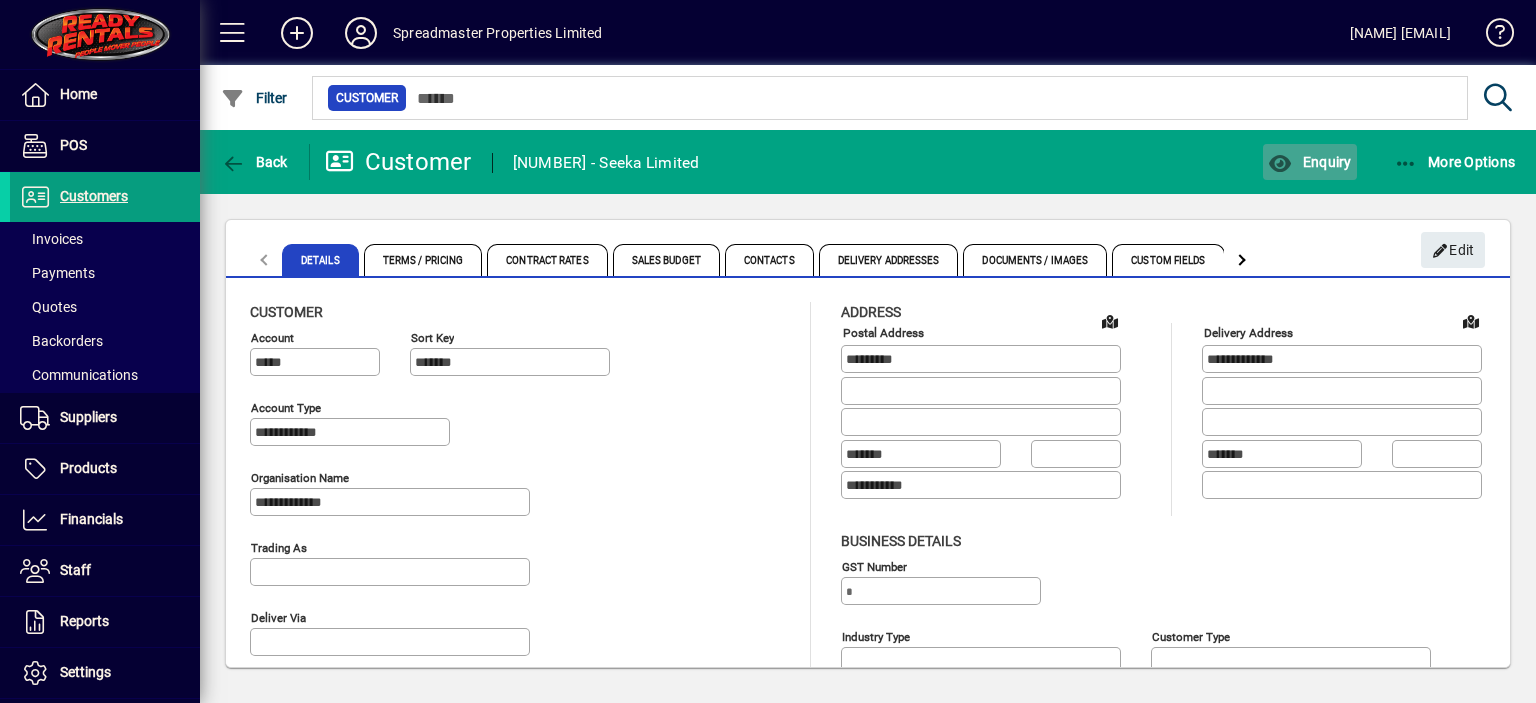 click on "Enquiry" 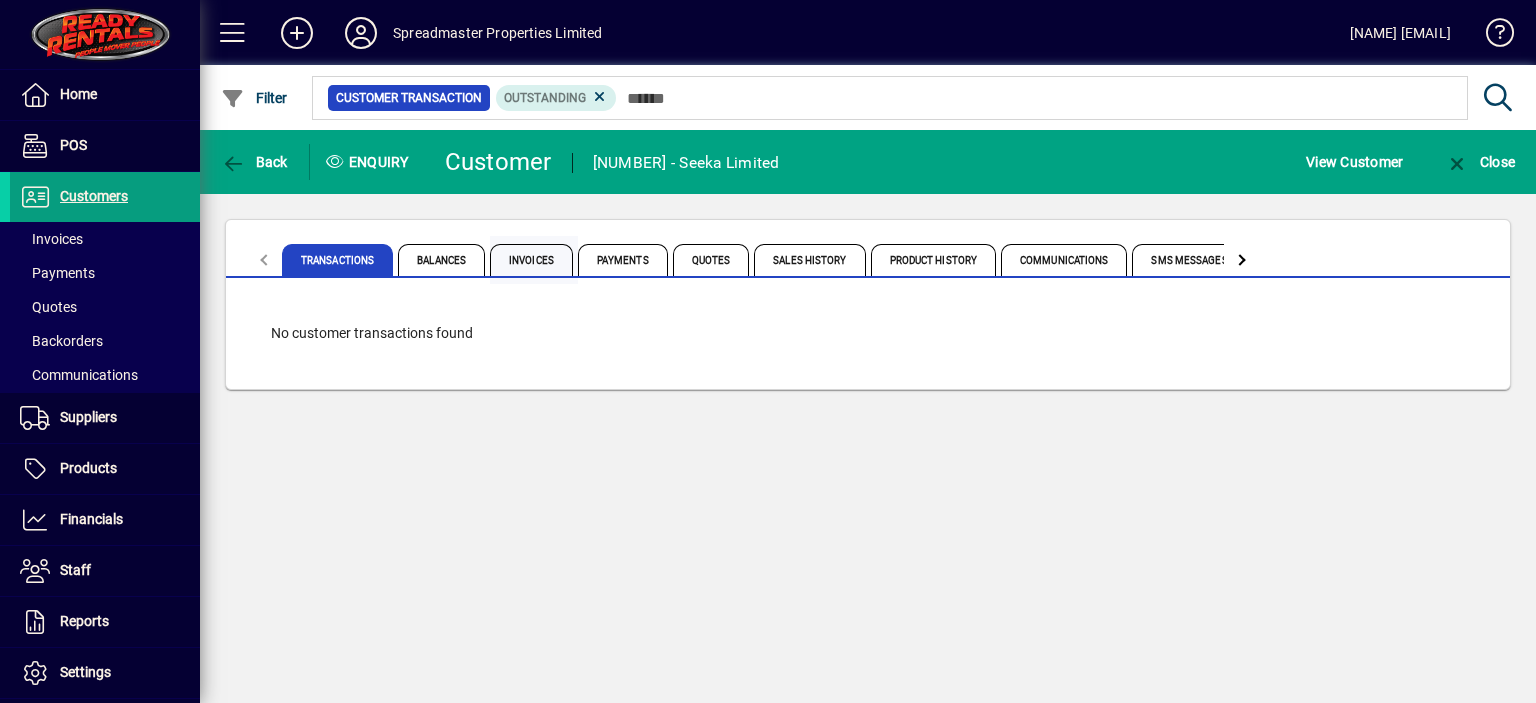 click on "Invoices" at bounding box center (531, 260) 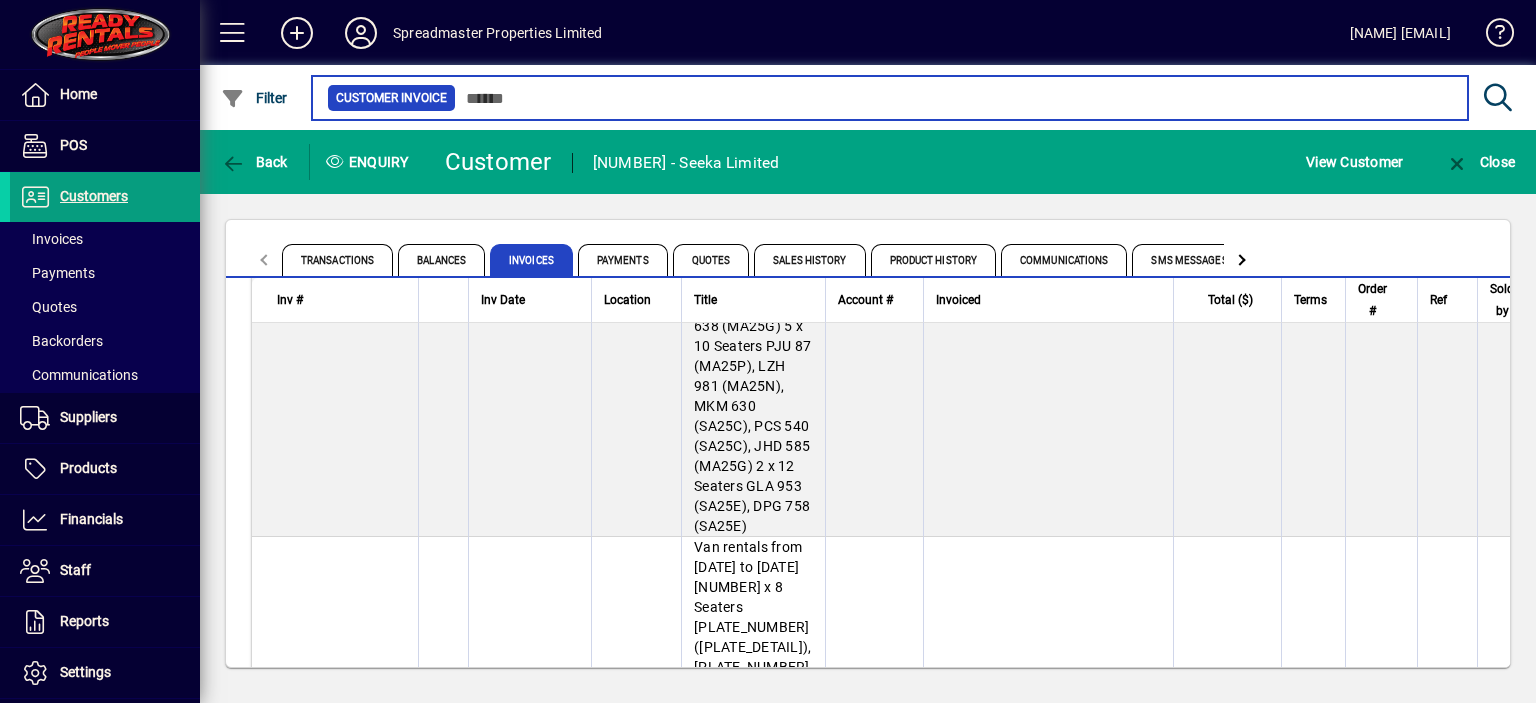 scroll, scrollTop: 1500, scrollLeft: 0, axis: vertical 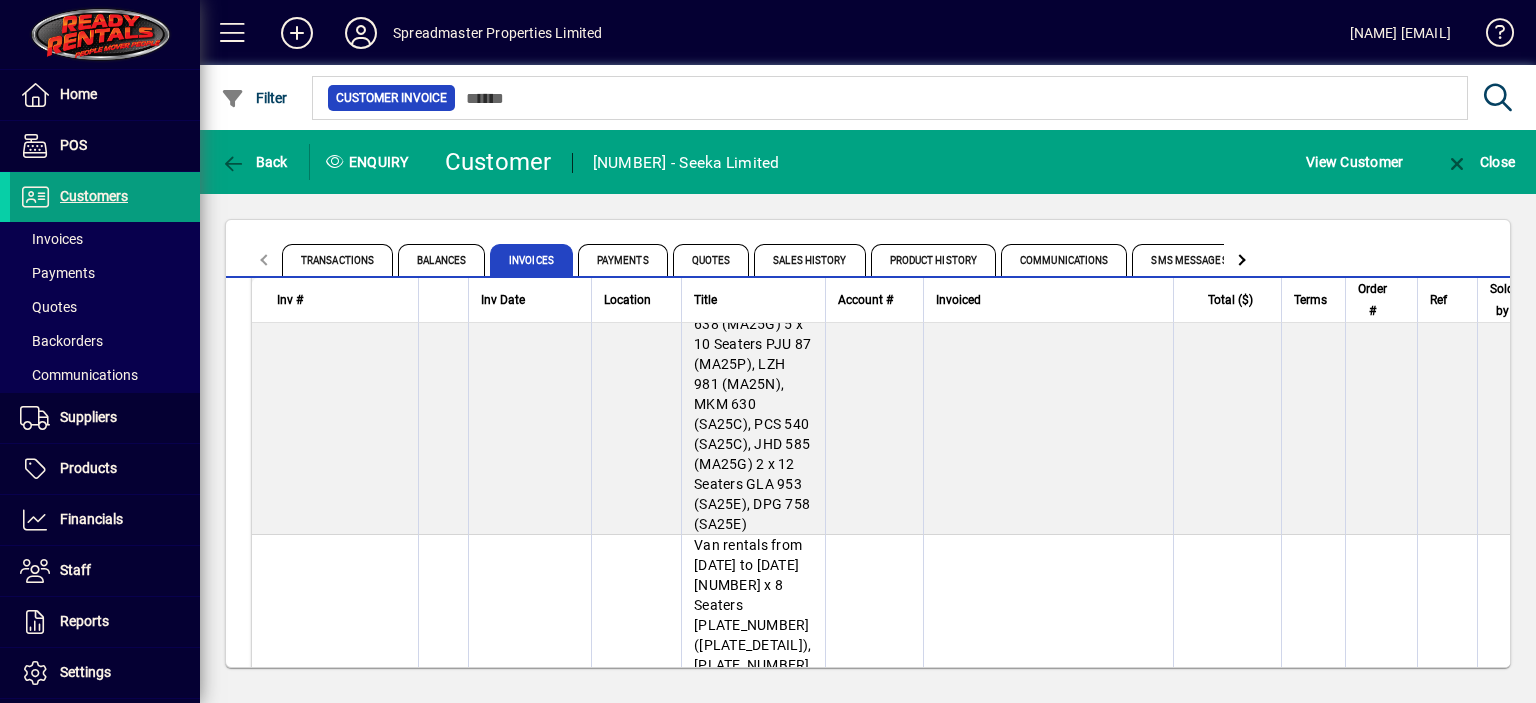 click on "Seeka Limited" at bounding box center (980, -139) 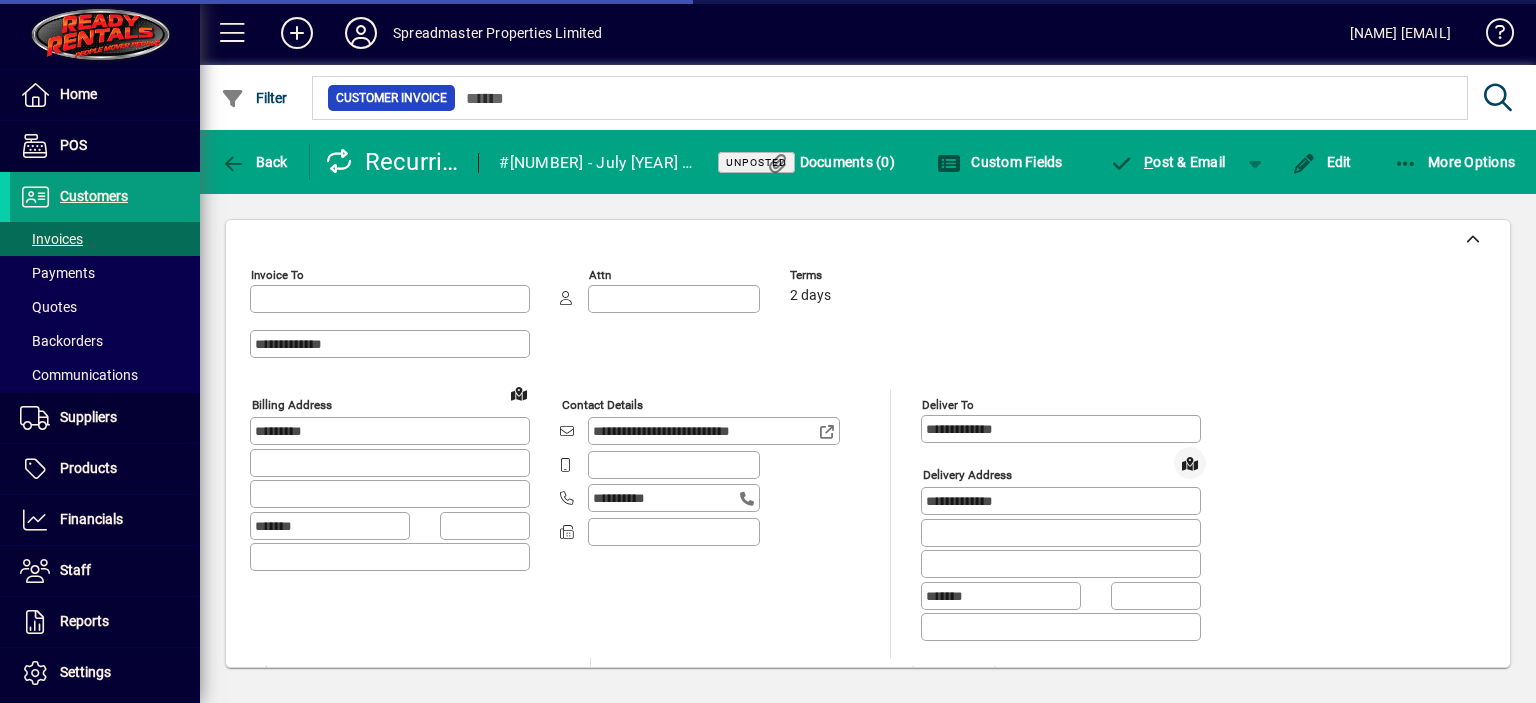 type on "**********" 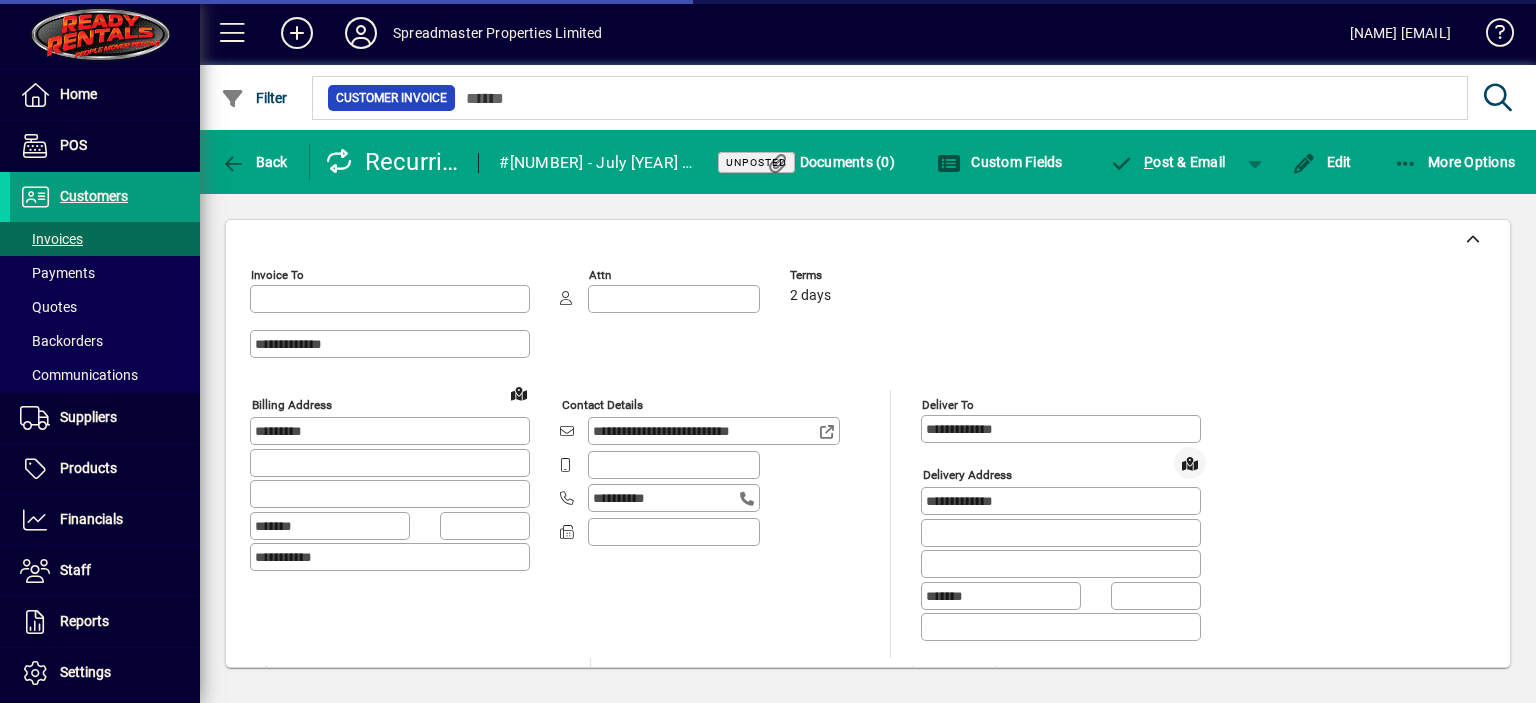 type on "**********" 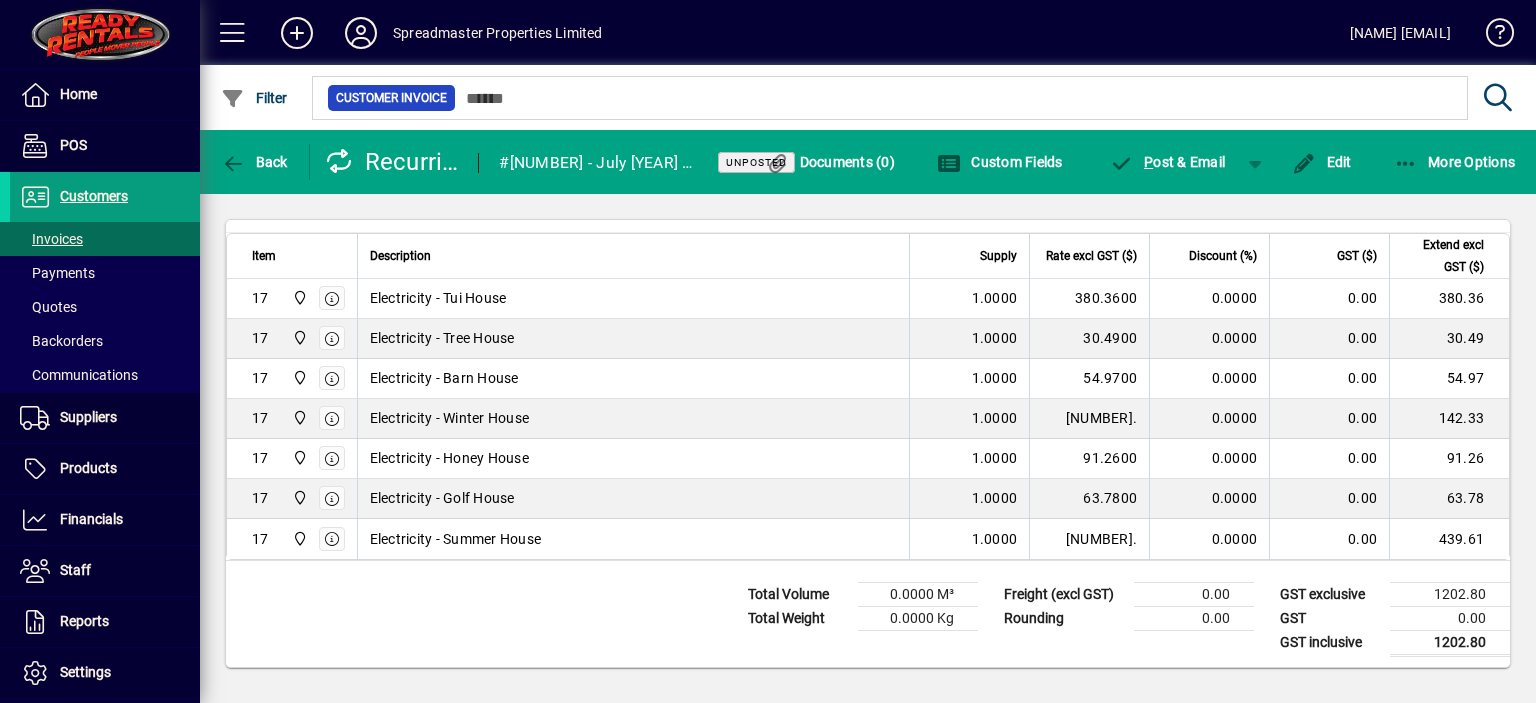 scroll, scrollTop: 971, scrollLeft: 0, axis: vertical 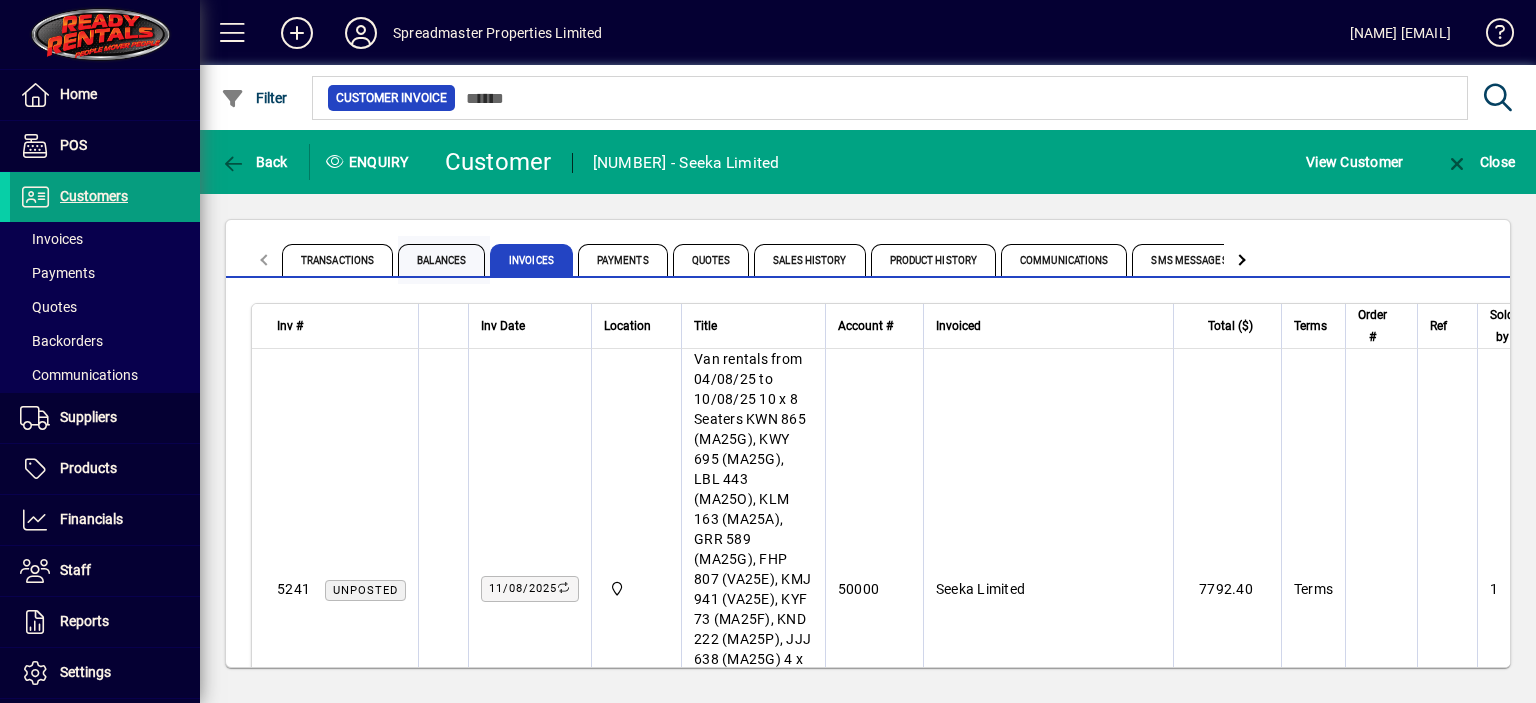 click on "Balances" at bounding box center [441, 260] 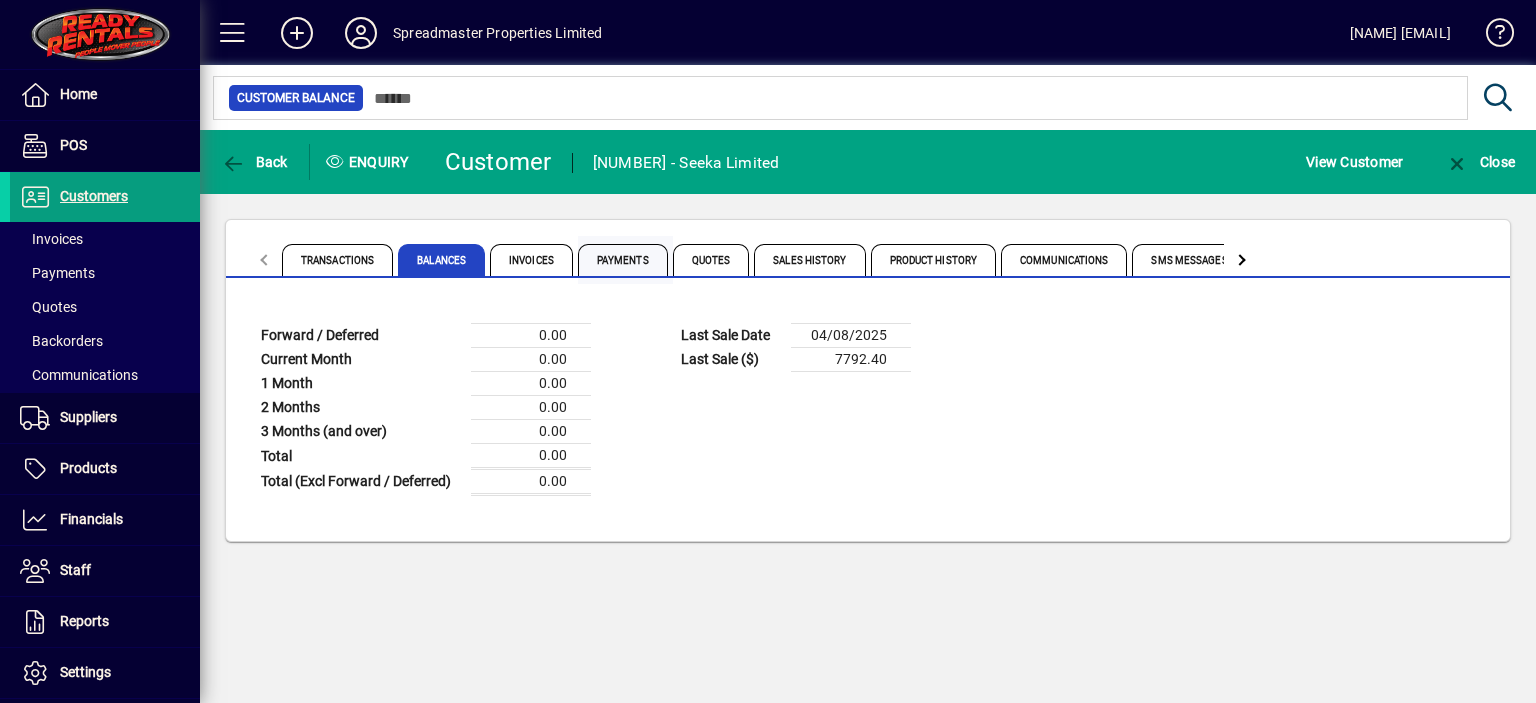 click on "Payments" at bounding box center [623, 260] 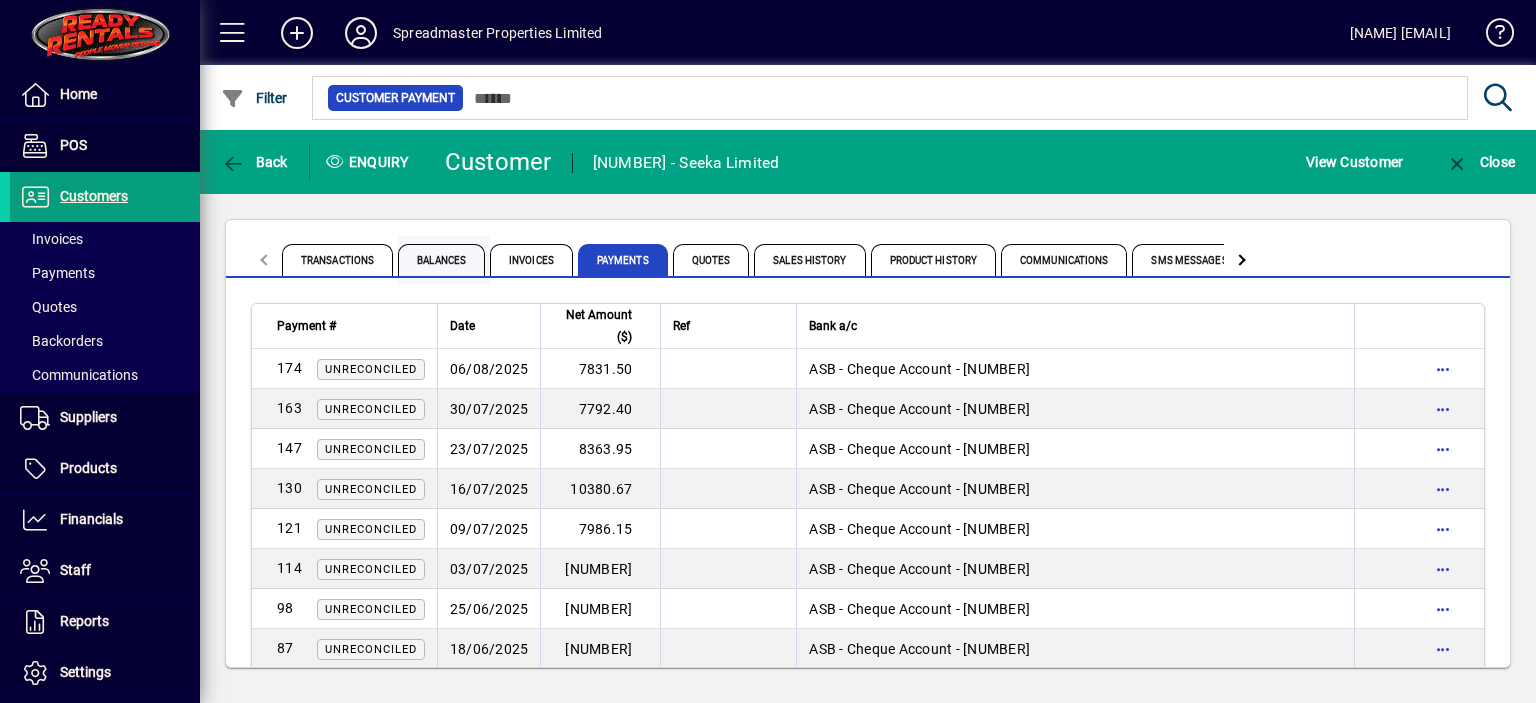 click on "Balances" at bounding box center [441, 260] 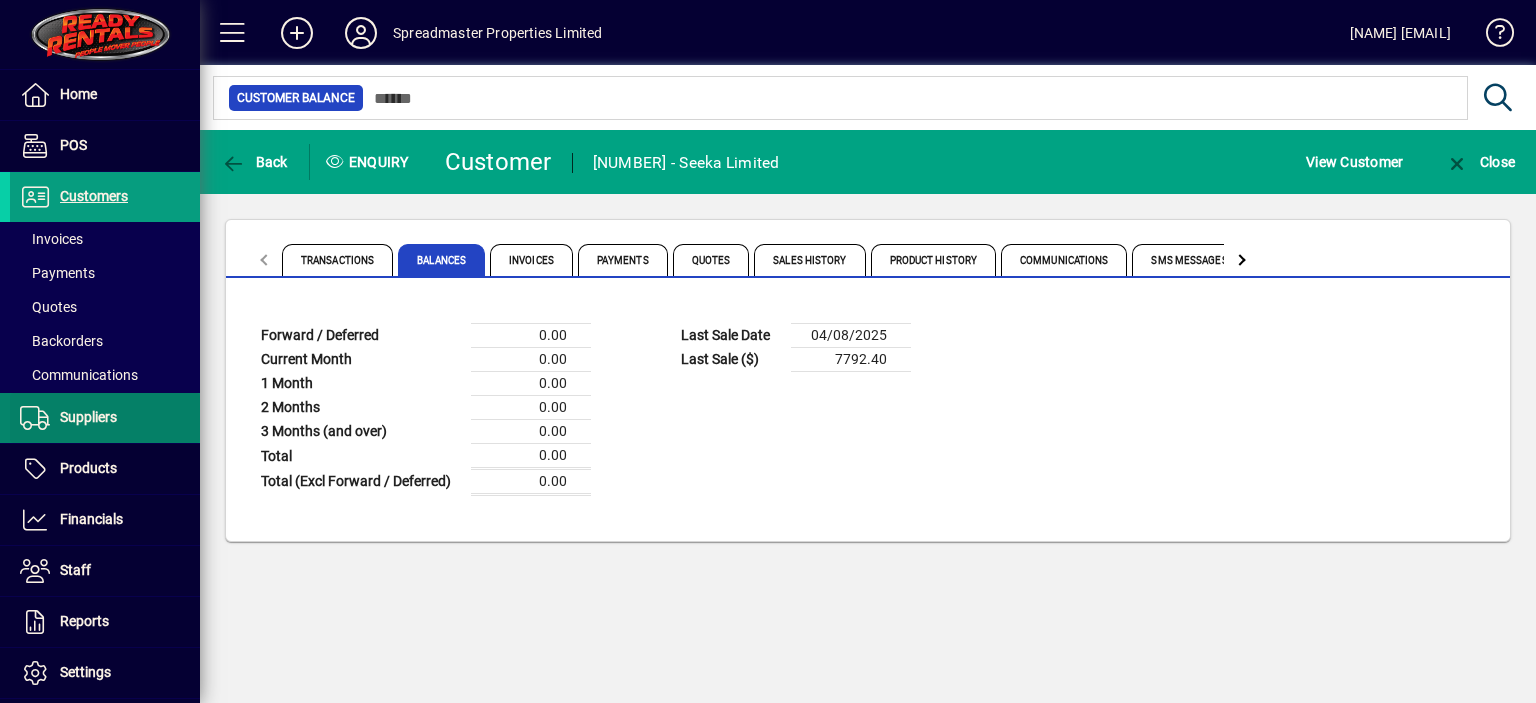 click on "Suppliers" at bounding box center (88, 417) 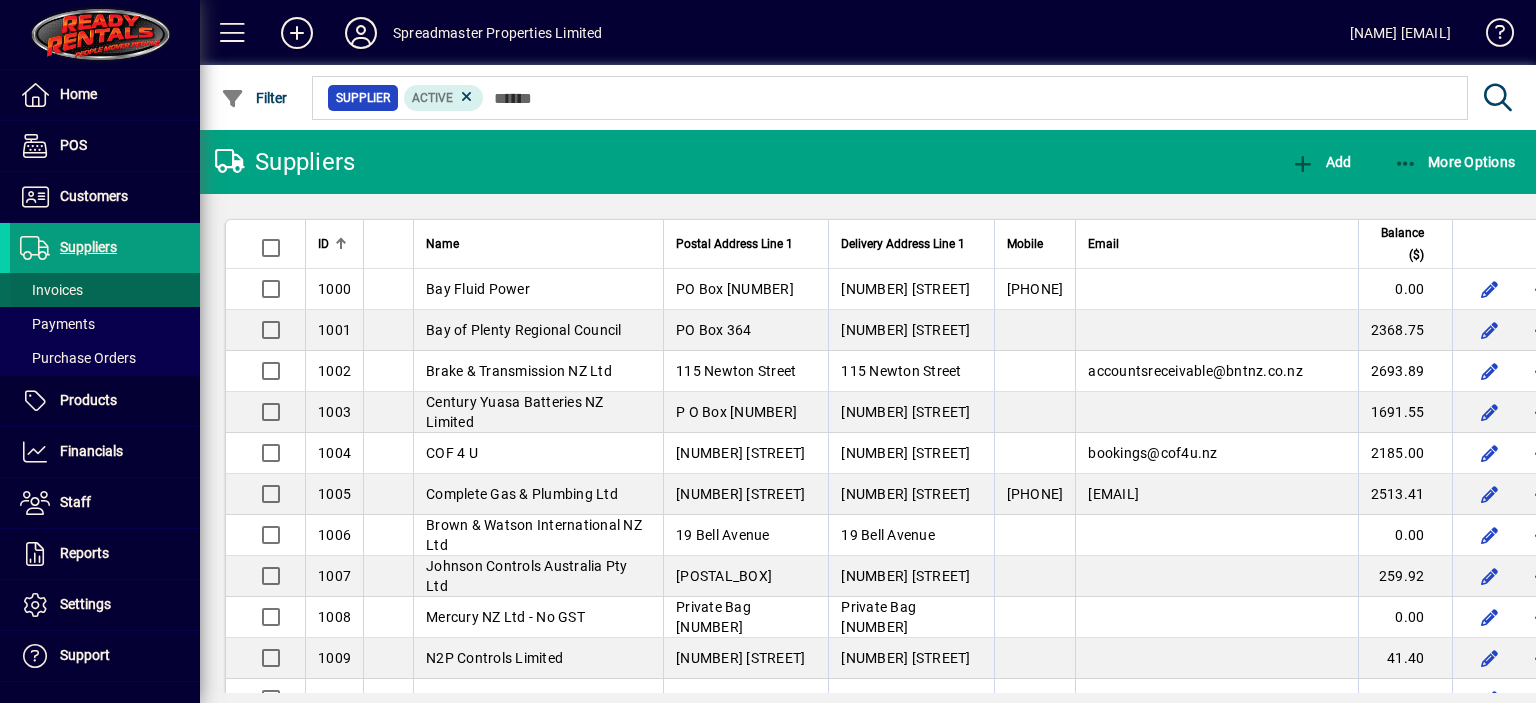 click on "Invoices" at bounding box center [51, 290] 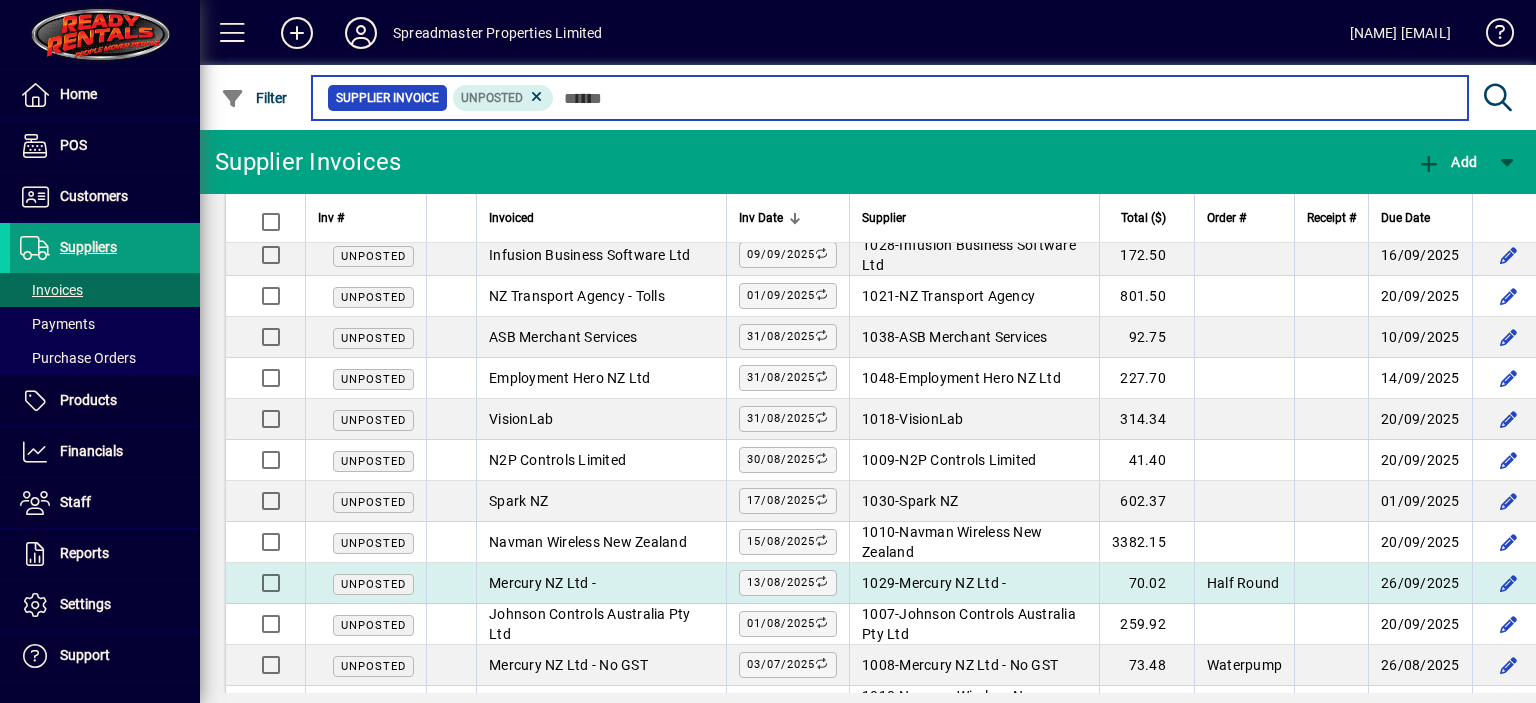 scroll, scrollTop: 0, scrollLeft: 0, axis: both 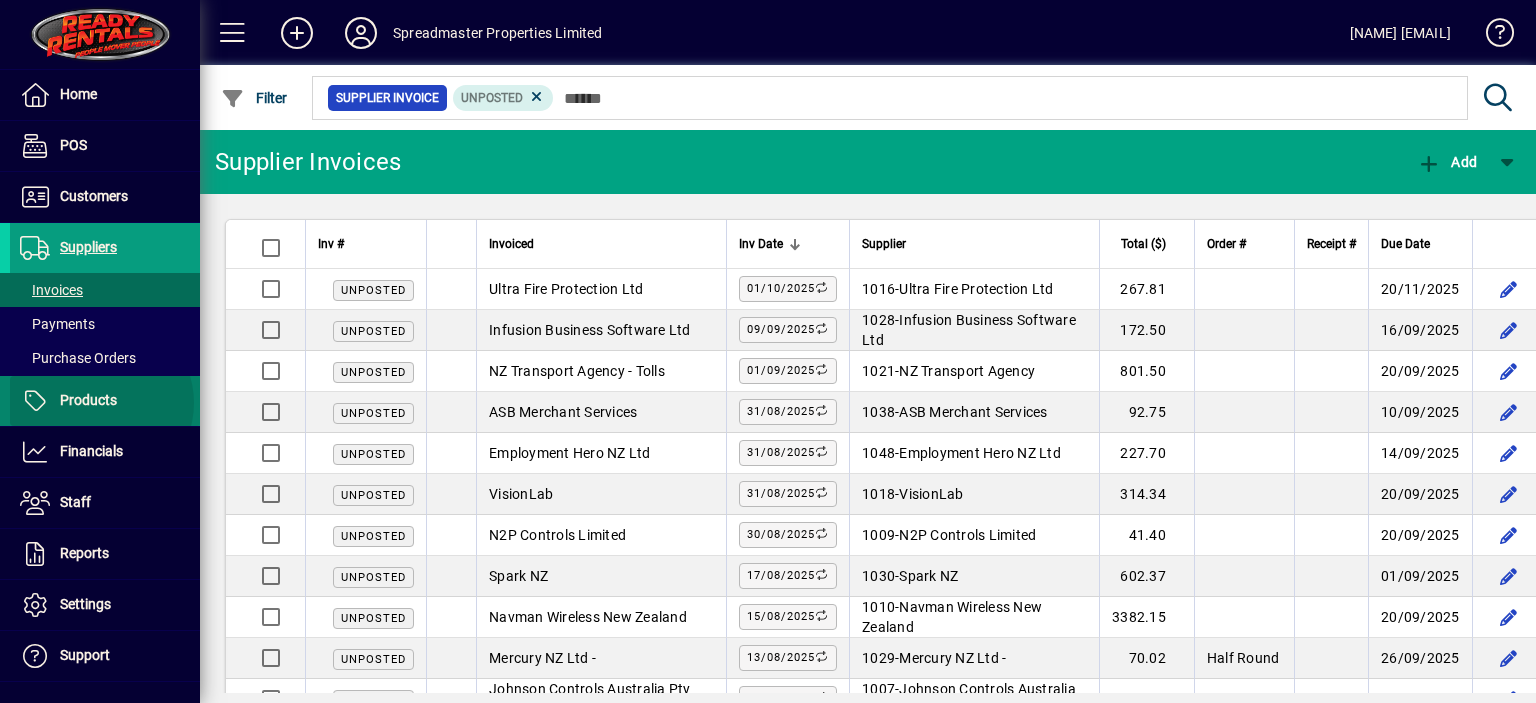 click on "Products" at bounding box center [88, 400] 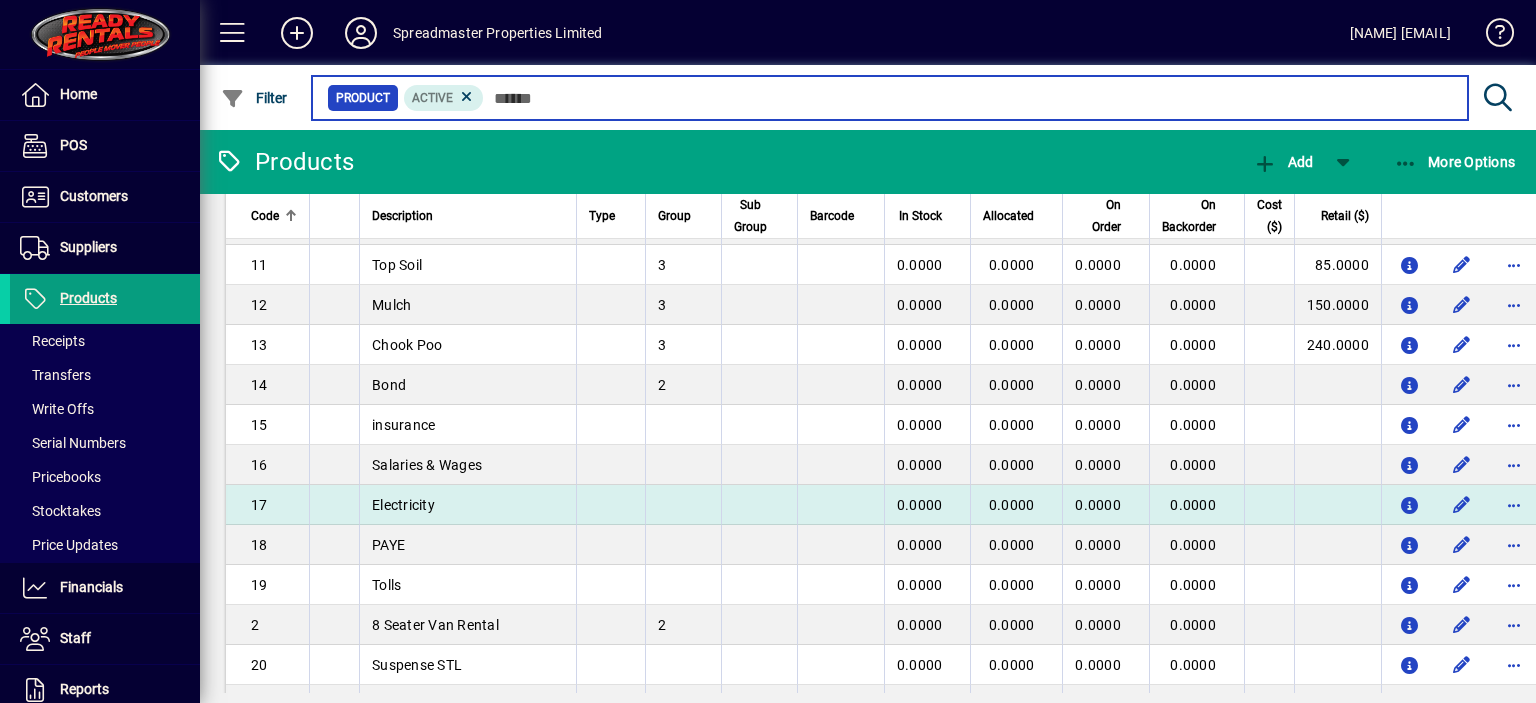 scroll, scrollTop: 200, scrollLeft: 0, axis: vertical 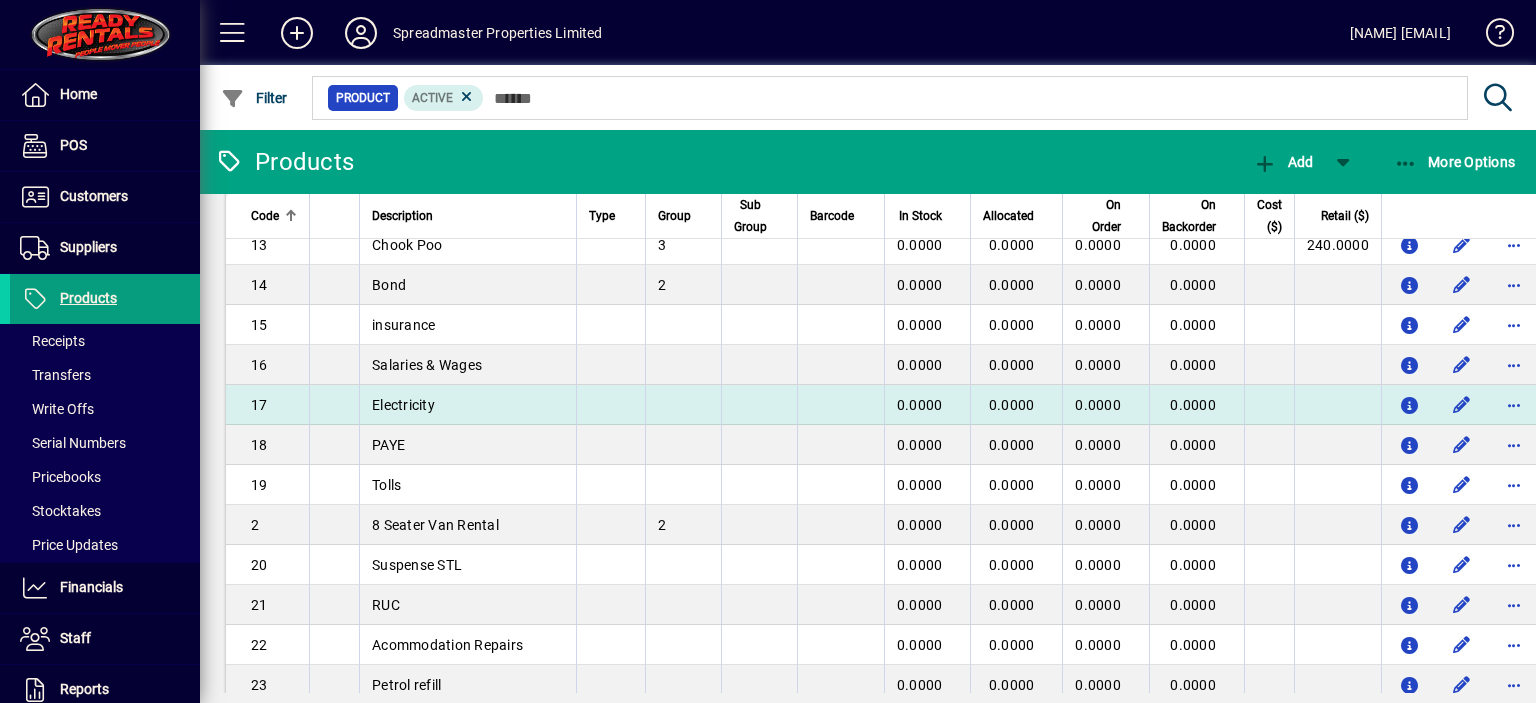 click on "Electricity" at bounding box center (467, 405) 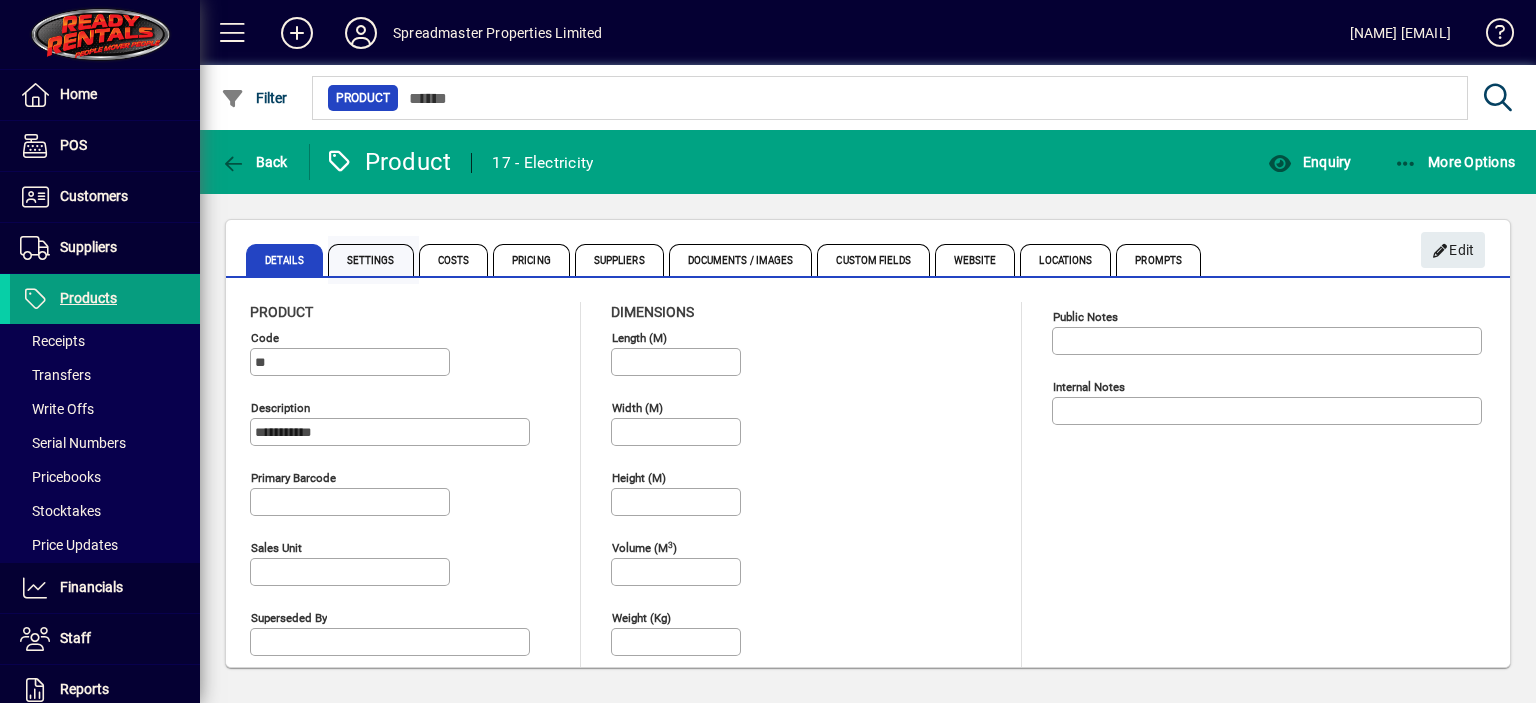 click on "Settings" at bounding box center (371, 260) 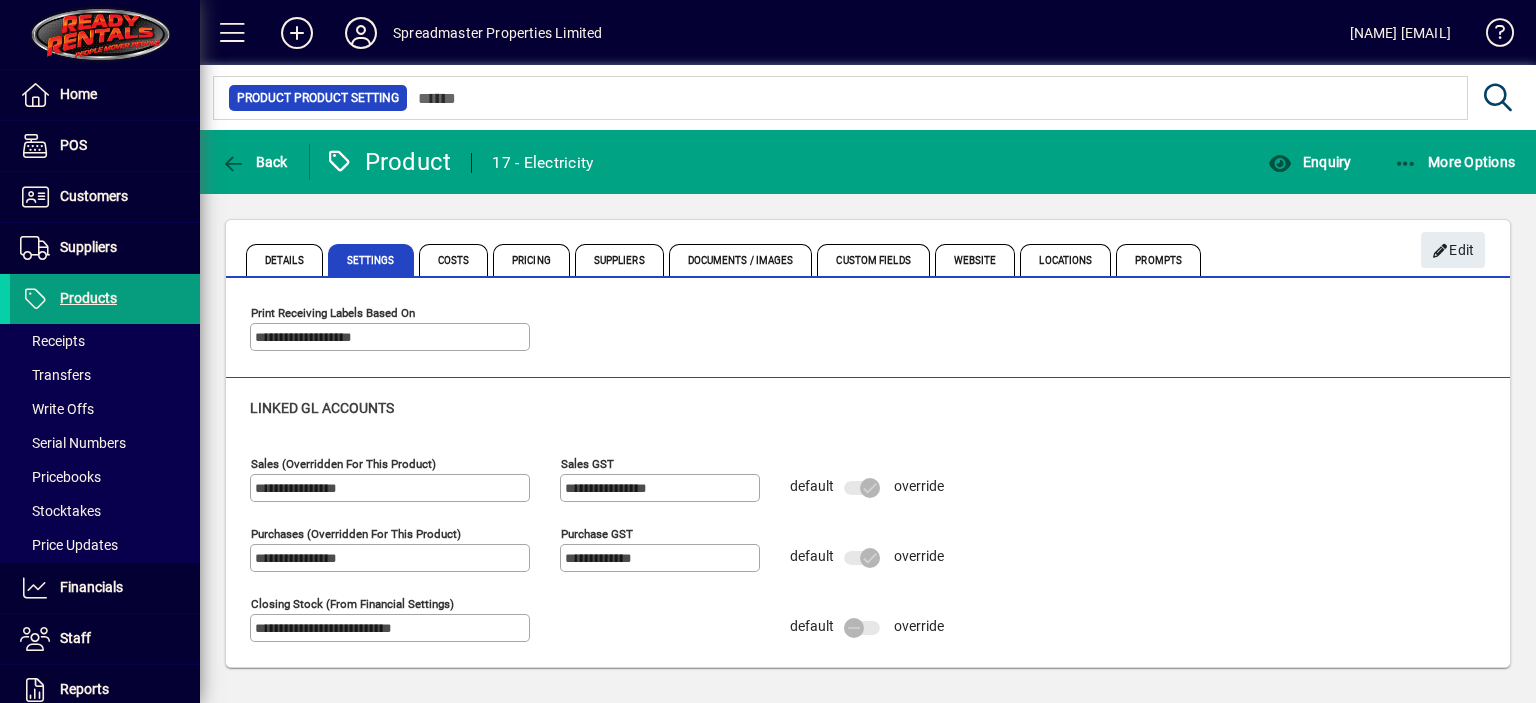 scroll, scrollTop: 0, scrollLeft: 0, axis: both 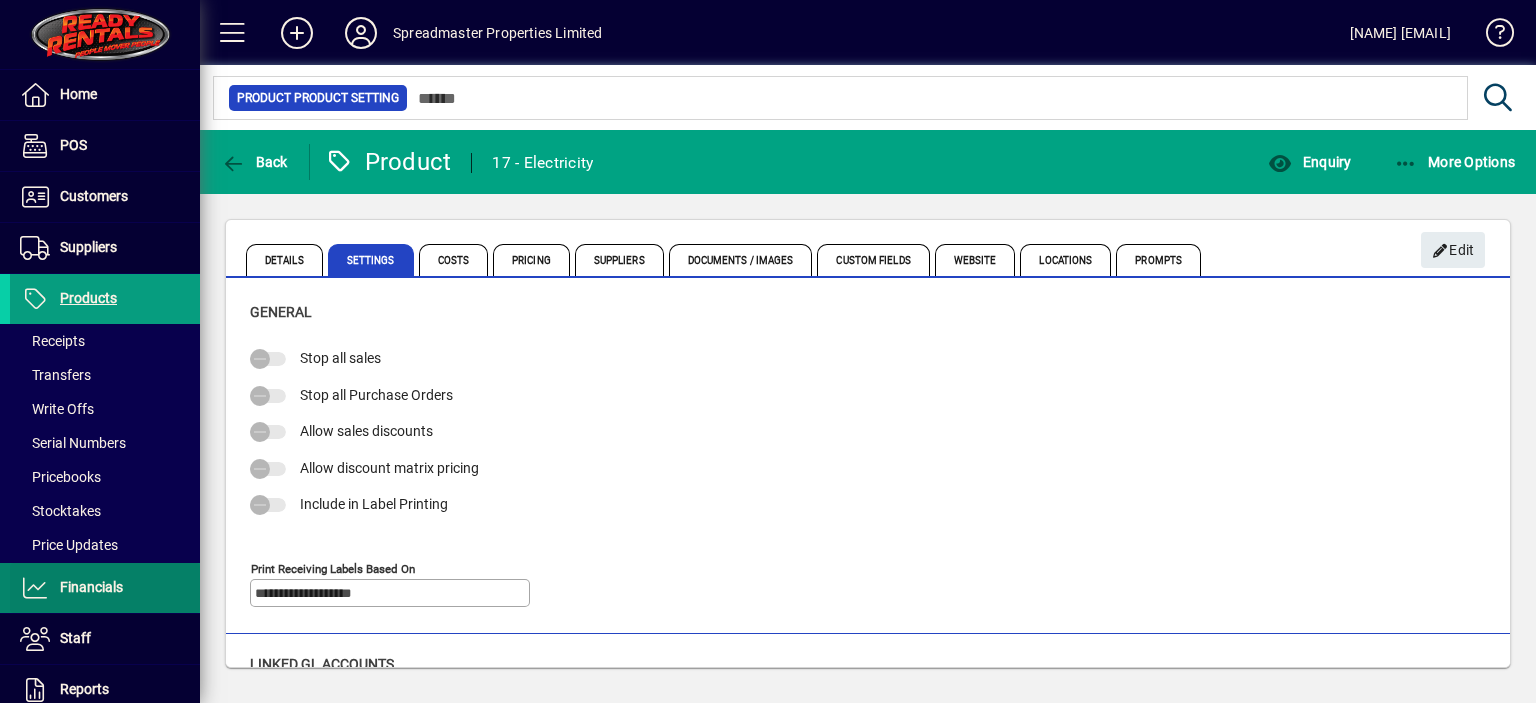 click on "Financials" at bounding box center (91, 587) 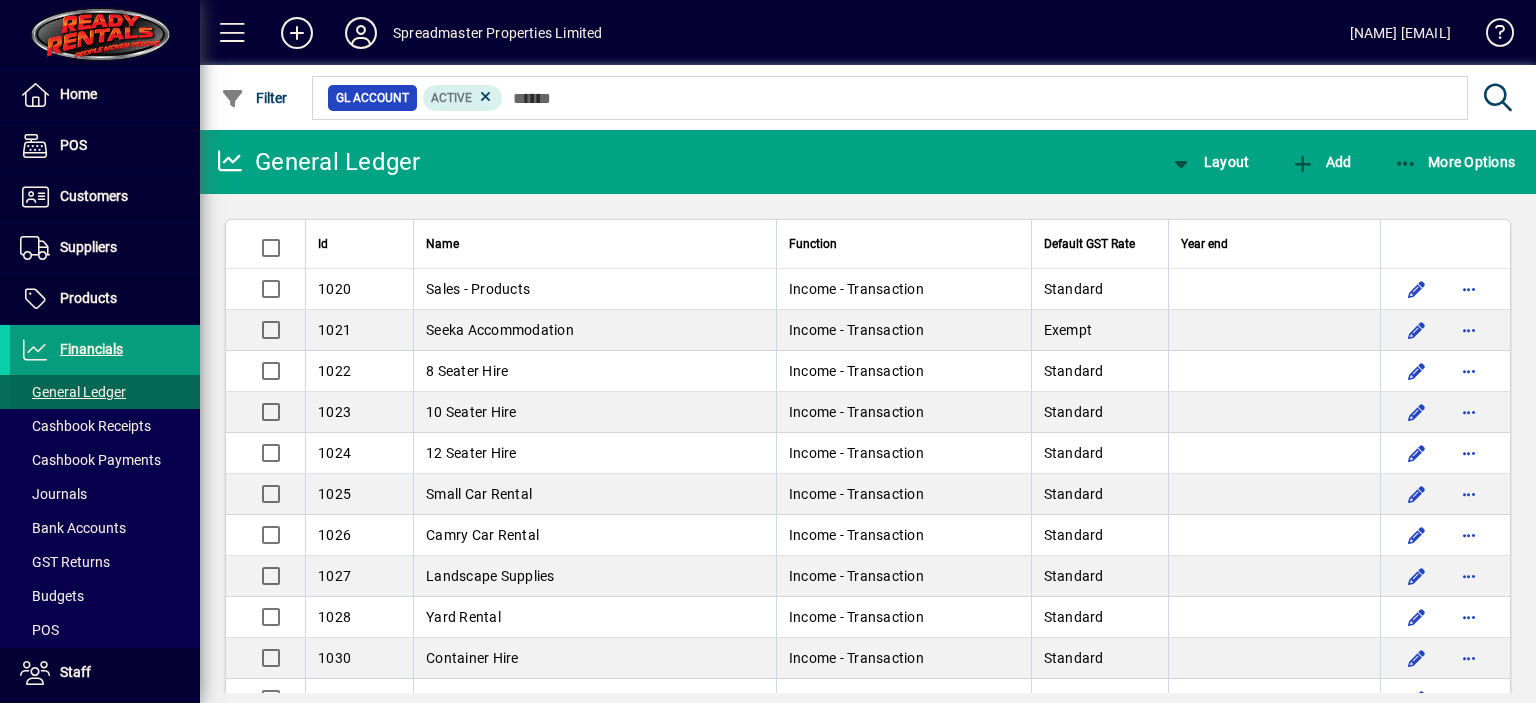 click on "General Ledger" at bounding box center (73, 392) 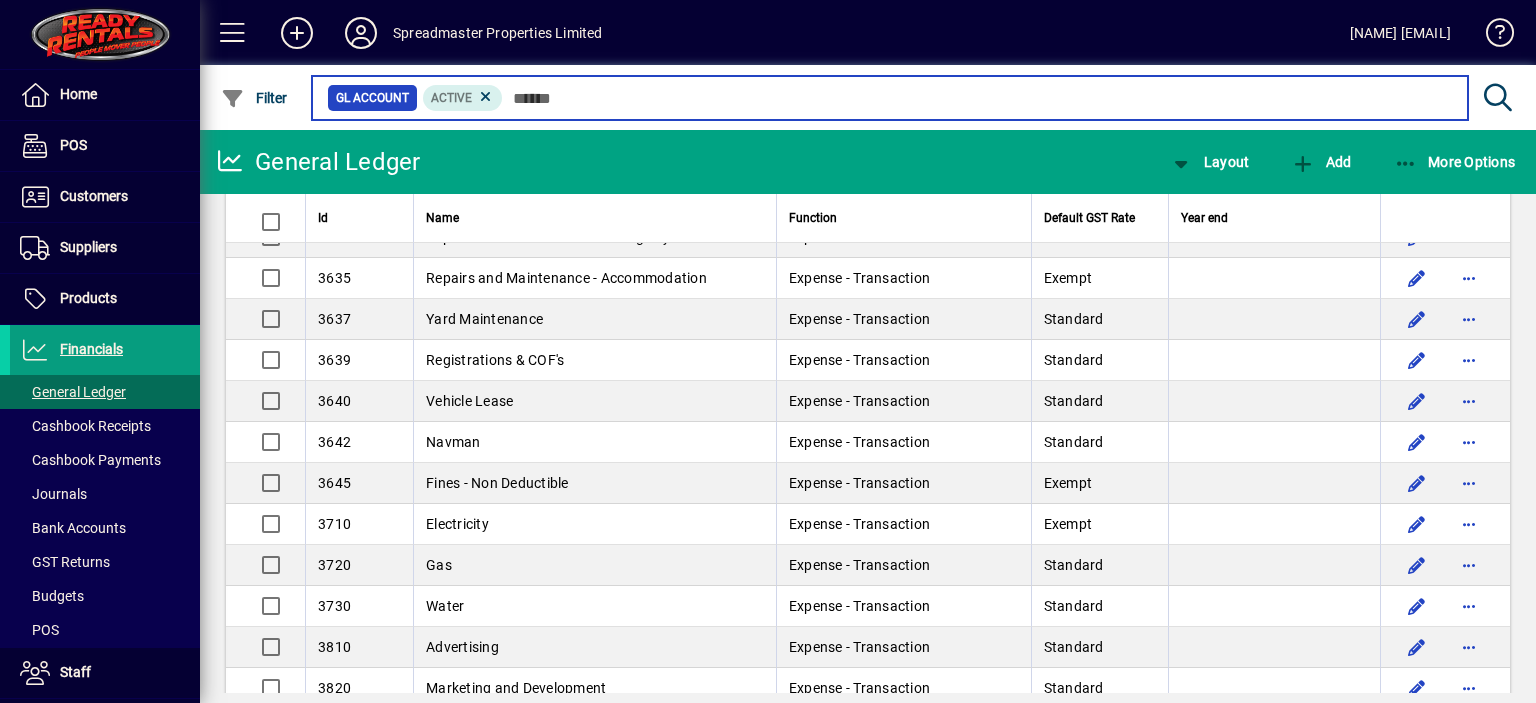 scroll, scrollTop: 3000, scrollLeft: 0, axis: vertical 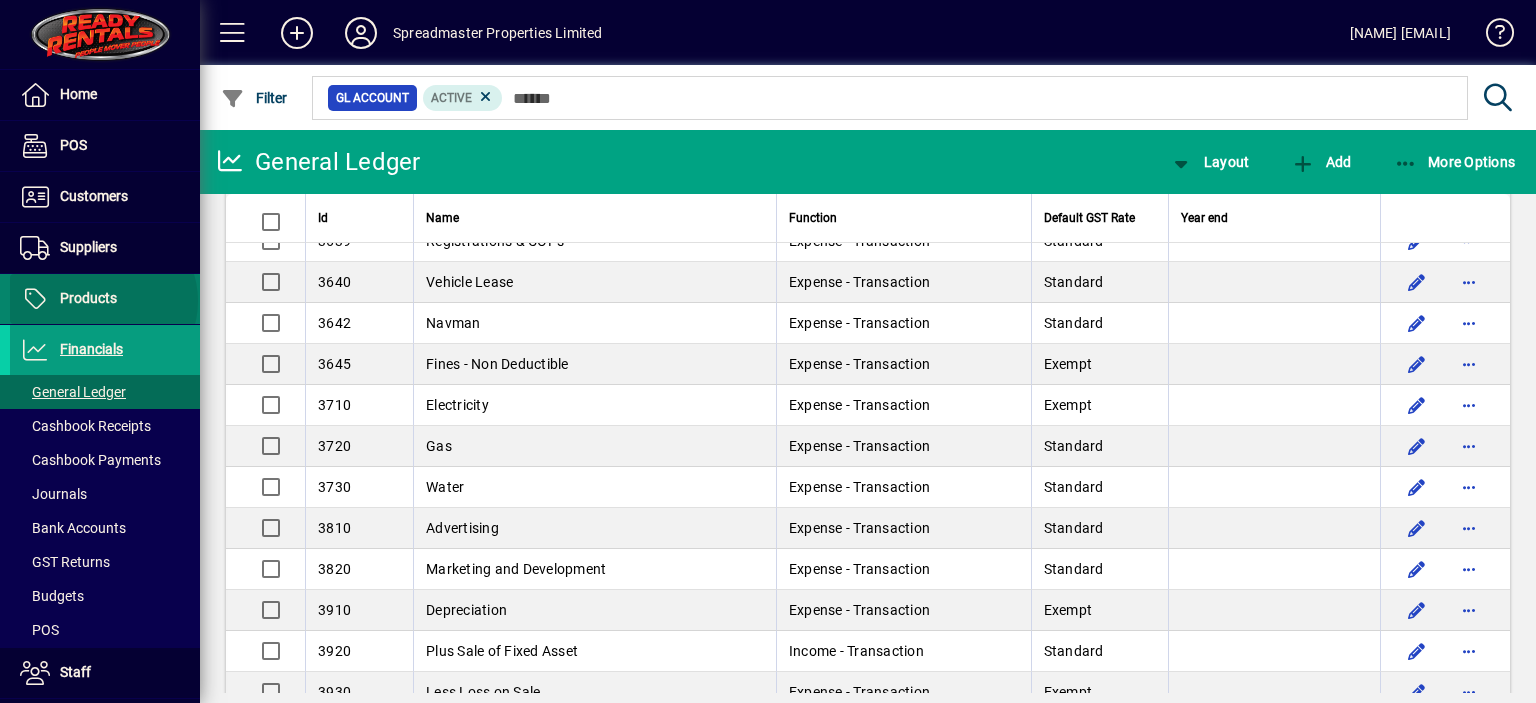 click on "Products" at bounding box center [88, 298] 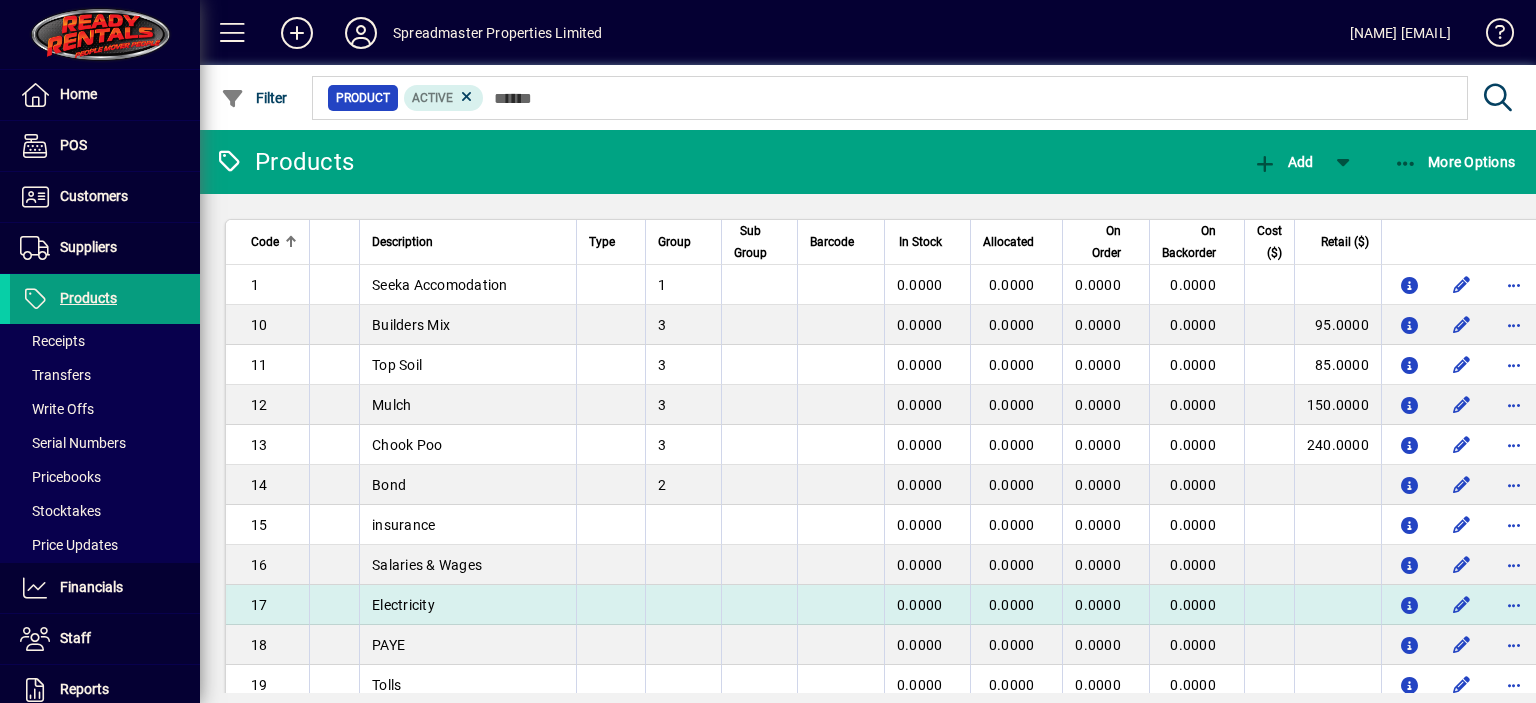 click on "Electricity" at bounding box center [467, 605] 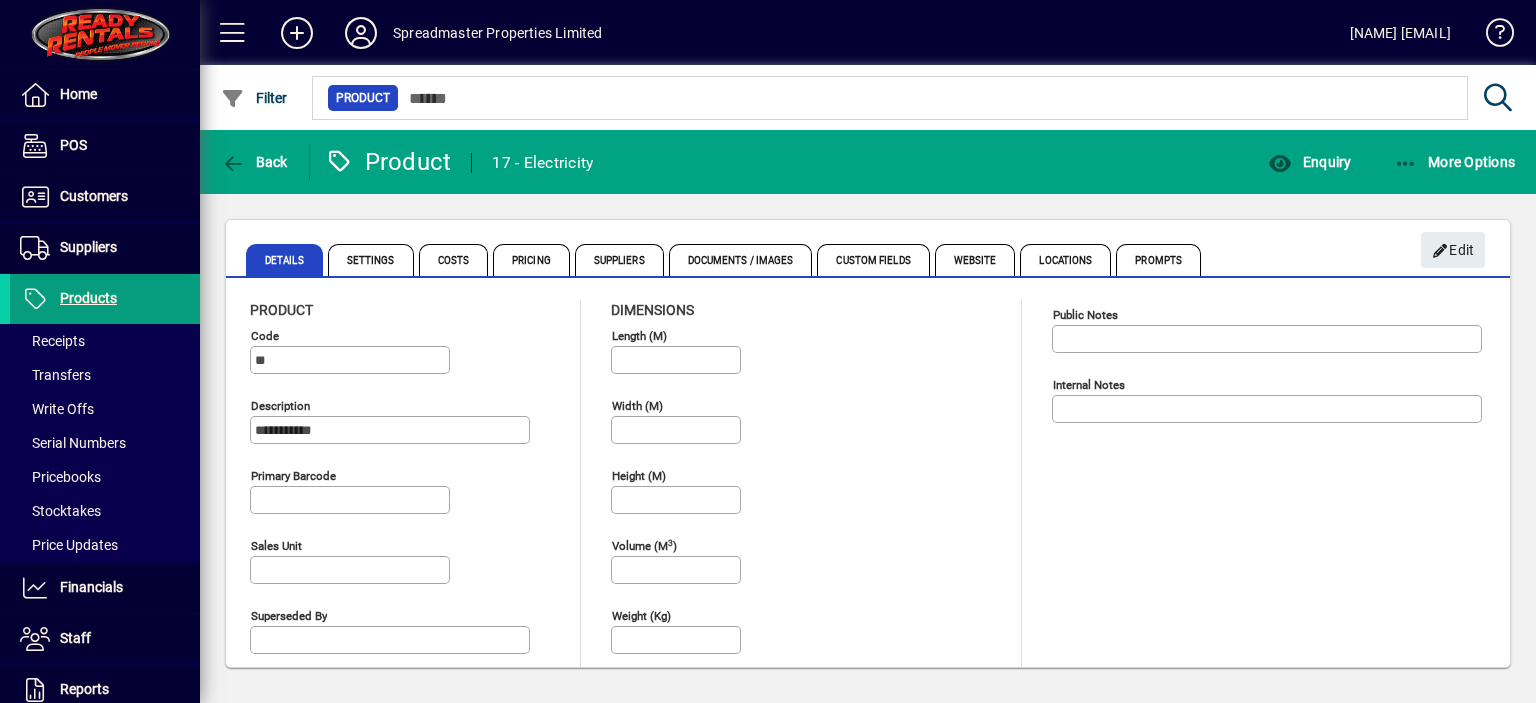 scroll, scrollTop: 0, scrollLeft: 0, axis: both 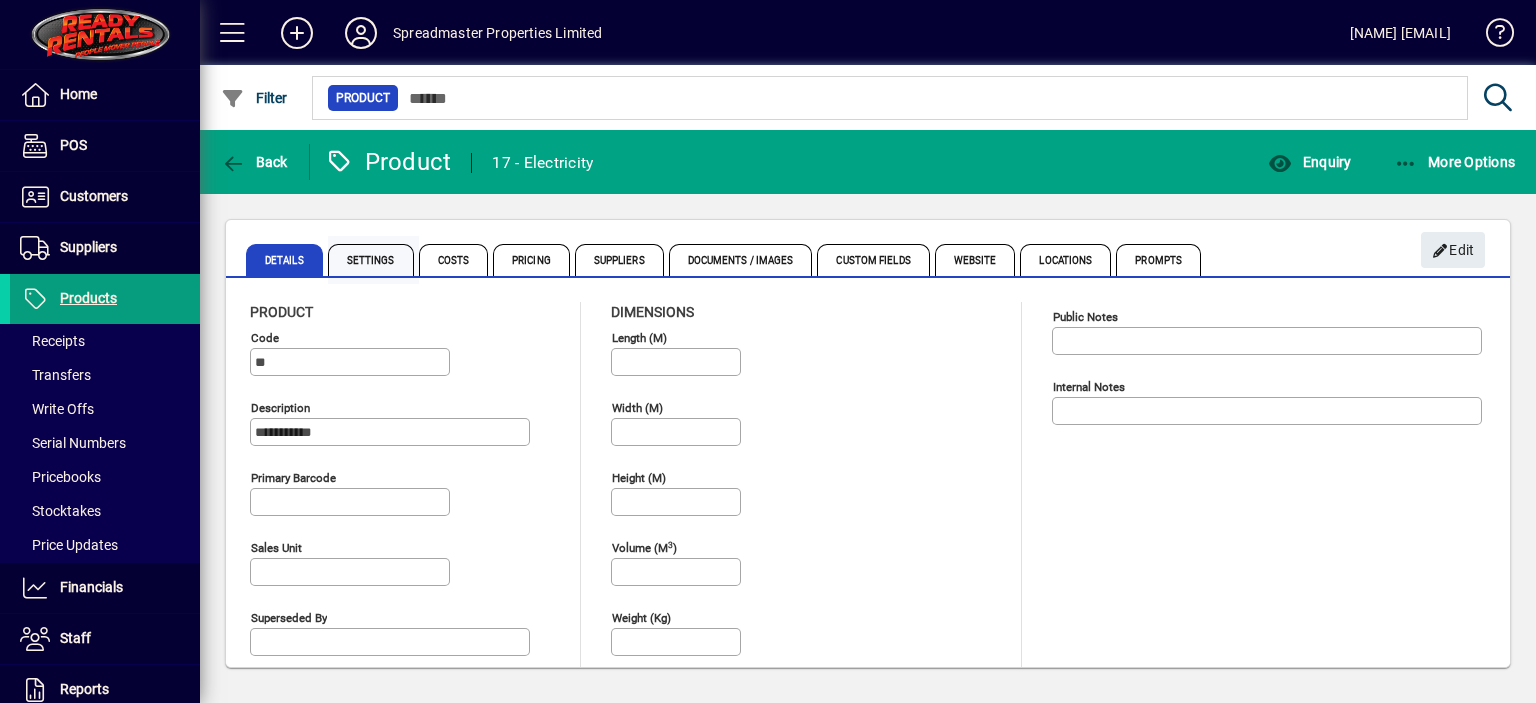 click on "Settings" at bounding box center [371, 260] 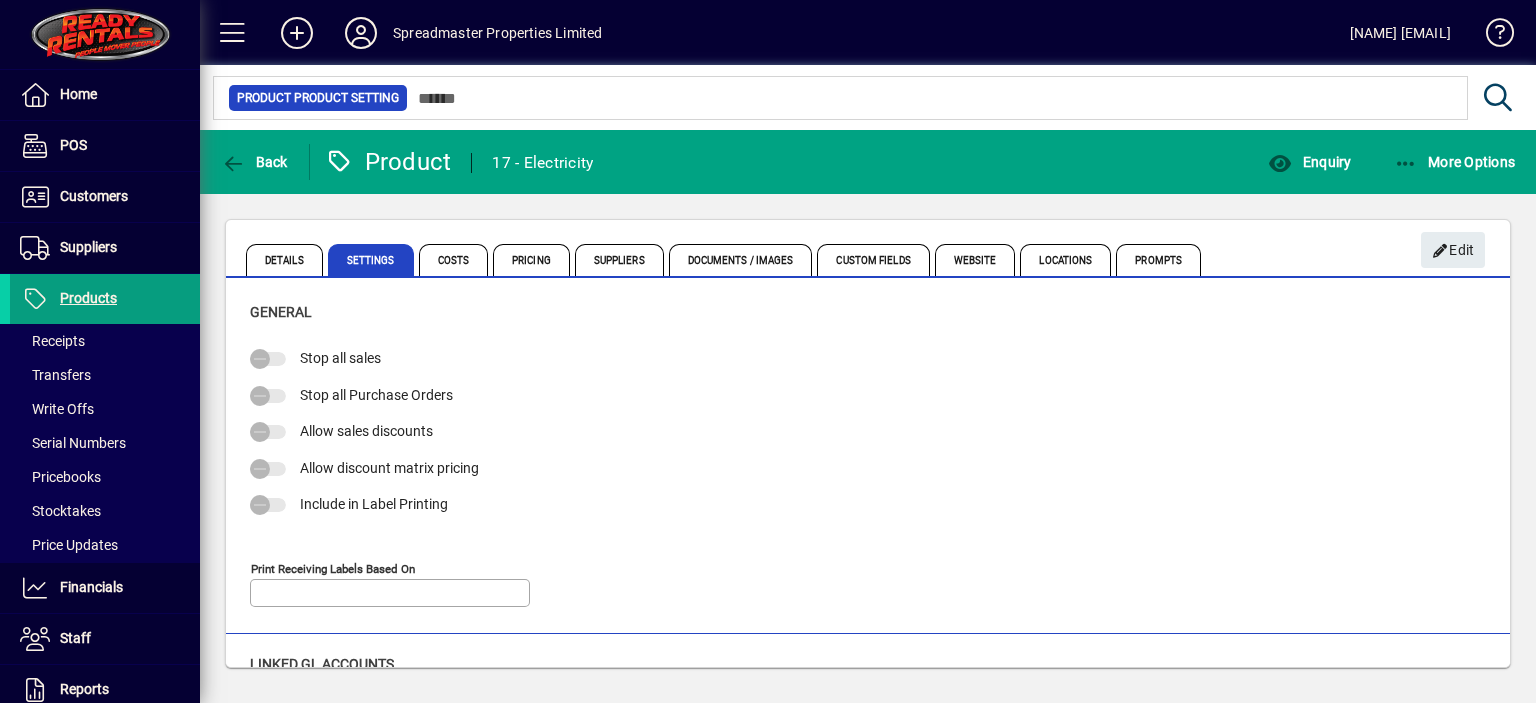 type on "**********" 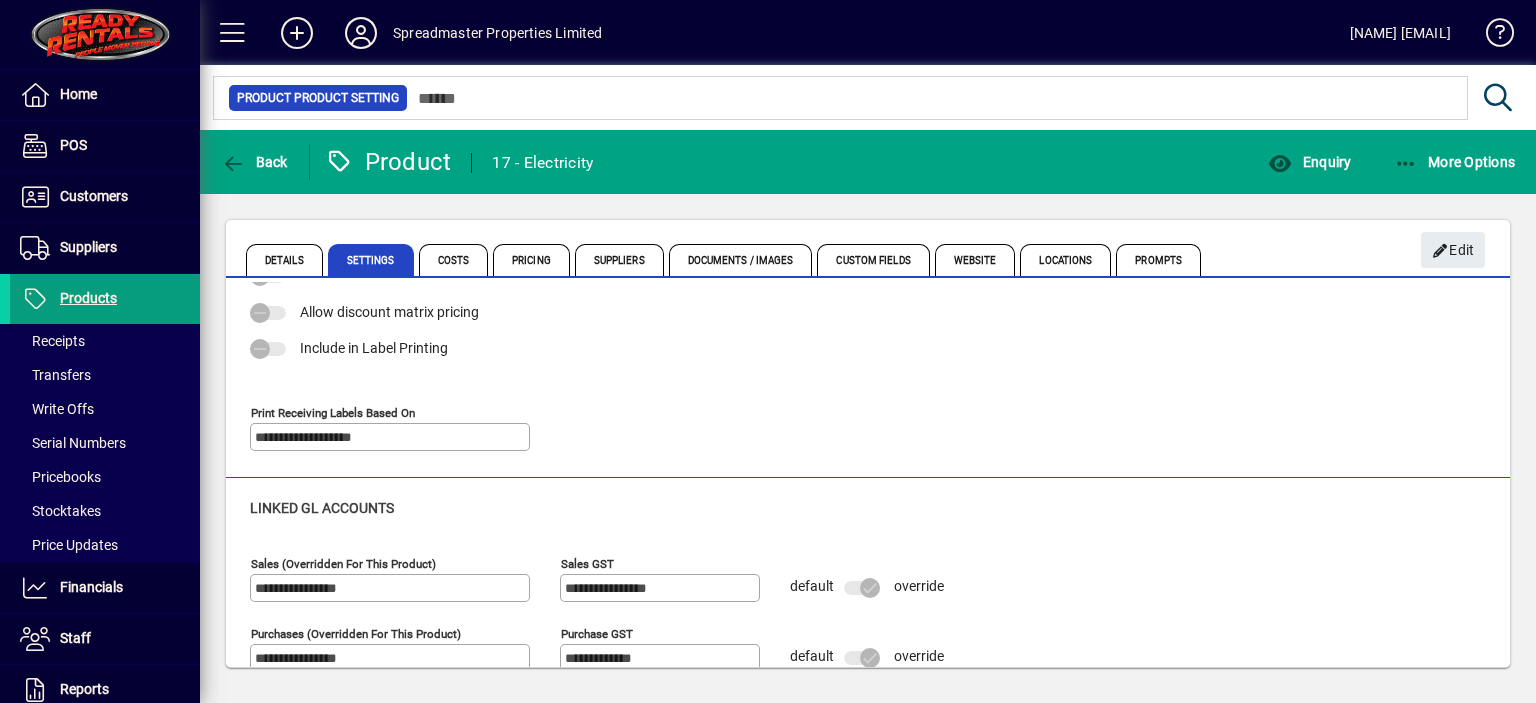 scroll, scrollTop: 0, scrollLeft: 0, axis: both 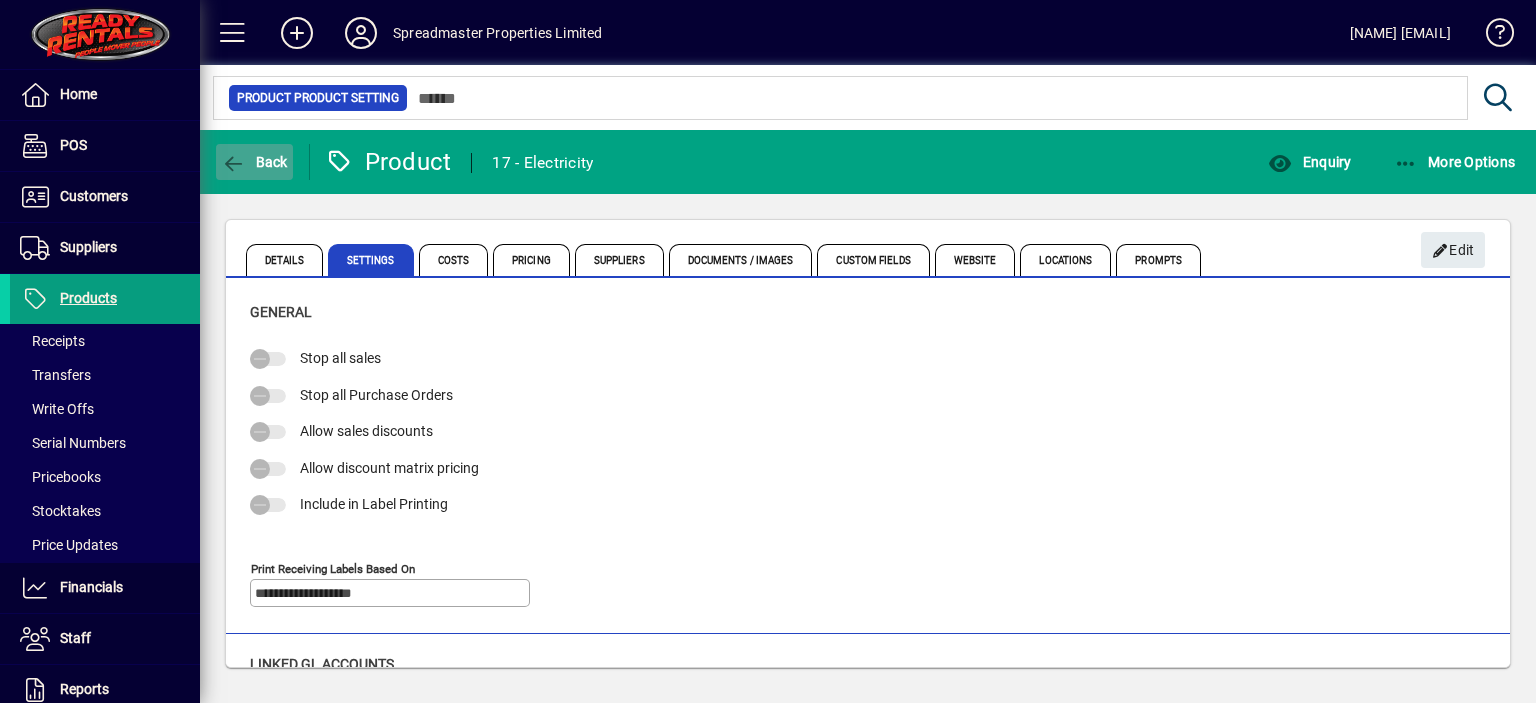 click on "Back" 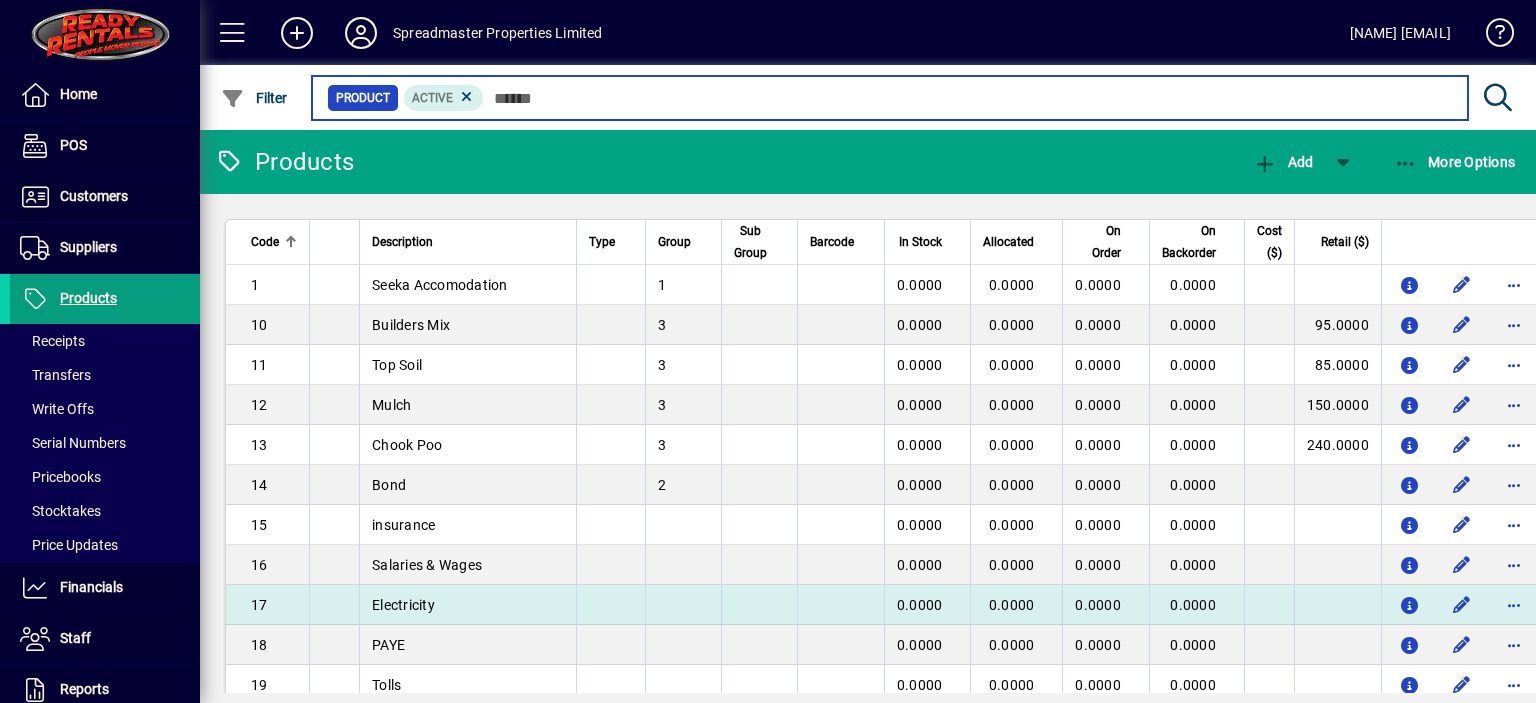 scroll, scrollTop: 100, scrollLeft: 0, axis: vertical 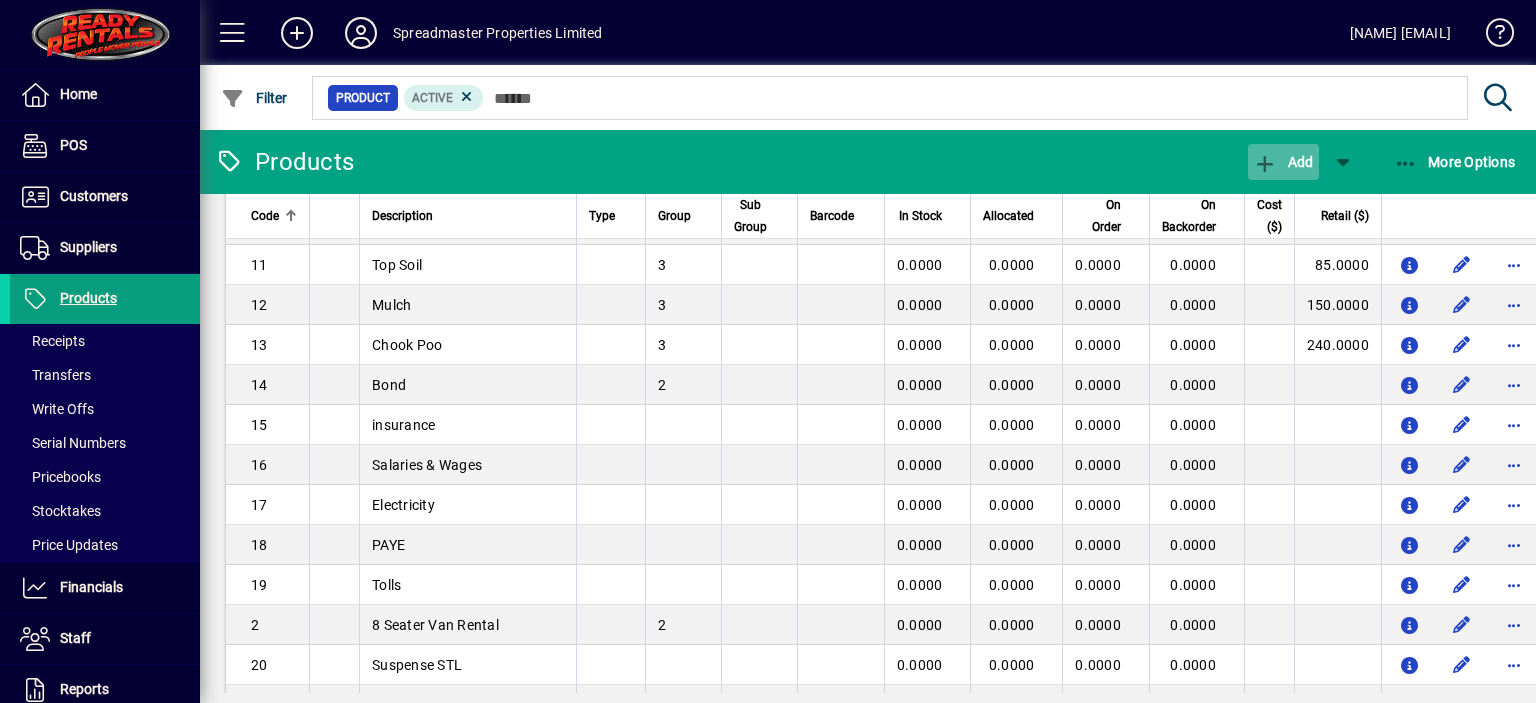 click on "Add" 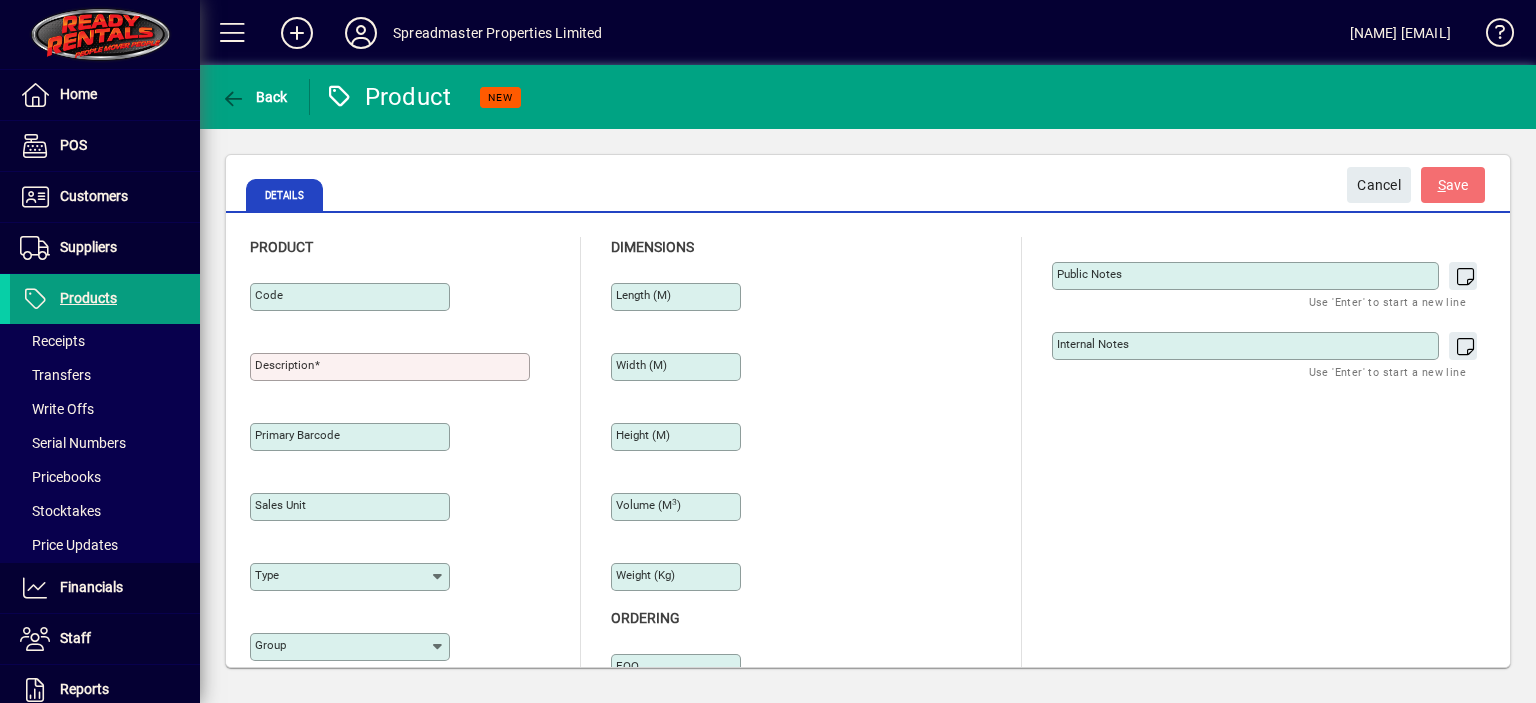 click on "Description" at bounding box center (284, 365) 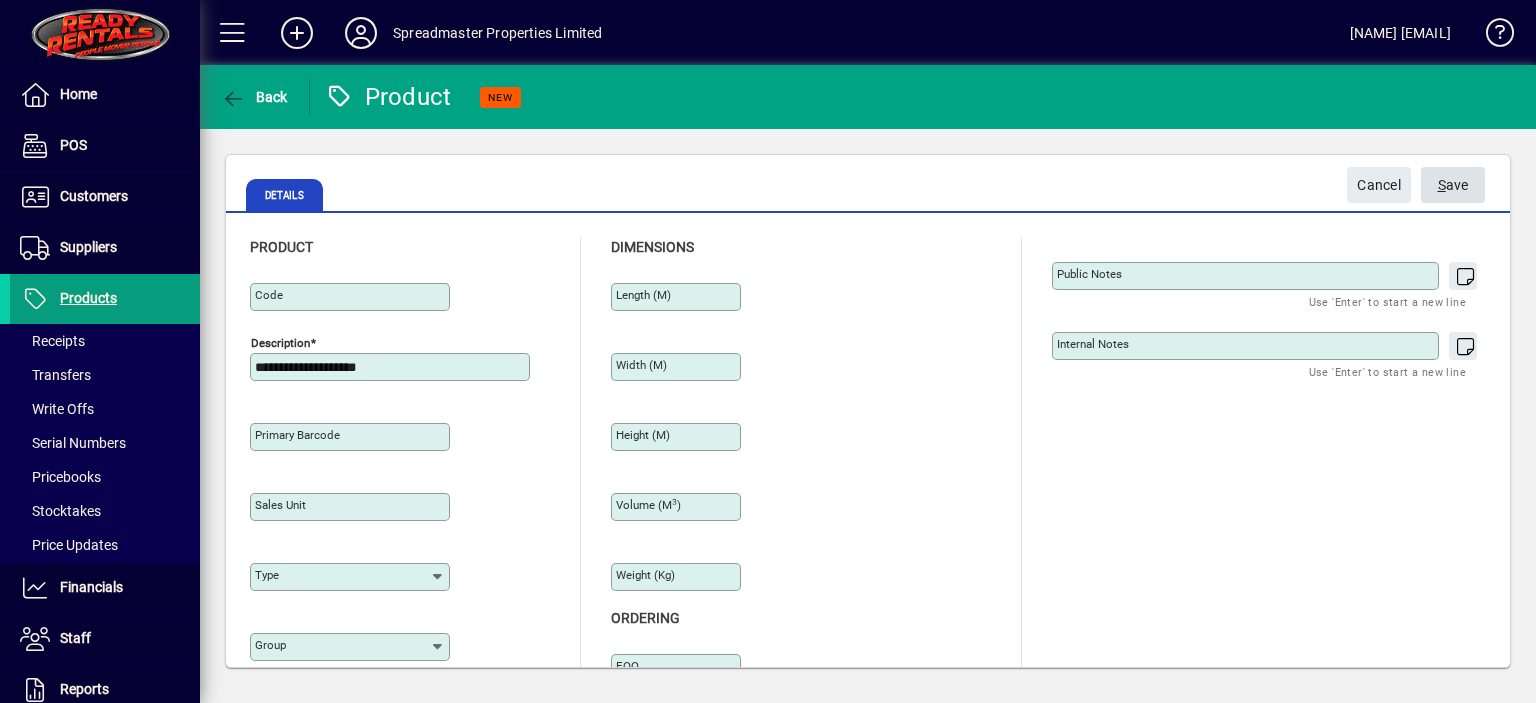 type on "**********" 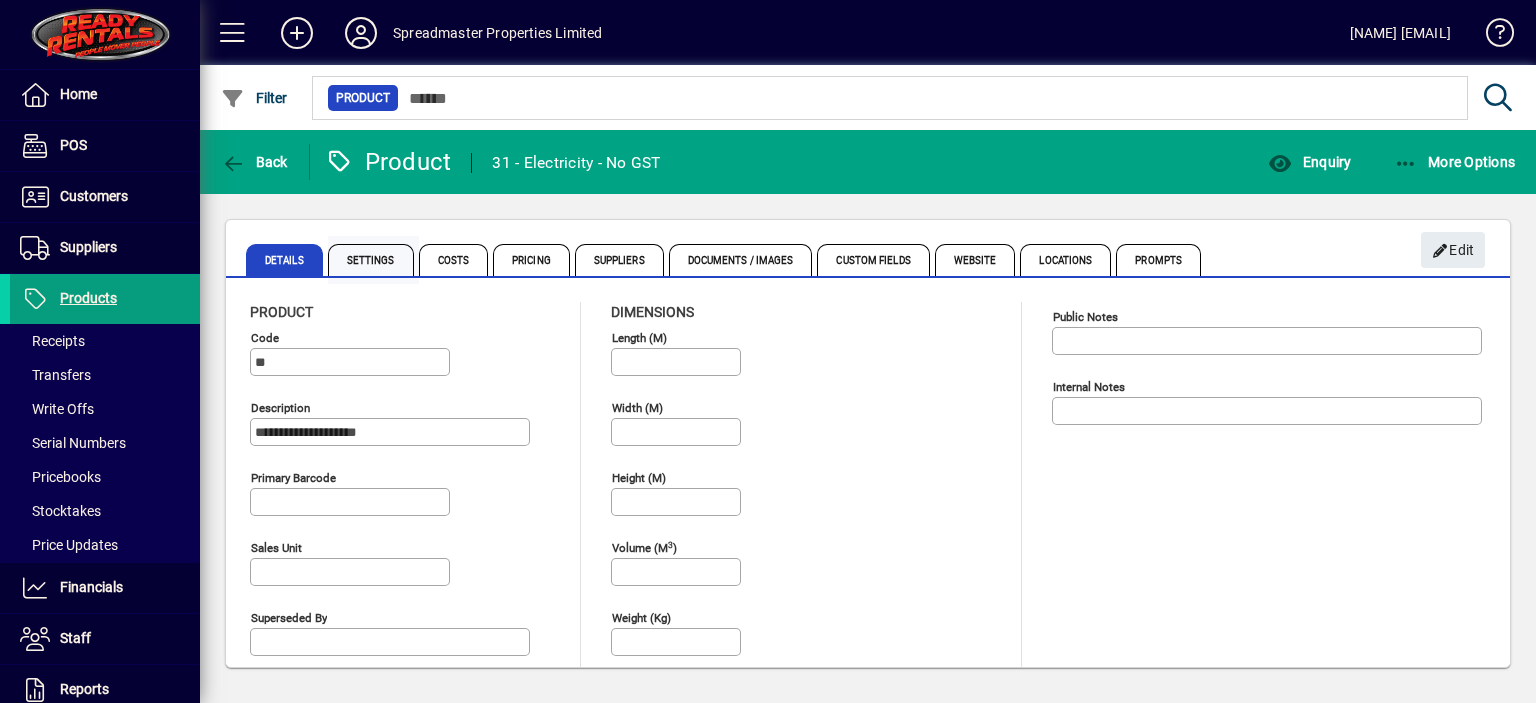 click on "Settings" at bounding box center [371, 260] 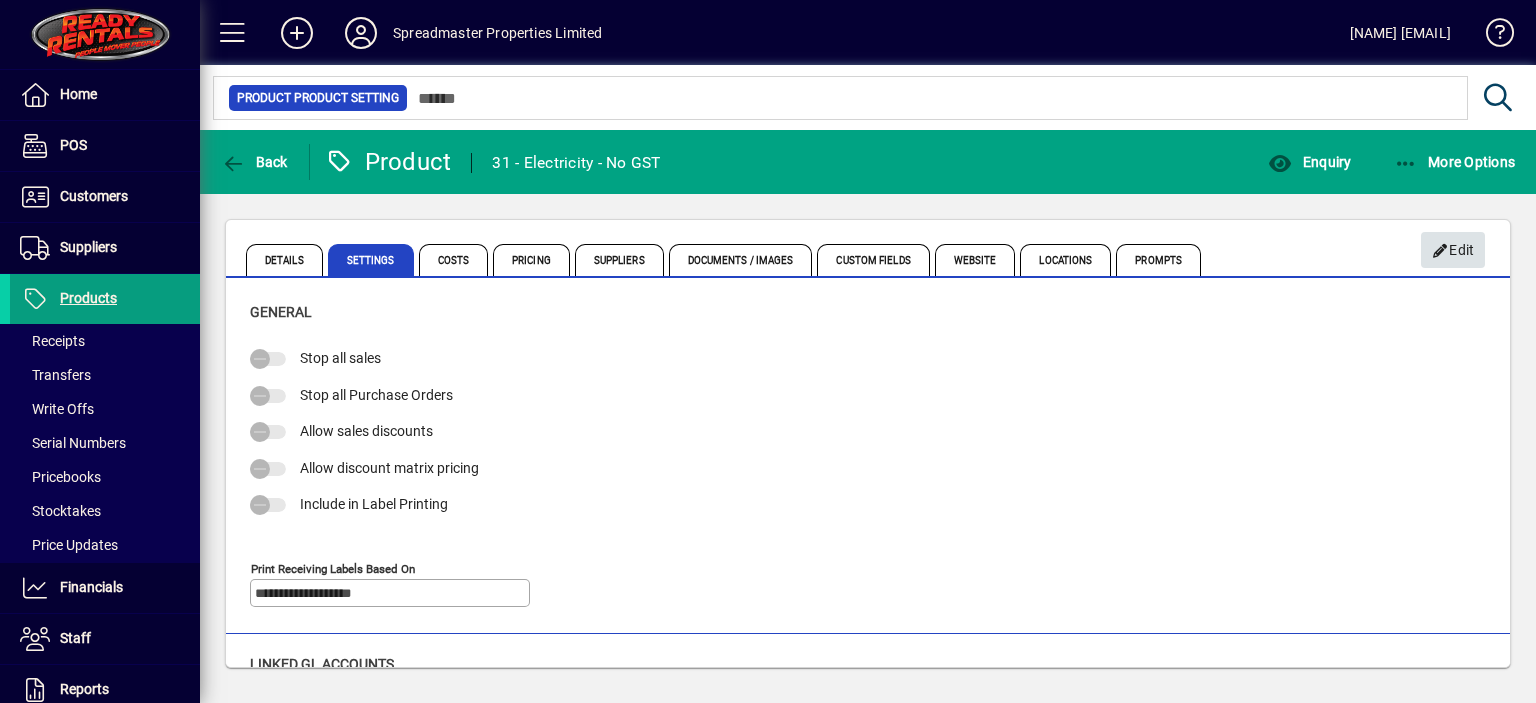 click on "Edit" 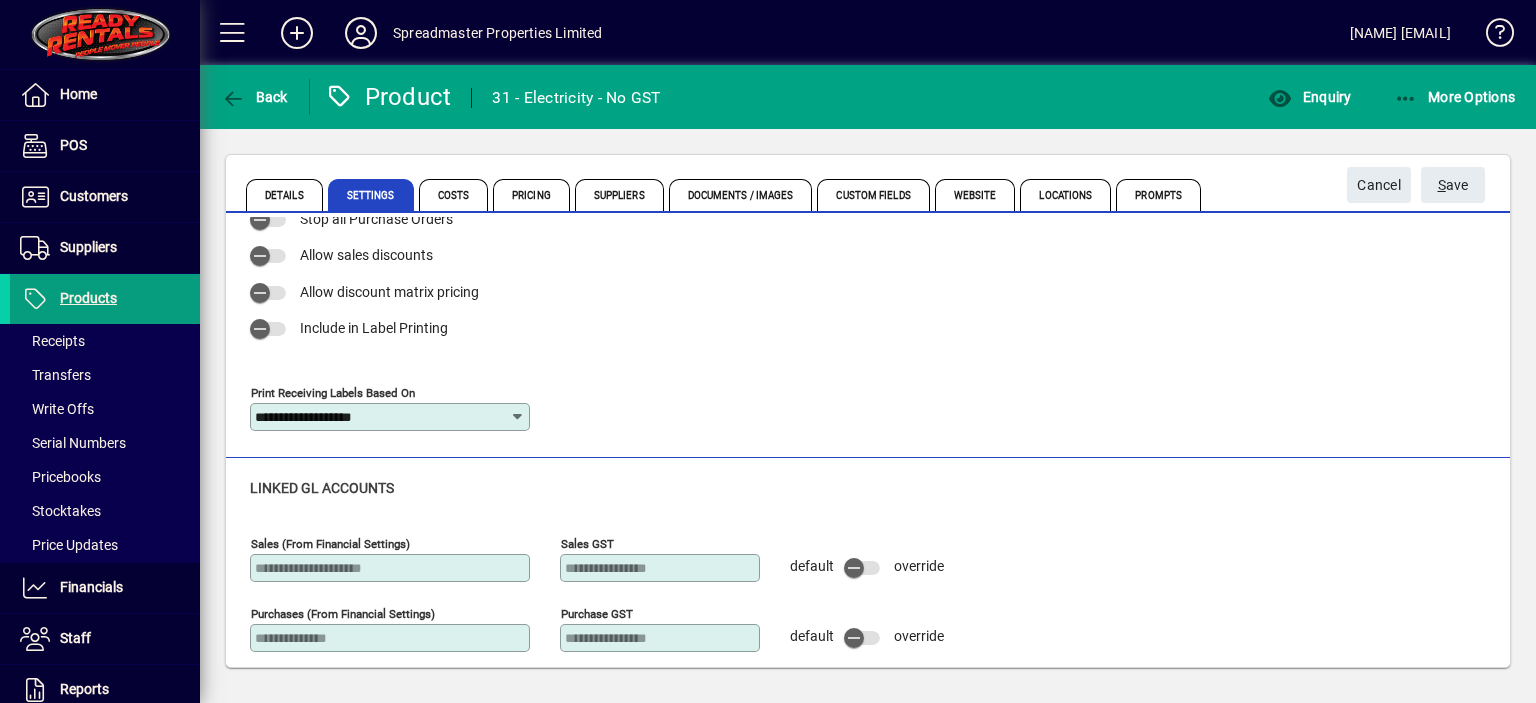 scroll, scrollTop: 191, scrollLeft: 0, axis: vertical 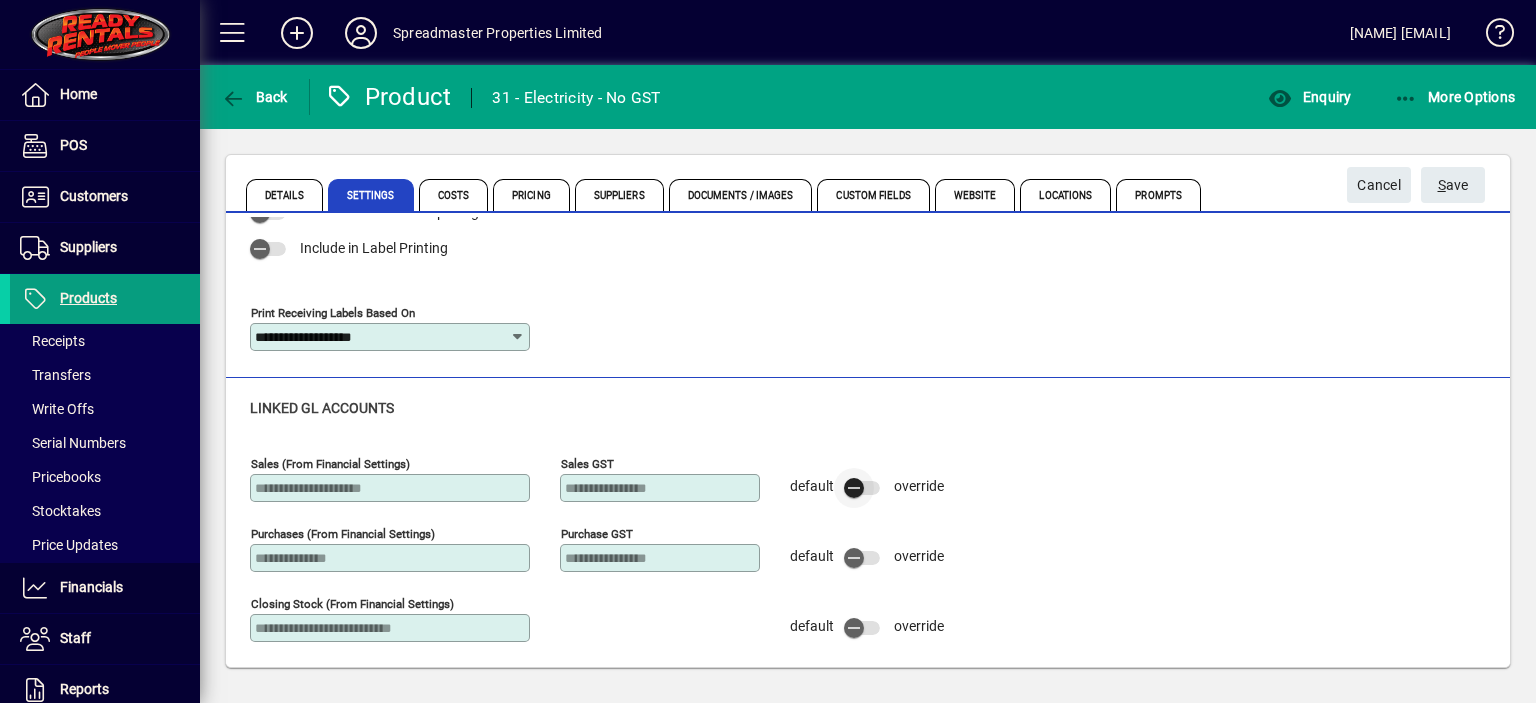 click at bounding box center [854, 488] 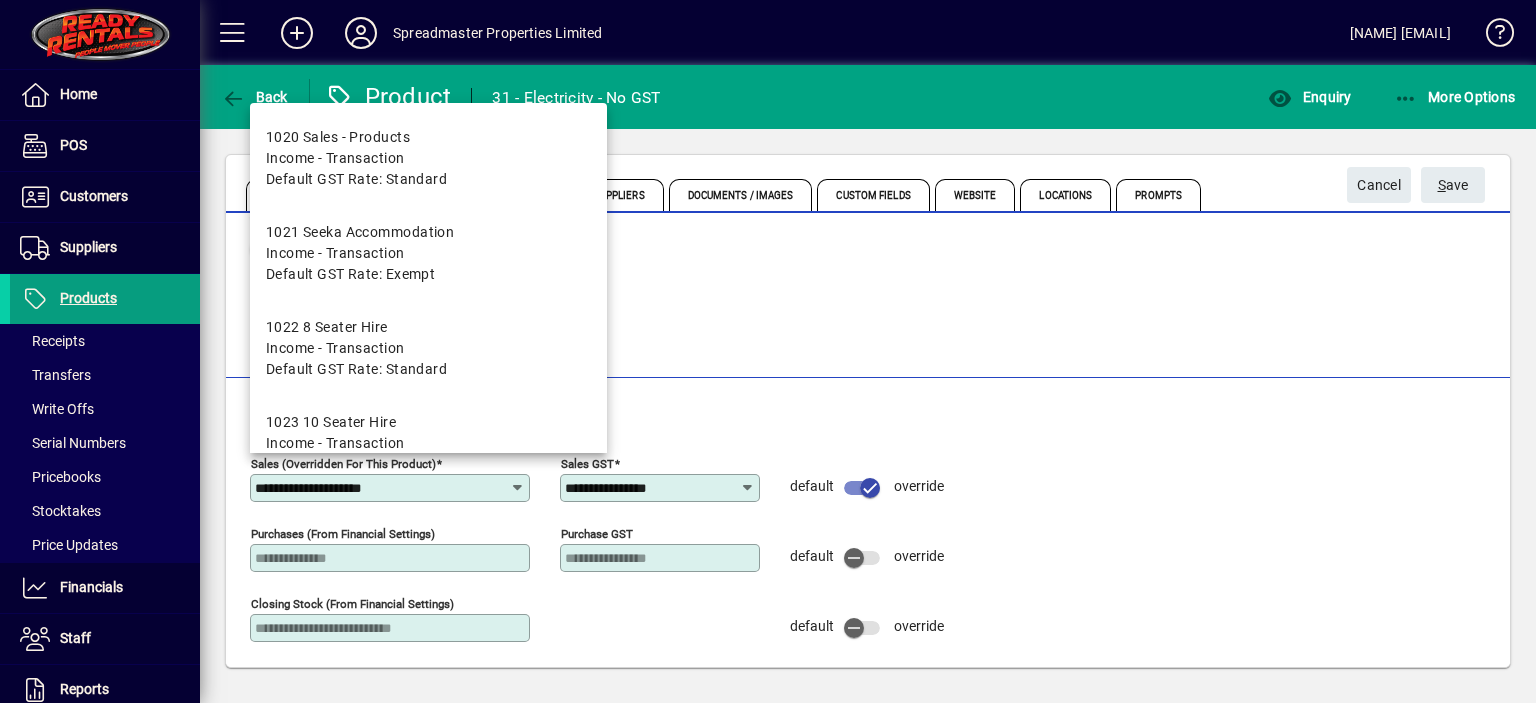 click on "**********" at bounding box center [382, 488] 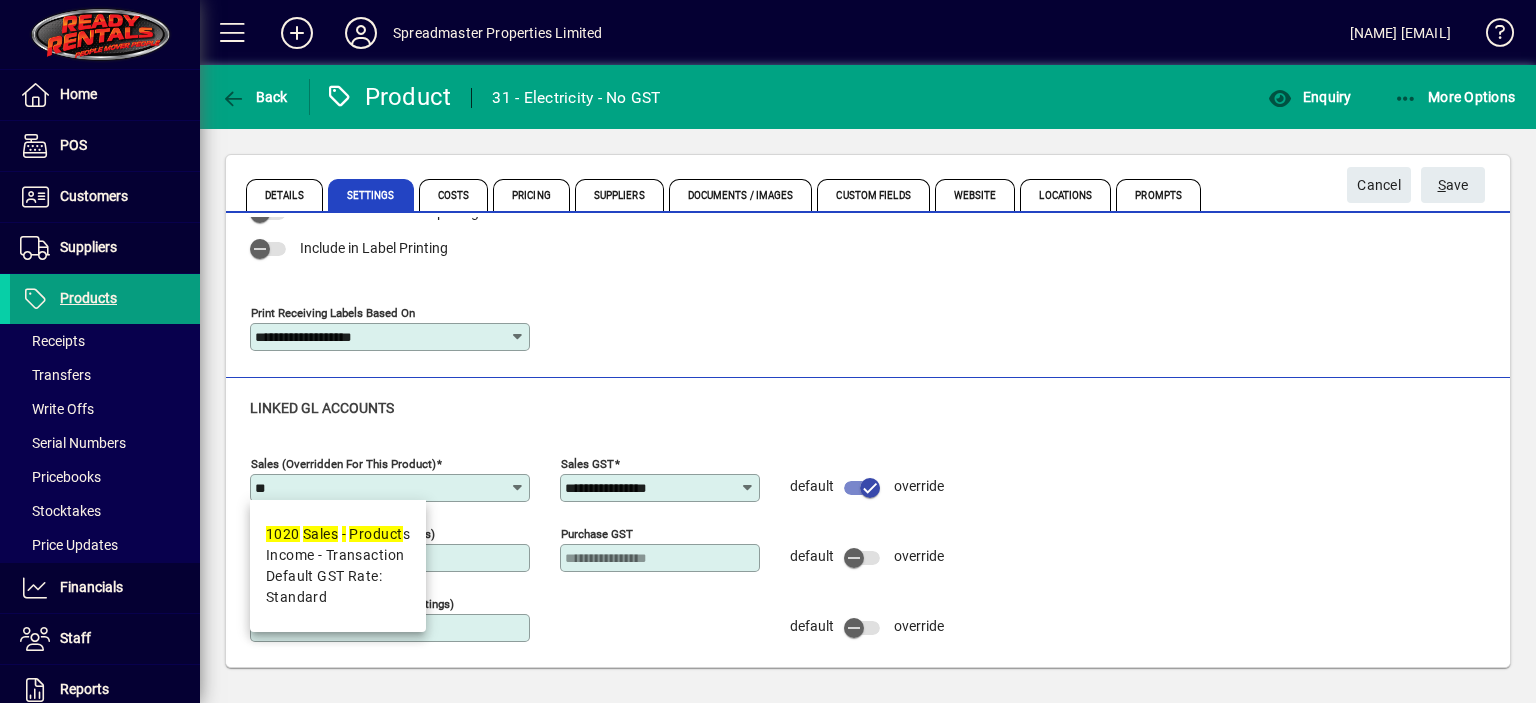 type on "*" 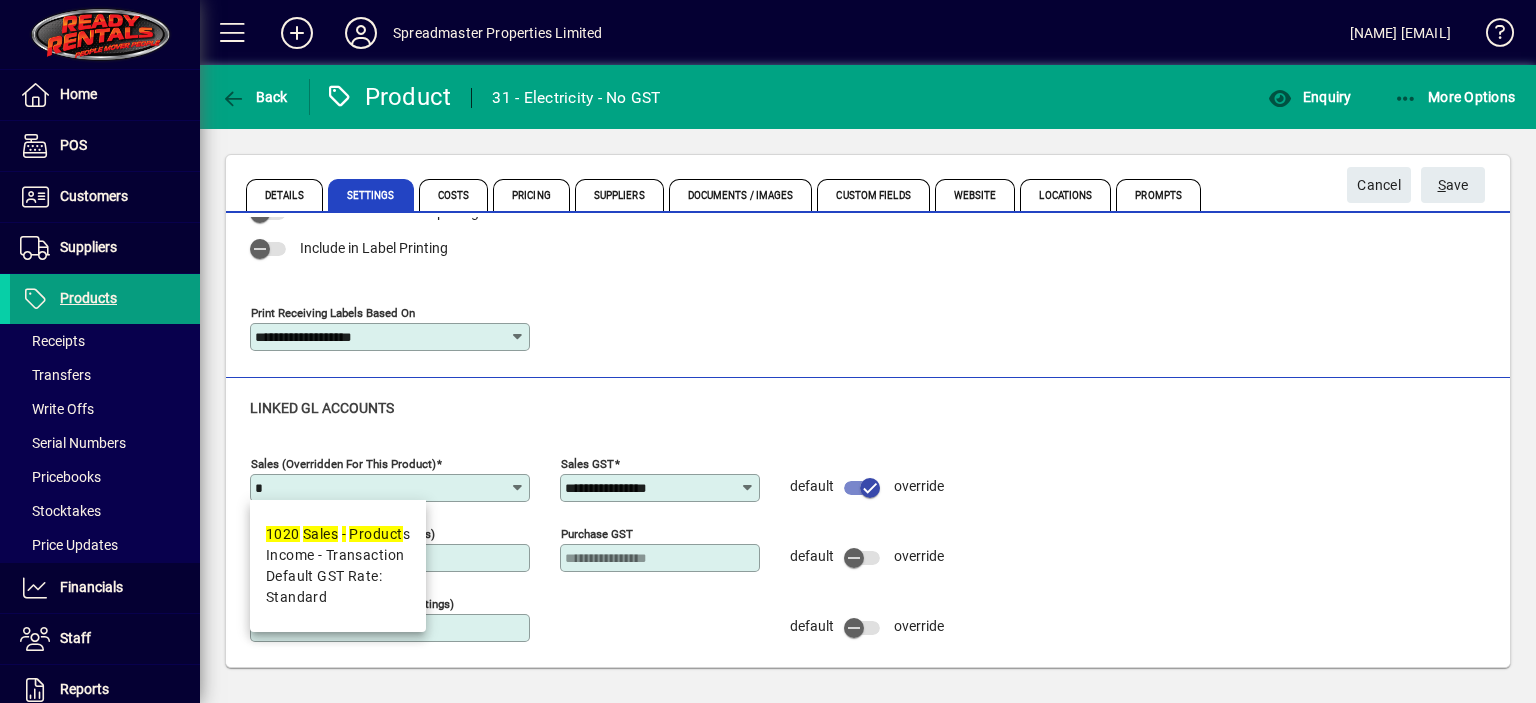 type 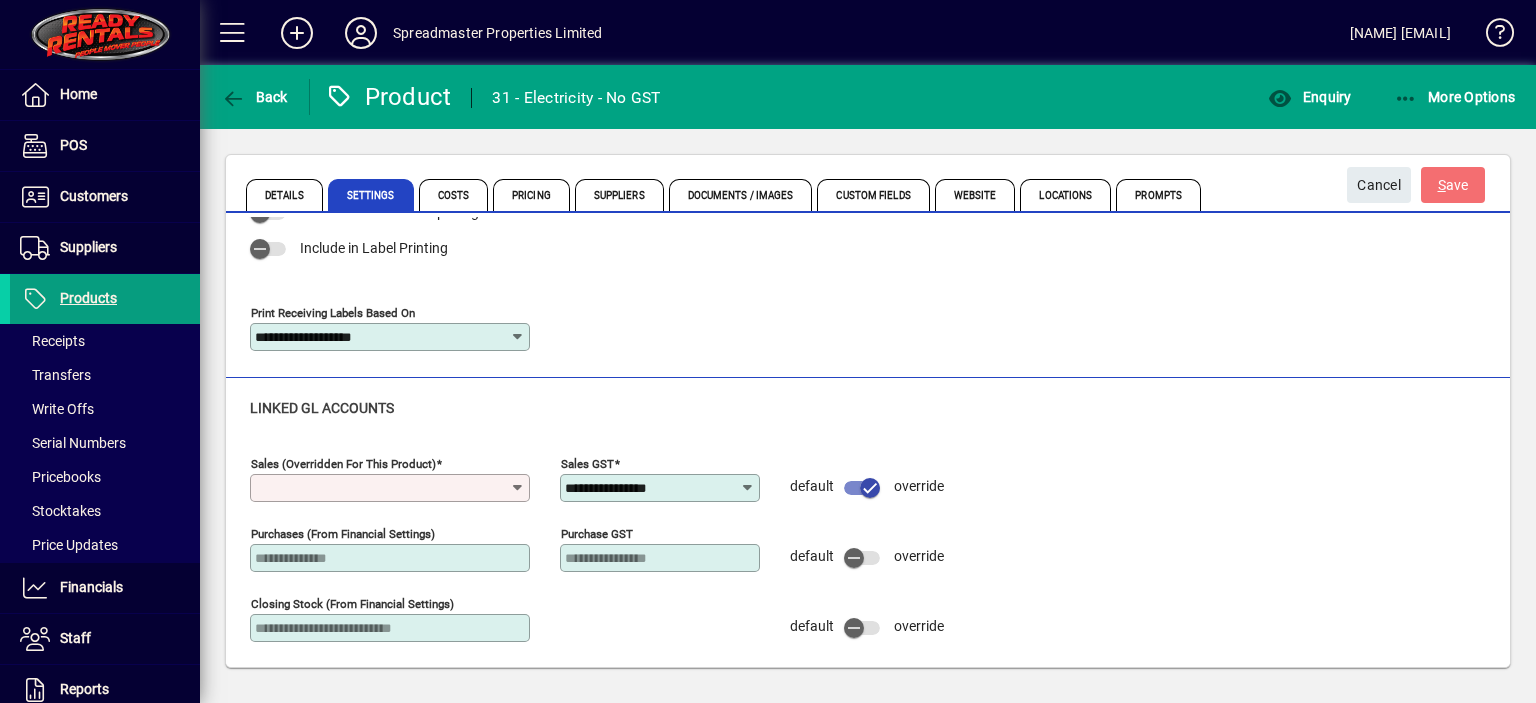 type 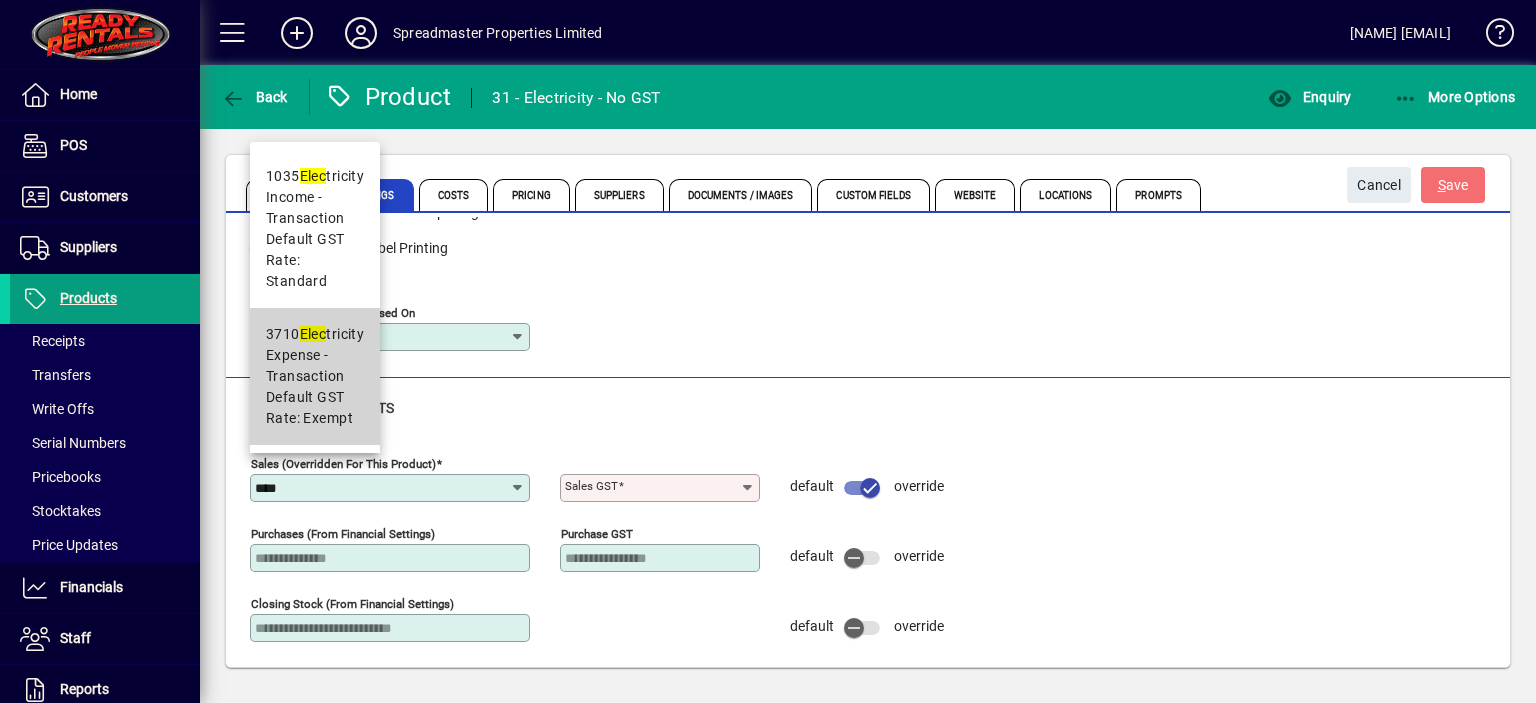 click on "Expense - Transaction" at bounding box center (315, 366) 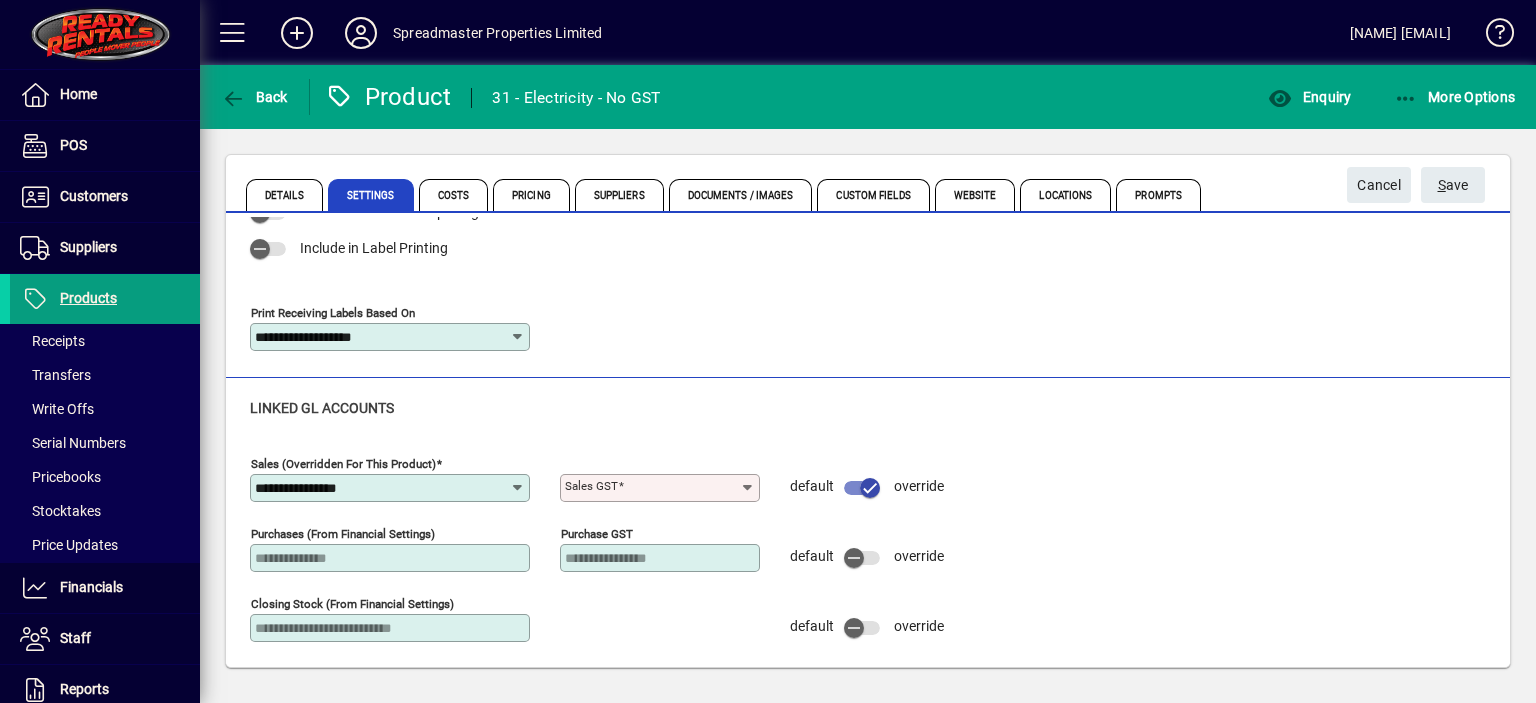 type on "**********" 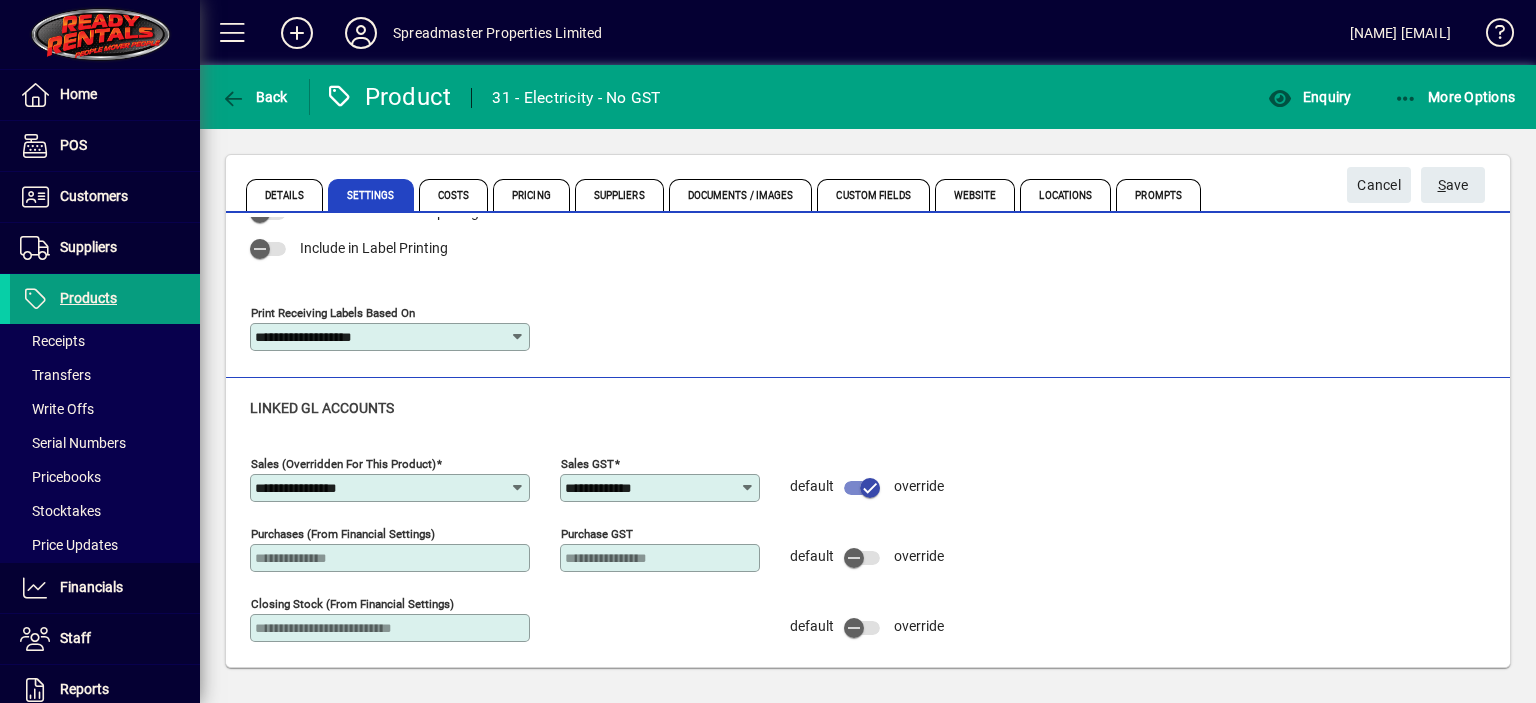 scroll, scrollTop: 0, scrollLeft: 0, axis: both 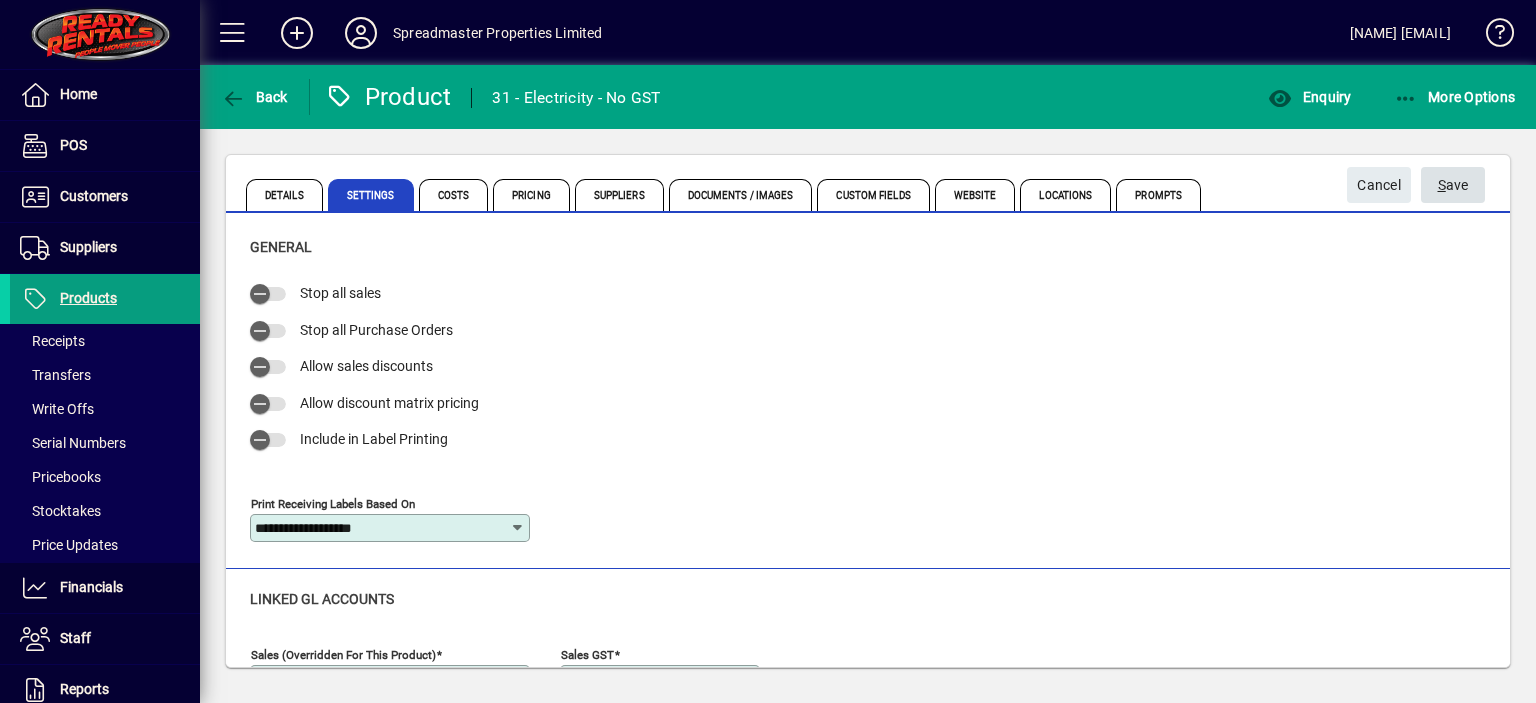 click on "S ave" 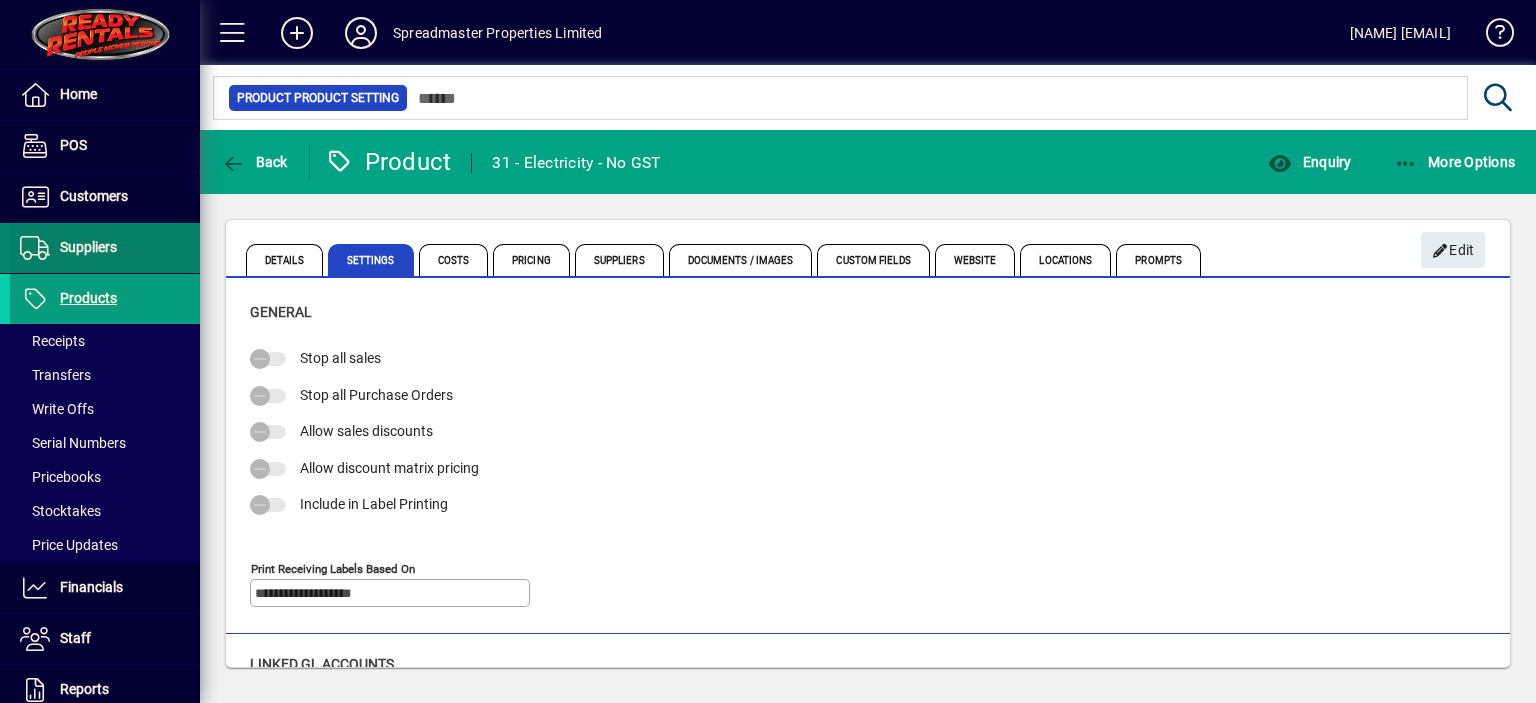 click on "Suppliers" at bounding box center [88, 247] 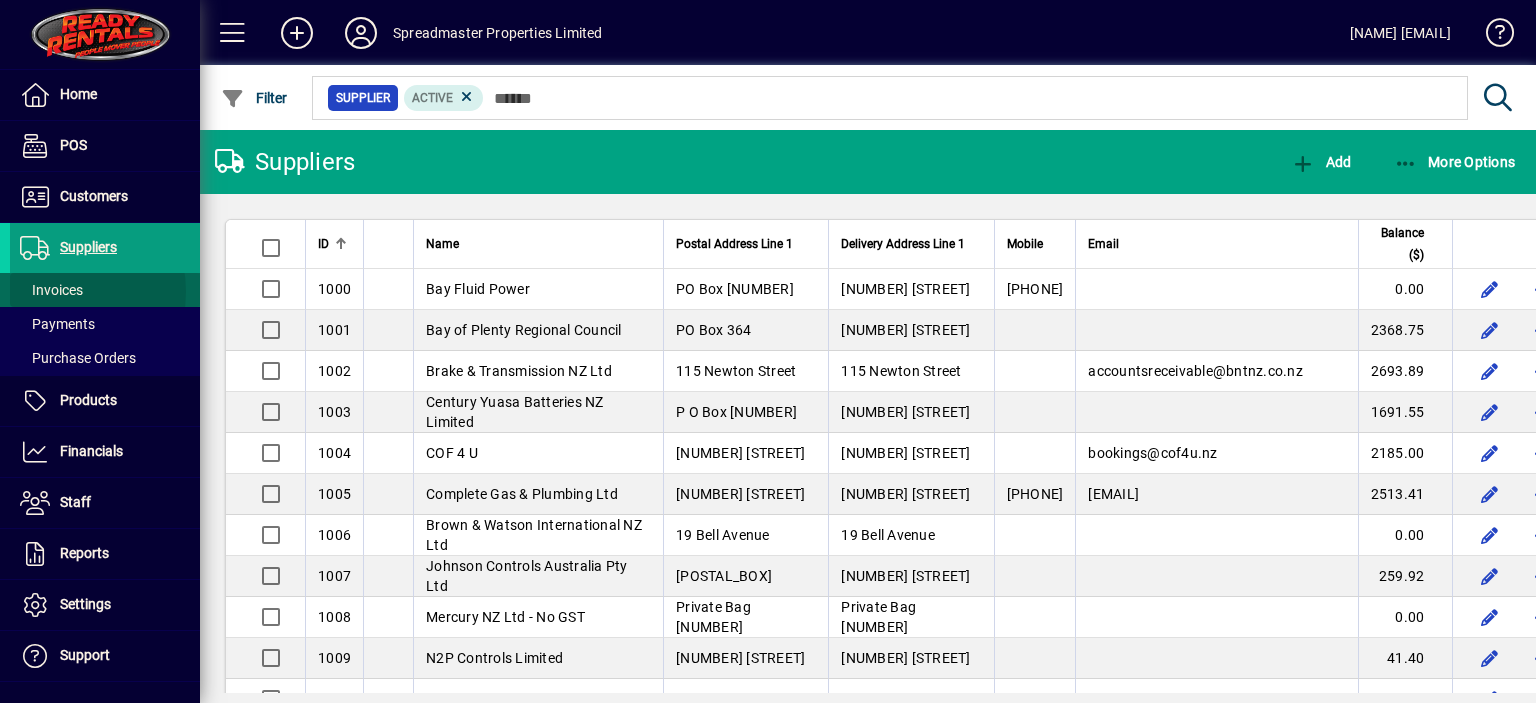 click on "Invoices" at bounding box center (51, 290) 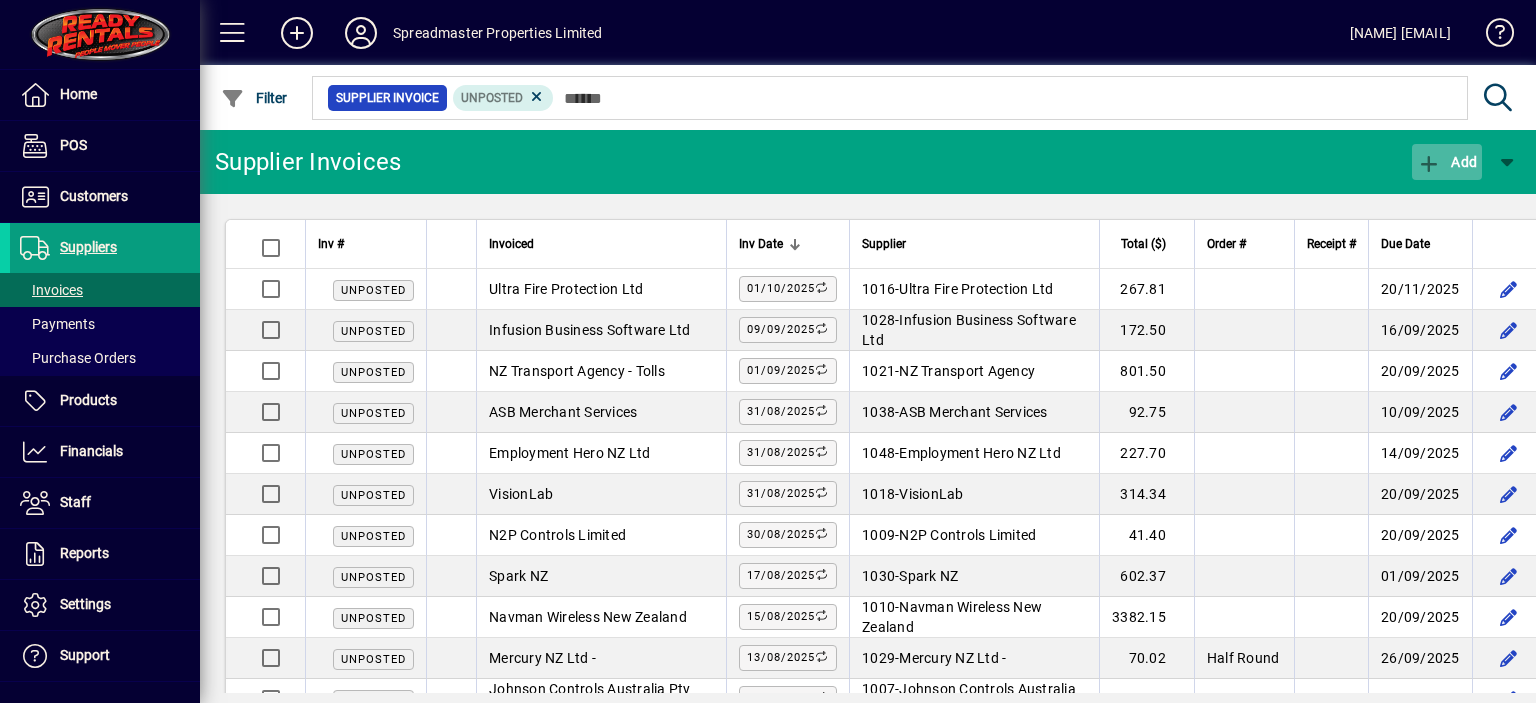 click on "Add" 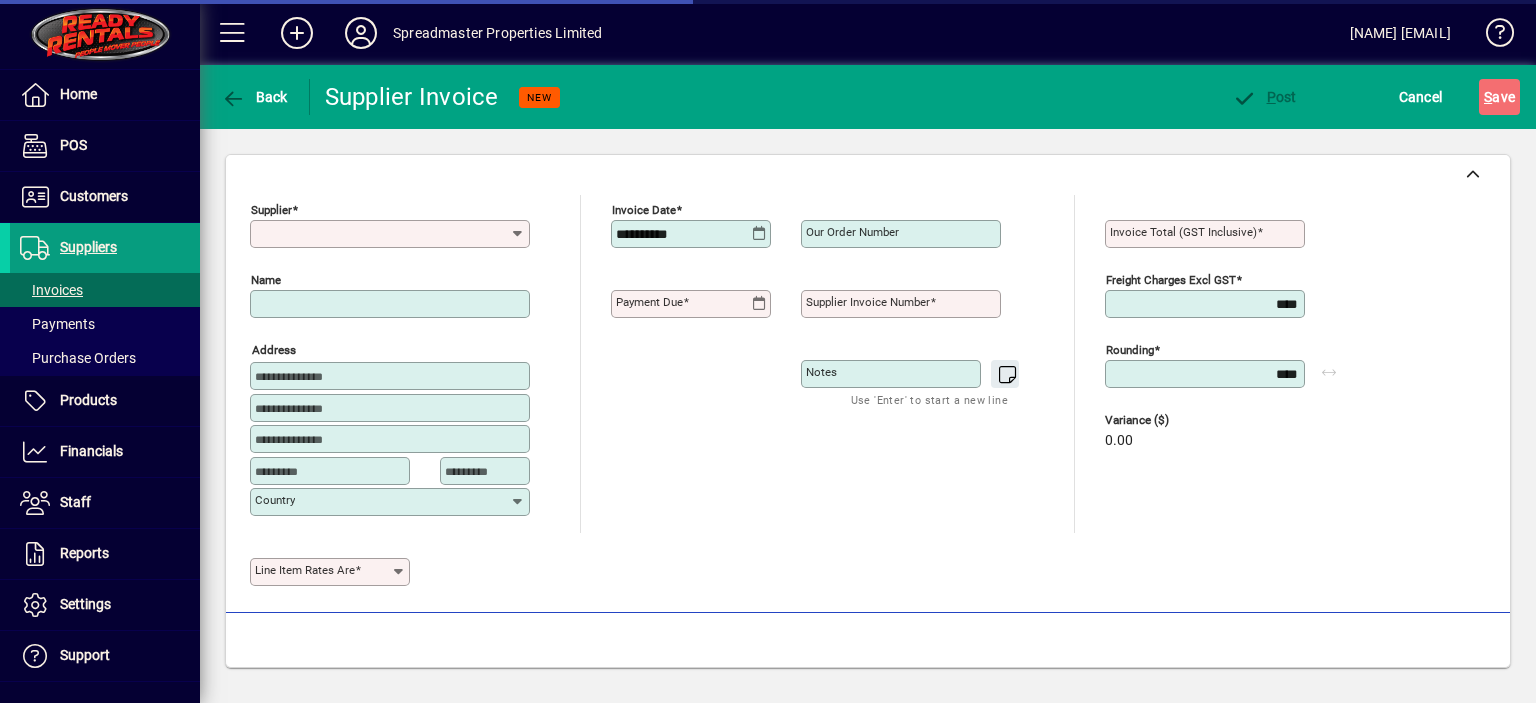 type on "**********" 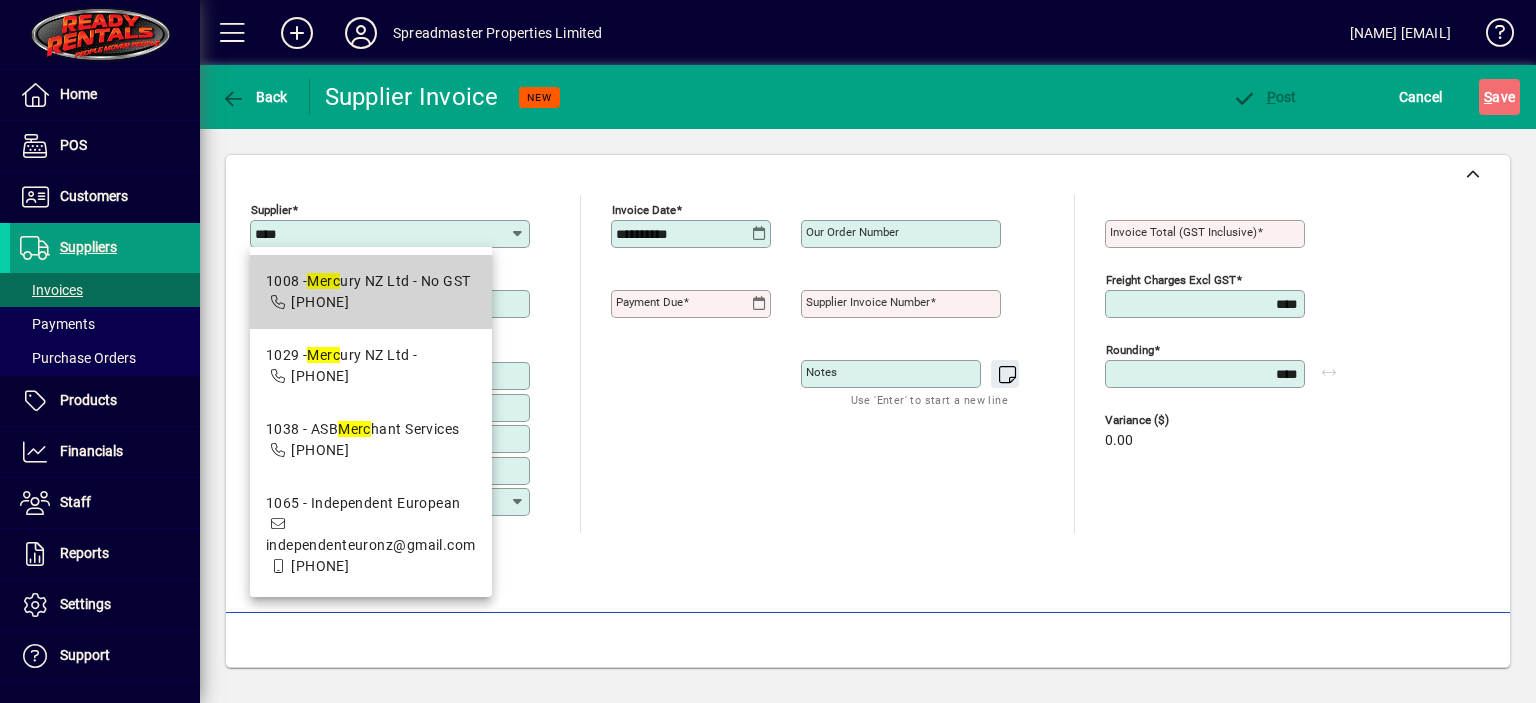 click on "[NUMBER] - Merc ury NZ Ltd - No GST" at bounding box center (368, 281) 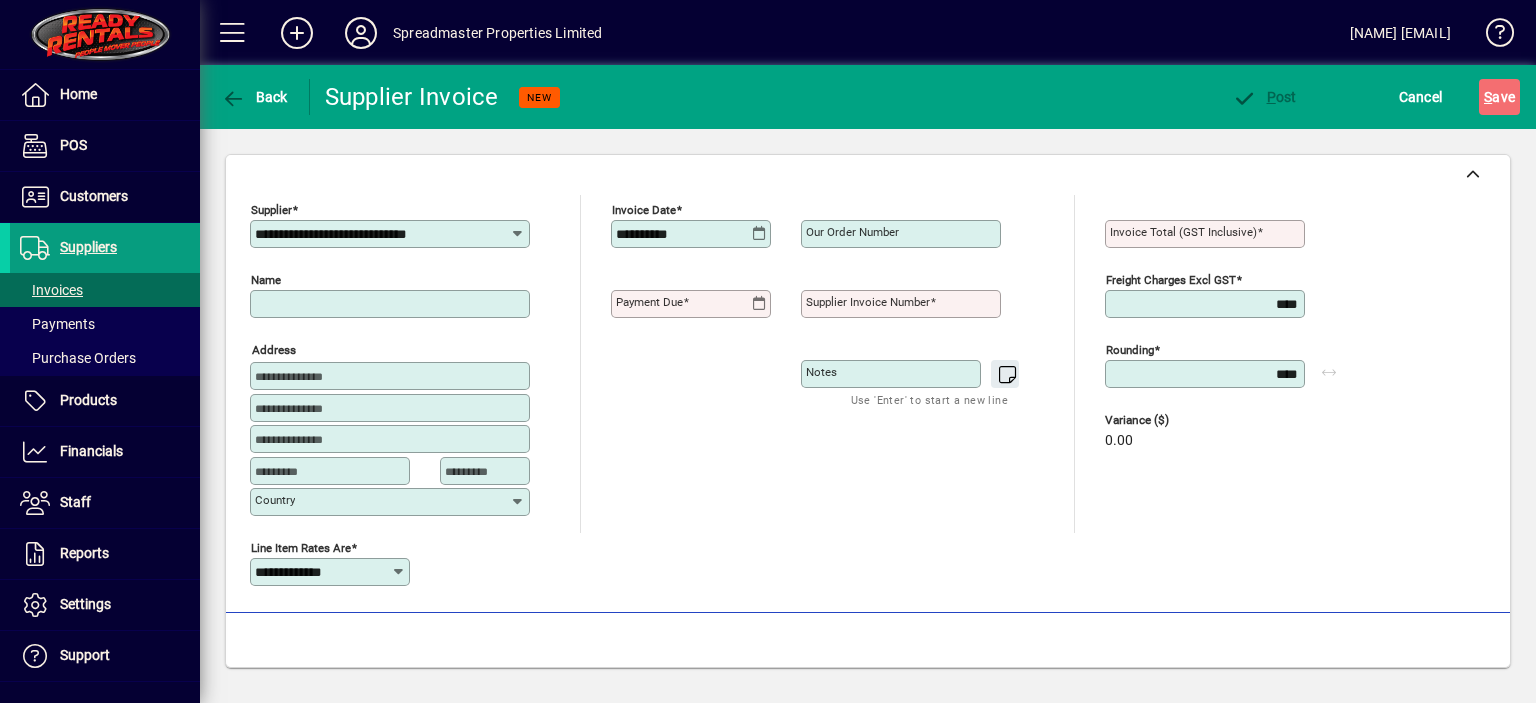 type on "**********" 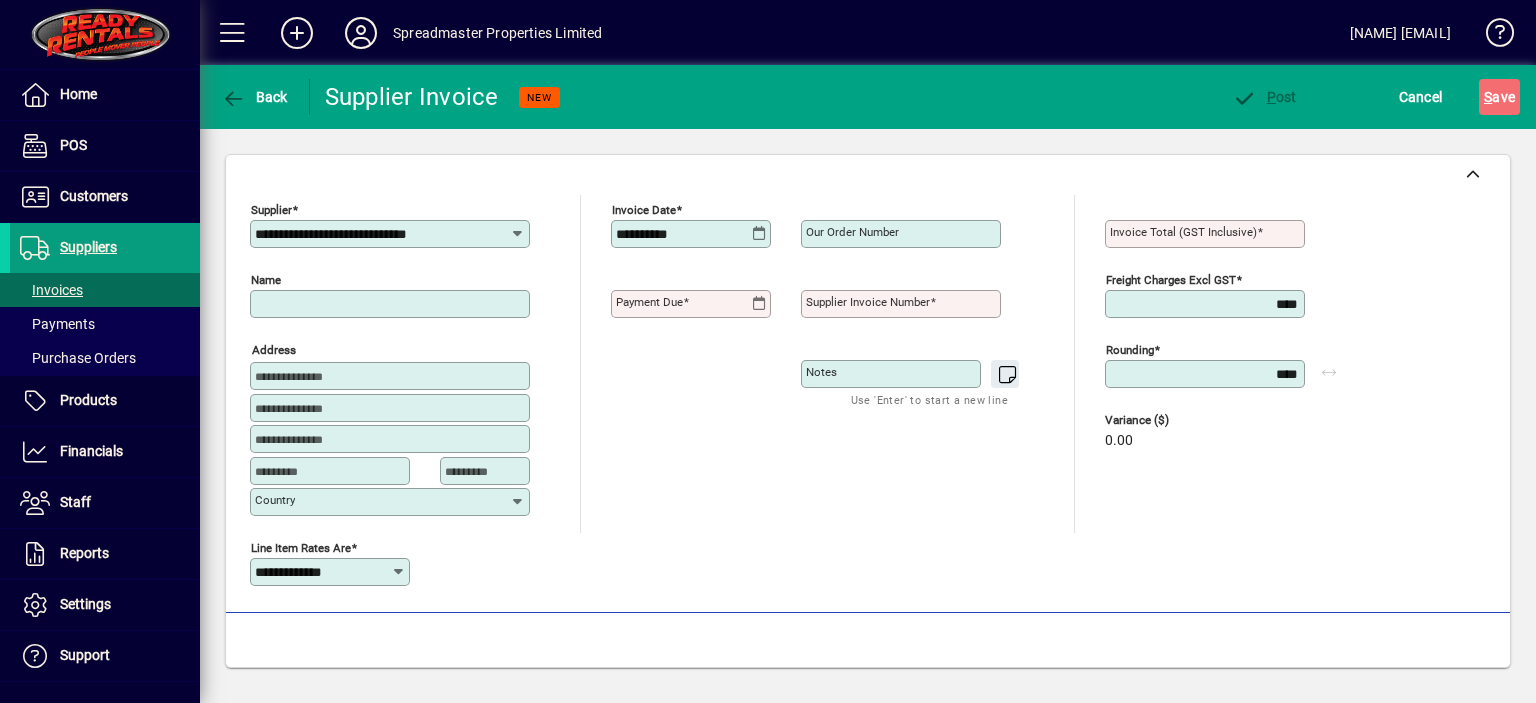 type on "********" 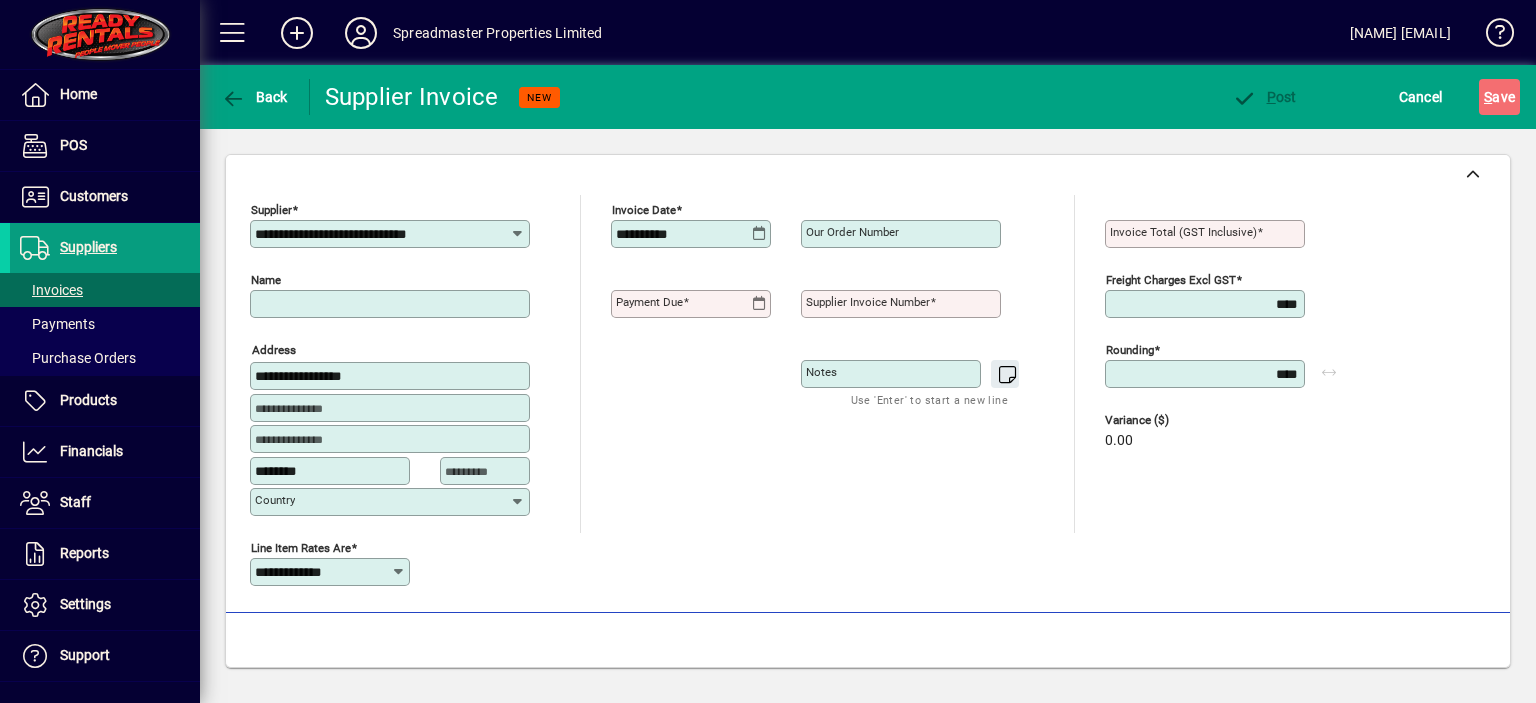 type on "**********" 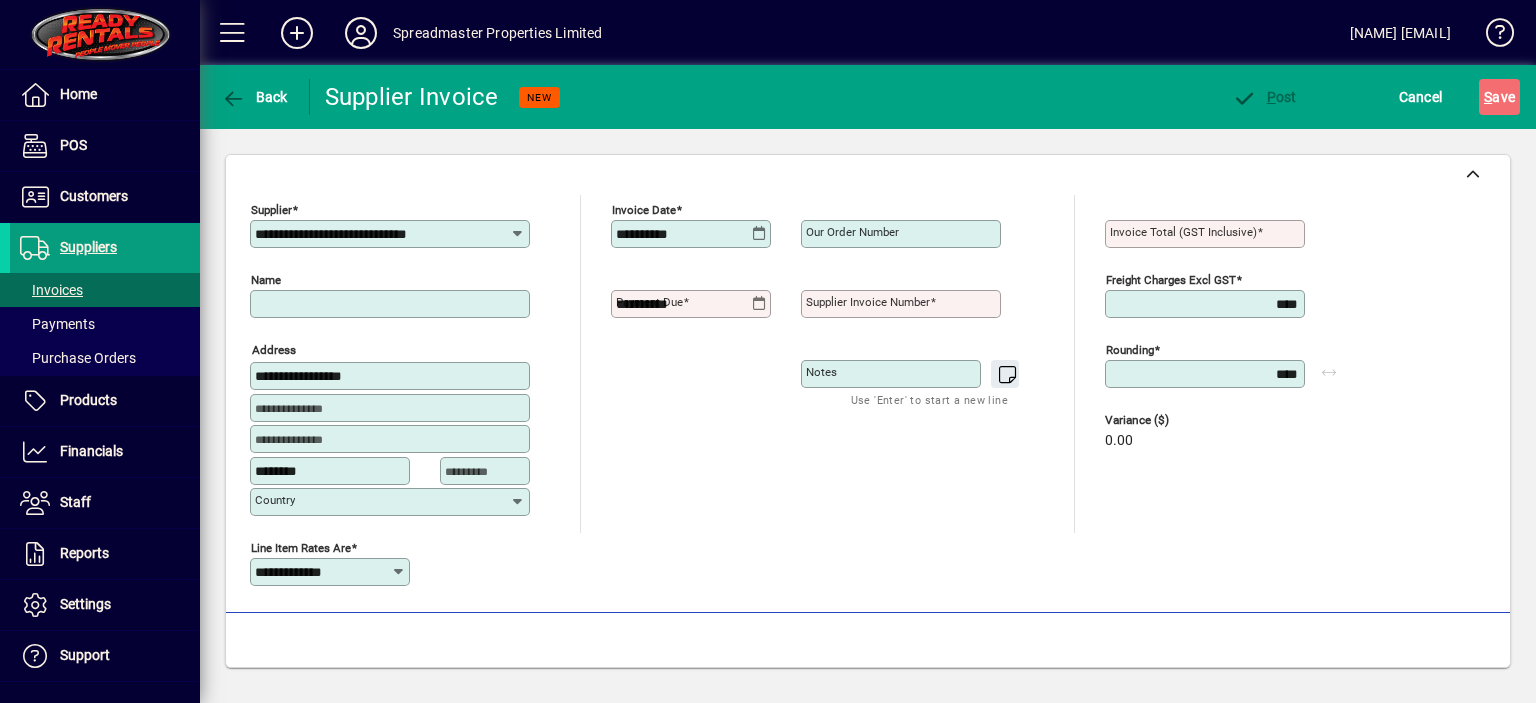 type on "**********" 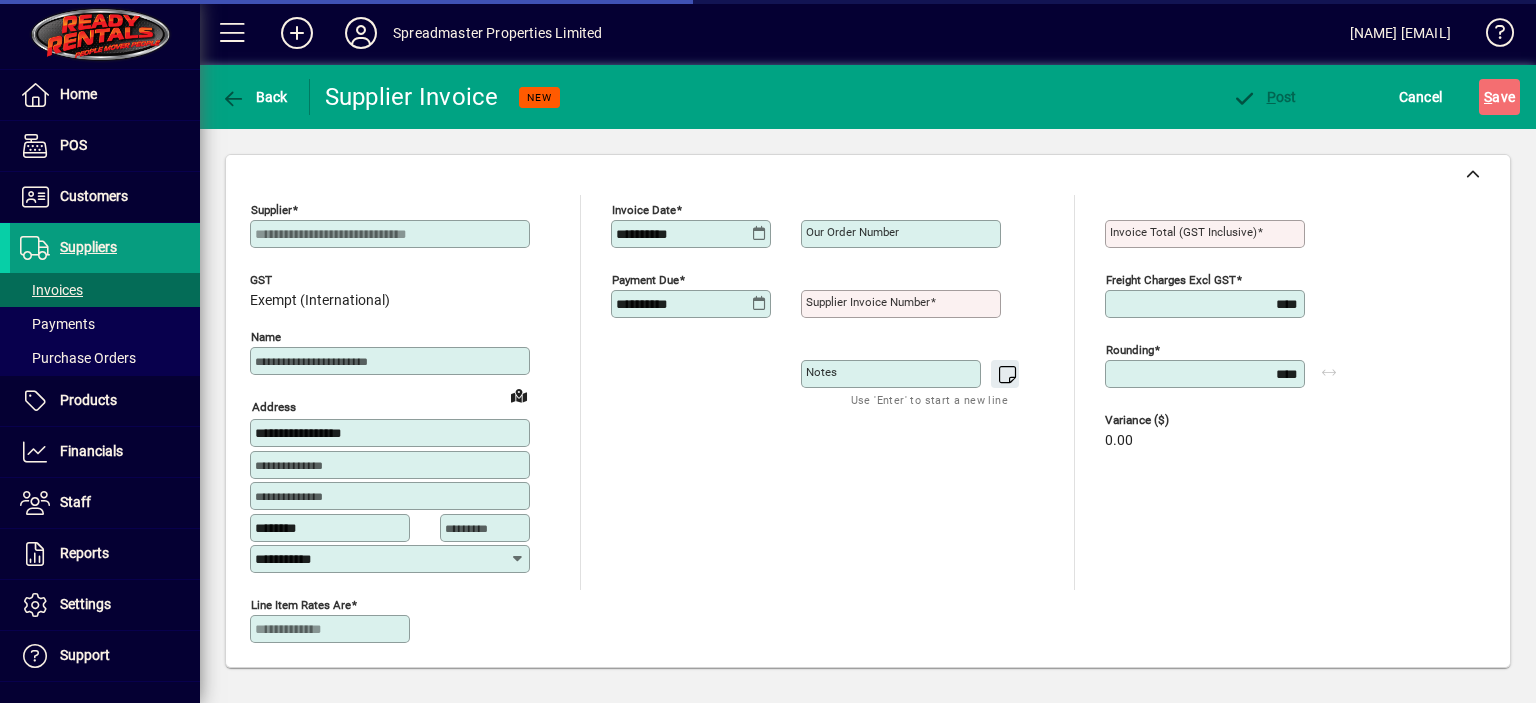 type on "****" 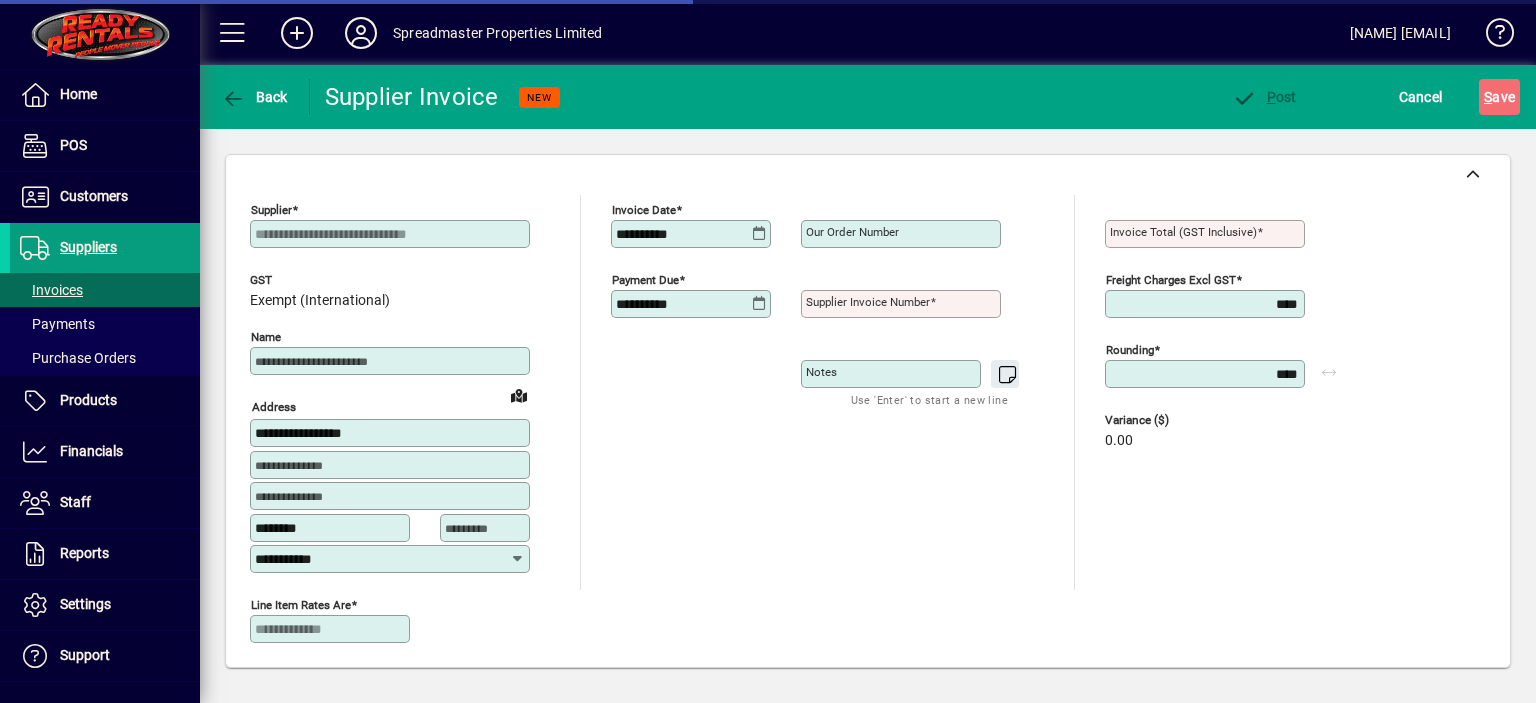 type on "******" 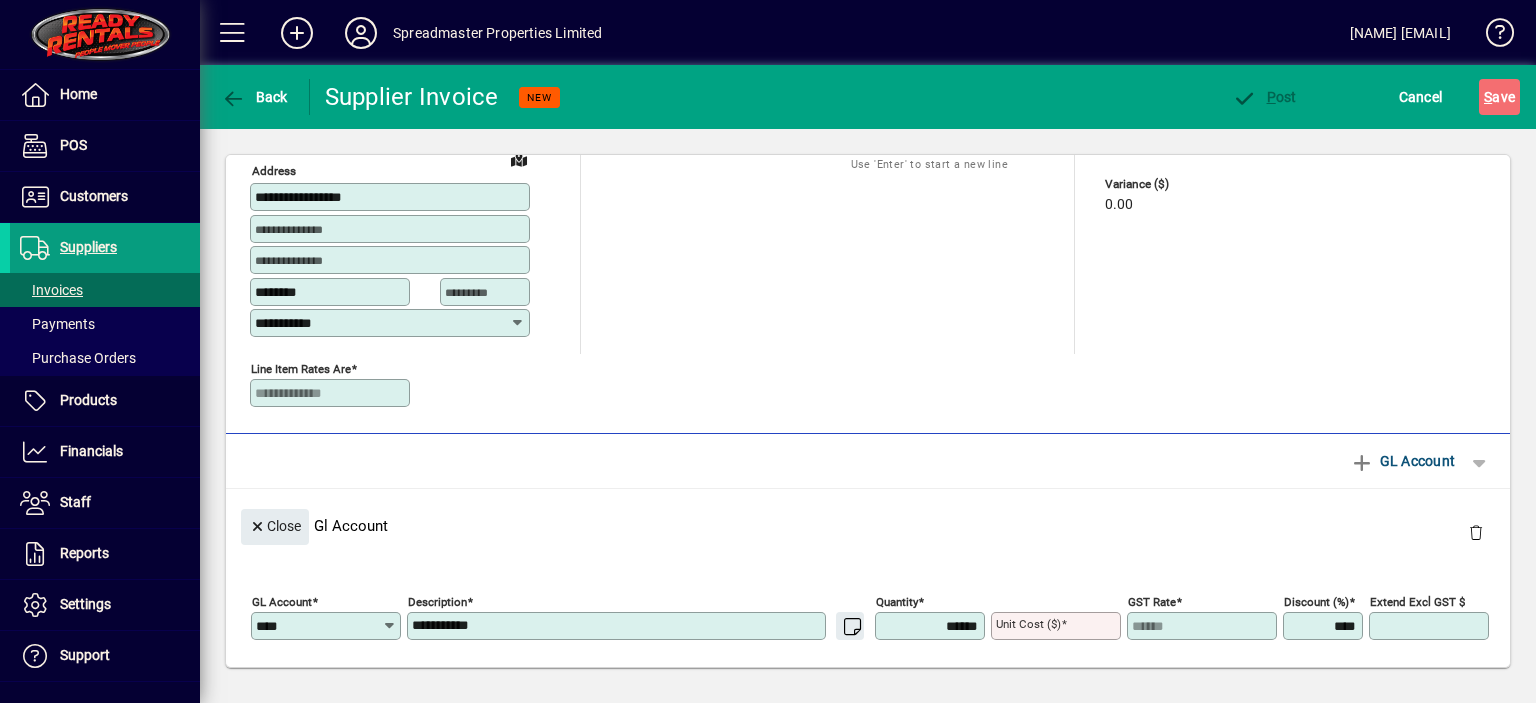 scroll, scrollTop: 0, scrollLeft: 0, axis: both 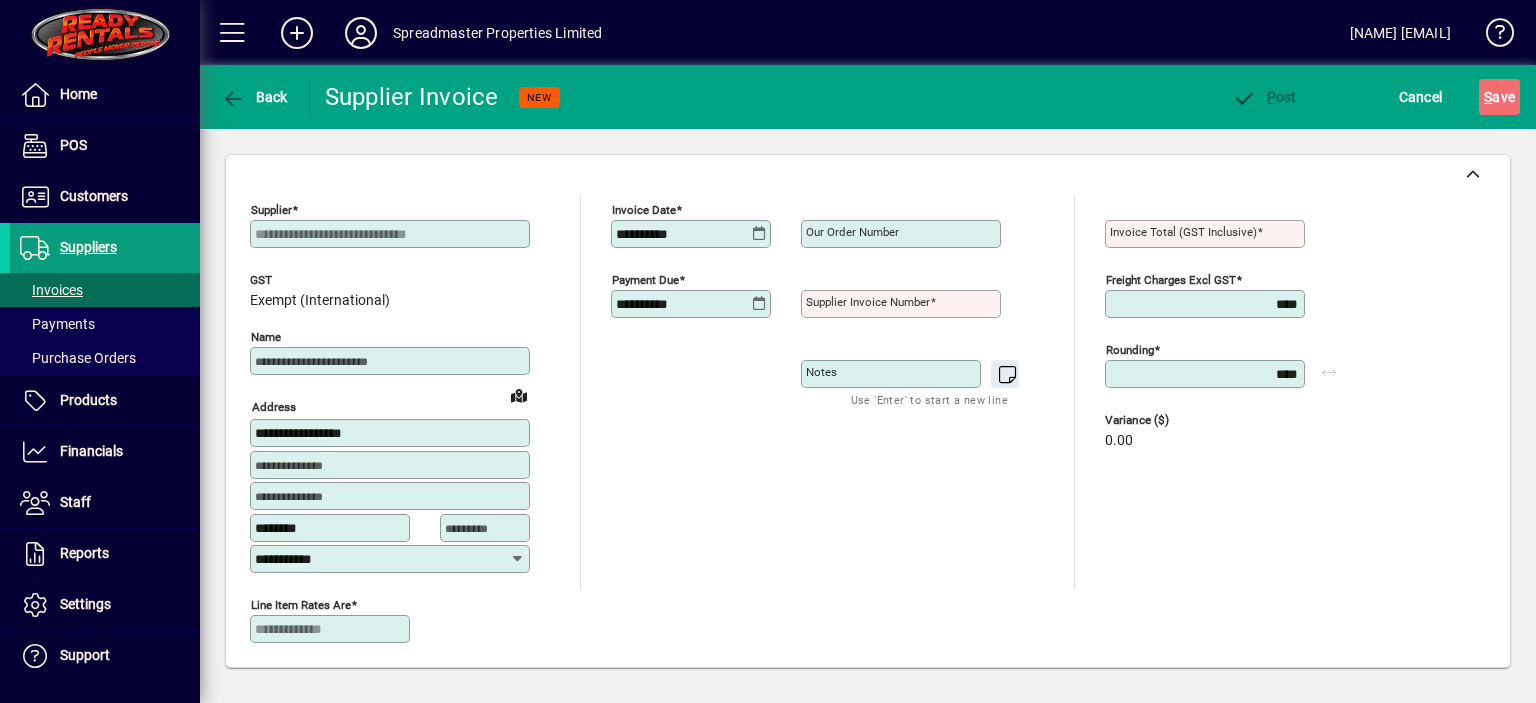 click 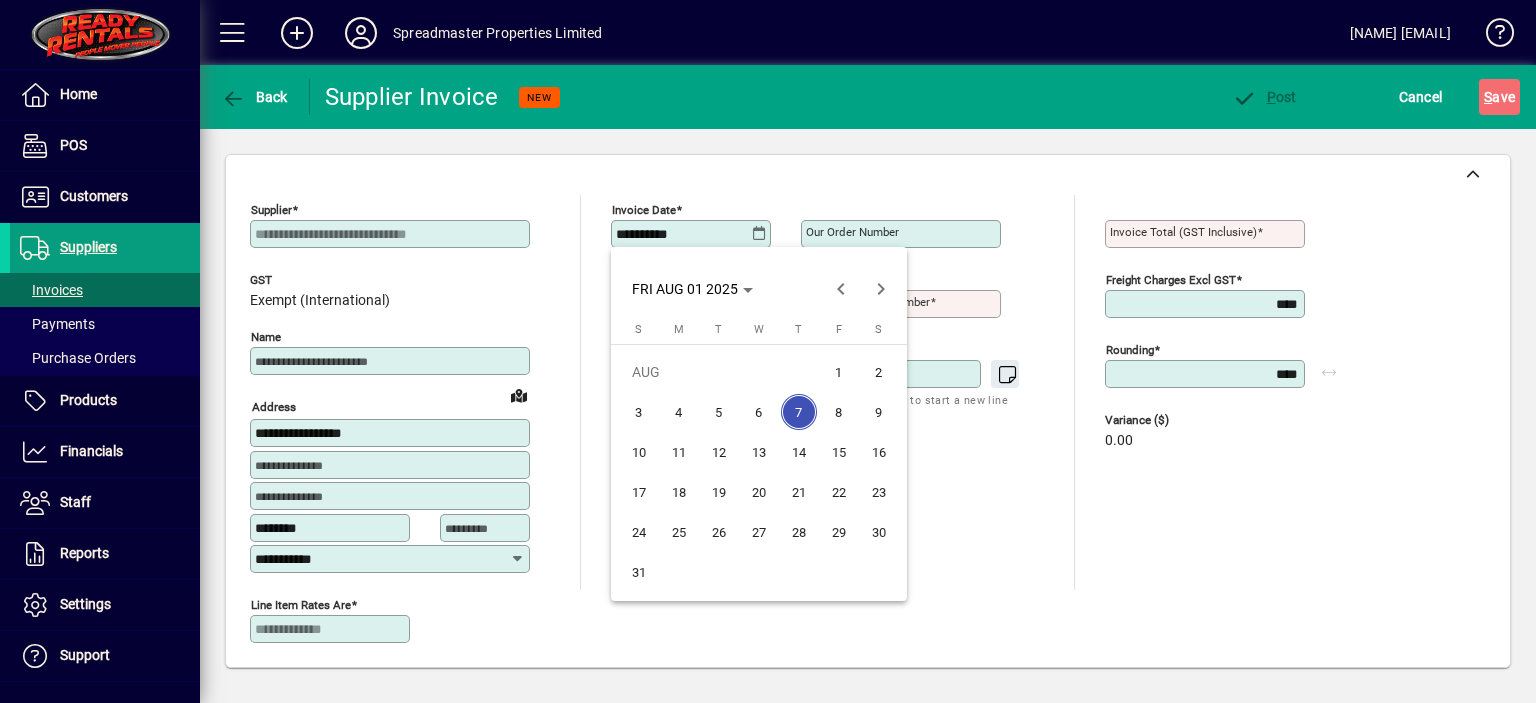 click on "1" at bounding box center [839, 372] 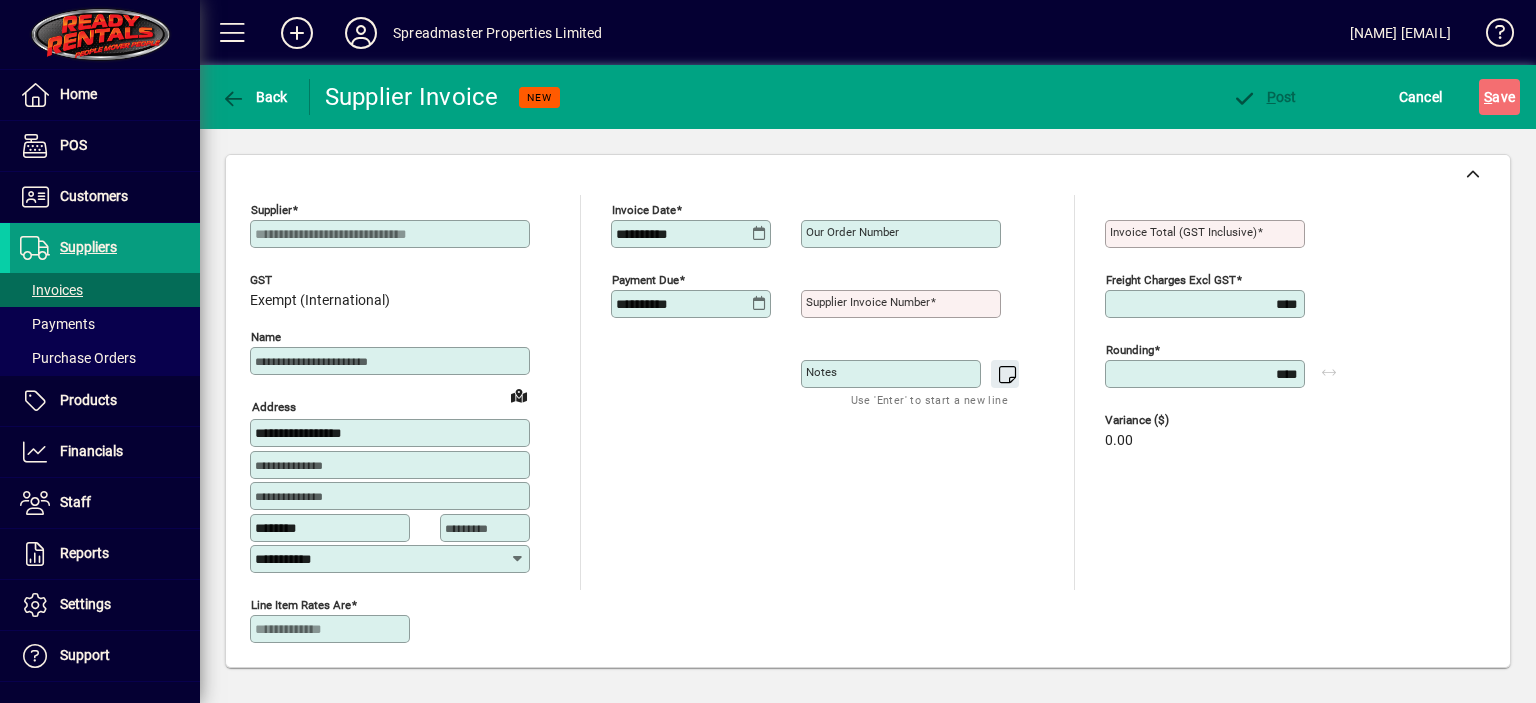 click on "Supplier invoice number" at bounding box center [868, 302] 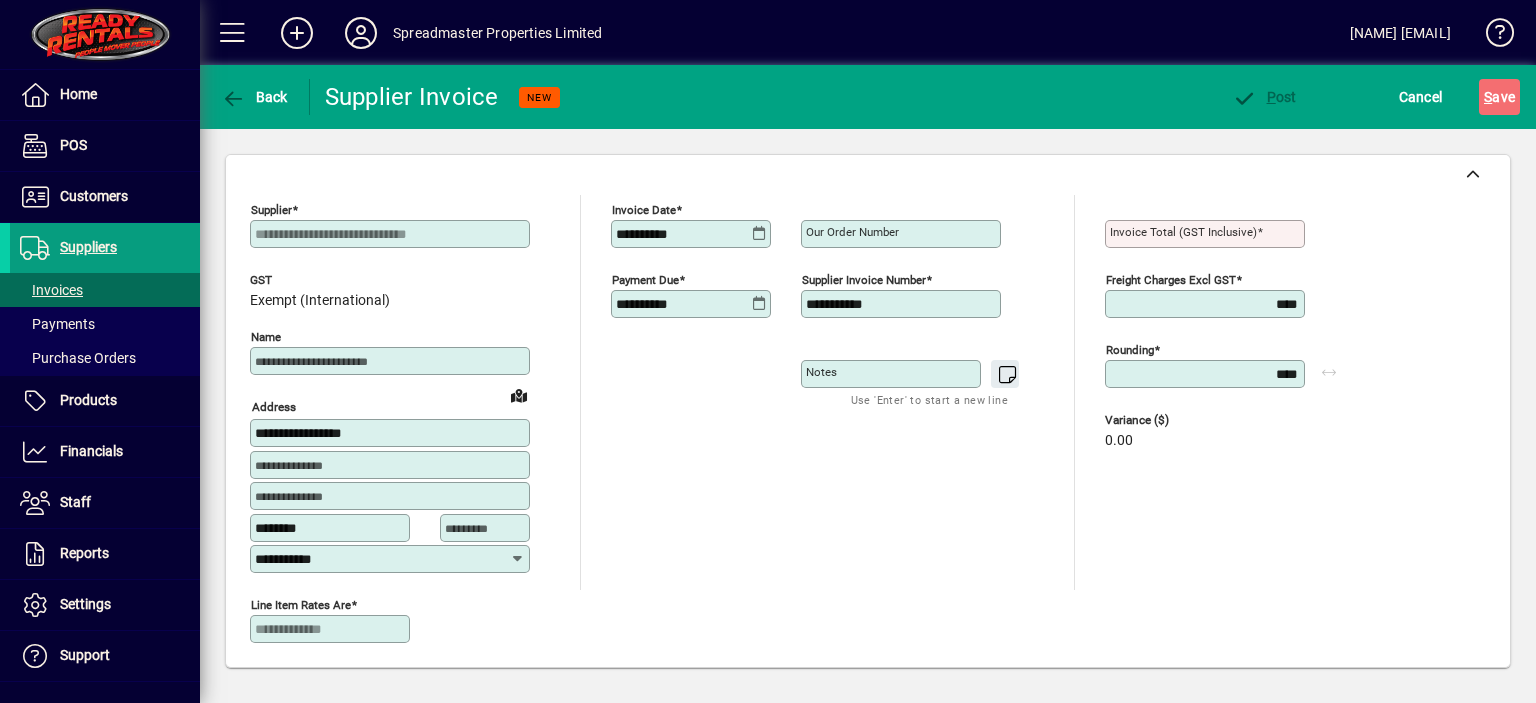 type on "**********" 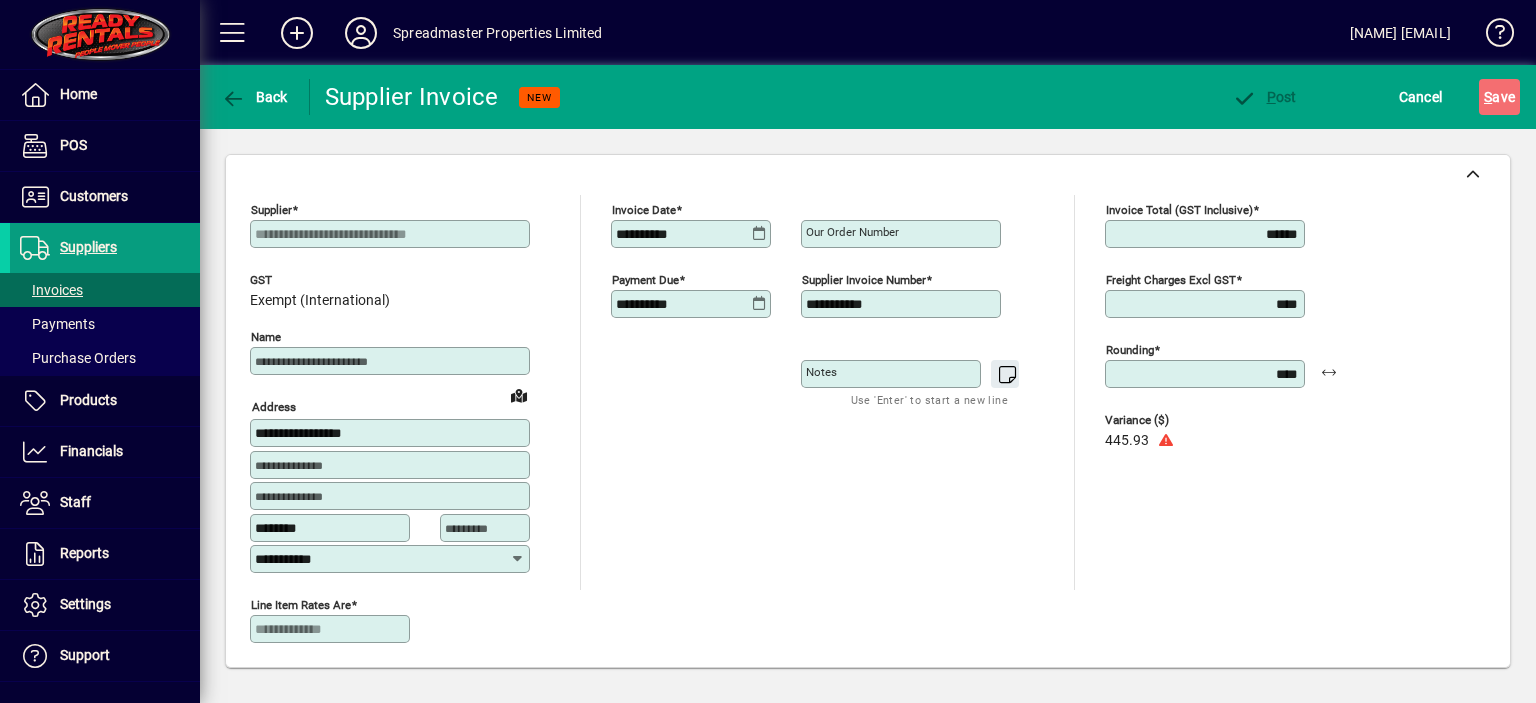 type on "******" 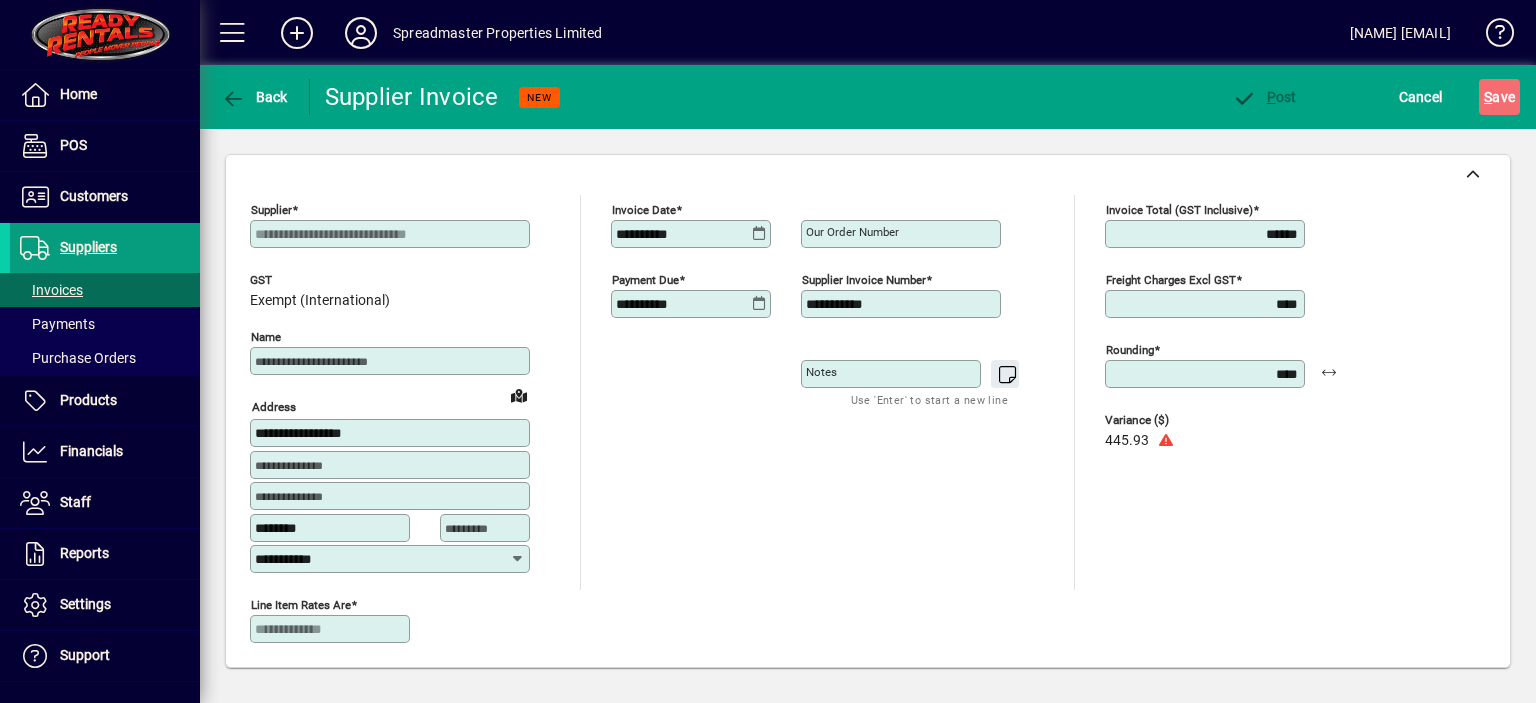 click on "Our order number" at bounding box center [852, 232] 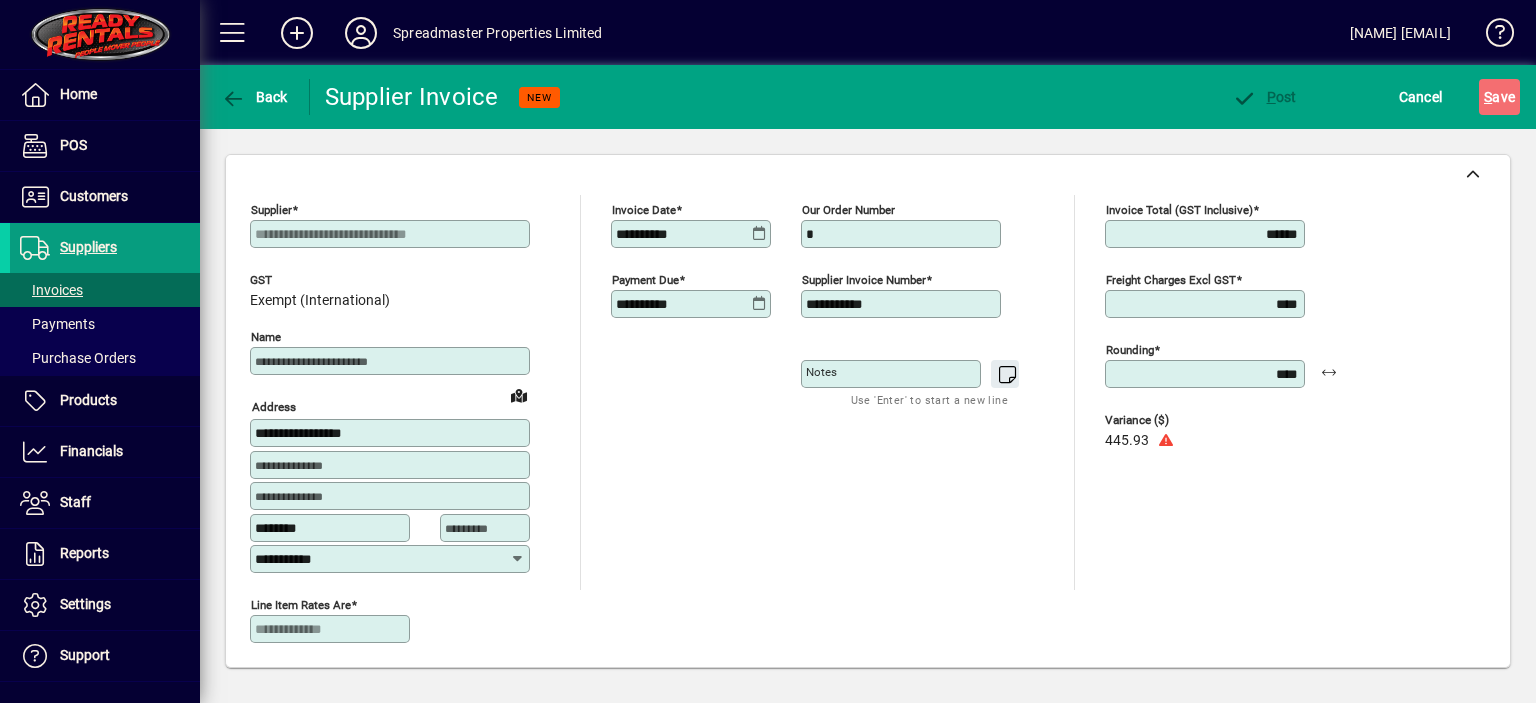 type on "**" 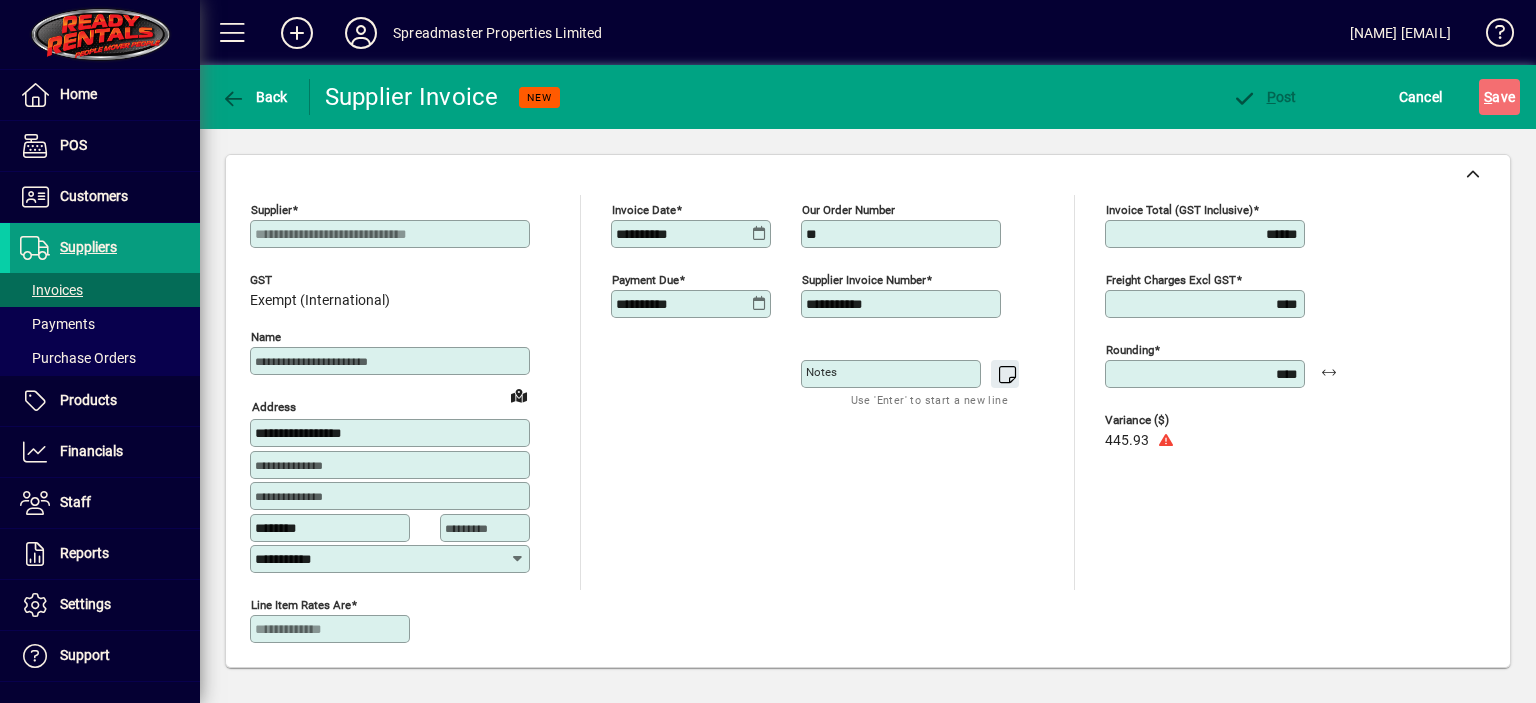 click on "Notes" at bounding box center [893, 374] 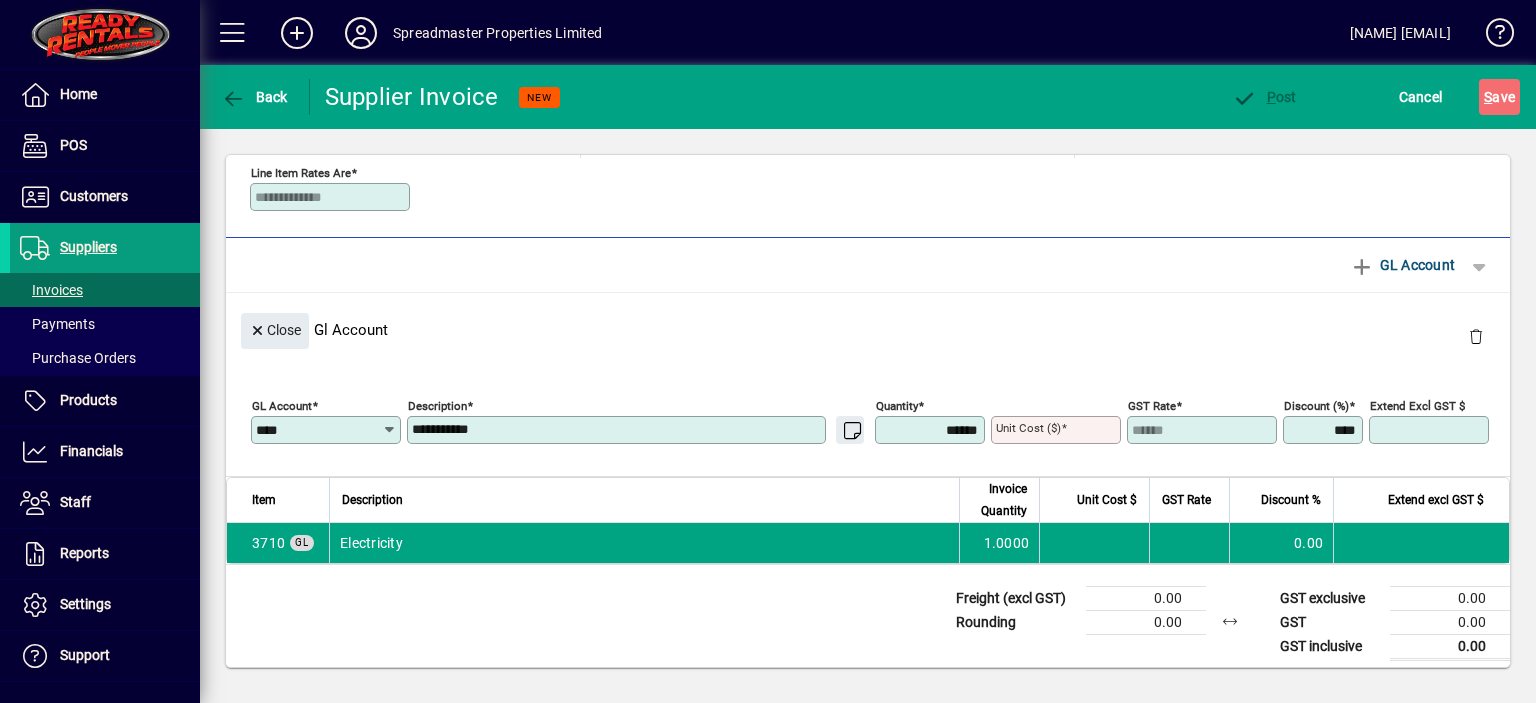 scroll, scrollTop: 436, scrollLeft: 0, axis: vertical 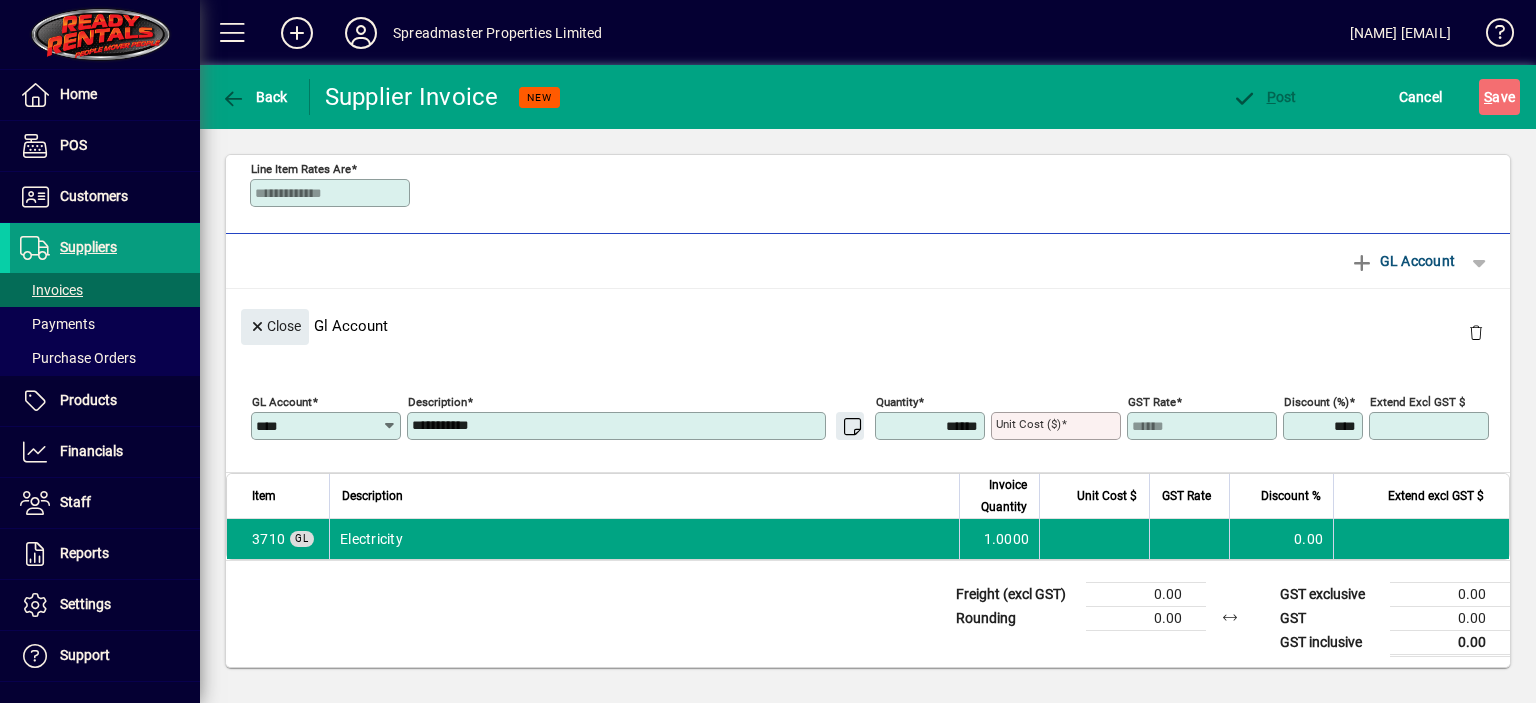 type on "**" 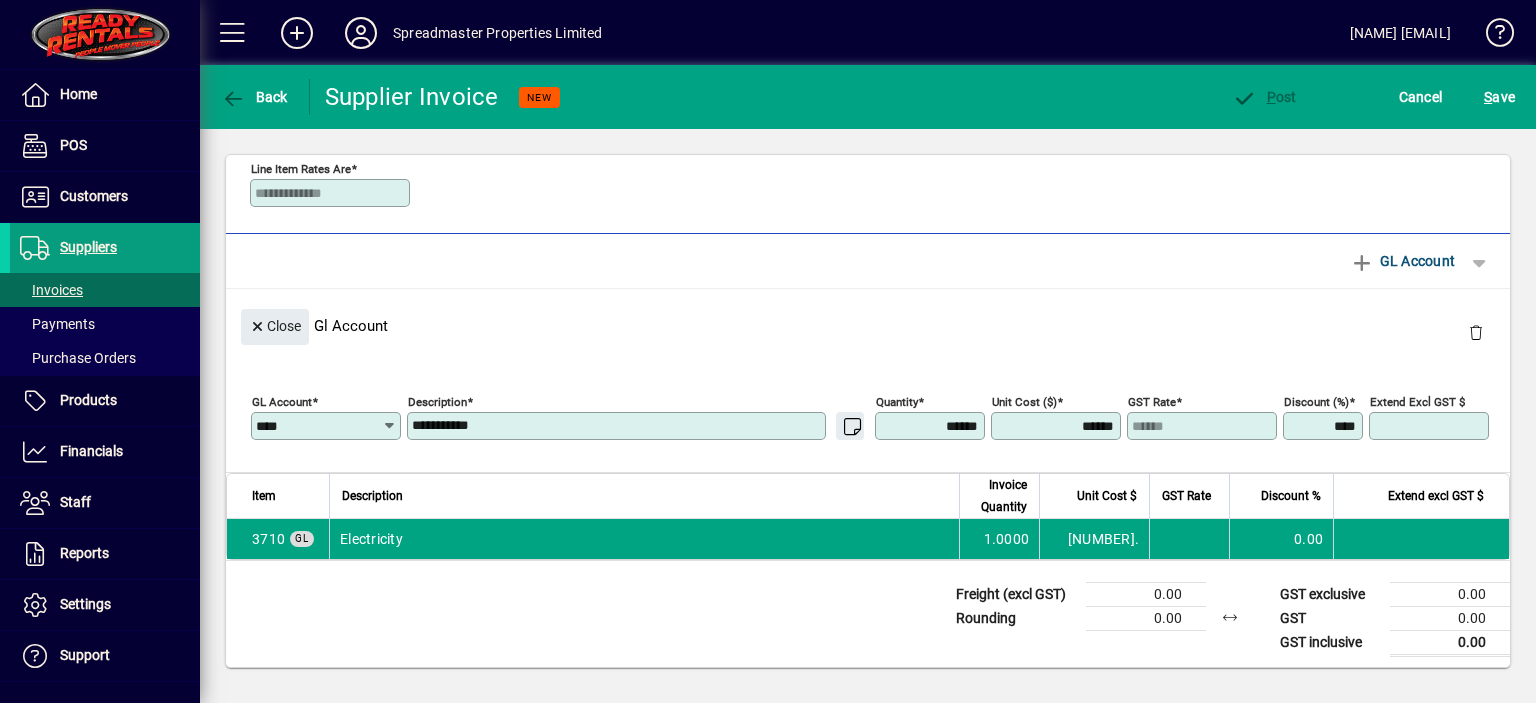 type on "********" 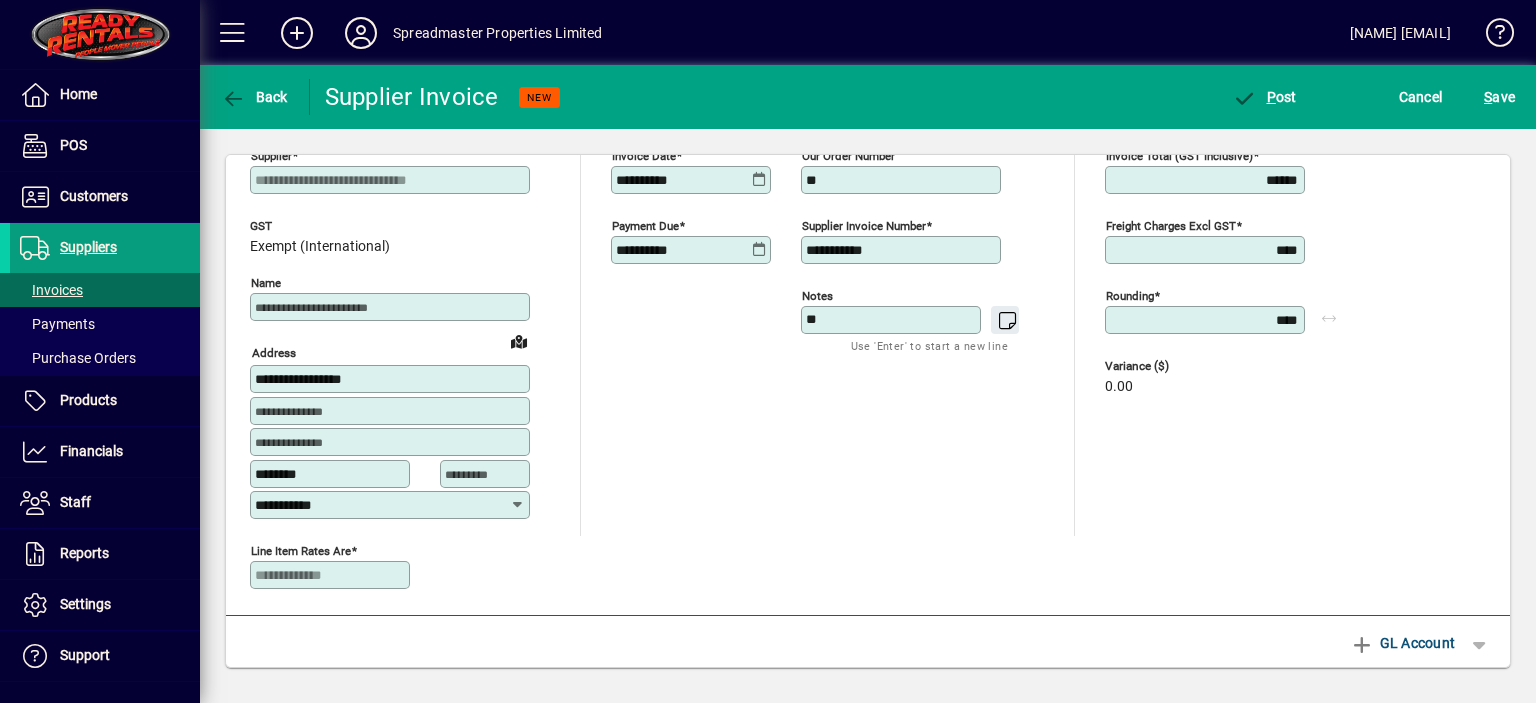 scroll, scrollTop: 37, scrollLeft: 0, axis: vertical 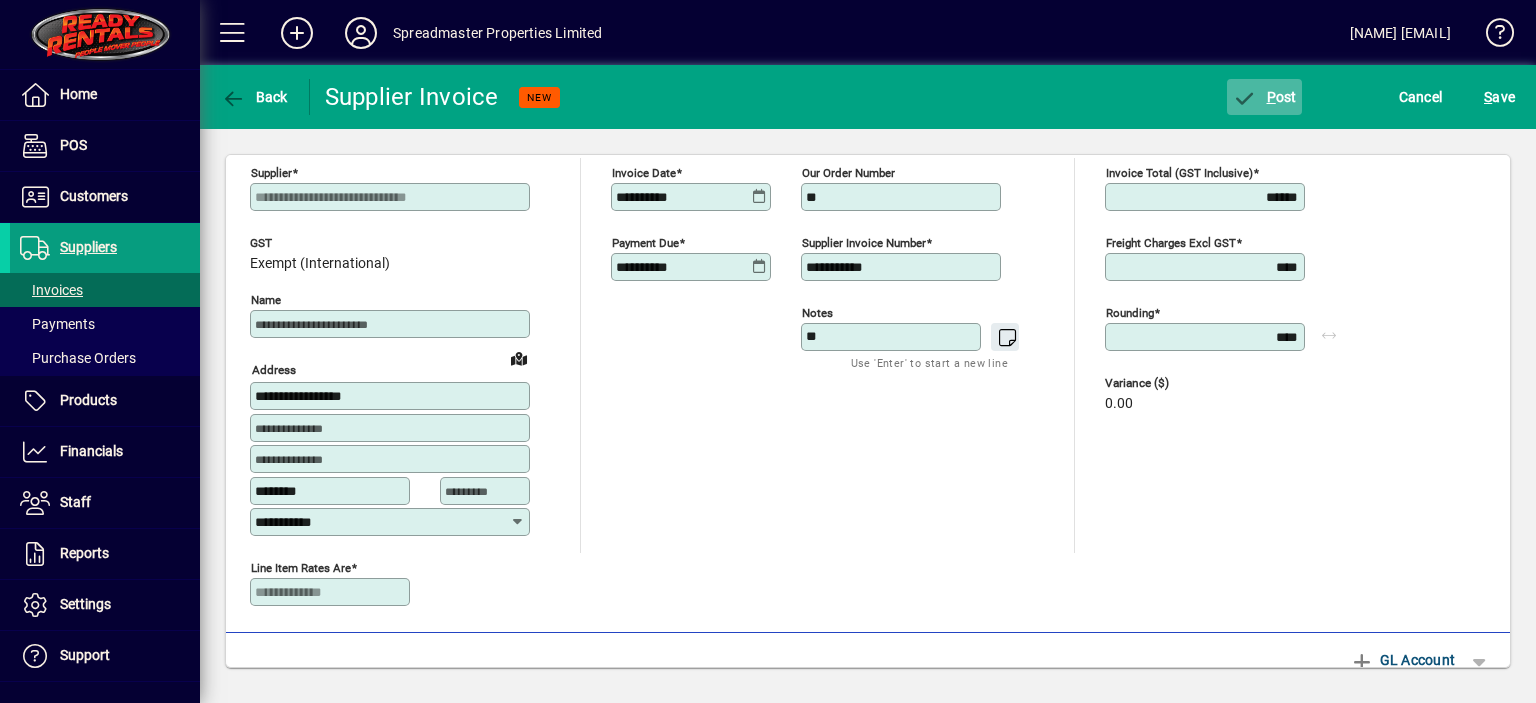 click on "P" 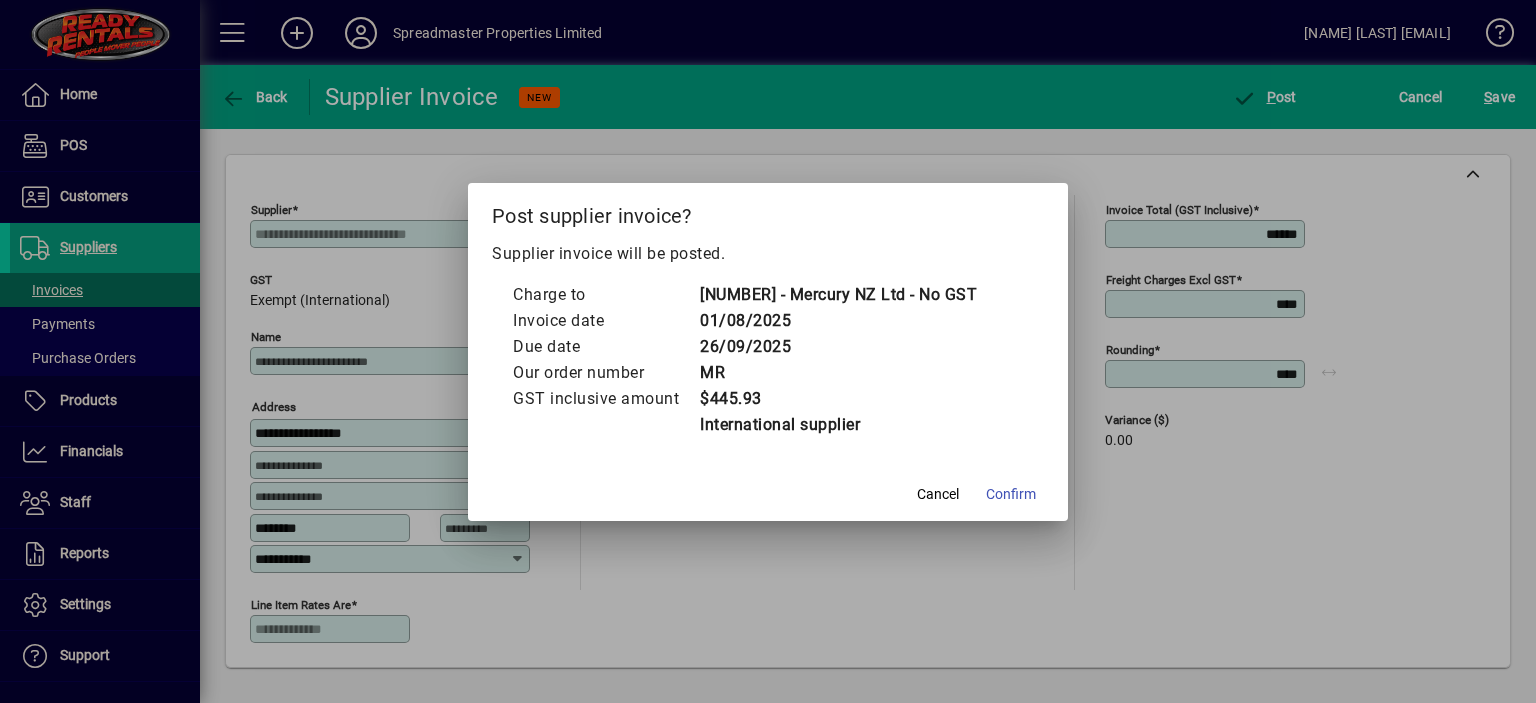 scroll, scrollTop: 0, scrollLeft: 0, axis: both 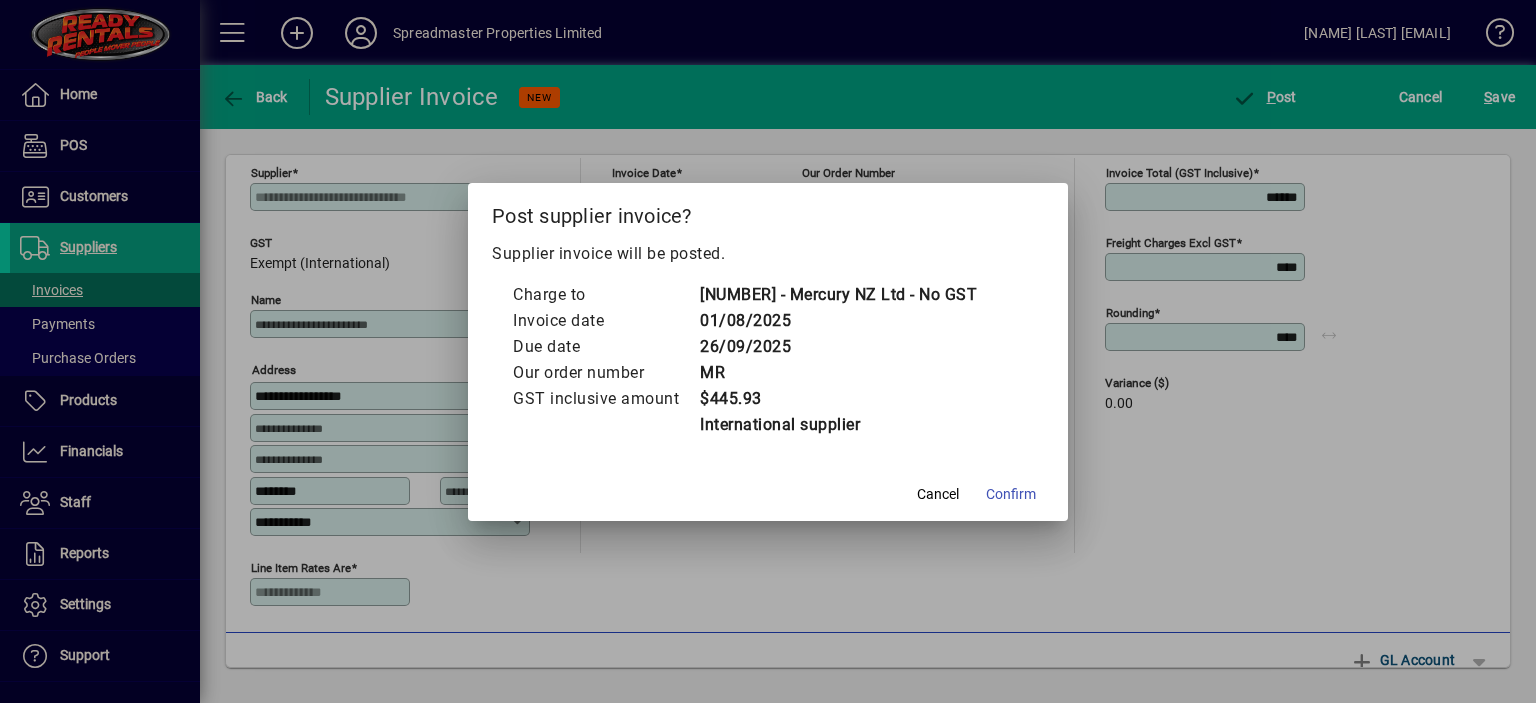 click on "Confirm" 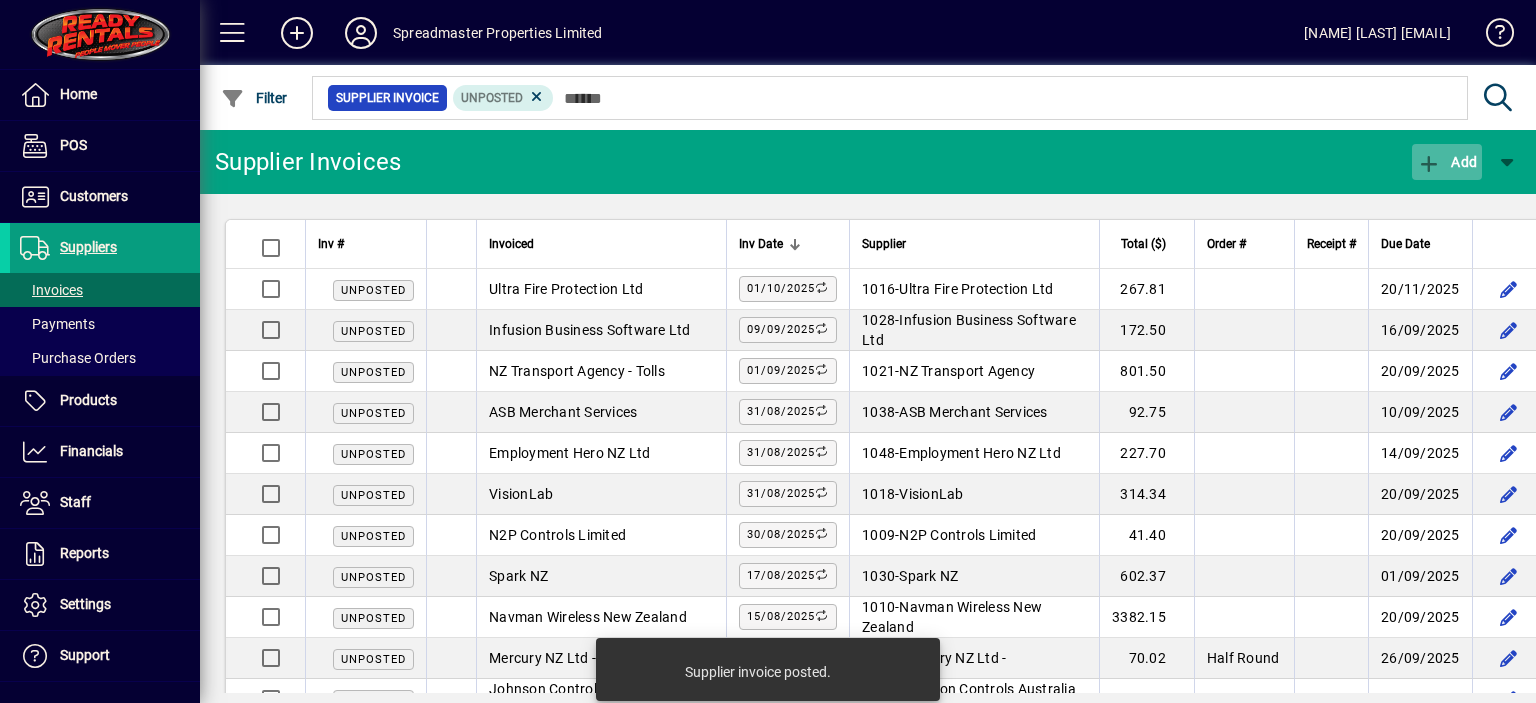 click on "Add" 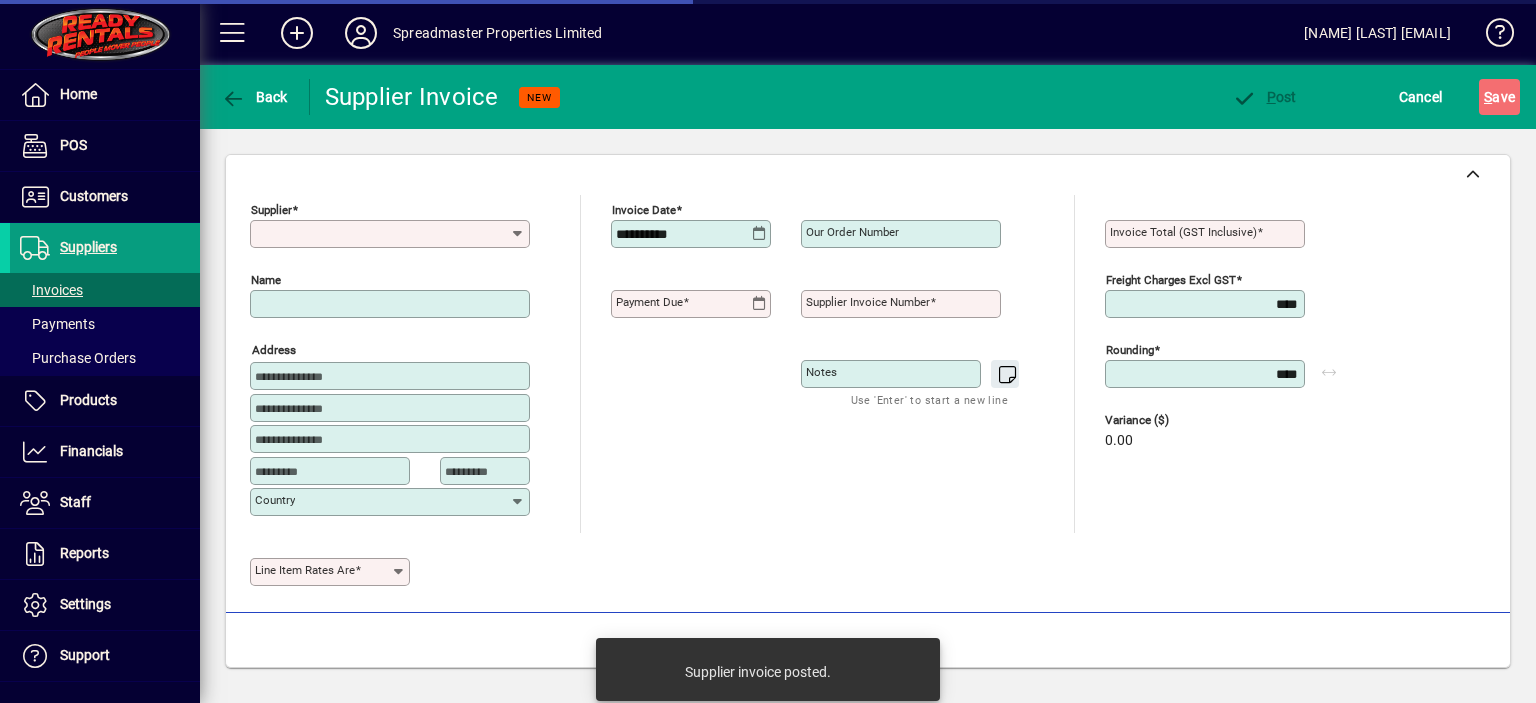 type on "**********" 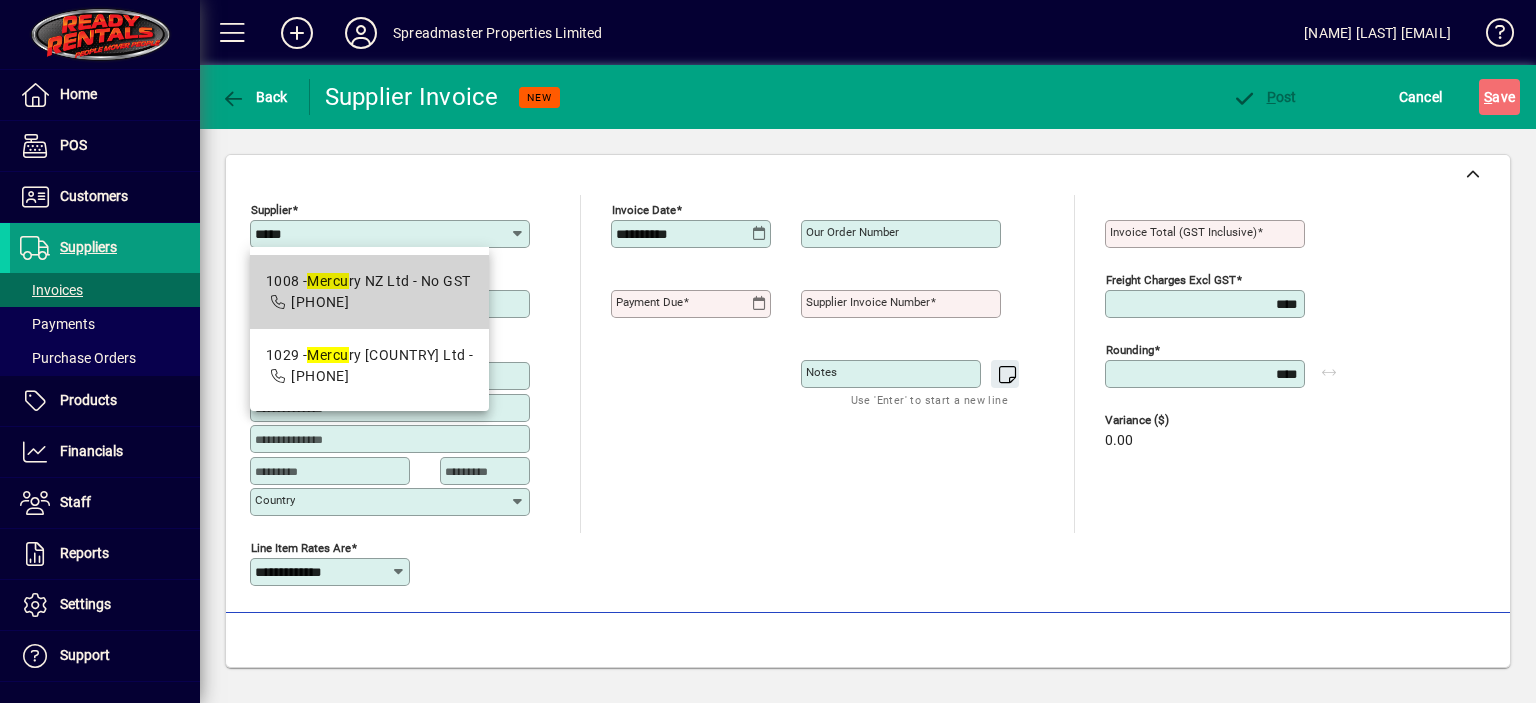click on "1008 -  Mercu ry NZ Ltd - No GST" at bounding box center [368, 281] 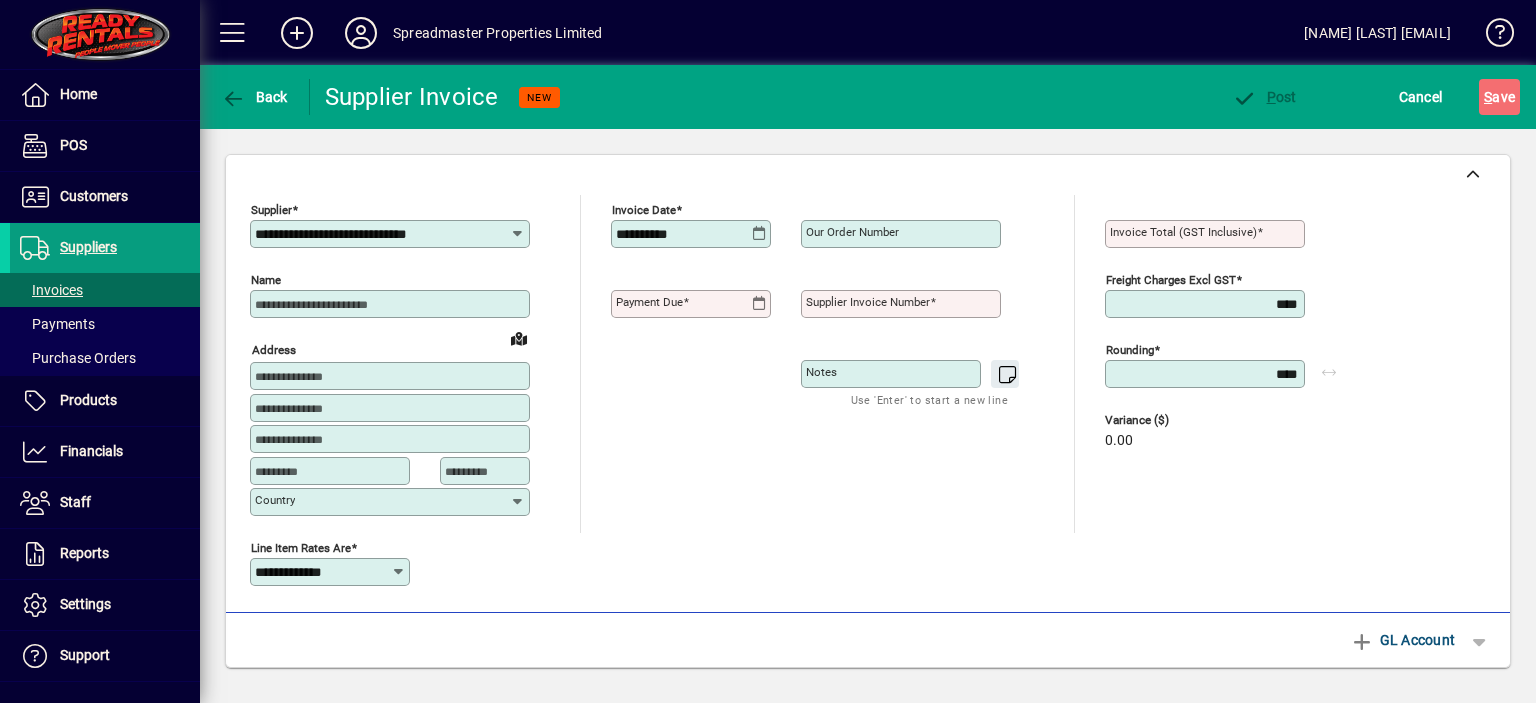 type on "**********" 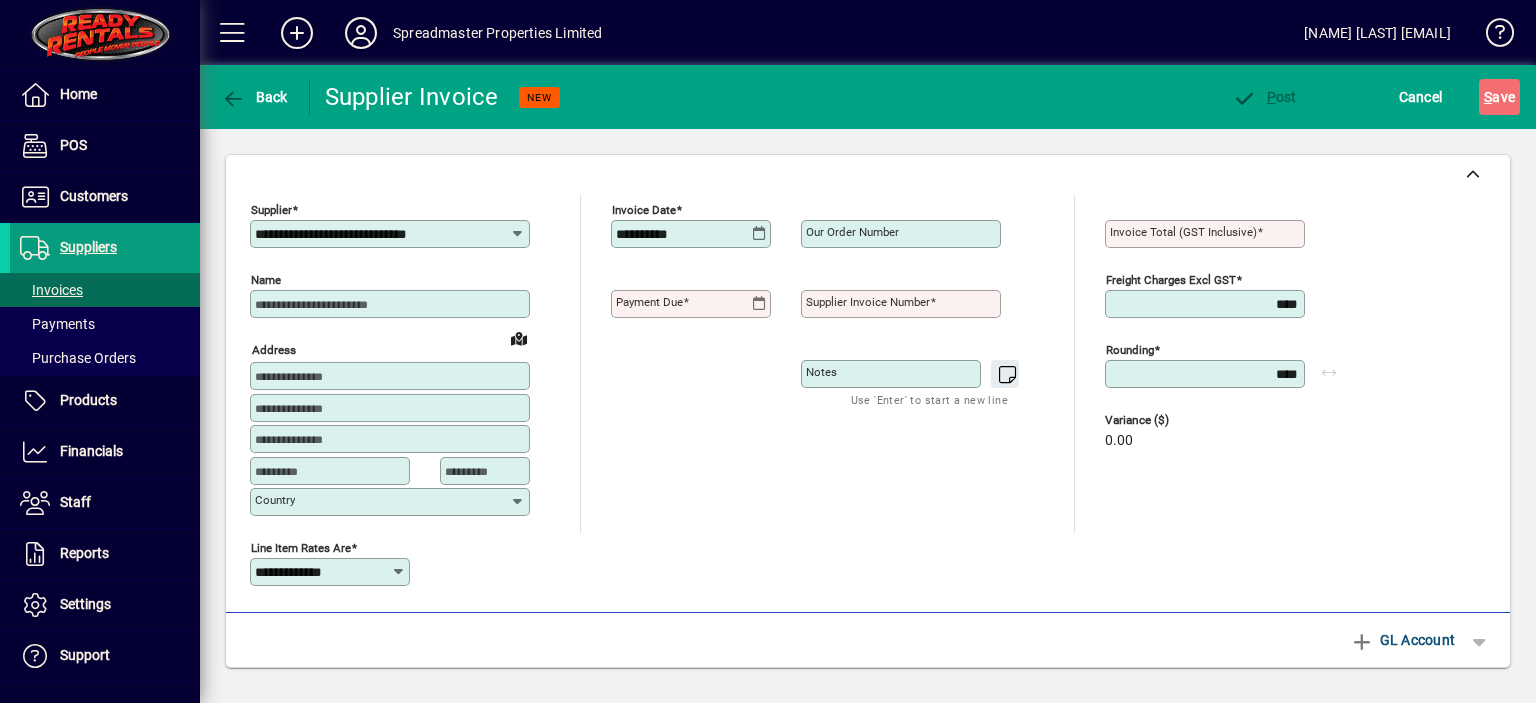 type on "********" 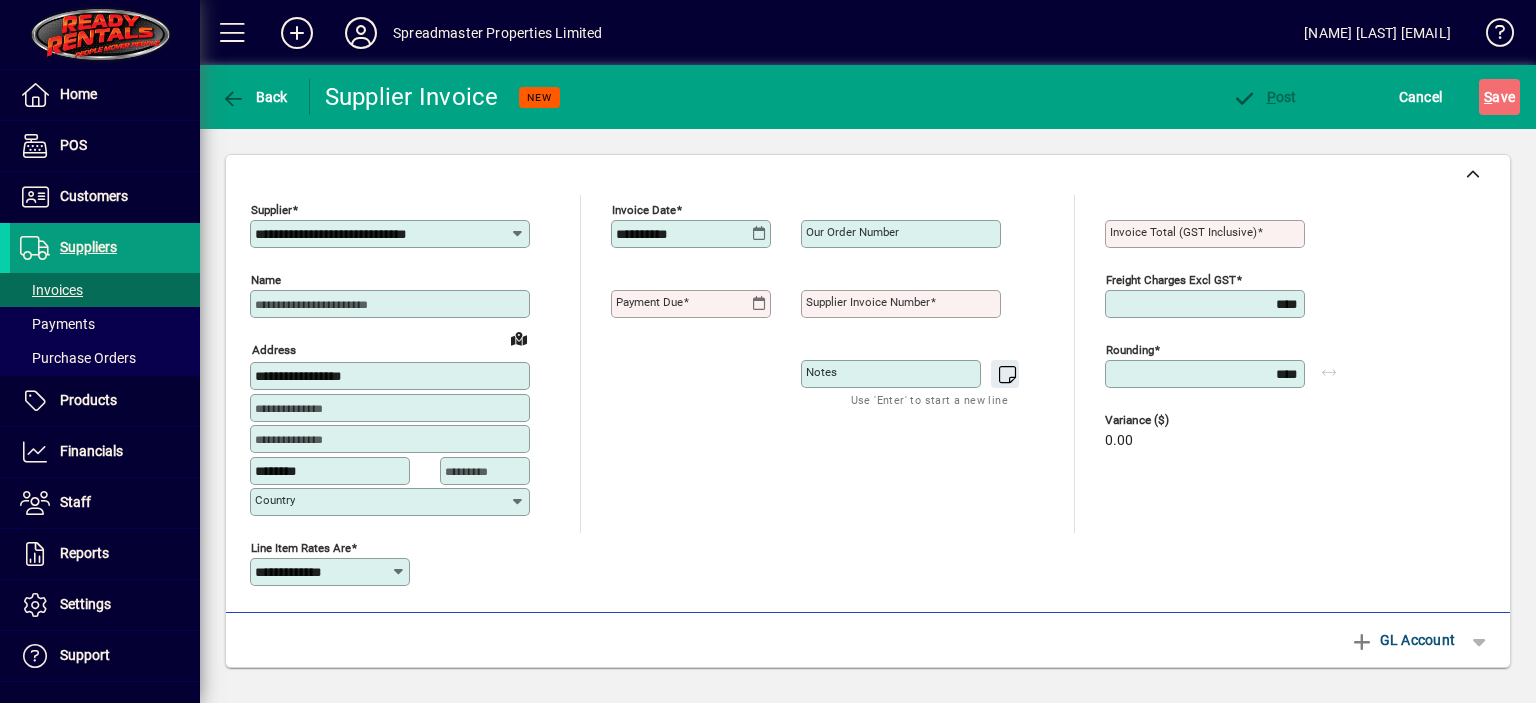 type on "**********" 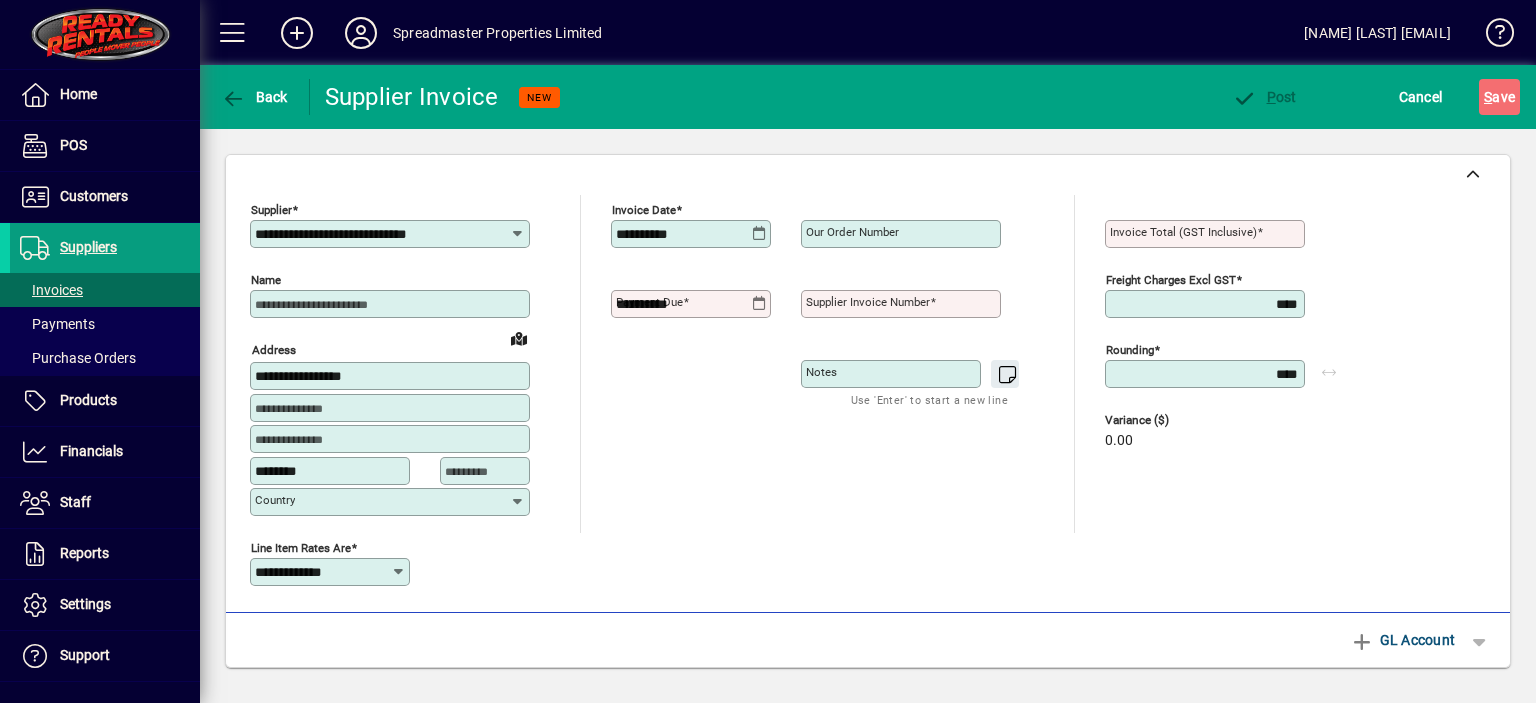 type on "**********" 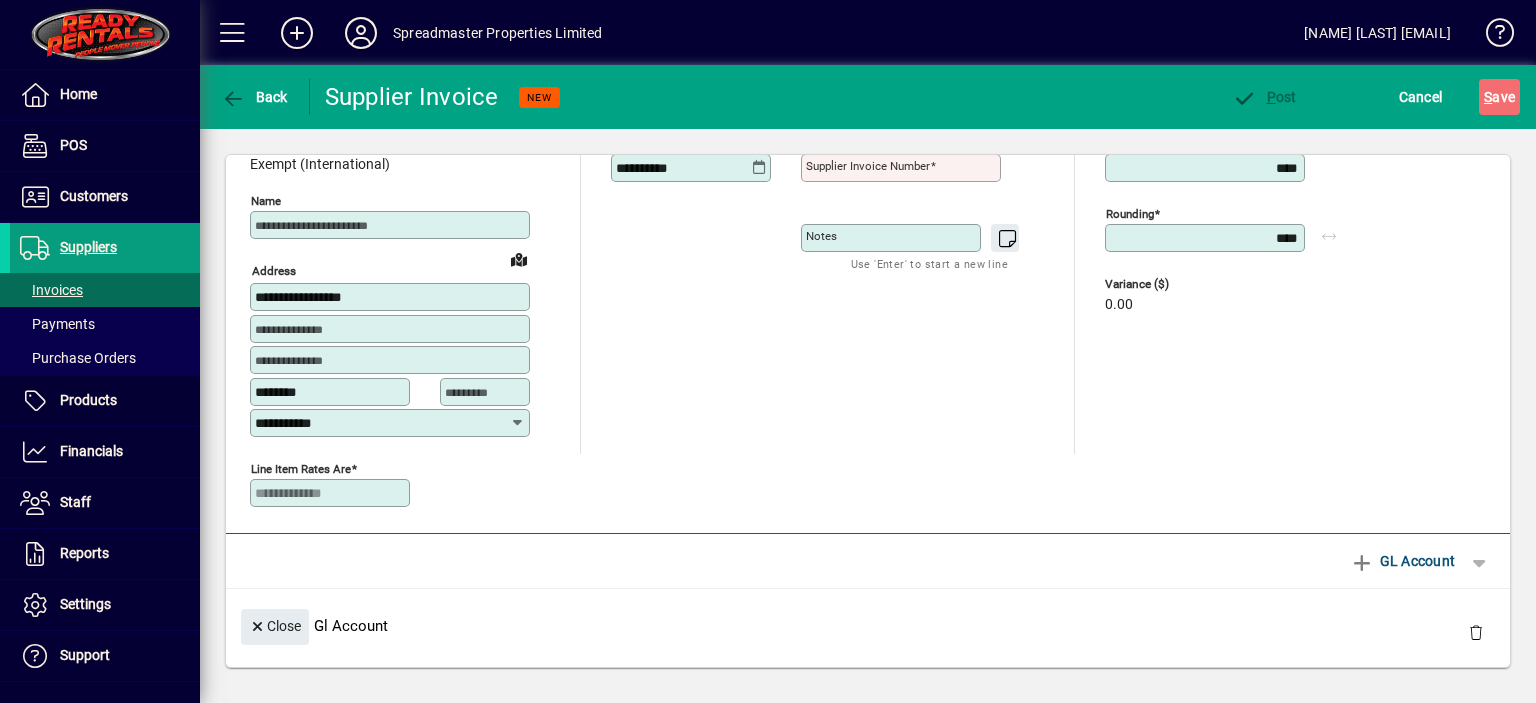 scroll, scrollTop: 0, scrollLeft: 0, axis: both 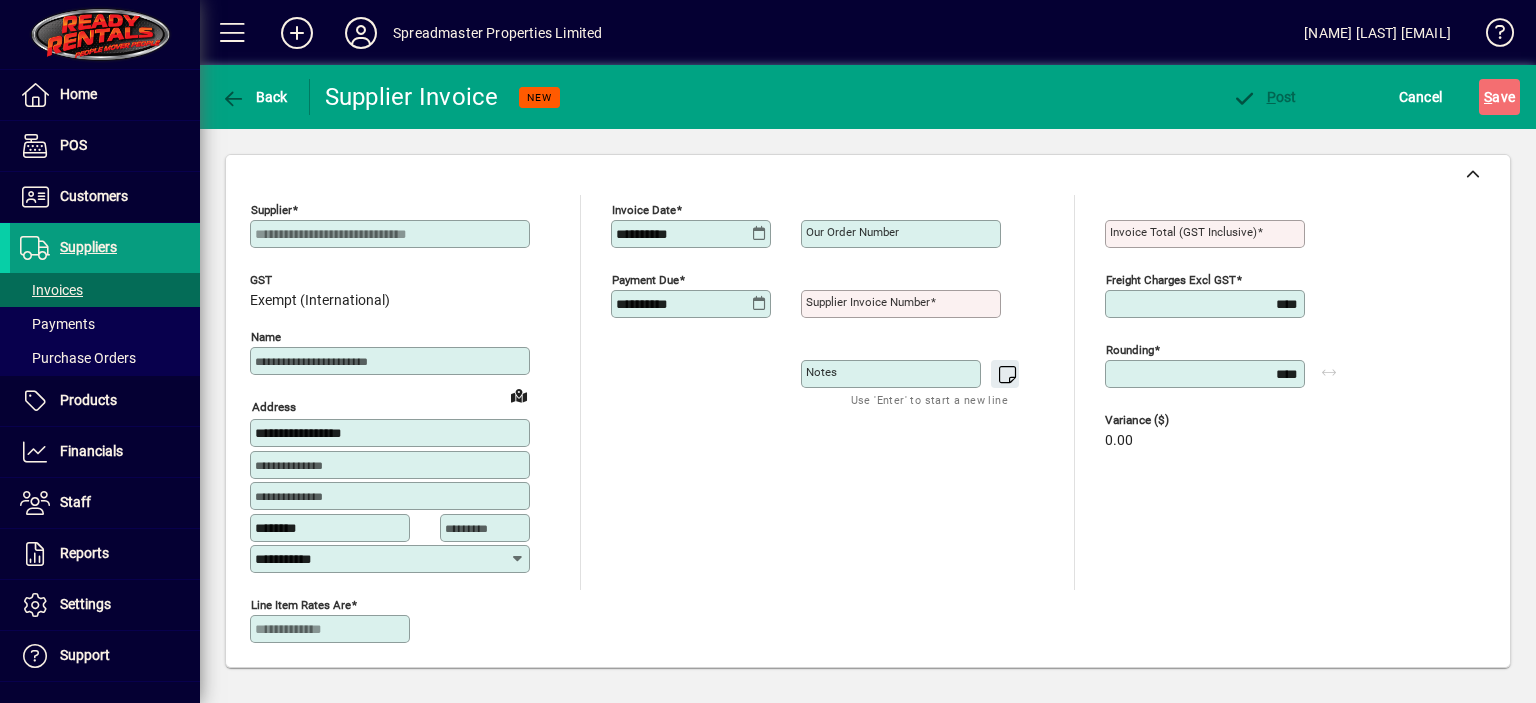 click 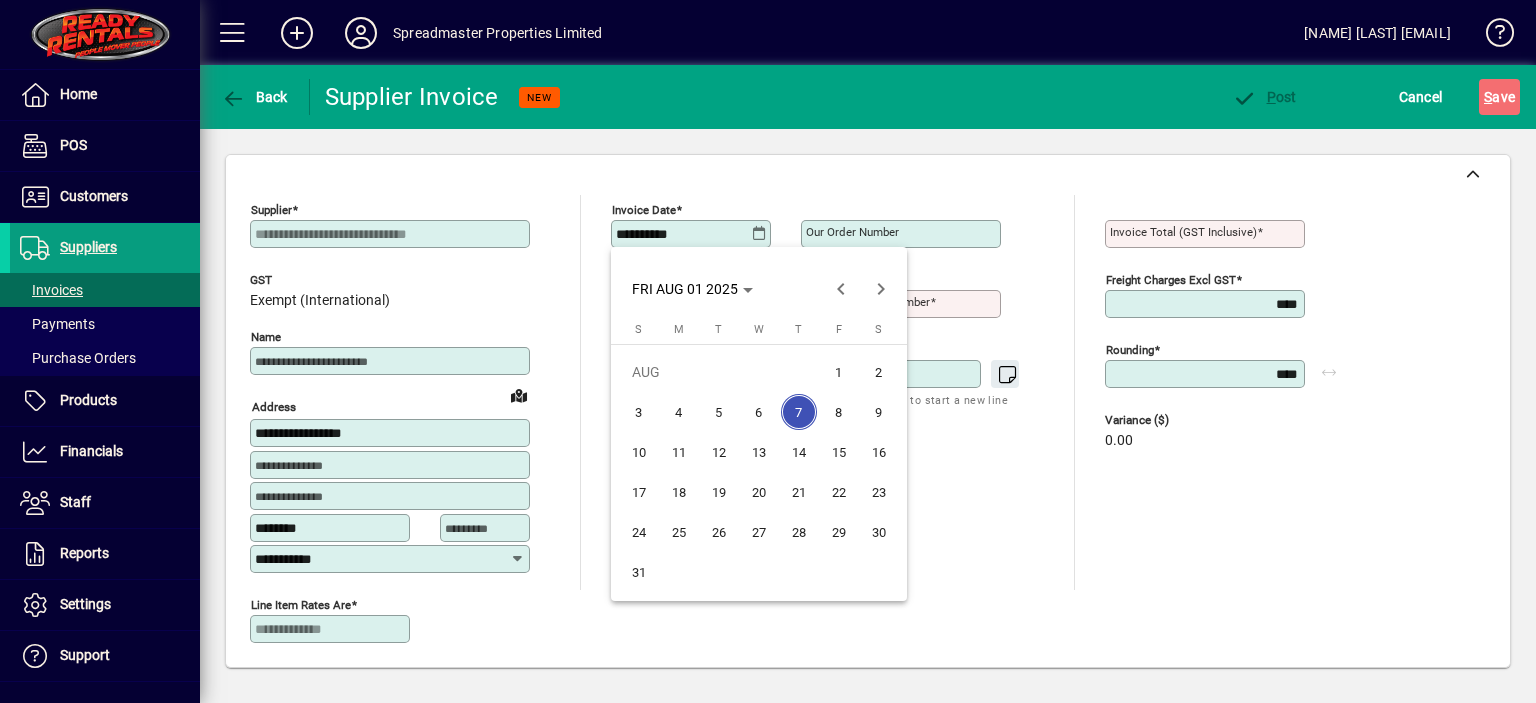 click on "1" at bounding box center [839, 372] 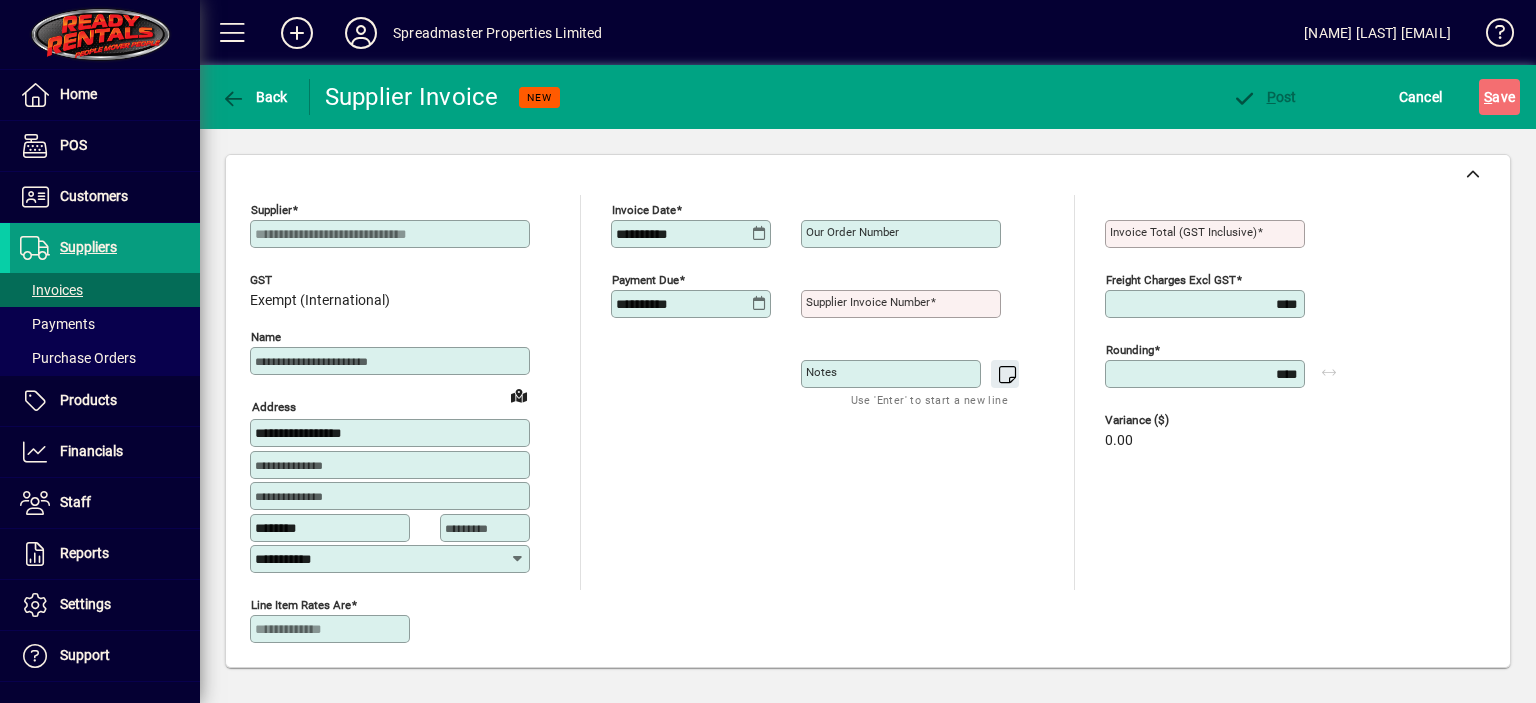 click on "Supplier invoice number" at bounding box center [868, 302] 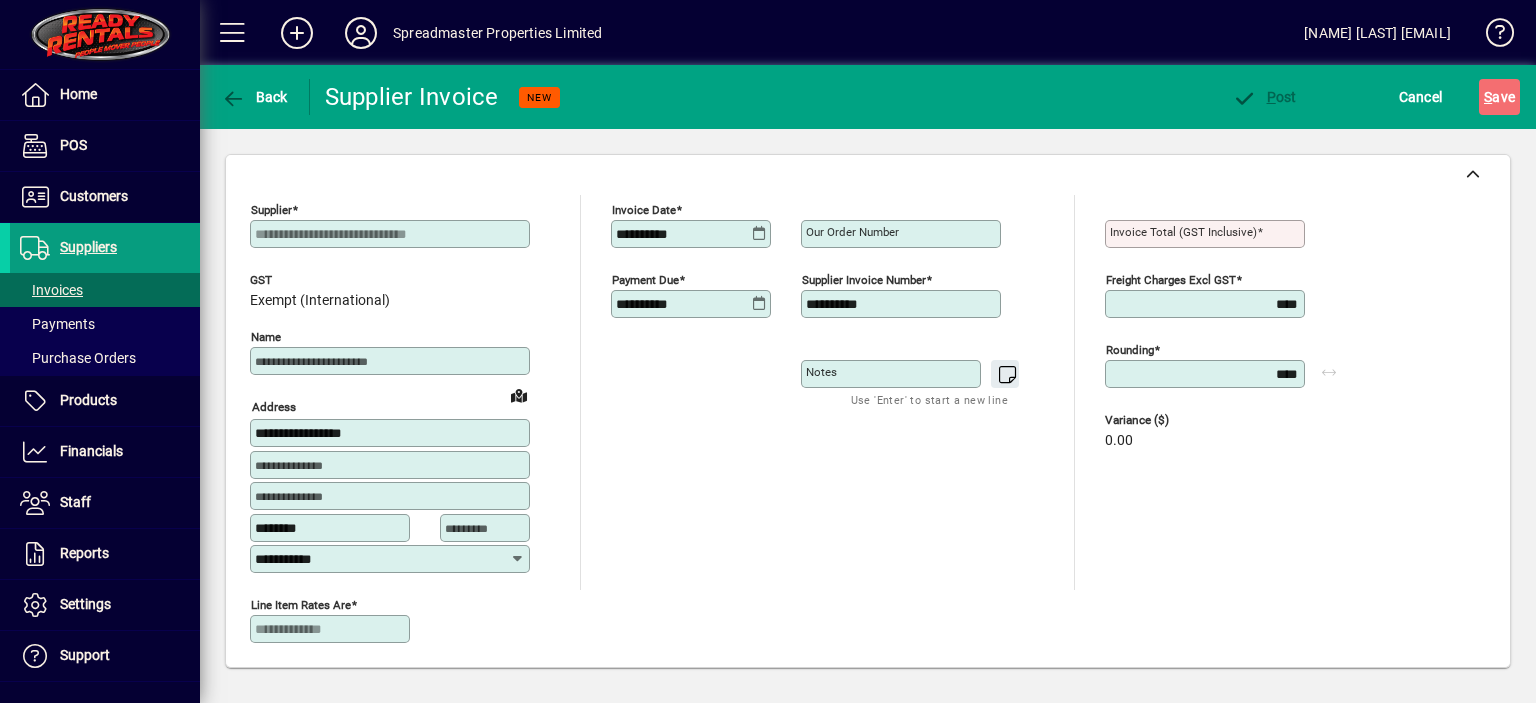 type on "**********" 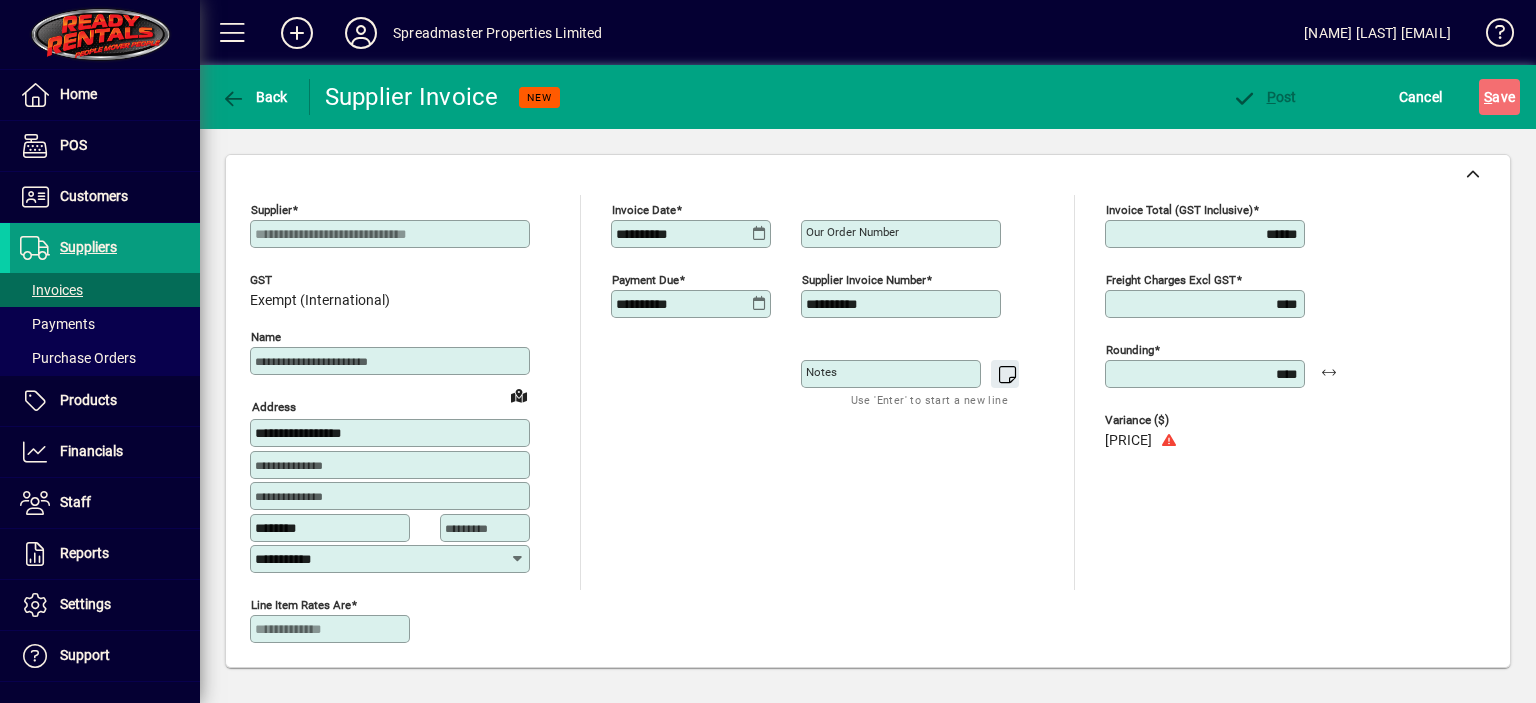 type on "******" 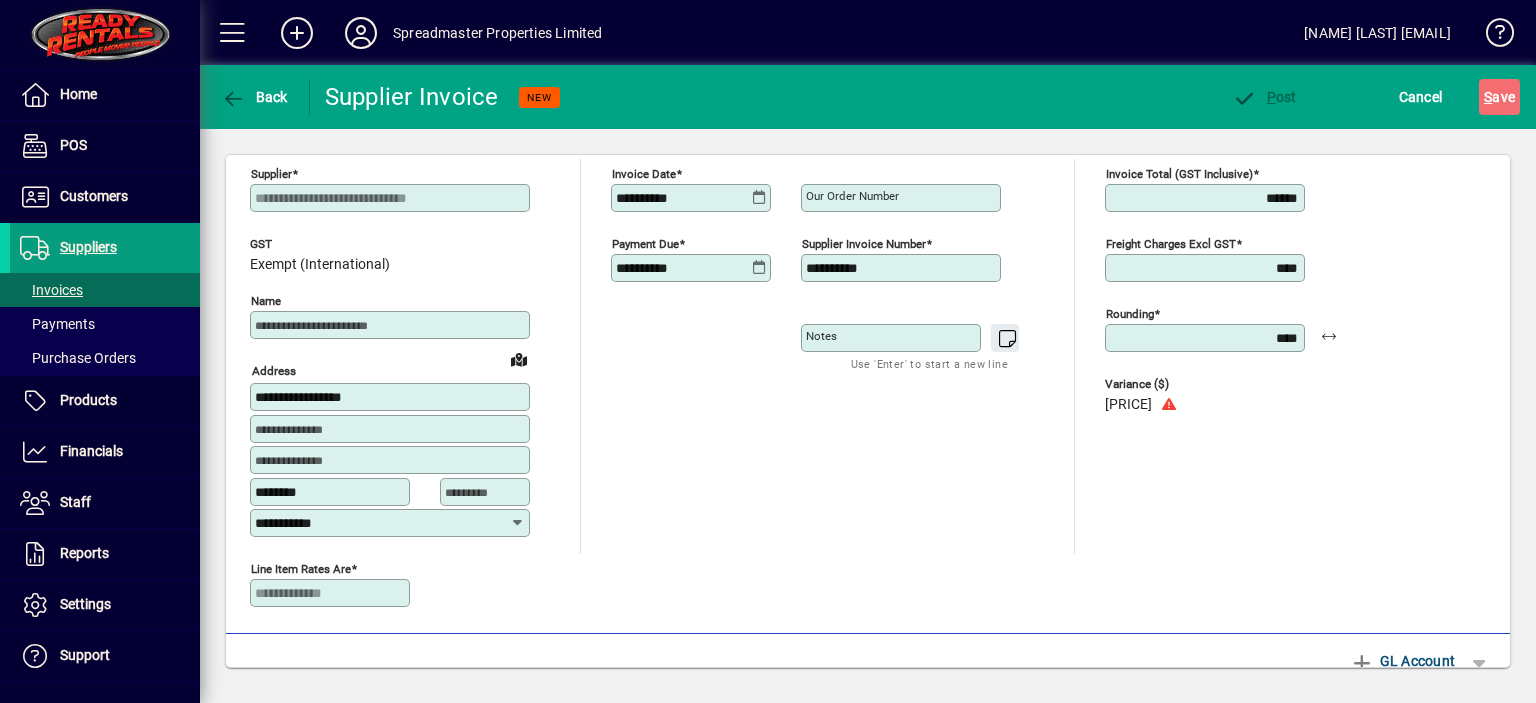 scroll, scrollTop: 0, scrollLeft: 0, axis: both 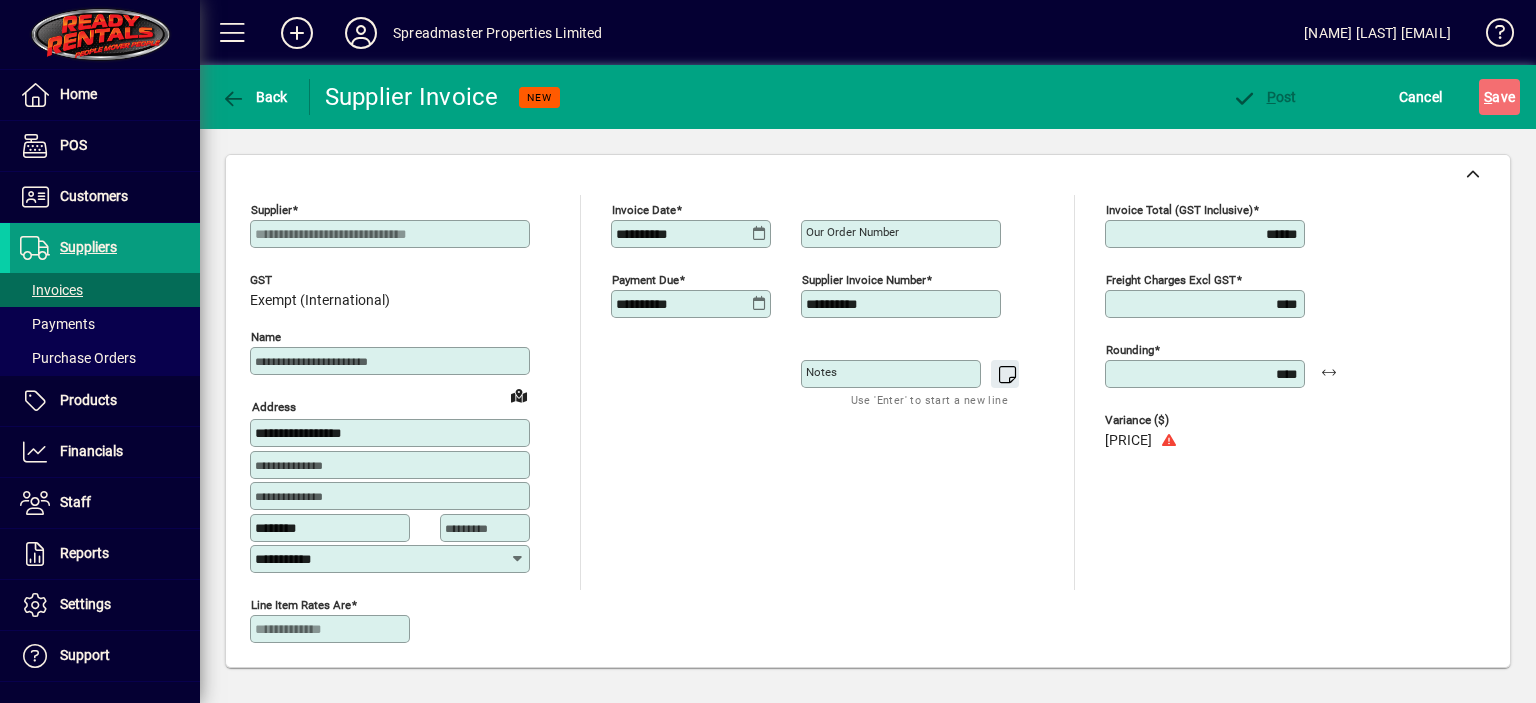 click on "Our order number" at bounding box center [852, 232] 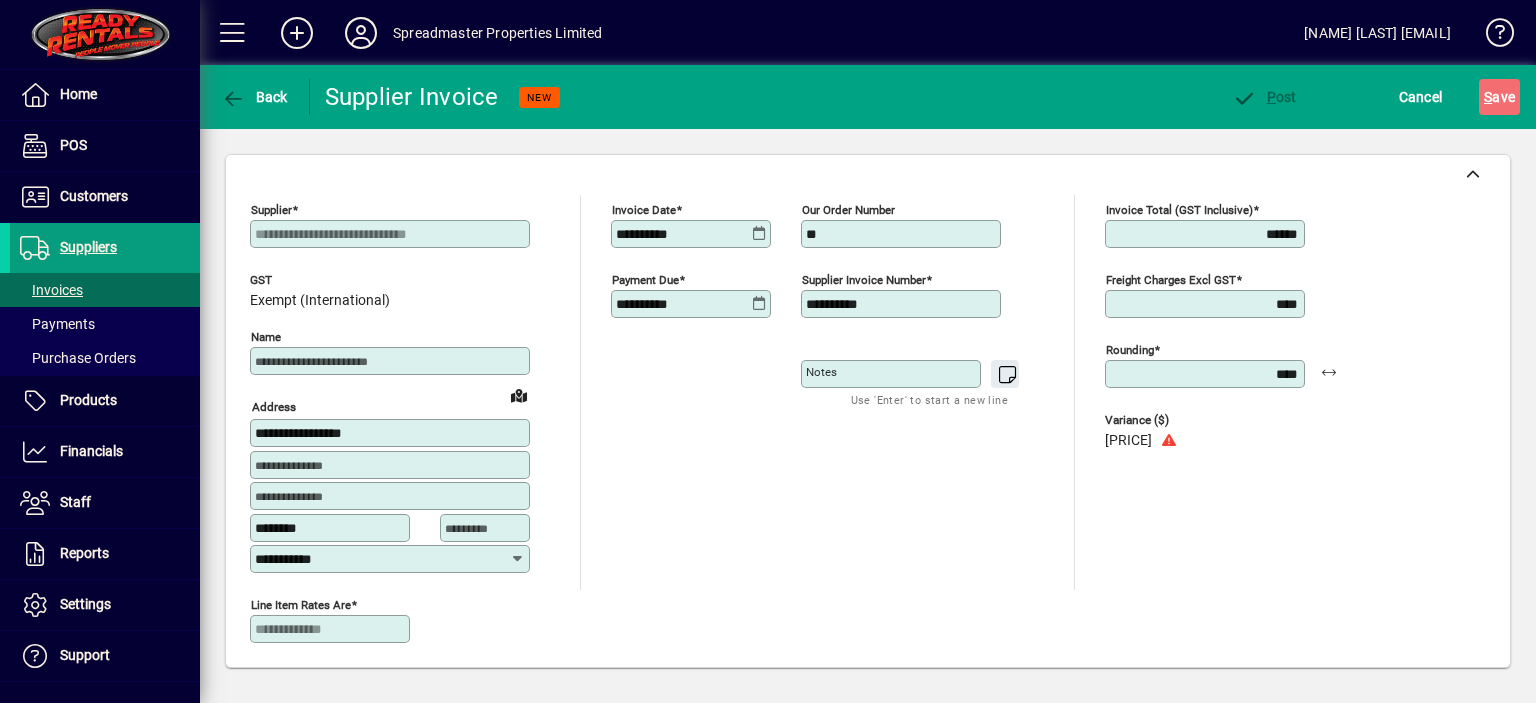 type on "*********" 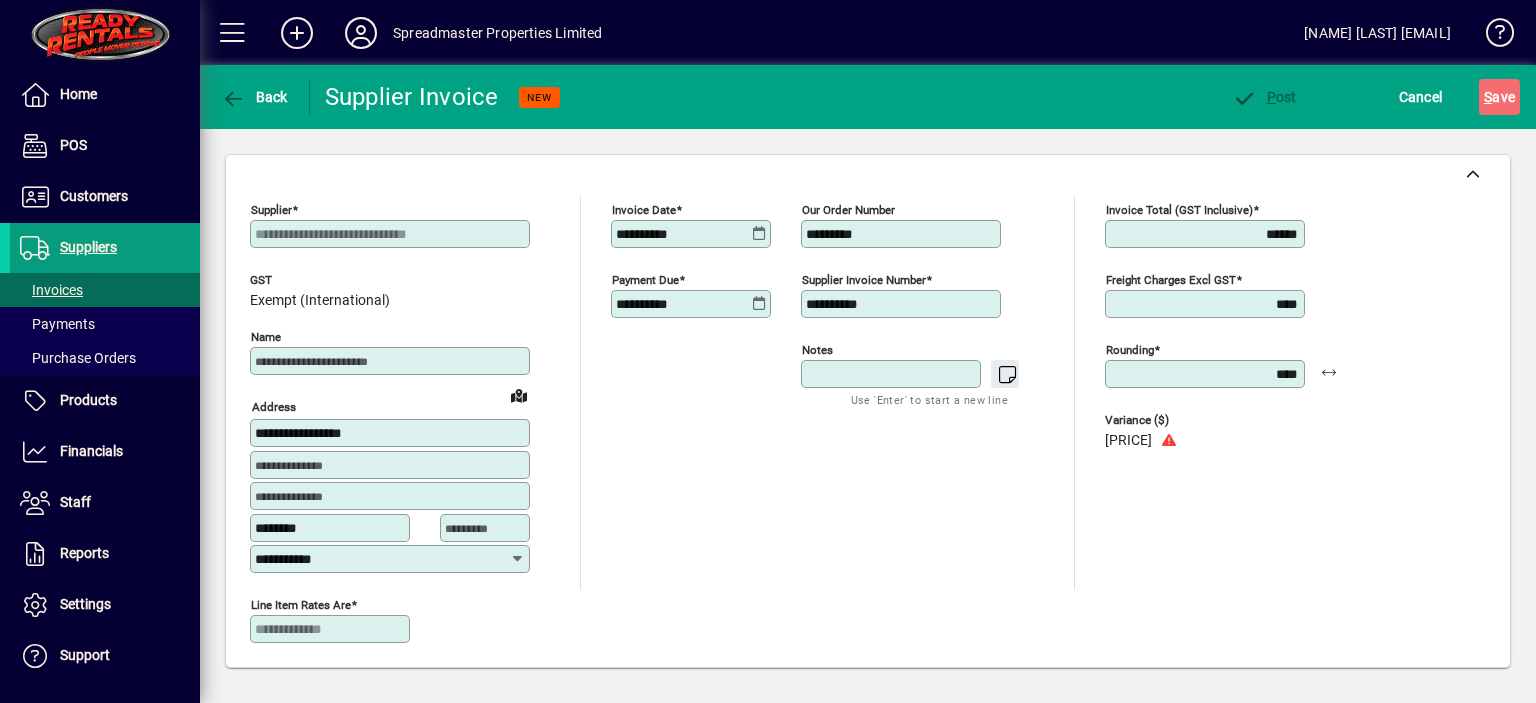 click on "Notes" at bounding box center [893, 374] 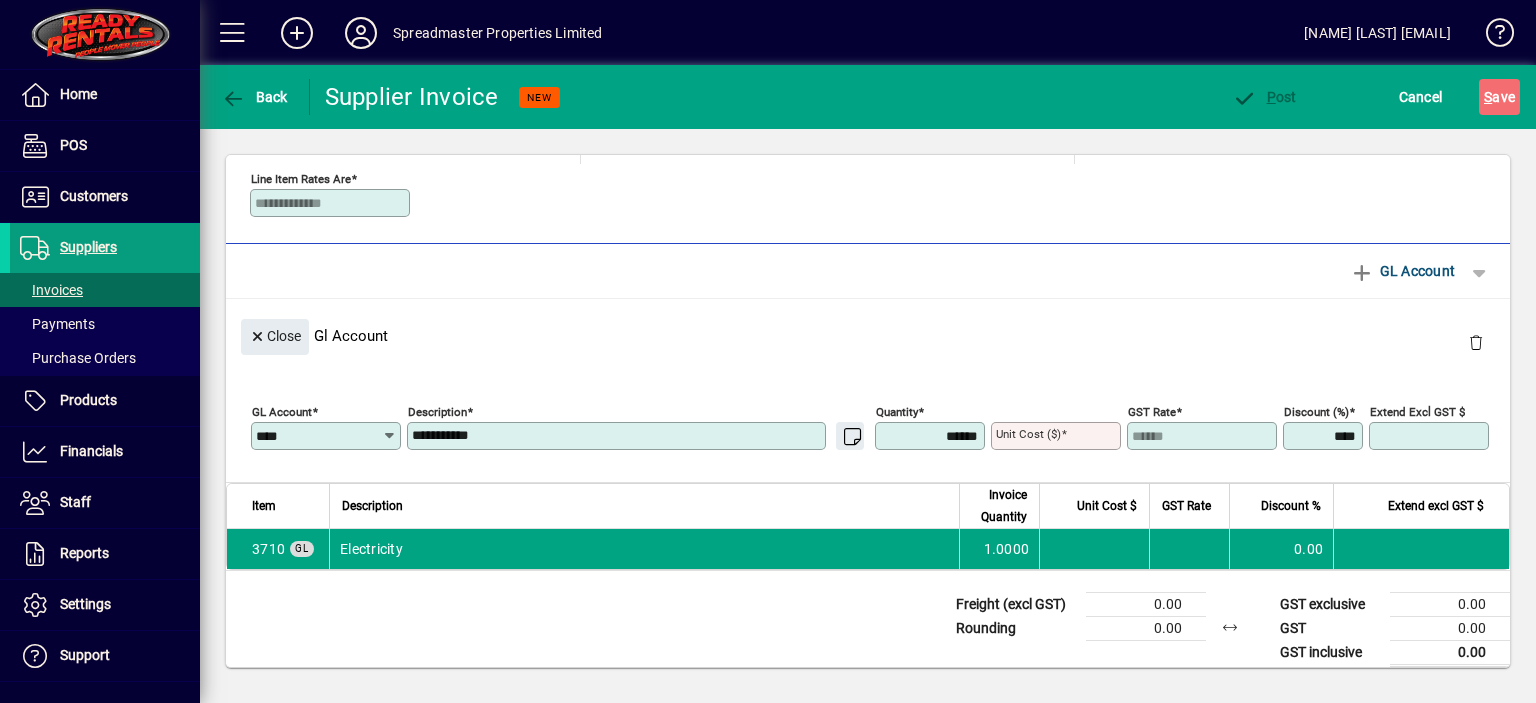 scroll, scrollTop: 436, scrollLeft: 0, axis: vertical 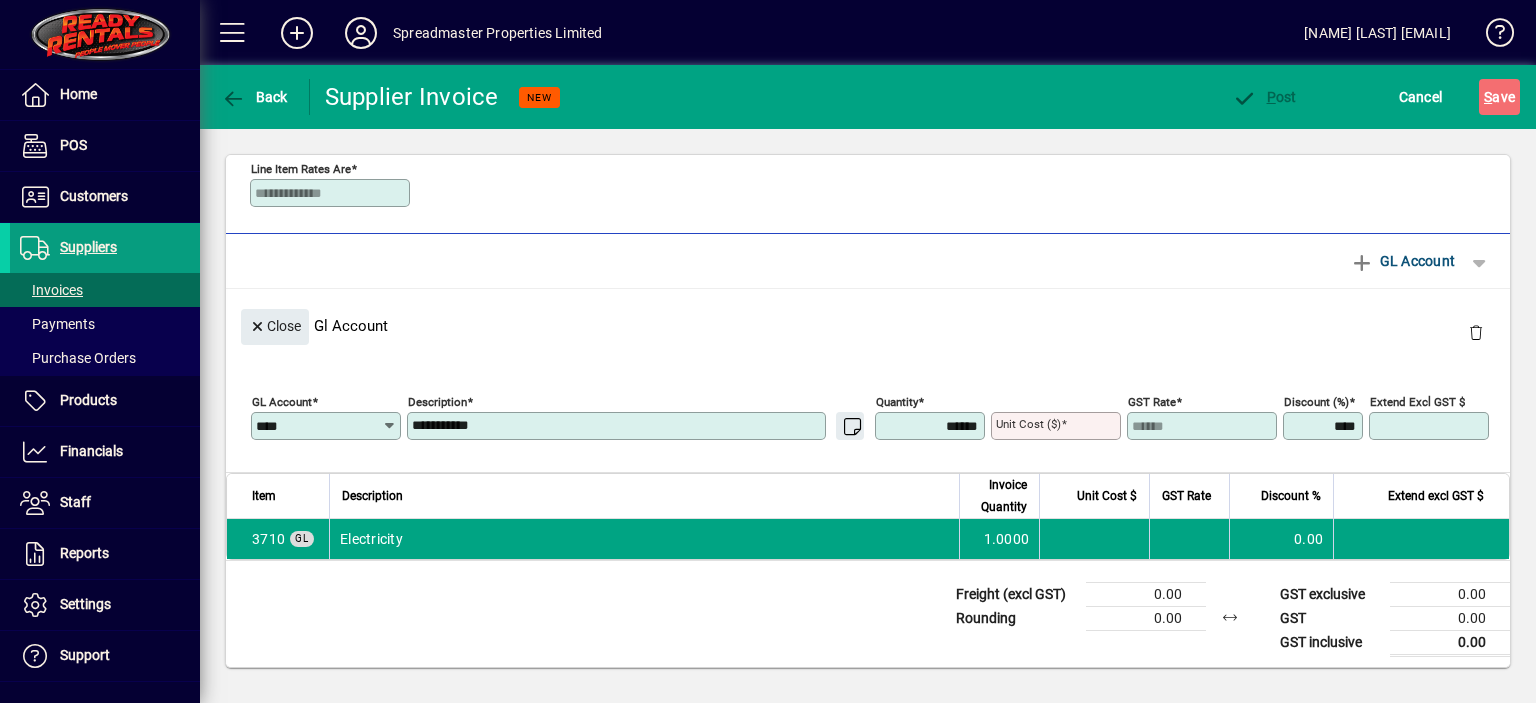 type on "*********" 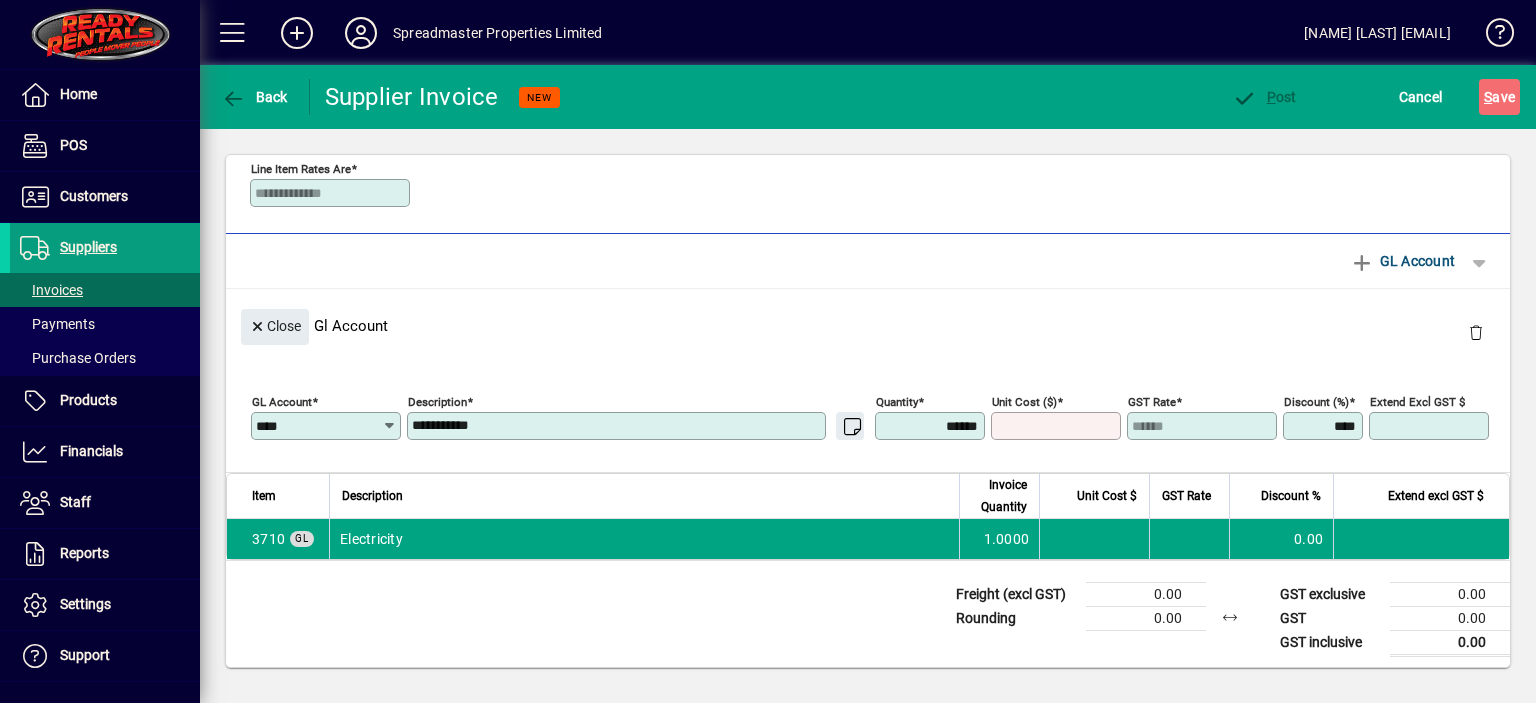 click on "Unit Cost ($)" at bounding box center (1058, 426) 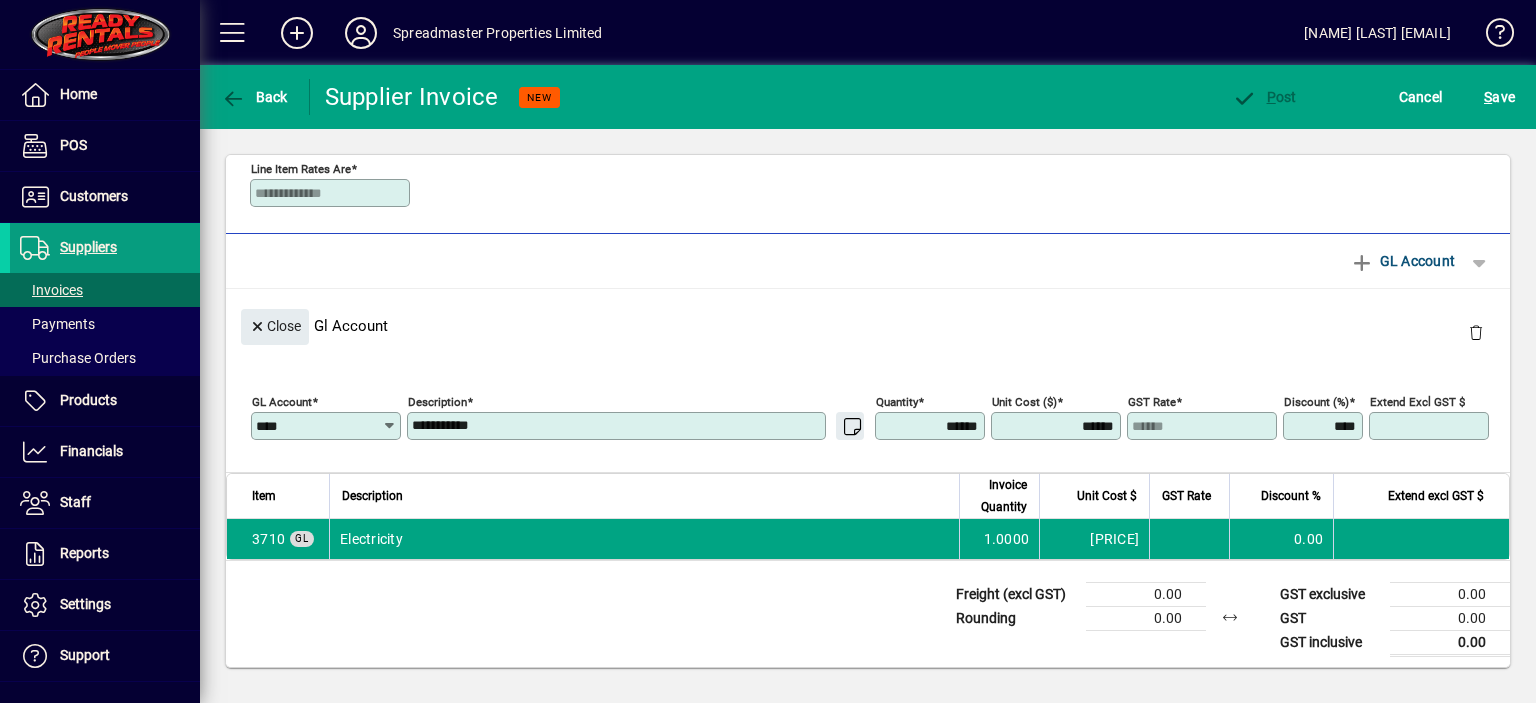 type on "********" 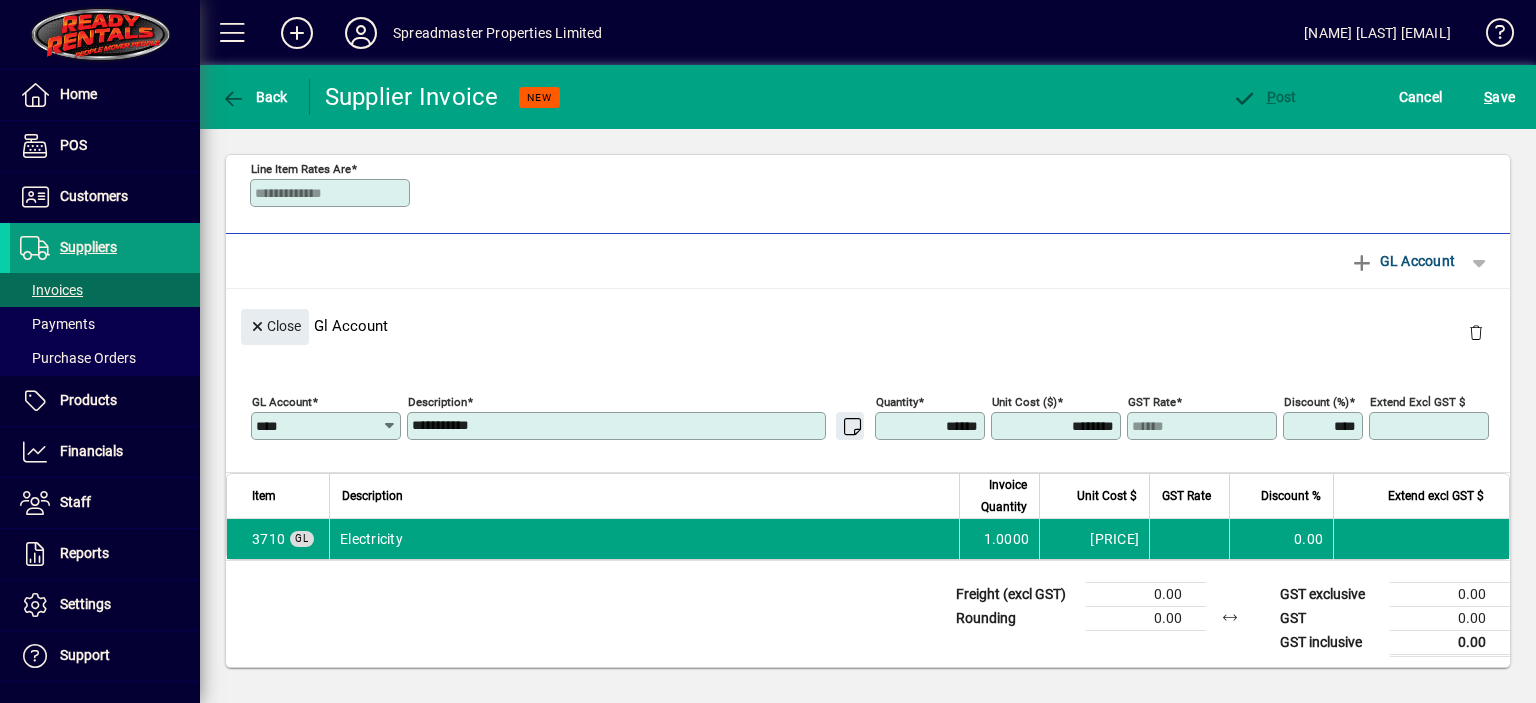type on "******" 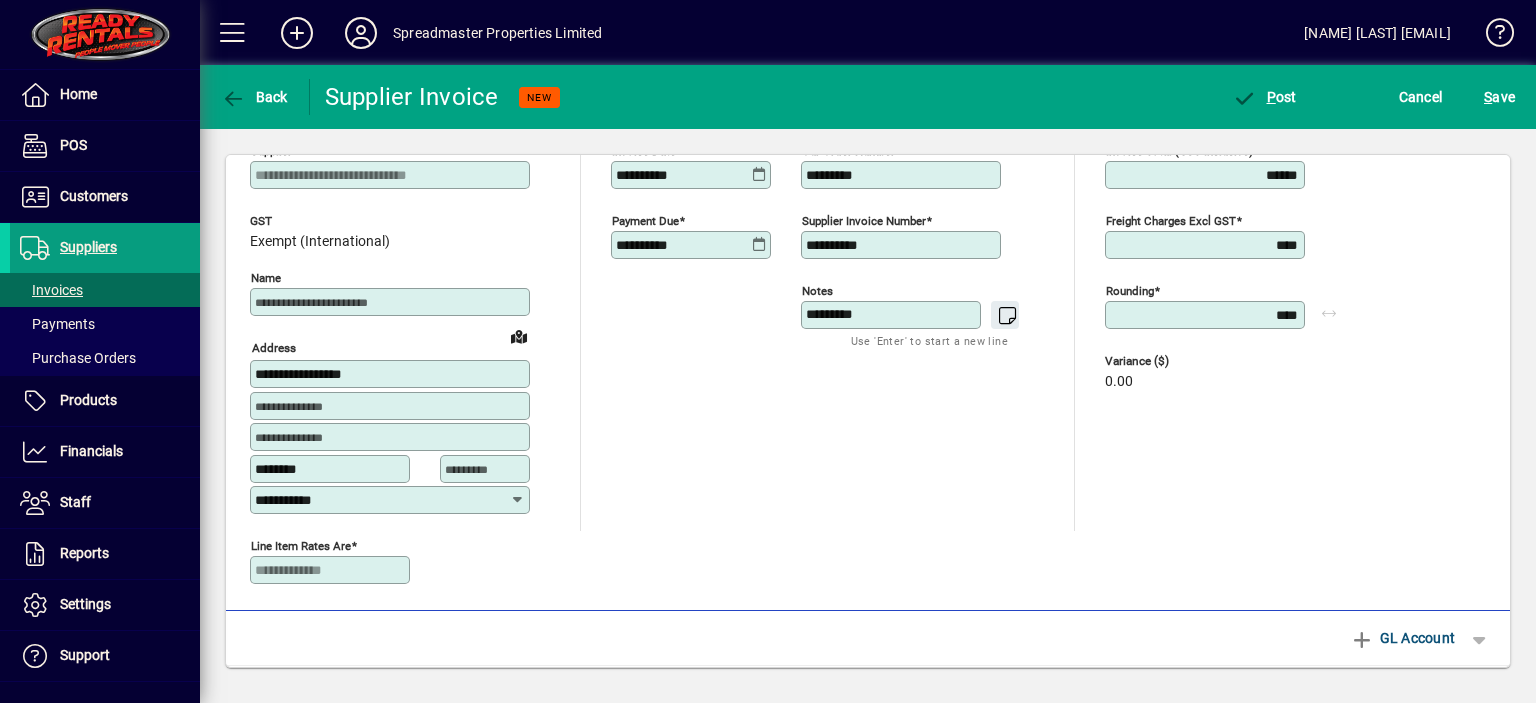 scroll, scrollTop: 0, scrollLeft: 0, axis: both 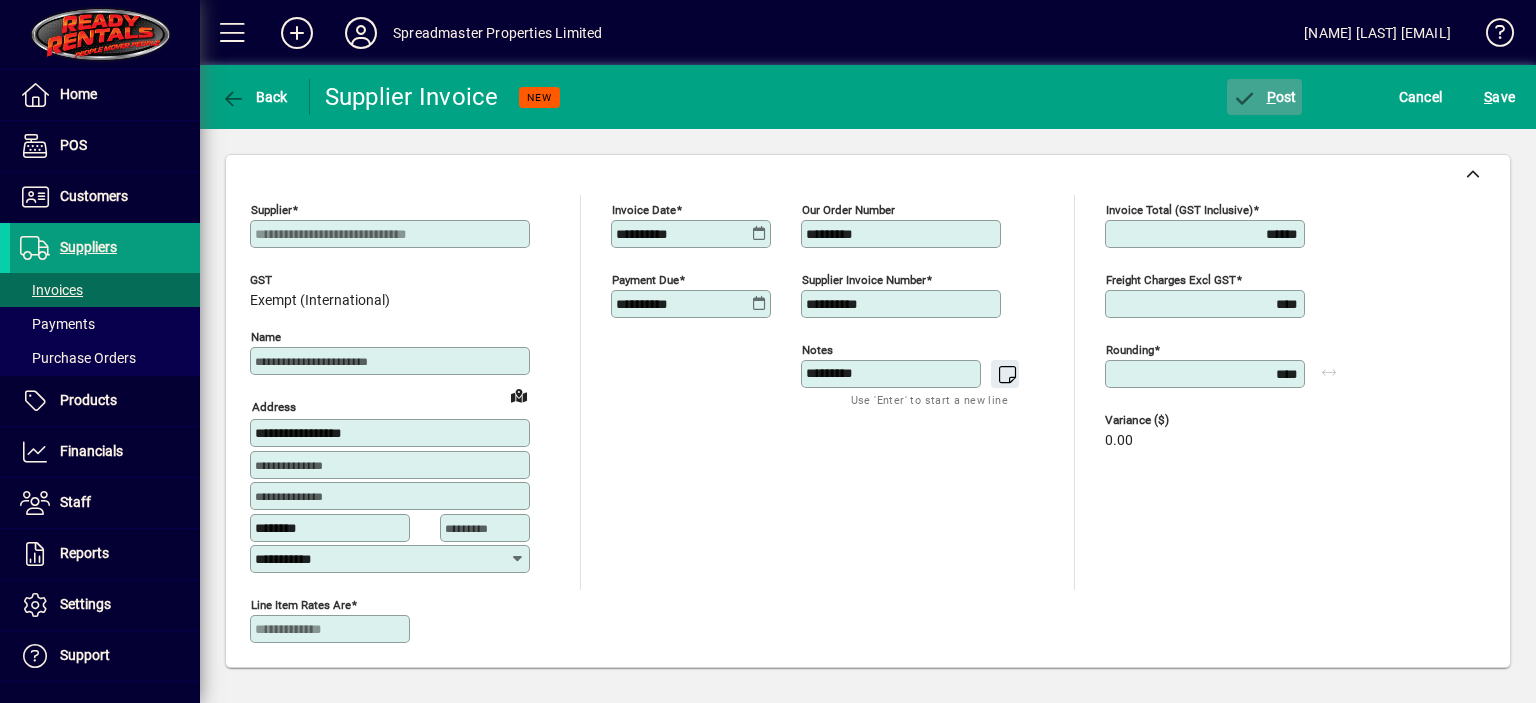 click on "P ost" 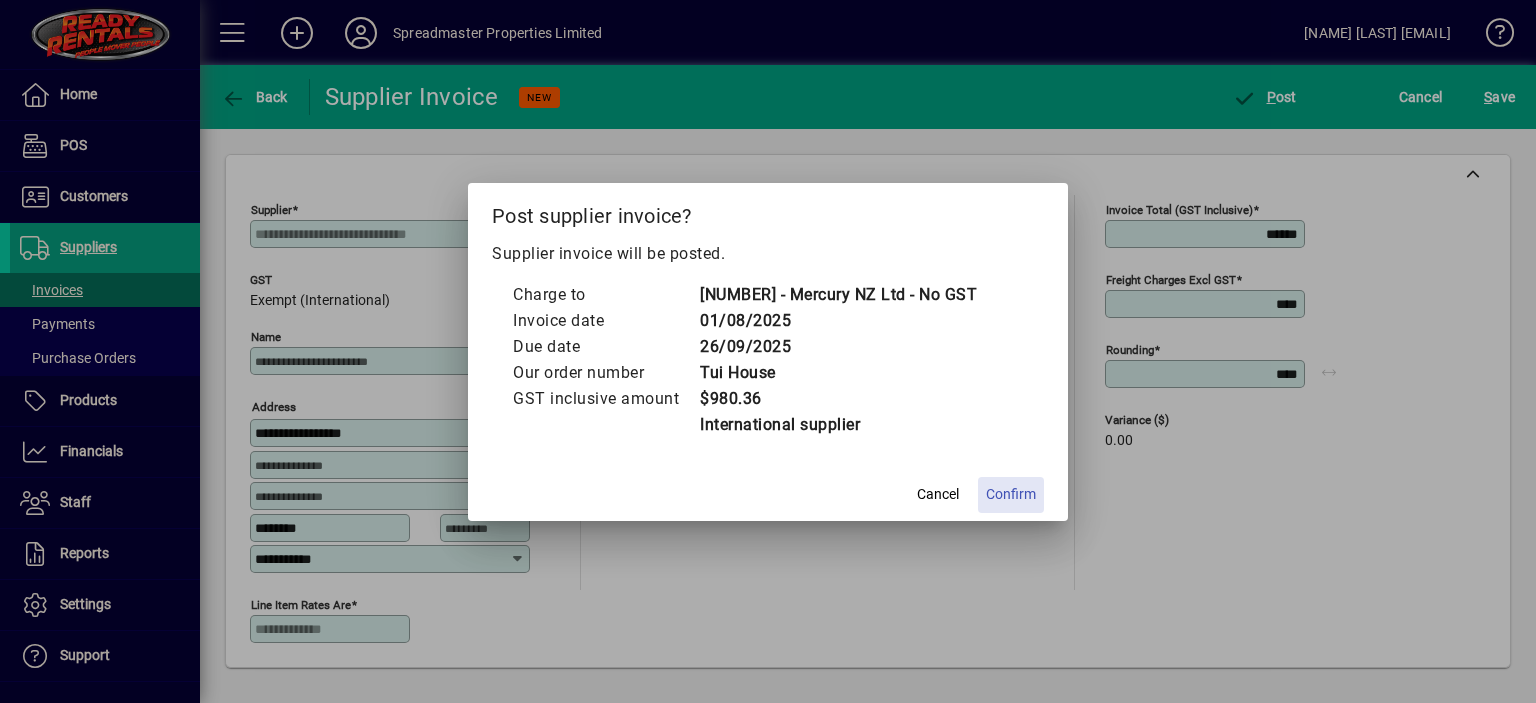 click on "Confirm" 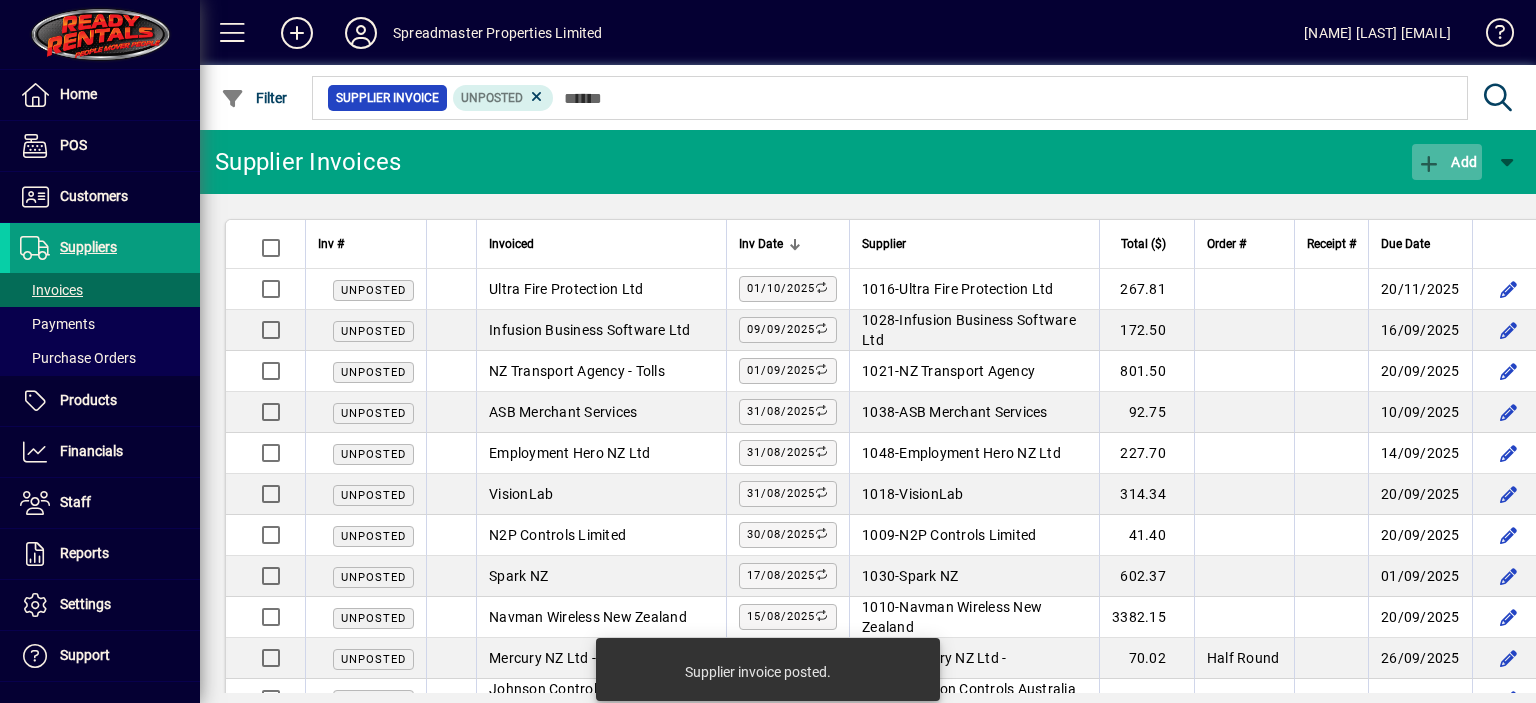 click on "Add" 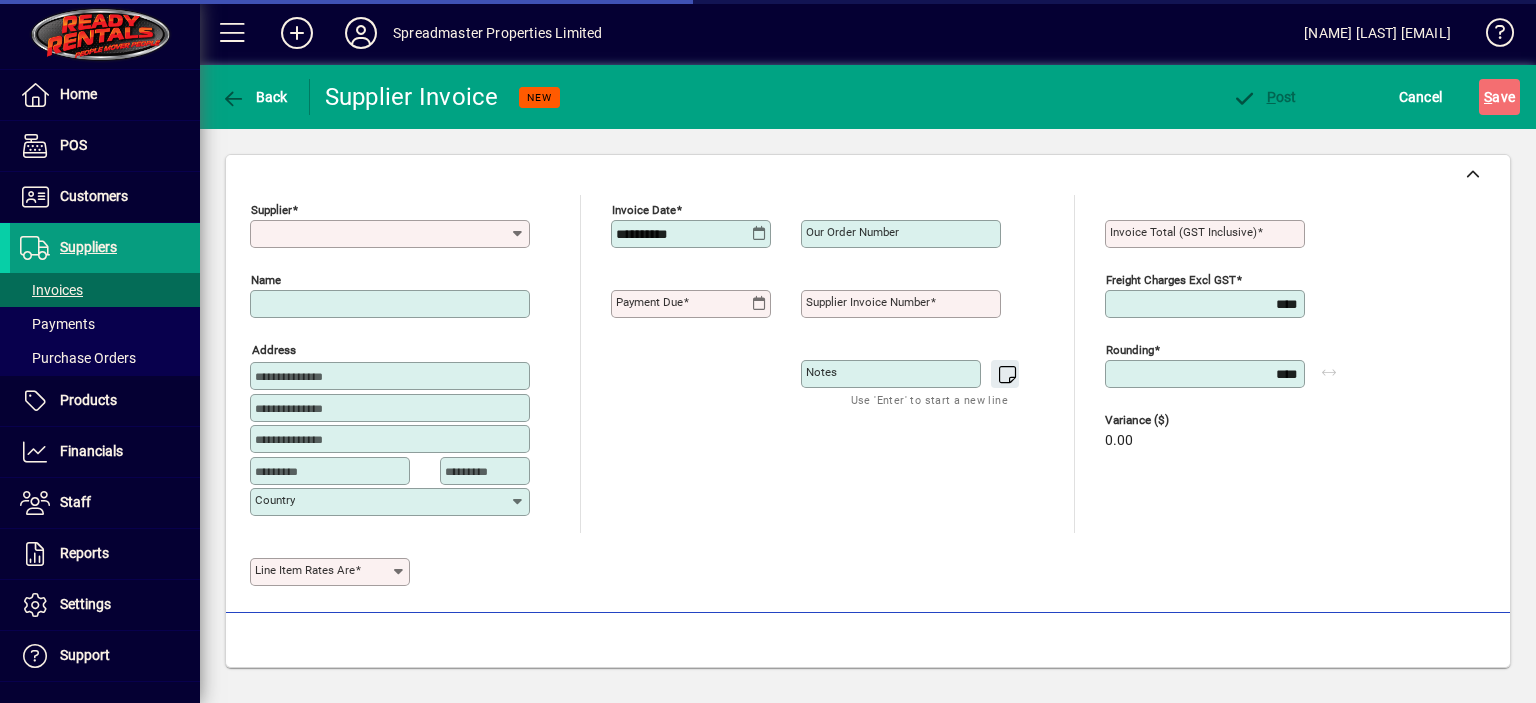 type on "**********" 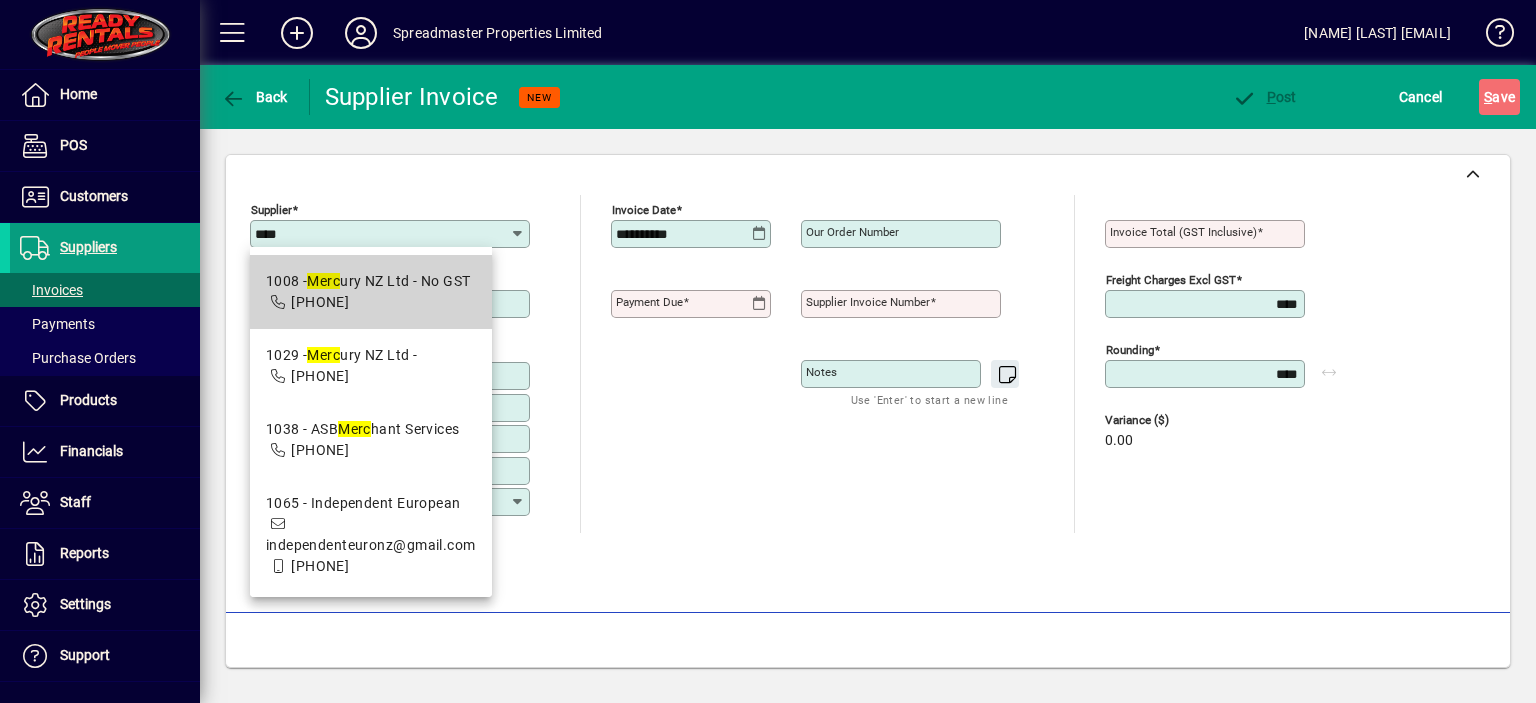 click on "[NUMBER] - Merc ury NZ Ltd - No GST" at bounding box center [368, 281] 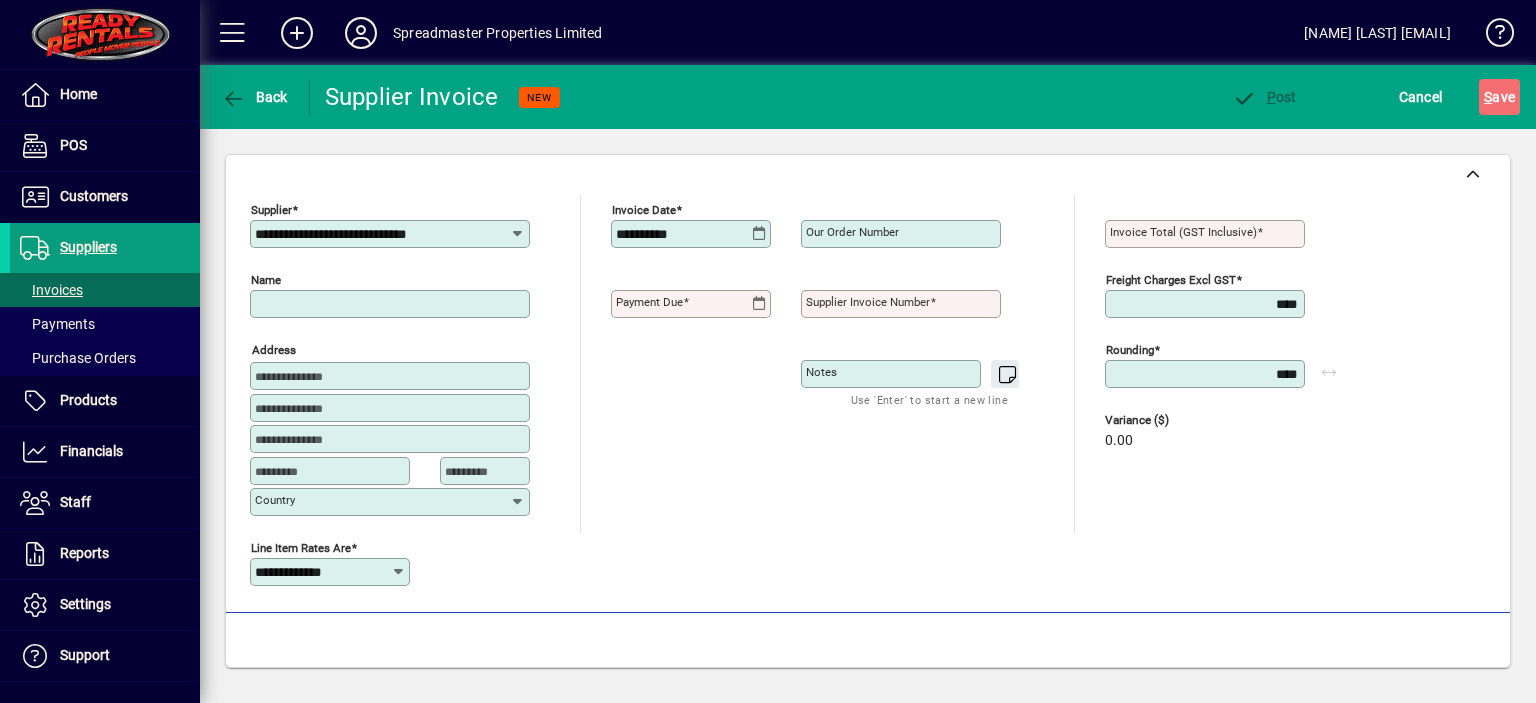 type on "**********" 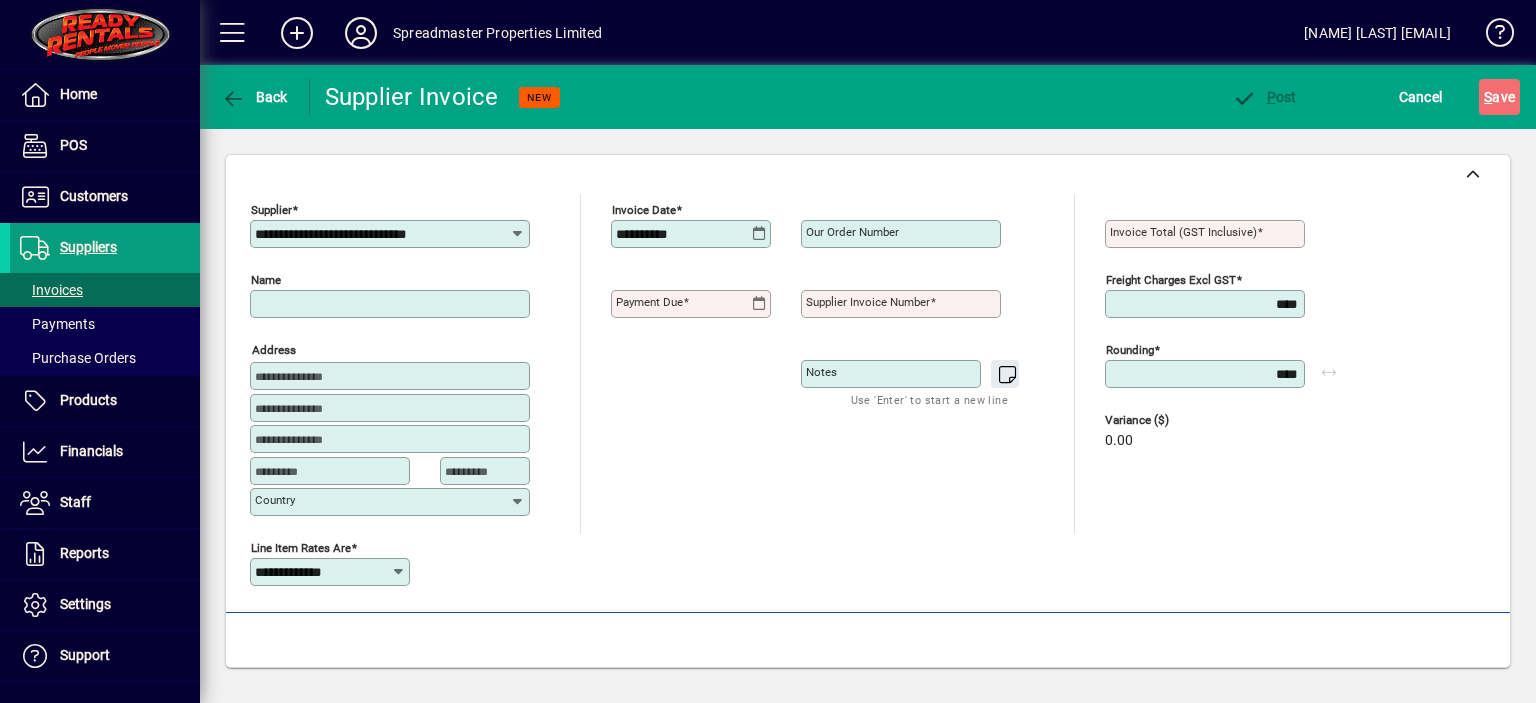 type on "********" 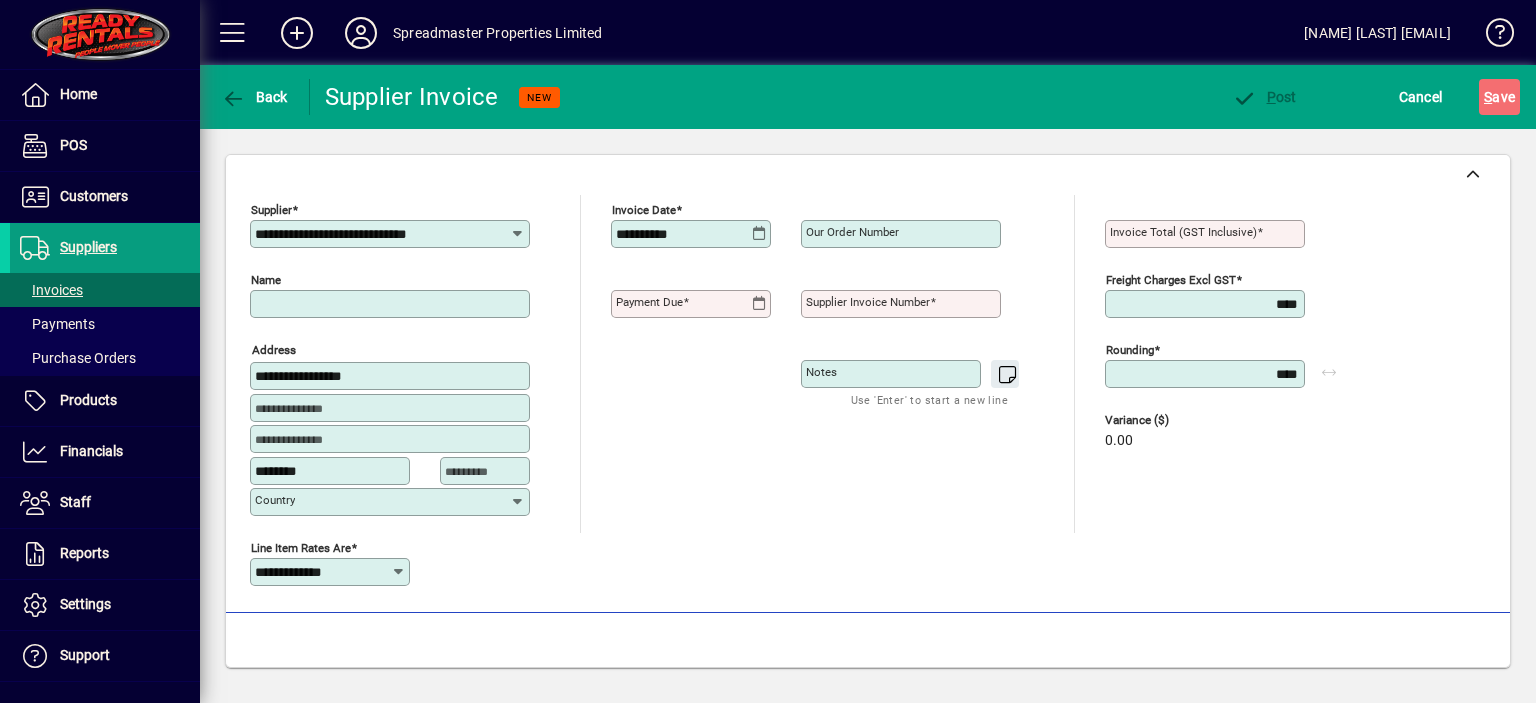 type on "**********" 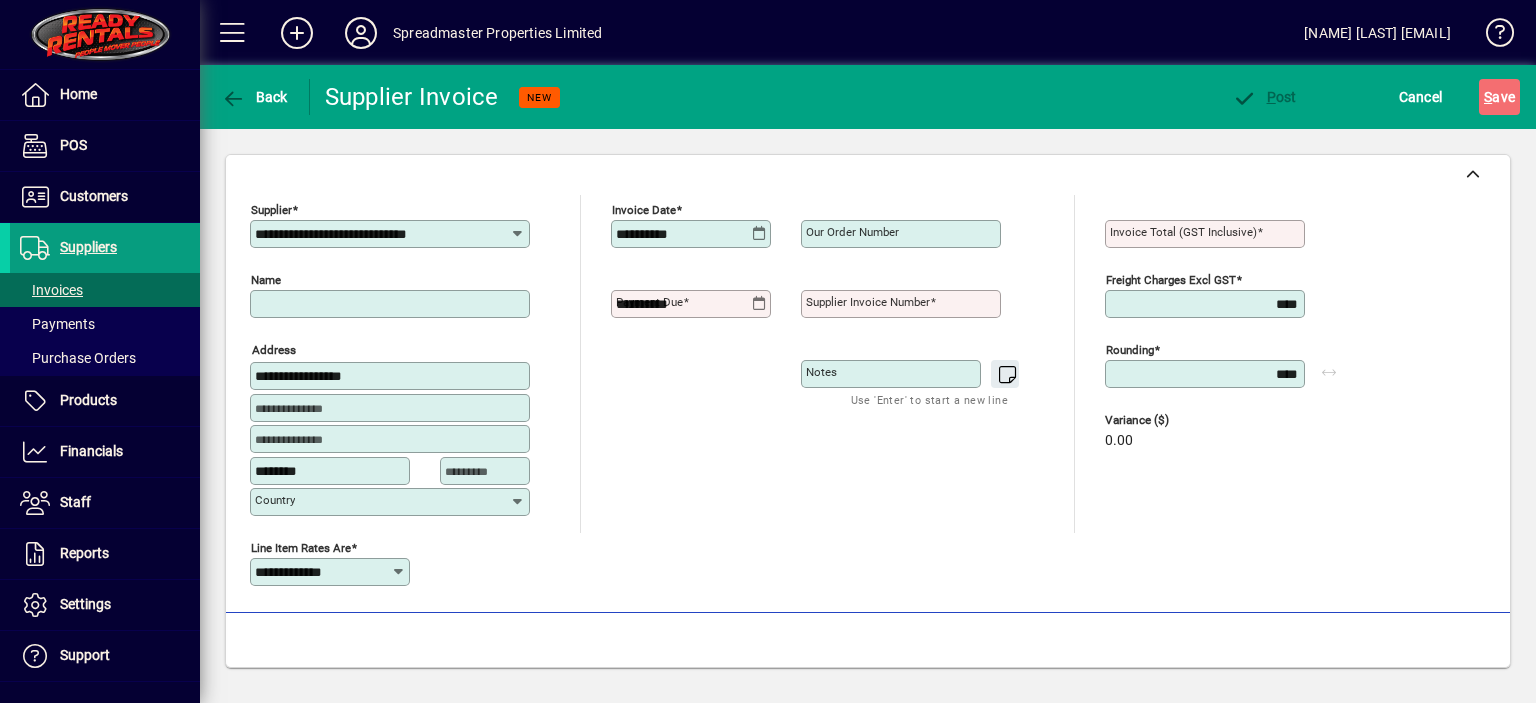 type on "**********" 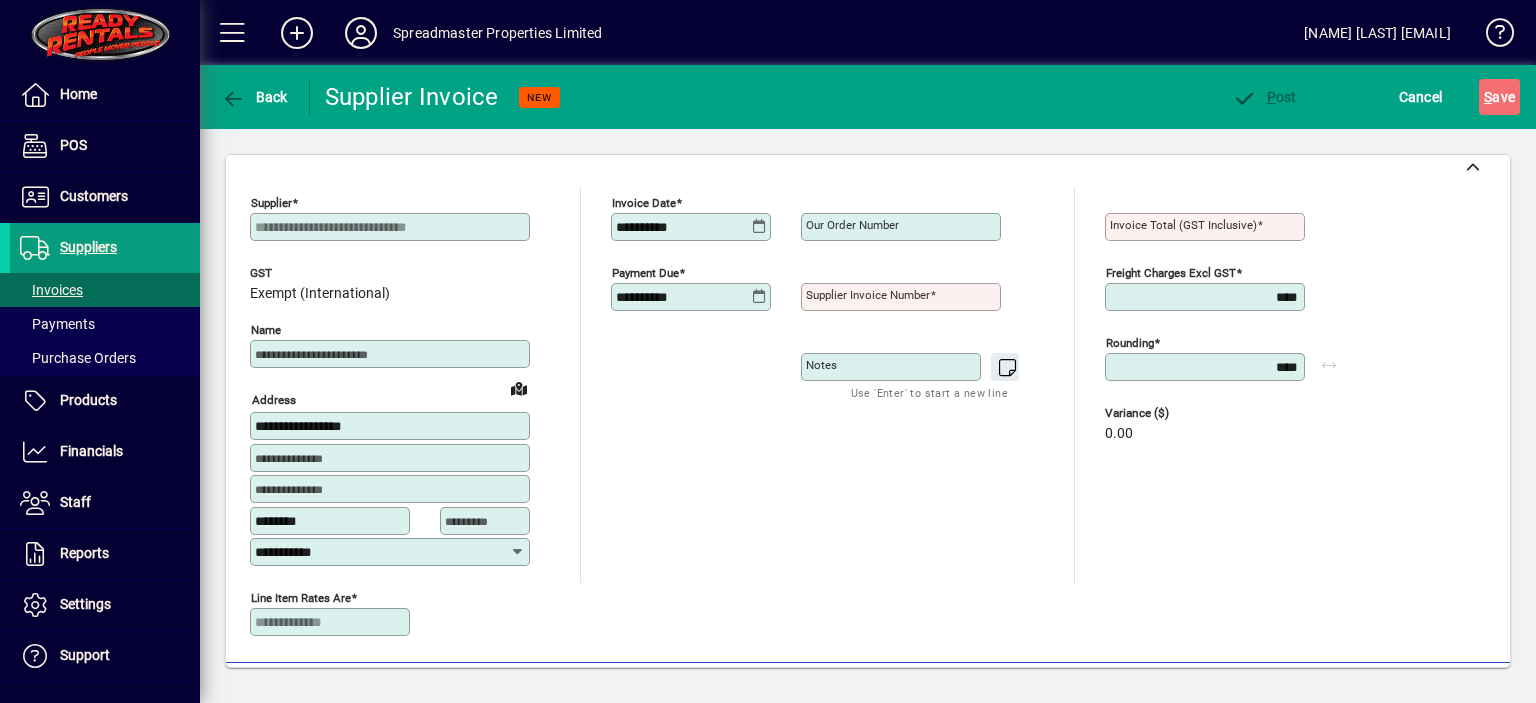 scroll, scrollTop: 0, scrollLeft: 0, axis: both 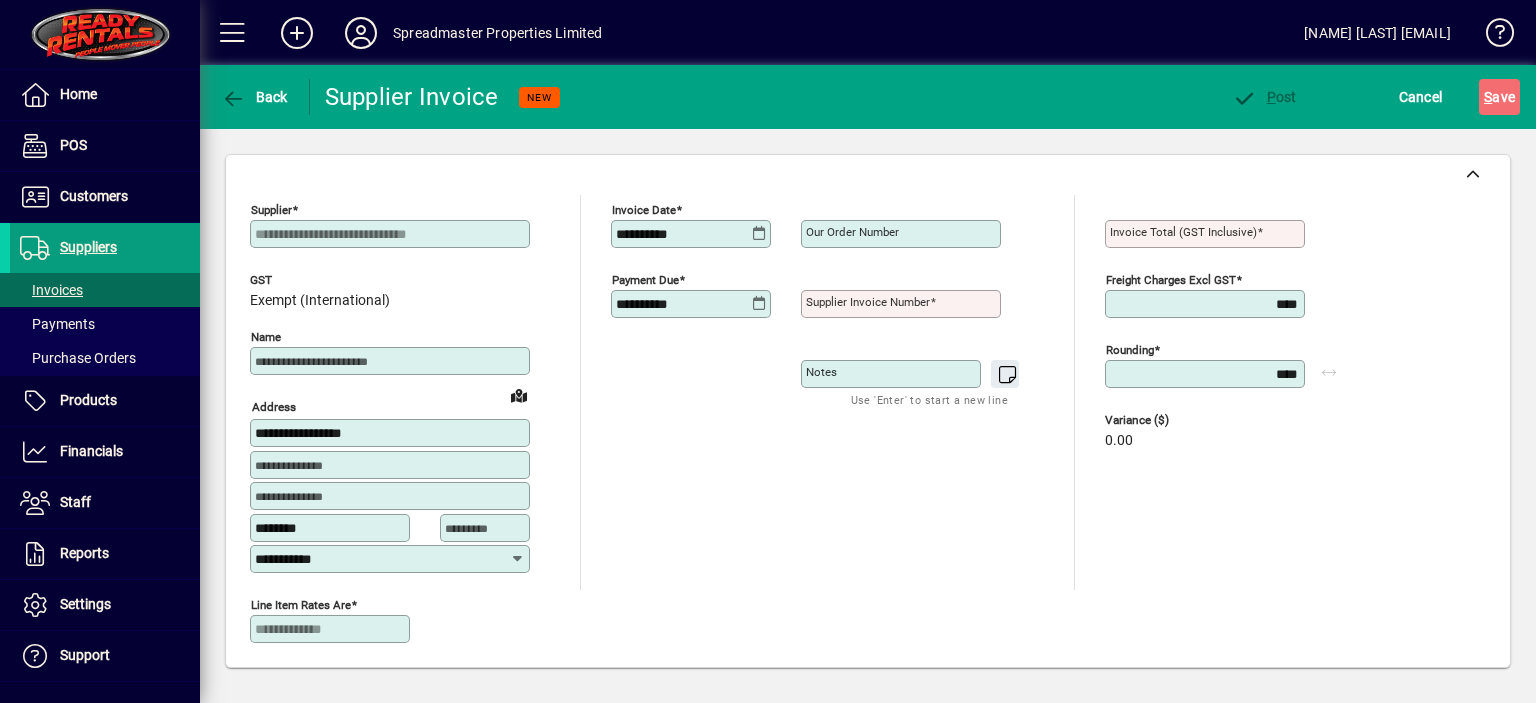 click on "Supplier invoice number" at bounding box center (868, 302) 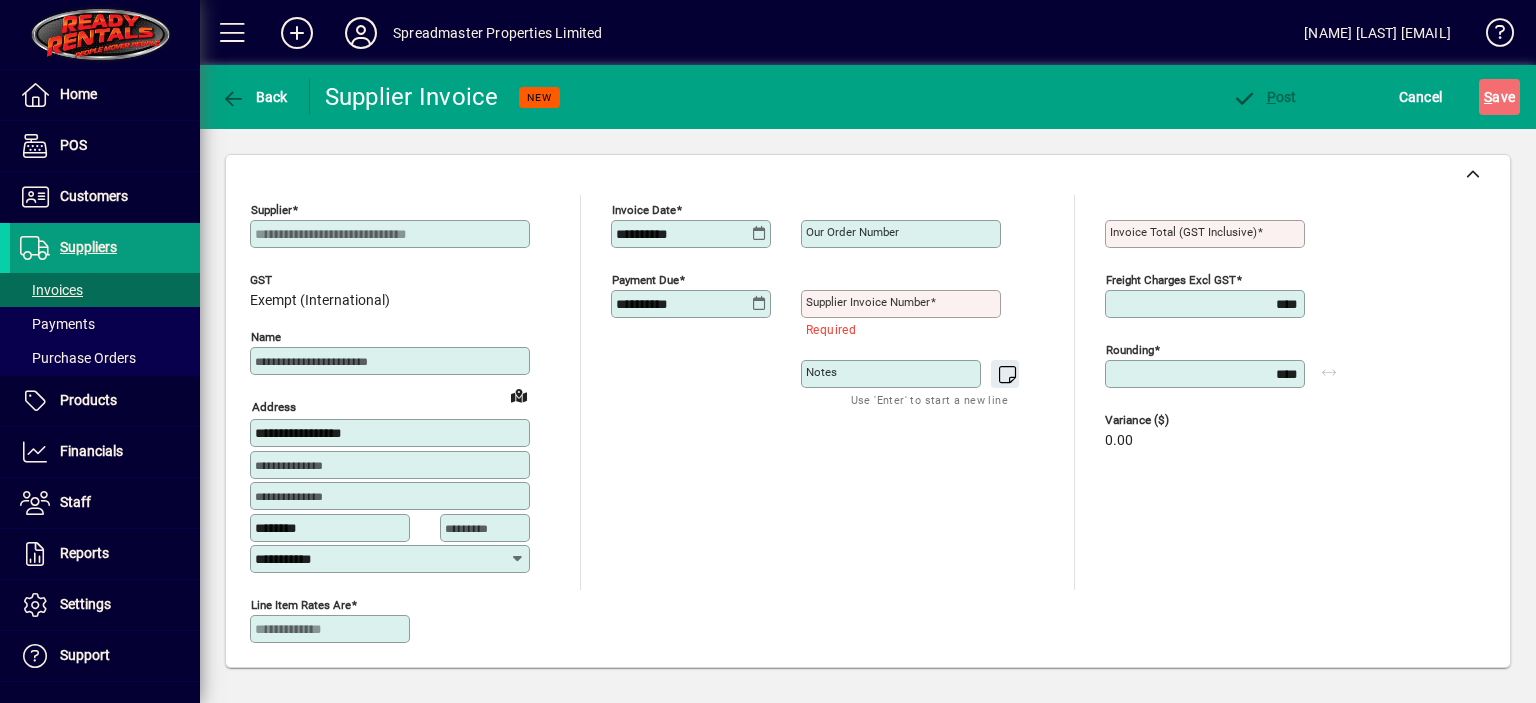 click on "Our order number" at bounding box center [852, 232] 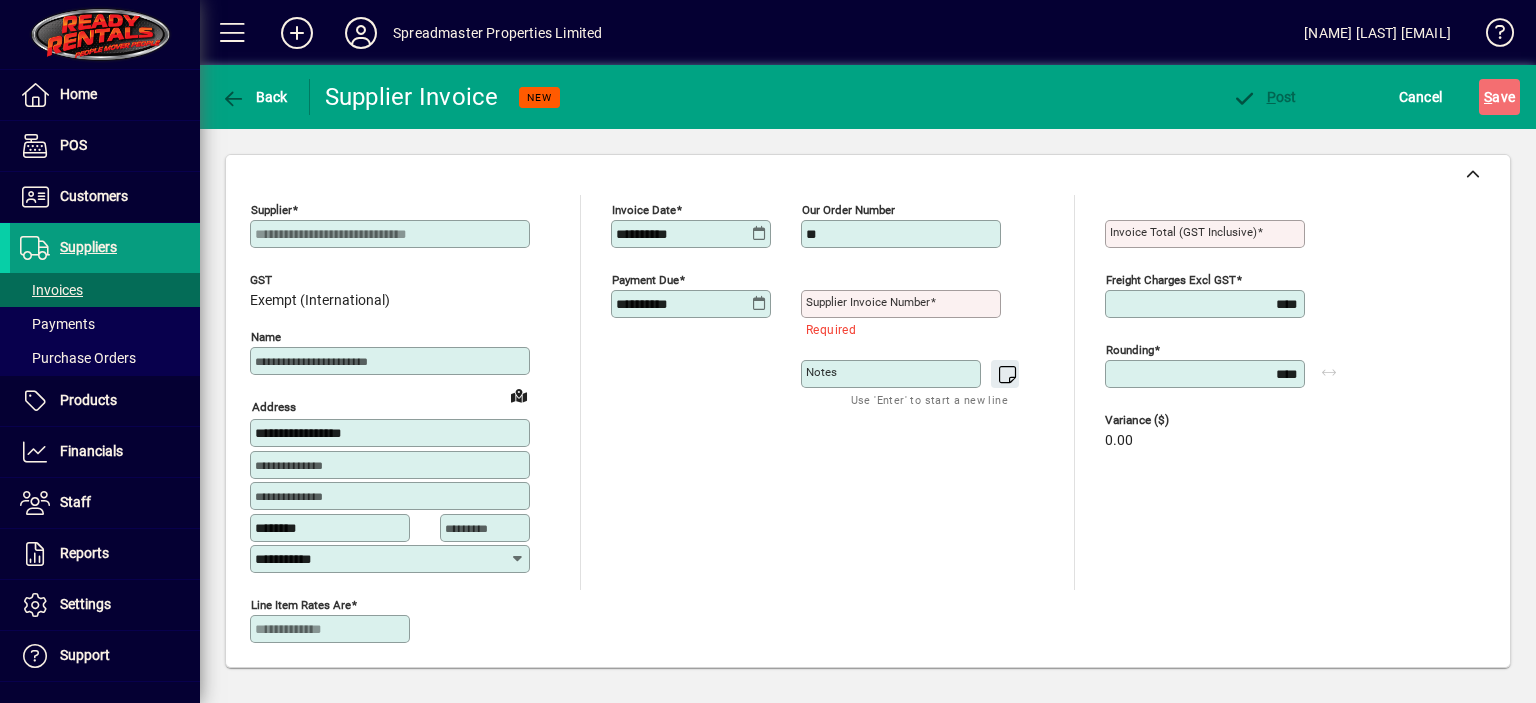 type on "**********" 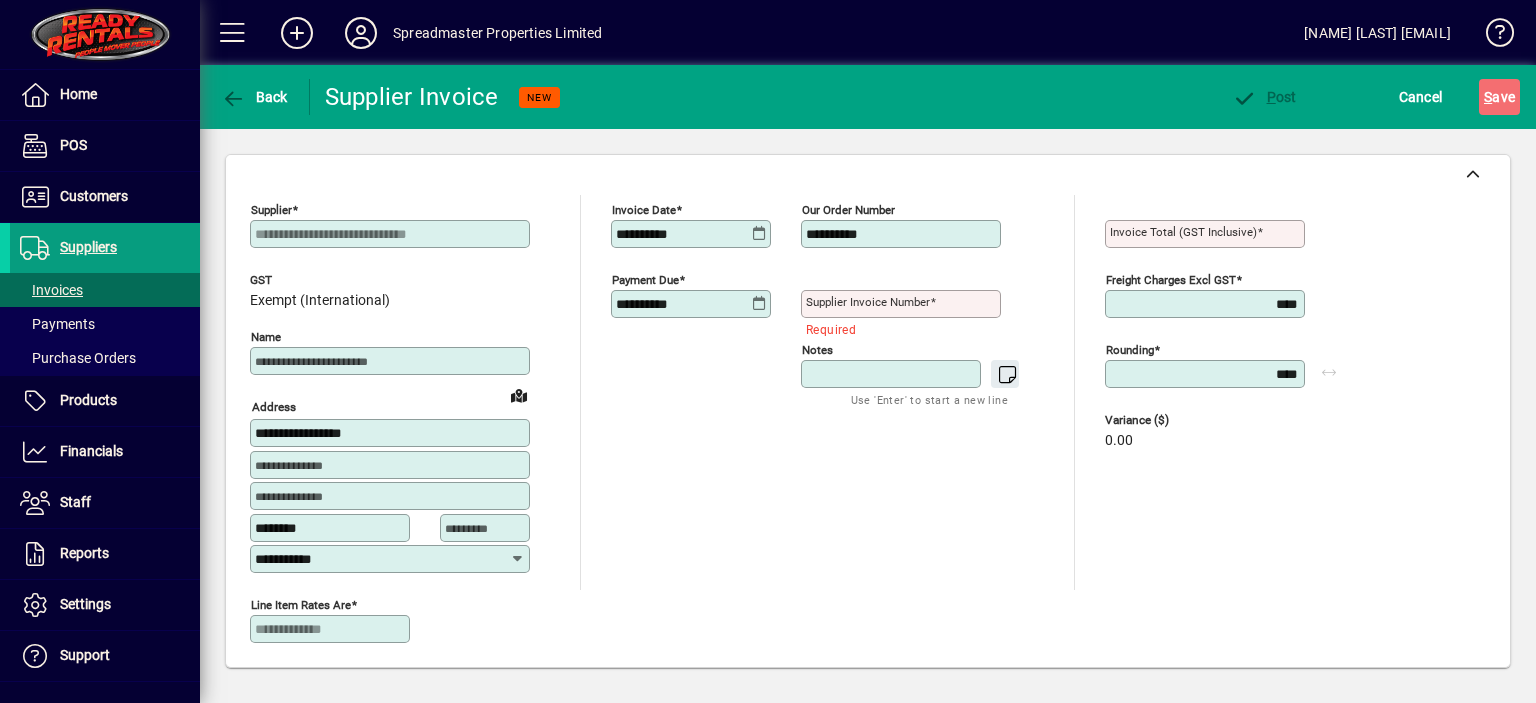 click on "Notes" at bounding box center [893, 374] 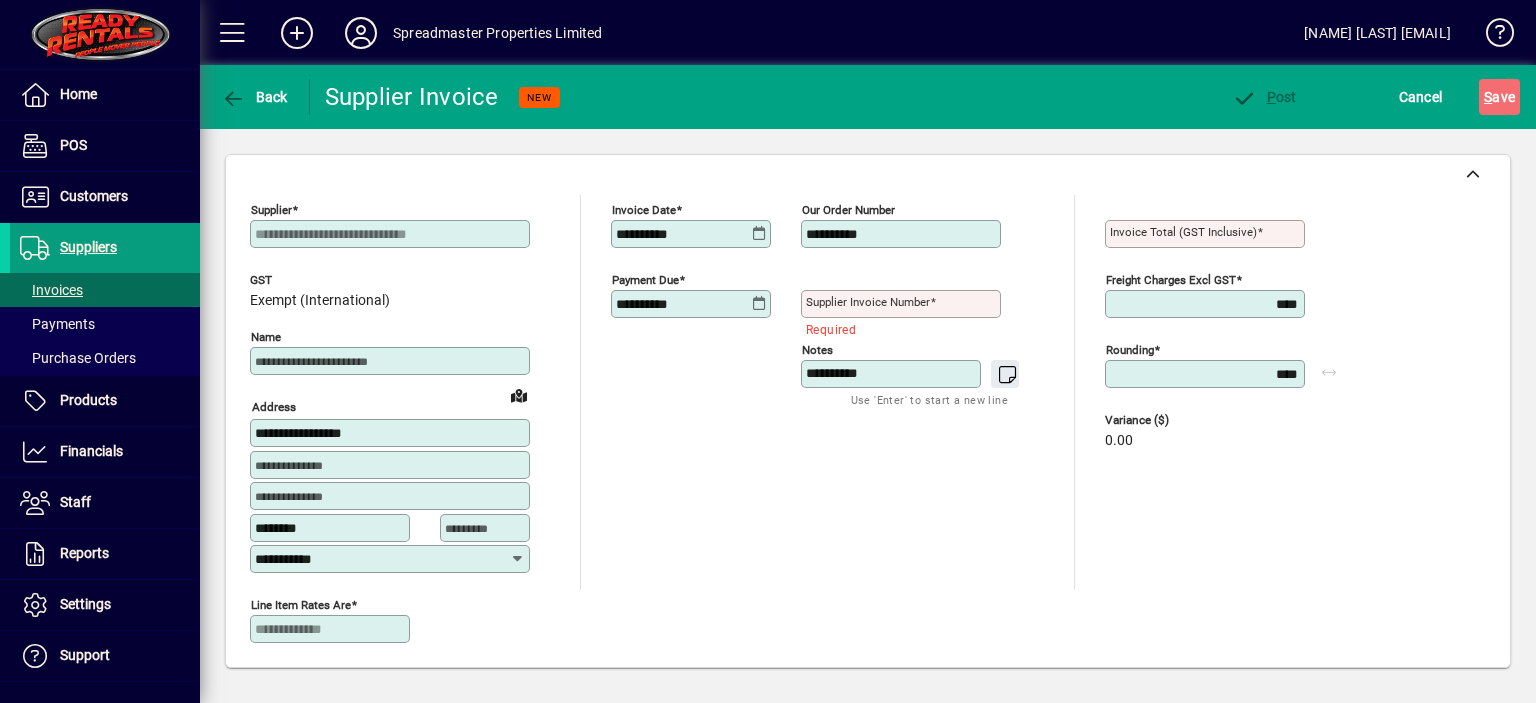 type on "**********" 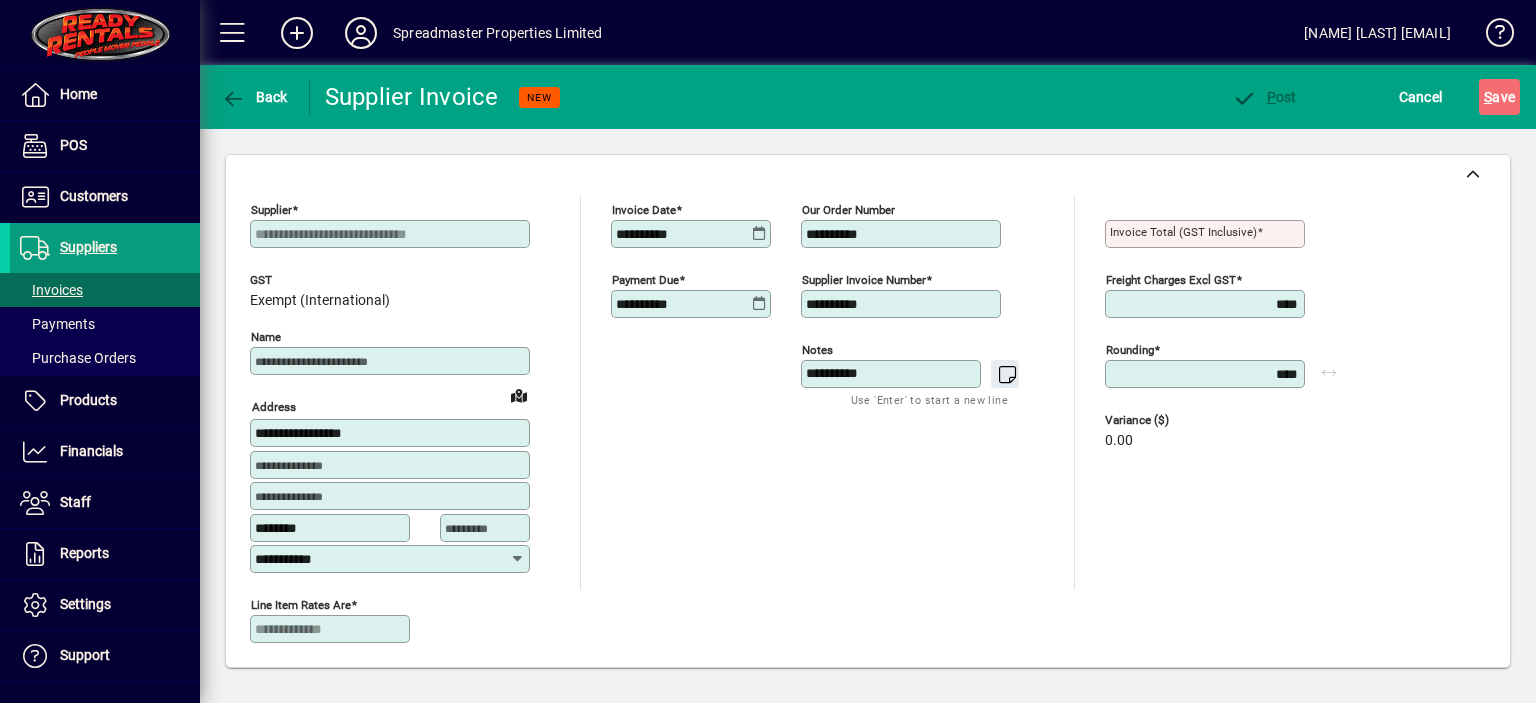 type on "**********" 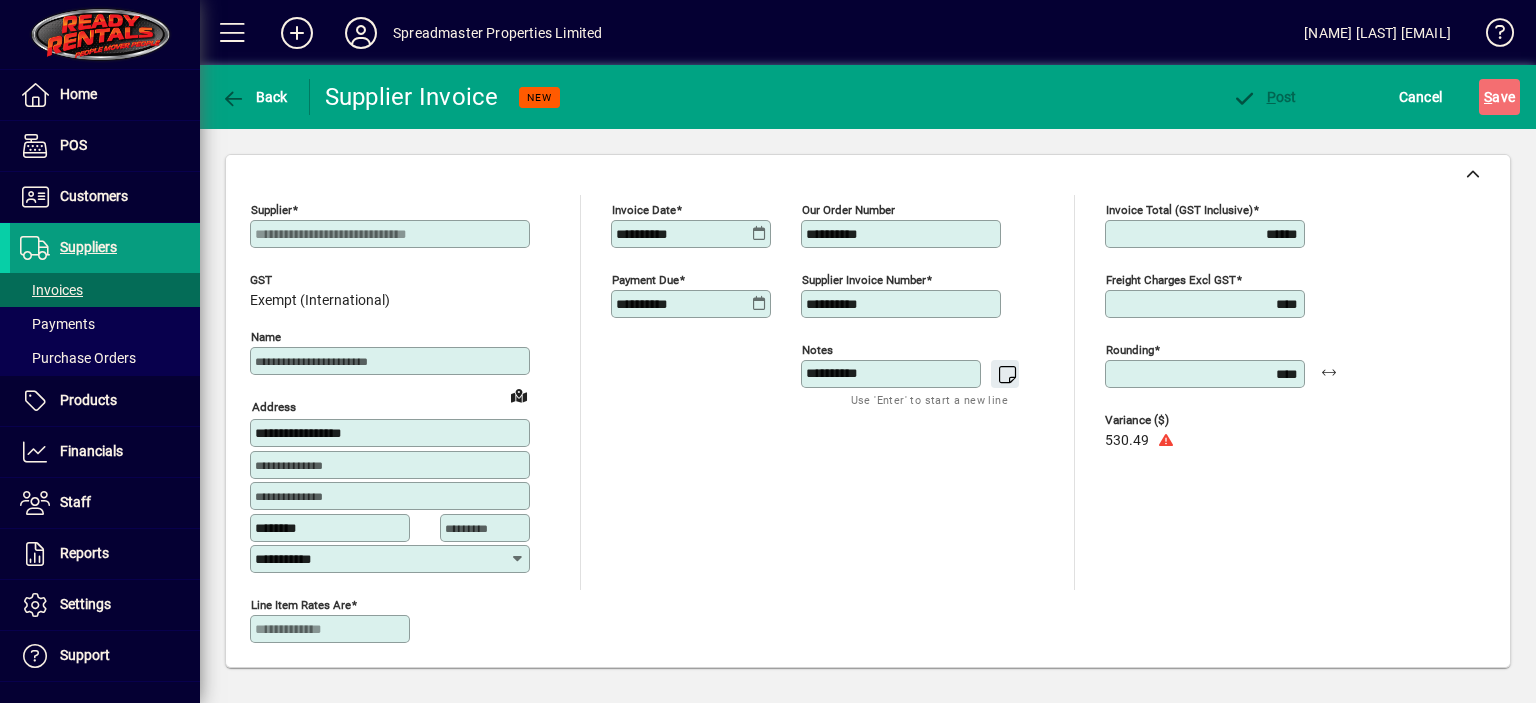 type on "******" 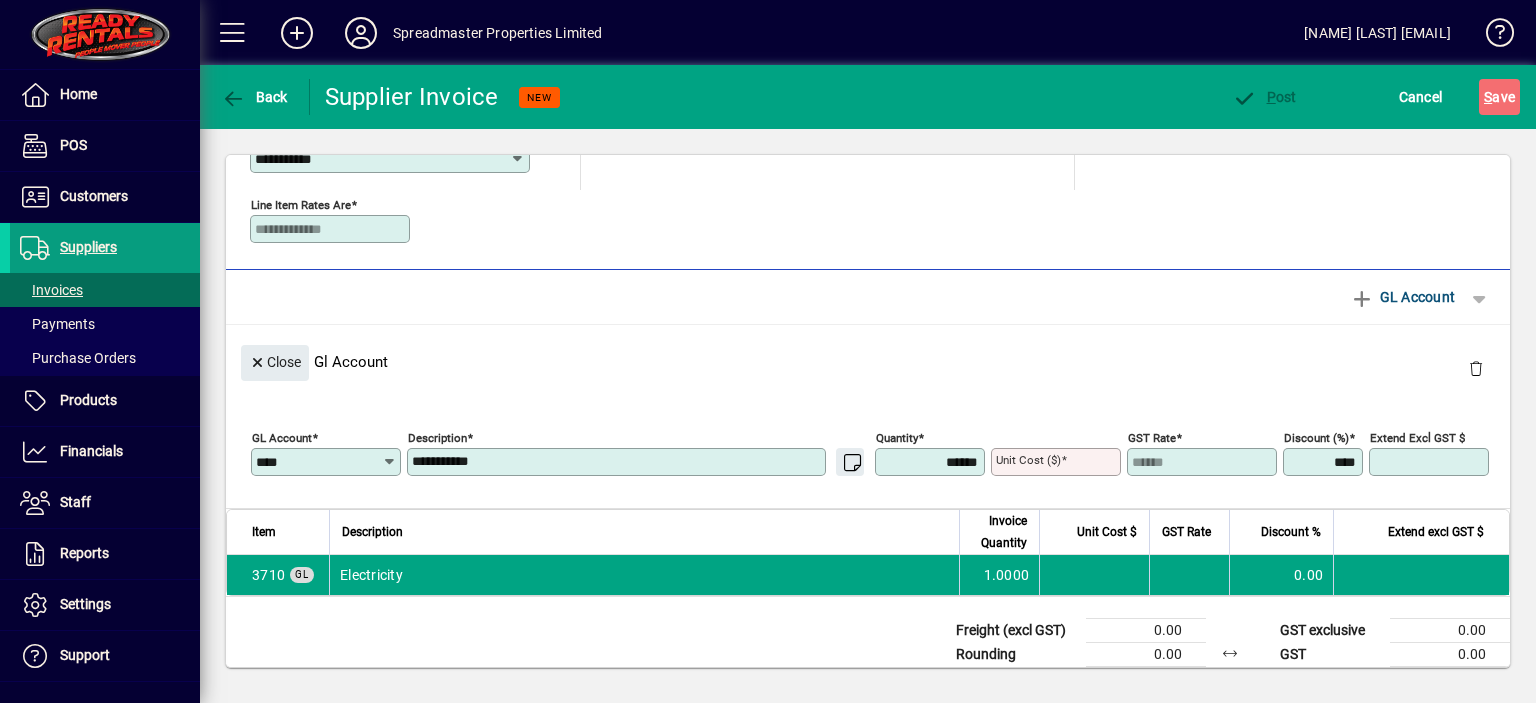 scroll, scrollTop: 436, scrollLeft: 0, axis: vertical 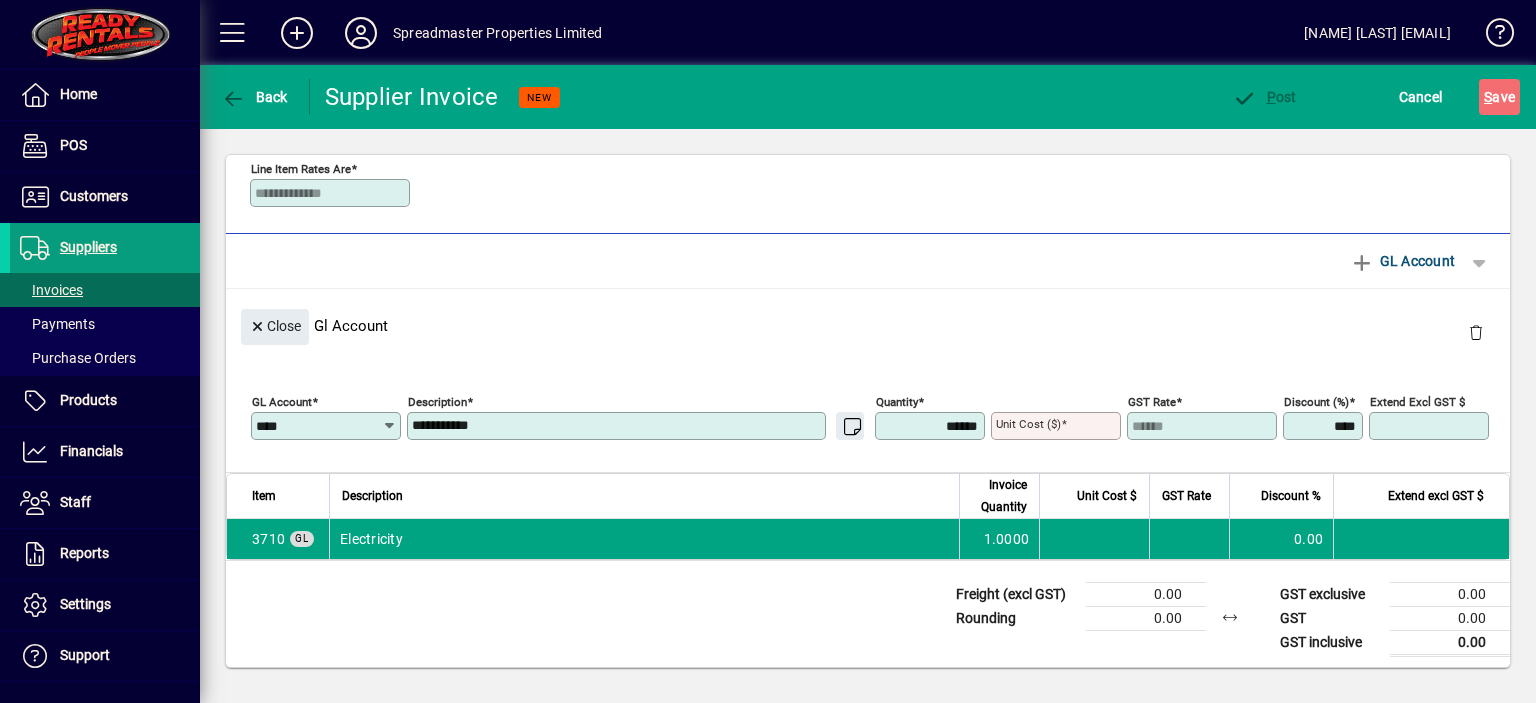 click on "Unit Cost ($)" 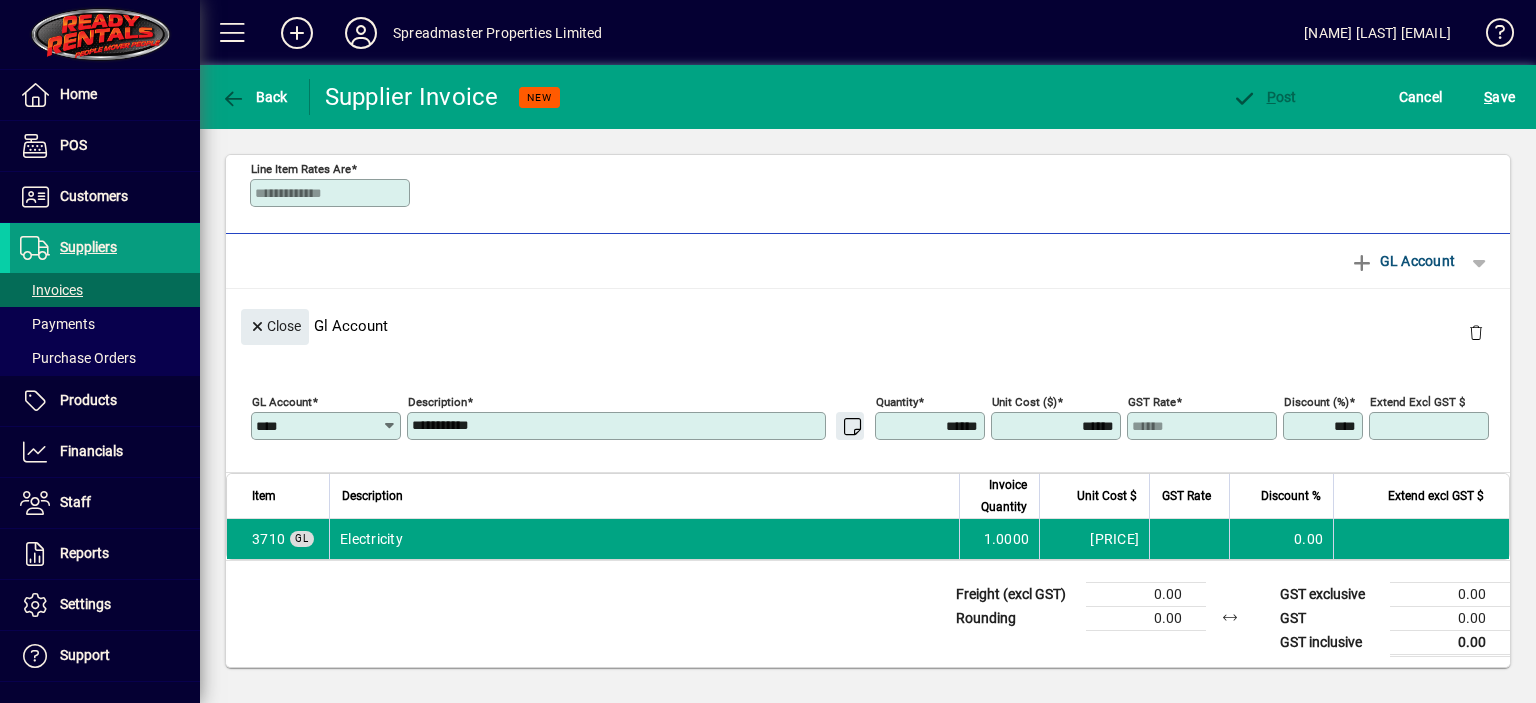 type on "********" 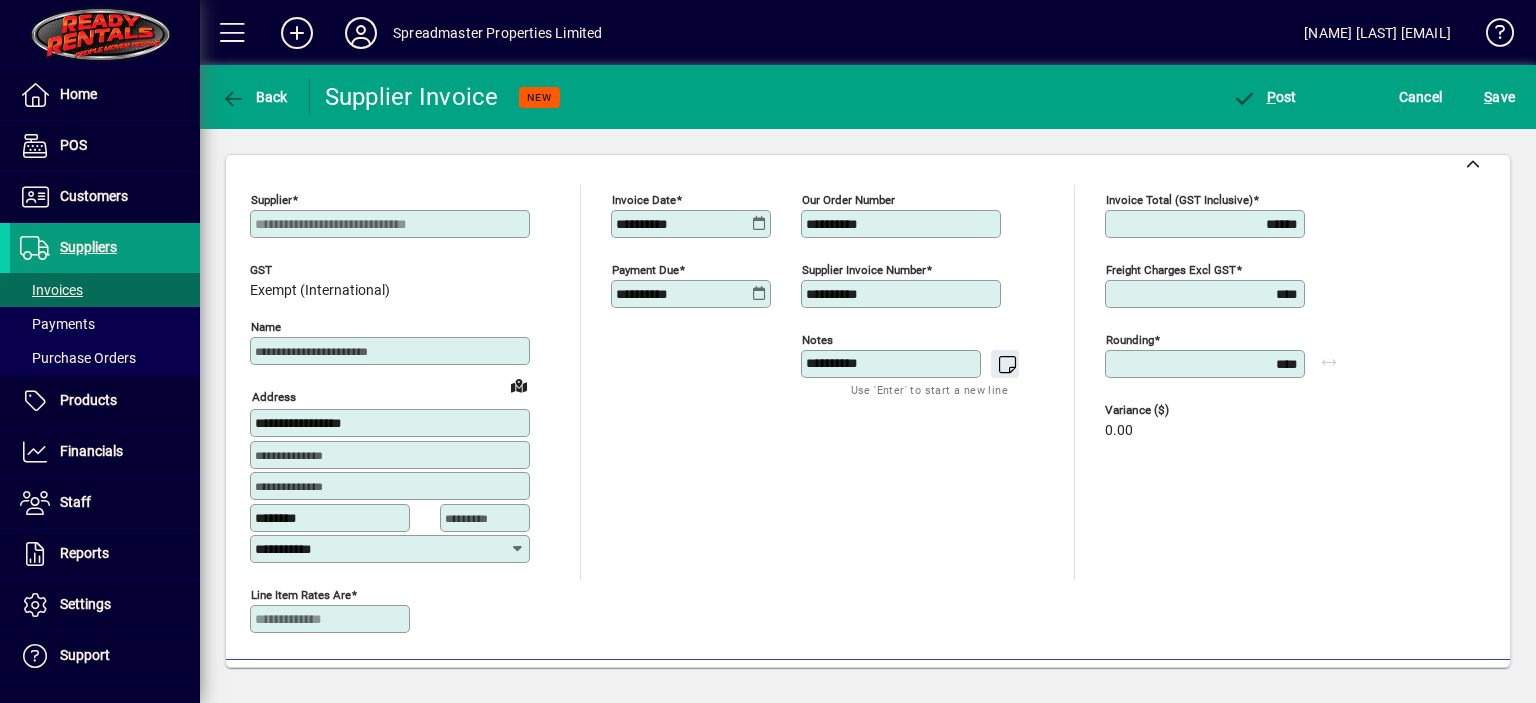 scroll, scrollTop: 0, scrollLeft: 0, axis: both 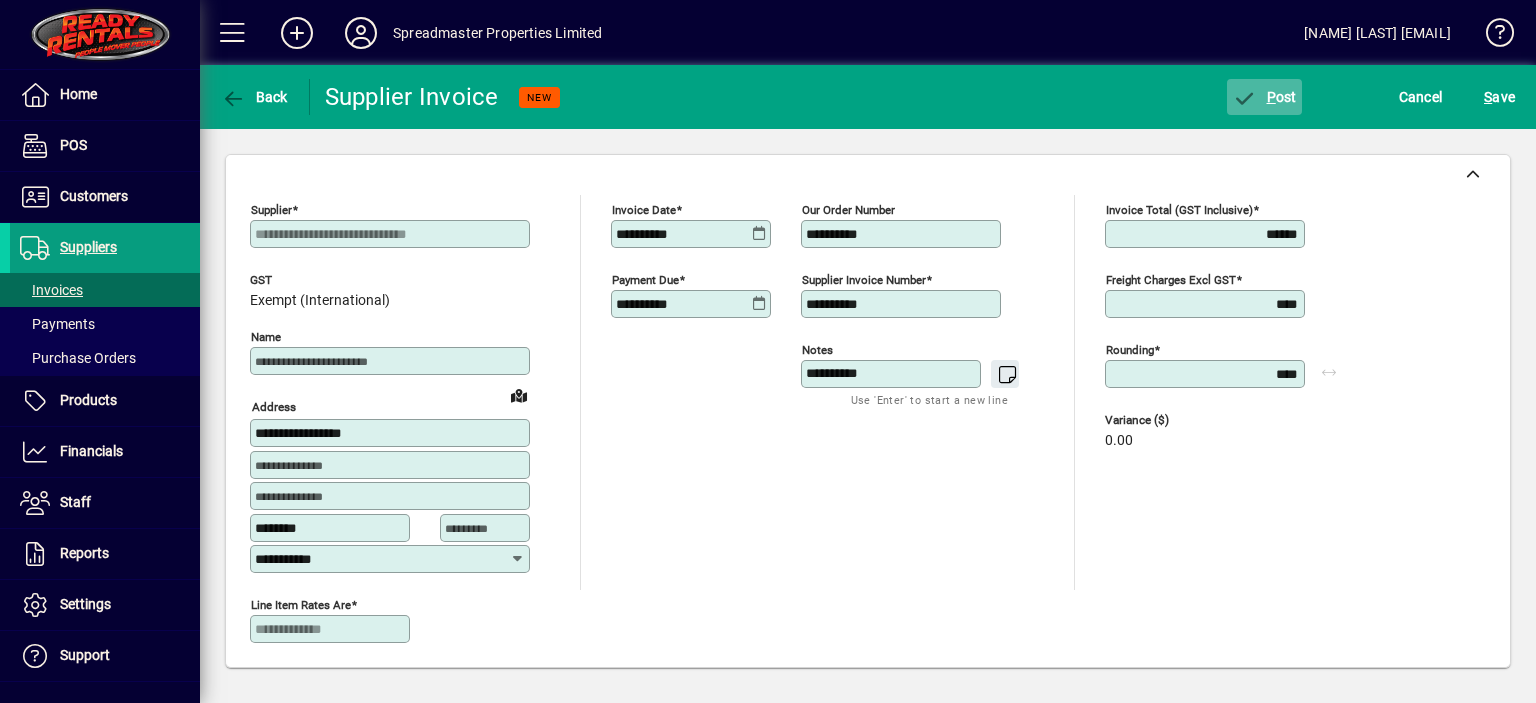 click on "P ost" 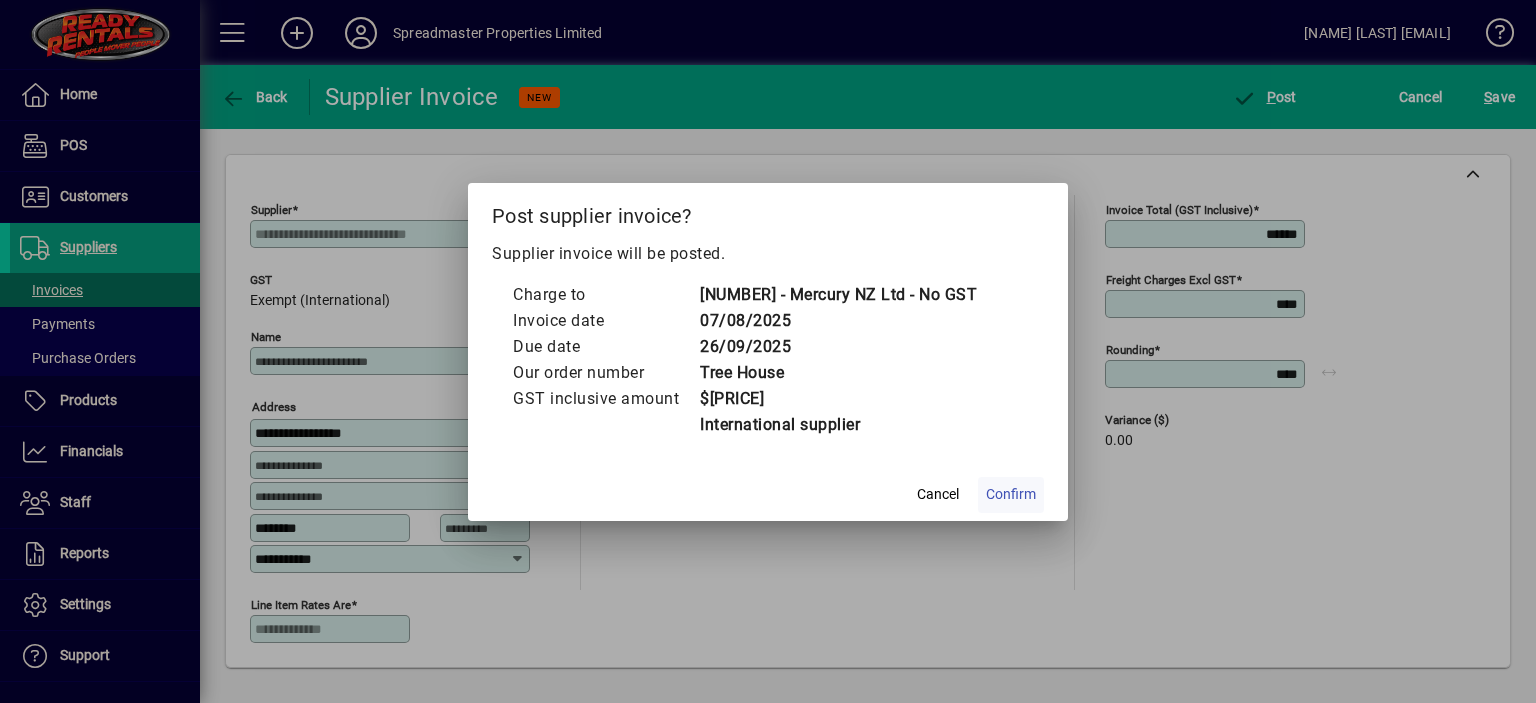 click on "Confirm" 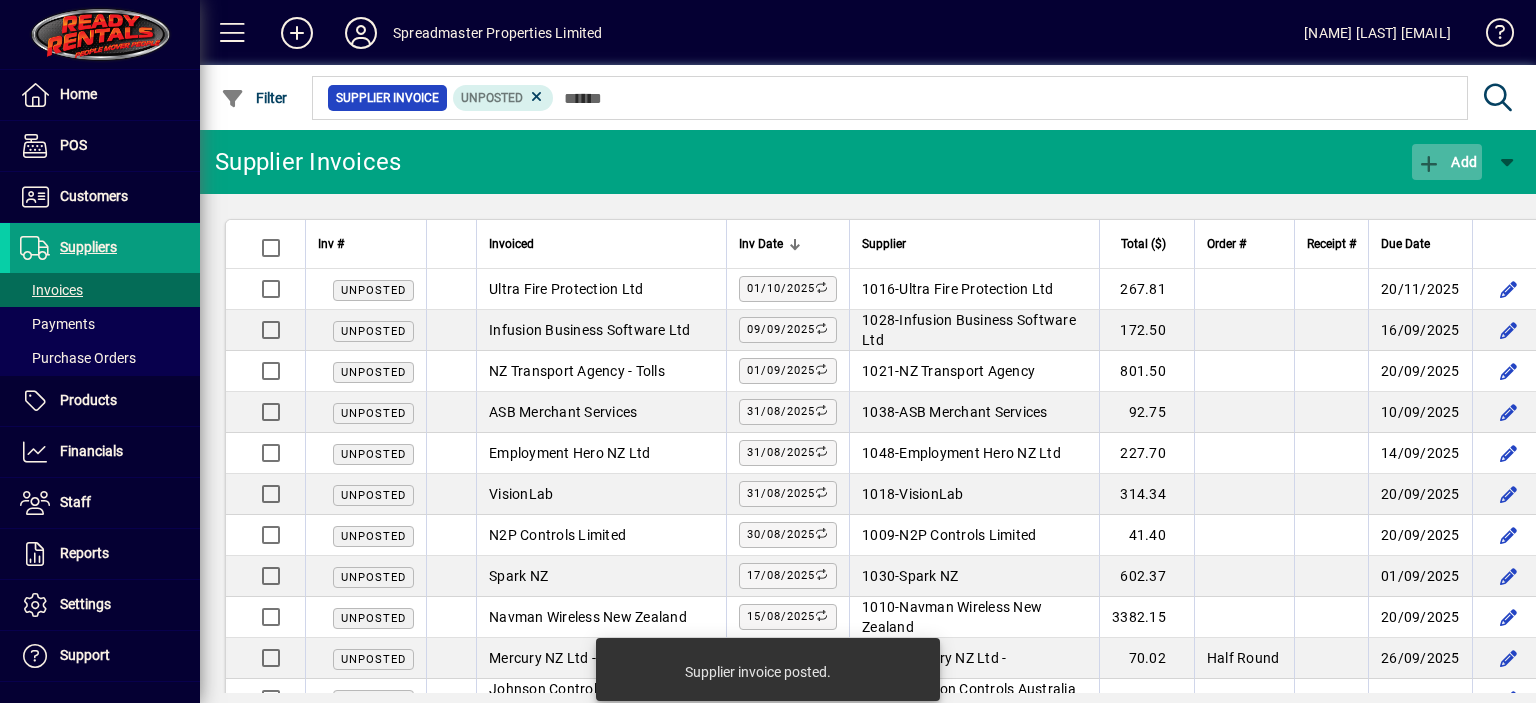 click on "Add" 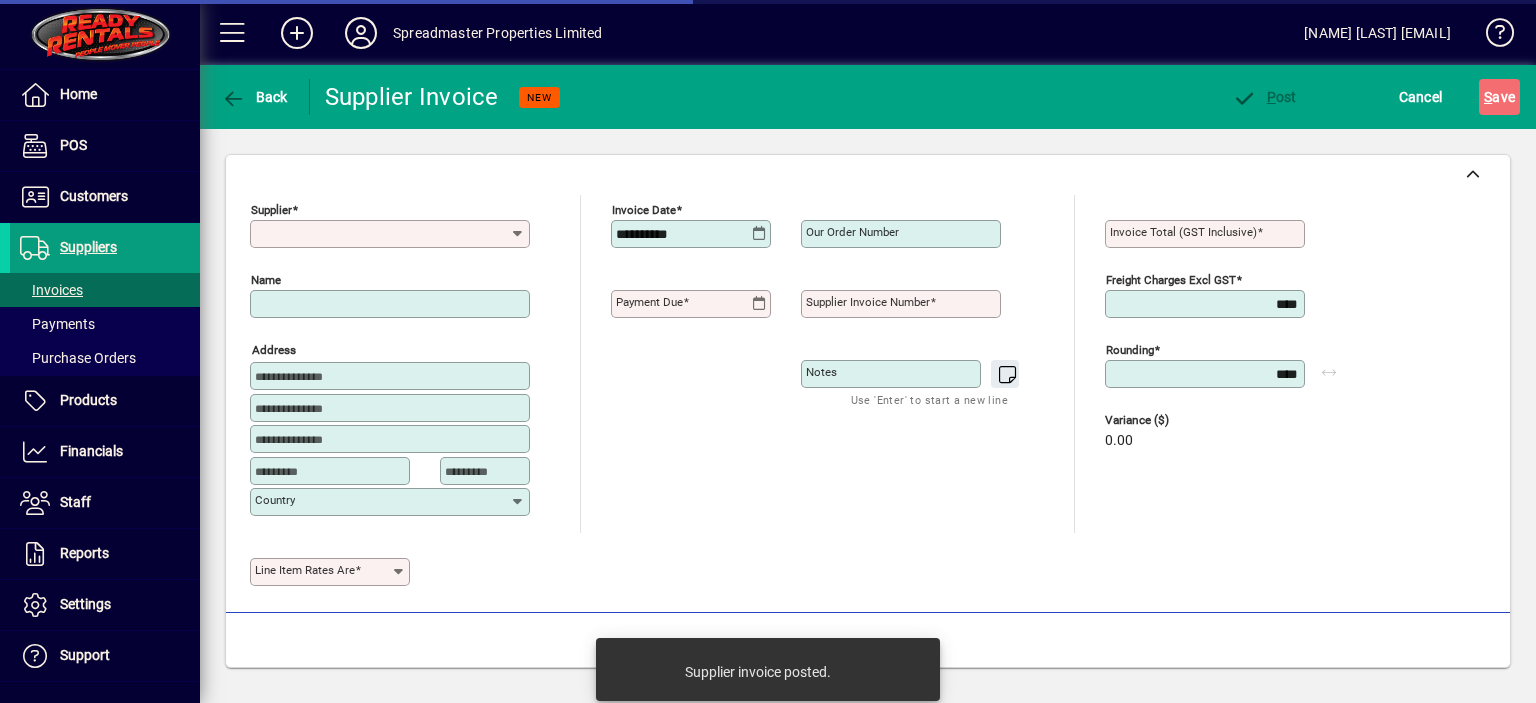 type on "**********" 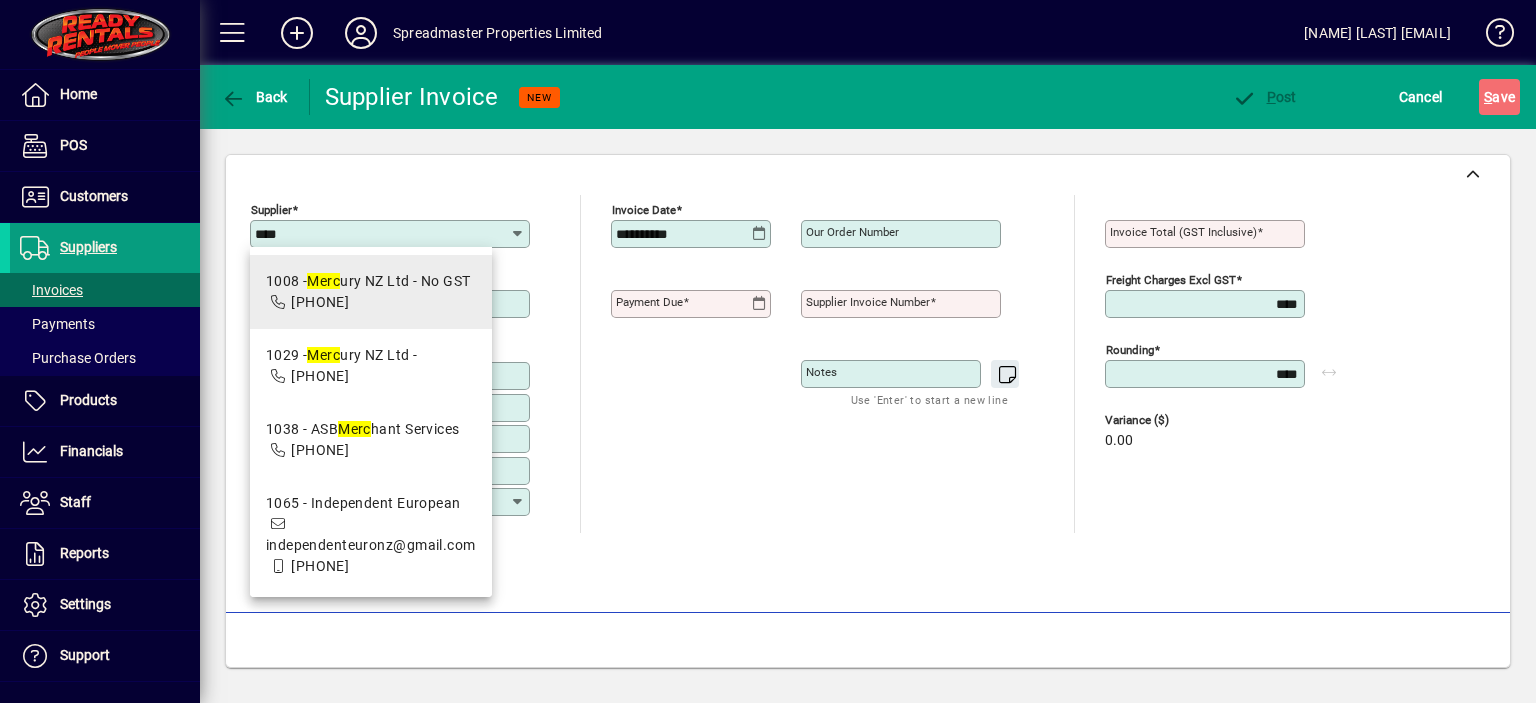 click on "[NUMBER] - Merc ury NZ Ltd - No GST" at bounding box center [368, 281] 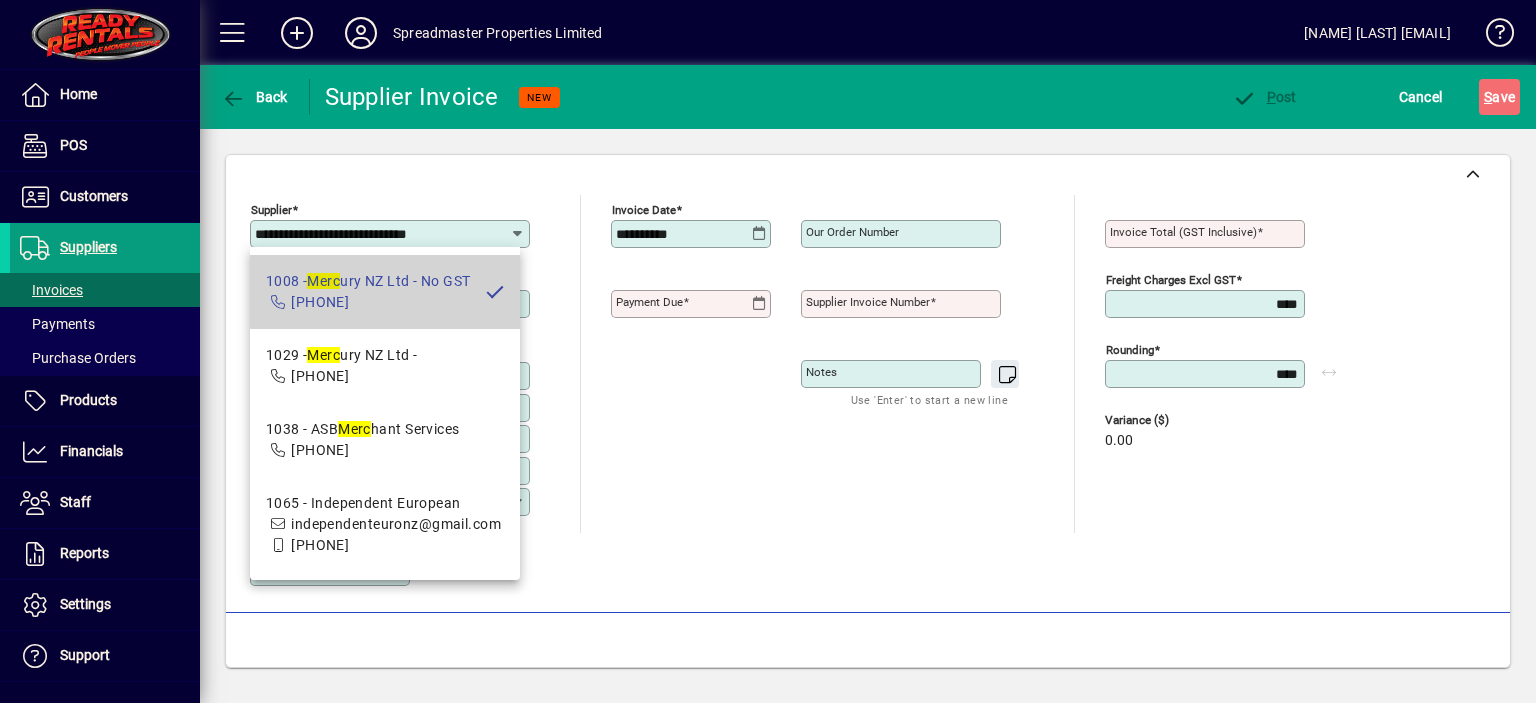type on "**********" 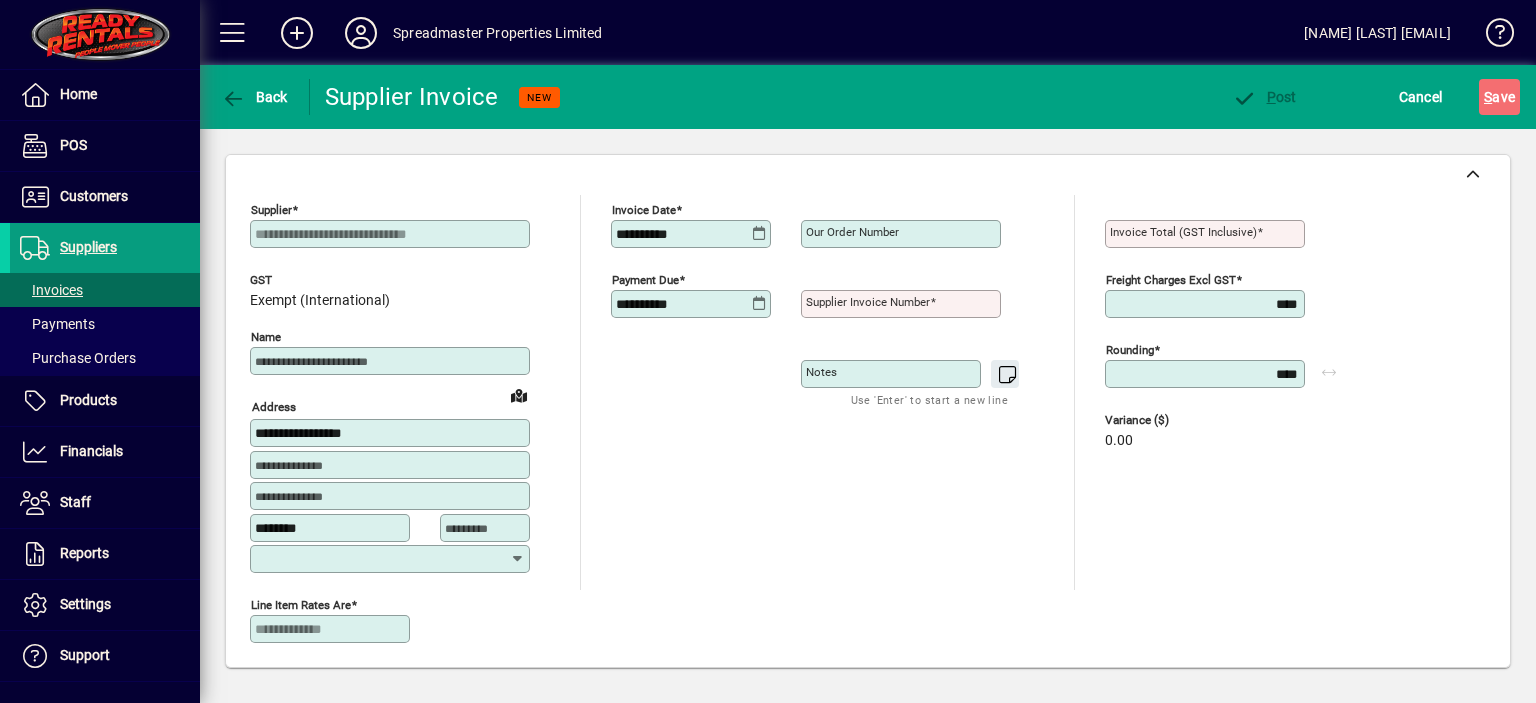 type on "**********" 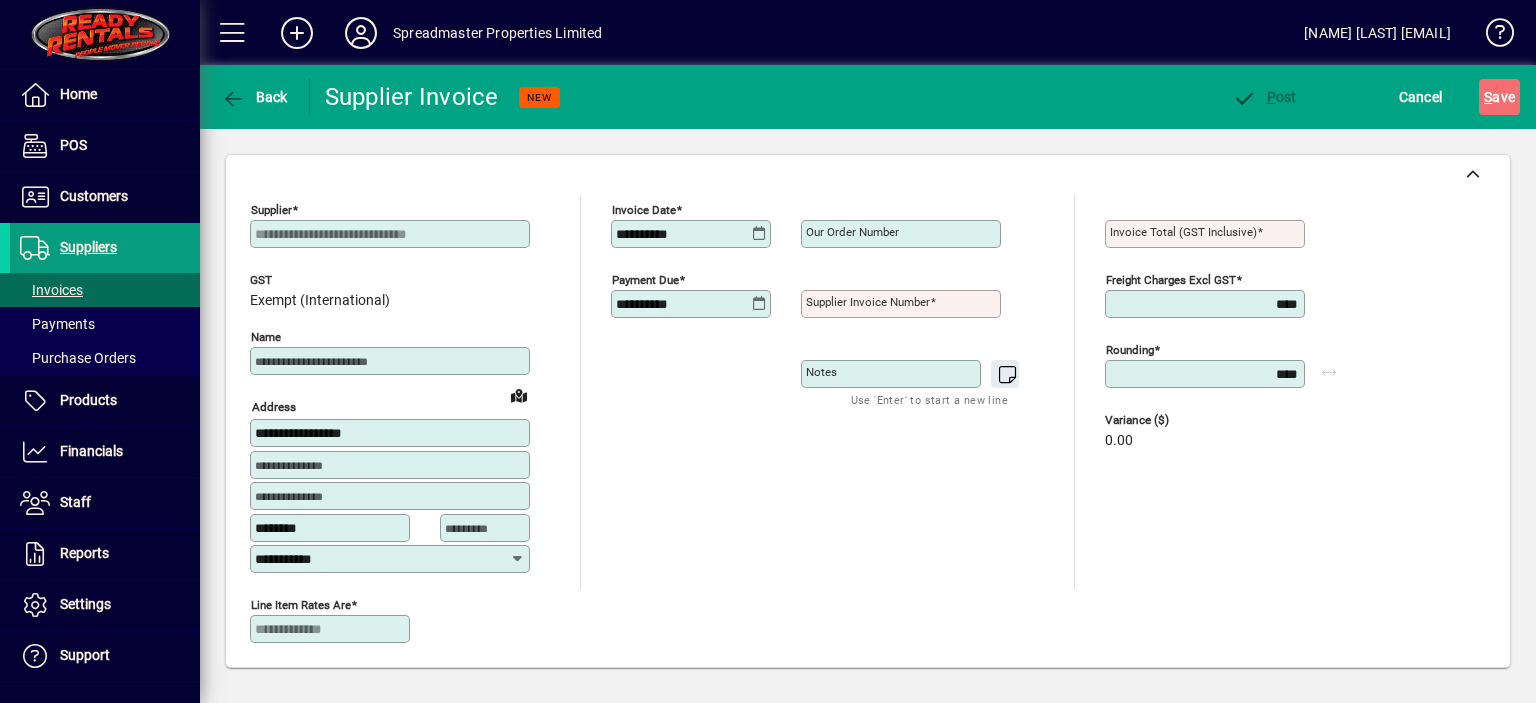 type on "****" 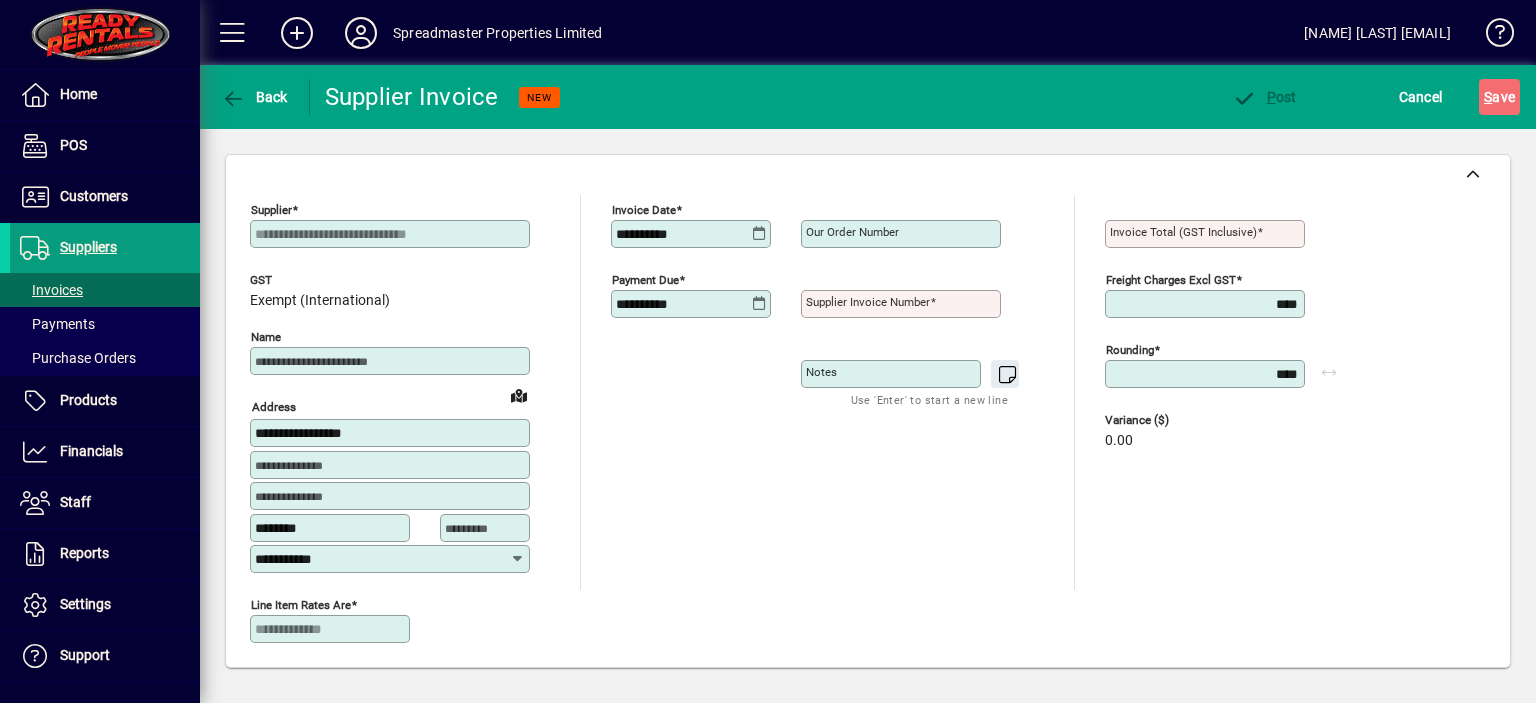 type on "******" 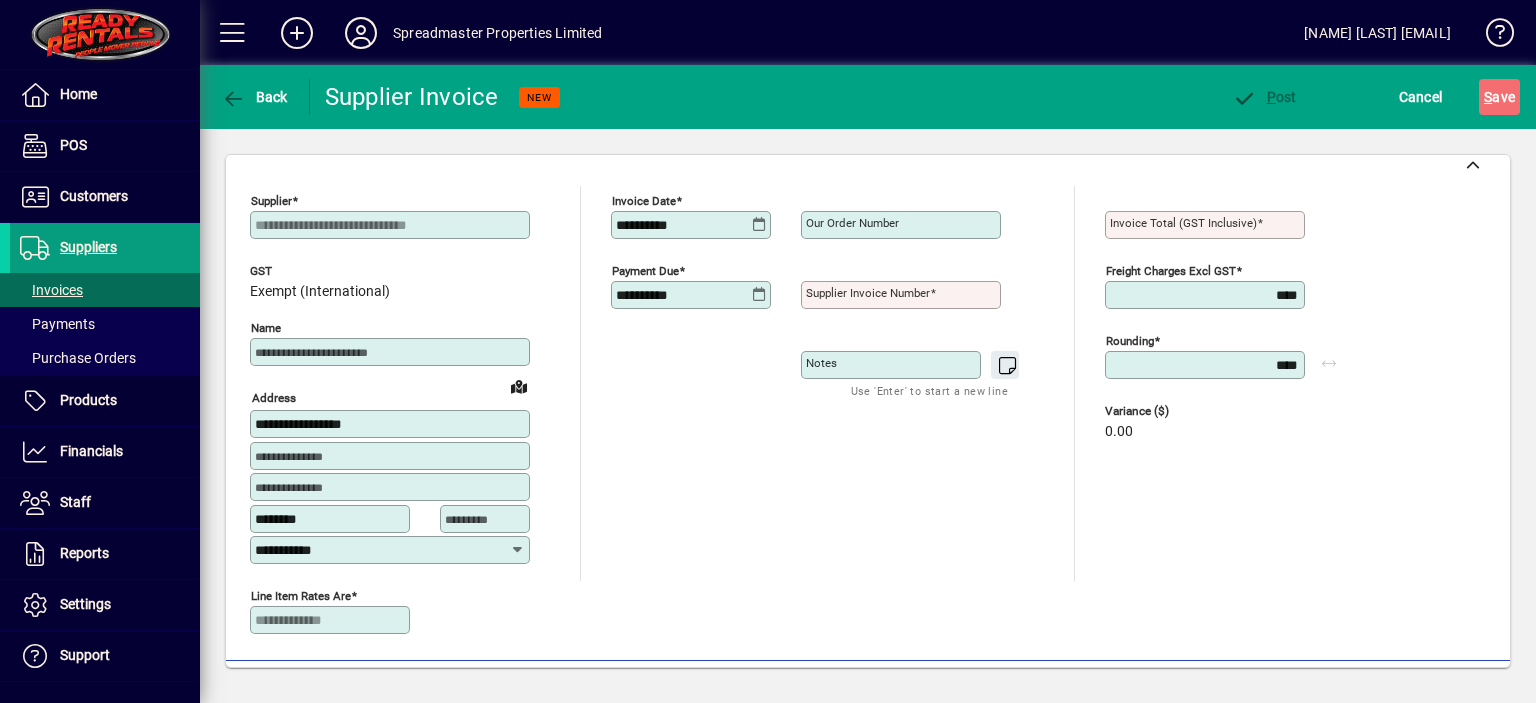 scroll, scrollTop: 0, scrollLeft: 0, axis: both 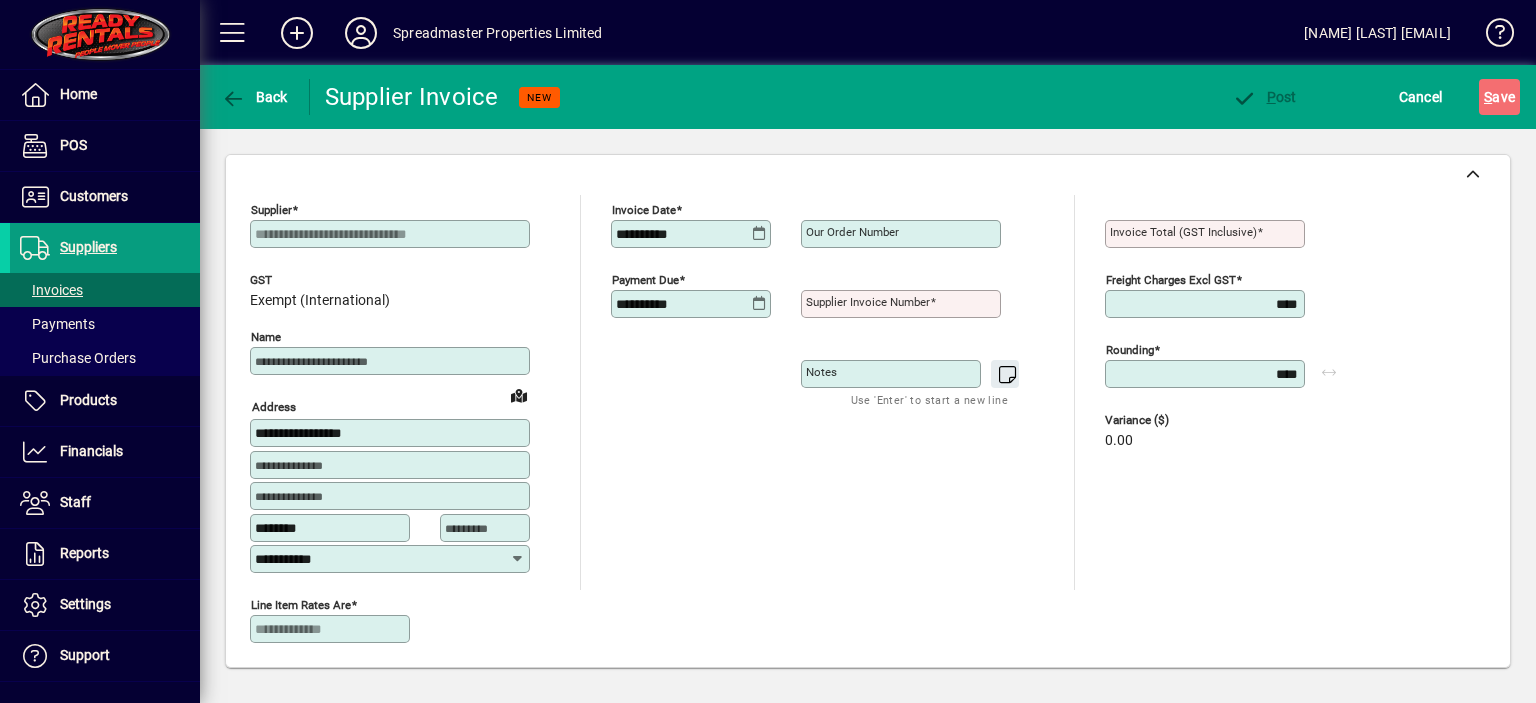 click 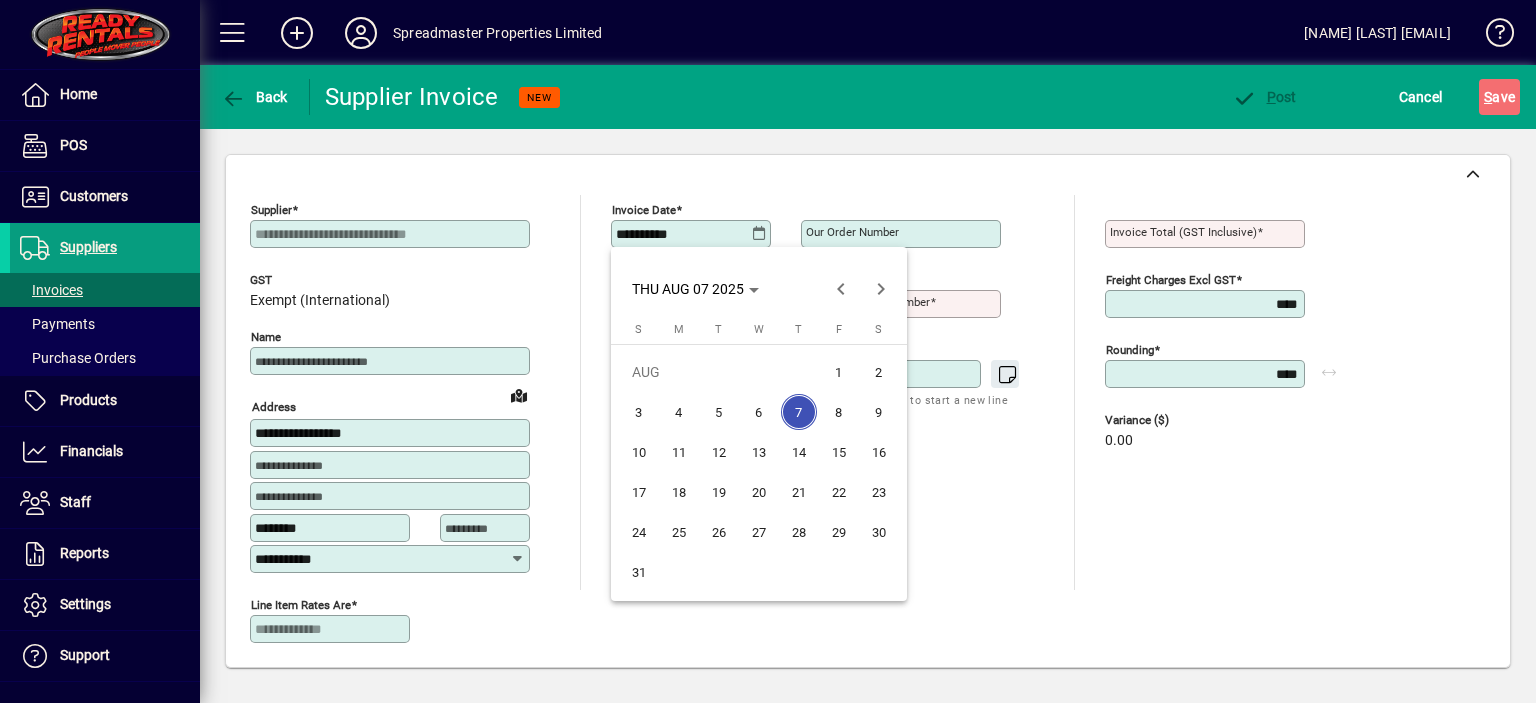click on "1" at bounding box center [839, 372] 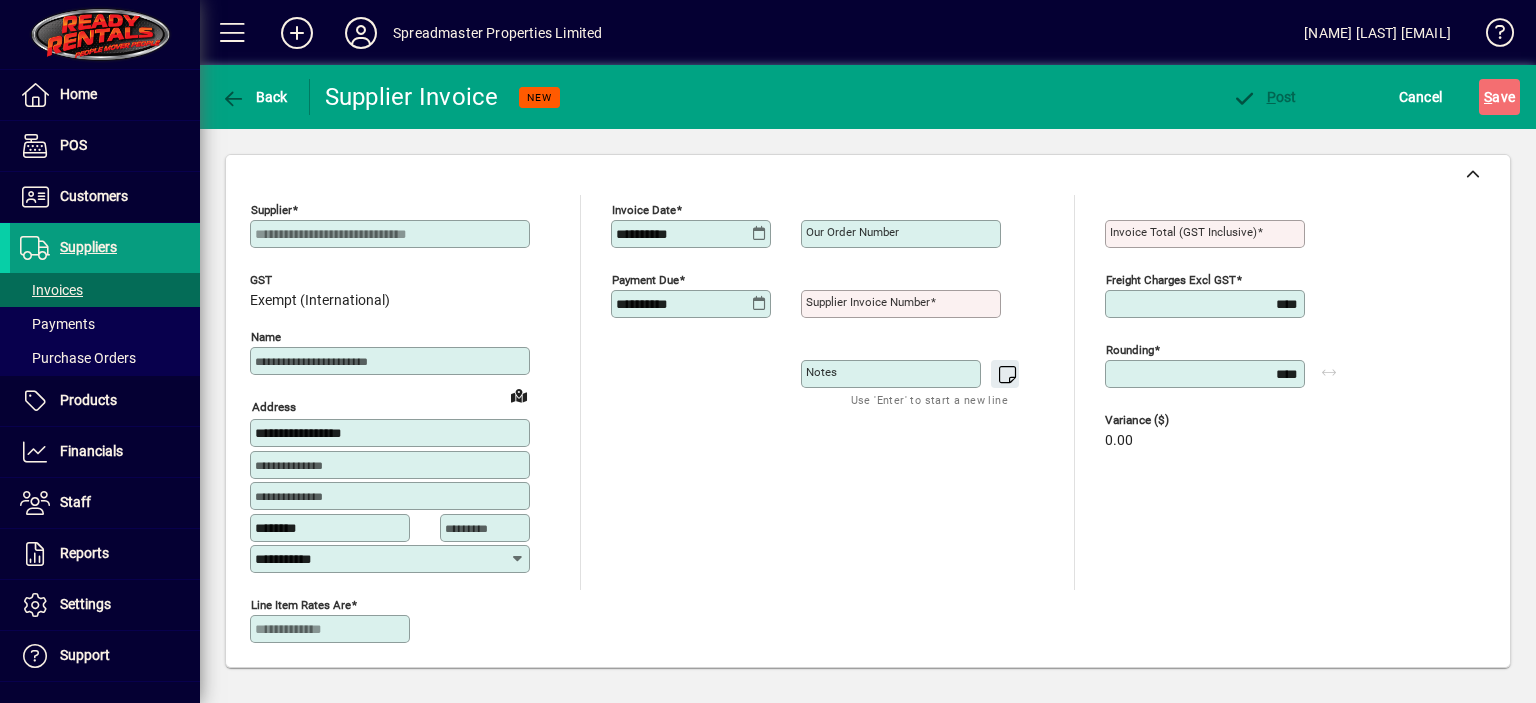 click on "Our order number" at bounding box center (903, 234) 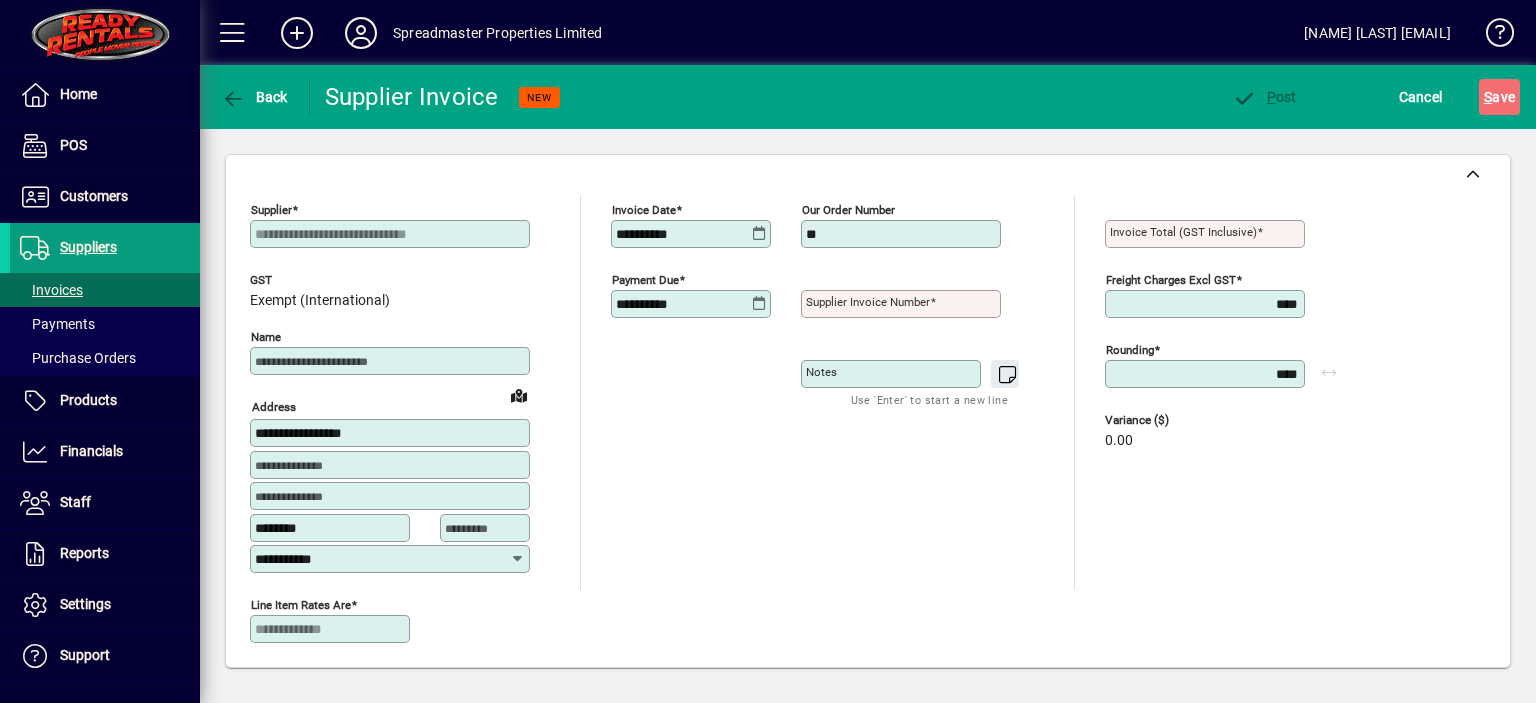 type on "**********" 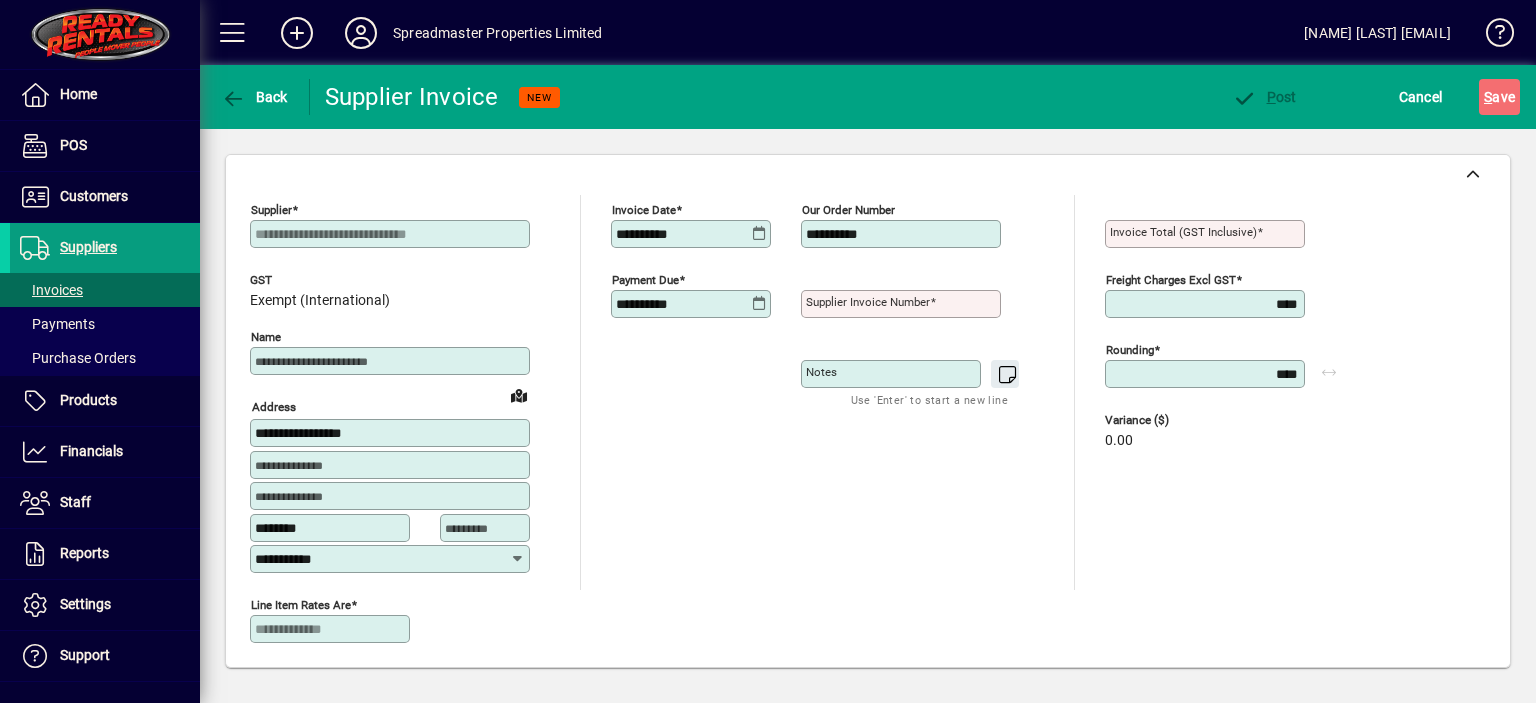 click on "Notes" at bounding box center (893, 374) 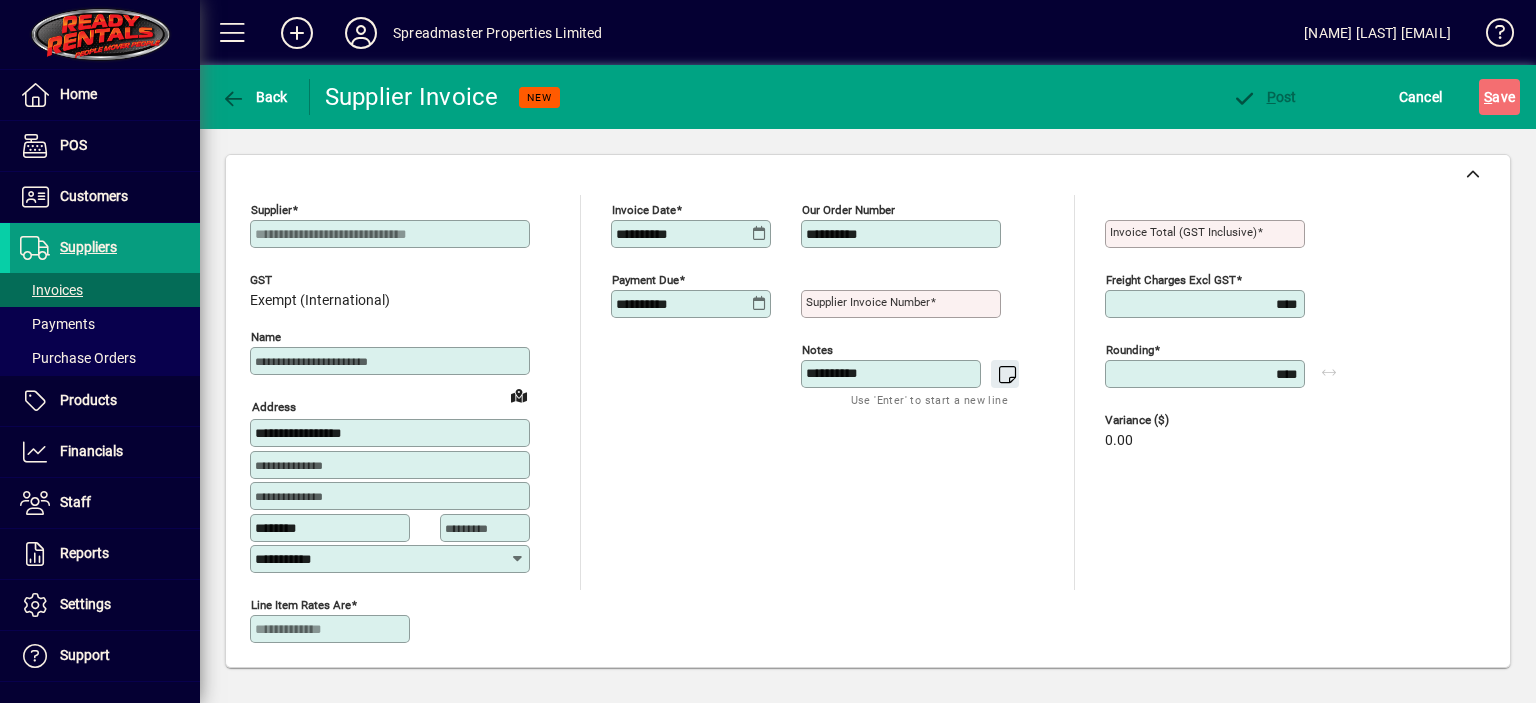 type on "**********" 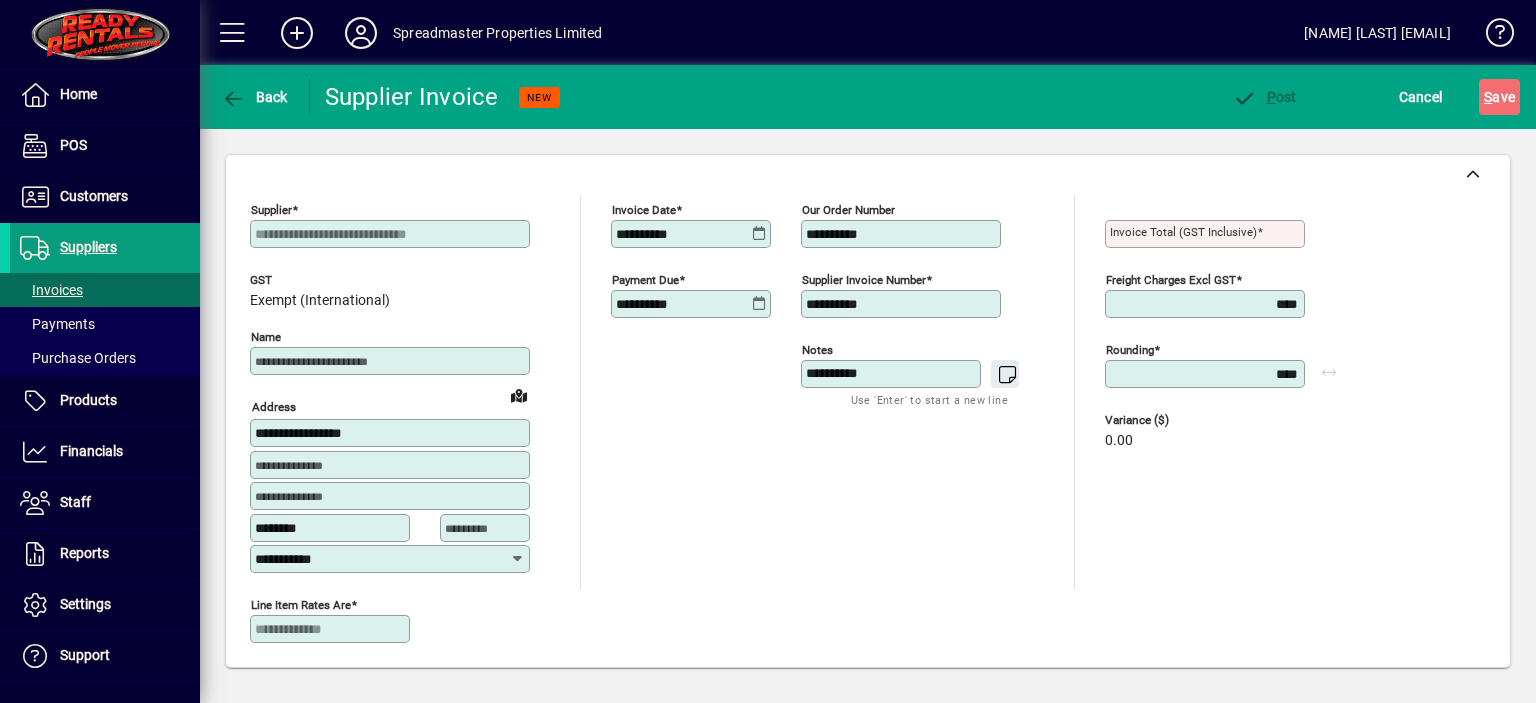 type on "**********" 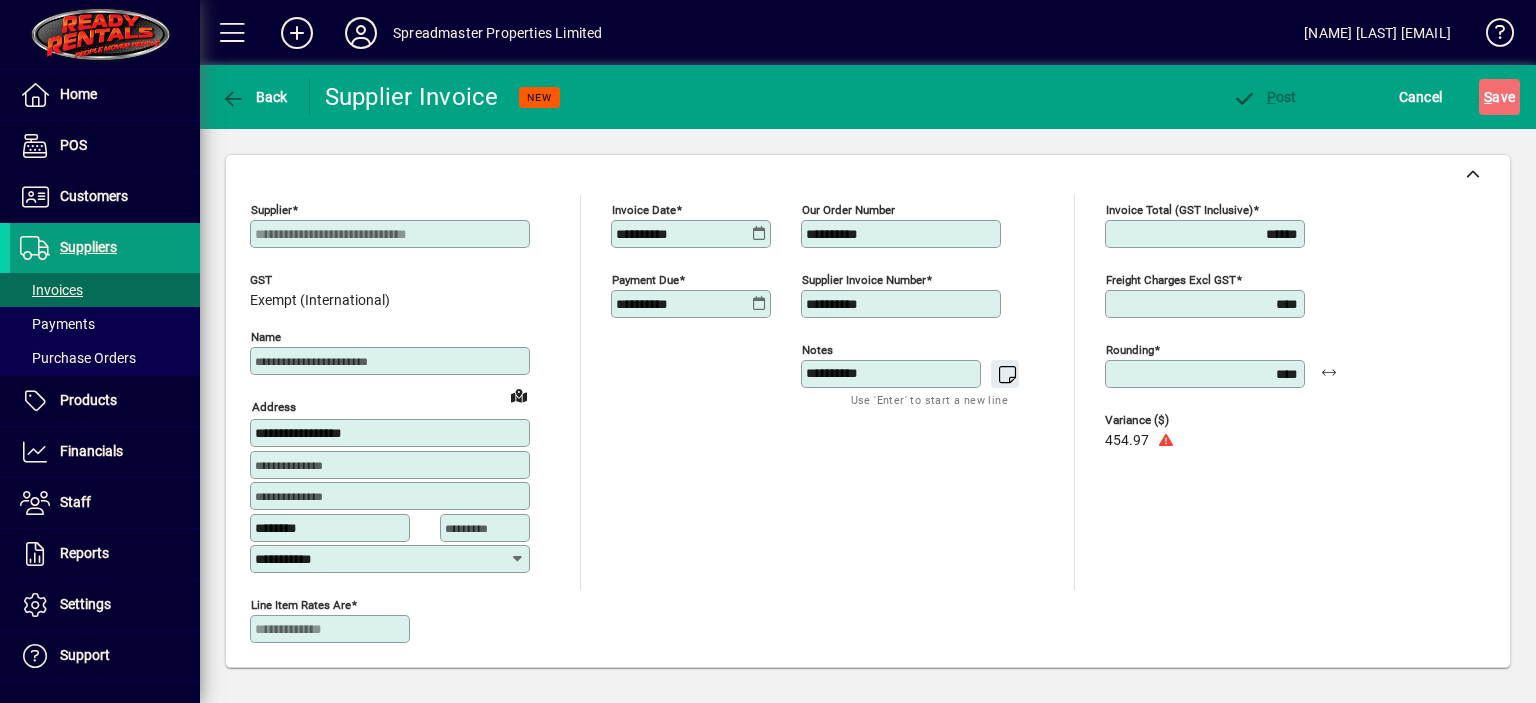 type on "******" 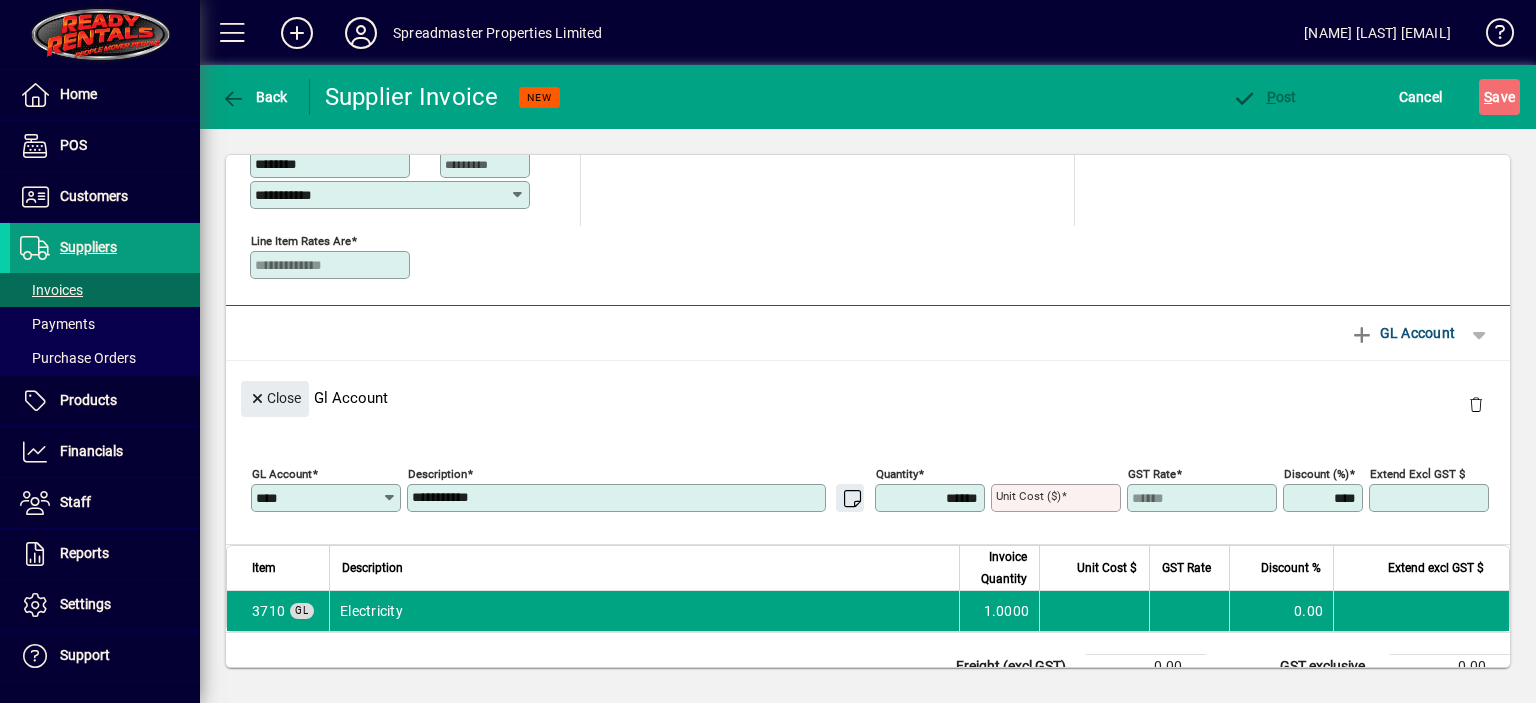 scroll, scrollTop: 436, scrollLeft: 0, axis: vertical 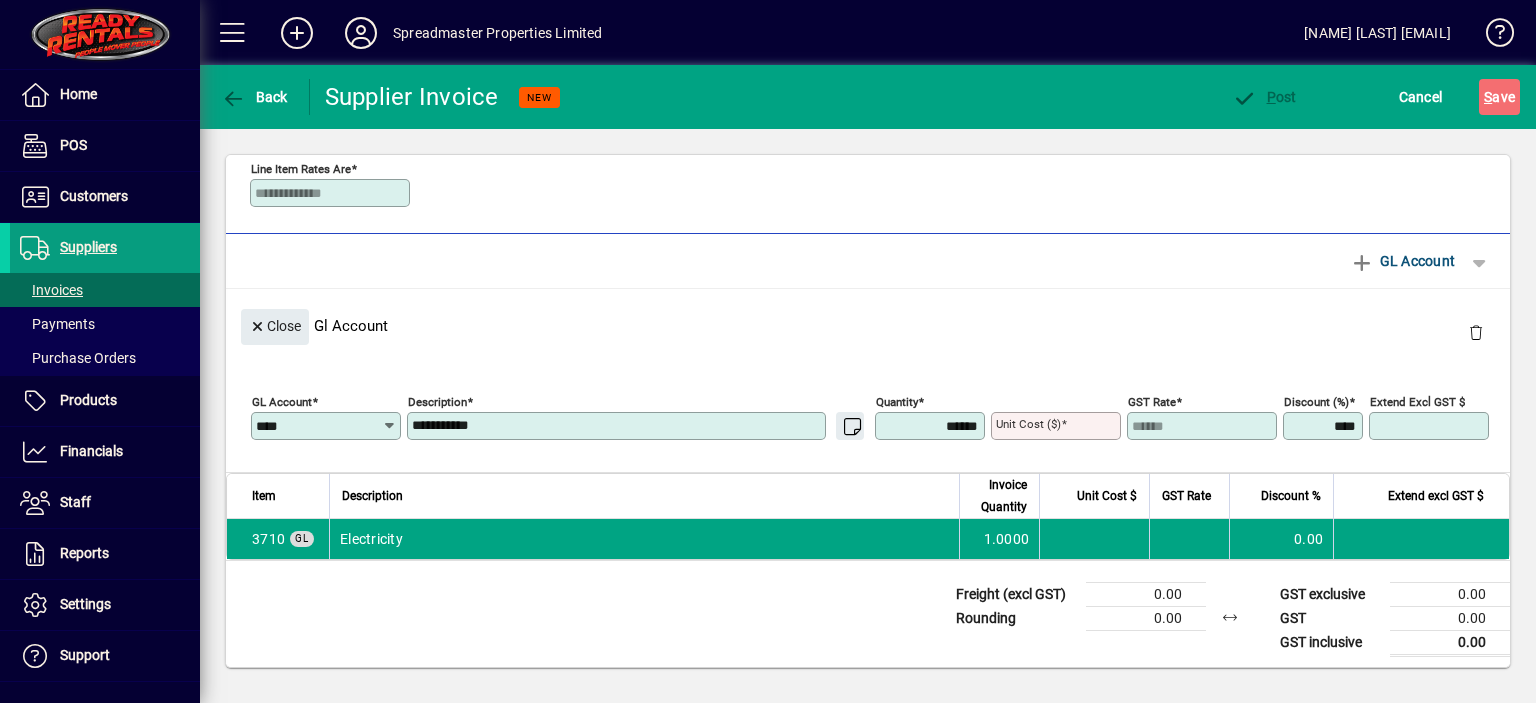 click on "Unit Cost ($)" at bounding box center (1028, 424) 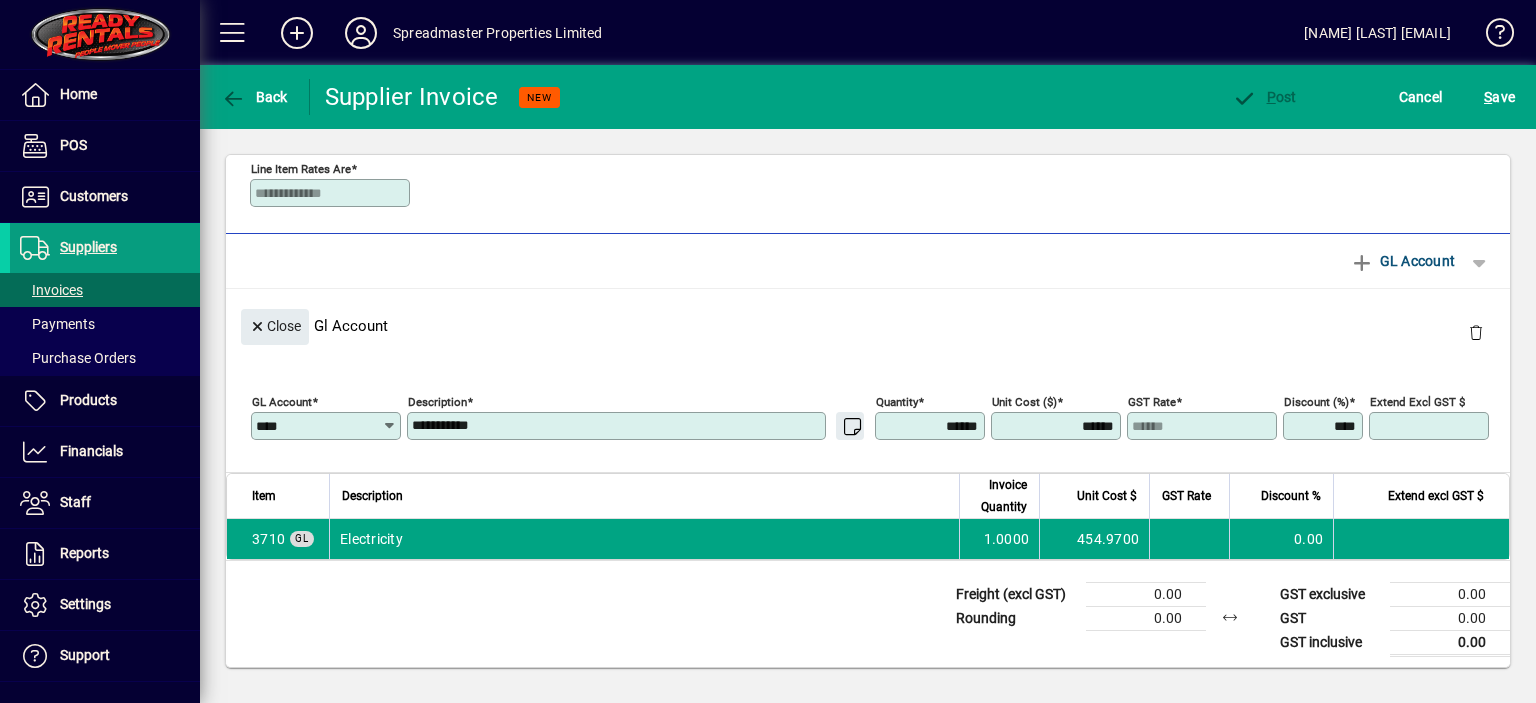 type on "********" 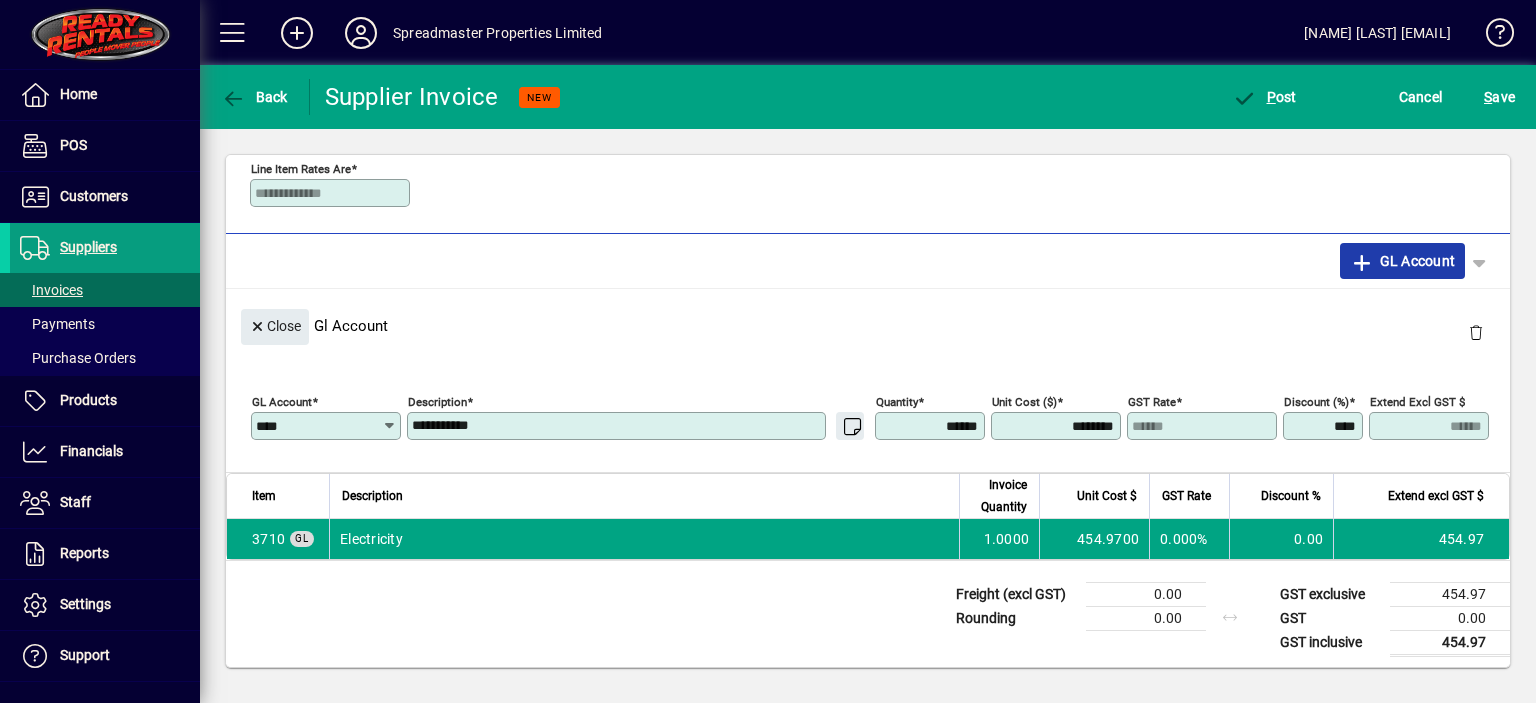type 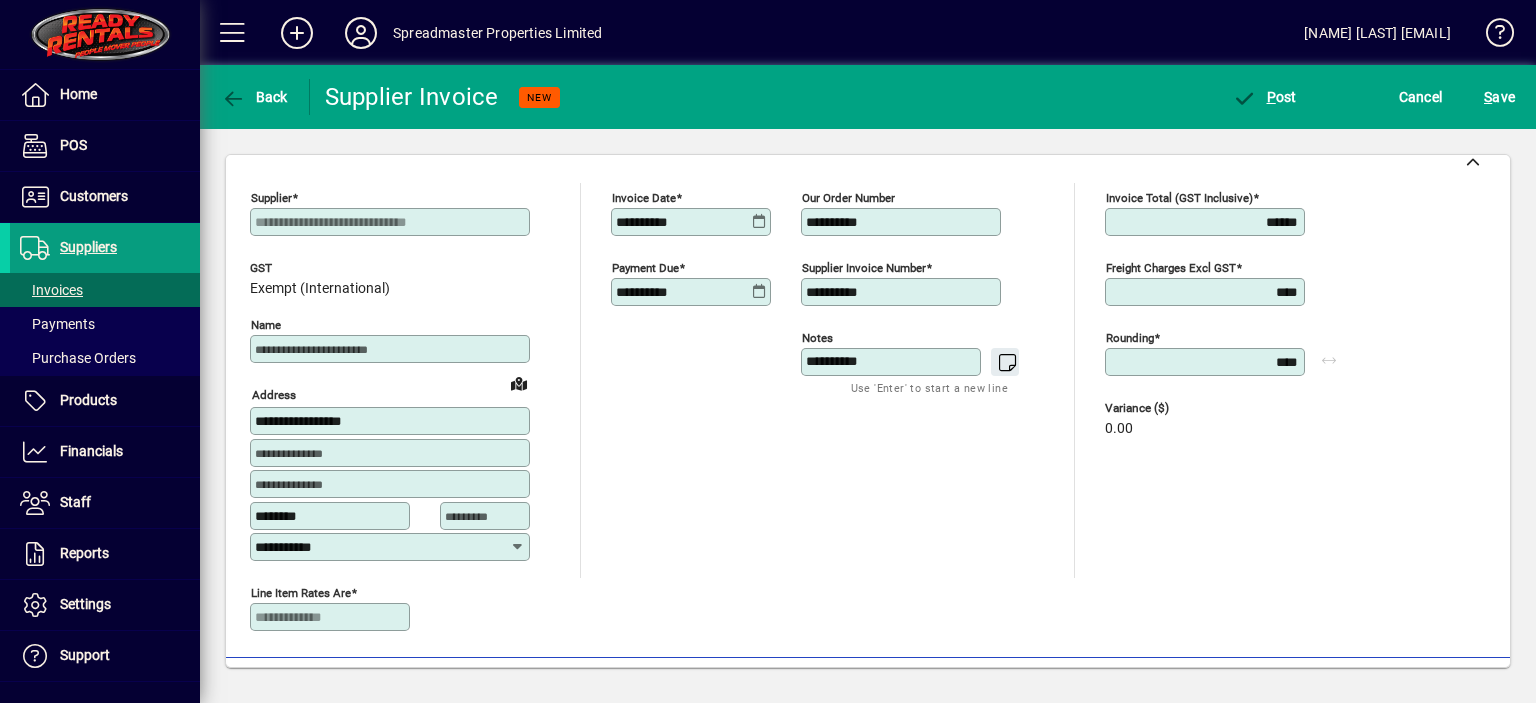 scroll, scrollTop: 0, scrollLeft: 0, axis: both 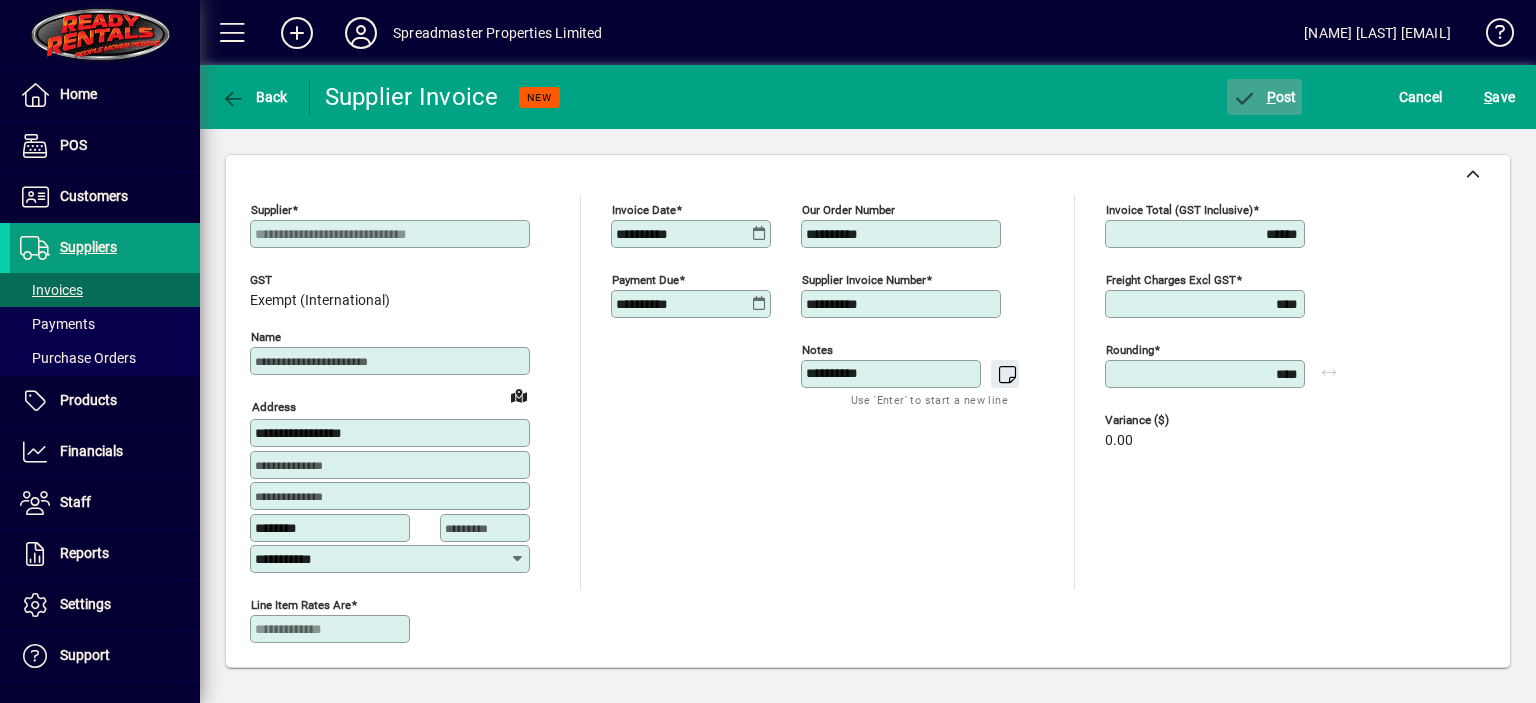 click on "P ost" 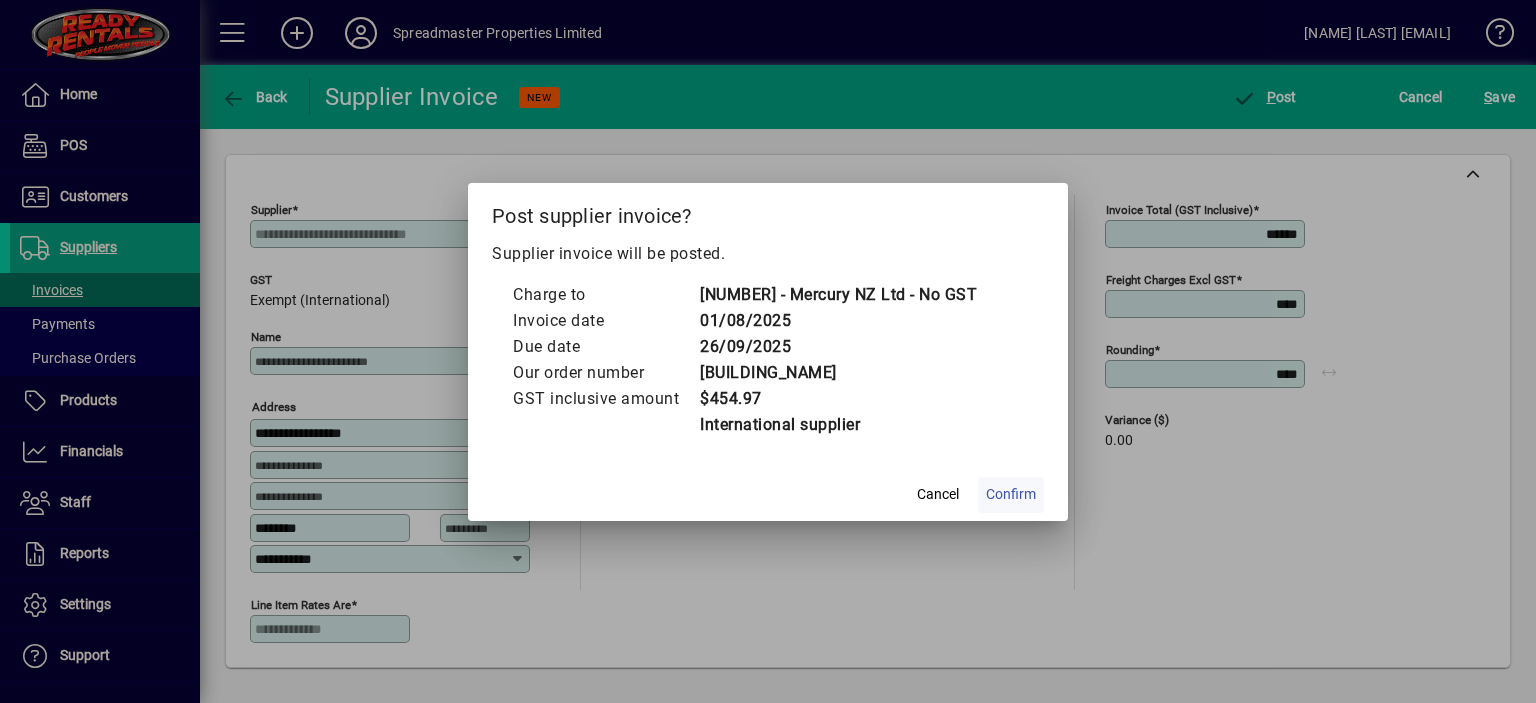 click on "Confirm" 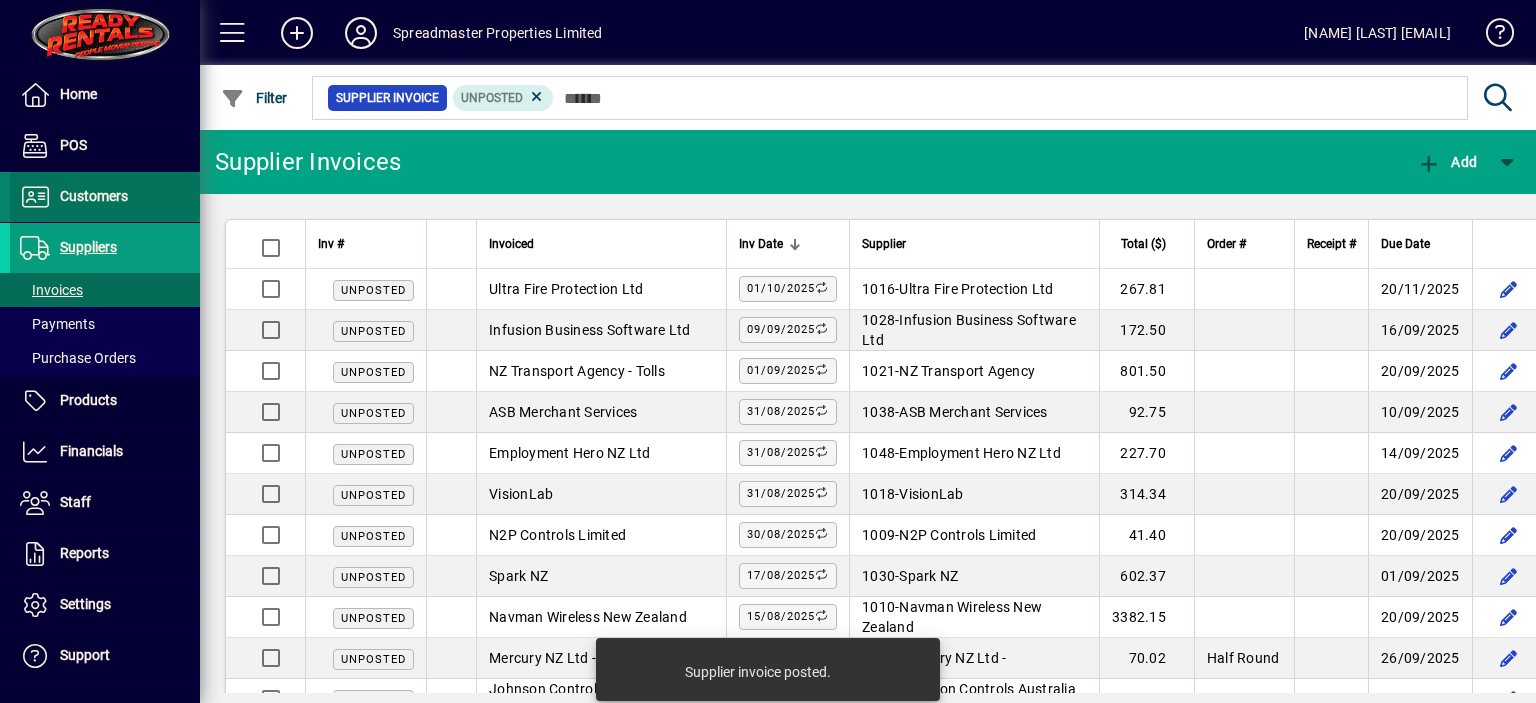 click on "Customers" at bounding box center (94, 196) 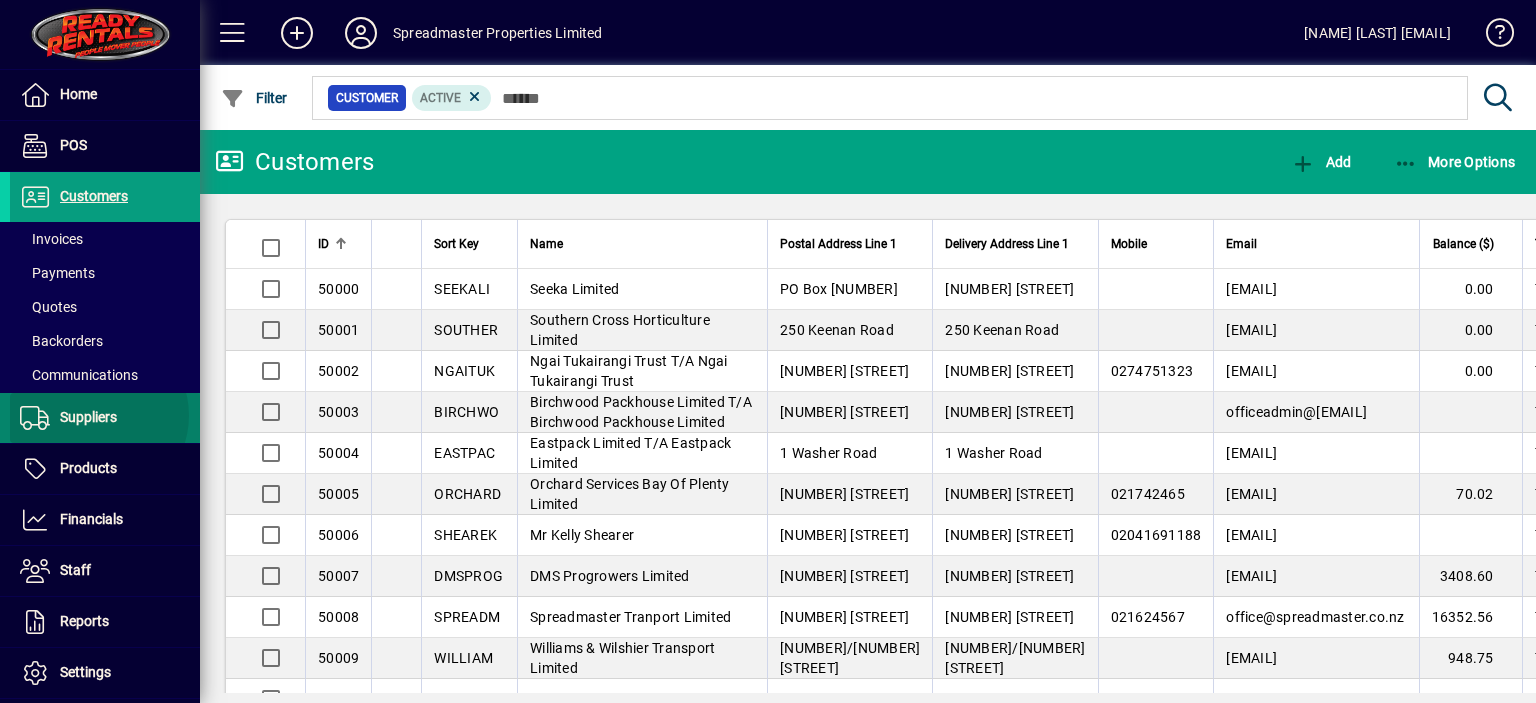 click on "Suppliers" at bounding box center (88, 417) 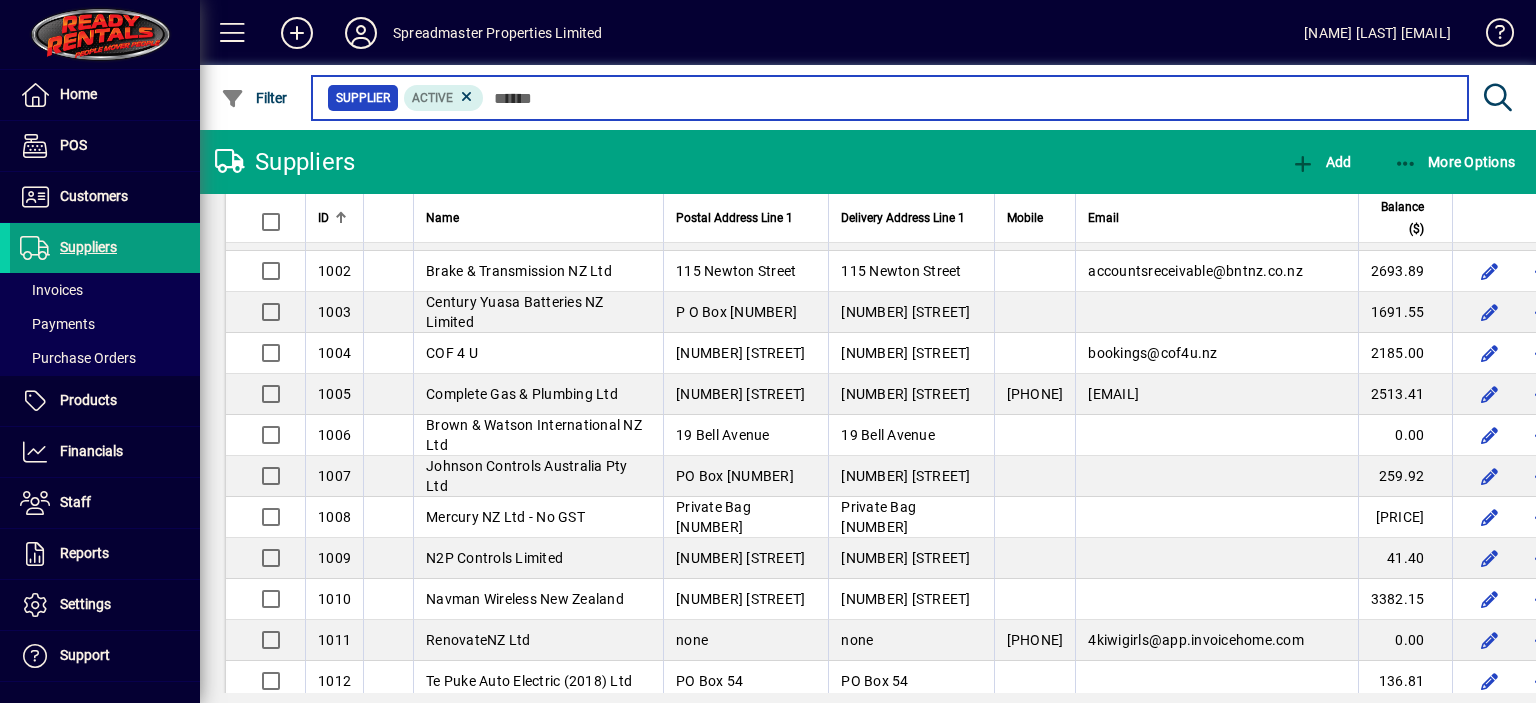 scroll, scrollTop: 0, scrollLeft: 0, axis: both 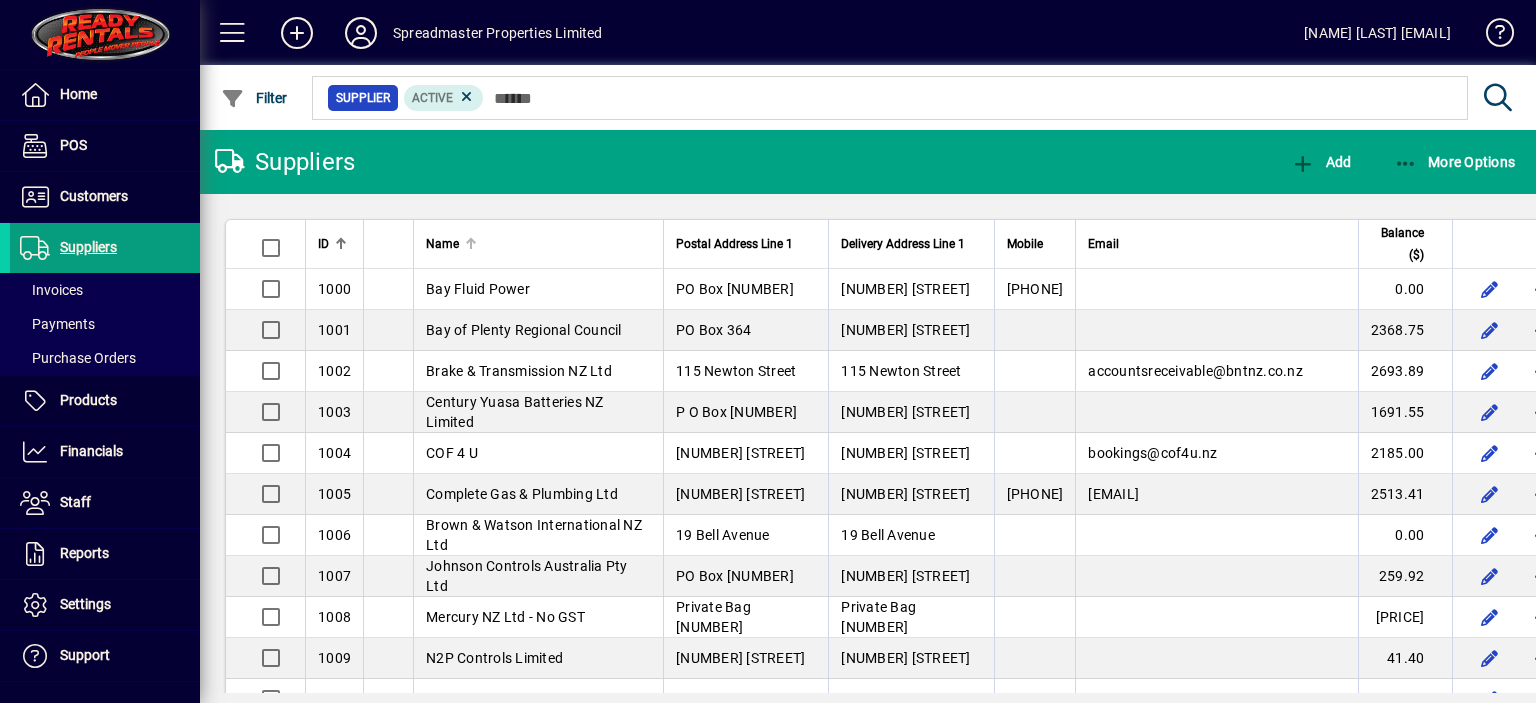 click at bounding box center (471, 244) 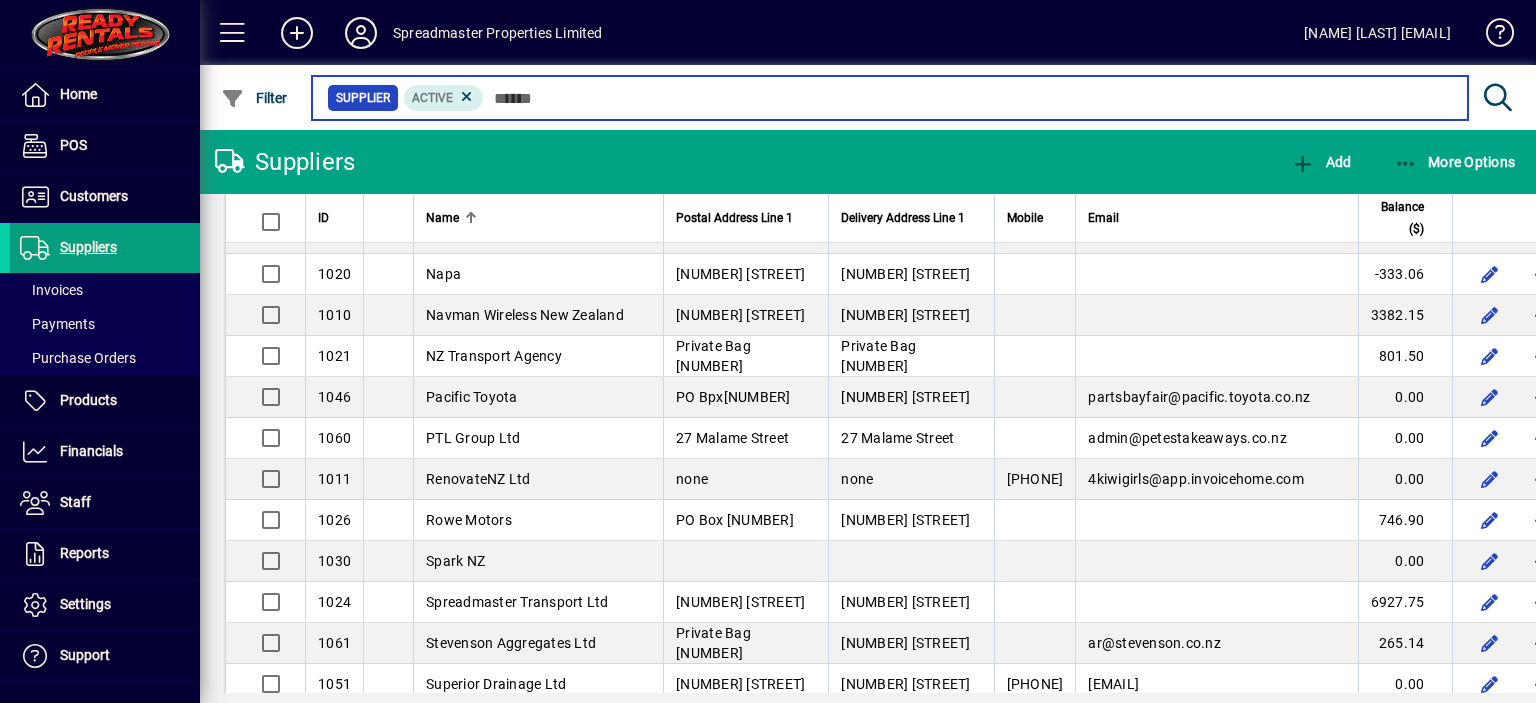 scroll, scrollTop: 2100, scrollLeft: 0, axis: vertical 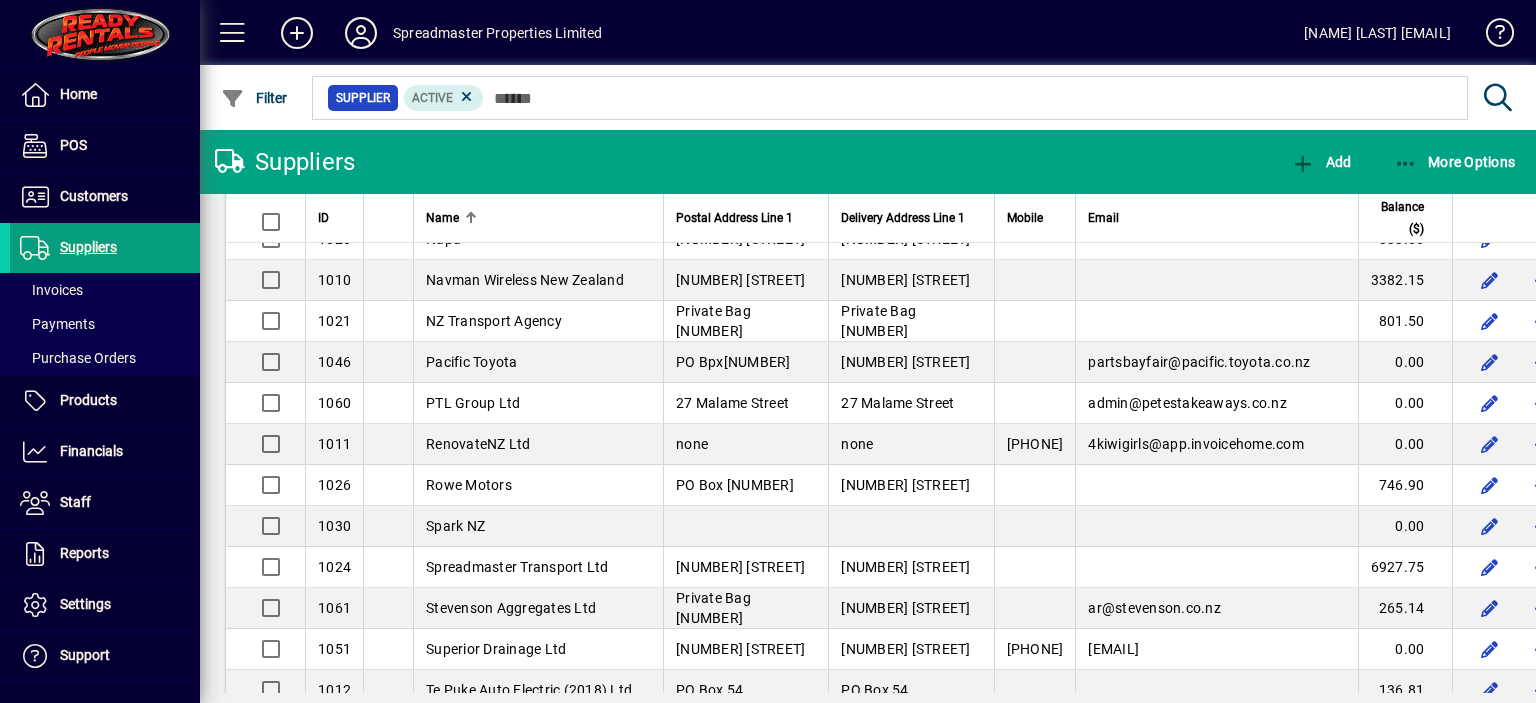 click on "Mercury NZ Ltd - No GST" at bounding box center (505, -7) 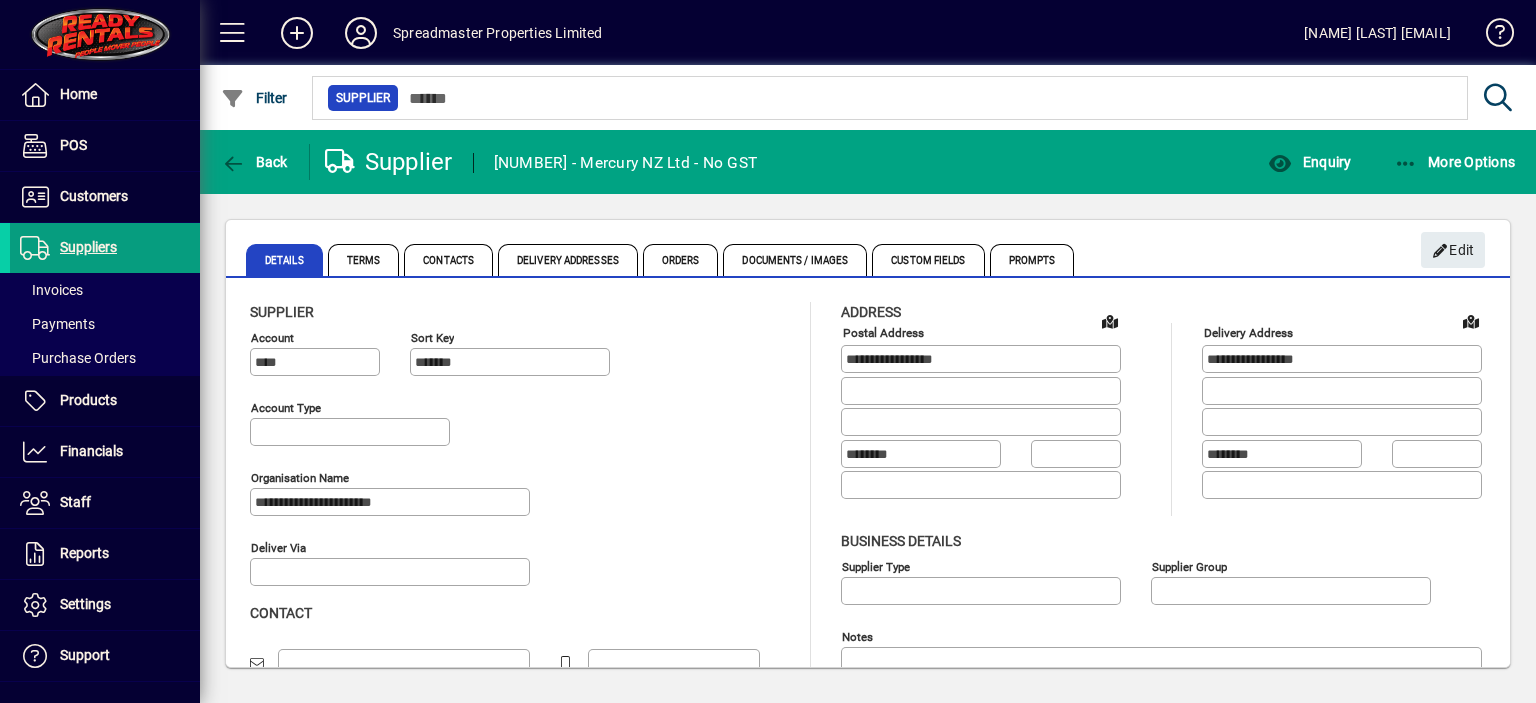 type on "**********" 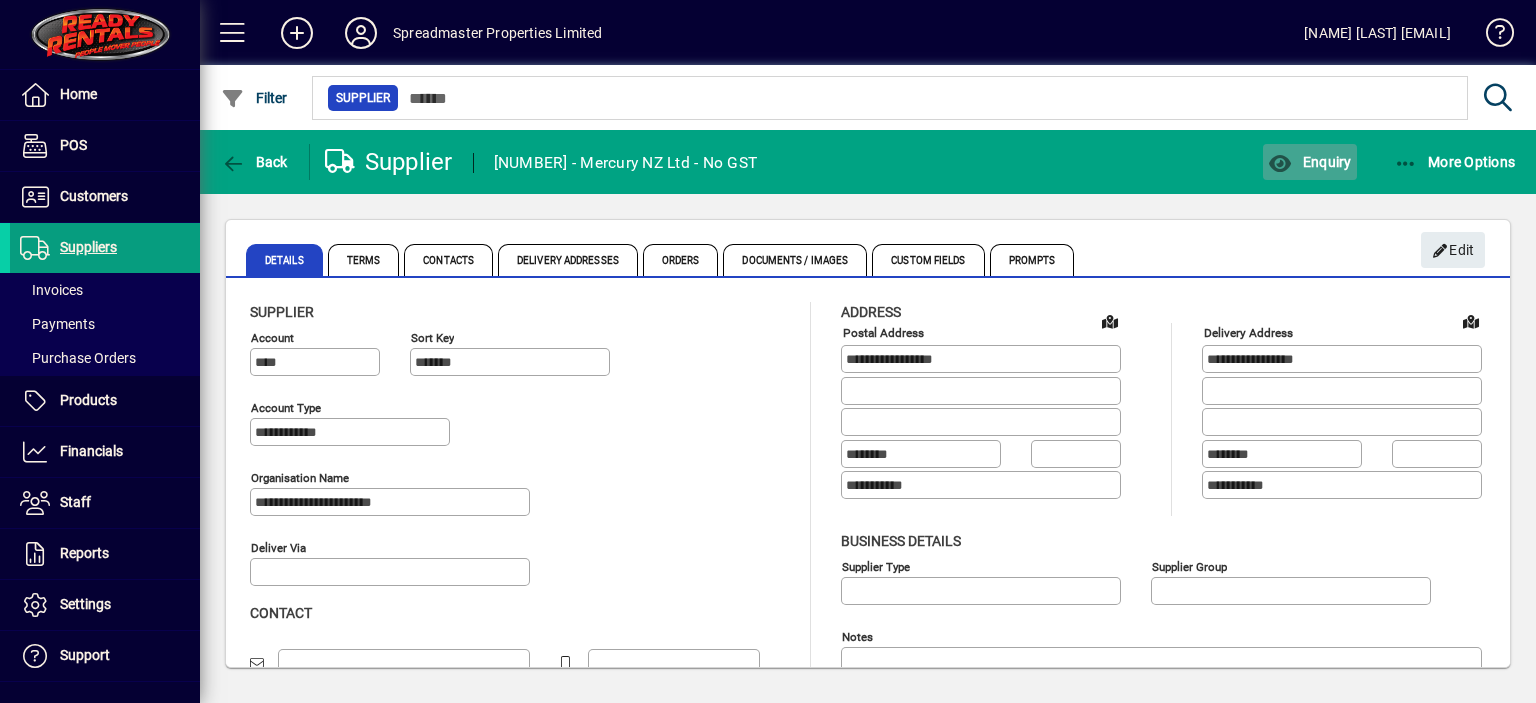 click on "Enquiry" 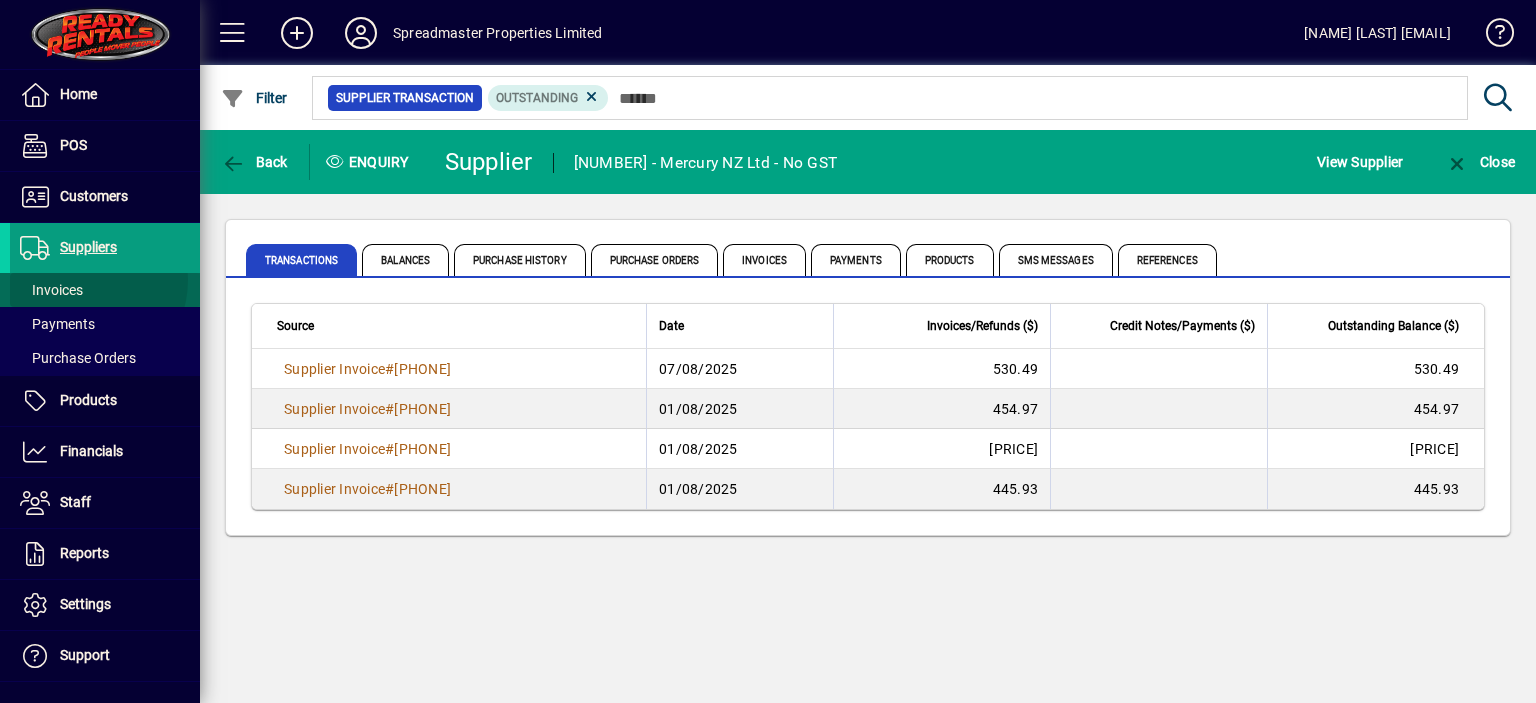 click on "Invoices" at bounding box center [46, 290] 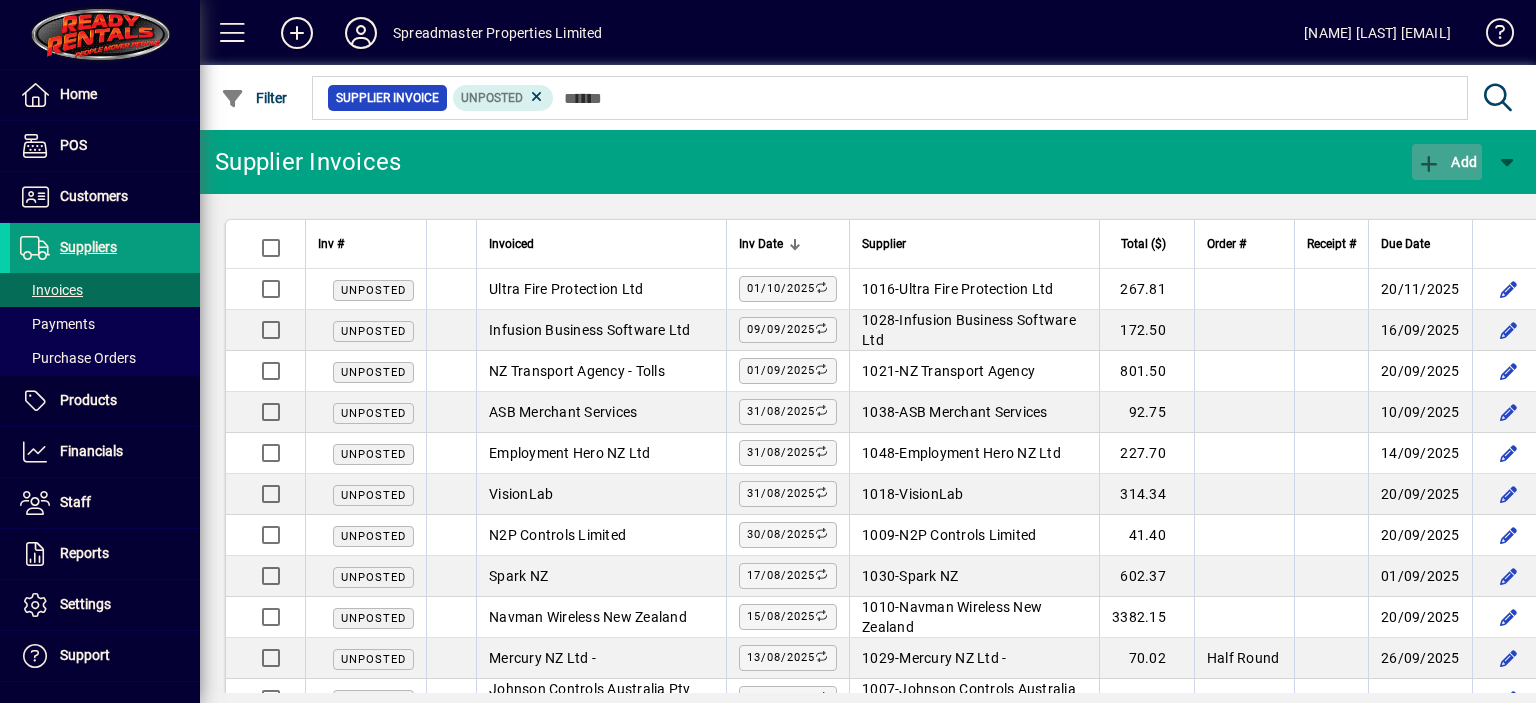 click on "Add" 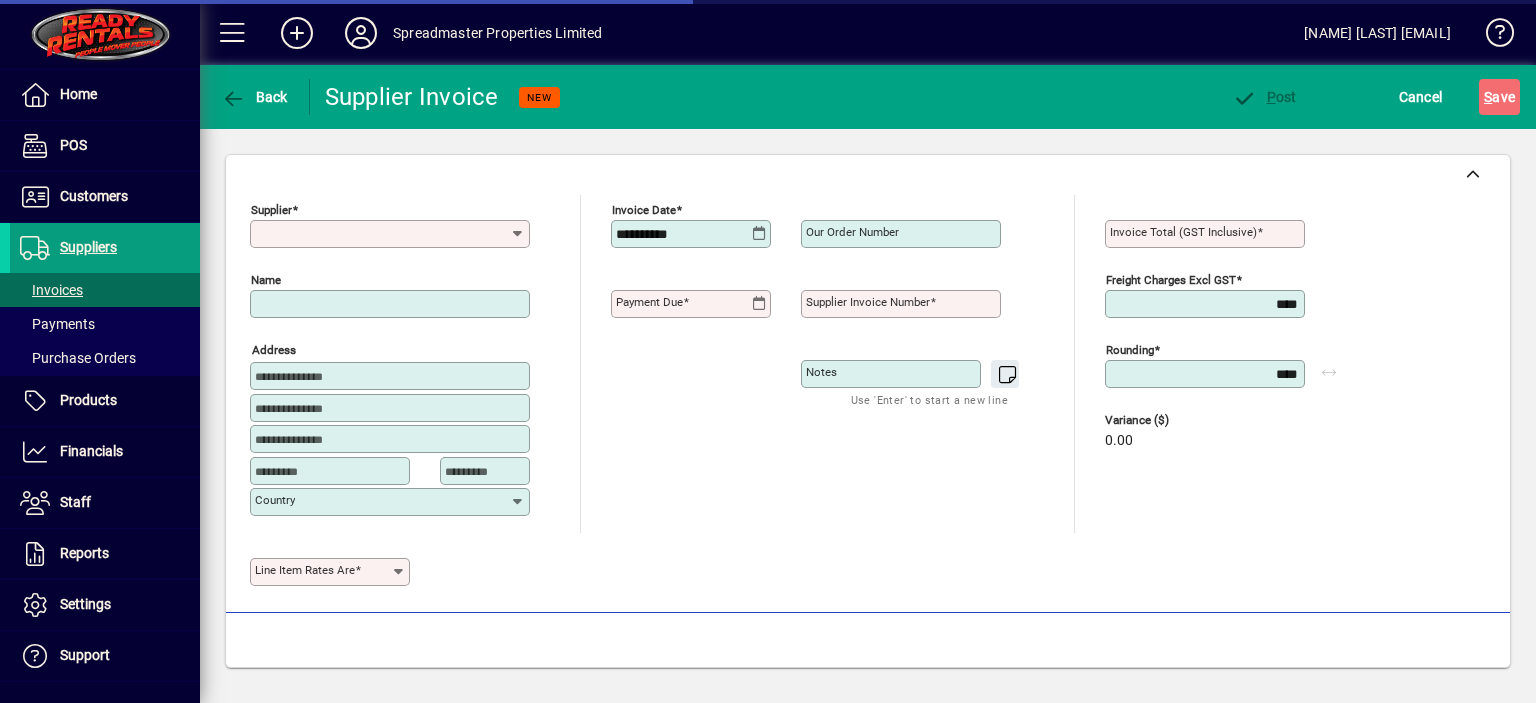 type on "**********" 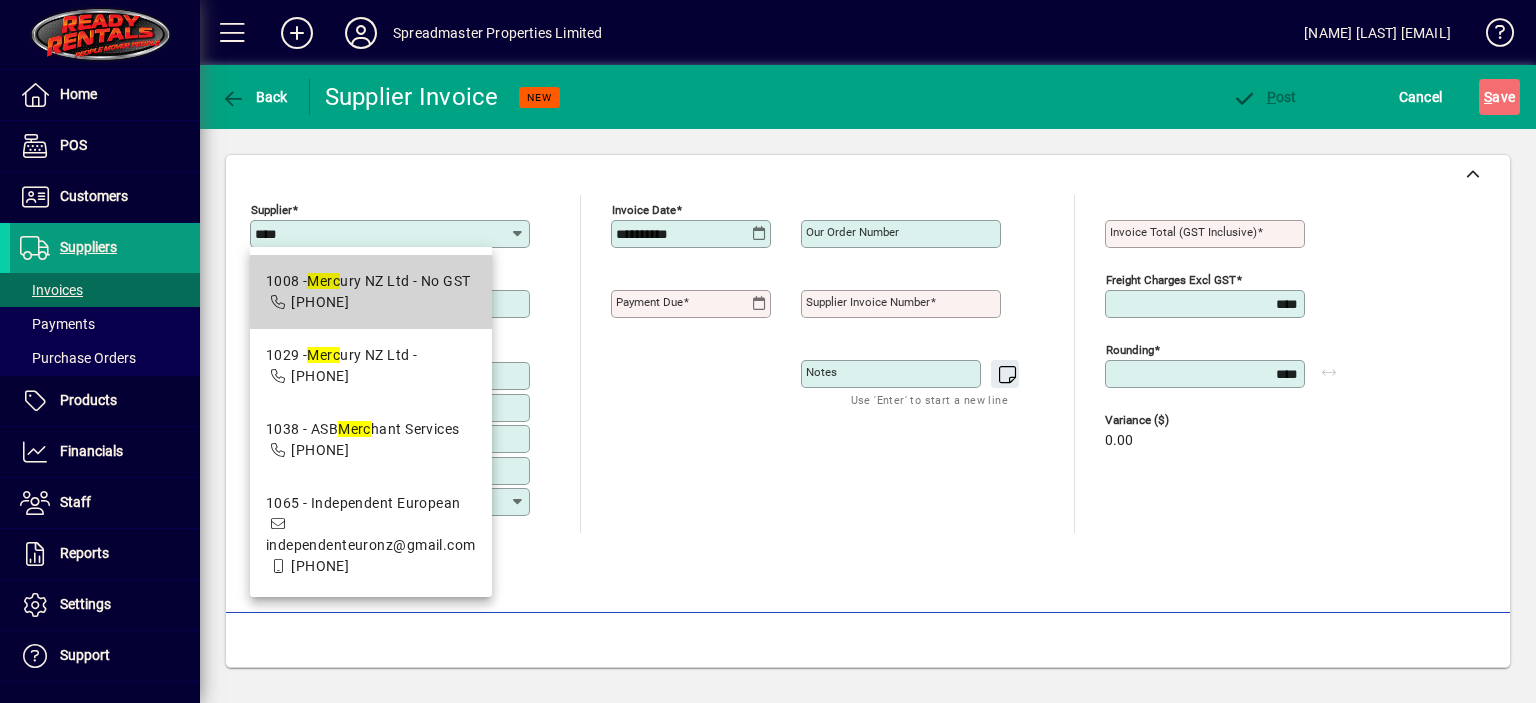 click on "[NUMBER] - Merc ury NZ Ltd - No GST" at bounding box center [368, 281] 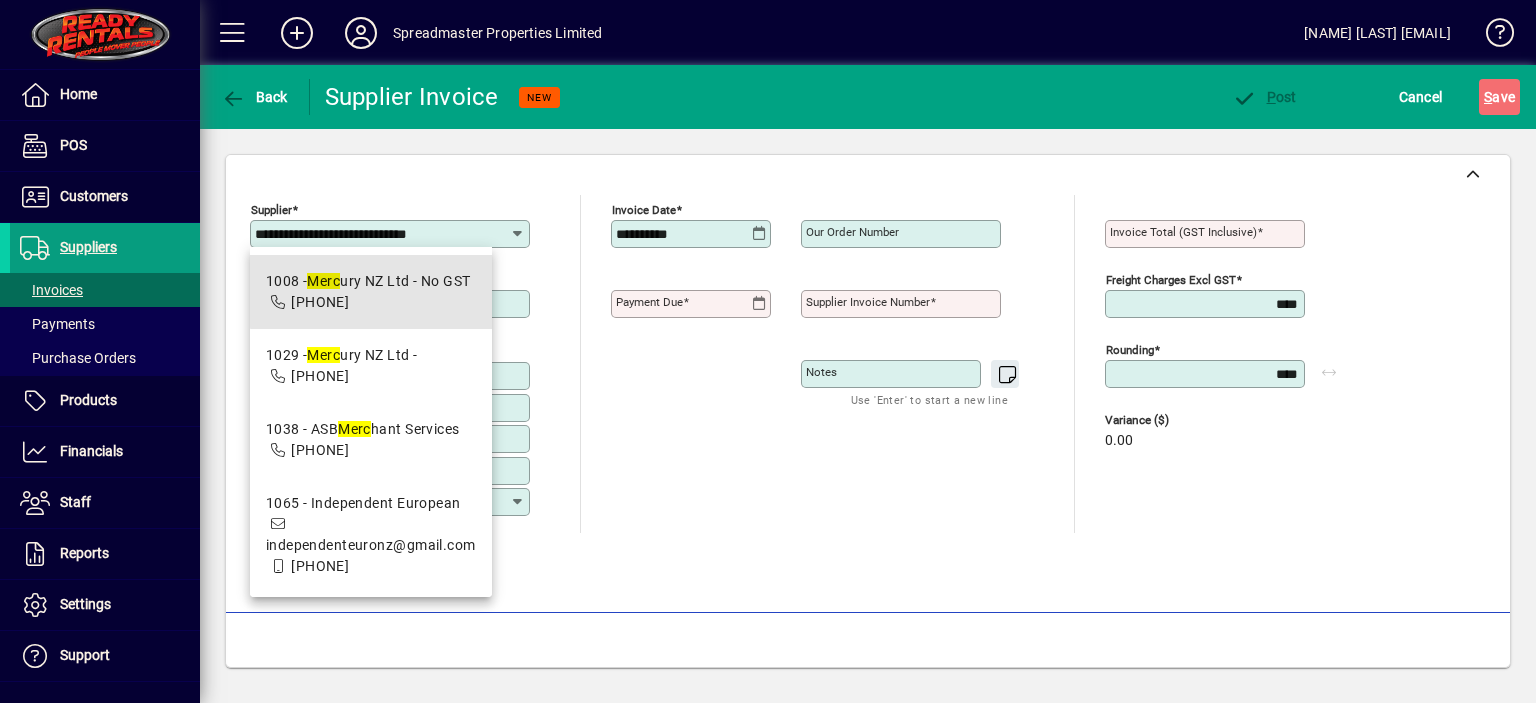 type on "**********" 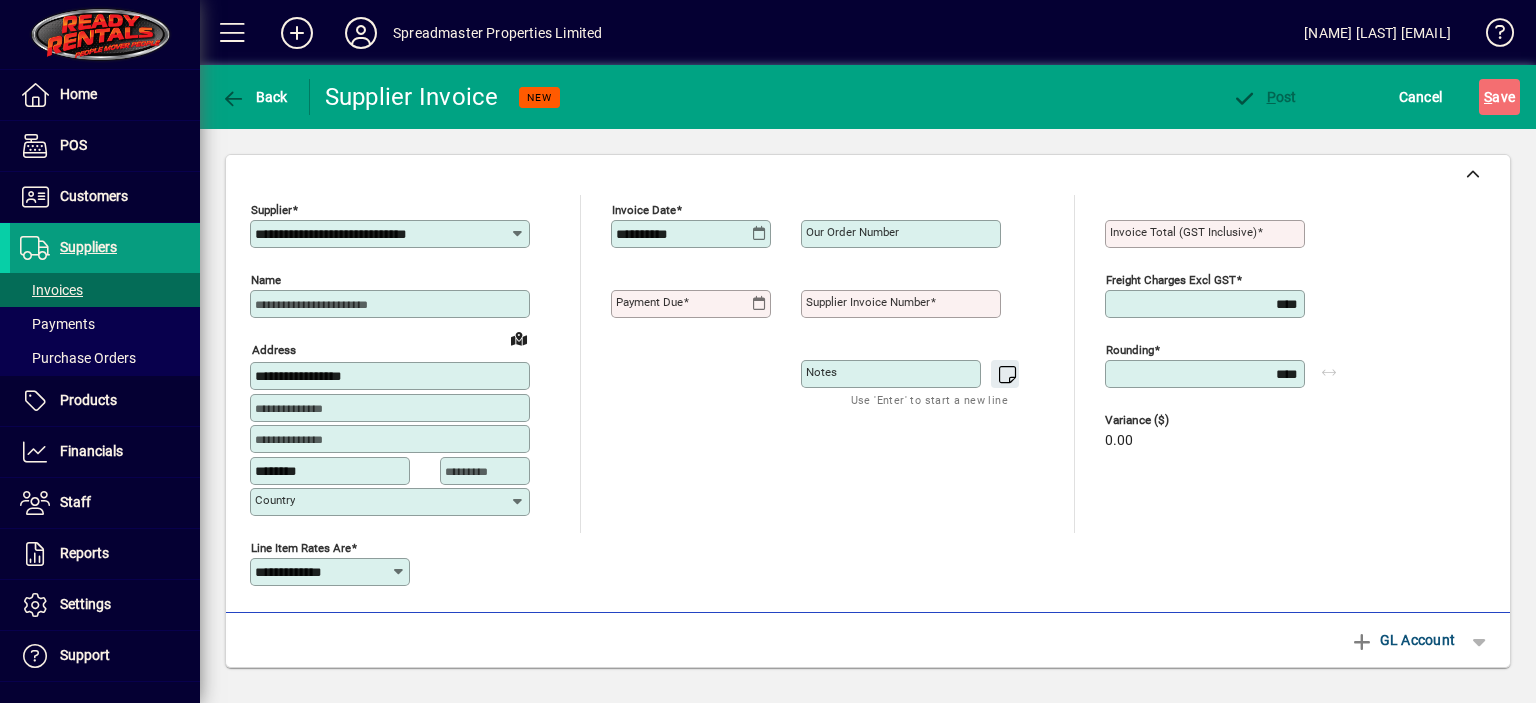 type on "**********" 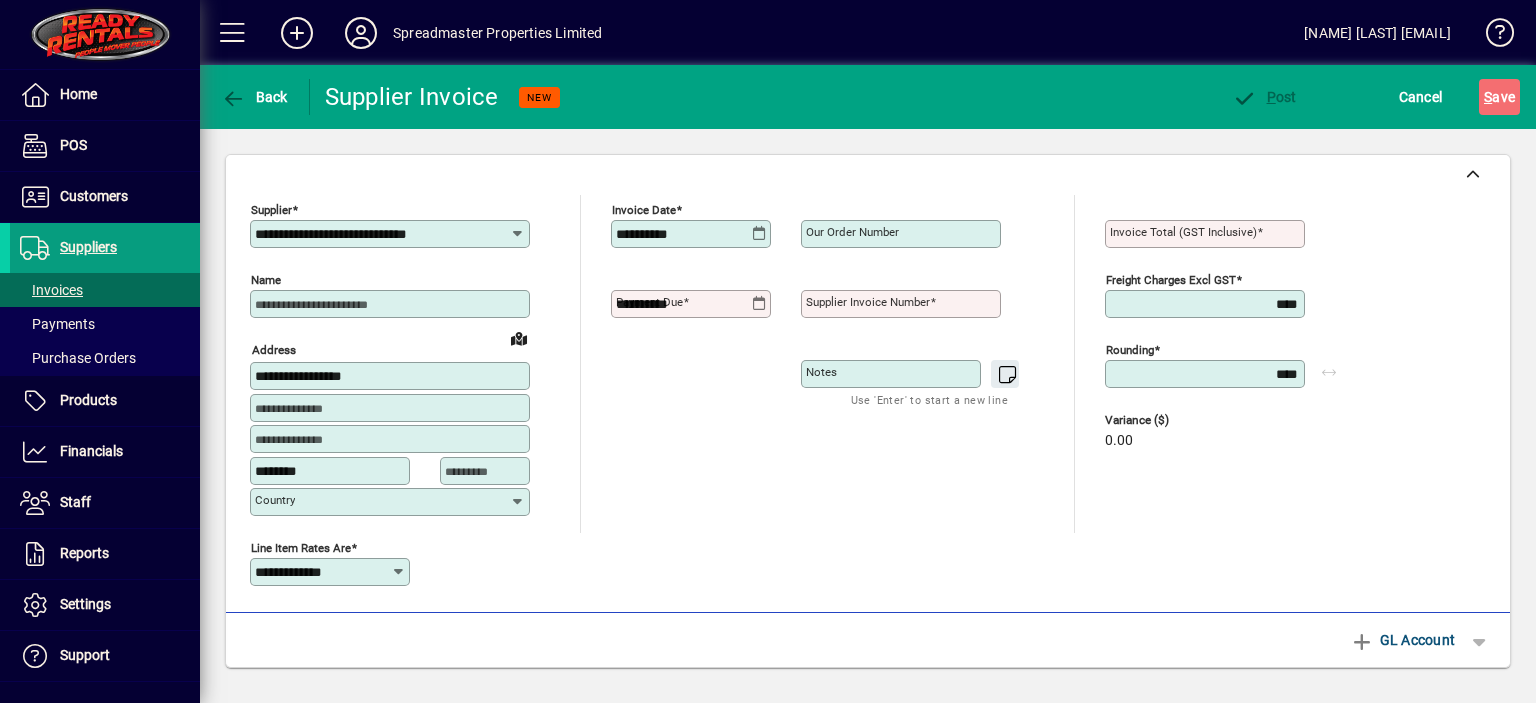 type on "**********" 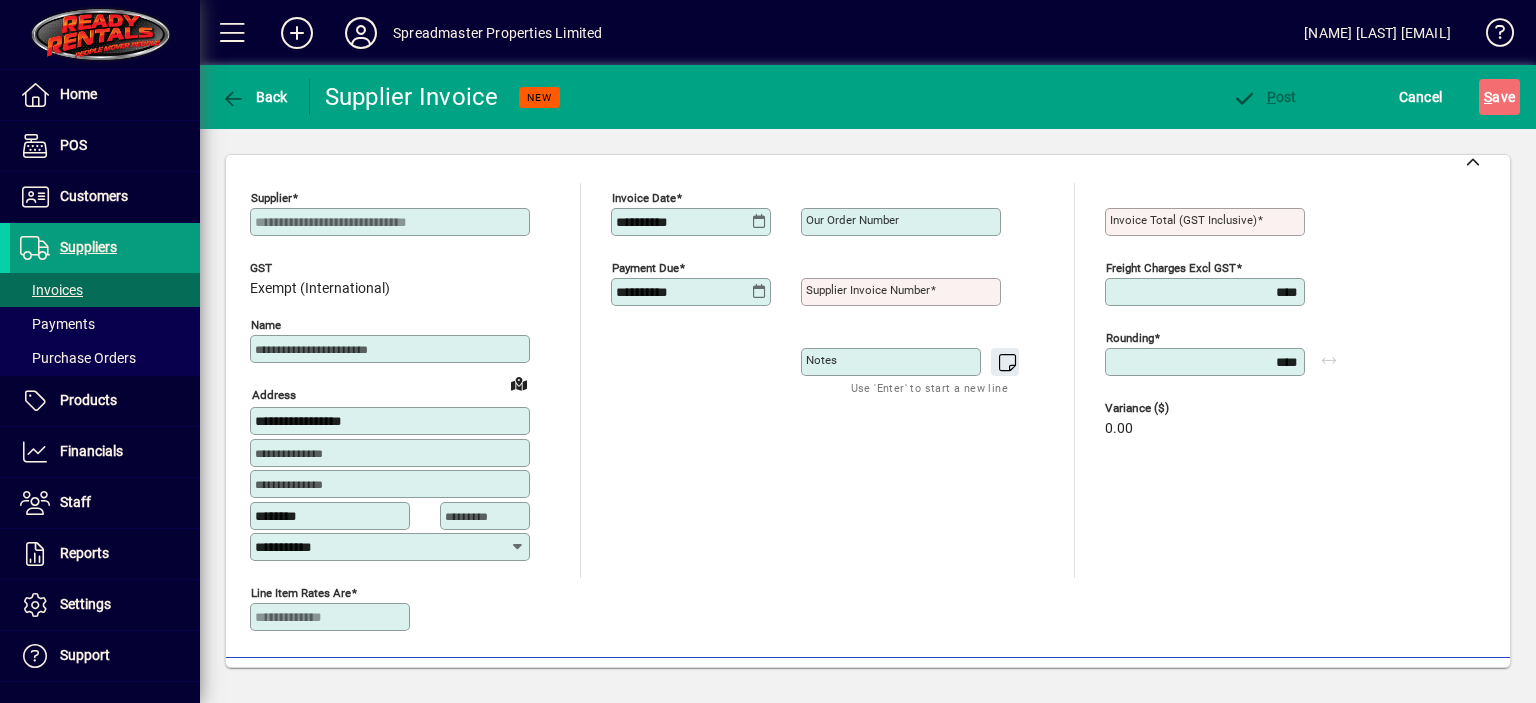 scroll, scrollTop: 0, scrollLeft: 0, axis: both 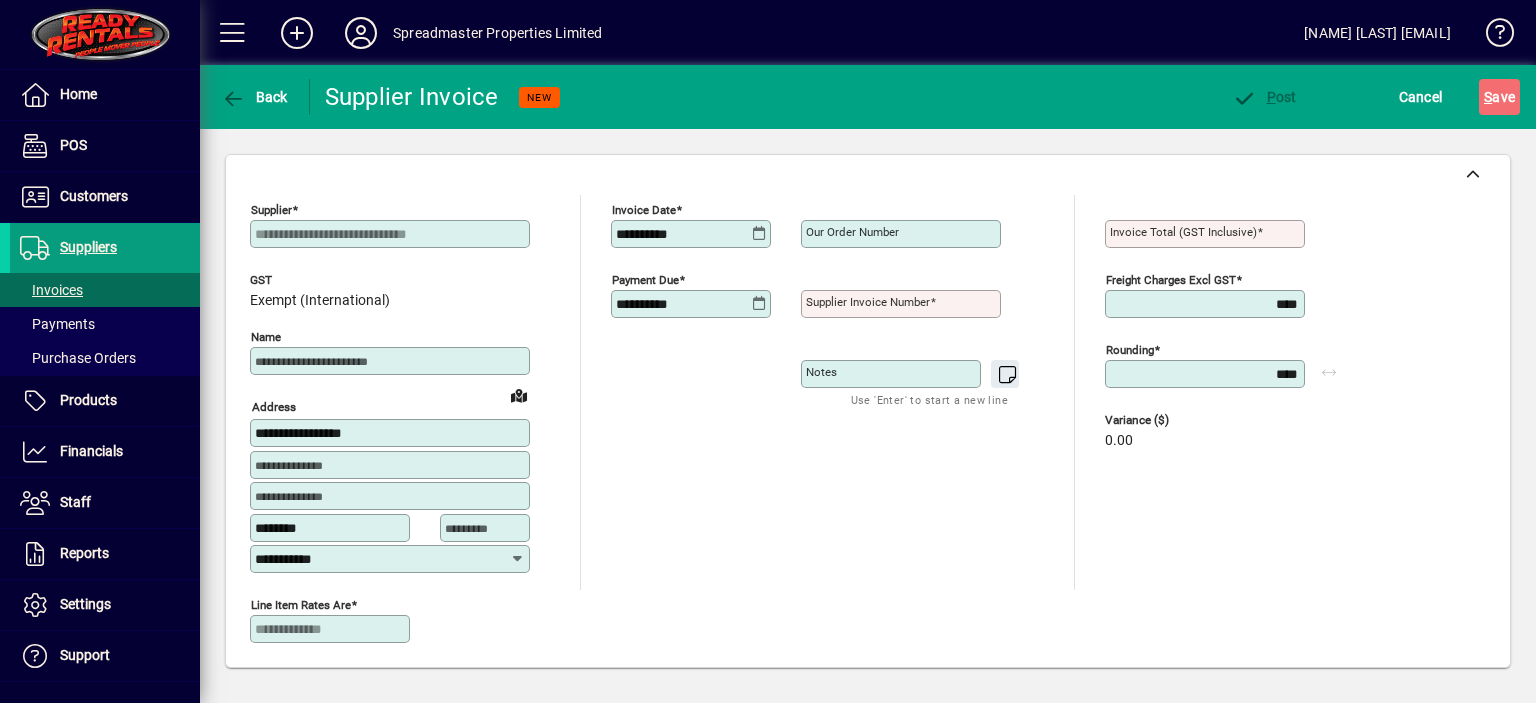 click 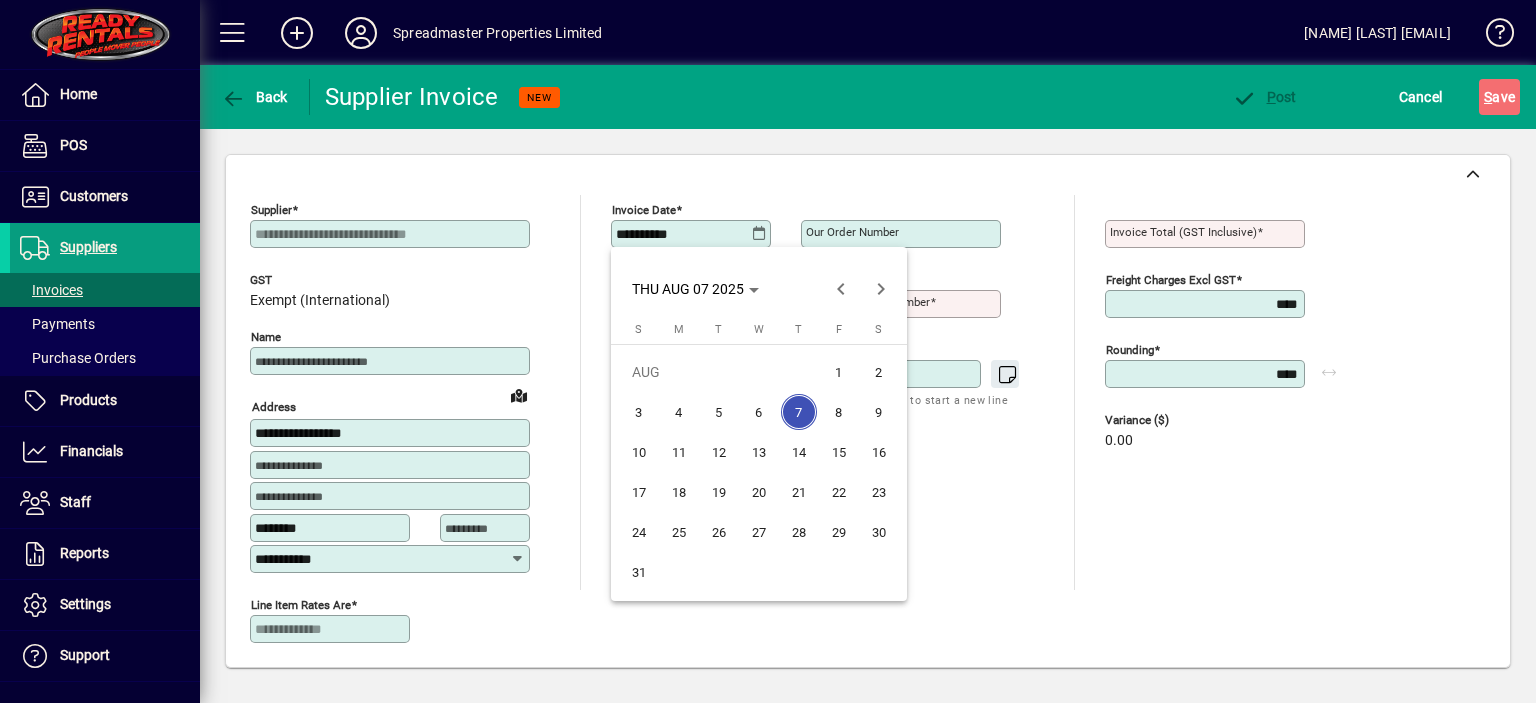 click on "1" at bounding box center (839, 372) 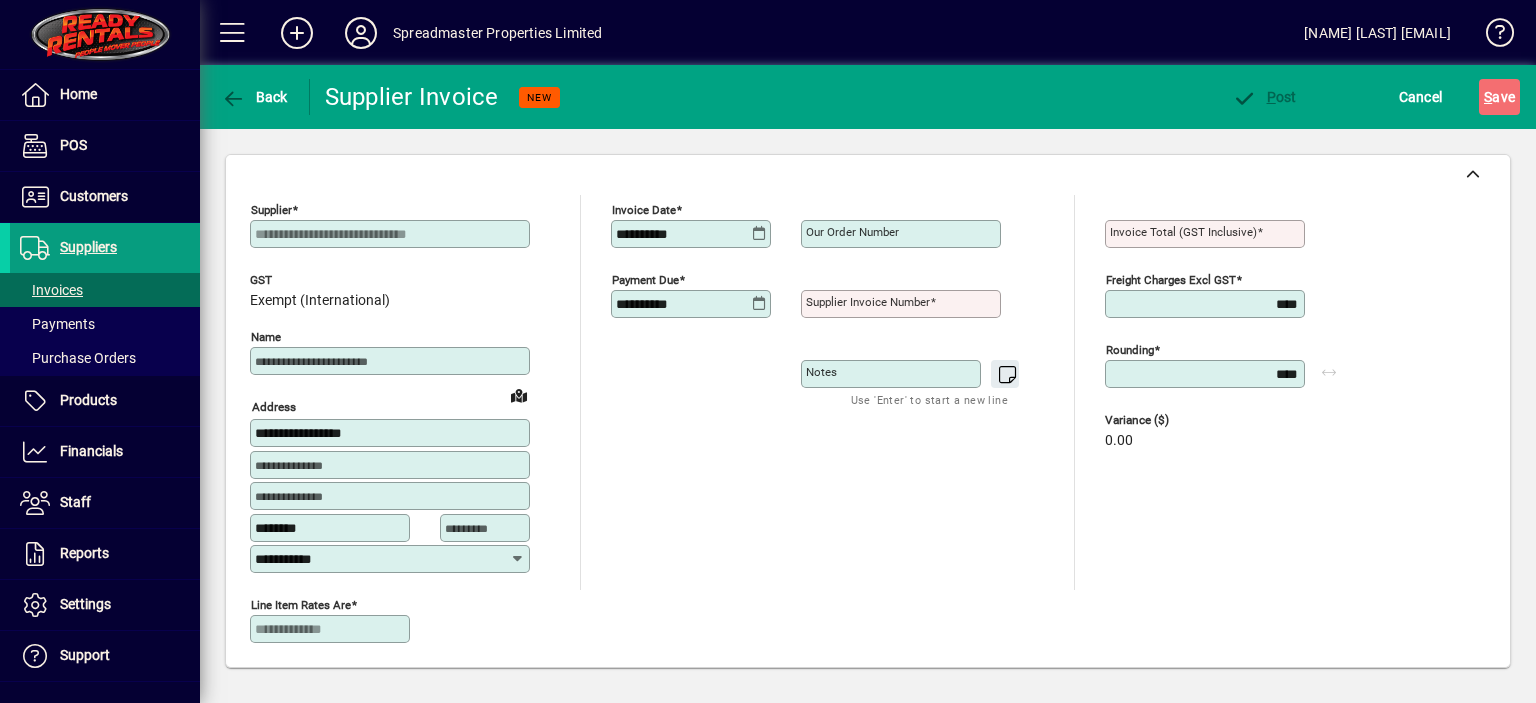 click on "Our order number" at bounding box center (852, 232) 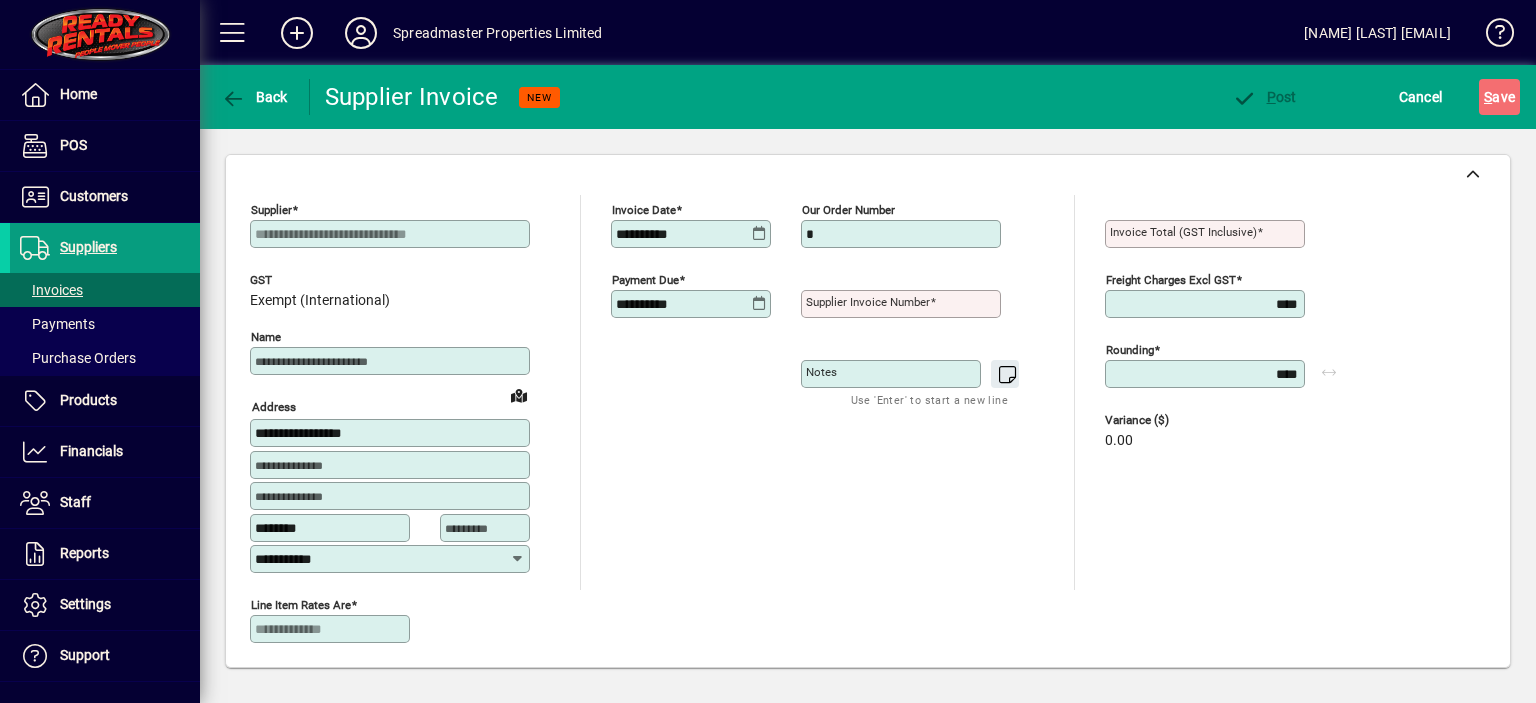 type on "****" 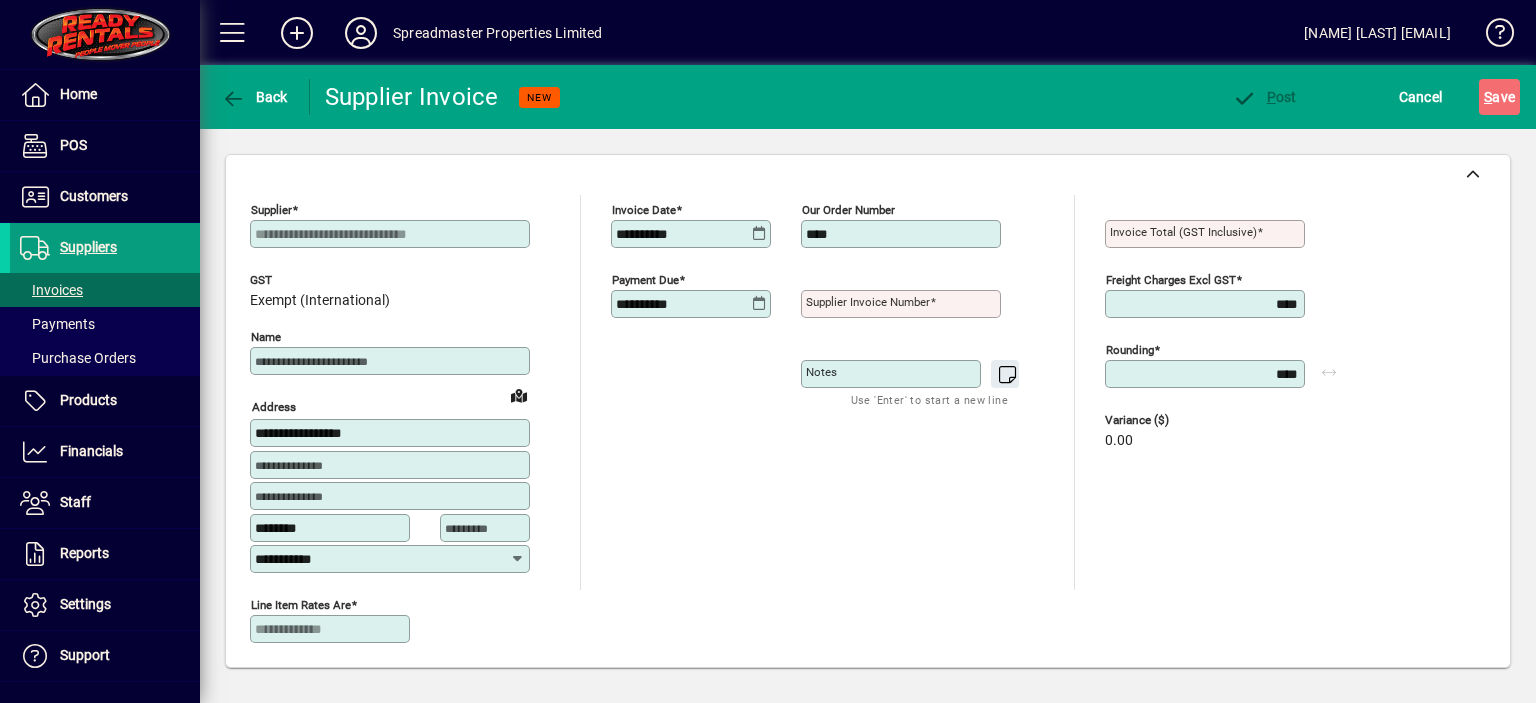click on "Notes" at bounding box center (821, 372) 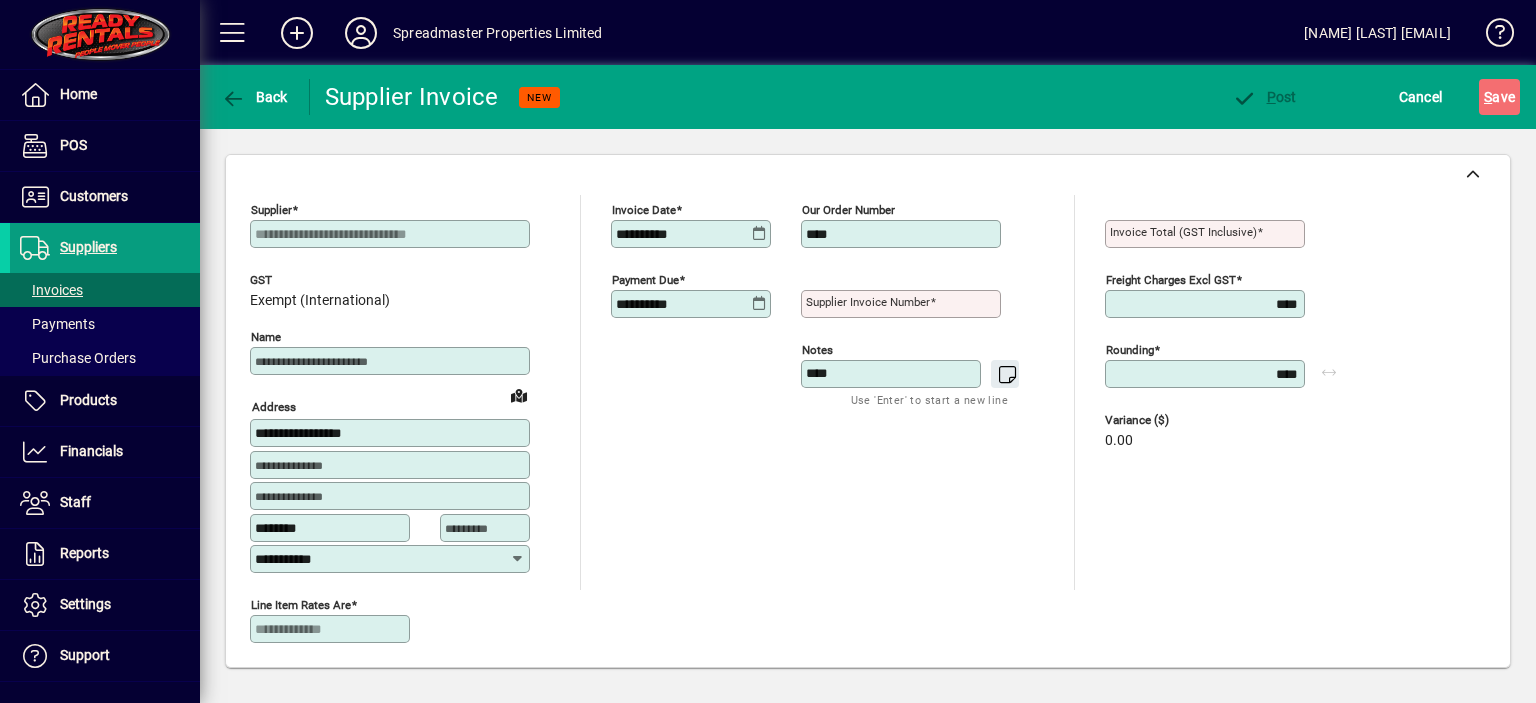 type on "****" 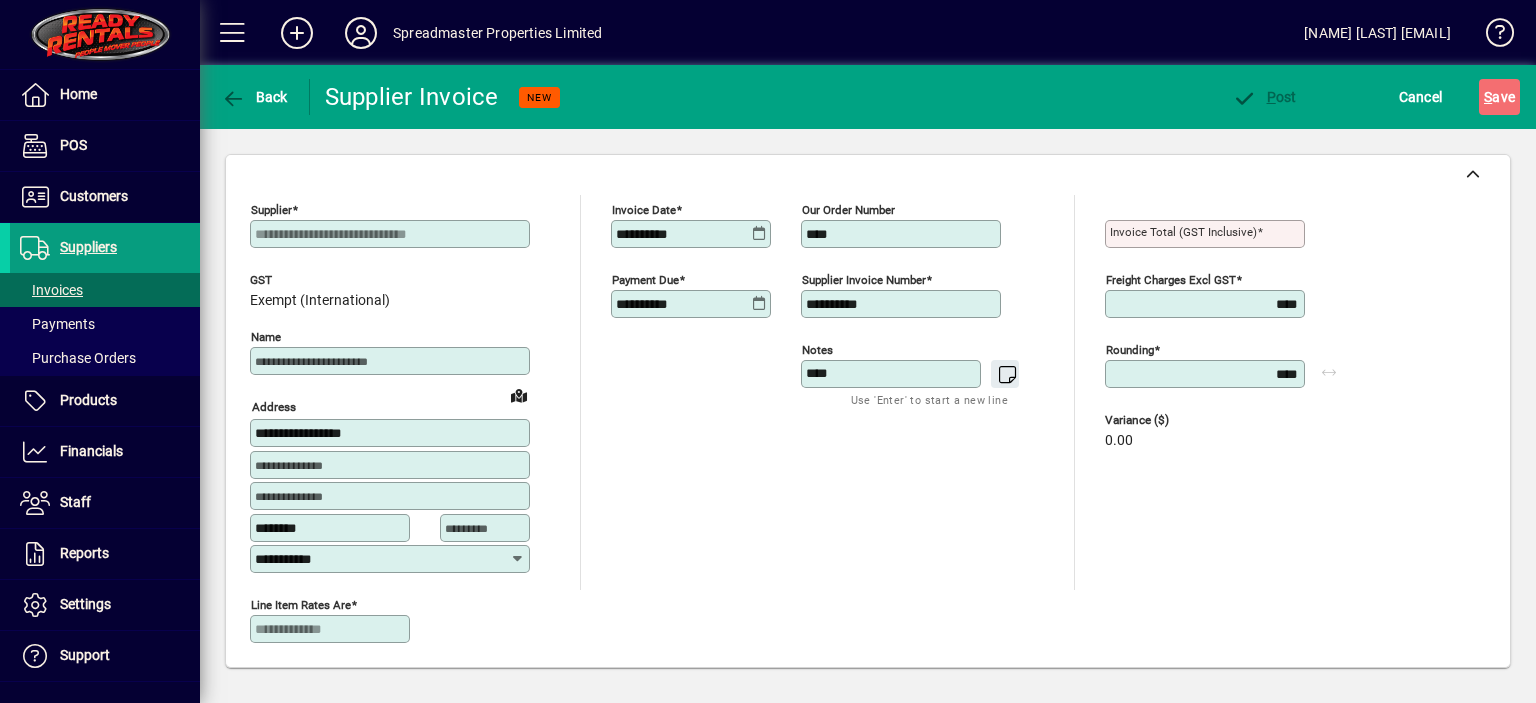 type on "**********" 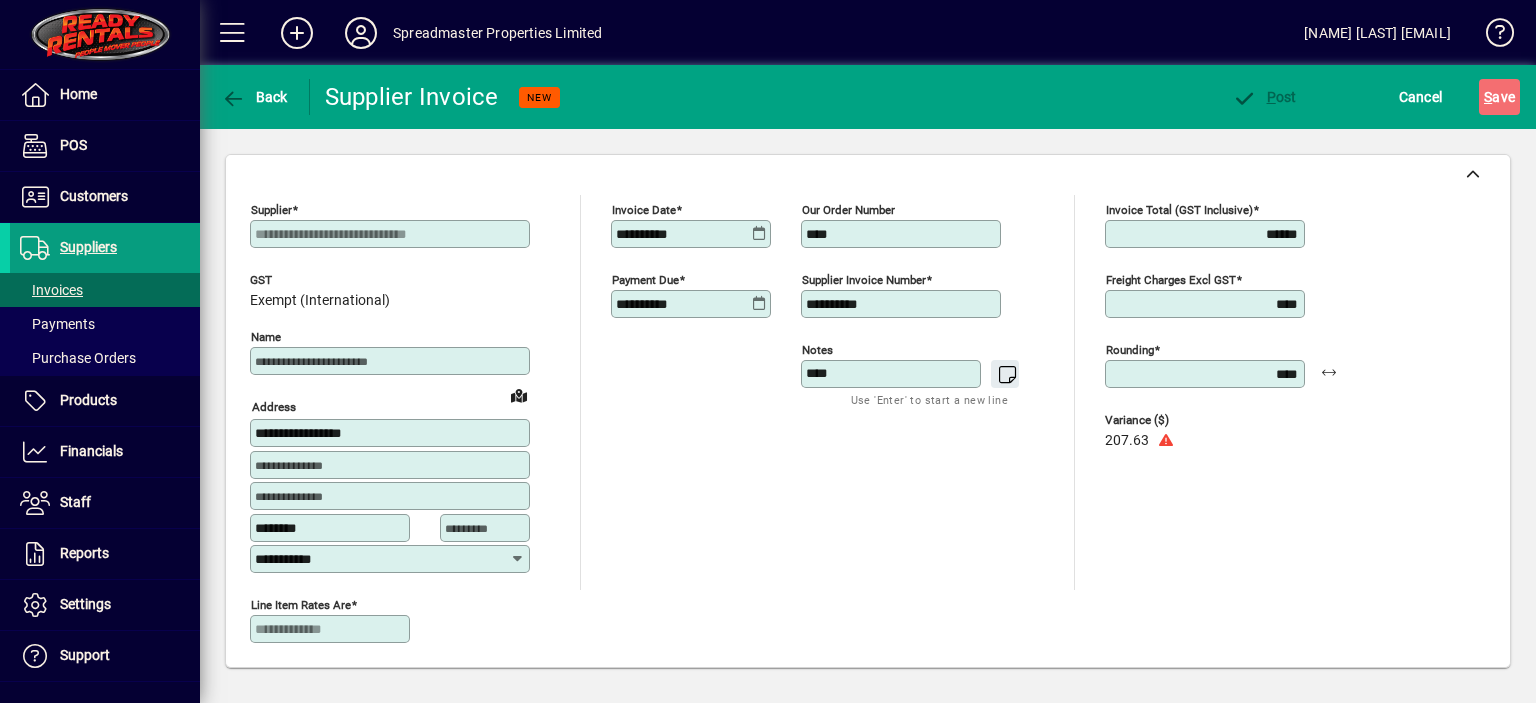 type on "******" 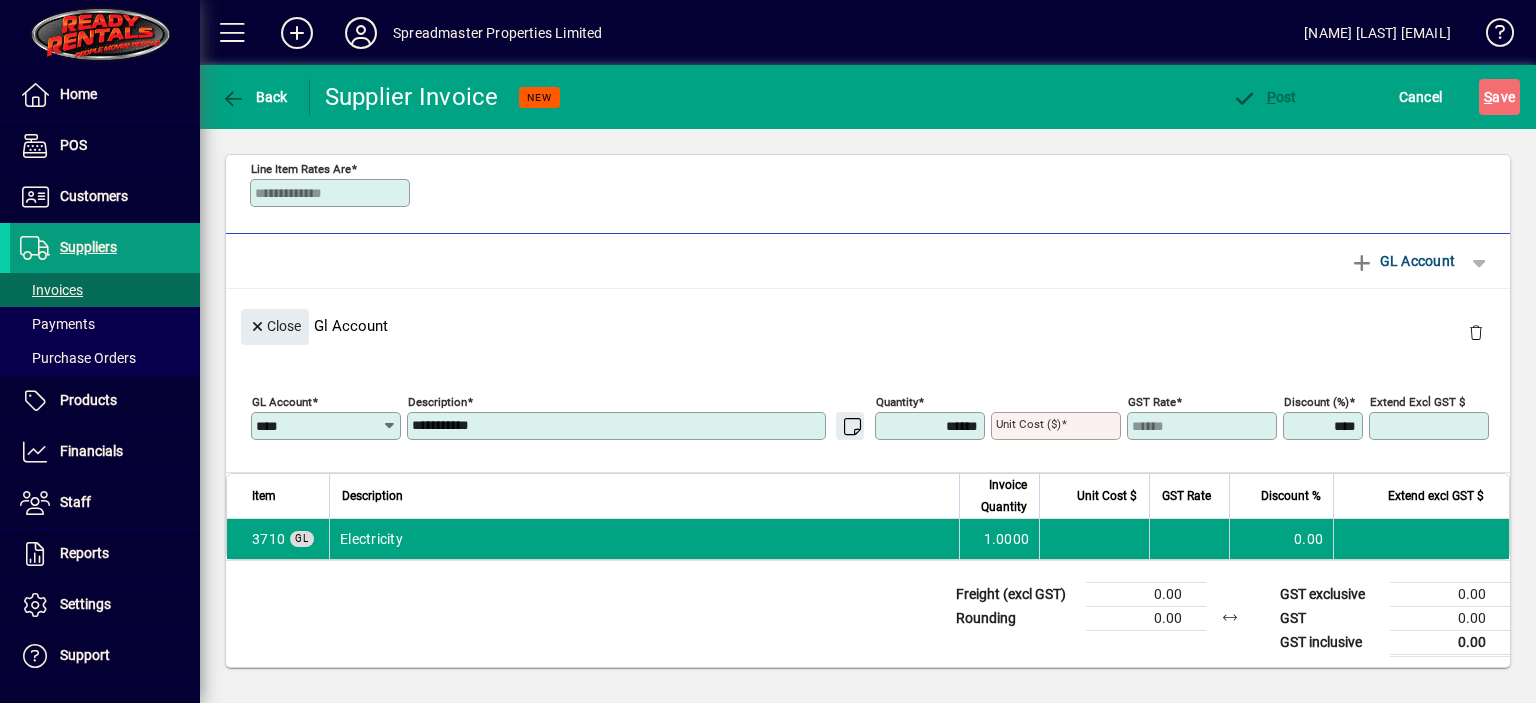 scroll, scrollTop: 436, scrollLeft: 0, axis: vertical 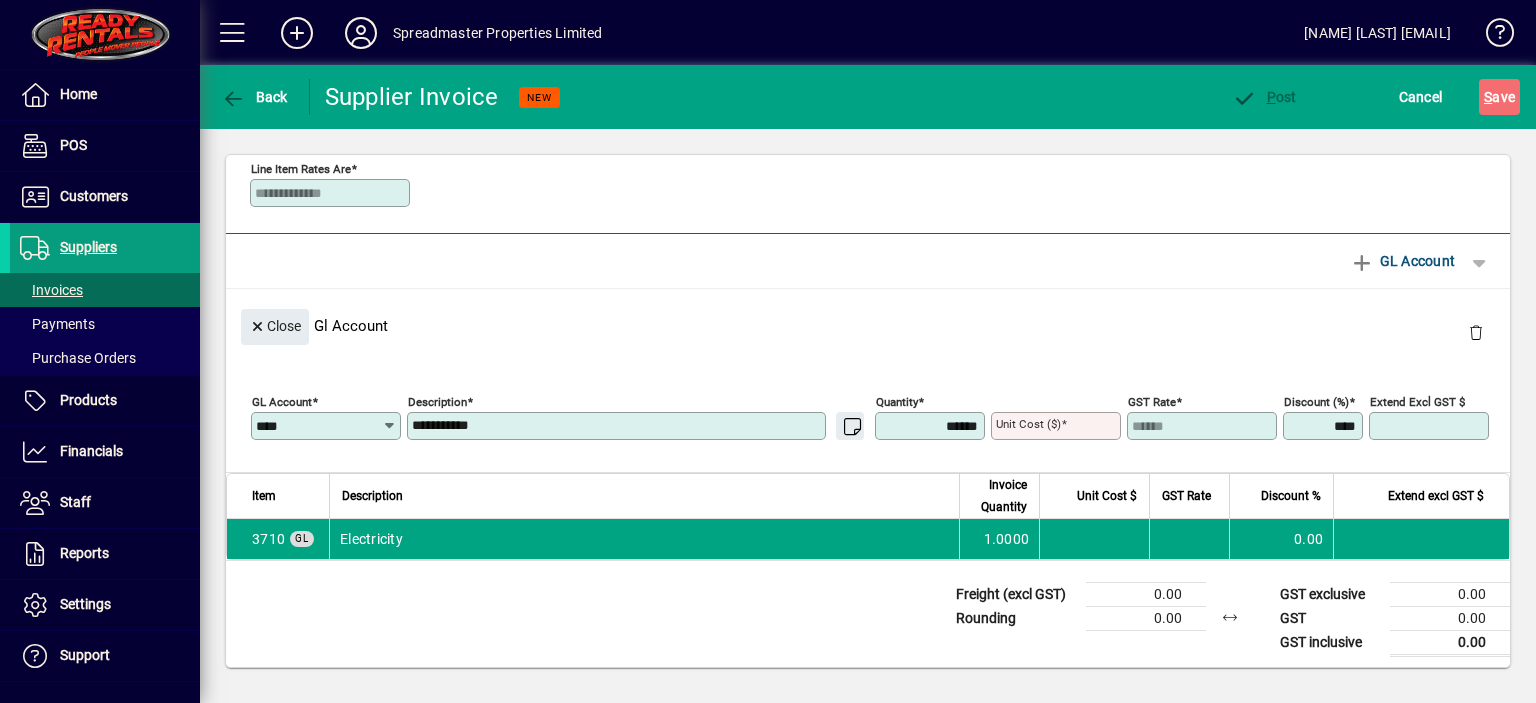 click on "Unit Cost ($)" at bounding box center (1058, 426) 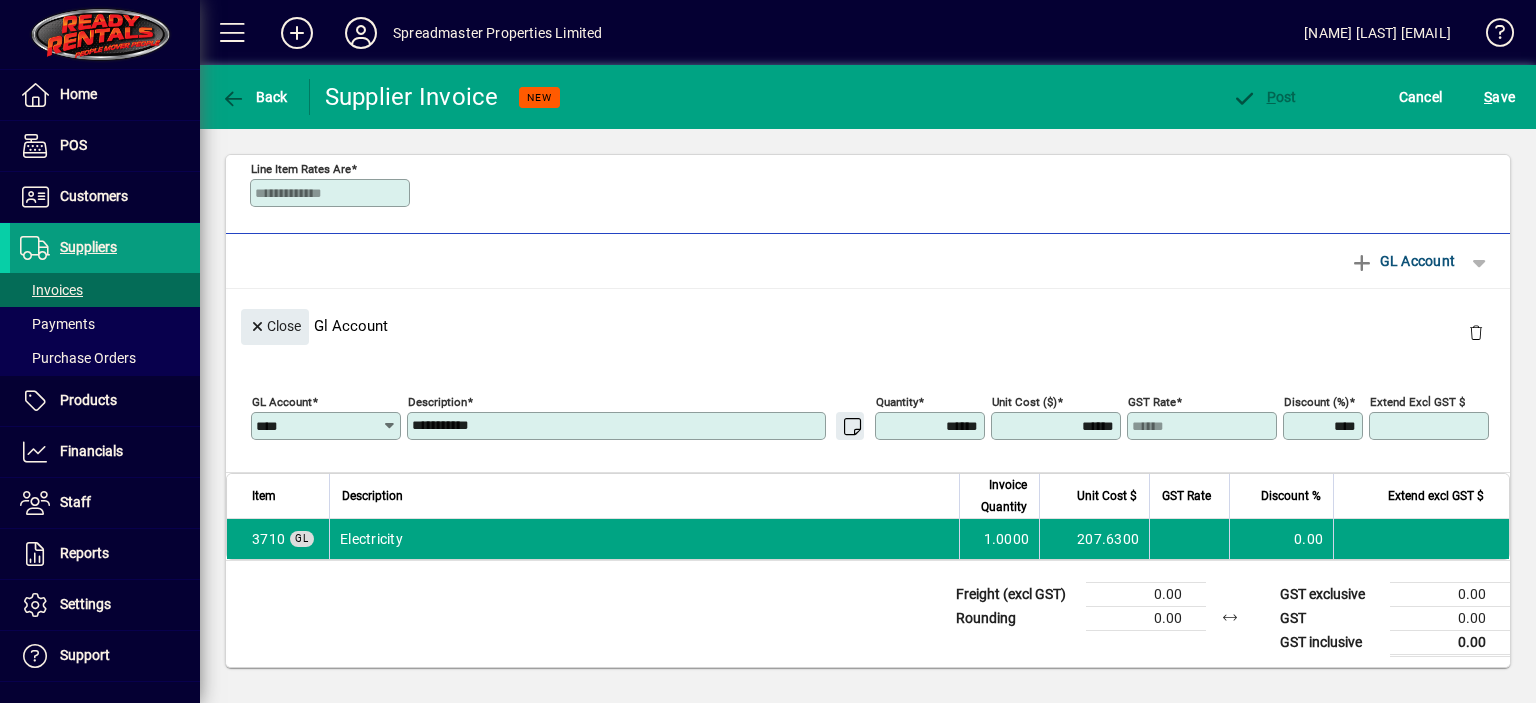 type on "********" 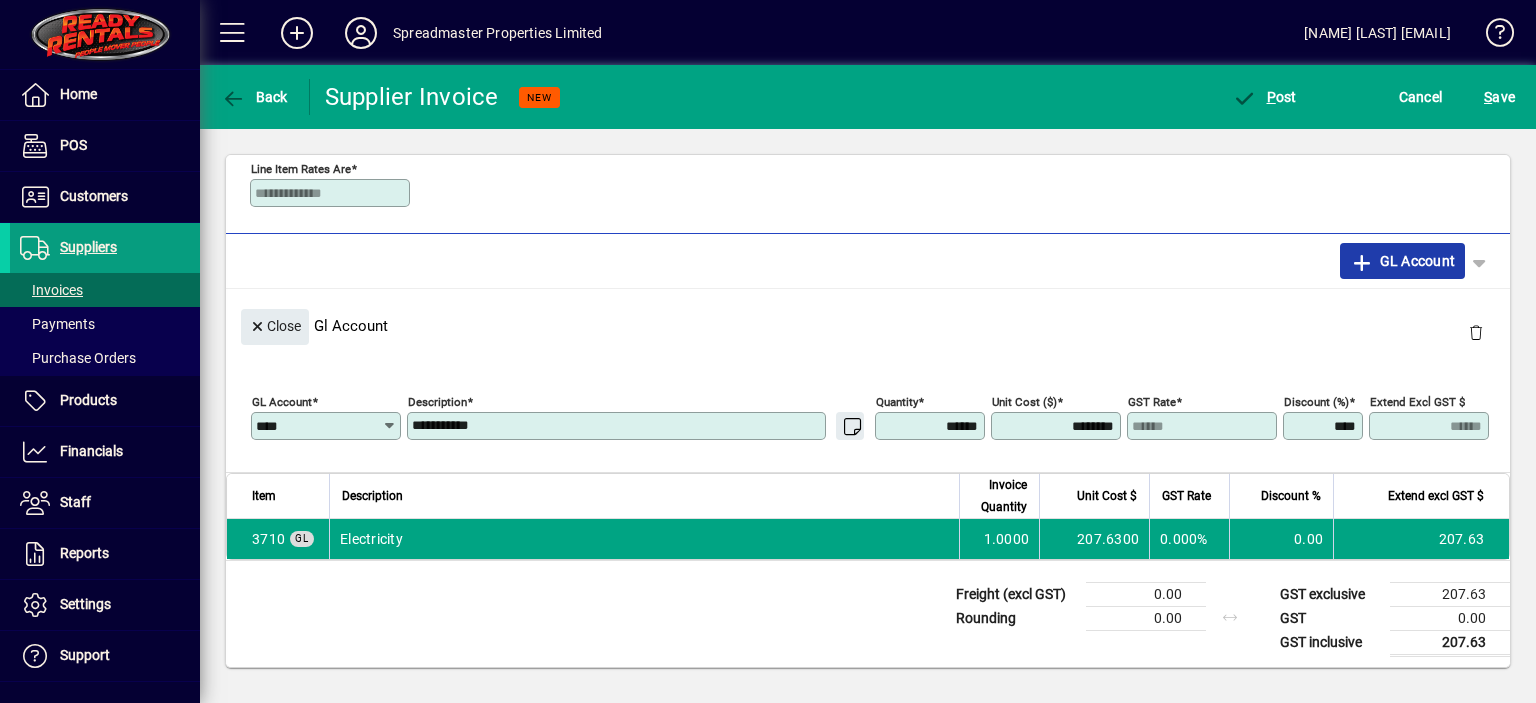 type 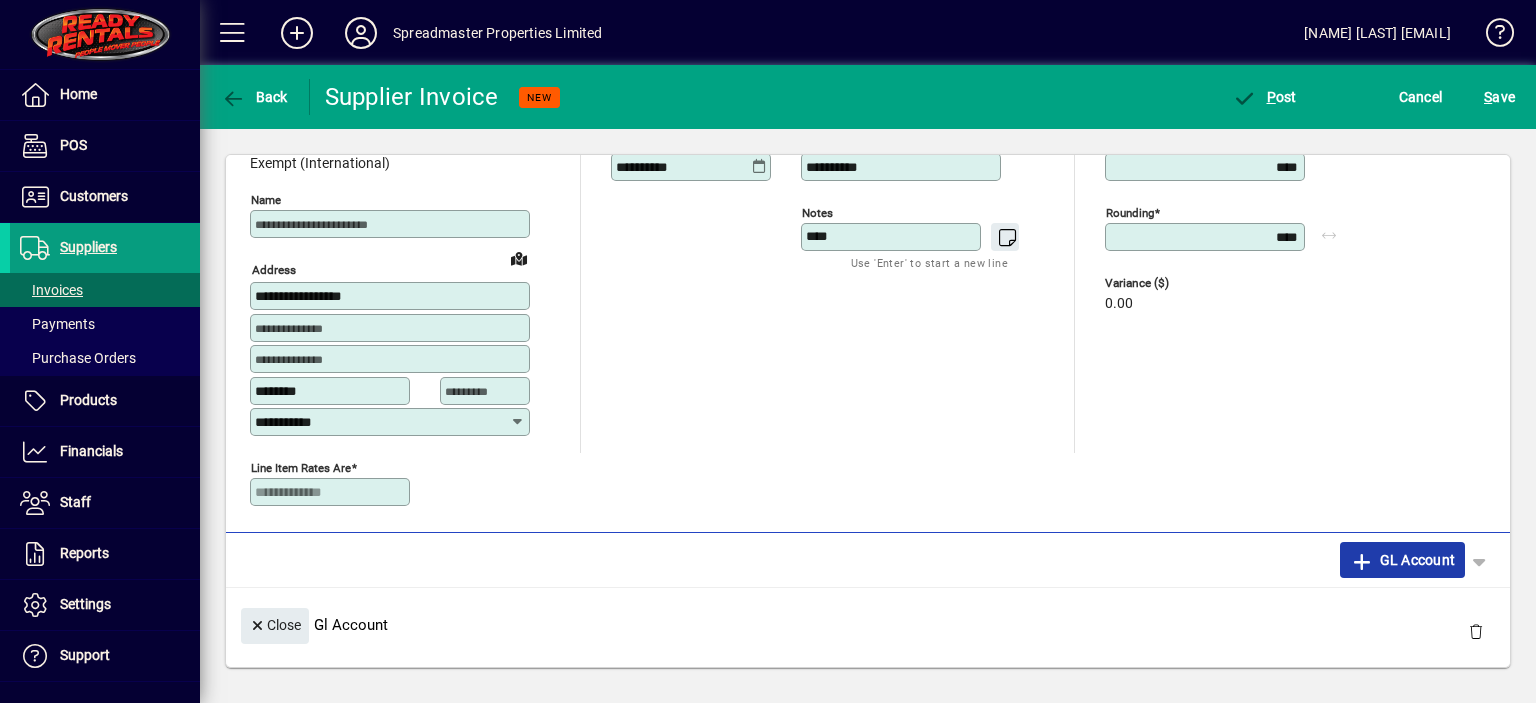 scroll, scrollTop: 136, scrollLeft: 0, axis: vertical 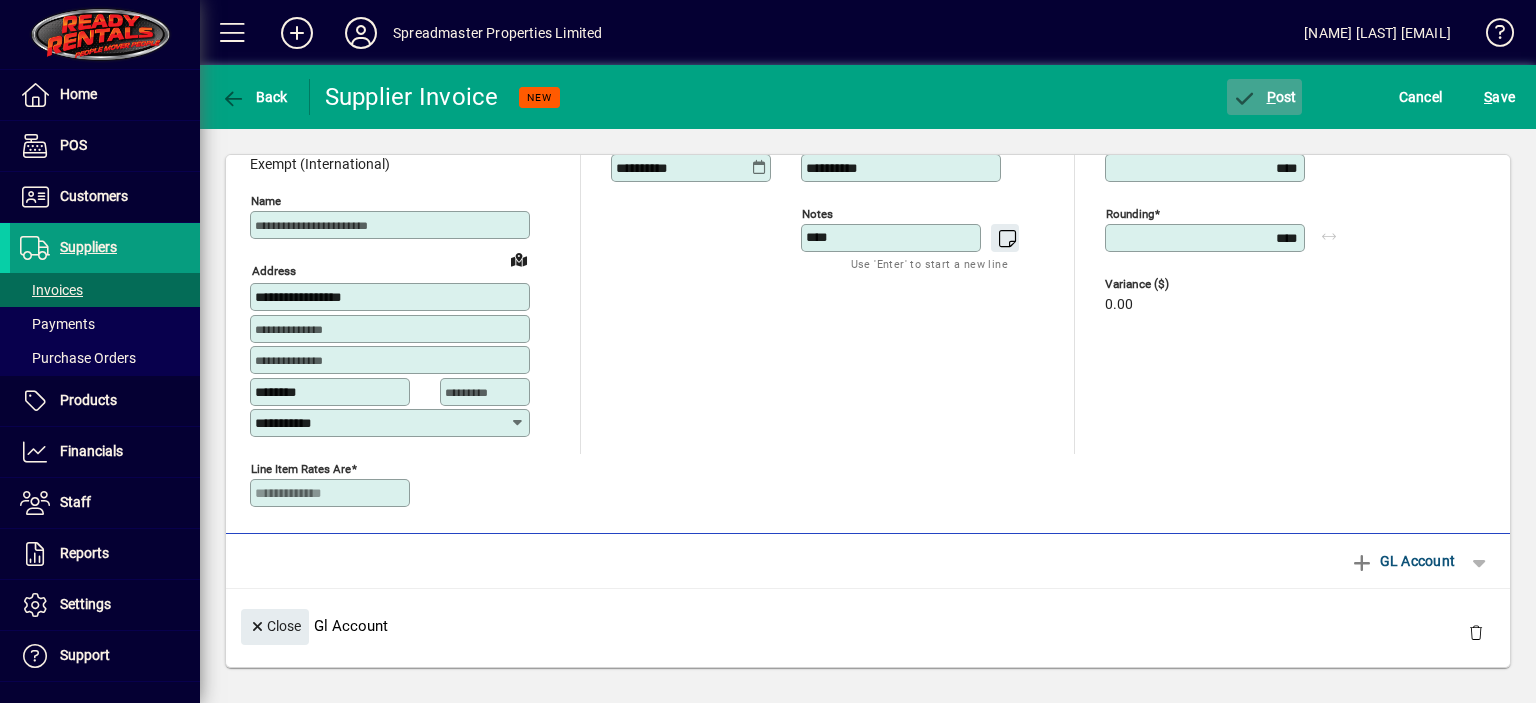 click on "P ost" 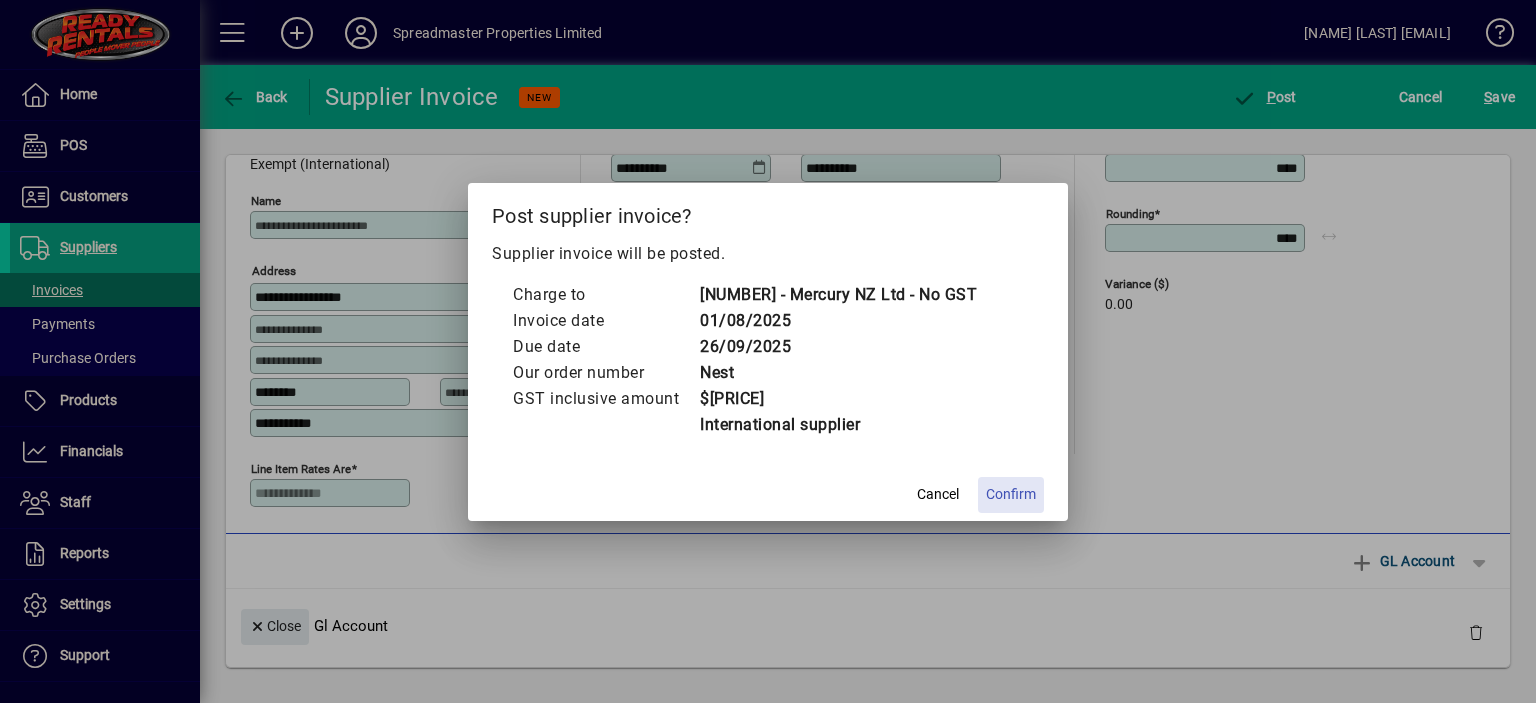 click on "Confirm" 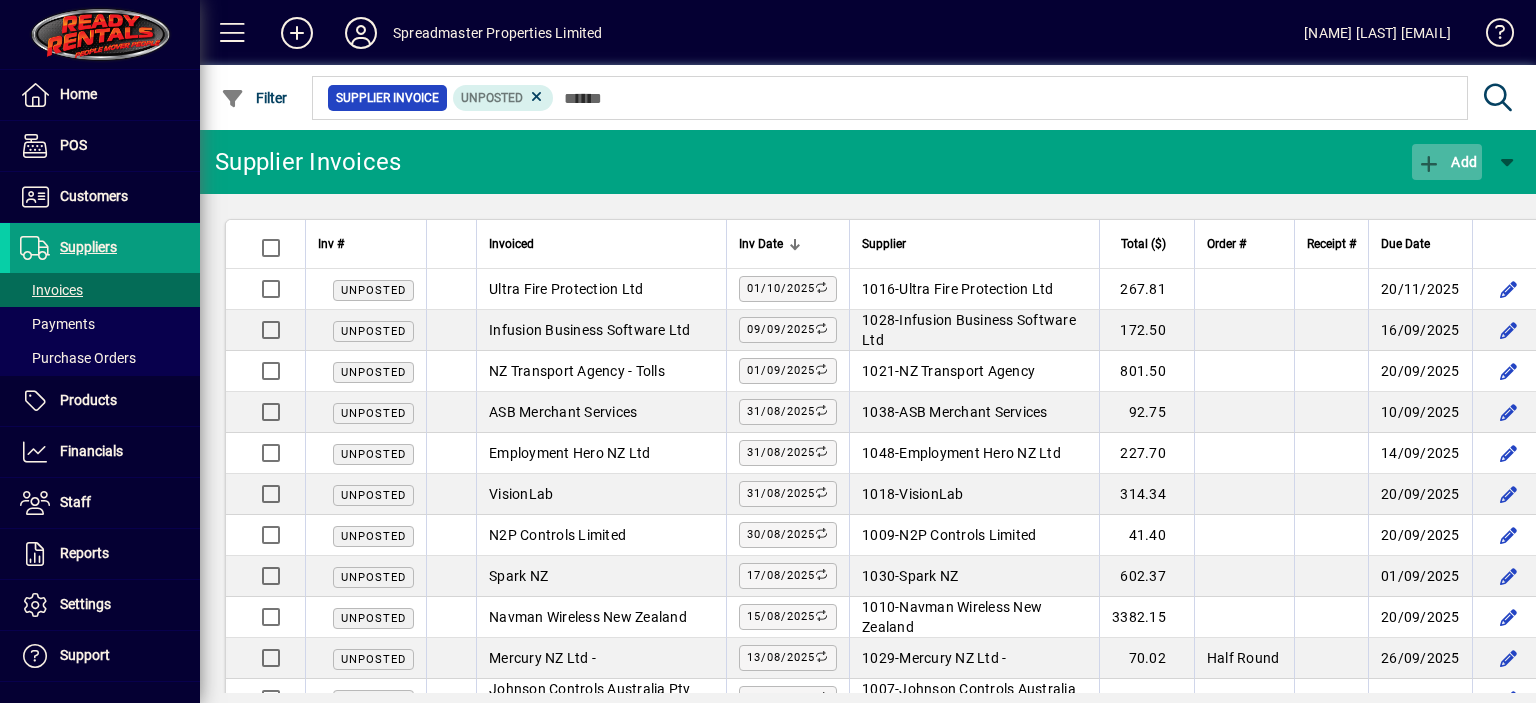 click on "Add" 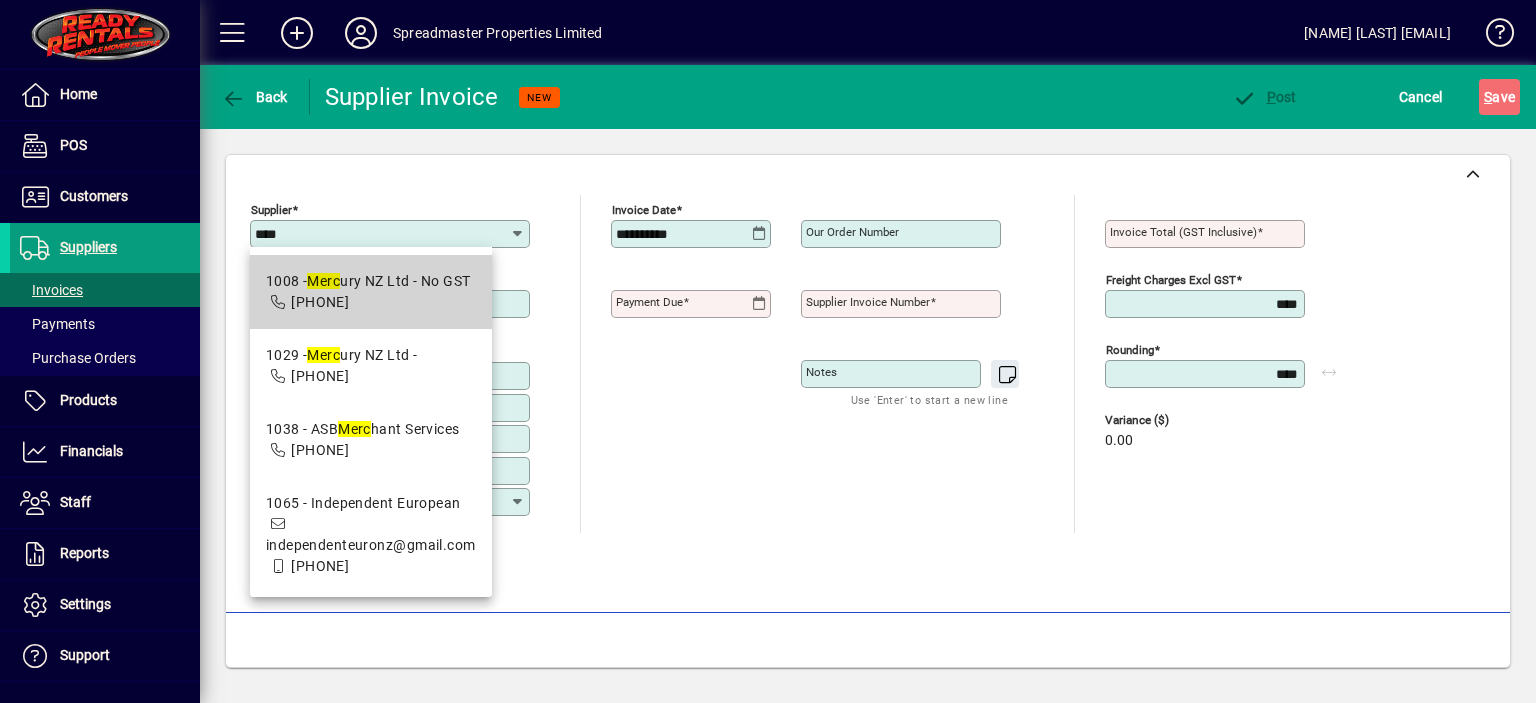 click on "[NUMBER] - Merc ury NZ Ltd - No GST" at bounding box center [368, 281] 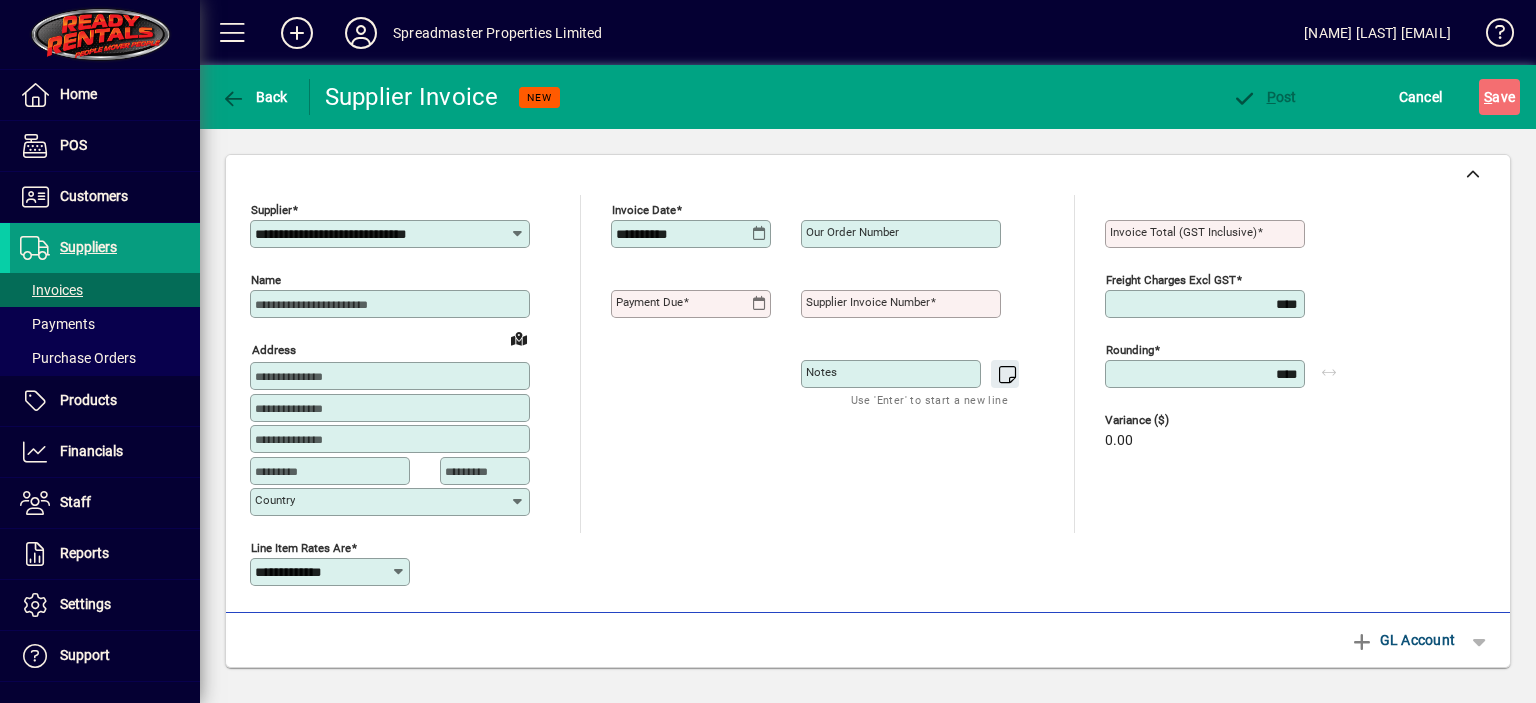 type on "**********" 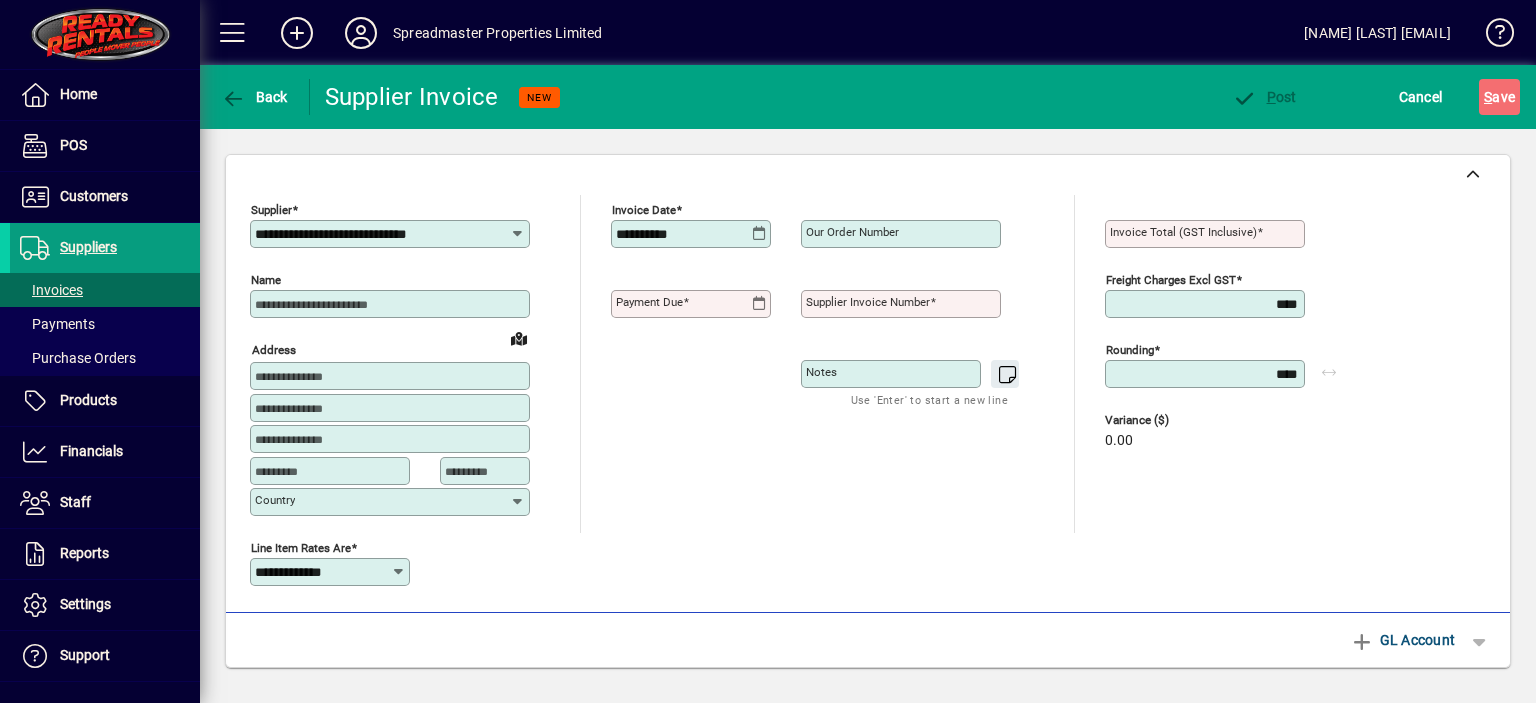 type on "********" 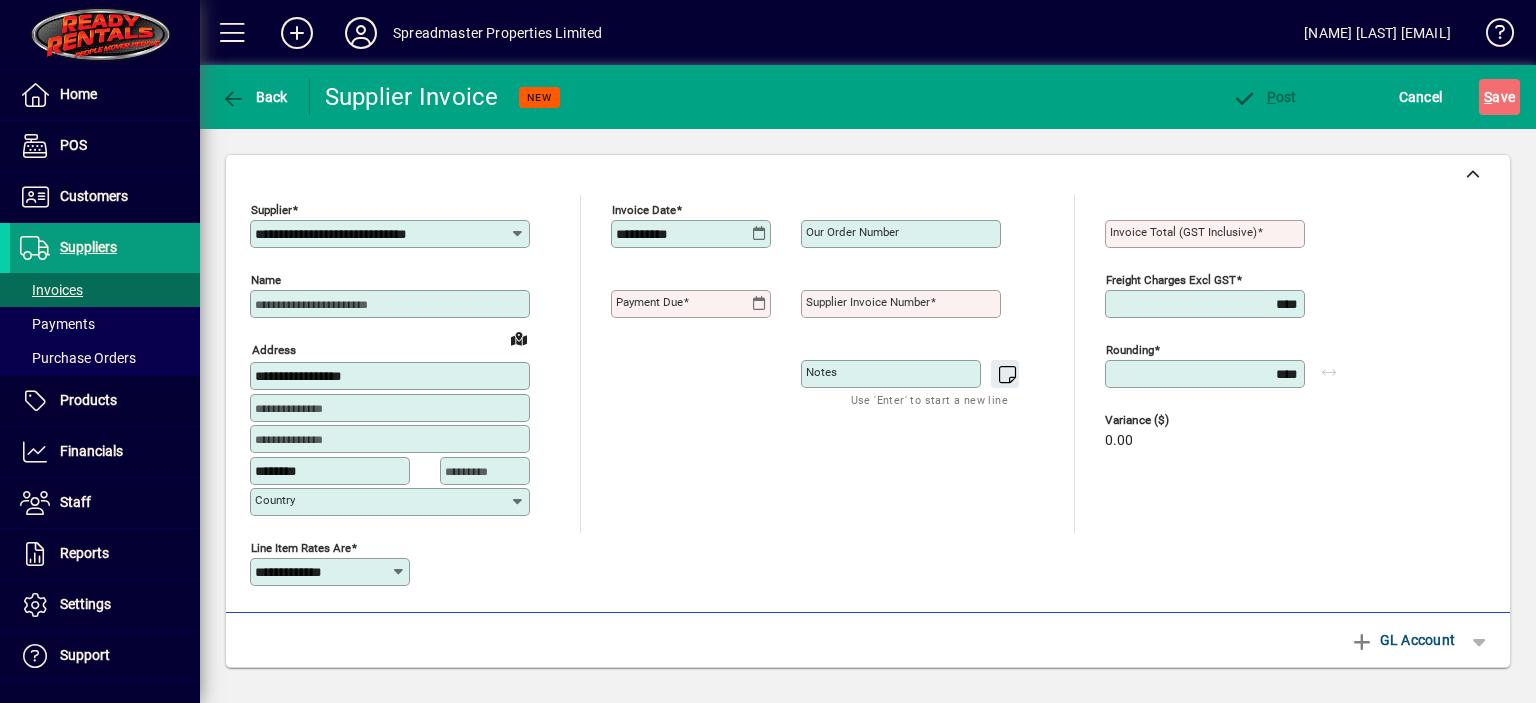 type on "**********" 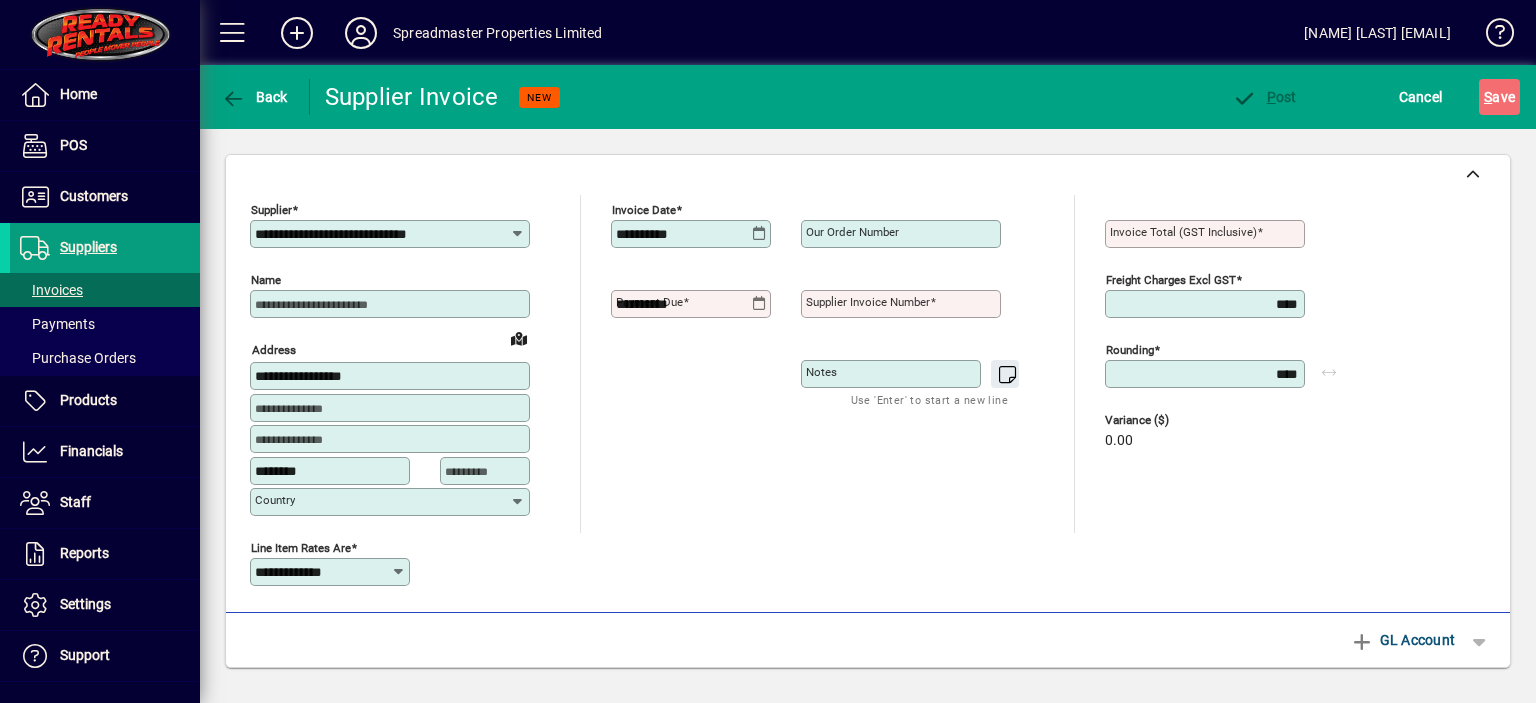 type on "**********" 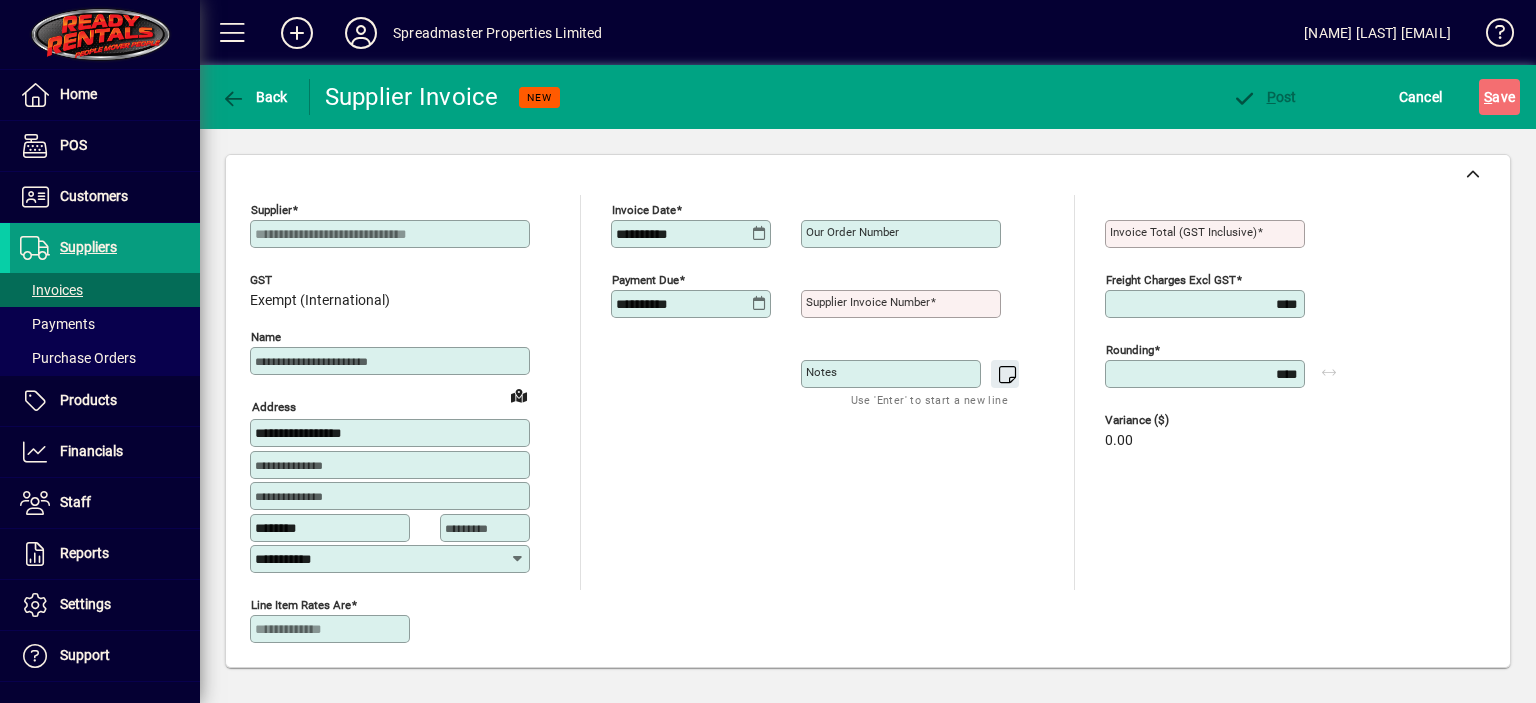 type on "****" 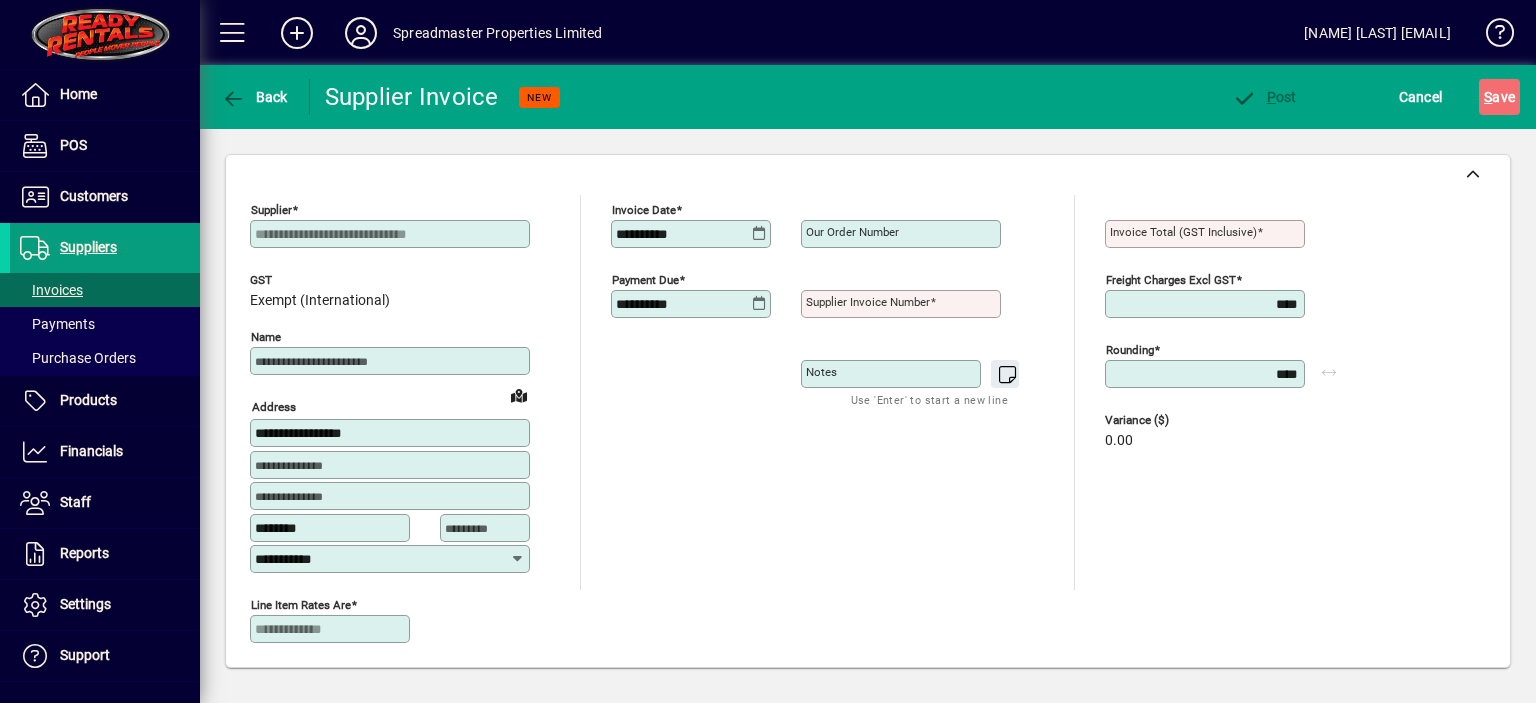 type on "******" 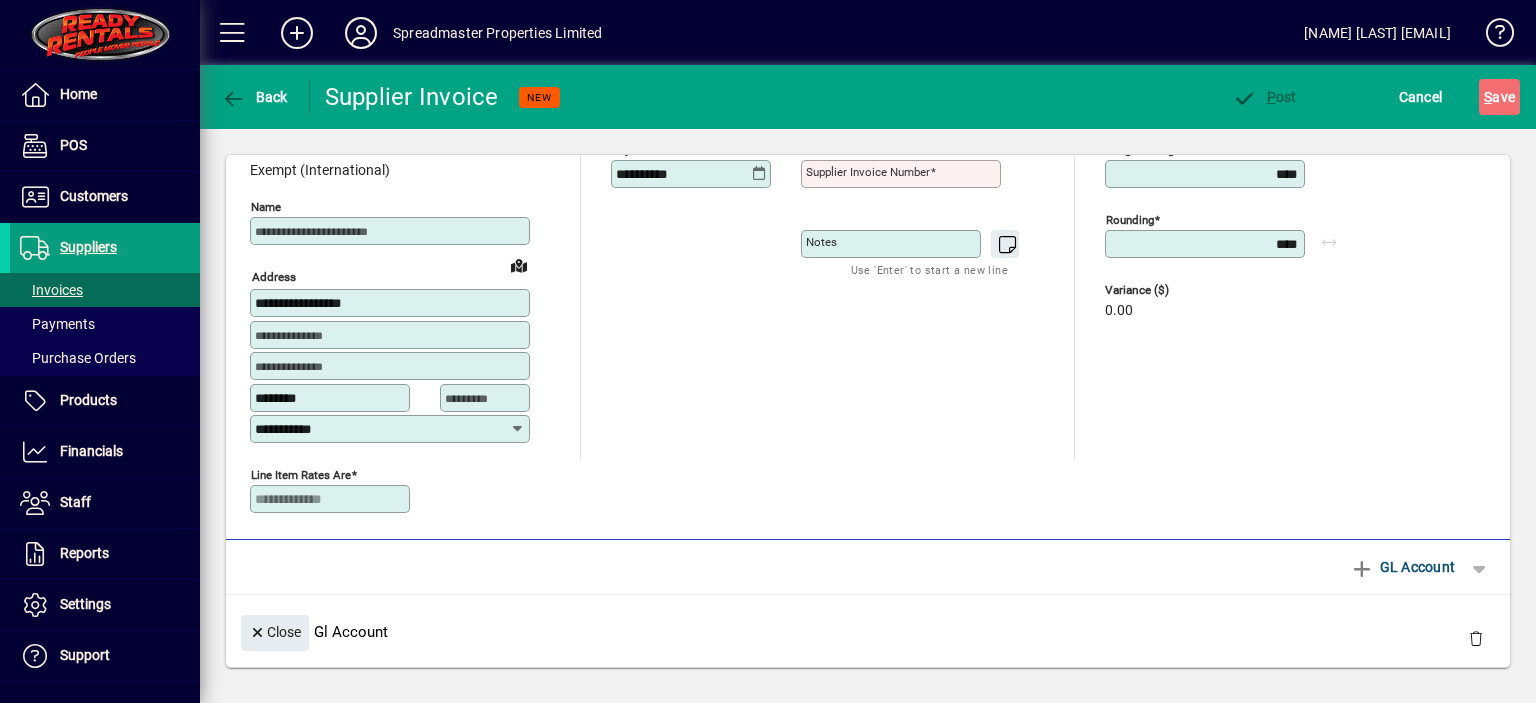 scroll, scrollTop: 0, scrollLeft: 0, axis: both 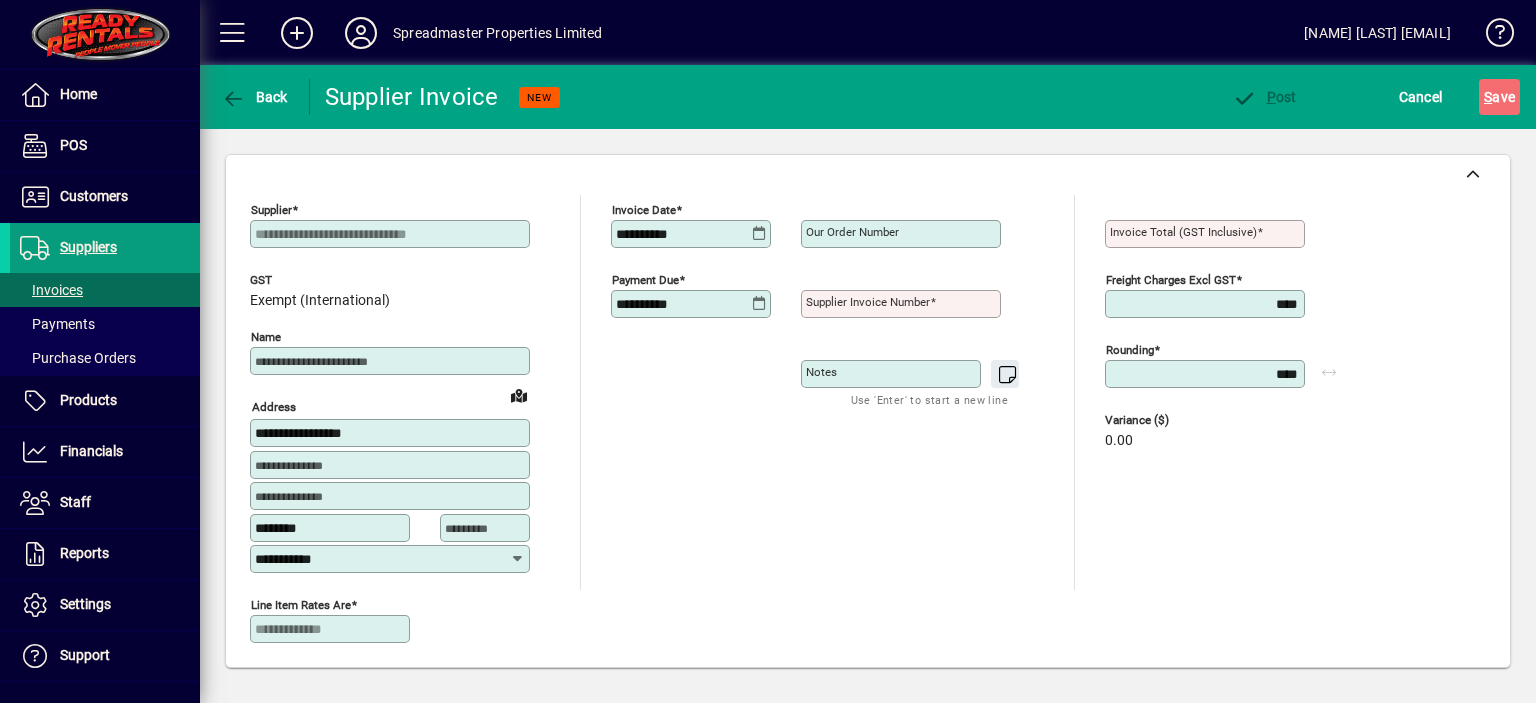 click 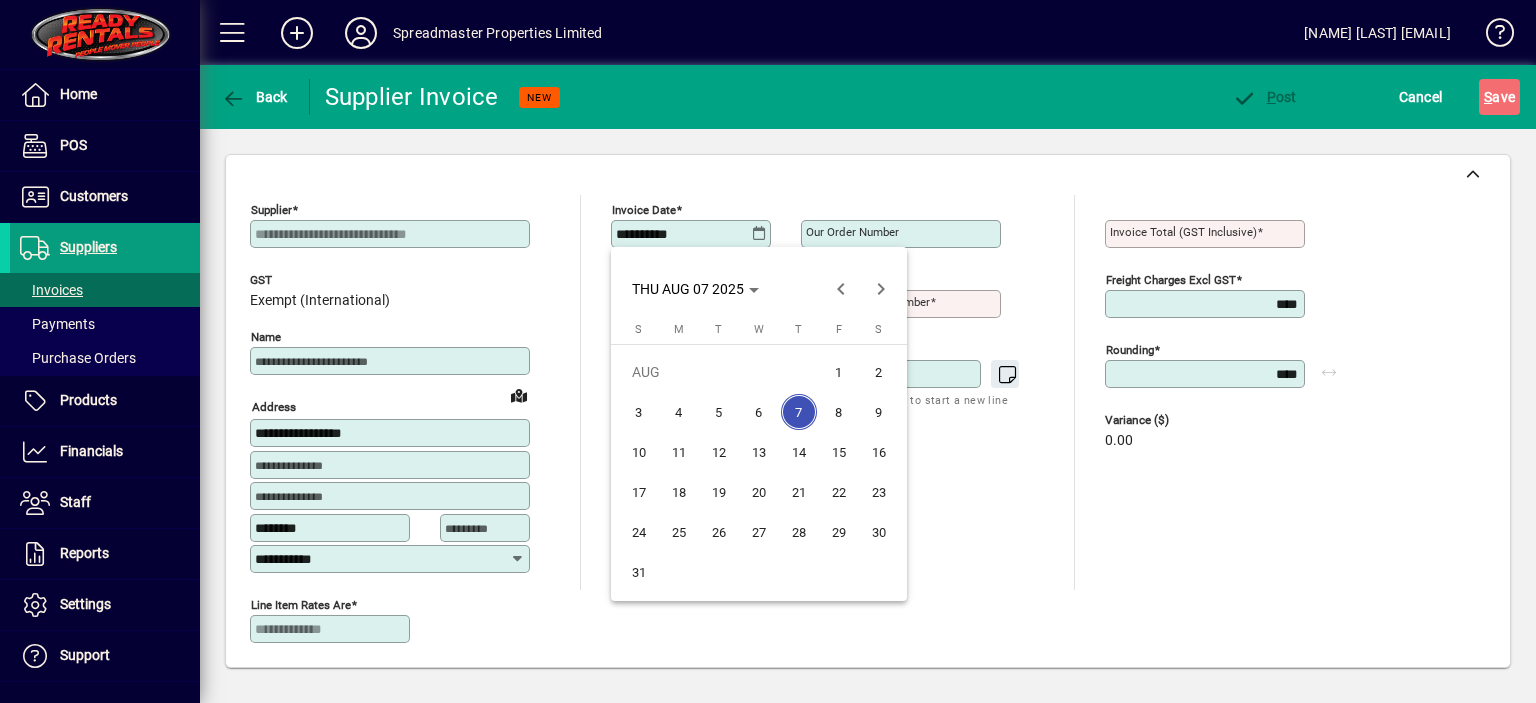 click on "1" at bounding box center [839, 372] 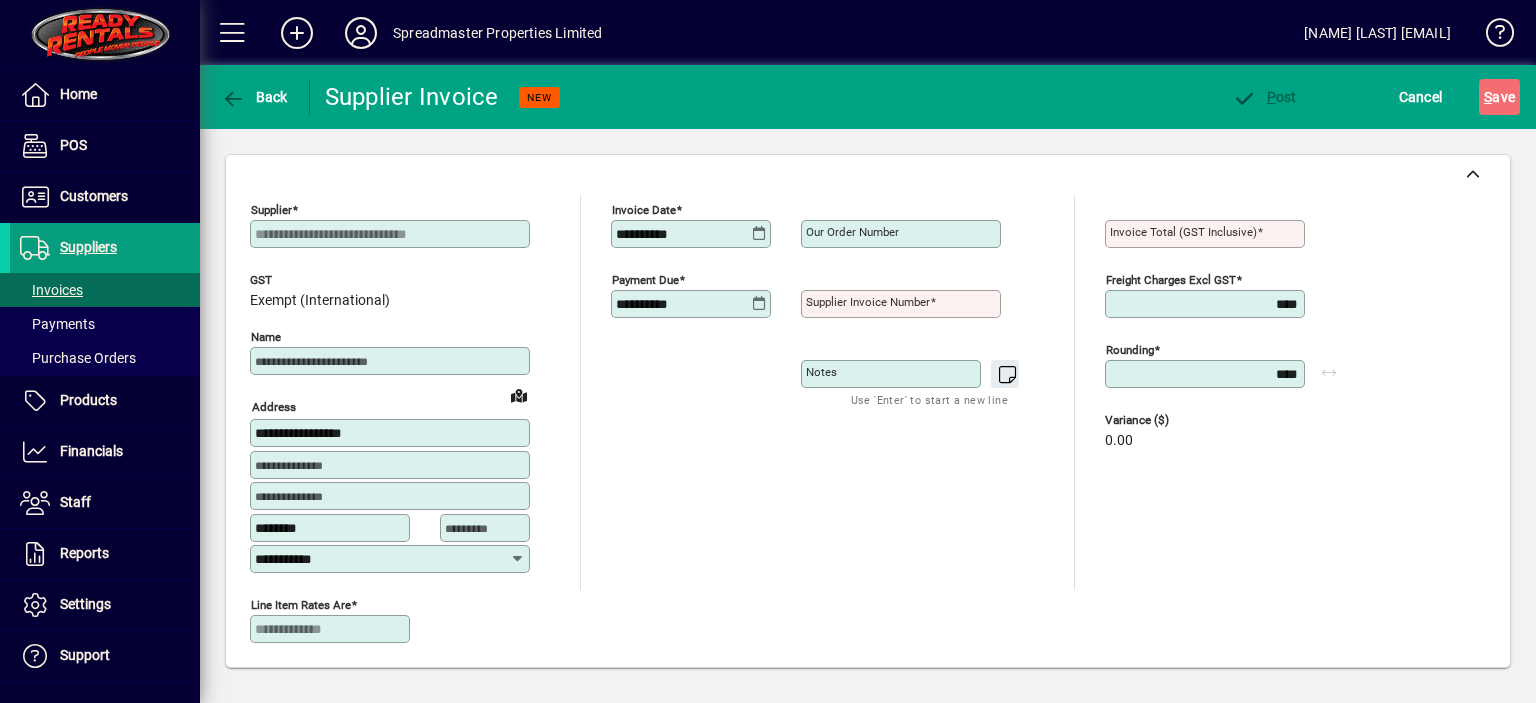 click on "Our order number" at bounding box center [852, 232] 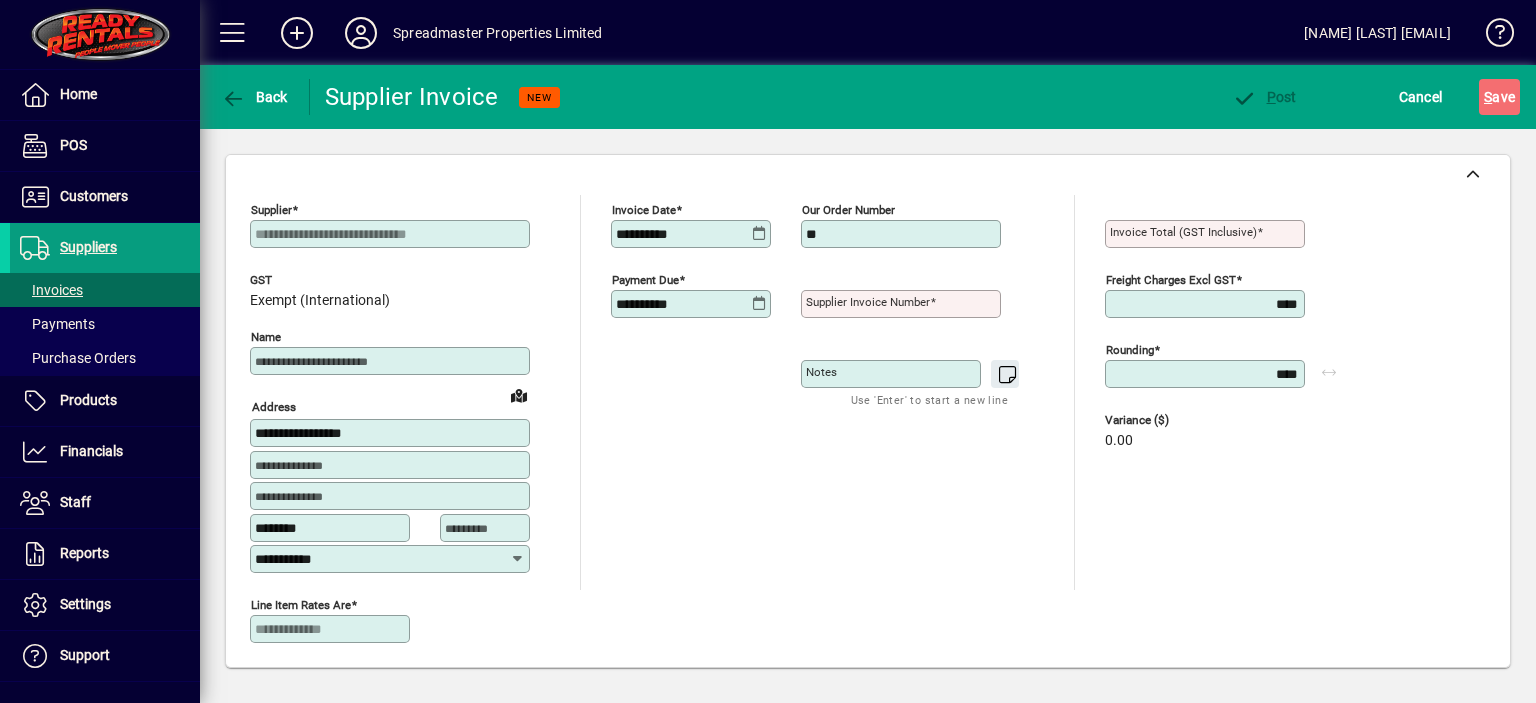 type on "**********" 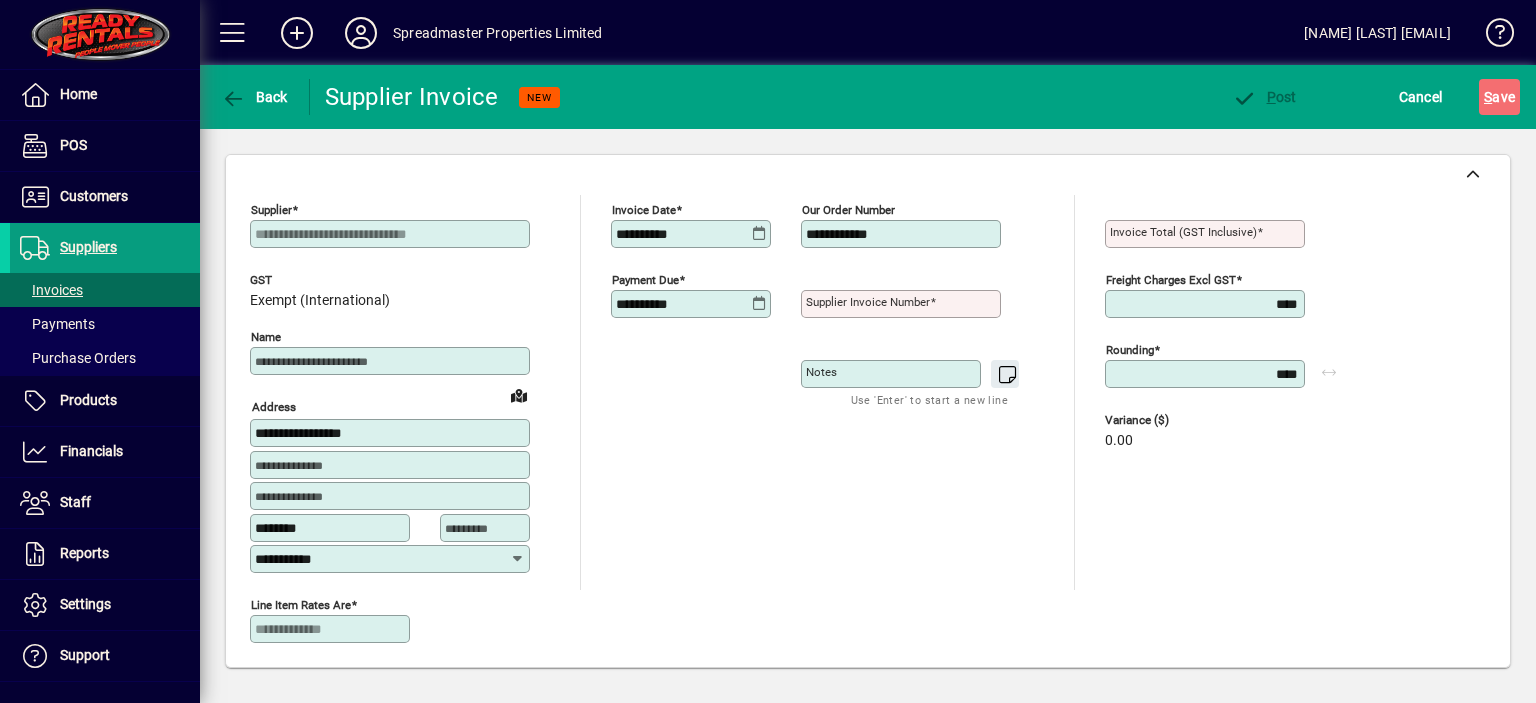 click on "Notes" at bounding box center [893, 374] 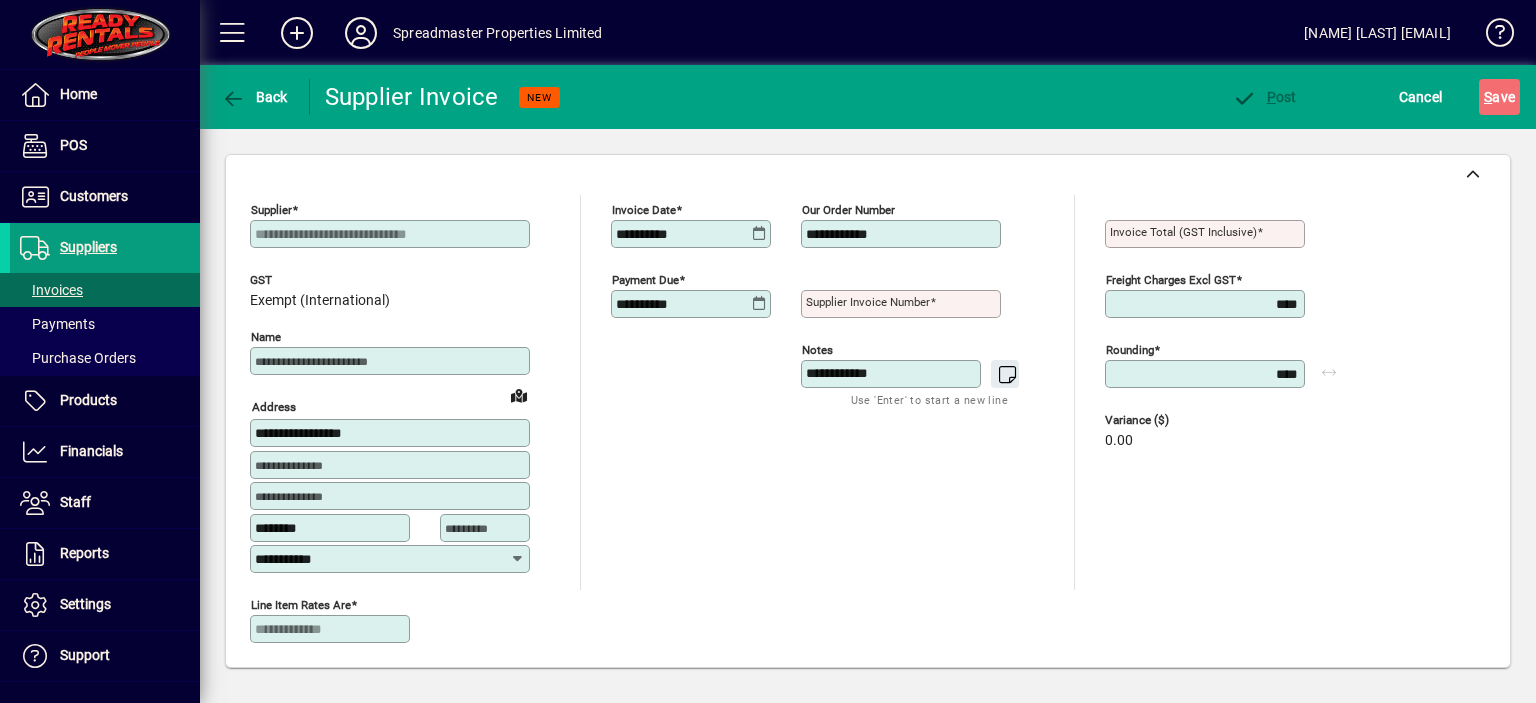 type on "**********" 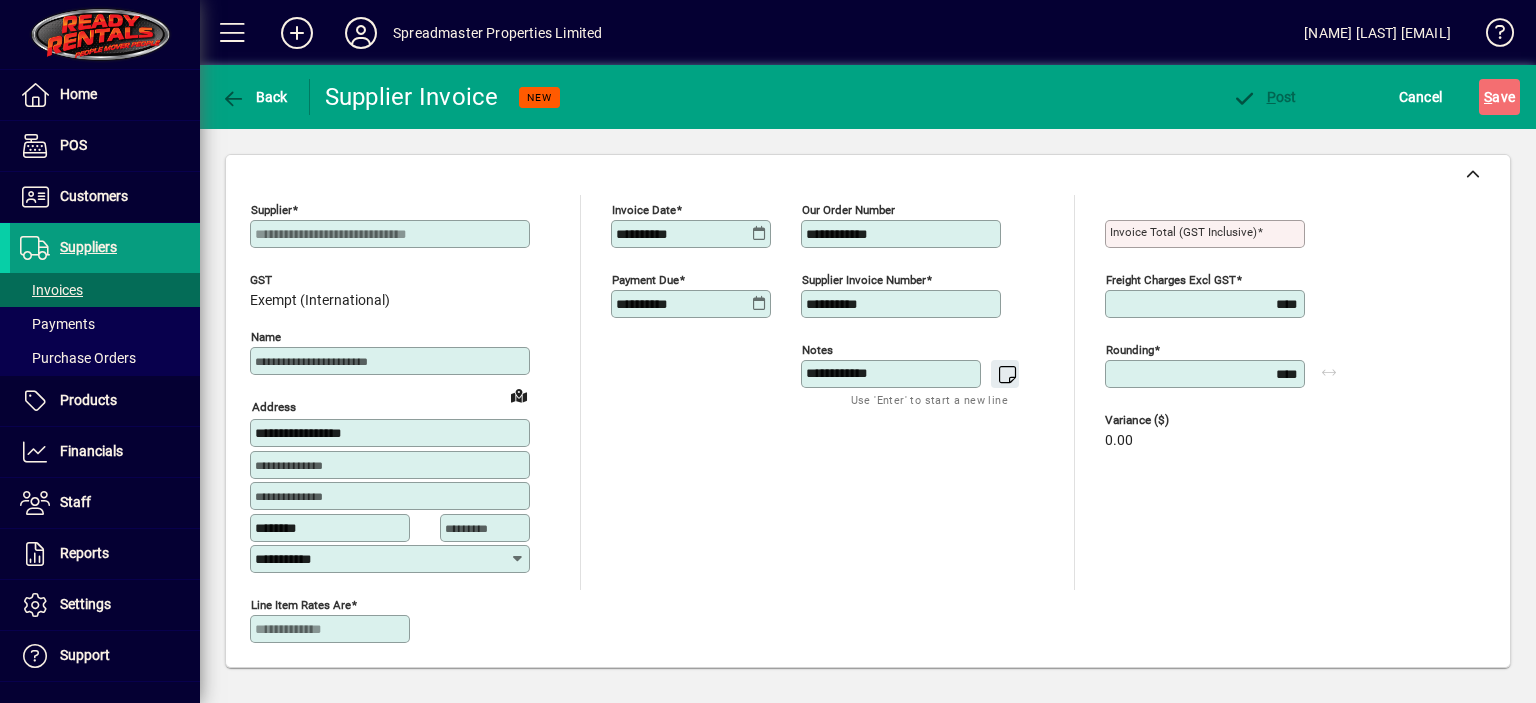 type on "**********" 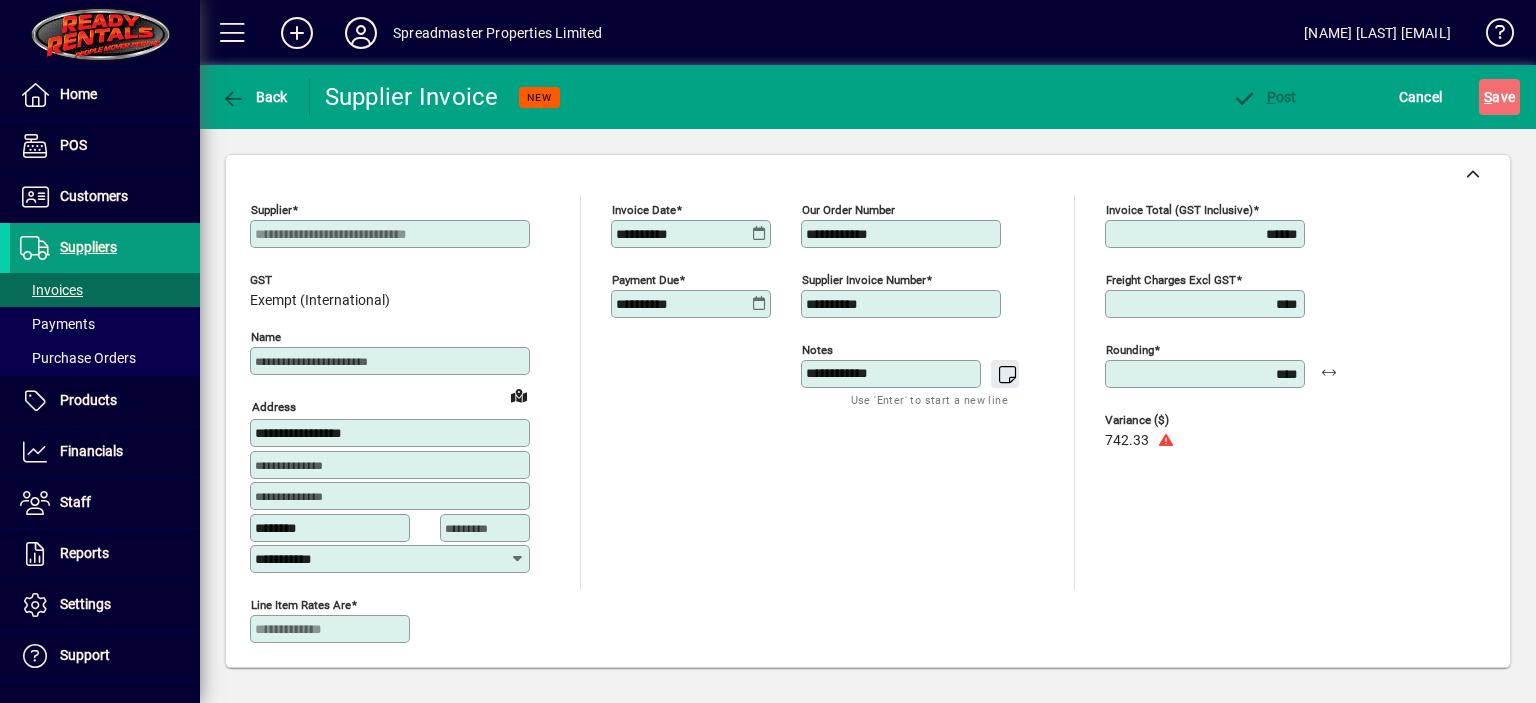 type on "******" 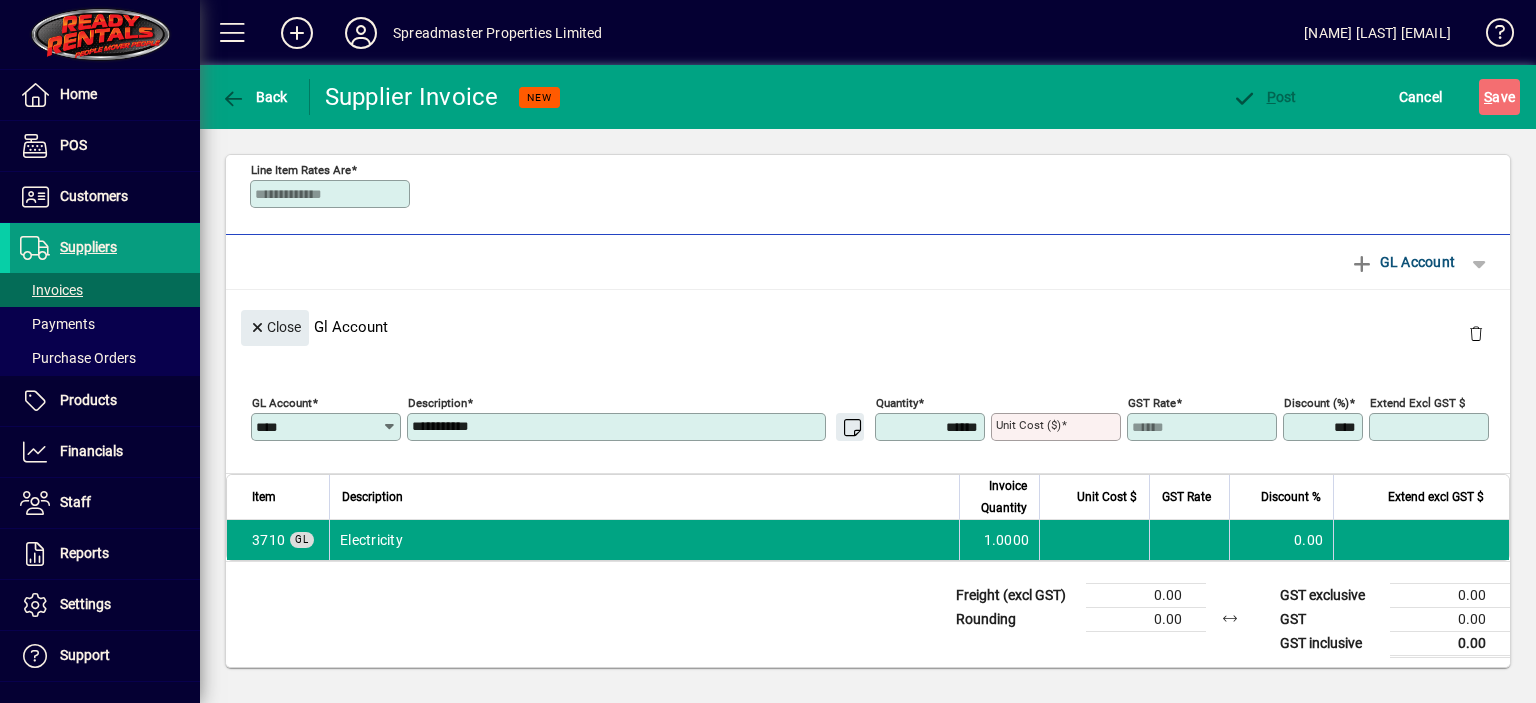 scroll, scrollTop: 436, scrollLeft: 0, axis: vertical 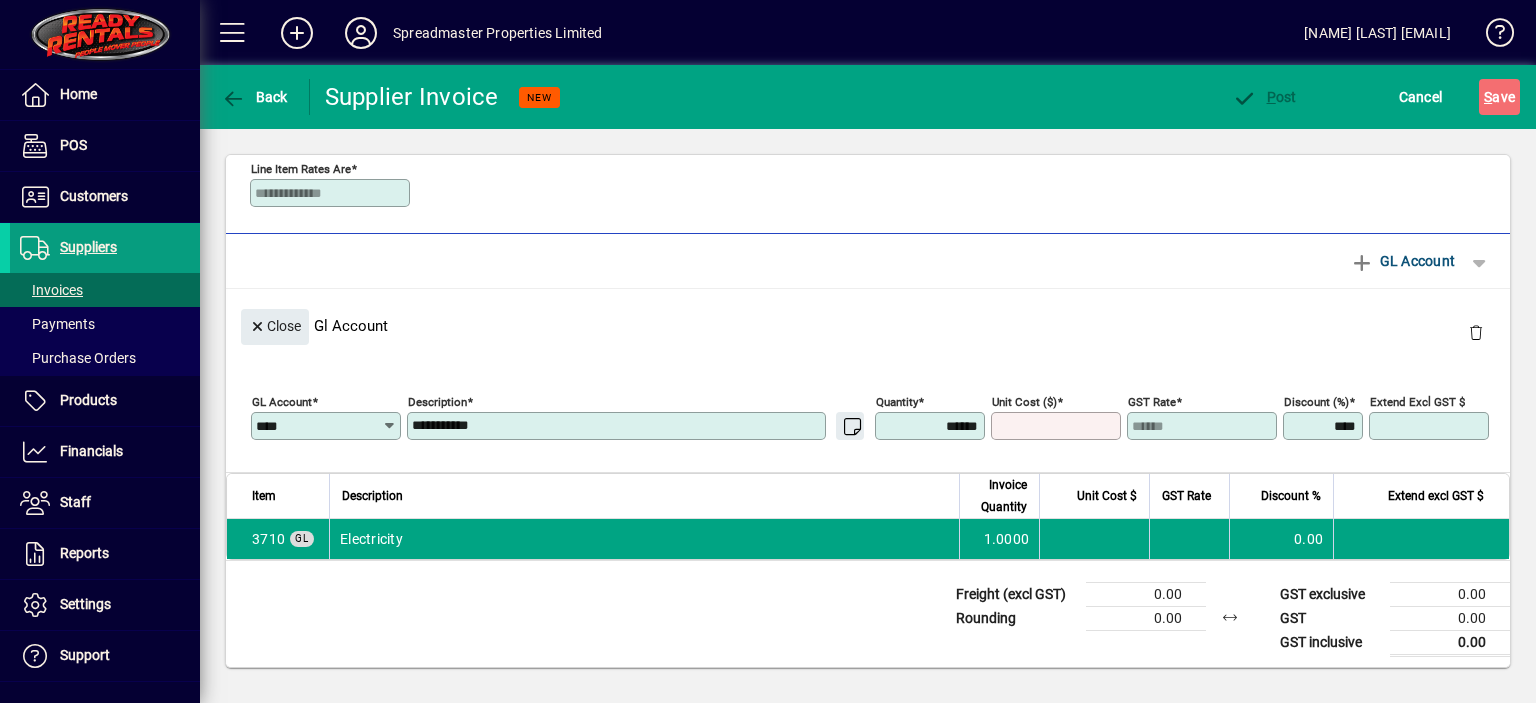 drag, startPoint x: 1068, startPoint y: 421, endPoint x: 1050, endPoint y: 423, distance: 18.110771 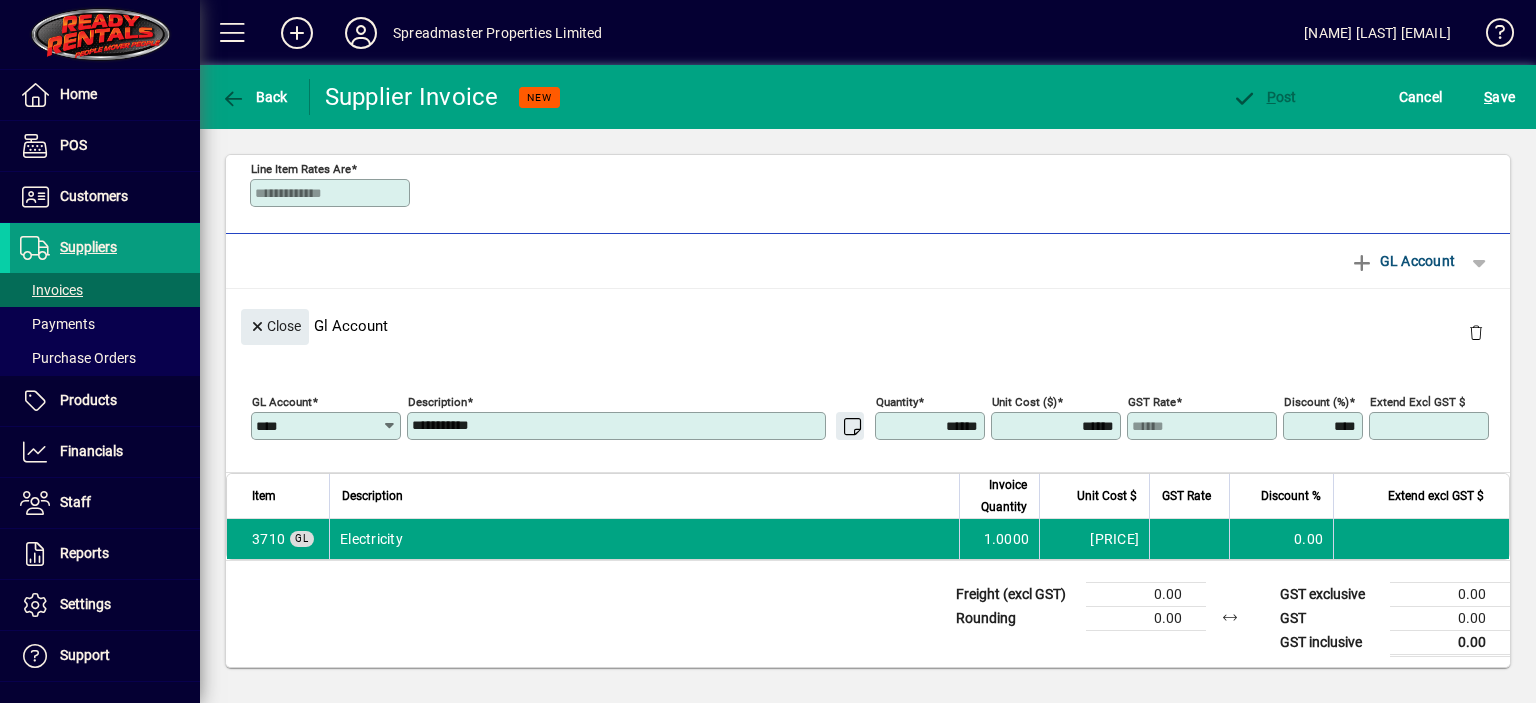 type on "********" 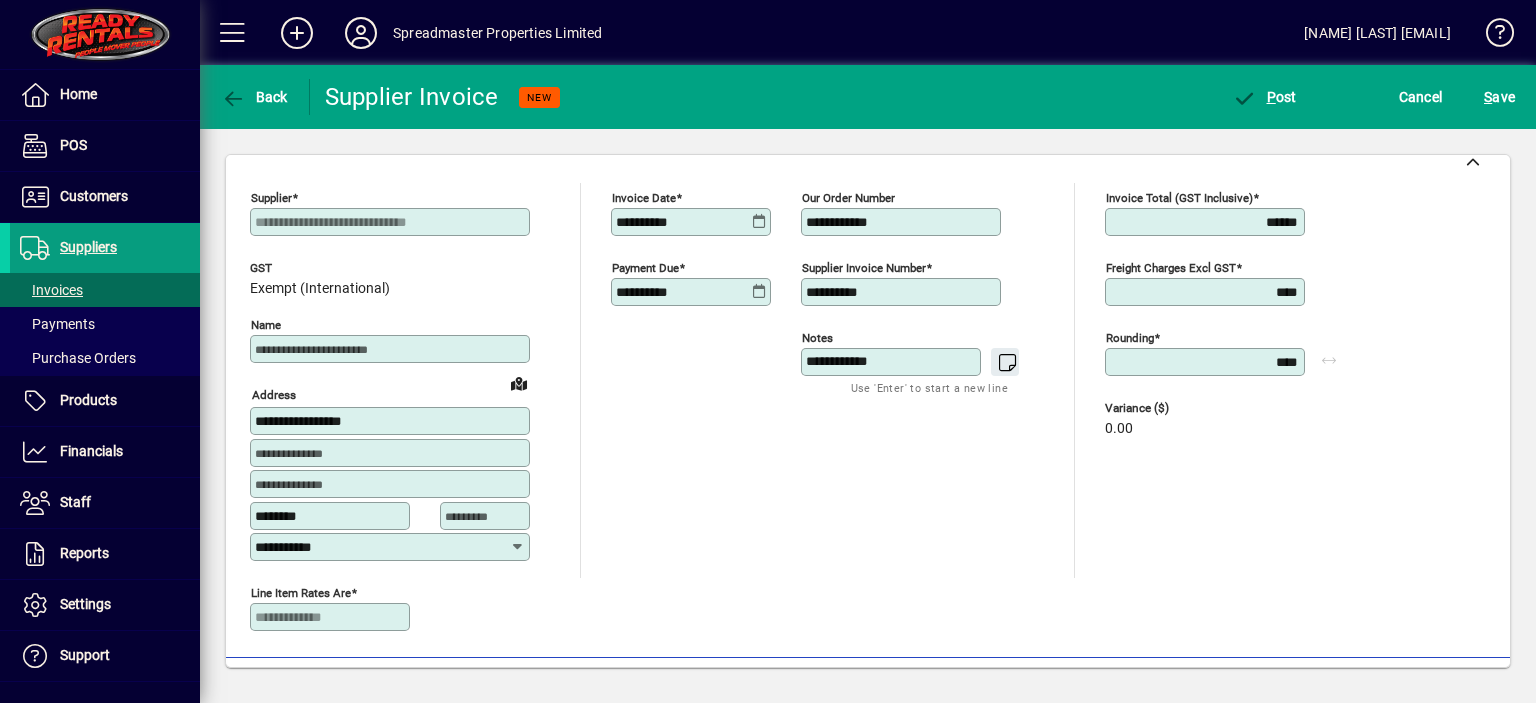 scroll, scrollTop: 0, scrollLeft: 0, axis: both 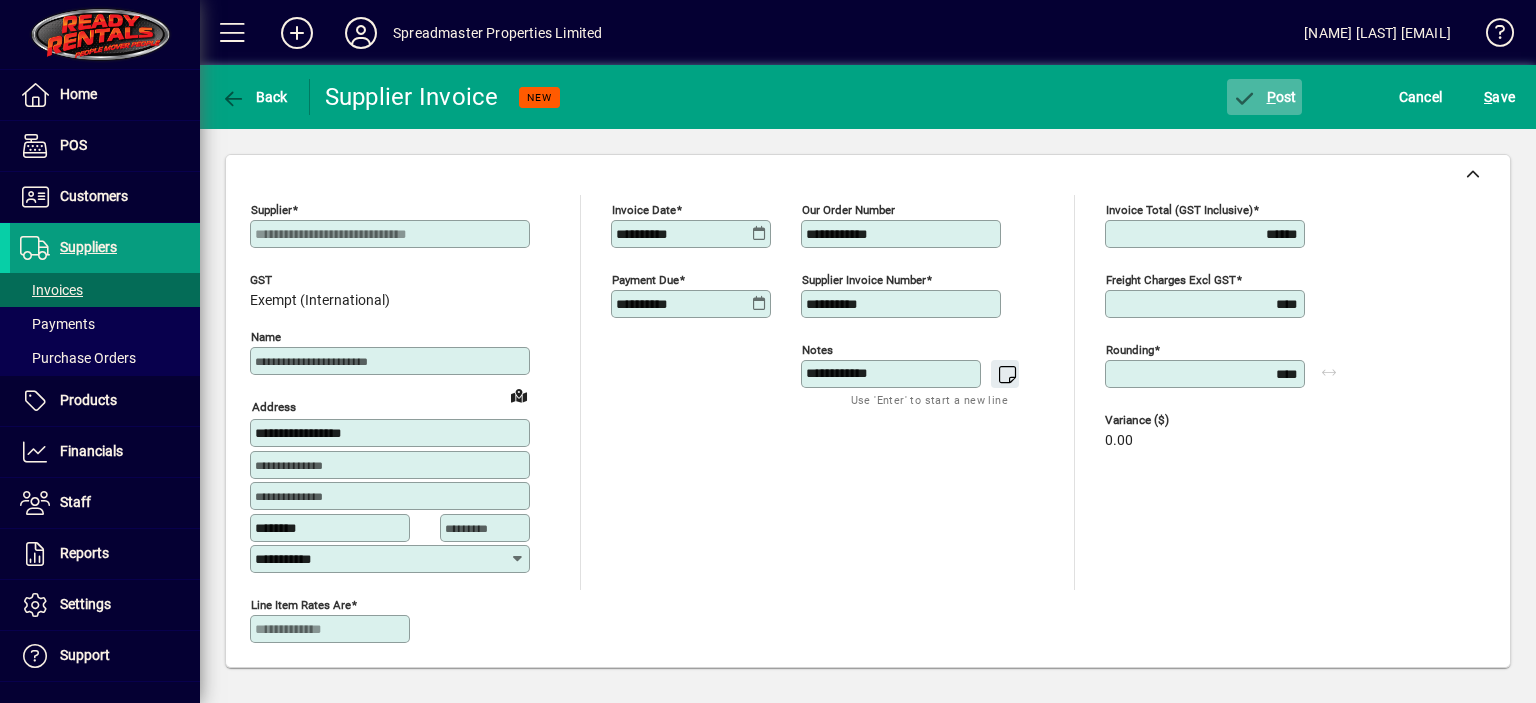 click on "P ost" 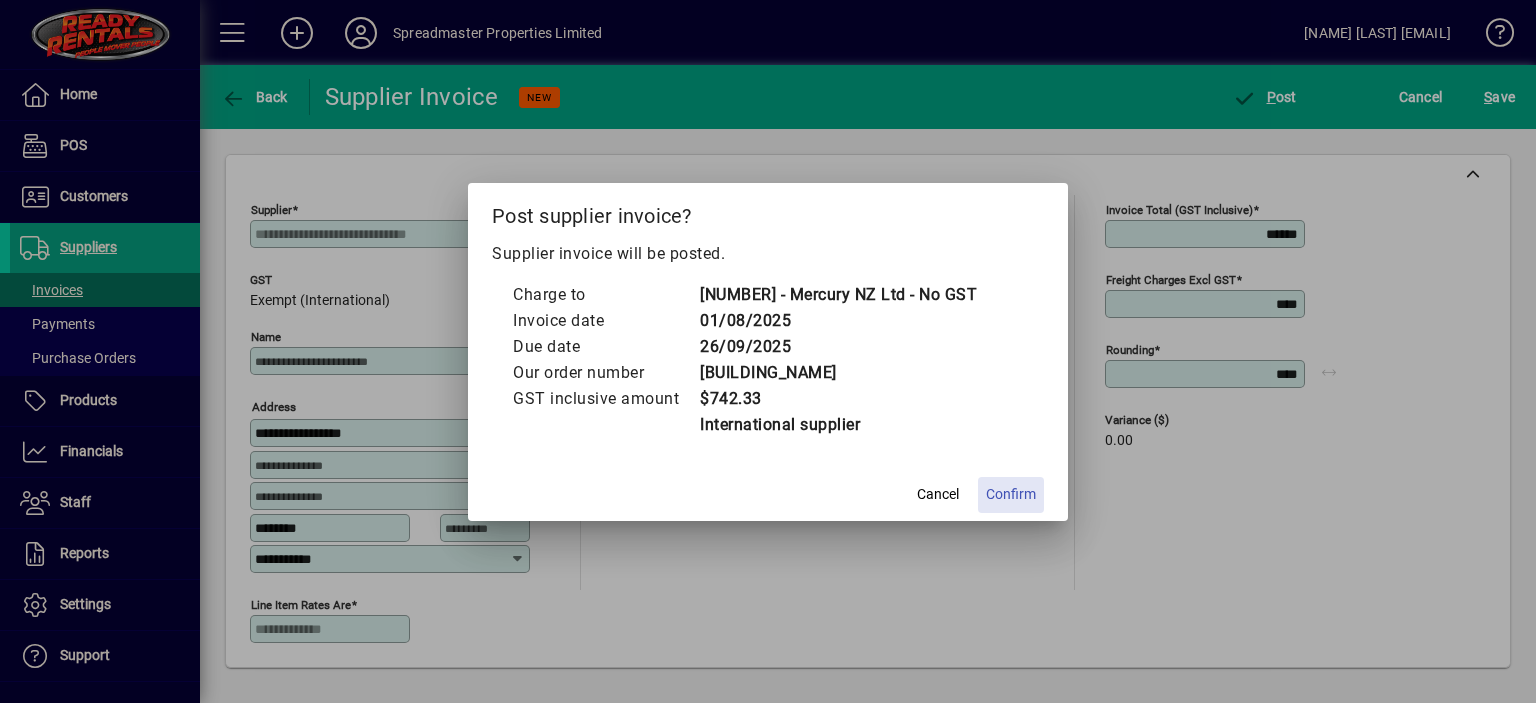 click on "Confirm" 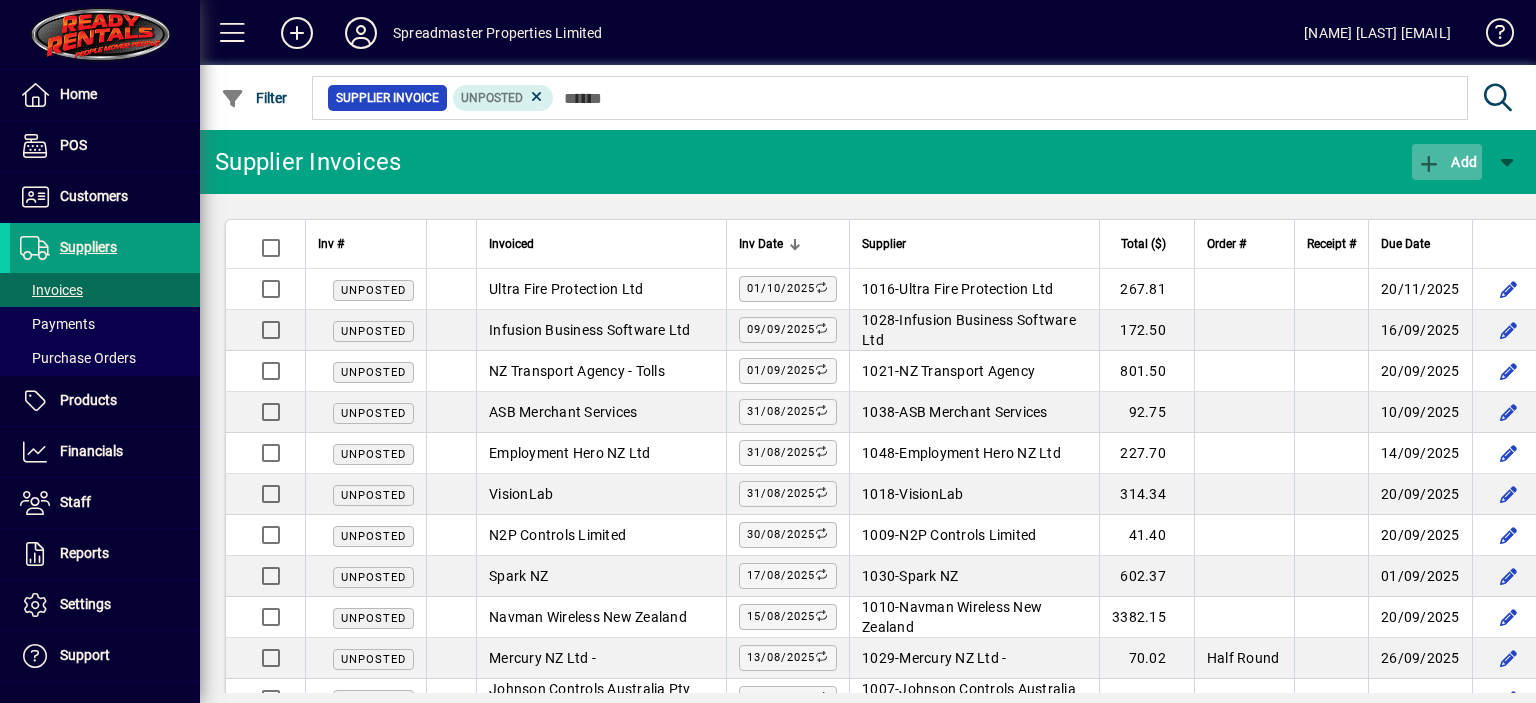 click on "Add" 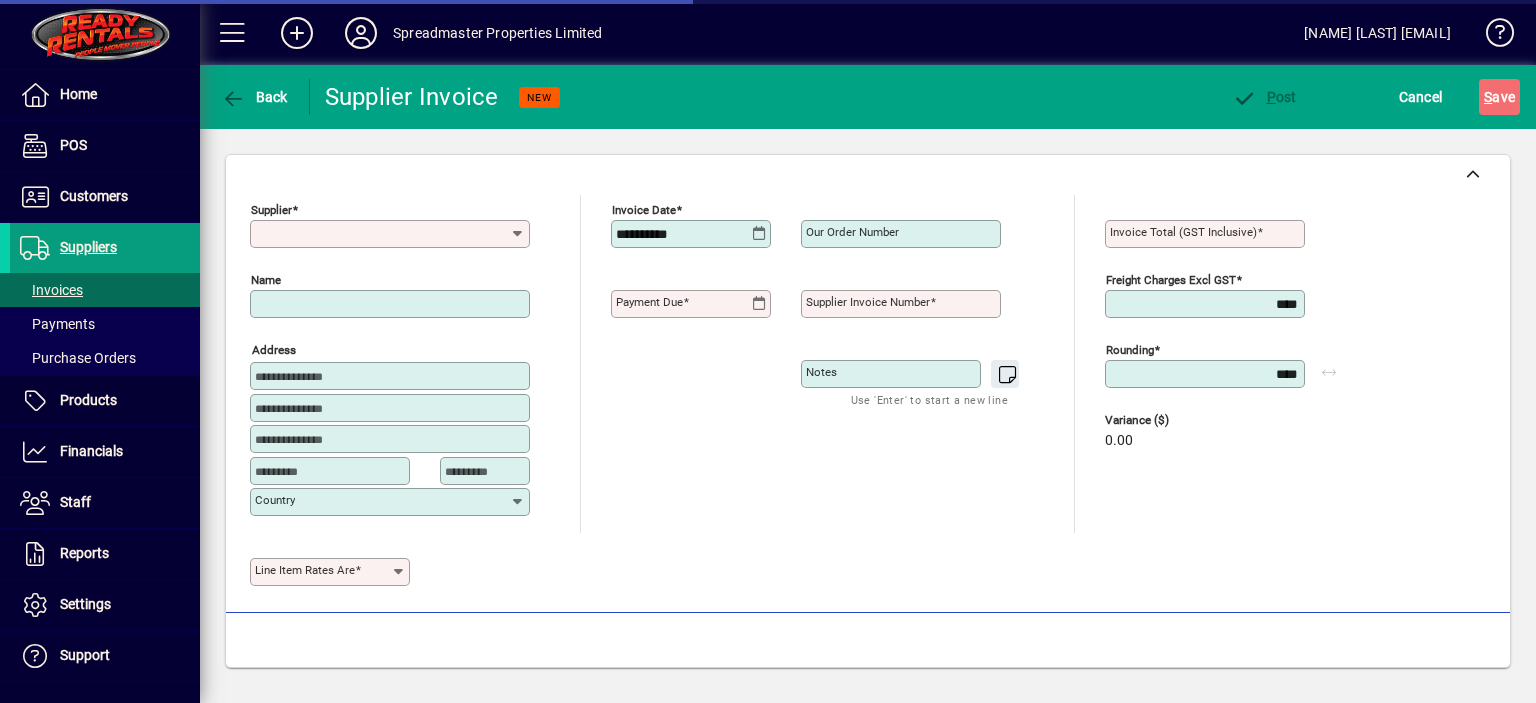 type on "**********" 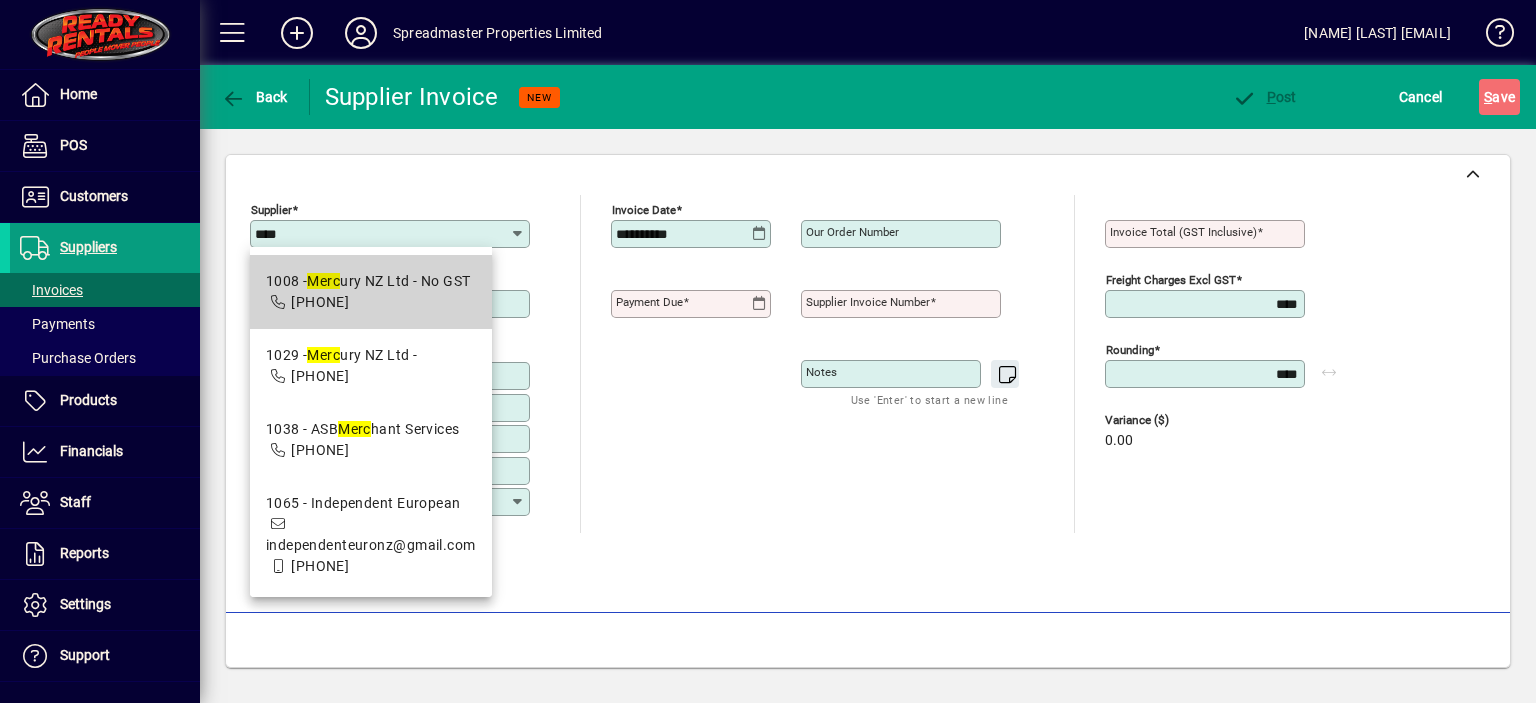 click on "[NUMBER] - Merc ury NZ Ltd - No GST" at bounding box center [368, 281] 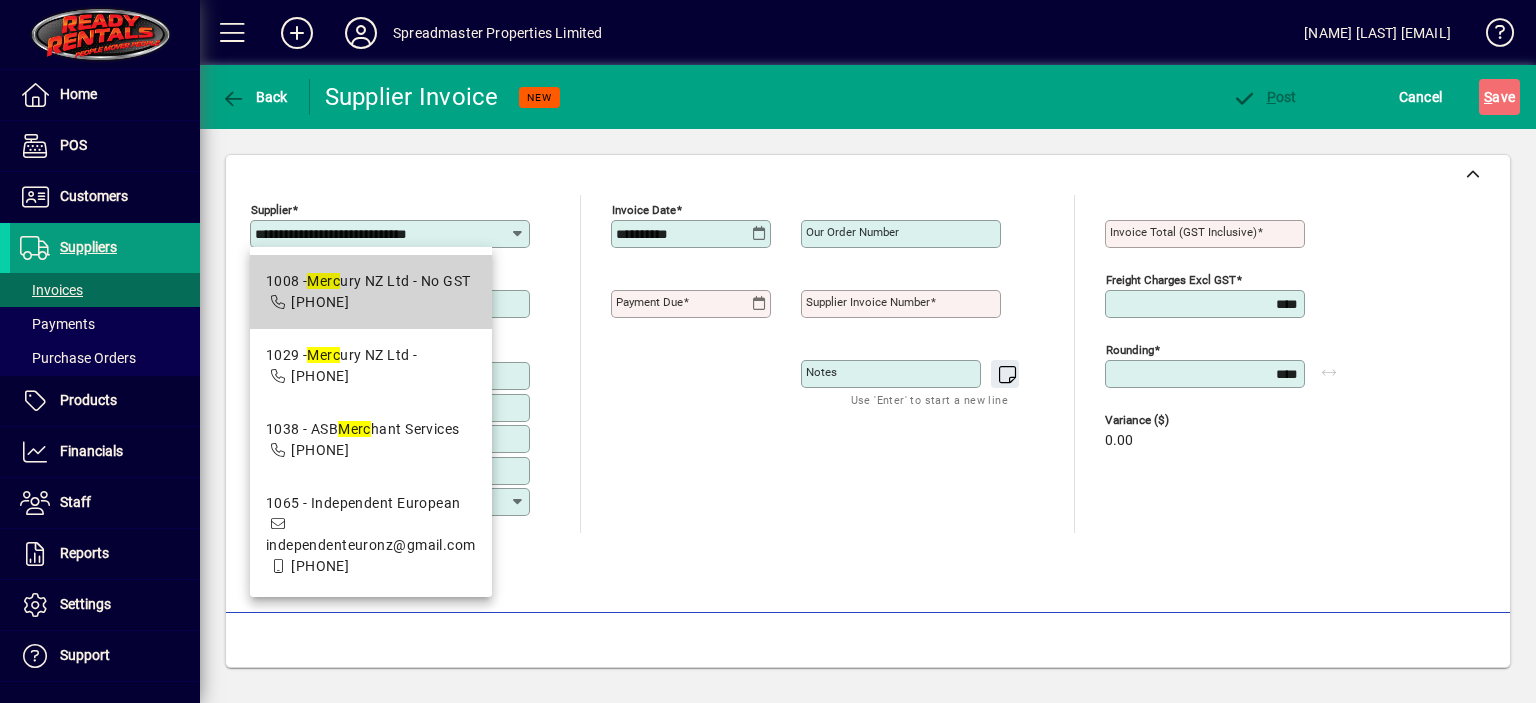 type on "**********" 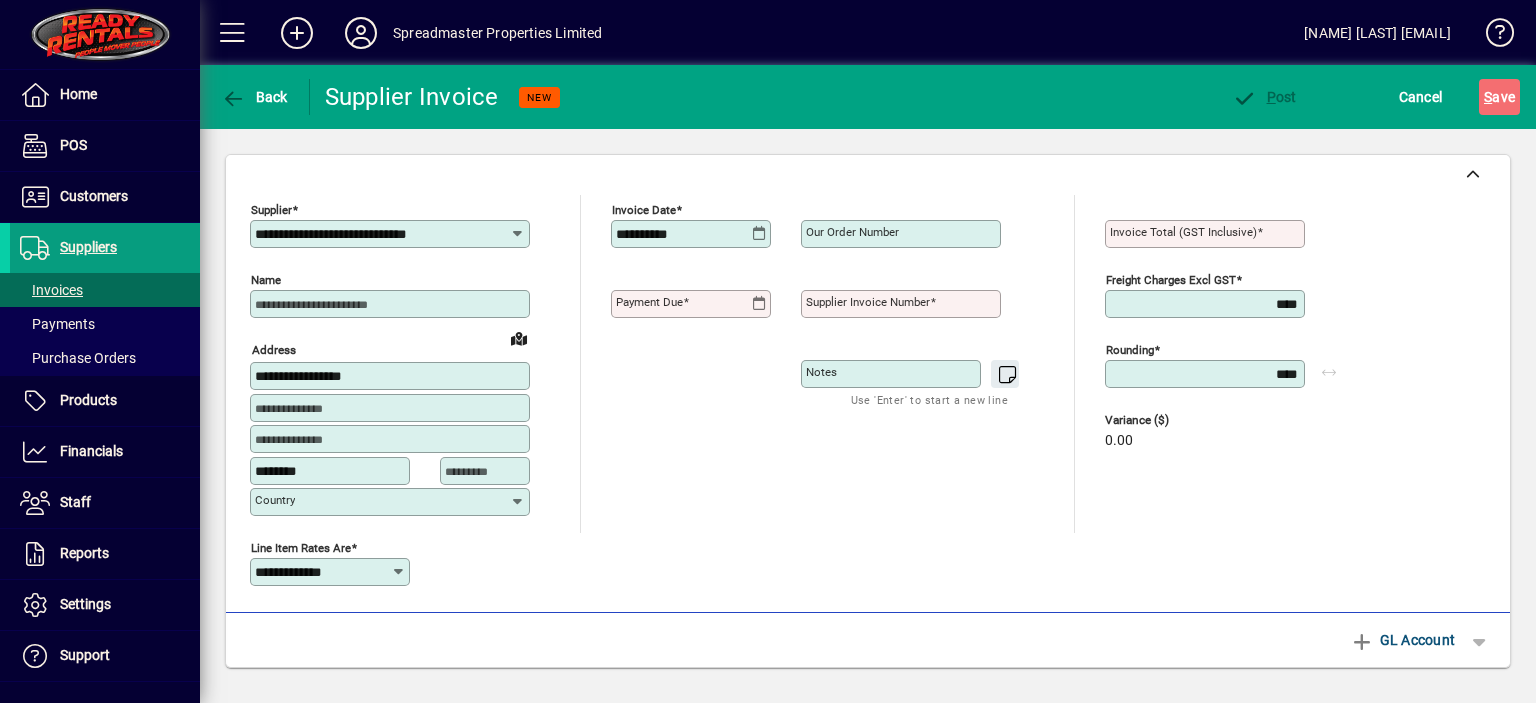 type on "**********" 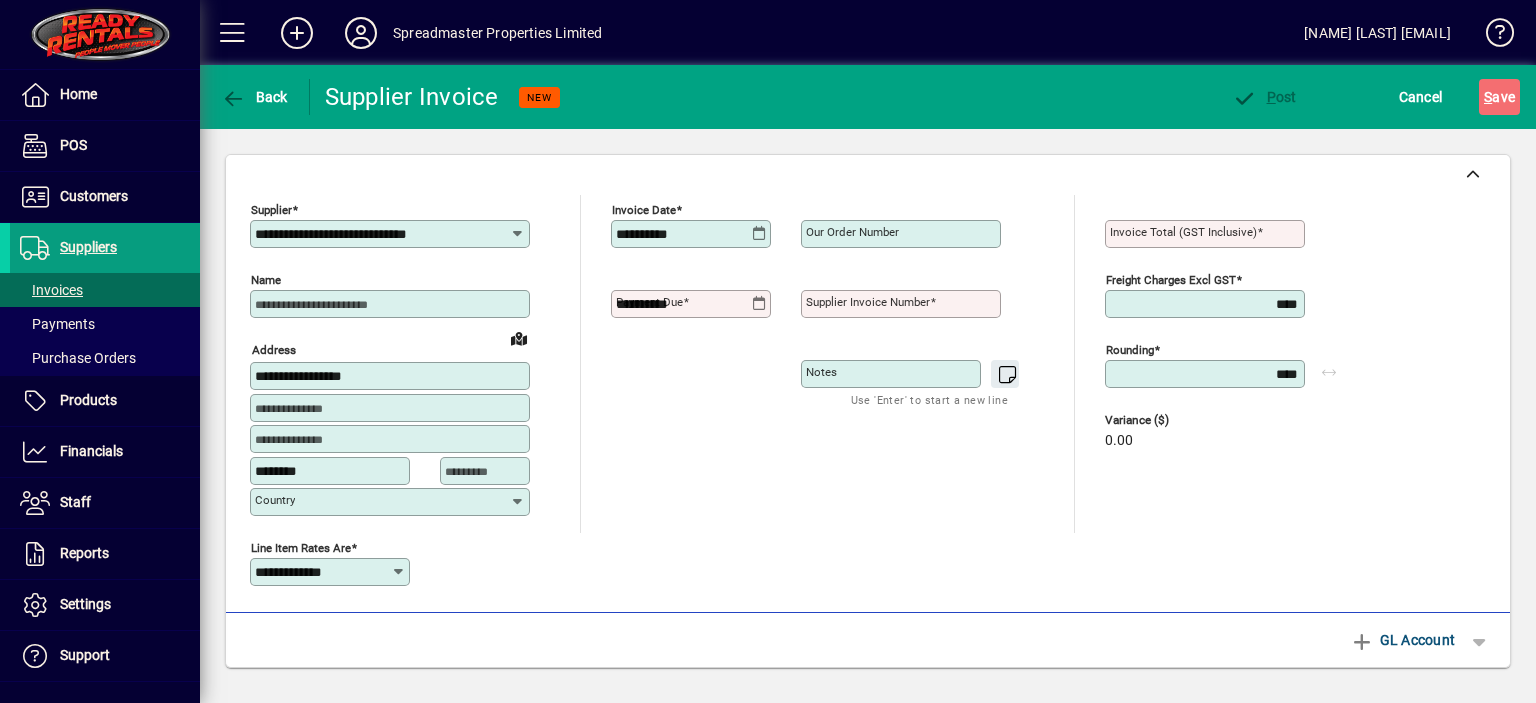 type on "**********" 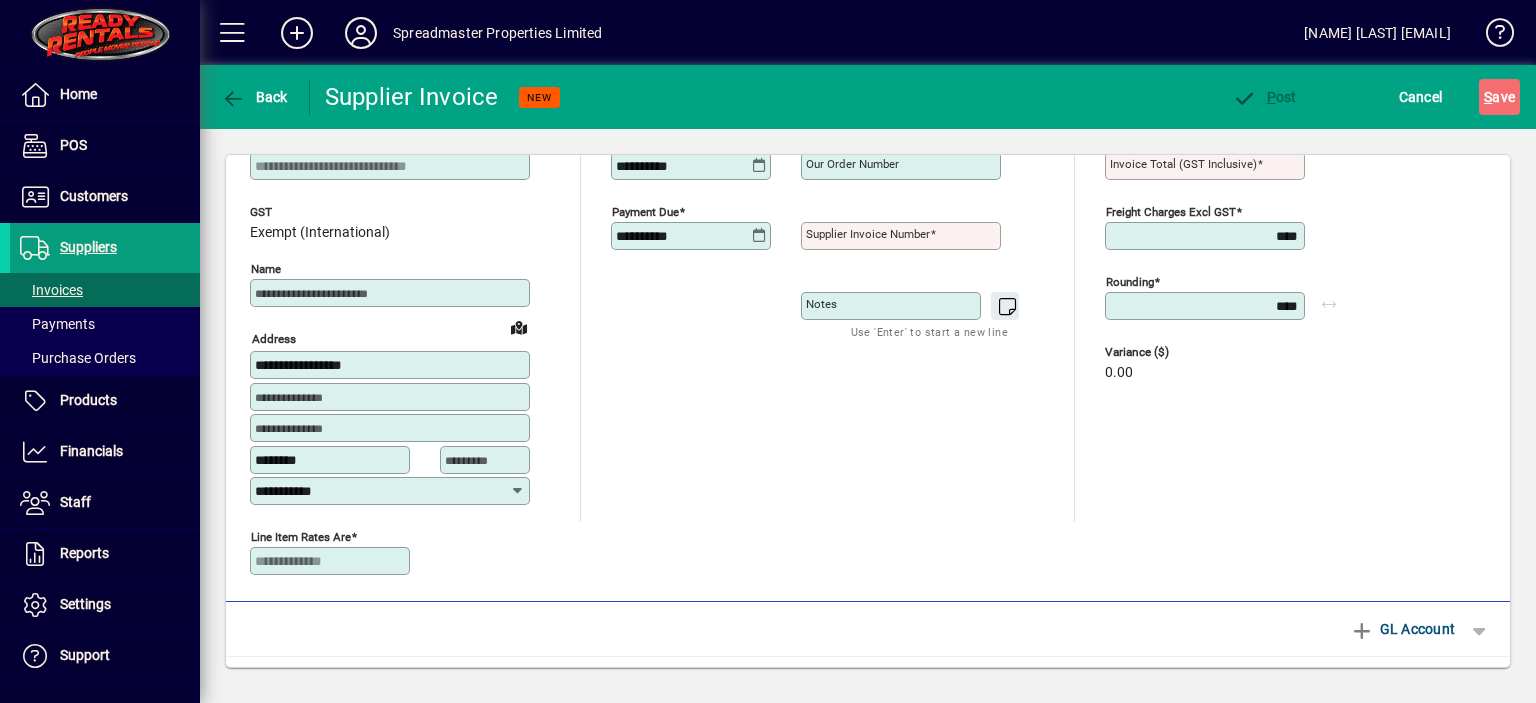 scroll, scrollTop: 0, scrollLeft: 0, axis: both 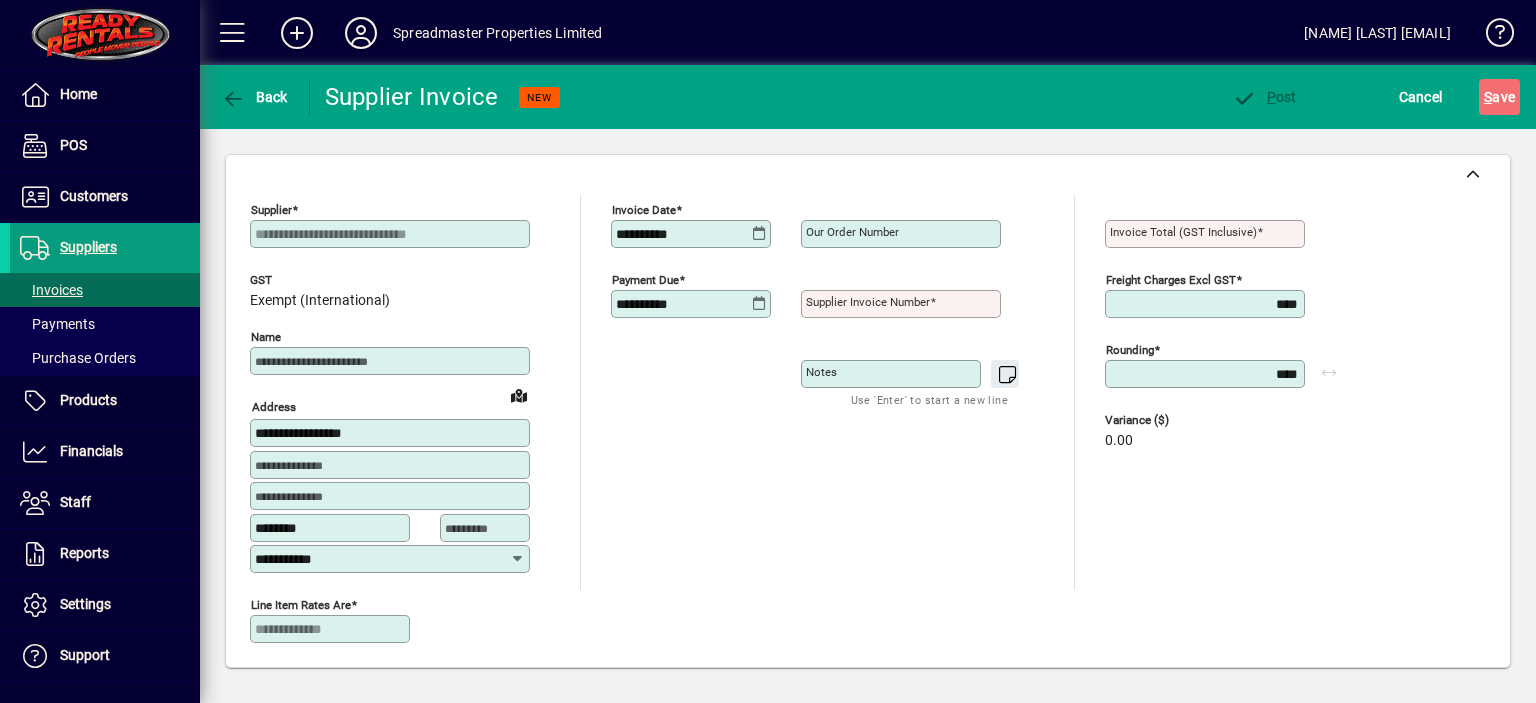 click 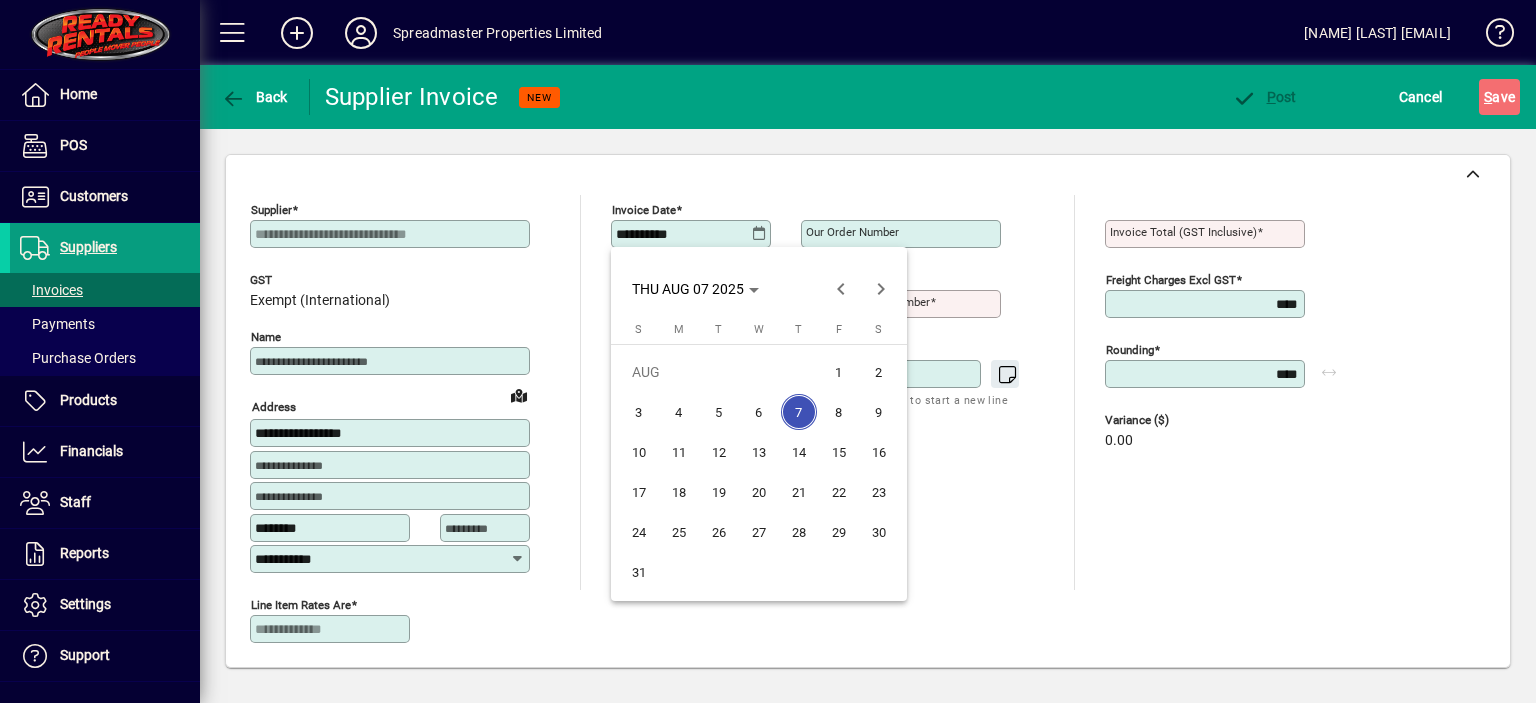 click on "1" at bounding box center (839, 372) 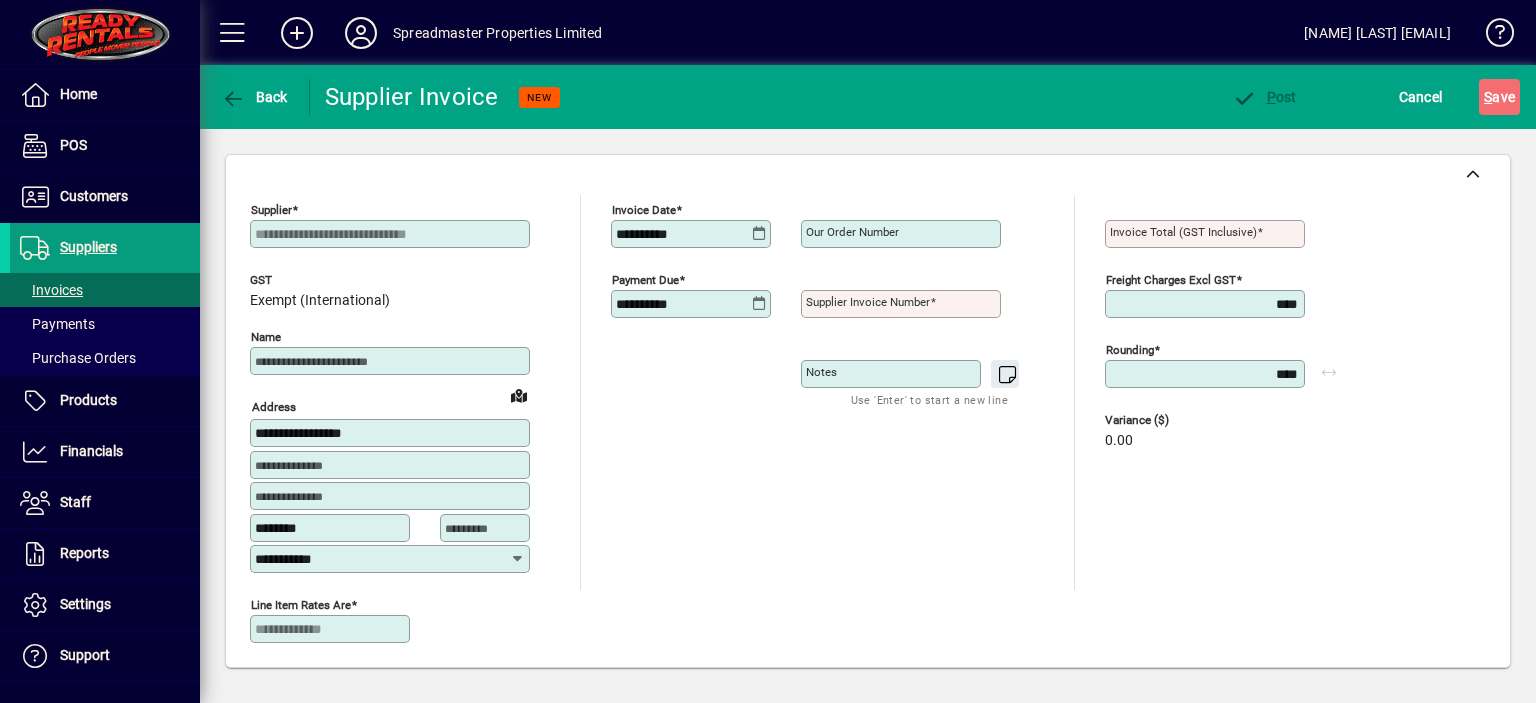 click on "Our order number" at bounding box center [852, 232] 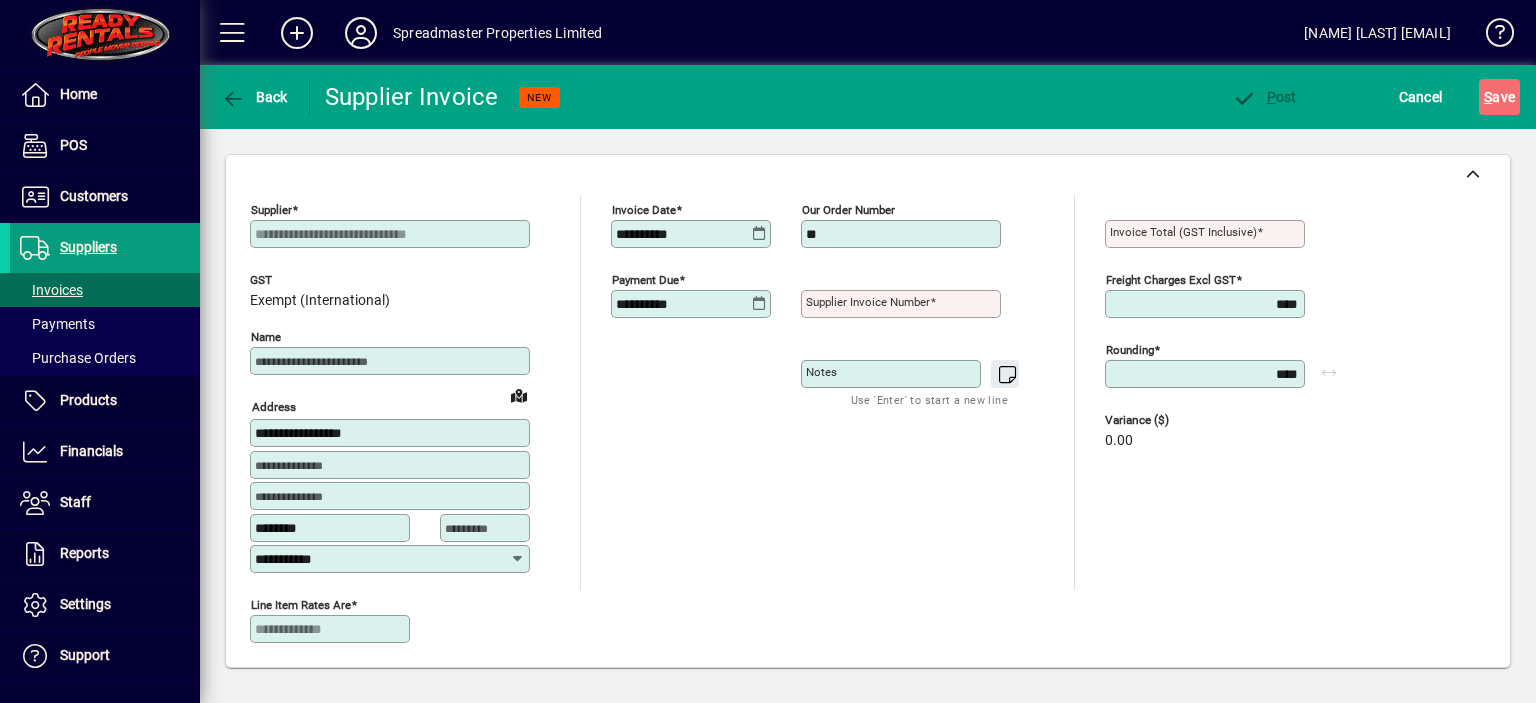 type on "**********" 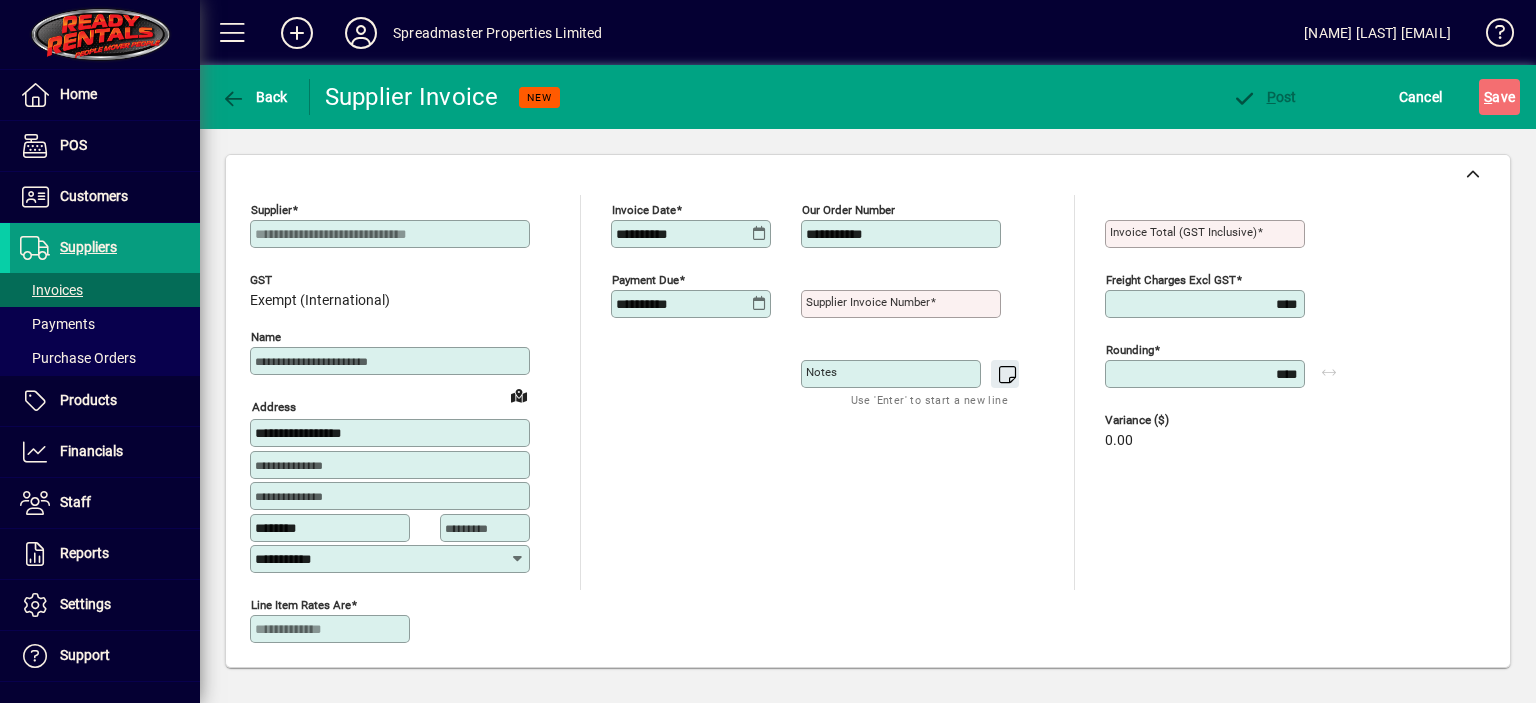 click on "Notes" 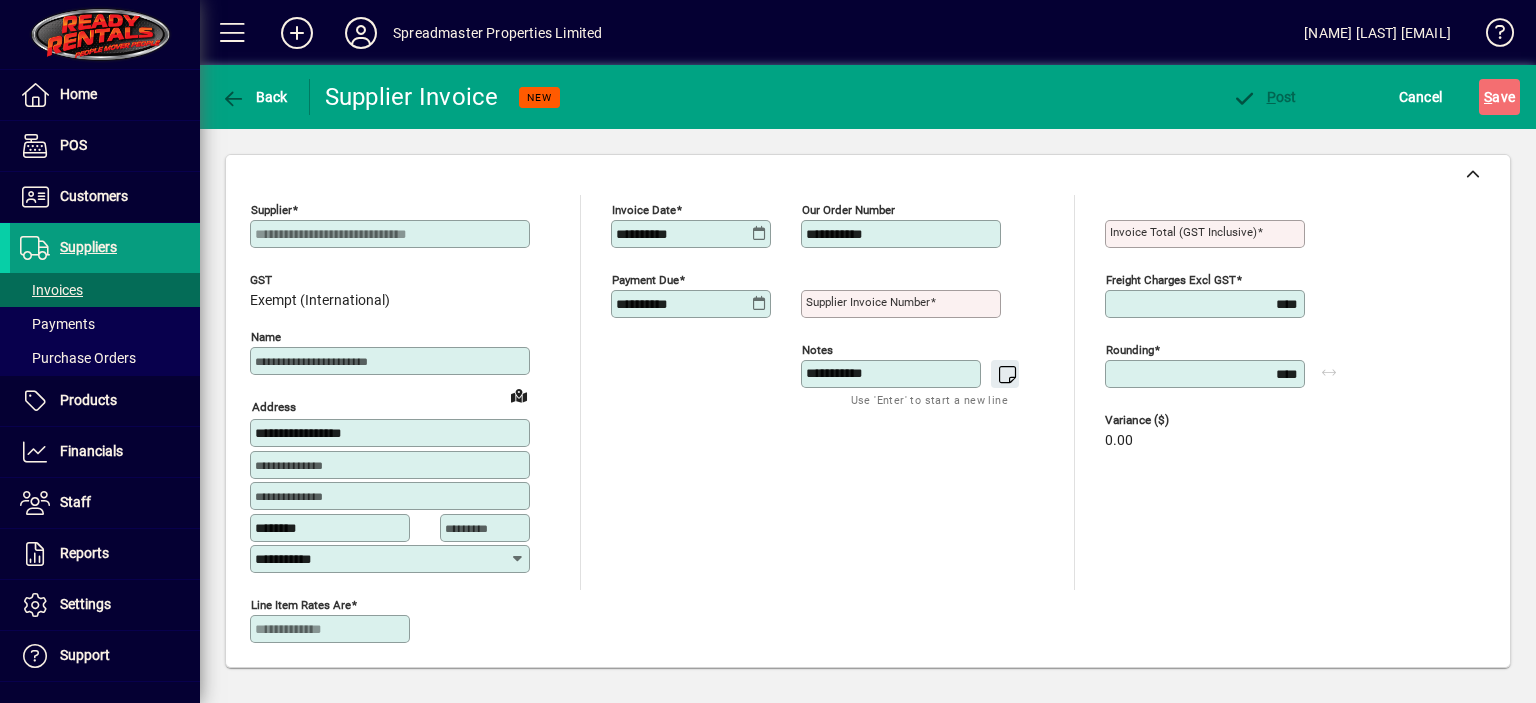 type on "**********" 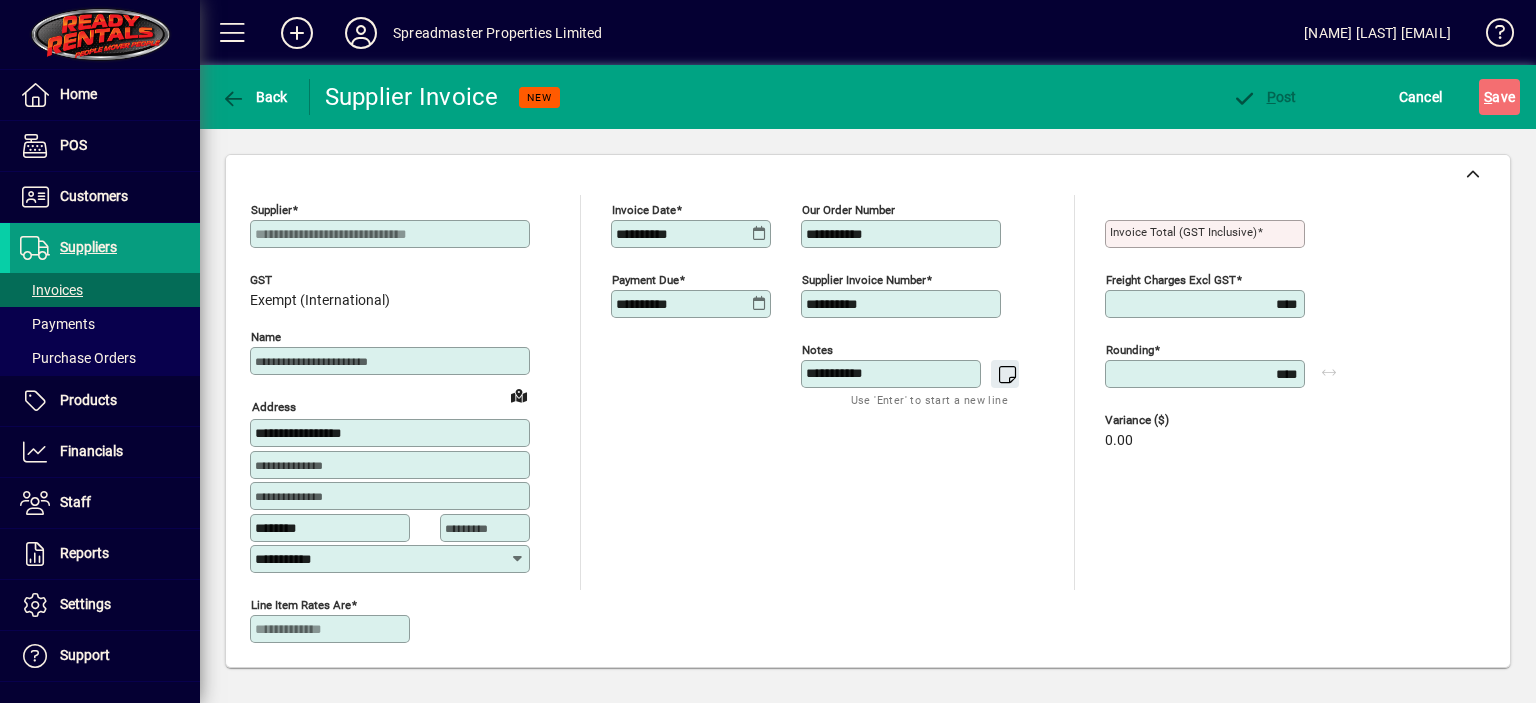 type on "**********" 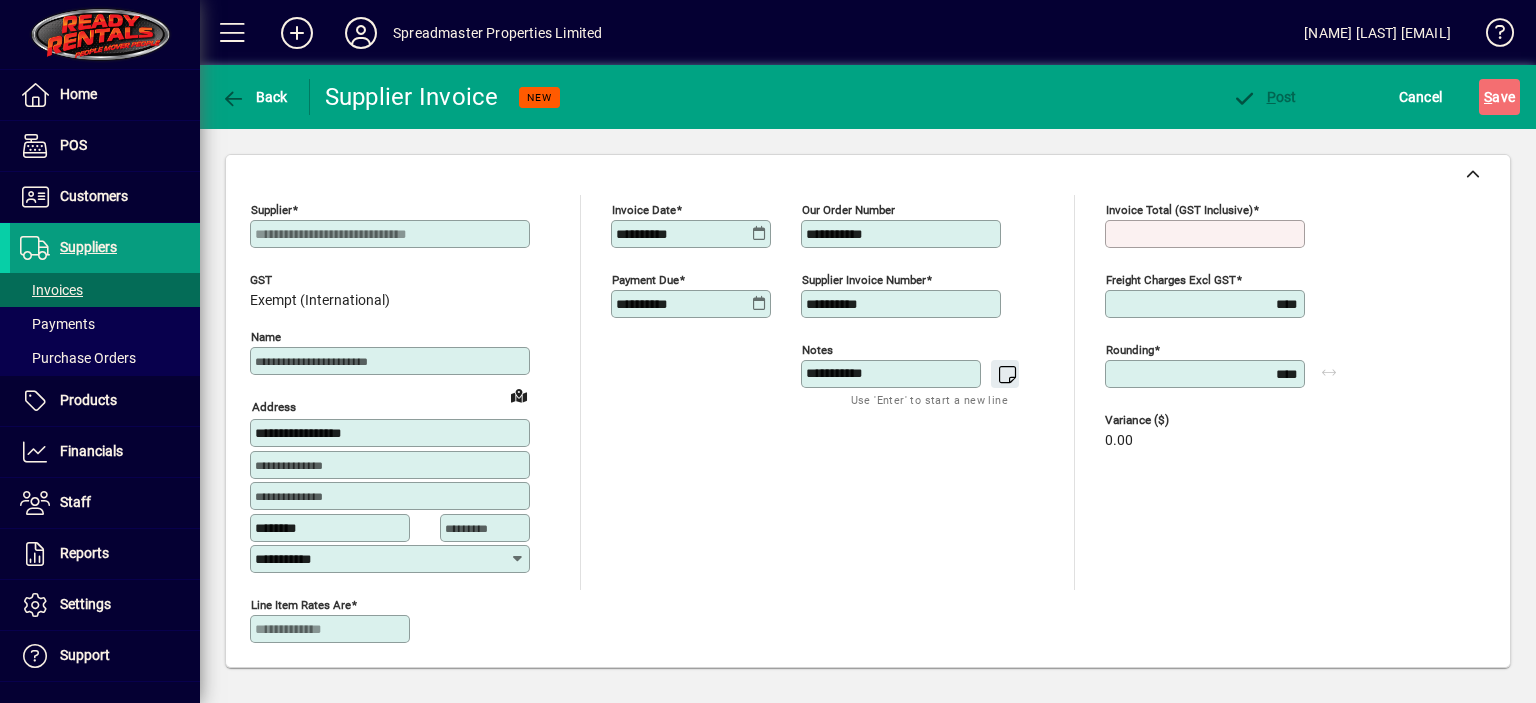 click on "Invoice Total (GST inclusive)" at bounding box center [1207, 234] 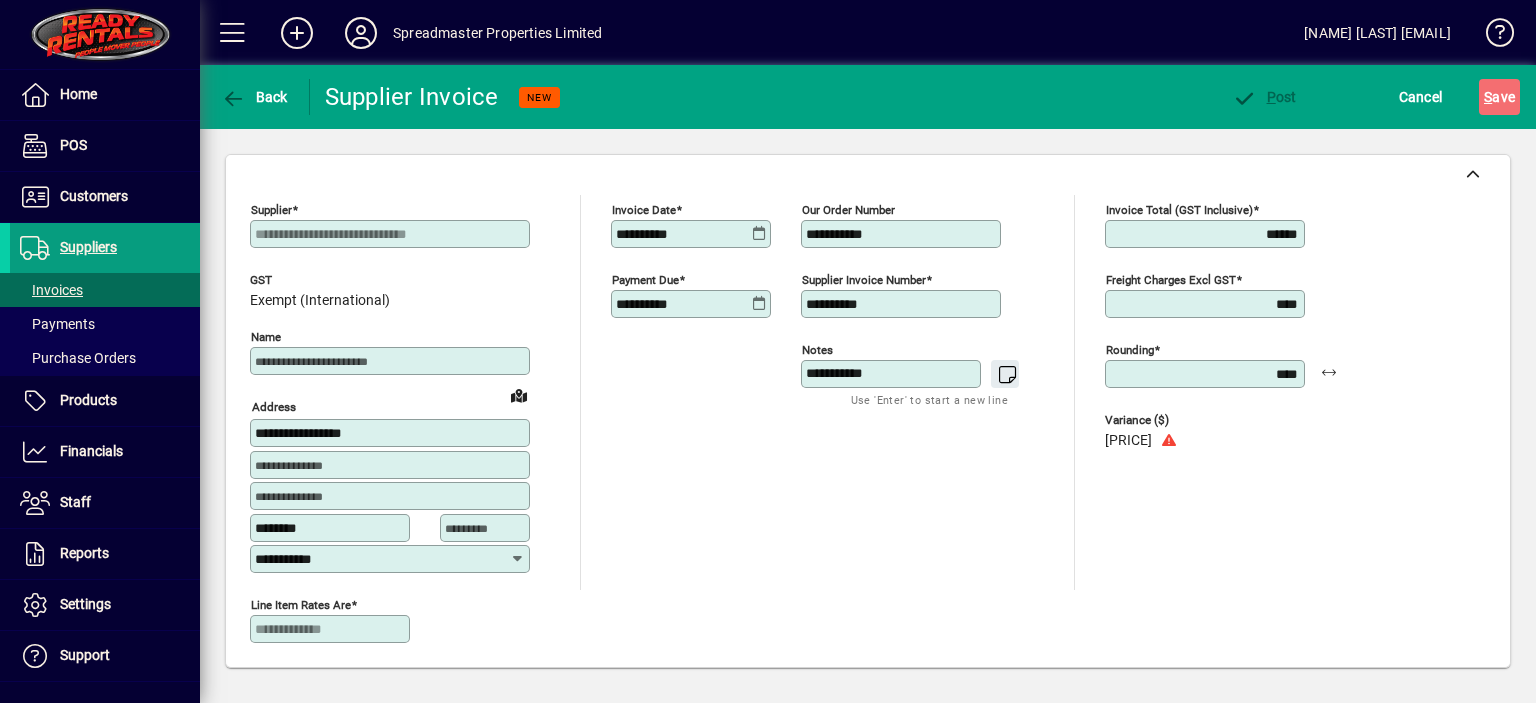 type on "******" 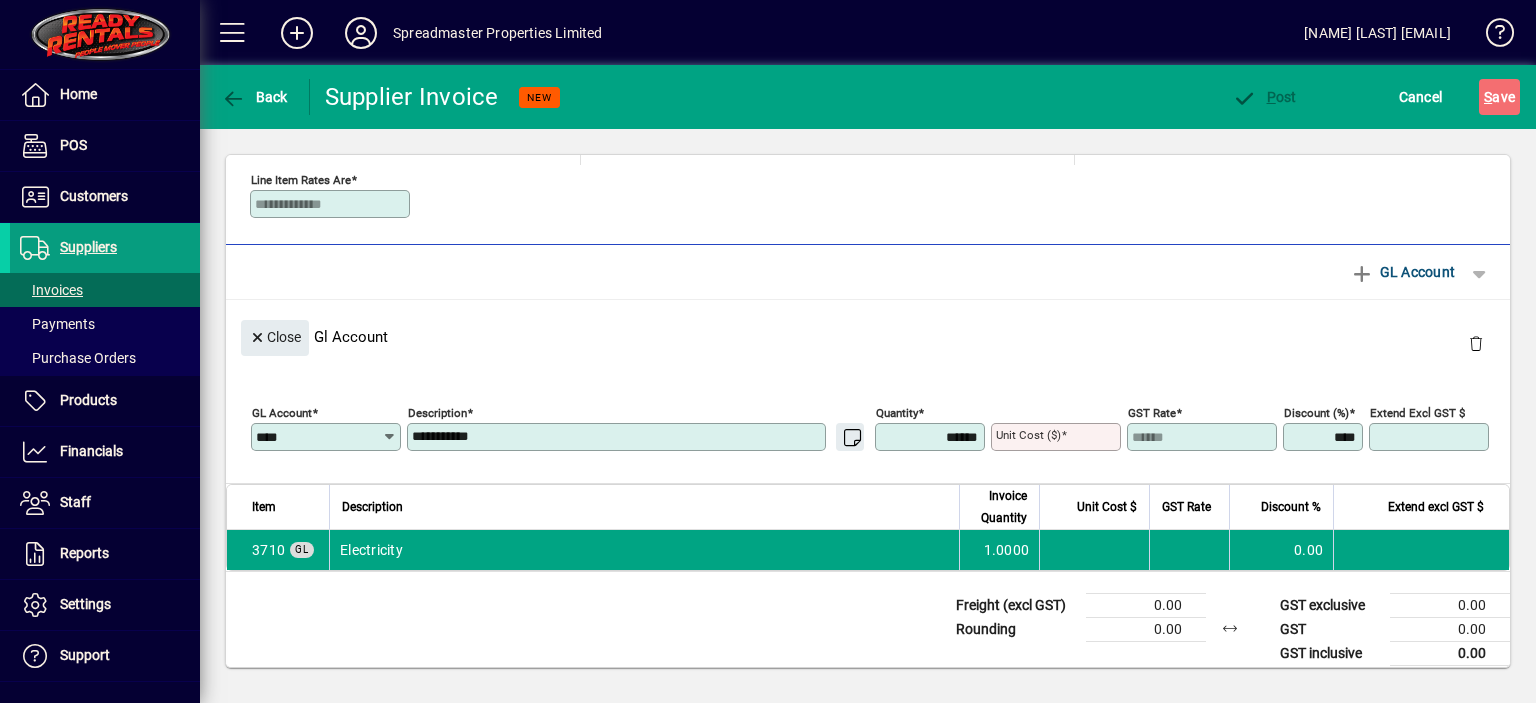 scroll, scrollTop: 436, scrollLeft: 0, axis: vertical 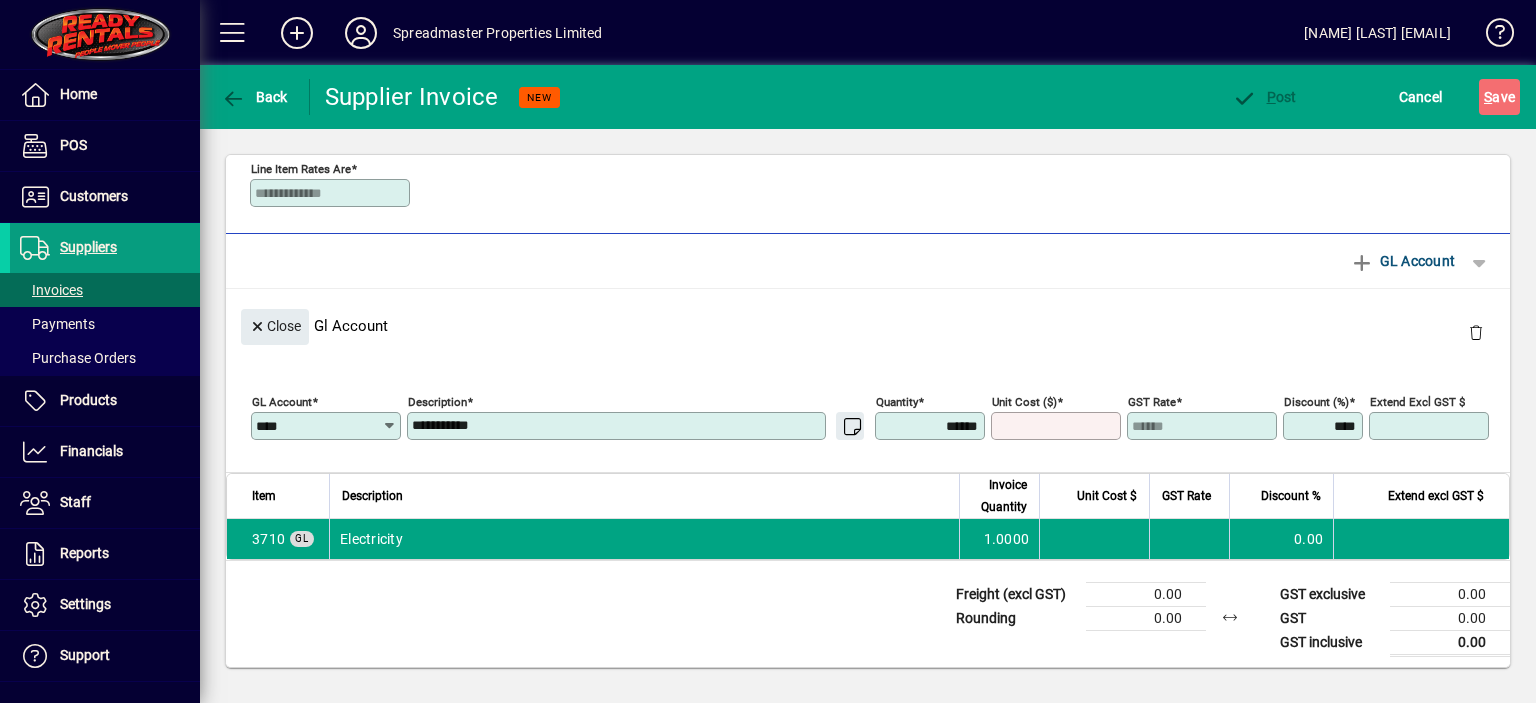 click on "Unit Cost ($)" at bounding box center [1058, 426] 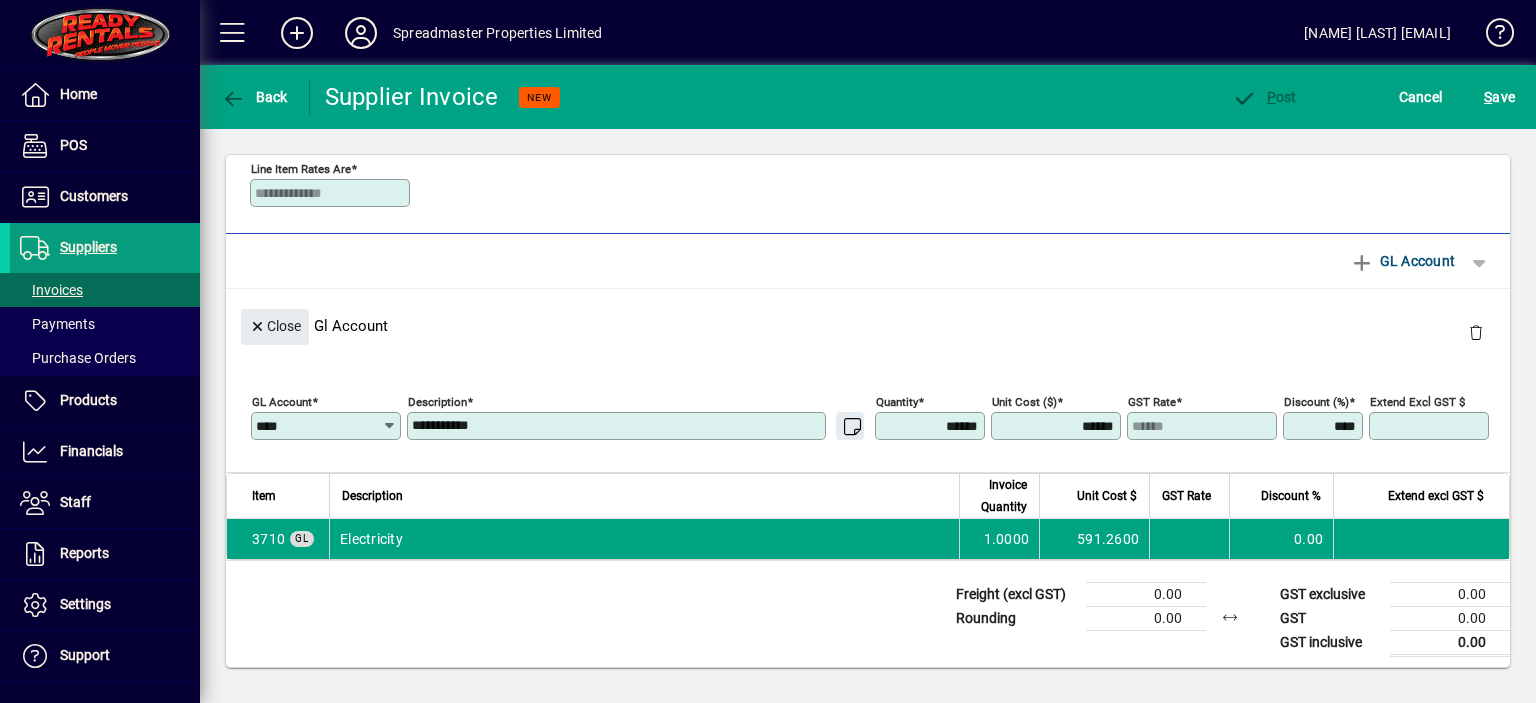 type on "********" 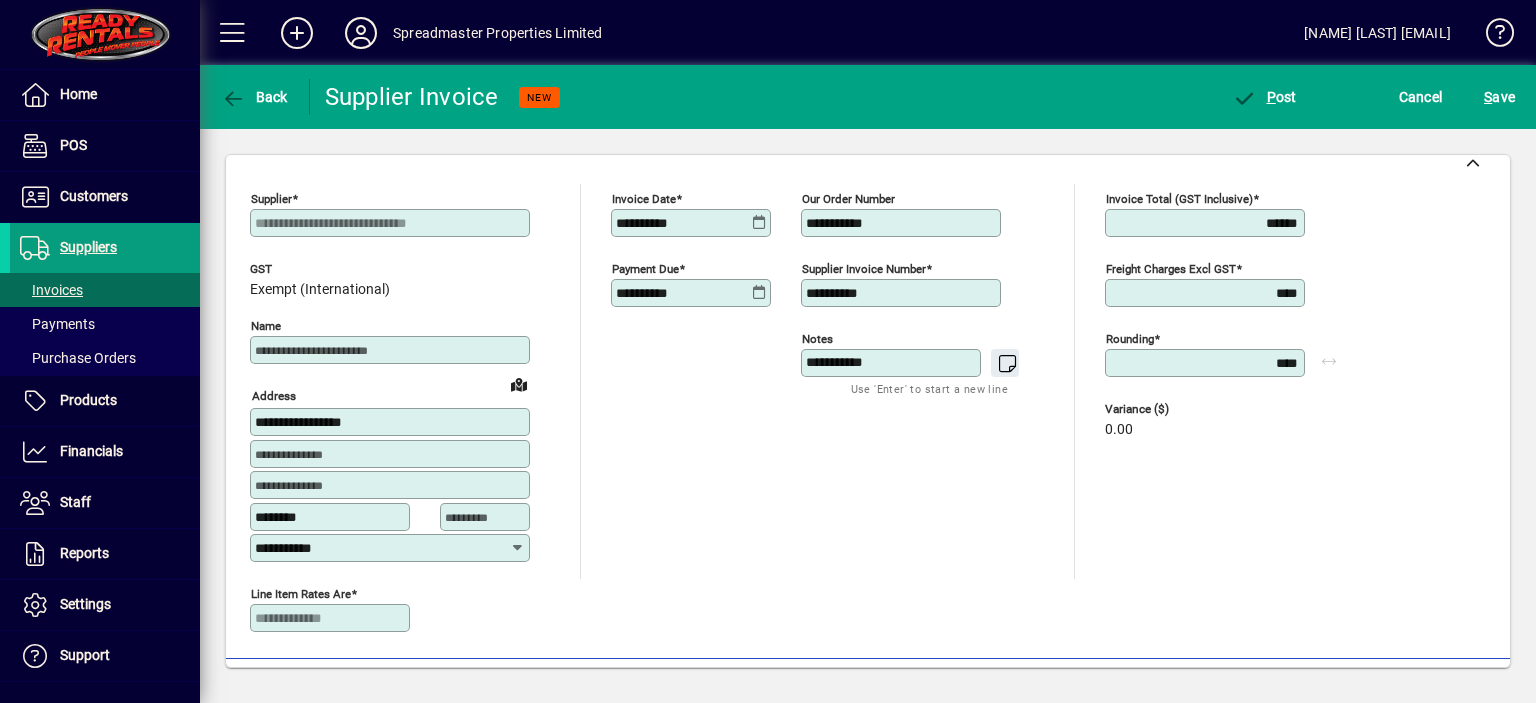 scroll, scrollTop: 0, scrollLeft: 0, axis: both 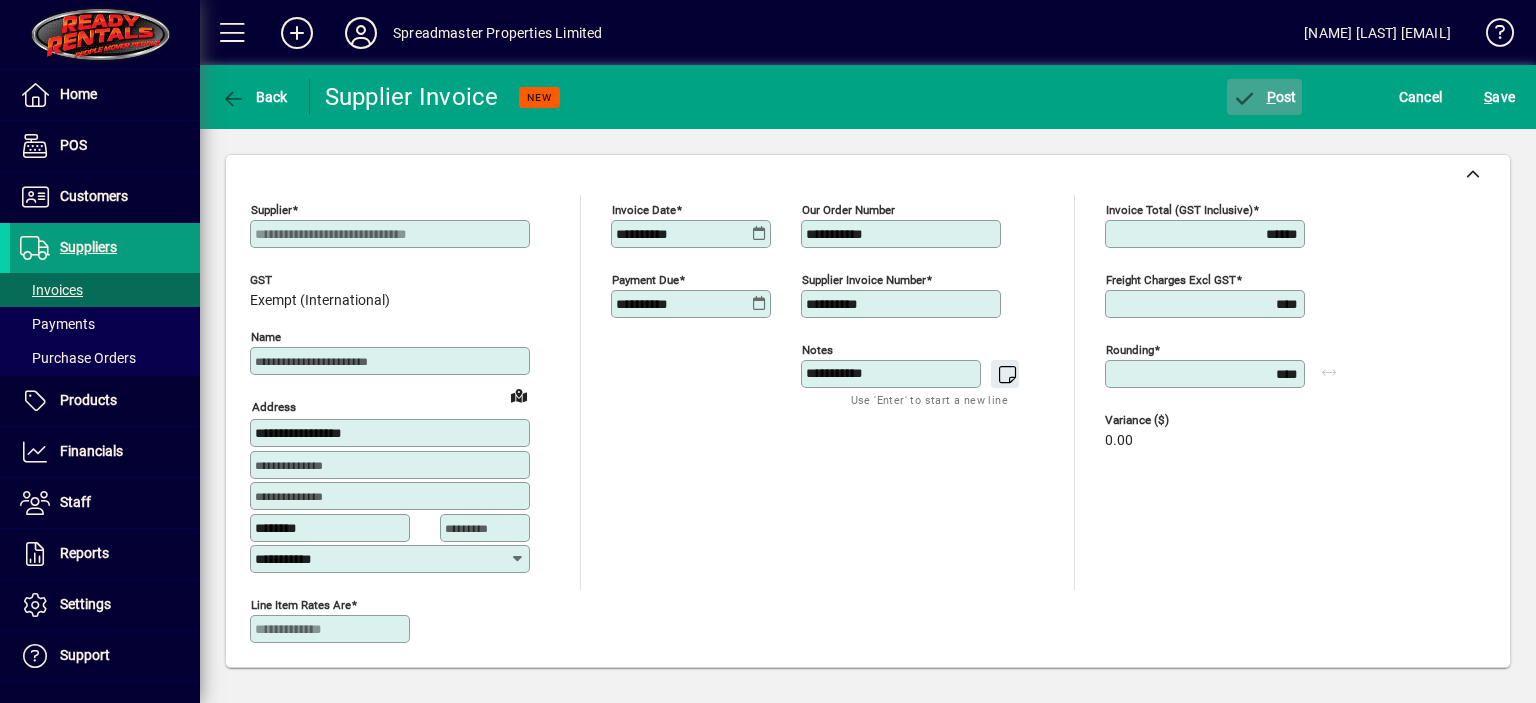 click on "P ost" 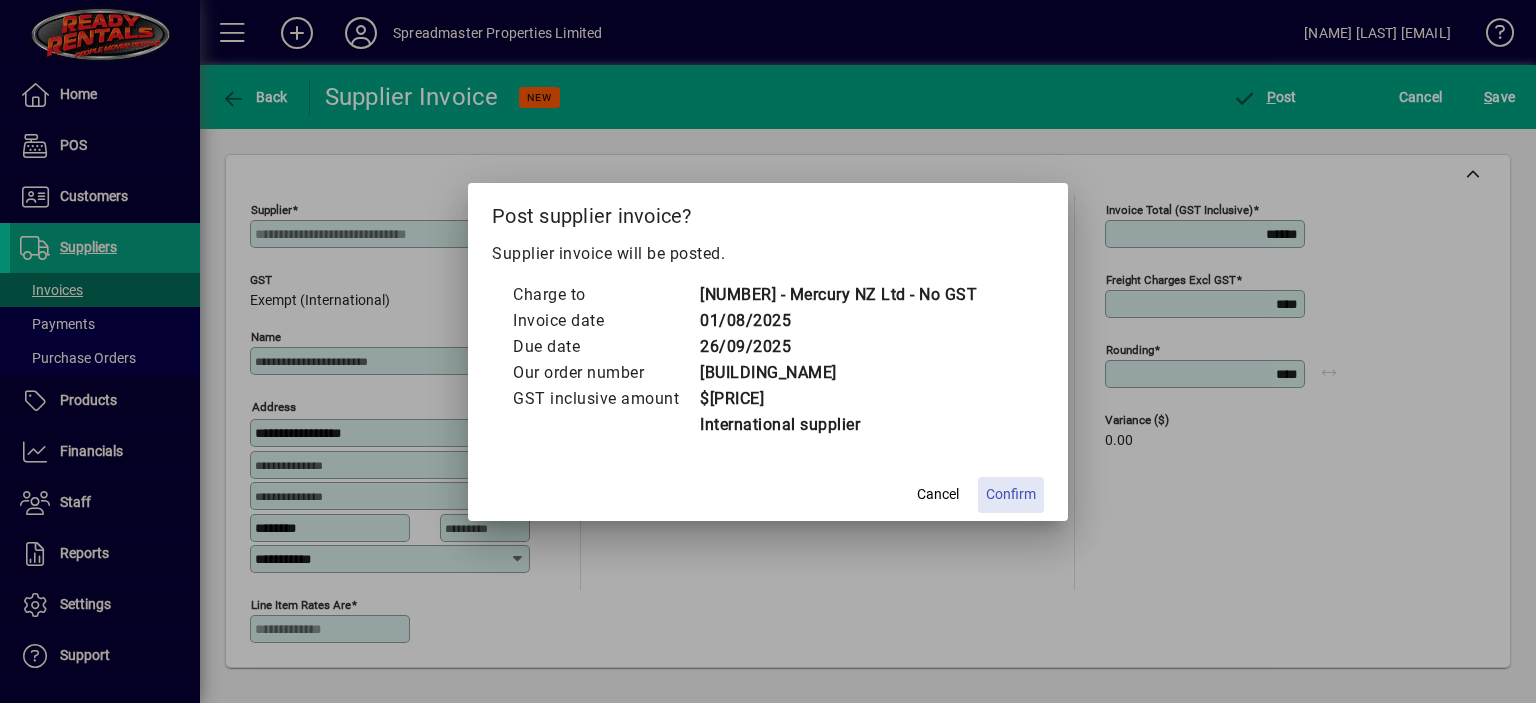 click on "Confirm" 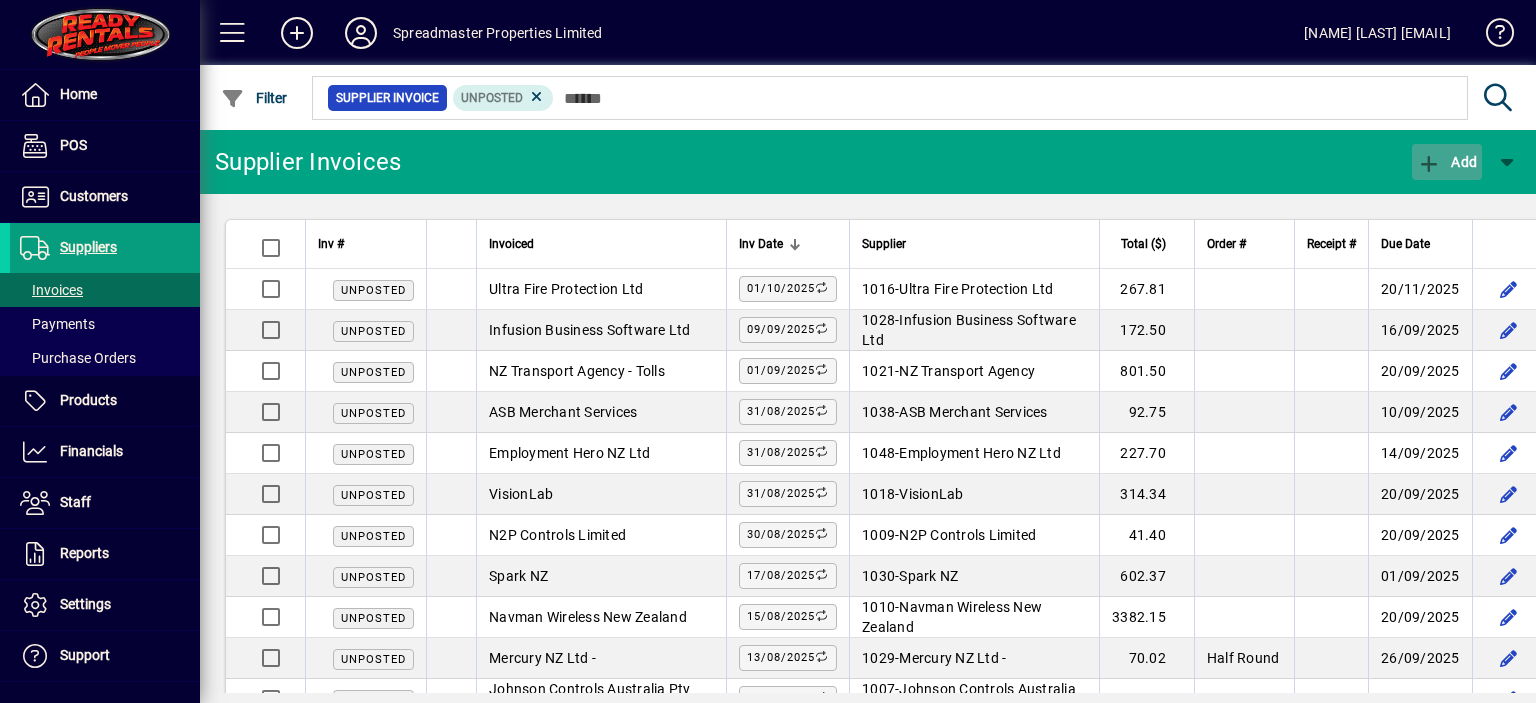 click on "Add" 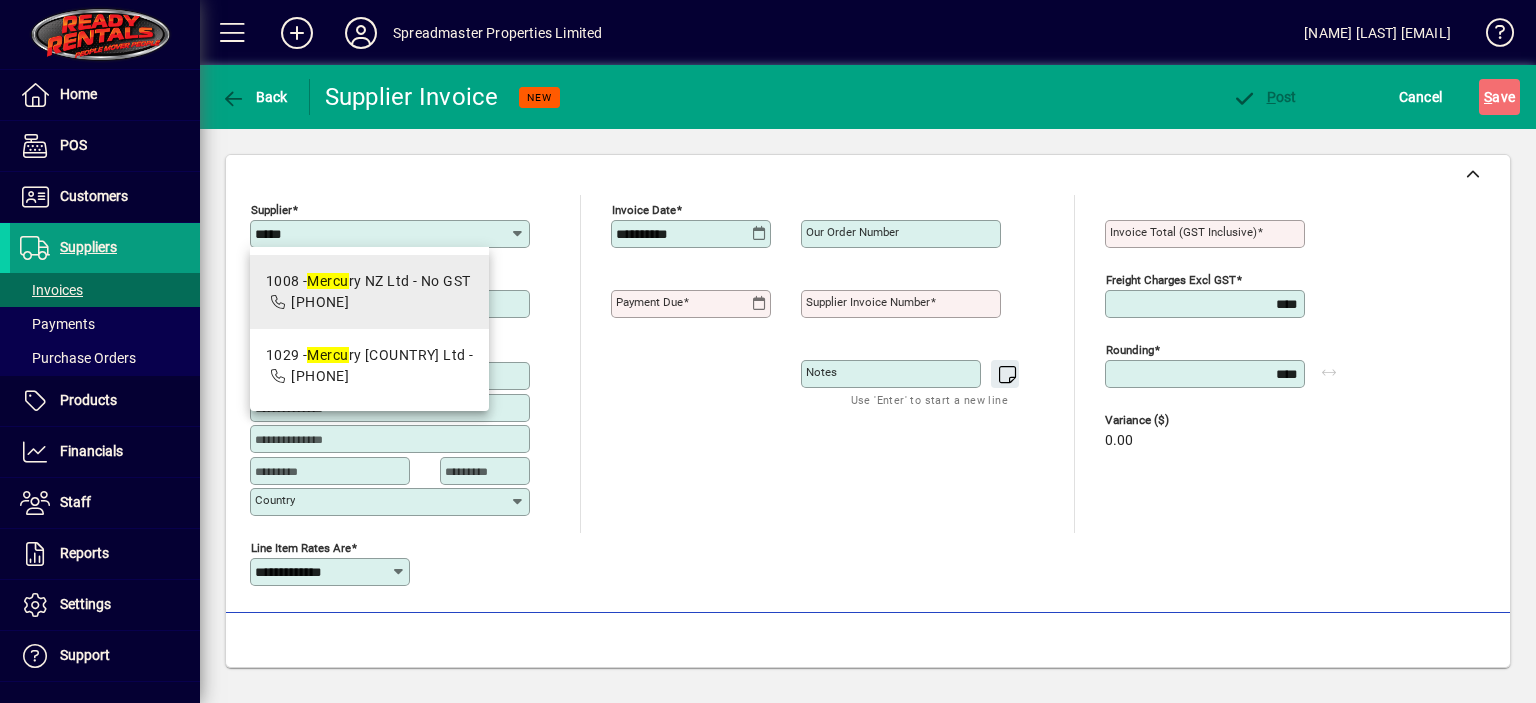 click on "1008 -  Mercu ry NZ Ltd - No GST" at bounding box center [368, 281] 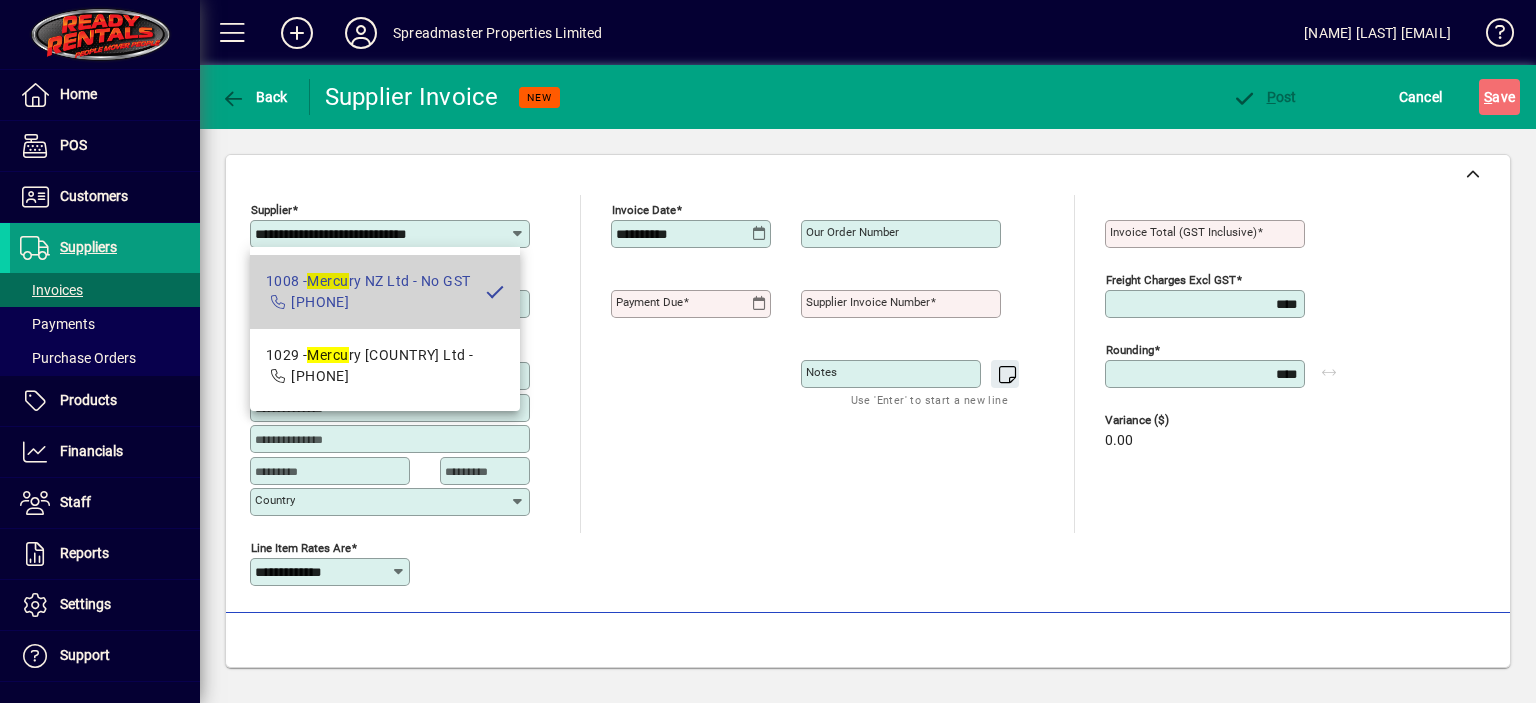 type on "**********" 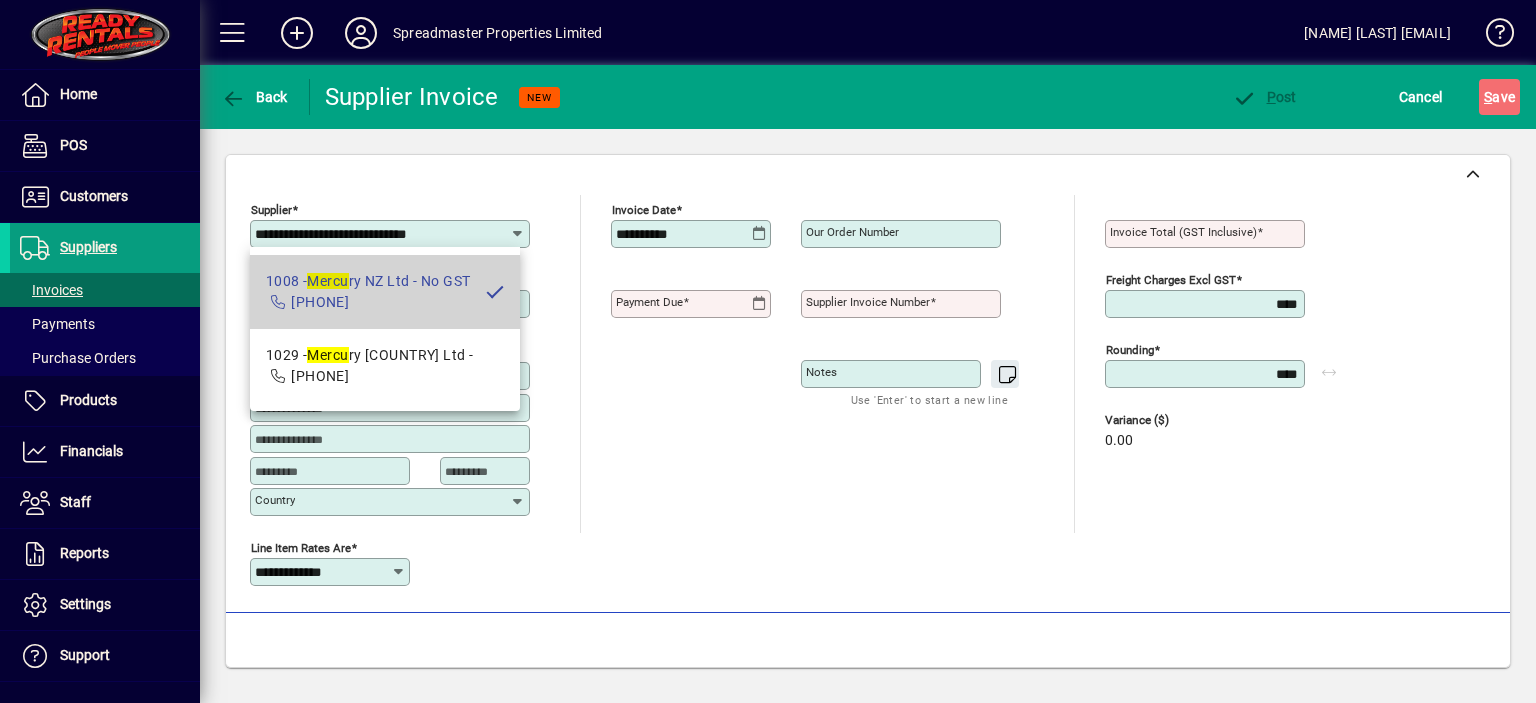 type on "********" 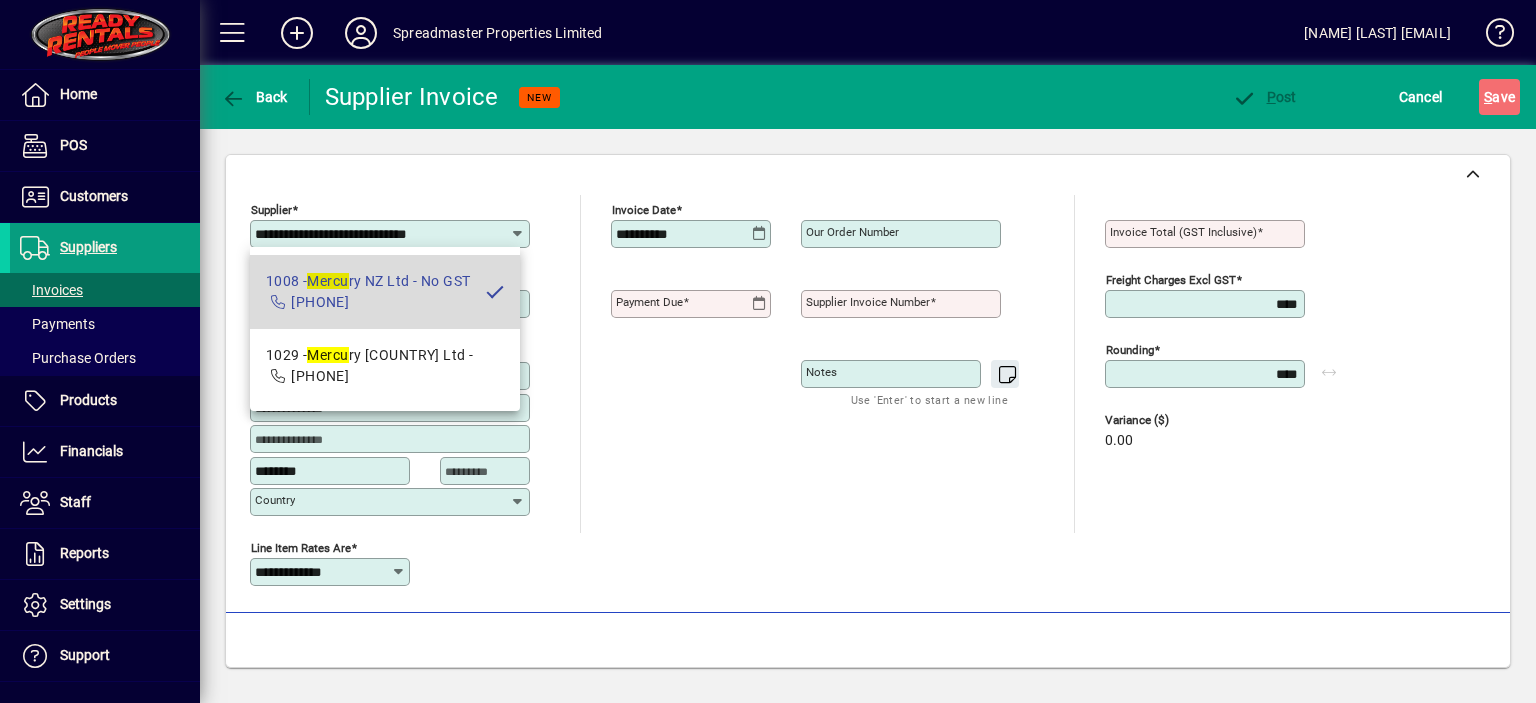 type on "**********" 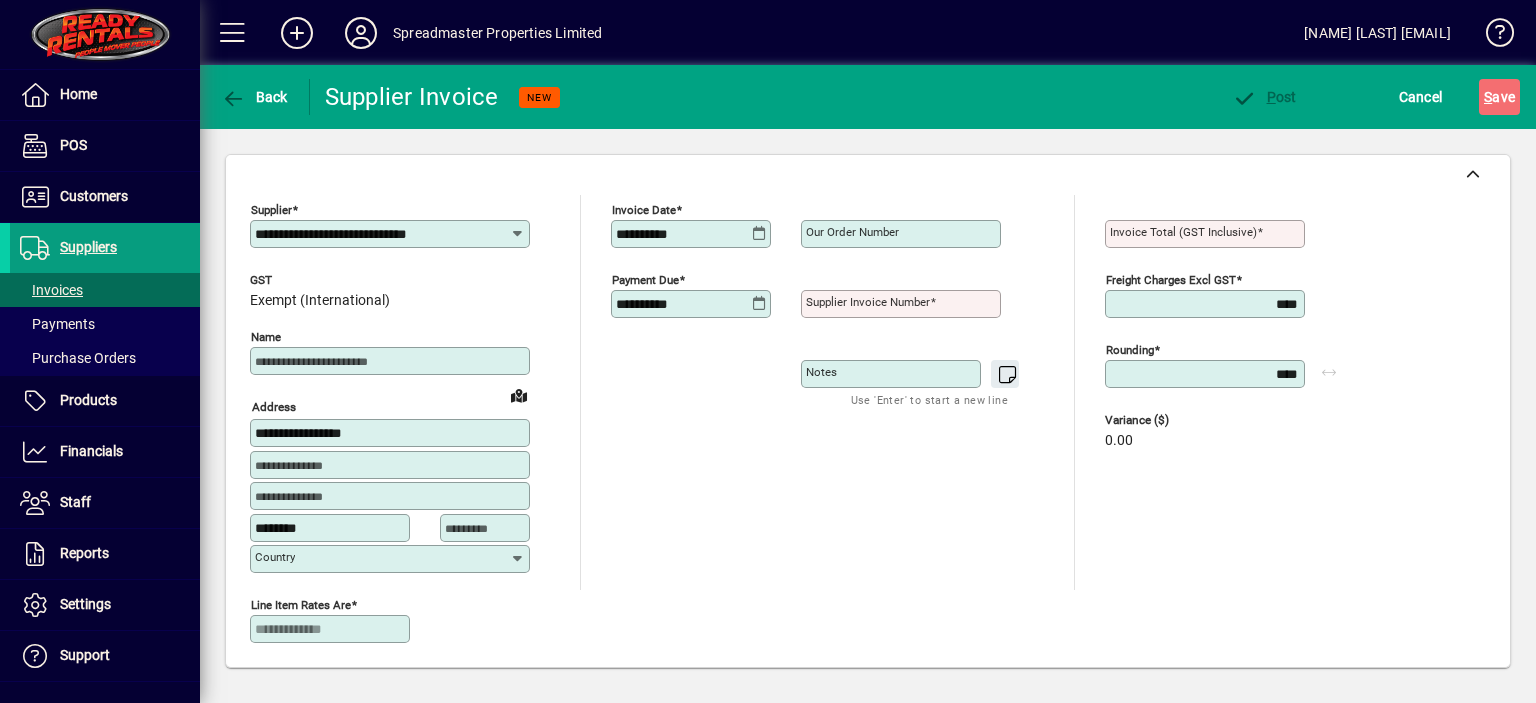 type on "**********" 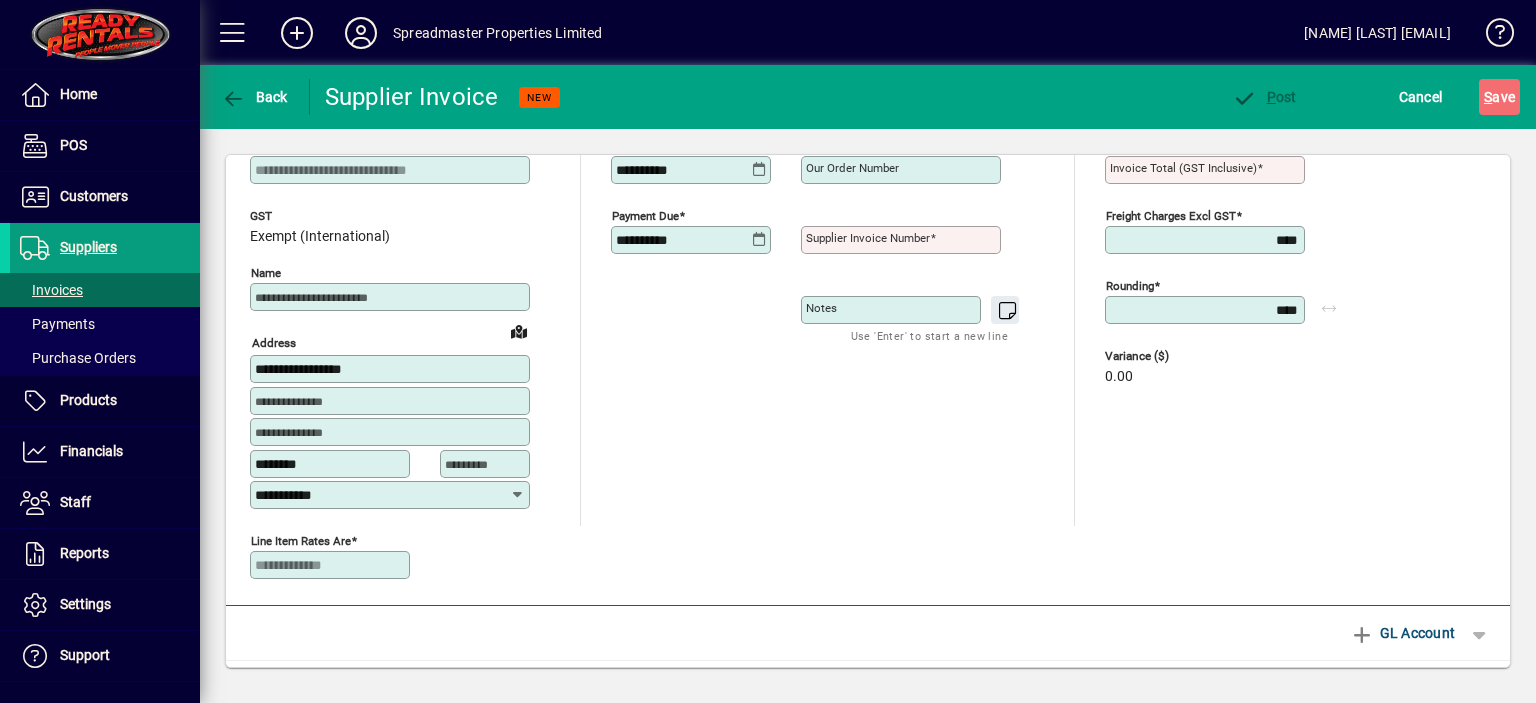 scroll, scrollTop: 0, scrollLeft: 0, axis: both 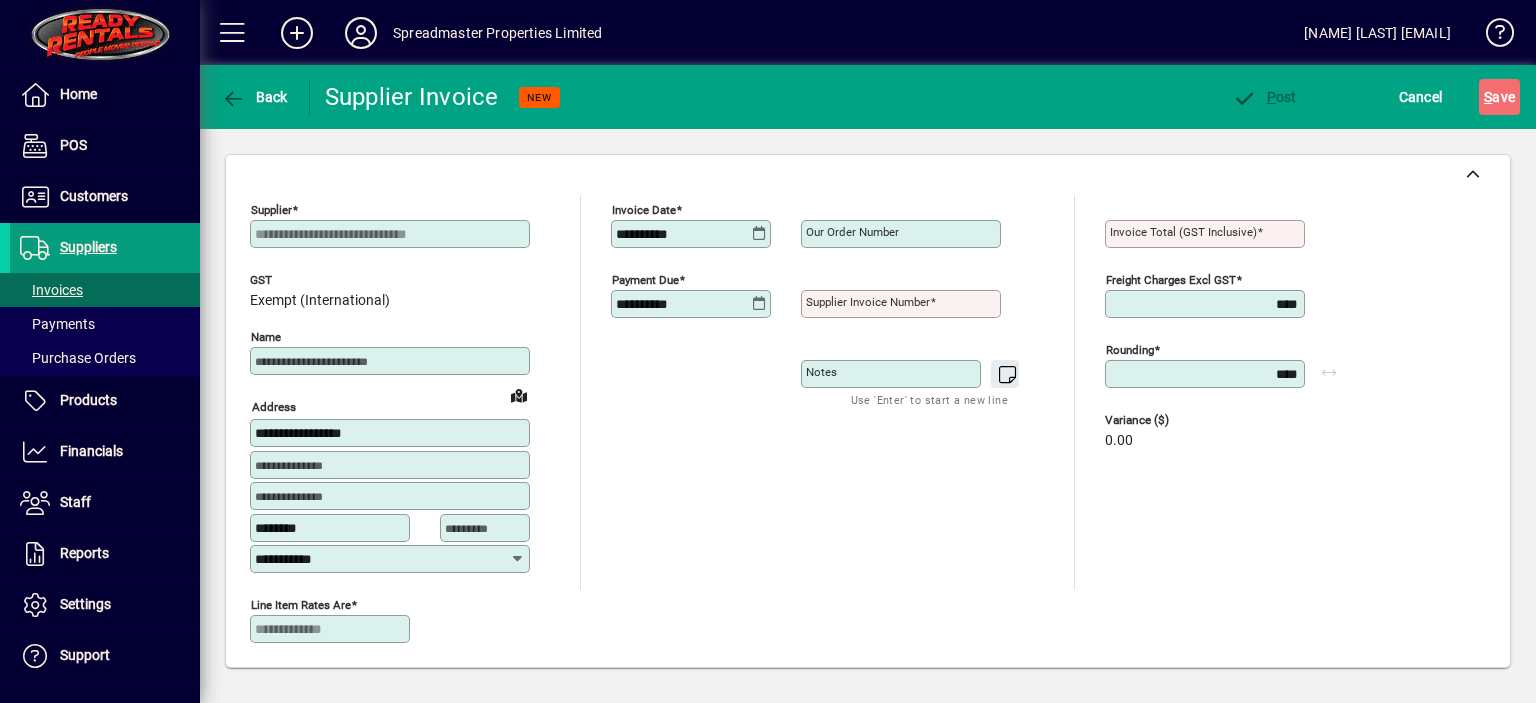click 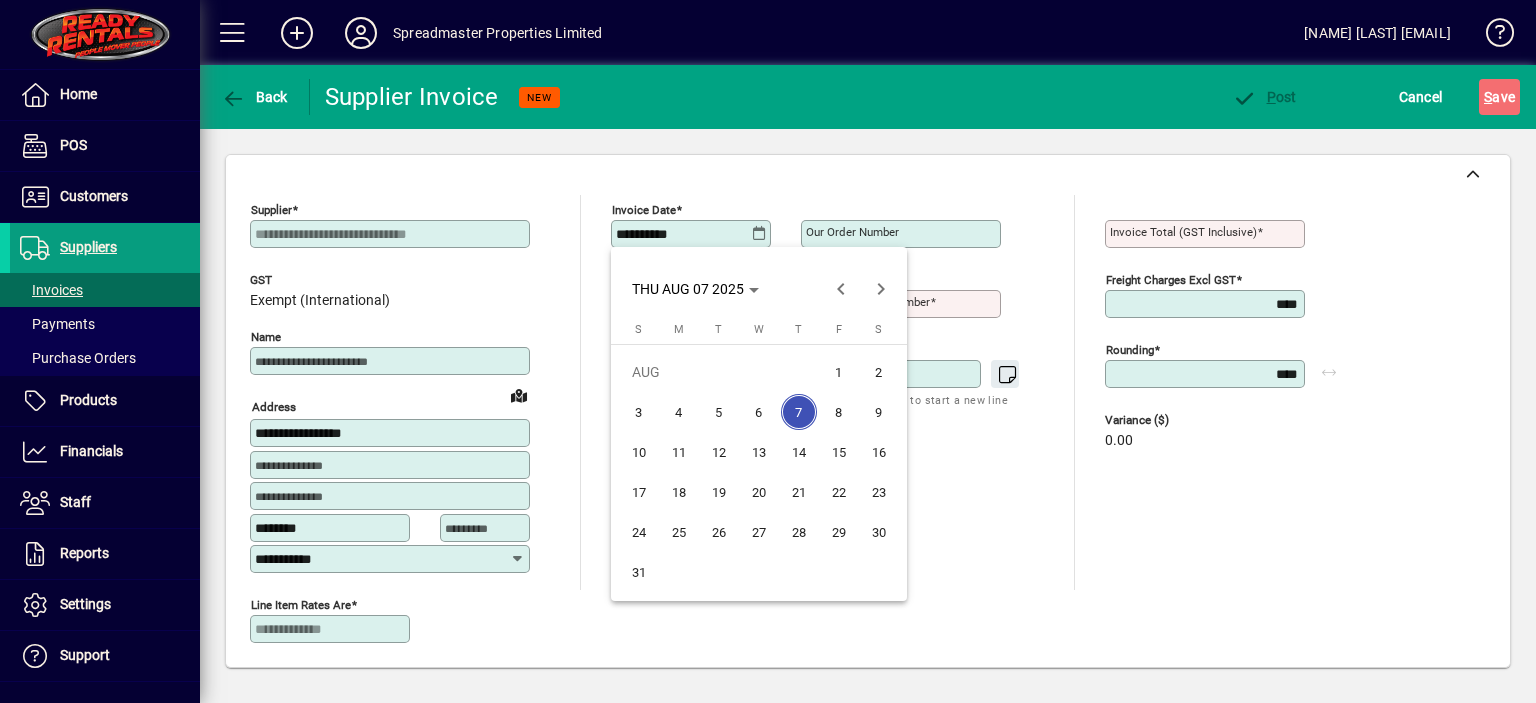 click on "1" at bounding box center [839, 372] 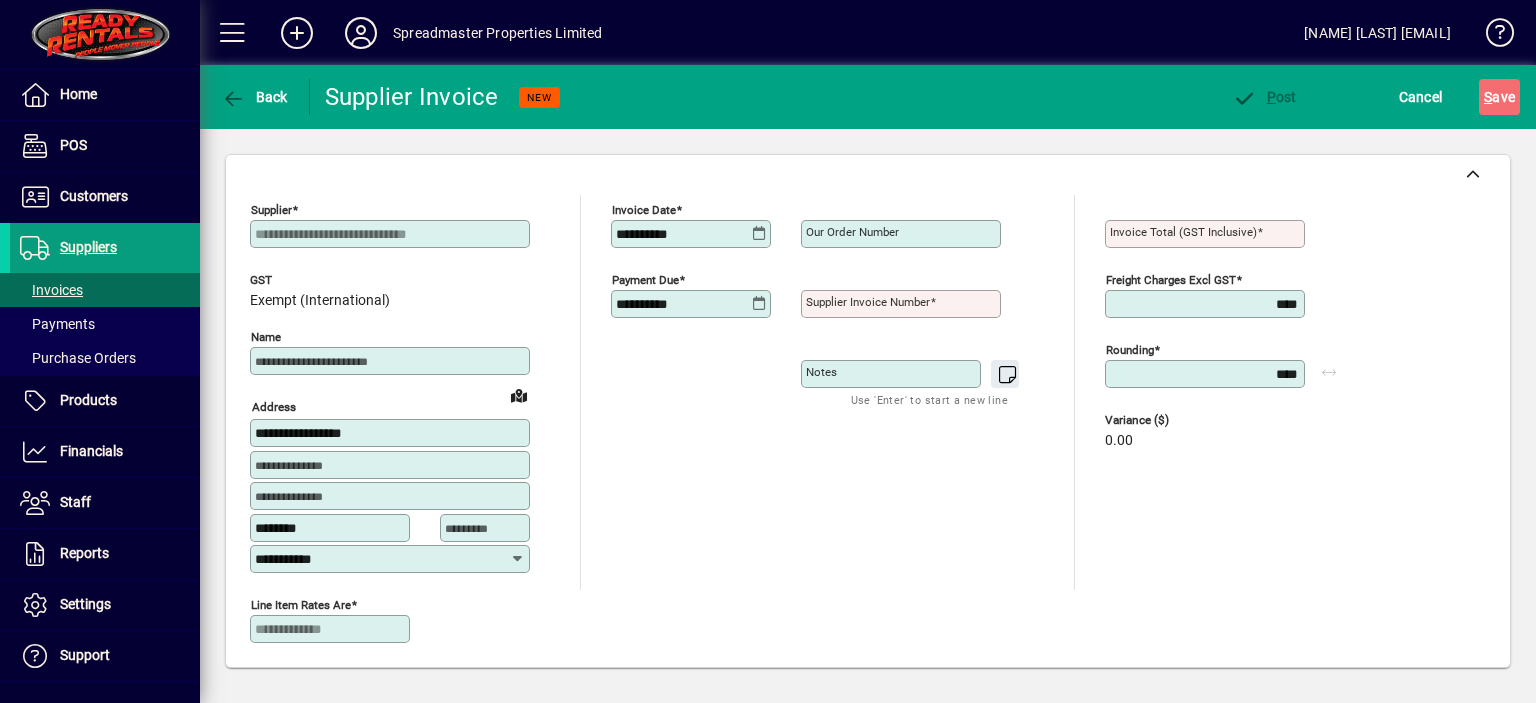 click on "Our order number" at bounding box center (852, 232) 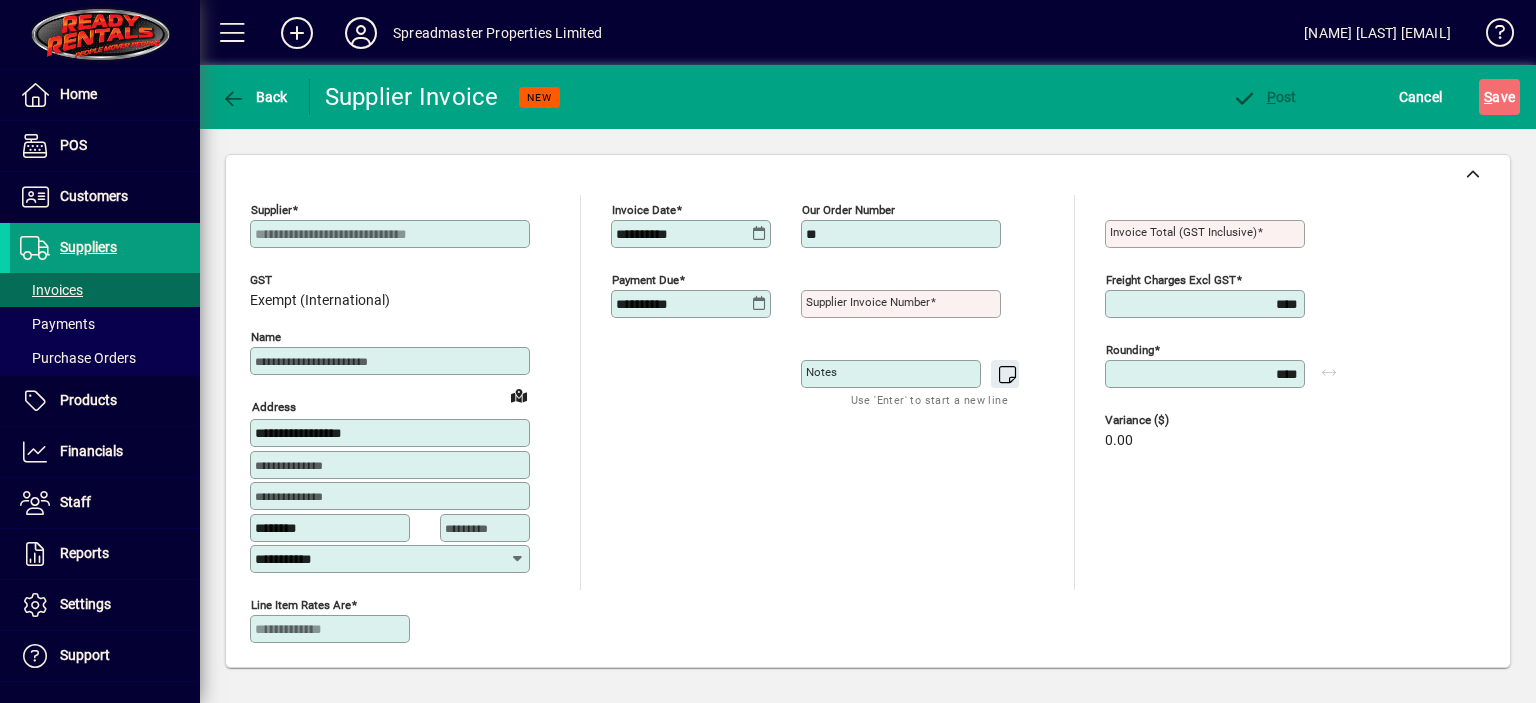 type on "**********" 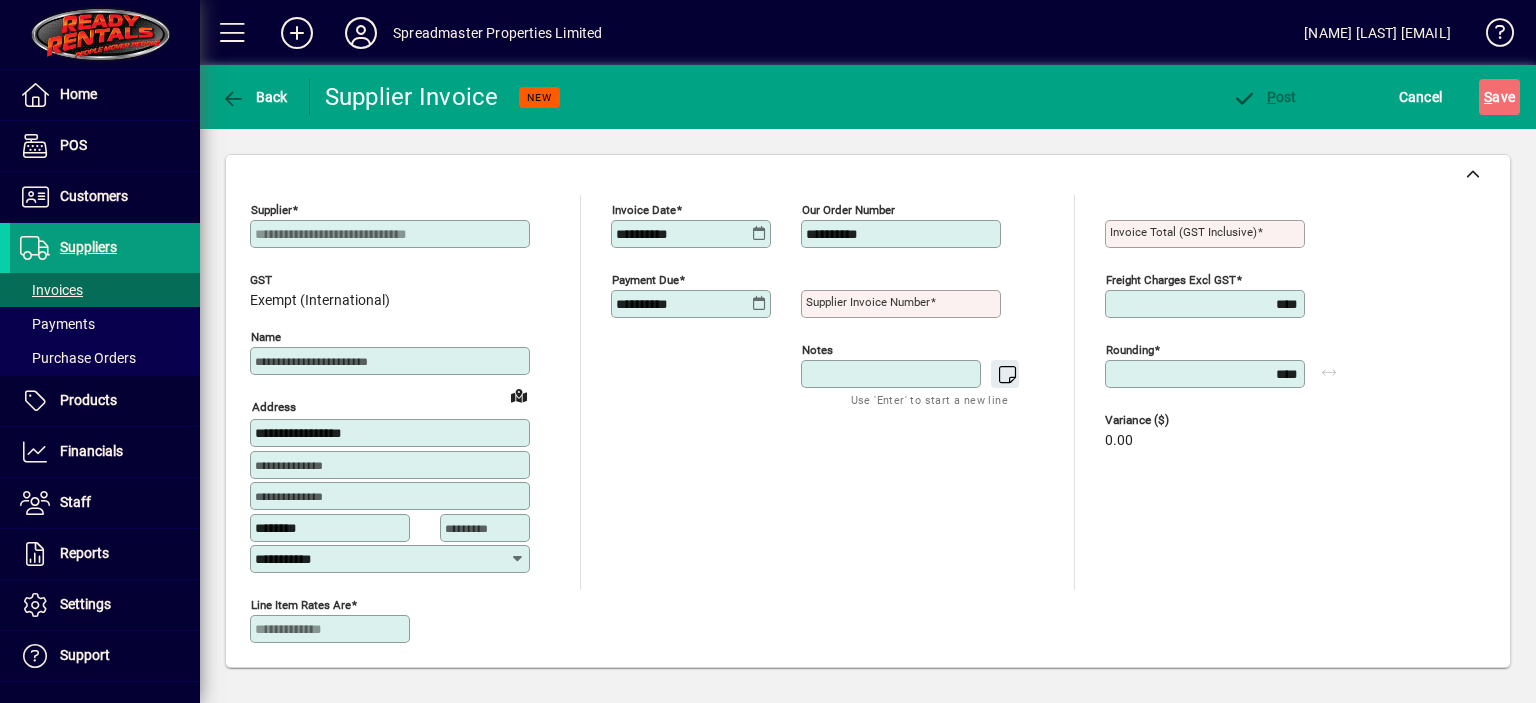 click on "Notes" at bounding box center [893, 374] 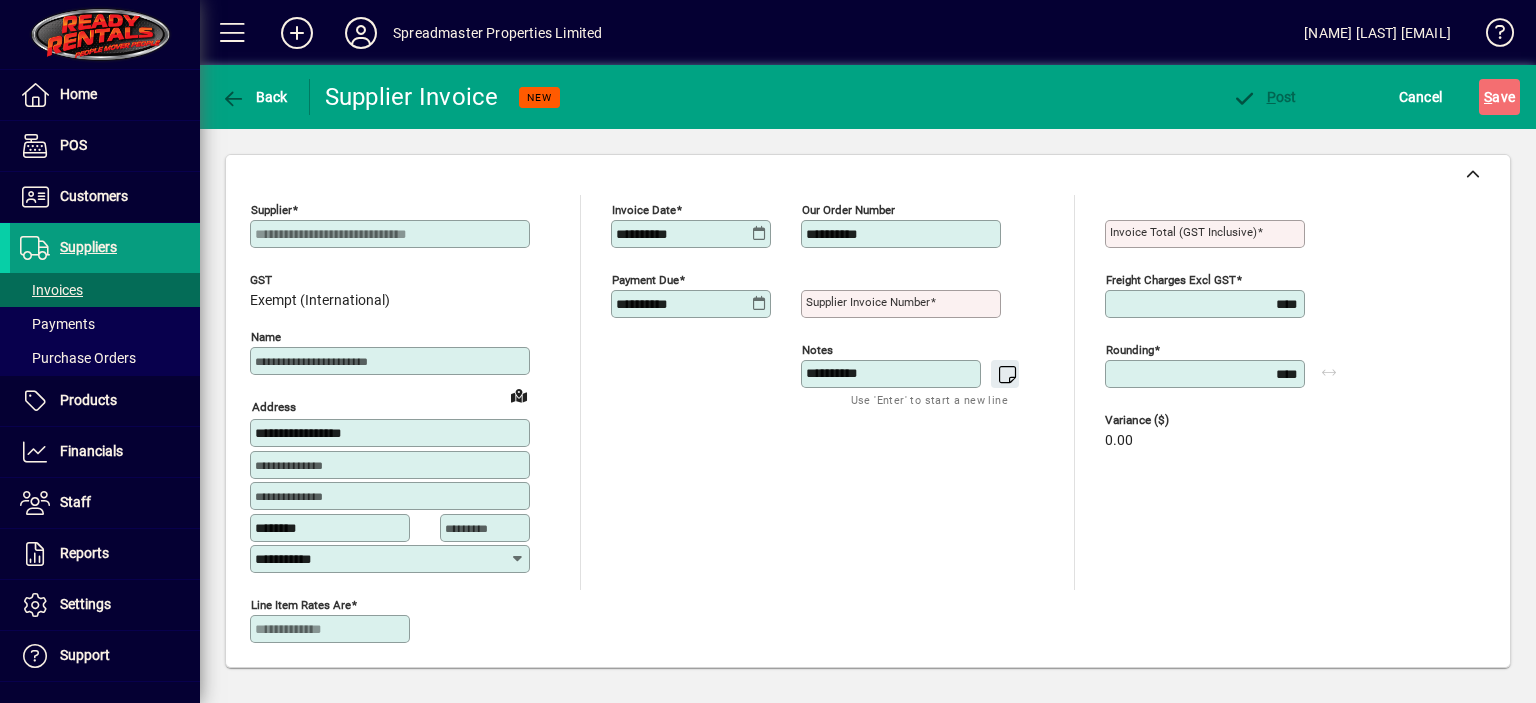 type on "**********" 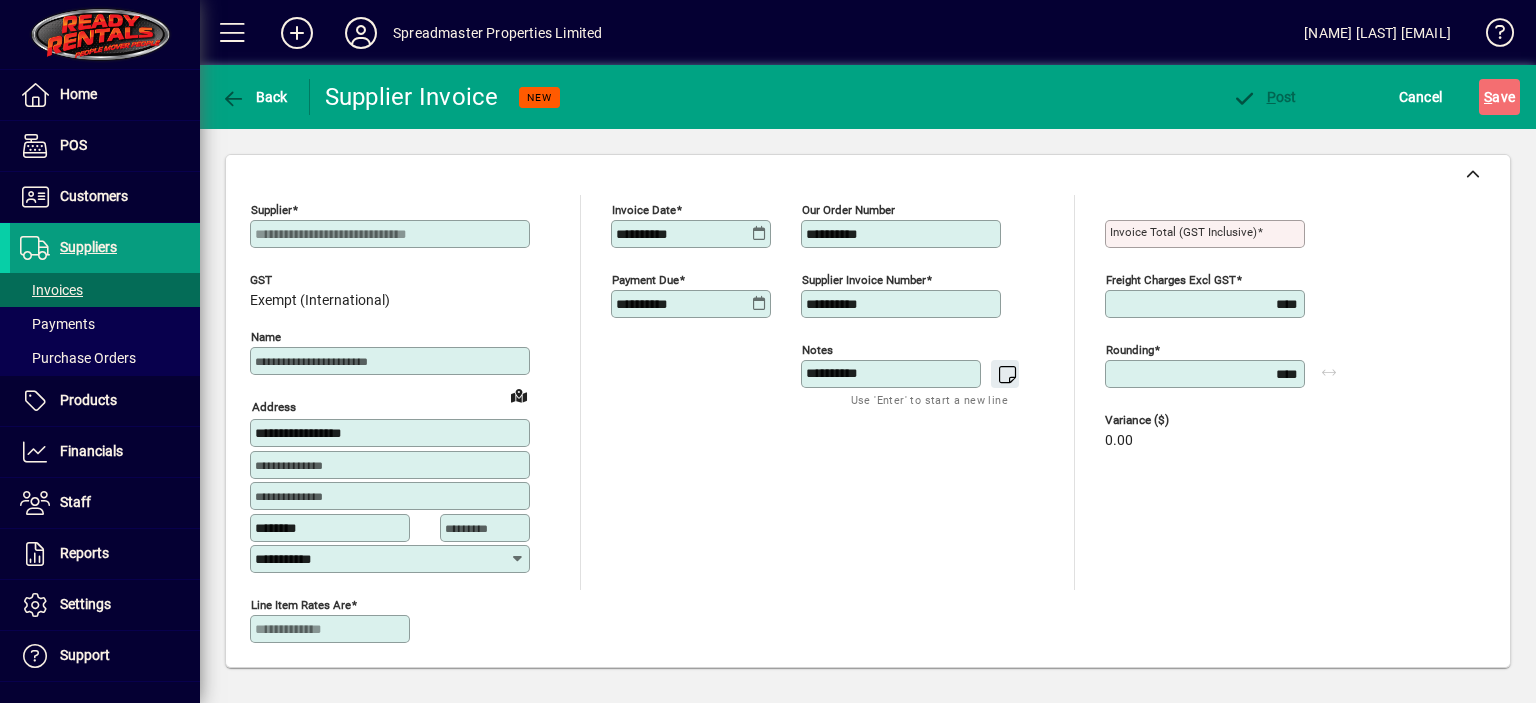 type on "**********" 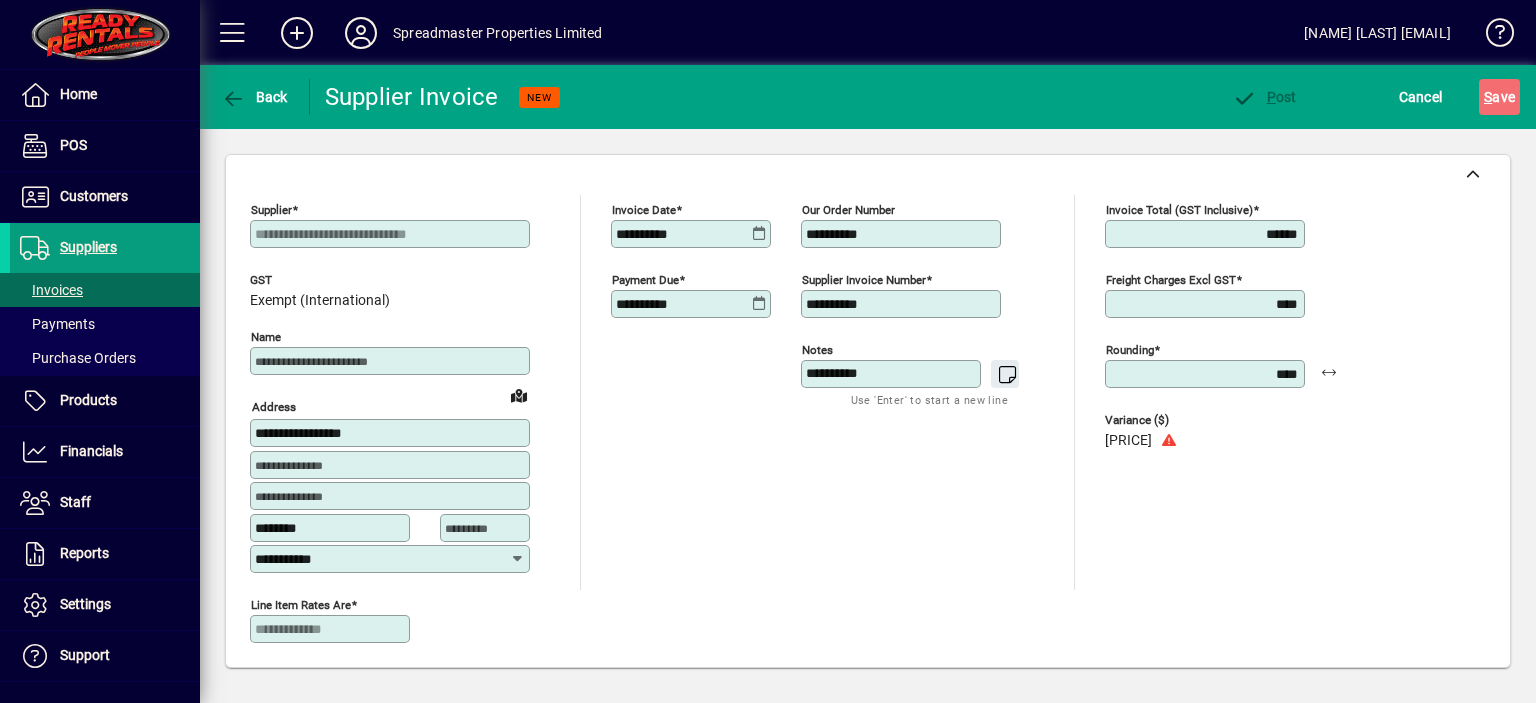 type on "******" 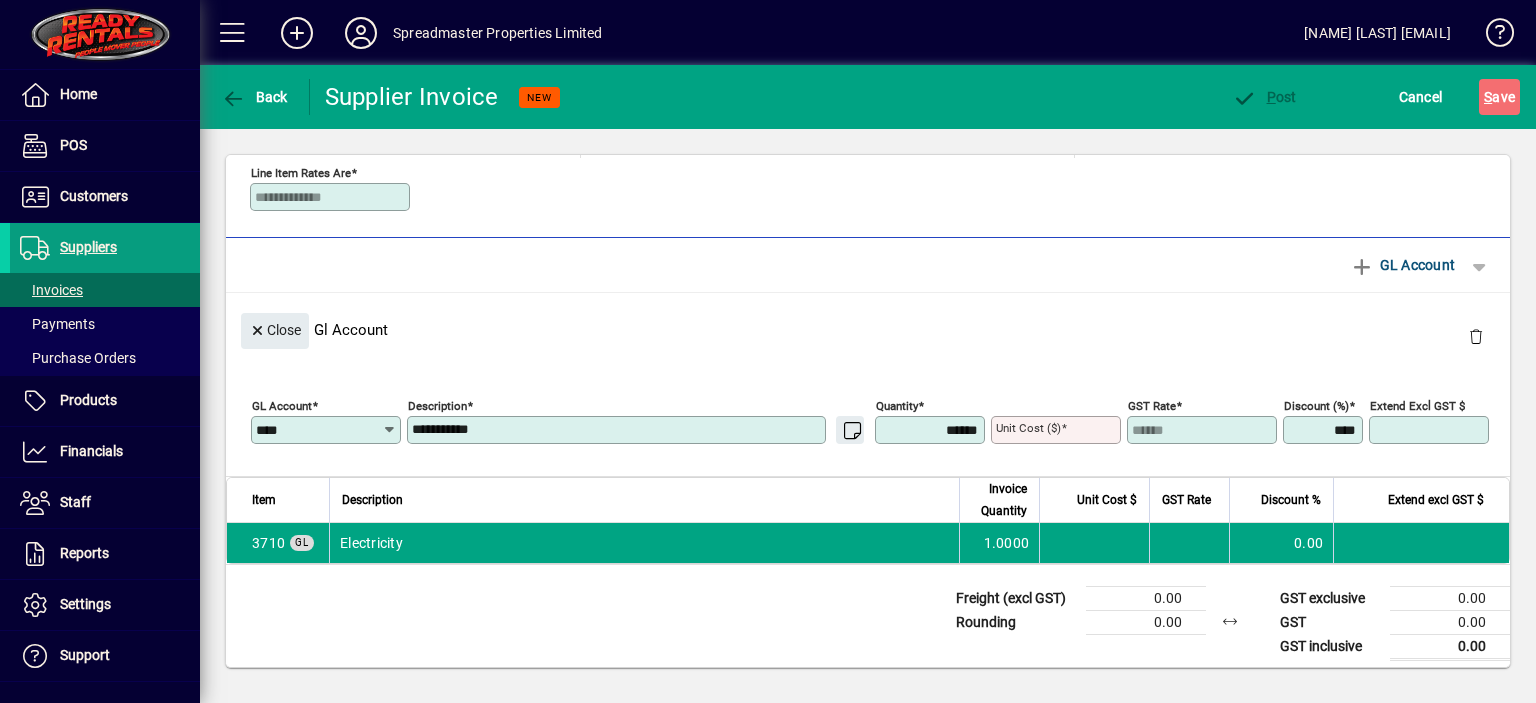 scroll, scrollTop: 436, scrollLeft: 0, axis: vertical 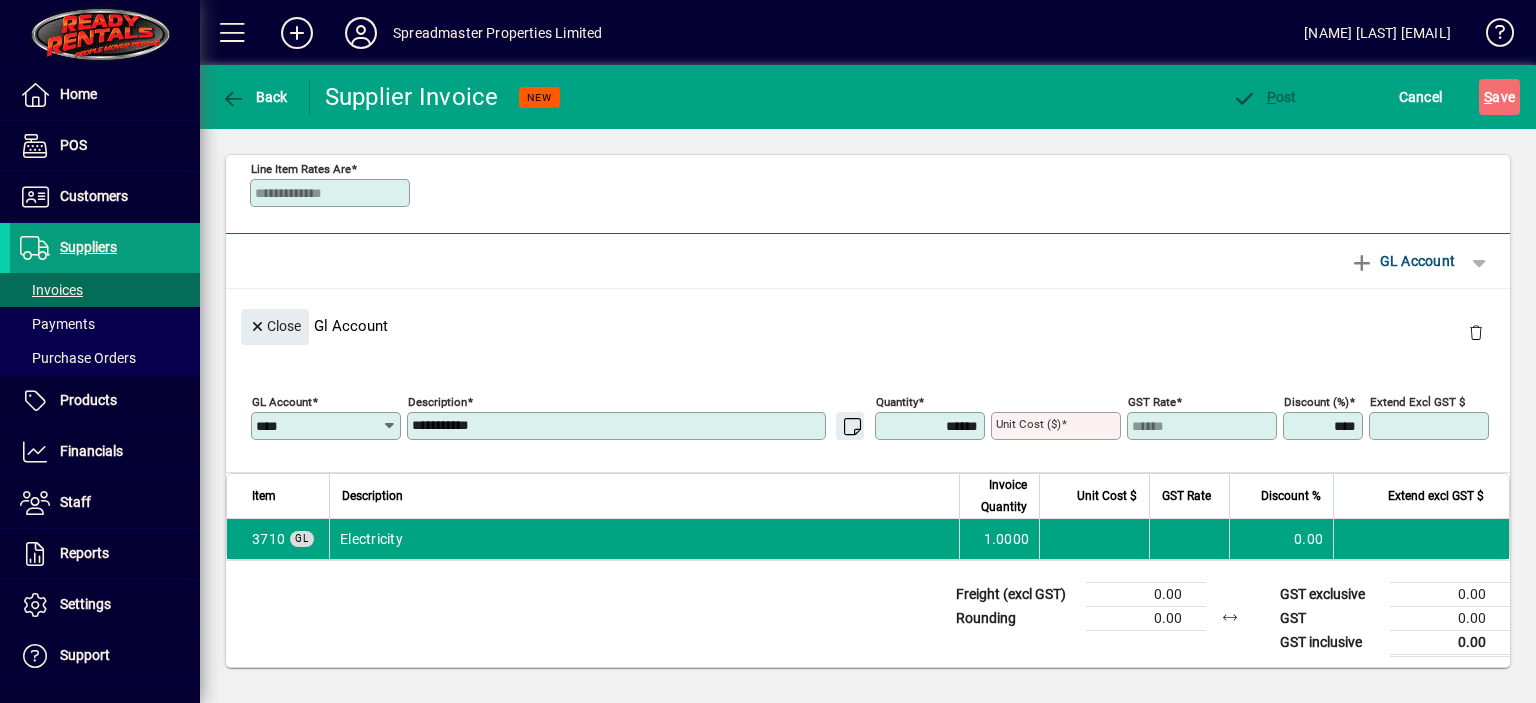 click on "Unit Cost ($)" at bounding box center (1058, 426) 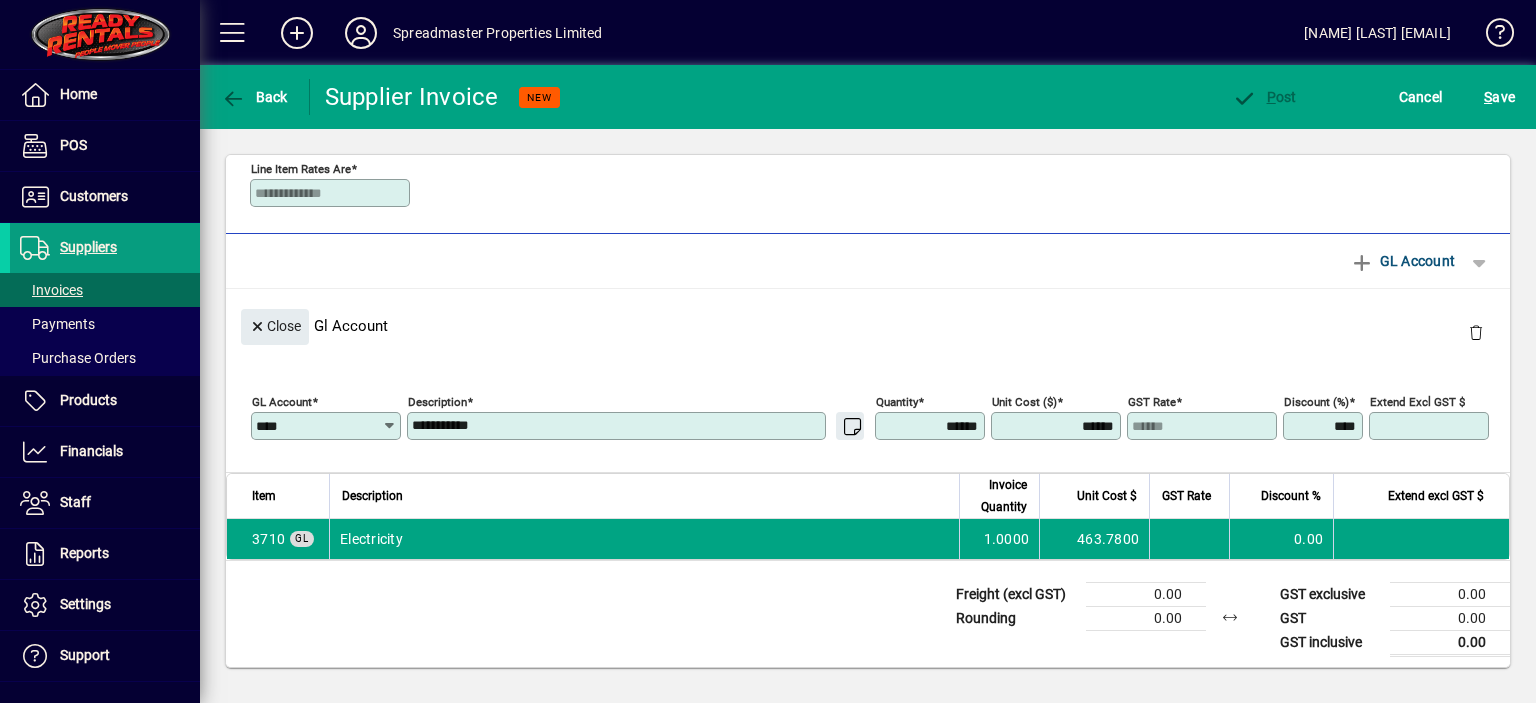 type on "********" 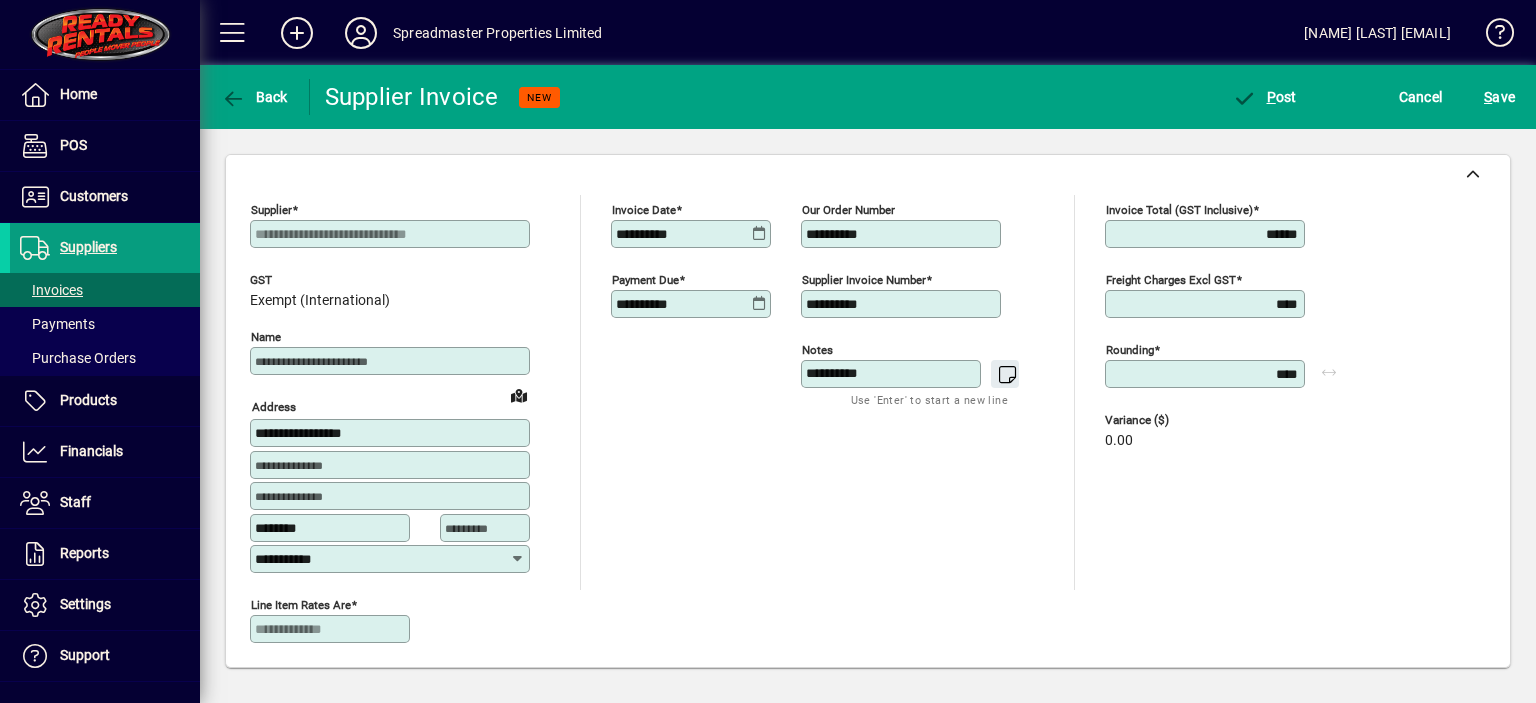 scroll, scrollTop: 0, scrollLeft: 0, axis: both 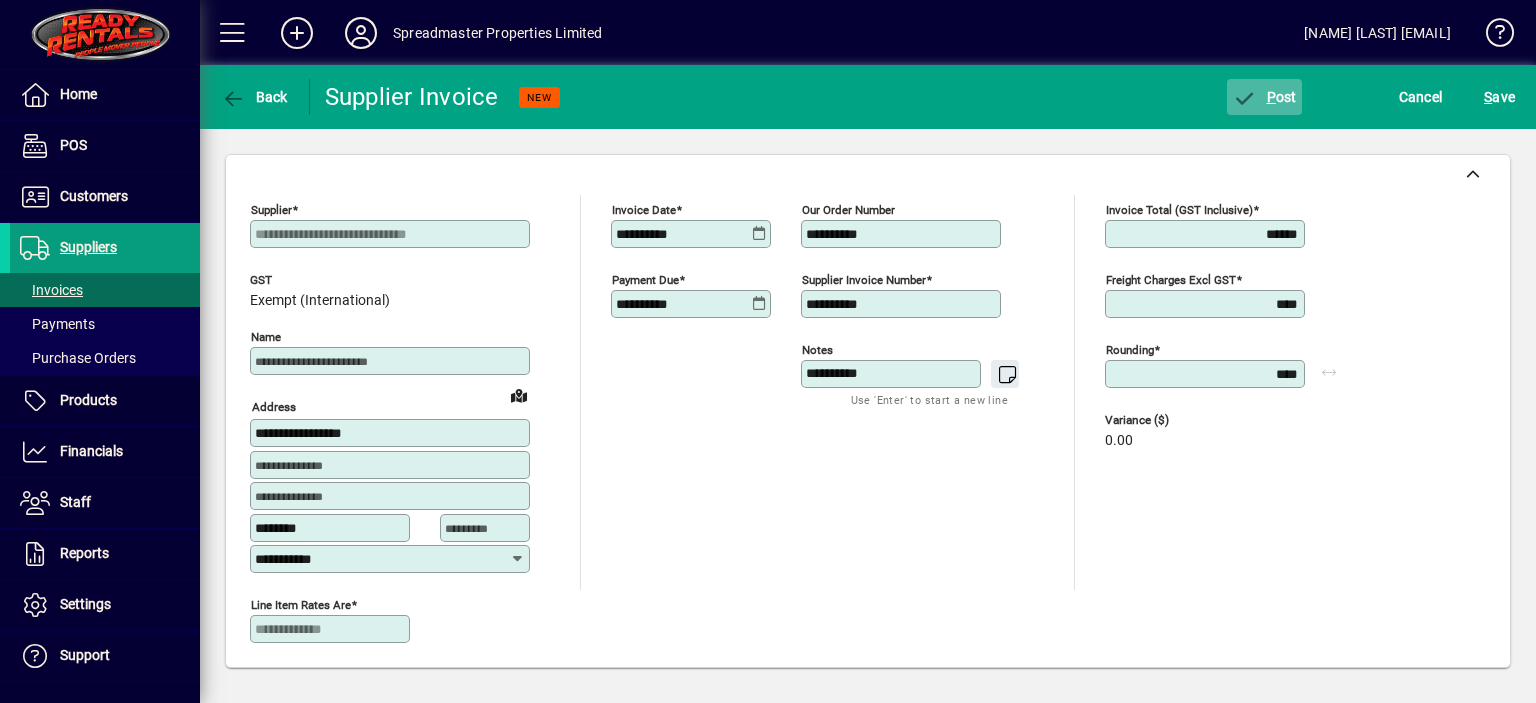 click on "P ost" 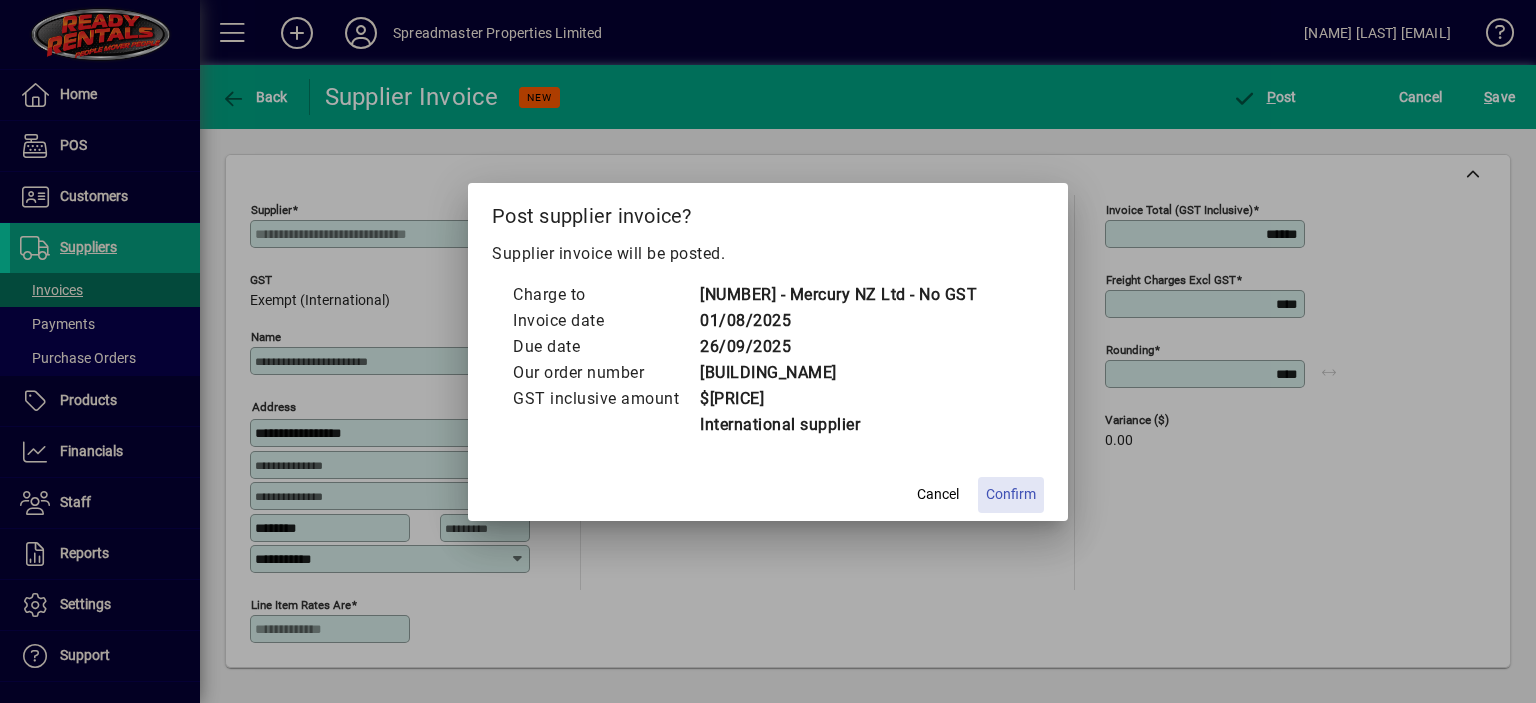 click on "Confirm" 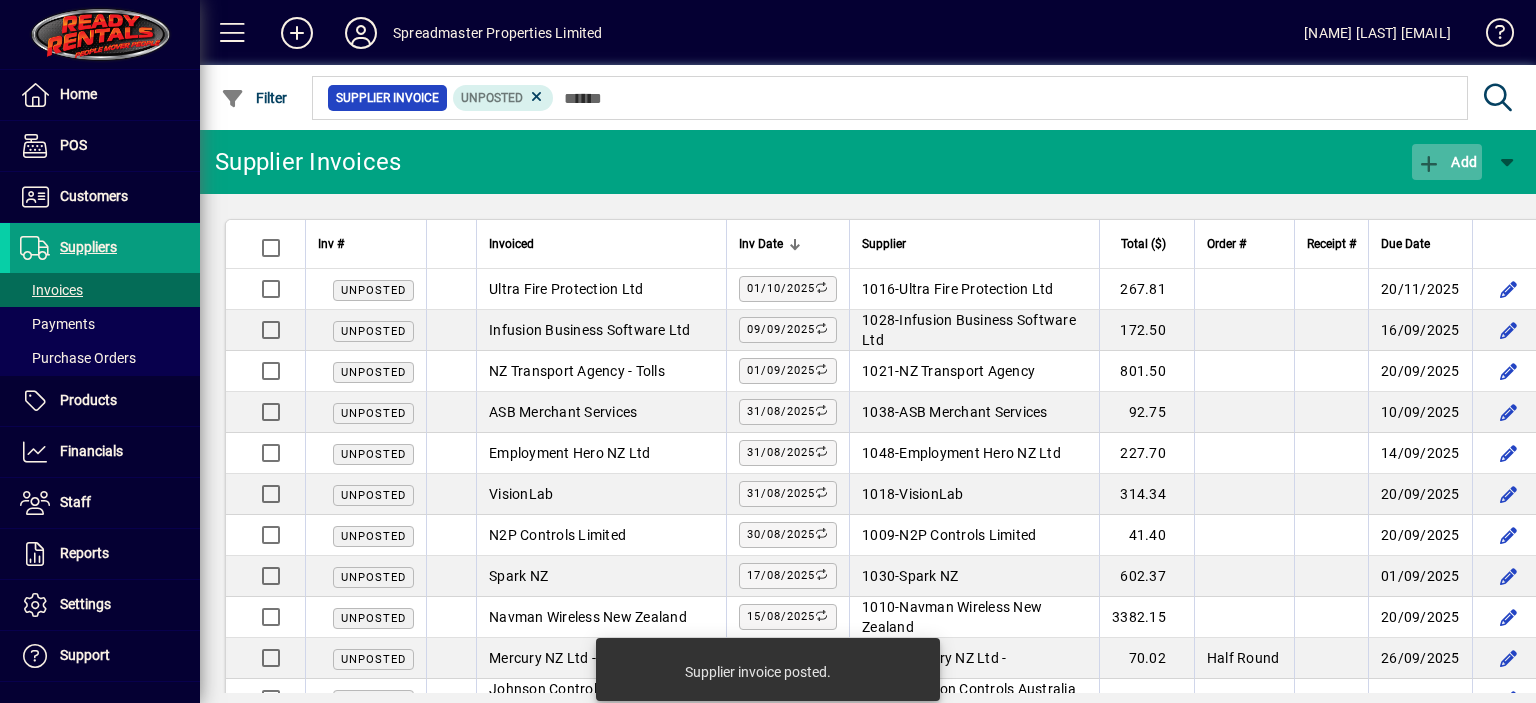click on "Add" 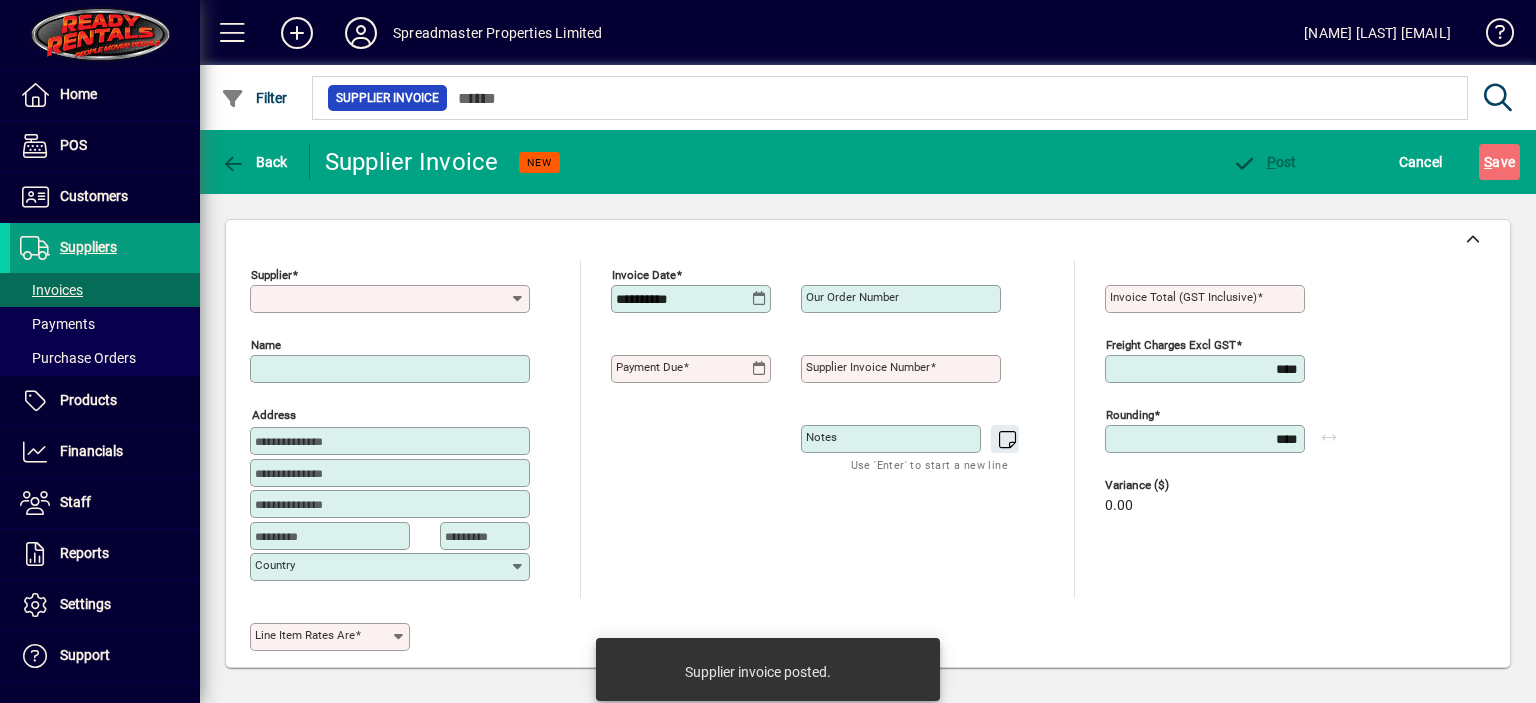 type on "**********" 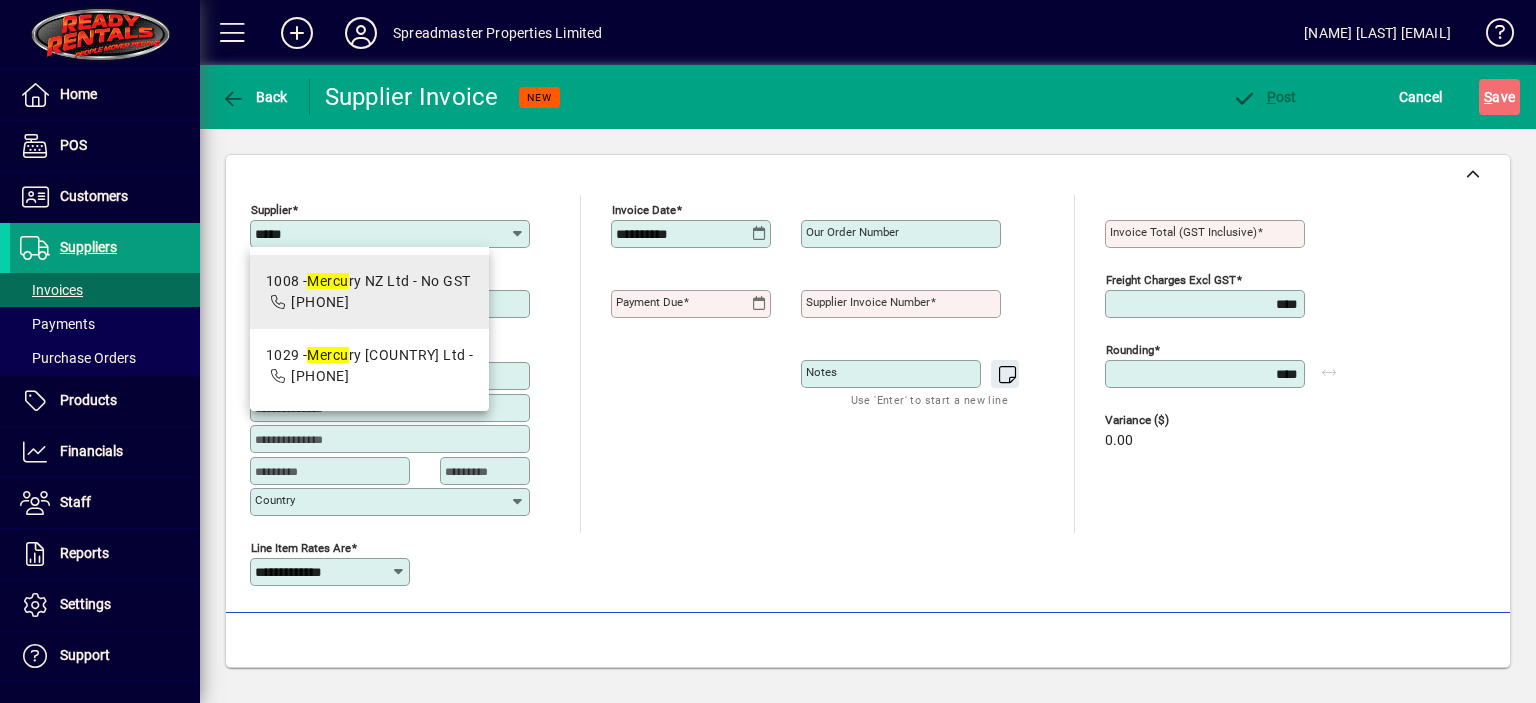 click on "1008 -  Mercu ry NZ Ltd - No GST" at bounding box center [368, 281] 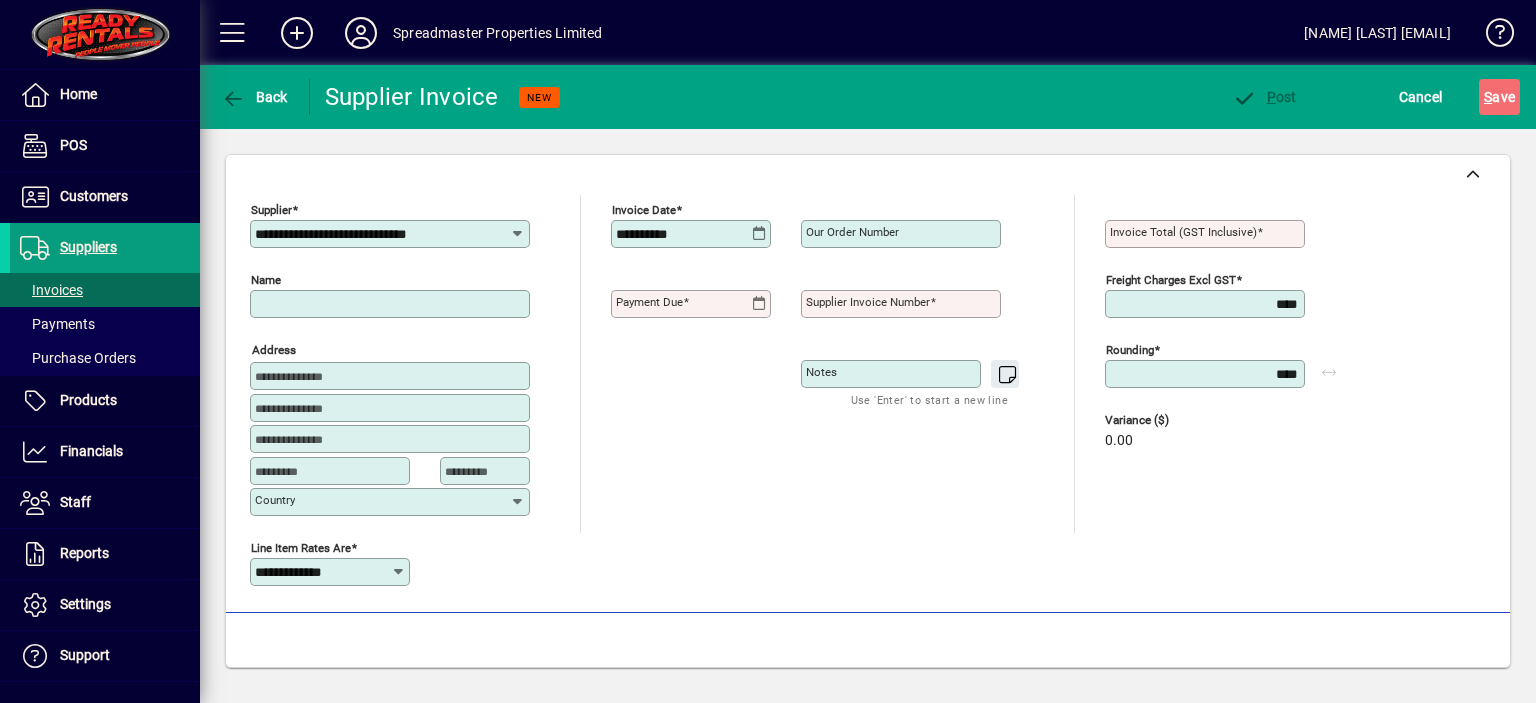 type on "**********" 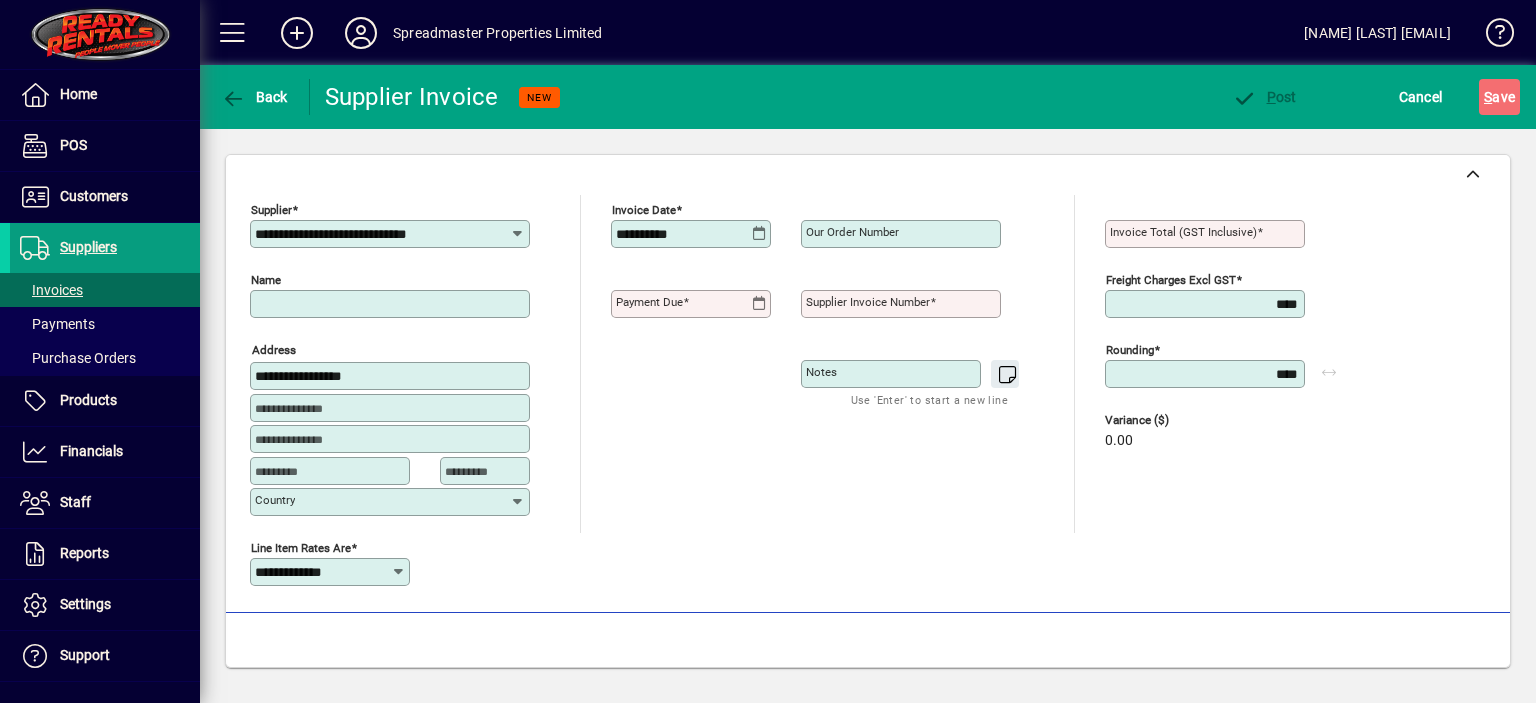 type on "********" 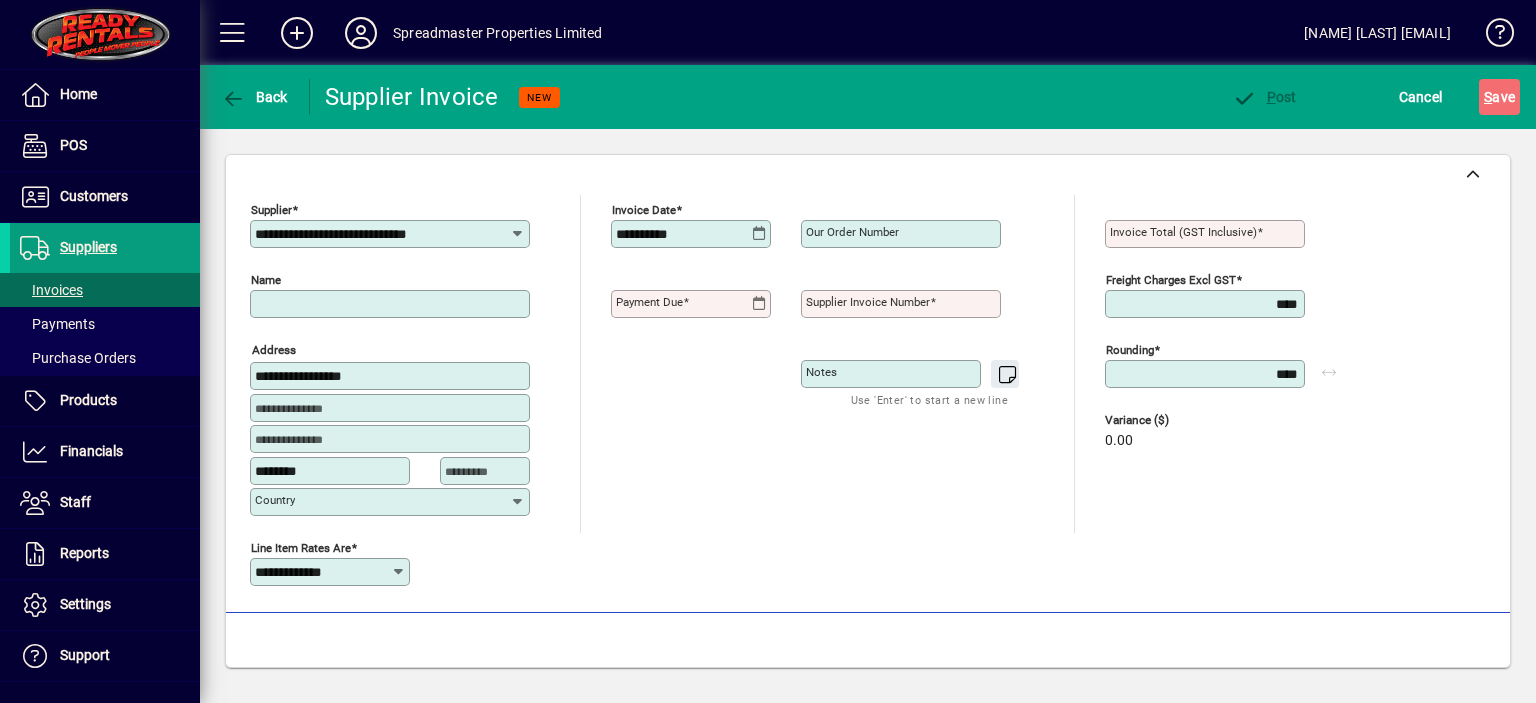 type on "**********" 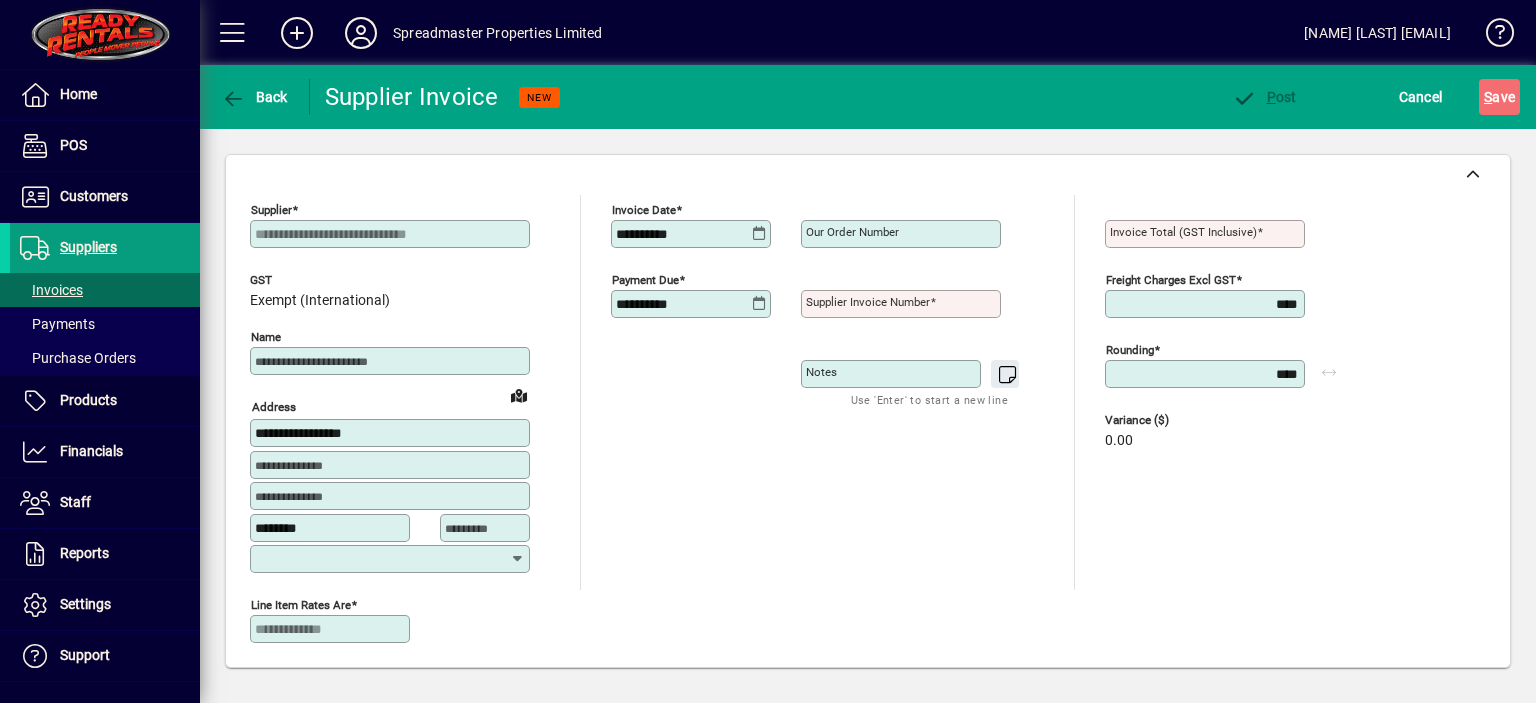 type on "**********" 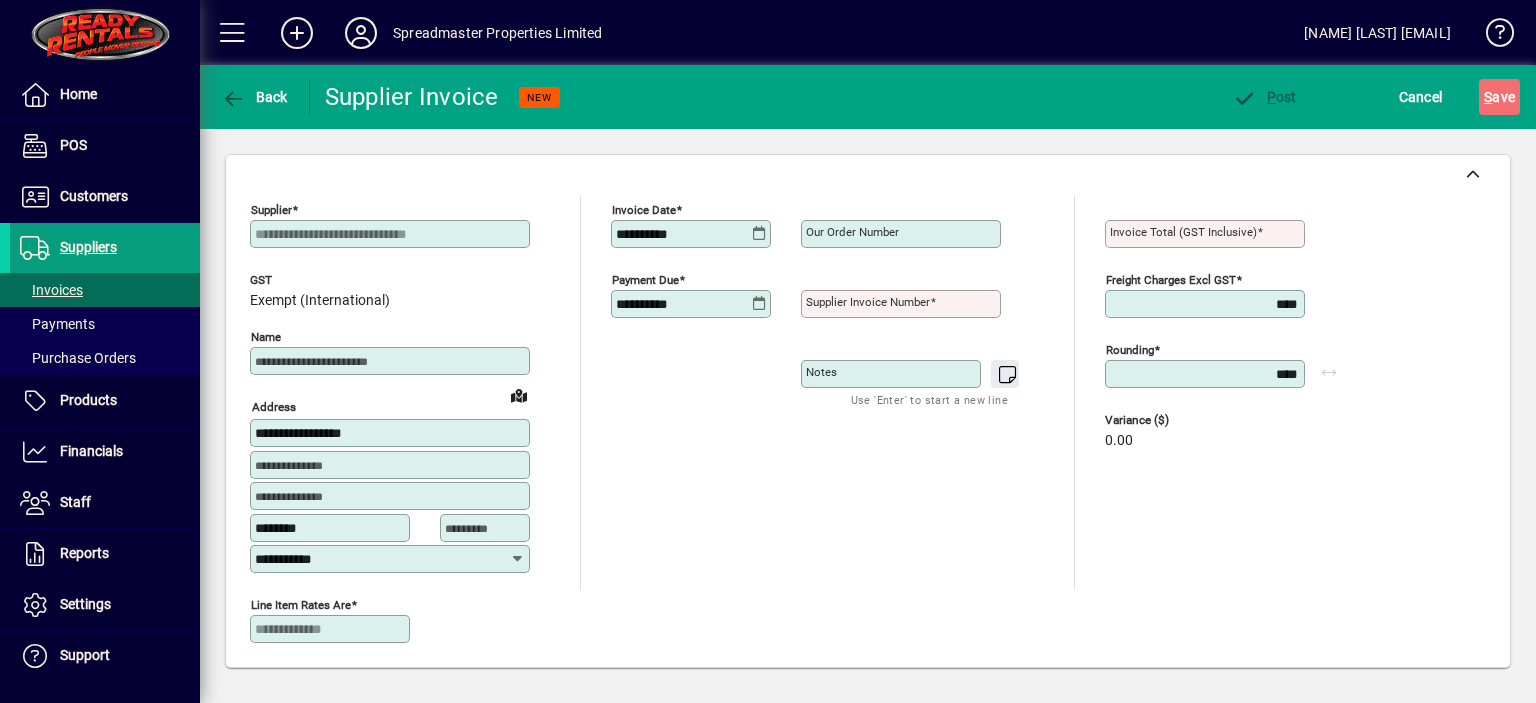 type on "****" 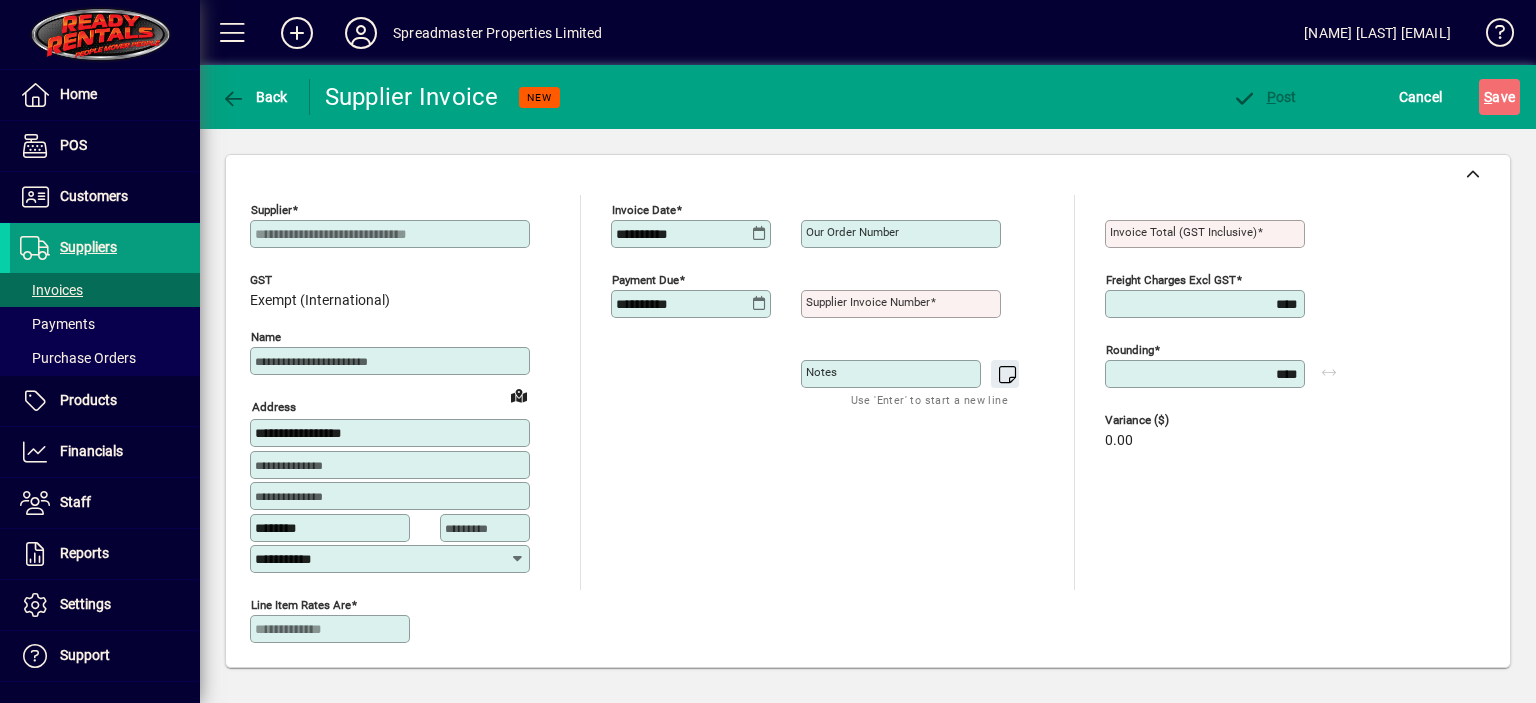 type on "******" 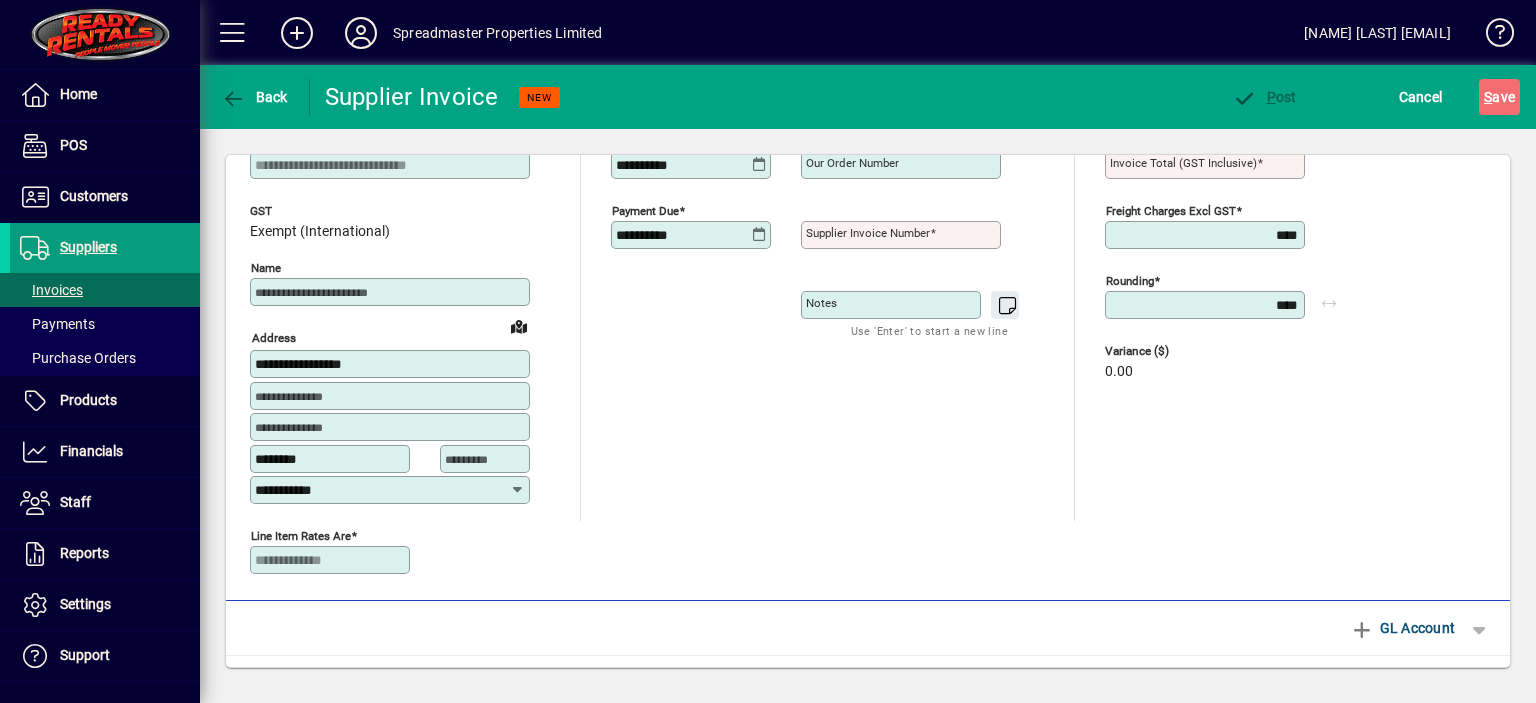 scroll, scrollTop: 0, scrollLeft: 0, axis: both 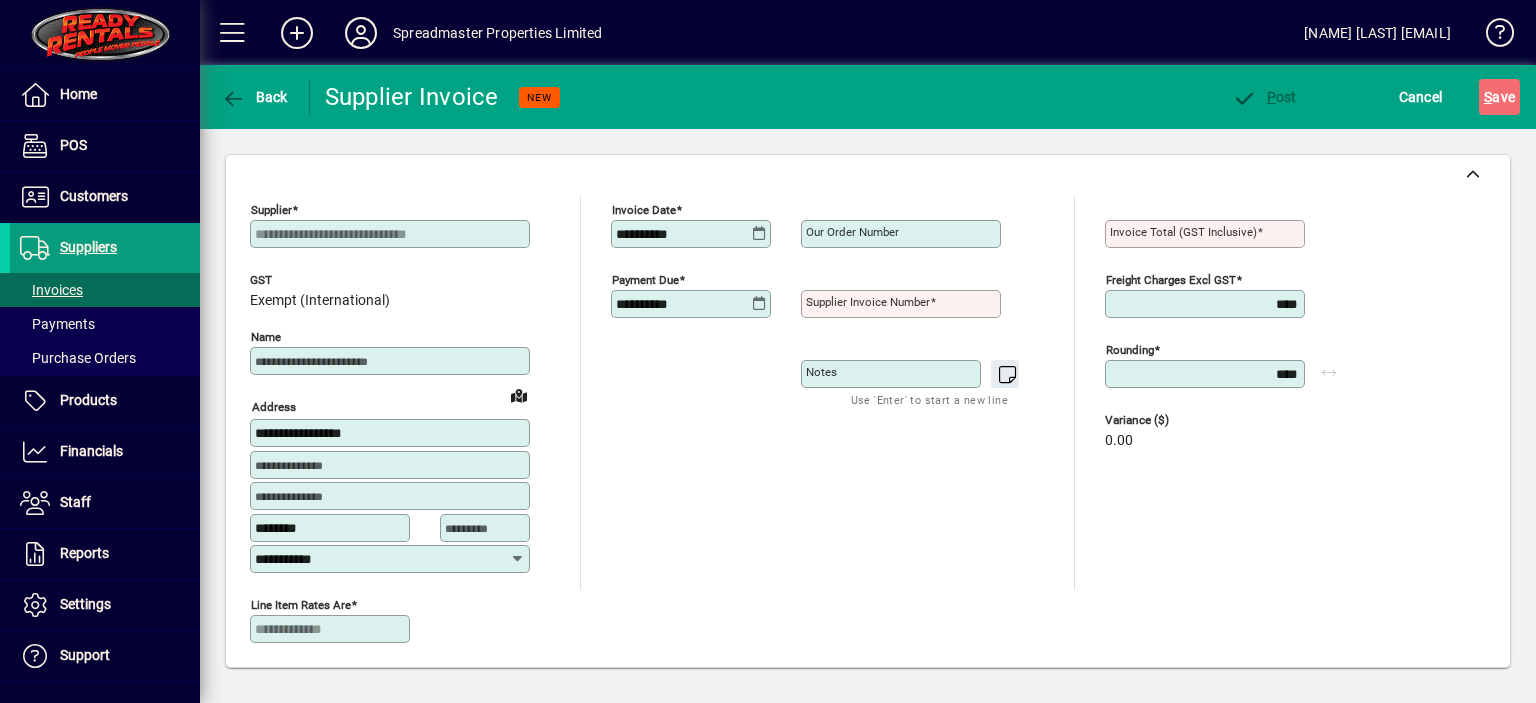 click on "Our order number" at bounding box center (852, 232) 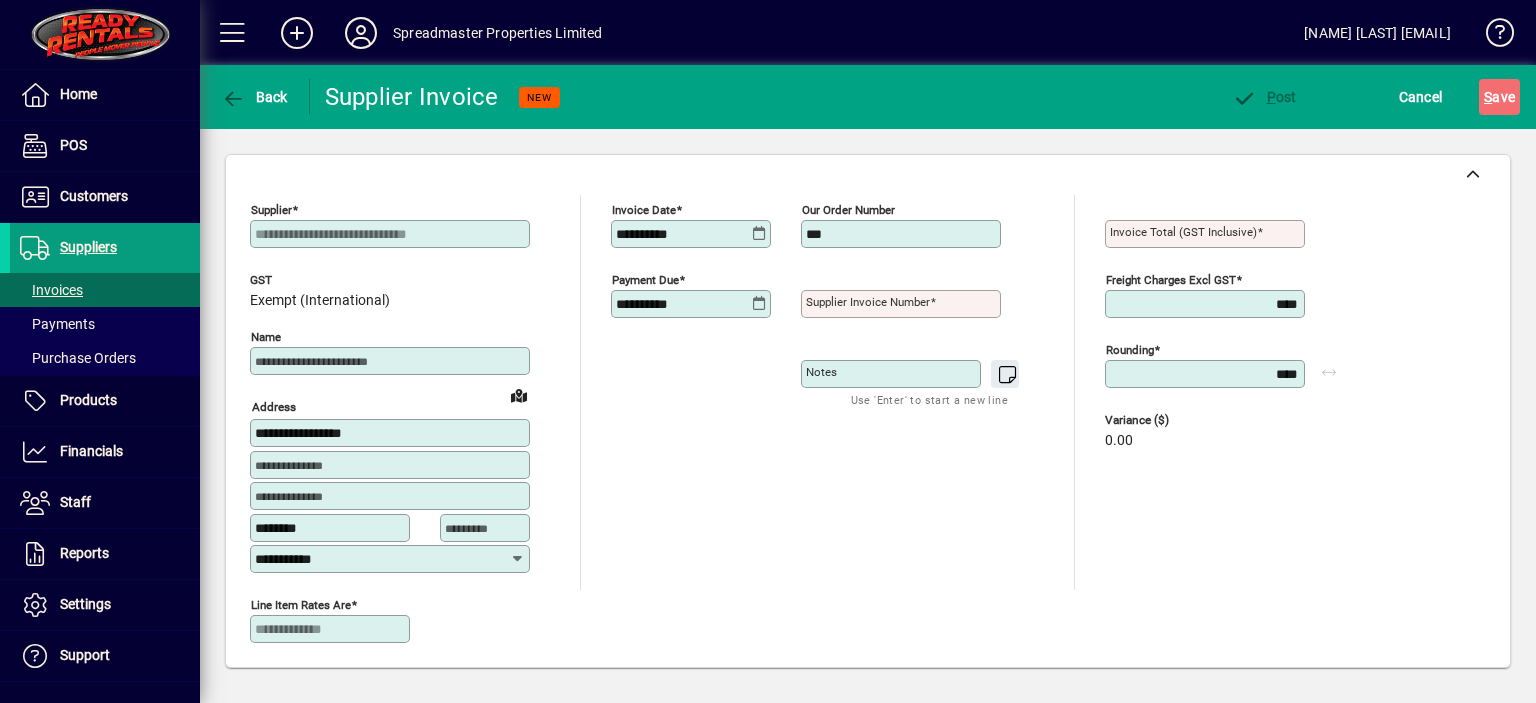 type on "**********" 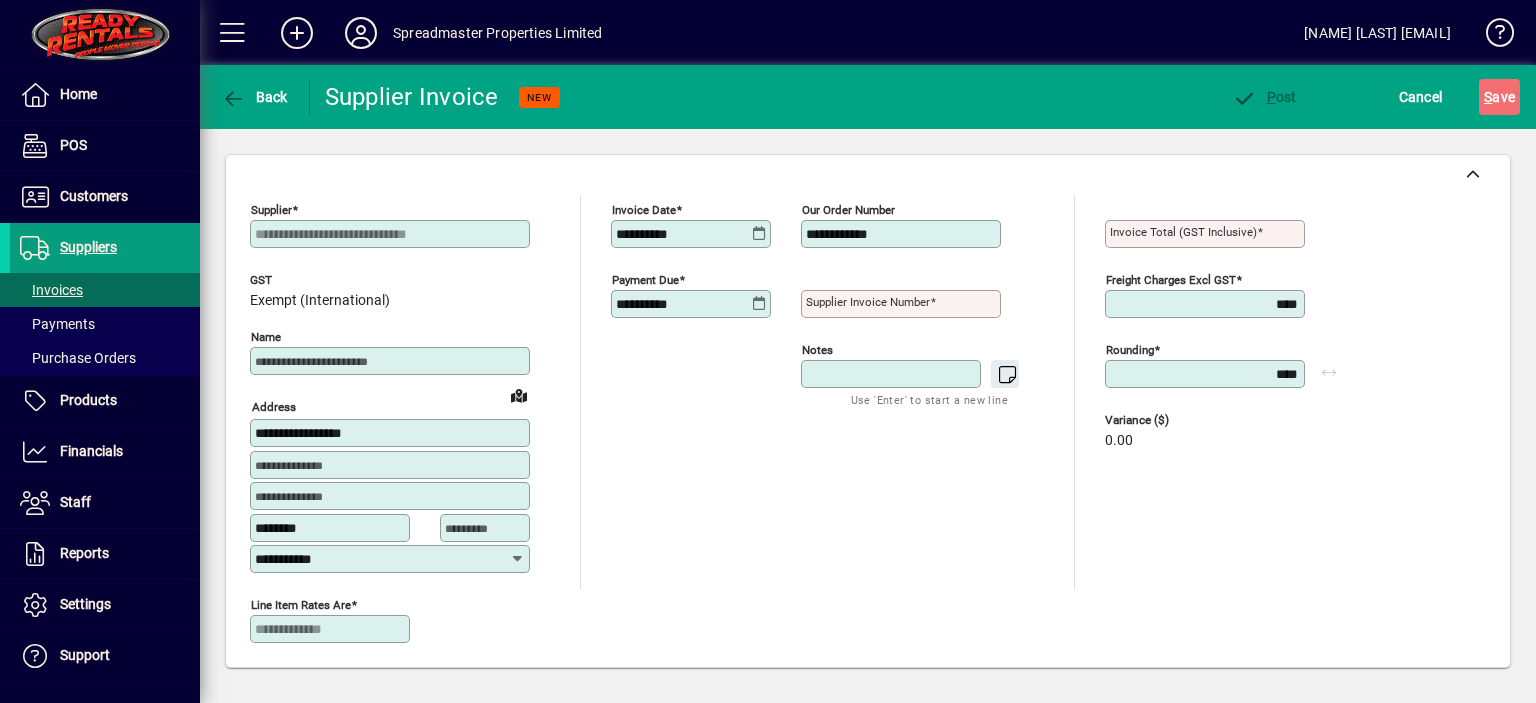 click on "Notes" at bounding box center (893, 374) 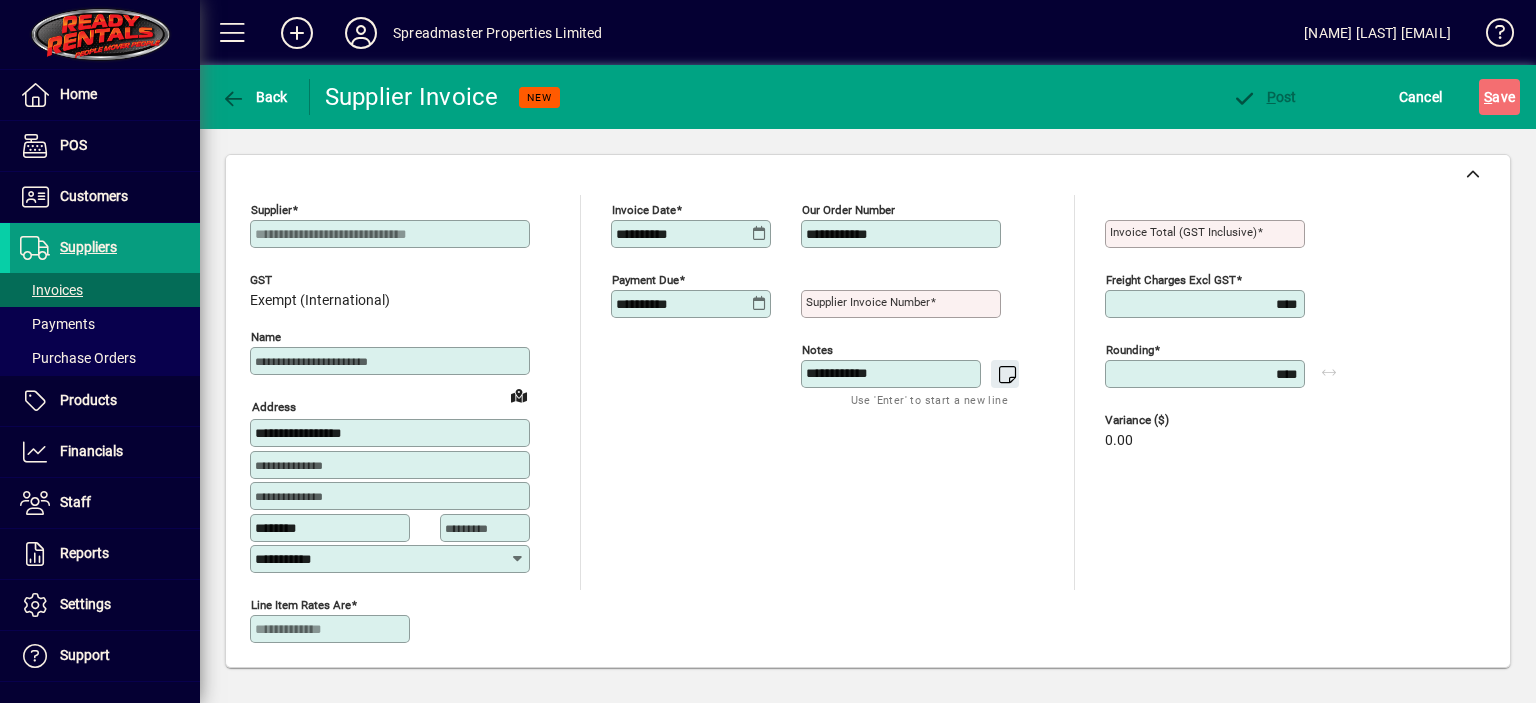 type on "**********" 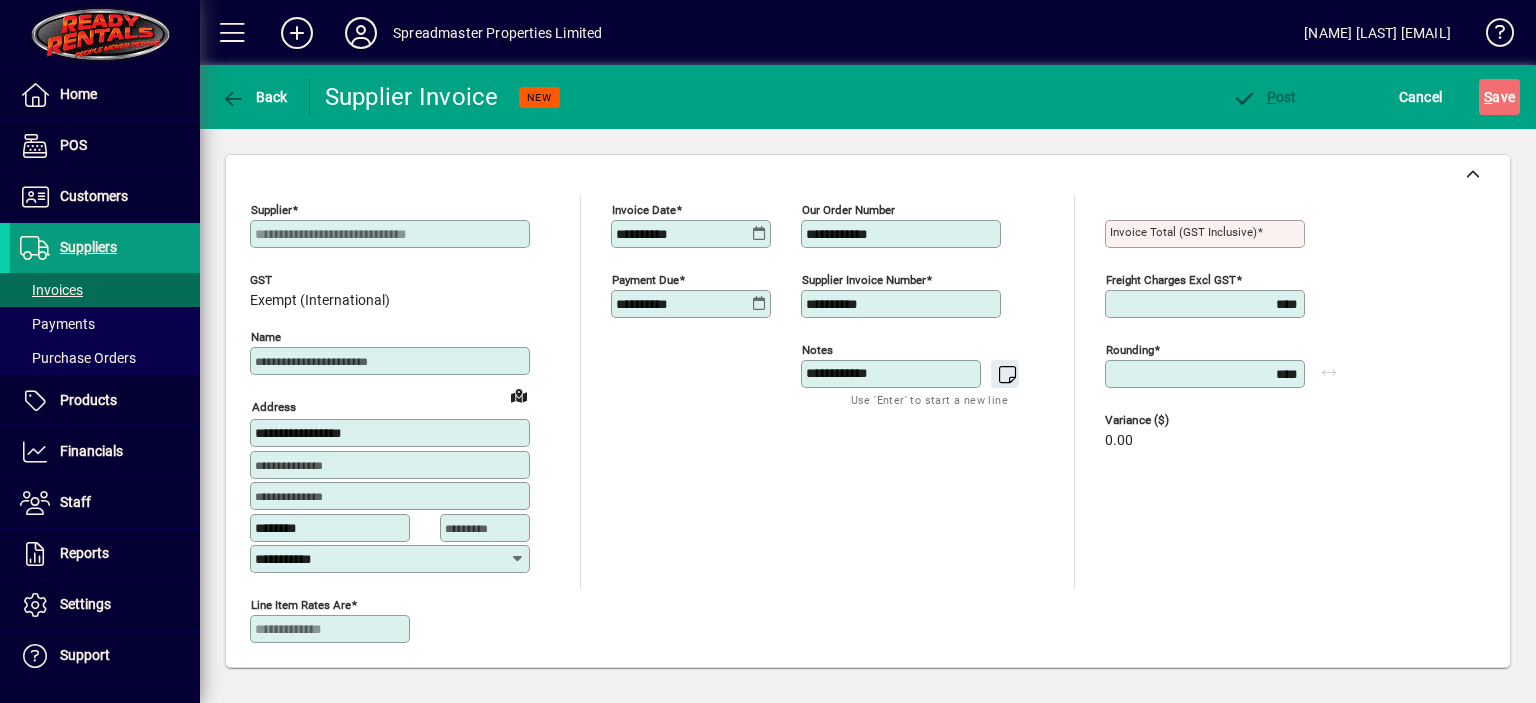 type on "**********" 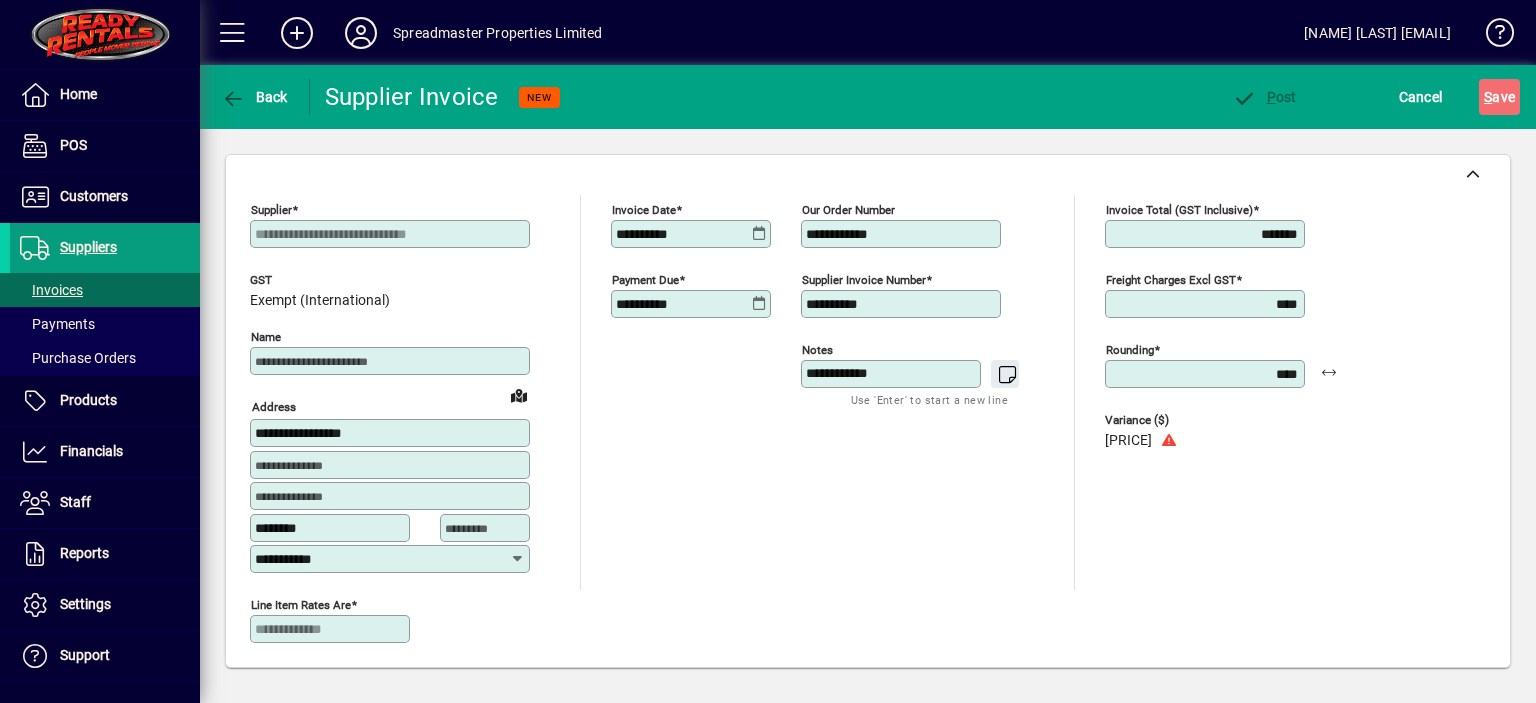 type on "*******" 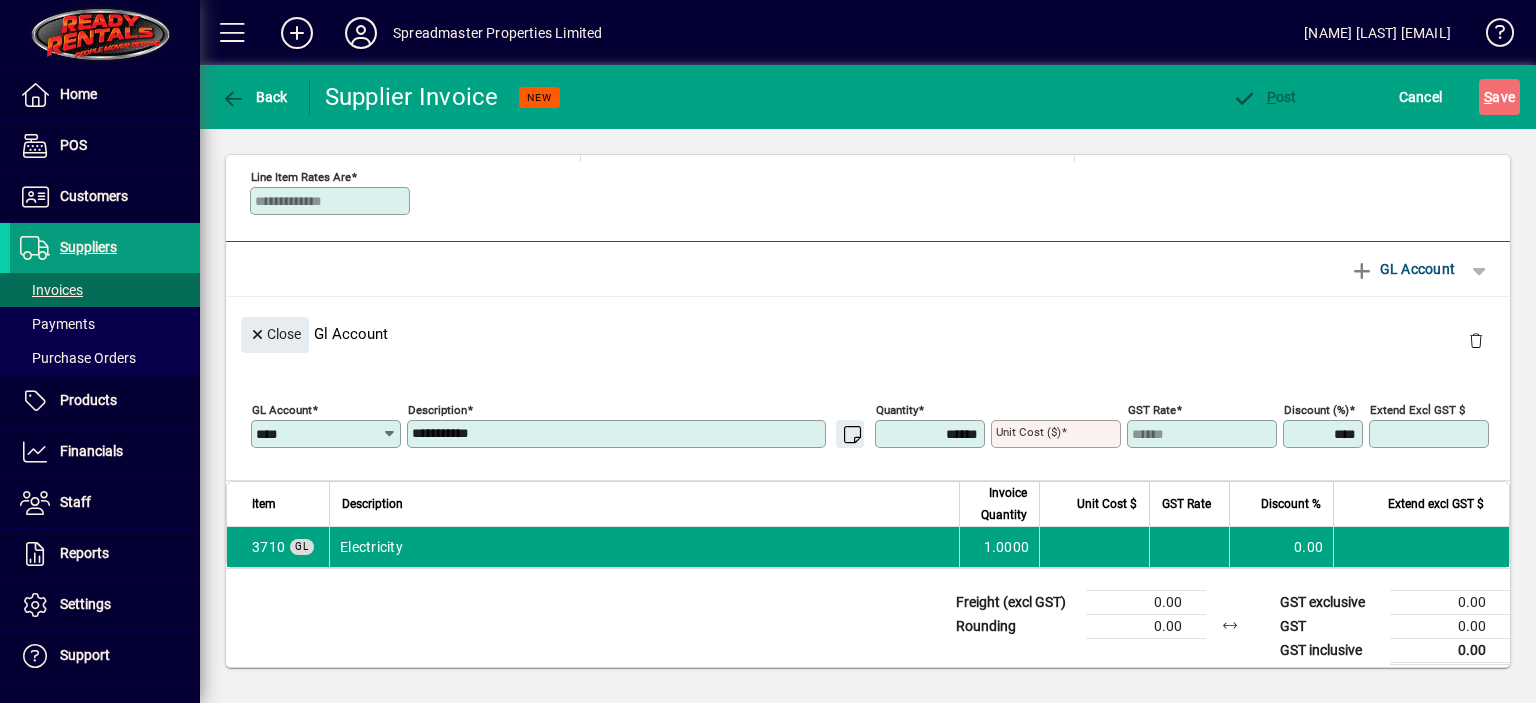 scroll, scrollTop: 436, scrollLeft: 0, axis: vertical 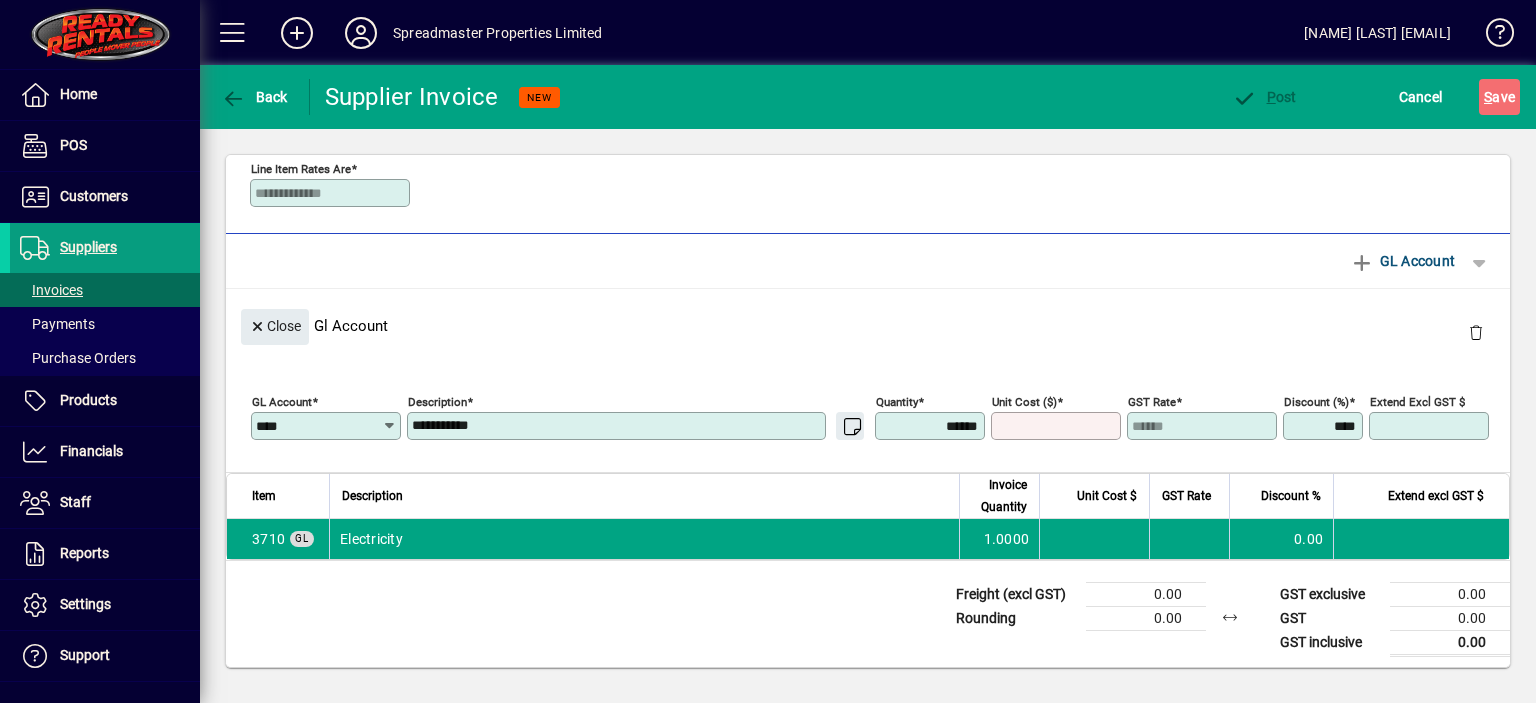 click on "Unit Cost ($)" at bounding box center [1058, 426] 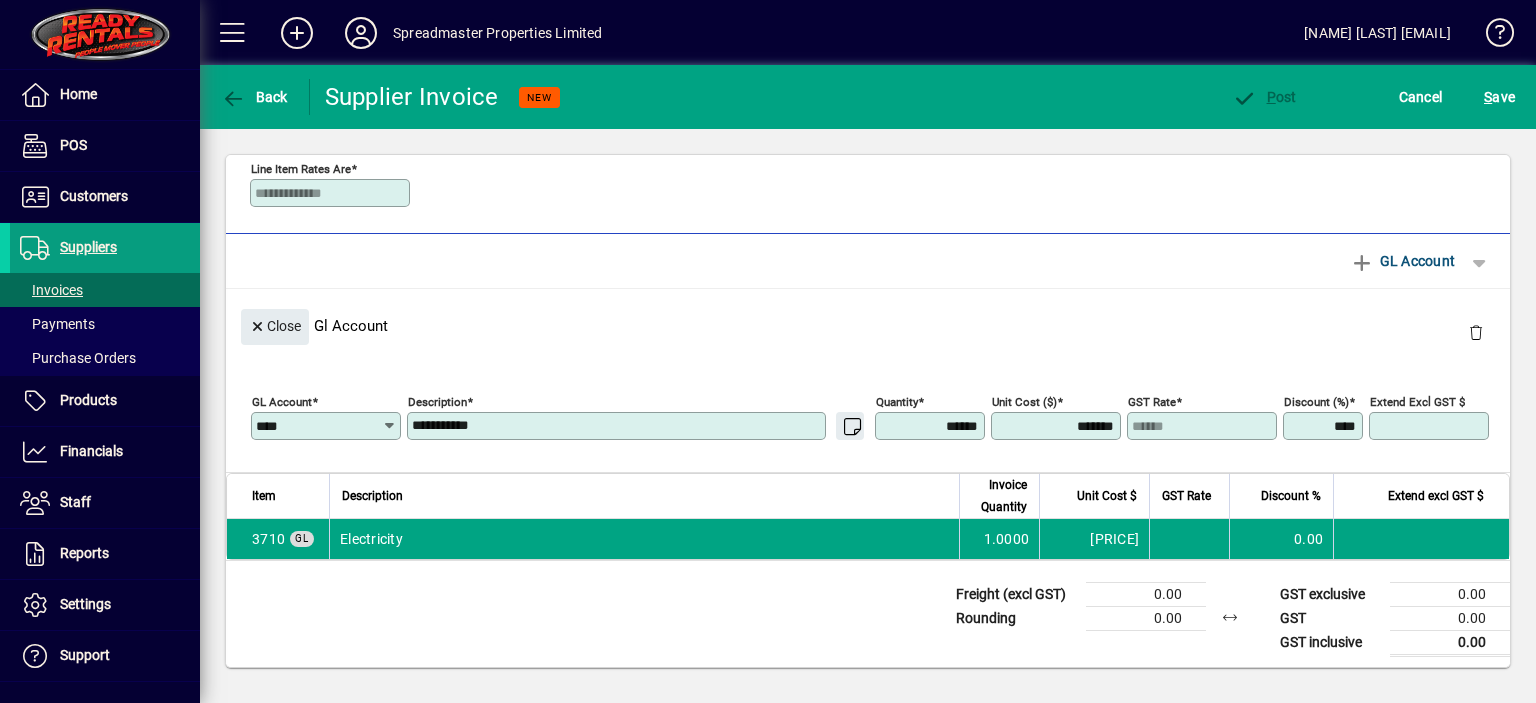 type on "*********" 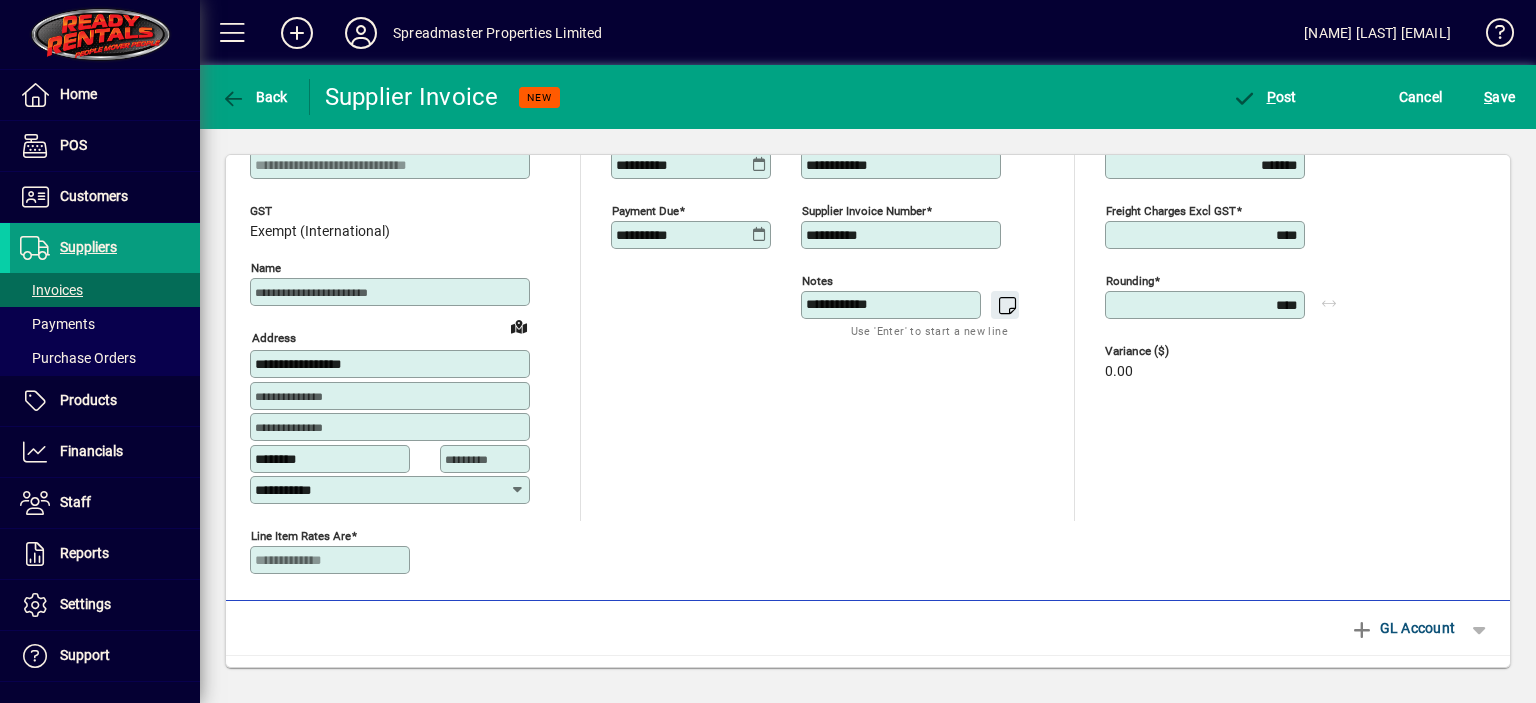 scroll, scrollTop: 0, scrollLeft: 0, axis: both 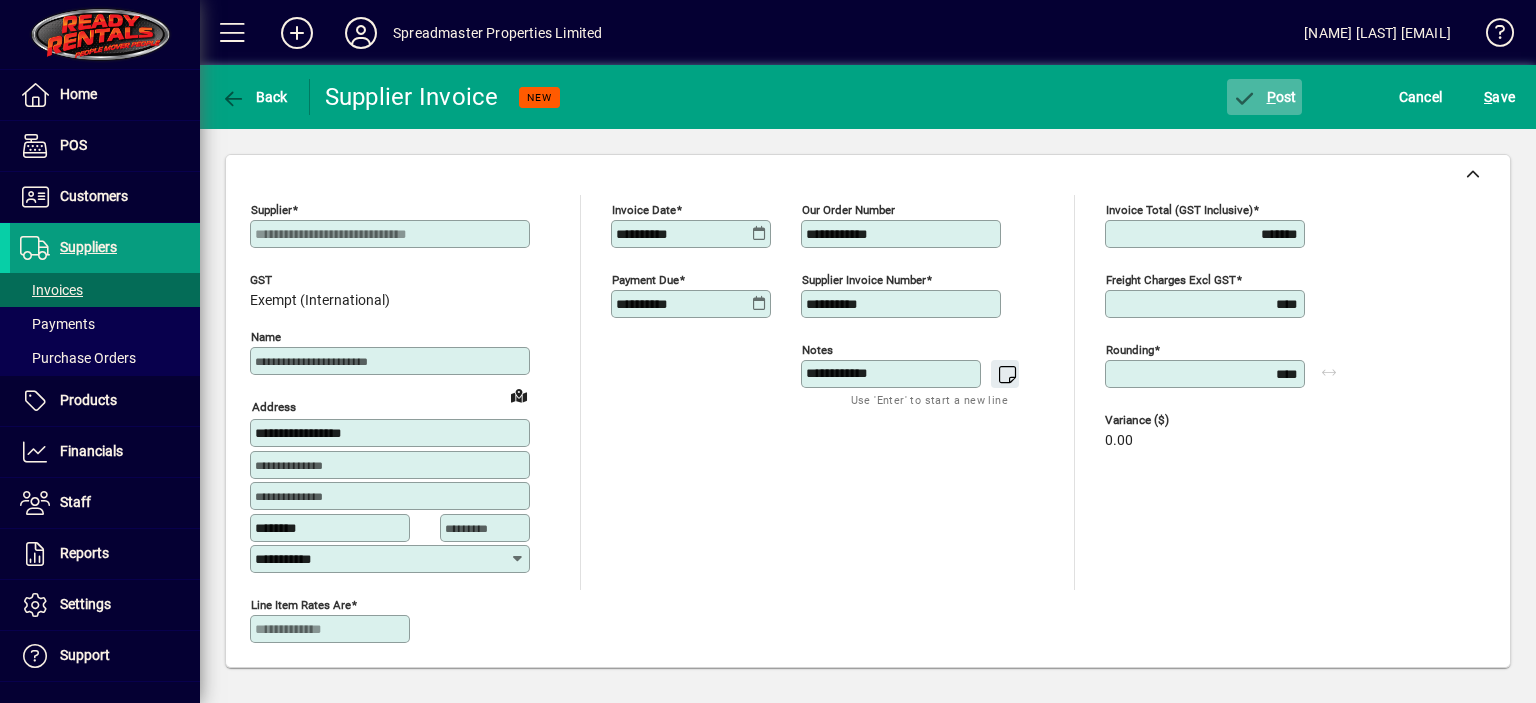 click on "P ost" 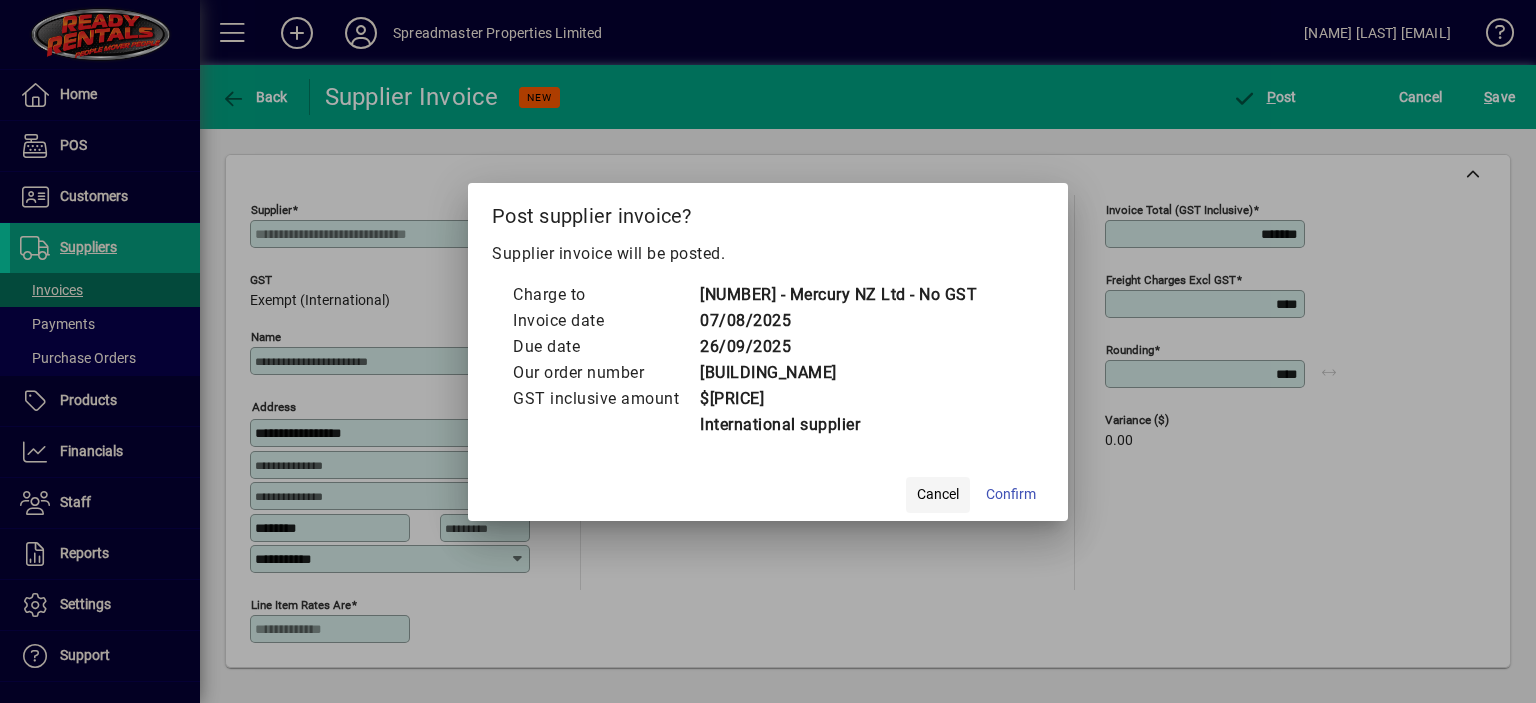 click on "Cancel" 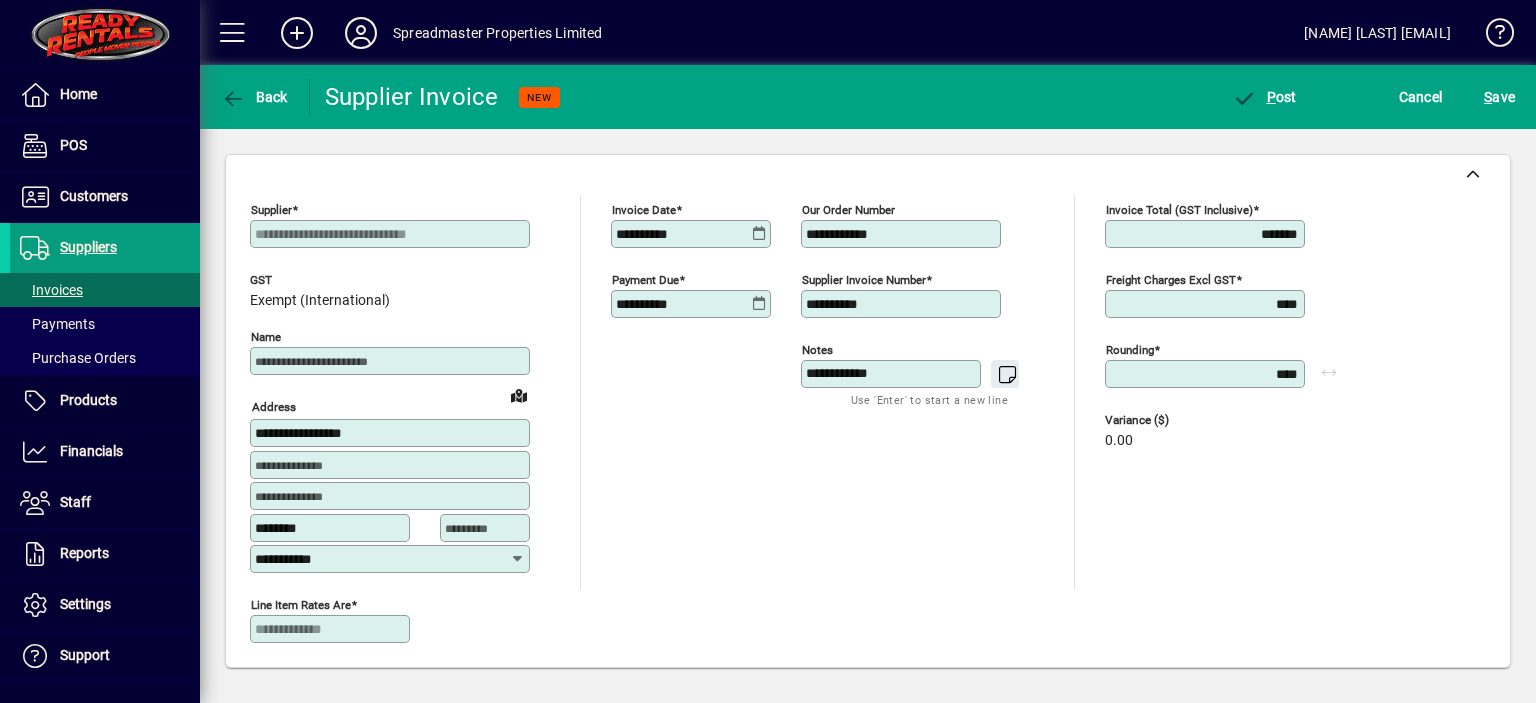 click 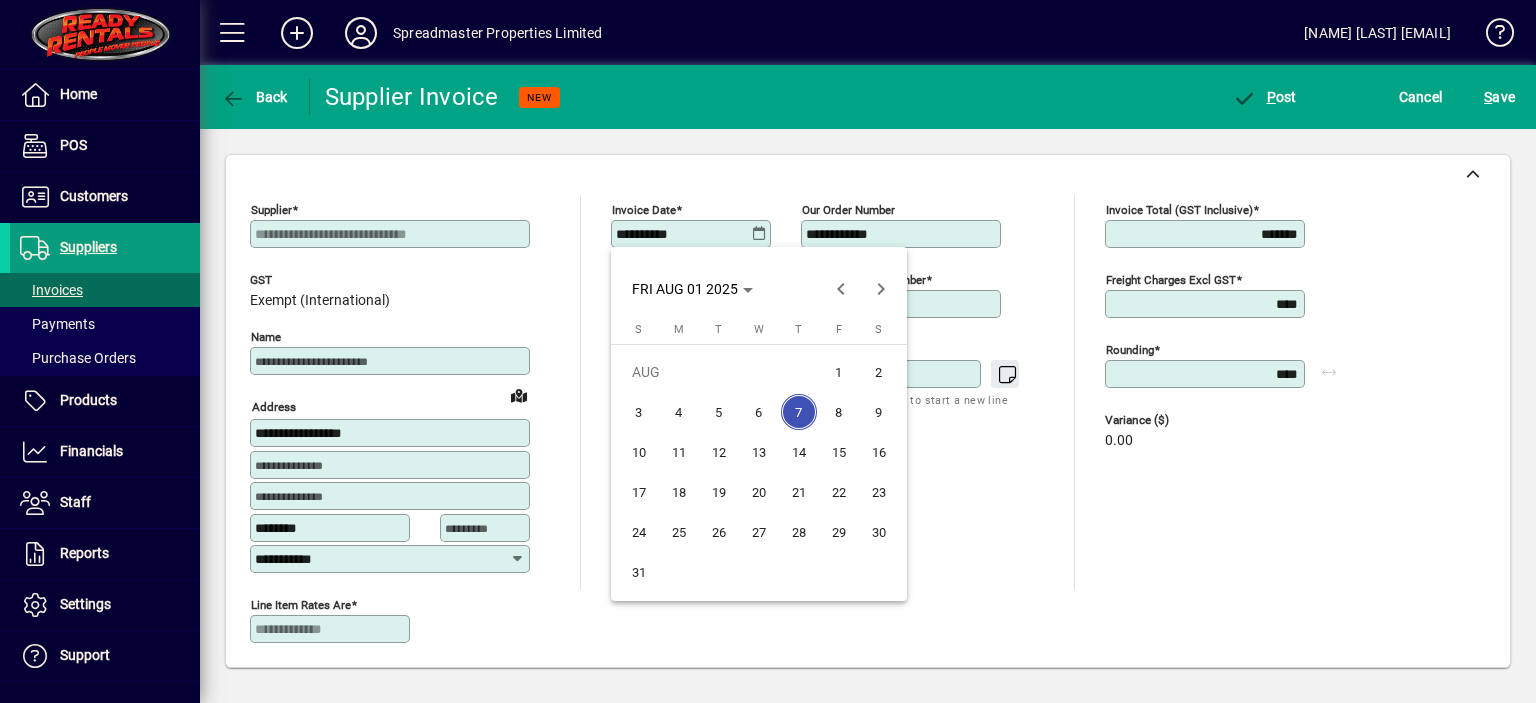 click on "1" at bounding box center [839, 372] 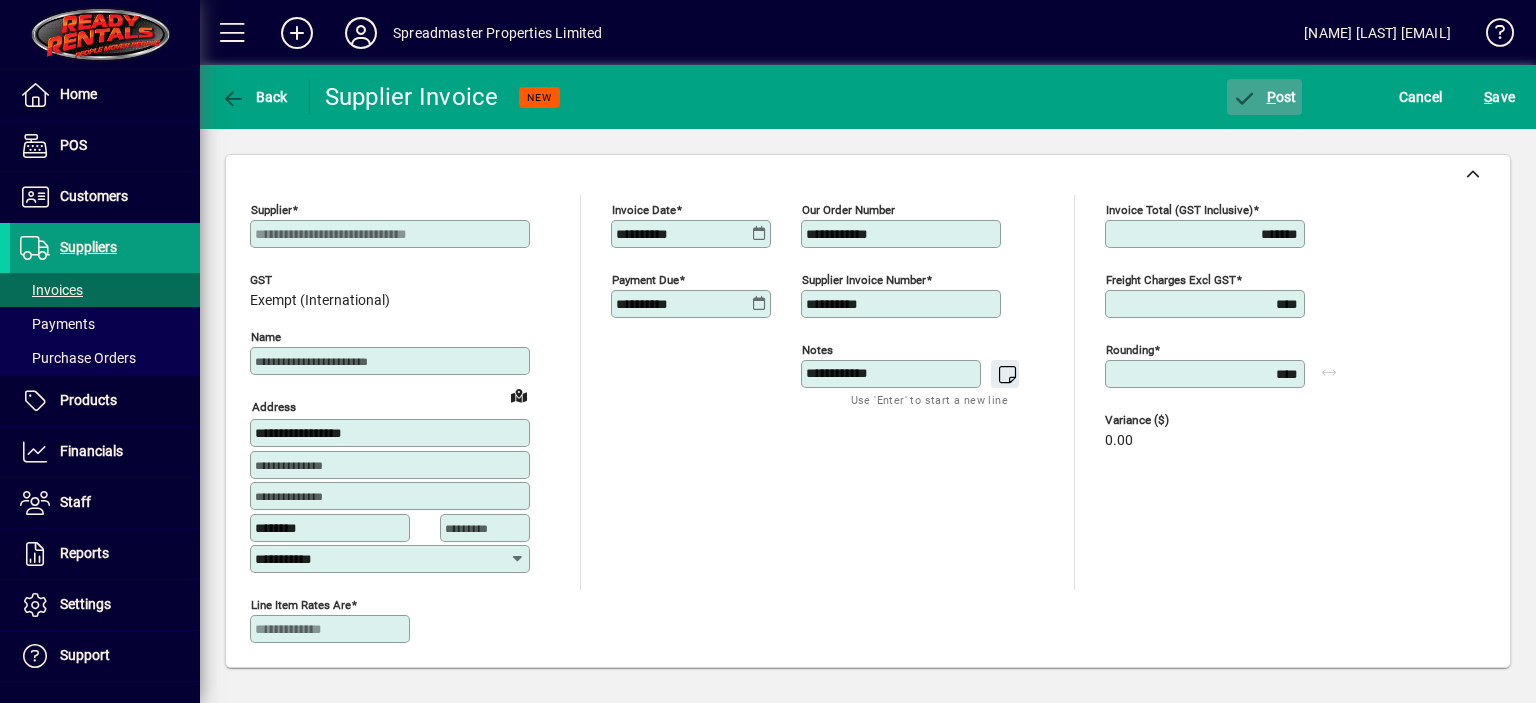 click on "P" 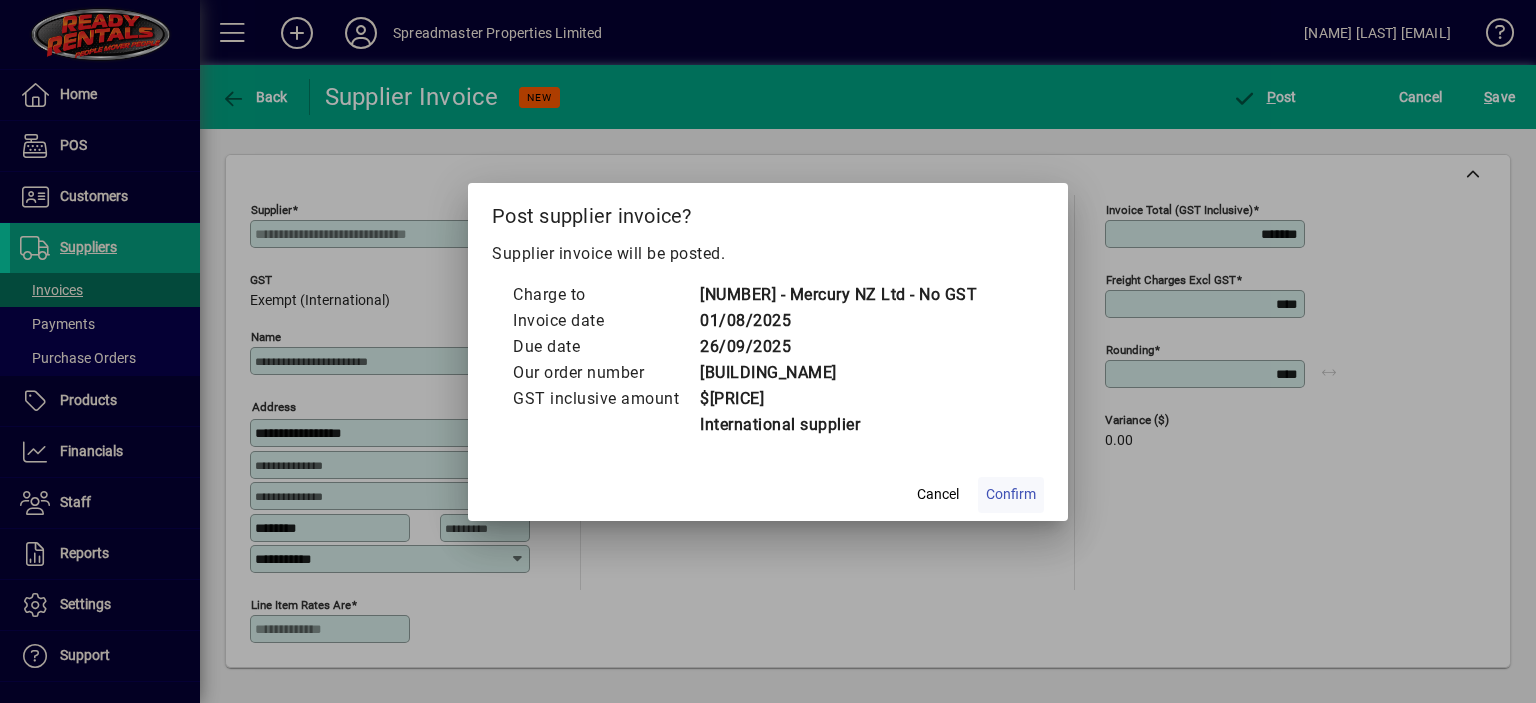 click on "Confirm" 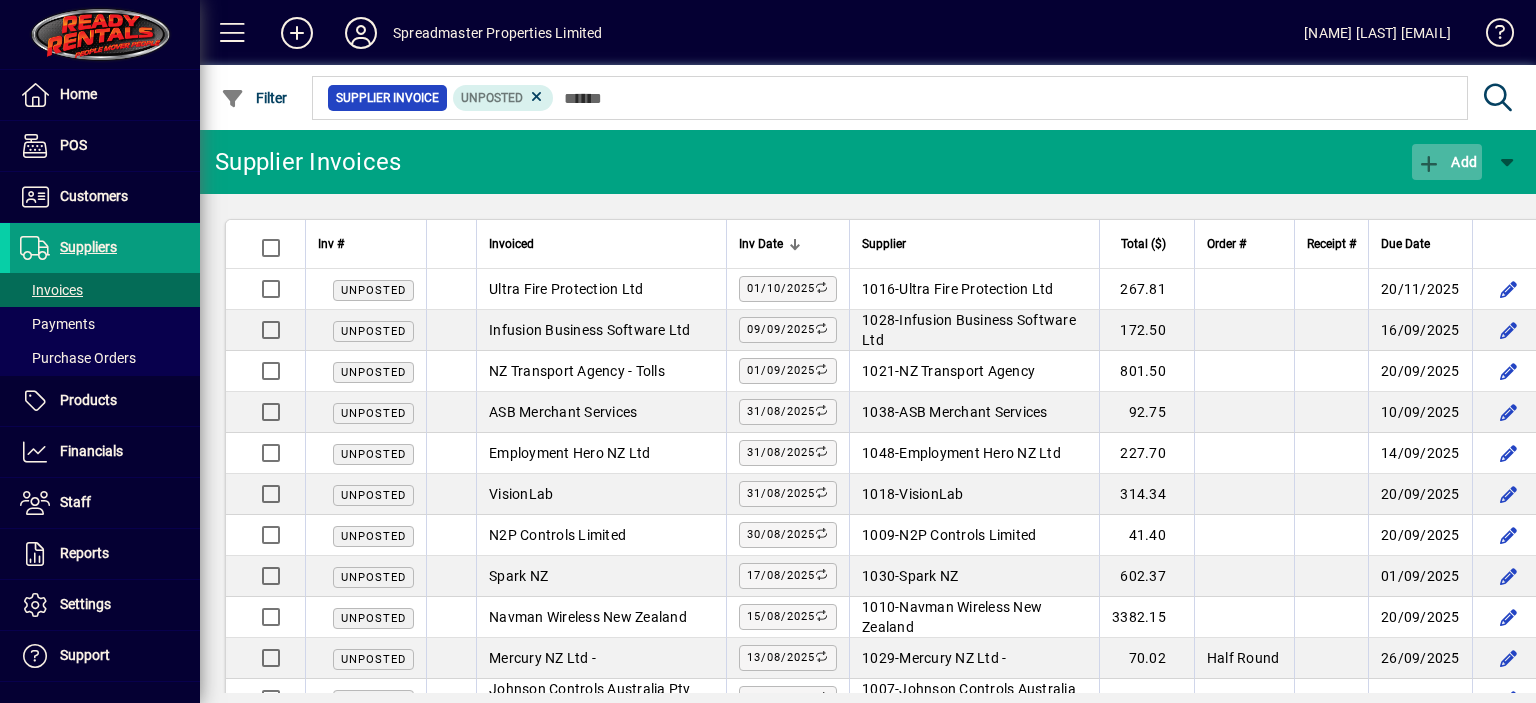 click on "Add" 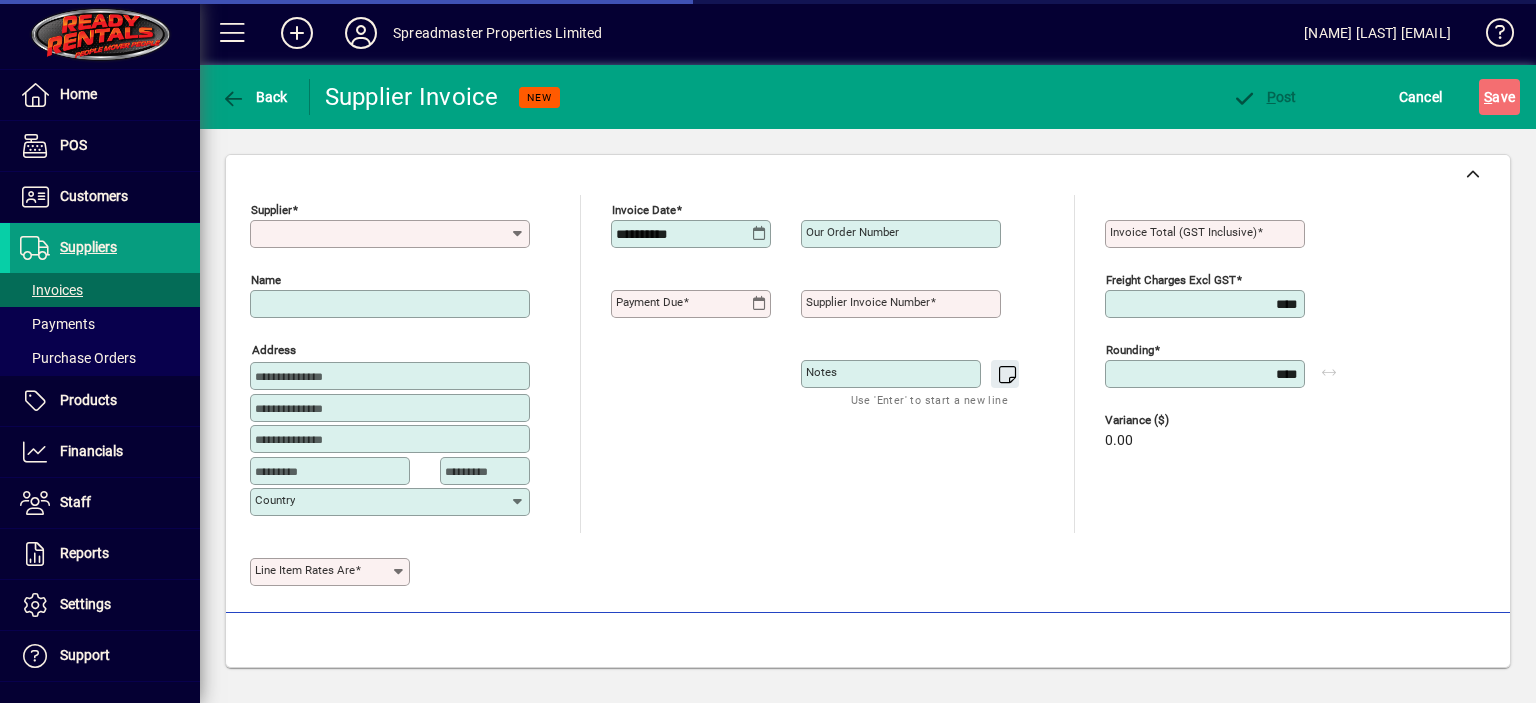 type on "**********" 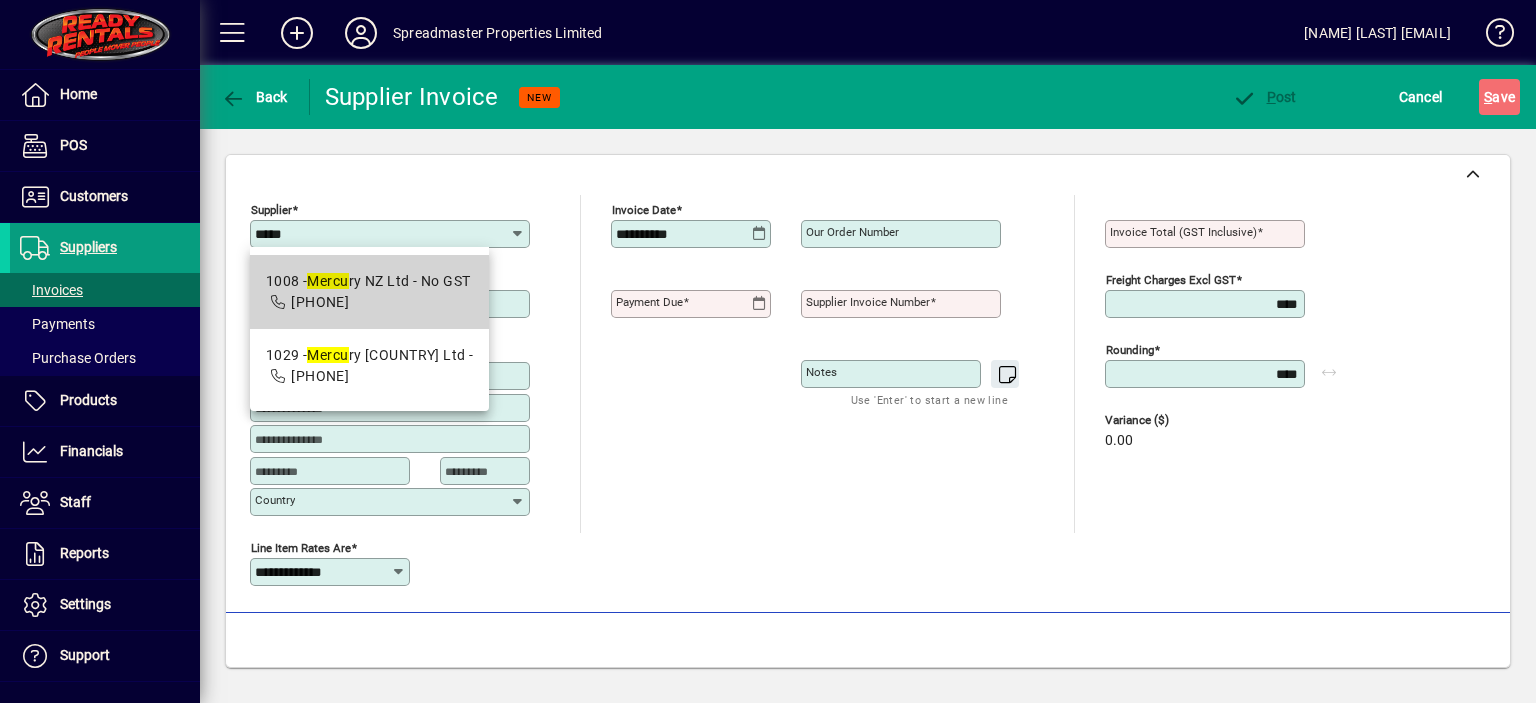 click on "[PHONE]" at bounding box center [320, 302] 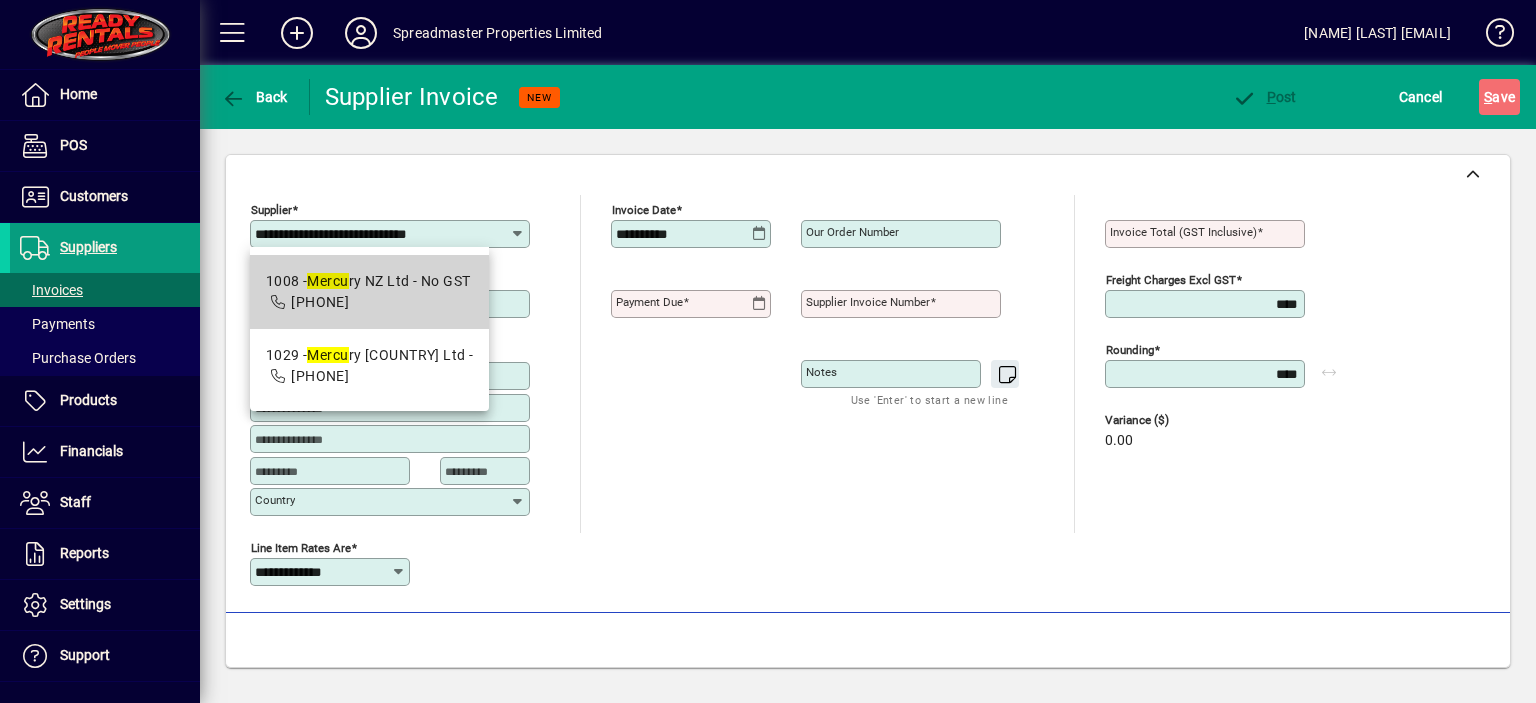type on "**********" 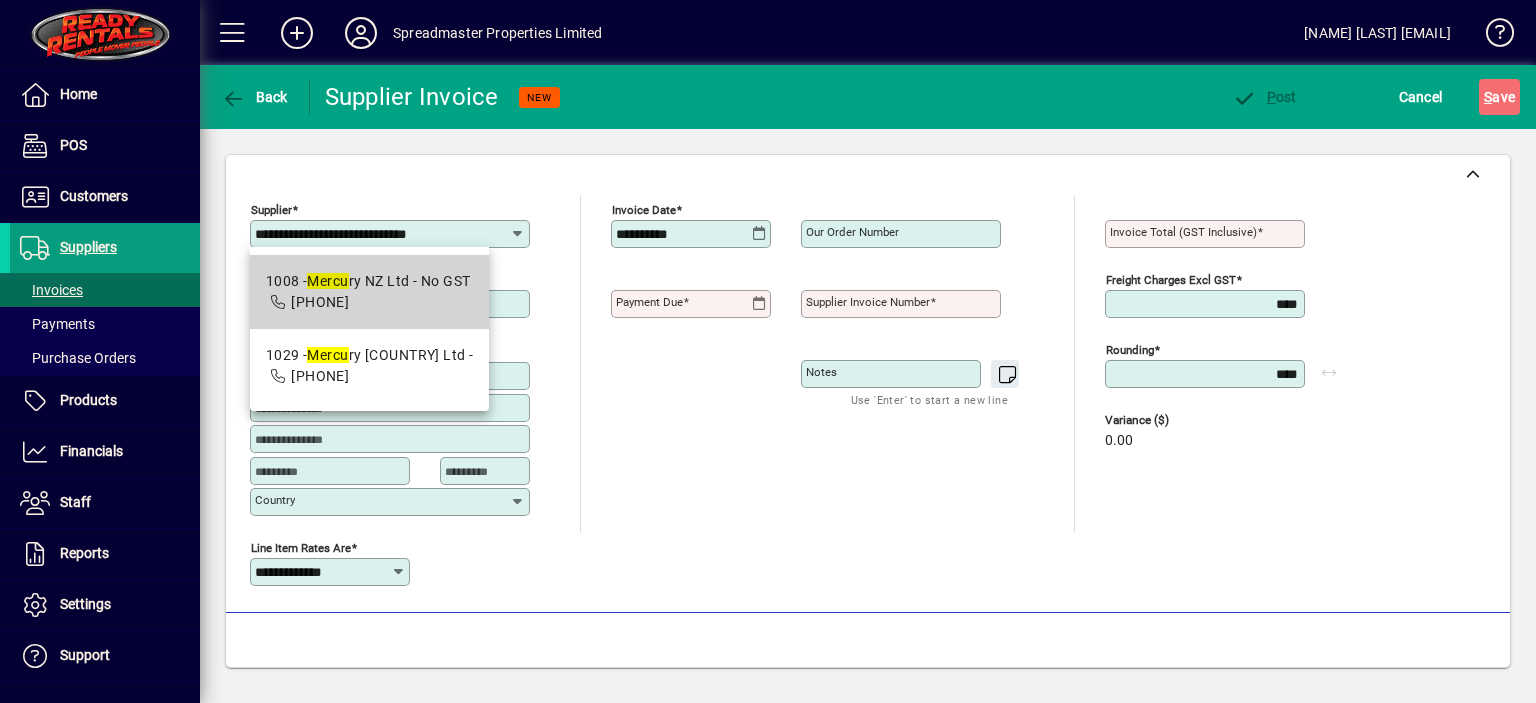 type on "********" 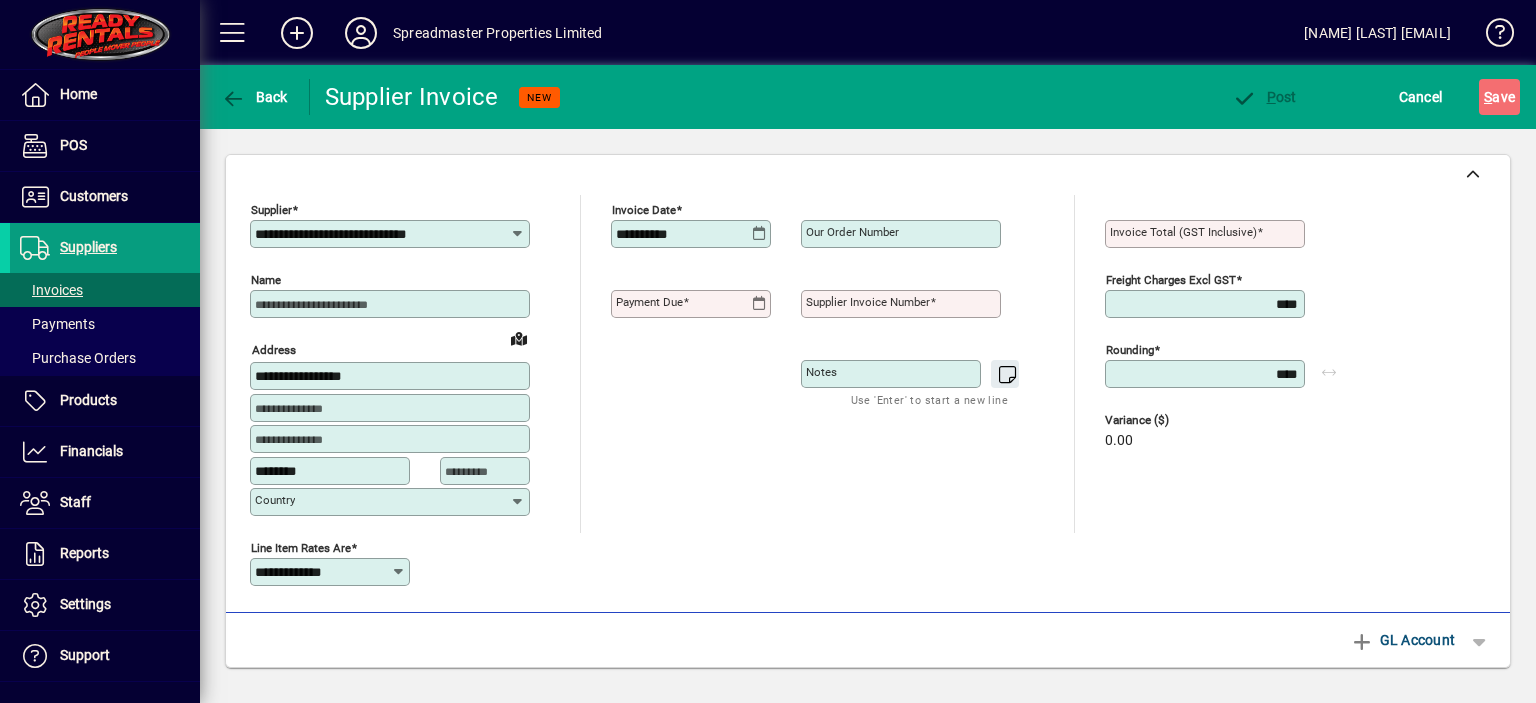 type on "**********" 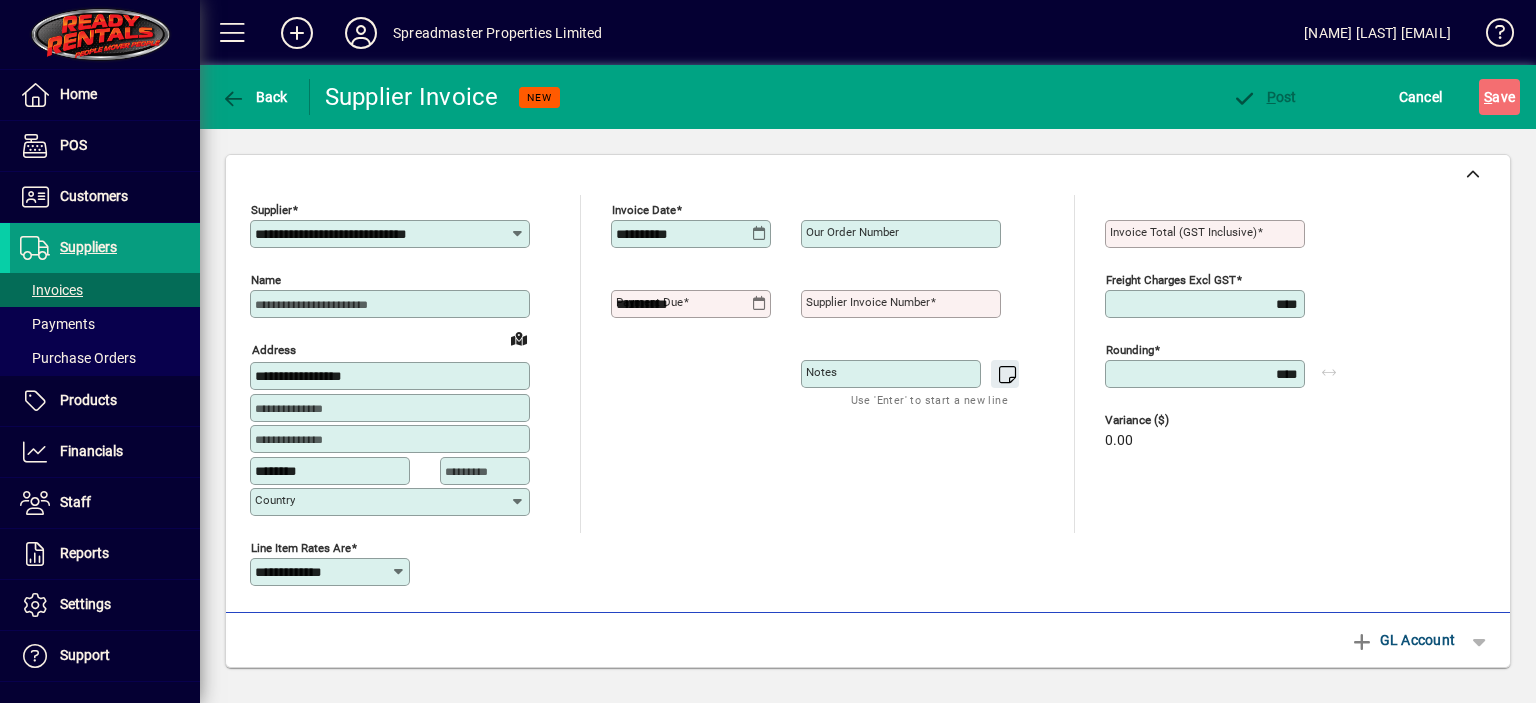 type on "**********" 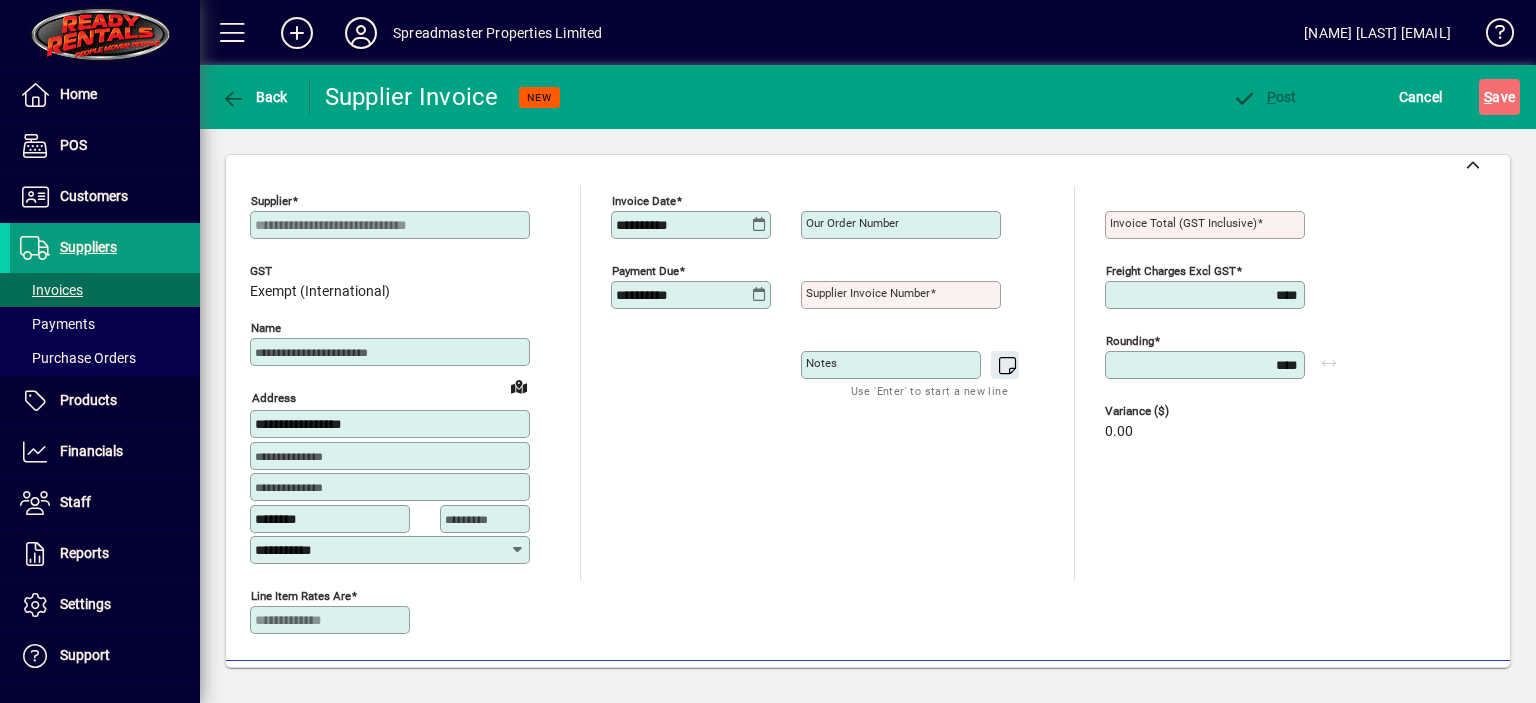 scroll, scrollTop: 0, scrollLeft: 0, axis: both 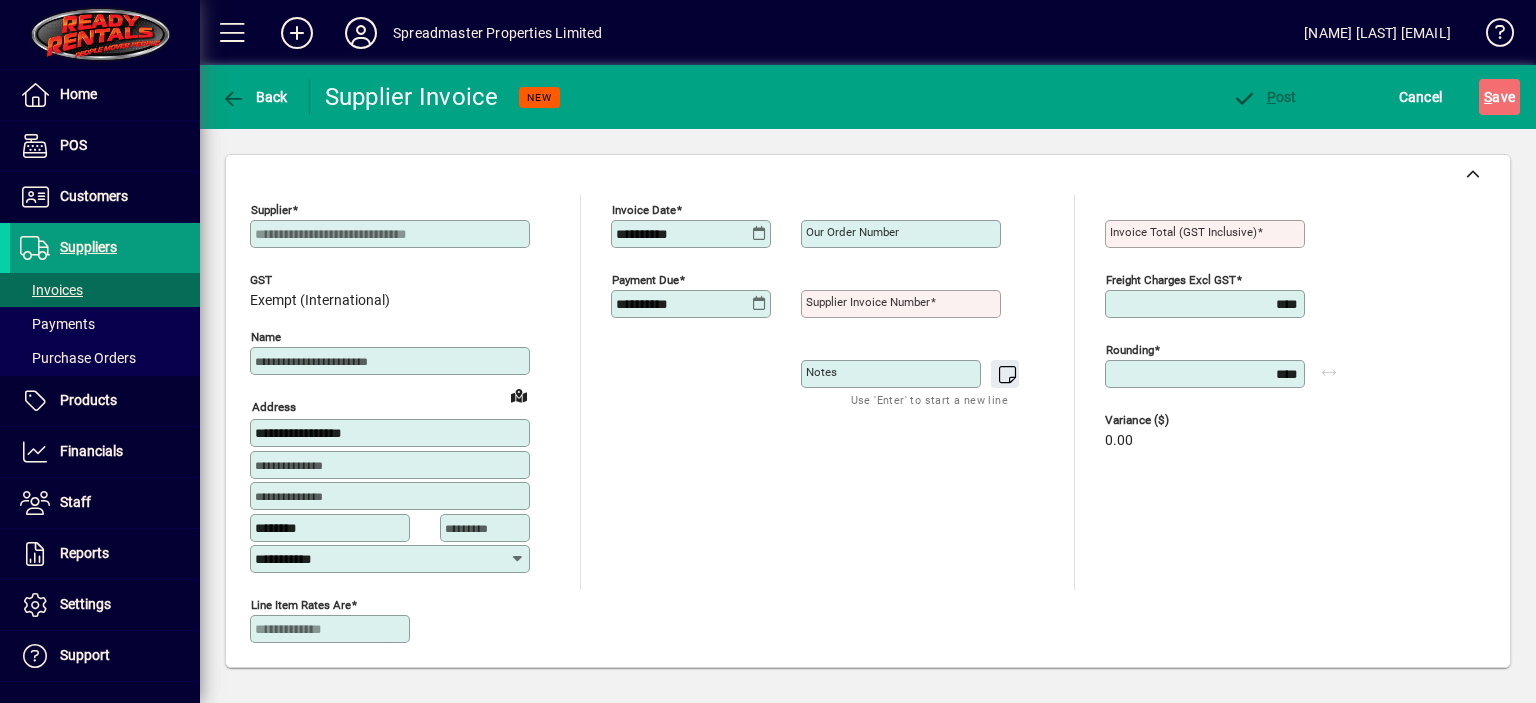 click 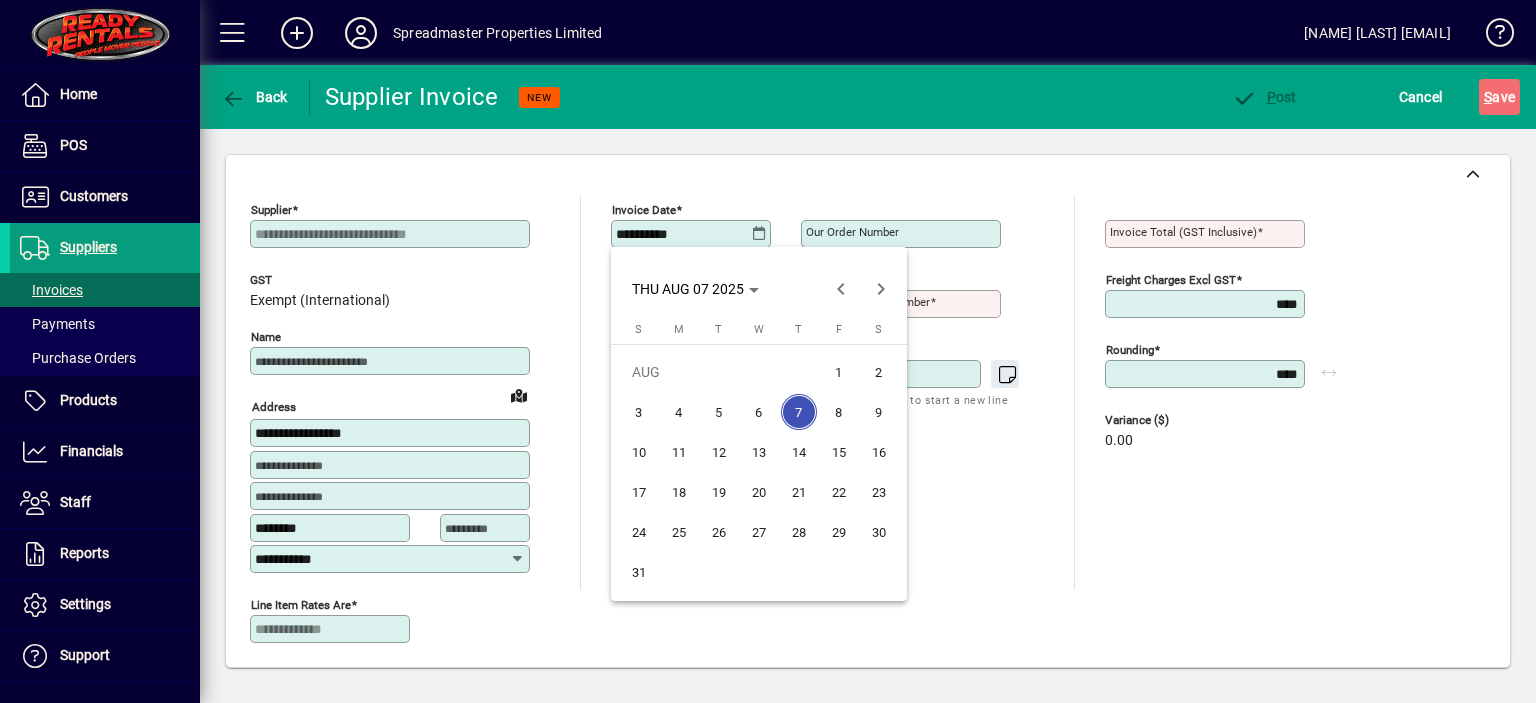 click on "1" at bounding box center [839, 372] 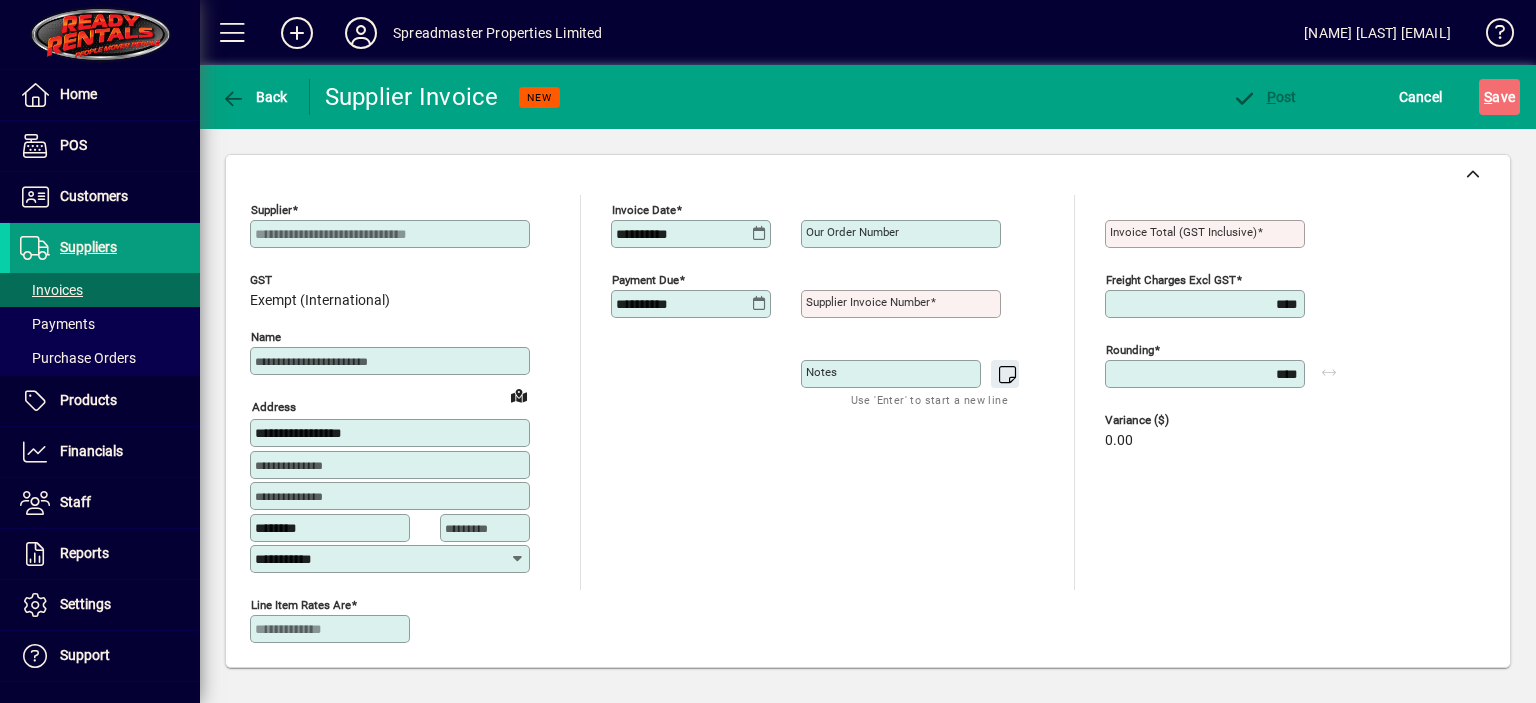 click on "Our order number" at bounding box center (852, 232) 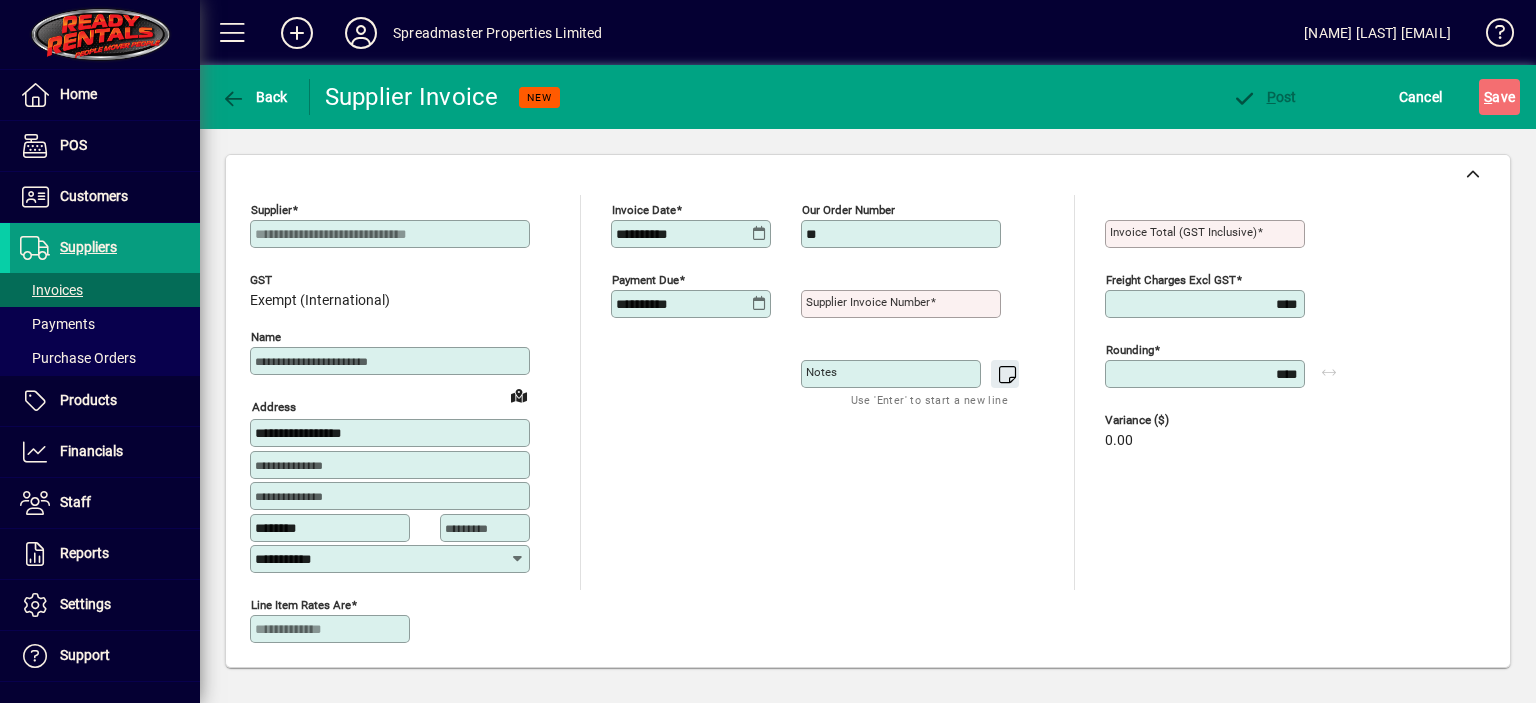 type on "*********" 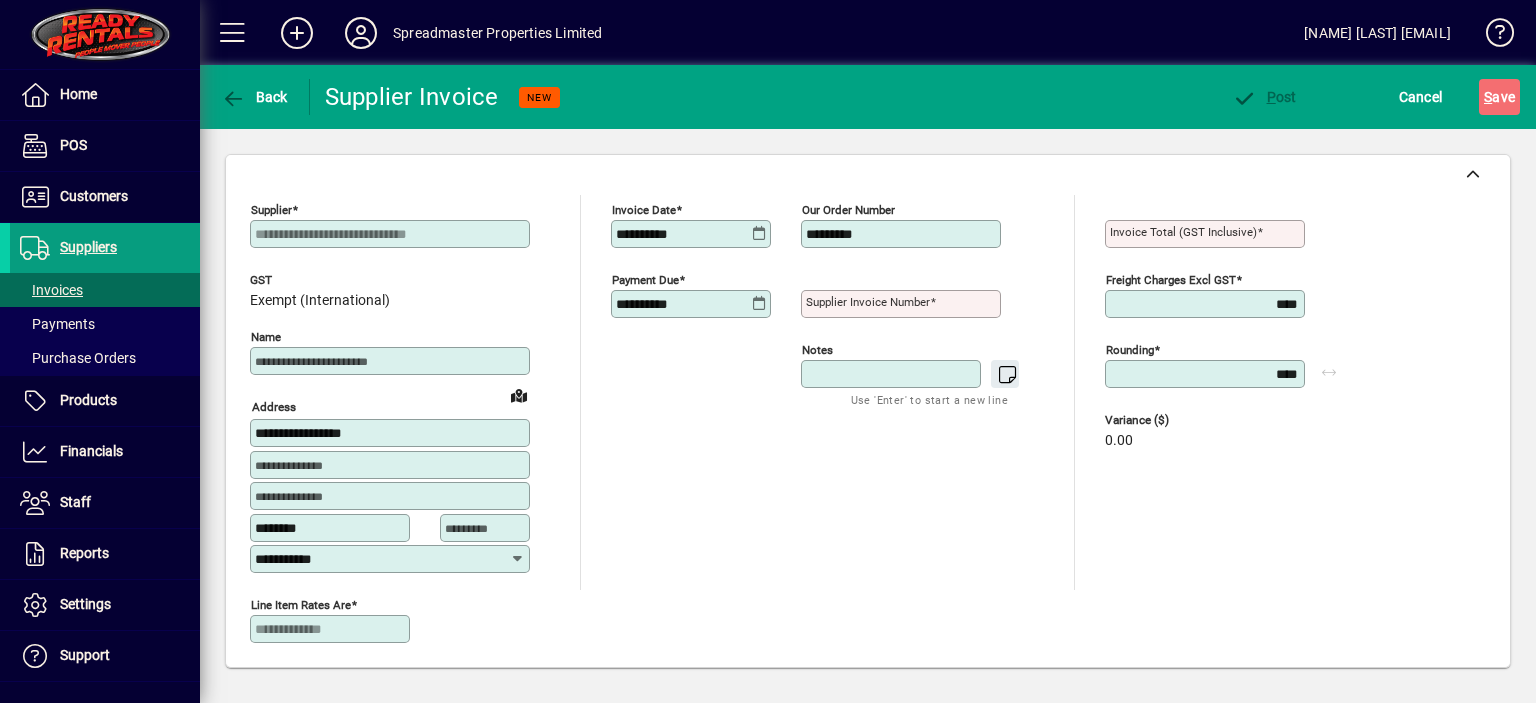 click on "Notes" at bounding box center [893, 374] 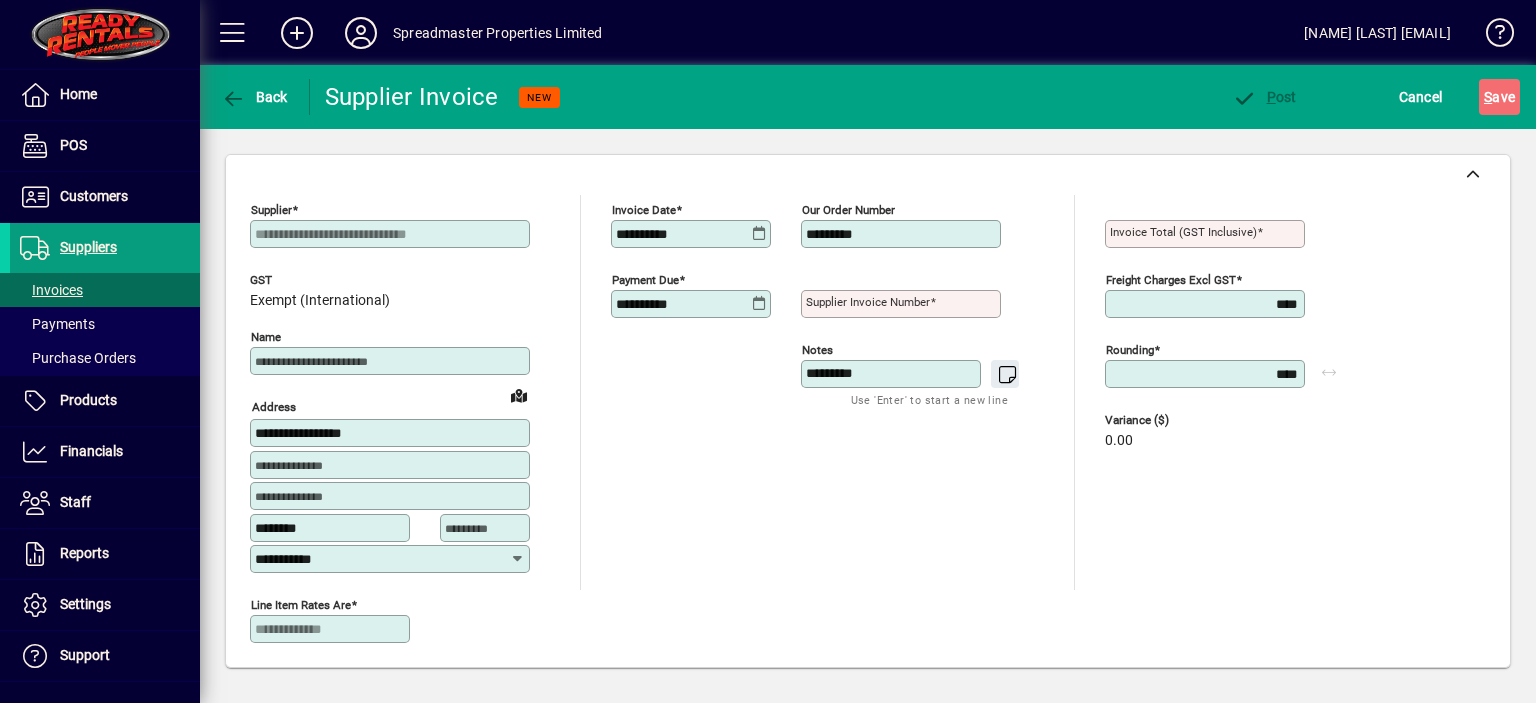 type on "*********" 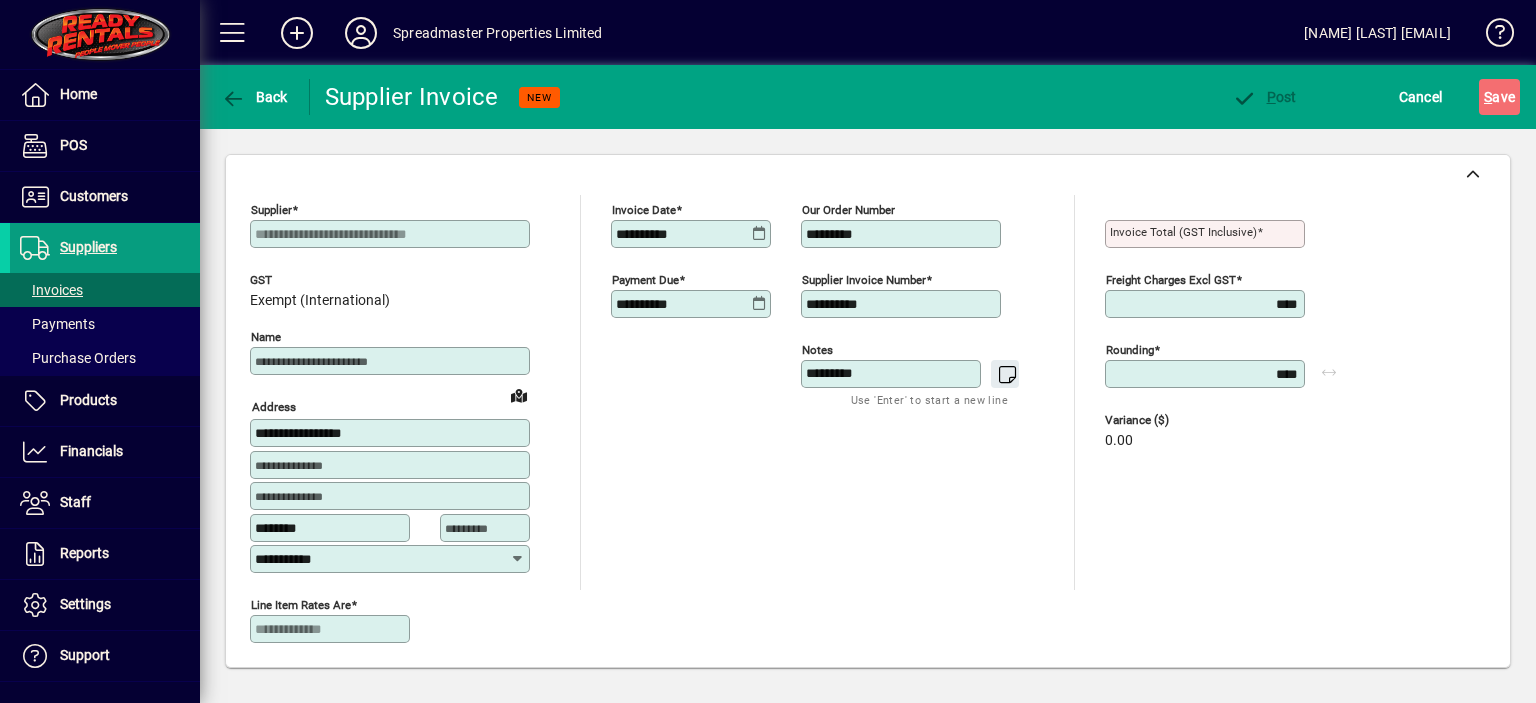 type on "**********" 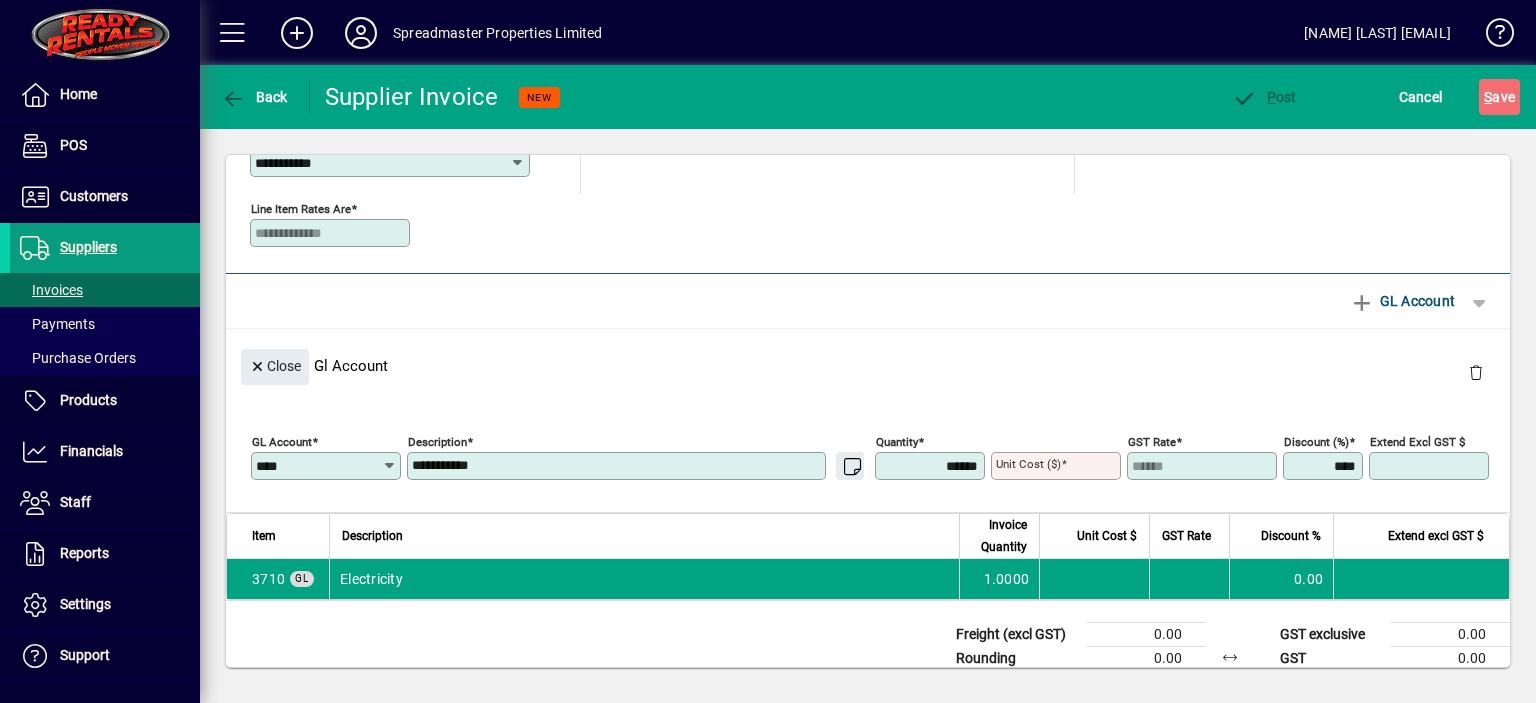 scroll, scrollTop: 400, scrollLeft: 0, axis: vertical 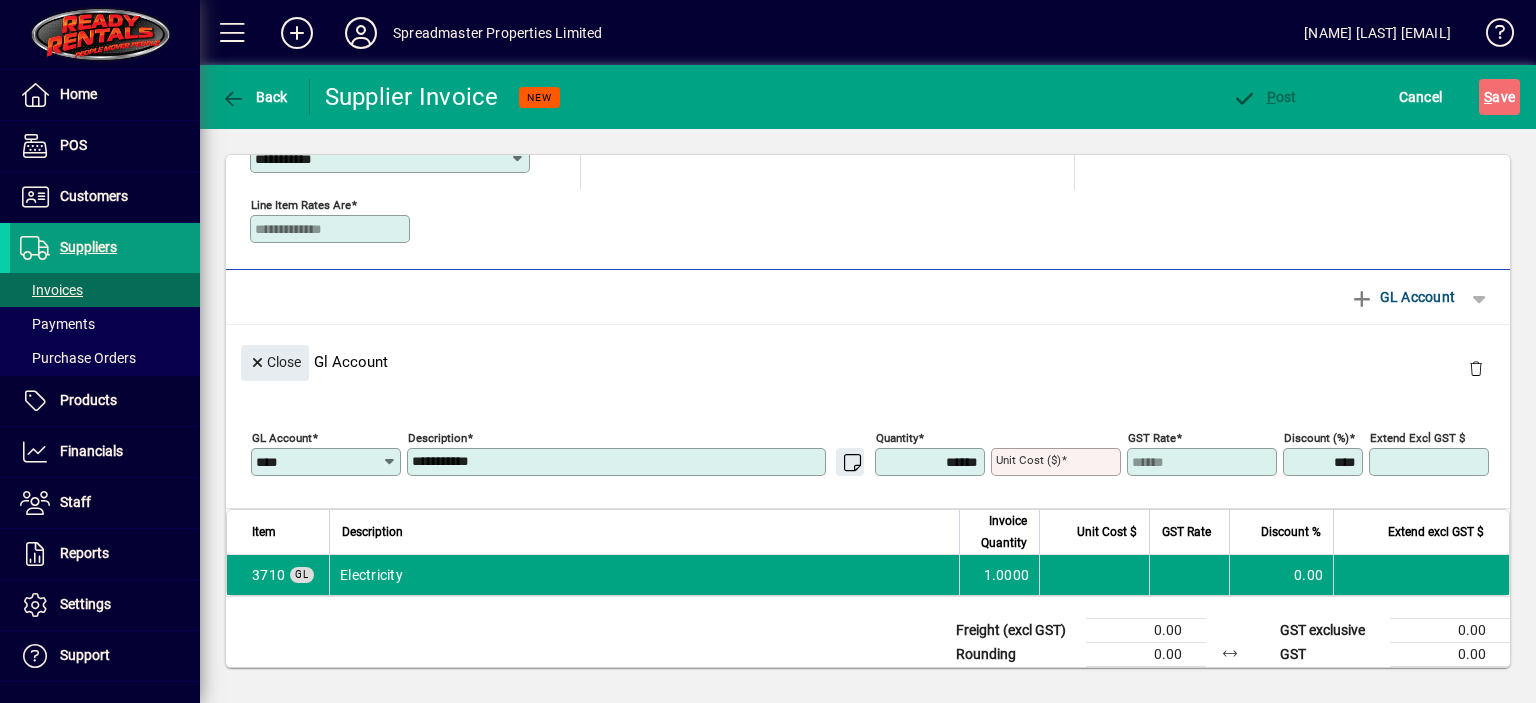 type on "*****" 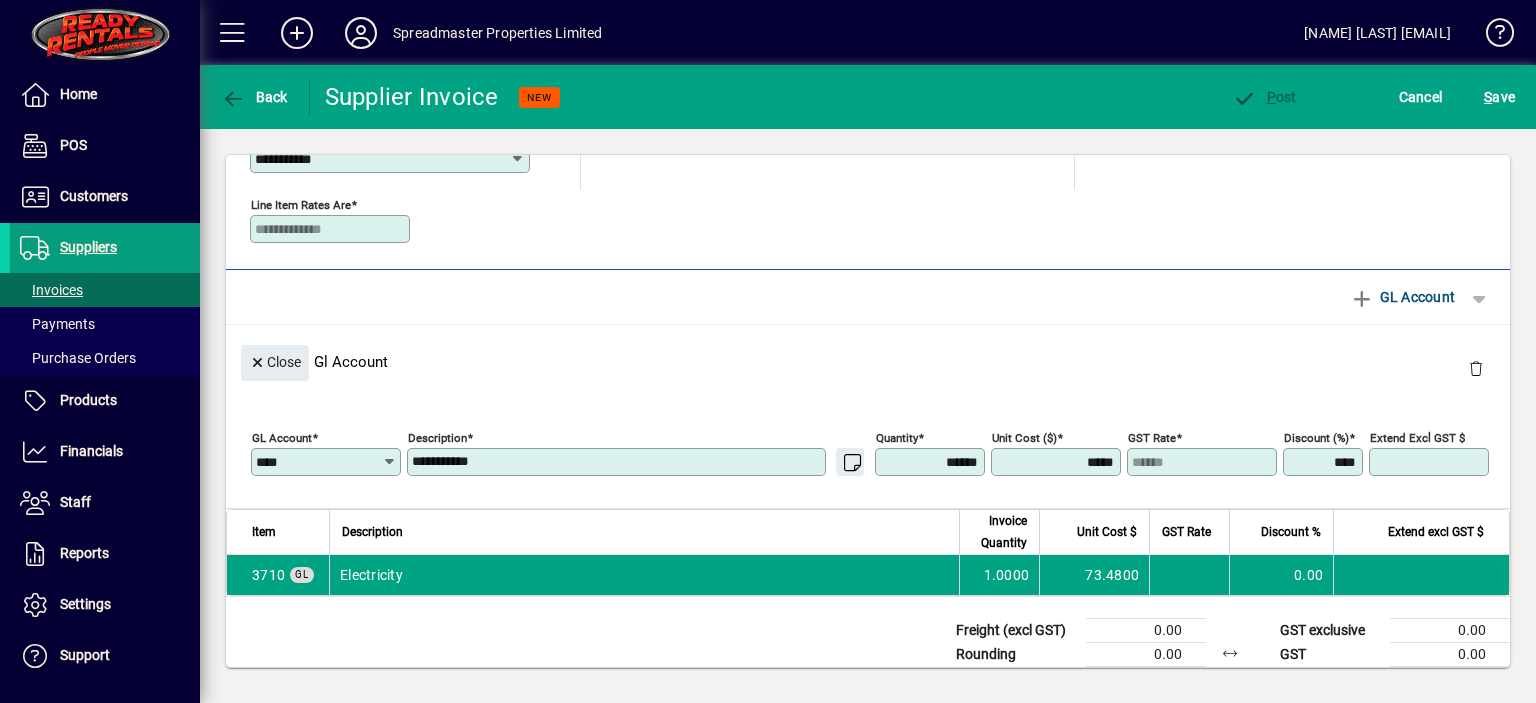 type on "*******" 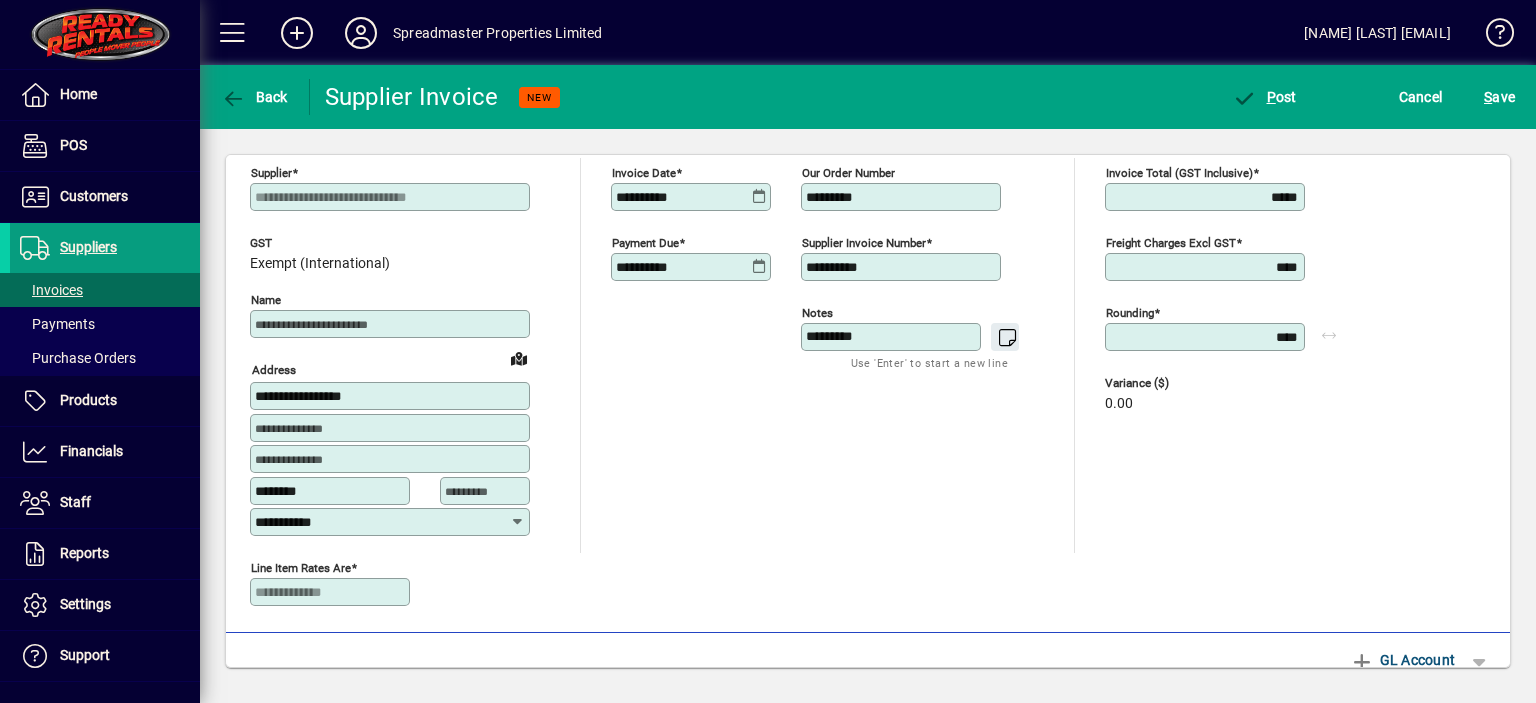 scroll, scrollTop: 0, scrollLeft: 0, axis: both 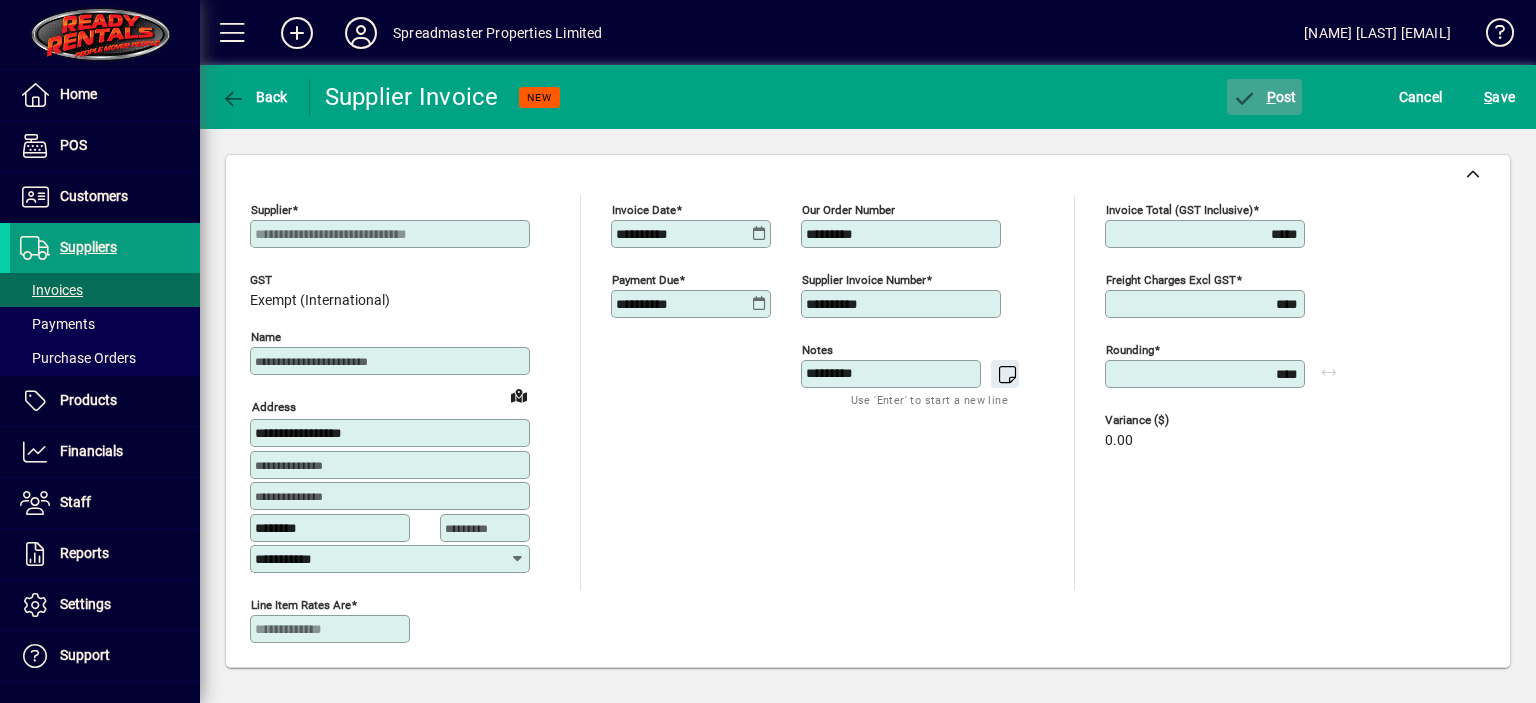 click on "P ost" 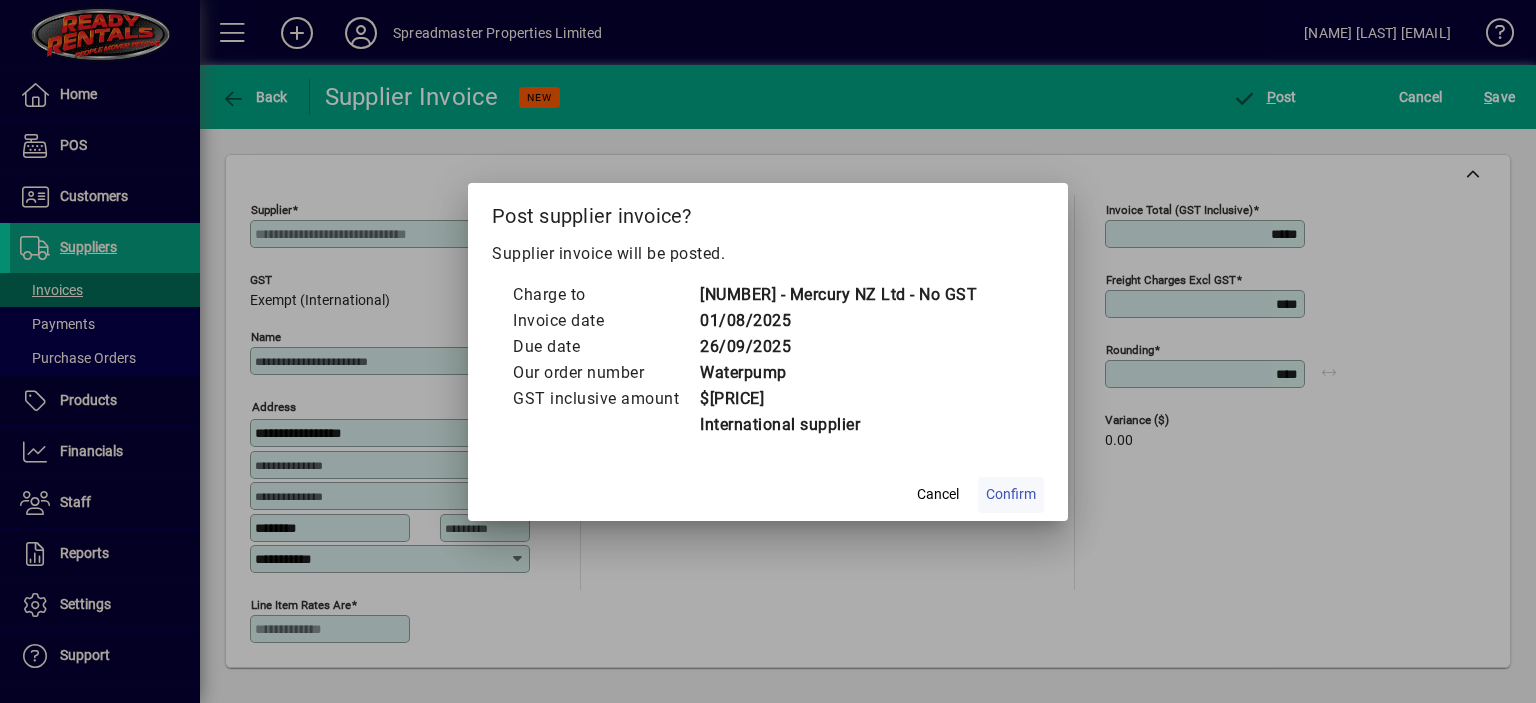 click on "Confirm" 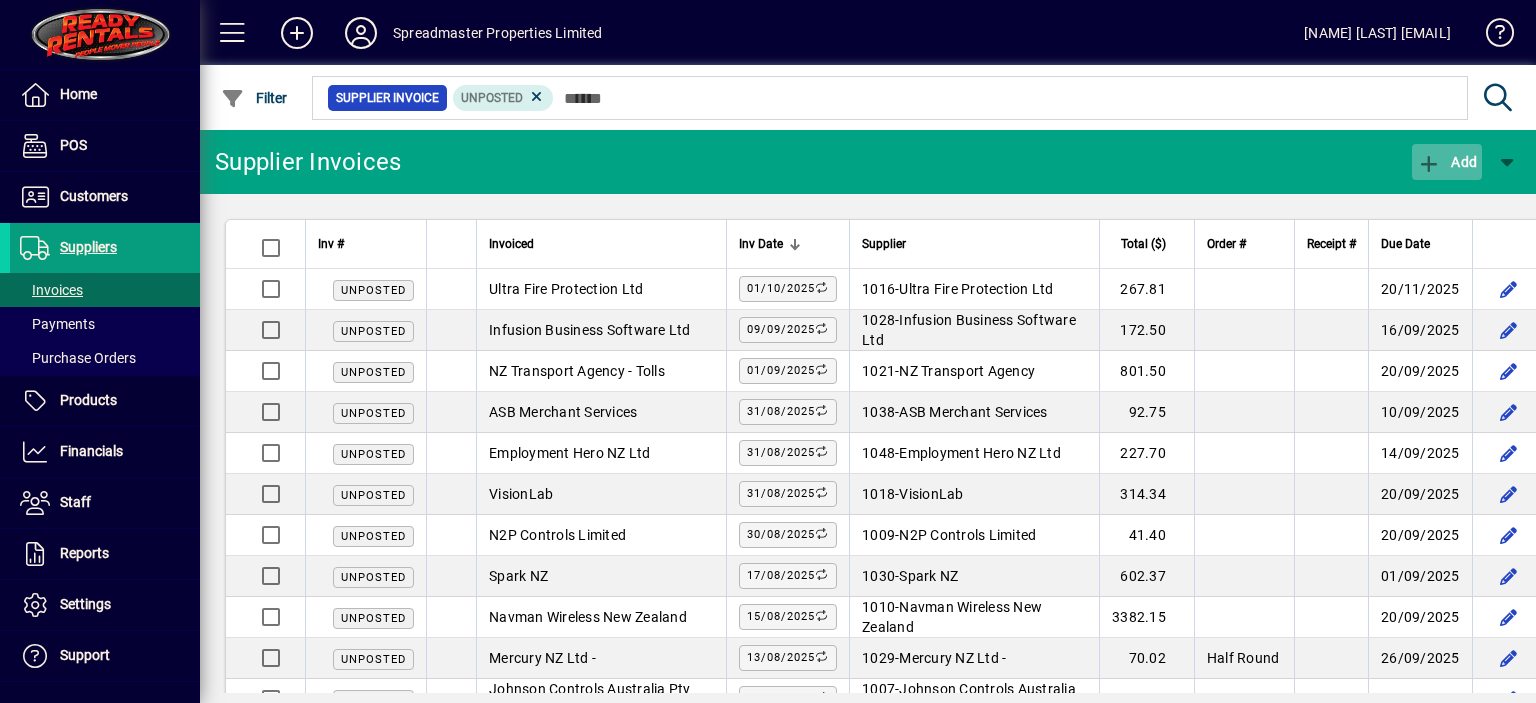click on "Add" 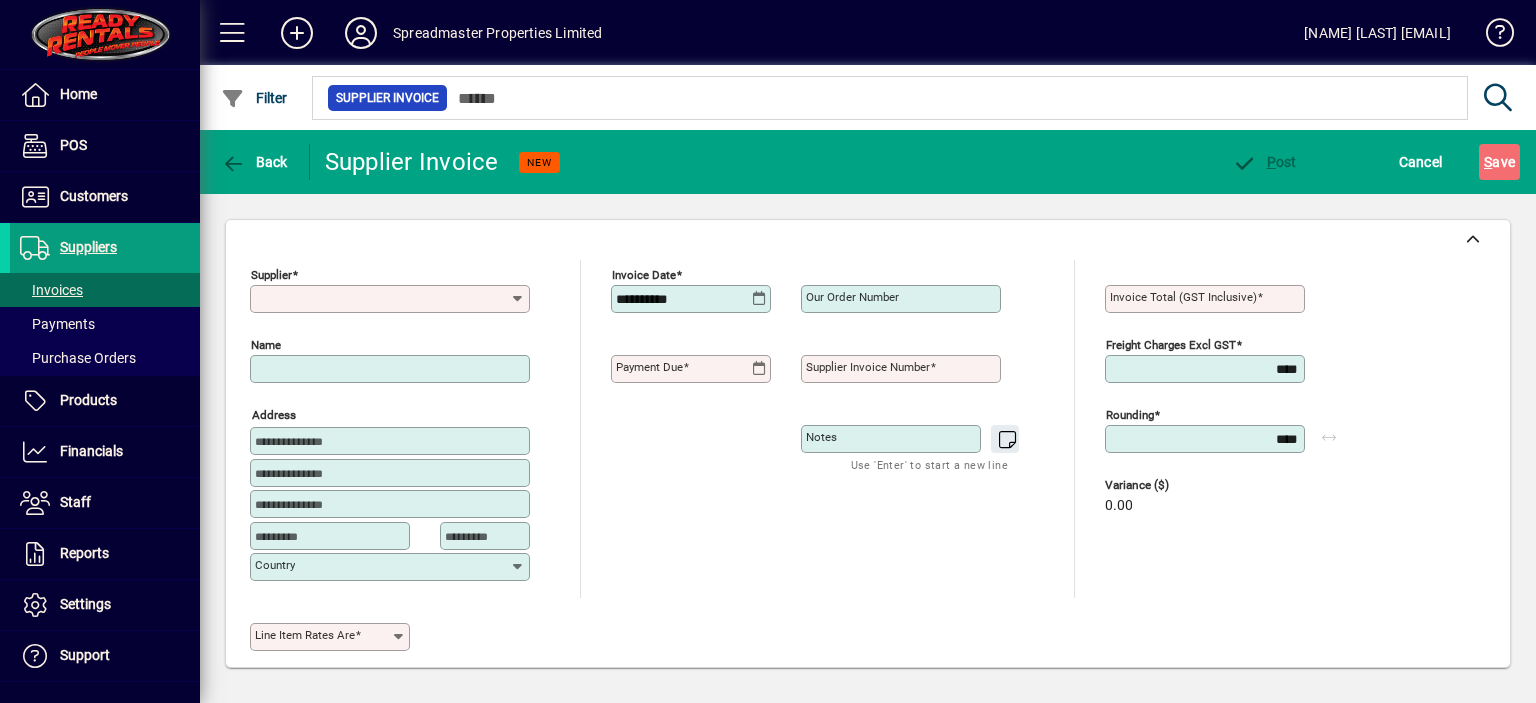 type on "**********" 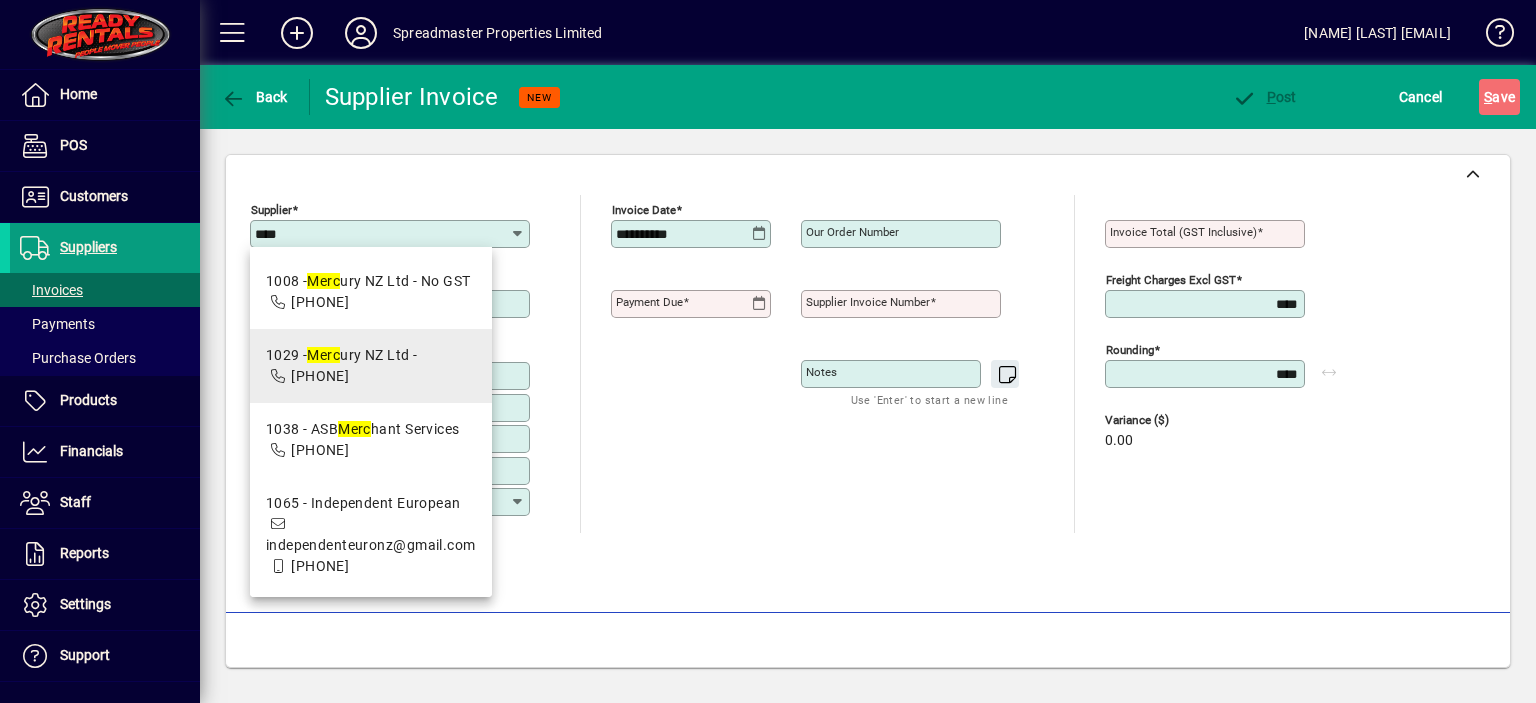 click on "1029 -  Merc ury NZ Ltd -" at bounding box center [342, 355] 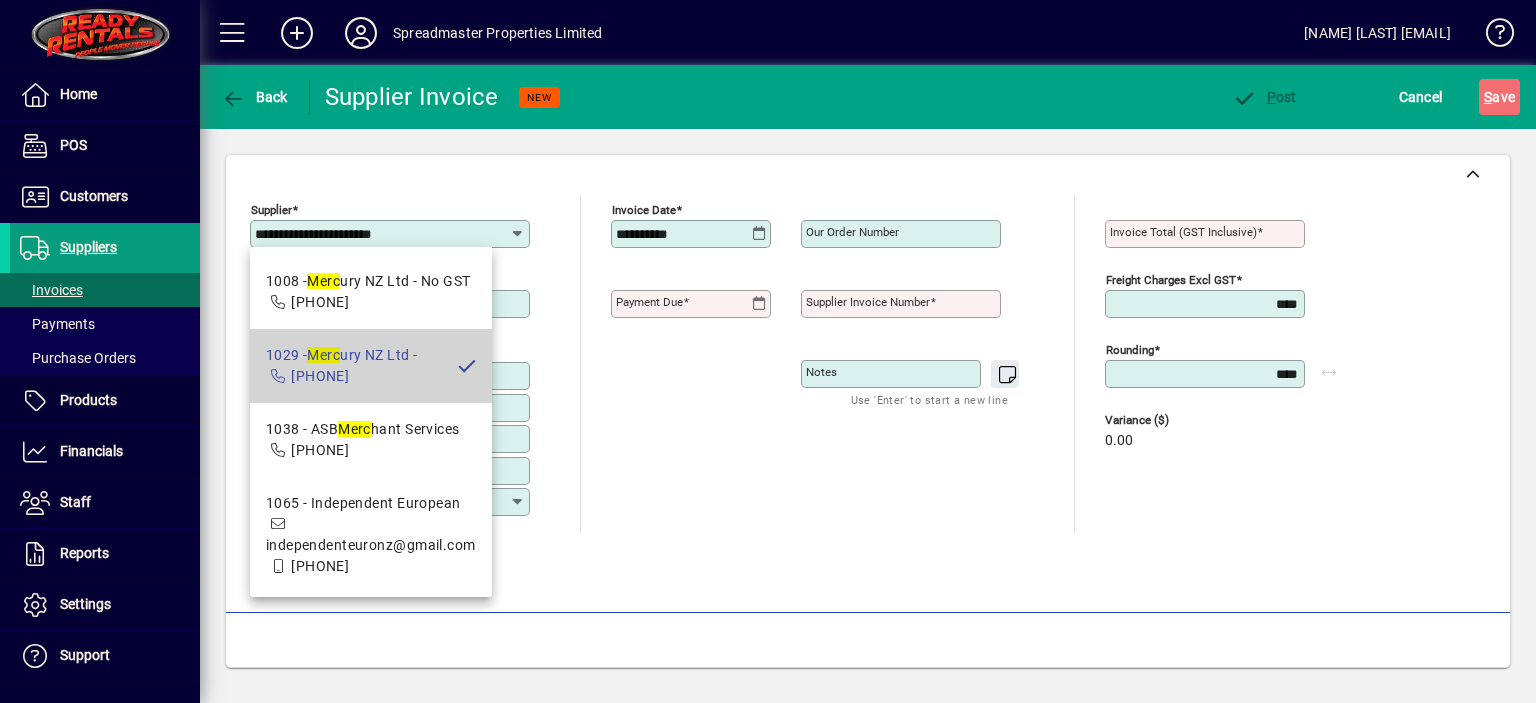 type on "**********" 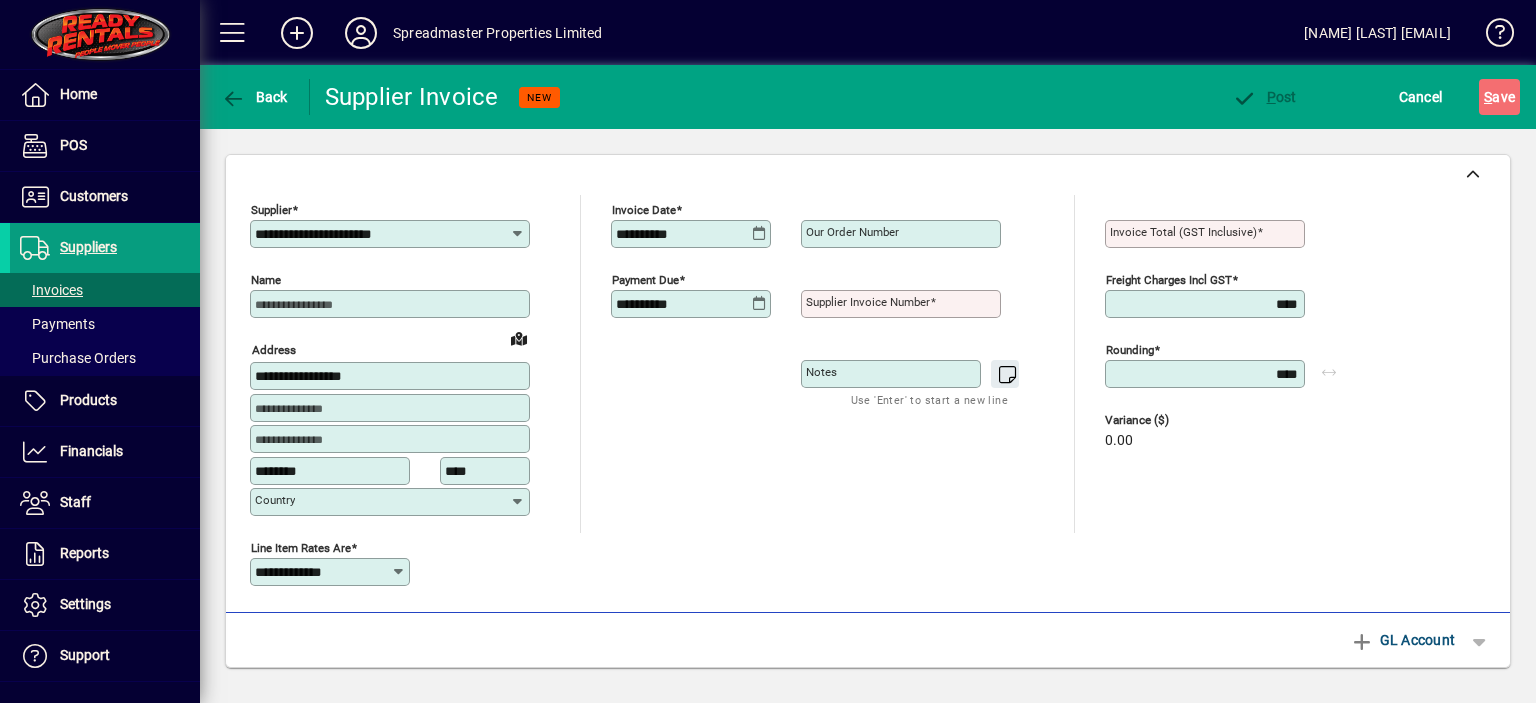 type on "**********" 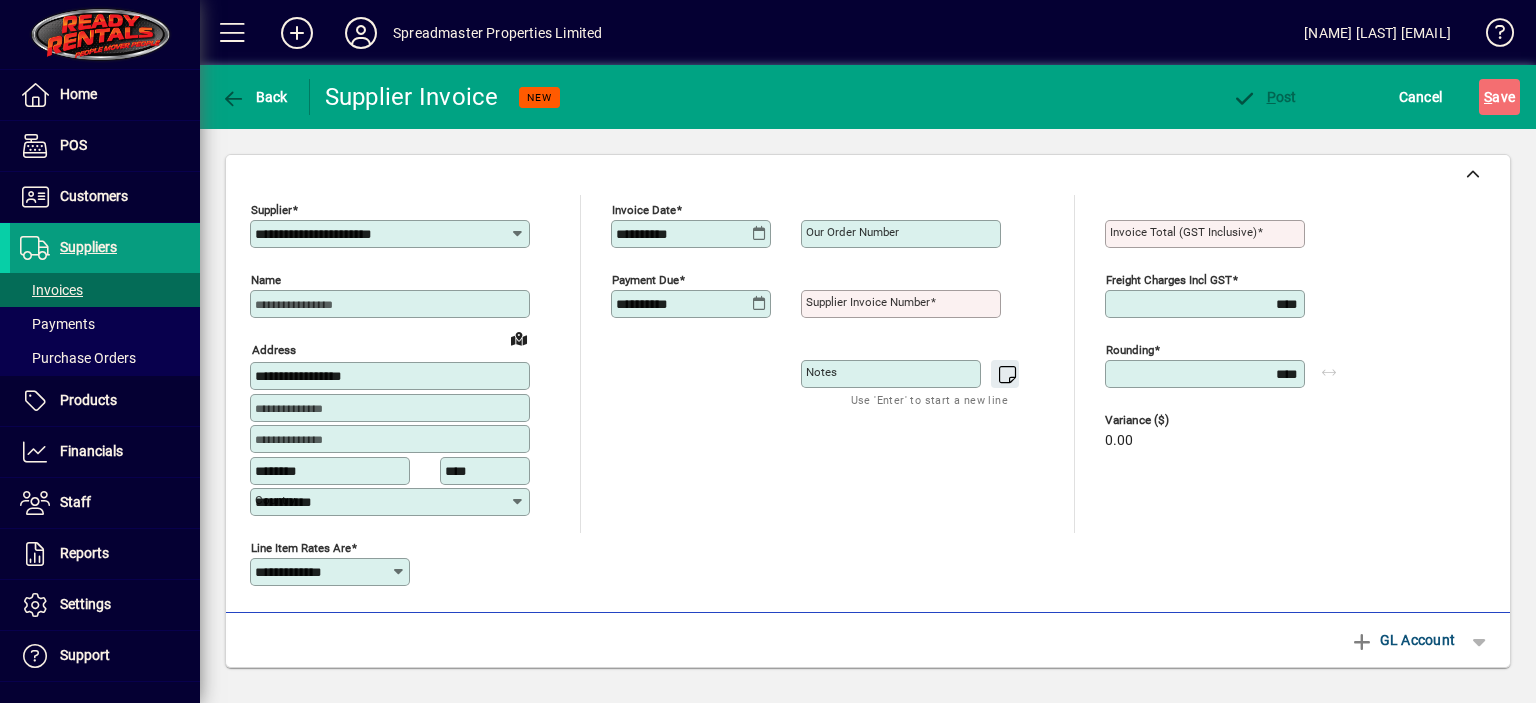 type on "**********" 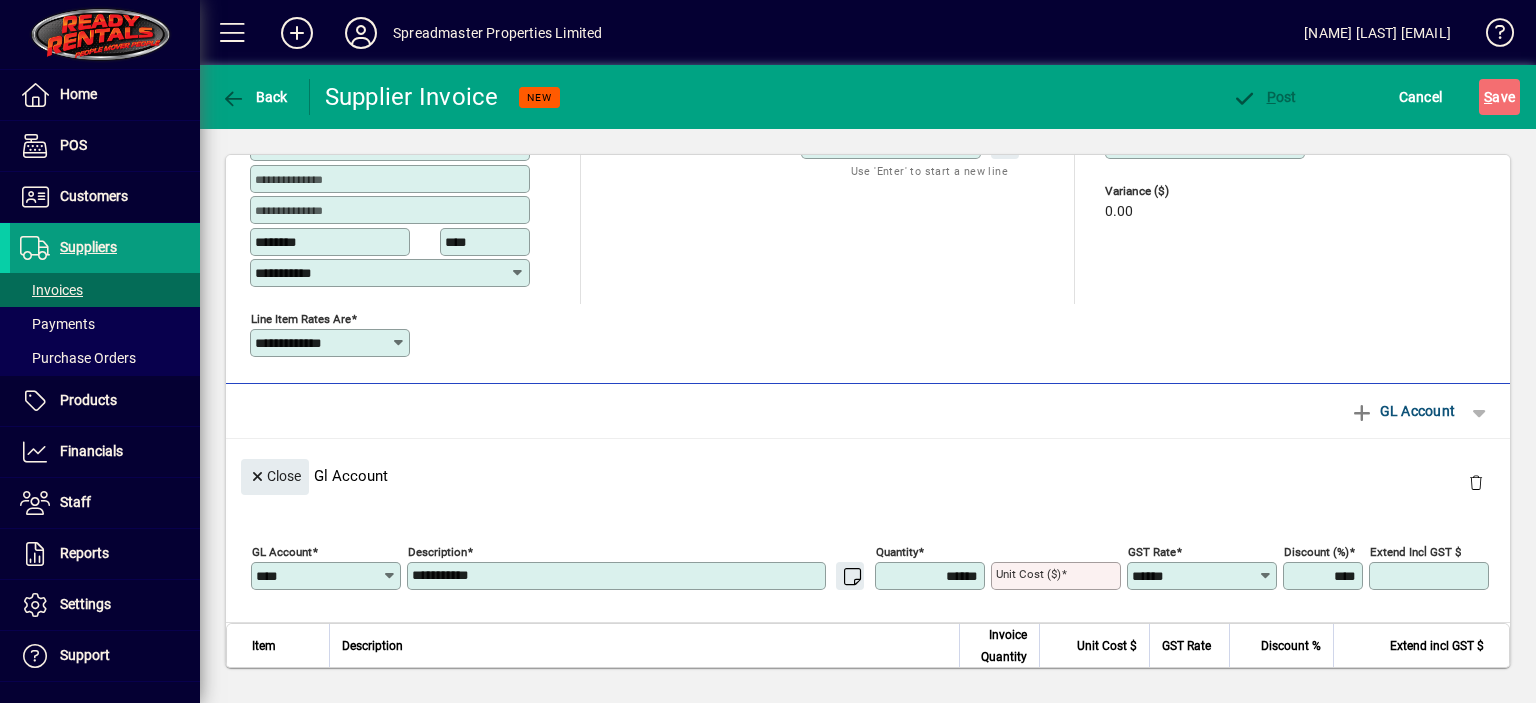scroll, scrollTop: 0, scrollLeft: 0, axis: both 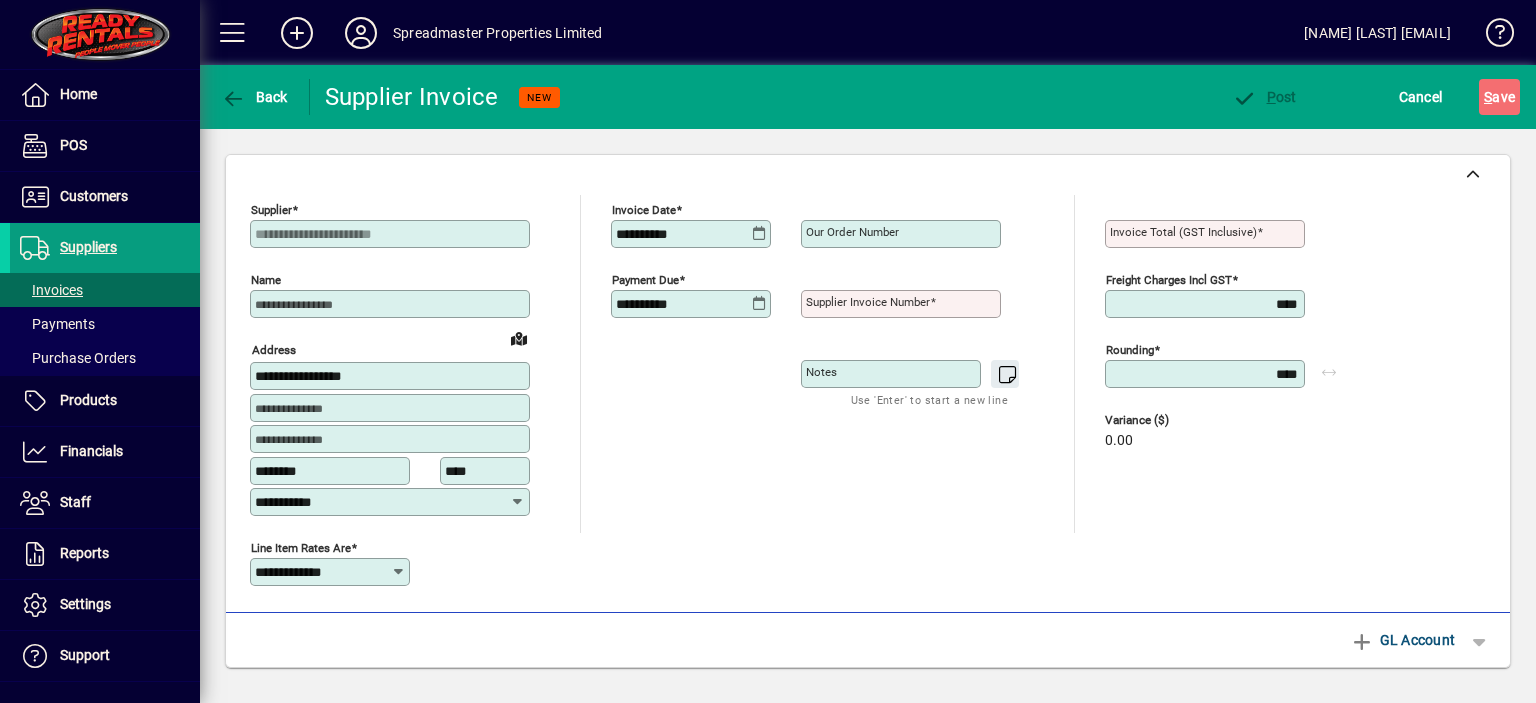 click 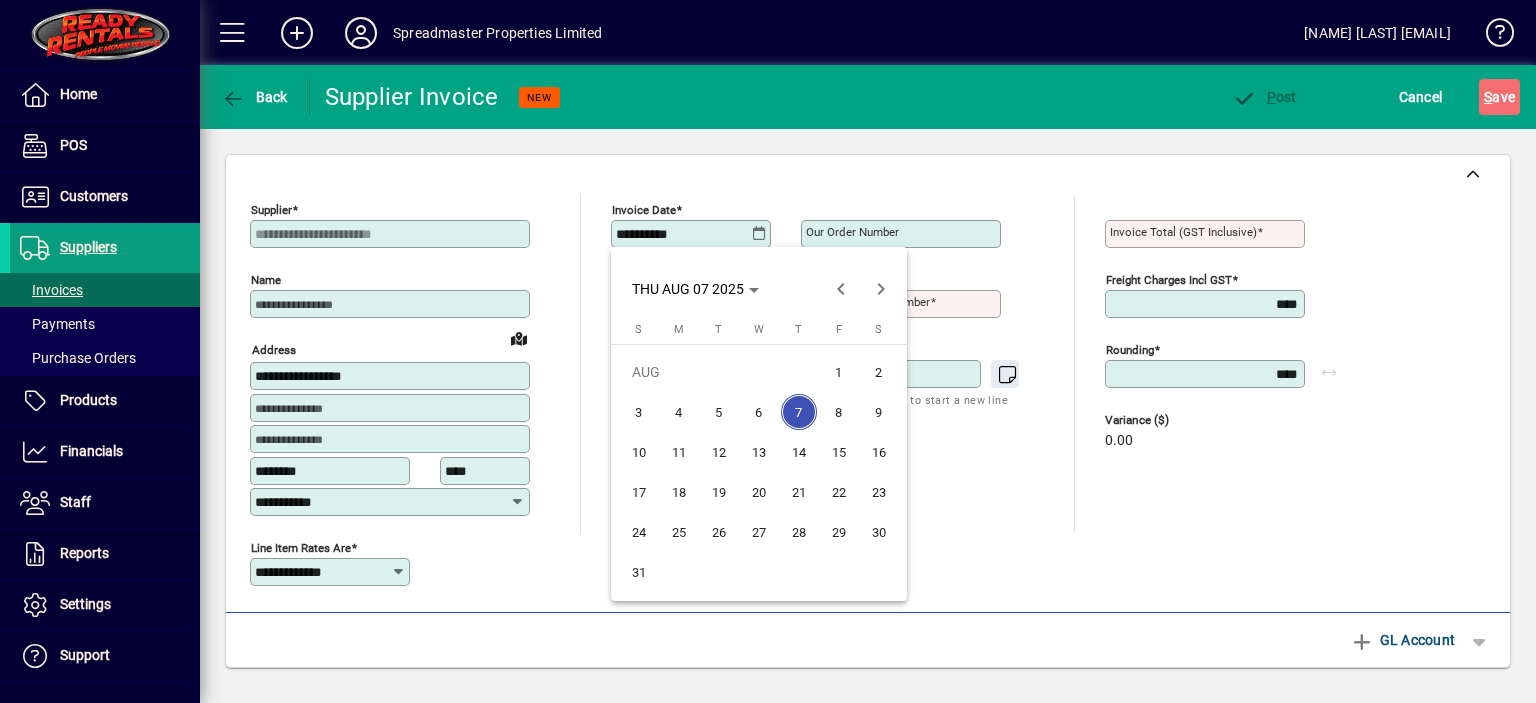 click on "2" at bounding box center (879, 372) 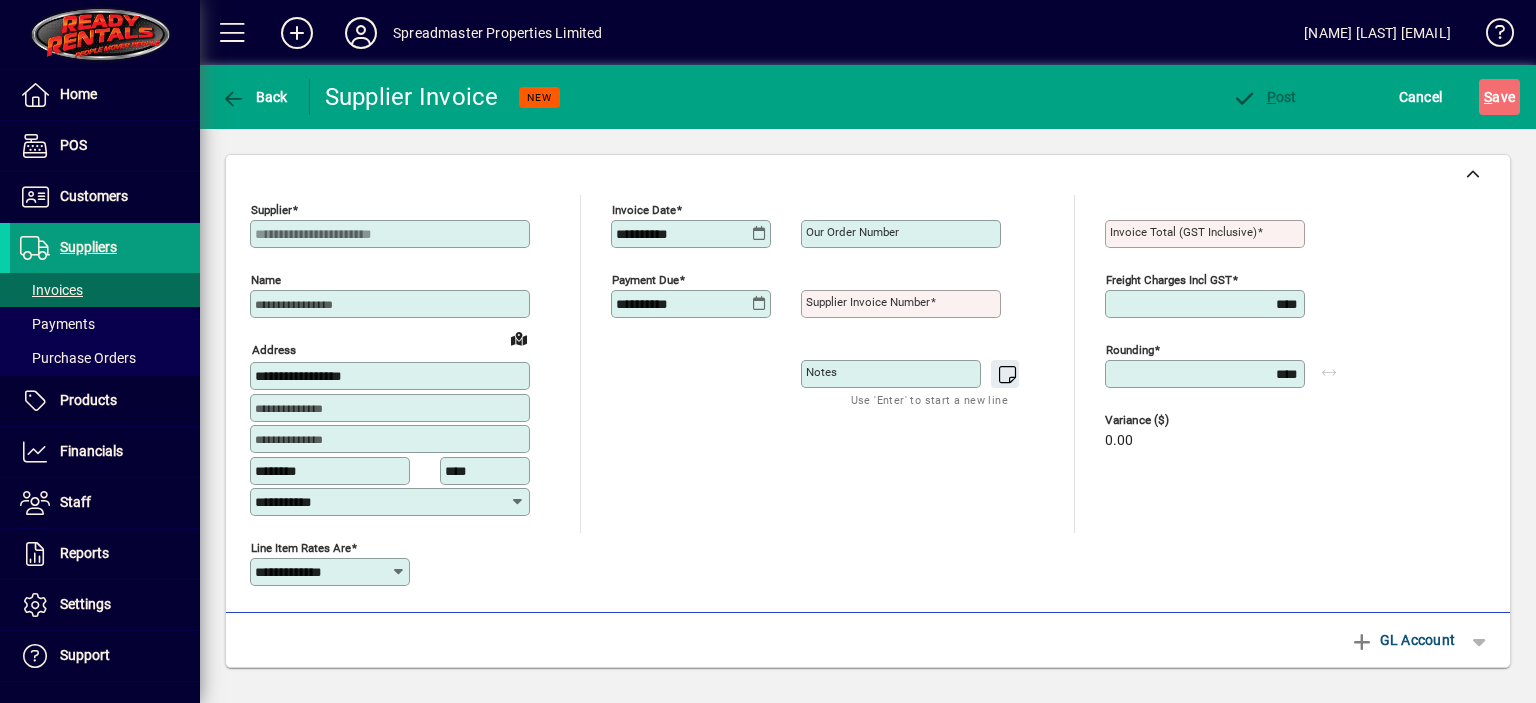 click on "Our order number" at bounding box center (852, 232) 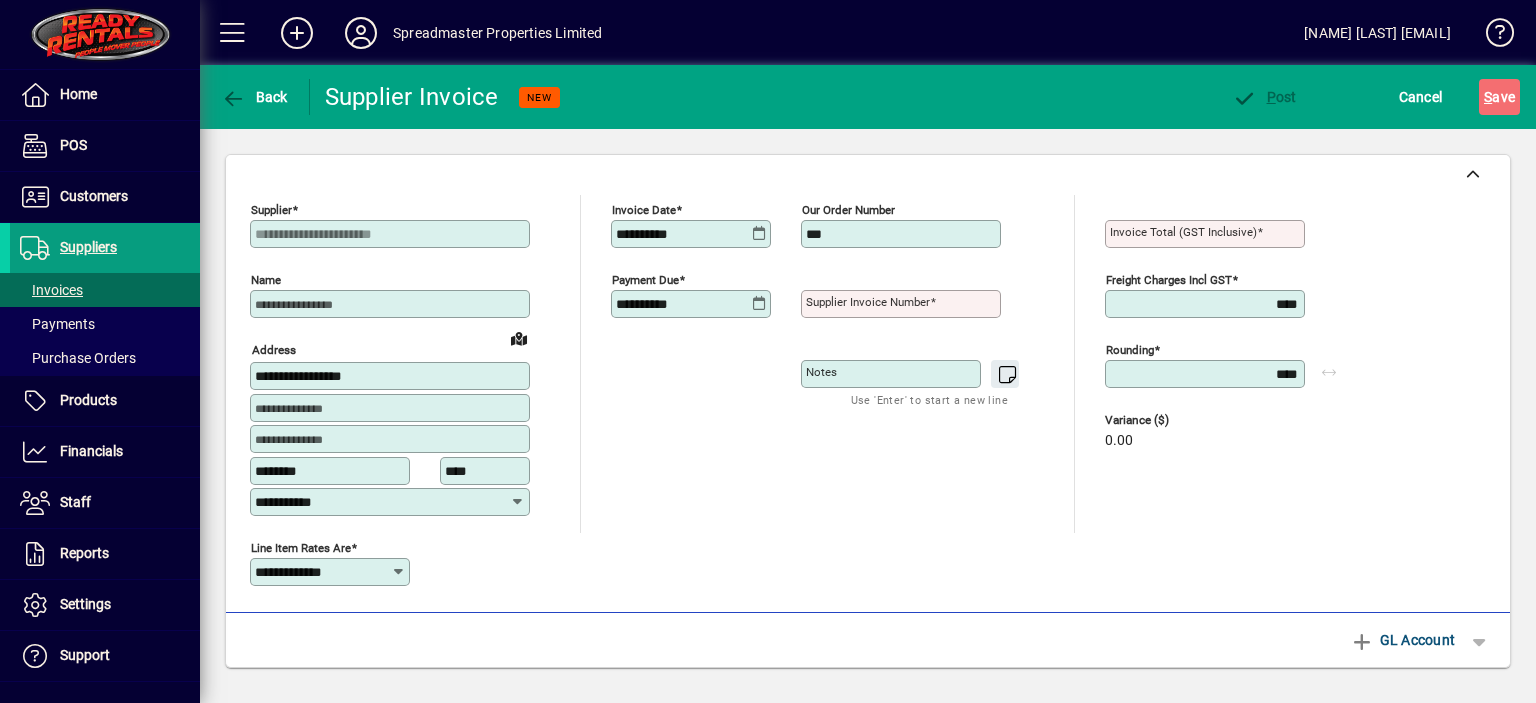 type on "**********" 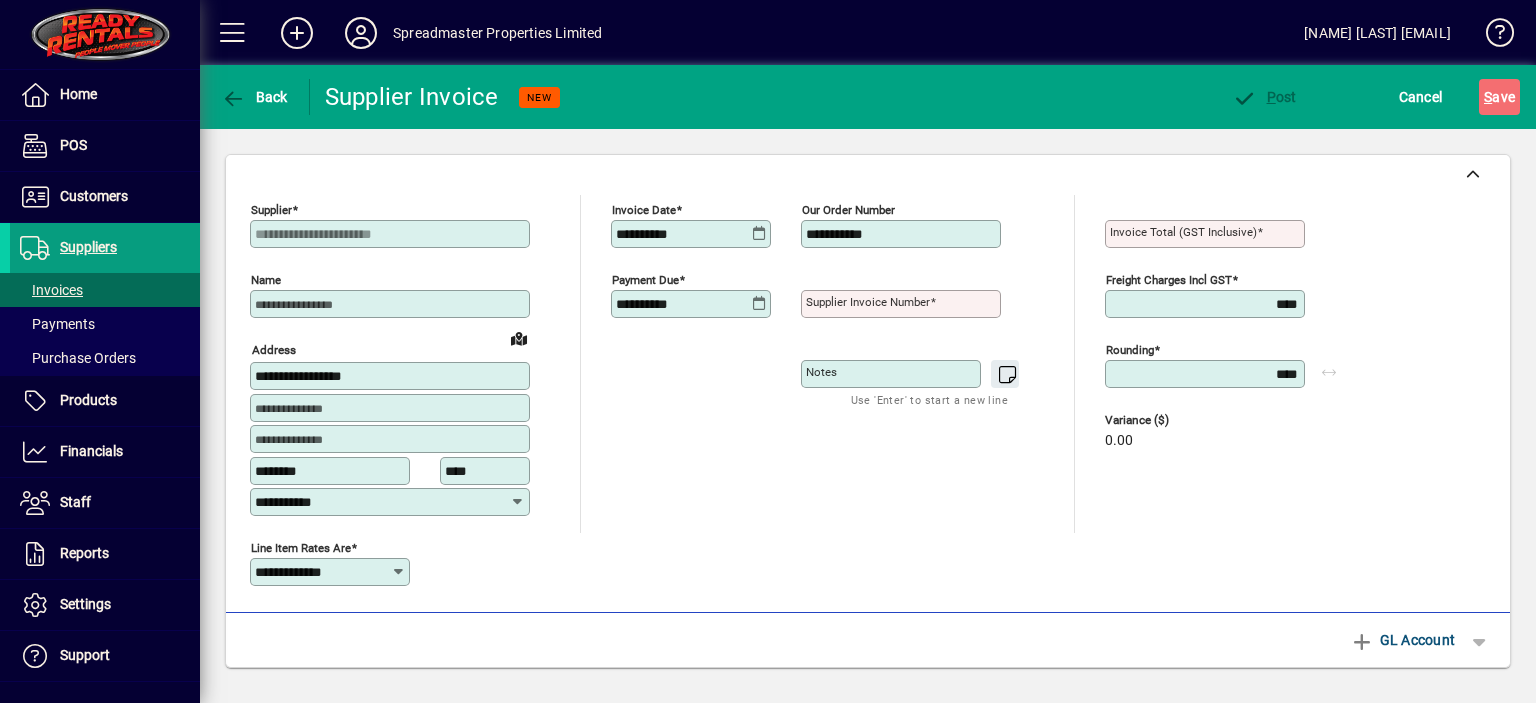 click on "Notes" at bounding box center [893, 374] 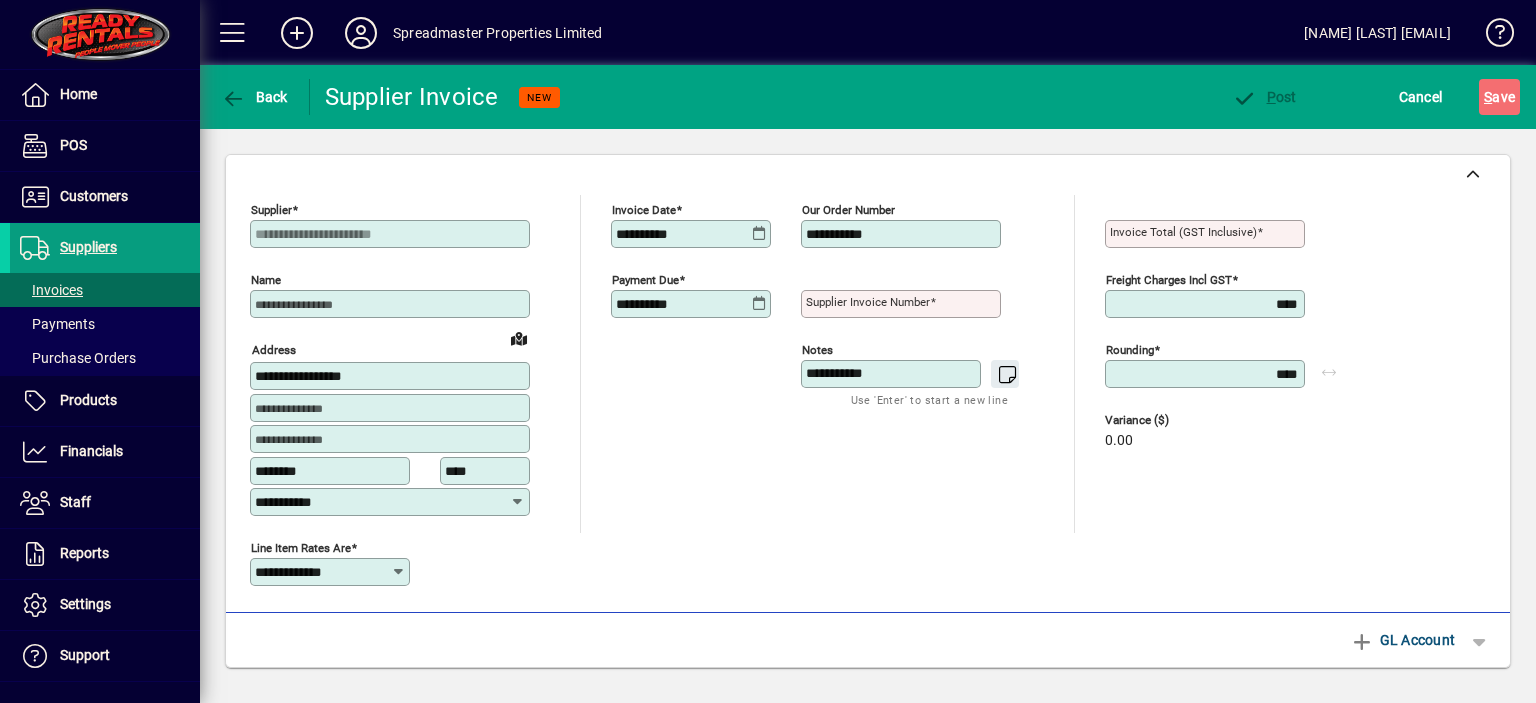 type on "**********" 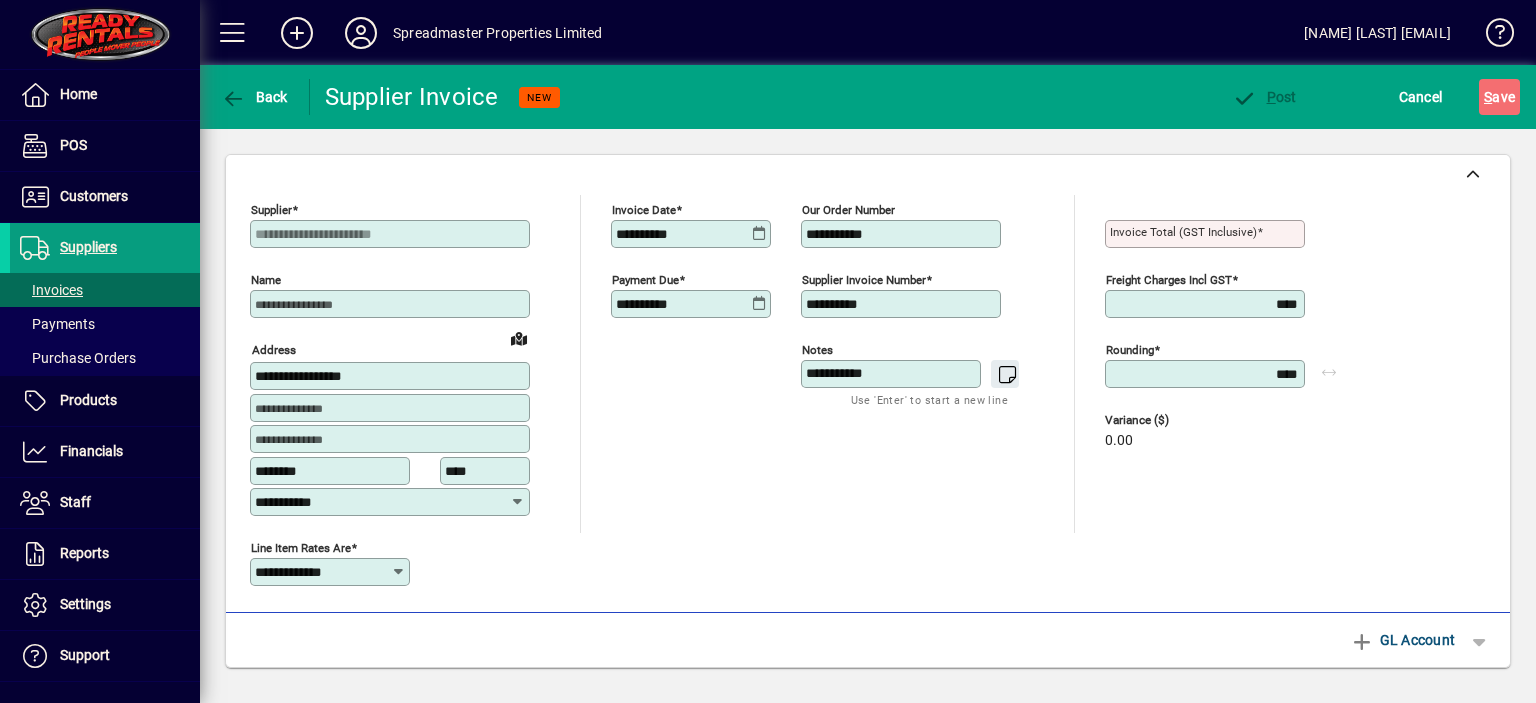 type on "**********" 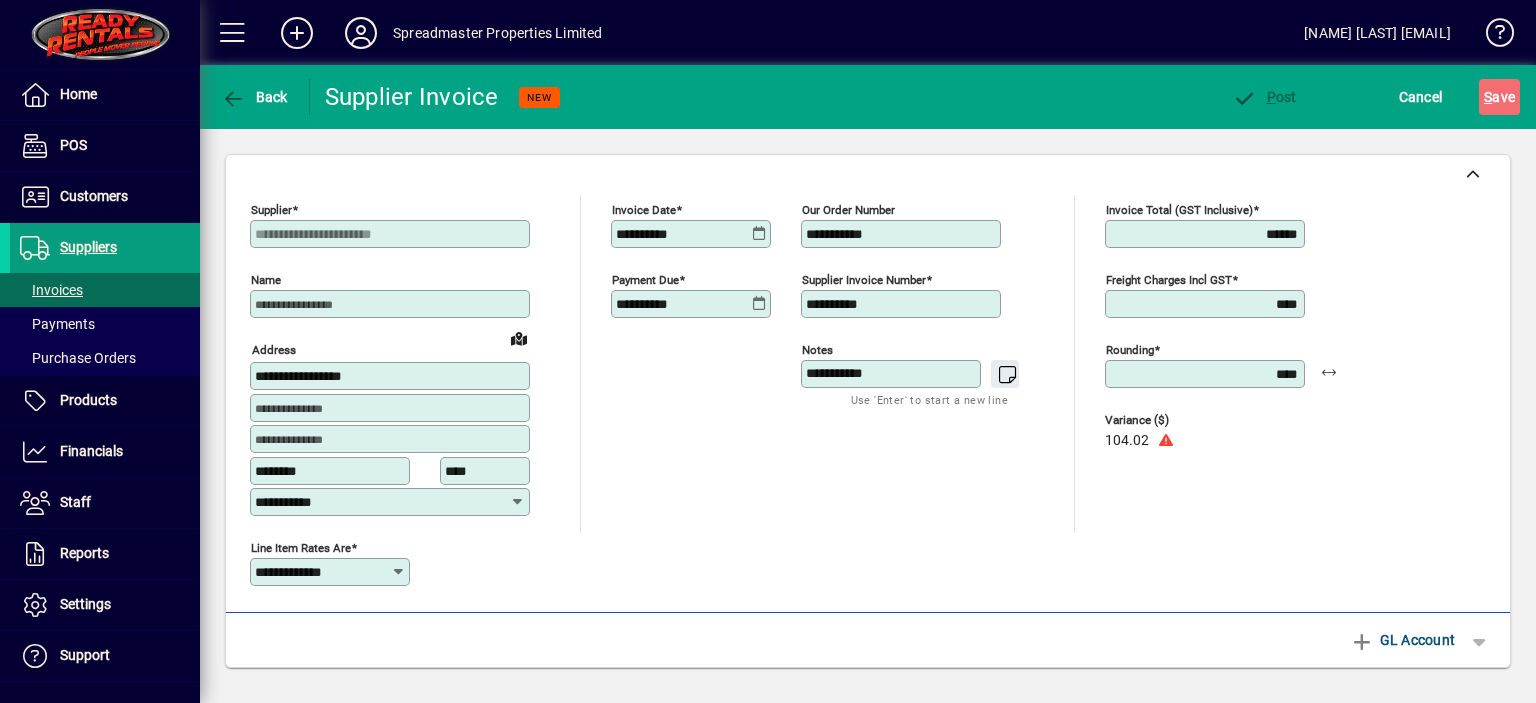 type on "******" 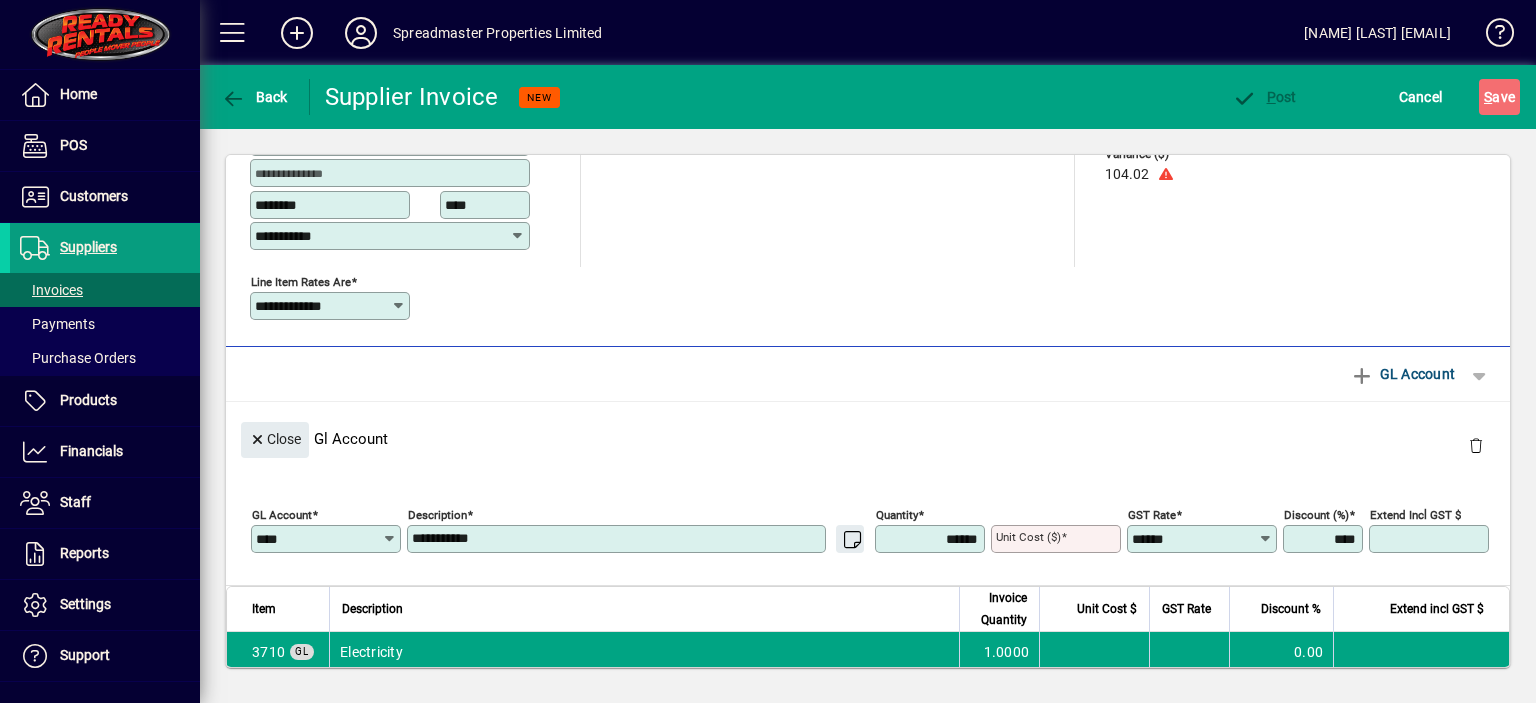 scroll, scrollTop: 380, scrollLeft: 0, axis: vertical 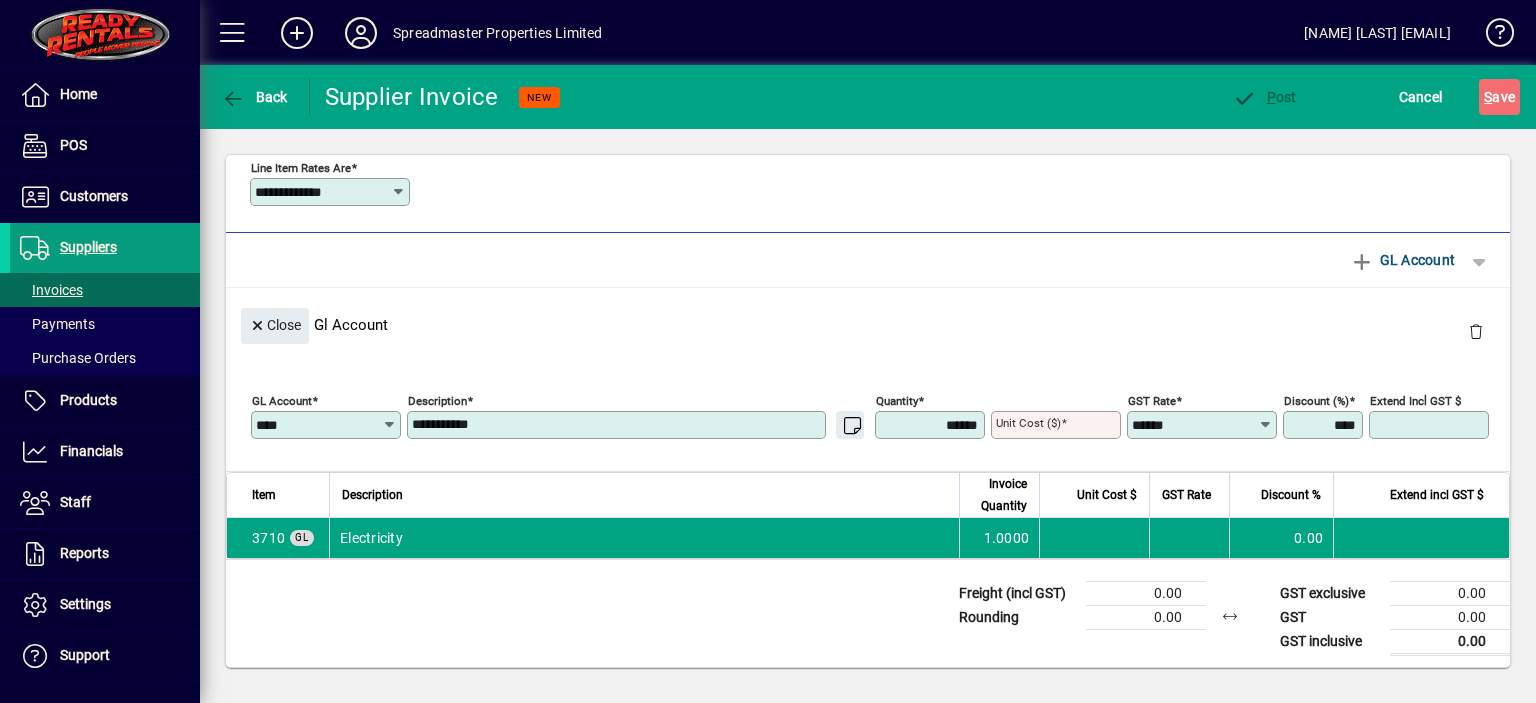 click on "Unit Cost ($)" at bounding box center [1058, 425] 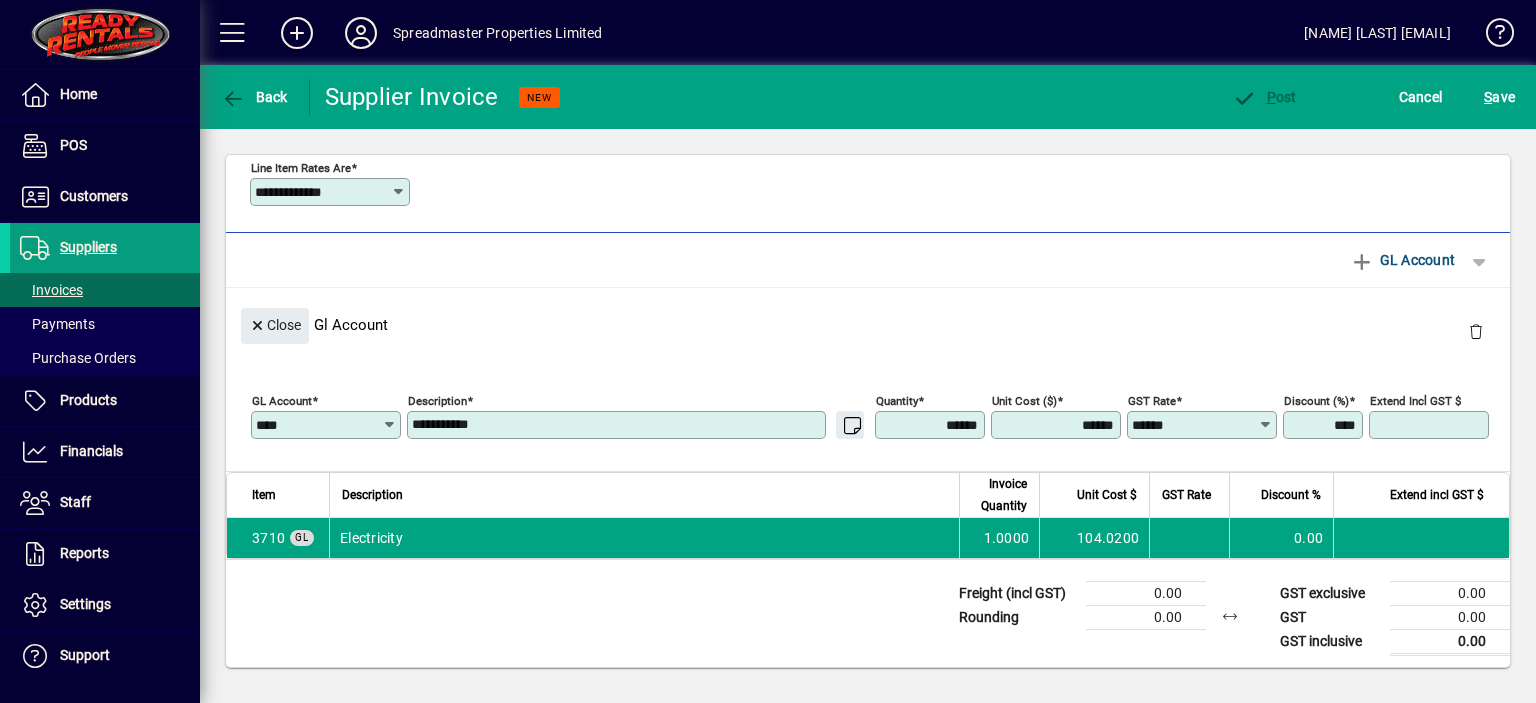 type on "********" 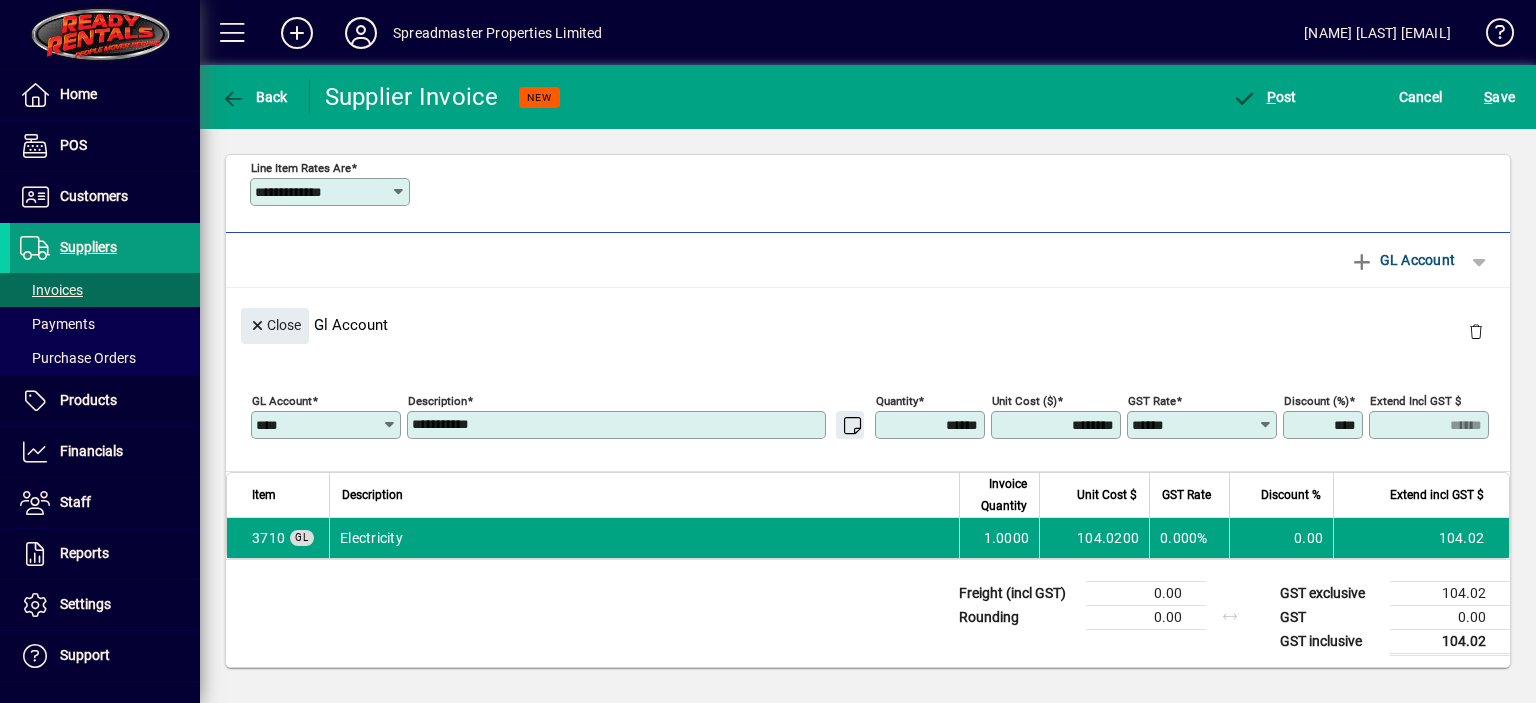 click 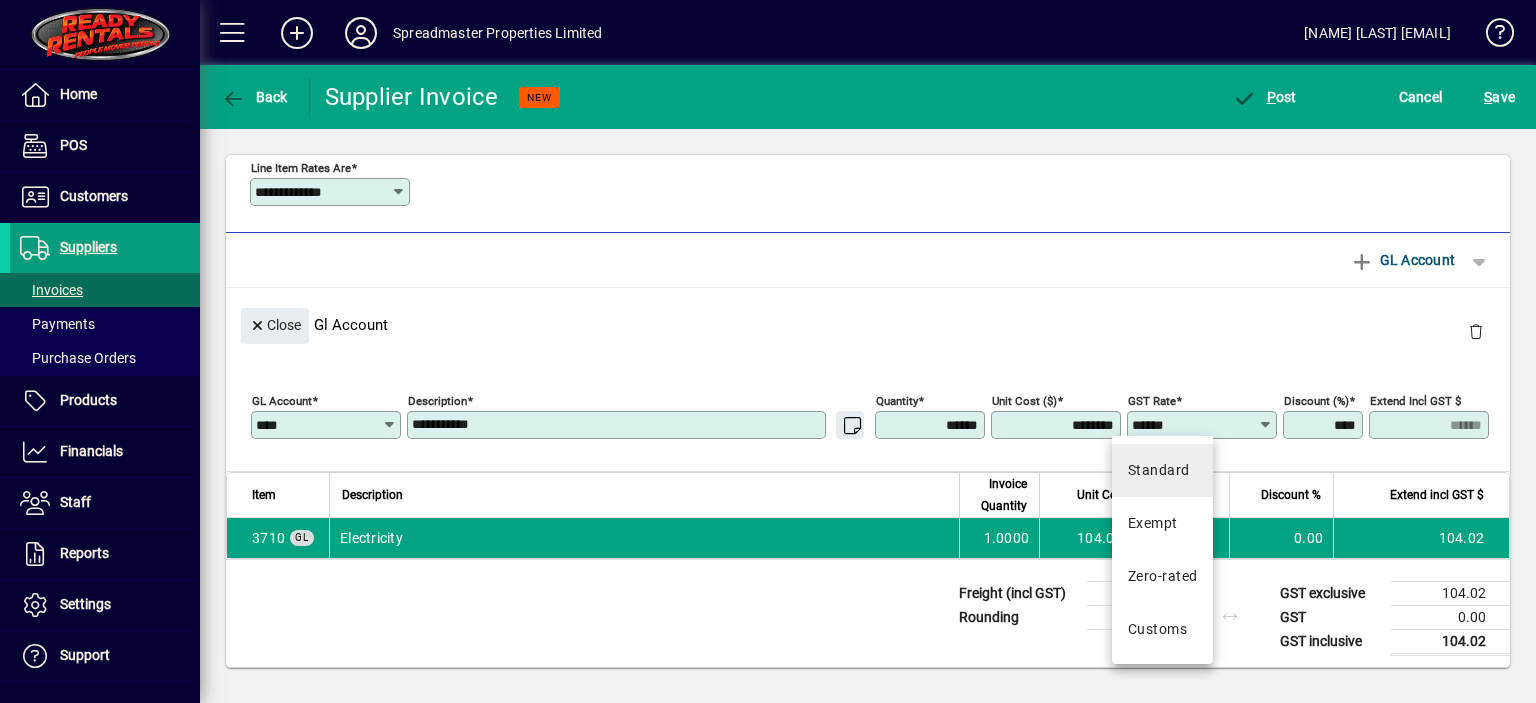 click on "Standard" at bounding box center [1159, 470] 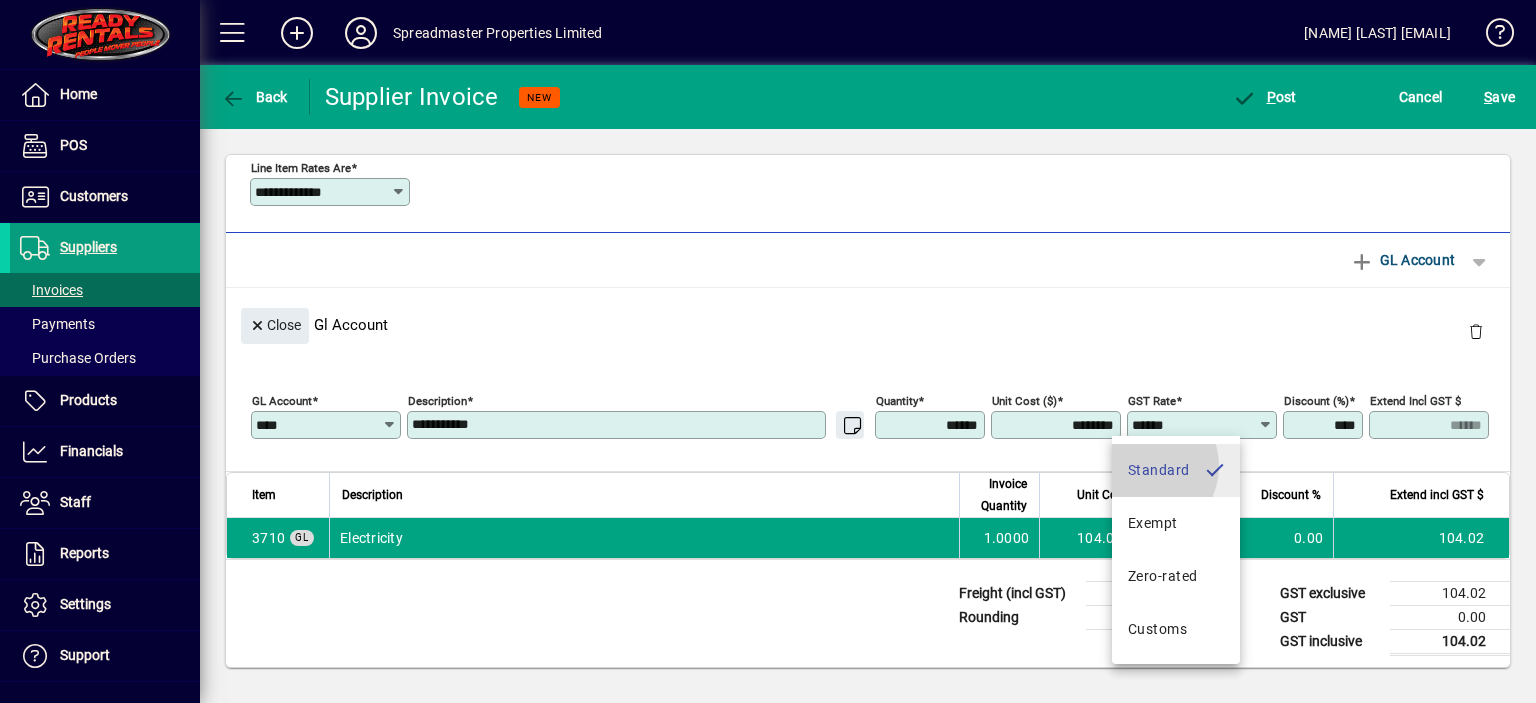 type on "********" 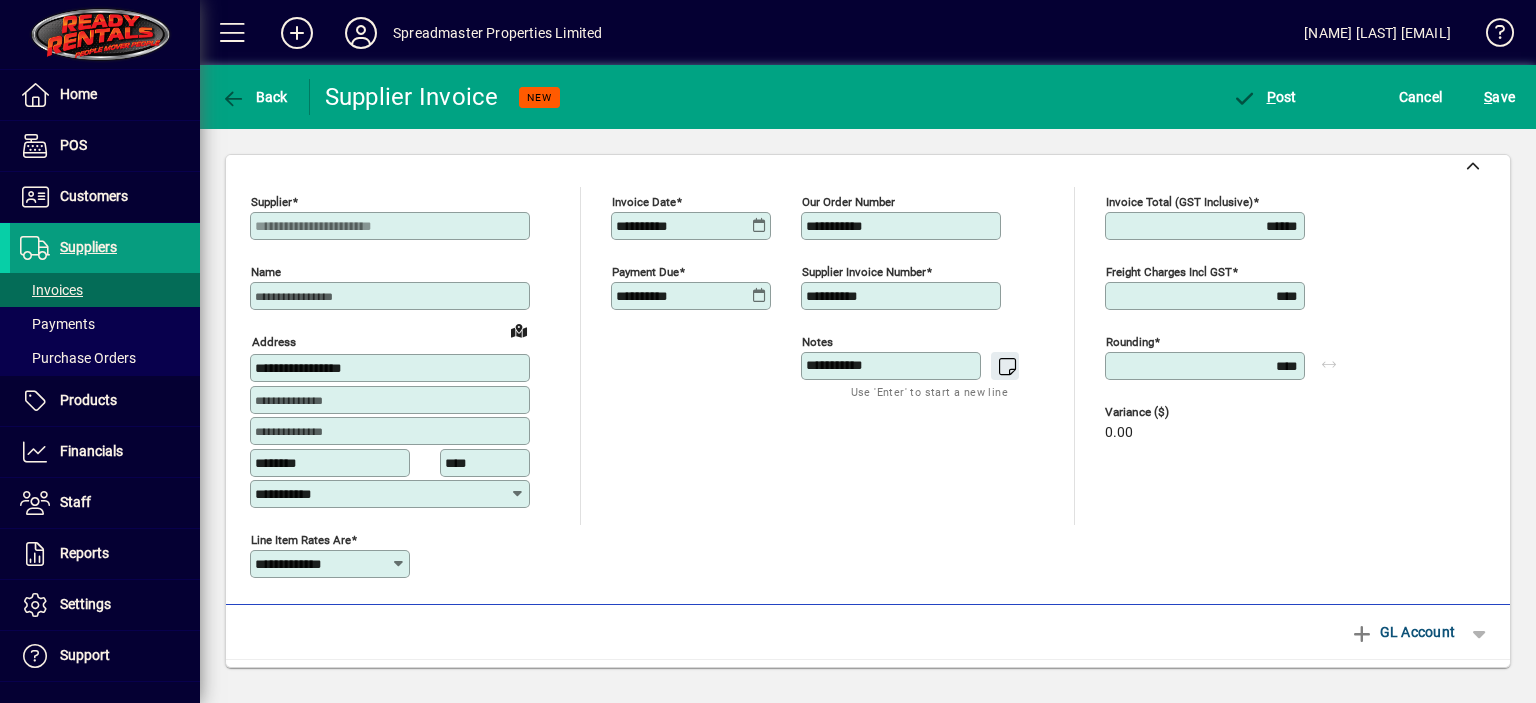 scroll, scrollTop: 0, scrollLeft: 0, axis: both 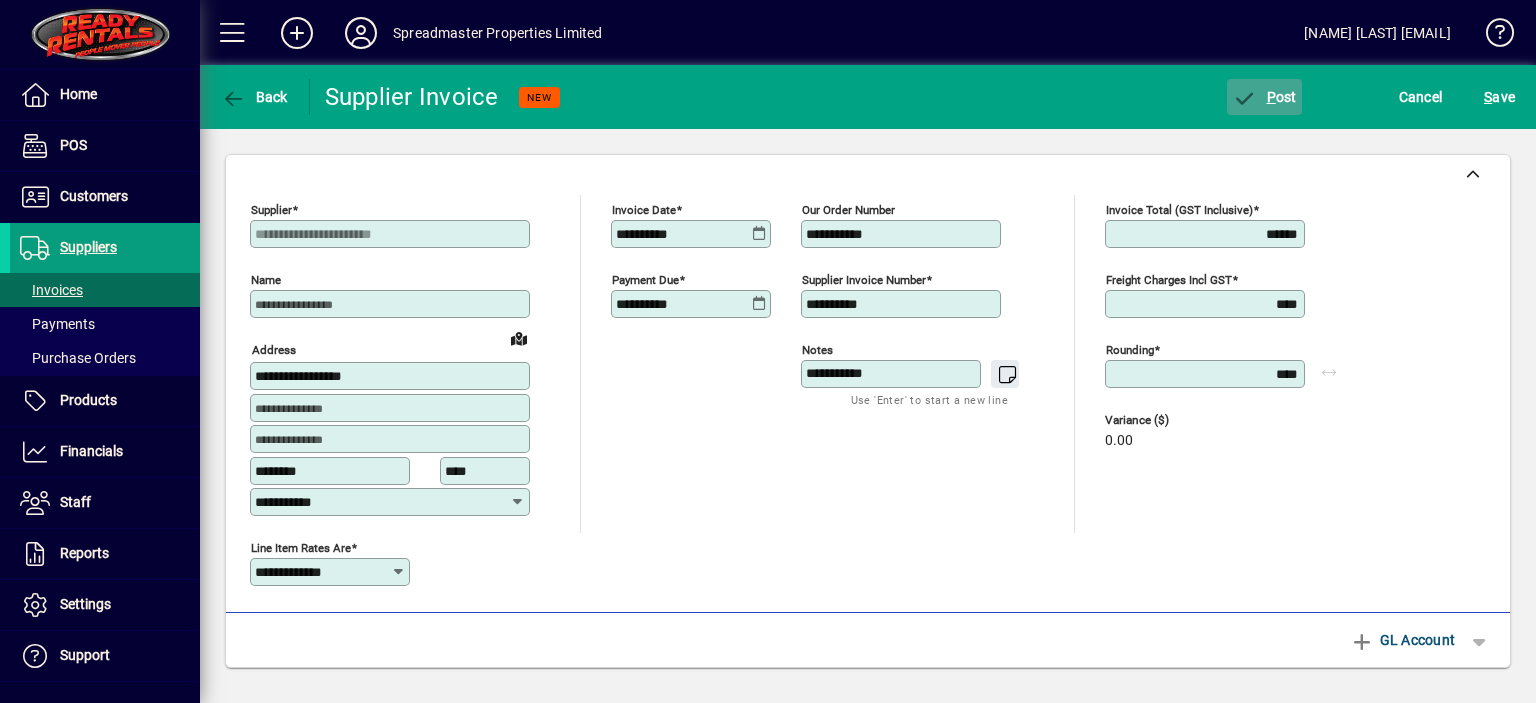 click on "P ost" 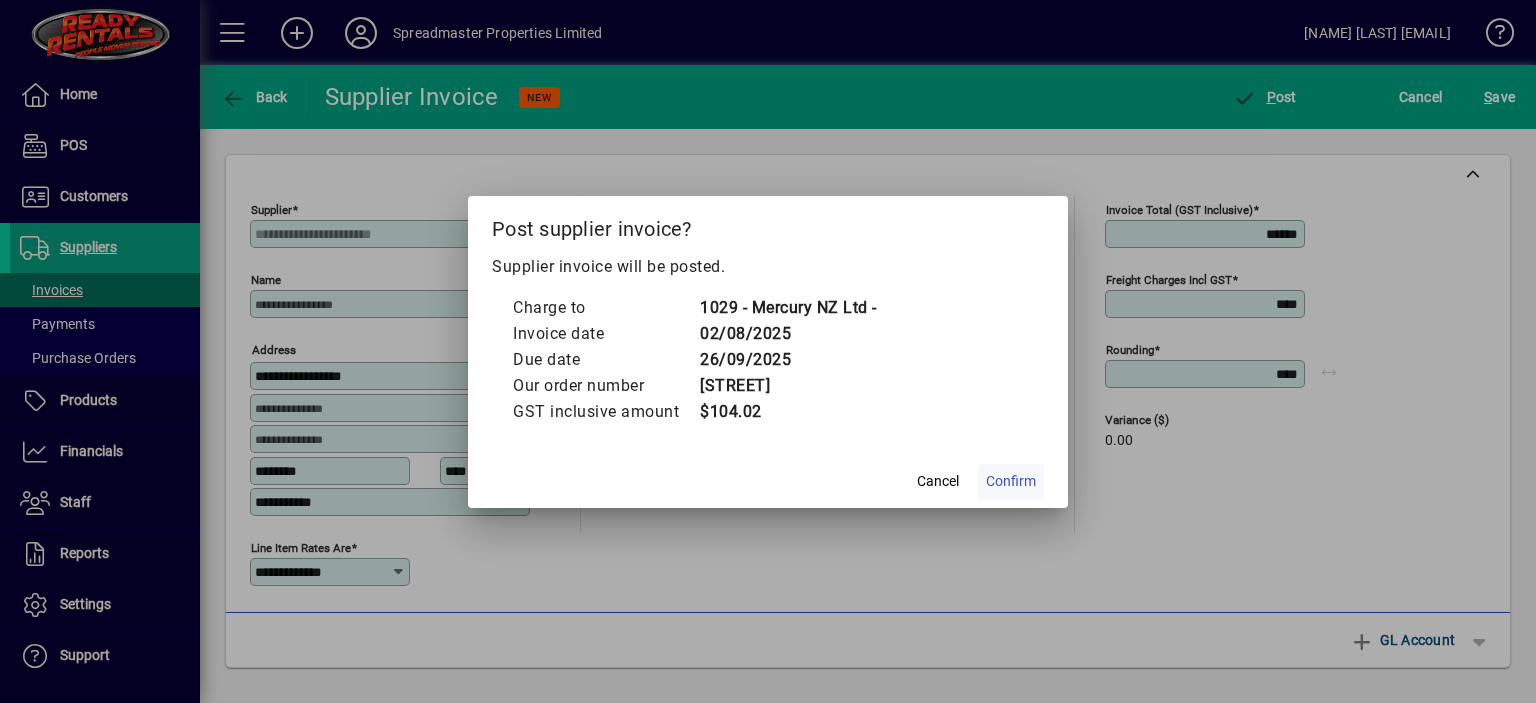 click on "Confirm" 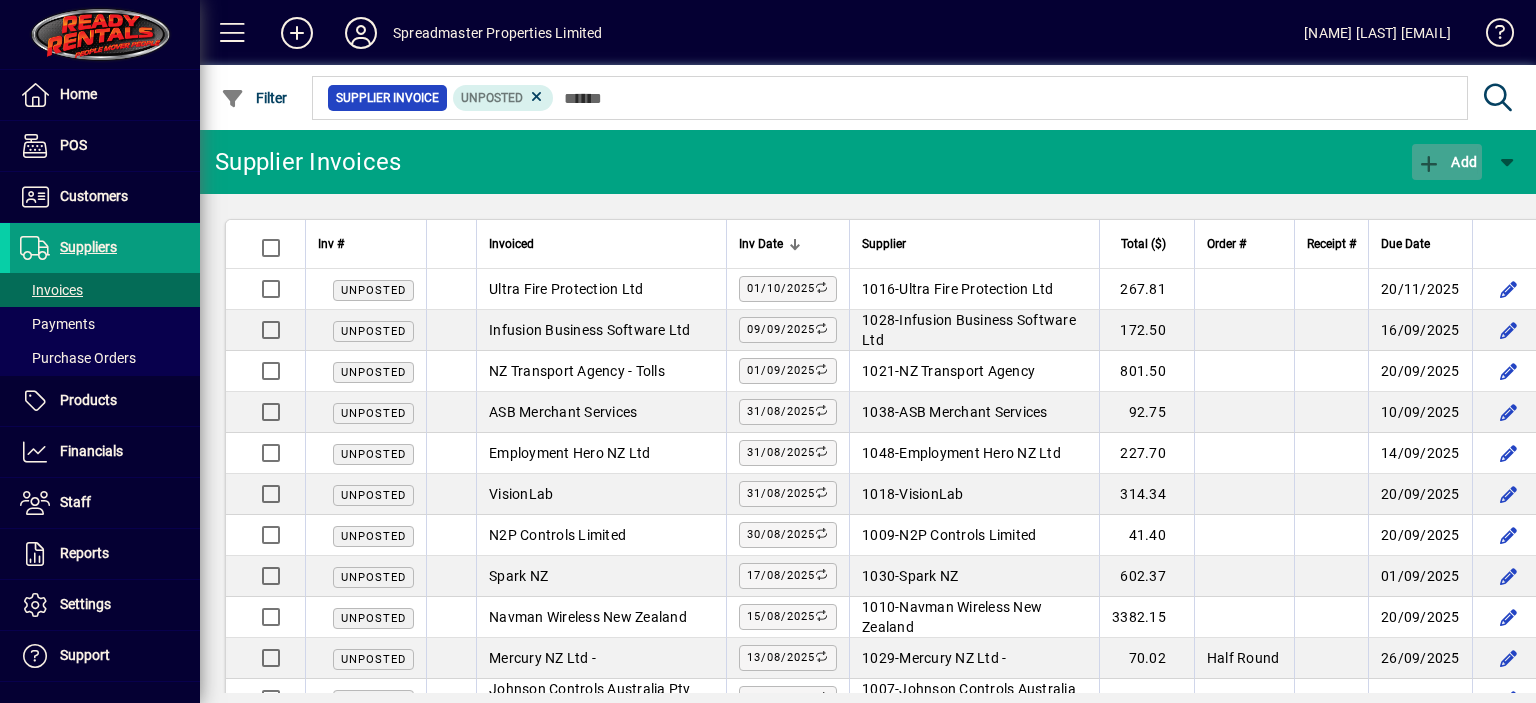 click on "Add" 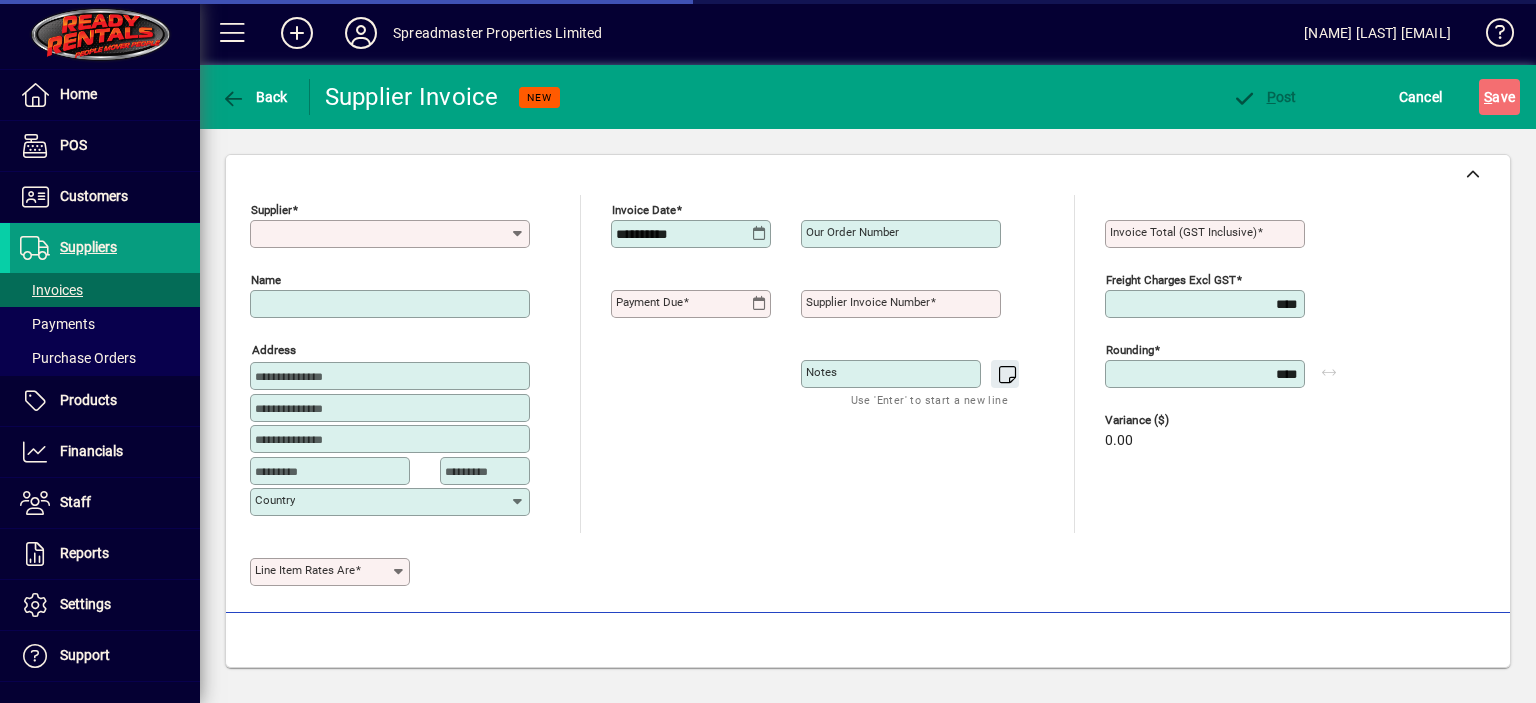 type on "**********" 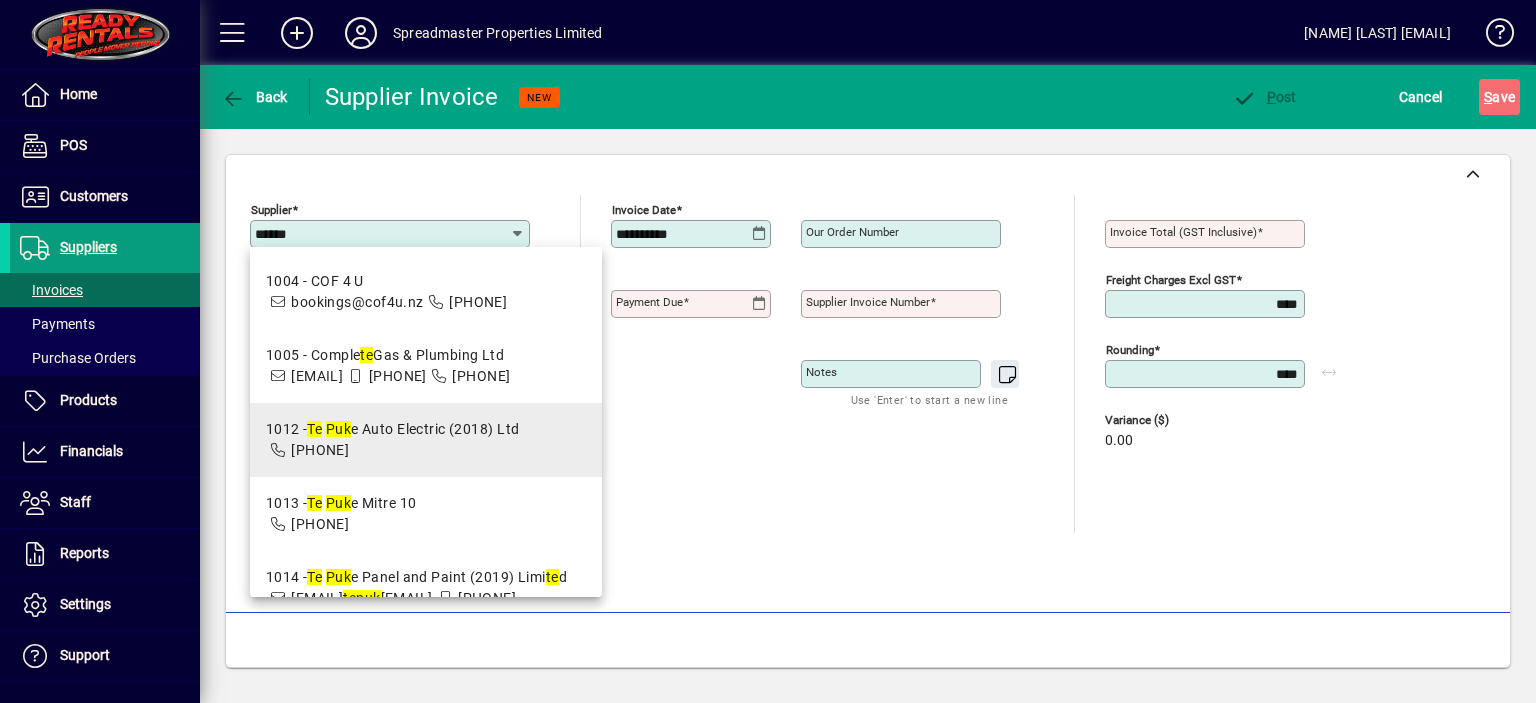 click on "1012 -  Te   Puk e Auto Electric (2018) Ltd" at bounding box center [393, 429] 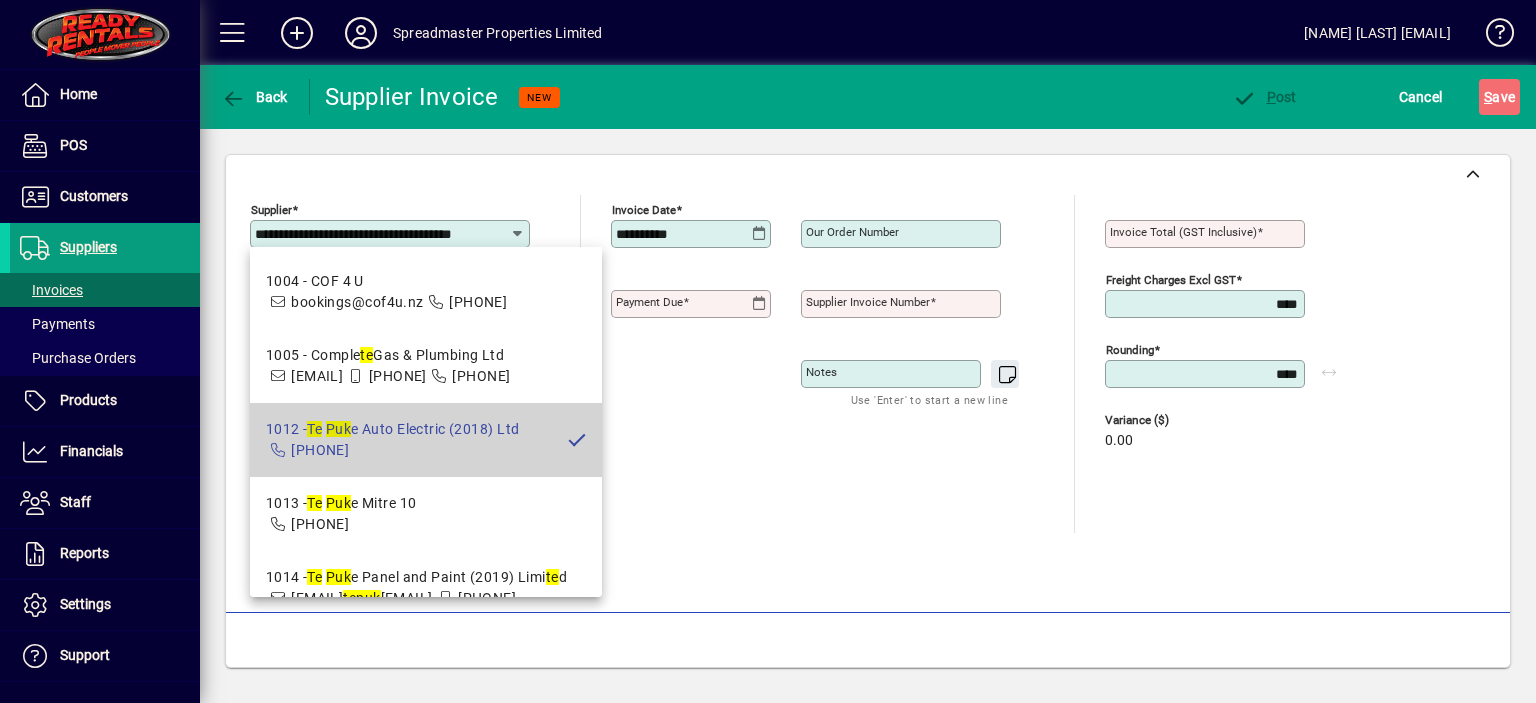 type on "*********" 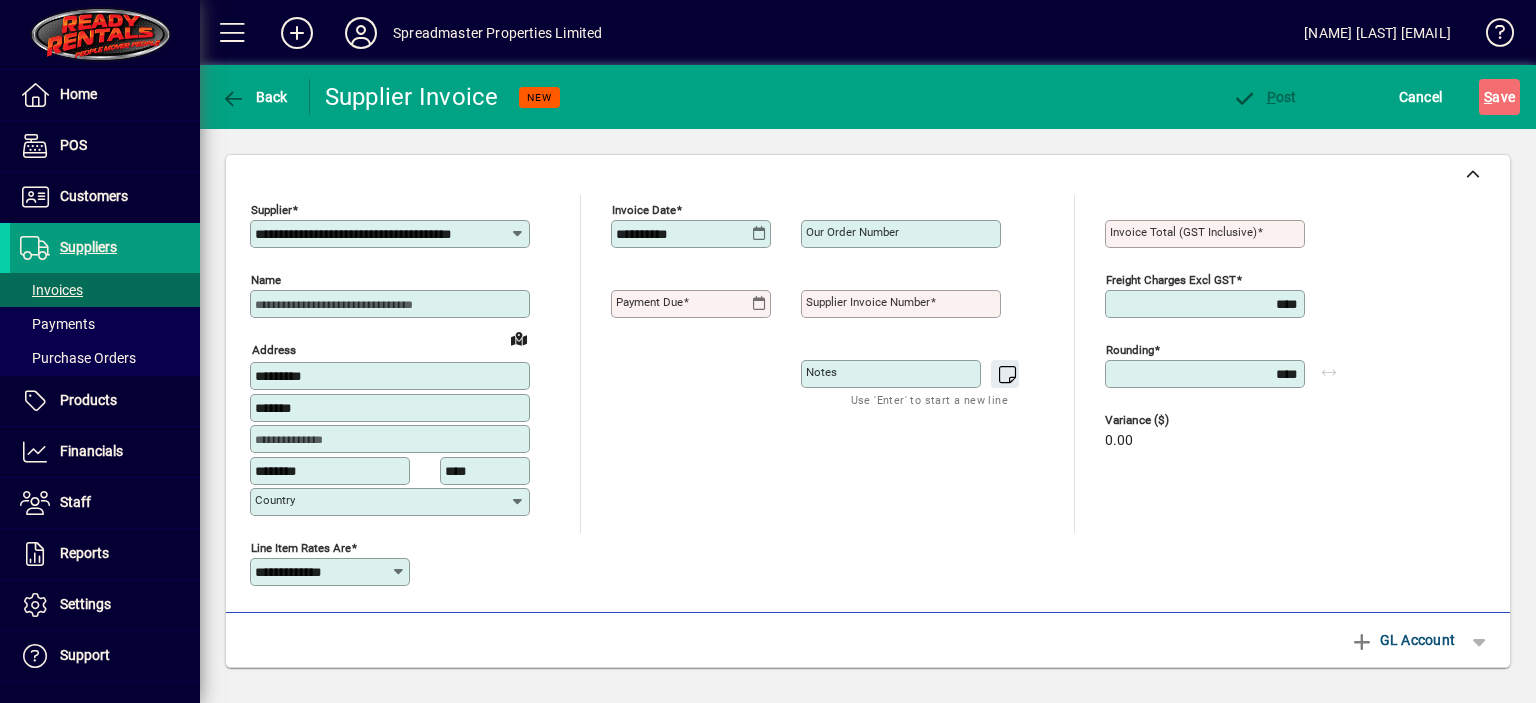 type on "**********" 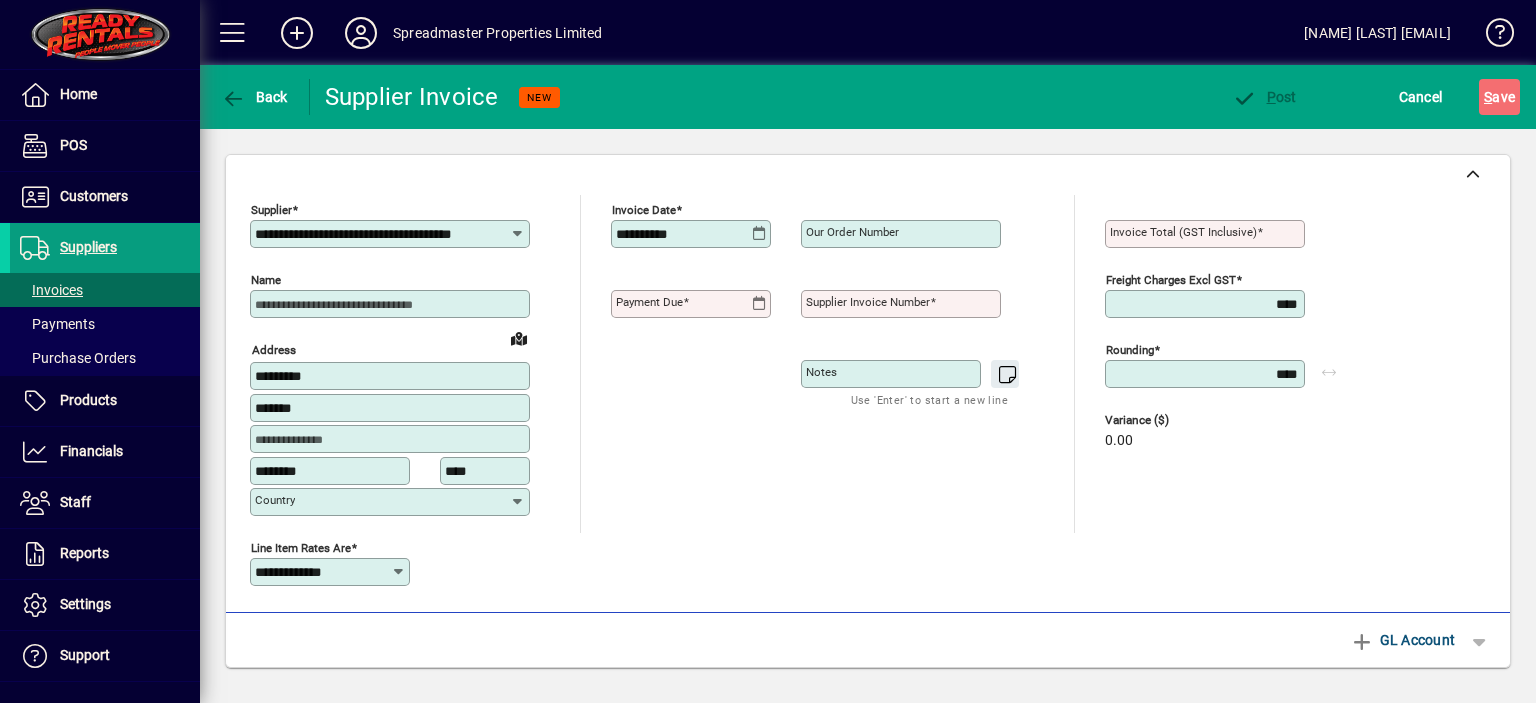 type on "**********" 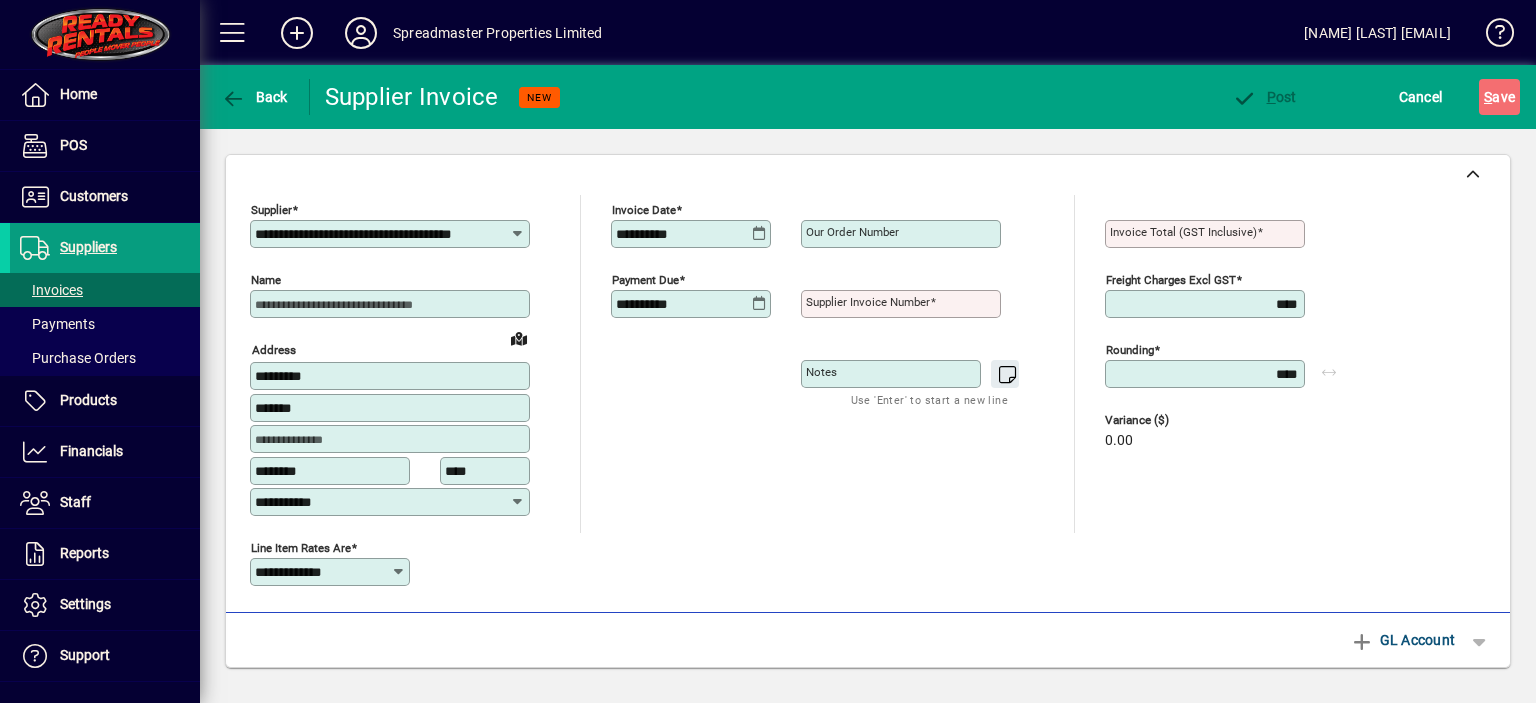 click 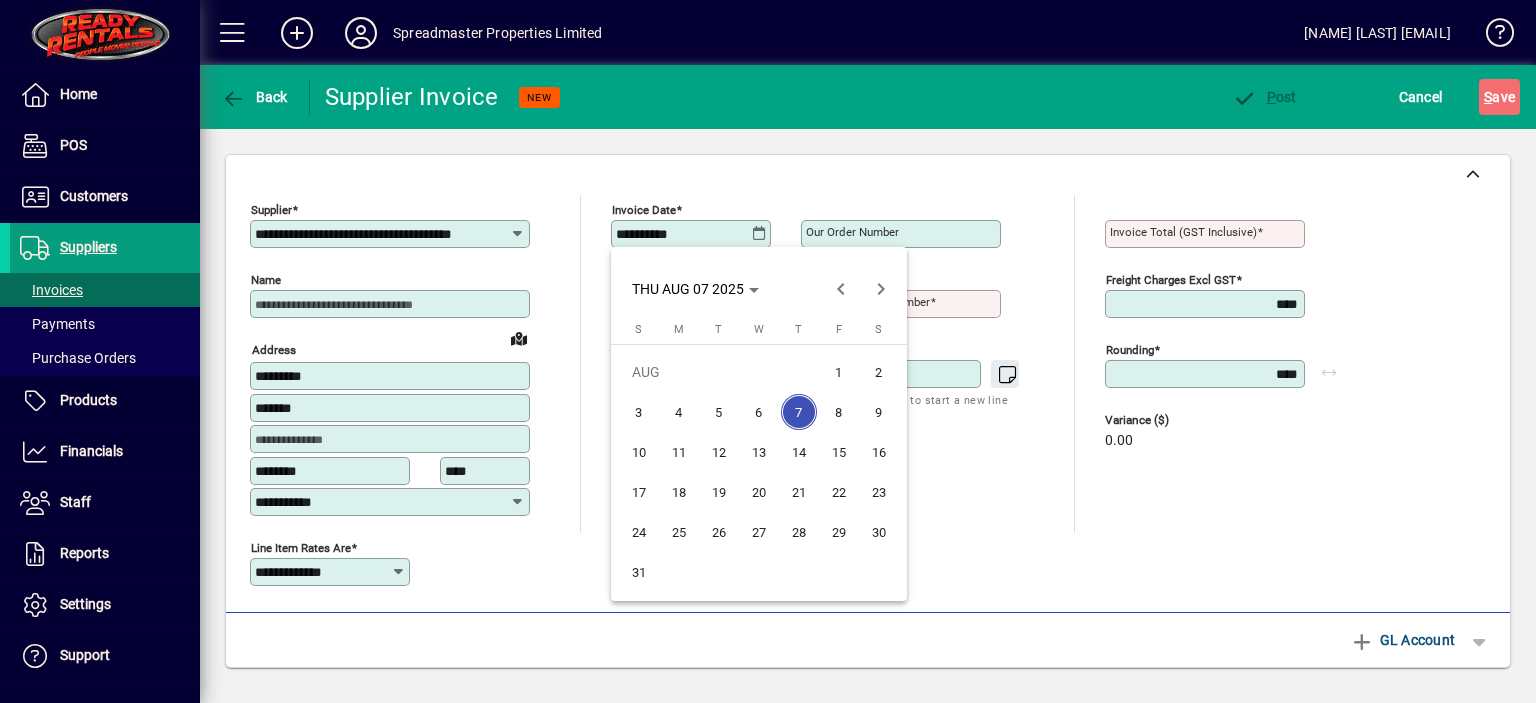 click on "6" at bounding box center (759, 412) 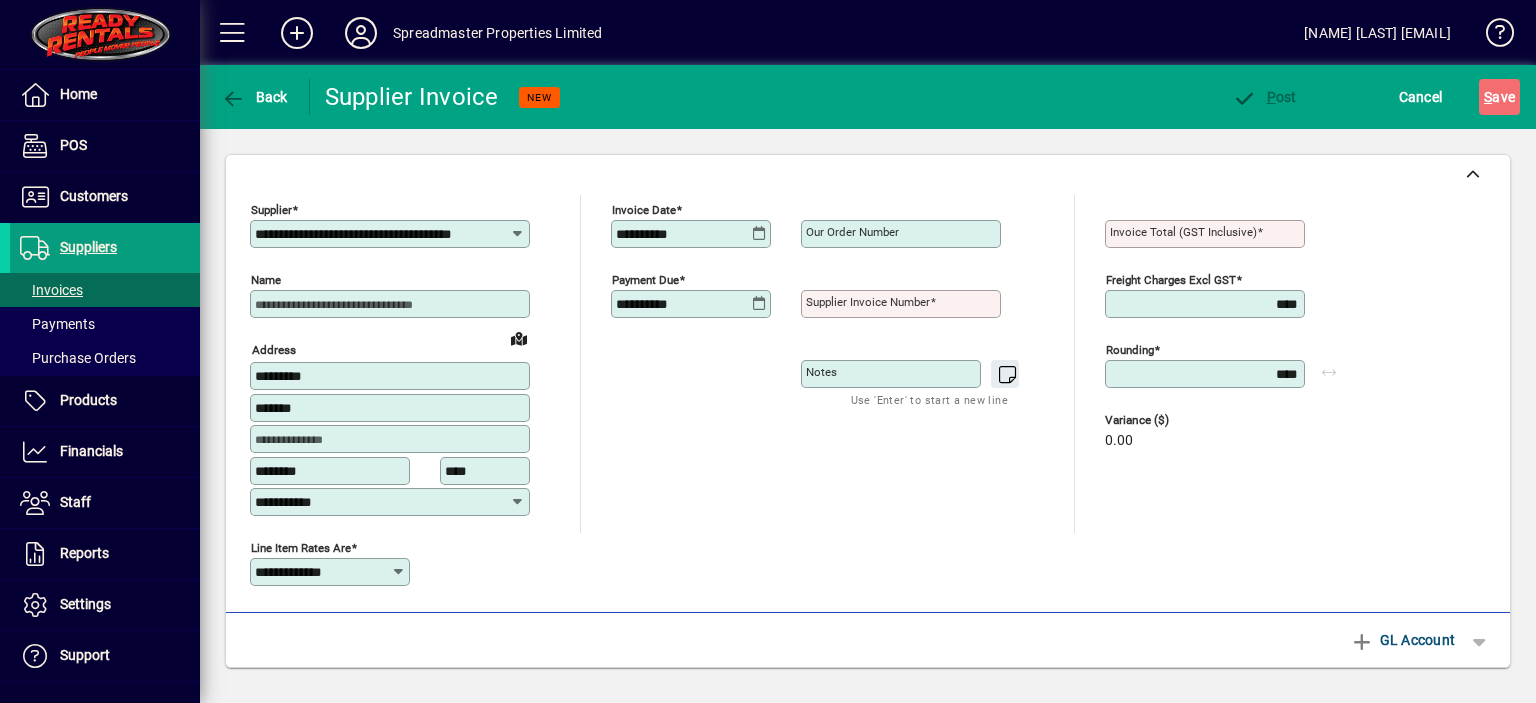click on "Supplier invoice number" at bounding box center (868, 302) 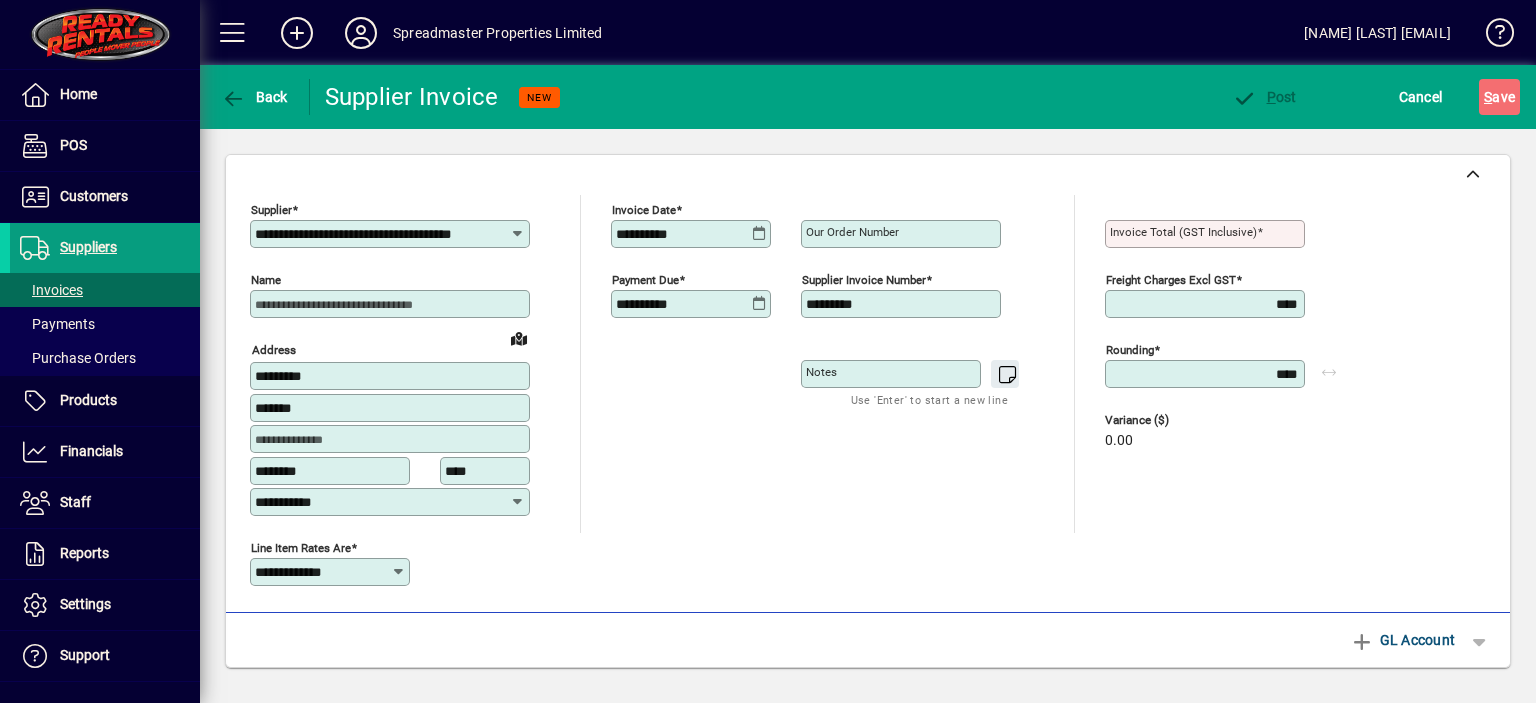 type on "*********" 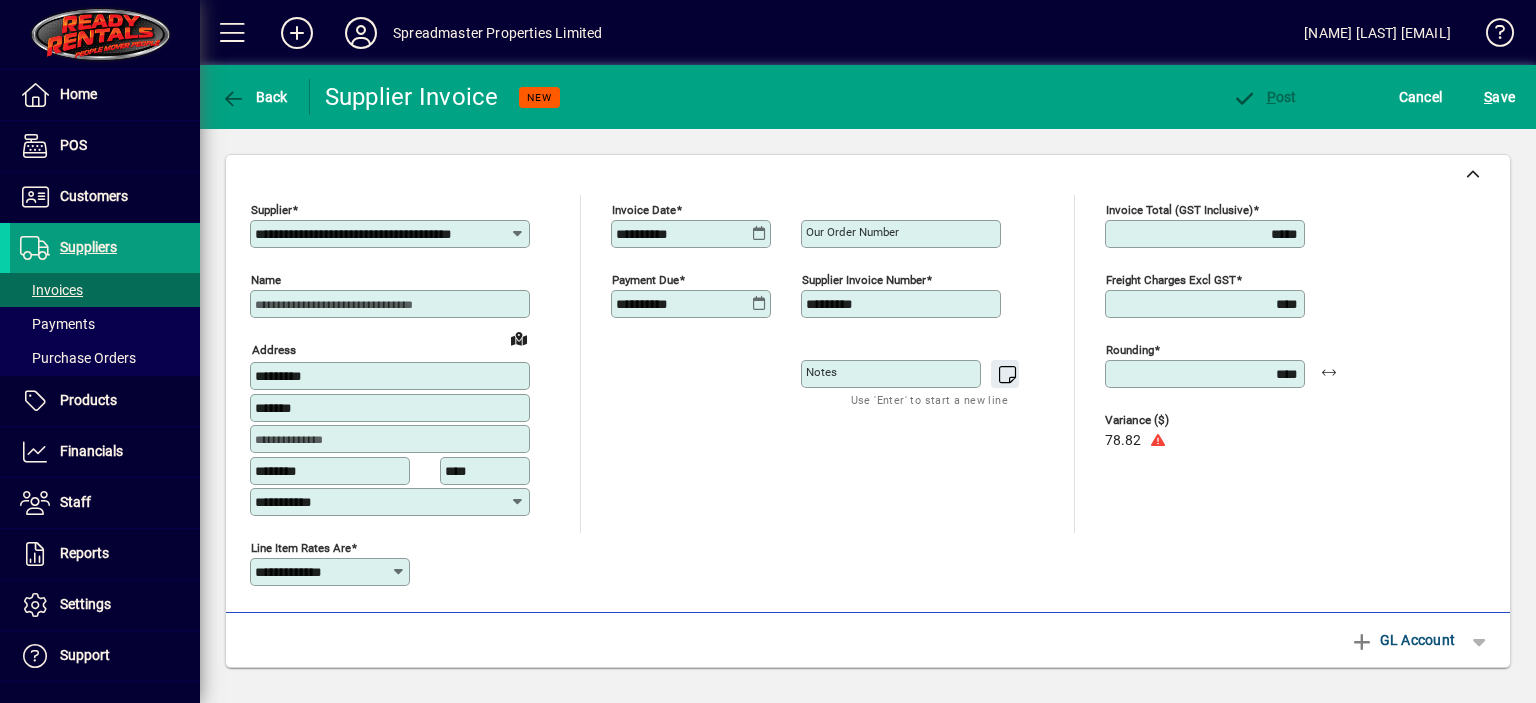 type on "*****" 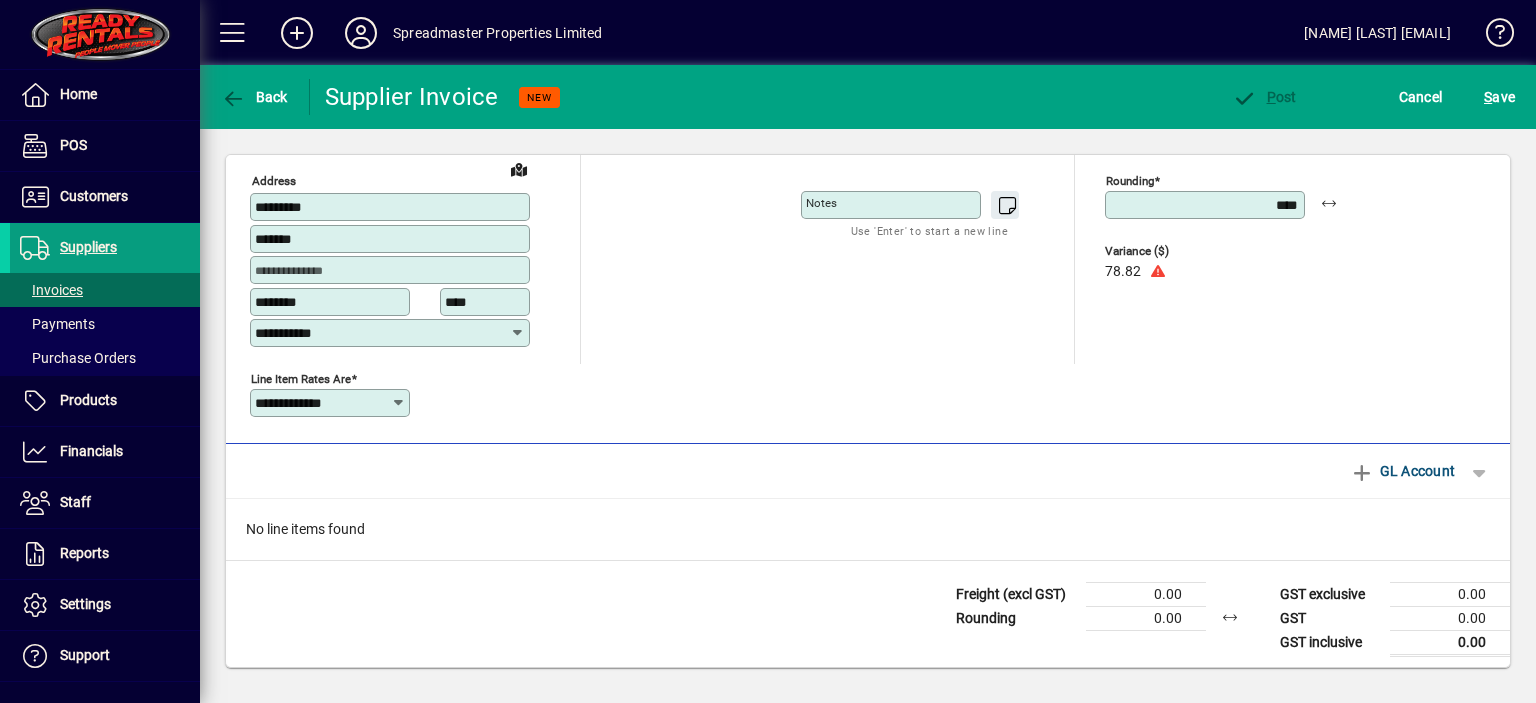 scroll, scrollTop: 170, scrollLeft: 0, axis: vertical 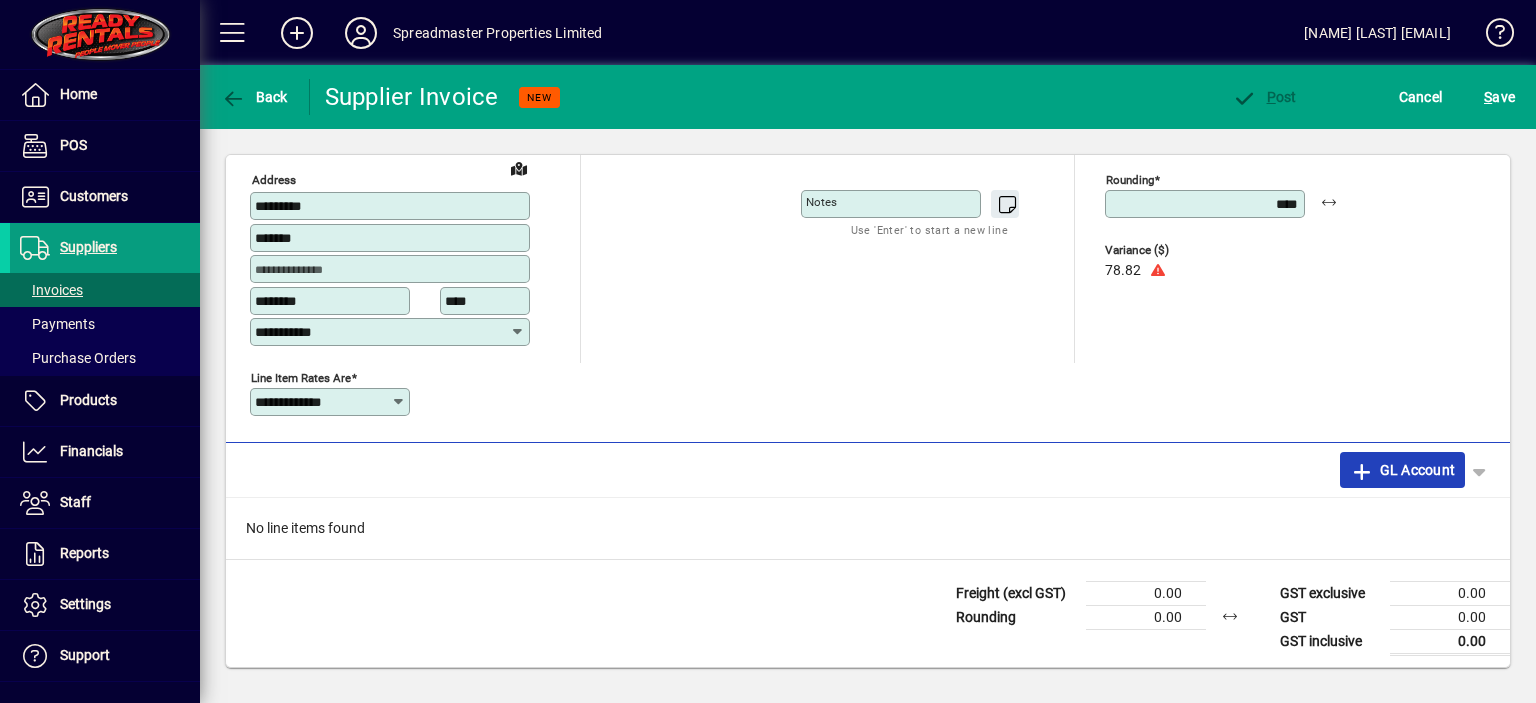click on "GL Account" 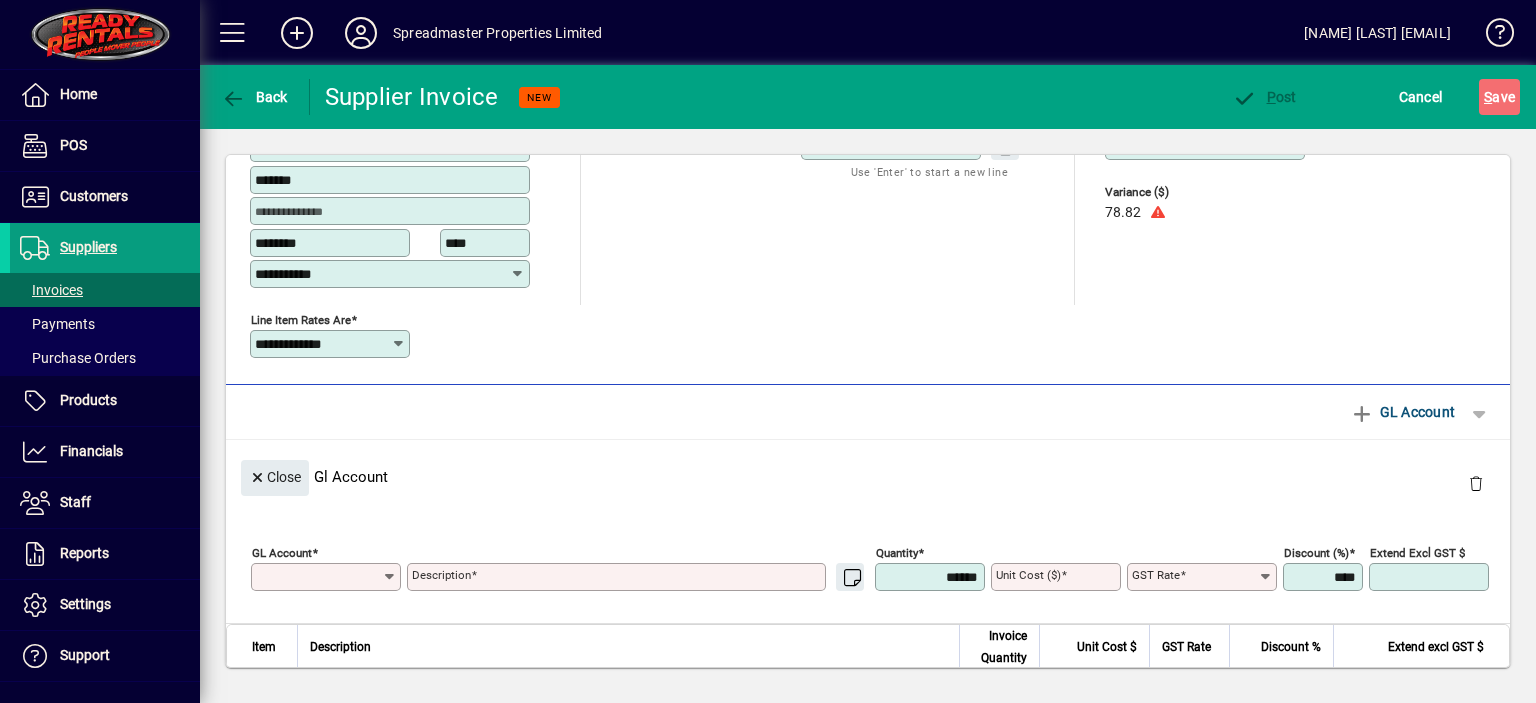 scroll, scrollTop: 11, scrollLeft: 0, axis: vertical 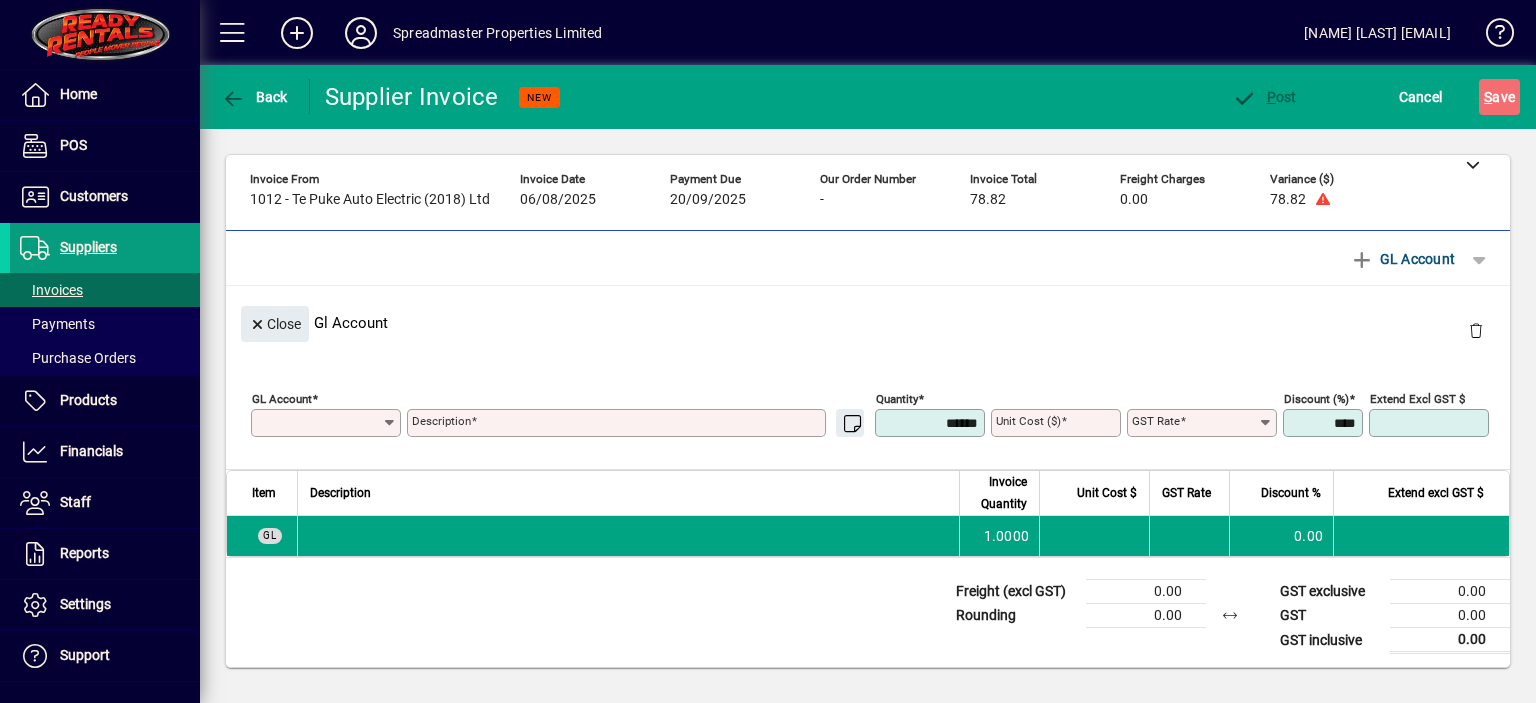 click on "GL Account" at bounding box center (319, 423) 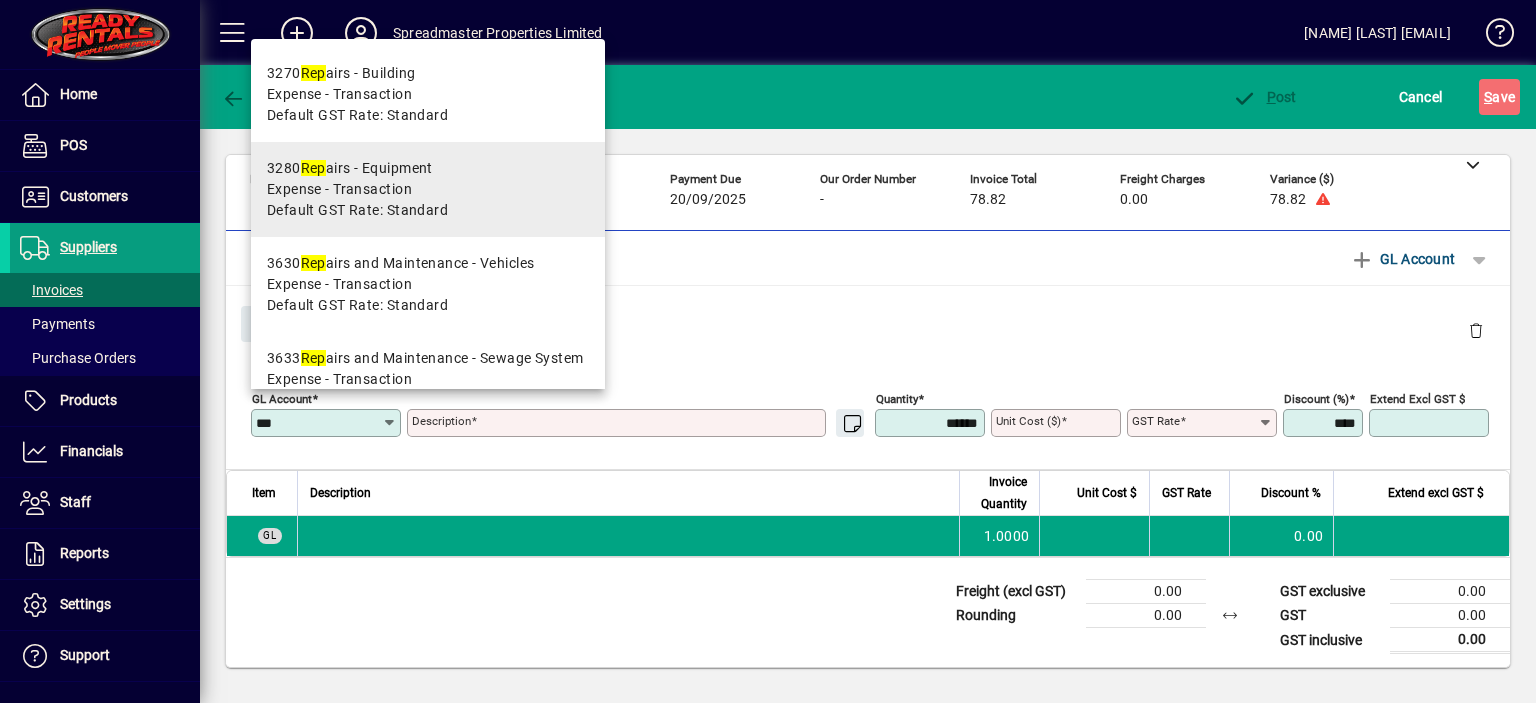 click on "Expense - Transaction" at bounding box center (339, 189) 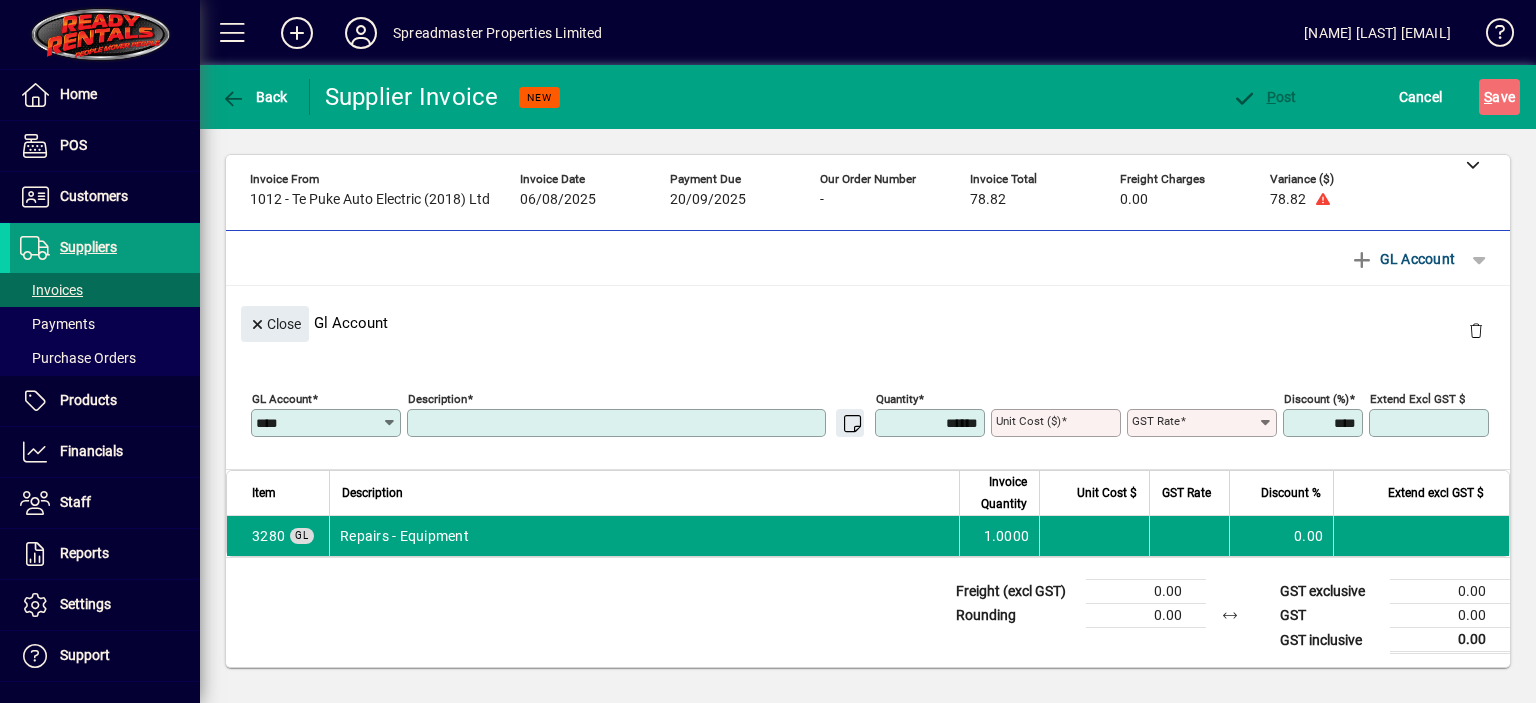 type on "**********" 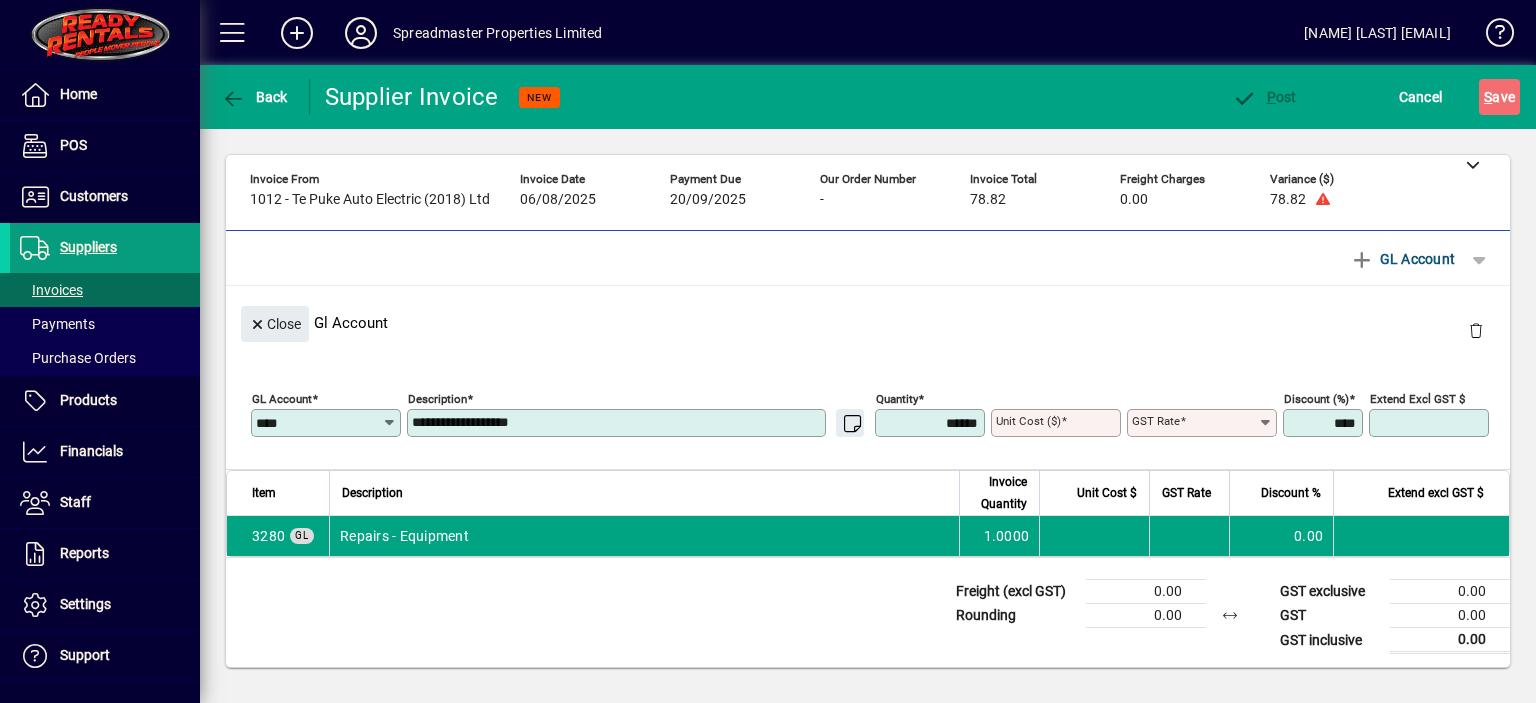 type on "****" 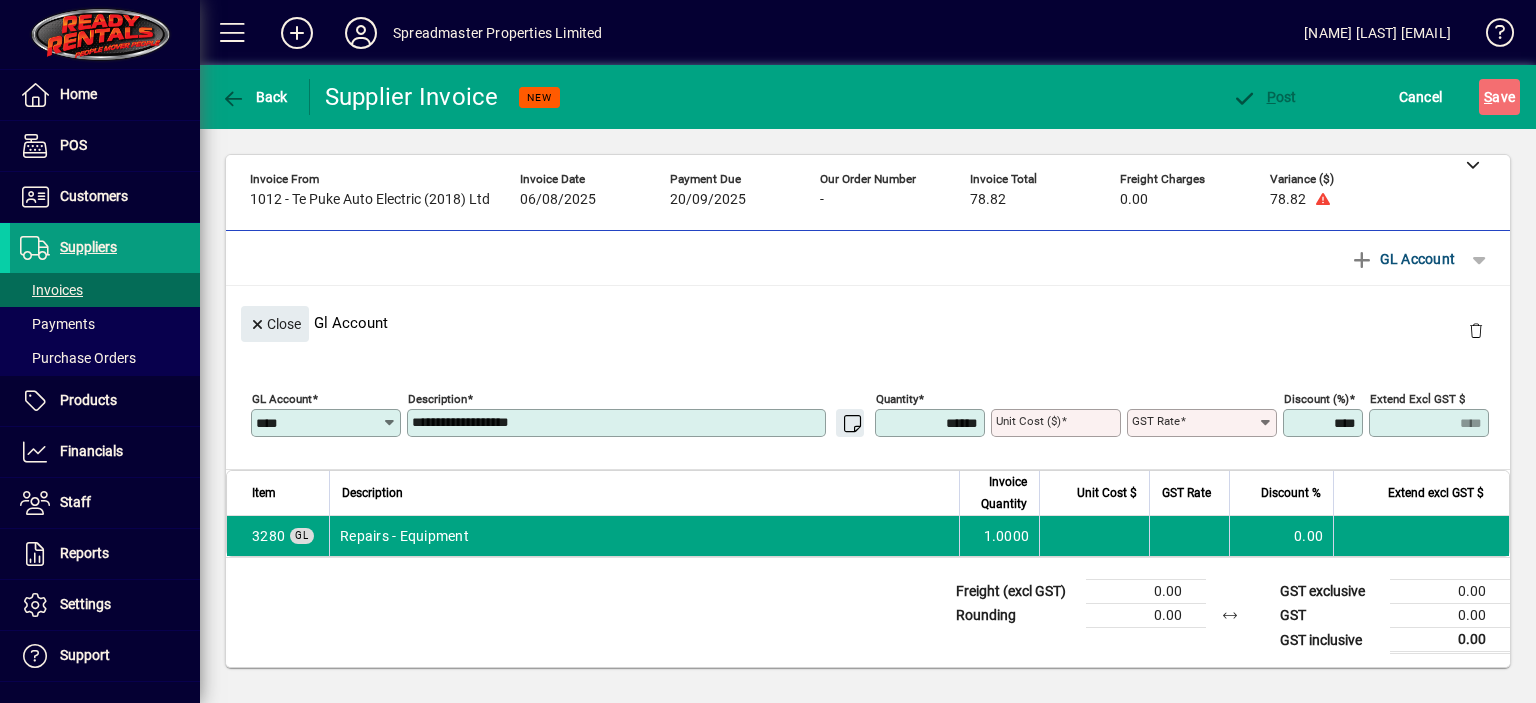 type on "********" 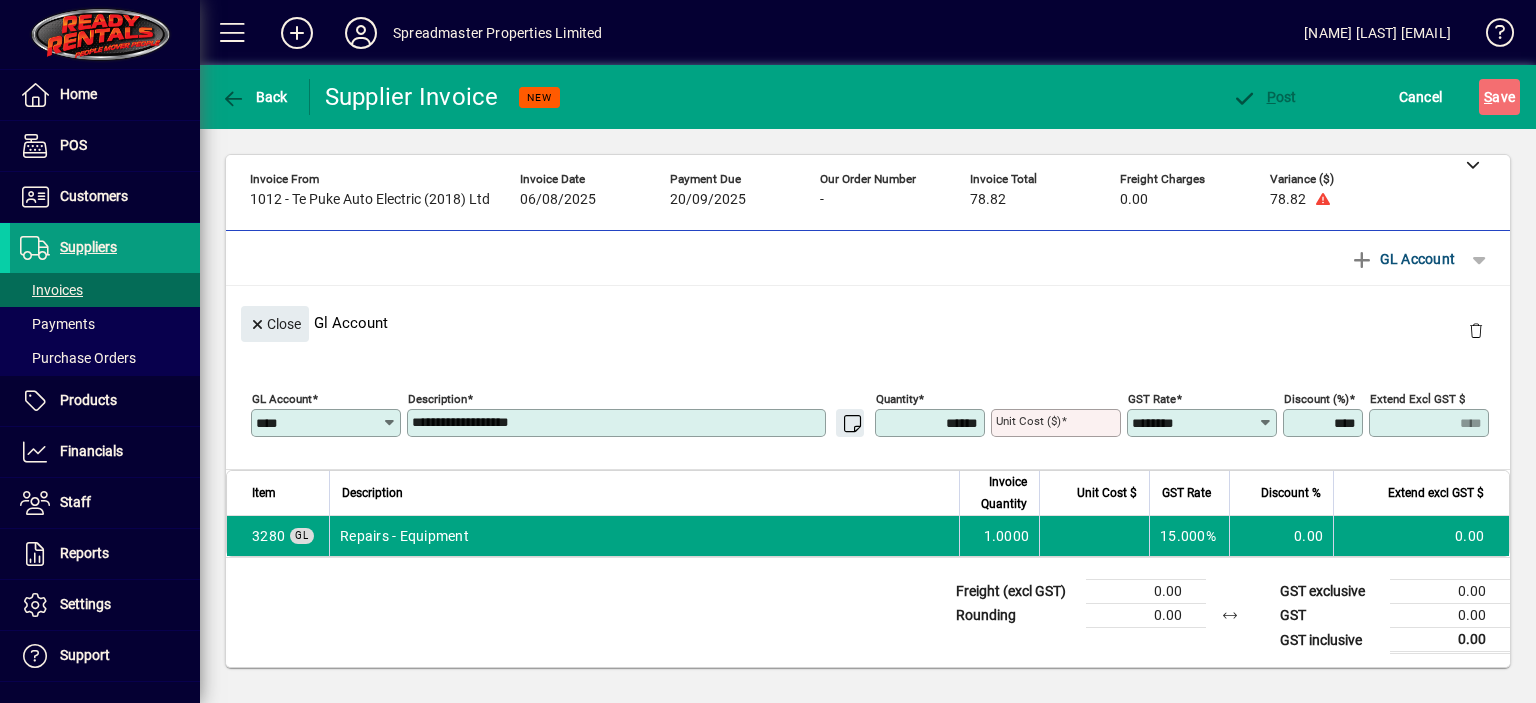 click on "**********" at bounding box center (618, 423) 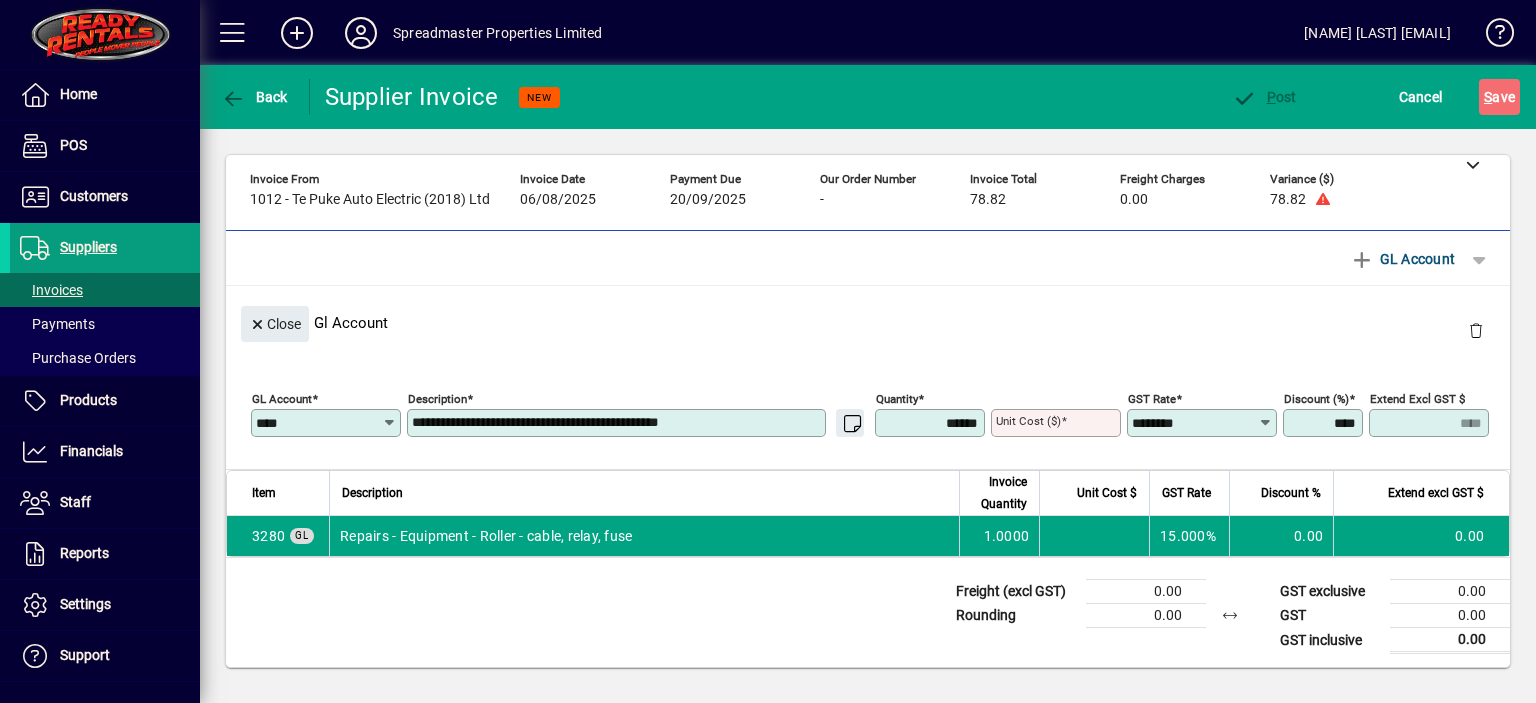 type on "**********" 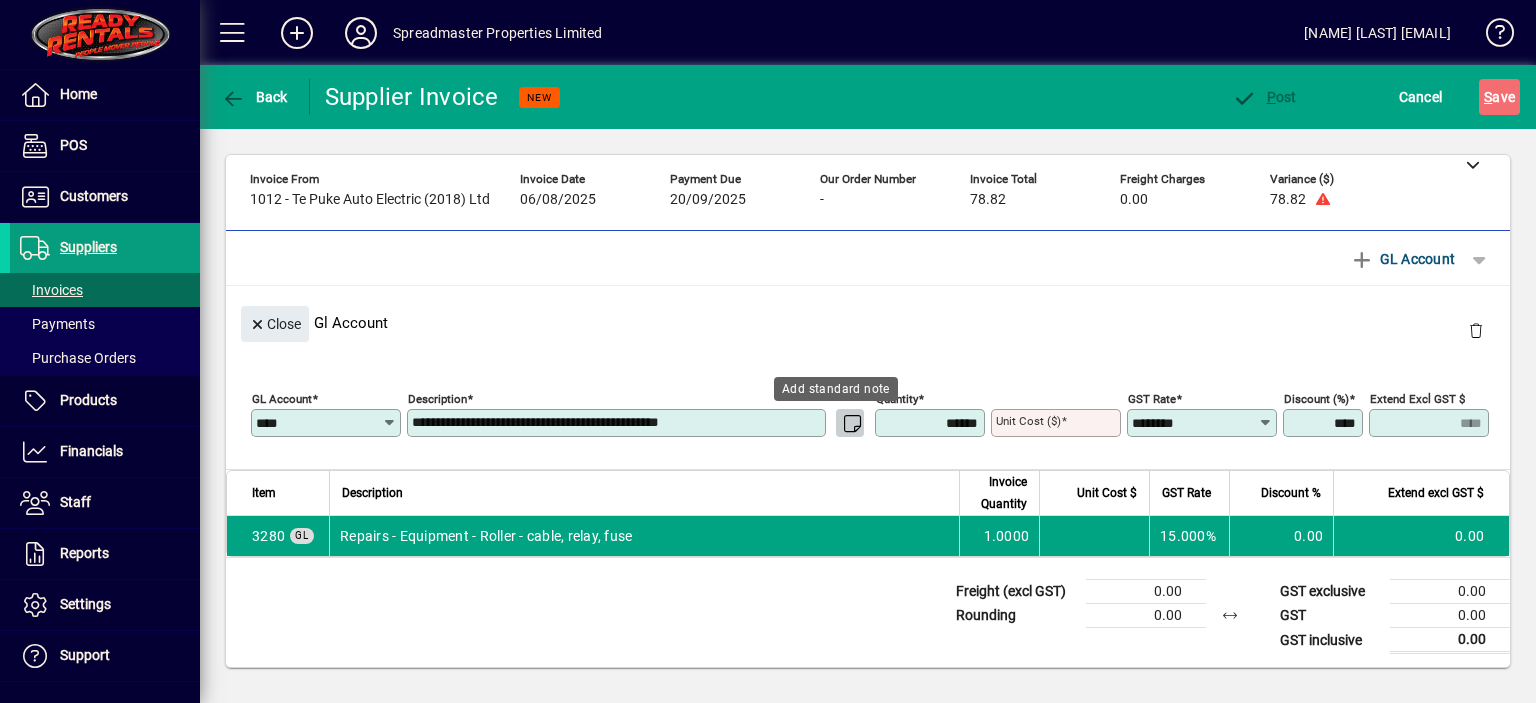 type 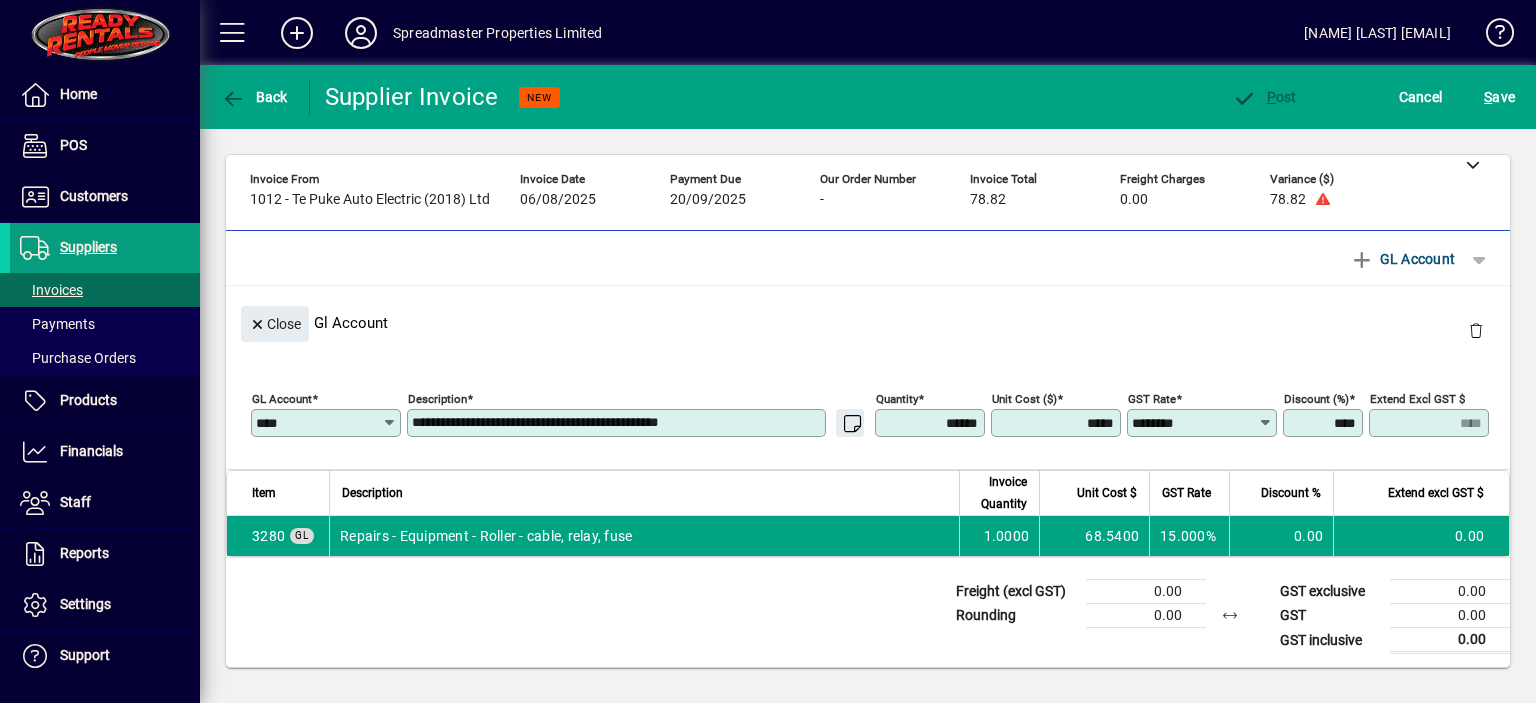 type on "*******" 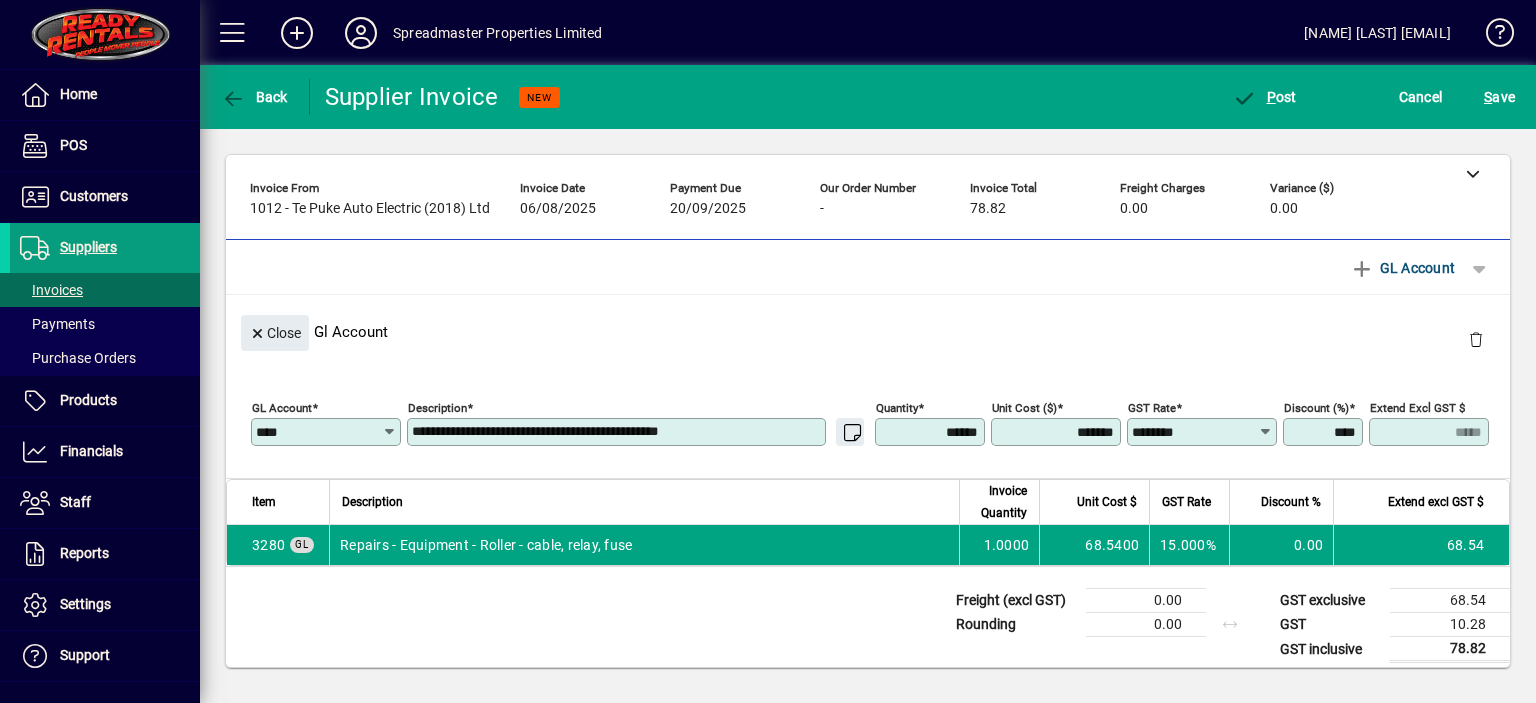 scroll, scrollTop: 0, scrollLeft: 0, axis: both 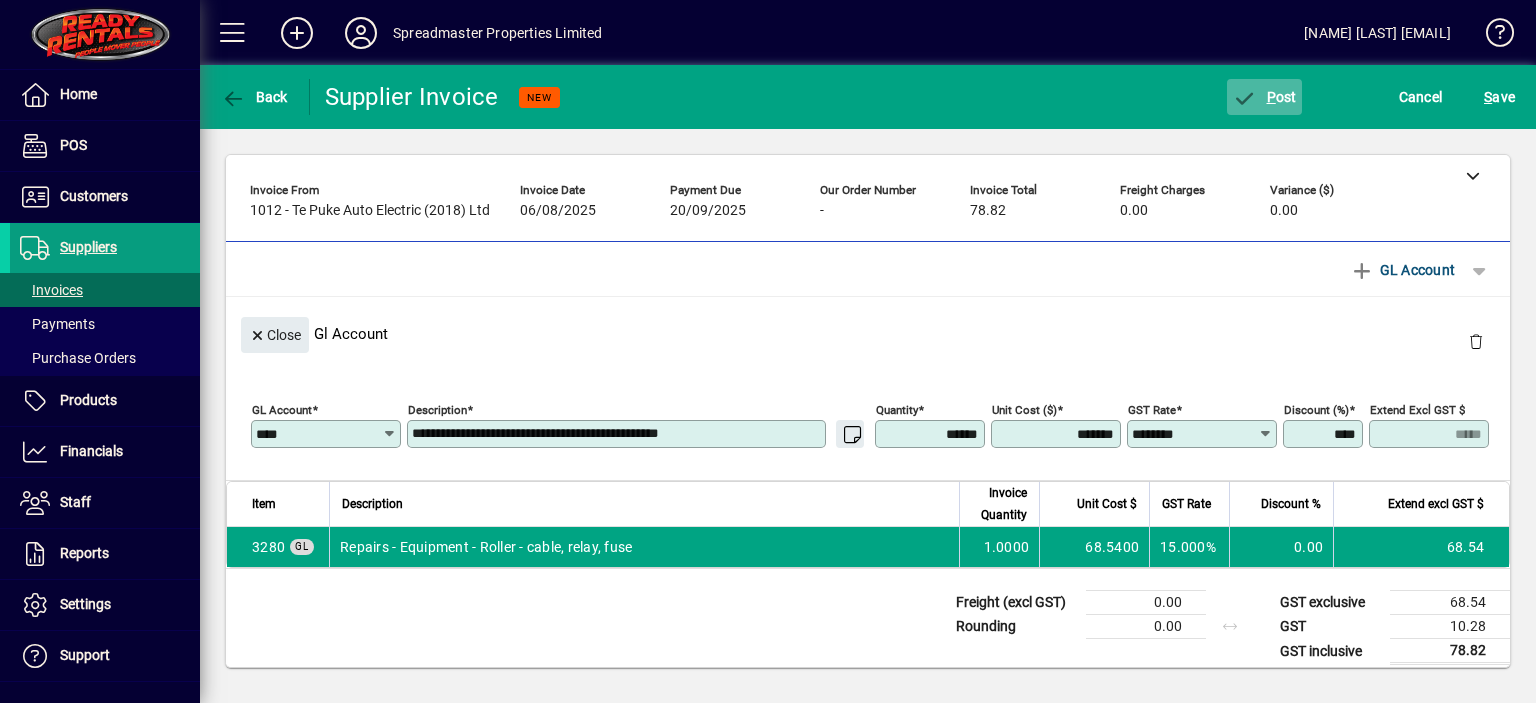 click on "P" 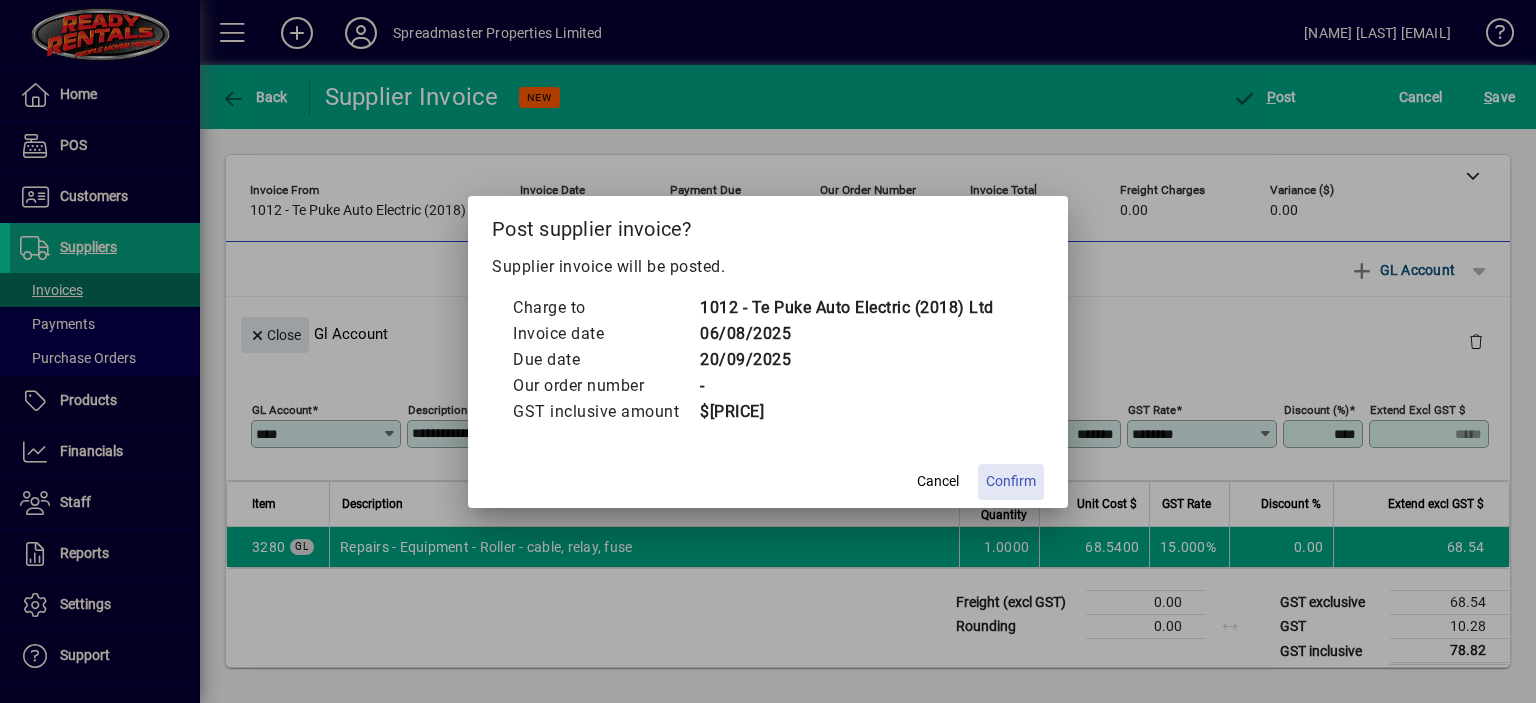 click on "Confirm" 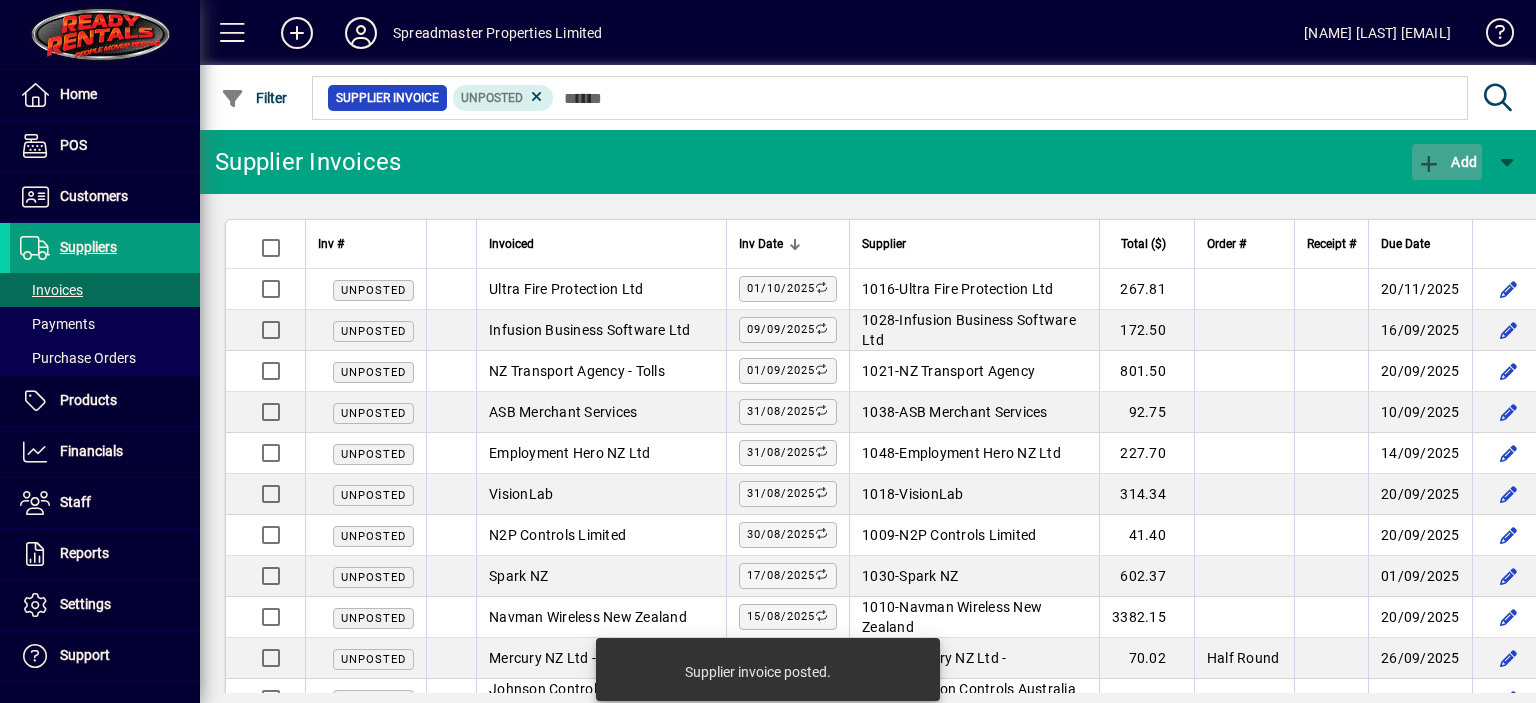 click on "Add" 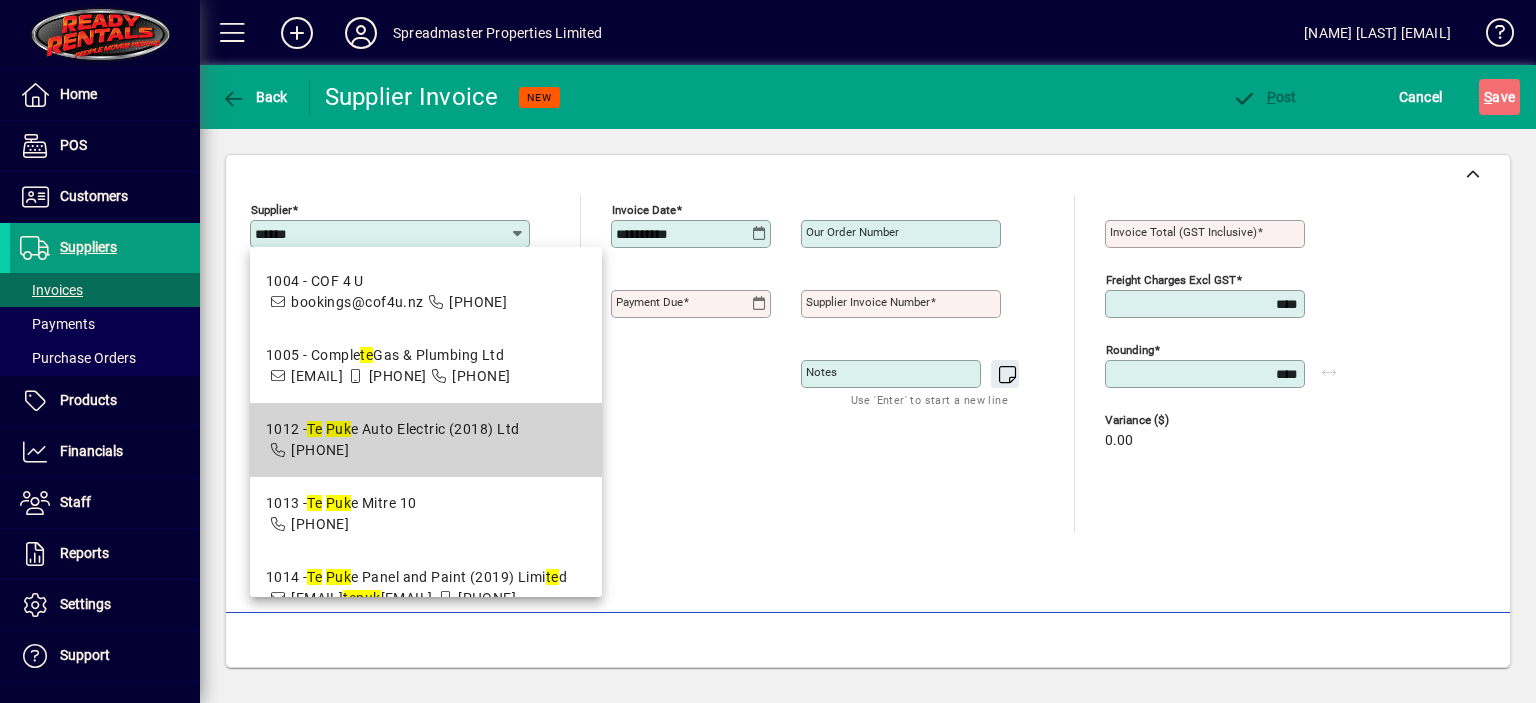 click on "1012 -  Te   Puk e Auto Electric (2018) Ltd" at bounding box center (393, 429) 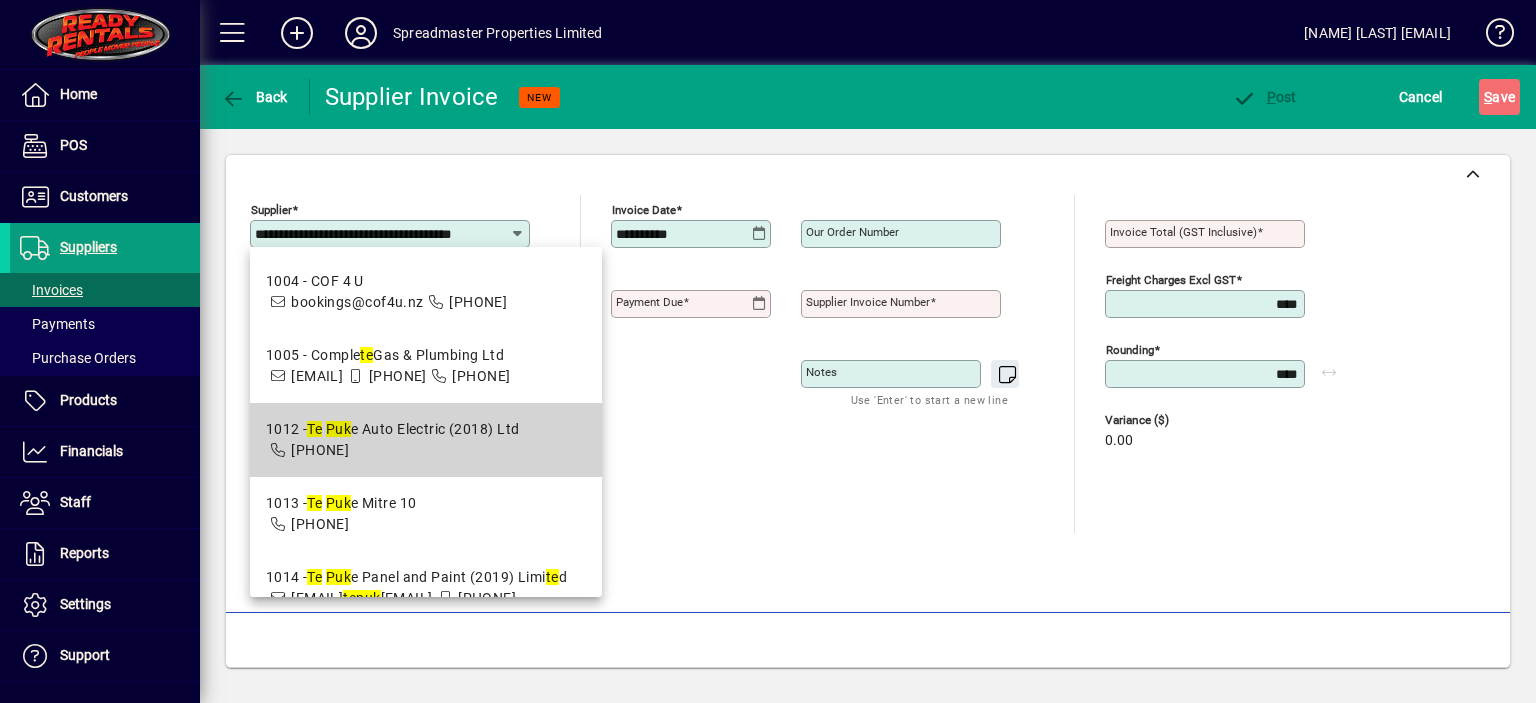 type on "*********" 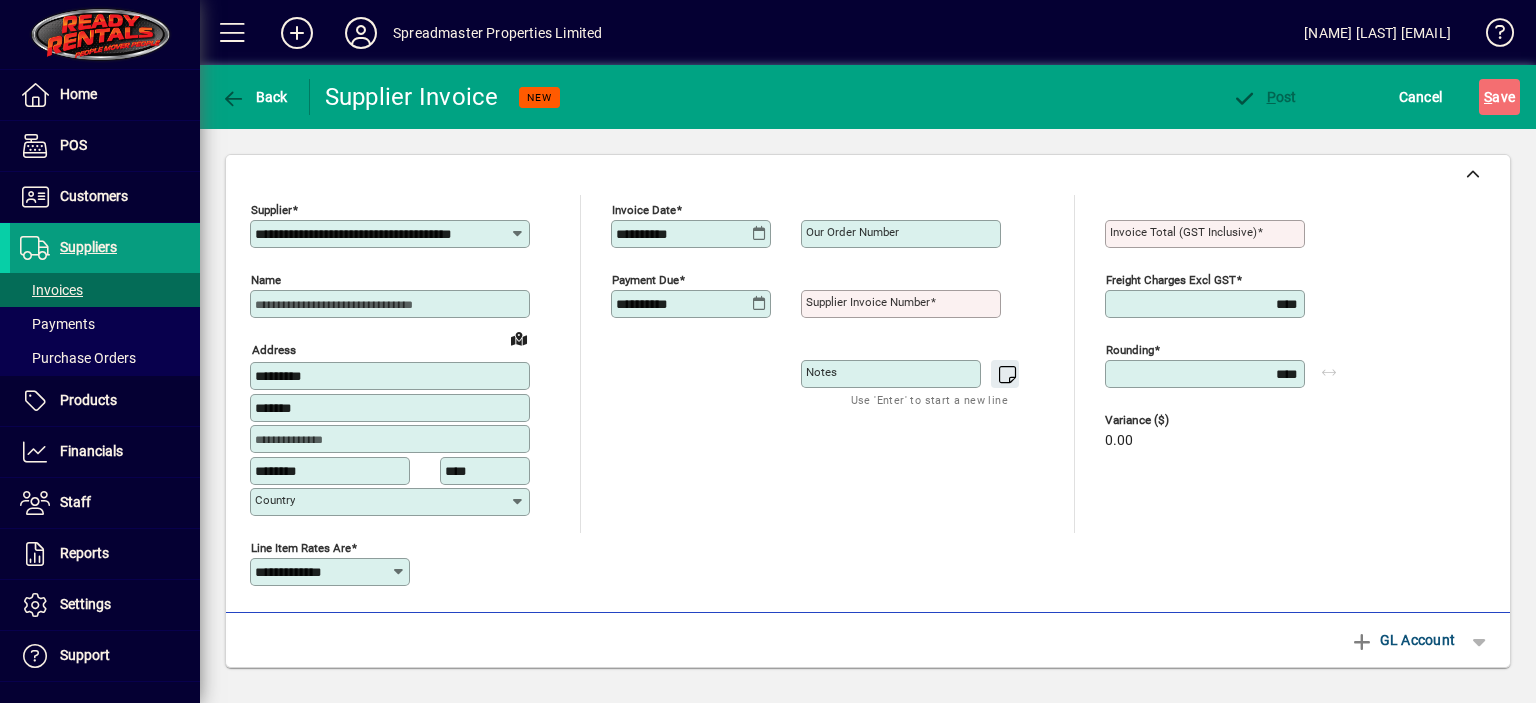 type on "**********" 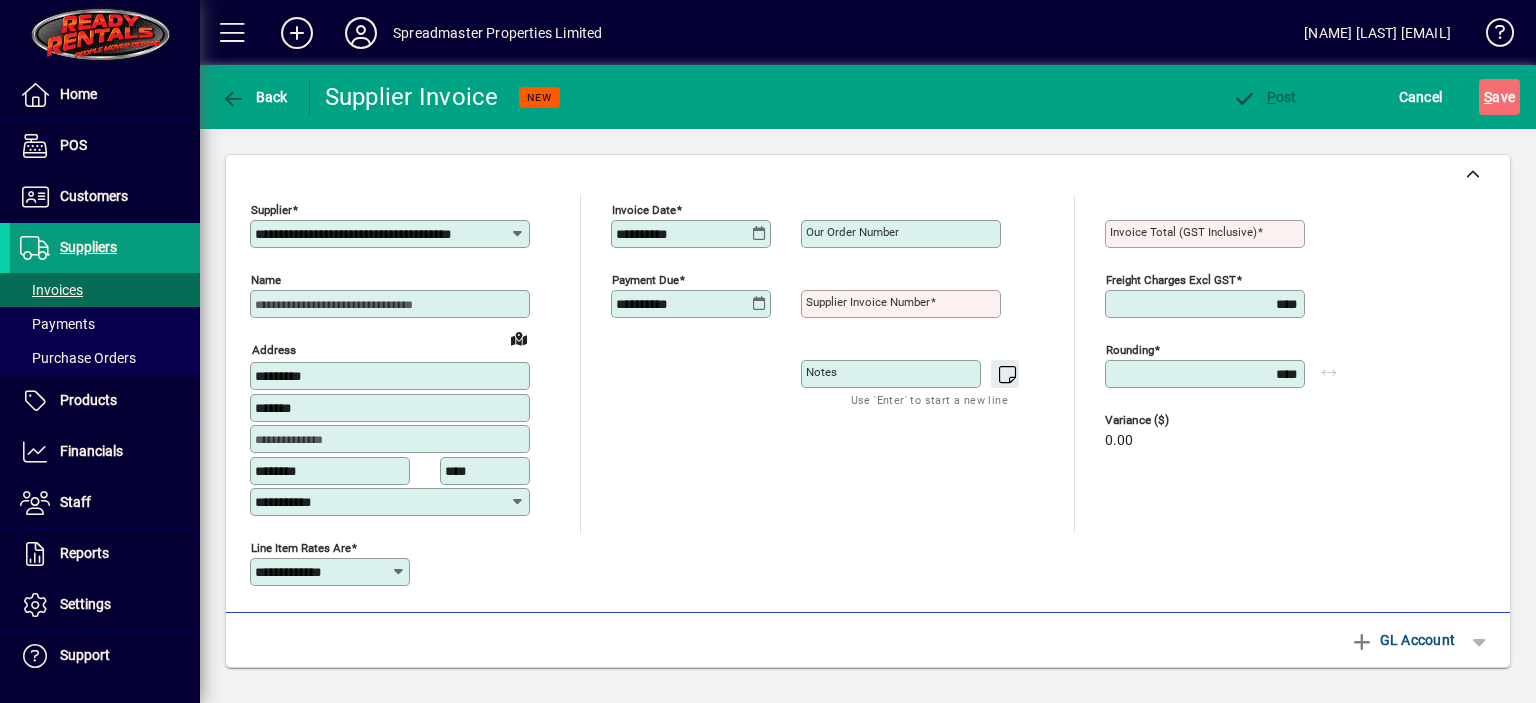 click 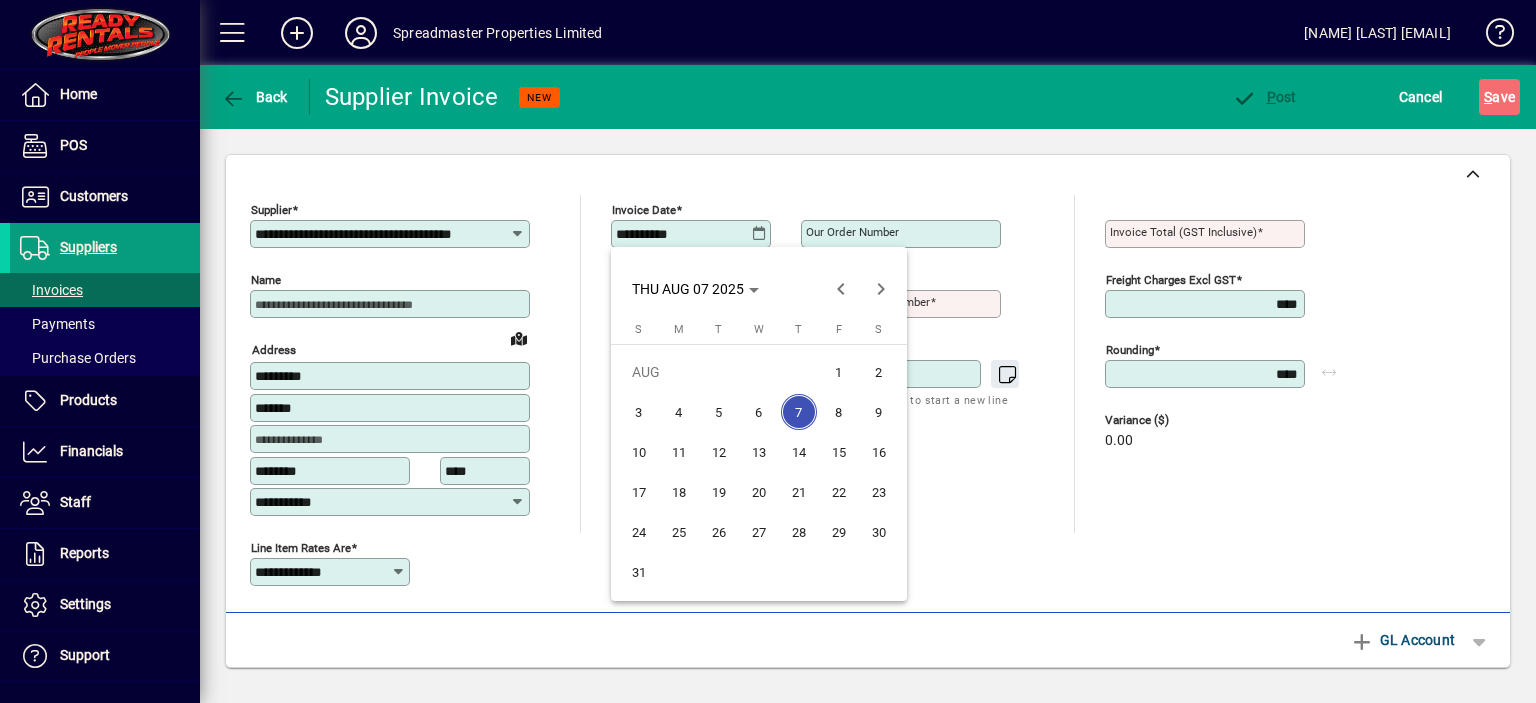click on "6" at bounding box center [759, 412] 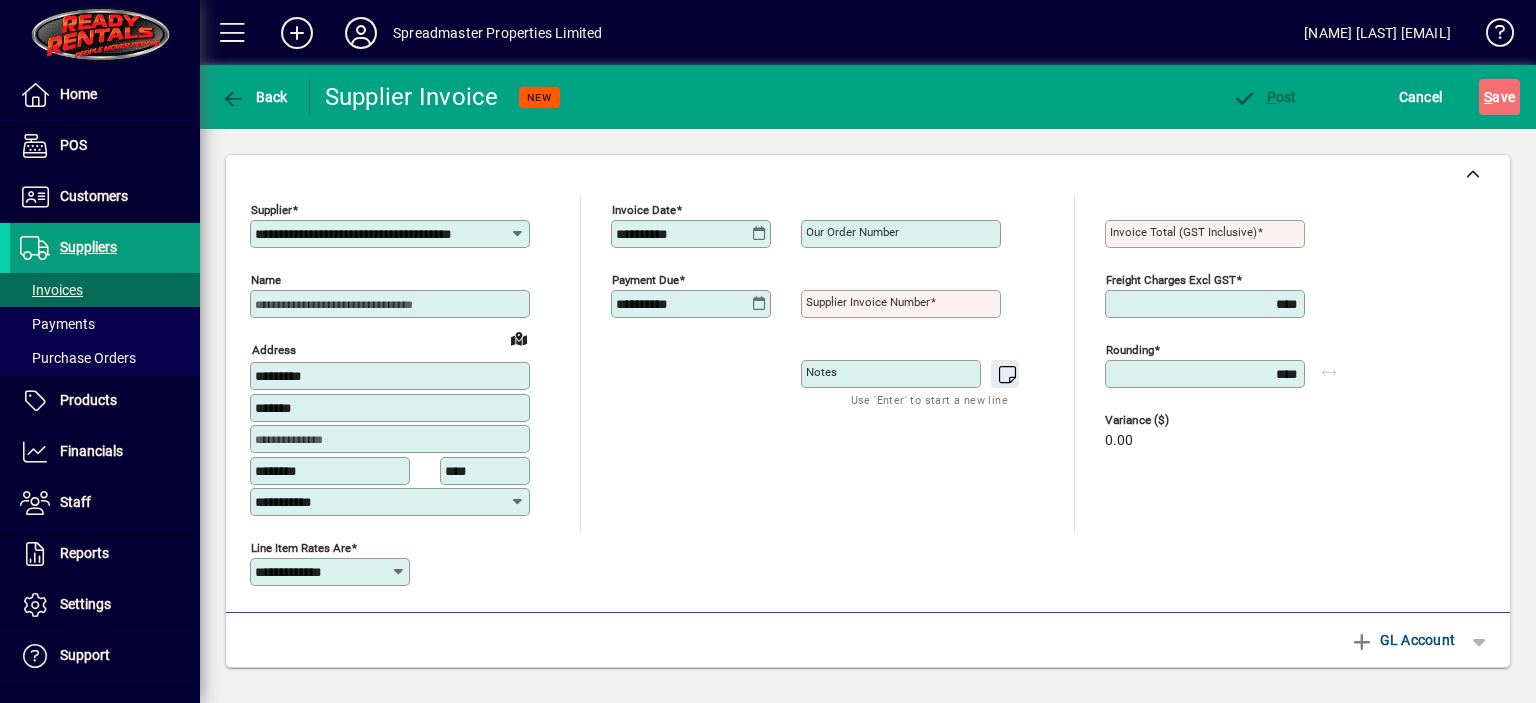 click on "Supplier invoice number" at bounding box center [868, 302] 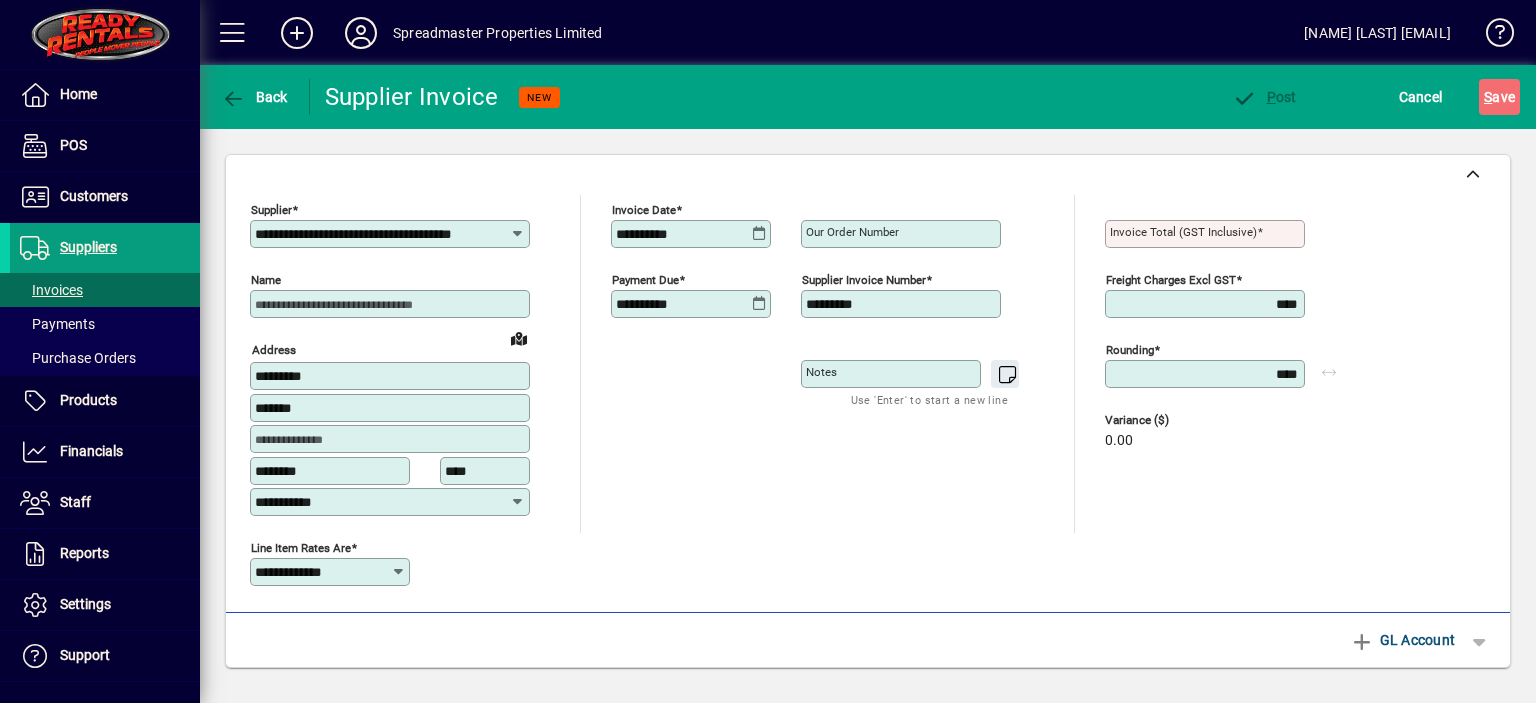 type on "*********" 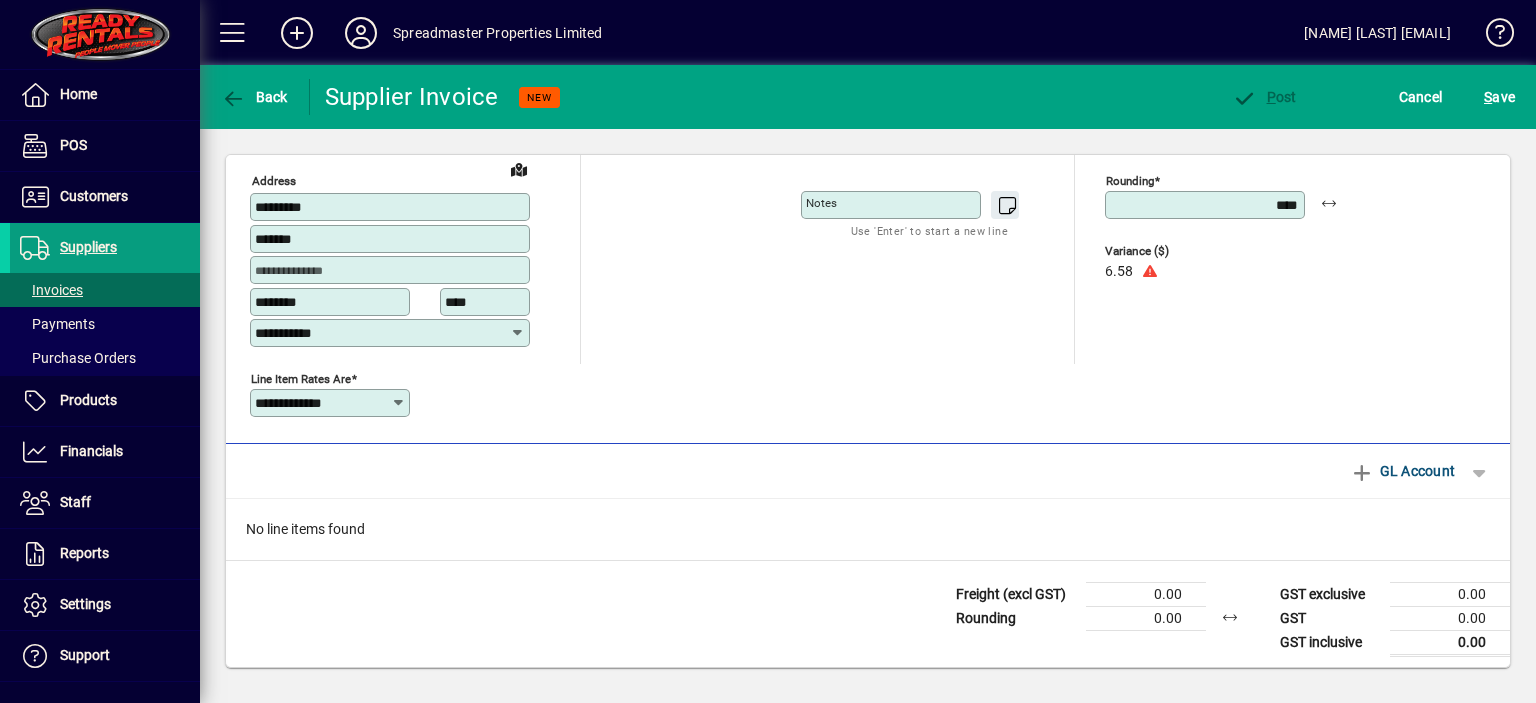 scroll, scrollTop: 170, scrollLeft: 0, axis: vertical 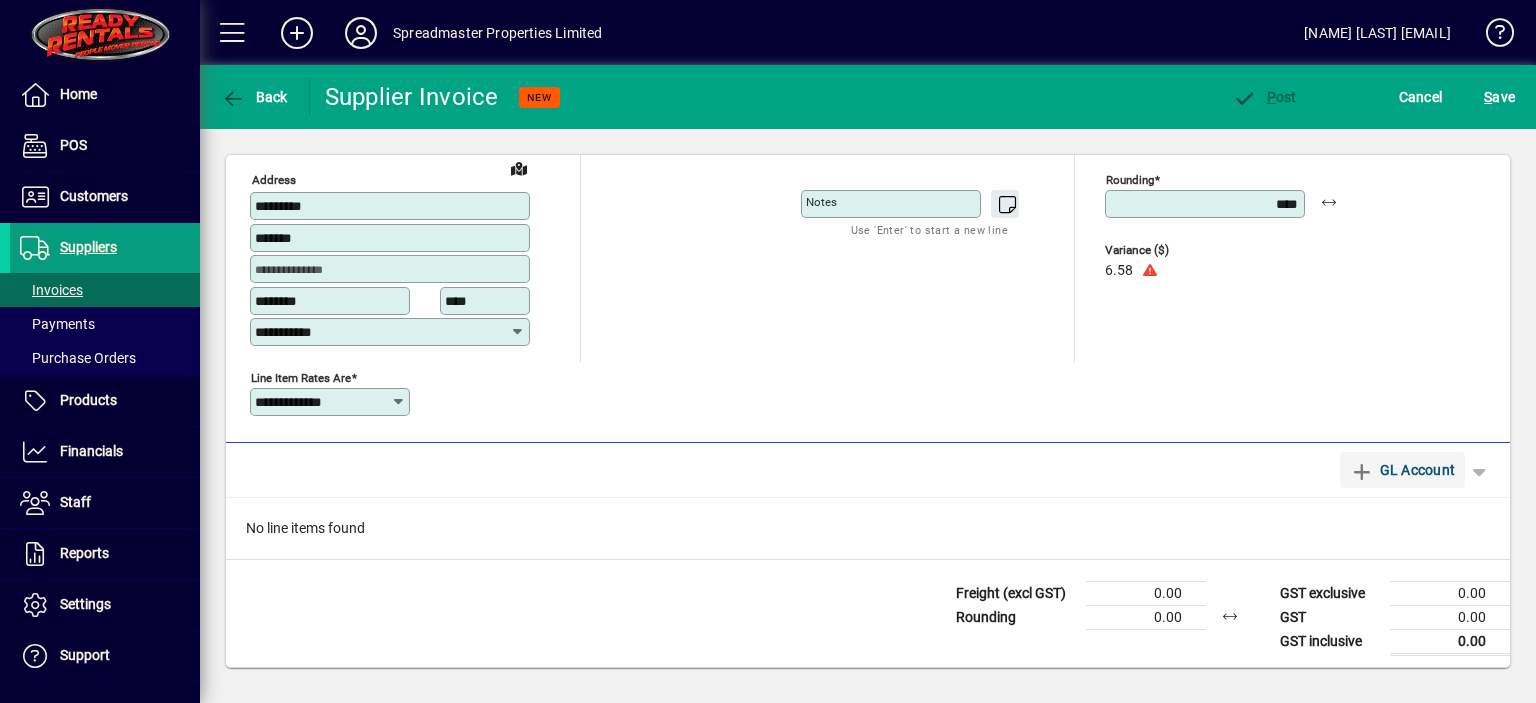 type on "****" 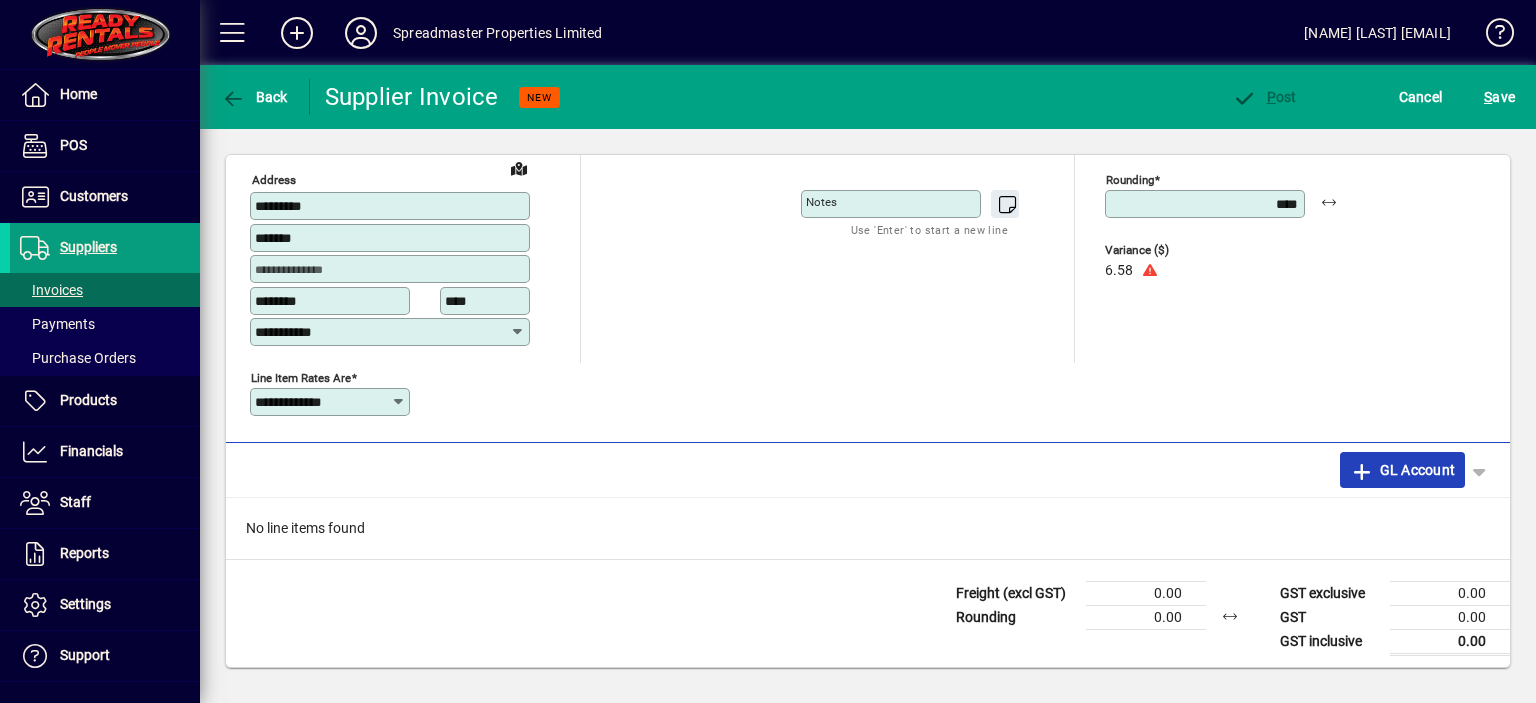 click on "GL Account" 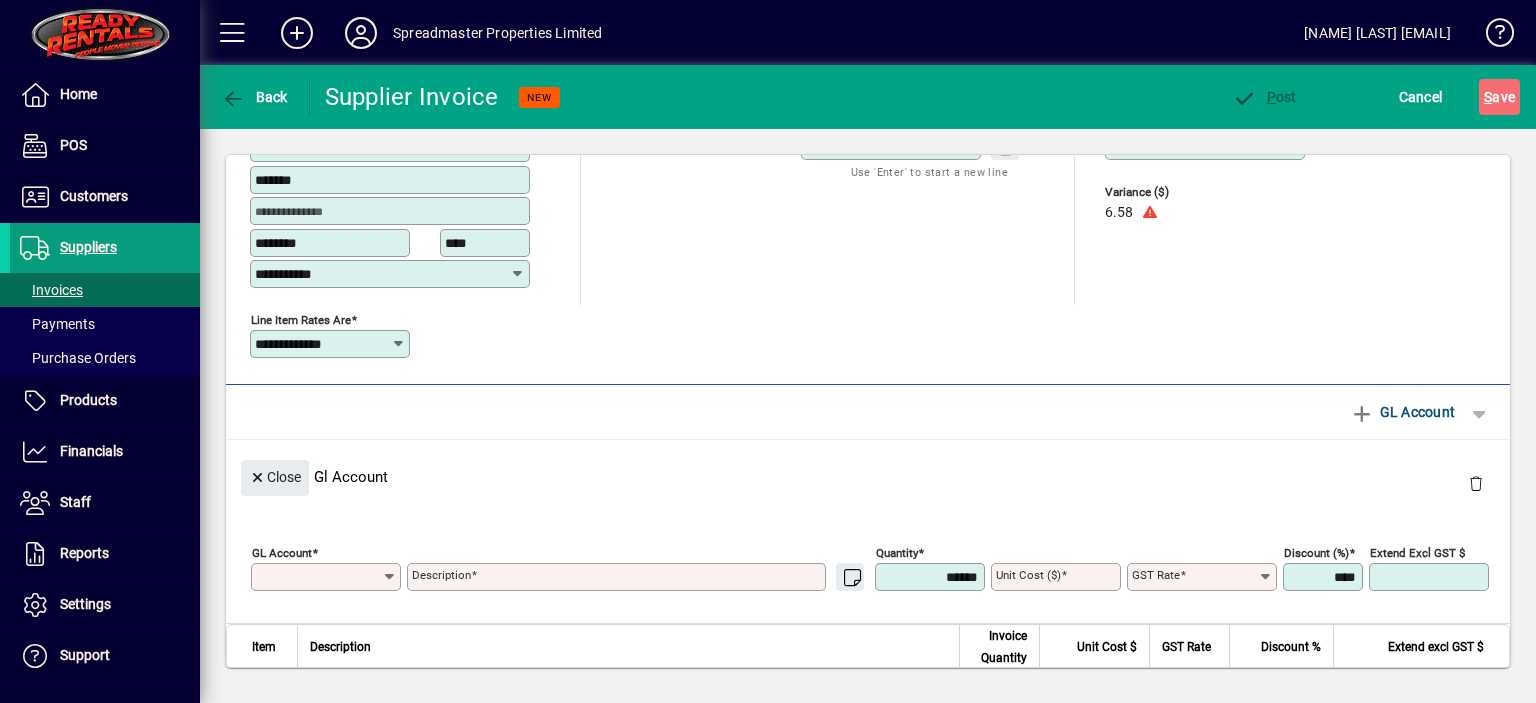 scroll, scrollTop: 11, scrollLeft: 0, axis: vertical 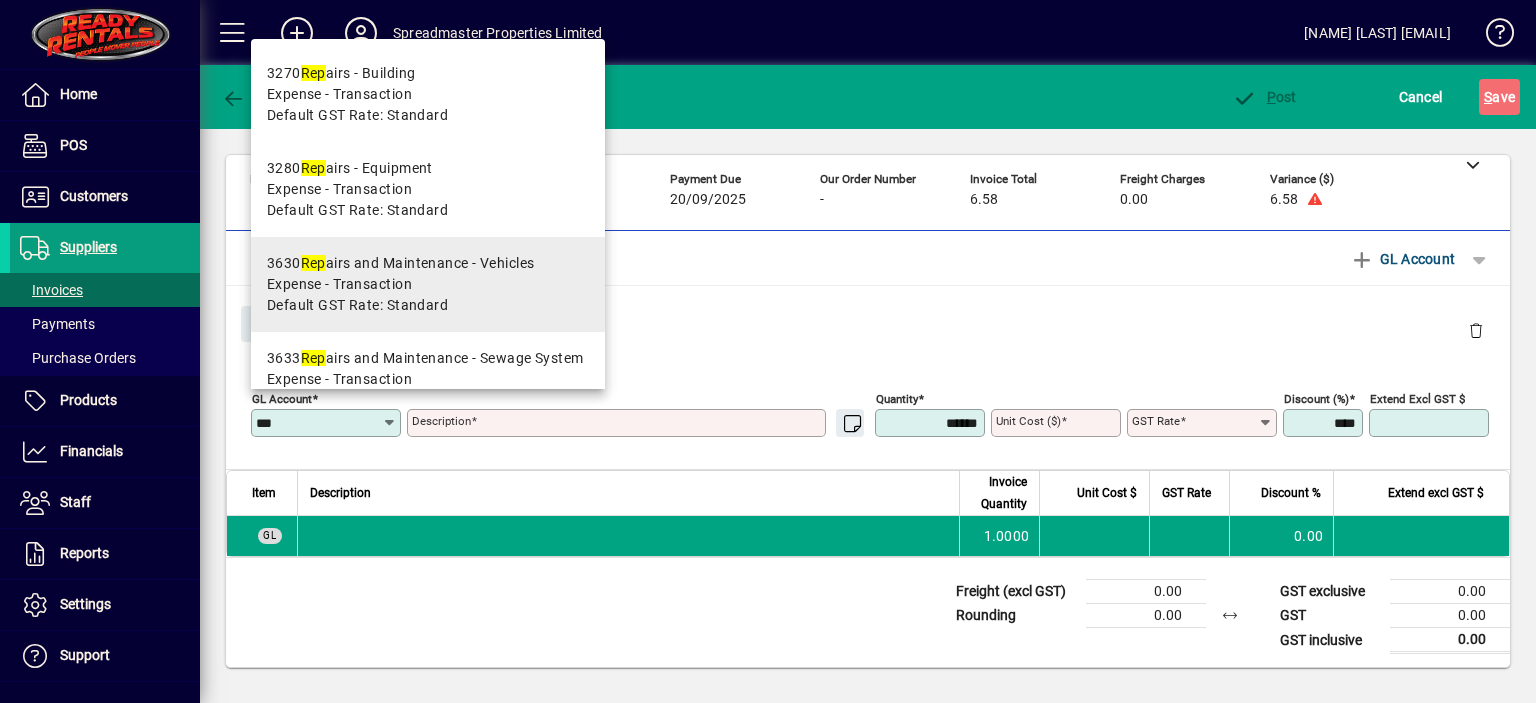 click on "3630  Rep airs and Maintenance - Vehicles" at bounding box center [401, 263] 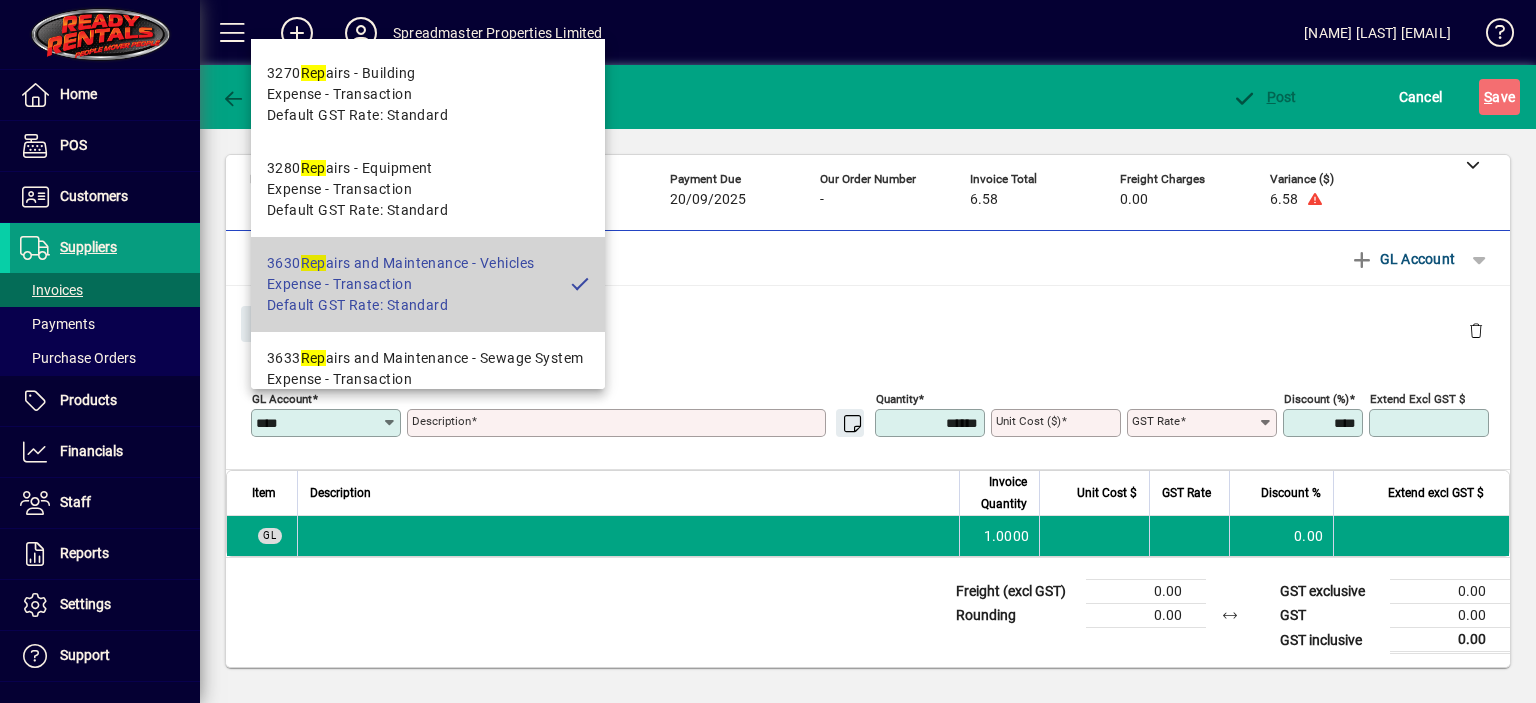 type on "**********" 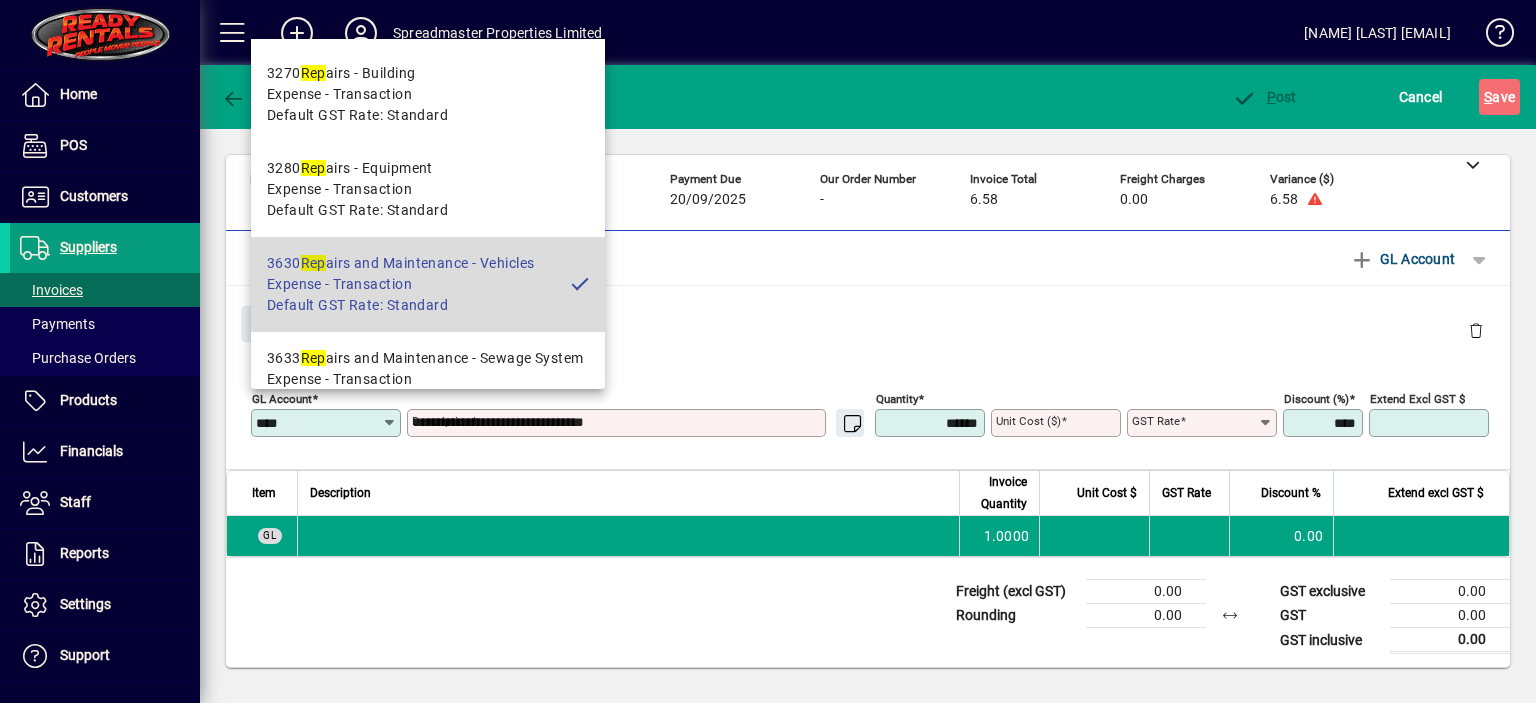 type on "****" 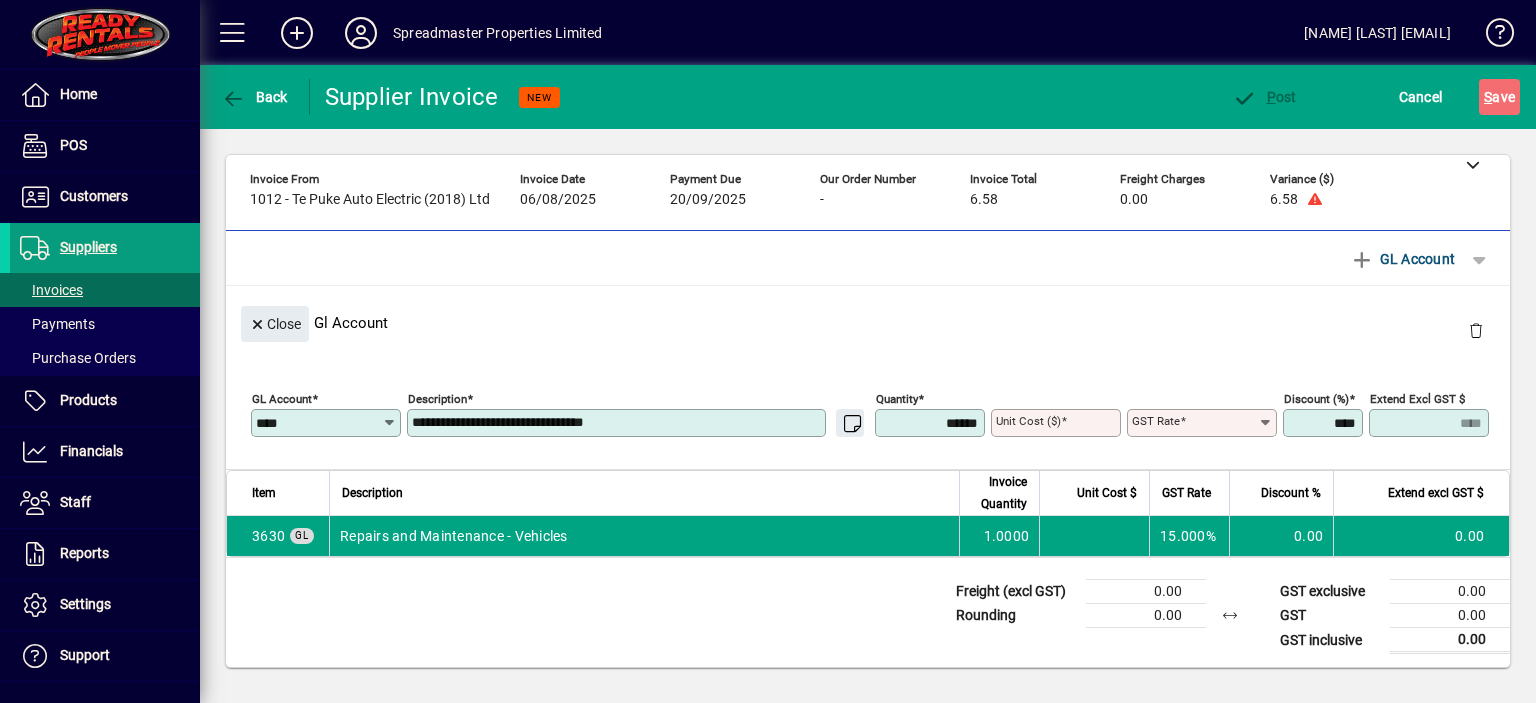 type on "********" 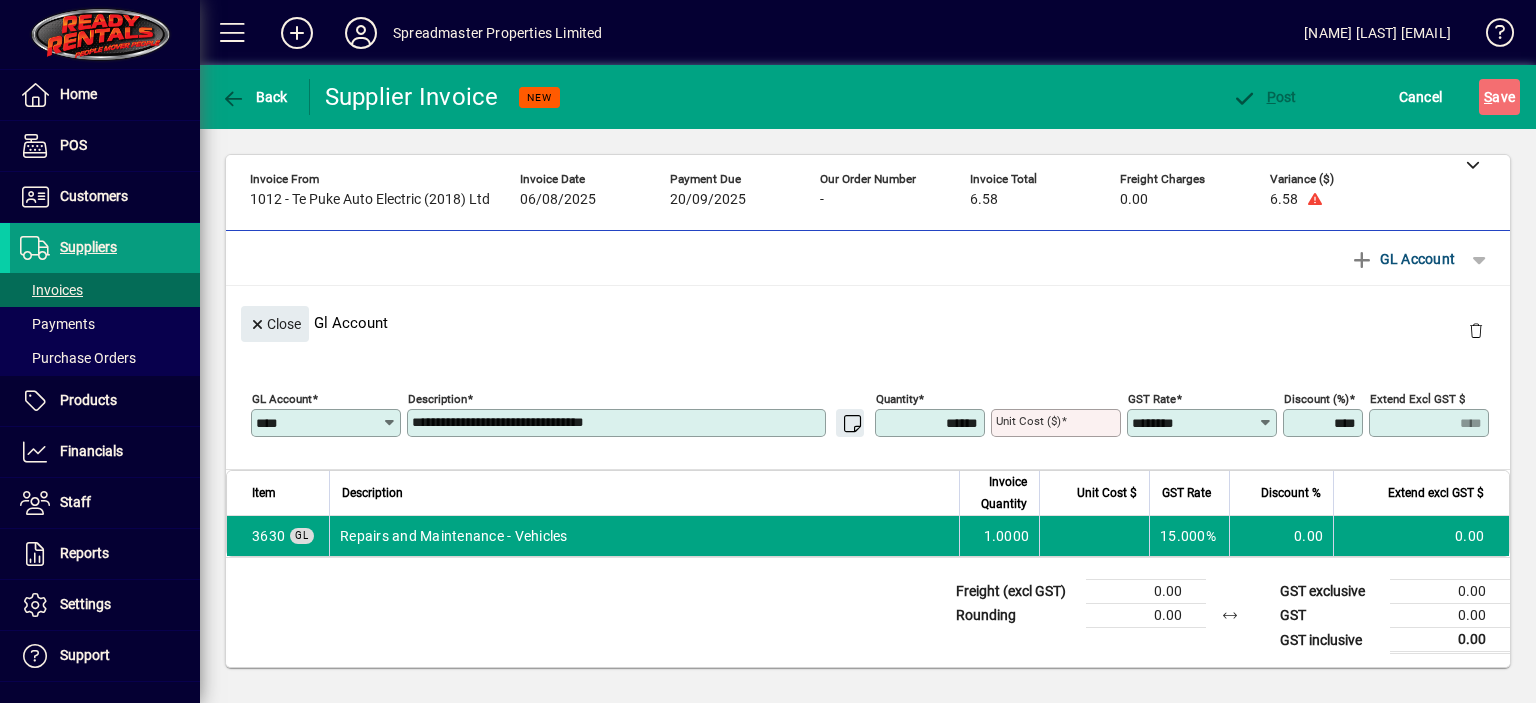 click on "**********" at bounding box center [618, 423] 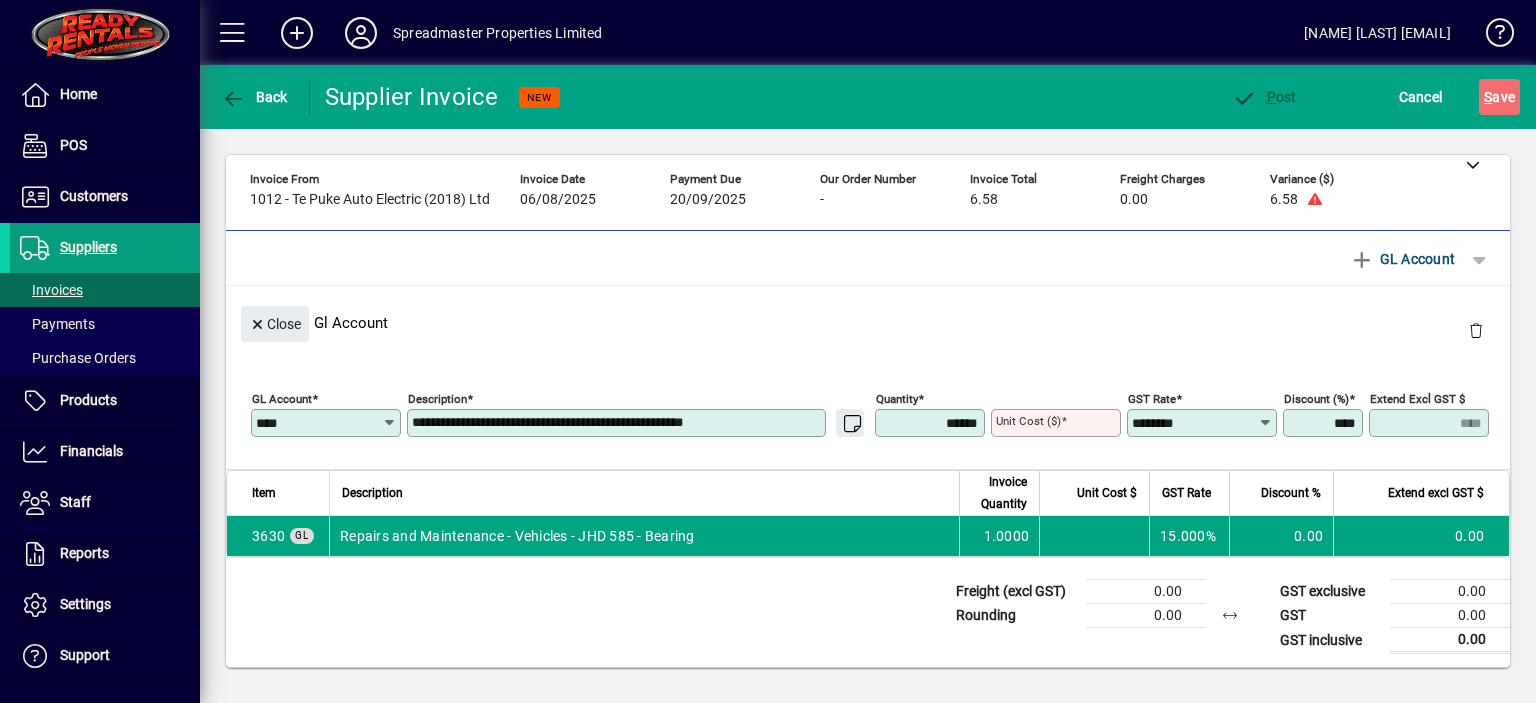 type on "**********" 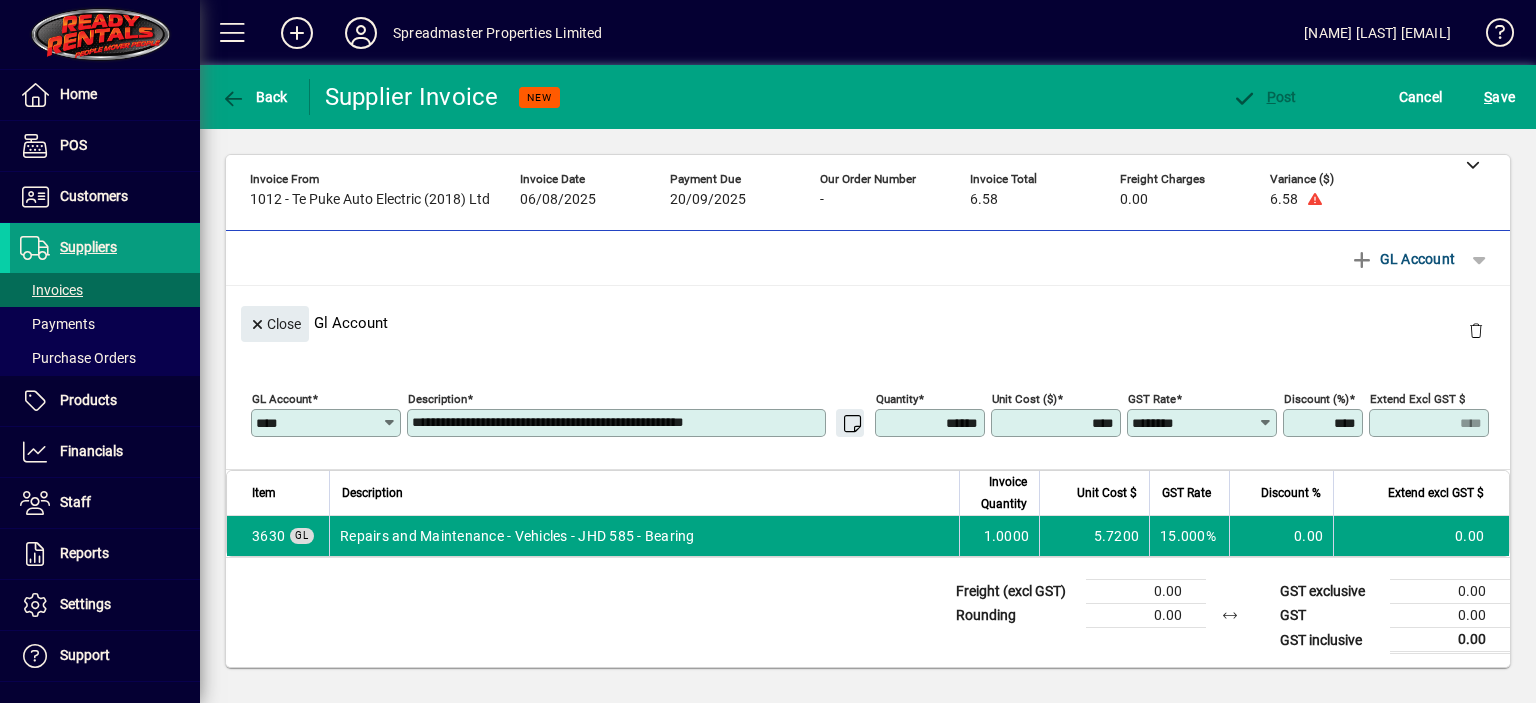 type on "******" 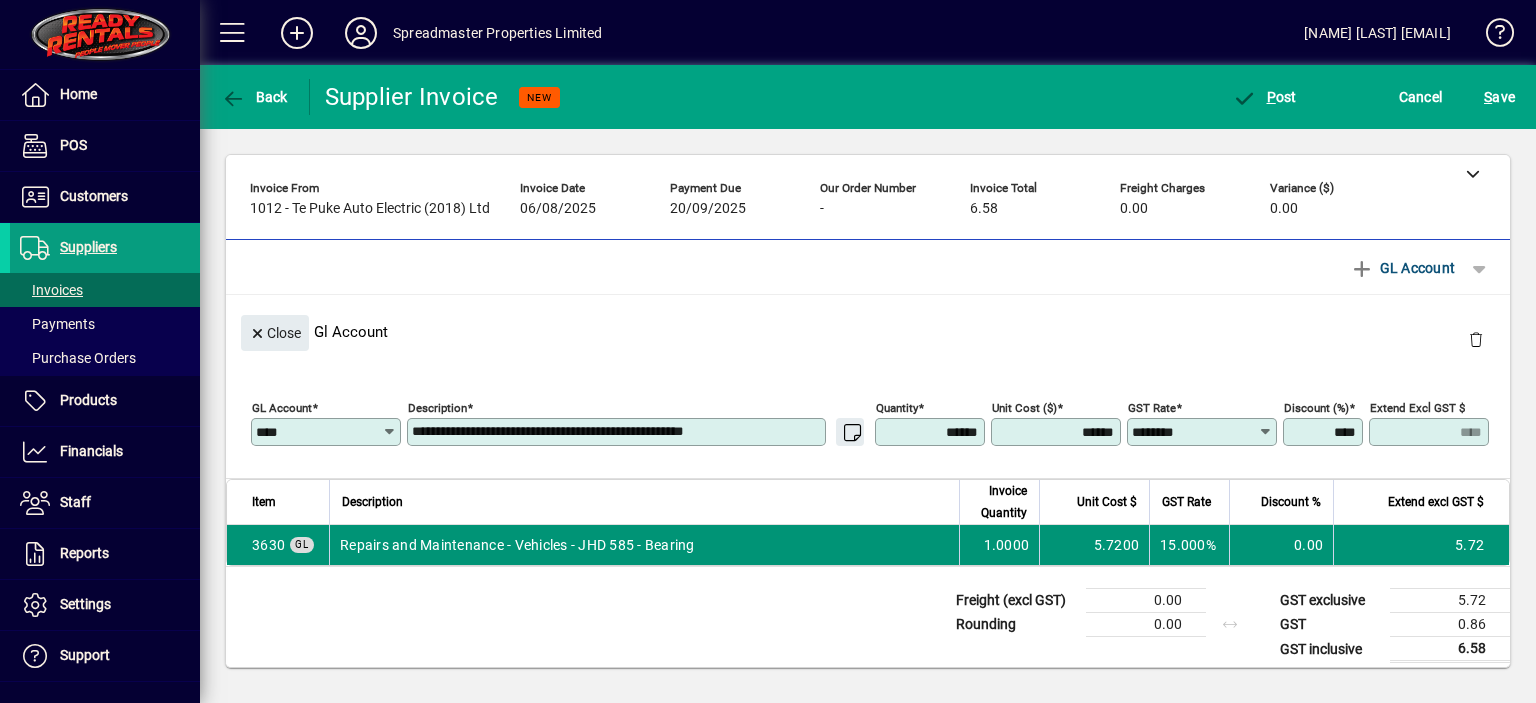 scroll, scrollTop: 0, scrollLeft: 0, axis: both 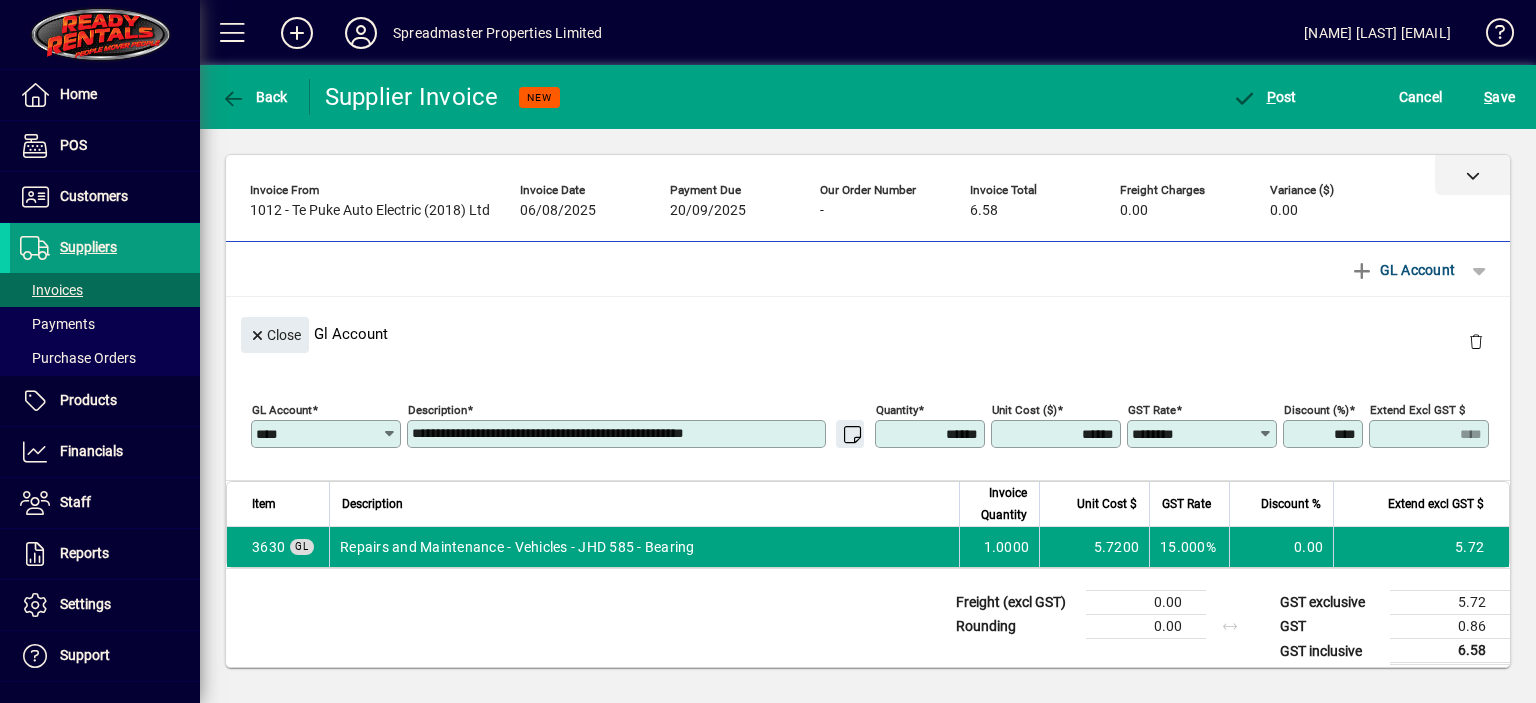 click 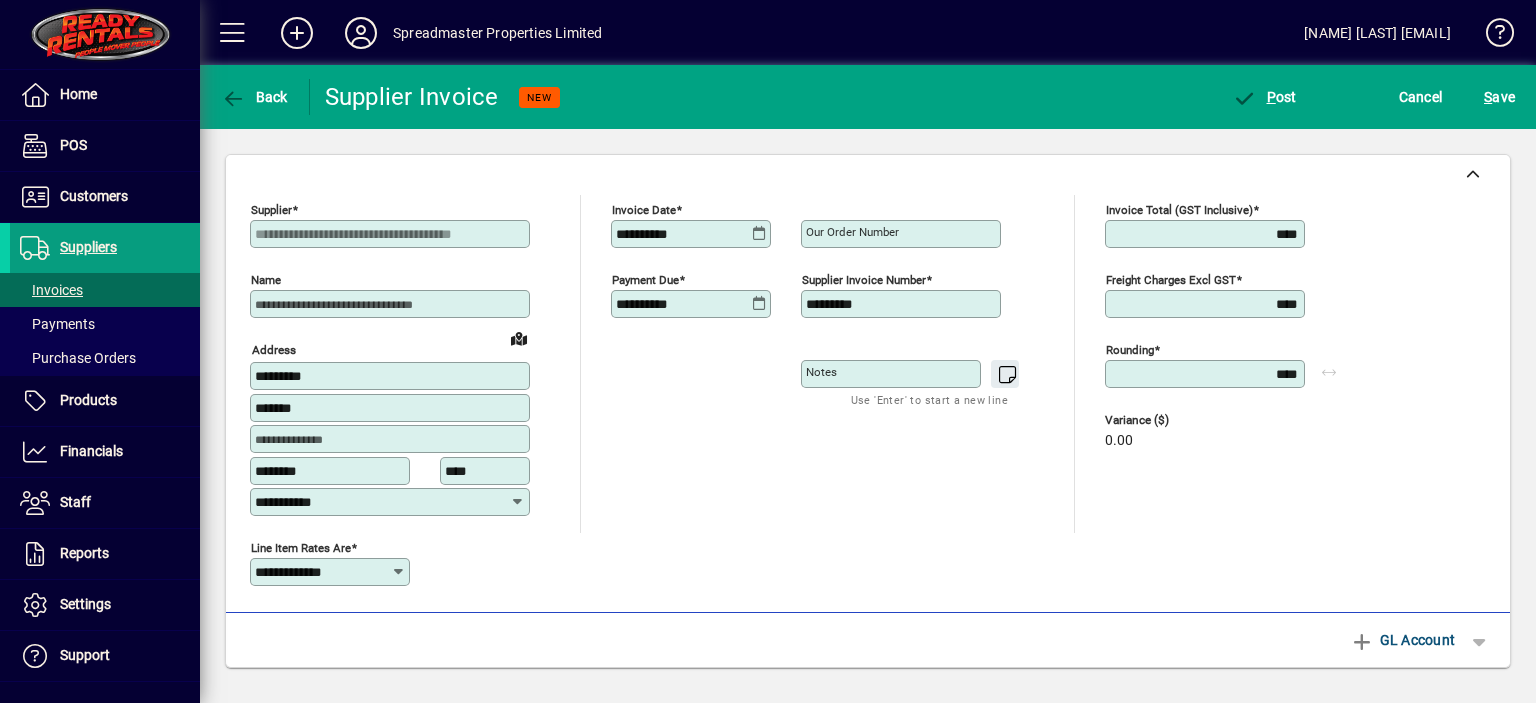 click on "Our order number" at bounding box center [852, 232] 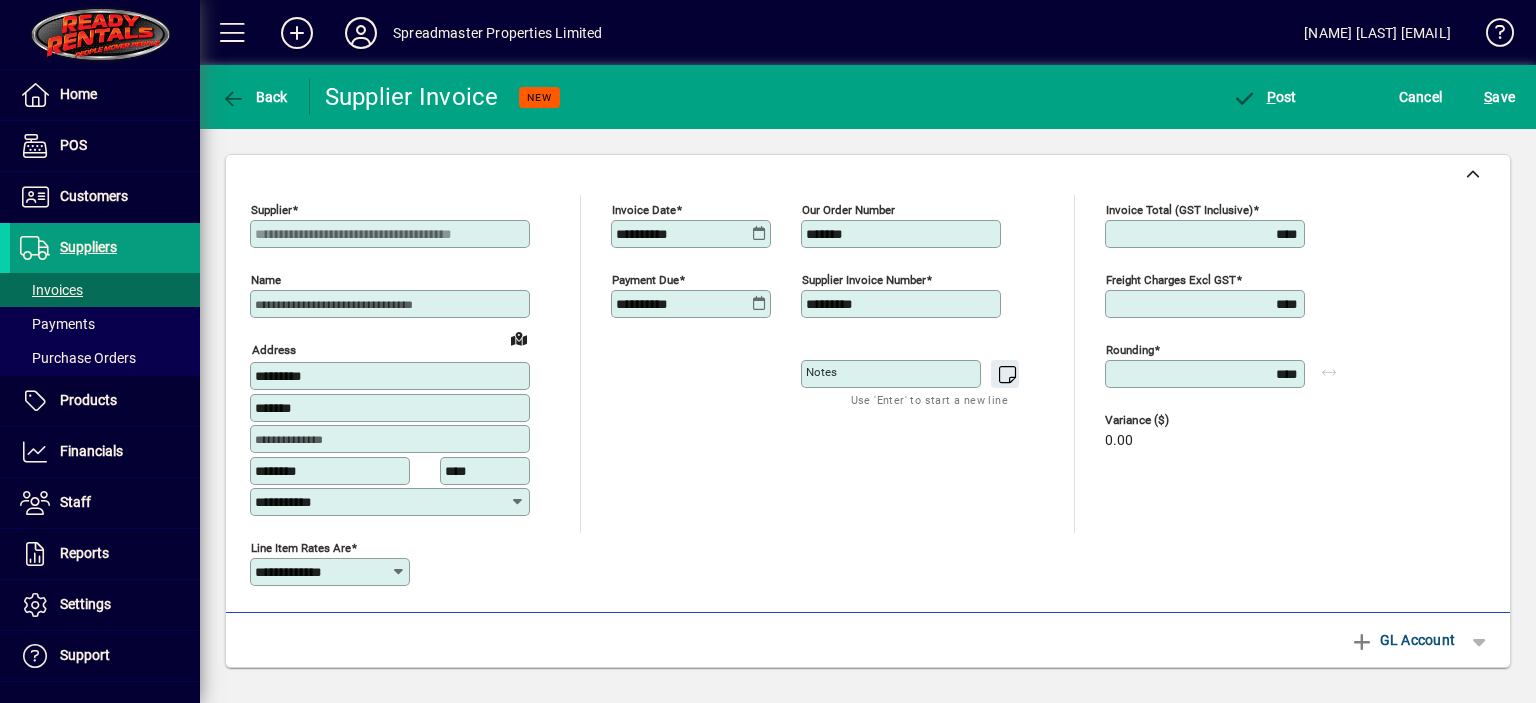 type on "*******" 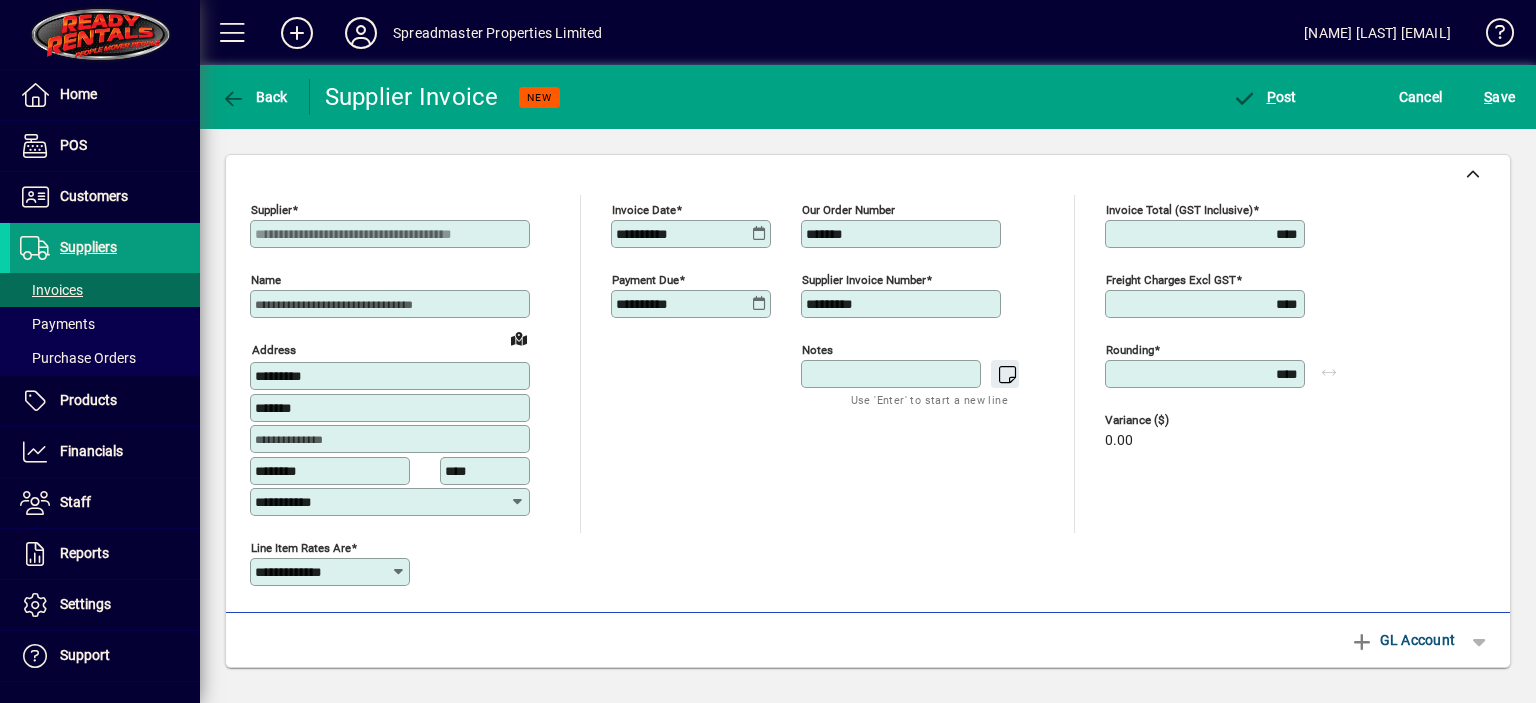 click on "Notes" at bounding box center (893, 374) 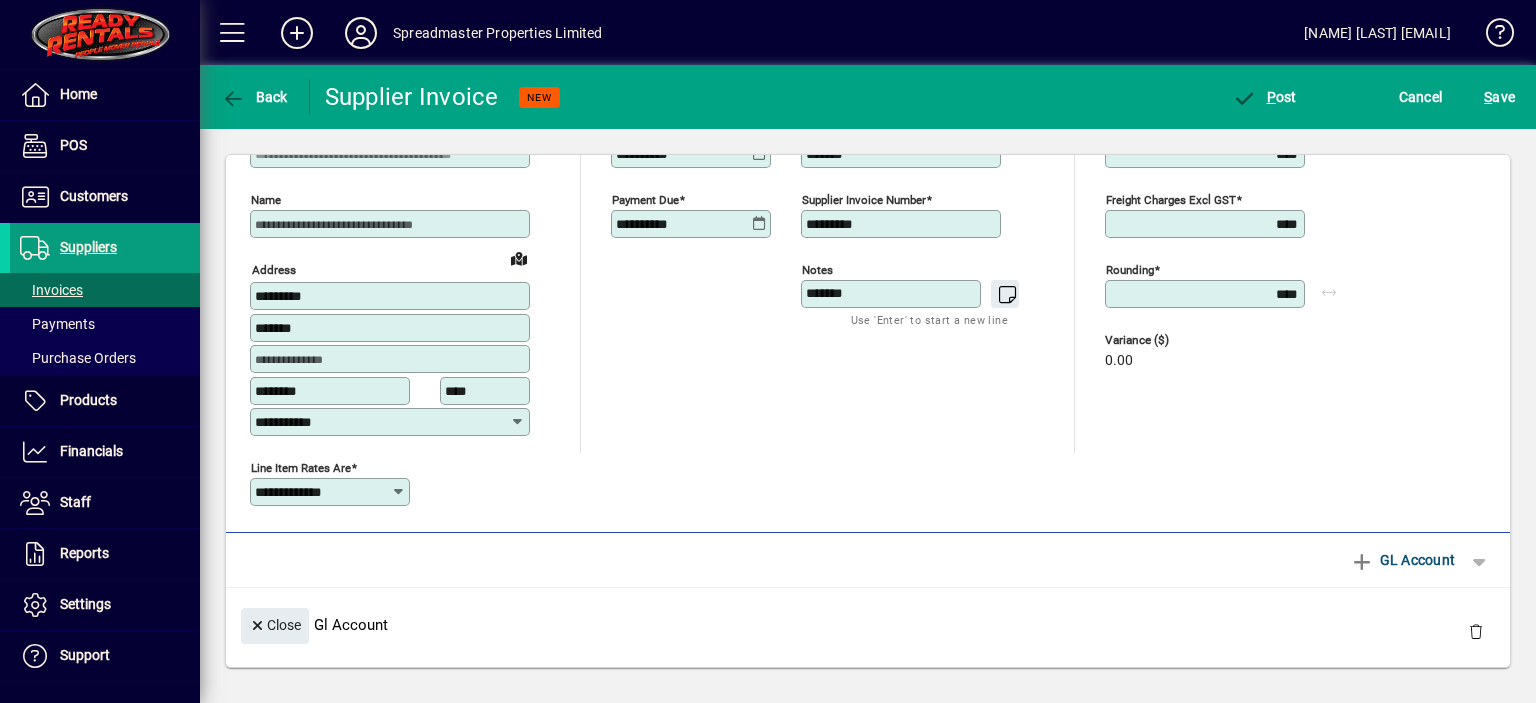 scroll, scrollTop: 0, scrollLeft: 0, axis: both 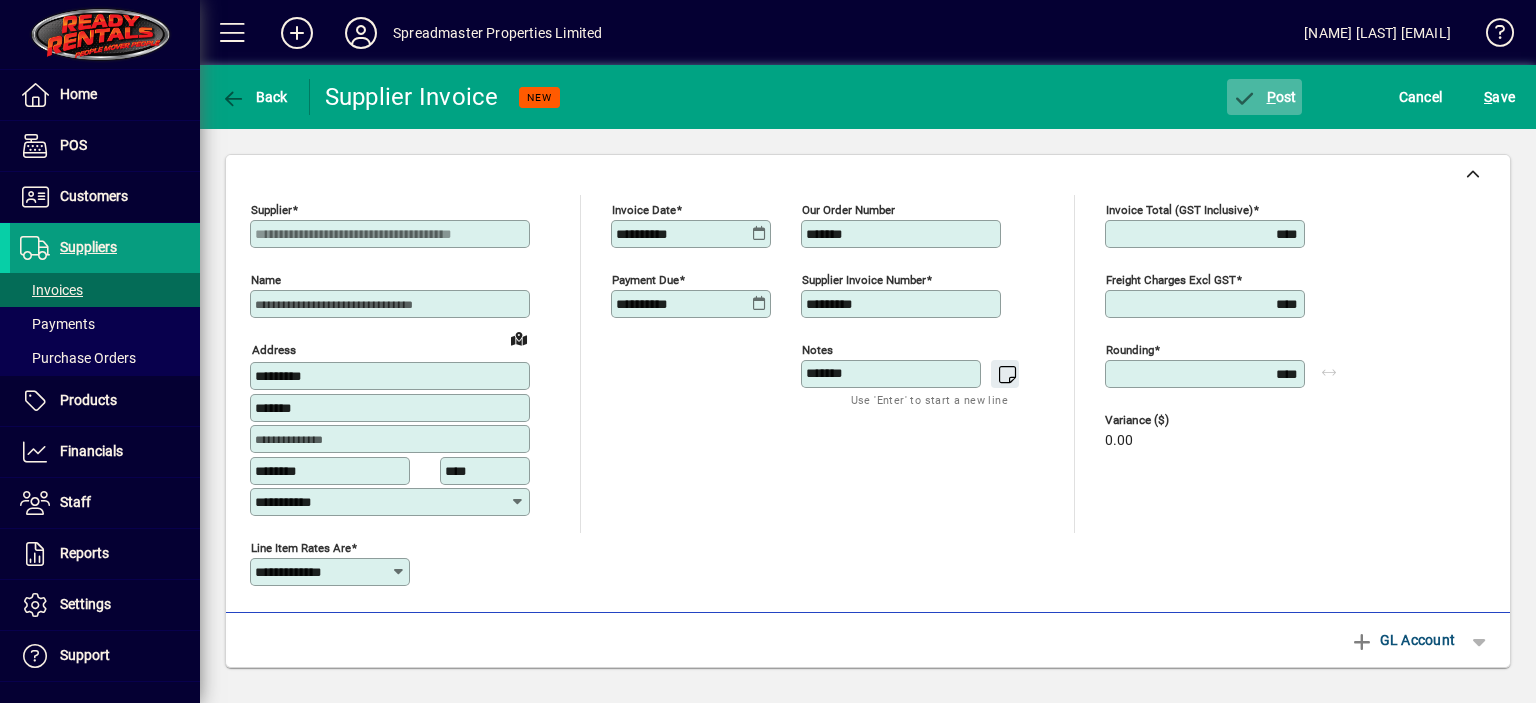 type on "*******" 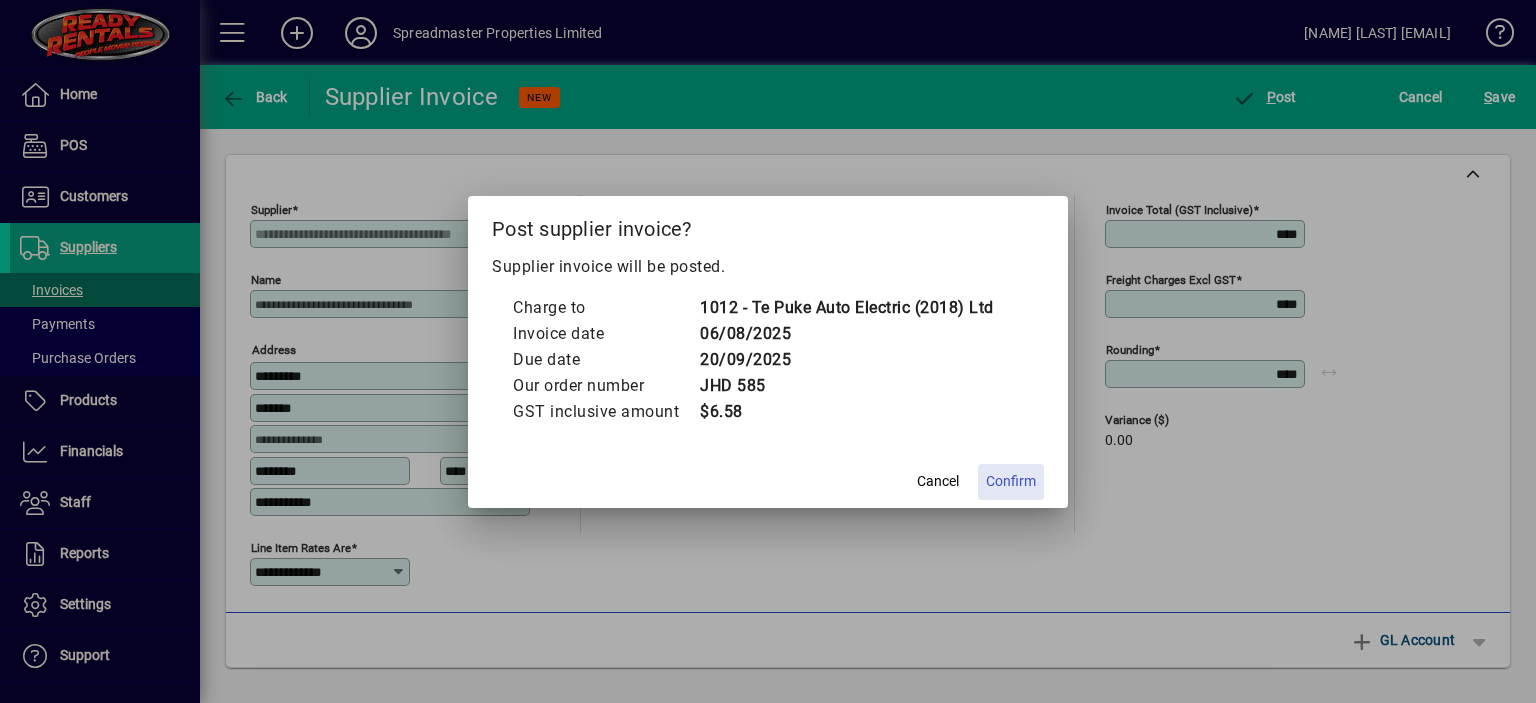 click on "Confirm" 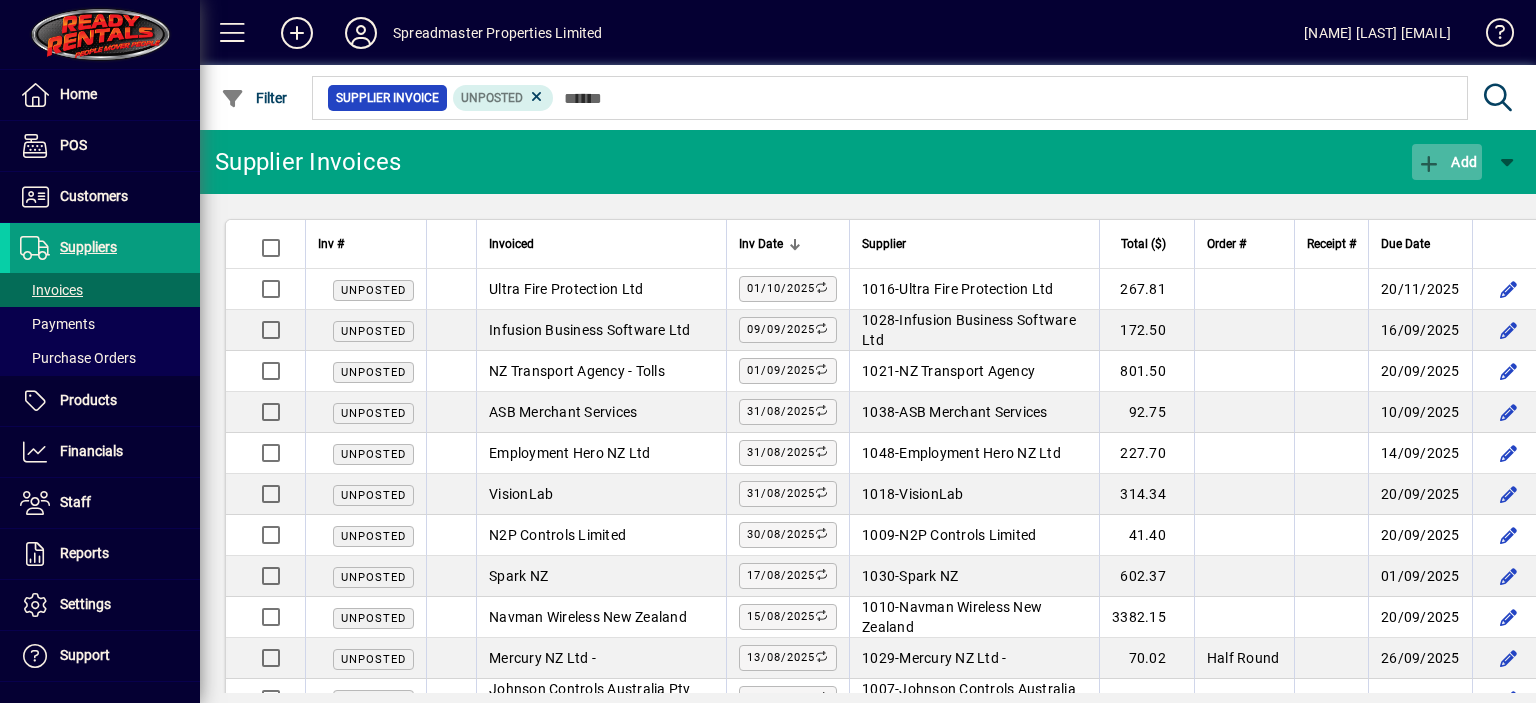 click on "Add" 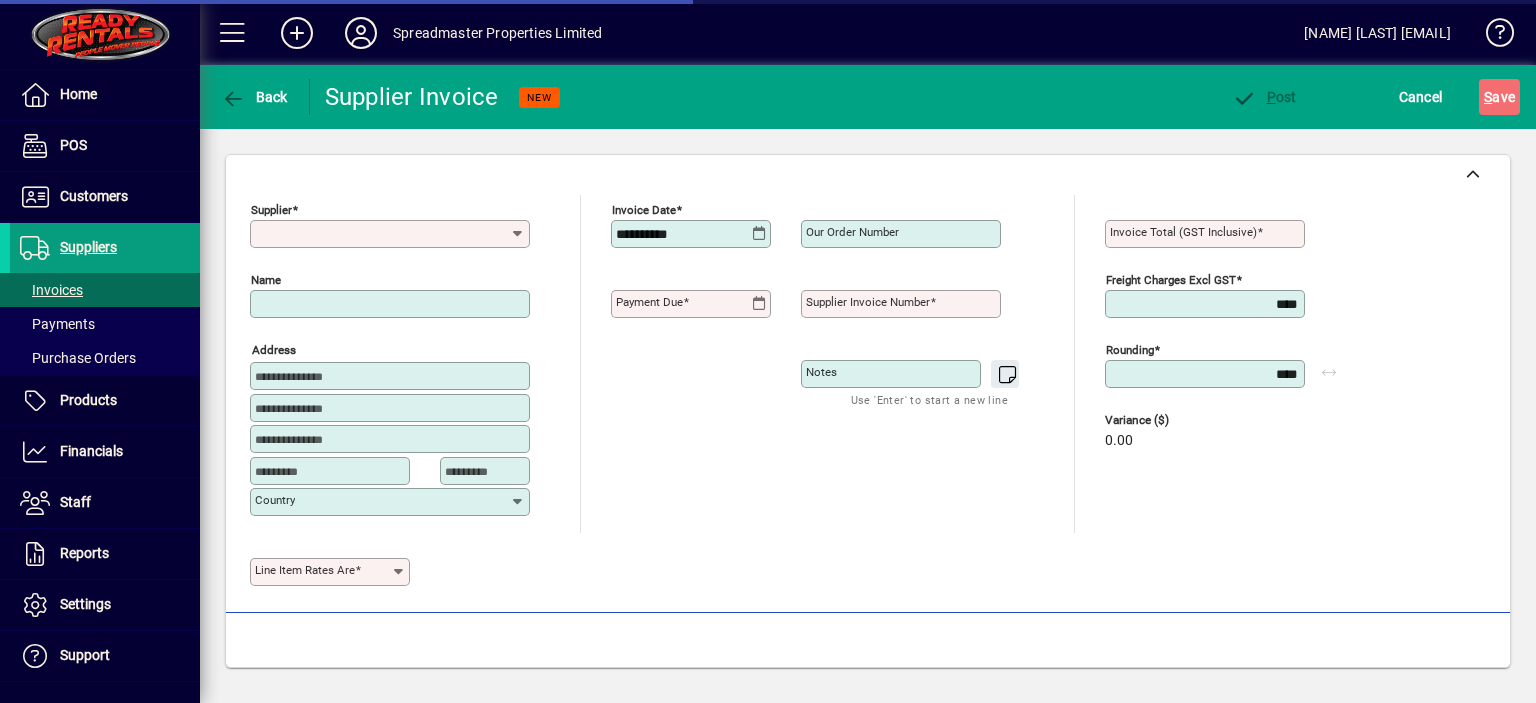 type on "**********" 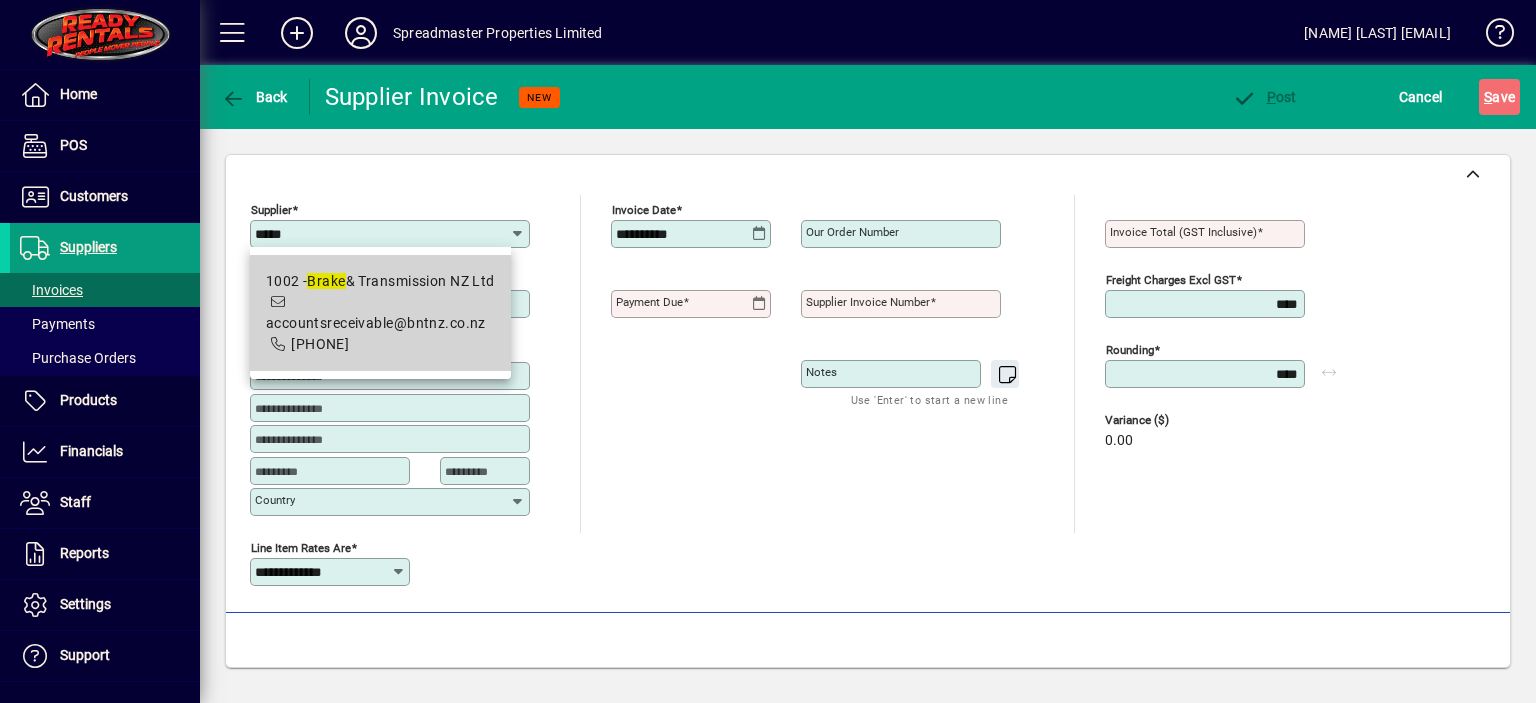 click on "1002 -  Brake  & Transmission NZ Ltd" at bounding box center (380, 281) 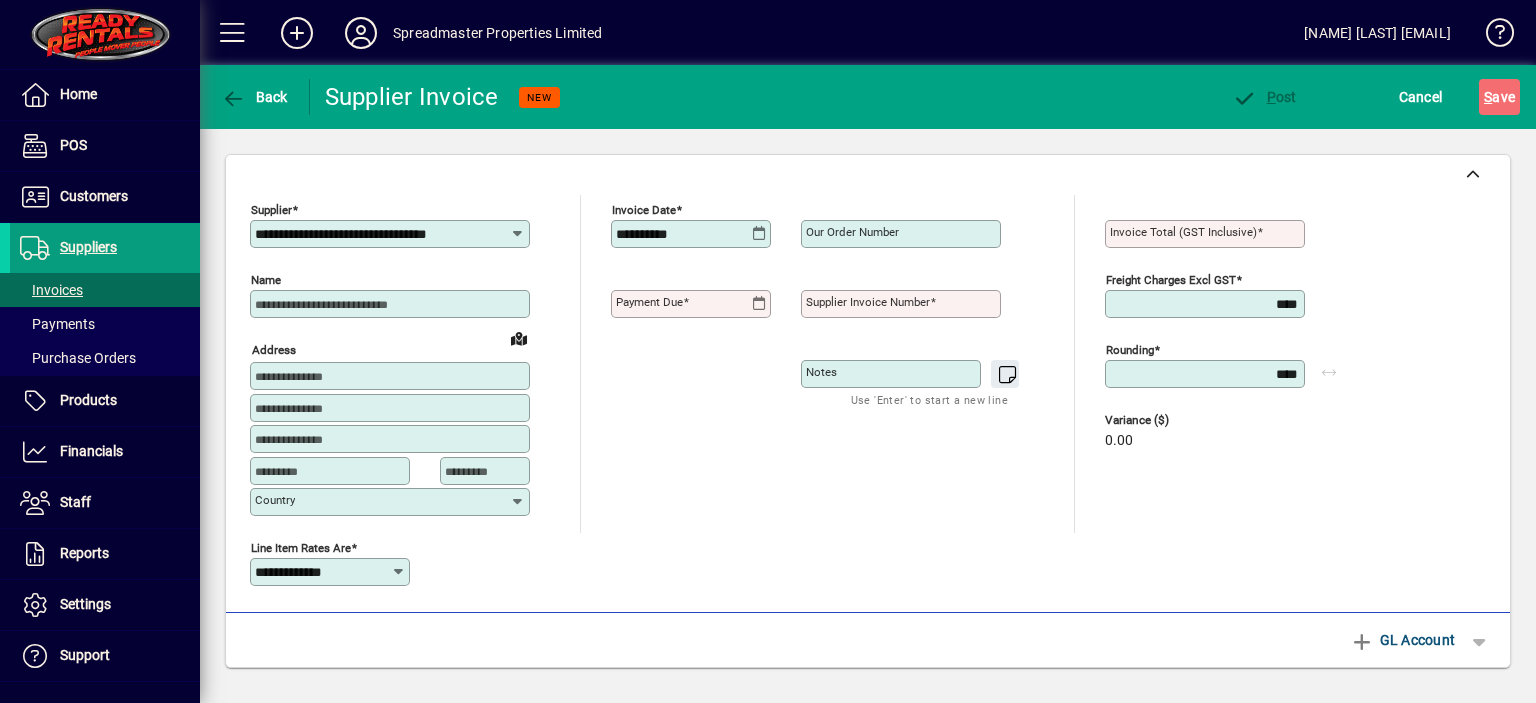 type on "**********" 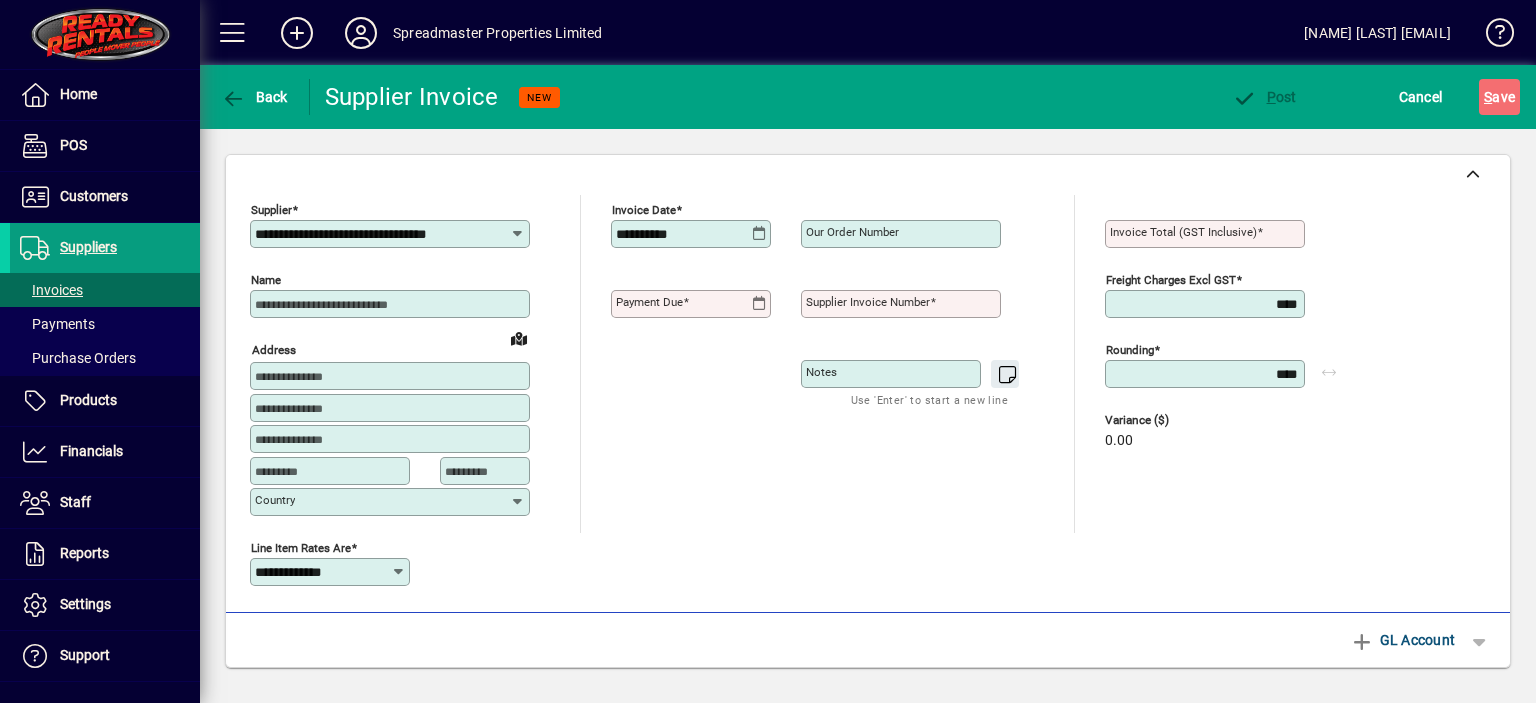 type on "**********" 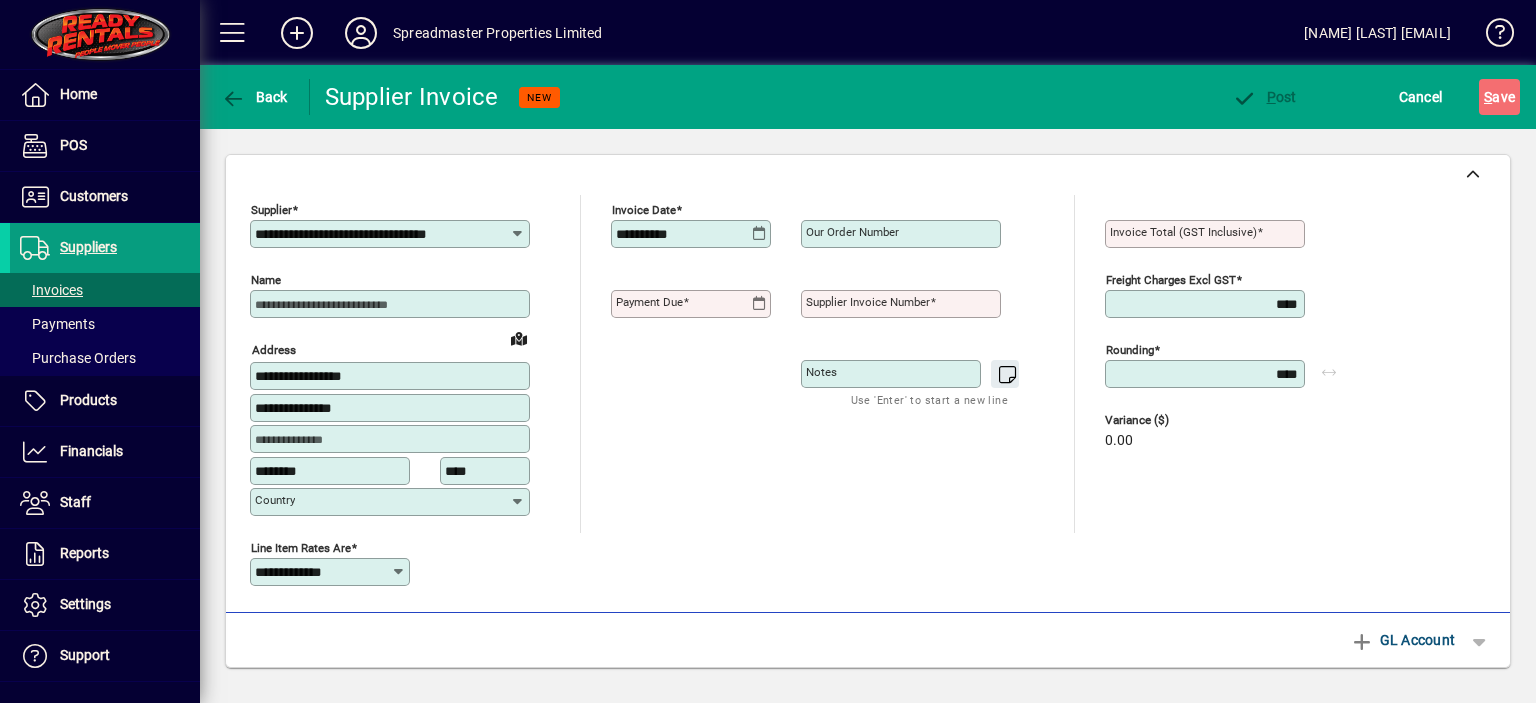 type on "**********" 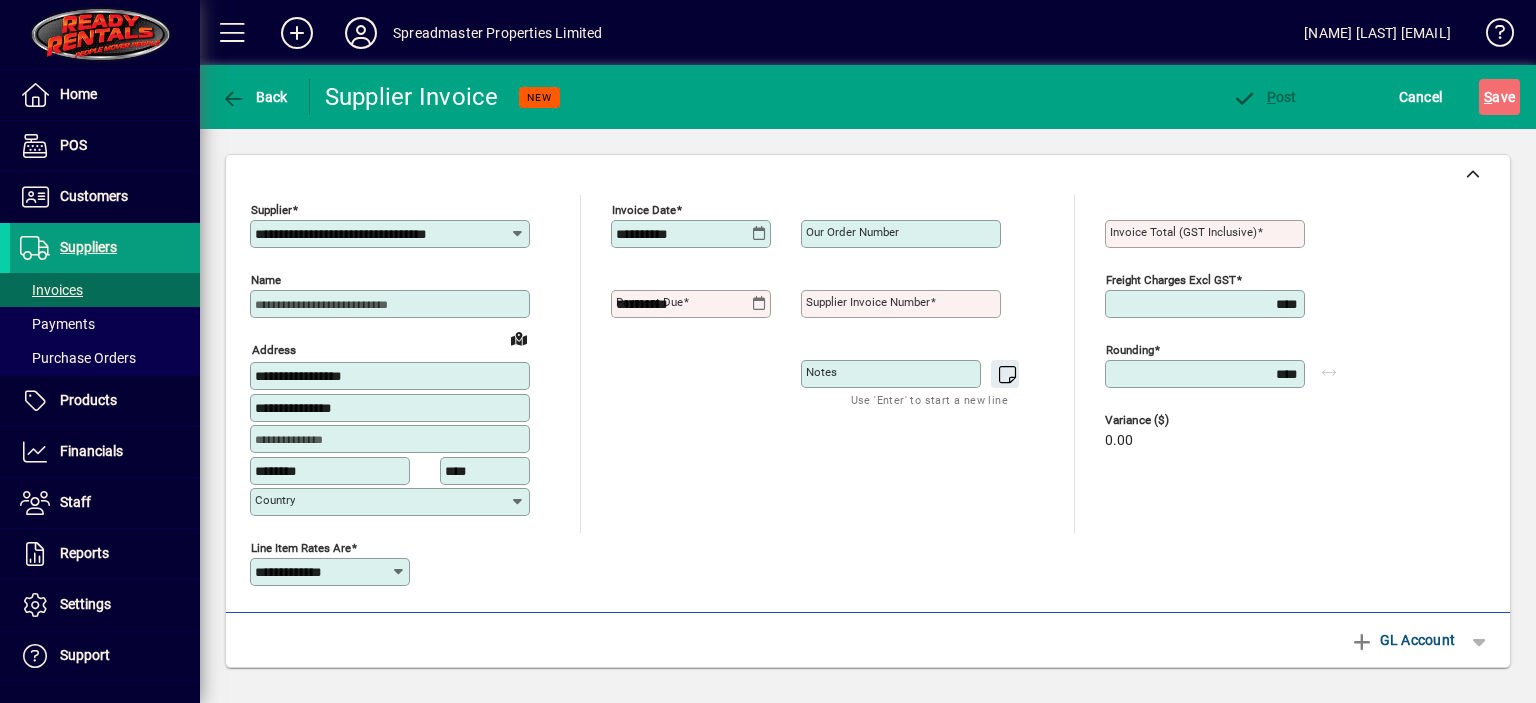 type on "**********" 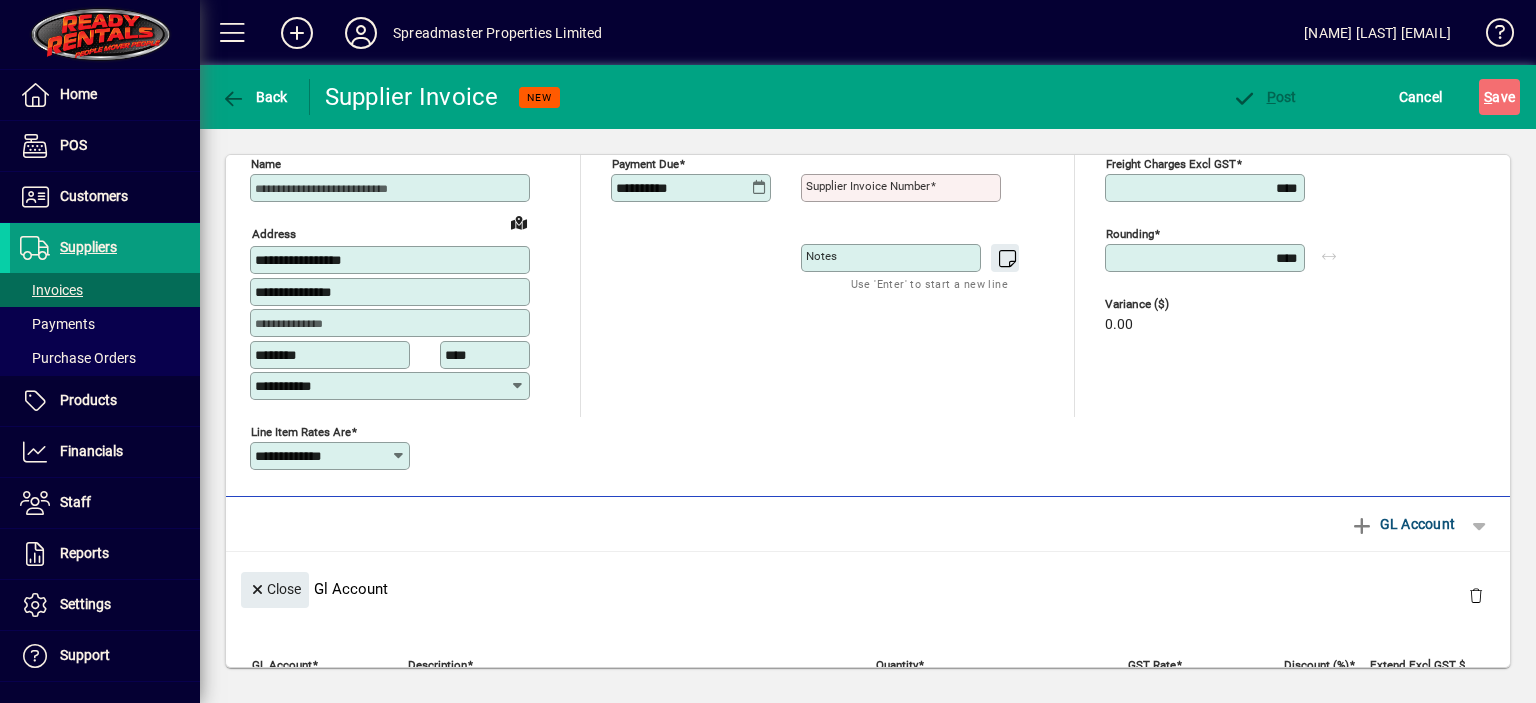scroll, scrollTop: 0, scrollLeft: 0, axis: both 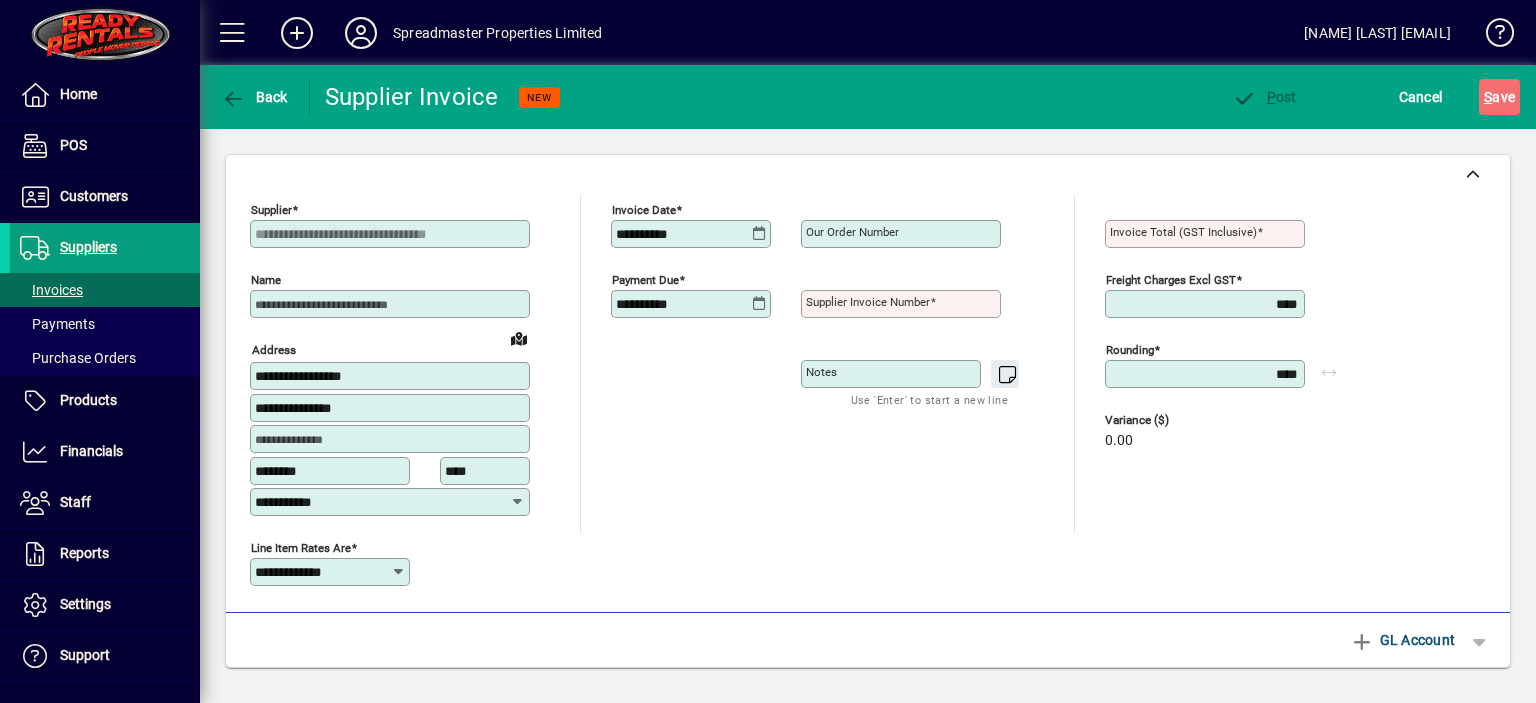 click on "Supplier invoice number" at bounding box center [868, 302] 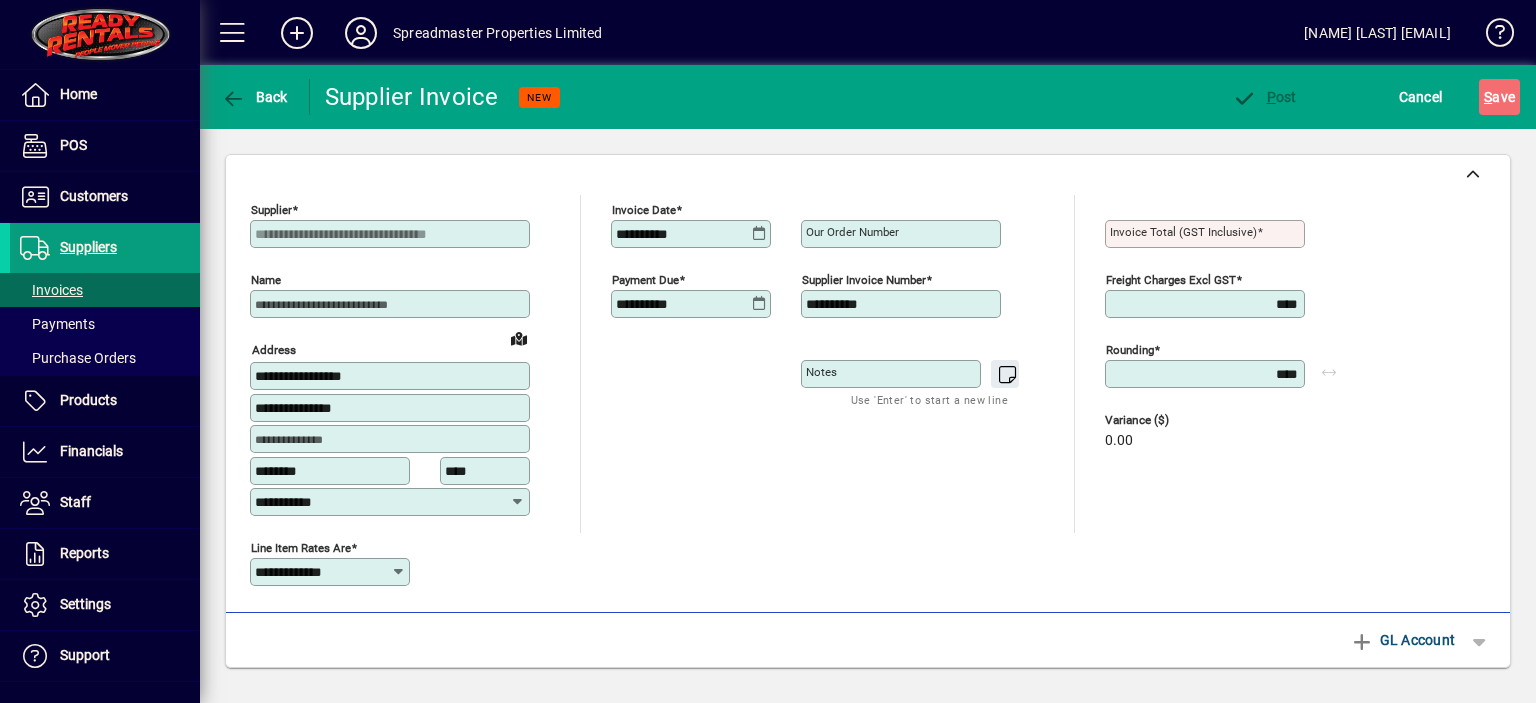 type on "**********" 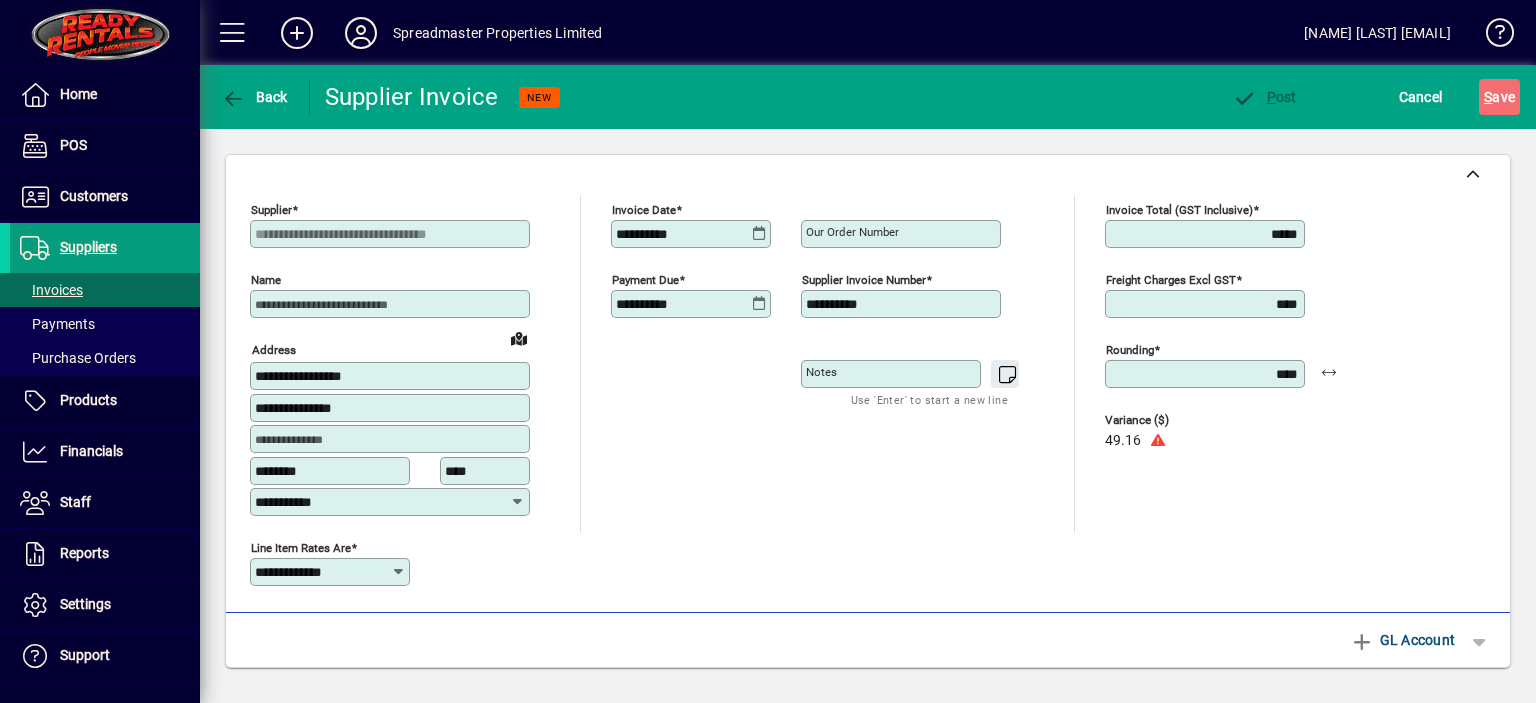 type on "*****" 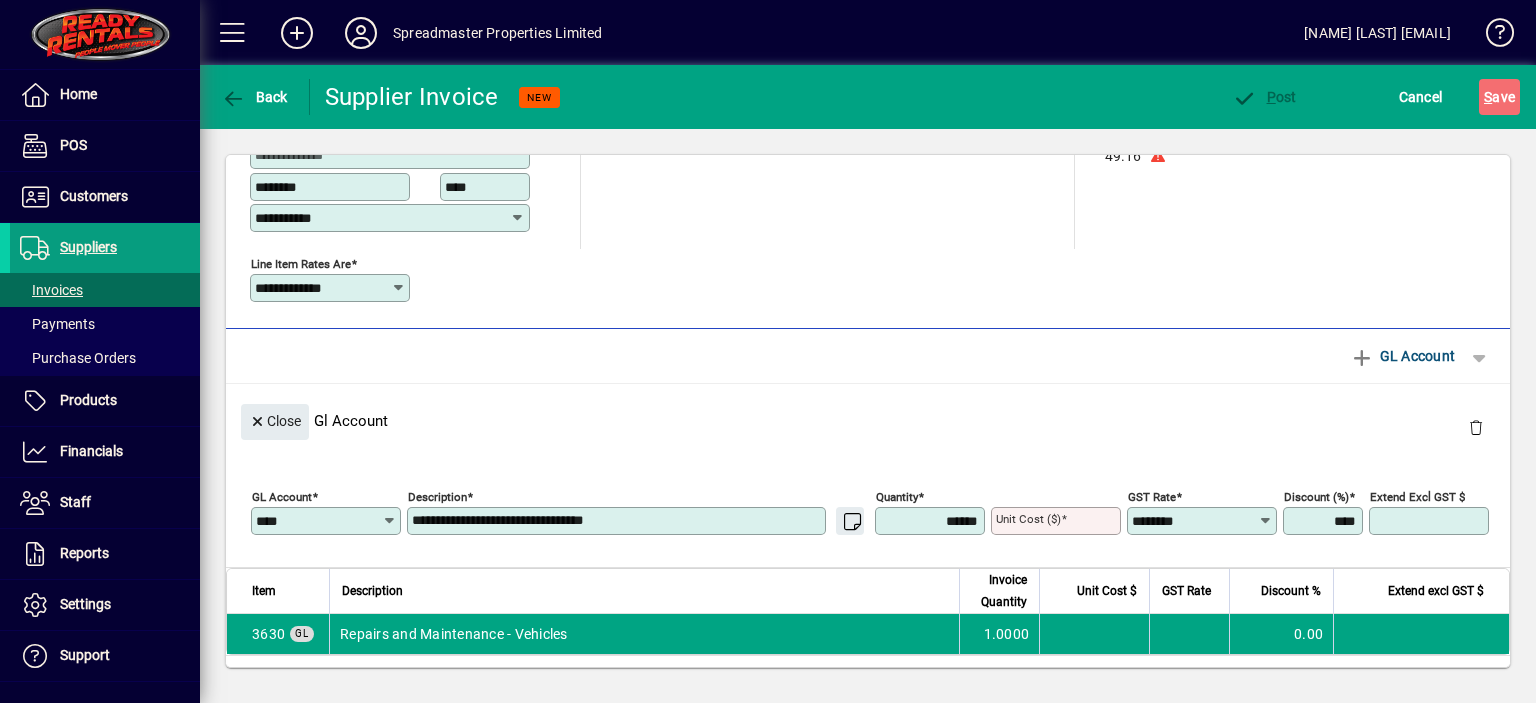 scroll, scrollTop: 380, scrollLeft: 0, axis: vertical 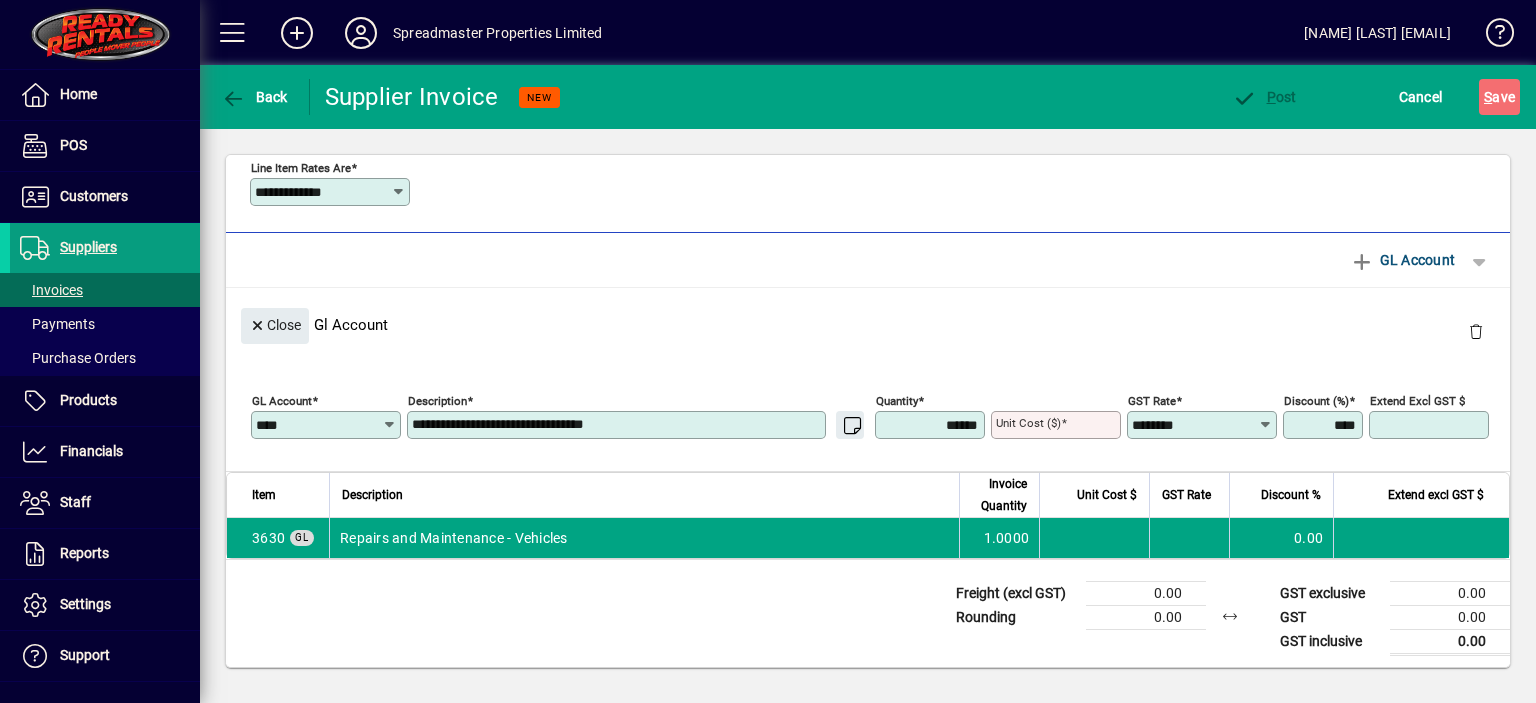 click on "**********" at bounding box center (618, 425) 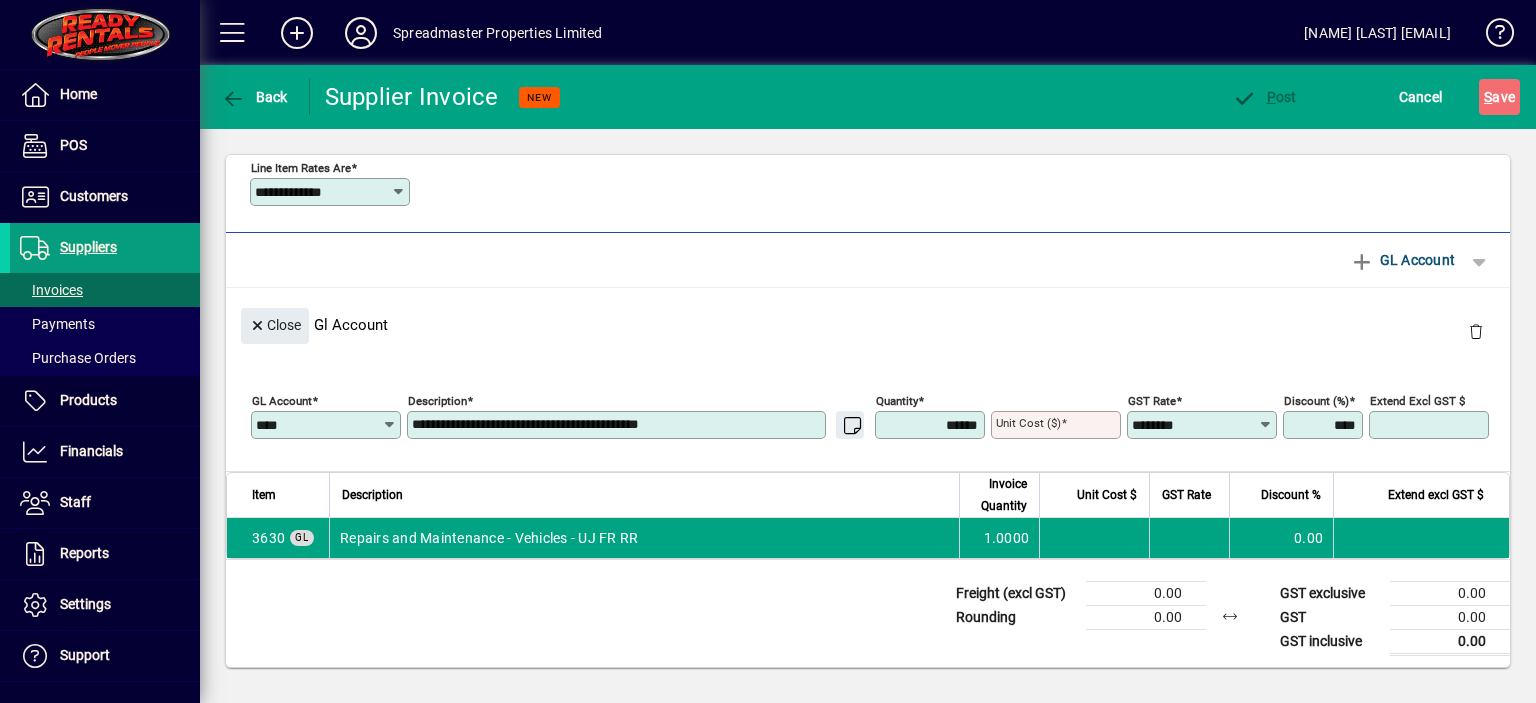 type on "**********" 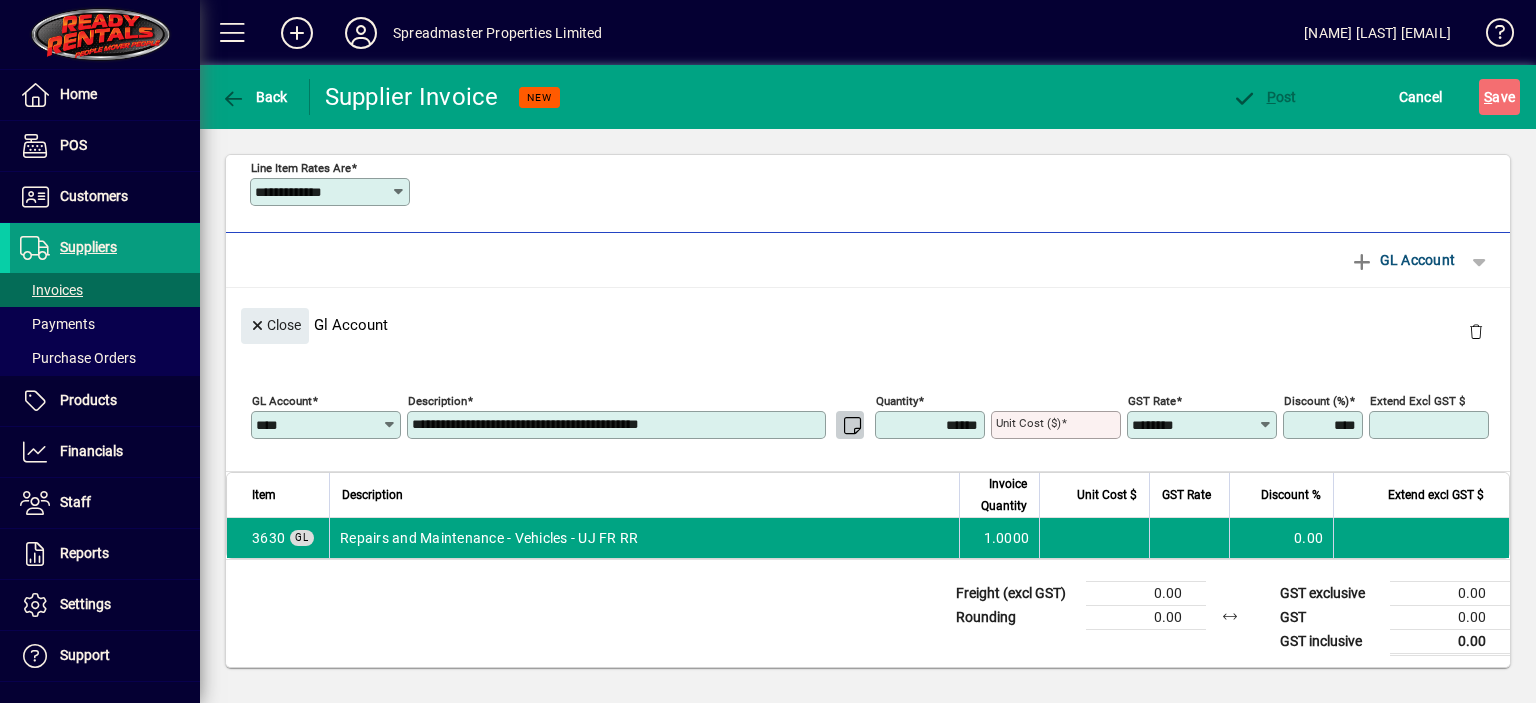 type 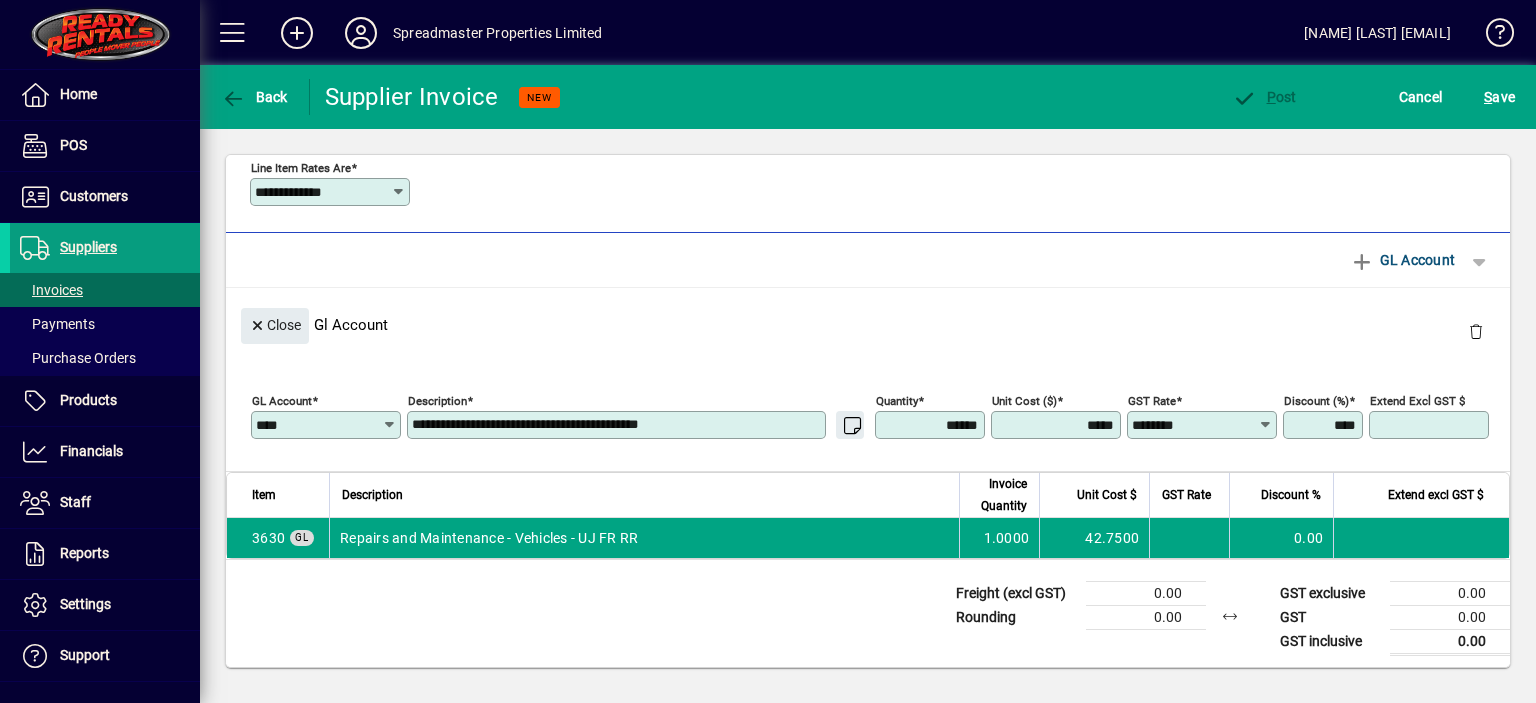 type on "*******" 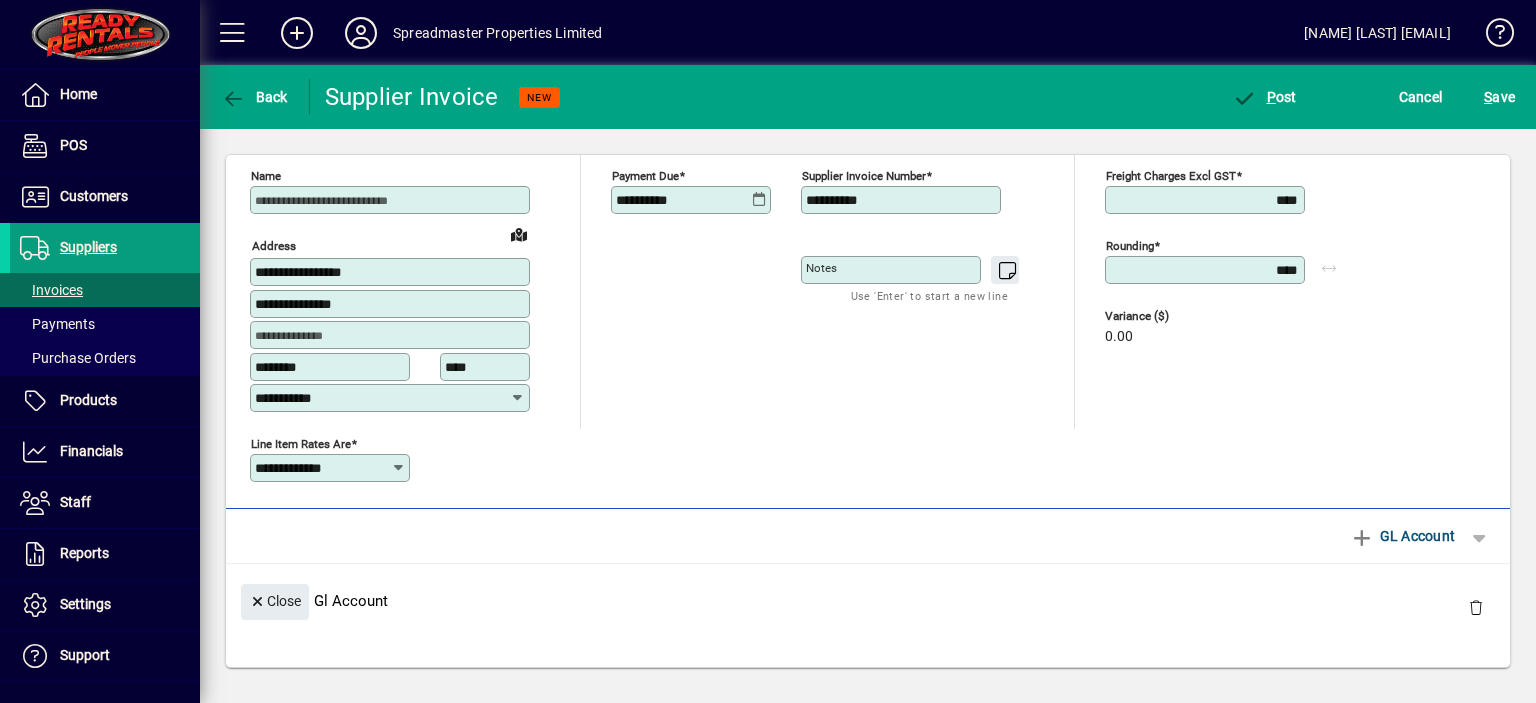 scroll, scrollTop: 0, scrollLeft: 0, axis: both 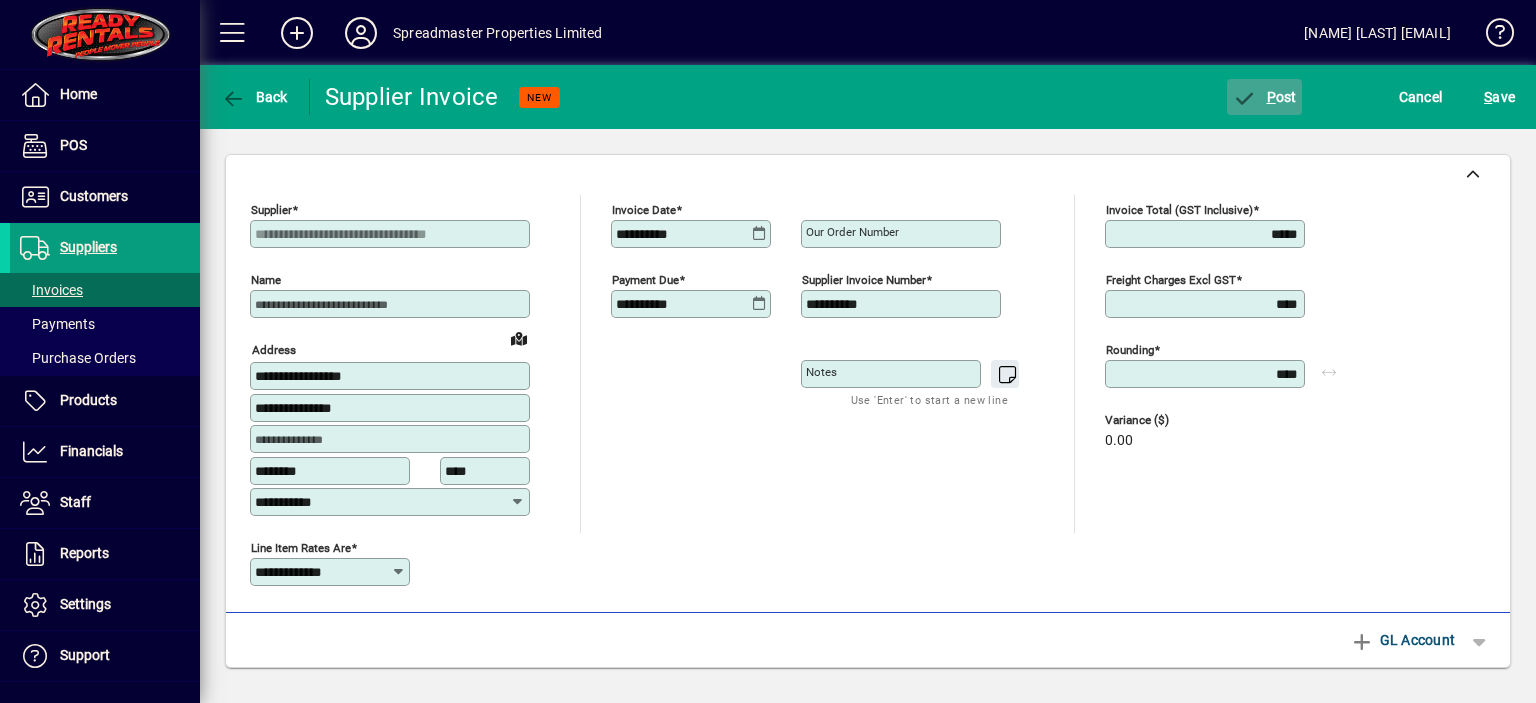 click on "P ost" 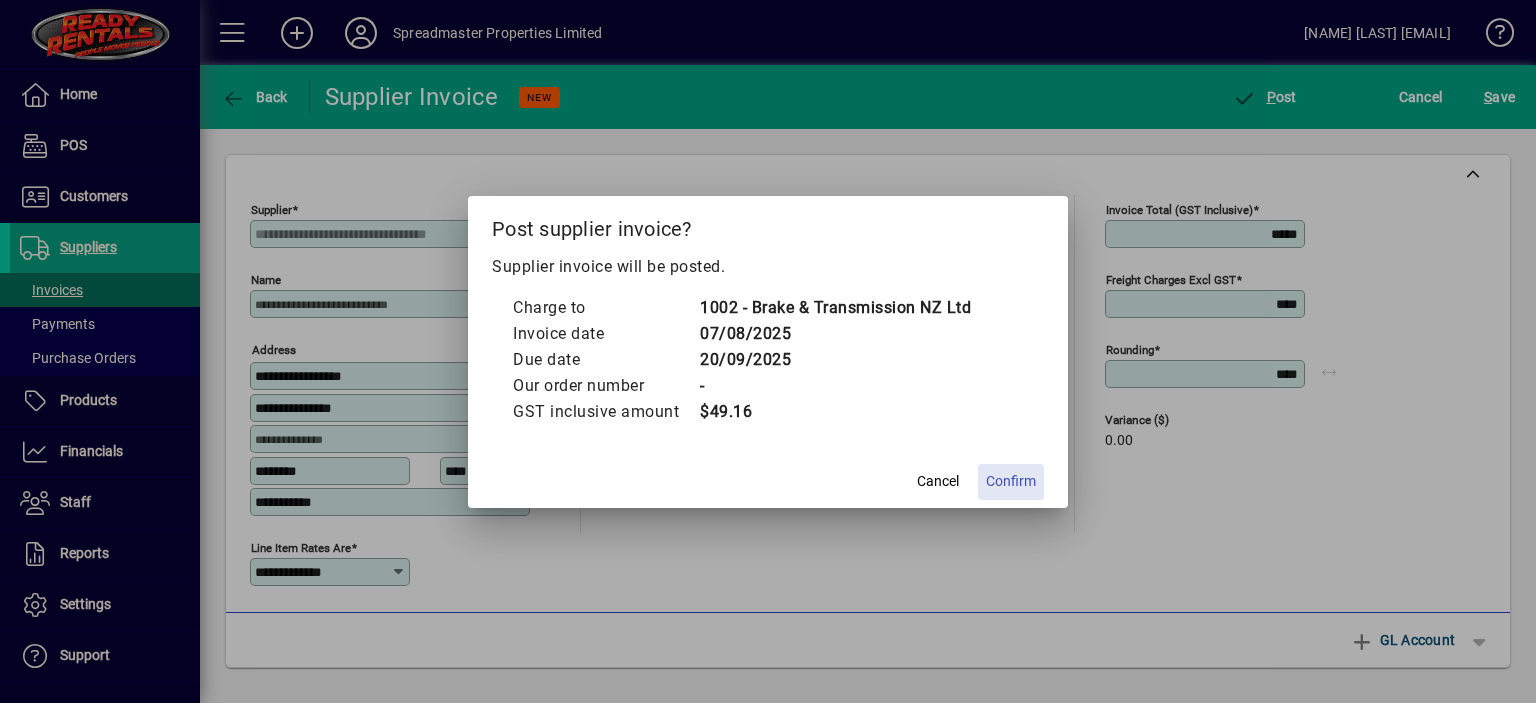 click on "Confirm" 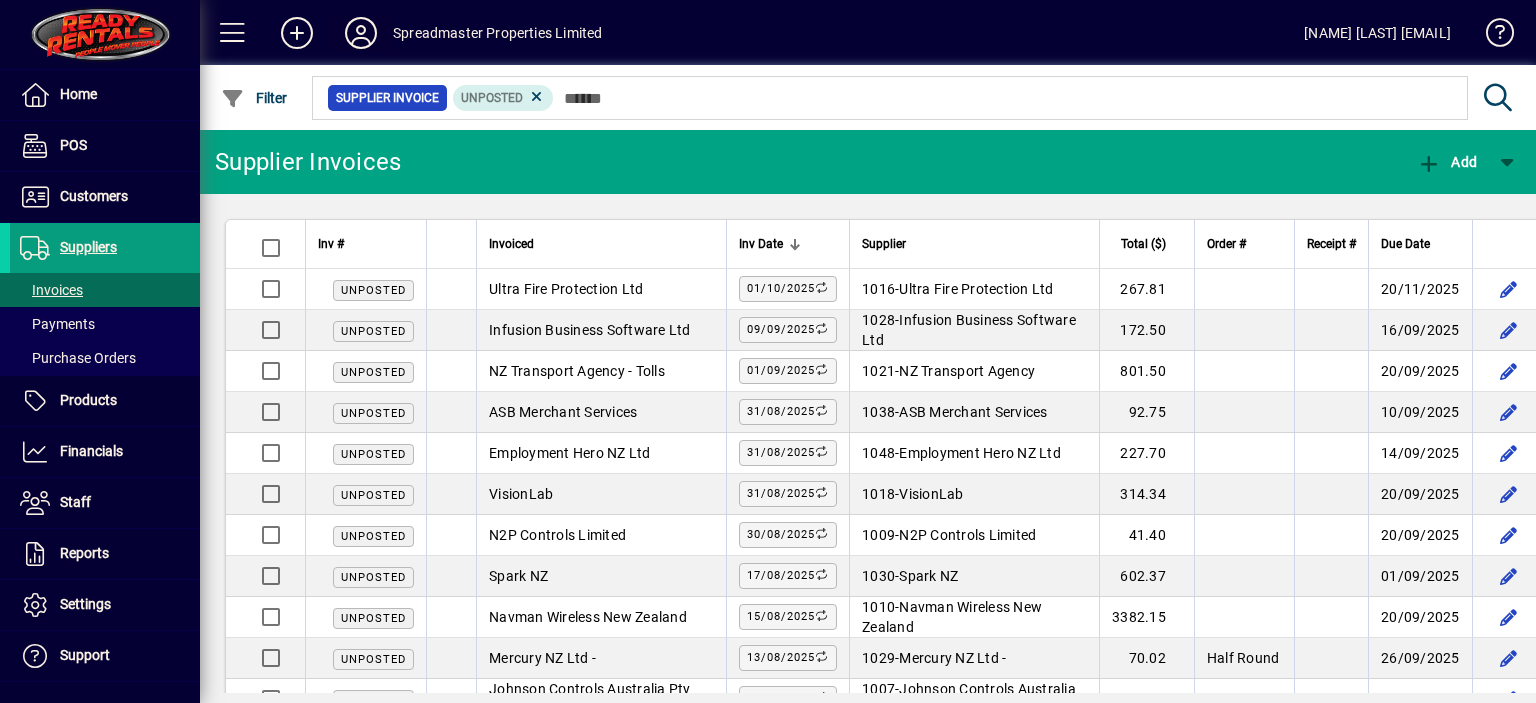 click 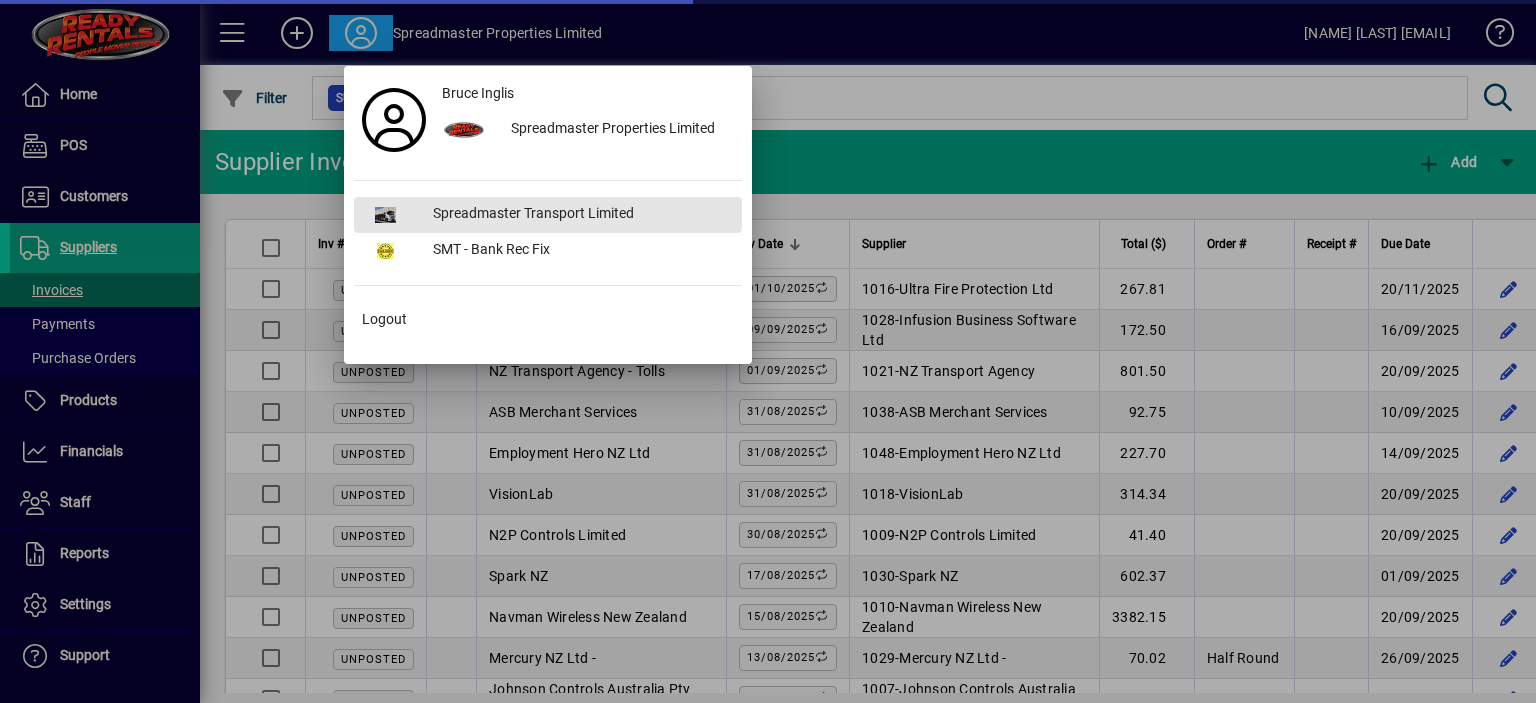 click on "Spreadmaster Transport Limited" at bounding box center [579, 215] 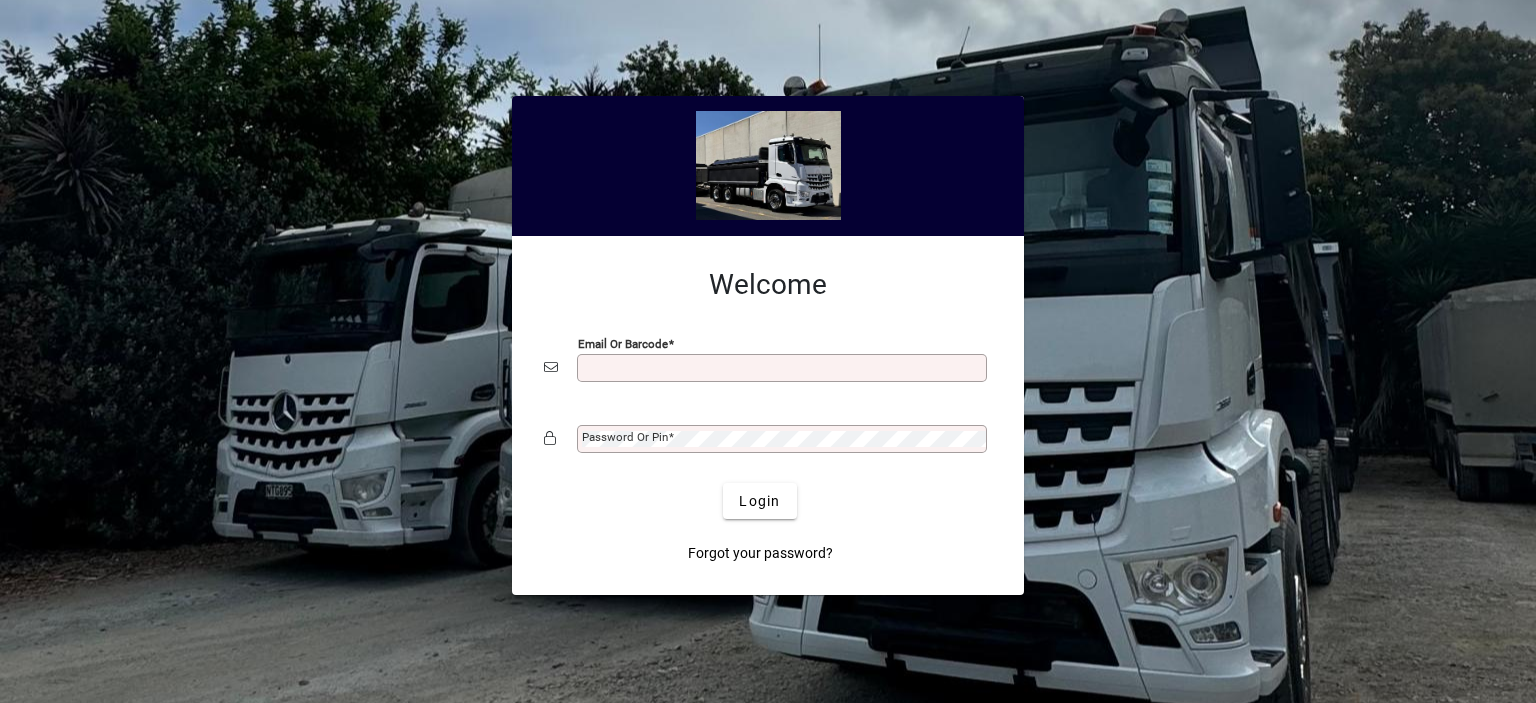 scroll, scrollTop: 0, scrollLeft: 0, axis: both 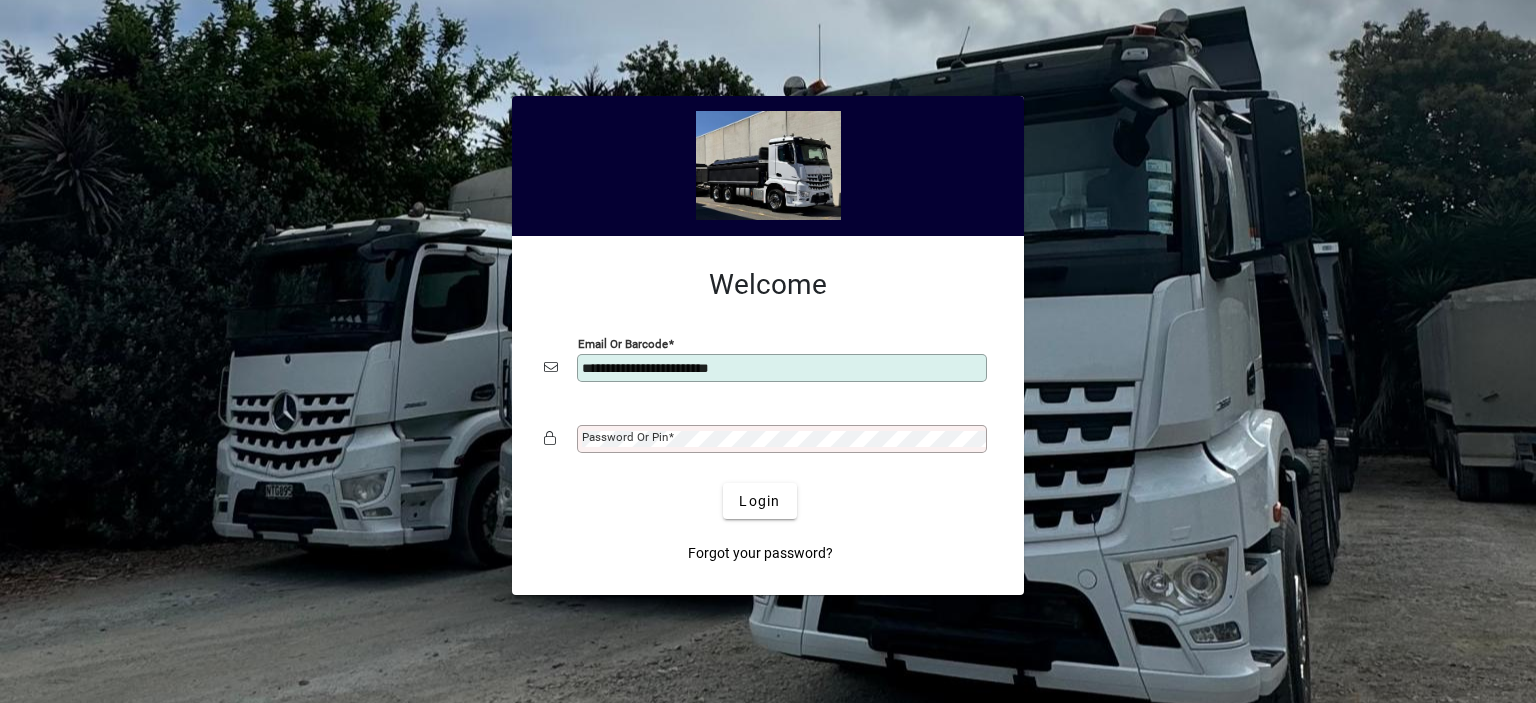 click on "Password or Pin" at bounding box center [625, 437] 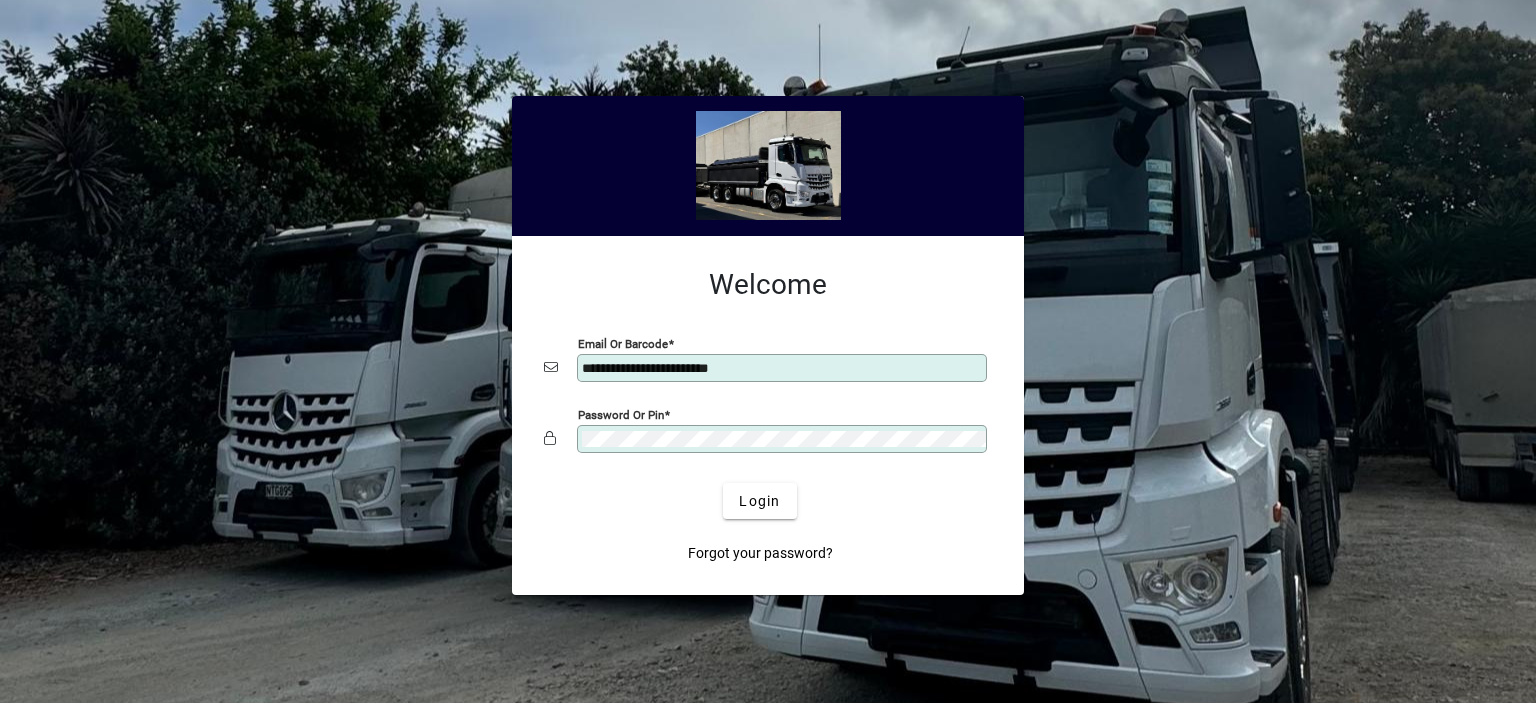 click on "Login" 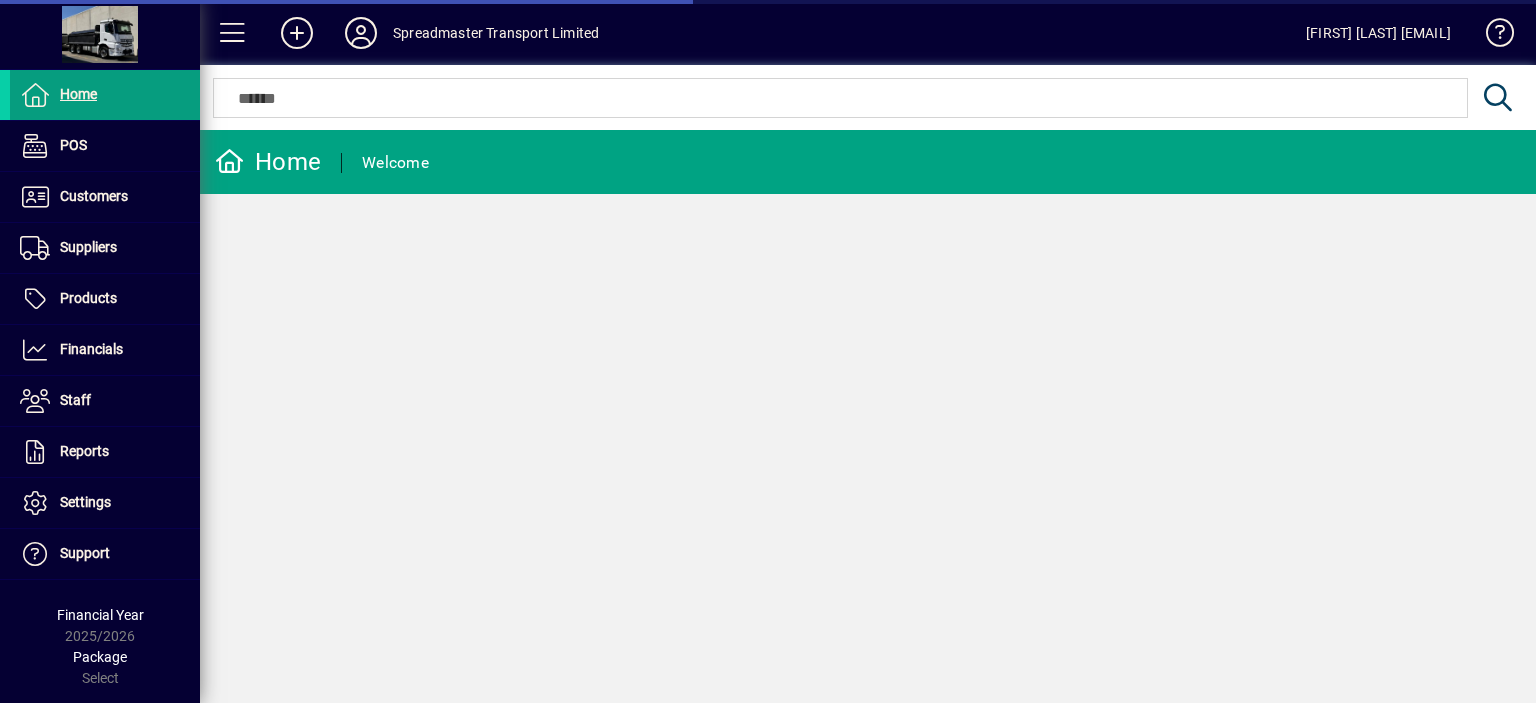 scroll, scrollTop: 0, scrollLeft: 0, axis: both 